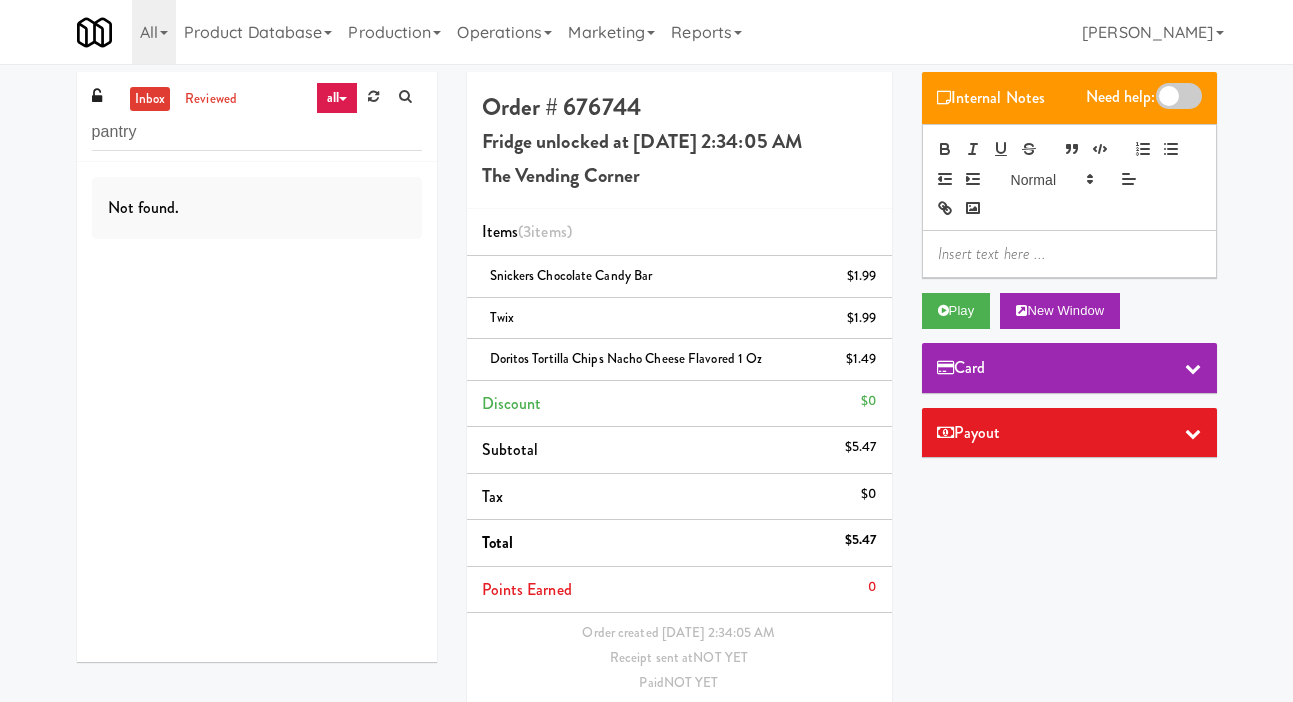 scroll, scrollTop: 0, scrollLeft: 0, axis: both 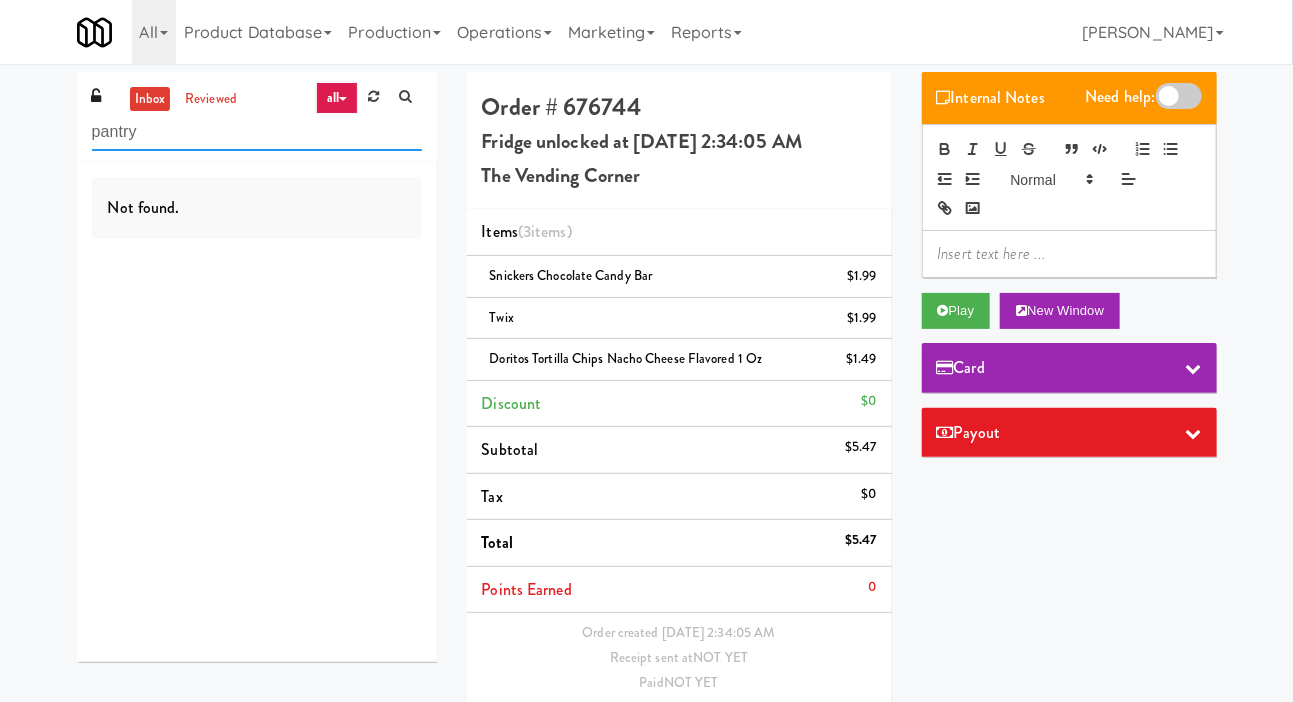 click on "pantry" at bounding box center (257, 132) 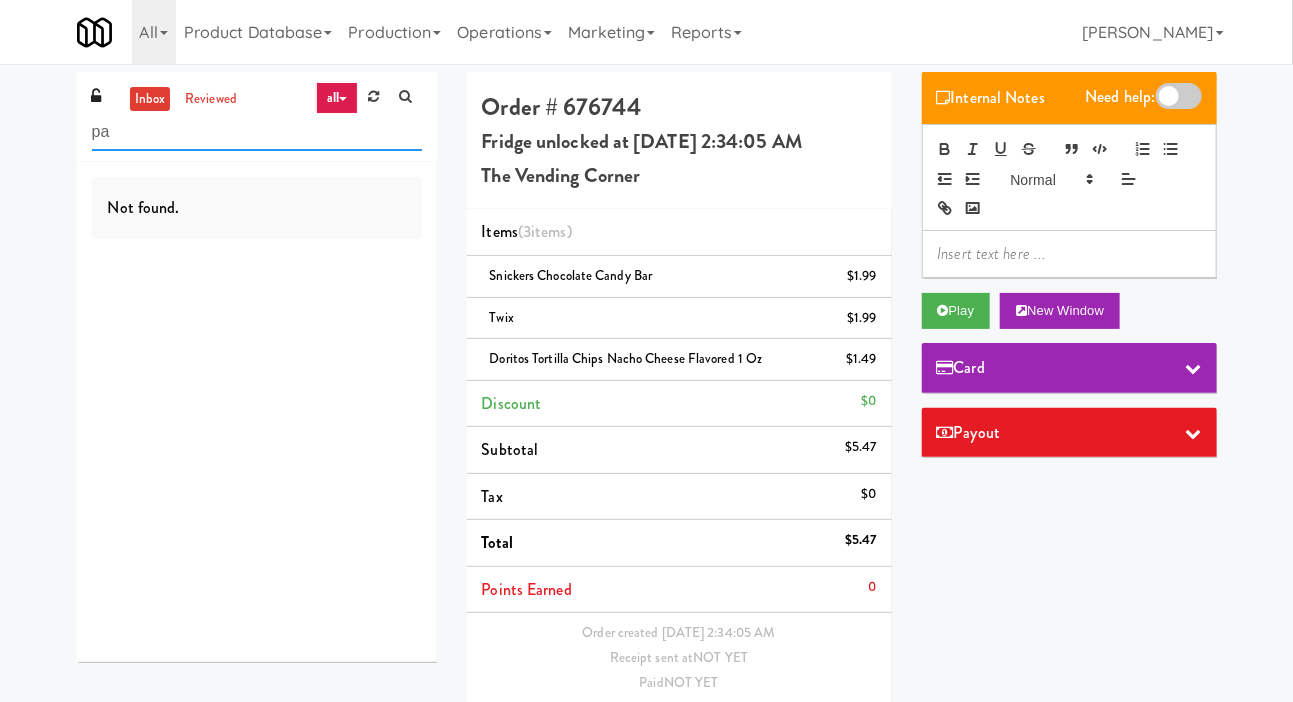 type on "p" 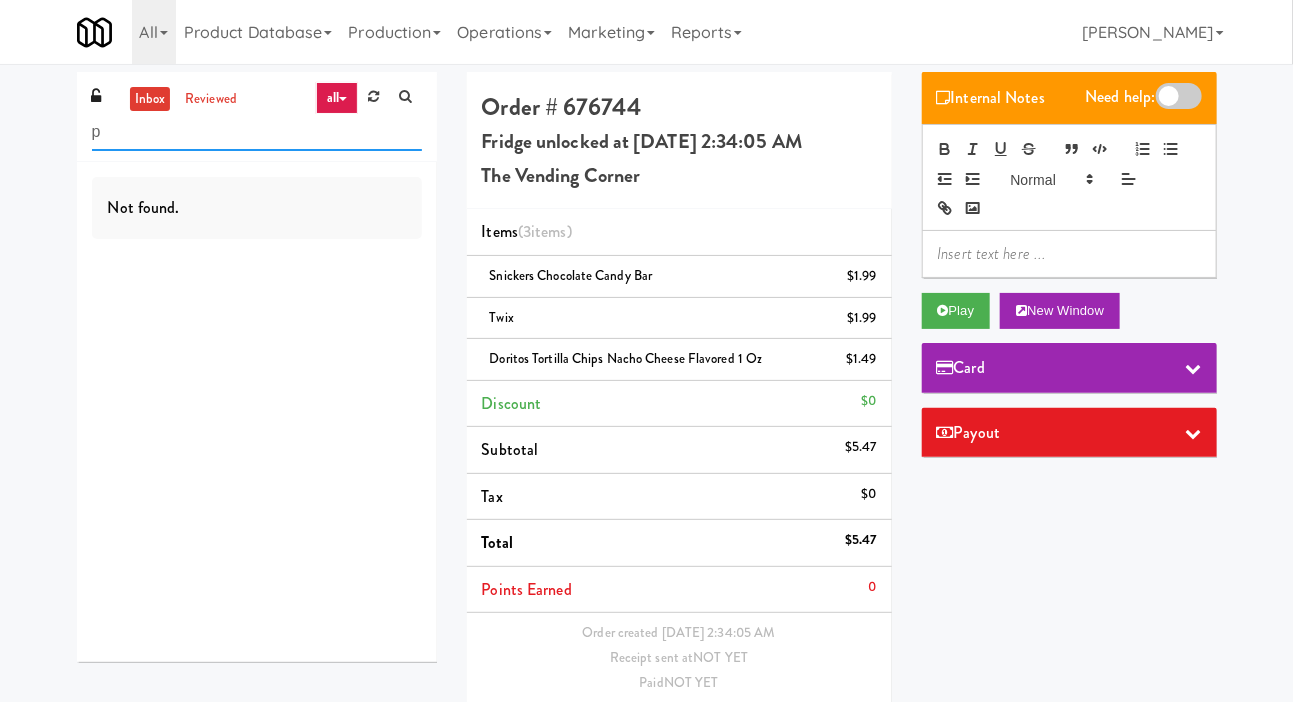 type 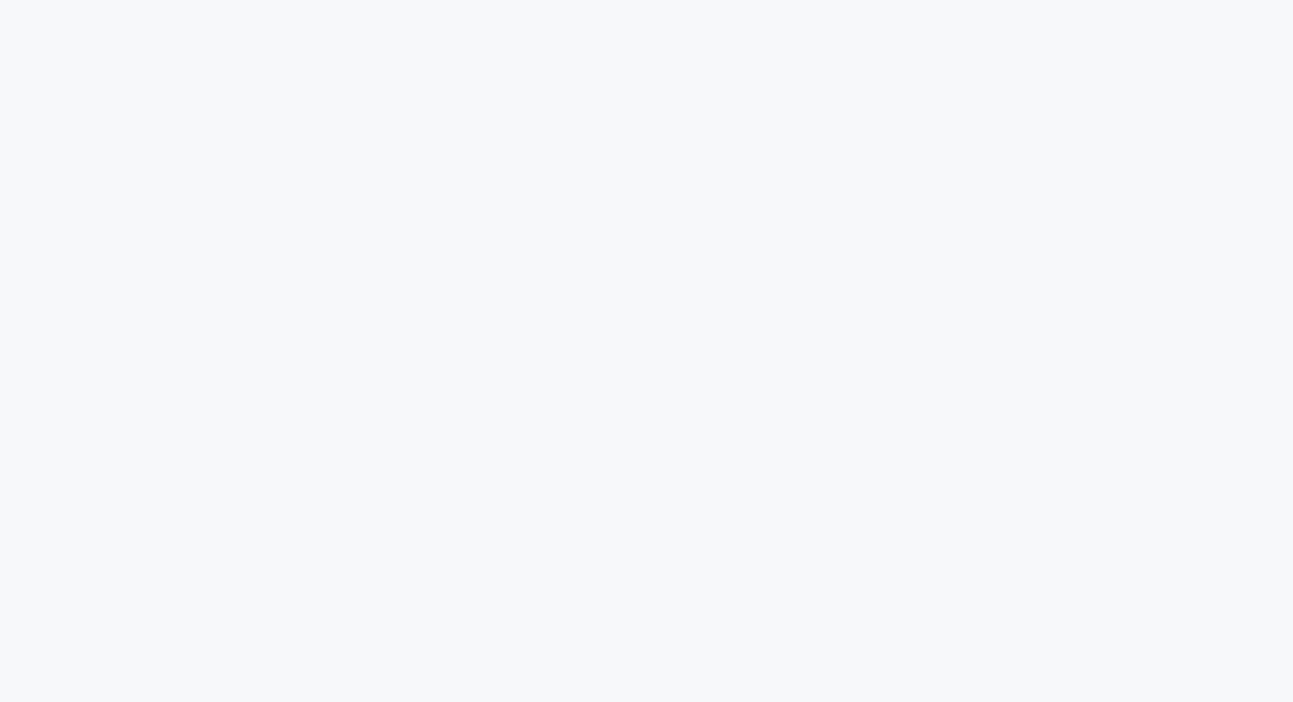 scroll, scrollTop: 0, scrollLeft: 0, axis: both 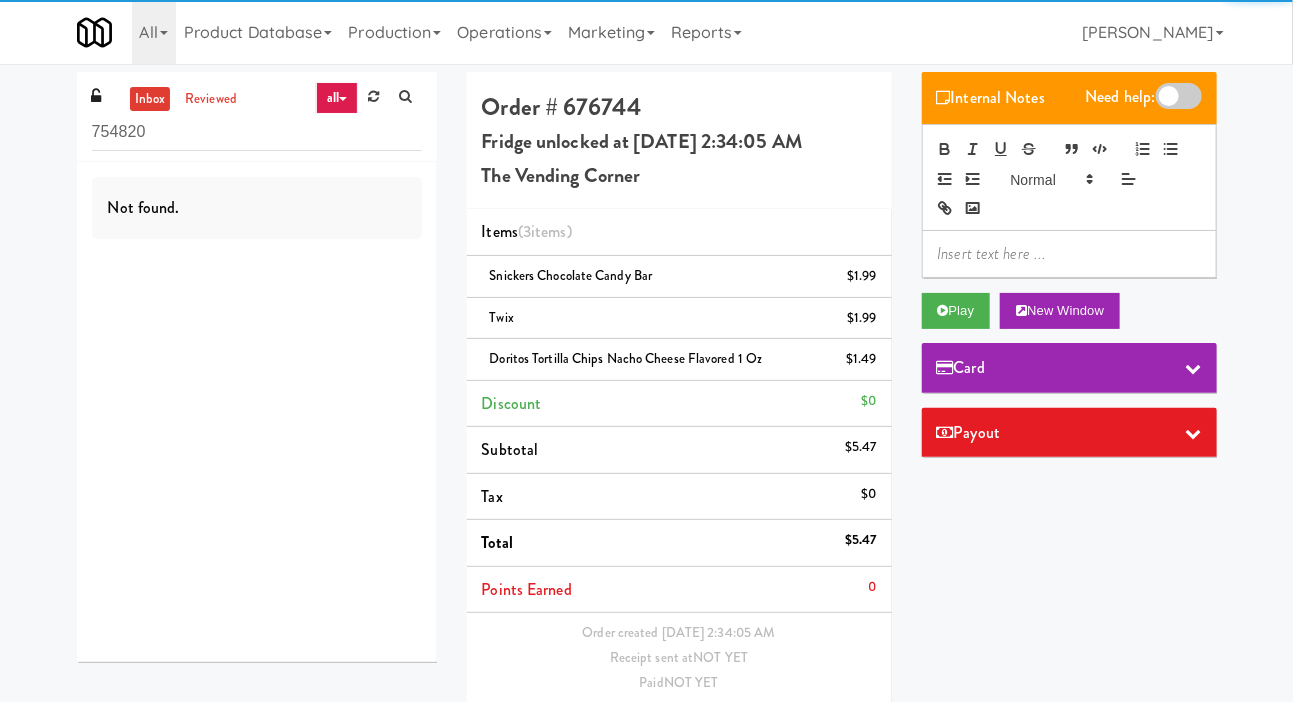 click on "Not found." at bounding box center [257, 208] 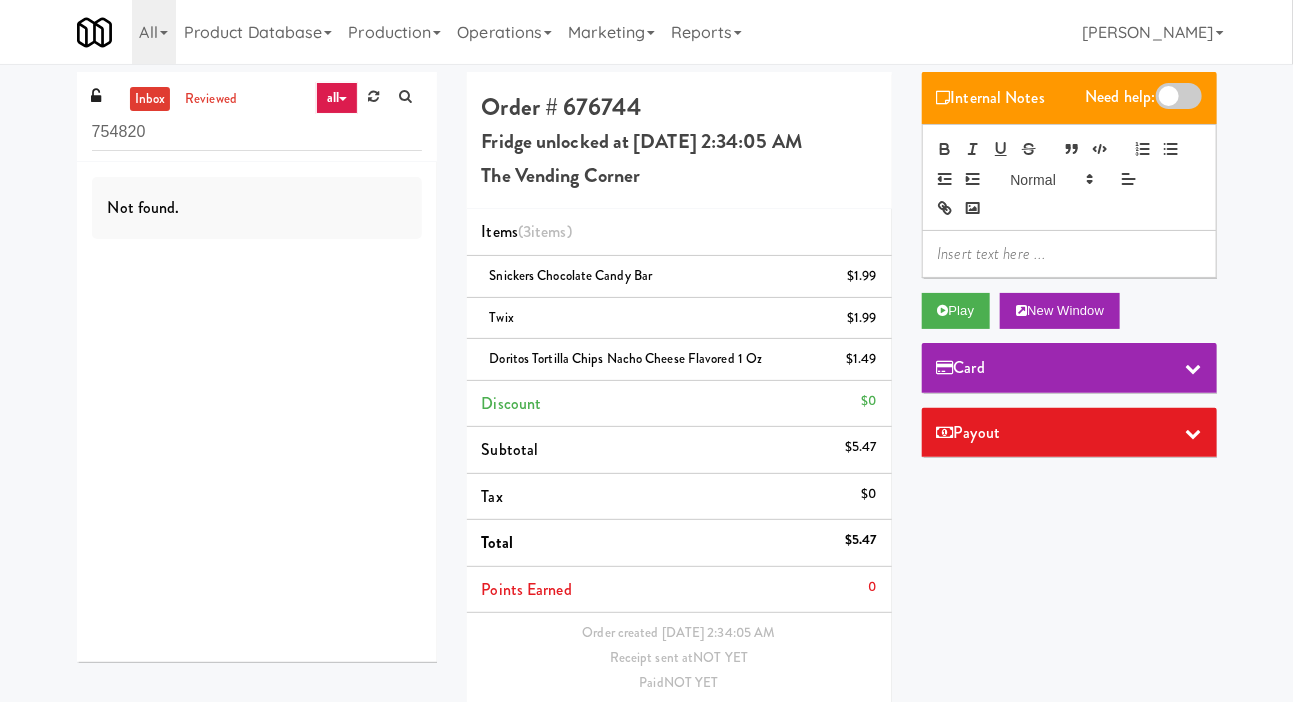 click on "Not found." at bounding box center [257, 412] 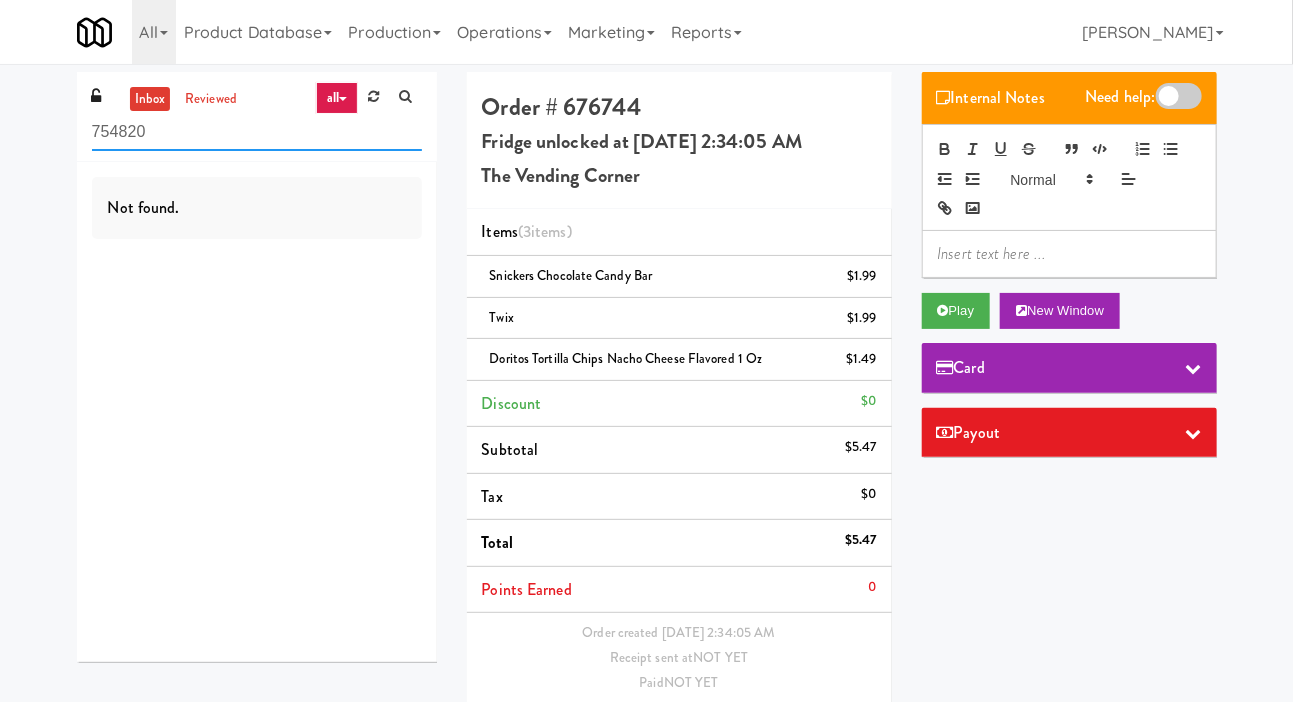 click on "754820" at bounding box center (257, 132) 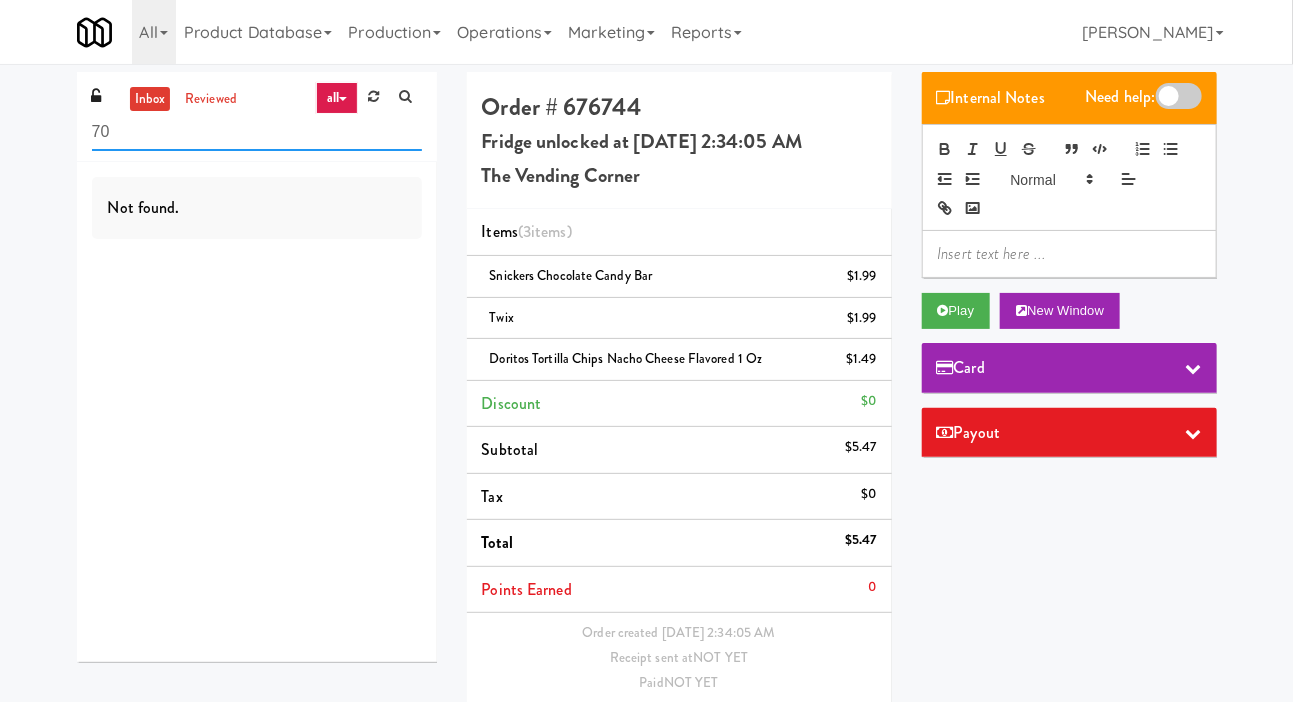 type on "0" 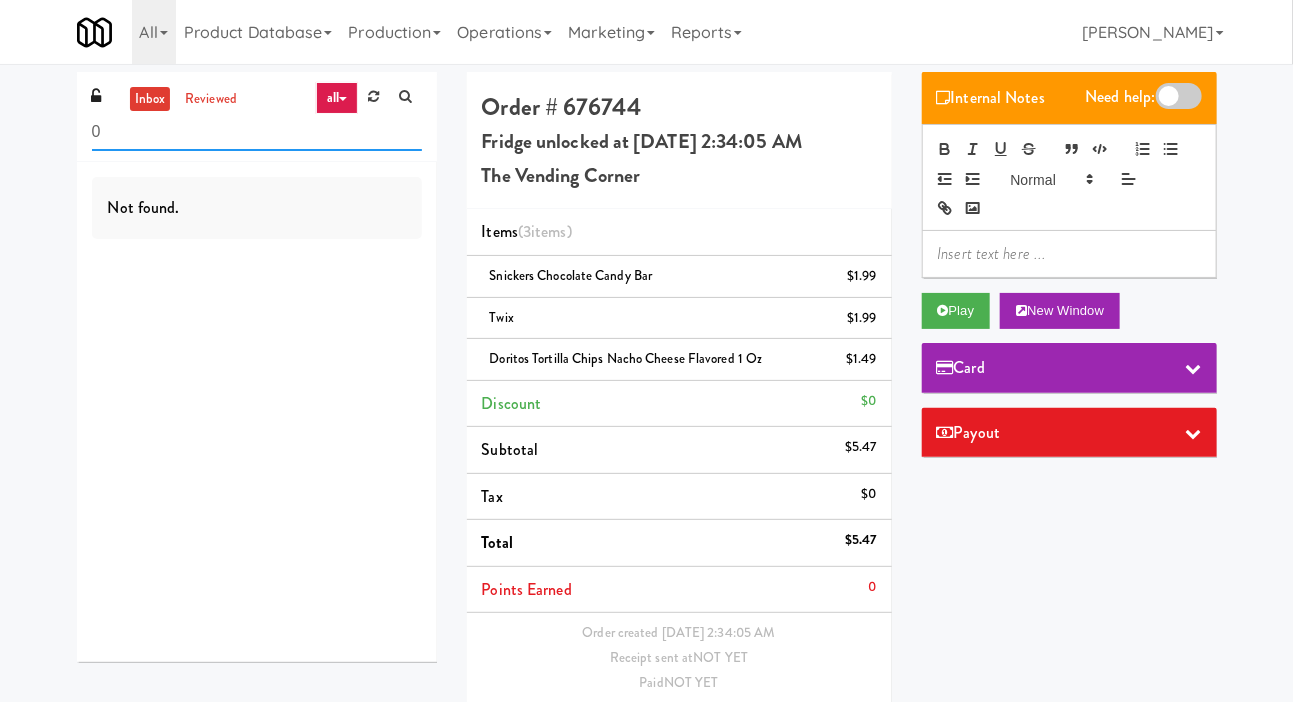click on "0" at bounding box center (257, 132) 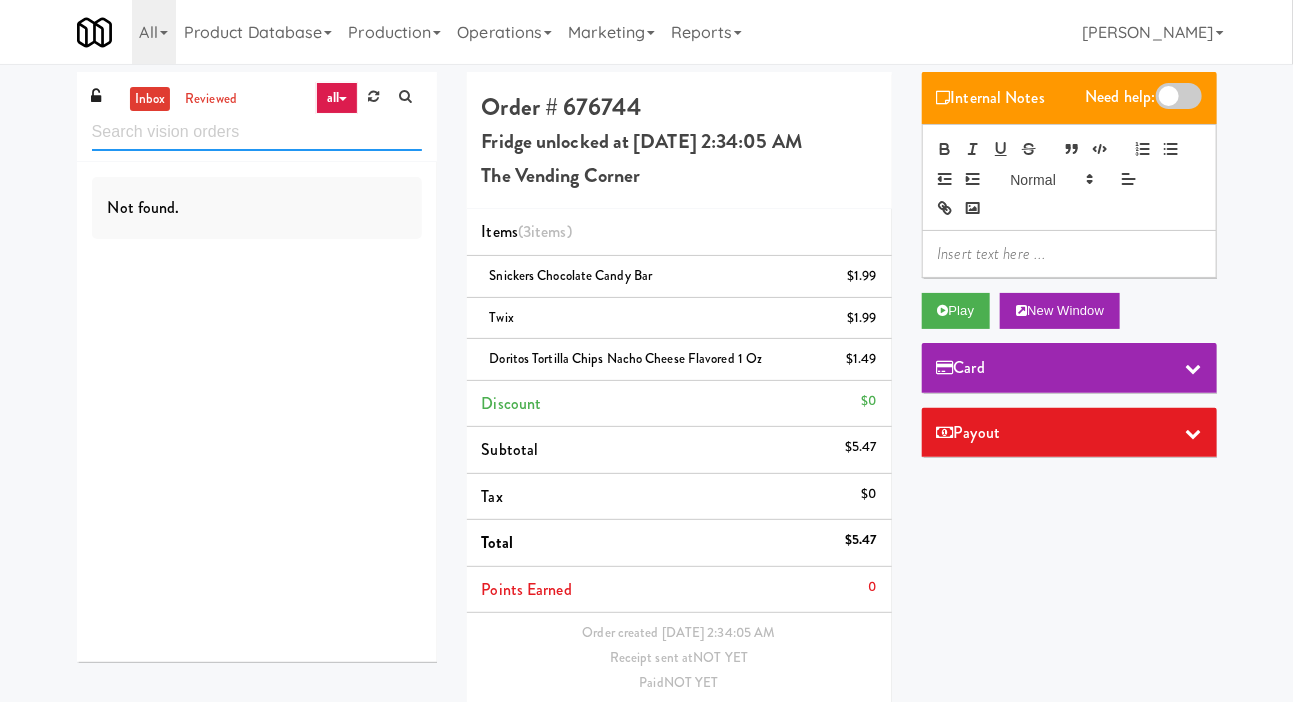type 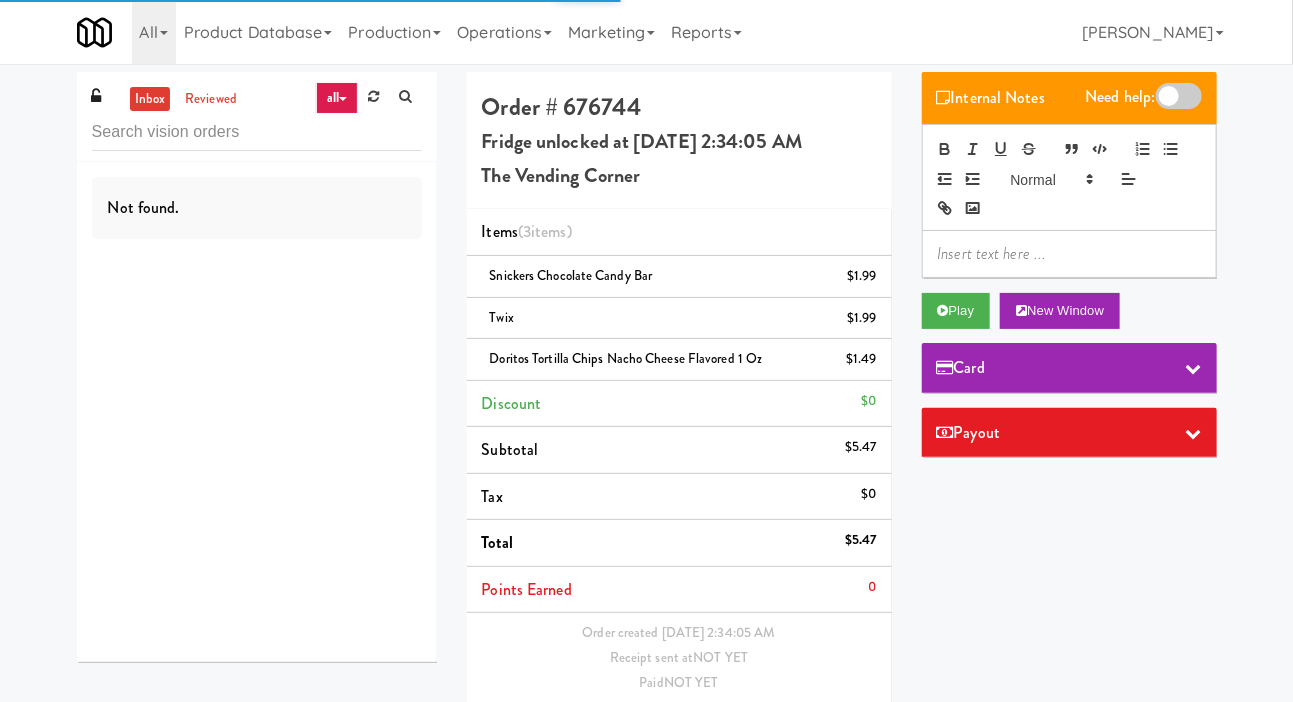 click on "inbox reviewed all    all     gen 1.5     gen 2/3     gen 4     help requested     failed     Not found. Order # 676744 Fridge unlocked at Friday, July 11th 2025 2:34:05 AM The Vending Corner Items  (3  items ) Snickers Chocolate Candy Bar  $1.99 Twix  $1.99 Doritos Tortilla Chips Nacho Cheese Flavored 1 Oz  $1.49 Discount  $0 Subtotal $5.47 Tax $0 Total $5.47 Points Earned  0 Order created Jul 11, 2025 2:34:05 AM Receipt sent at  NOT YET Paid  NOT YET  No Items Taken Edit Order  Internal Notes Need help:                                                                                                                                                                 Play  New Window  Card   Payout ×" at bounding box center (646, 426) 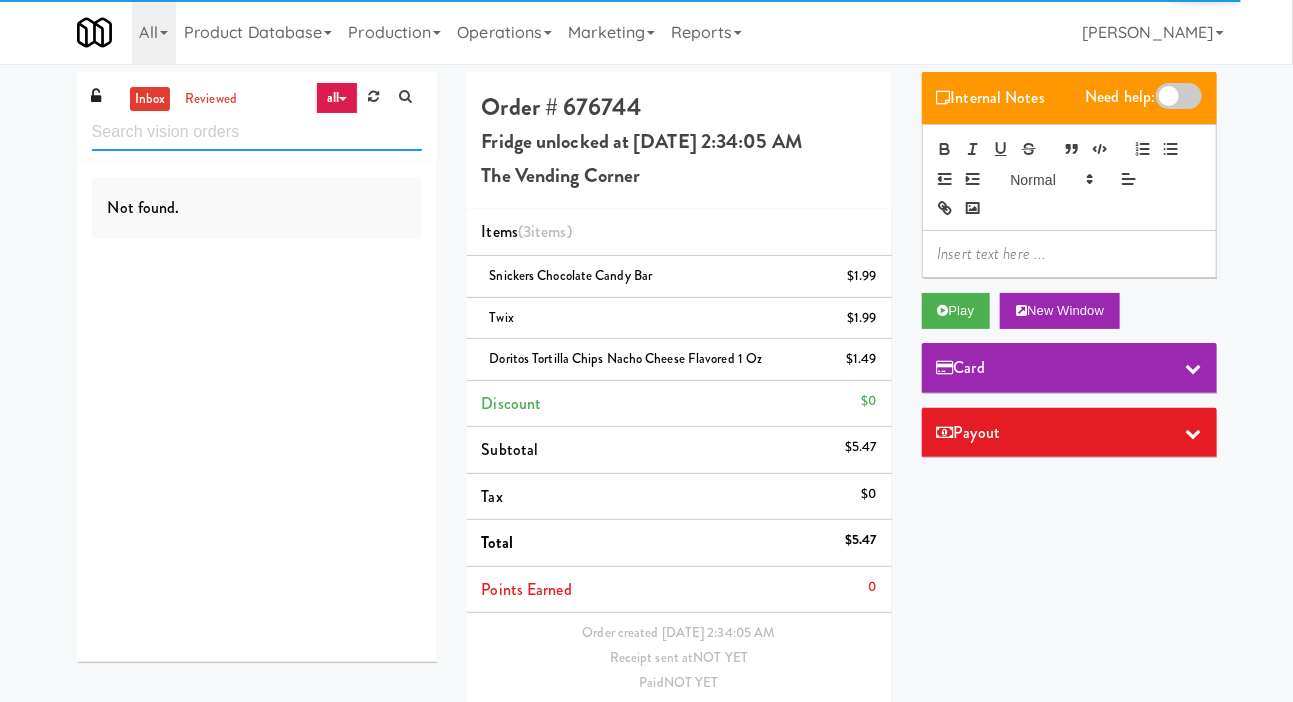 click at bounding box center (257, 132) 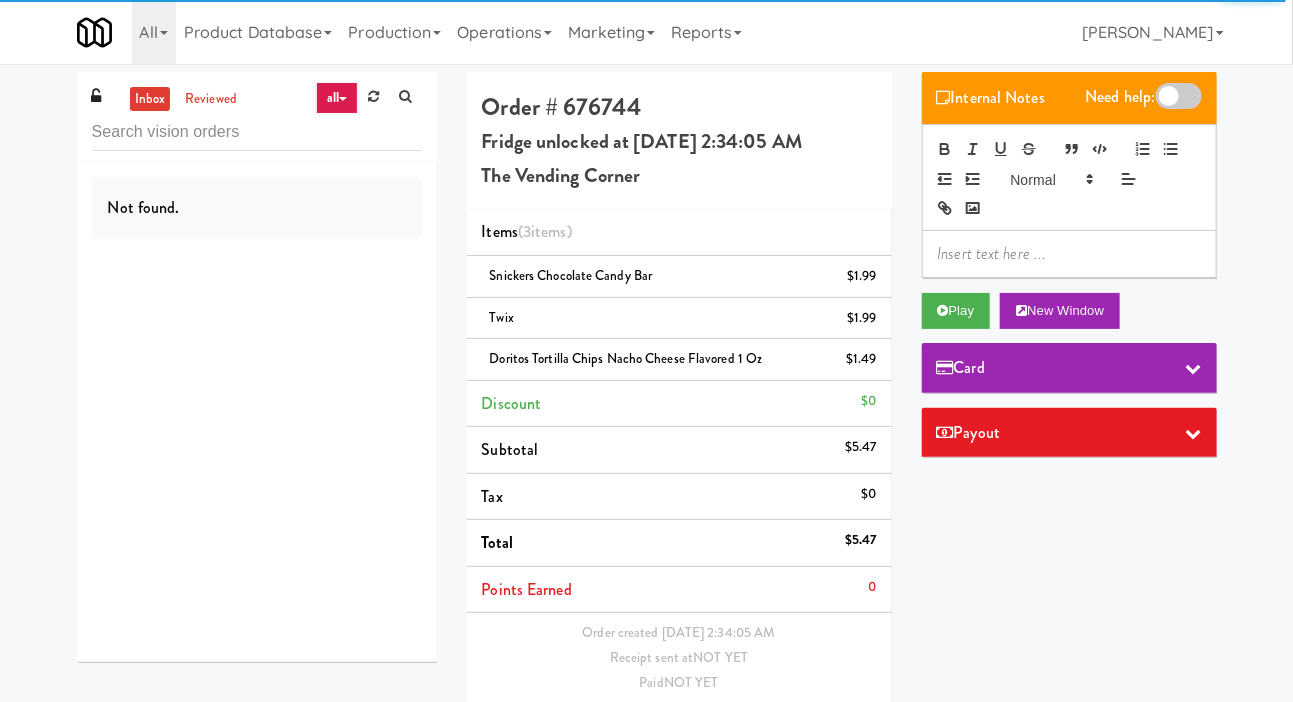click on "inbox reviewed all    all     gen 1.5     gen 2/3     gen 4     help requested     failed     Not found. Order # 676744 Fridge unlocked at Friday, July 11th 2025 2:34:05 AM The Vending Corner Items  (3  items ) Snickers Chocolate Candy Bar  $1.99 Twix  $1.99 Doritos Tortilla Chips Nacho Cheese Flavored 1 Oz  $1.49 Discount  $0 Subtotal $5.47 Tax $0 Total $5.47 Points Earned  0 Order created Jul 11, 2025 2:34:05 AM Receipt sent at  NOT YET Paid  NOT YET  No Items Taken Edit Order  Internal Notes Need help:                                                                                                                                                                 Play  New Window  Card   Payout ×" at bounding box center (646, 426) 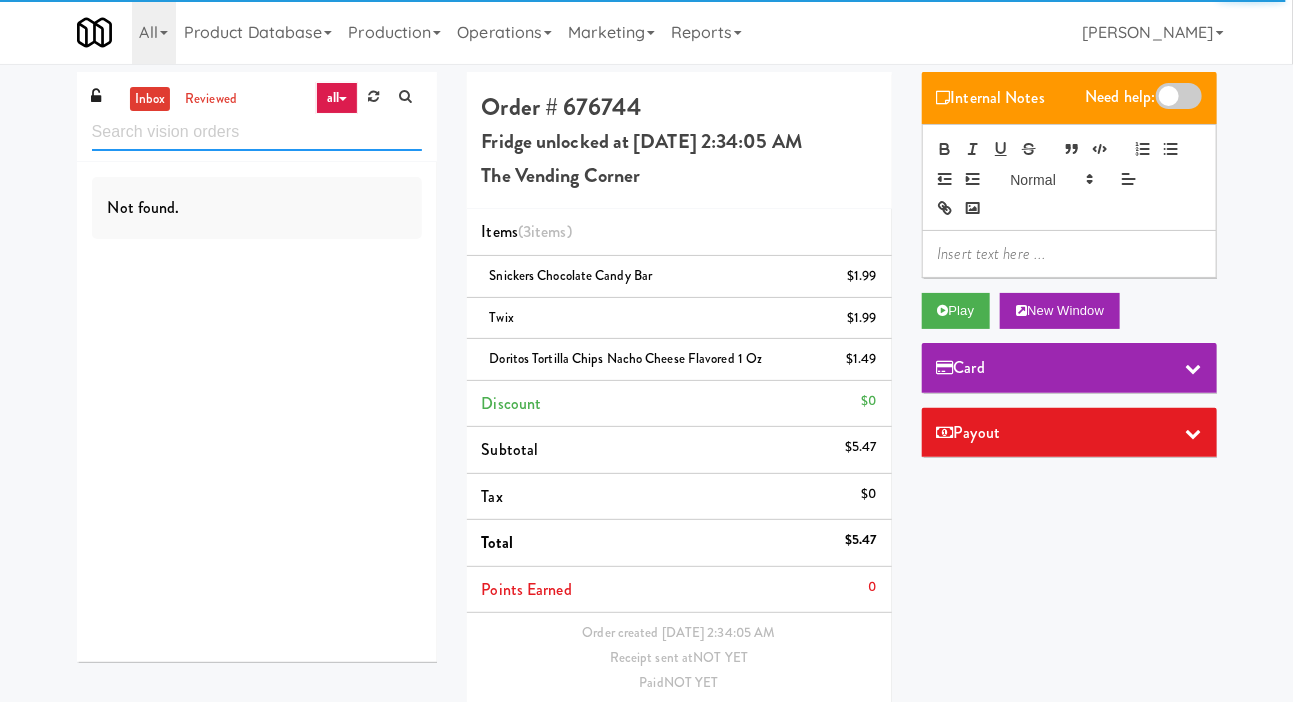click at bounding box center [257, 132] 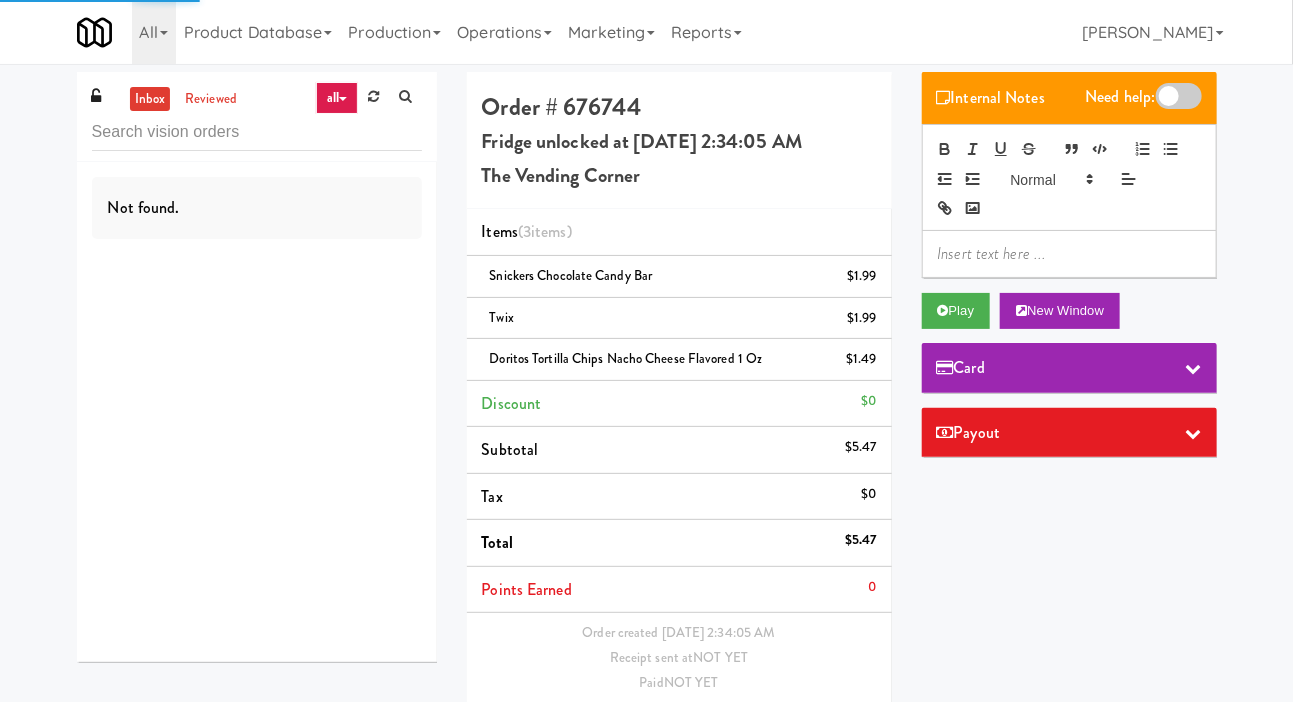 click on "inbox reviewed all    all     gen 1.5     gen 2/3     gen 4     help requested     failed     Not found. Order # 676744 Fridge unlocked at Friday, July 11th 2025 2:34:05 AM The Vending Corner Items  (3  items ) Snickers Chocolate Candy Bar  $1.99 Twix  $1.99 Doritos Tortilla Chips Nacho Cheese Flavored 1 Oz  $1.49 Discount  $0 Subtotal $5.47 Tax $0 Total $5.47 Points Earned  0 Order created Jul 11, 2025 2:34:05 AM Receipt sent at  NOT YET Paid  NOT YET  No Items Taken Edit Order  Internal Notes Need help:                                                                                                                                                                 Play  New Window  Card   Payout ×" at bounding box center (646, 426) 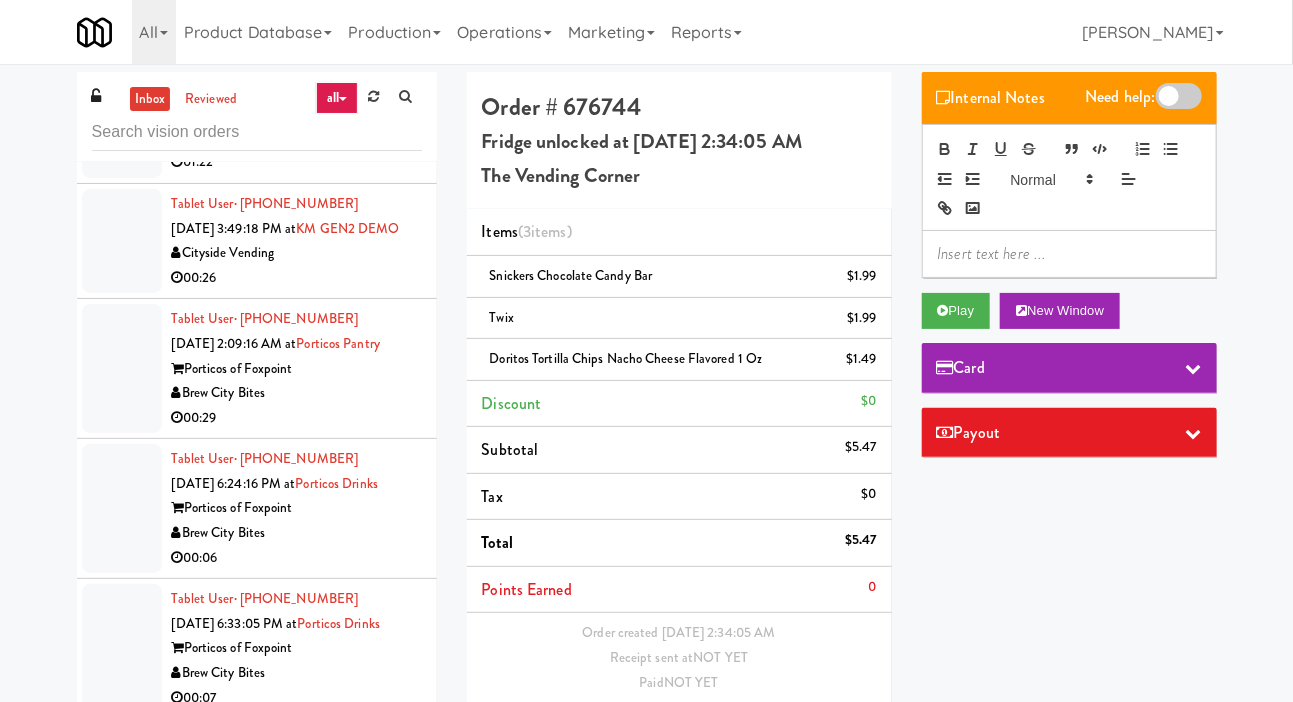click at bounding box center (122, 113) 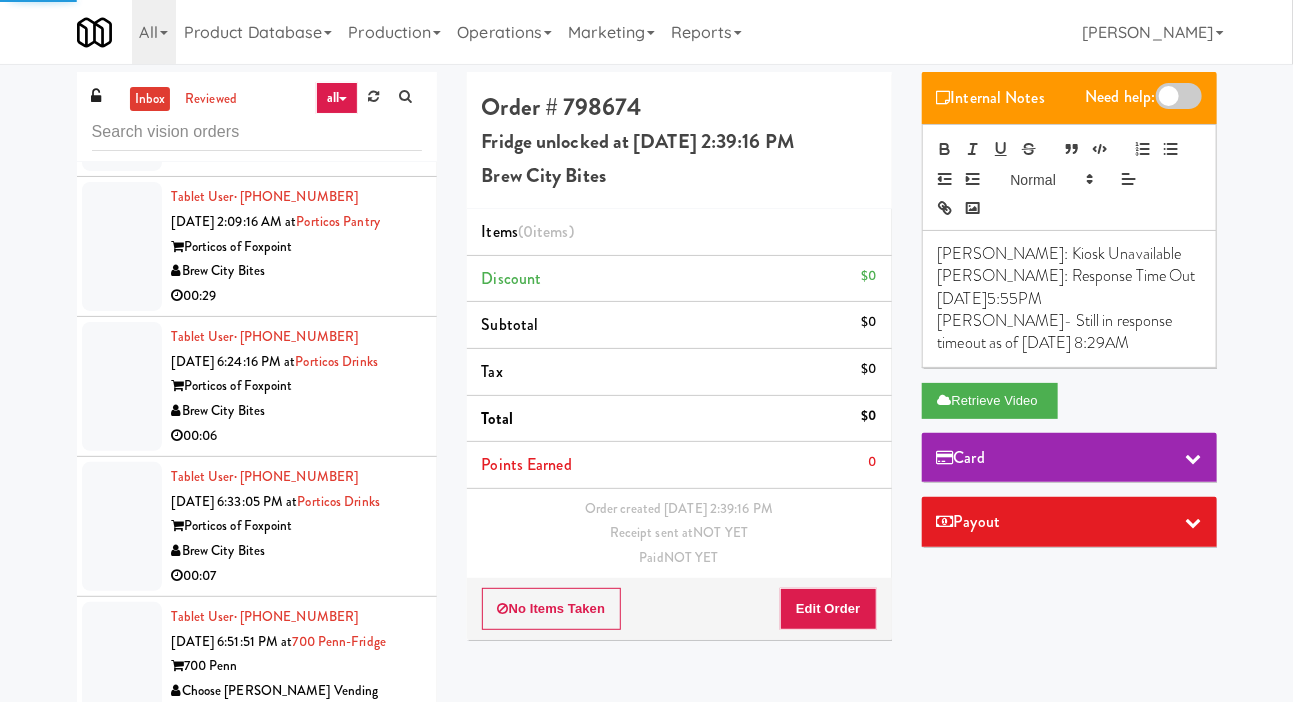 click at bounding box center (122, 119) 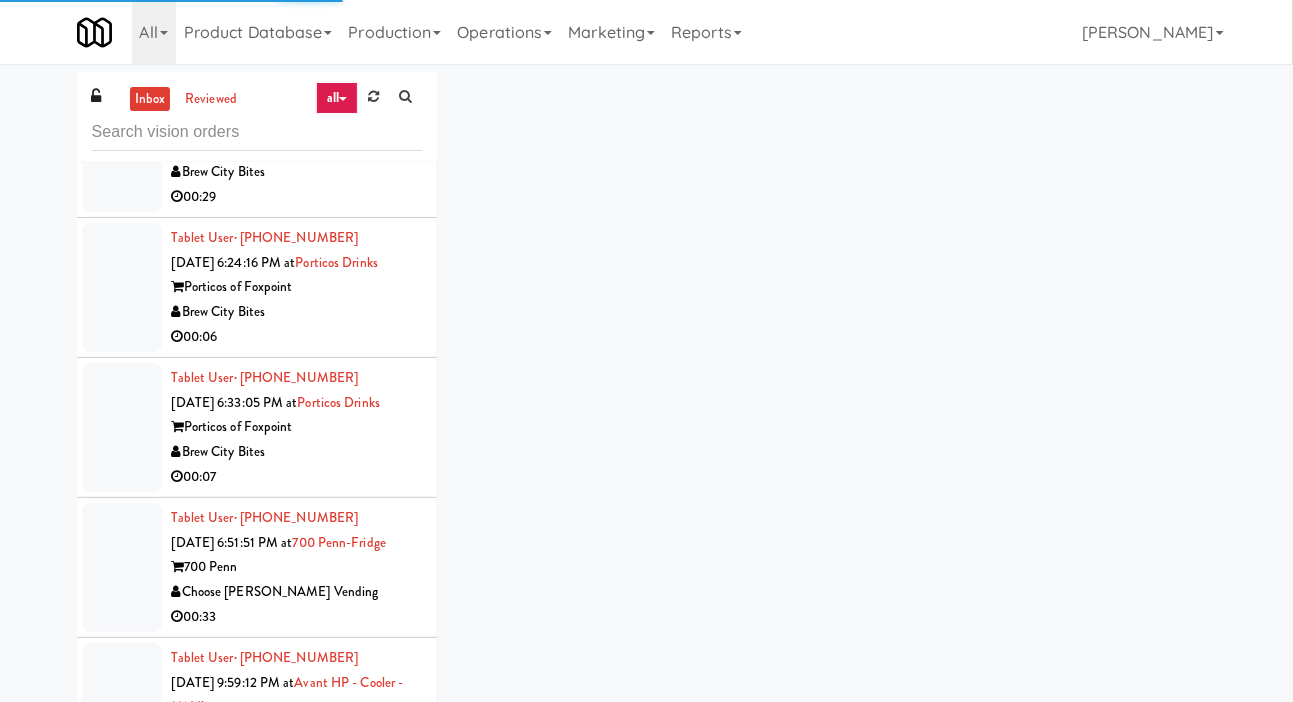 scroll, scrollTop: 3110, scrollLeft: 0, axis: vertical 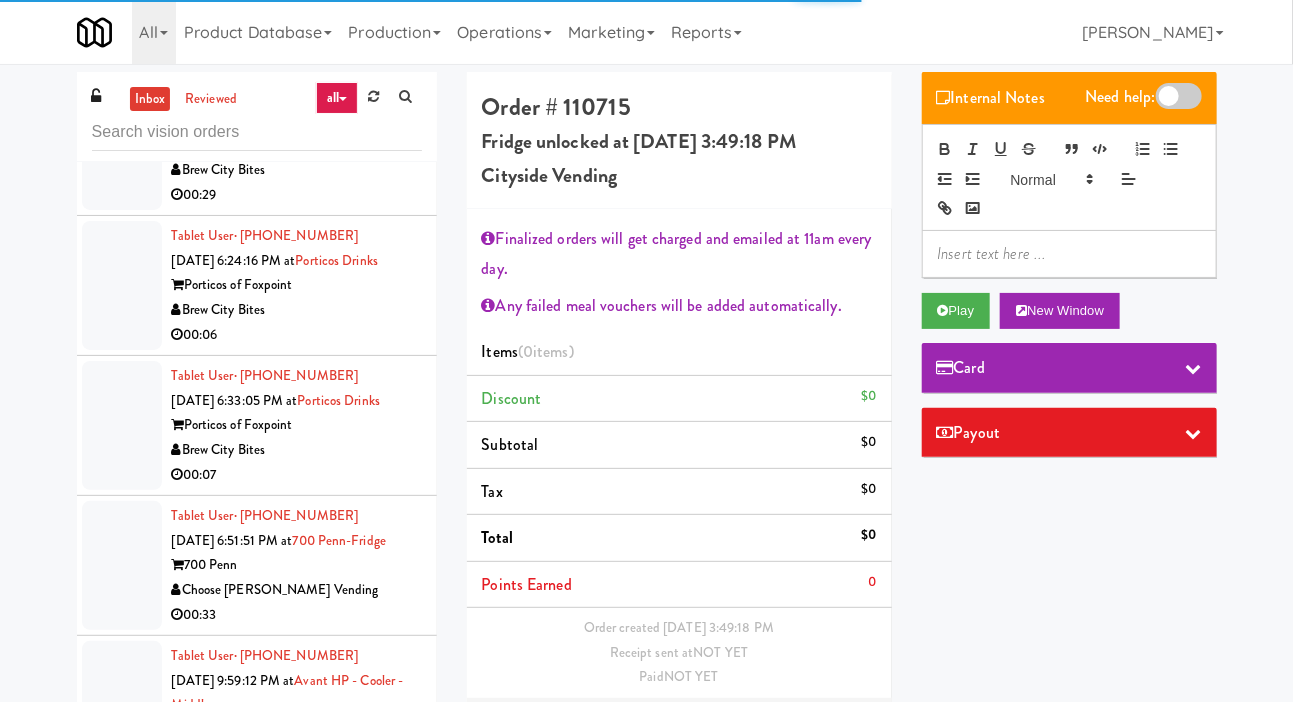 click at bounding box center [122, 145] 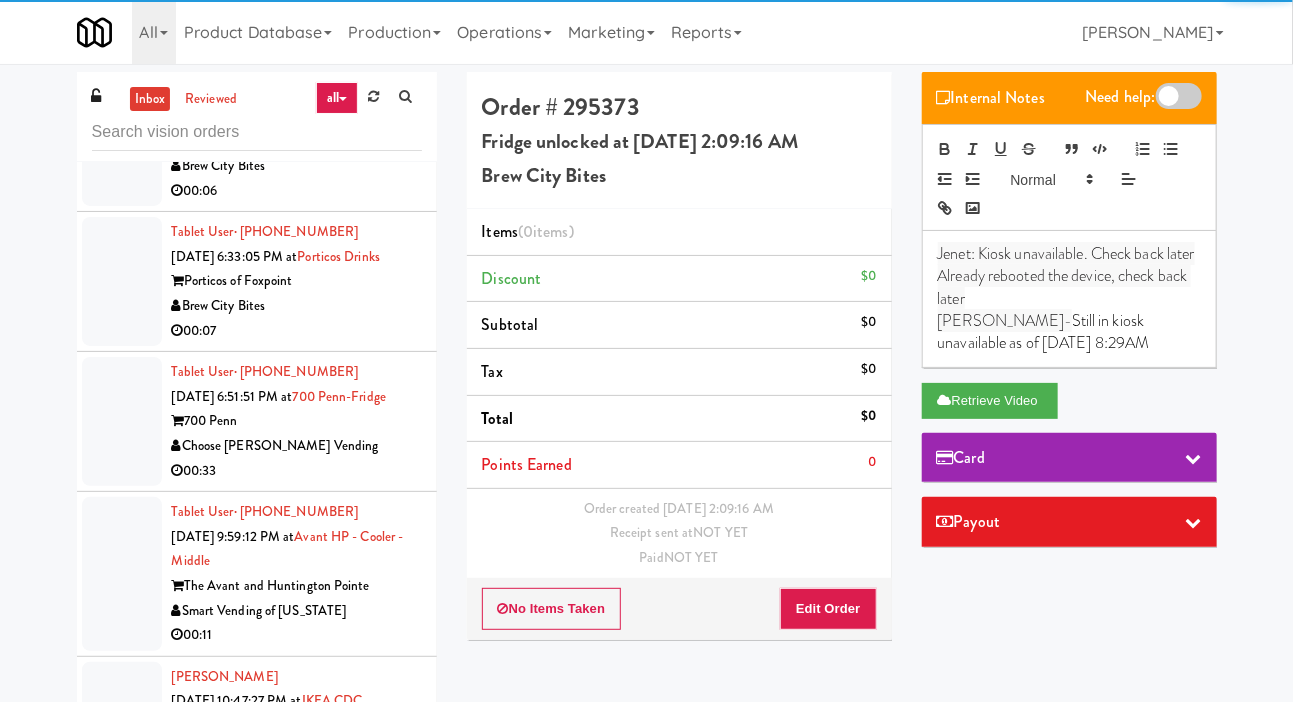 click at bounding box center [122, 141] 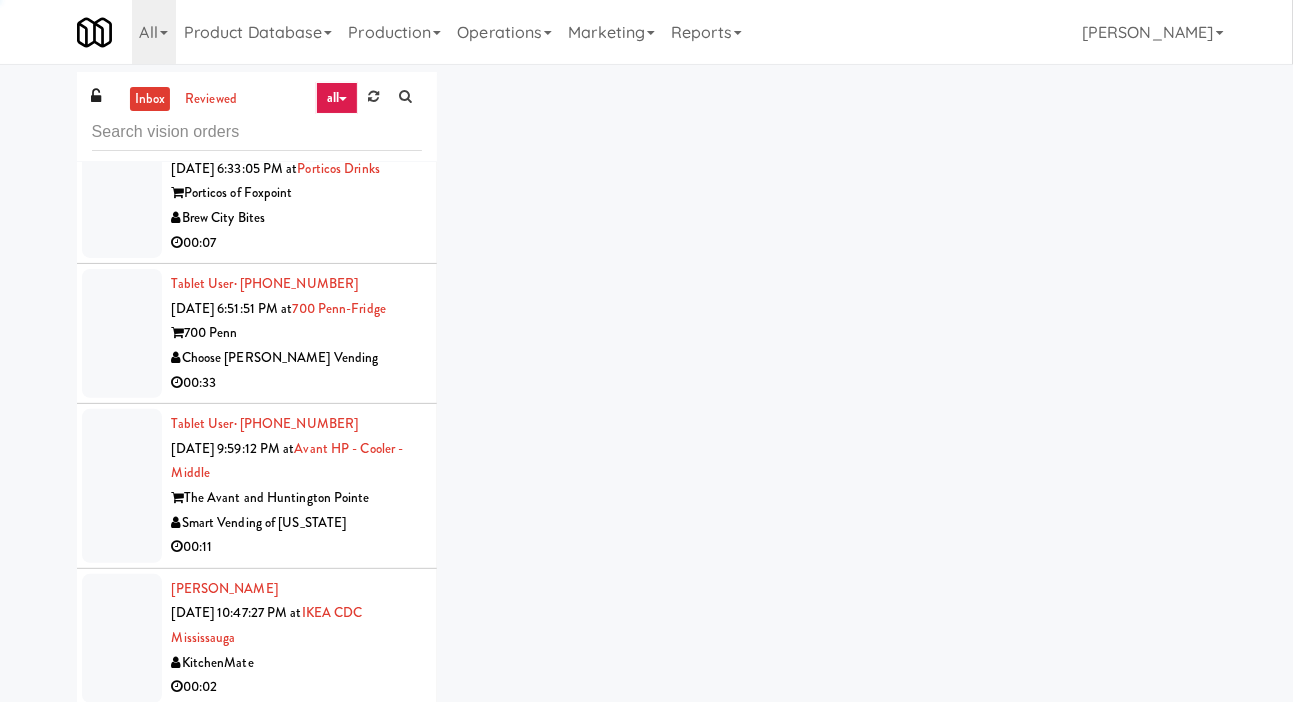 scroll, scrollTop: 3374, scrollLeft: 0, axis: vertical 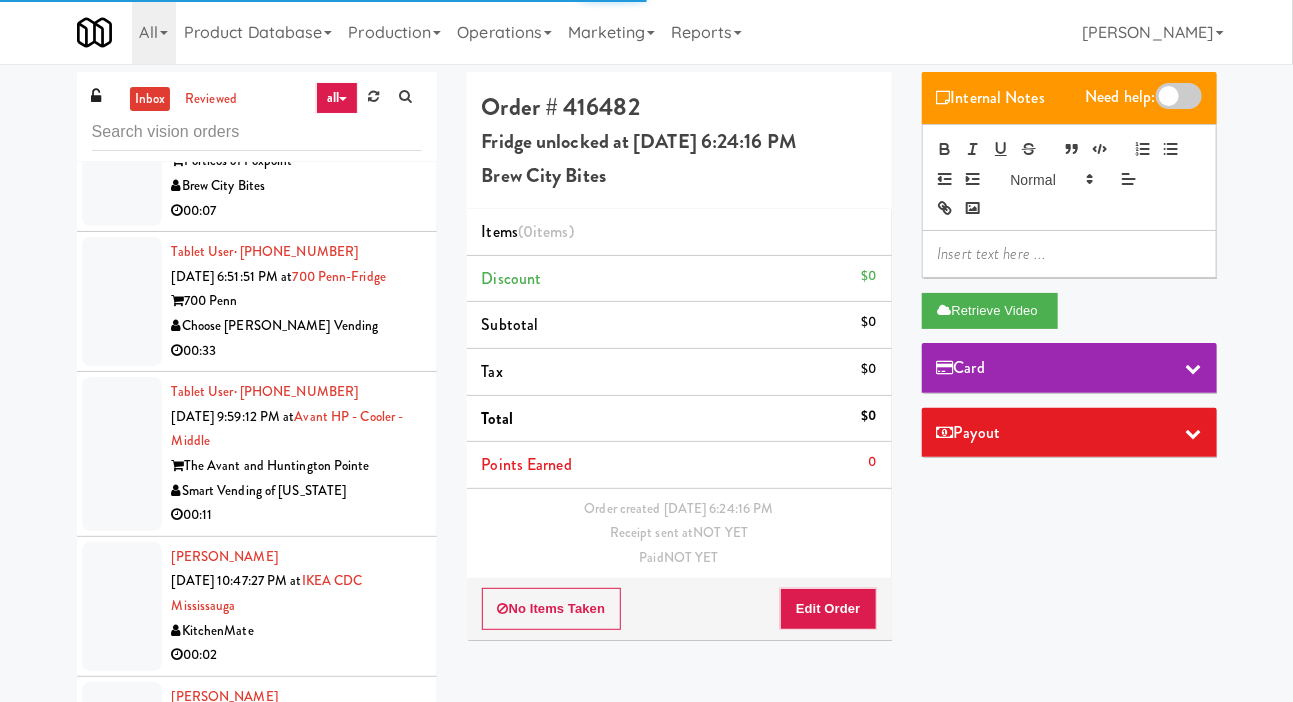 click at bounding box center (122, 161) 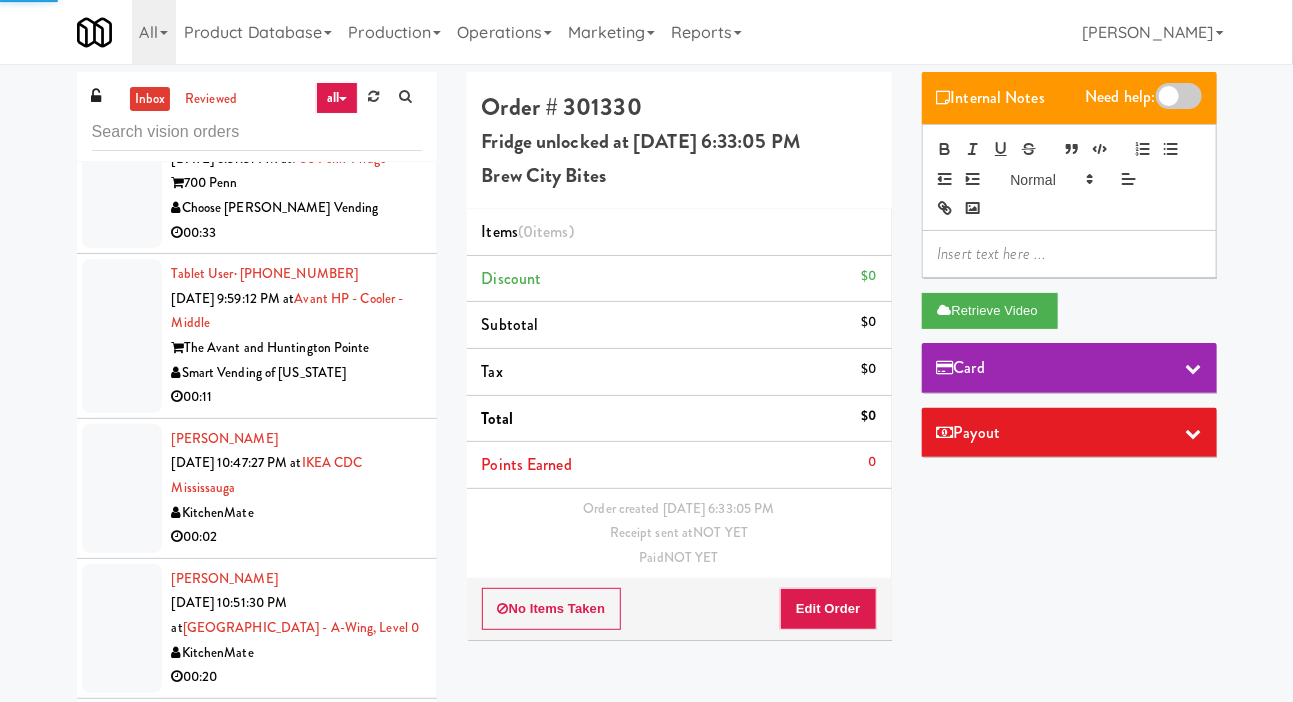 click at bounding box center (122, 183) 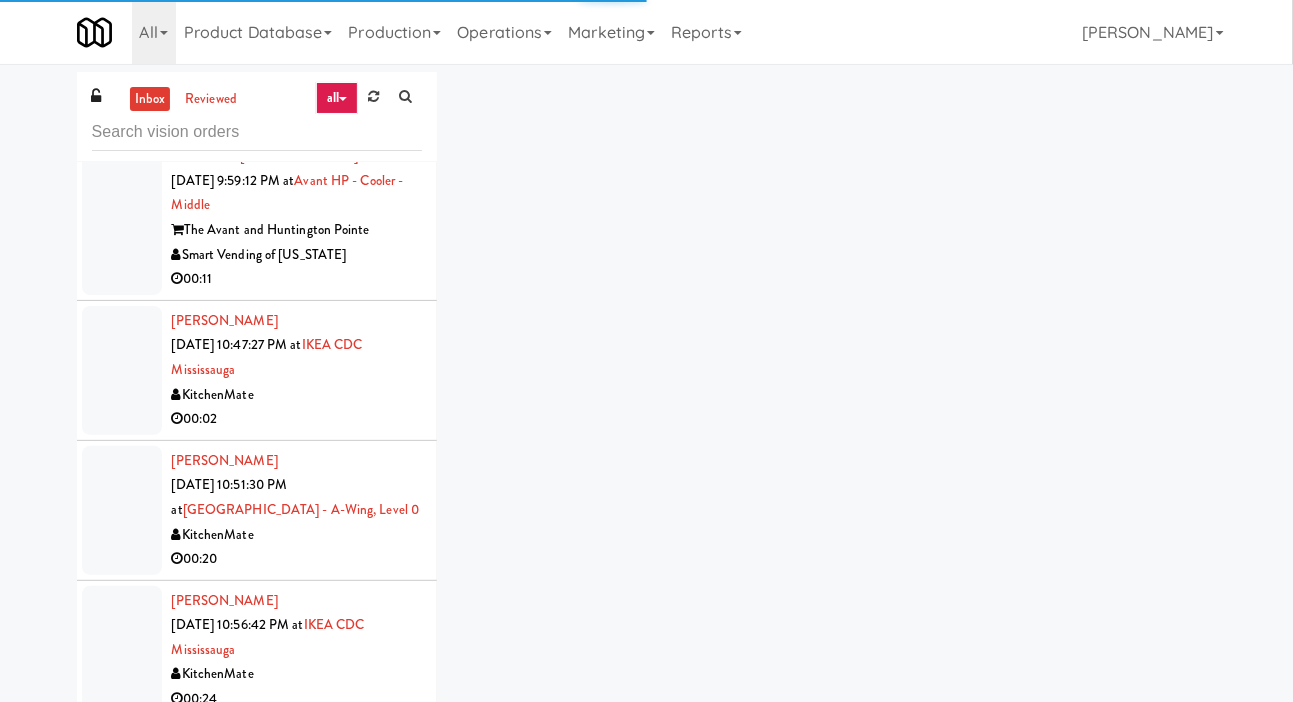 scroll, scrollTop: 3614, scrollLeft: 0, axis: vertical 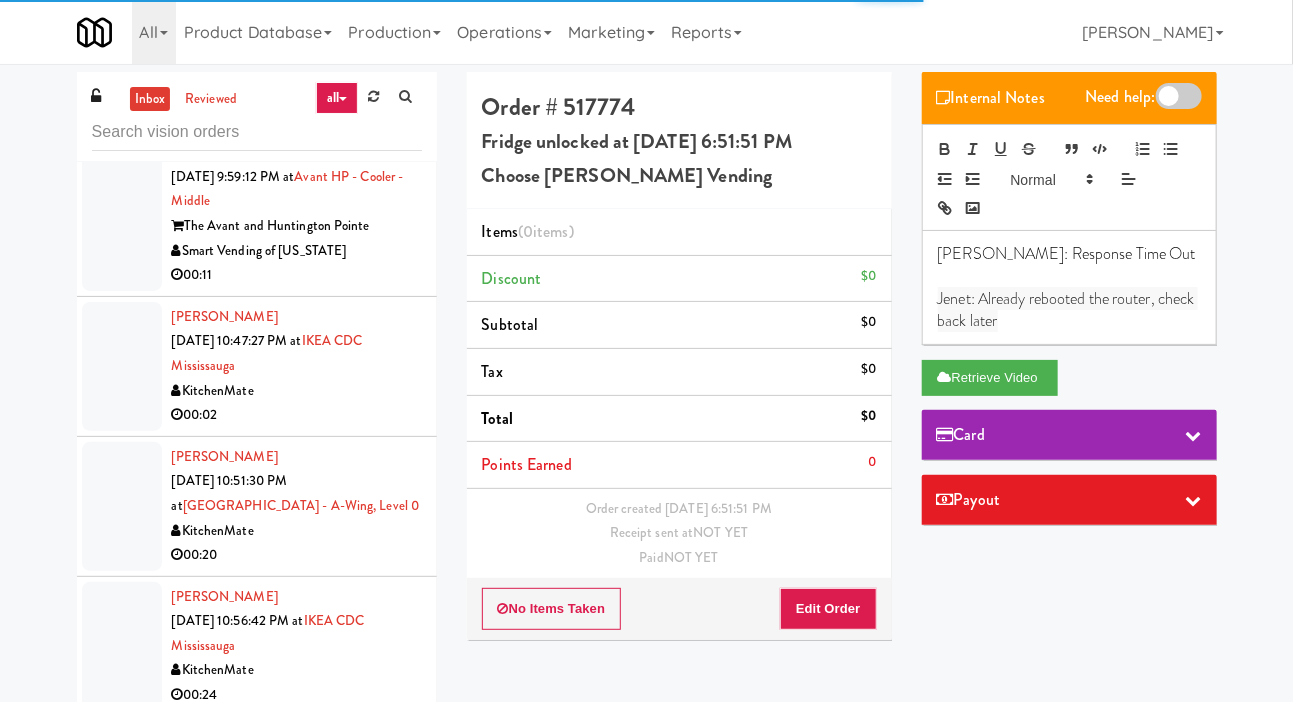 click at bounding box center [122, 214] 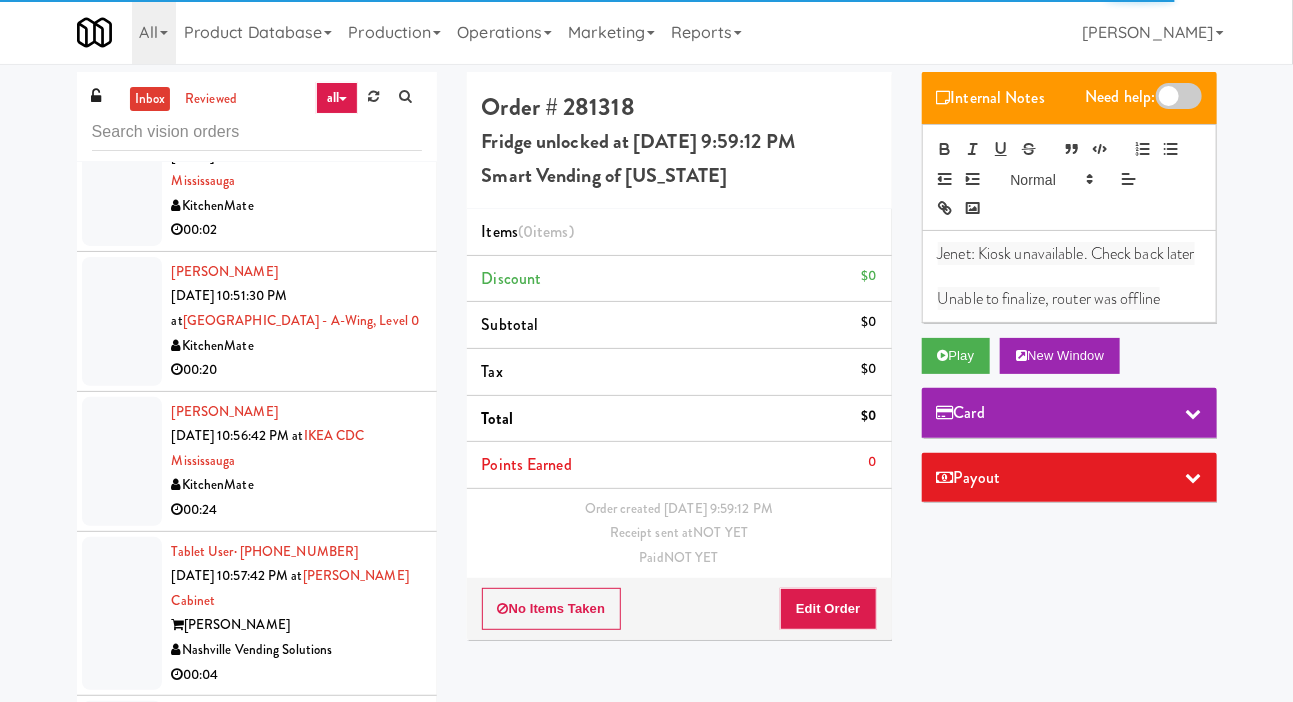scroll, scrollTop: 3801, scrollLeft: 0, axis: vertical 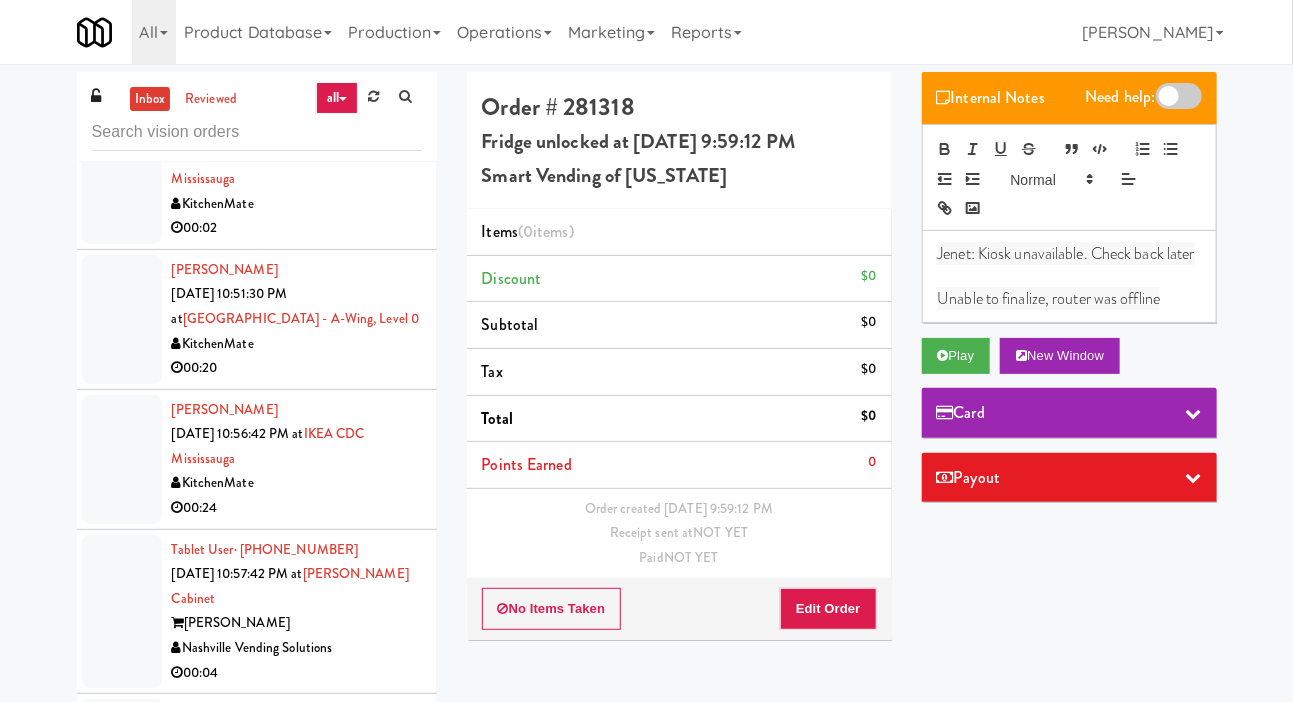 click on "Card" at bounding box center [1069, 413] 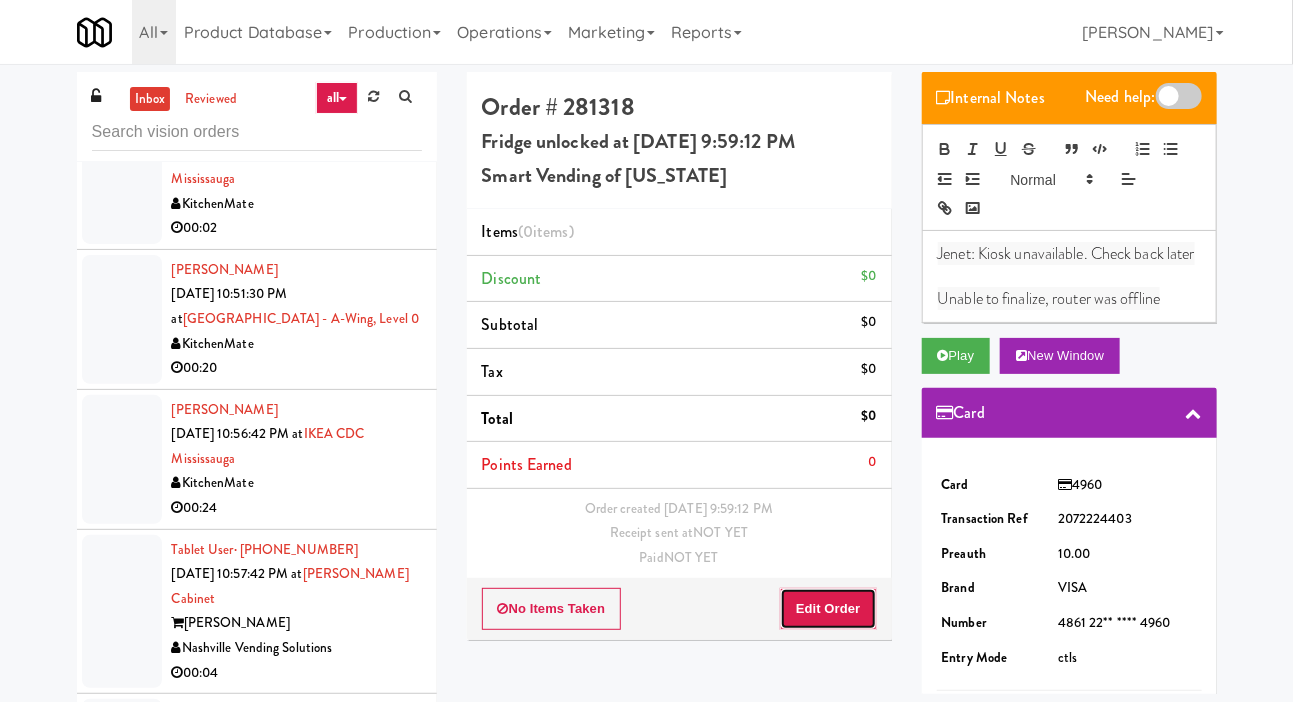 click on "Edit Order" at bounding box center (828, 609) 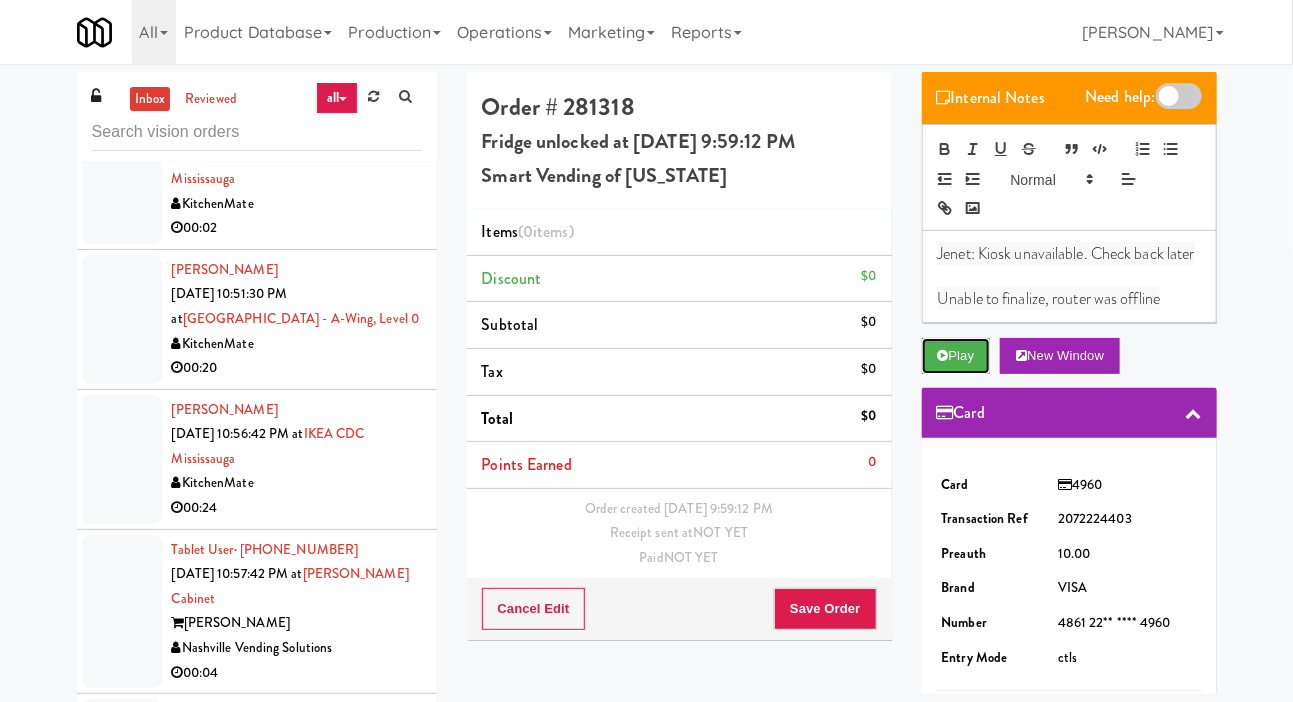 click on "Play" at bounding box center (956, 356) 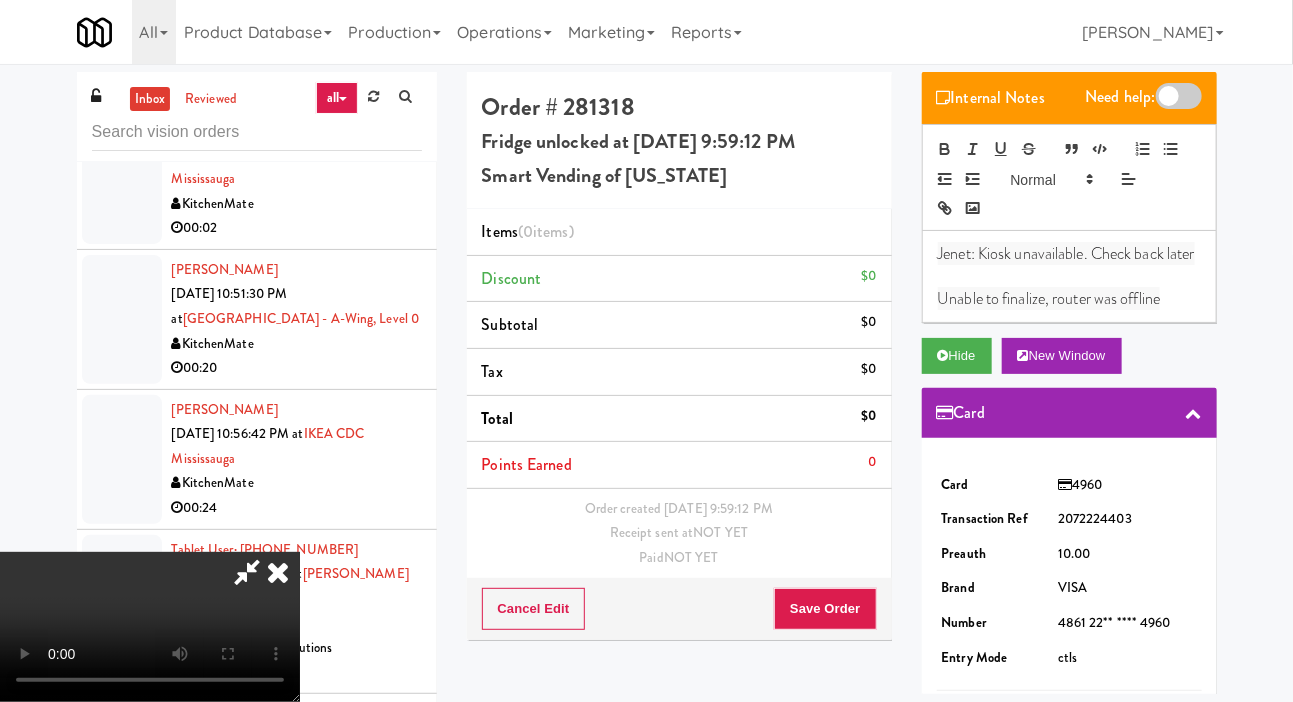 click on "Card" at bounding box center (1069, 413) 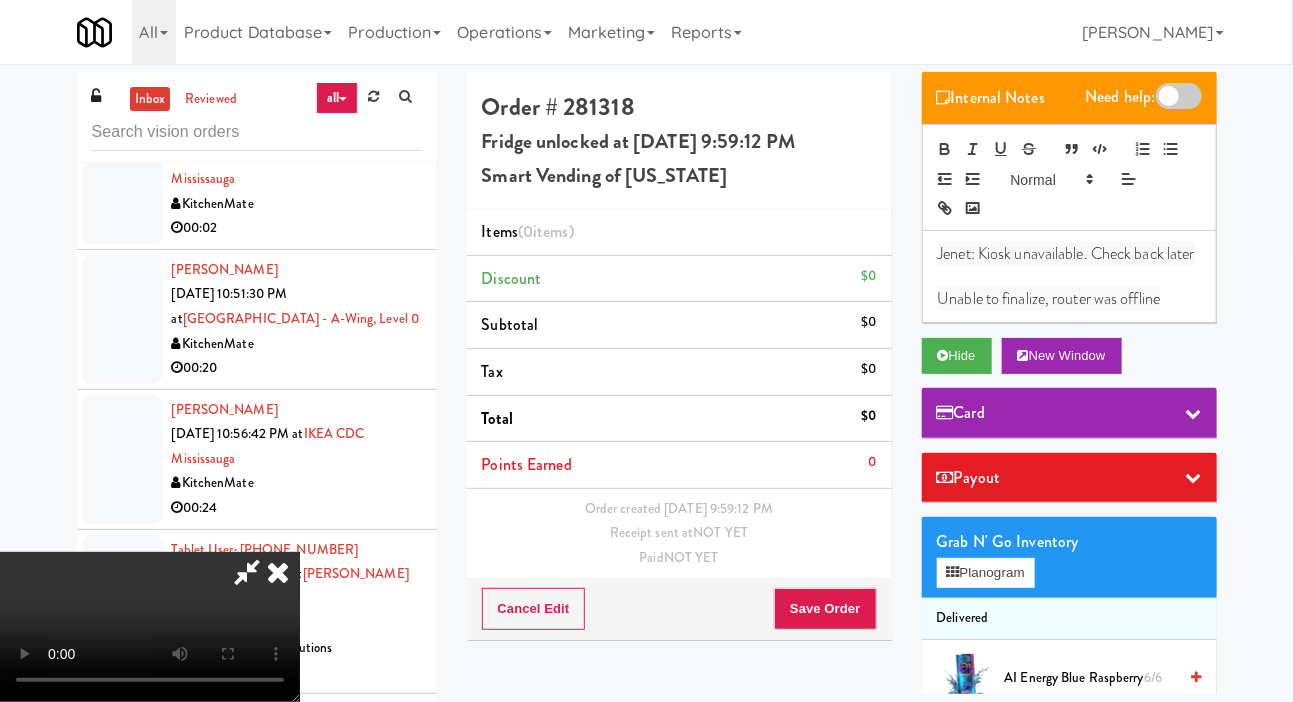 click on "inbox reviewed all    all     gen 1.5     gen 2/3     gen 4     help requested     failed   Tablet User  · (516) 554-1766 May 29, 2025 1:23:28 PM at  KM GEN2 DEMO  Cityside Vending  00:04     Tablet User  · (516) 554-1766 May 29, 2025 3:18:25 PM at  KM GEN2 DEMO  Cityside Vending  00:07     Tablet User  · (718) 980-8298 Jun 30, 2025 4:46:51 PM at  KM GEN2 DEMO  Cityside Vending  Unknown     Tablet User  · (240) 515-0801 Jul 2, 2025 12:07:59 AM at  KM GEN2 DEMO  Cityside Vending  00:03     Tablet User  · (202) 867-5606 Jul 2, 2025 12:52:21 AM at  KM GEN2 DEMO  Cityside Vending  00:08     Tablet User  · (301) 399-6357 Jul 2, 2025 9:32:20 AM at  KM GEN2 DEMO  Cityside Vending  00:27     Tablet User  · (202) 790-8223 Jul 2, 2025 2:26:59 PM at  KM GEN2 DEMO  Cityside Vending  00:06     Tablet User  · (240) 696-9291 Jul 2, 2025 7:29:14 PM at  KM GEN2 DEMO  Cityside Vending  00:10     Tablet User  · (301) 755-8472 Jul 2, 2025 10:30:58 PM at  KM GEN2 DEMO  Cityside Vending  00:04      00:24" at bounding box center (646, 424) 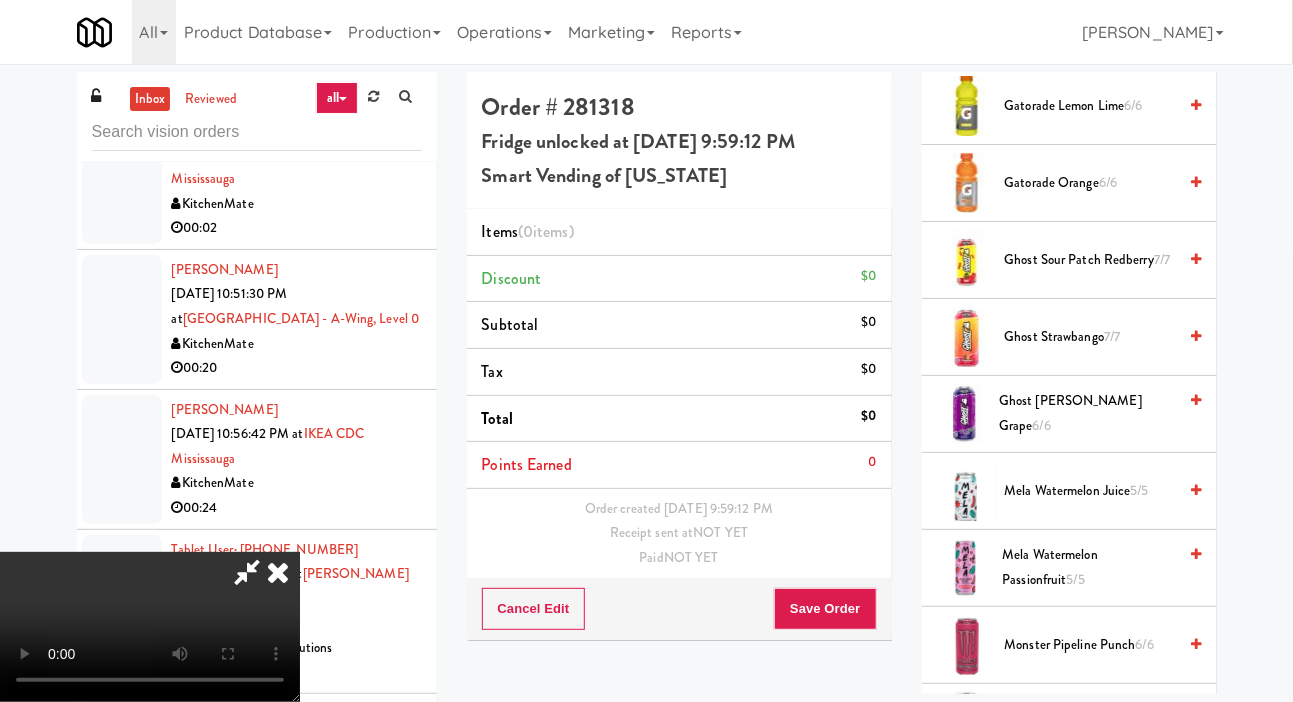 scroll, scrollTop: 1807, scrollLeft: 0, axis: vertical 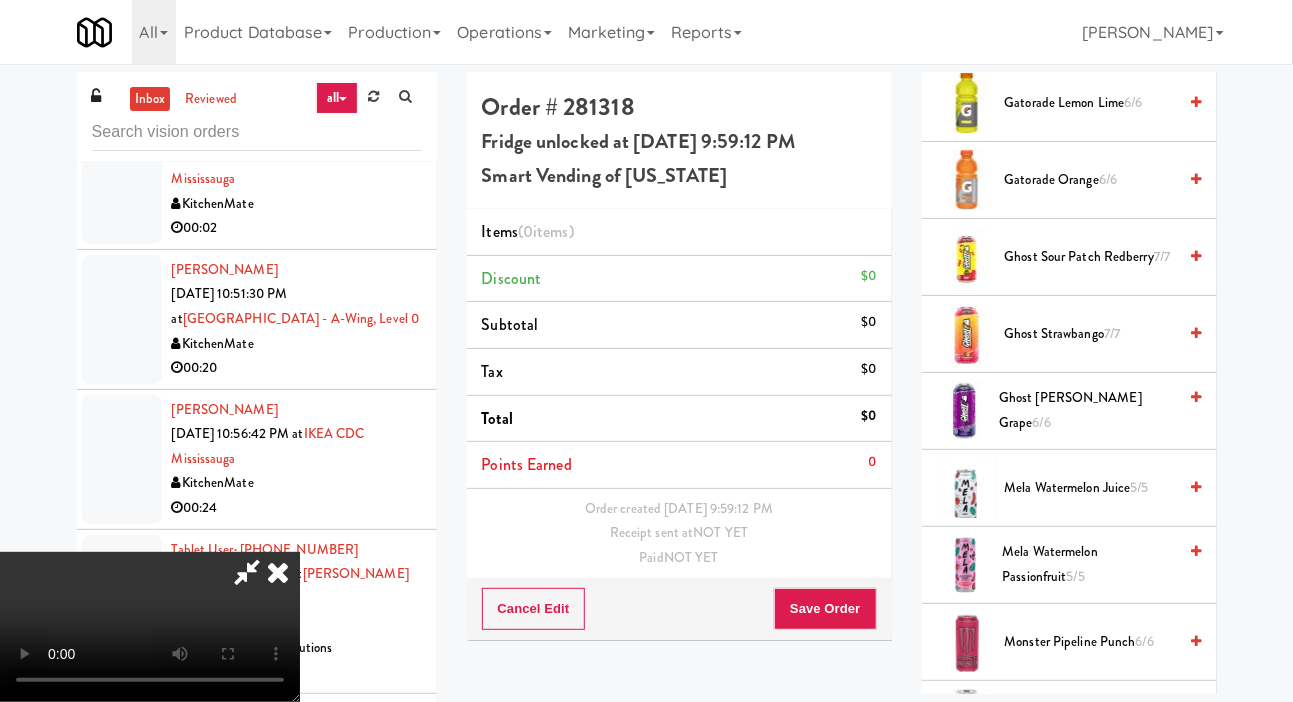 click on "Ghost Welch's Grape  6/6" at bounding box center [1087, 410] 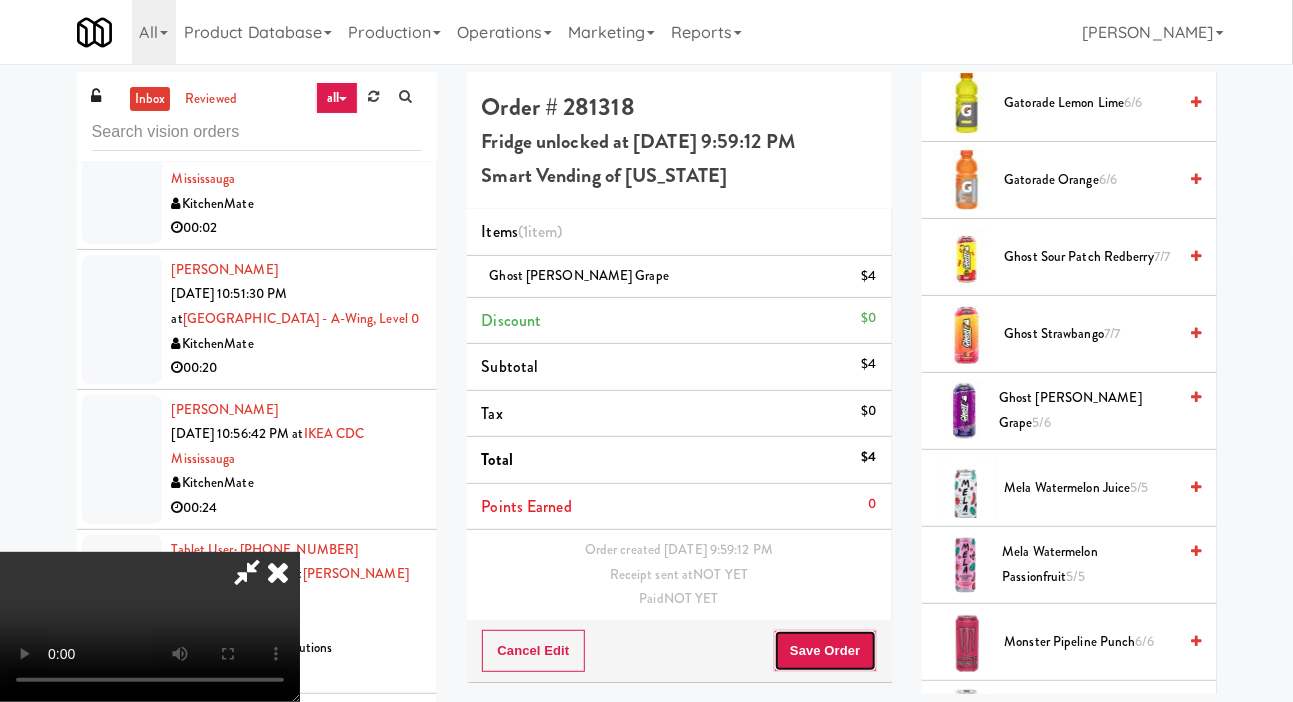 click on "Save Order" at bounding box center [825, 651] 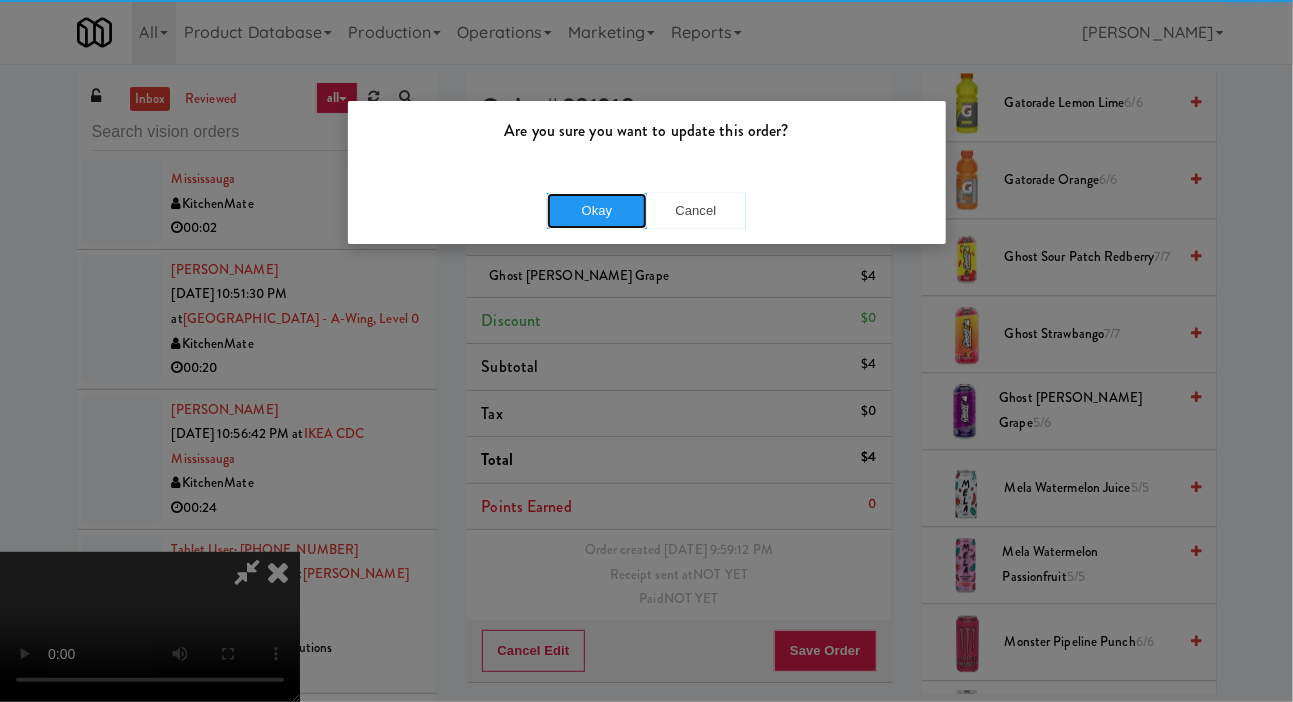 click on "Okay" at bounding box center [597, 211] 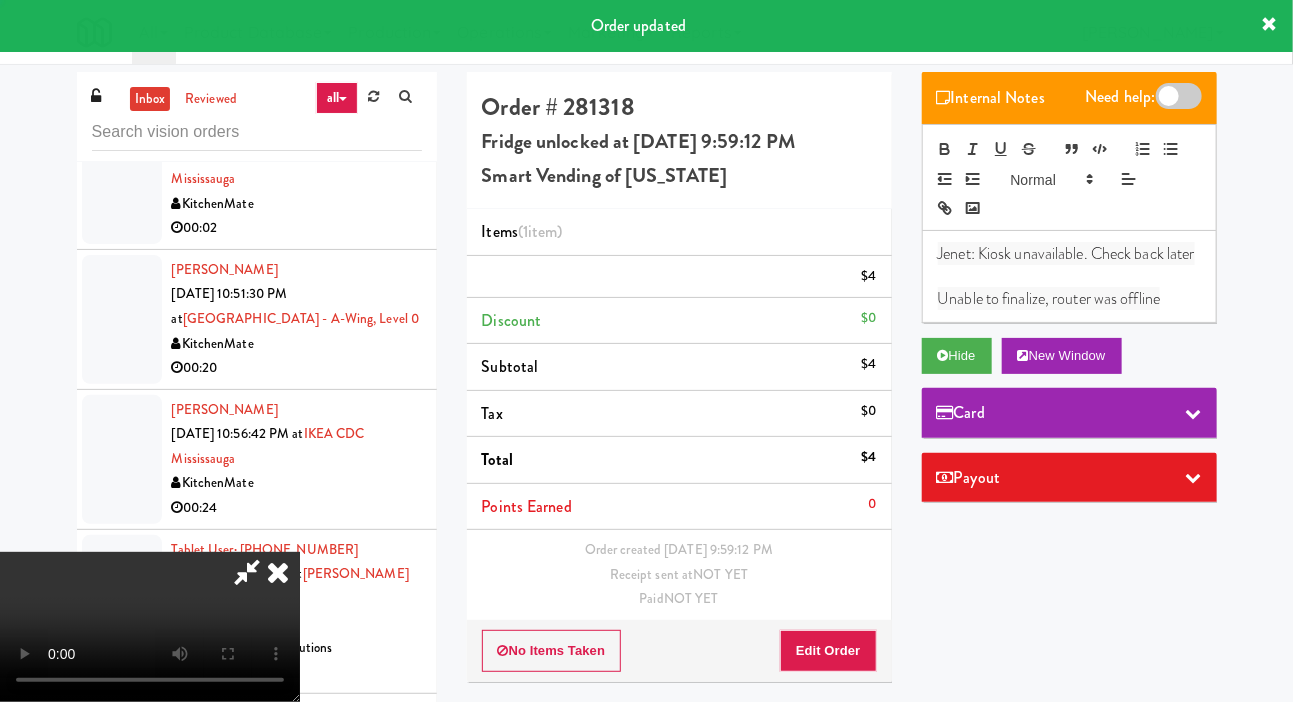 scroll, scrollTop: 0, scrollLeft: 0, axis: both 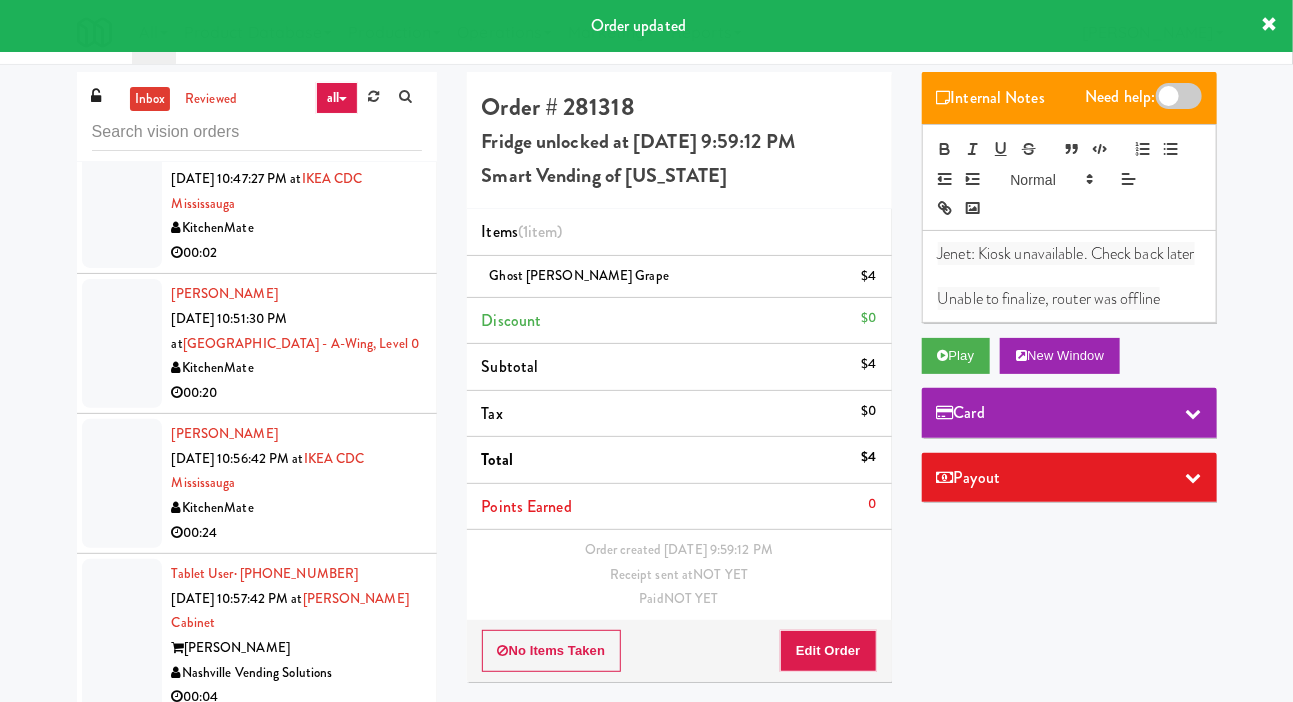 click at bounding box center [122, 203] 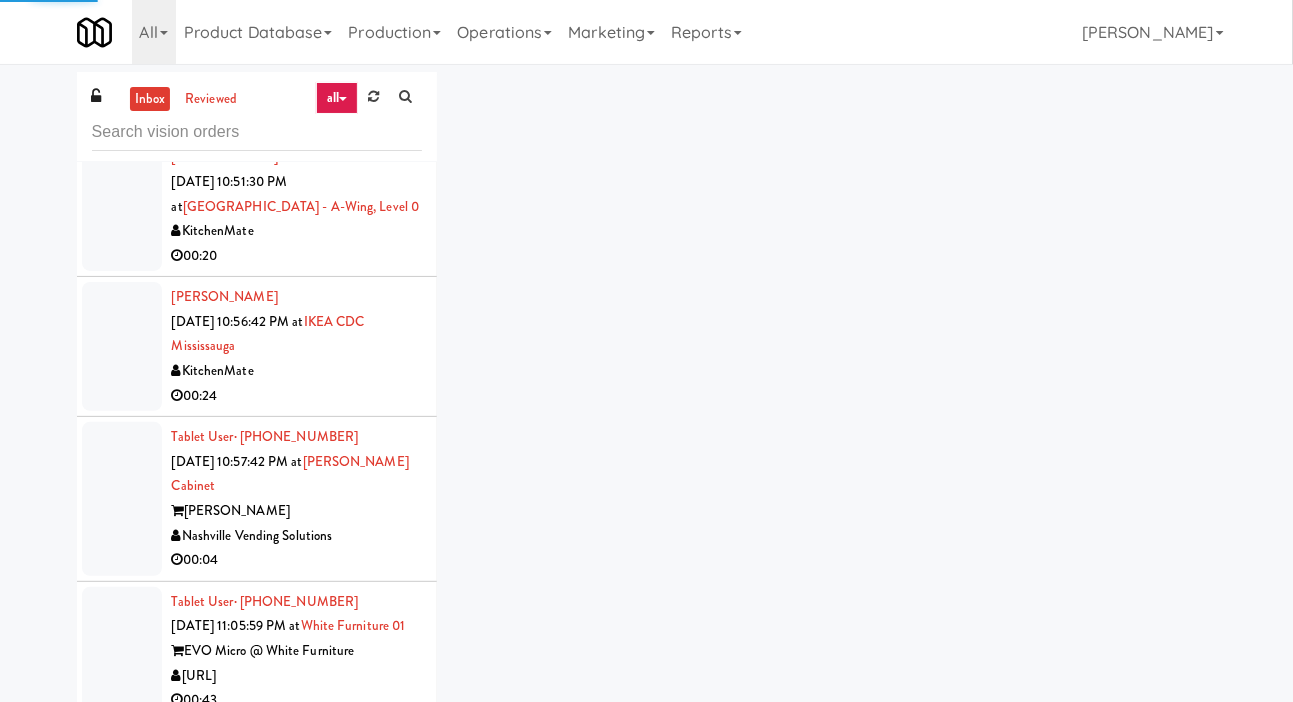scroll, scrollTop: 3940, scrollLeft: 0, axis: vertical 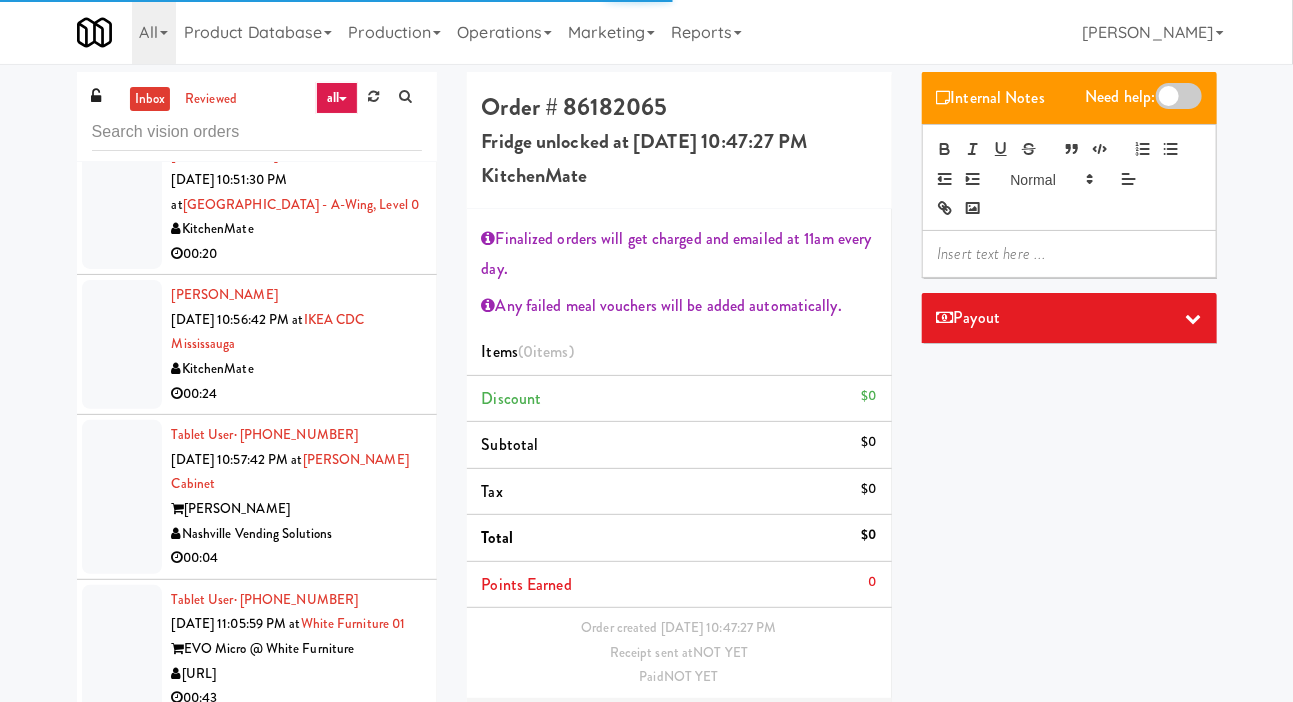 click at bounding box center (122, 204) 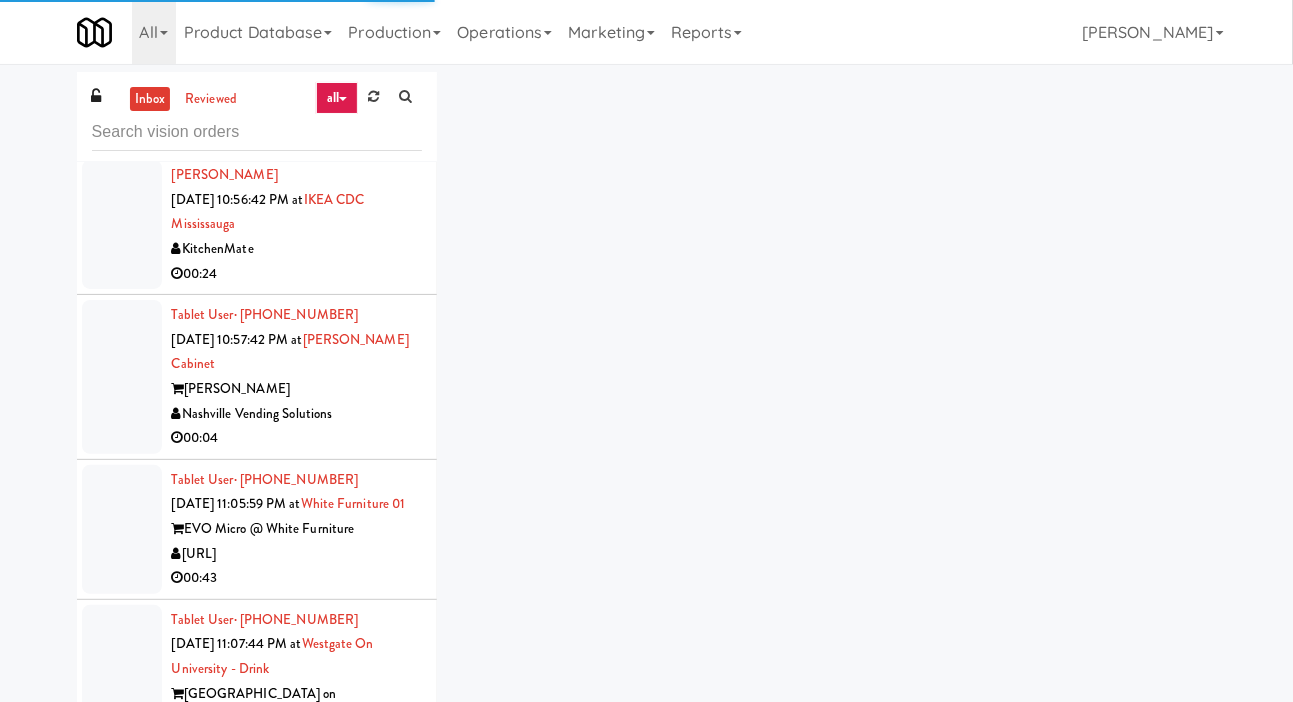 scroll, scrollTop: 4062, scrollLeft: 0, axis: vertical 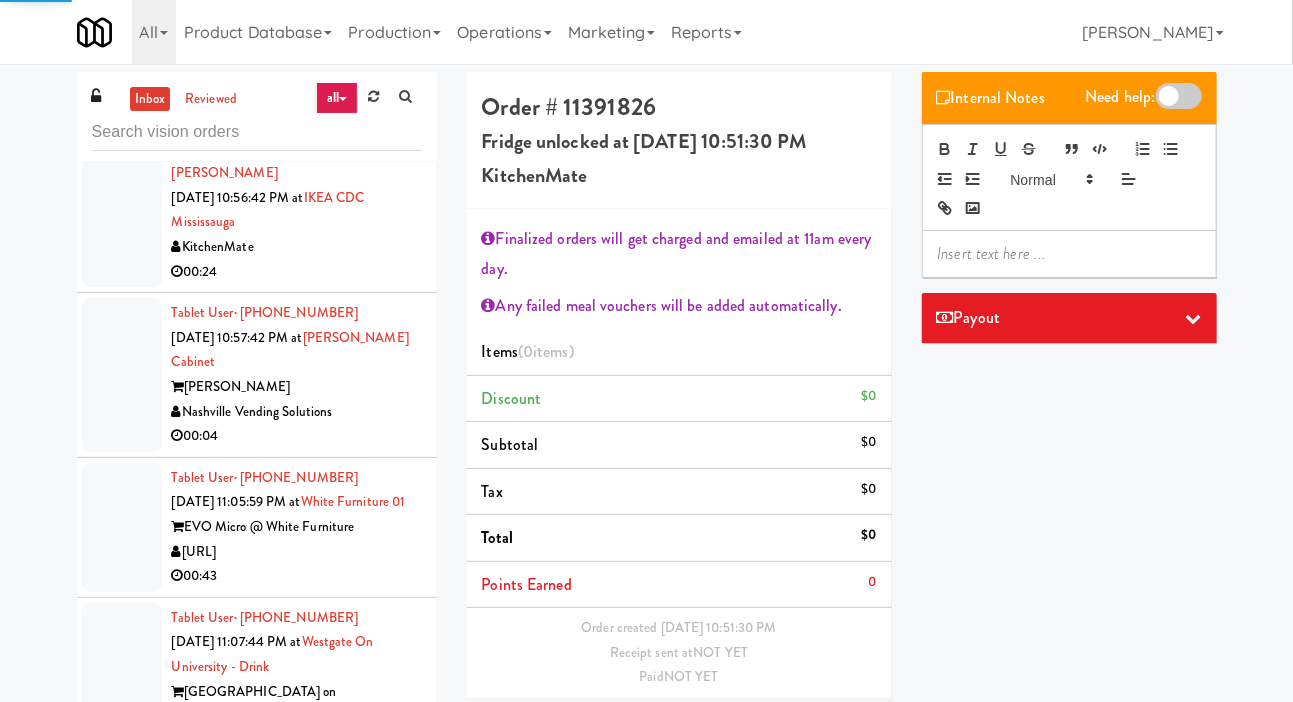 click at bounding box center [122, 222] 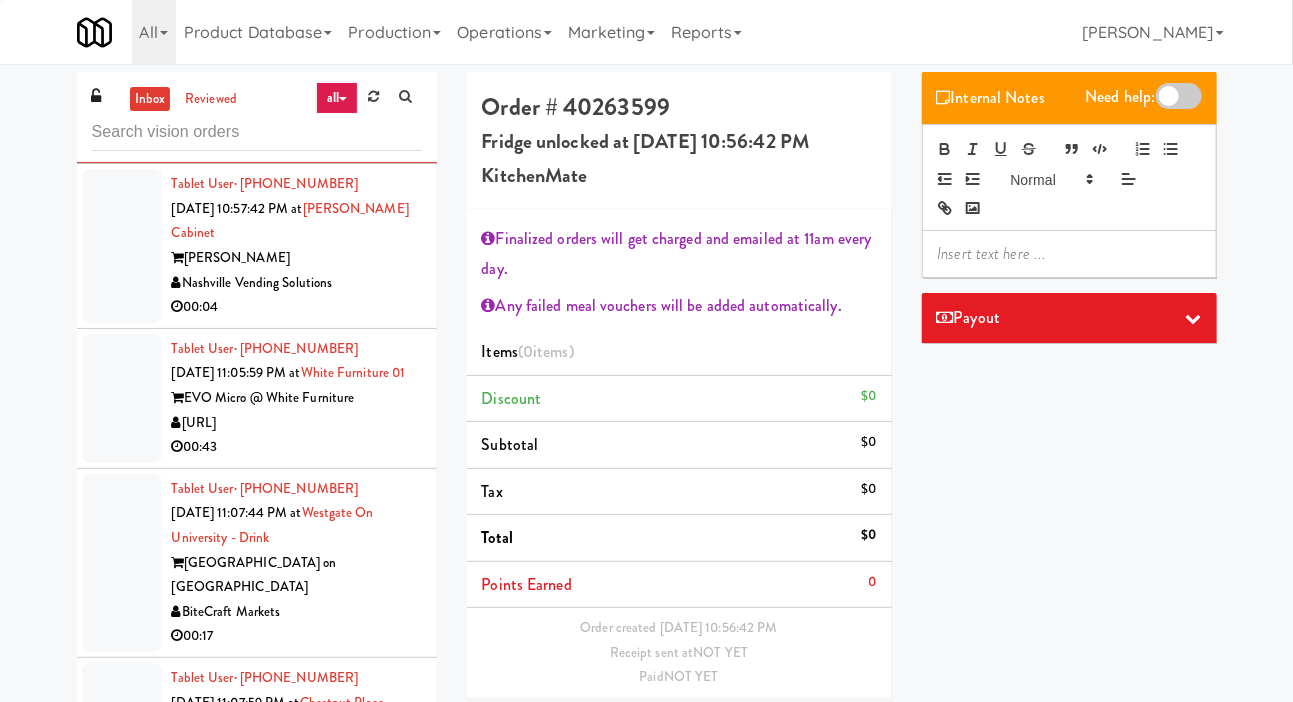 click at bounding box center (122, 246) 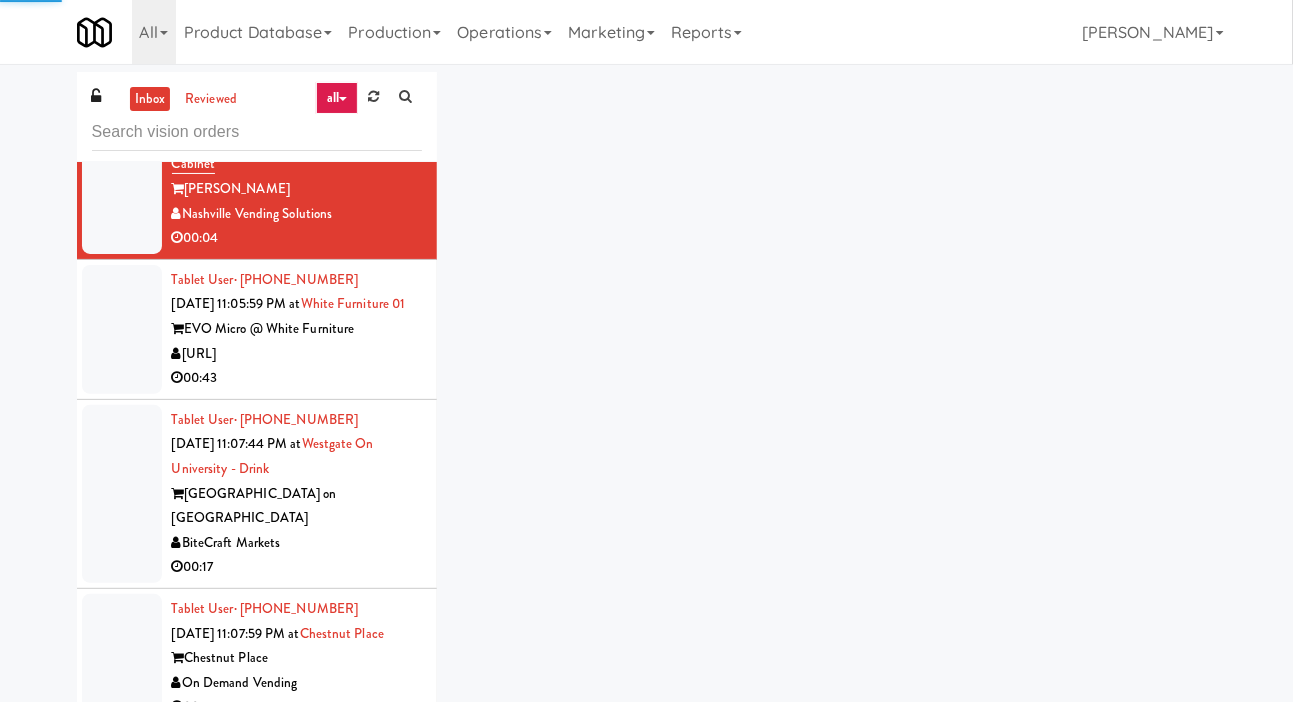 scroll, scrollTop: 4290, scrollLeft: 0, axis: vertical 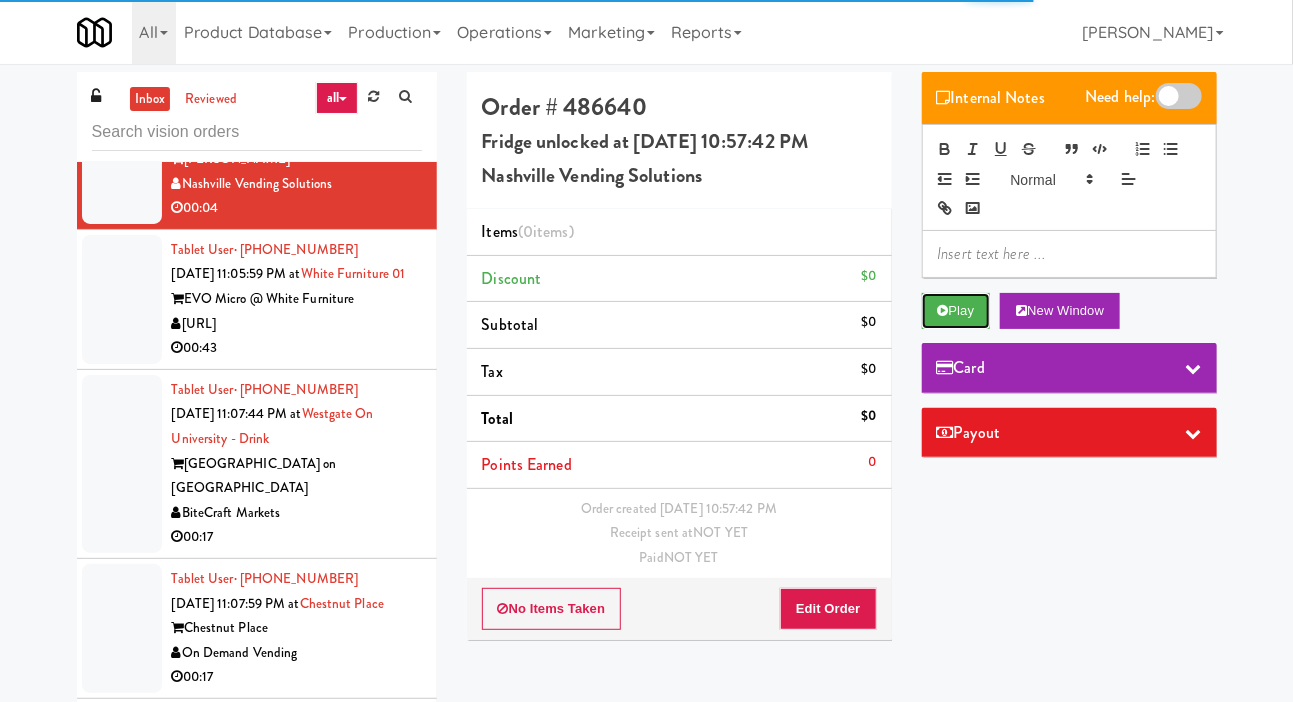 click on "Play" at bounding box center [956, 311] 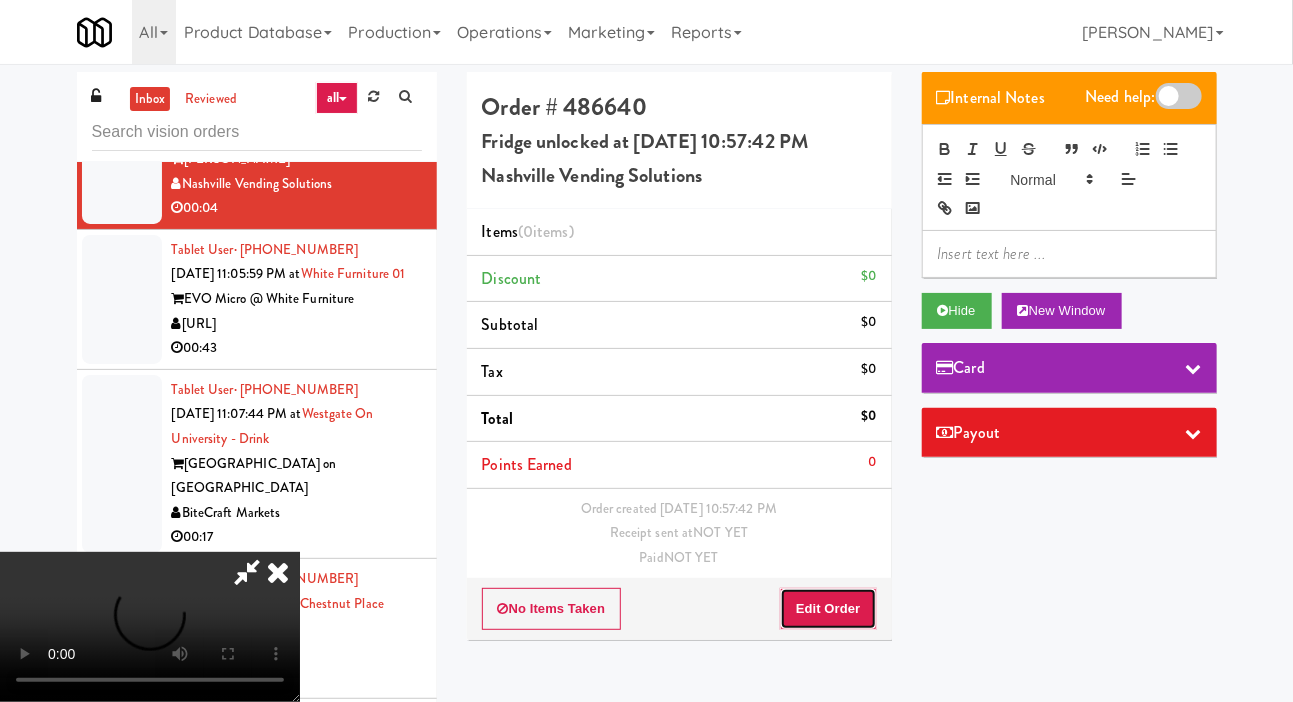 click on "Edit Order" at bounding box center (828, 609) 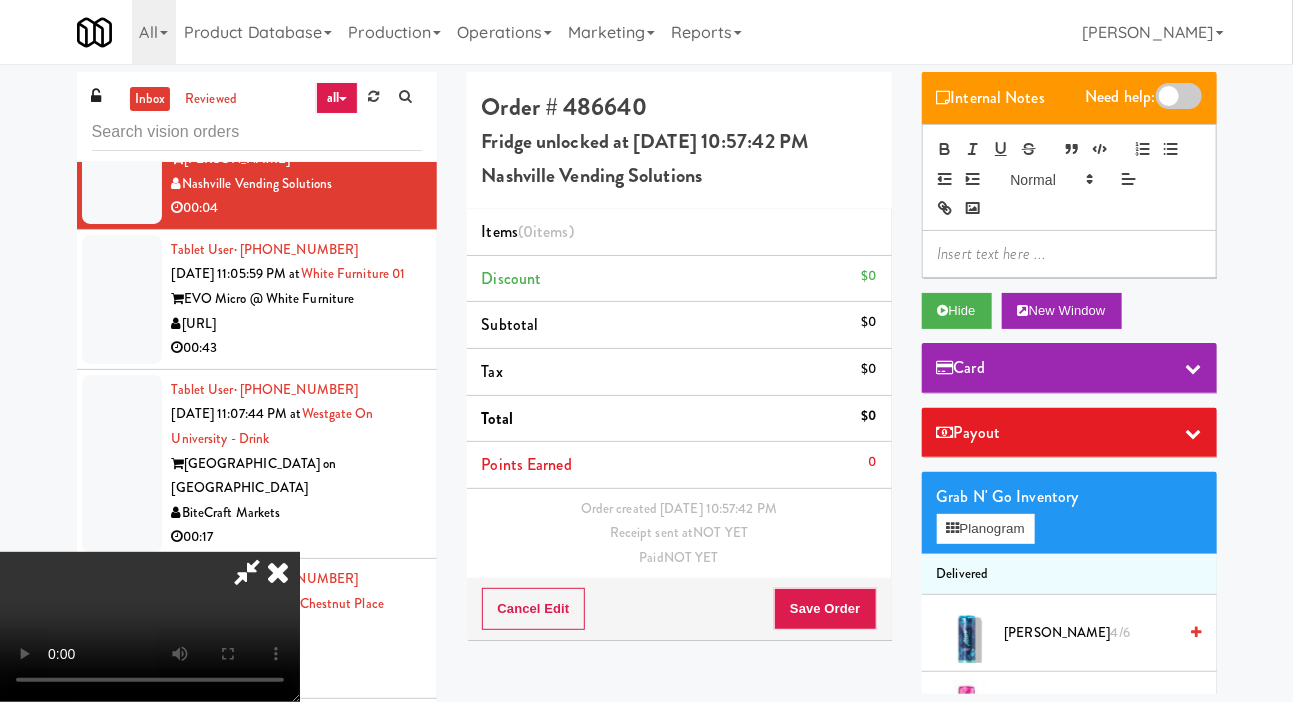 click on "inbox reviewed all    all     gen 1.5     gen 2/3     gen 4     help requested     failed   Tablet User  · (516) 554-1766 May 29, 2025 1:23:28 PM at  KM GEN2 DEMO  Cityside Vending  00:04     Tablet User  · (516) 554-1766 May 29, 2025 3:18:25 PM at  KM GEN2 DEMO  Cityside Vending  00:07     Tablet User  · (718) 980-8298 Jun 30, 2025 4:46:51 PM at  KM GEN2 DEMO  Cityside Vending  Unknown     Tablet User  · (240) 515-0801 Jul 2, 2025 12:07:59 AM at  KM GEN2 DEMO  Cityside Vending  00:03     Tablet User  · (202) 867-5606 Jul 2, 2025 12:52:21 AM at  KM GEN2 DEMO  Cityside Vending  00:08     Tablet User  · (301) 399-6357 Jul 2, 2025 9:32:20 AM at  KM GEN2 DEMO  Cityside Vending  00:27     Tablet User  · (202) 790-8223 Jul 2, 2025 2:26:59 PM at  KM GEN2 DEMO  Cityside Vending  00:06     Tablet User  · (240) 696-9291 Jul 2, 2025 7:29:14 PM at  KM GEN2 DEMO  Cityside Vending  00:10     Tablet User  · (301) 755-8472 Jul 2, 2025 10:30:58 PM at  KM GEN2 DEMO  Cityside Vending  00:04      00:24" at bounding box center (646, 424) 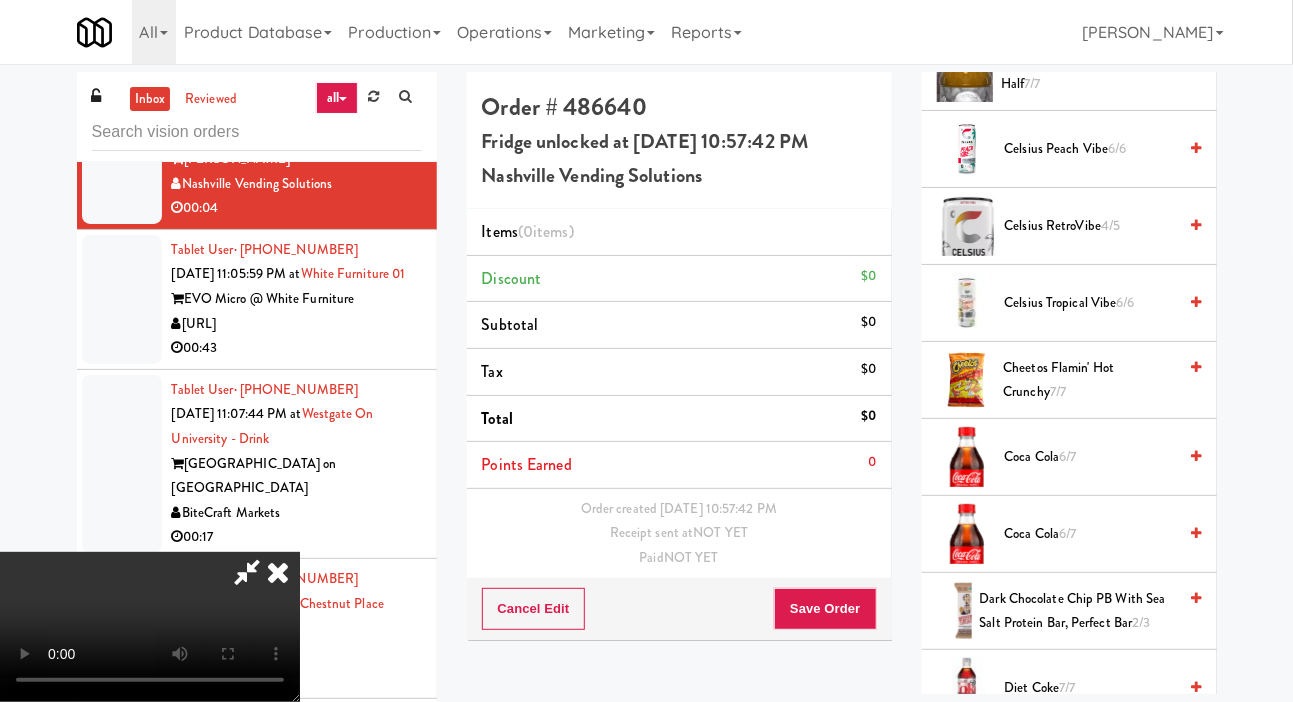 scroll, scrollTop: 742, scrollLeft: 0, axis: vertical 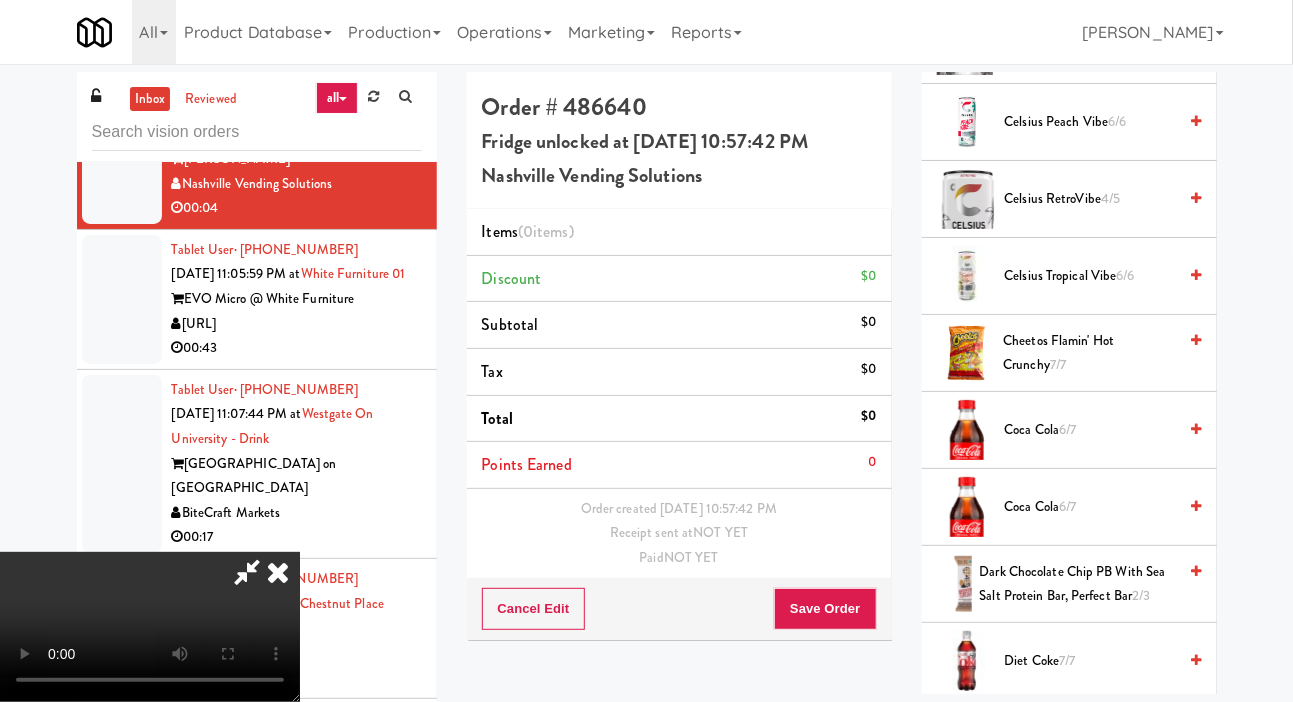 click on "Coca Cola  6/7" at bounding box center [1091, 430] 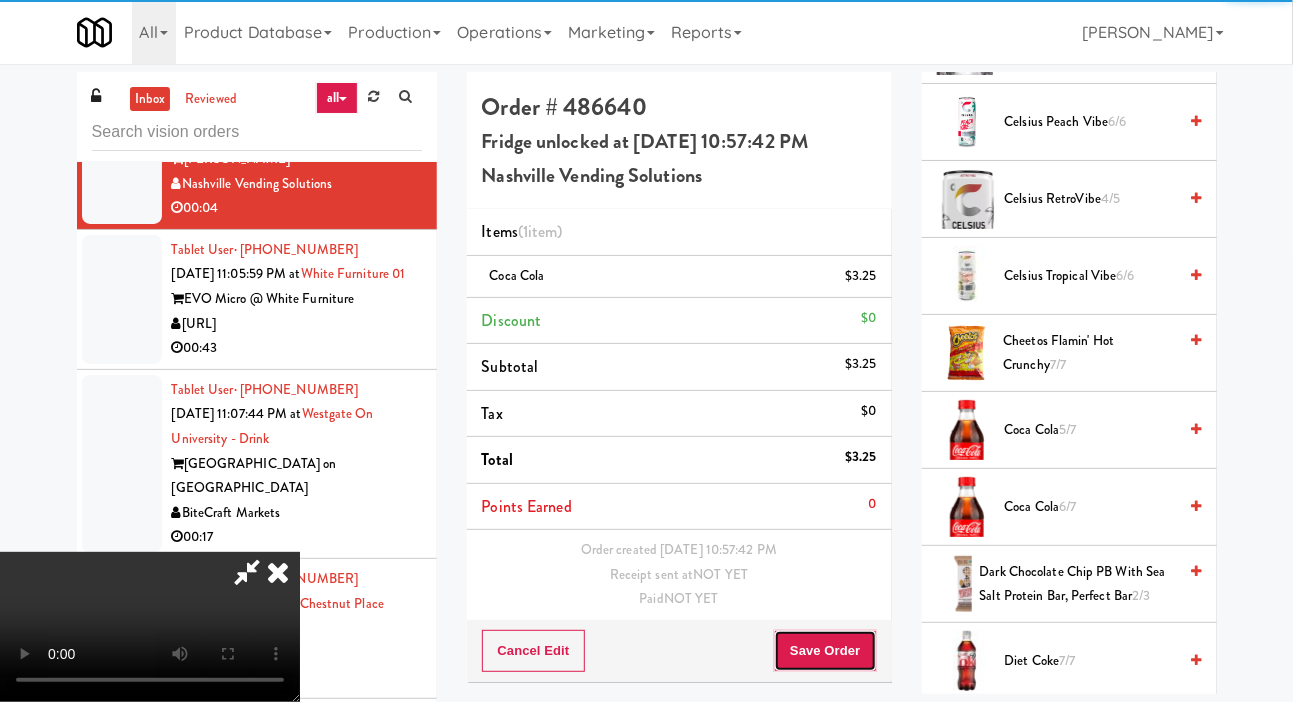 click on "Save Order" at bounding box center (825, 651) 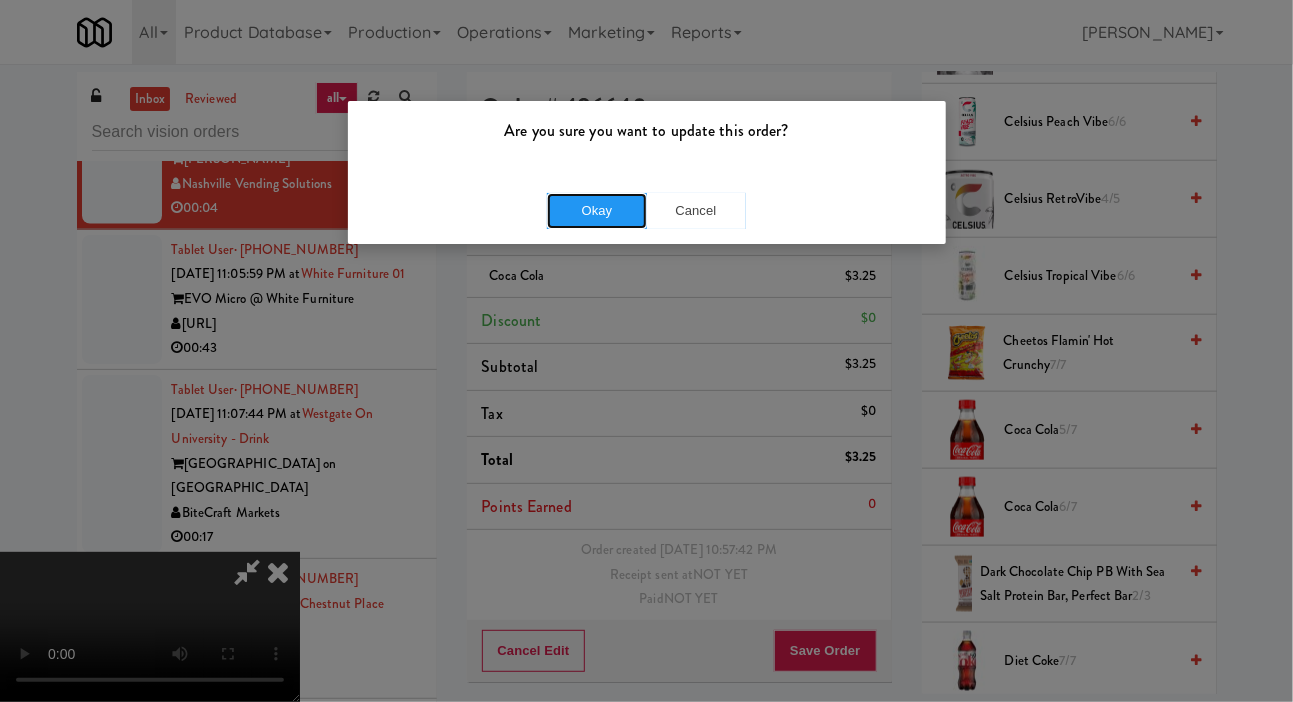 click on "Okay" at bounding box center [597, 211] 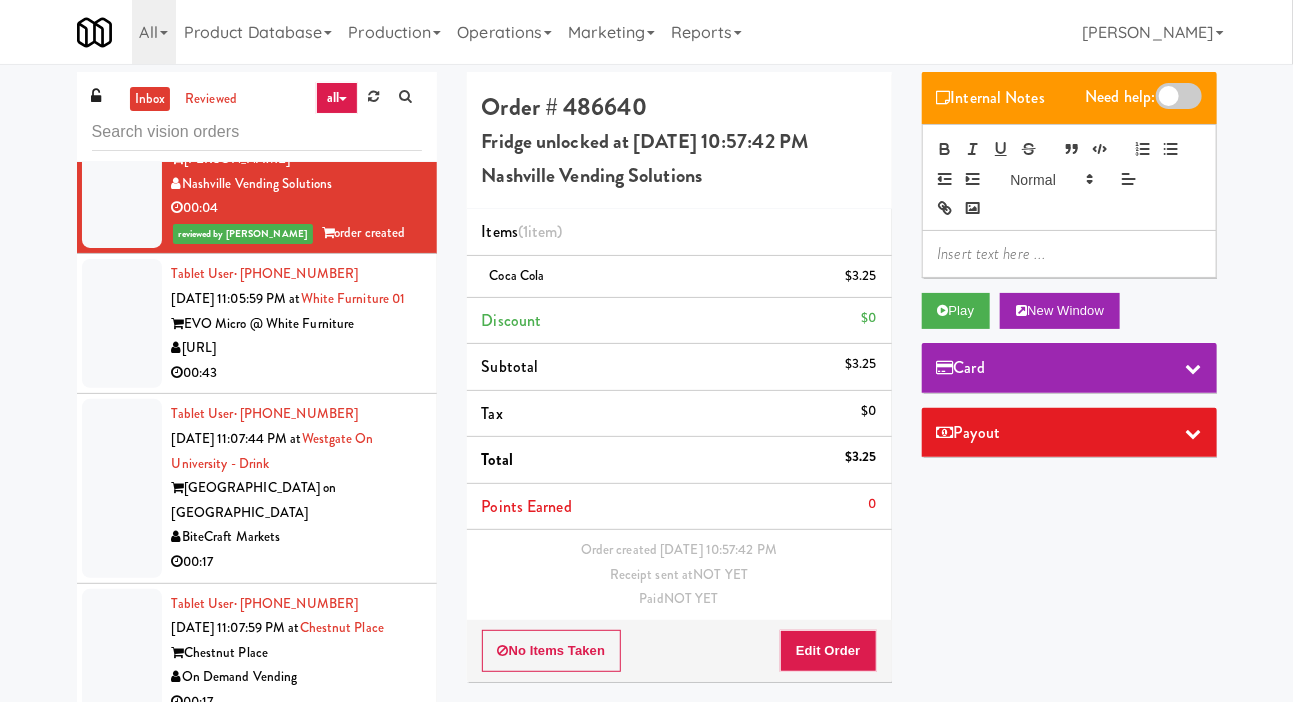 scroll, scrollTop: 0, scrollLeft: 0, axis: both 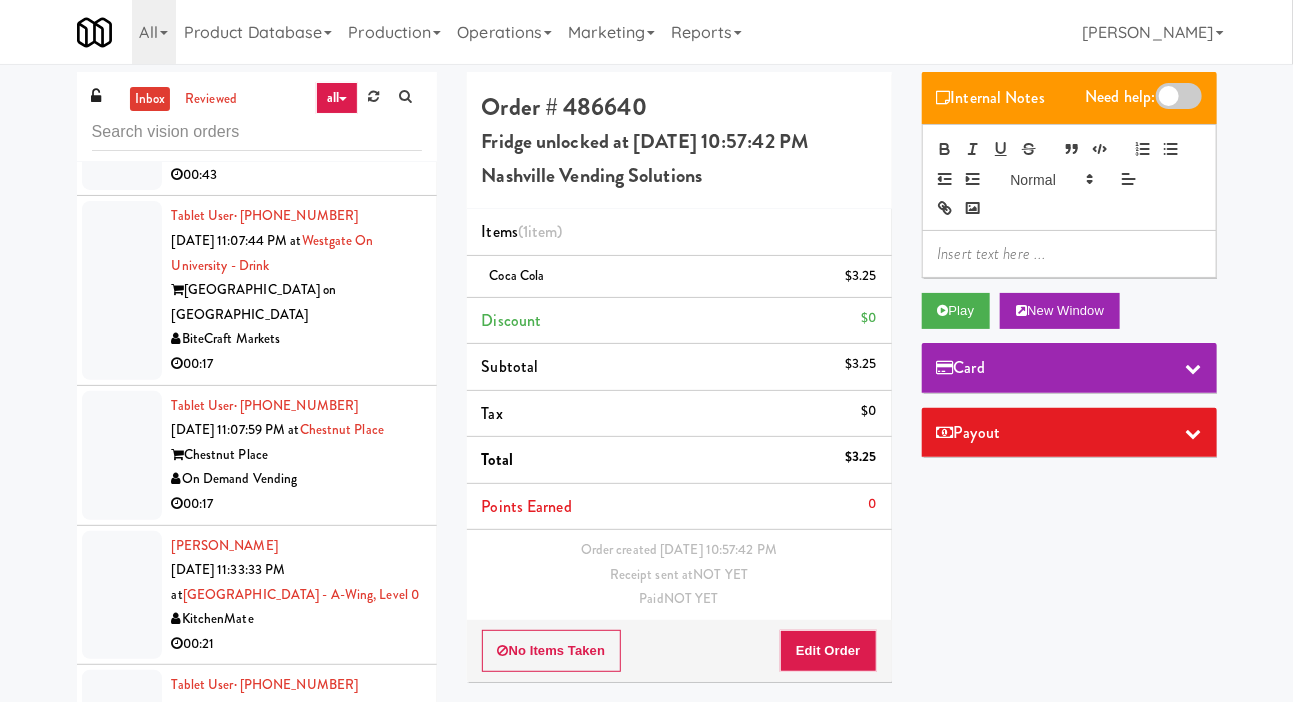 click at bounding box center [122, 125] 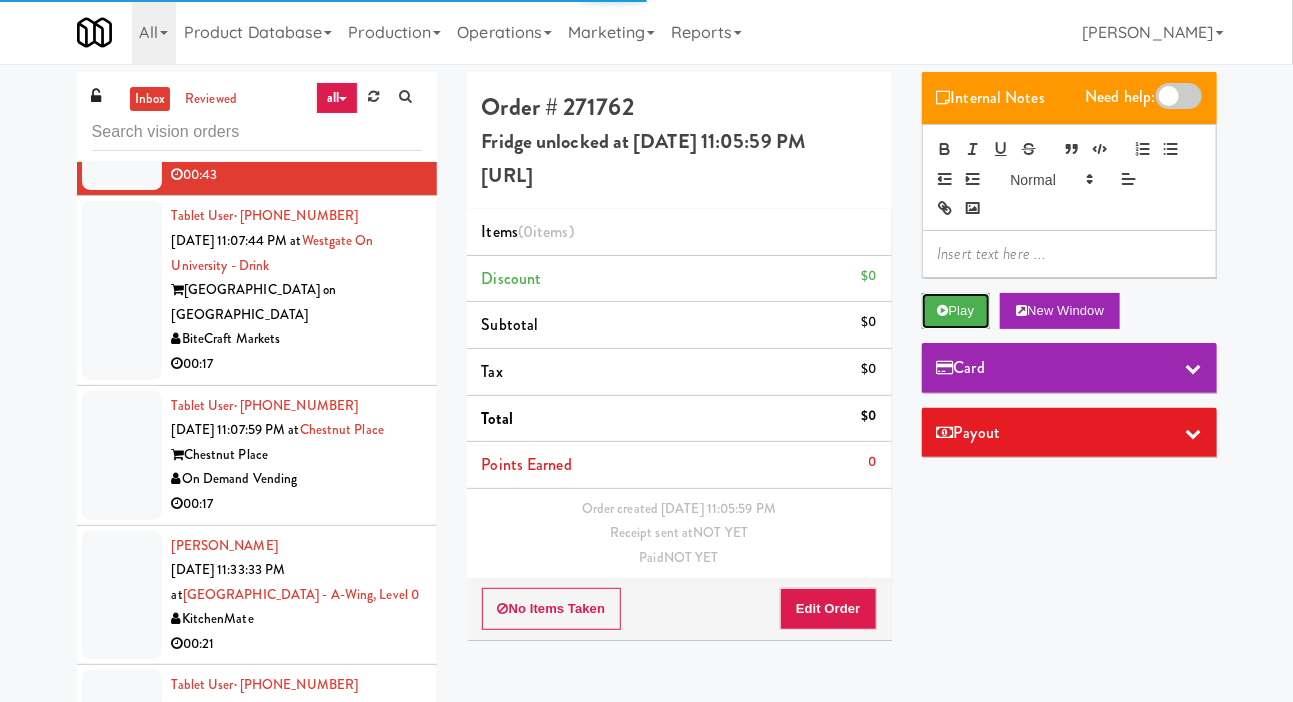 click on "Play" at bounding box center (956, 311) 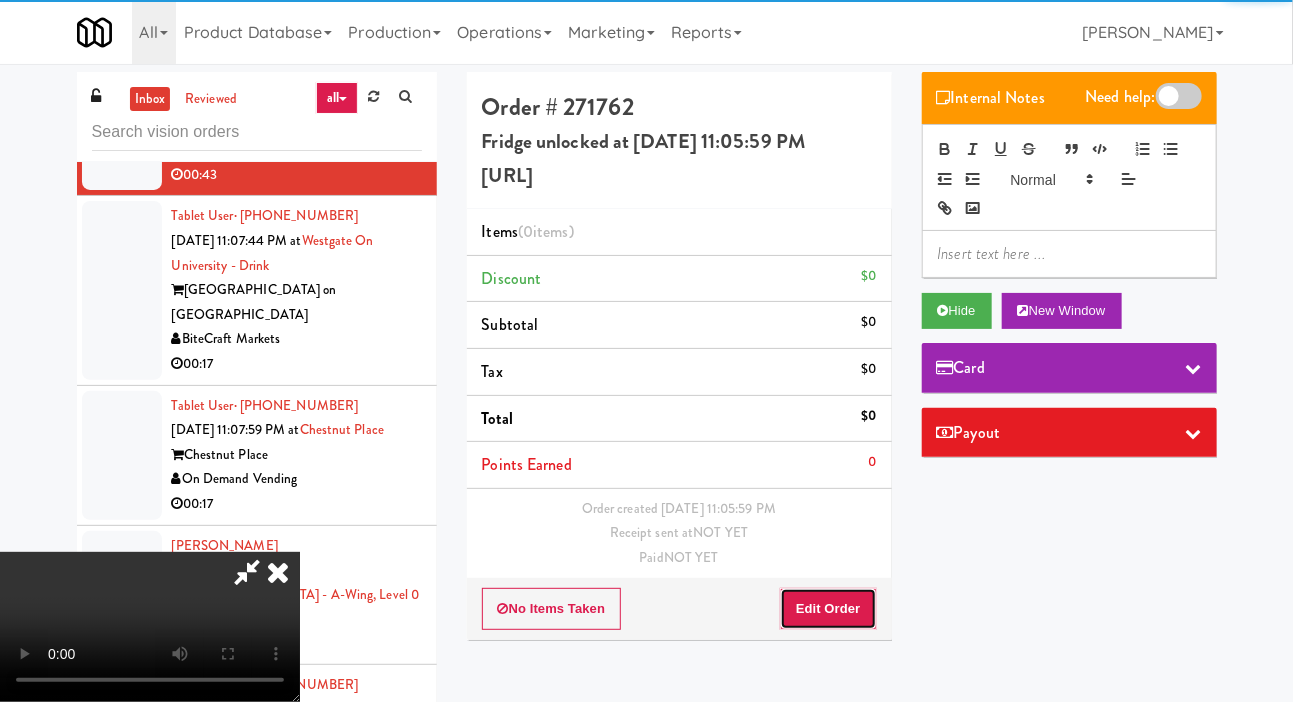 click on "Edit Order" at bounding box center (828, 609) 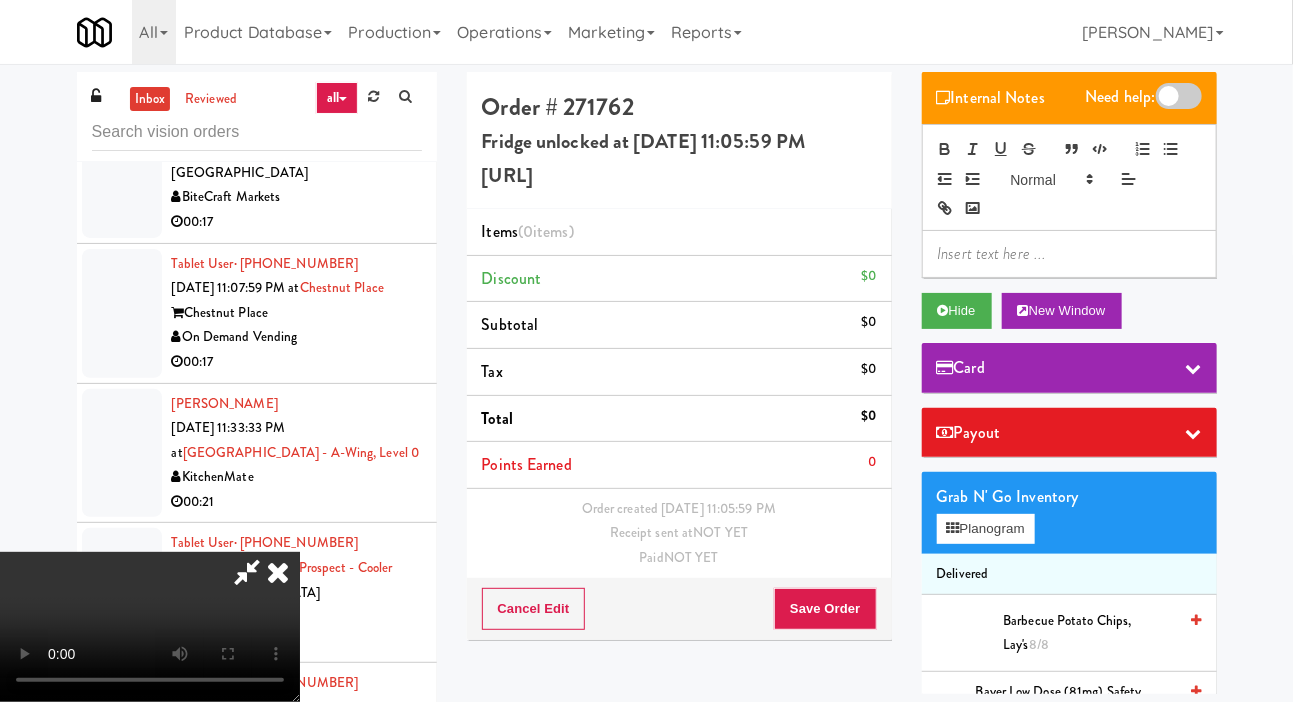 scroll, scrollTop: 4630, scrollLeft: 0, axis: vertical 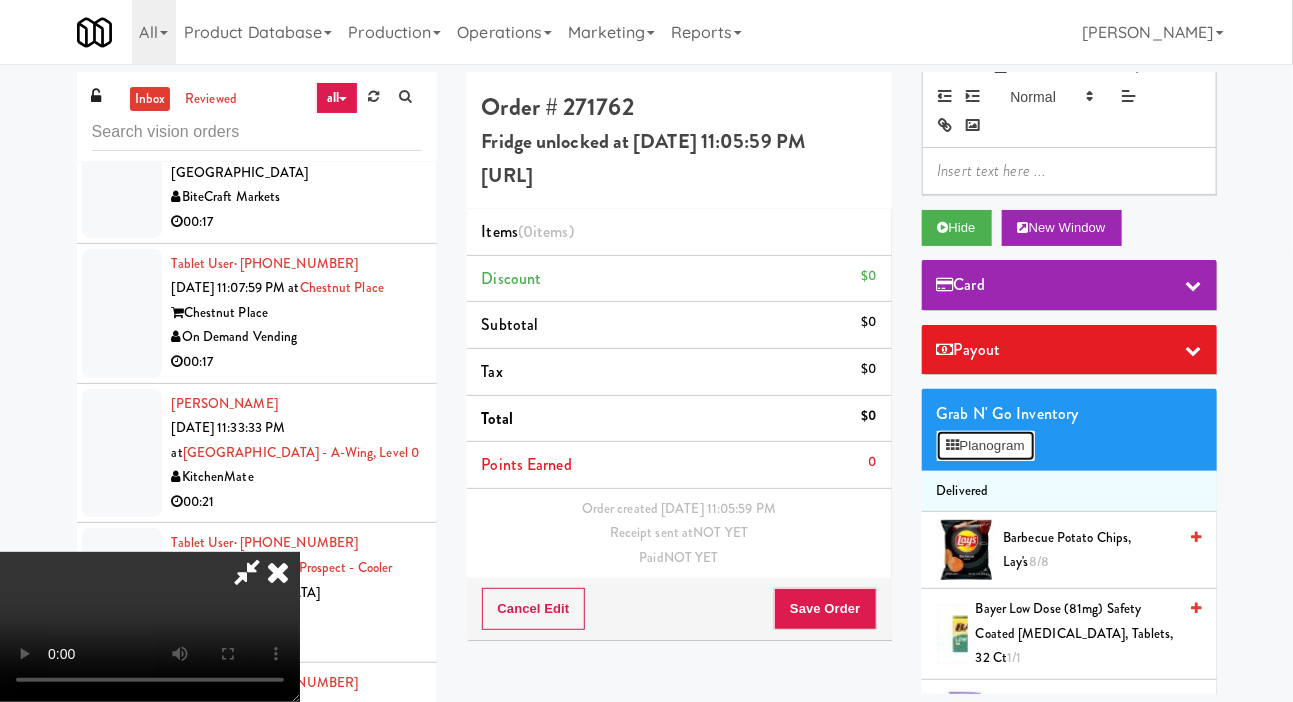 click on "Planogram" at bounding box center [986, 446] 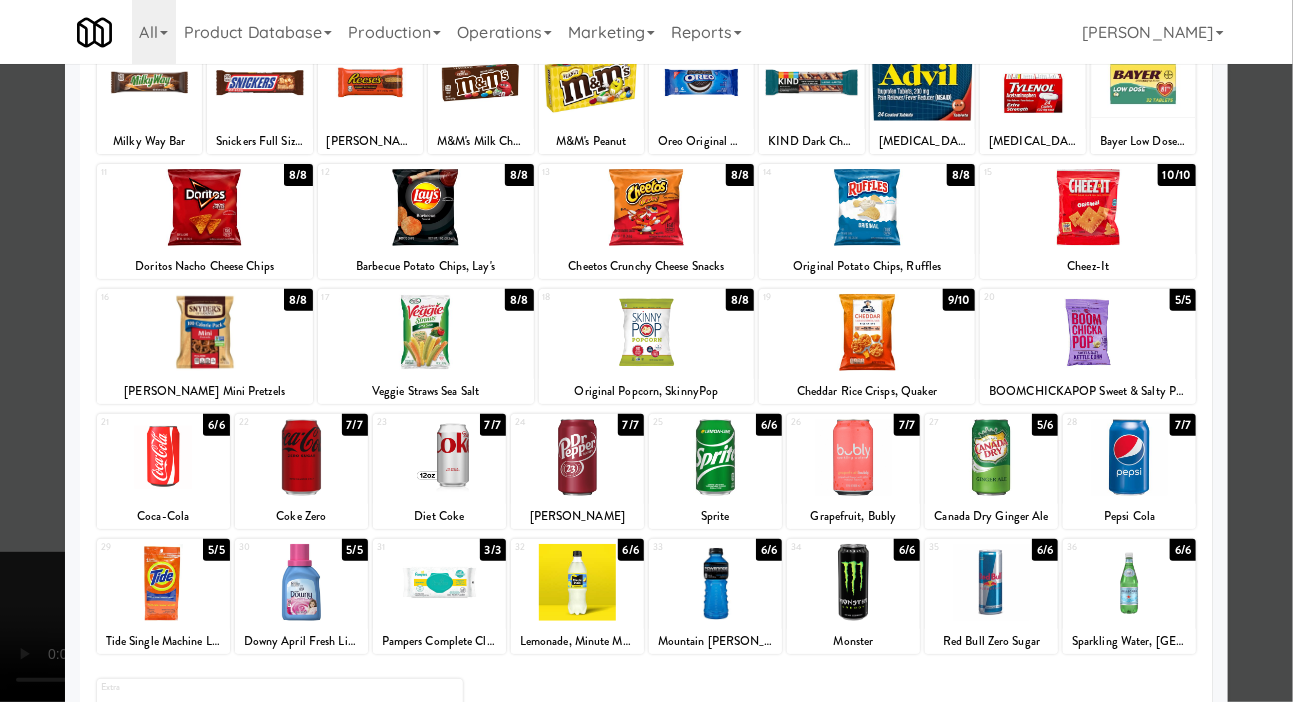 scroll, scrollTop: 162, scrollLeft: 0, axis: vertical 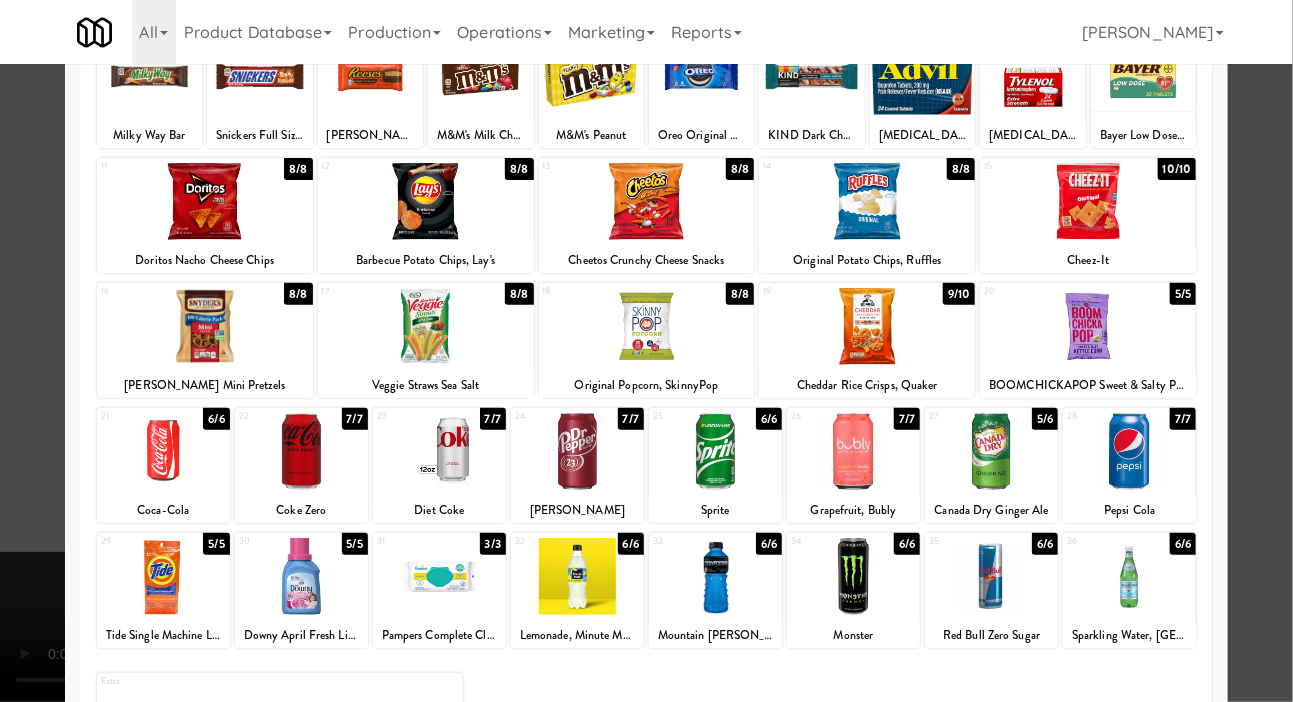 click at bounding box center [646, 351] 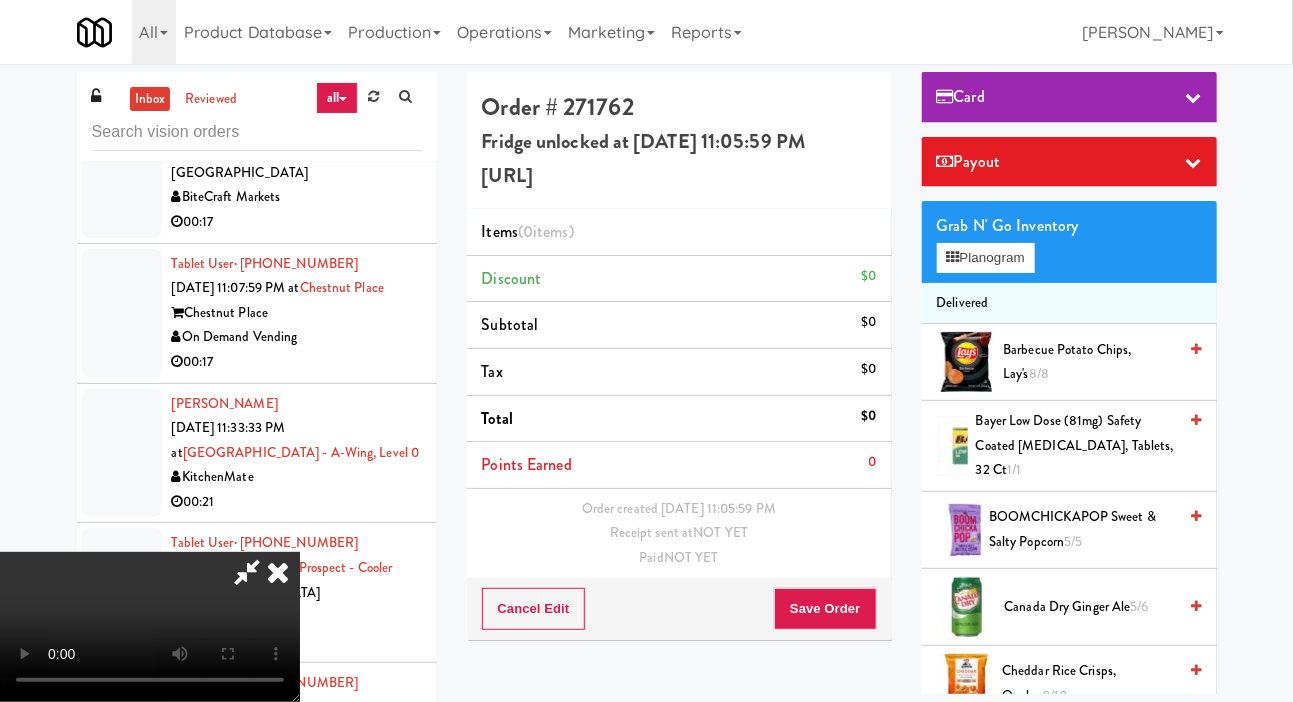 scroll, scrollTop: 270, scrollLeft: 0, axis: vertical 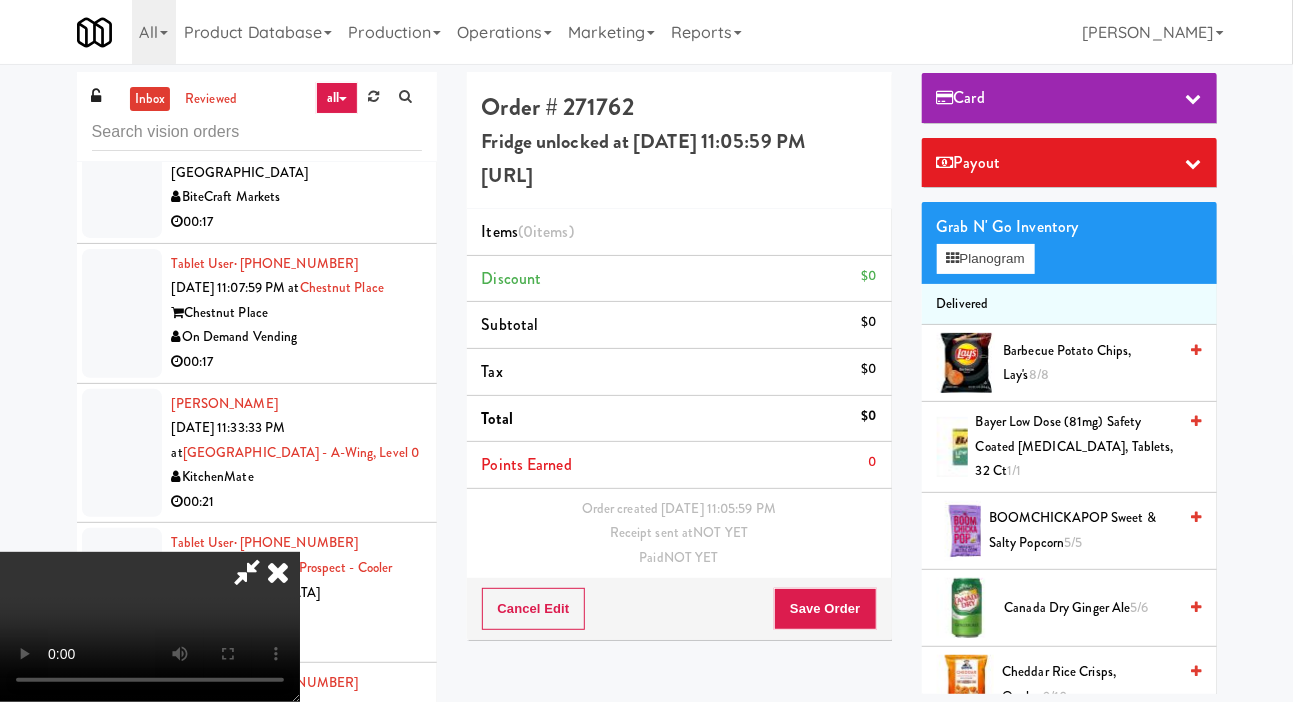 click on "Canada Dry Ginger Ale  5/6" at bounding box center [1091, 608] 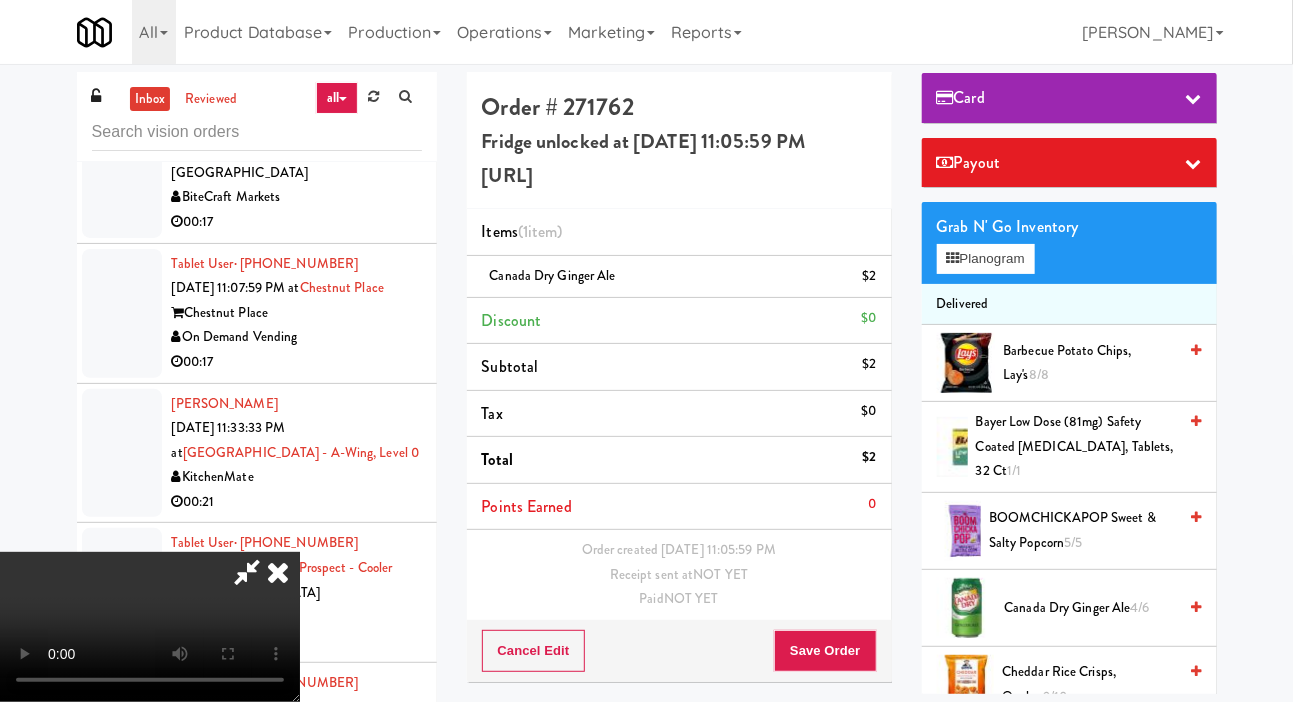 scroll, scrollTop: 73, scrollLeft: 0, axis: vertical 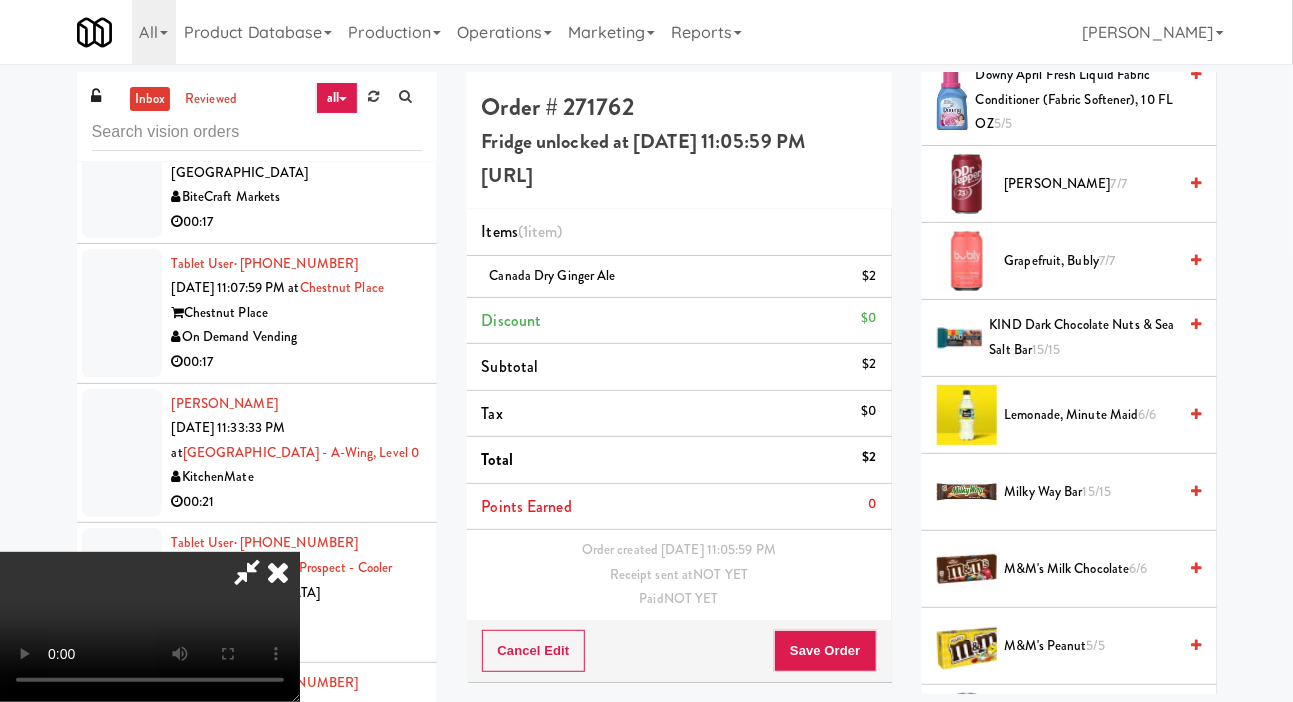 click on "M&M's Milk Chocolate  6/6" at bounding box center [1091, 569] 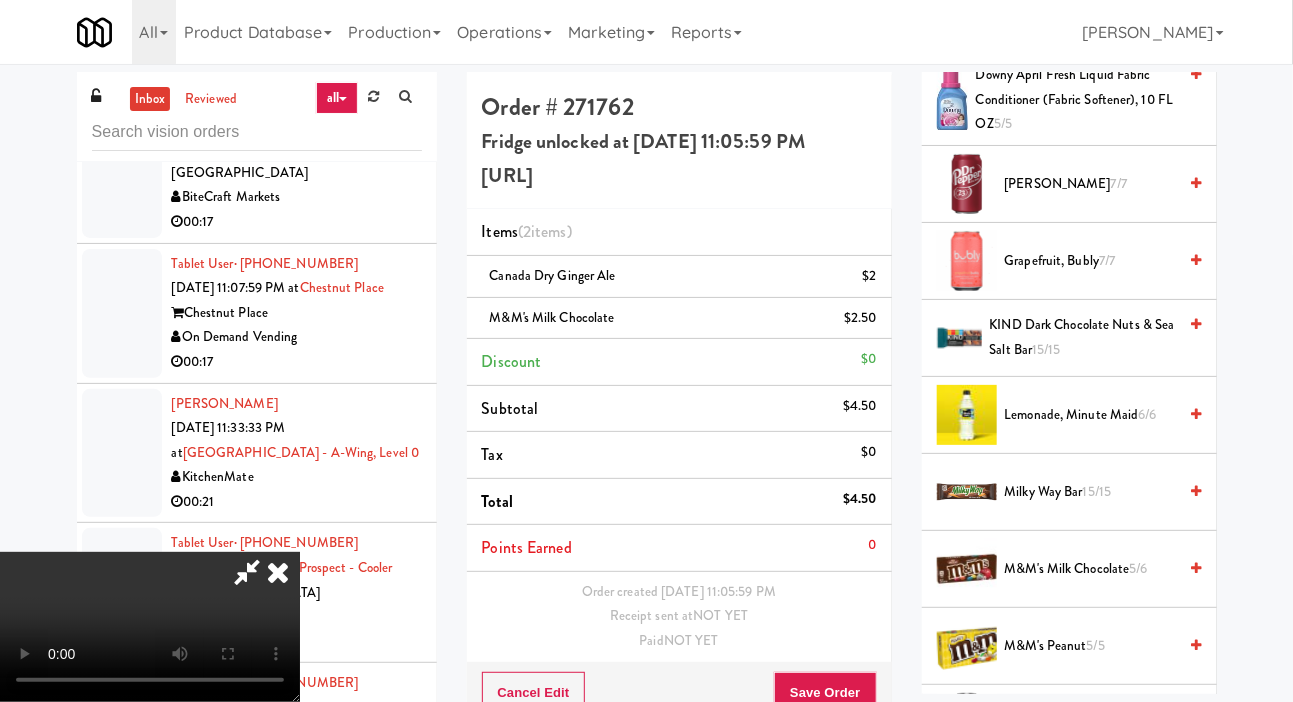 scroll, scrollTop: 73, scrollLeft: 0, axis: vertical 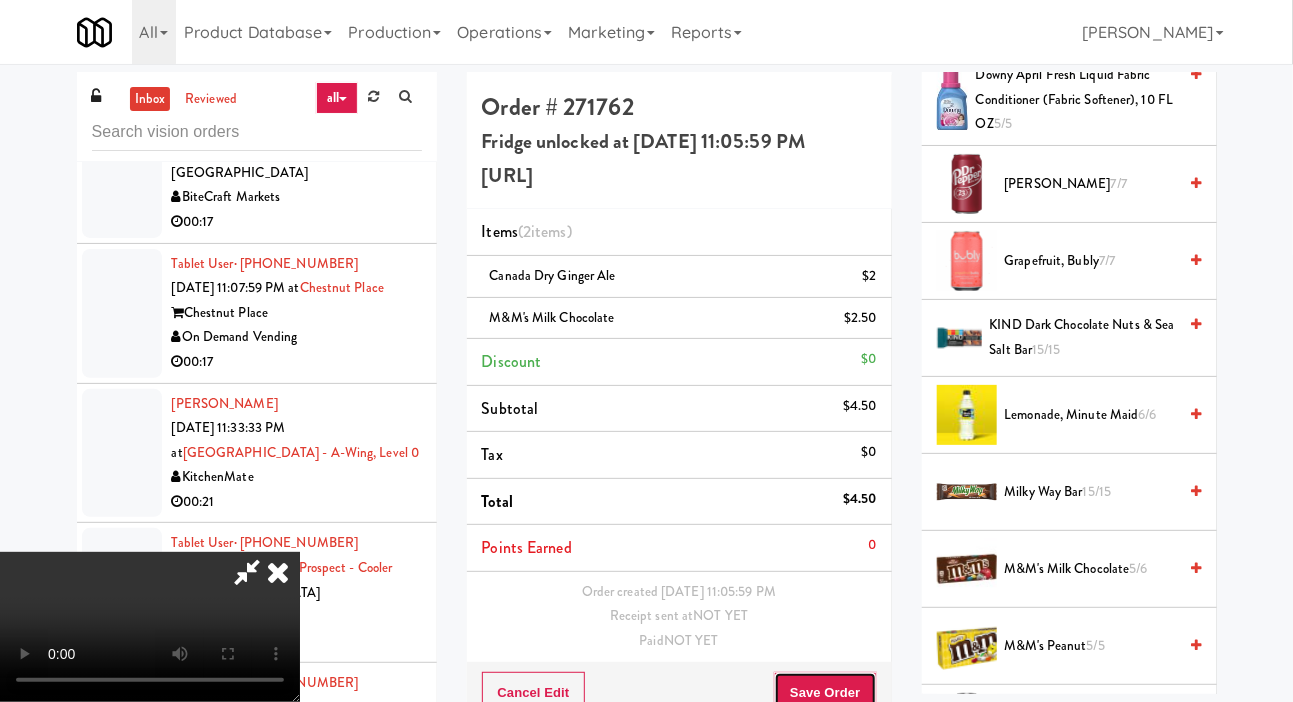 click on "Save Order" at bounding box center (825, 693) 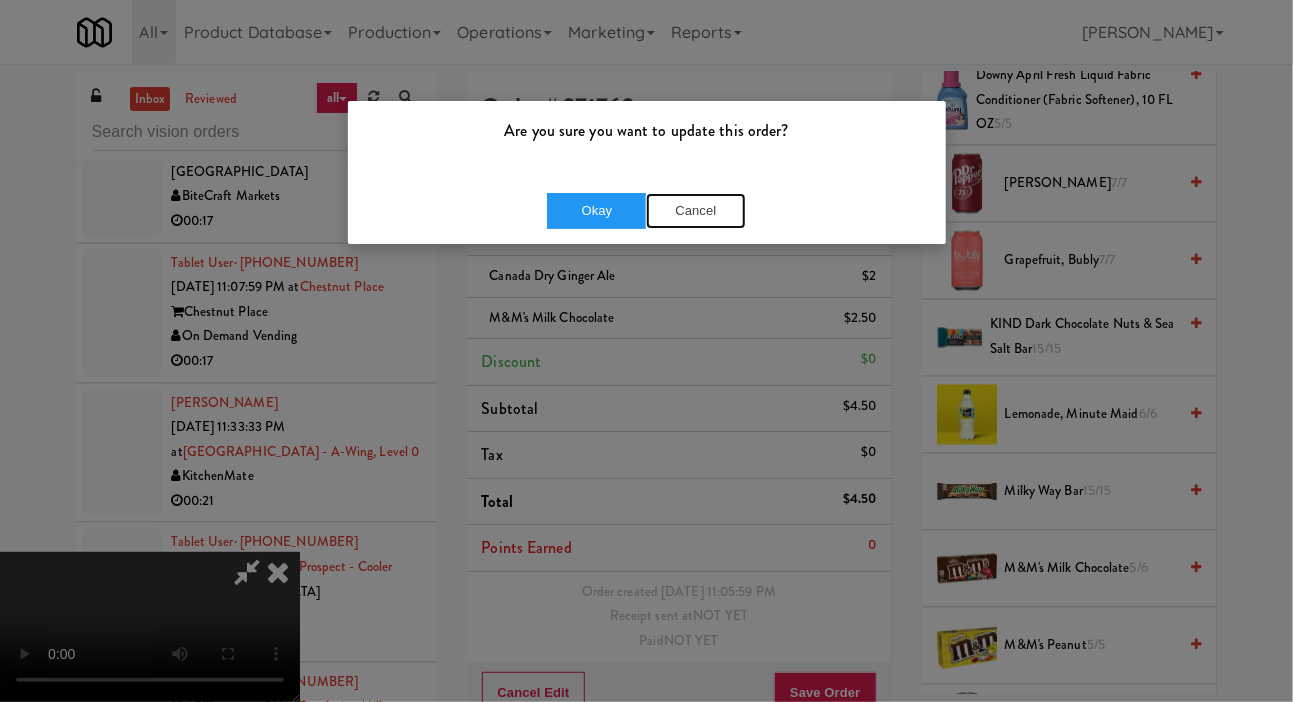 click on "Cancel" at bounding box center [696, 211] 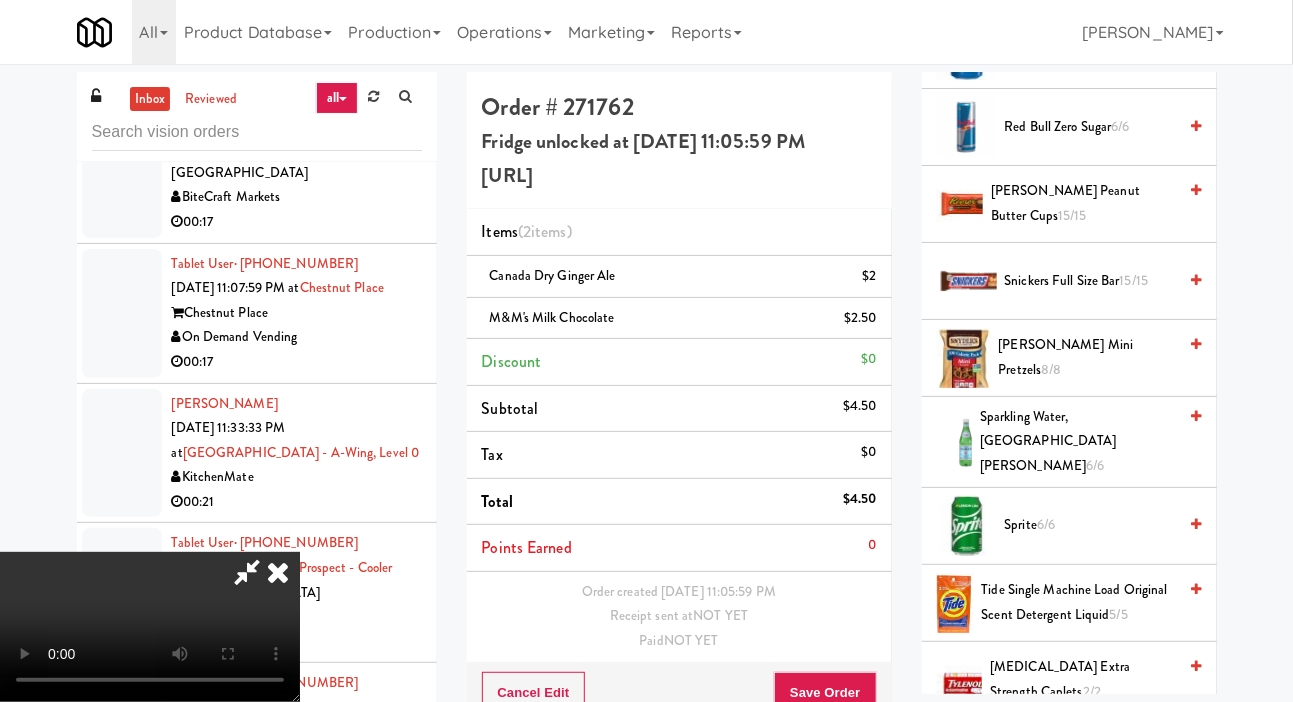 scroll, scrollTop: 2531, scrollLeft: 0, axis: vertical 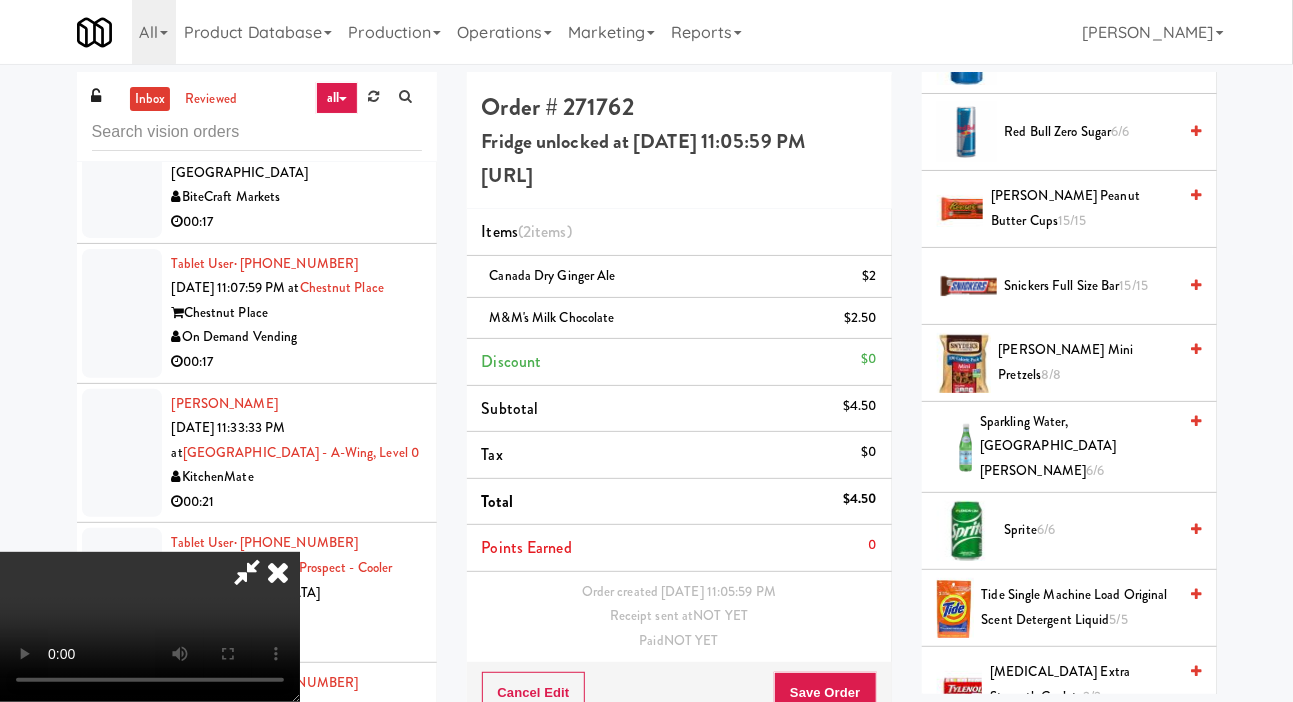 click on "Sparkling Water, San Pellegrino  6/6" at bounding box center [1078, 447] 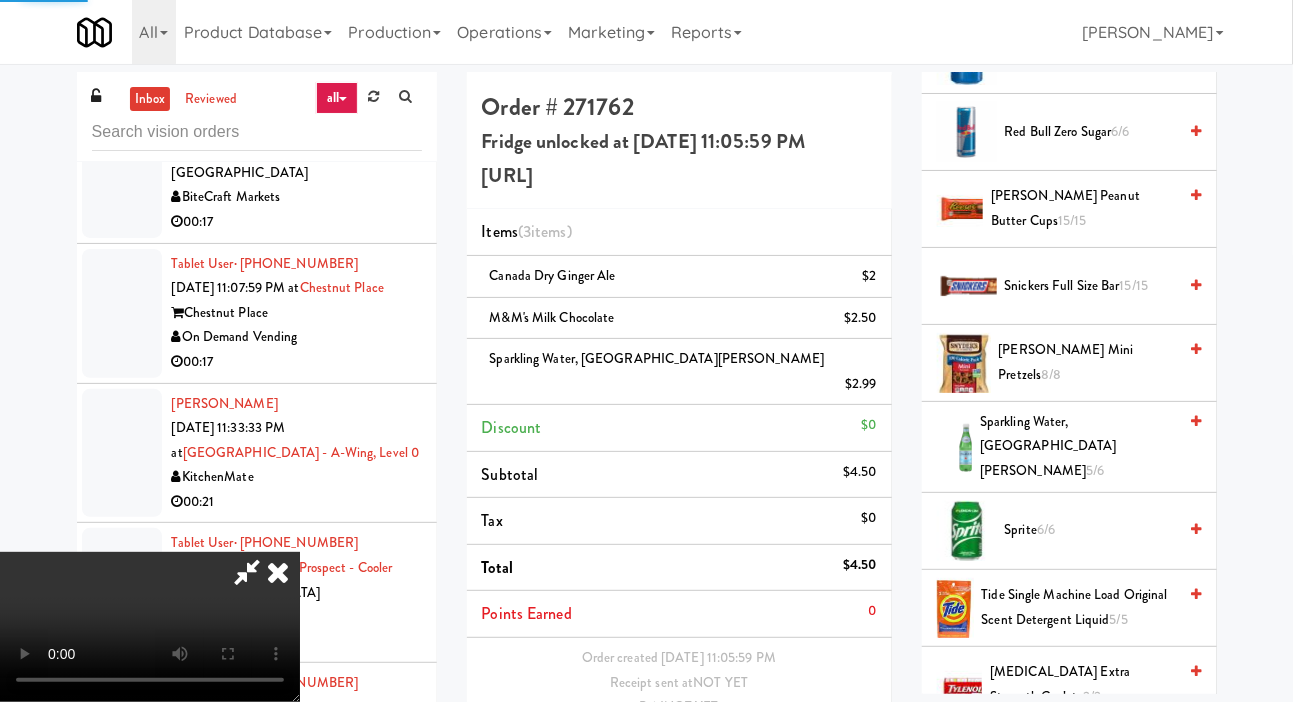 click on "Save Order" at bounding box center (825, 759) 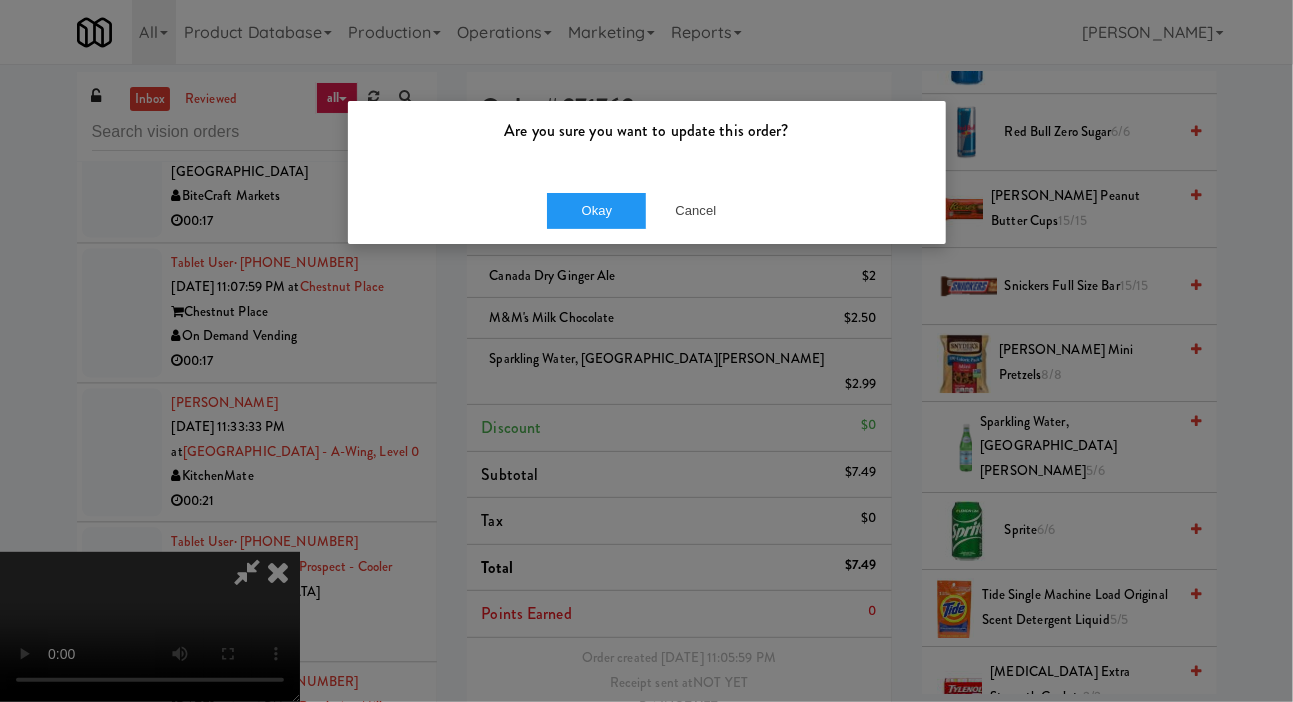click on "Okay Cancel" at bounding box center (647, 210) 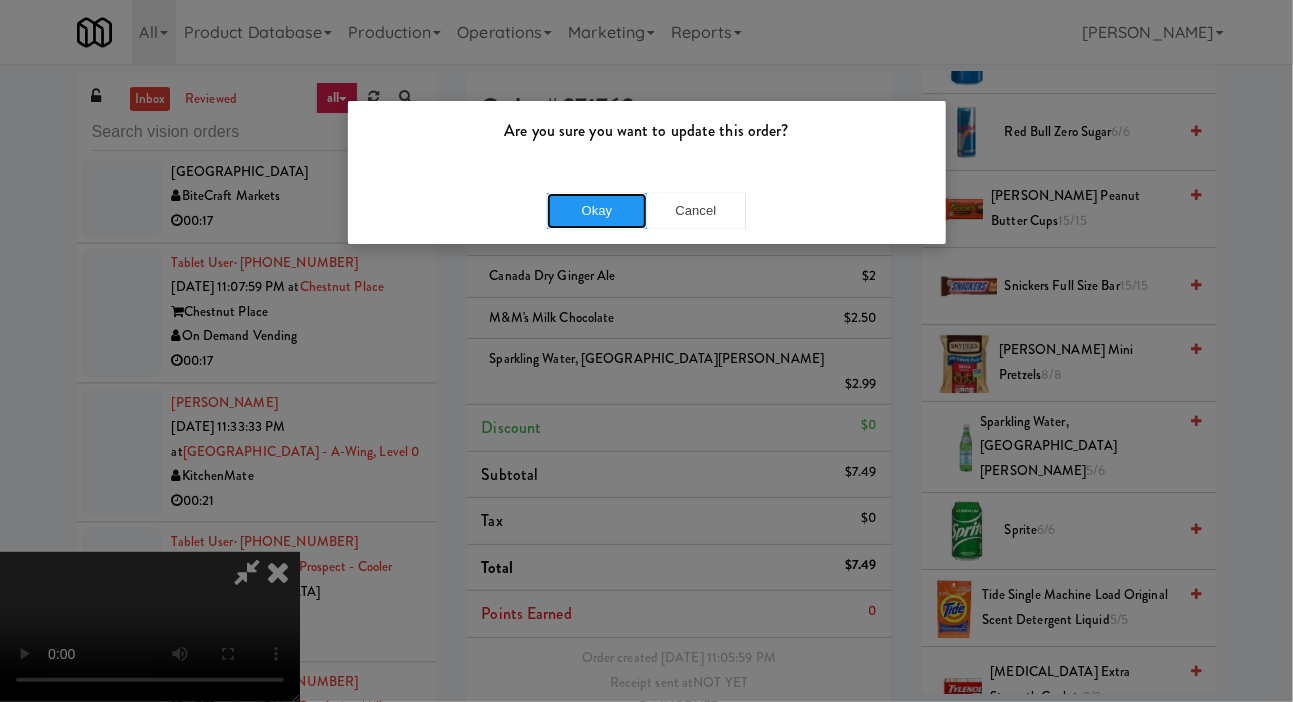 click on "Okay" at bounding box center [597, 211] 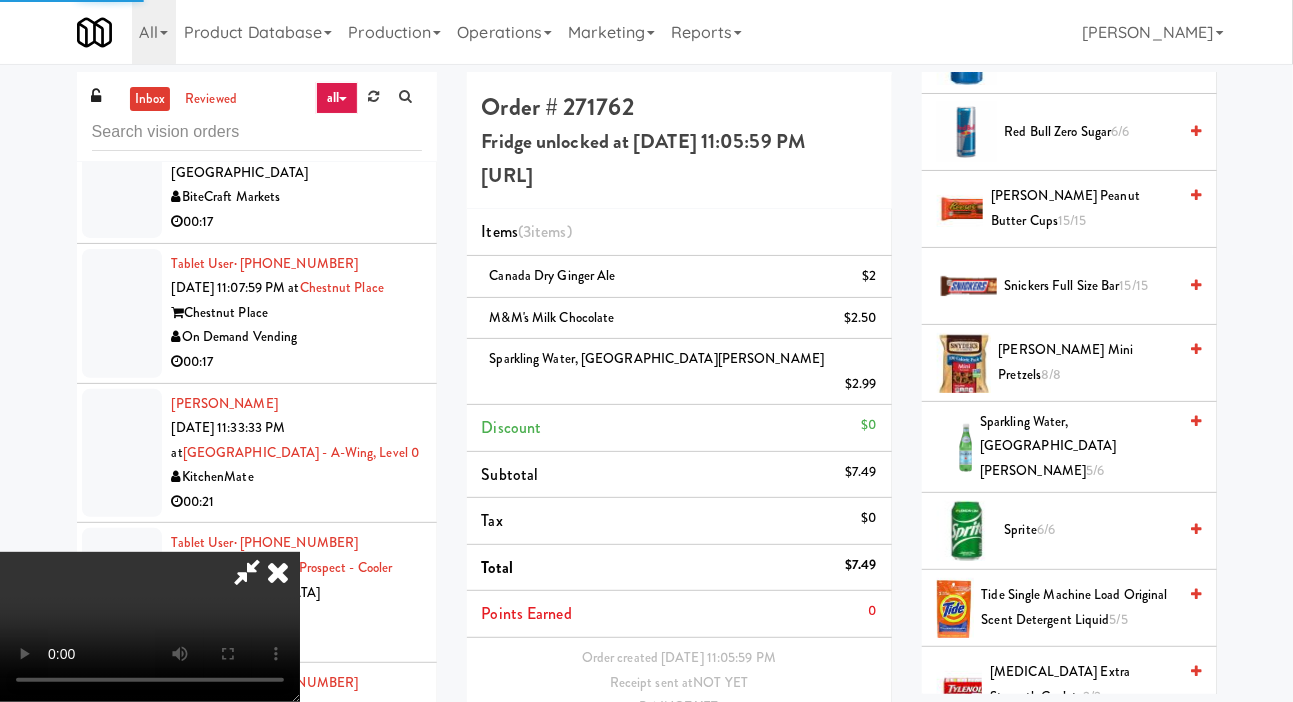 scroll, scrollTop: 0, scrollLeft: 0, axis: both 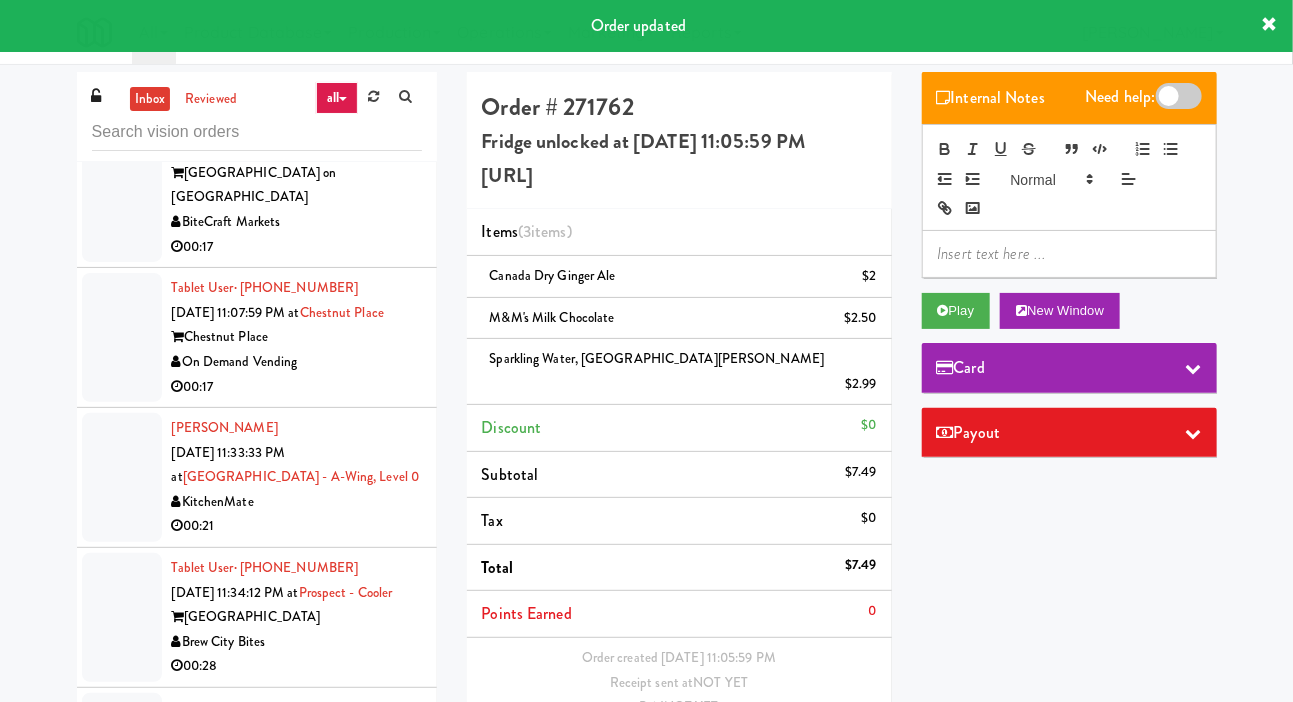 click at bounding box center (122, 173) 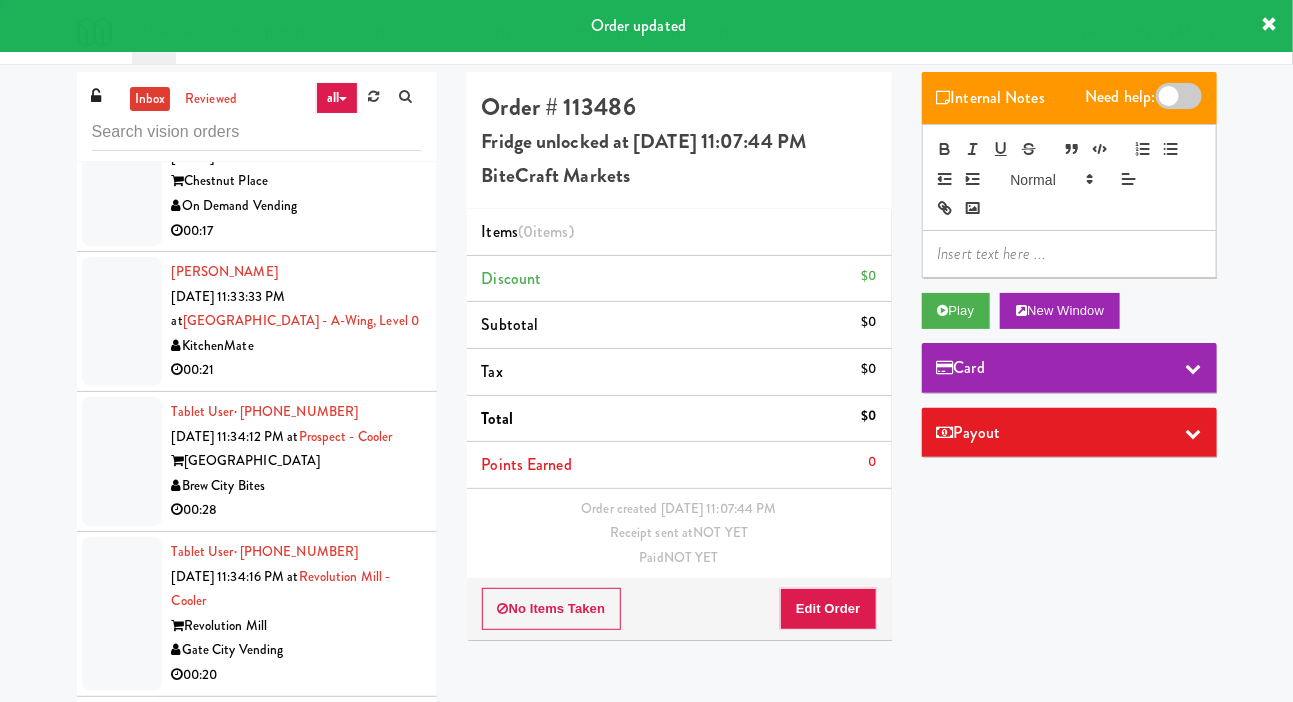 scroll, scrollTop: 4811, scrollLeft: 0, axis: vertical 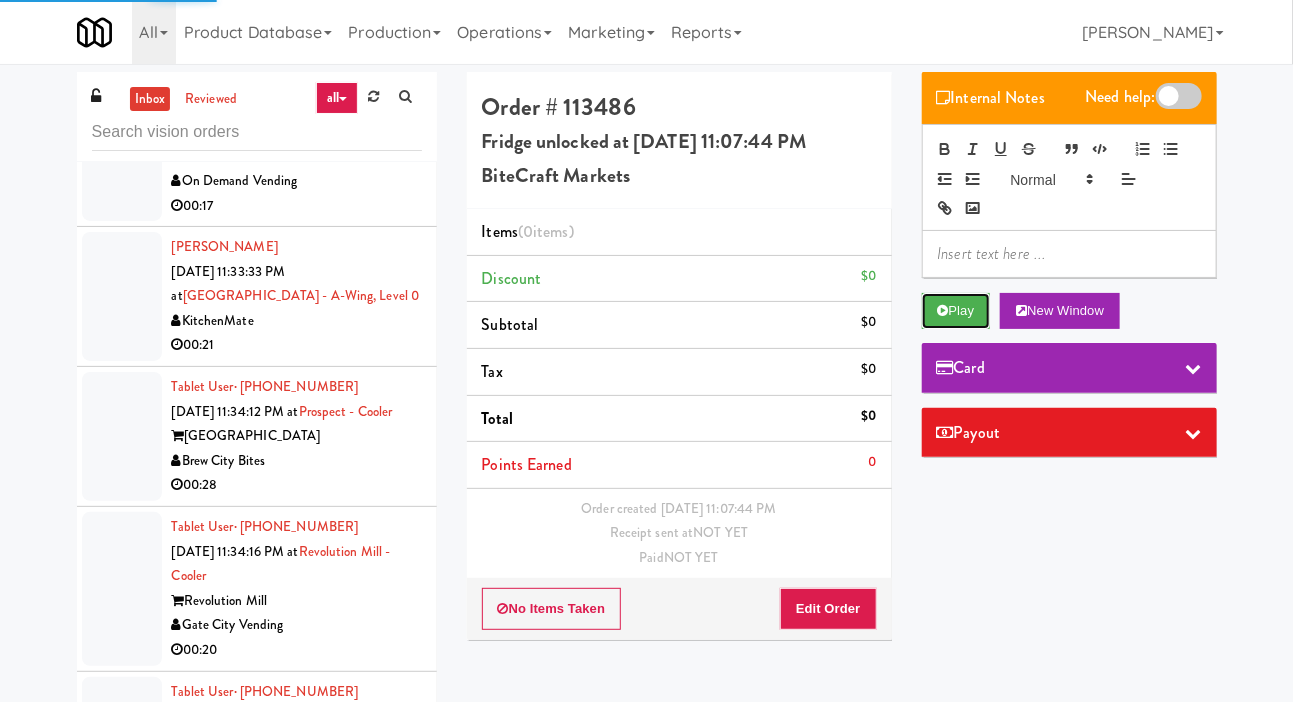 click on "Play" at bounding box center [956, 311] 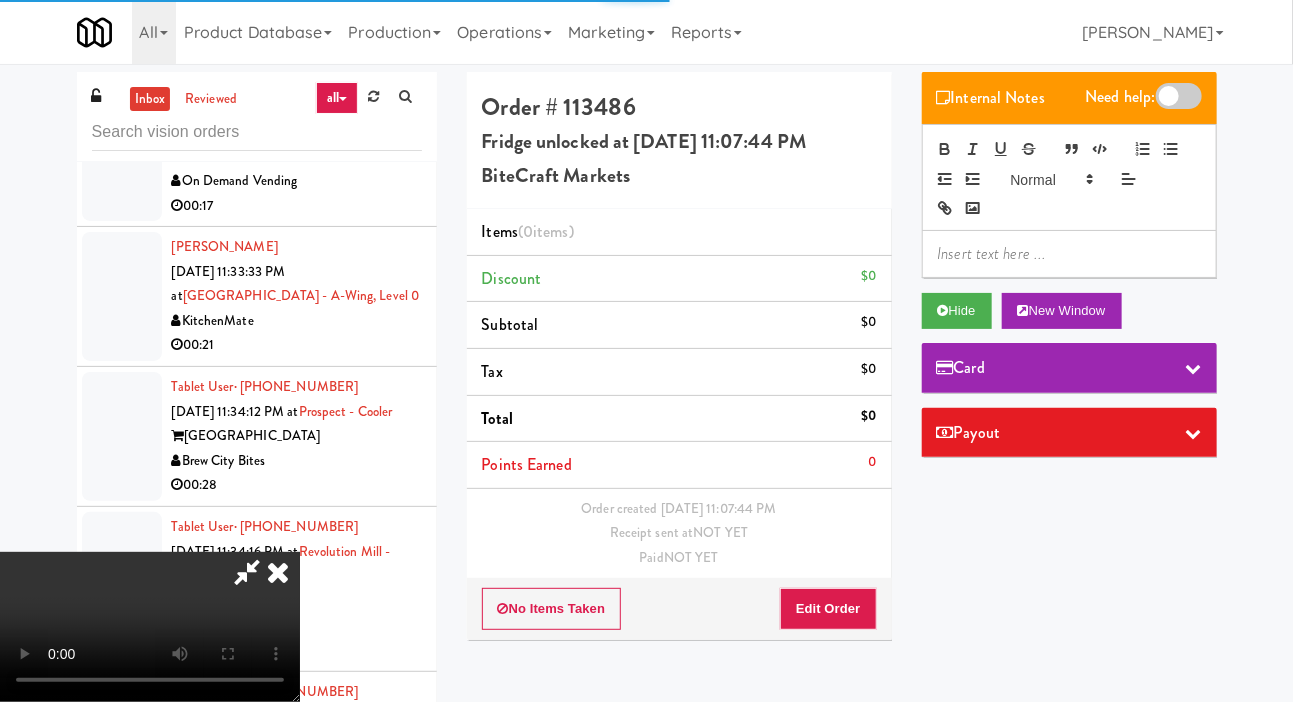 click on "Order created Jul 10, 2025 11:07:44 PM Receipt sent at  NOT YET Paid  NOT YET" at bounding box center (679, 534) 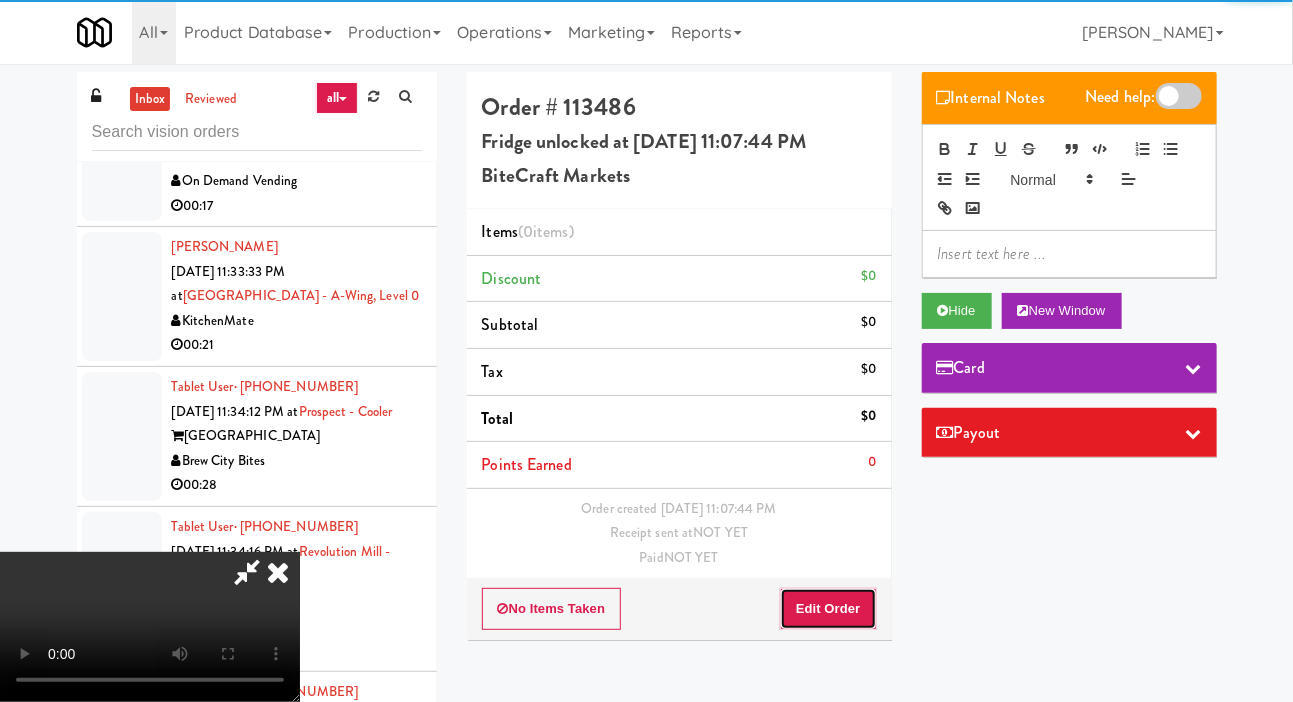 click on "Edit Order" at bounding box center (828, 609) 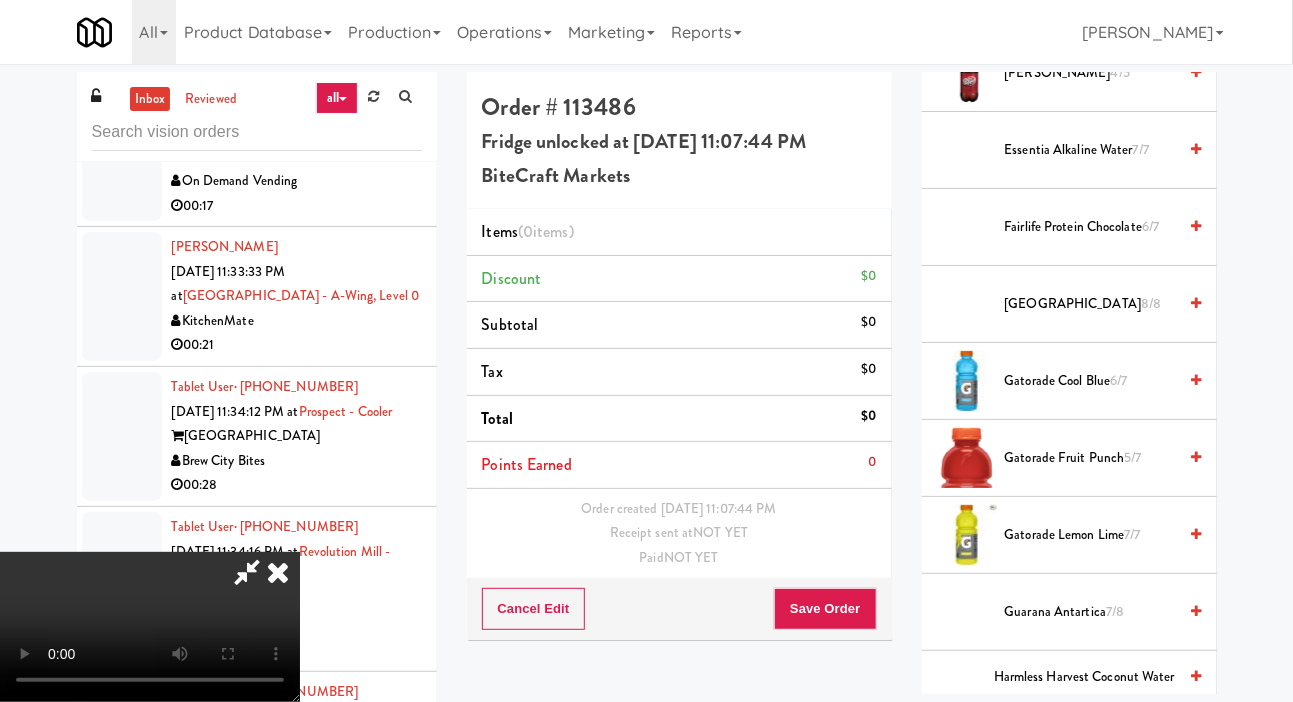 scroll, scrollTop: 1569, scrollLeft: 0, axis: vertical 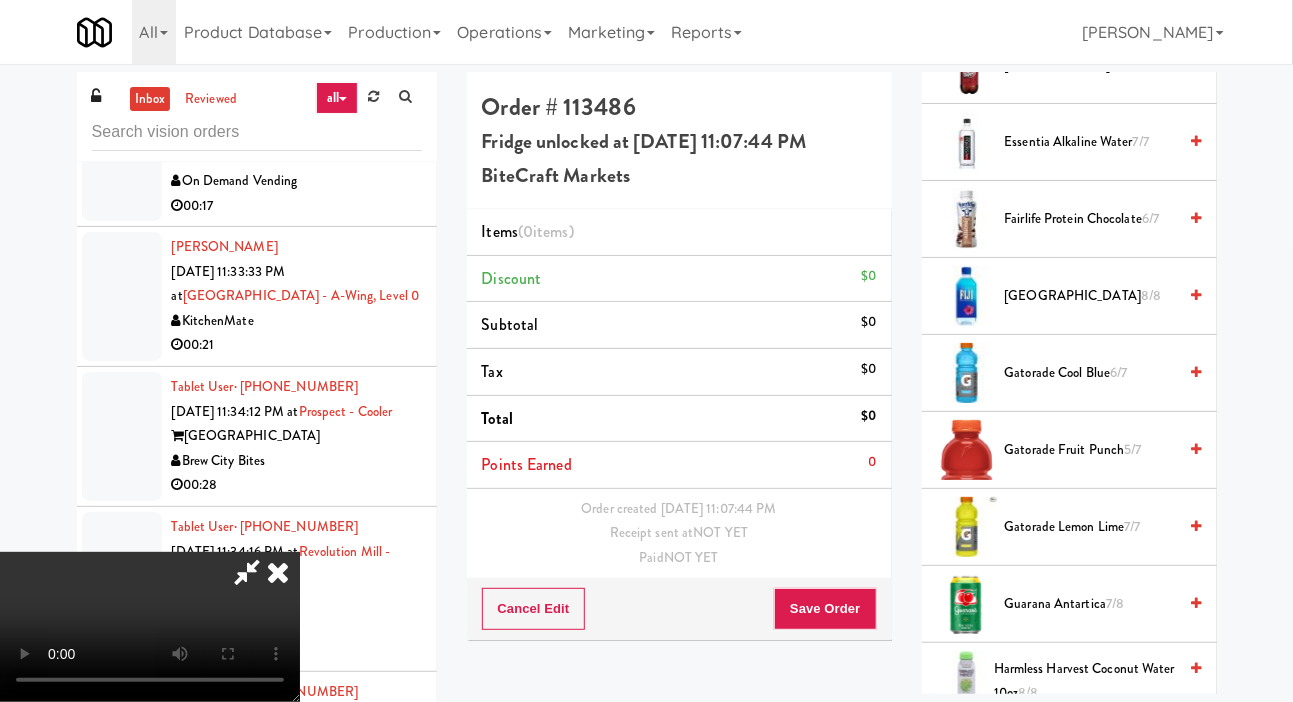 click on "5/7" at bounding box center (1133, 449) 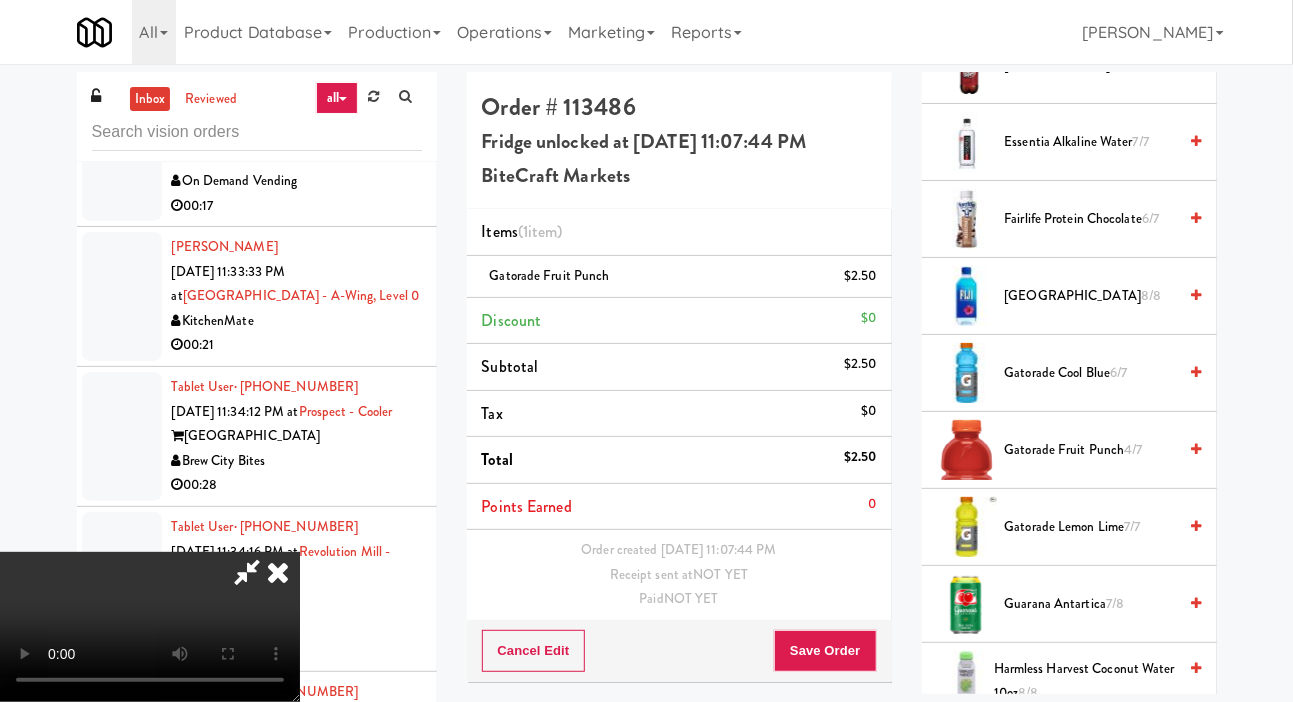 scroll, scrollTop: 73, scrollLeft: 0, axis: vertical 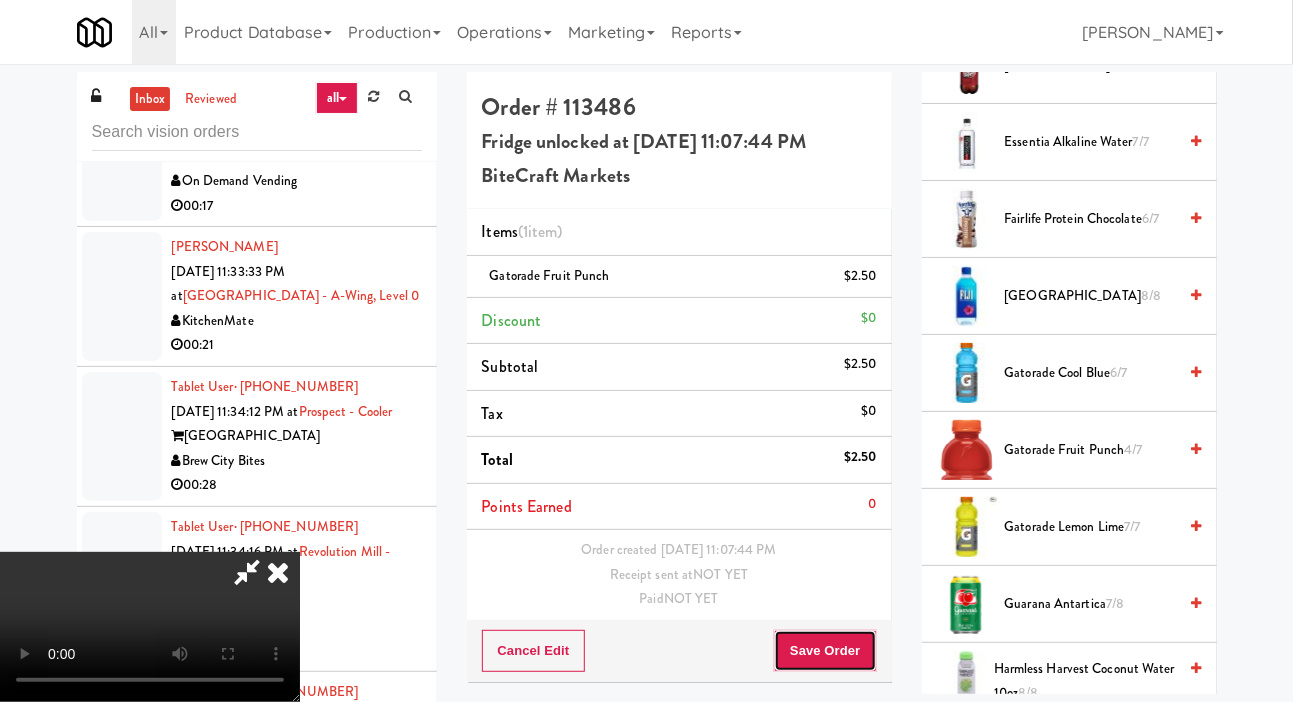 click on "Save Order" at bounding box center [825, 651] 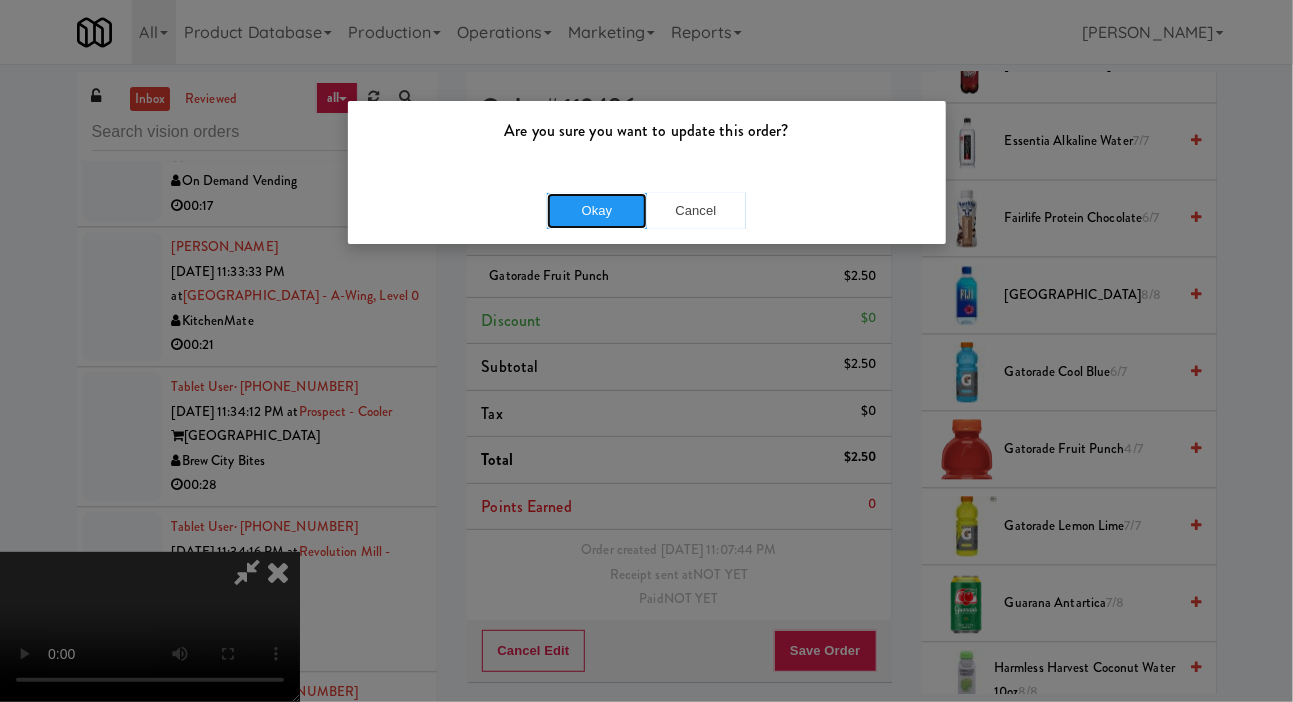 click on "Okay" at bounding box center [597, 211] 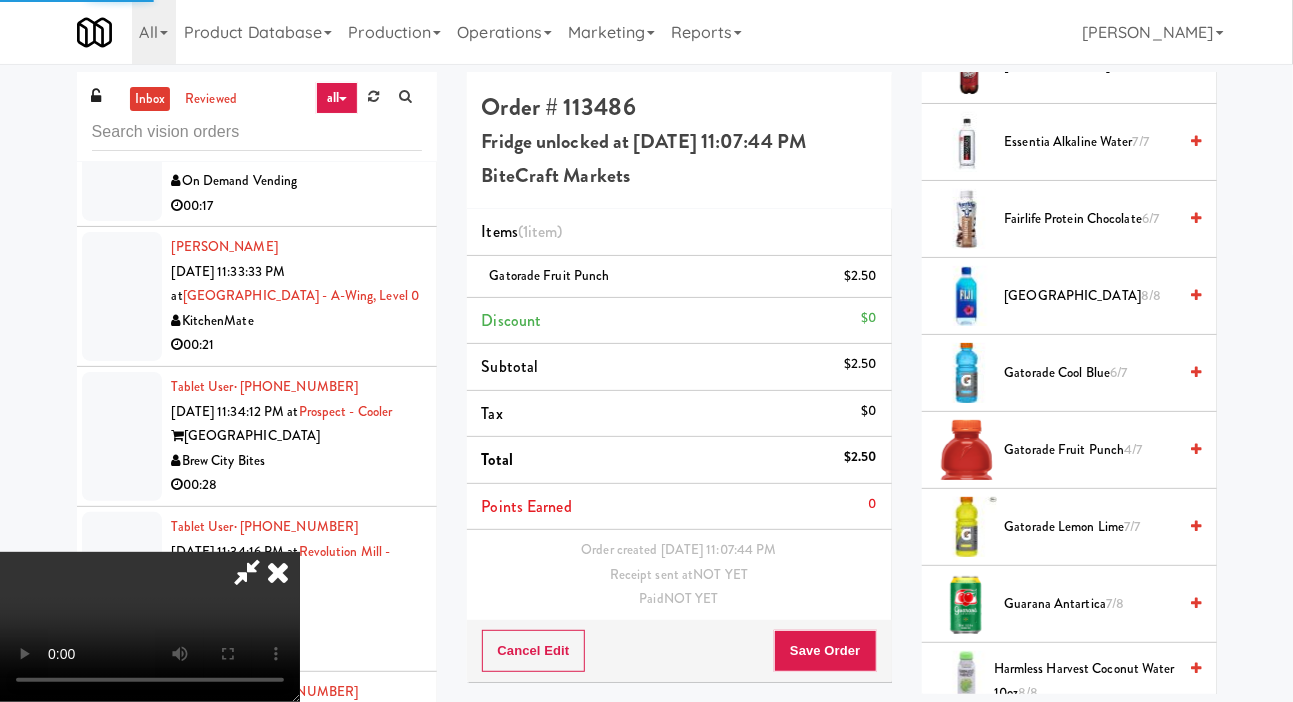 scroll, scrollTop: 0, scrollLeft: 0, axis: both 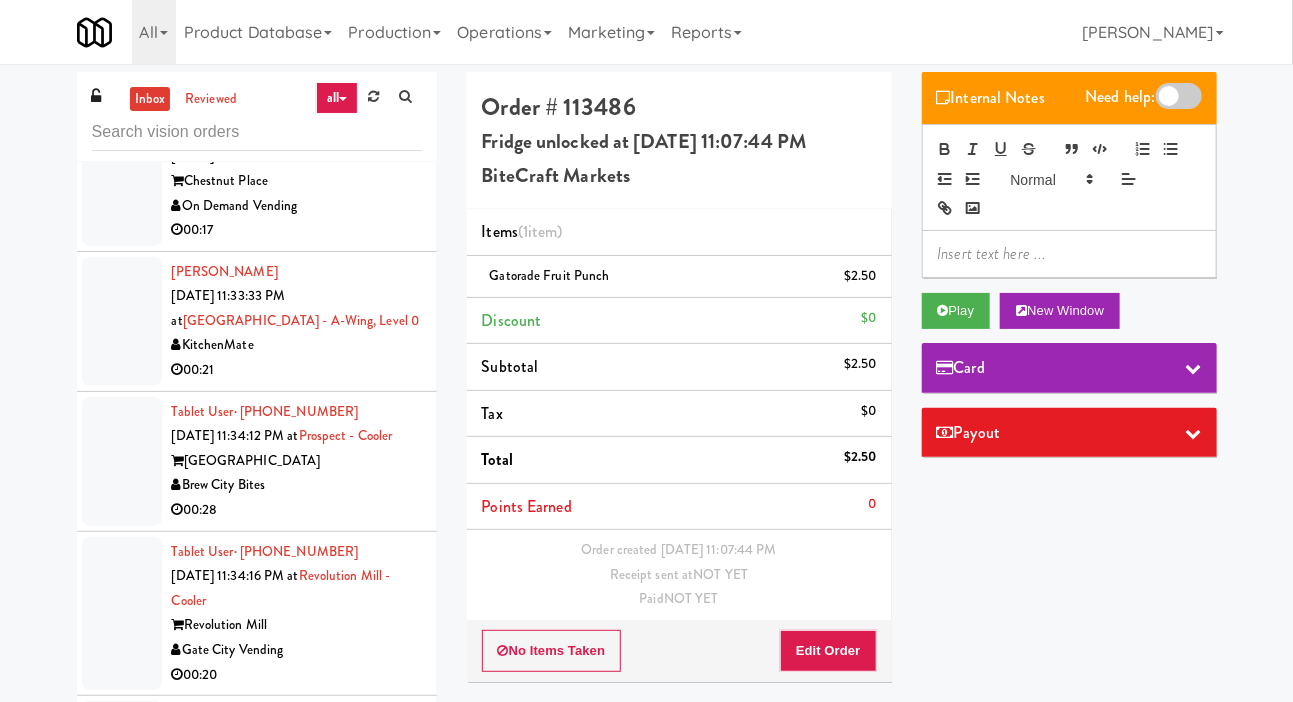 click at bounding box center (122, 181) 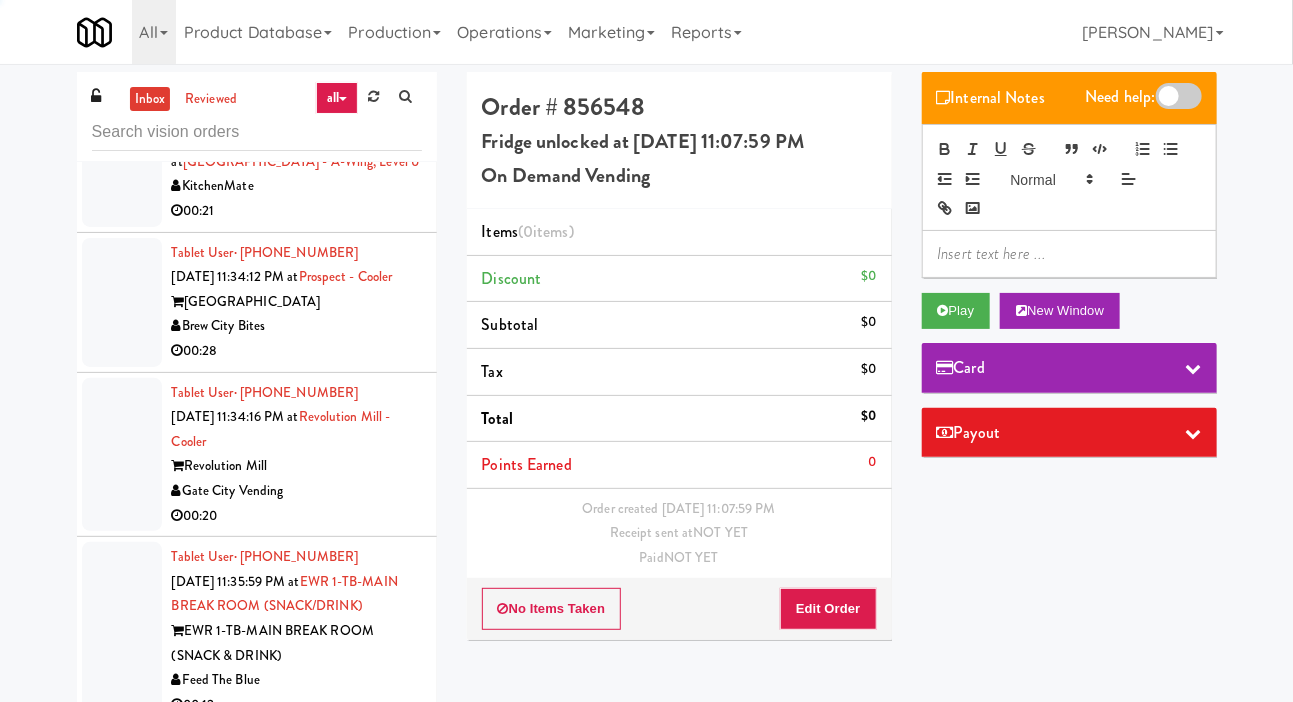 scroll, scrollTop: 4971, scrollLeft: 0, axis: vertical 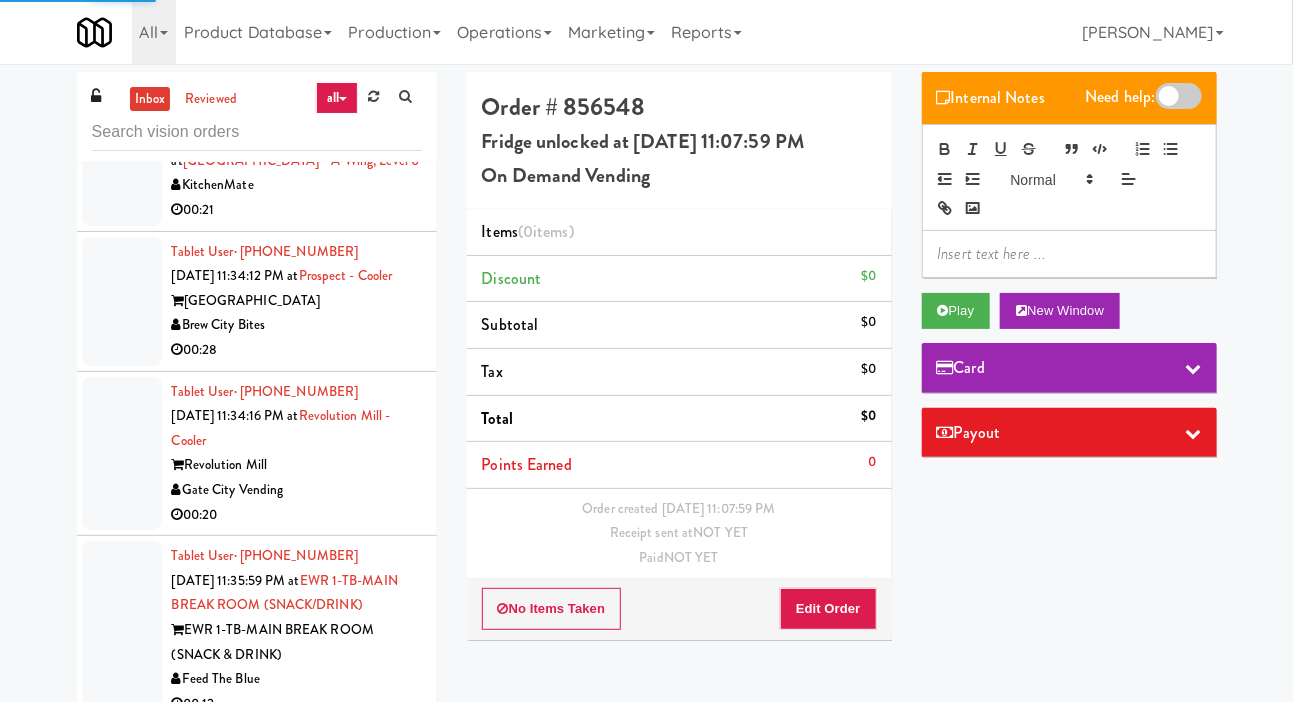 click on "Play" at bounding box center [956, 311] 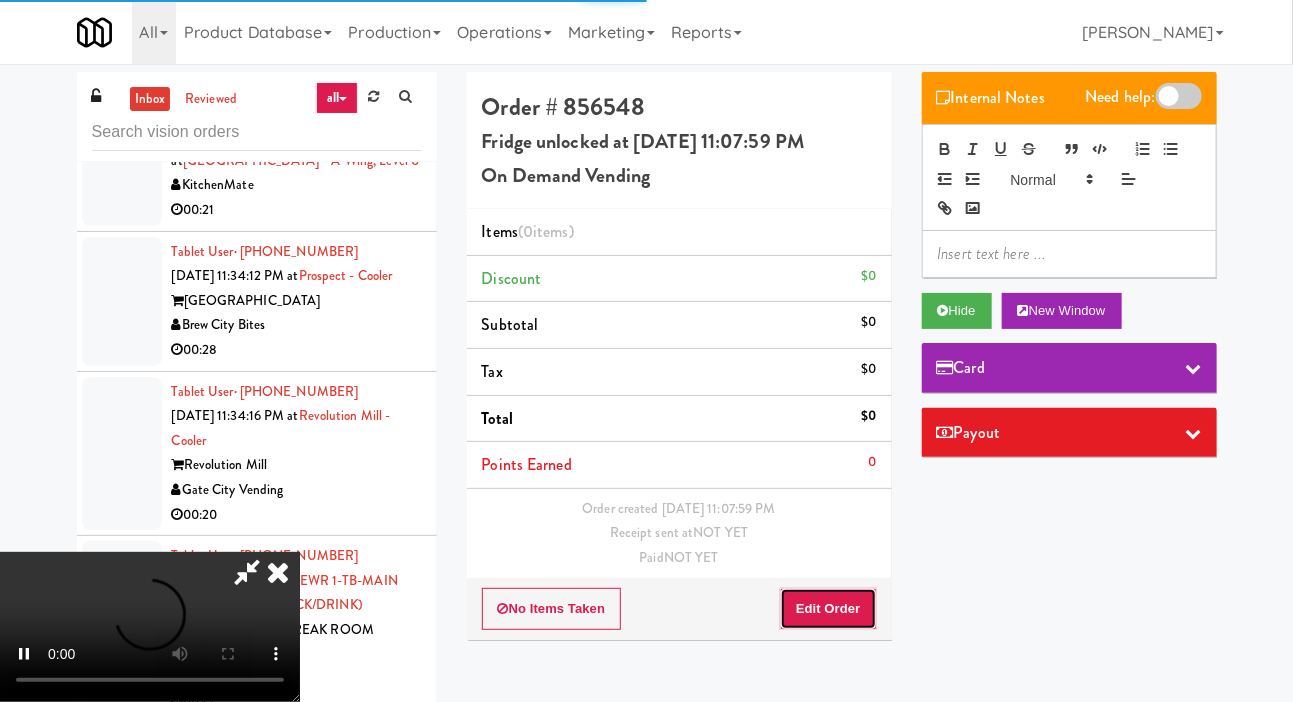 click on "Edit Order" at bounding box center [828, 609] 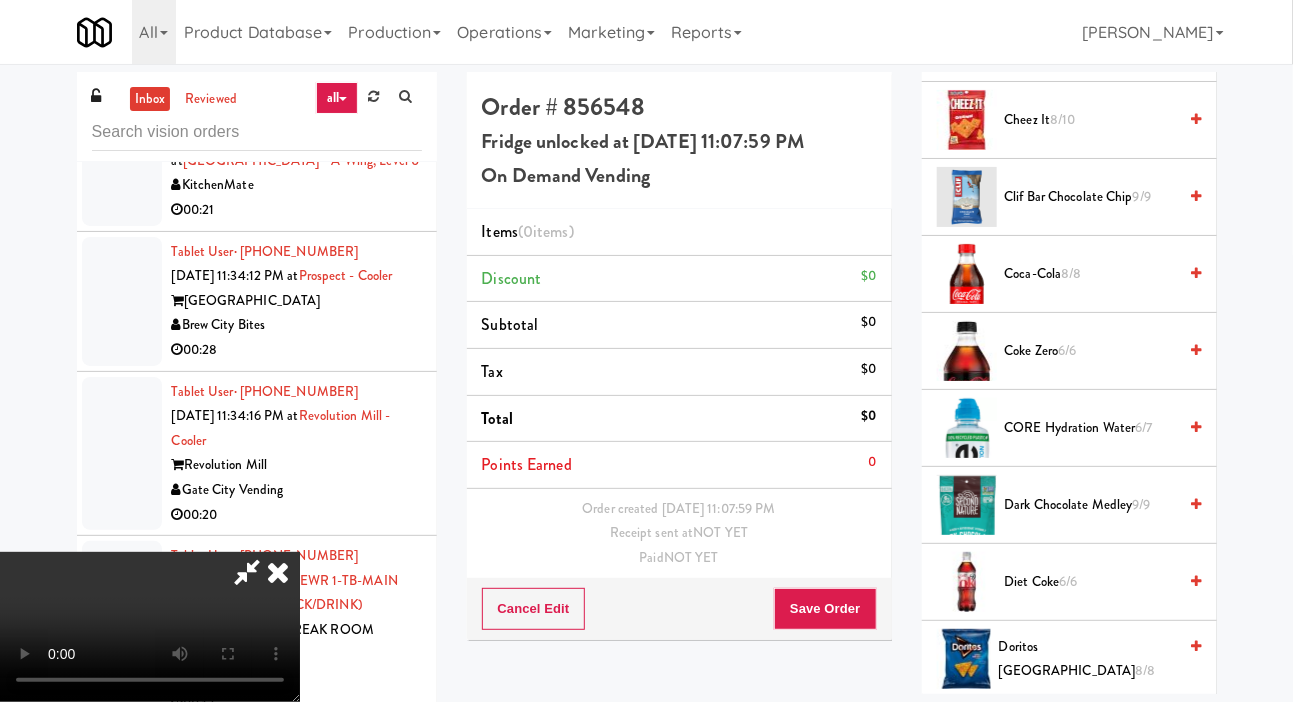 scroll, scrollTop: 977, scrollLeft: 0, axis: vertical 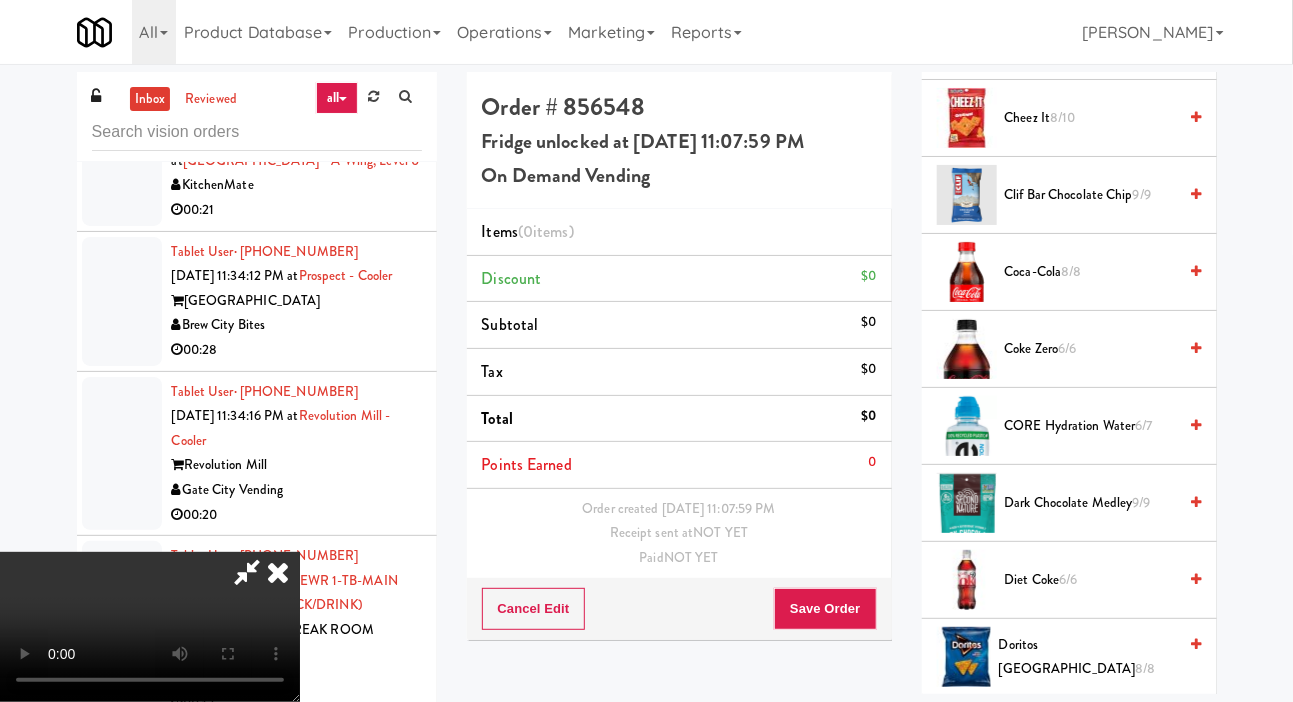 click on "Coke Zero  6/6" at bounding box center (1091, 349) 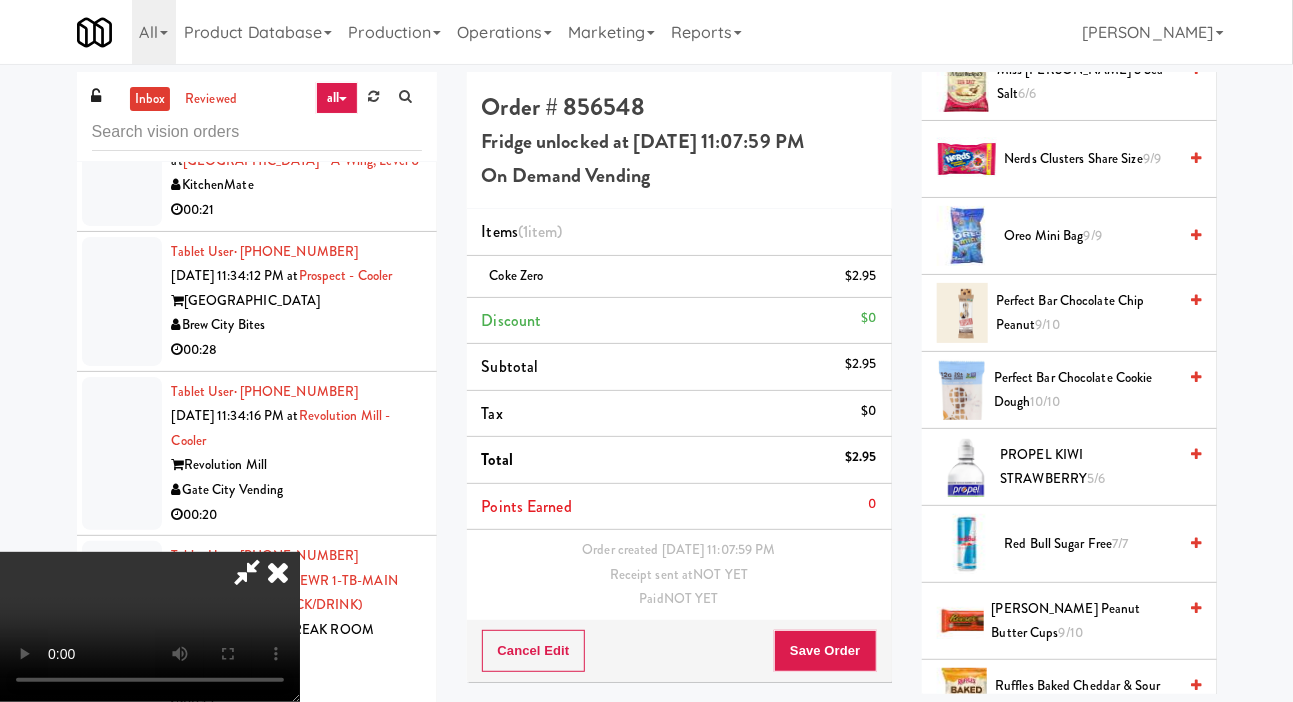 scroll, scrollTop: 2197, scrollLeft: 0, axis: vertical 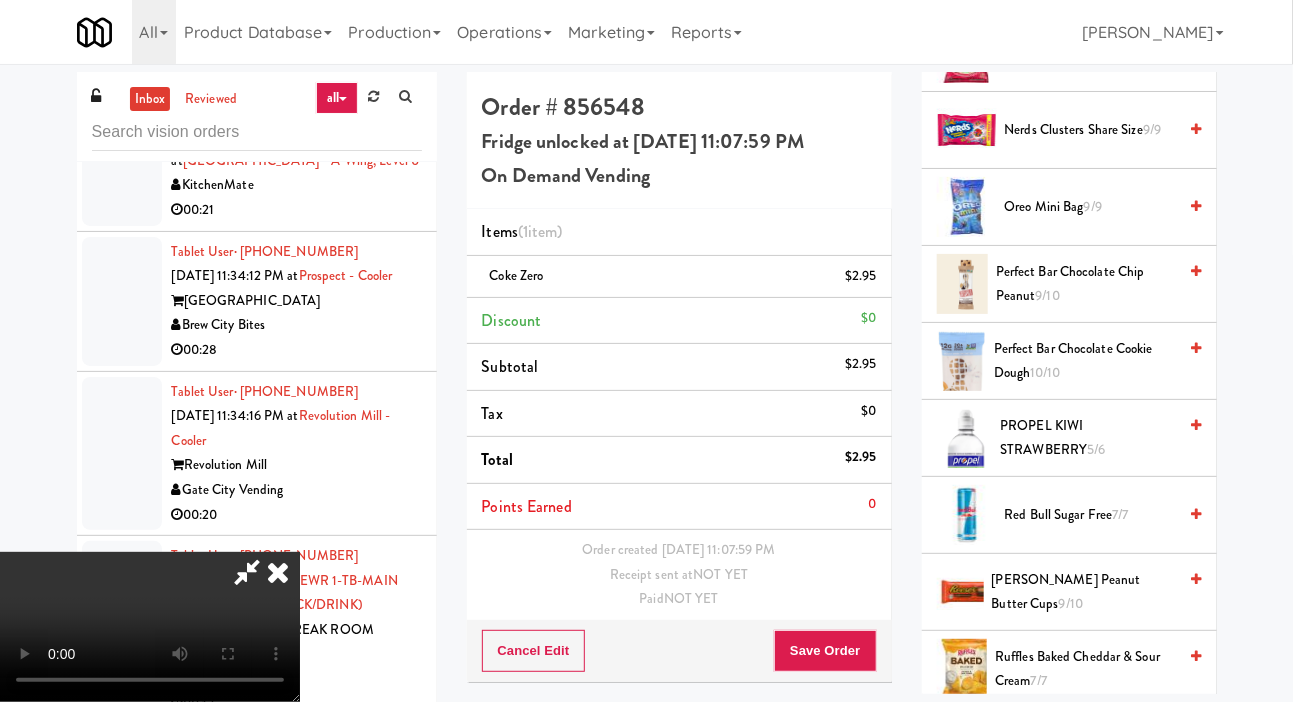 click on "PROPEL KIWI STRAWBERRY  5/6" at bounding box center [1088, 438] 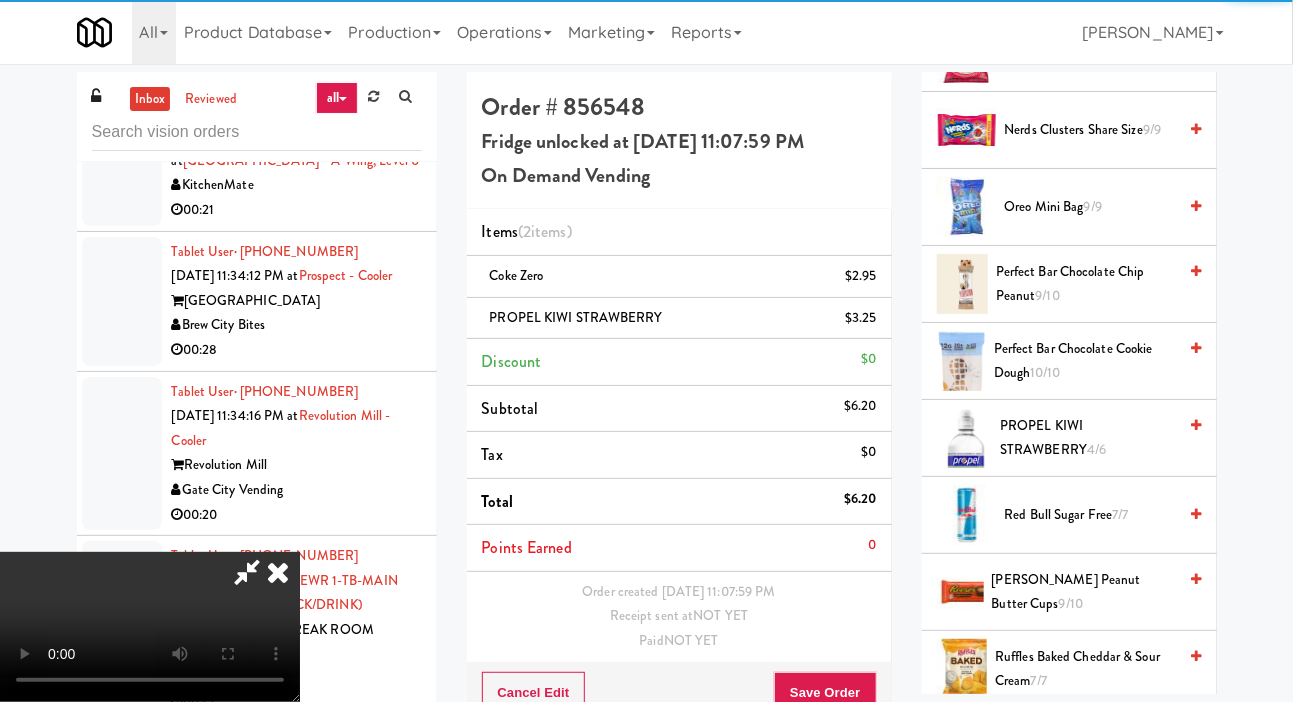 scroll, scrollTop: 73, scrollLeft: 0, axis: vertical 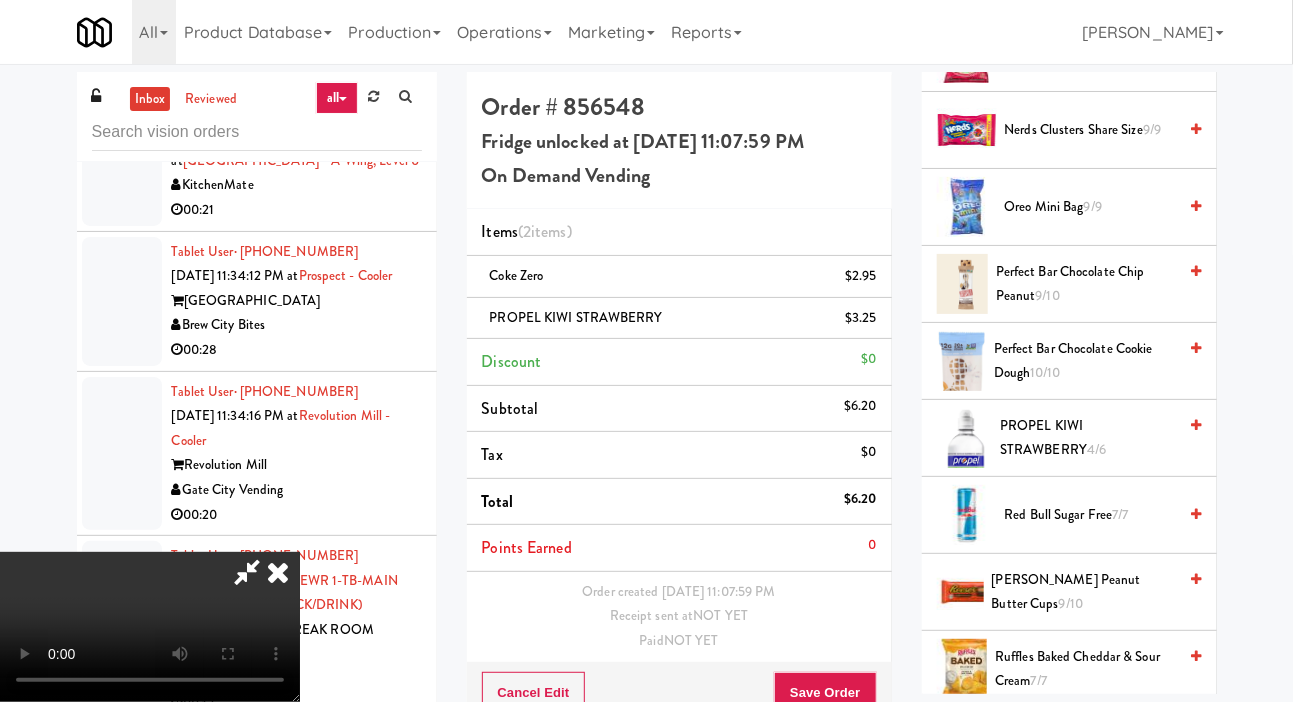 type 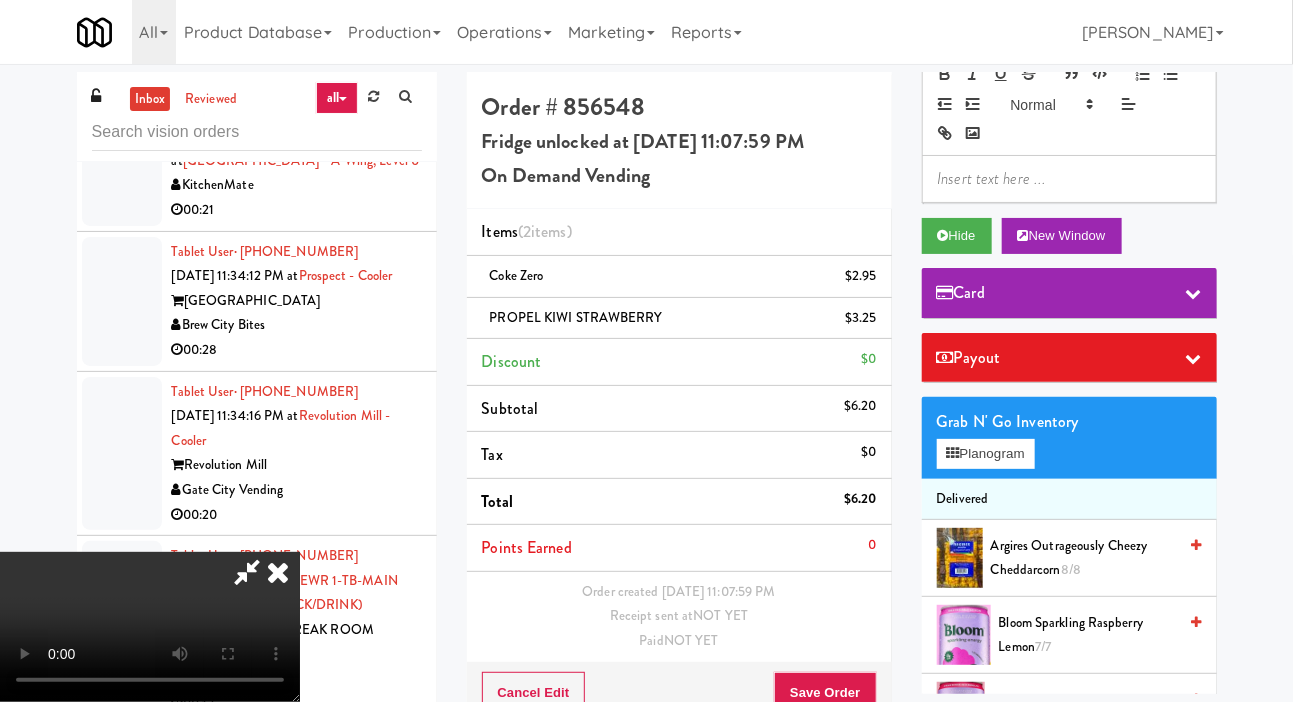 scroll, scrollTop: 73, scrollLeft: 0, axis: vertical 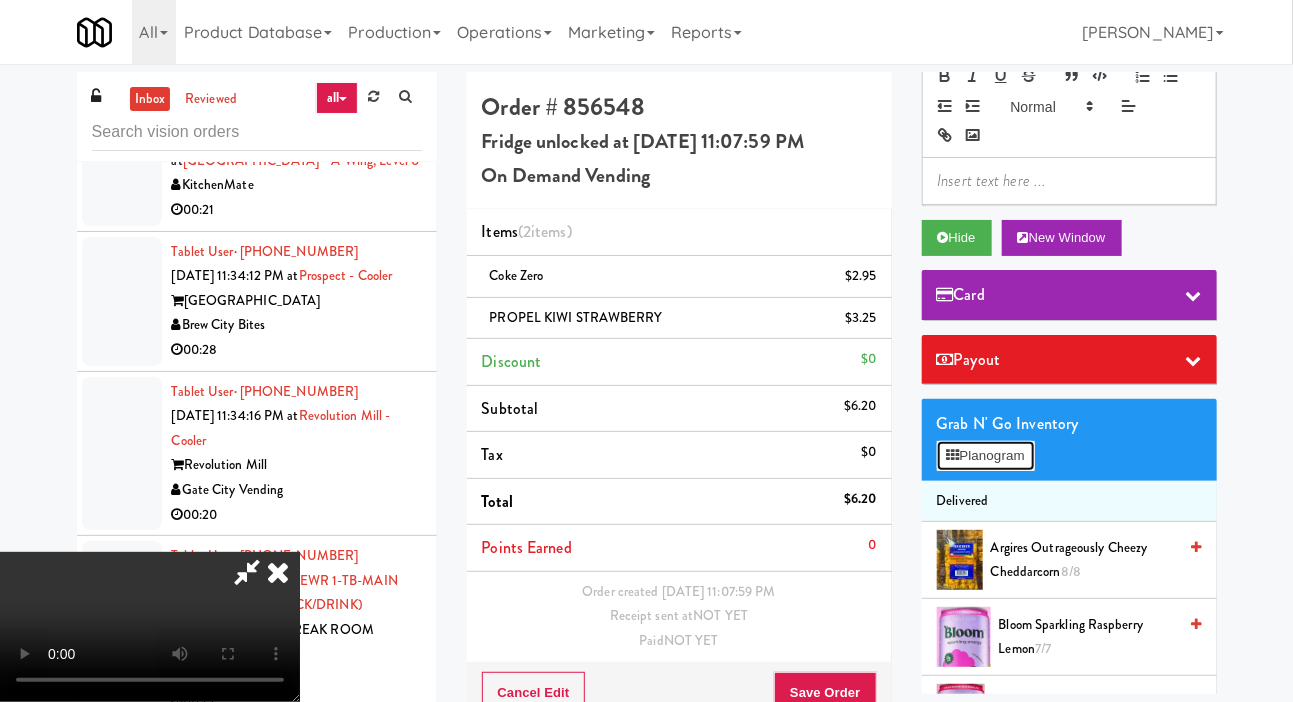 click on "Planogram" at bounding box center [986, 456] 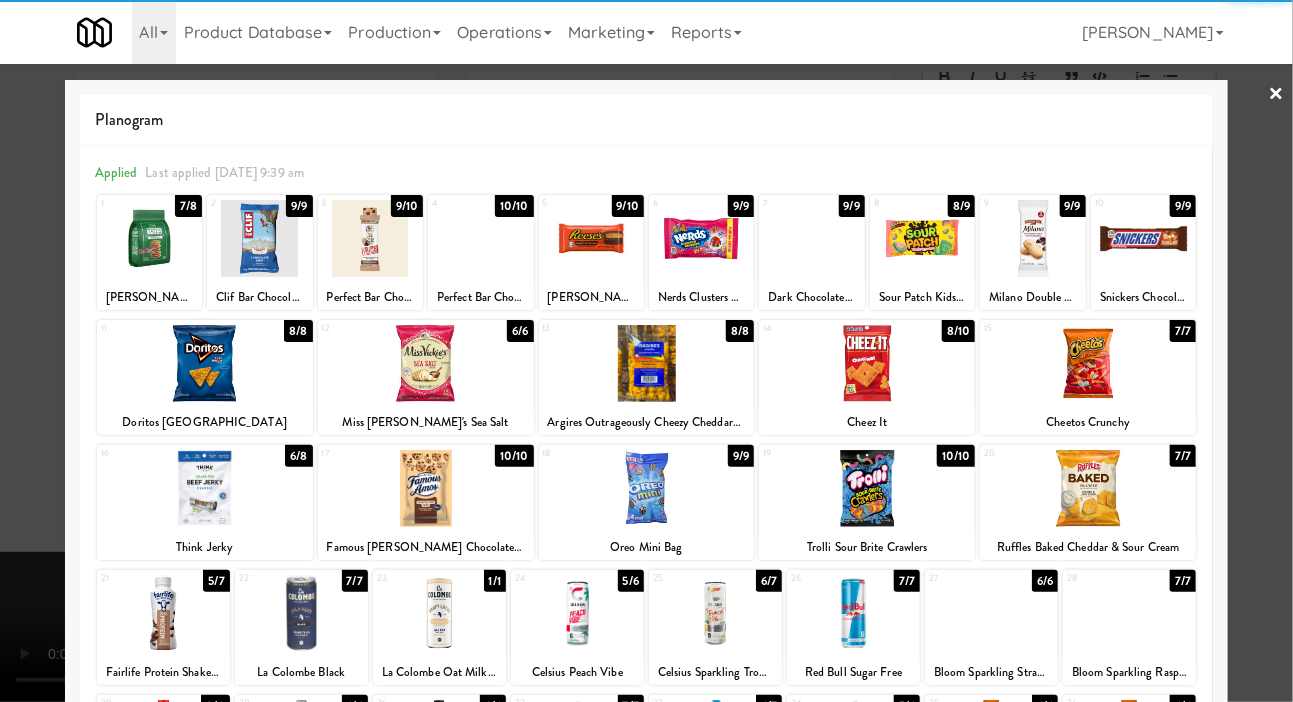 click on "Snickers Chocolate Candy Bar" at bounding box center (1143, 297) 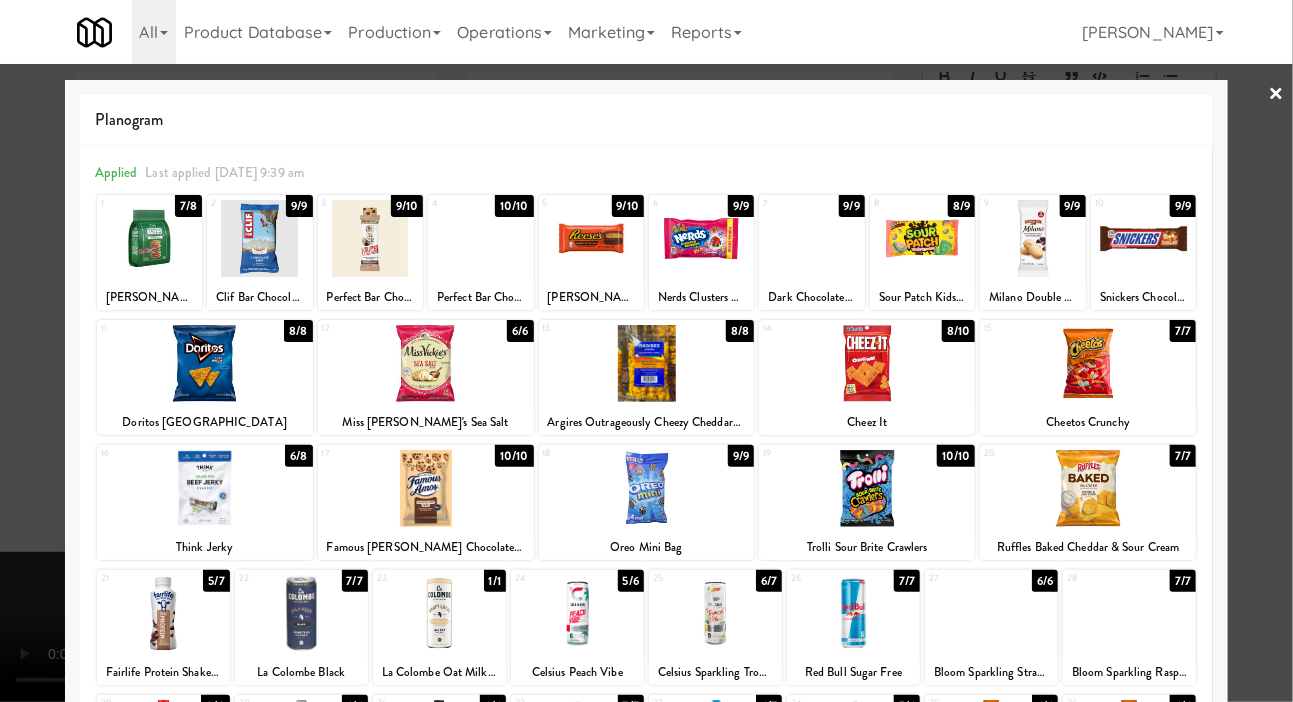 click on "Snickers Chocolate Candy Bar" at bounding box center (1143, 297) 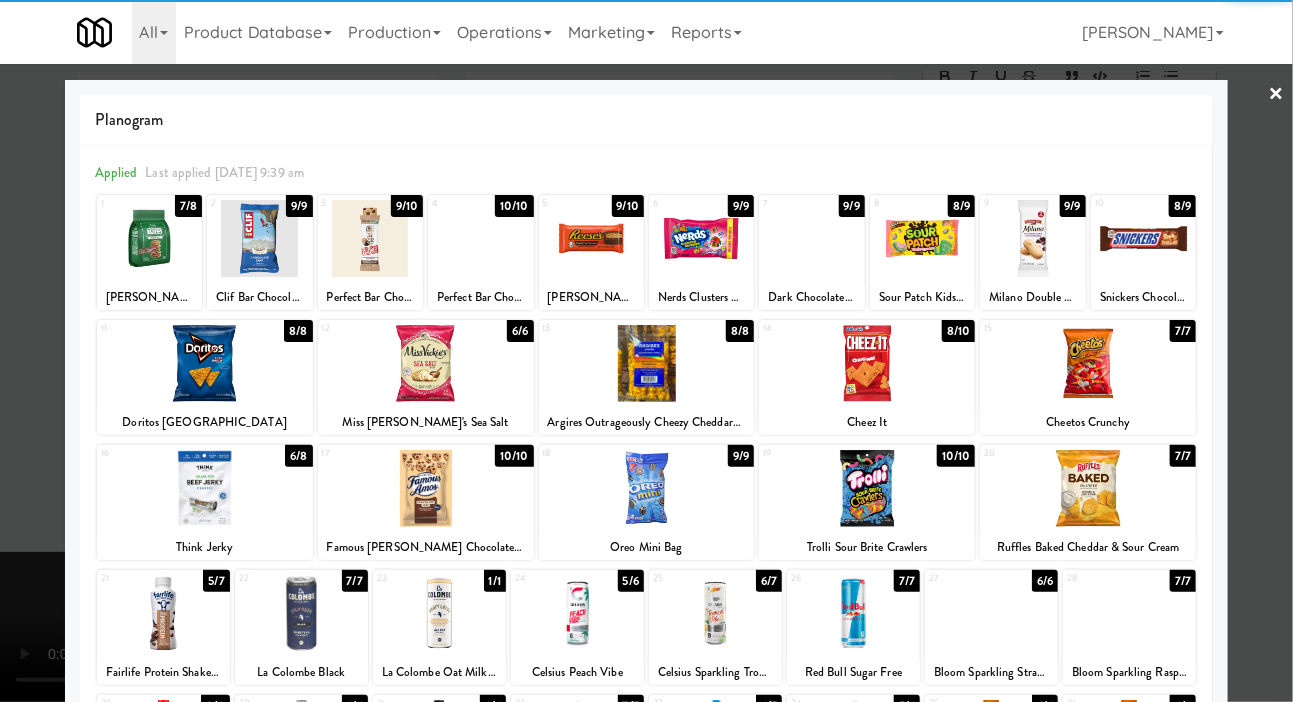click at bounding box center (867, 488) 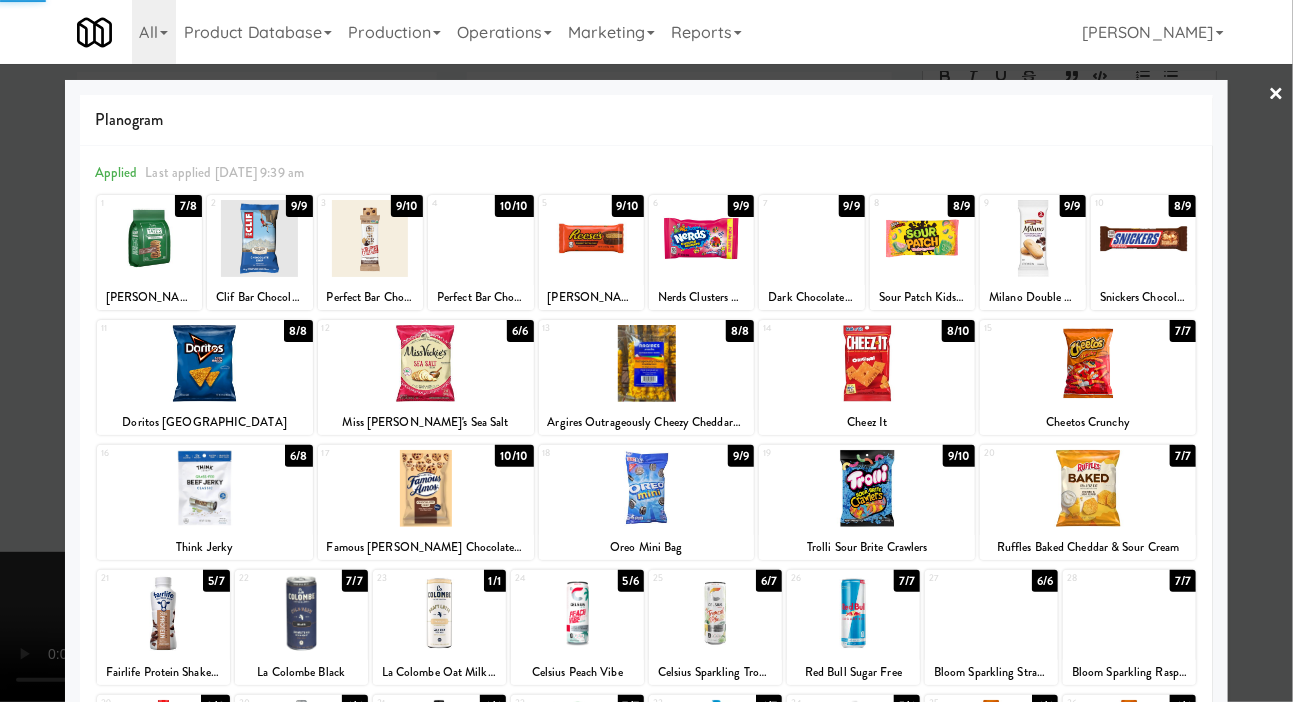 click at bounding box center (646, 351) 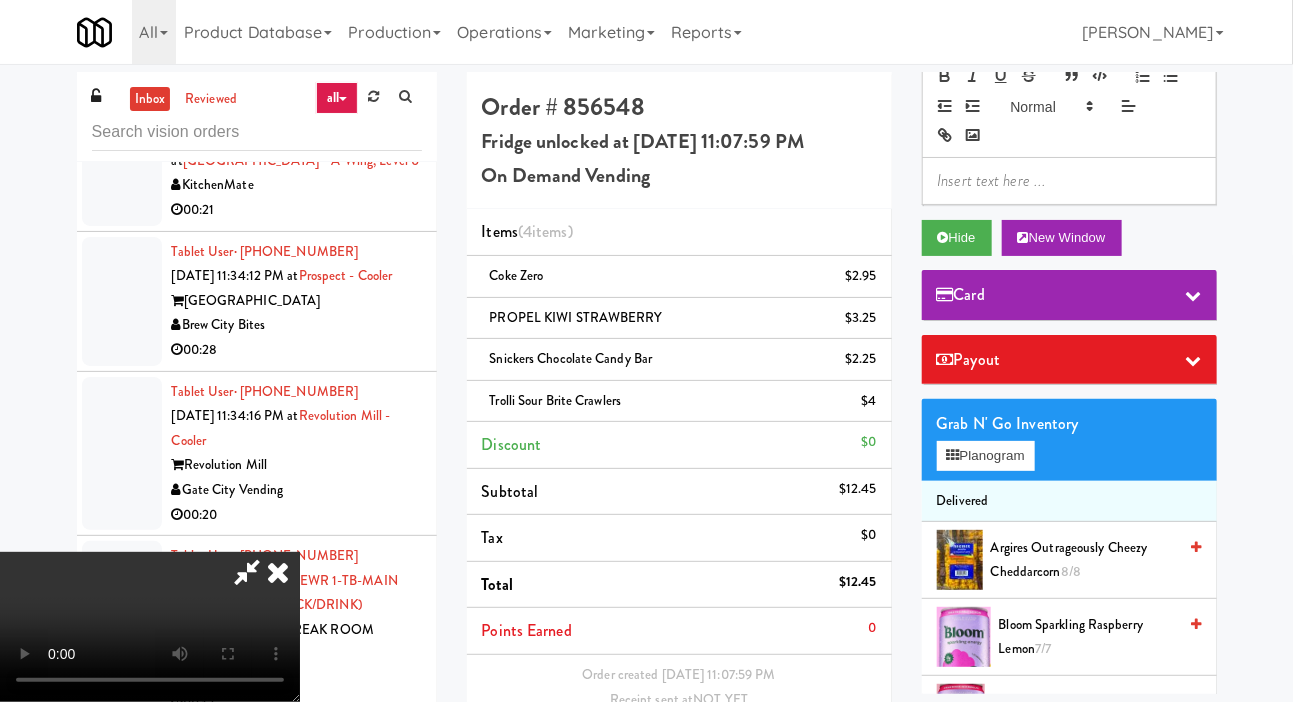 click on "Paid  NOT YET" at bounding box center (679, 724) 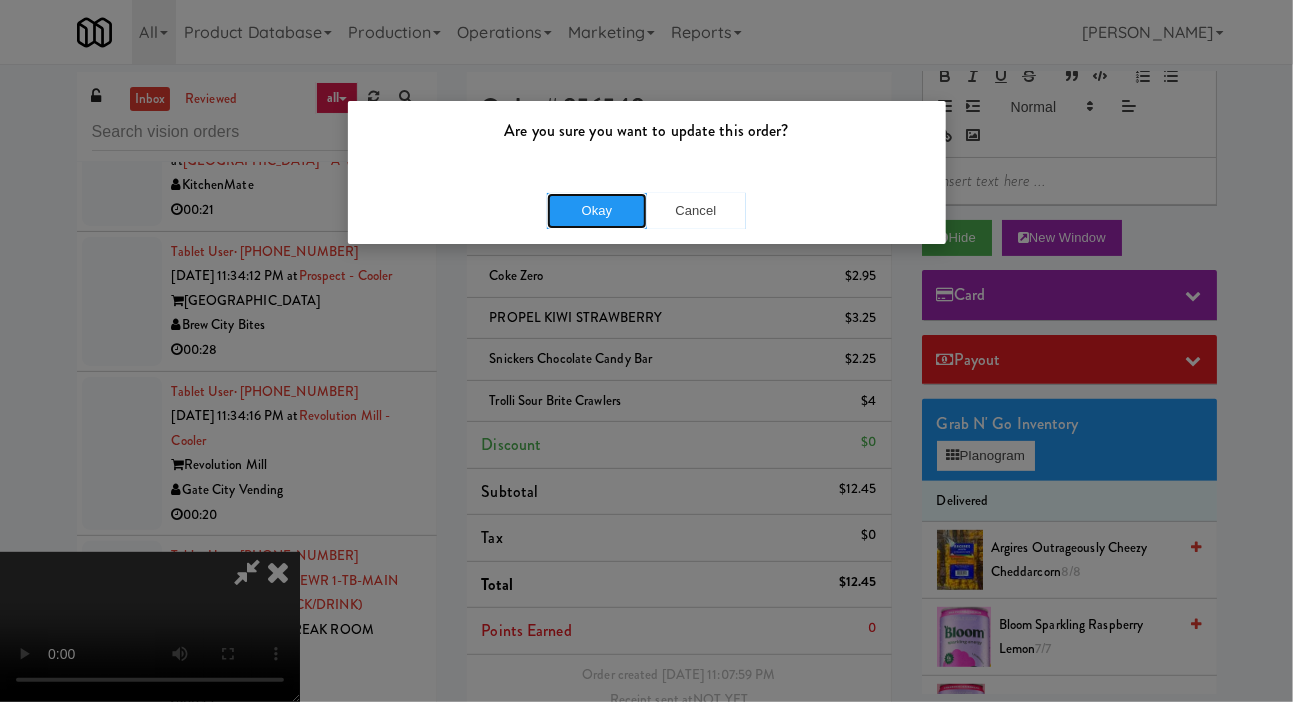 click on "Okay" at bounding box center (597, 211) 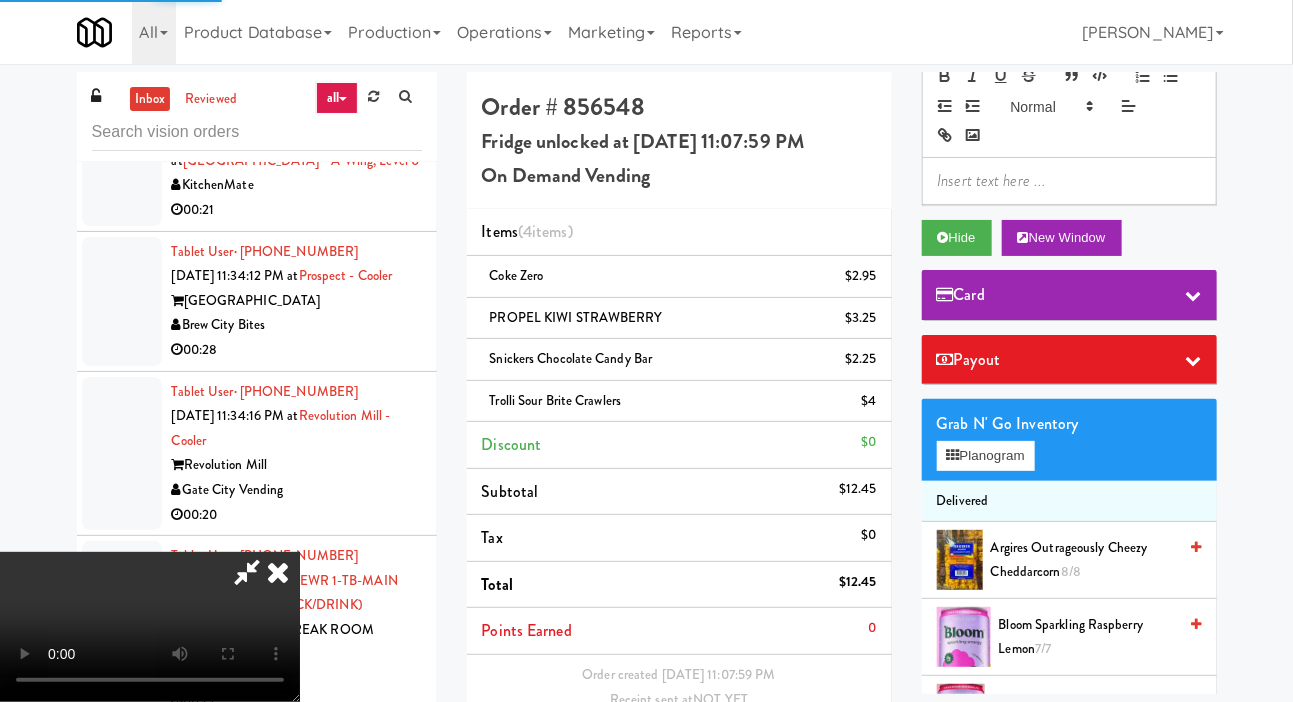 scroll, scrollTop: 0, scrollLeft: 0, axis: both 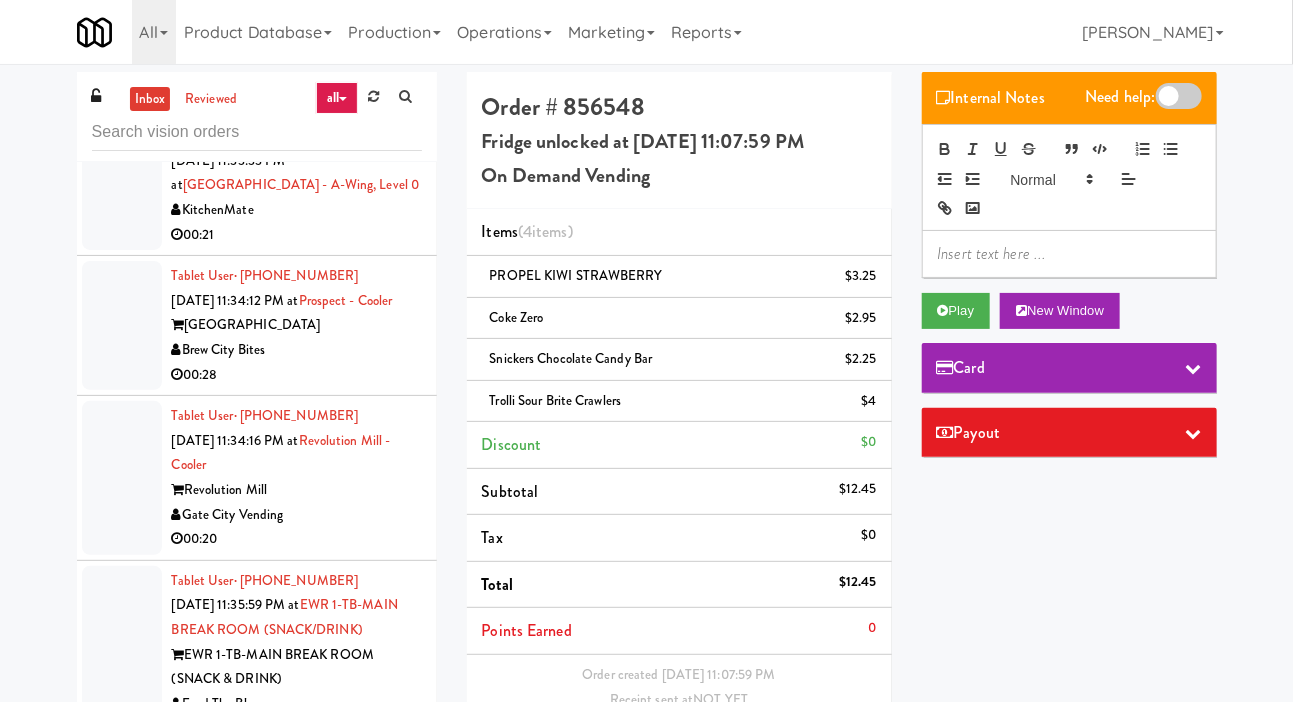 click at bounding box center [122, 185] 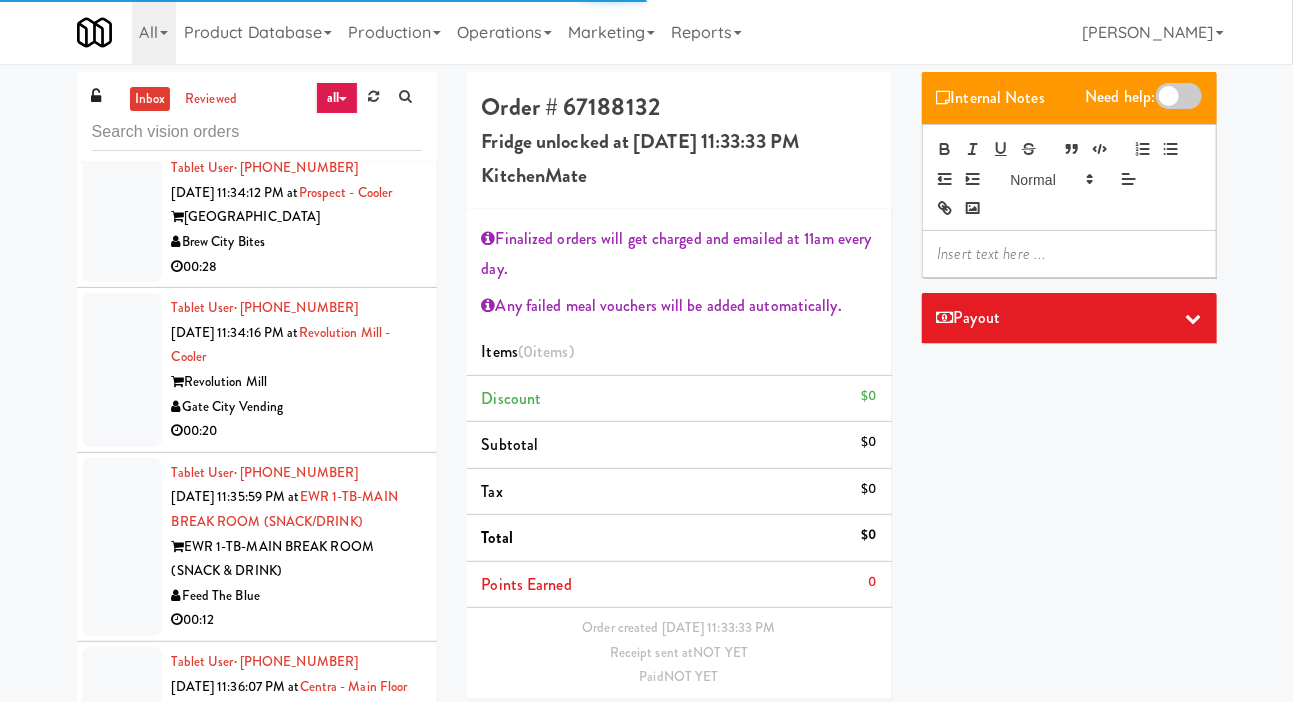 scroll, scrollTop: 5115, scrollLeft: 0, axis: vertical 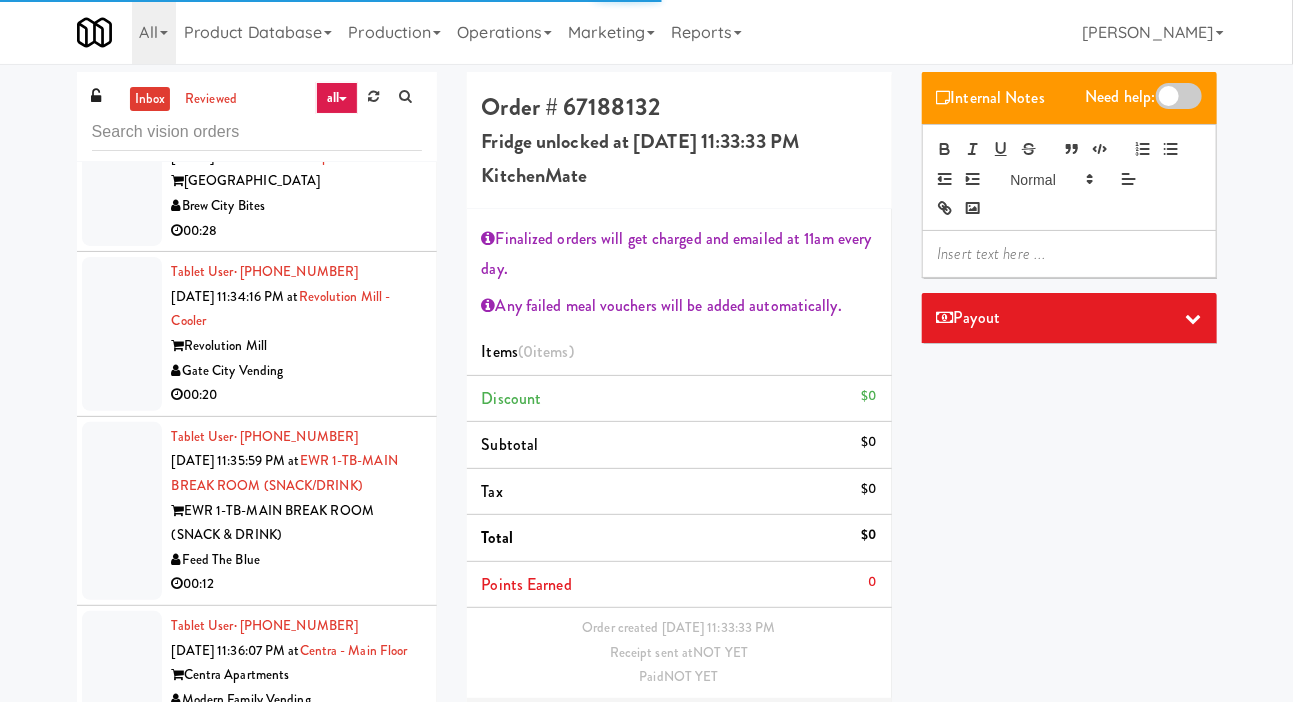 click at bounding box center (122, 181) 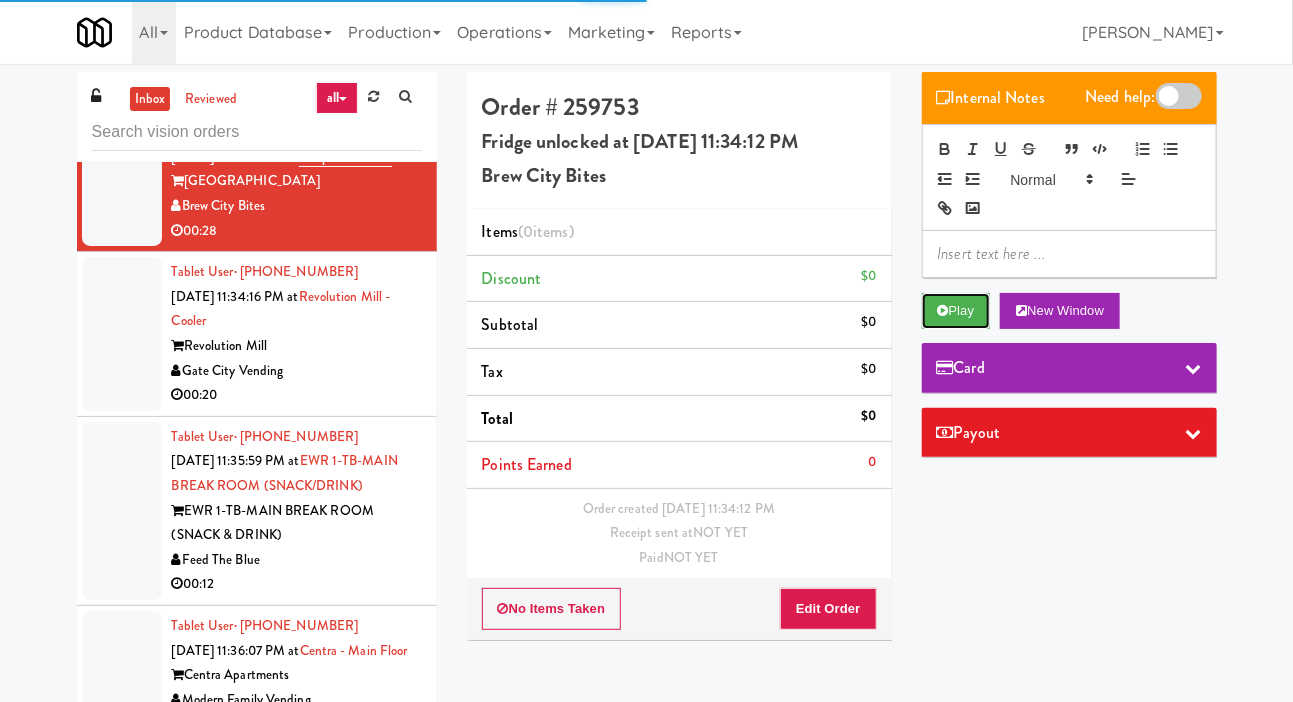 click on "Play" at bounding box center (956, 311) 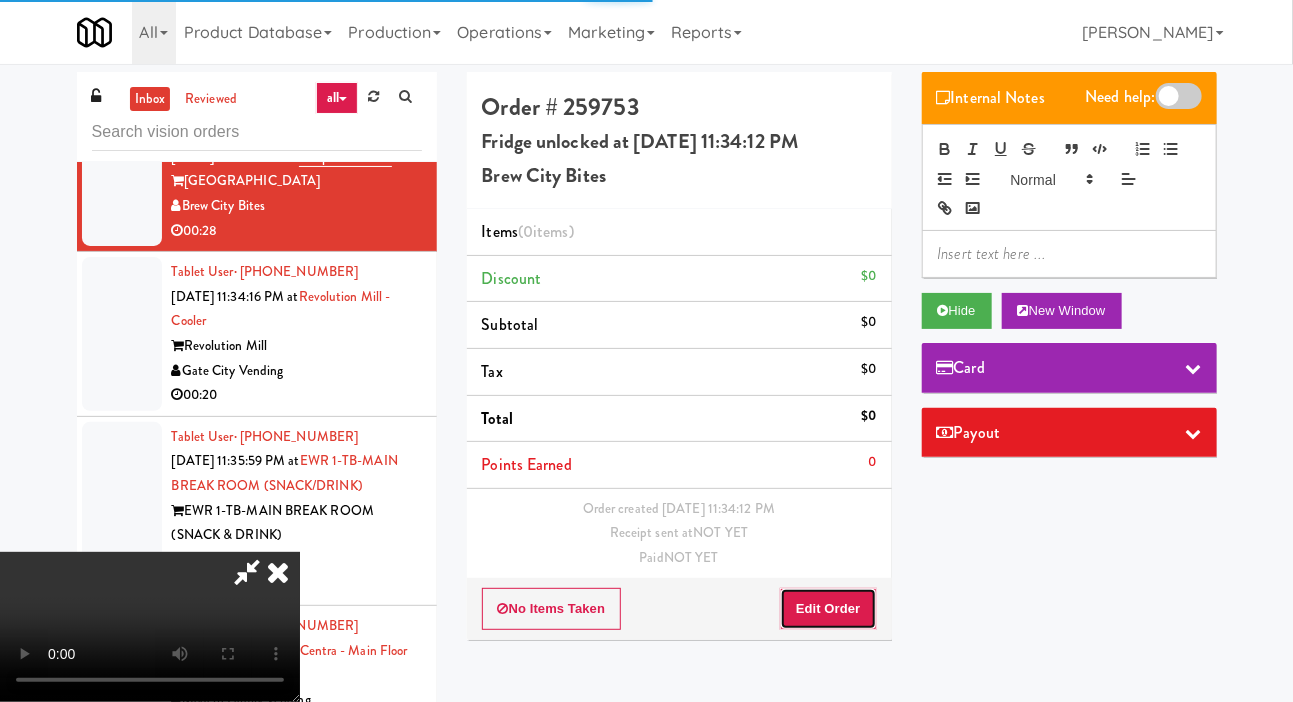 click on "Edit Order" at bounding box center [828, 609] 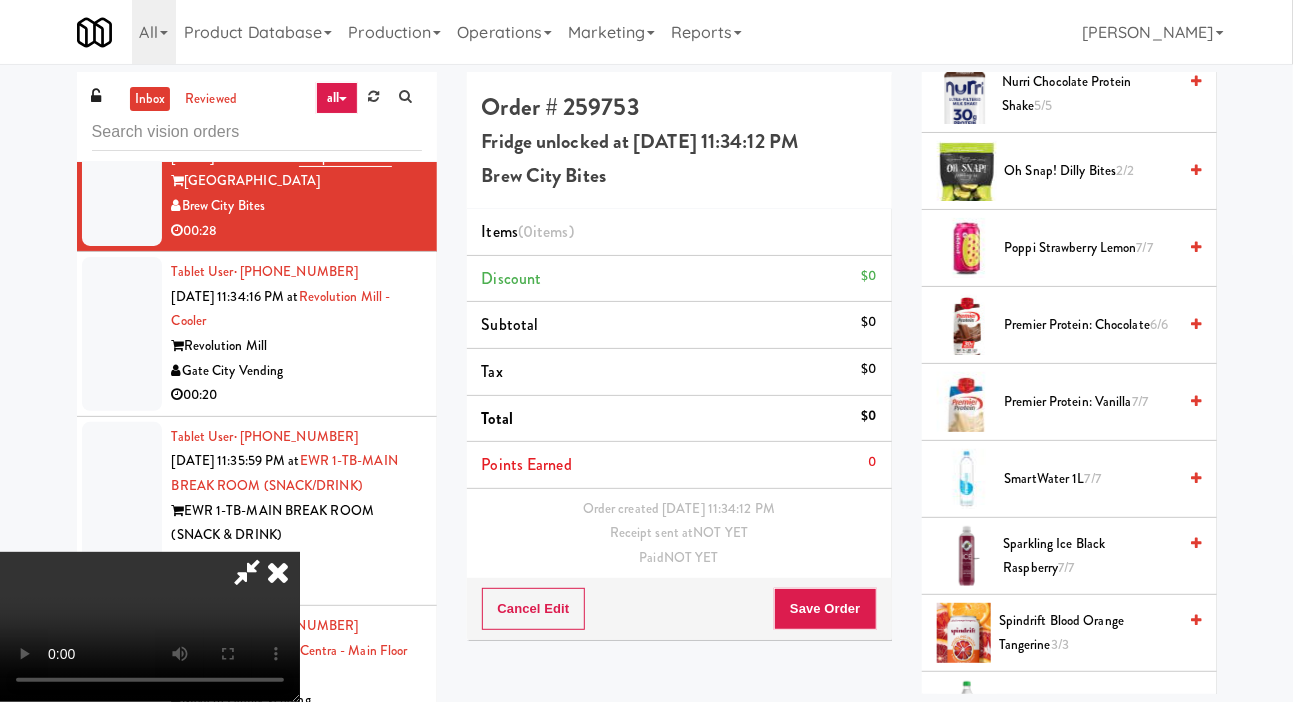 scroll, scrollTop: 2710, scrollLeft: 0, axis: vertical 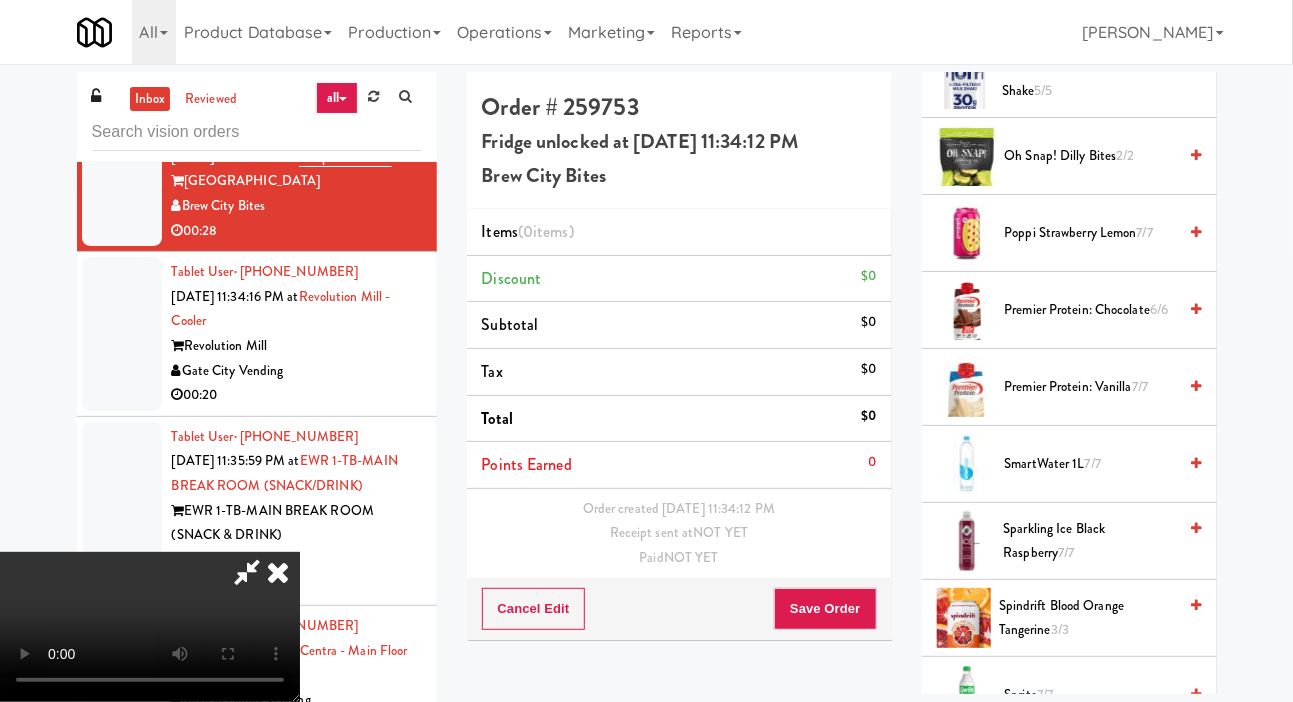 click at bounding box center (1196, 309) 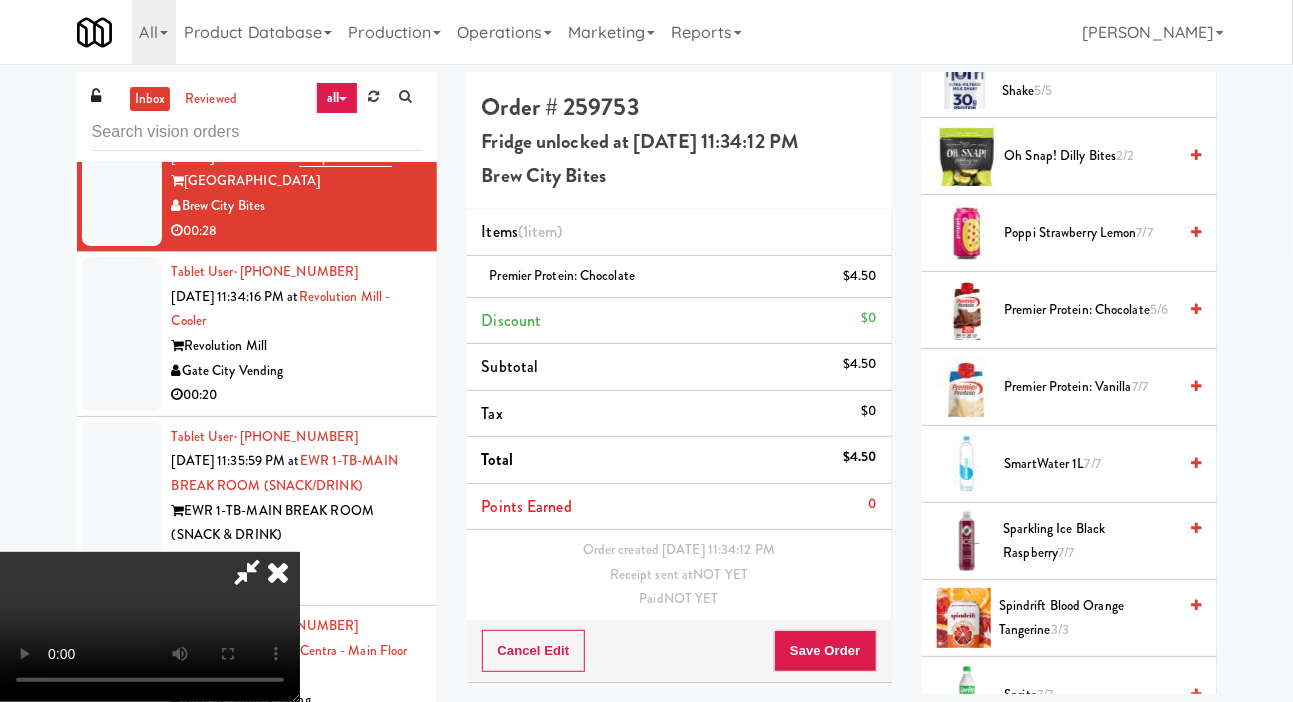 scroll, scrollTop: 73, scrollLeft: 0, axis: vertical 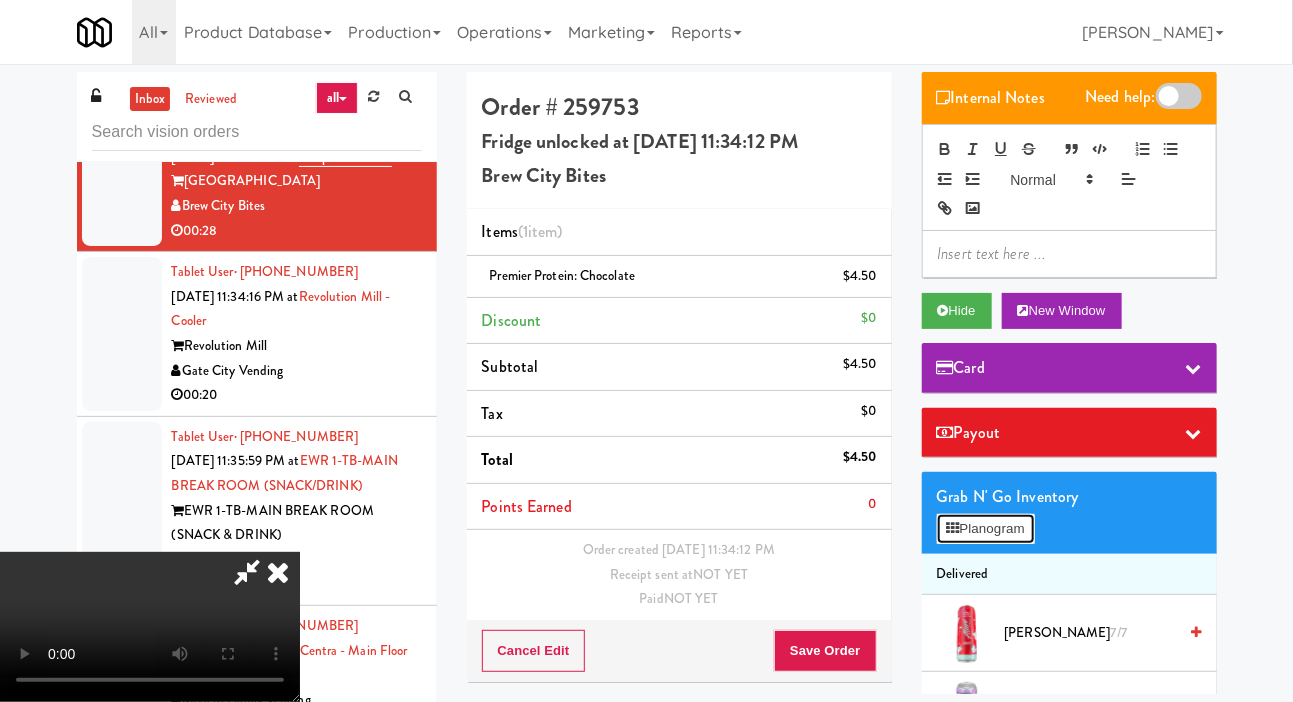 click on "Planogram" at bounding box center (986, 529) 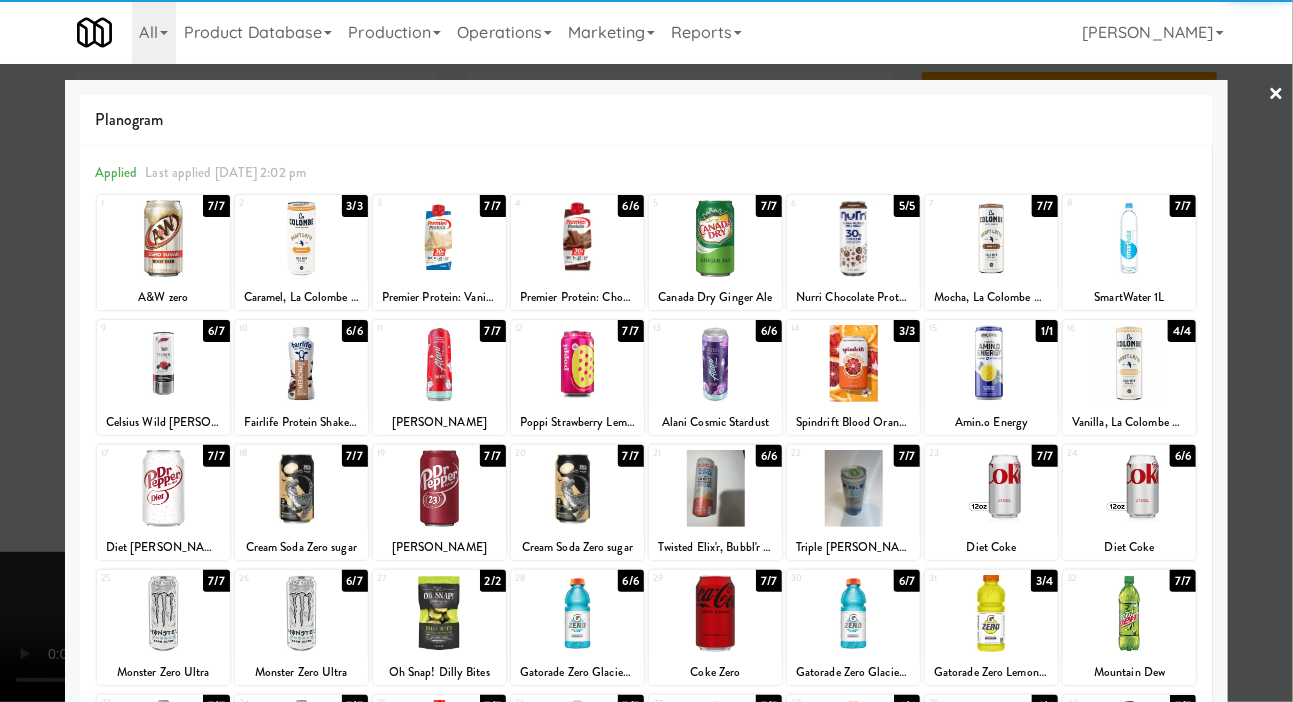 click at bounding box center (577, 488) 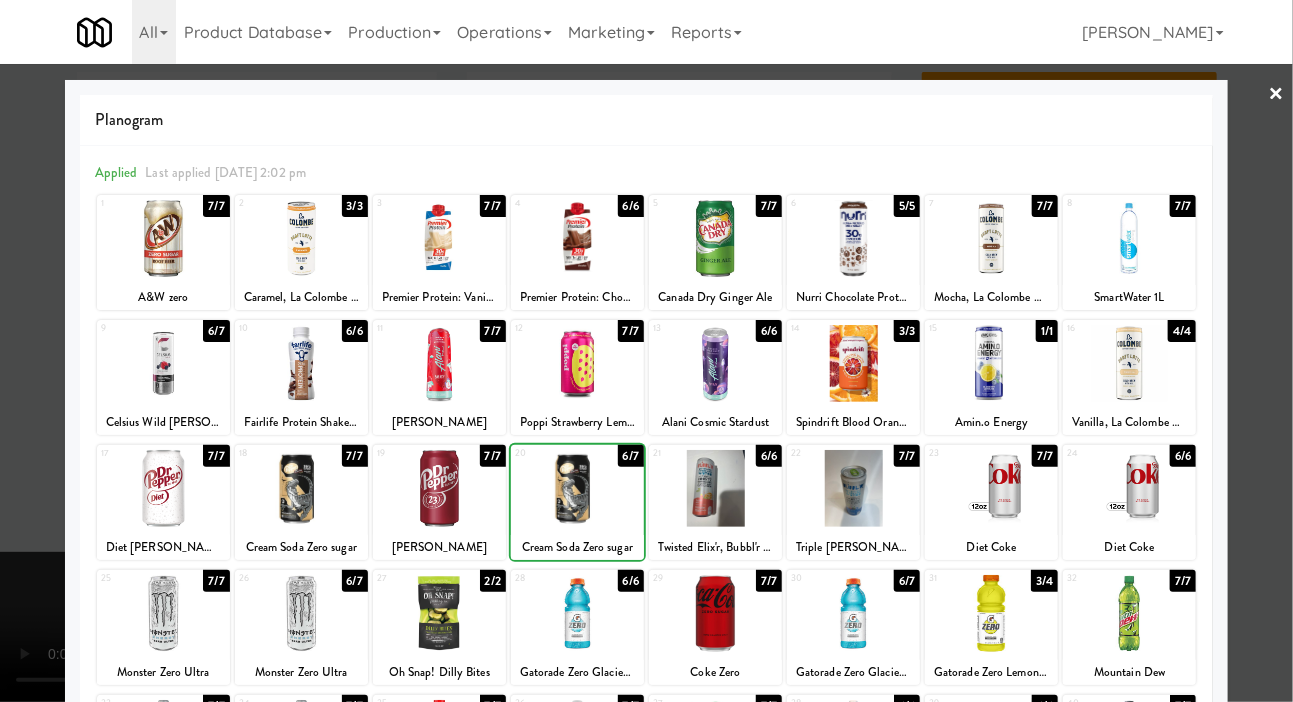 click at bounding box center [646, 351] 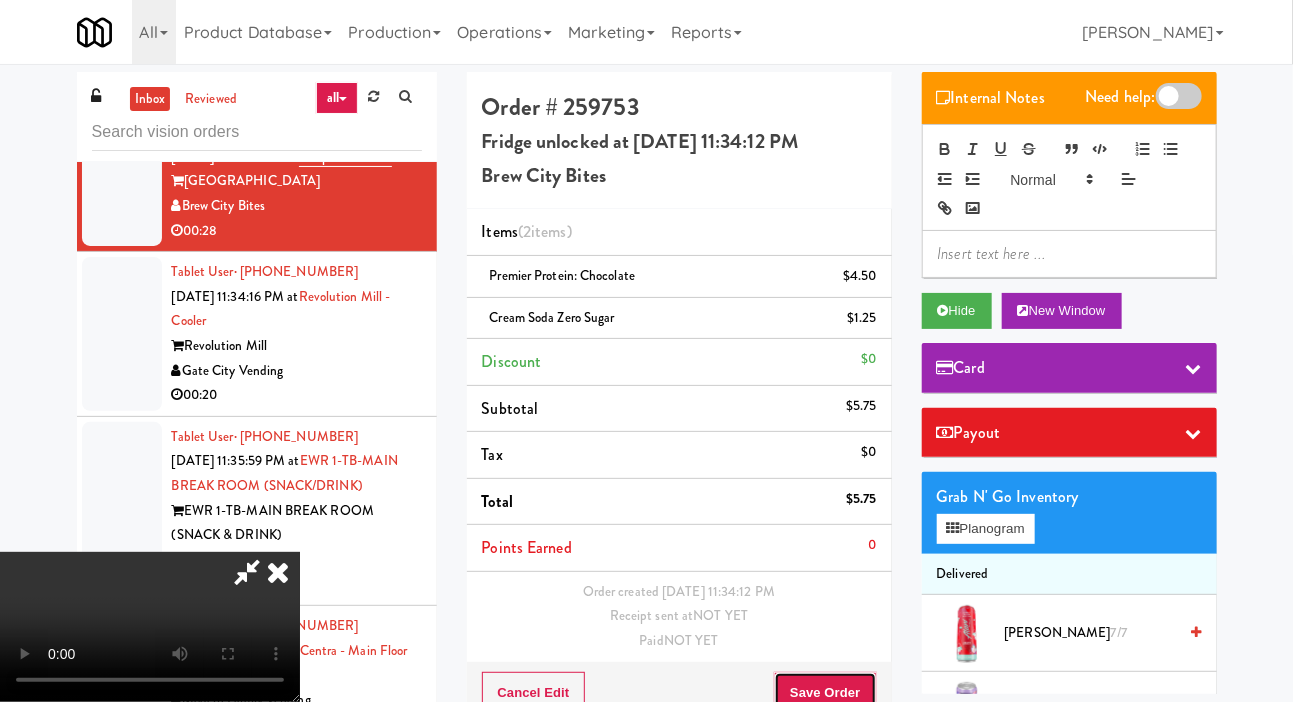 click on "Save Order" at bounding box center [825, 693] 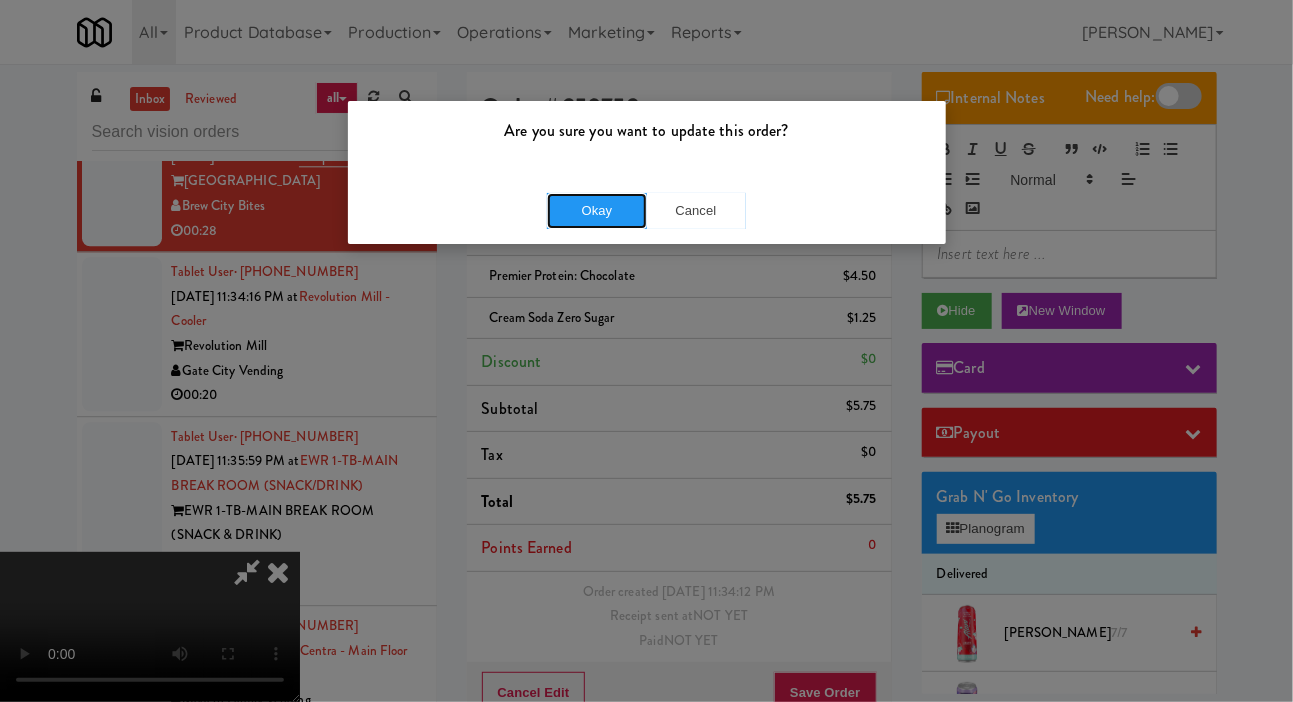 click on "Okay" at bounding box center [597, 211] 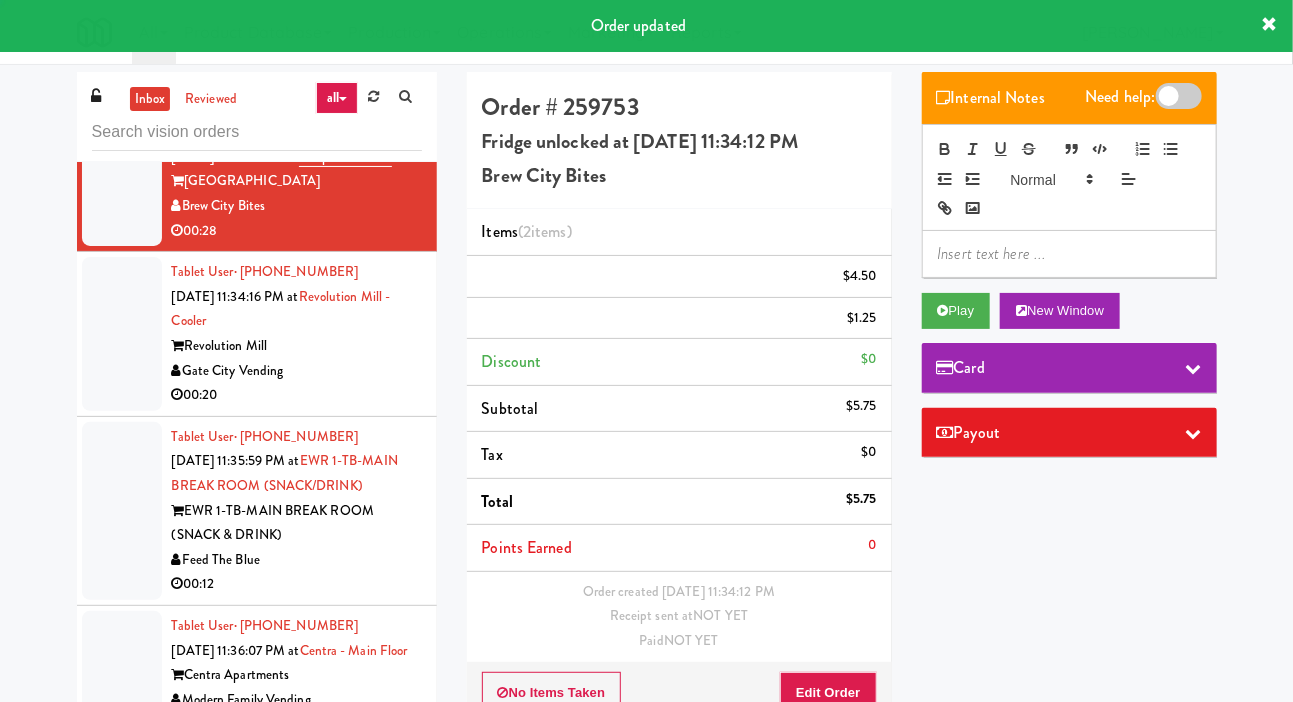 scroll, scrollTop: 0, scrollLeft: 0, axis: both 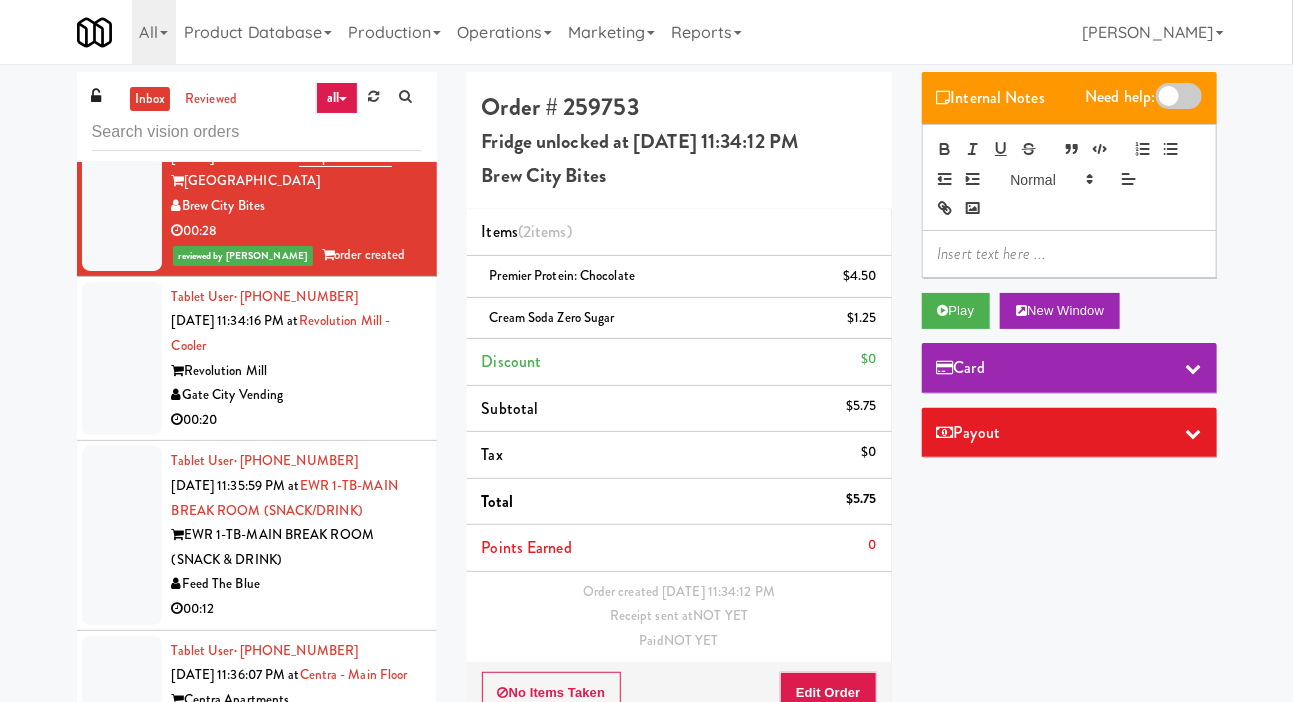 click at bounding box center (122, 359) 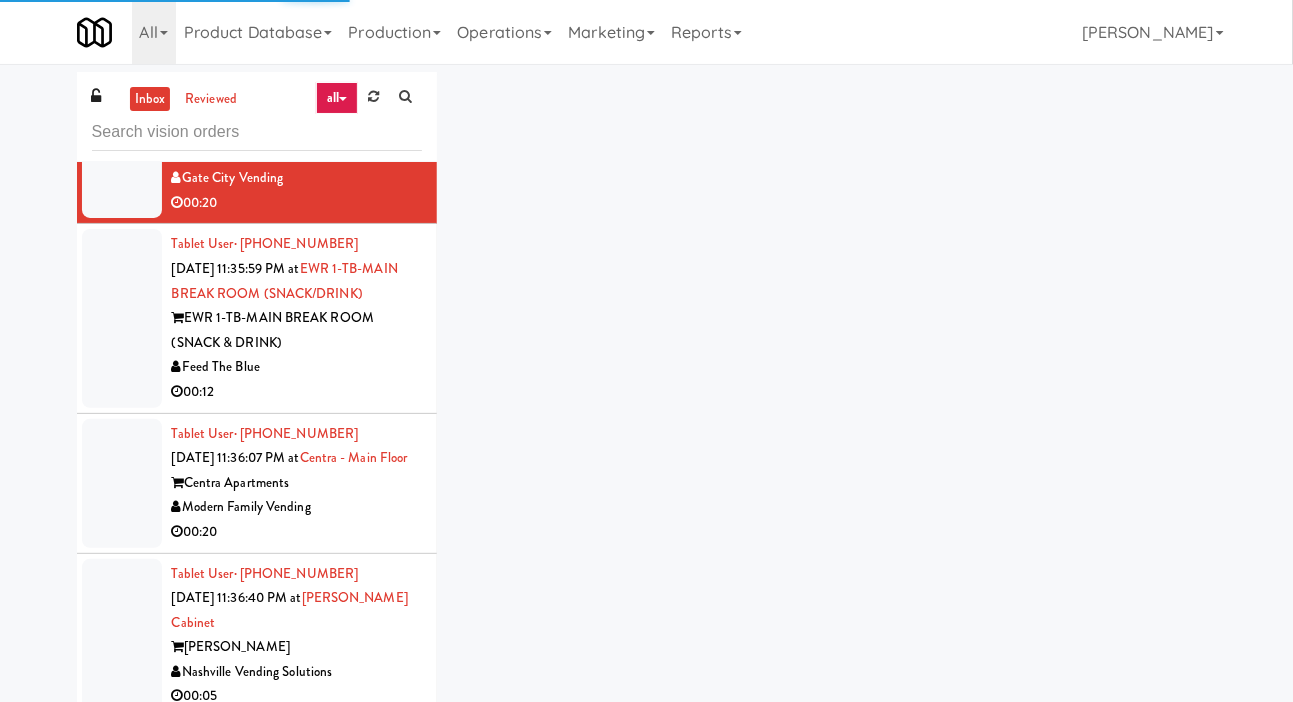 scroll, scrollTop: 5337, scrollLeft: 0, axis: vertical 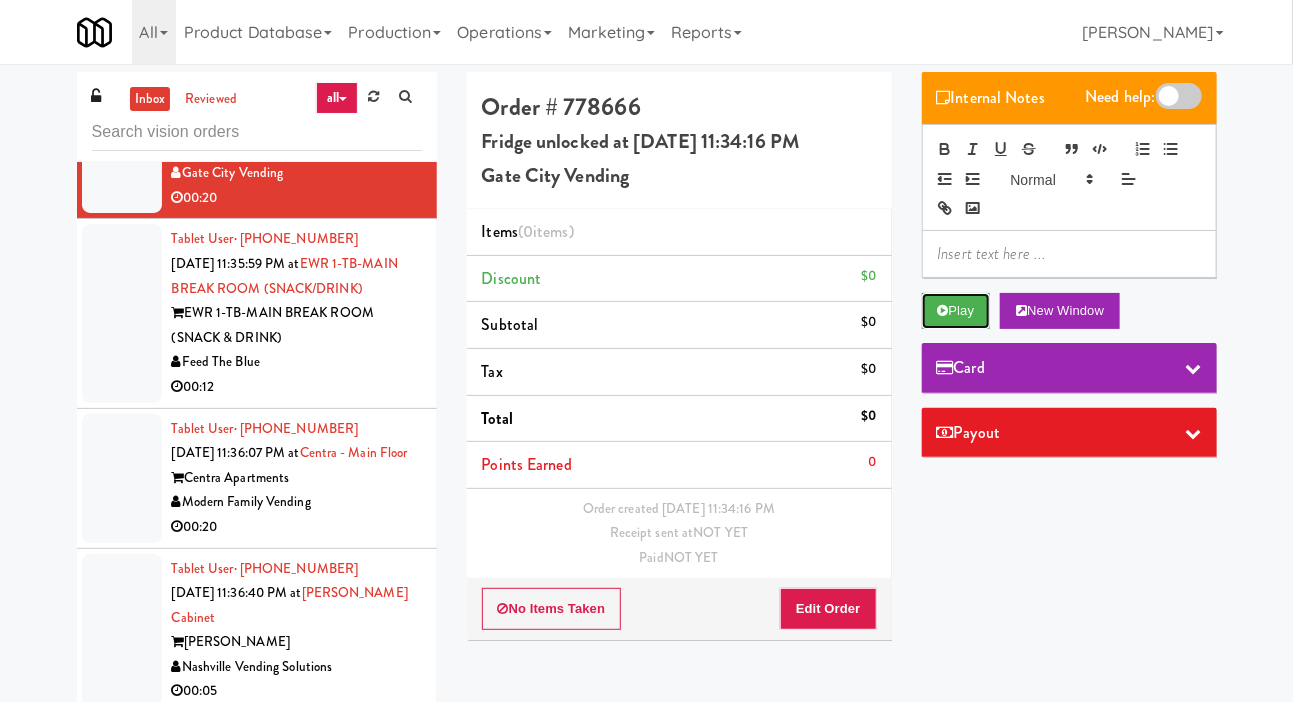 click on "Play" at bounding box center (956, 311) 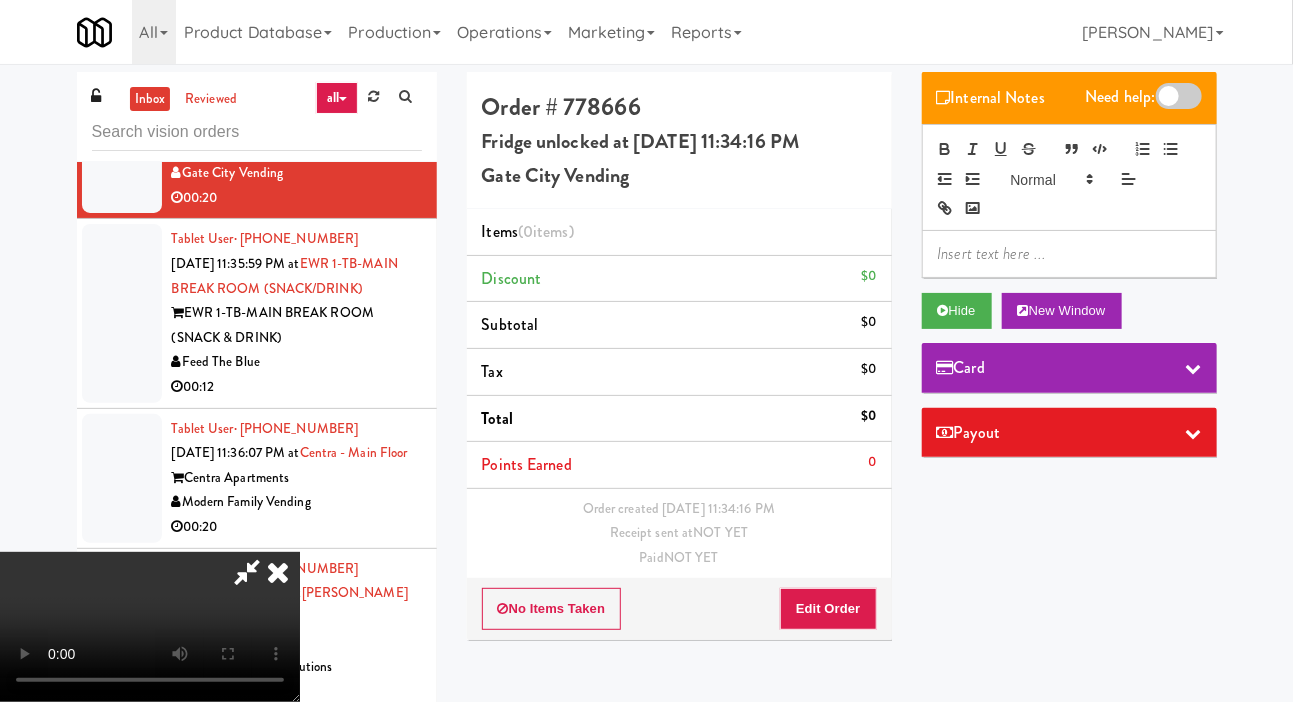 click on "Edit Order" at bounding box center [828, 609] 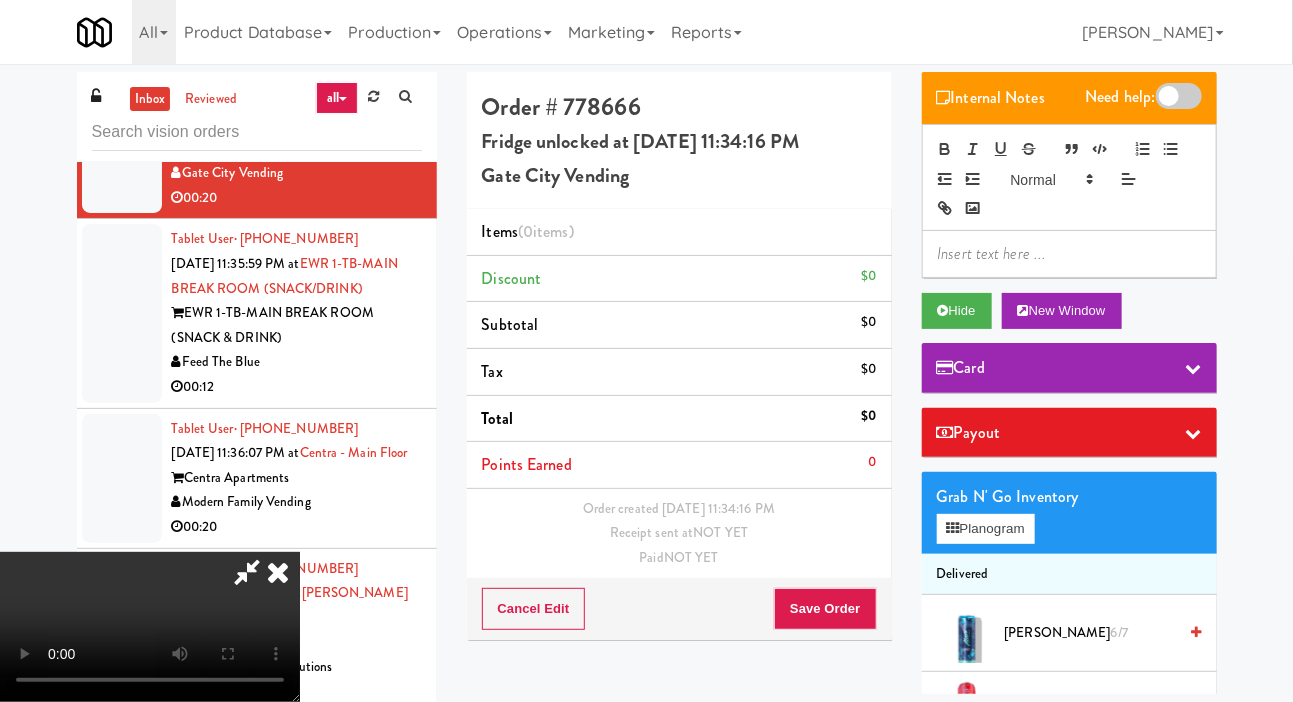 scroll, scrollTop: 0, scrollLeft: 0, axis: both 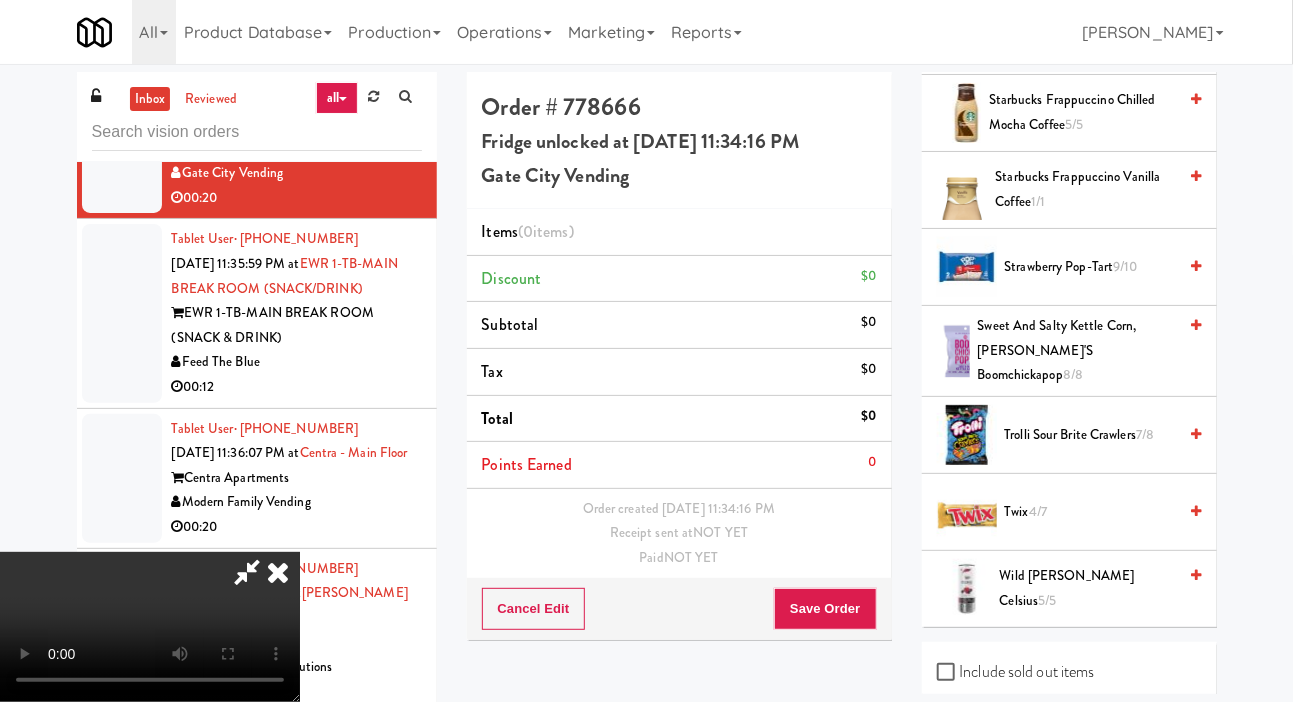 click on "Twix  4/7" at bounding box center (1091, 512) 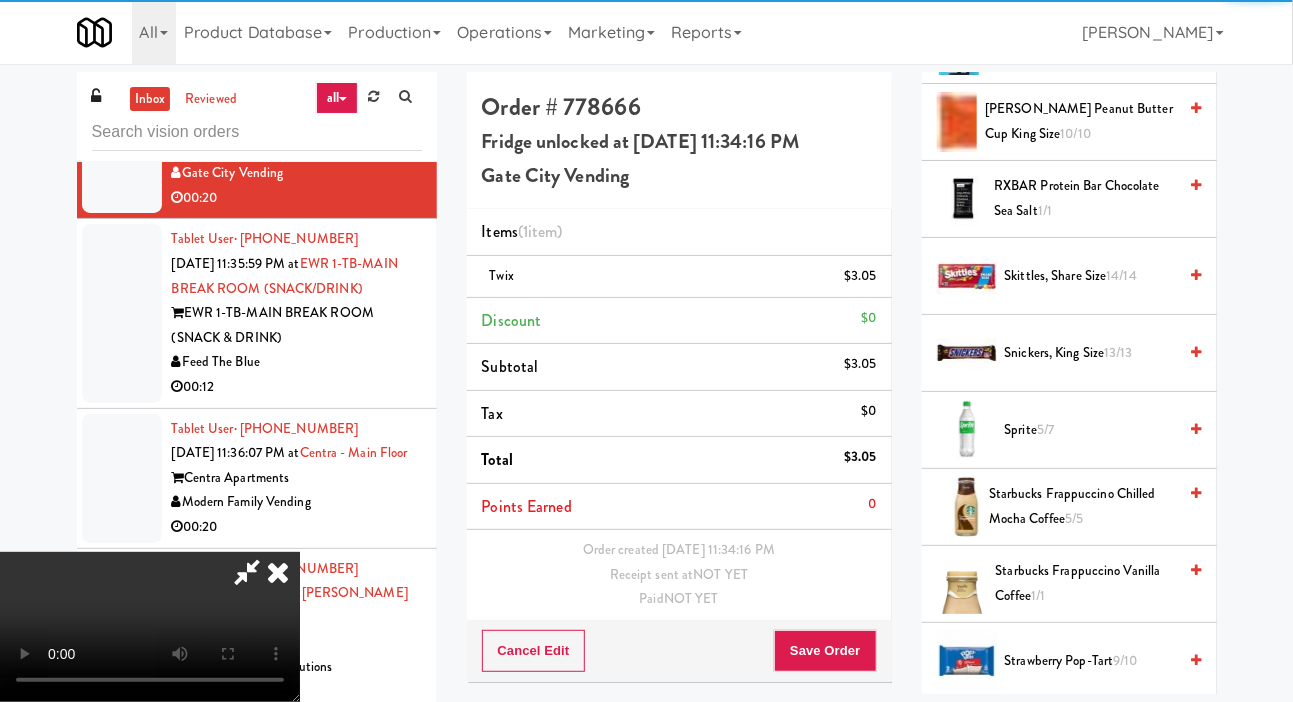 scroll, scrollTop: 2204, scrollLeft: 0, axis: vertical 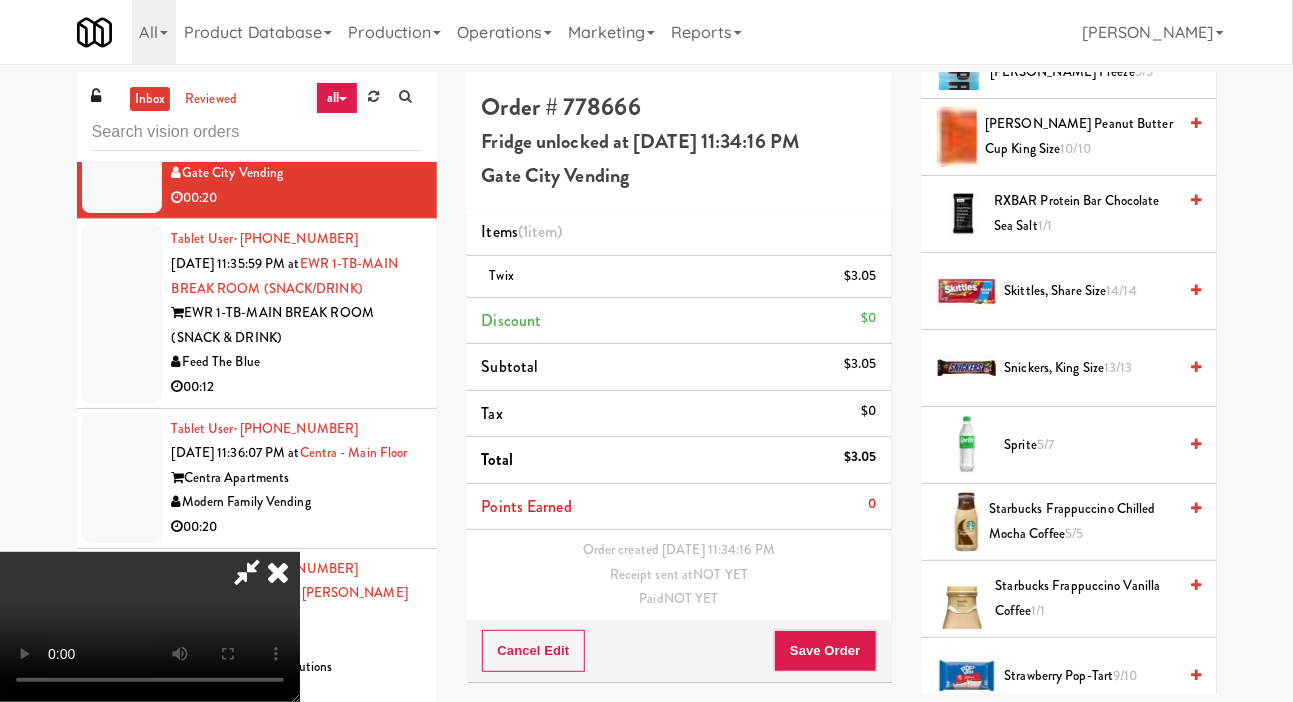 click on "Snickers, King Size  13/13" at bounding box center [1091, 368] 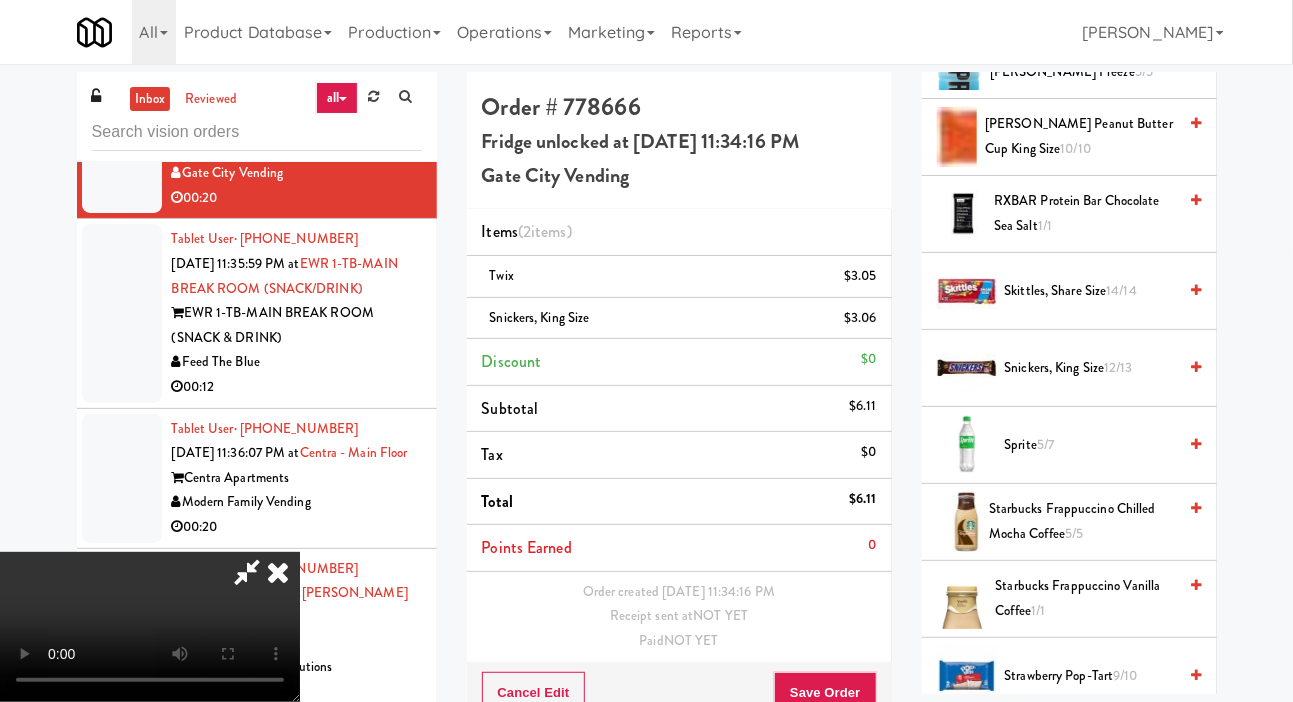 scroll, scrollTop: 73, scrollLeft: 0, axis: vertical 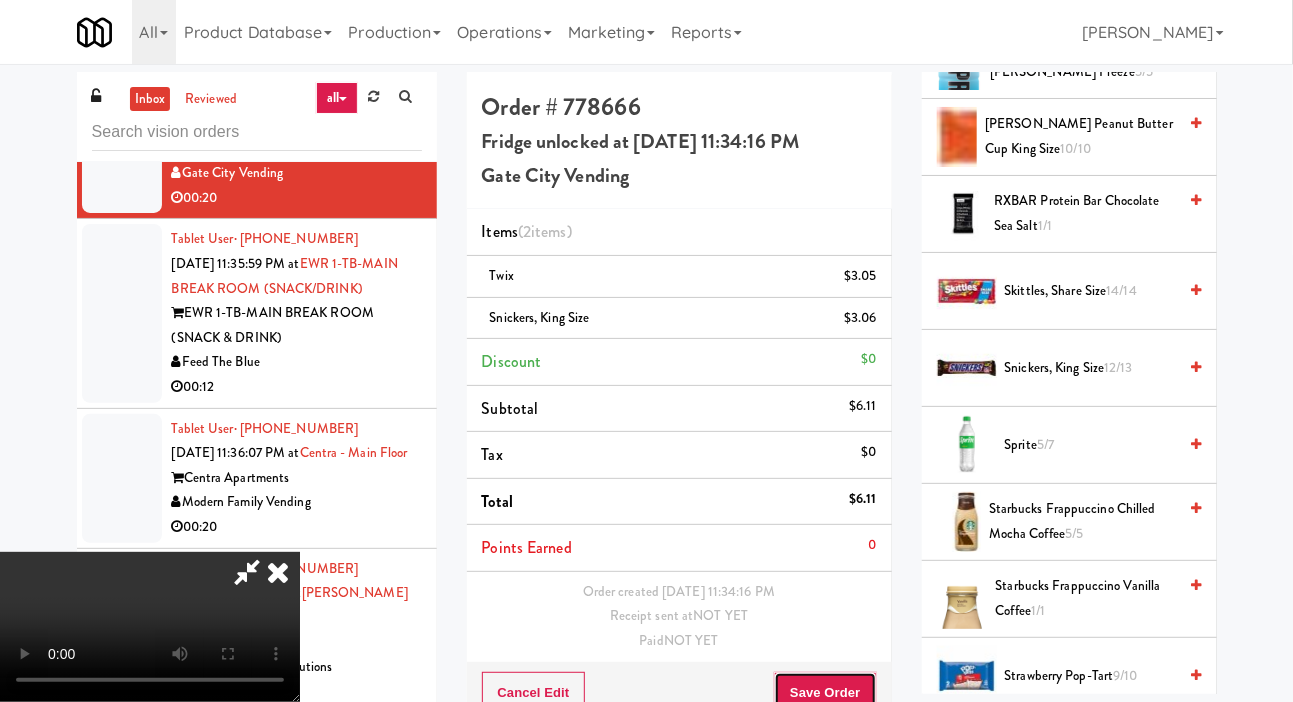 click on "Save Order" at bounding box center [825, 693] 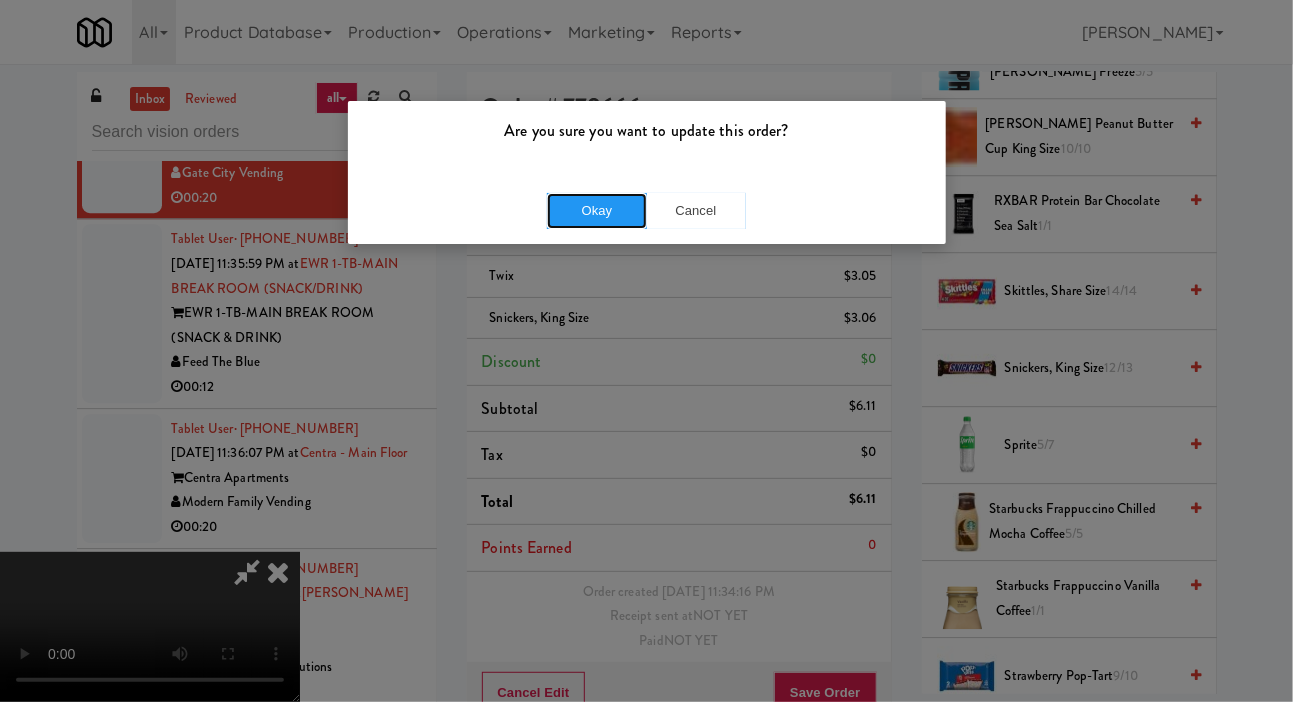 click on "Okay" at bounding box center (597, 211) 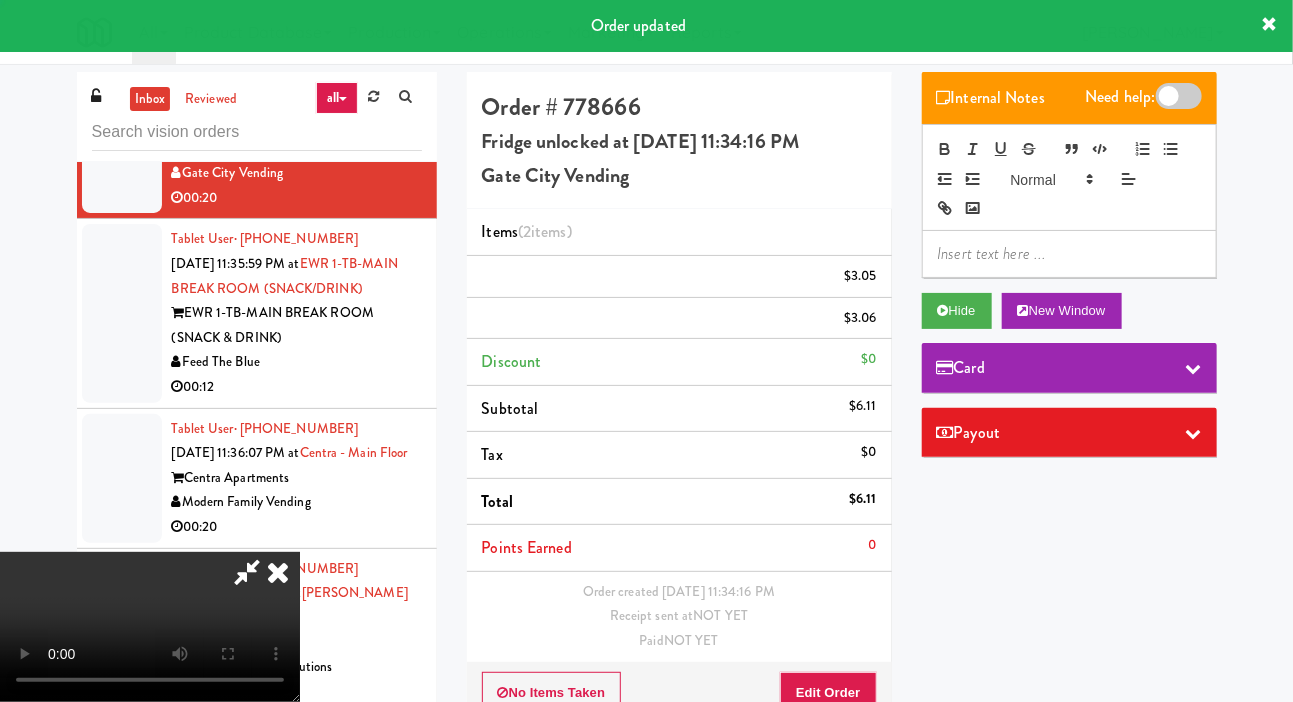 scroll, scrollTop: 0, scrollLeft: 0, axis: both 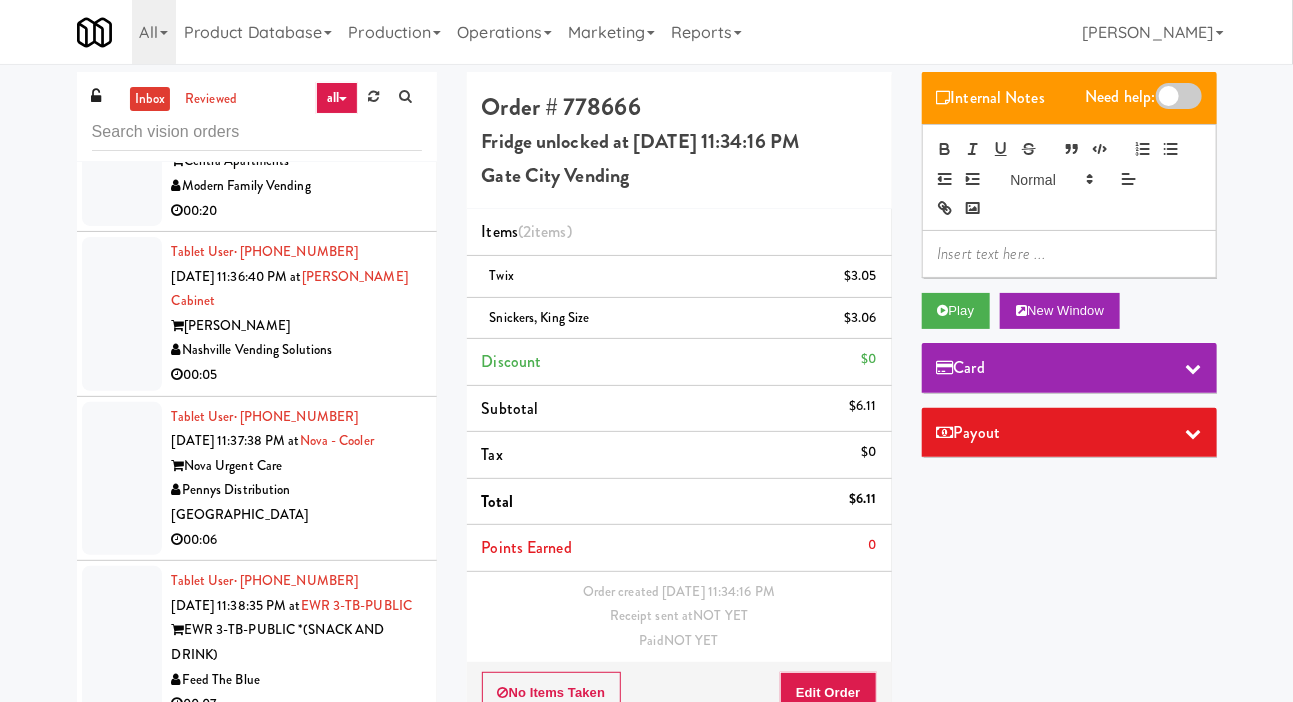 click at bounding box center (122, -3) 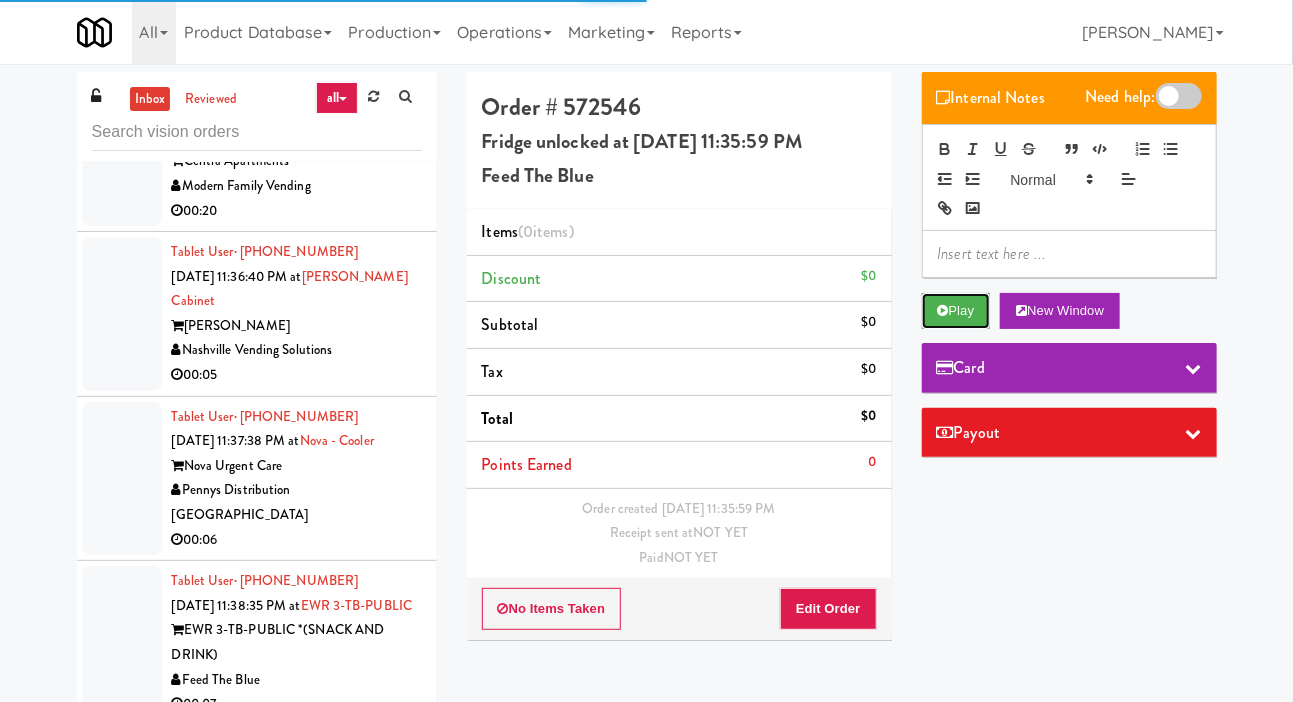 click on "Play" at bounding box center [956, 311] 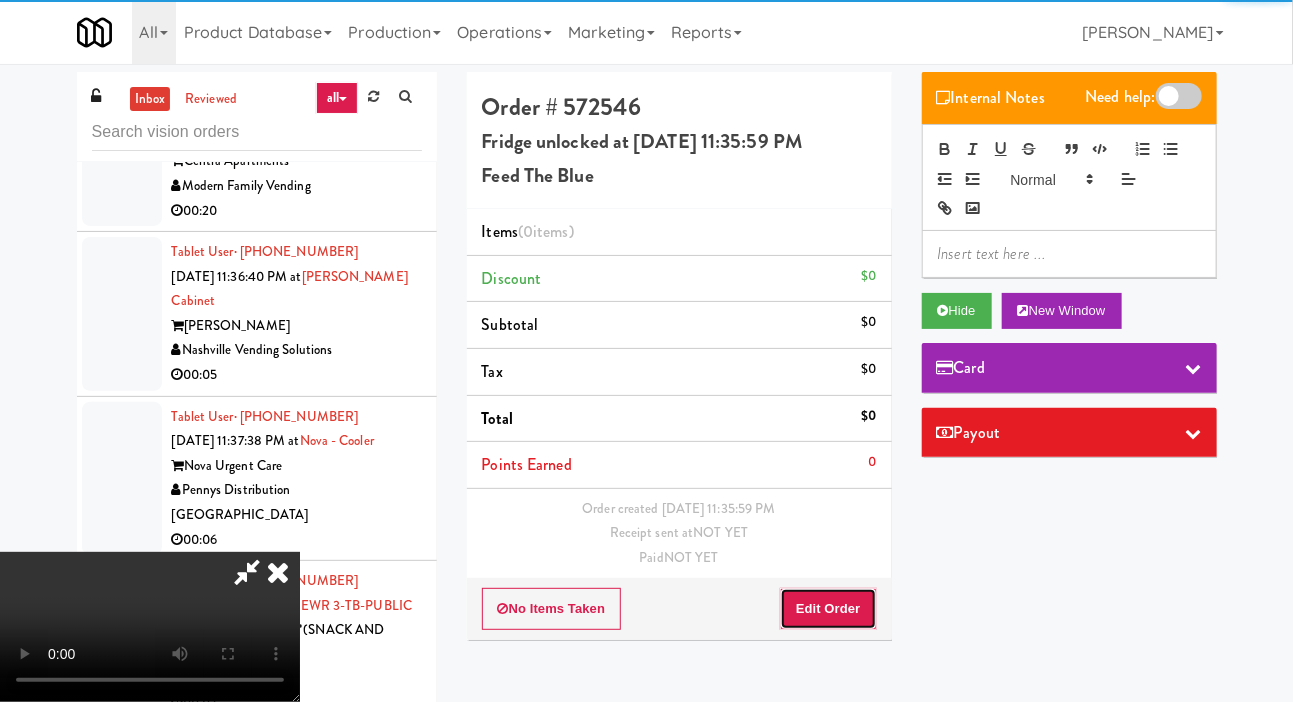 click on "Edit Order" at bounding box center (828, 609) 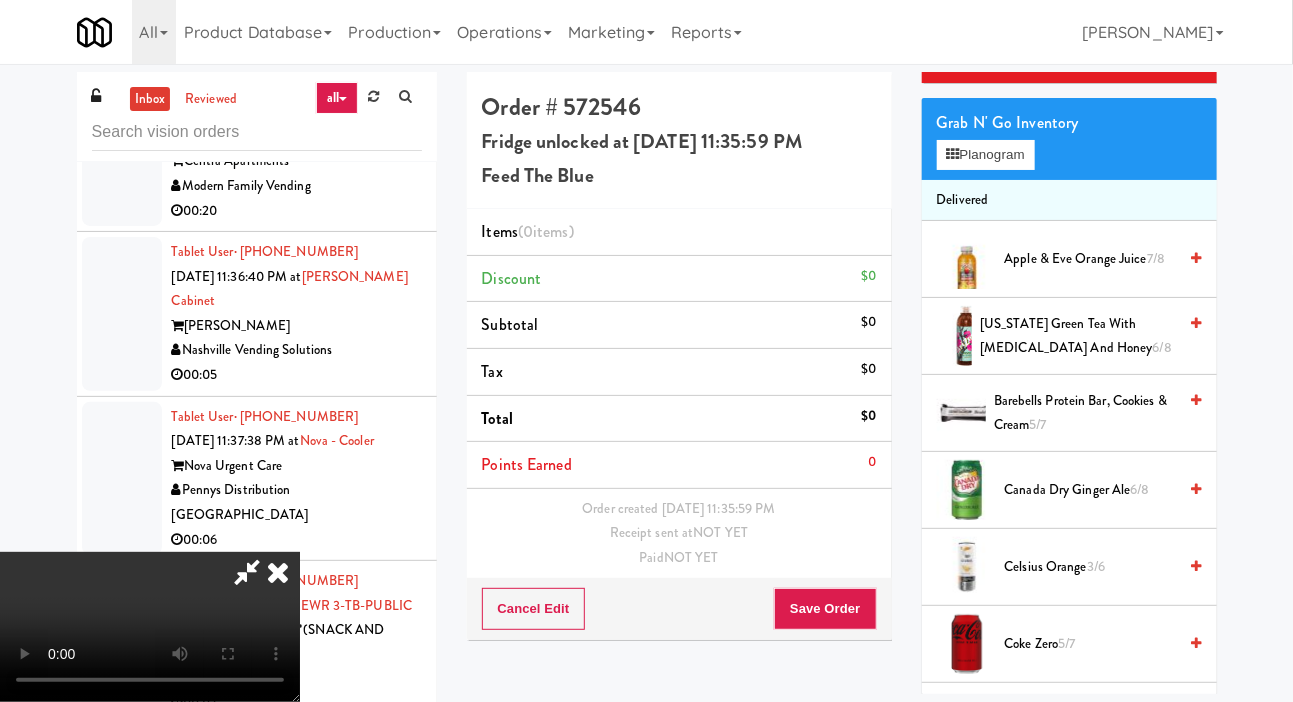 scroll, scrollTop: 372, scrollLeft: 0, axis: vertical 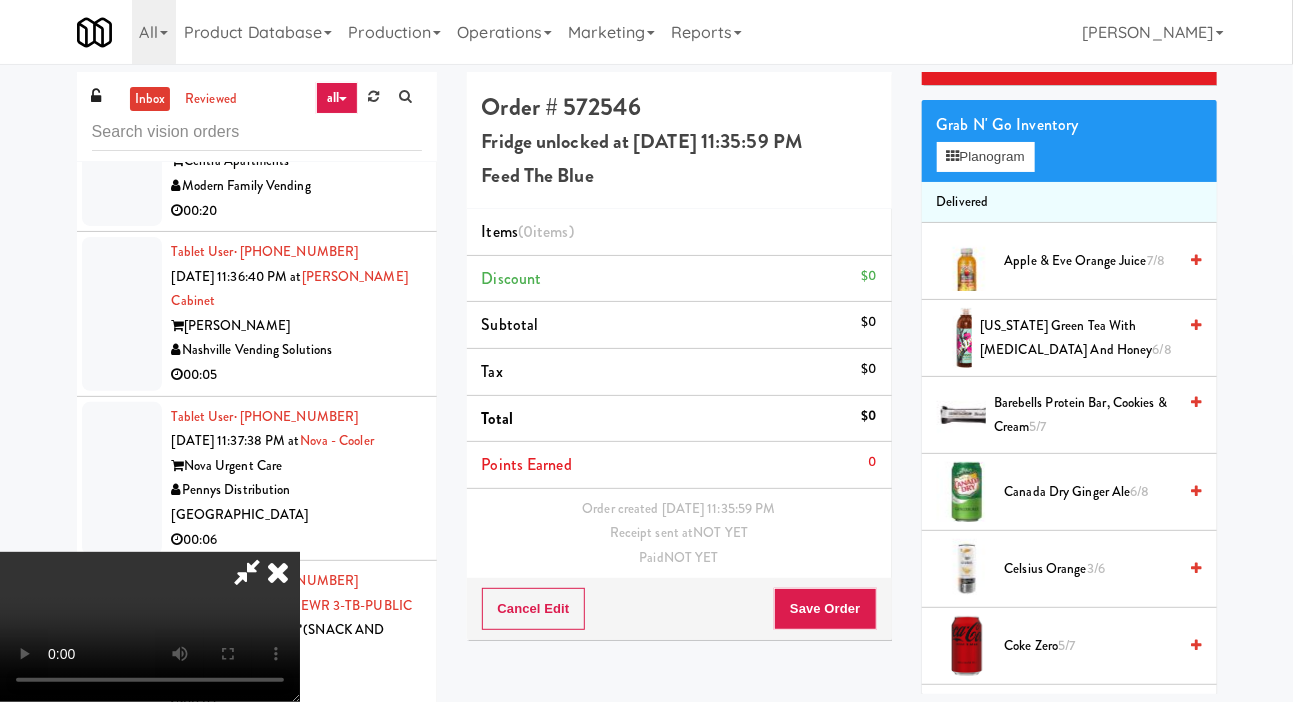 click at bounding box center (1196, 338) 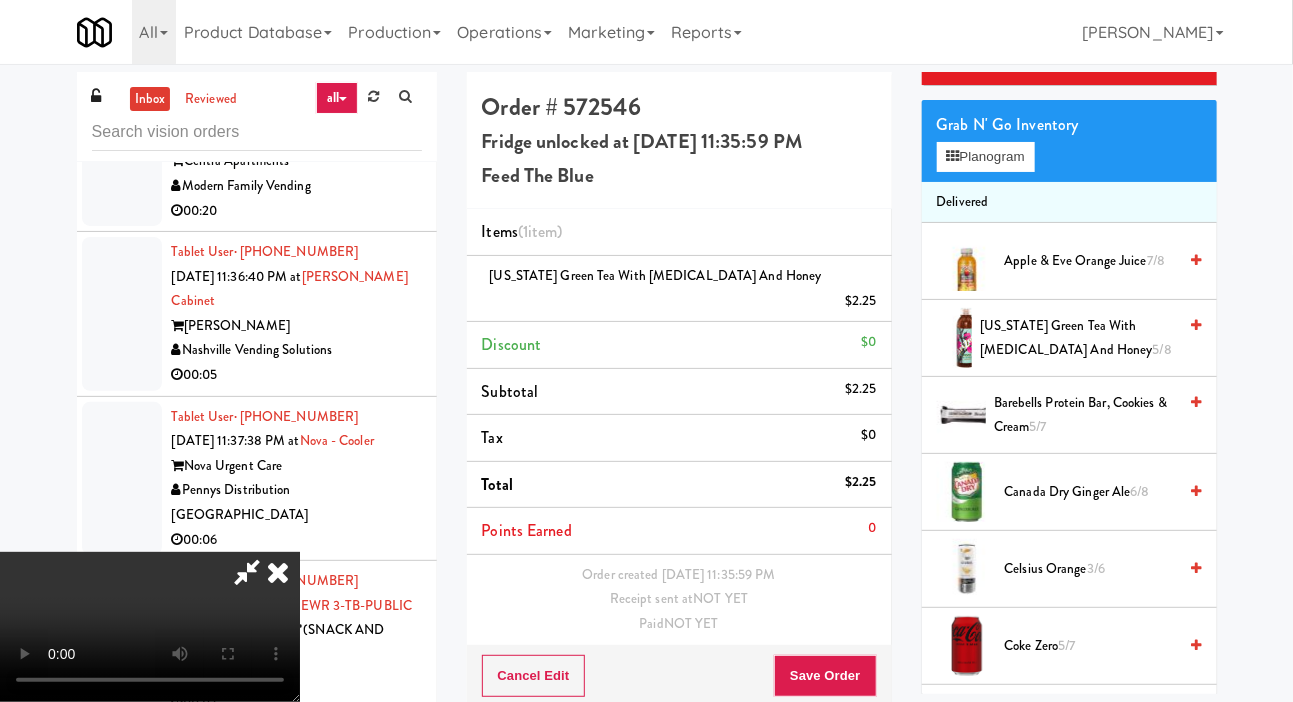scroll, scrollTop: 73, scrollLeft: 0, axis: vertical 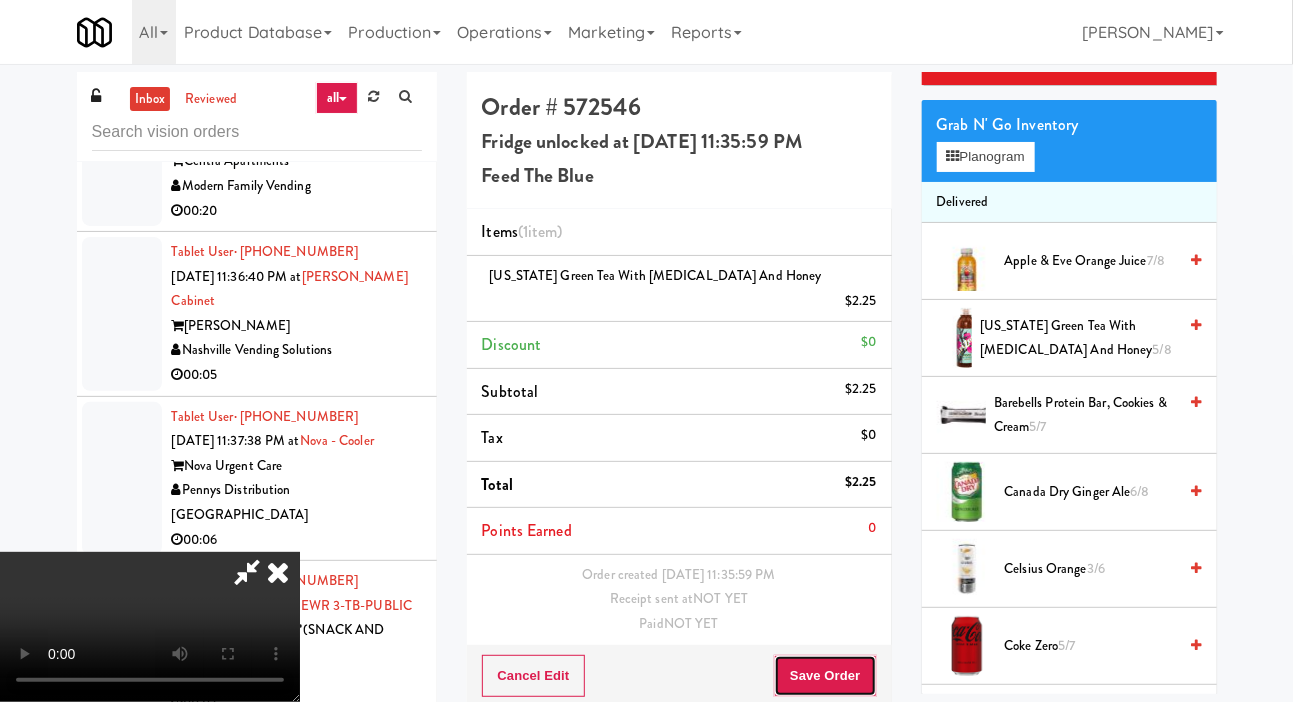 click on "Save Order" at bounding box center [825, 676] 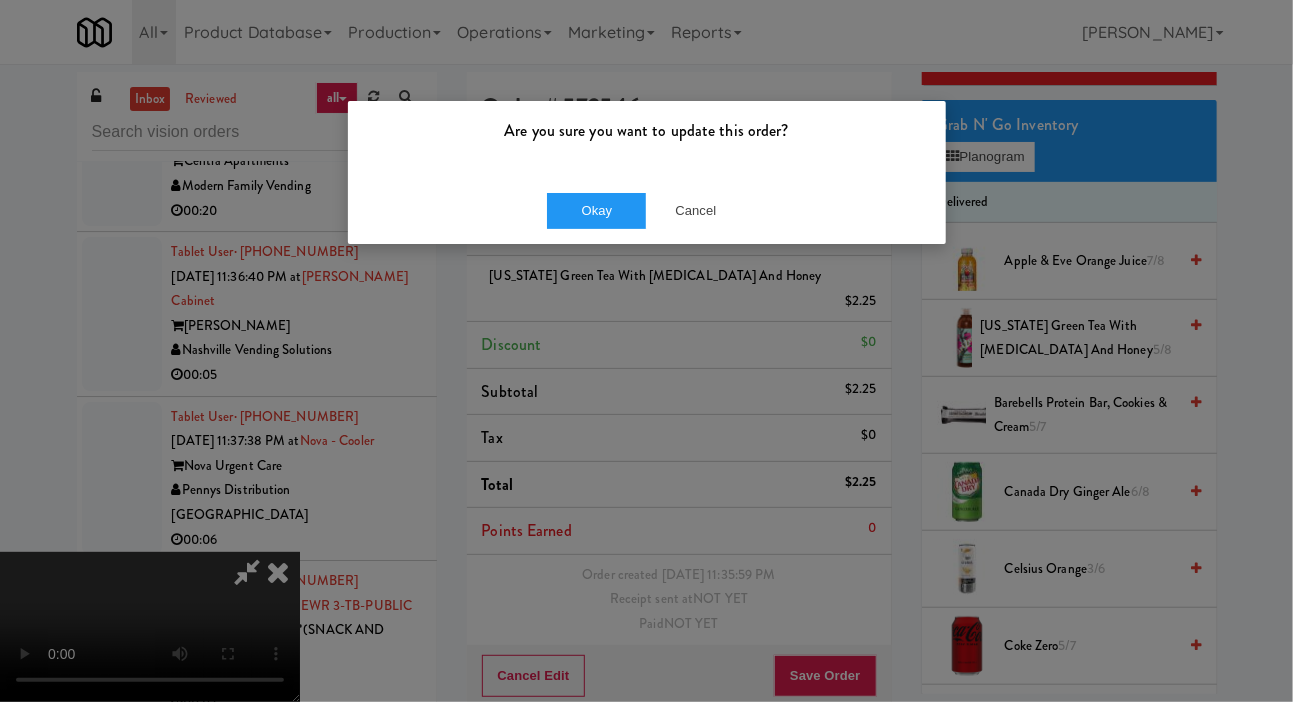 click on "Okay Cancel" at bounding box center [647, 210] 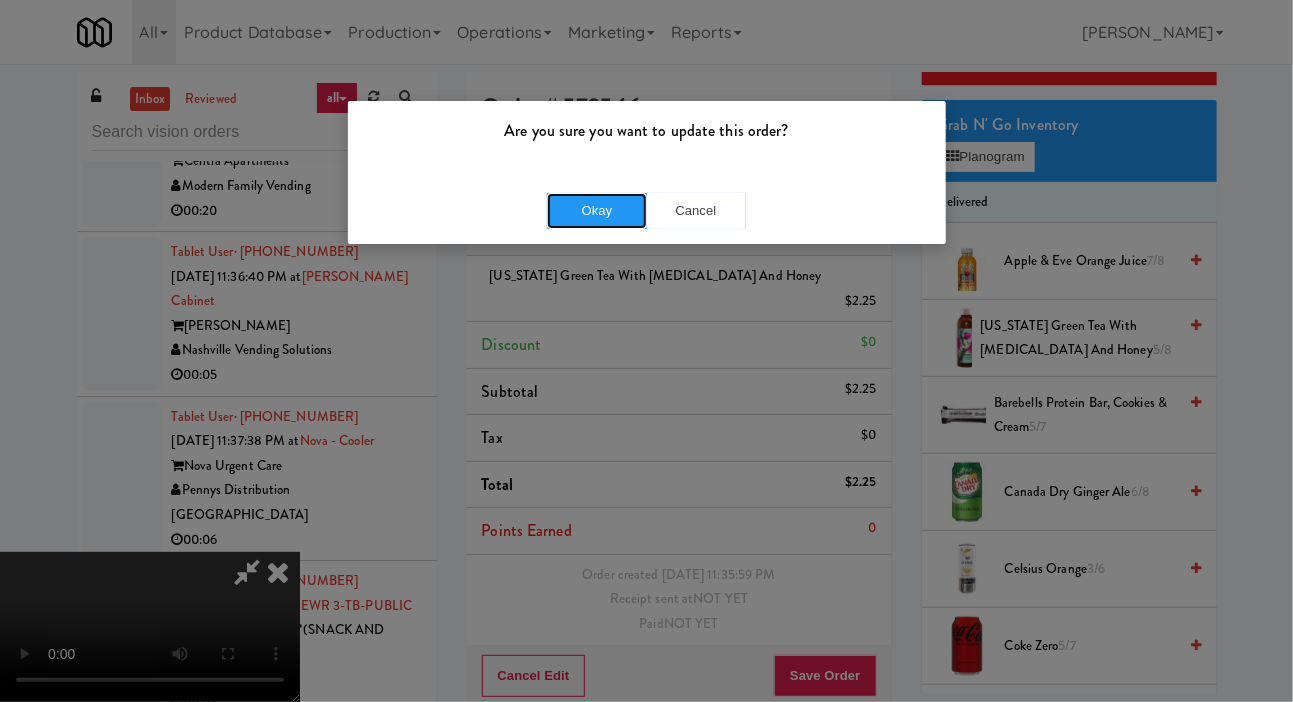 click on "Okay" at bounding box center [597, 211] 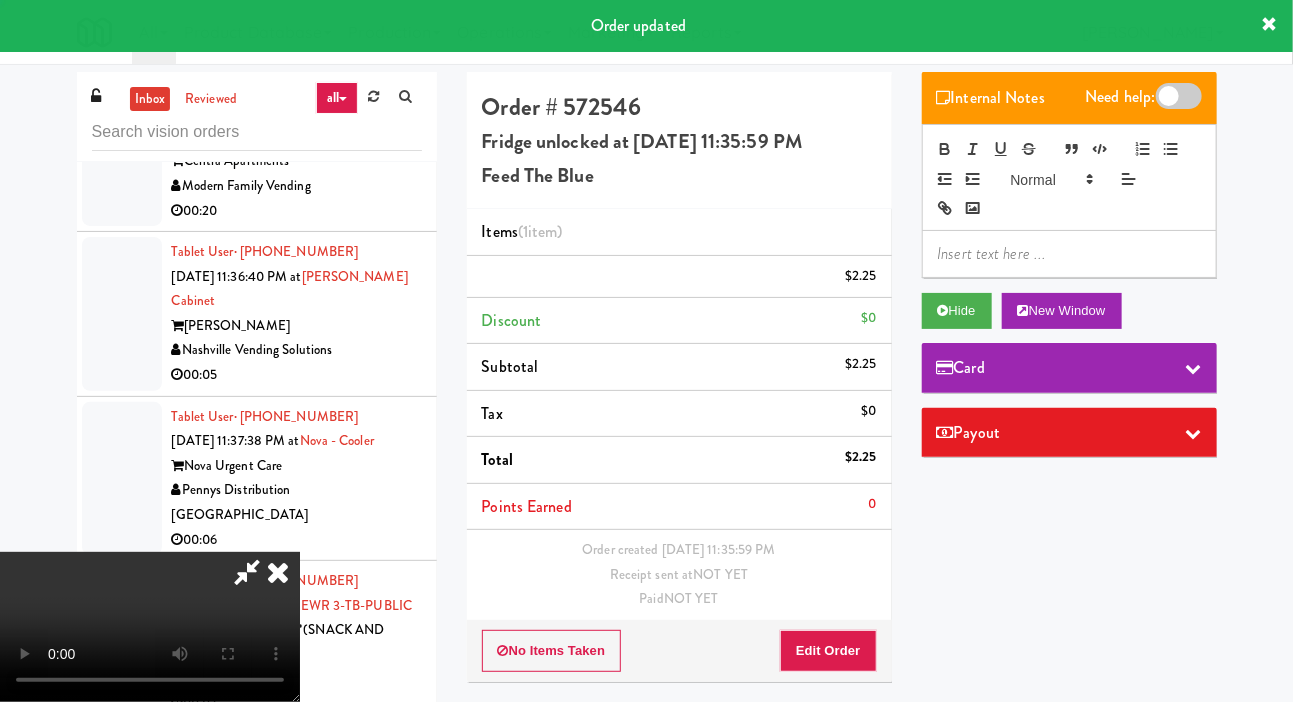 scroll, scrollTop: 0, scrollLeft: 0, axis: both 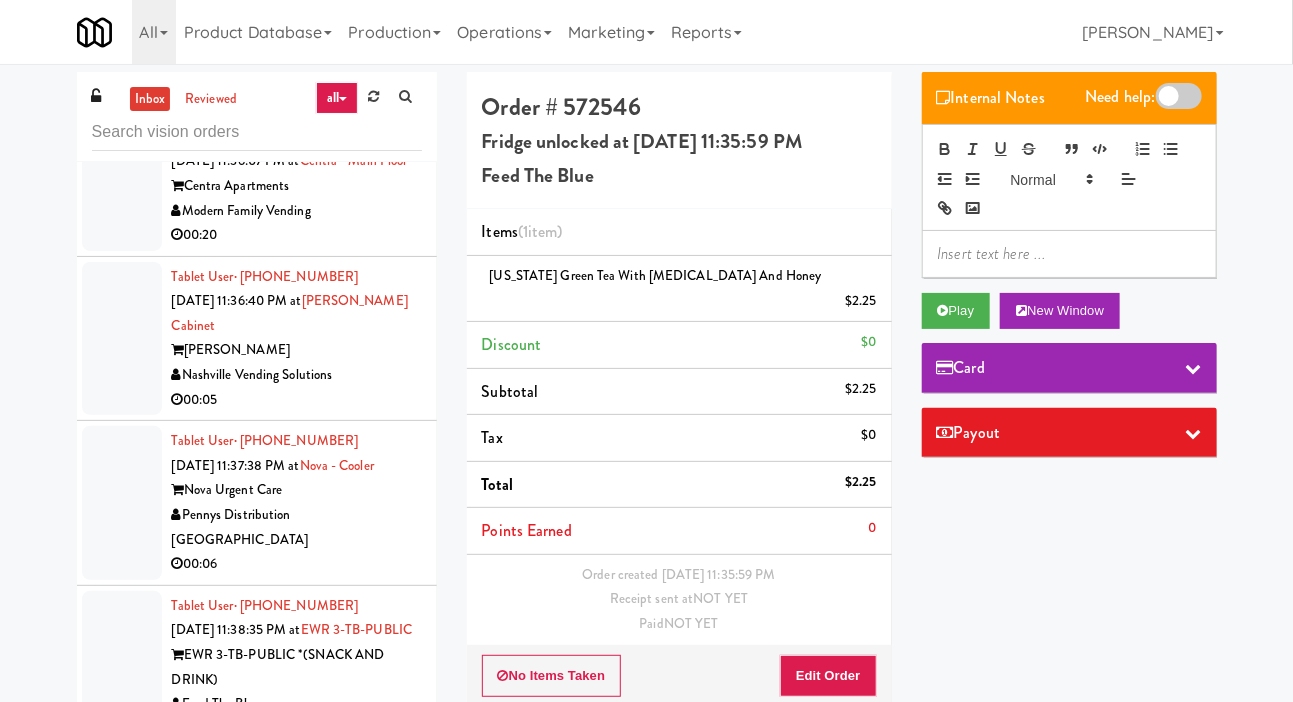 click on "Tablet User  · (623) 432-6434 Jul 10, 2025 11:36:07 PM at  Centra - Main Floor  Centra Apartments  Modern Family Vending  00:20" at bounding box center (257, 187) 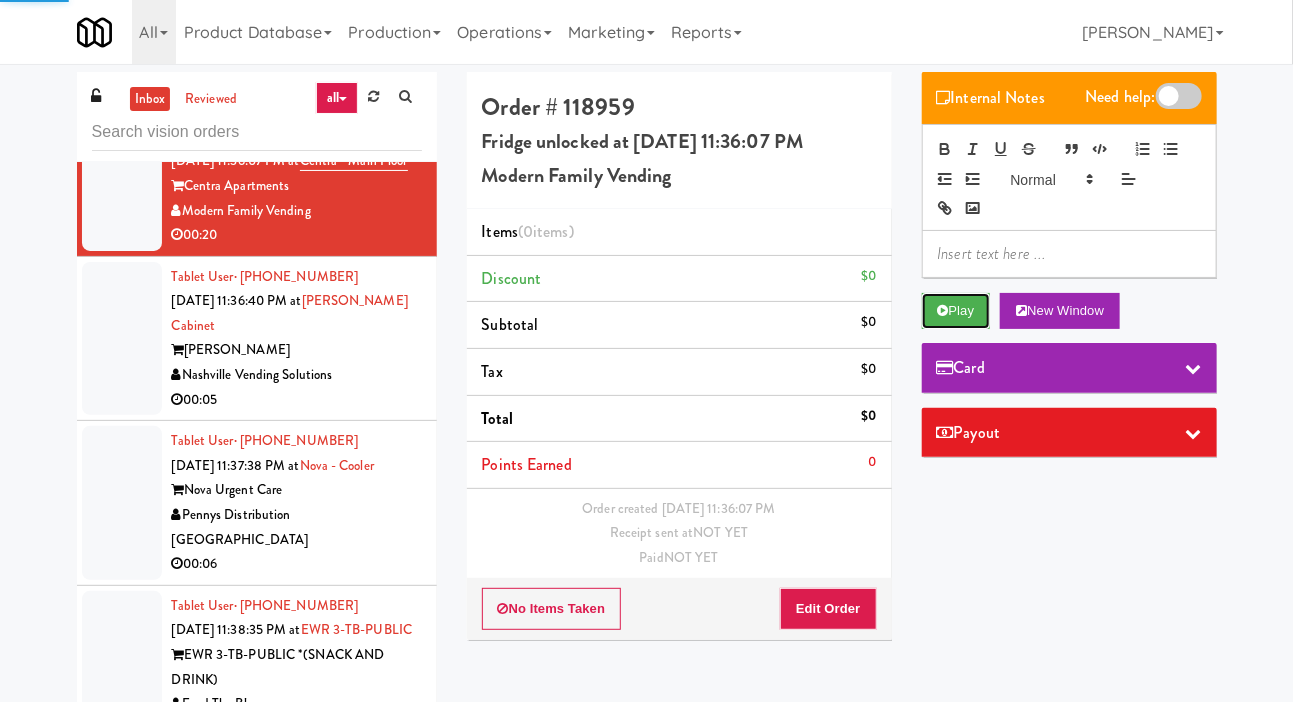 click on "Play" at bounding box center [956, 311] 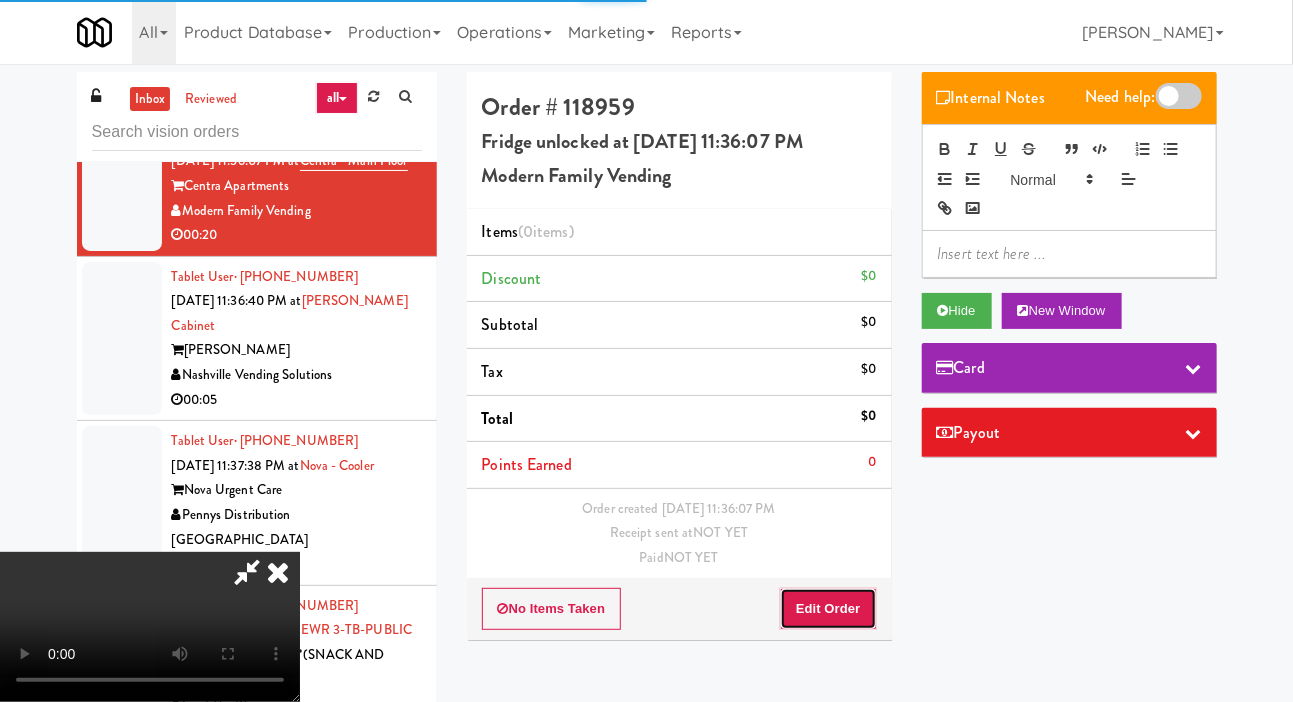 click on "Edit Order" at bounding box center (828, 609) 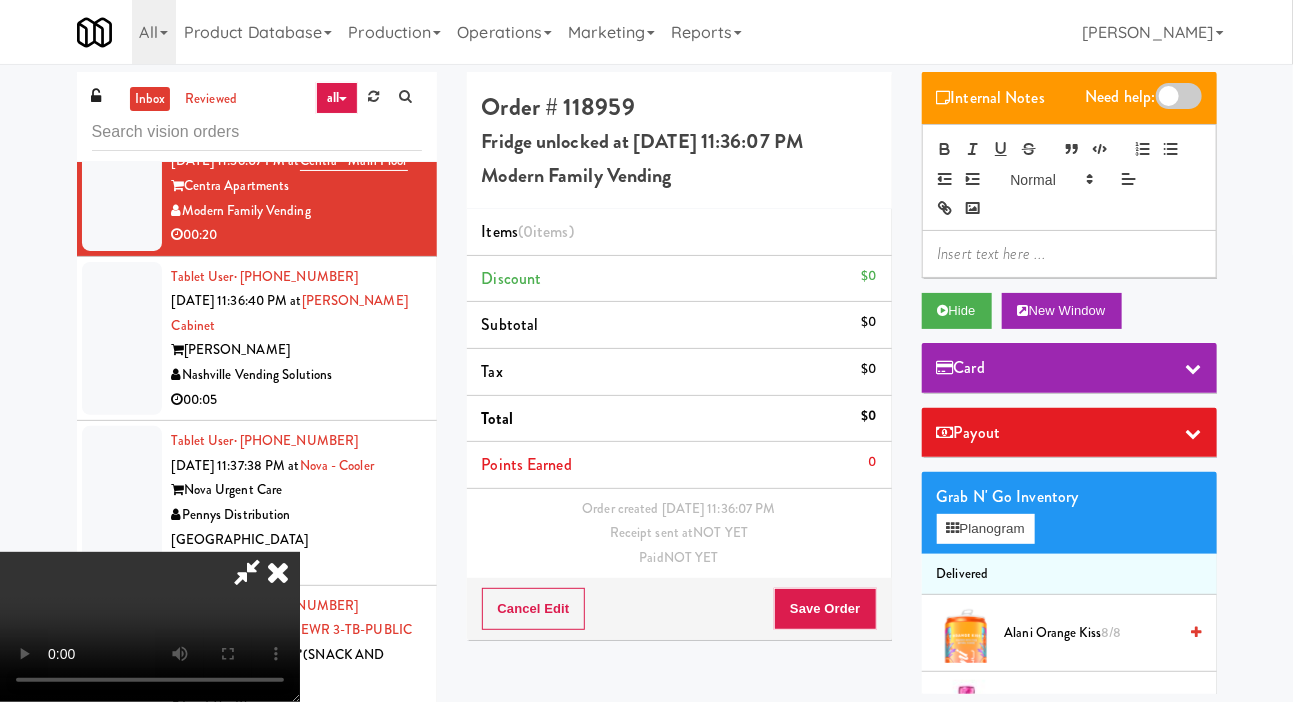 type 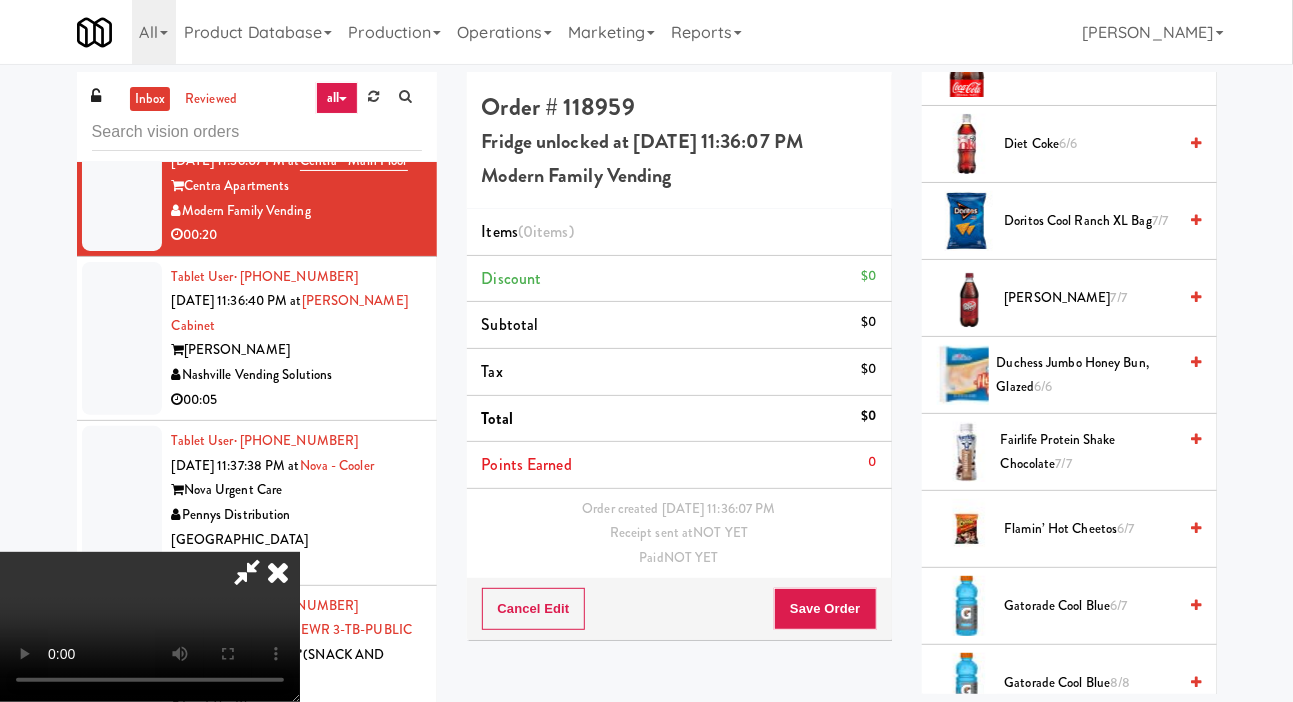 click on "Duchess Jumbo Honey Bun, Glazed  6/6" at bounding box center (1087, 375) 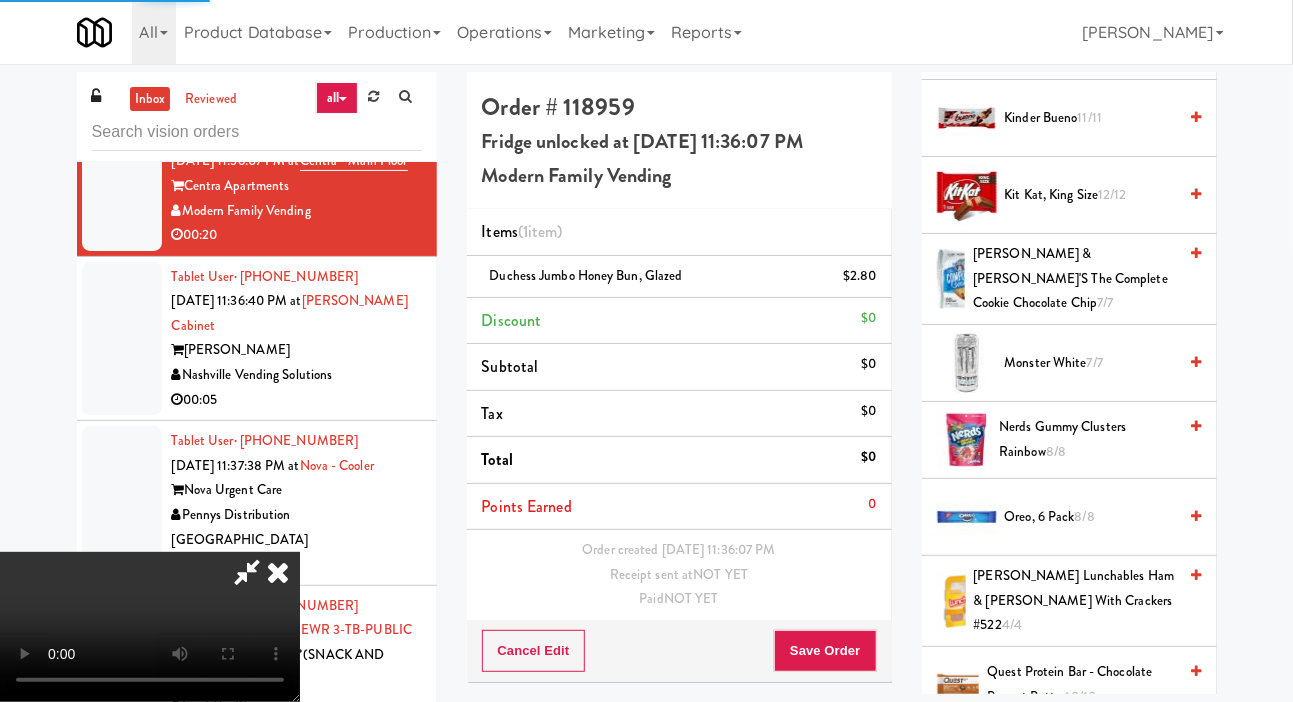 scroll, scrollTop: 2134, scrollLeft: 0, axis: vertical 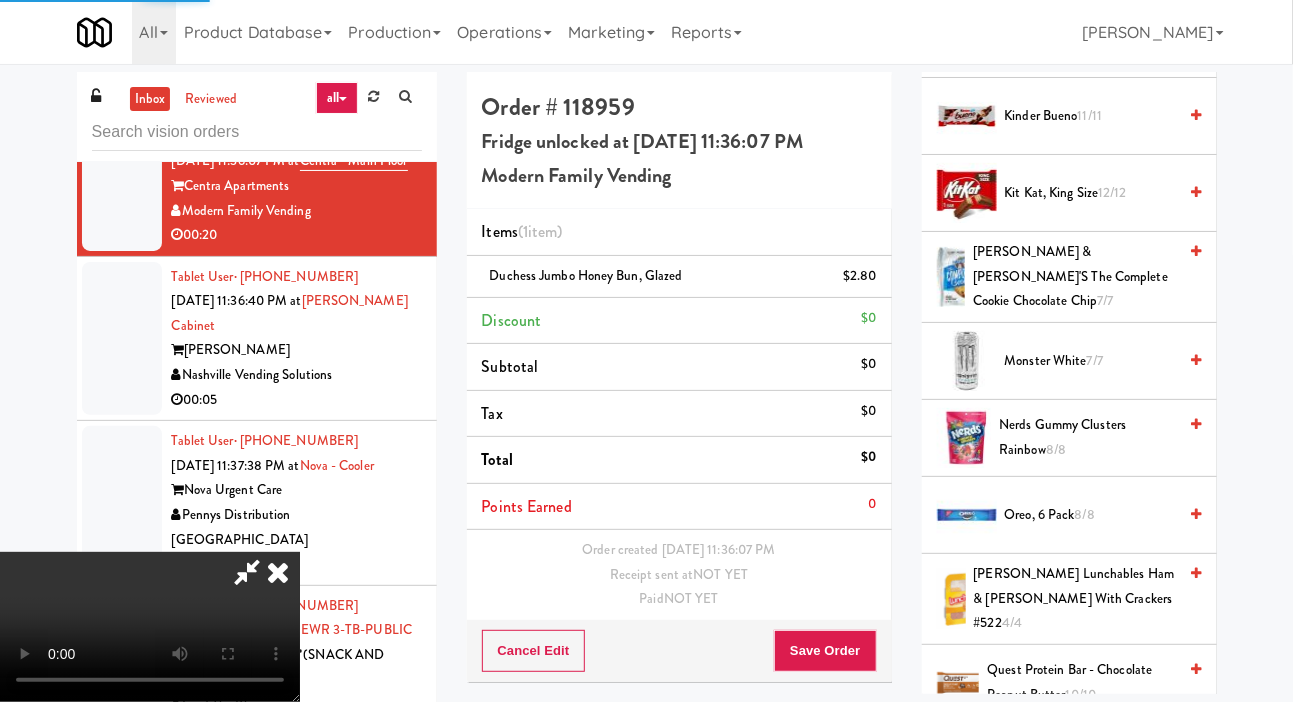 click on "Oreo, 6 Pack  8/8" at bounding box center (1091, 515) 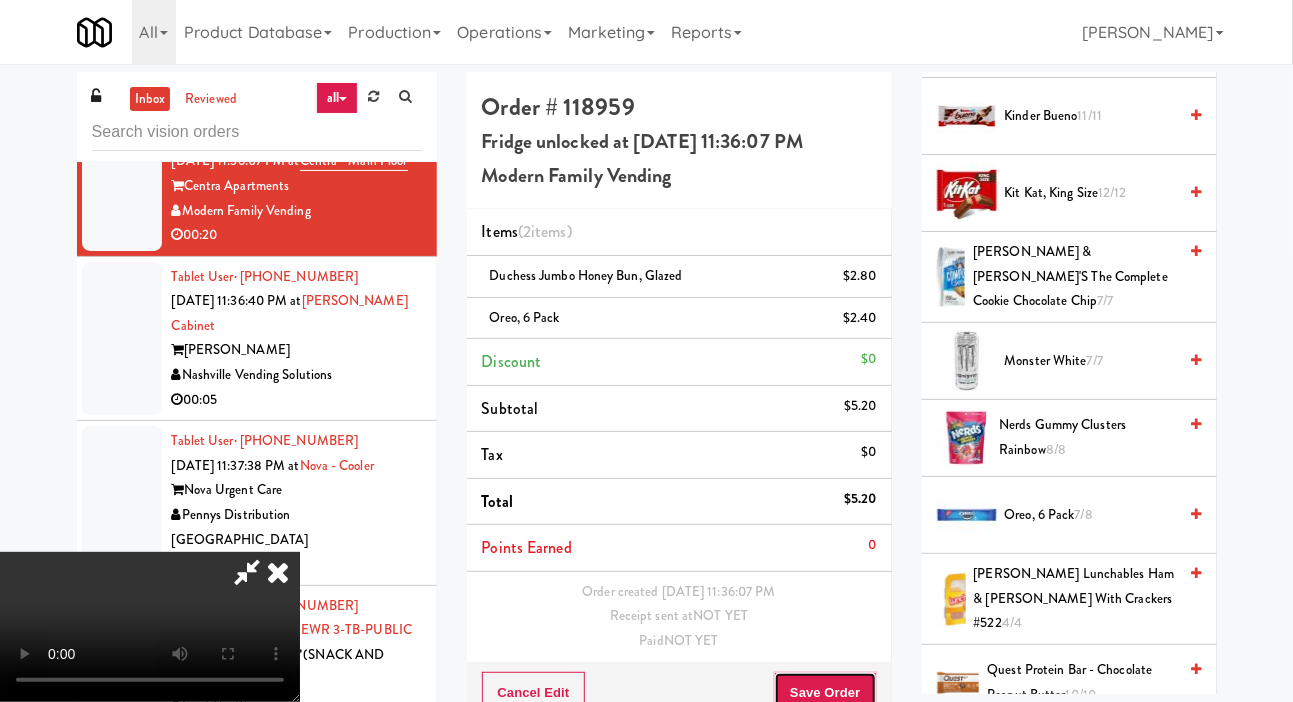 click on "Save Order" at bounding box center (825, 693) 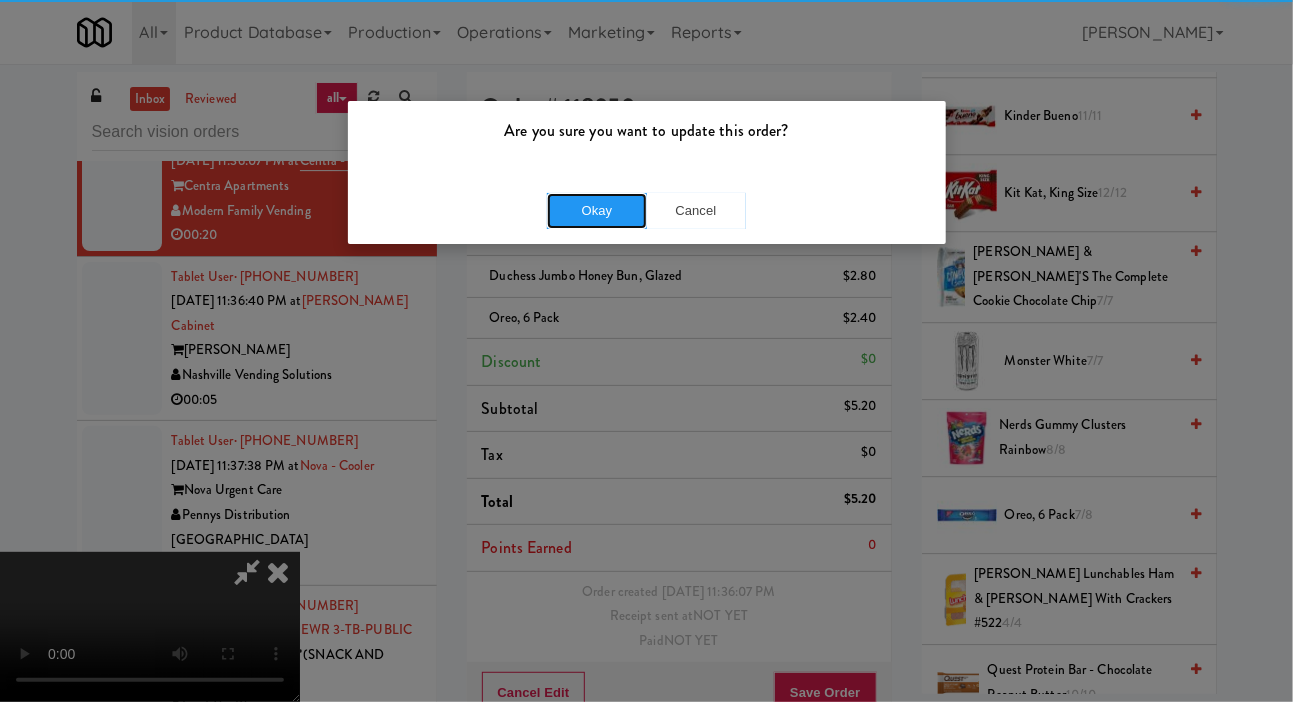 click on "Okay" at bounding box center [597, 211] 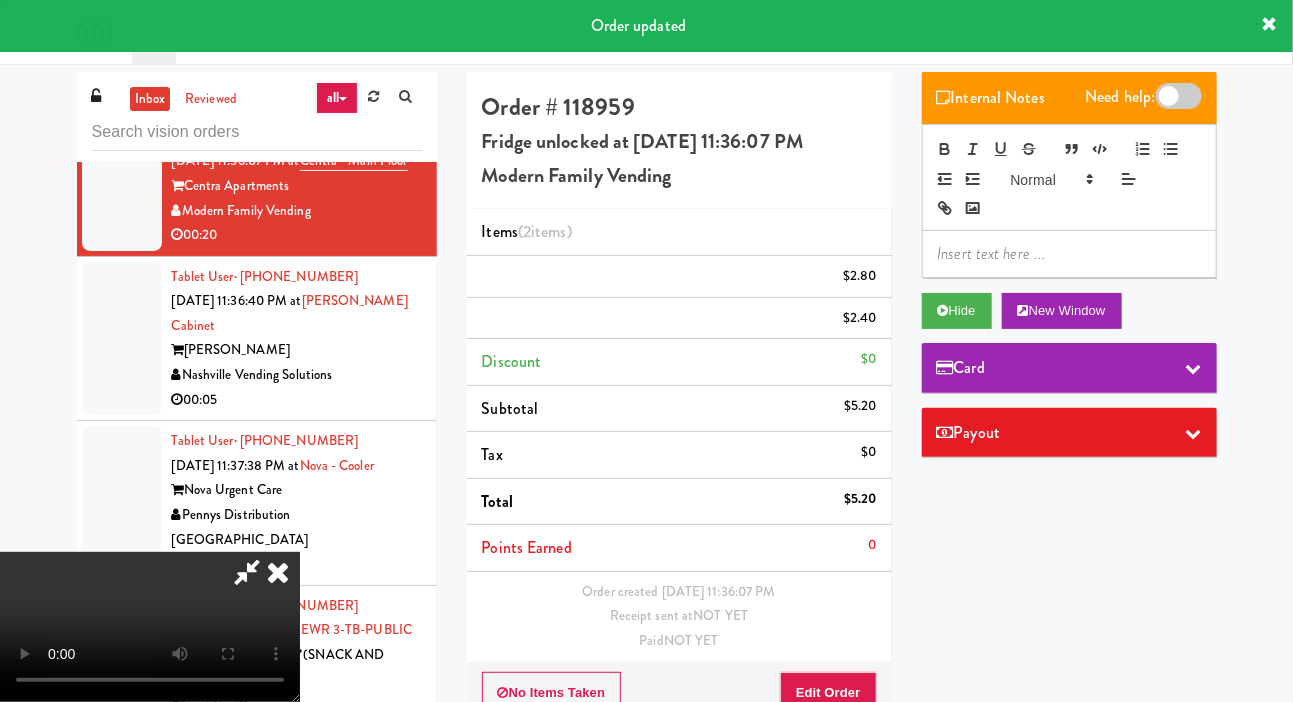 scroll, scrollTop: 0, scrollLeft: 0, axis: both 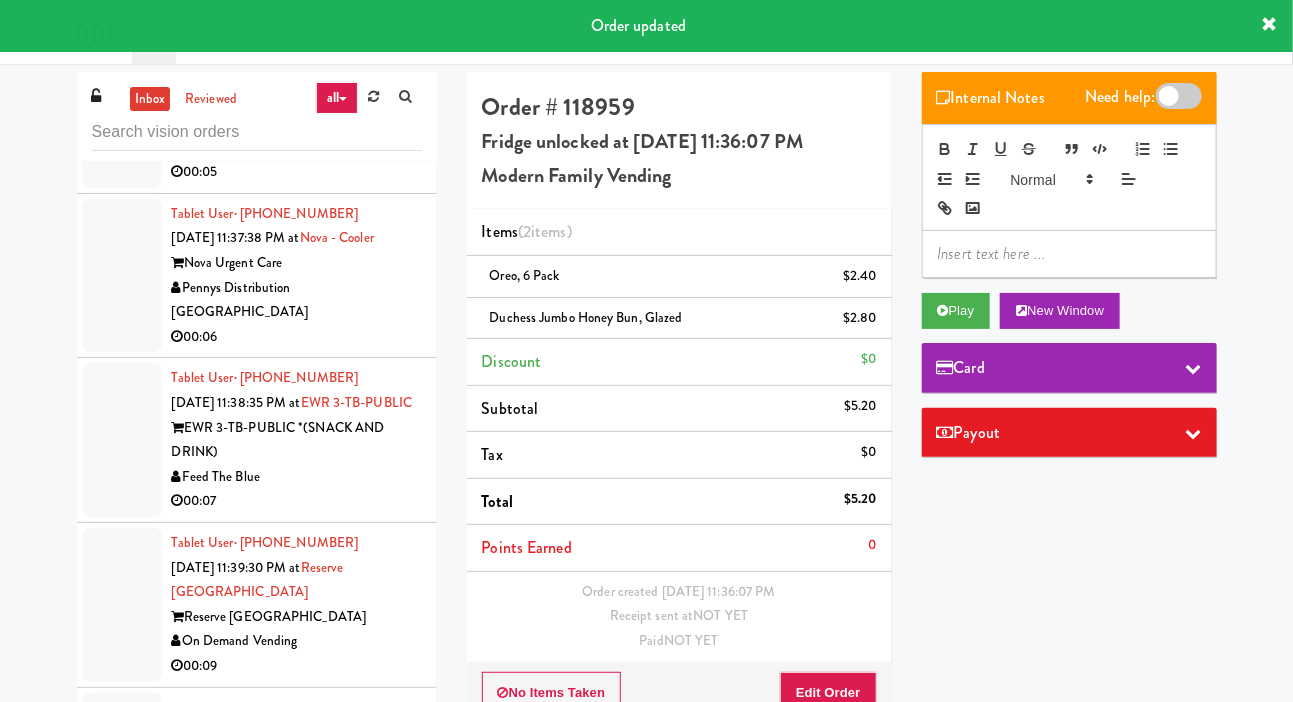 click at bounding box center [122, 111] 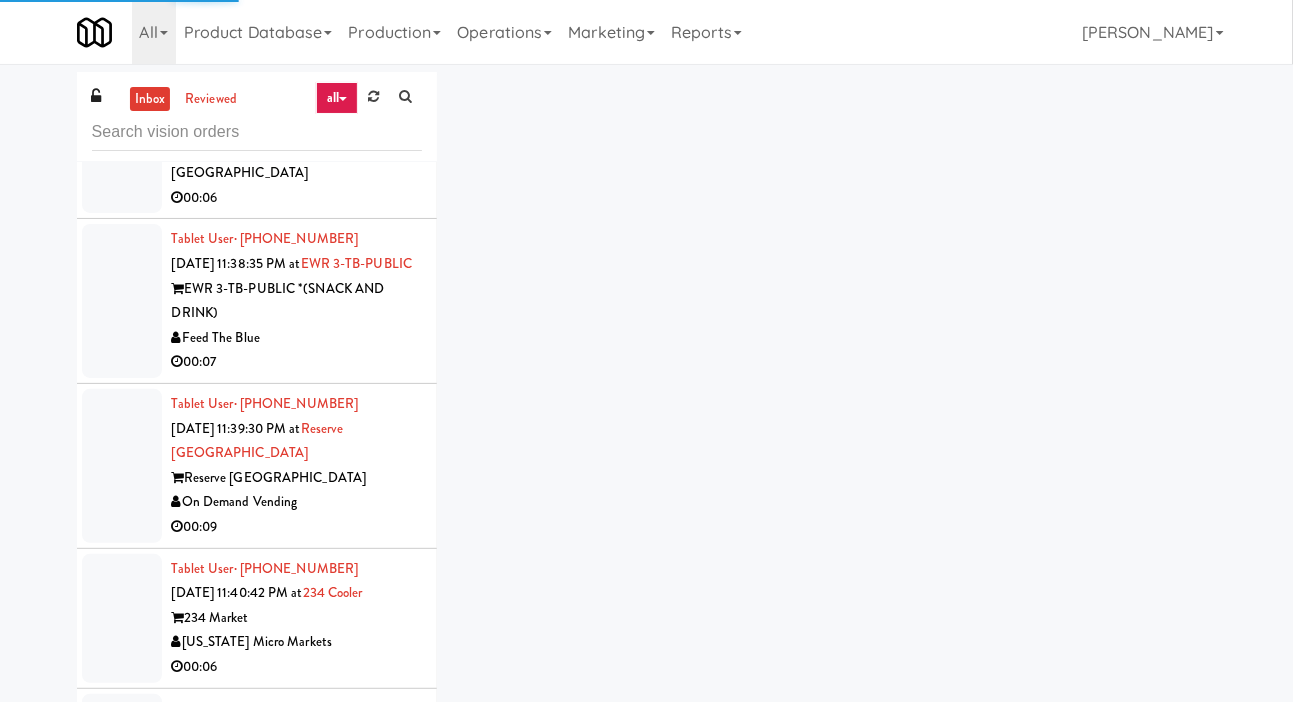 scroll, scrollTop: 6069, scrollLeft: 0, axis: vertical 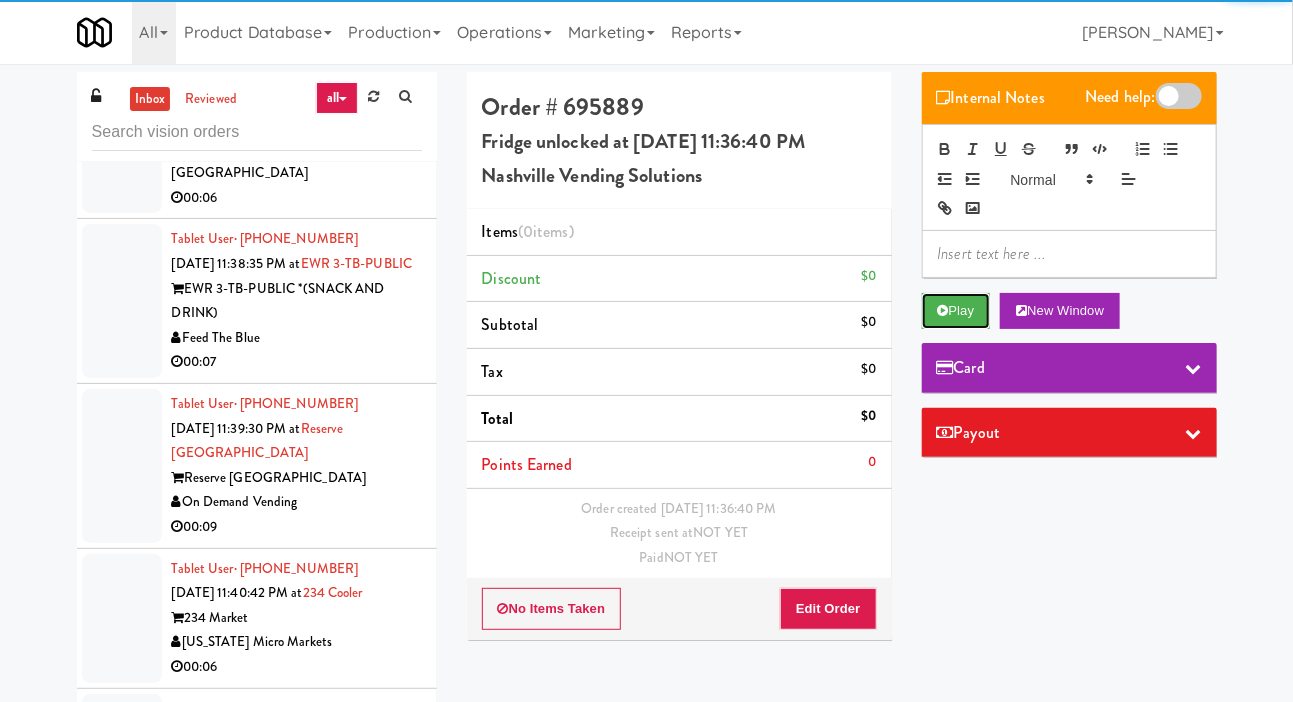 click on "Play" at bounding box center (956, 311) 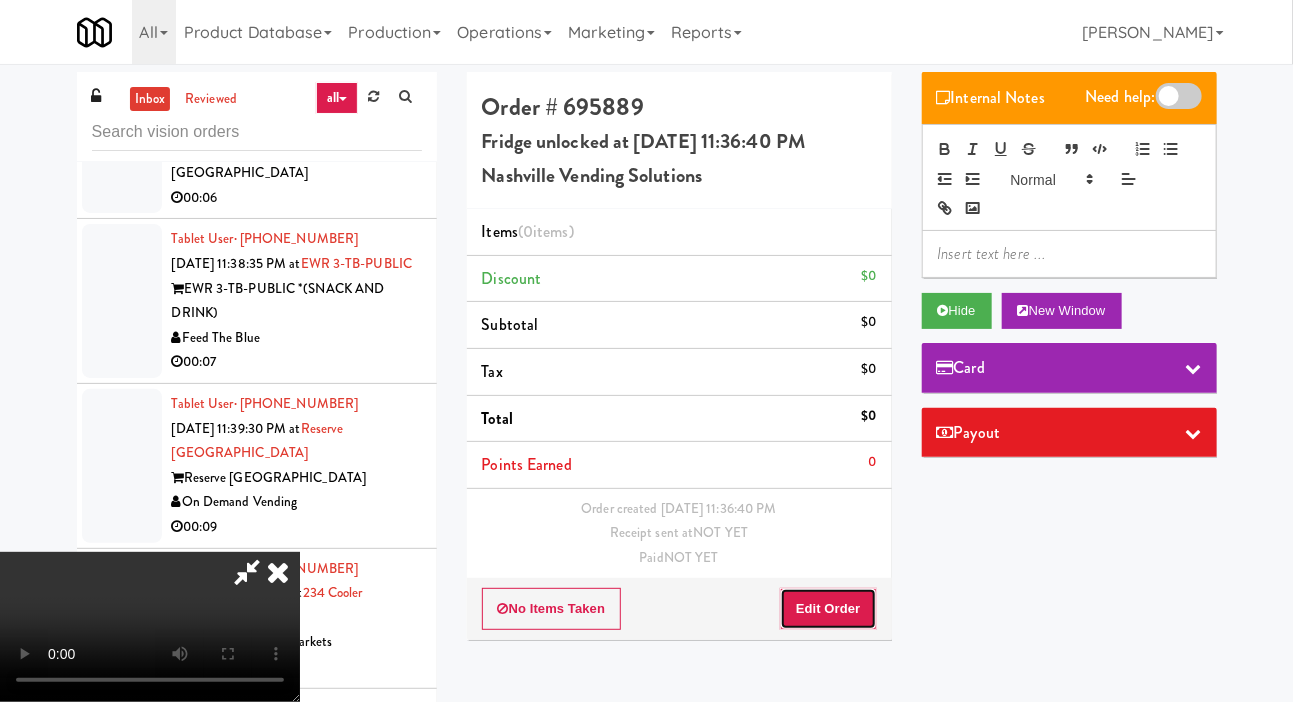 click on "Edit Order" at bounding box center (828, 609) 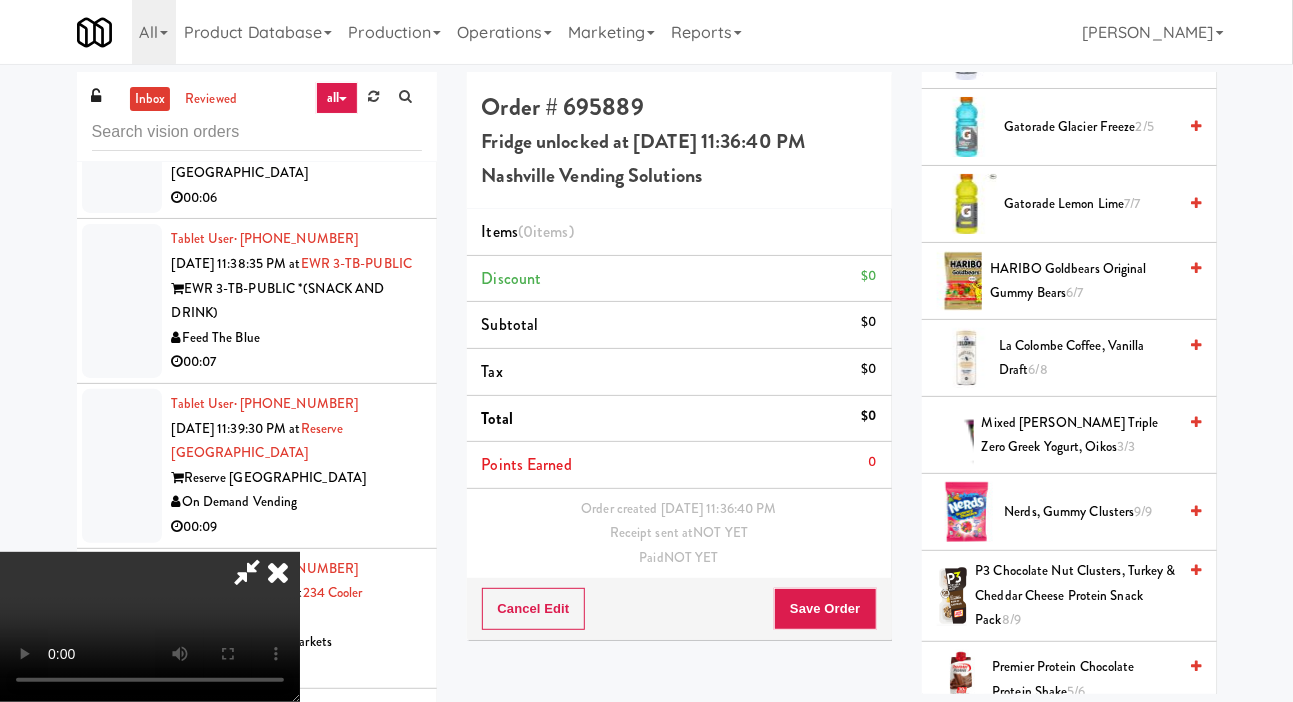 scroll, scrollTop: 1890, scrollLeft: 0, axis: vertical 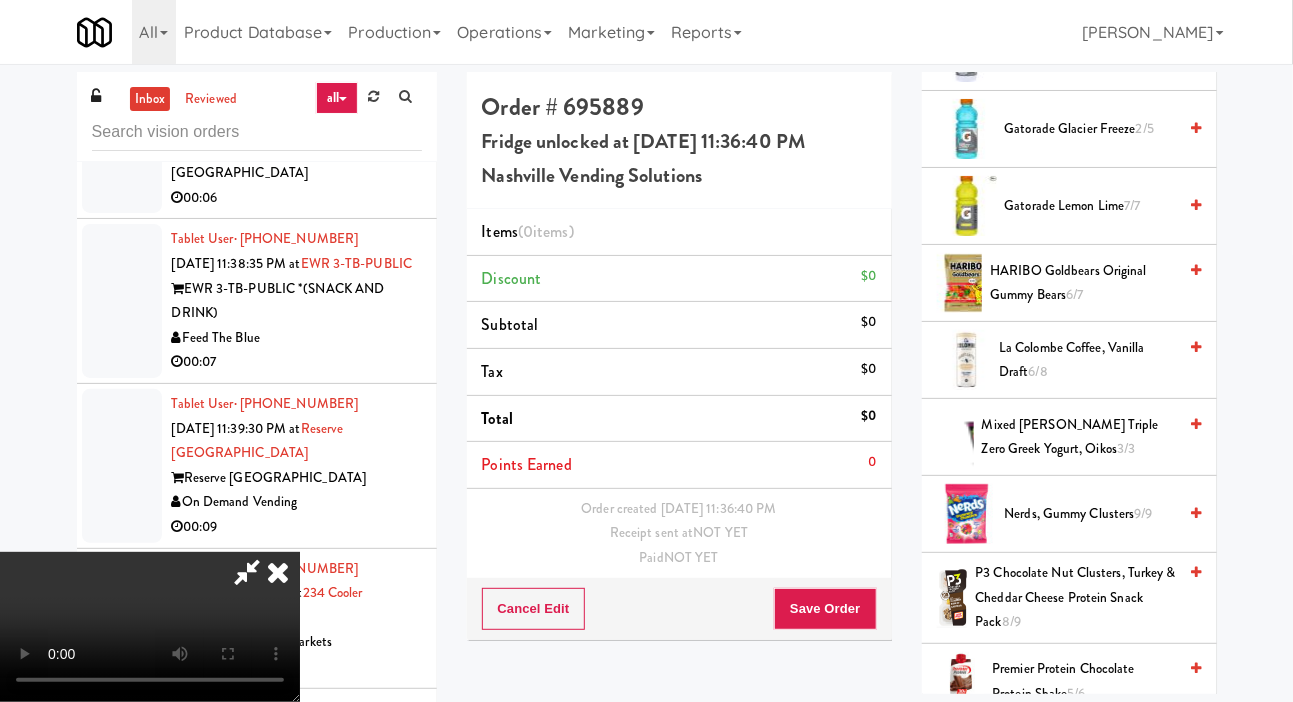 click on "Nerds, Gummy Clusters  9/9" at bounding box center (1091, 514) 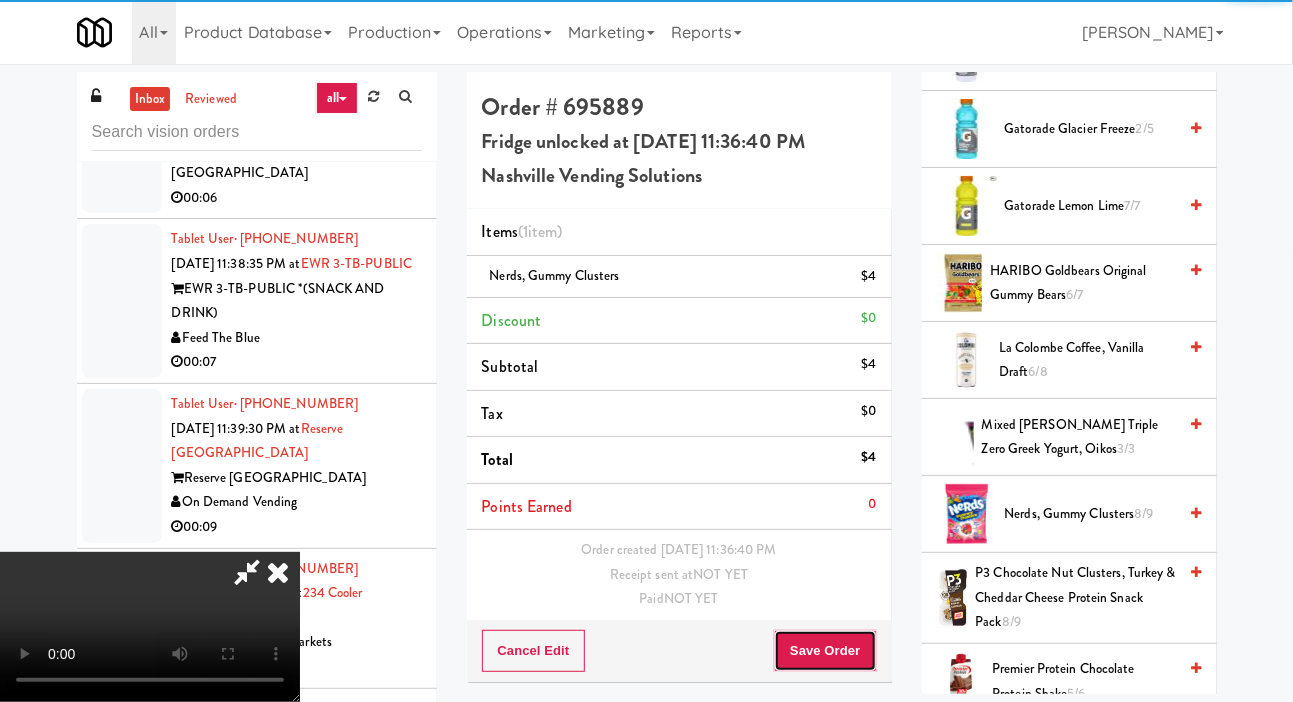 click on "Save Order" at bounding box center [825, 651] 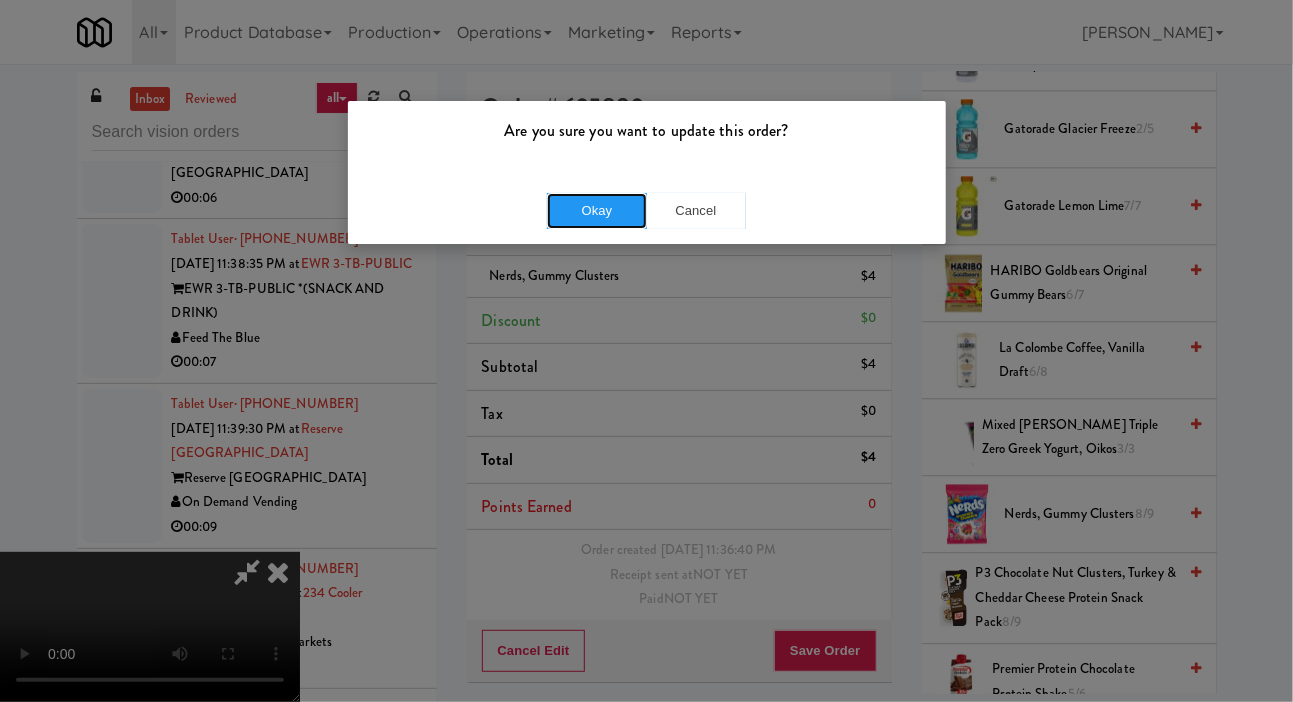 click on "Okay" at bounding box center [597, 211] 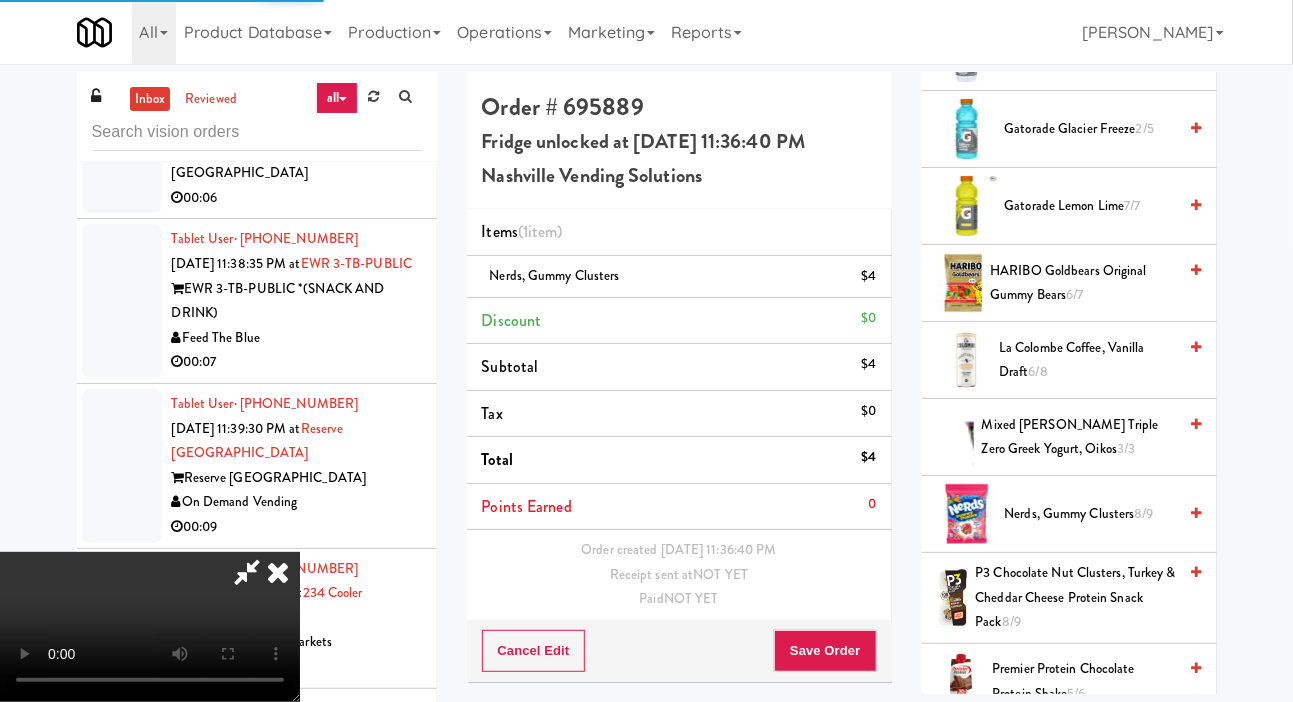 scroll, scrollTop: 0, scrollLeft: 0, axis: both 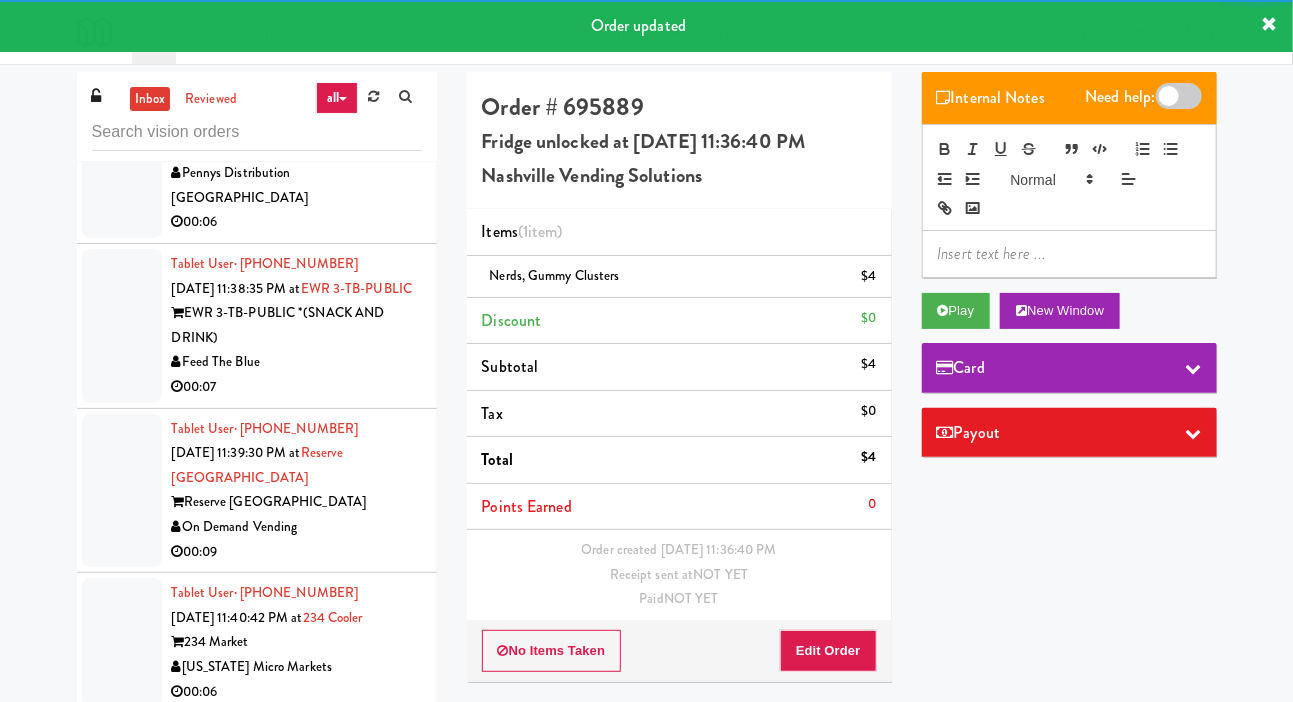 click on "inbox reviewed all    all     gen 1.5     gen 2/3     gen 4     help requested     failed   Tablet User  · (516) 554-1766 May 29, 2025 1:23:28 PM at  KM GEN2 DEMO  Cityside Vending  00:04     Tablet User  · (516) 554-1766 May 29, 2025 3:18:25 PM at  KM GEN2 DEMO  Cityside Vending  00:07     Tablet User  · (718) 980-8298 Jun 30, 2025 4:46:51 PM at  KM GEN2 DEMO  Cityside Vending  Unknown     Tablet User  · (240) 515-0801 Jul 2, 2025 12:07:59 AM at  KM GEN2 DEMO  Cityside Vending  00:03     Tablet User  · (202) 867-5606 Jul 2, 2025 12:52:21 AM at  KM GEN2 DEMO  Cityside Vending  00:08     Tablet User  · (301) 399-6357 Jul 2, 2025 9:32:20 AM at  KM GEN2 DEMO  Cityside Vending  00:27     Tablet User  · (202) 790-8223 Jul 2, 2025 2:26:59 PM at  KM GEN2 DEMO  Cityside Vending  00:06     Tablet User  · (240) 696-9291 Jul 2, 2025 7:29:14 PM at  KM GEN2 DEMO  Cityside Vending  00:10     Tablet User  · (301) 755-8472 Jul 2, 2025 10:30:58 PM at  KM GEN2 DEMO  Cityside Vending  00:04      00:24" at bounding box center (257, 424) 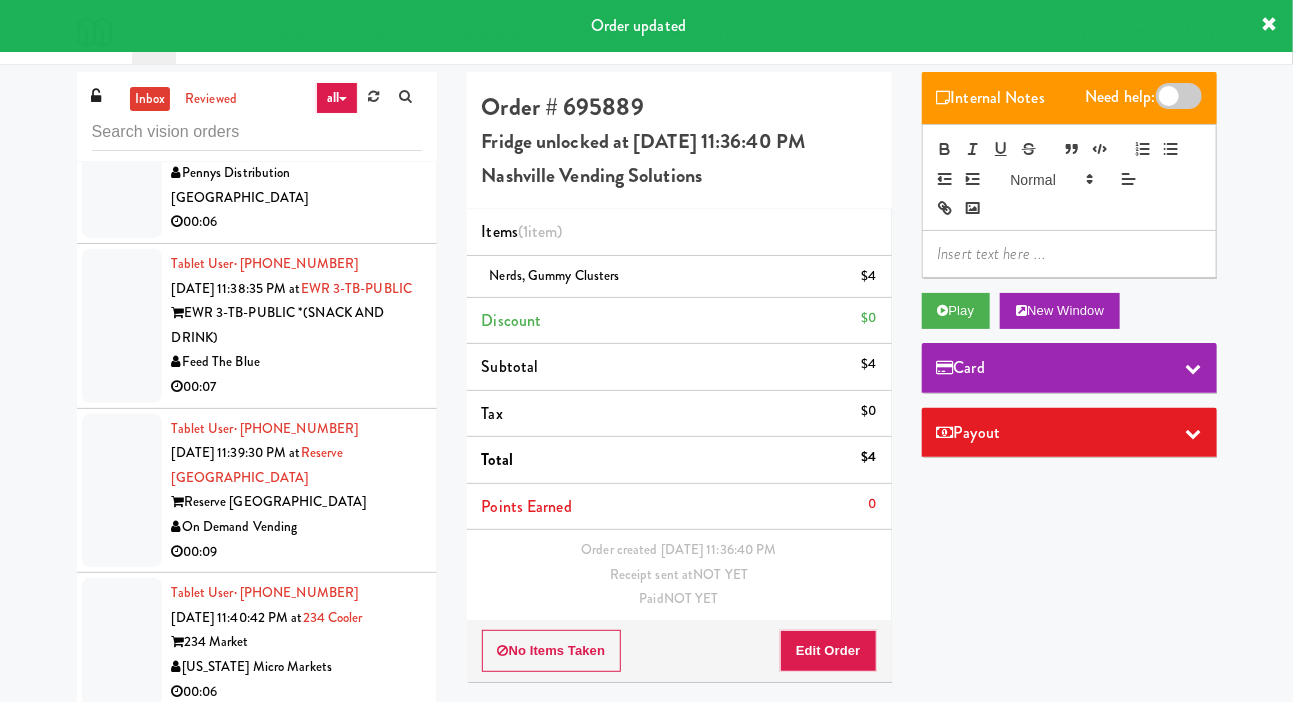 click at bounding box center (122, 161) 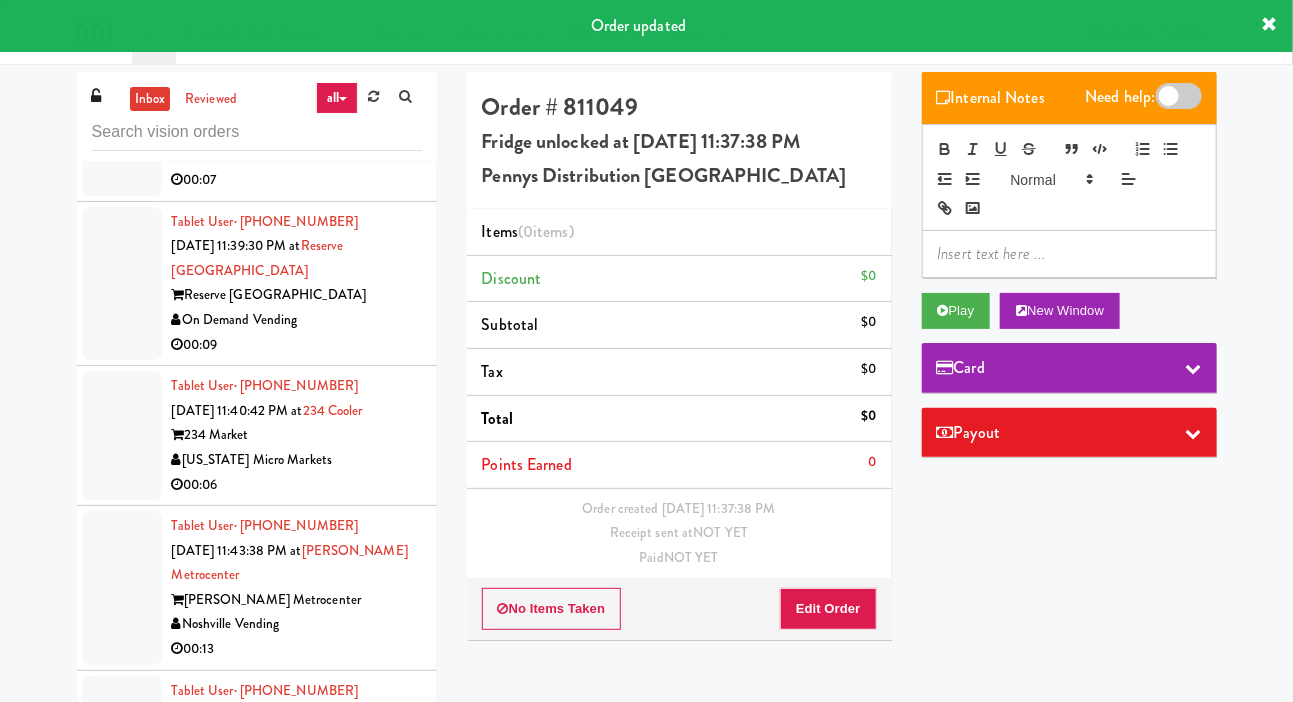 scroll, scrollTop: 6275, scrollLeft: 0, axis: vertical 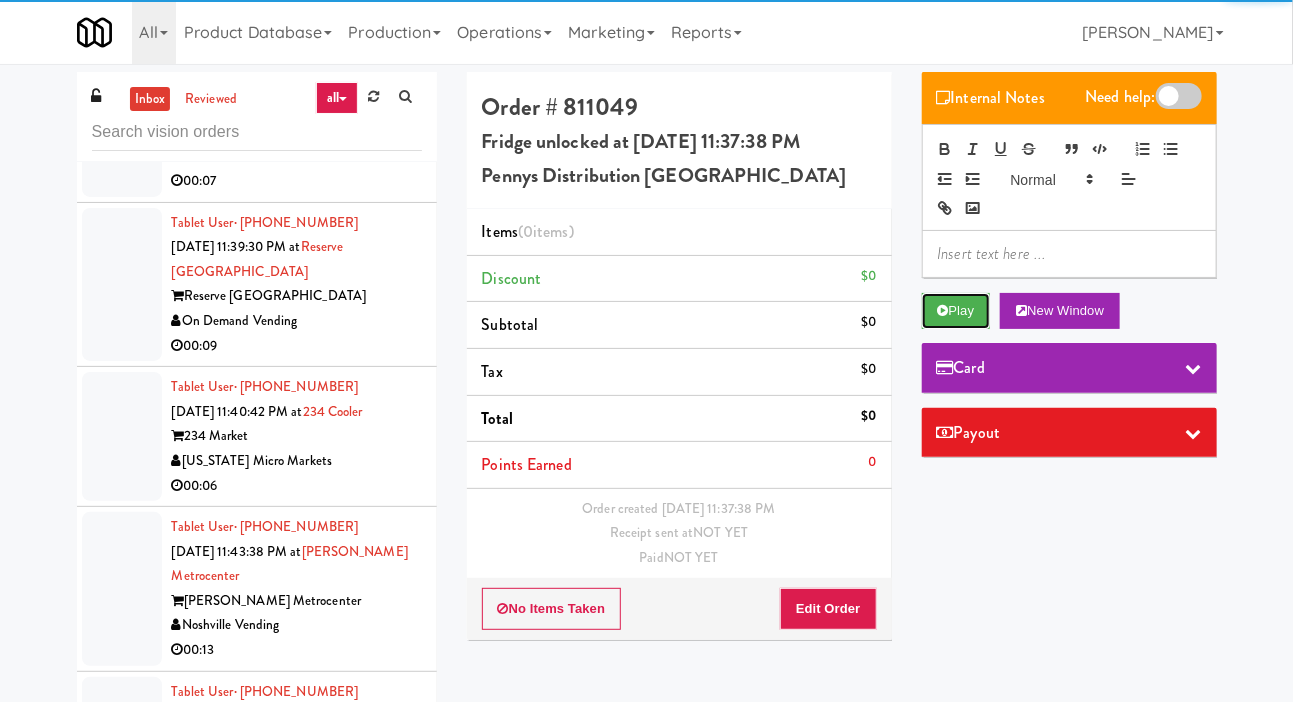 click on "Play" at bounding box center (956, 311) 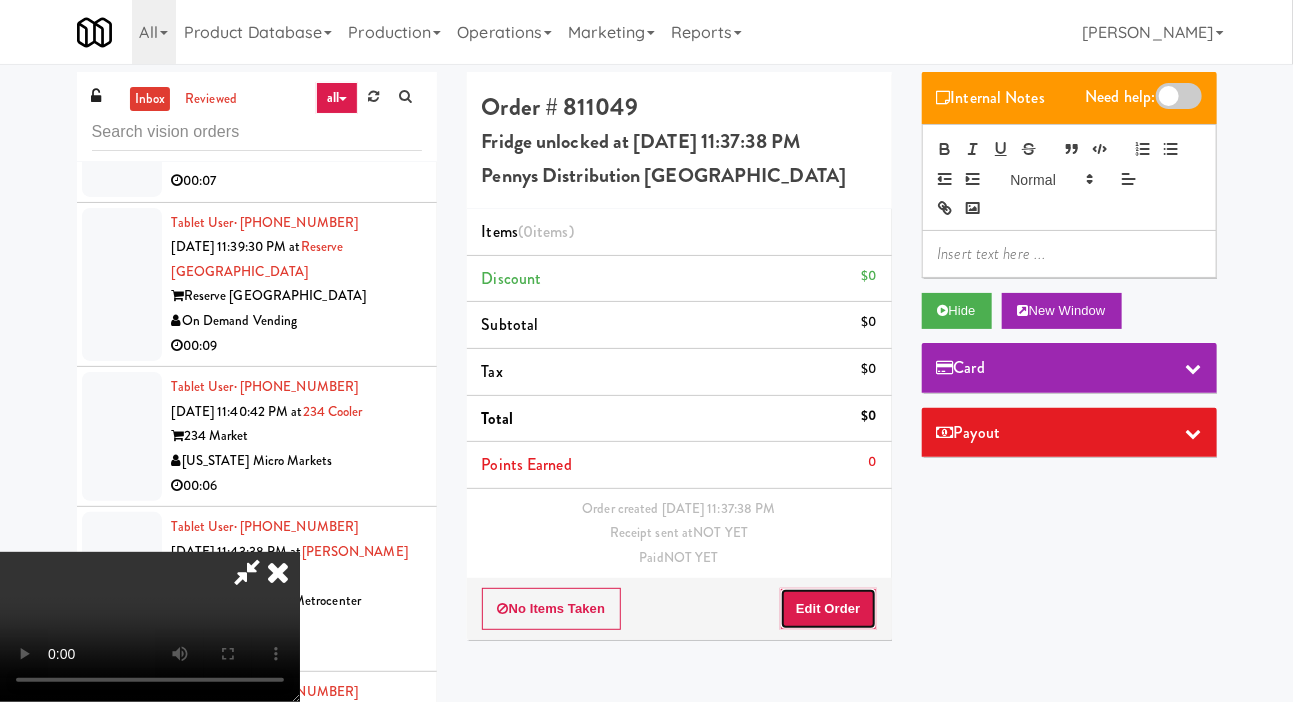 click on "Edit Order" at bounding box center [828, 609] 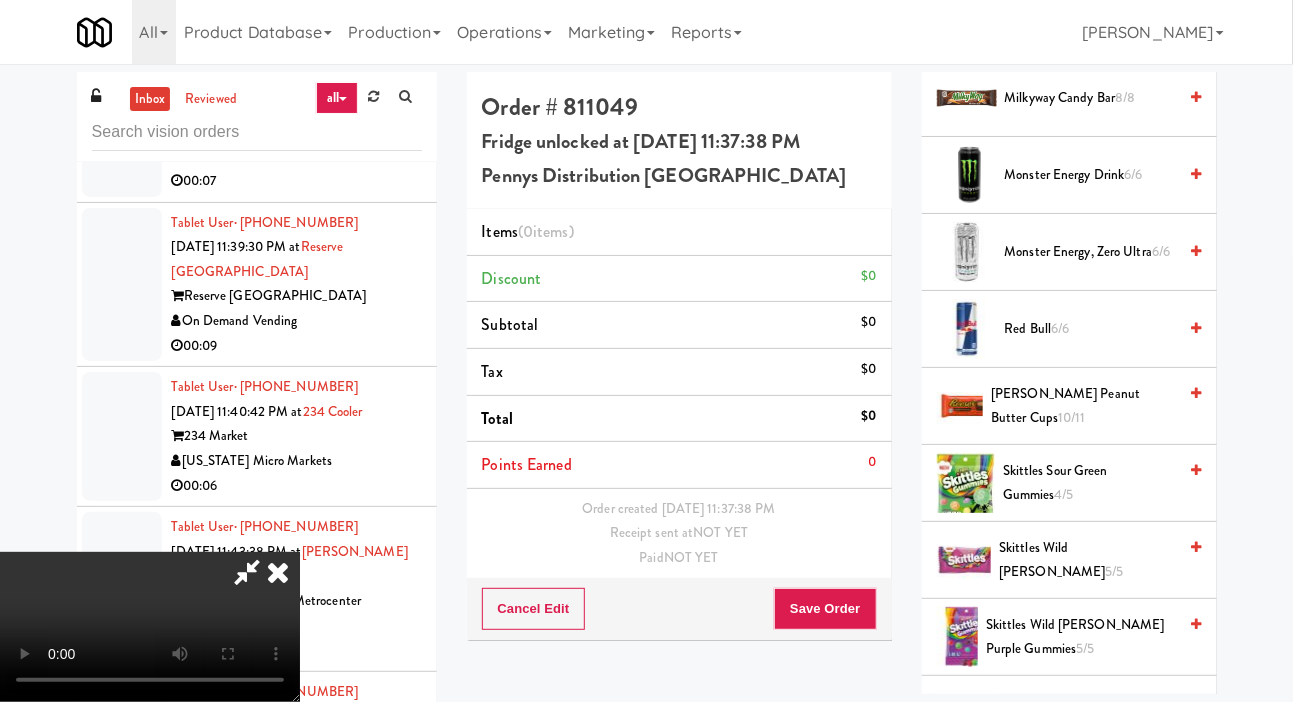 scroll, scrollTop: 2180, scrollLeft: 0, axis: vertical 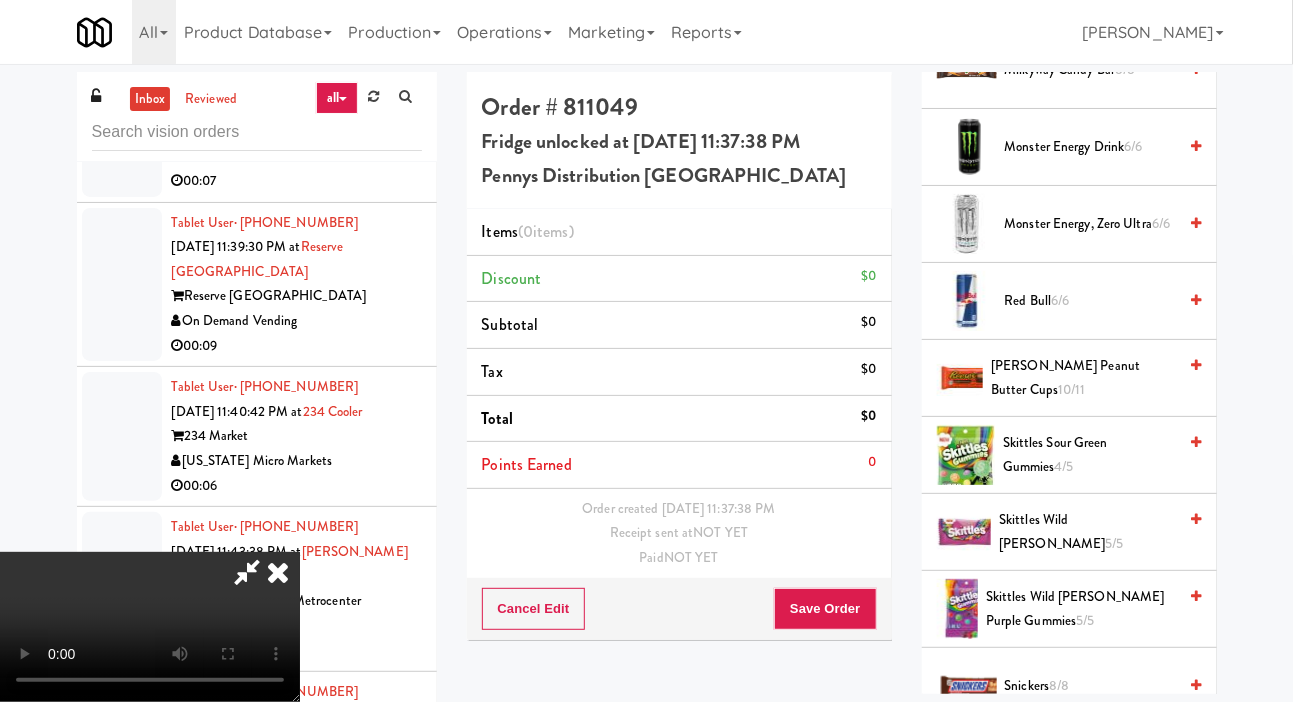 click on "Reese's Peanut Butter Cups  10/11" at bounding box center [1083, 378] 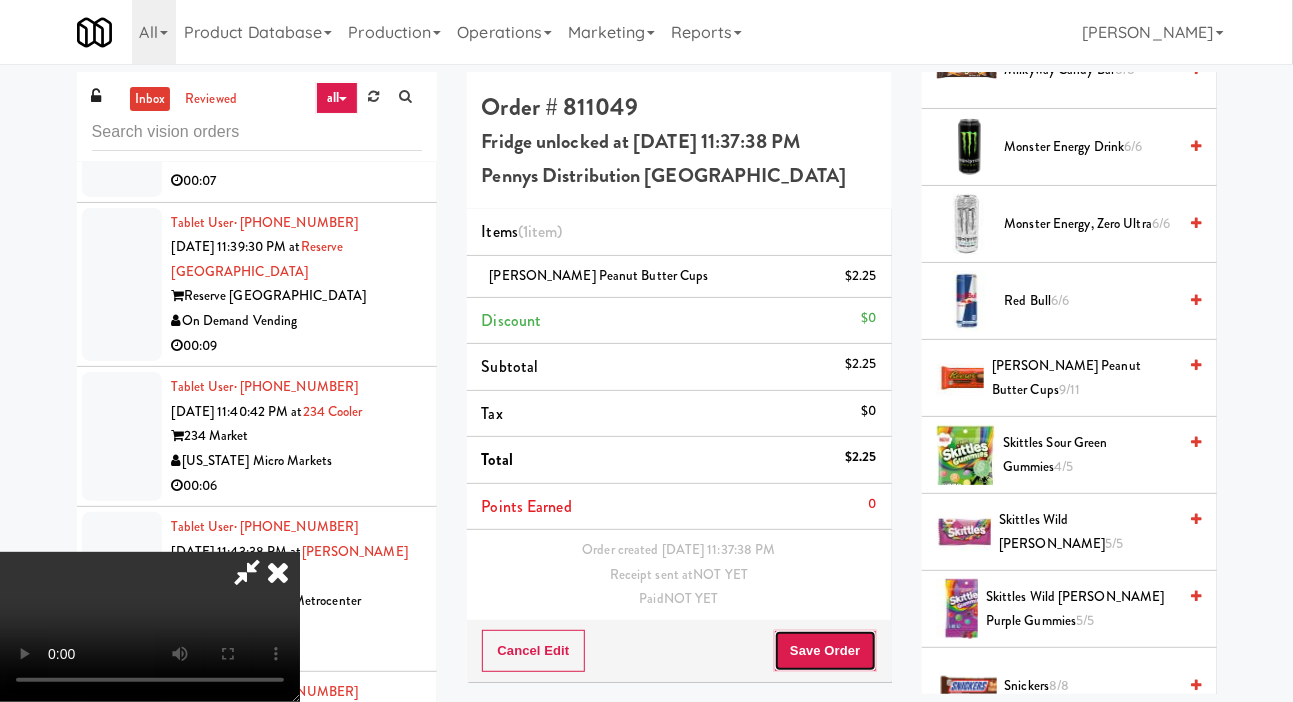 click on "Save Order" at bounding box center [825, 651] 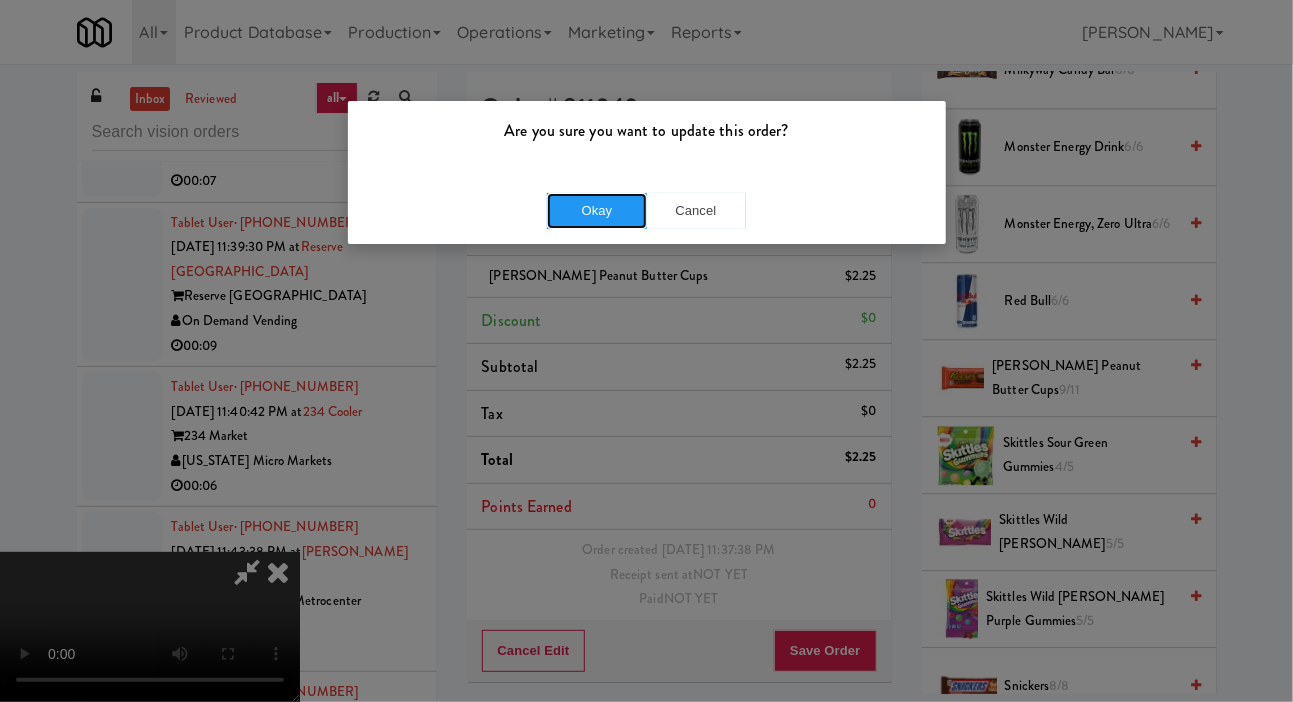 click on "Okay" at bounding box center [597, 211] 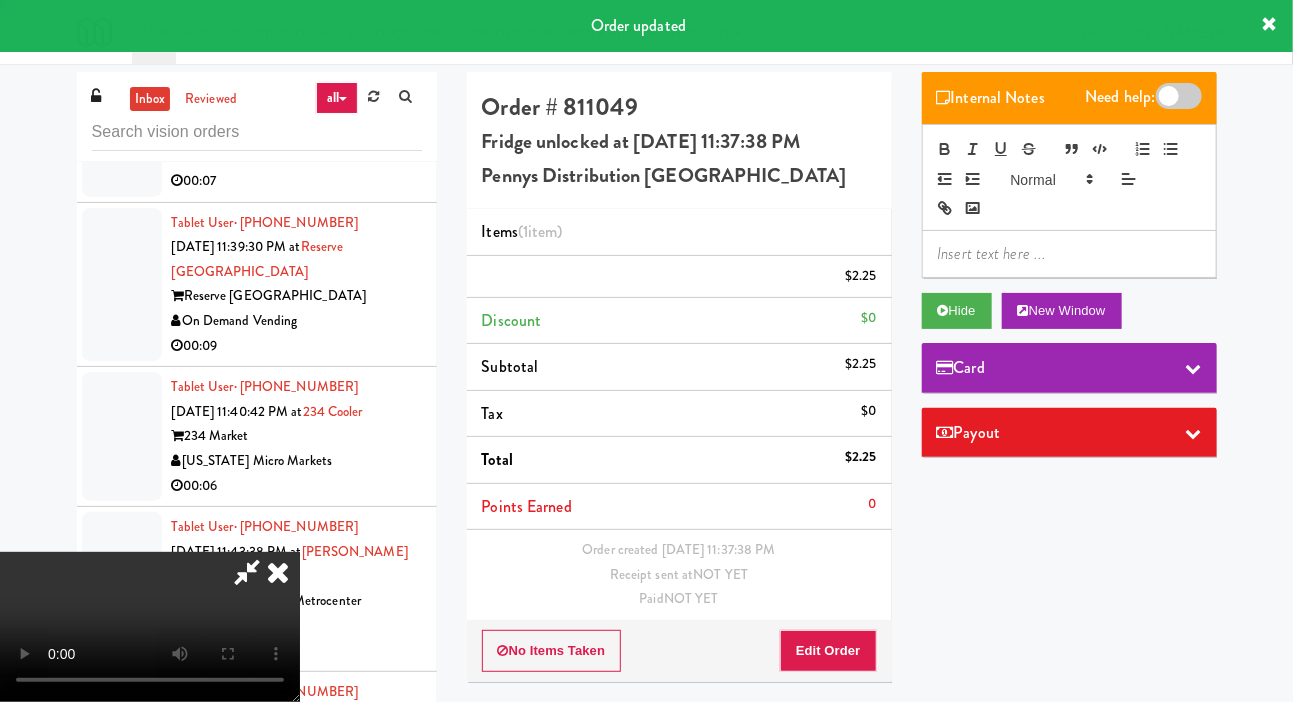 scroll, scrollTop: 0, scrollLeft: 0, axis: both 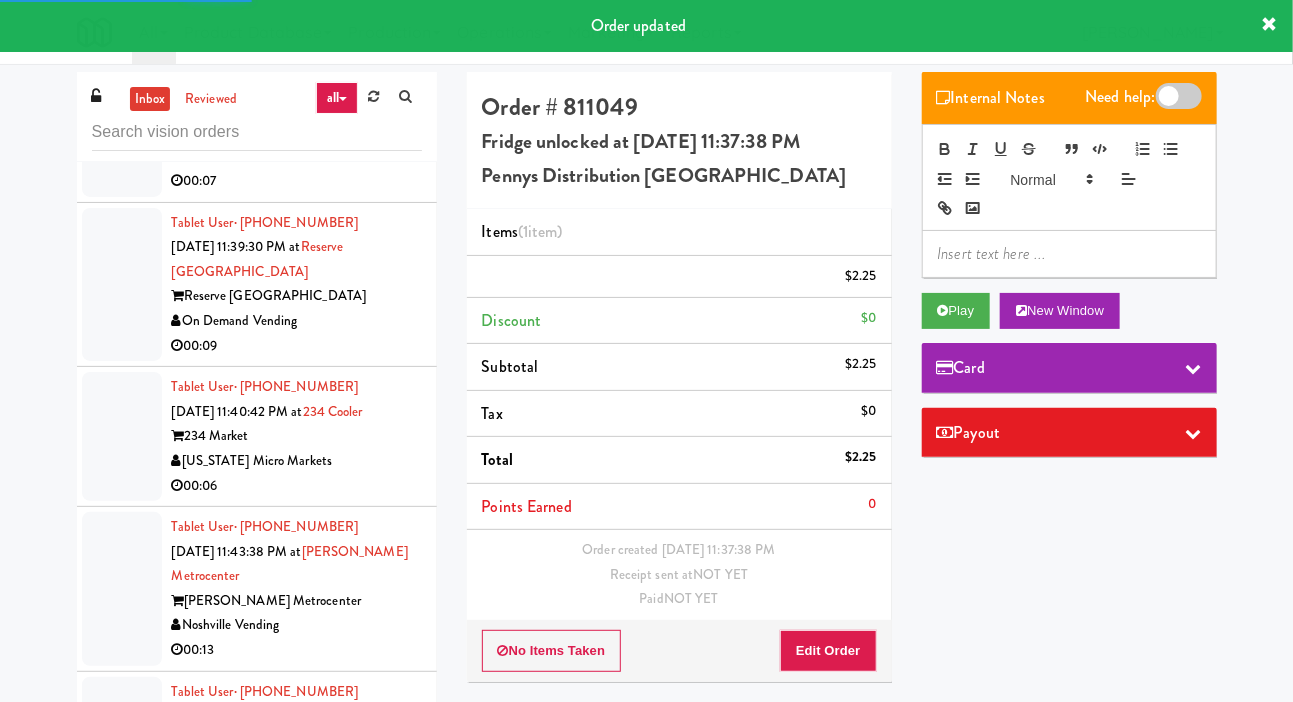 click at bounding box center (122, 120) 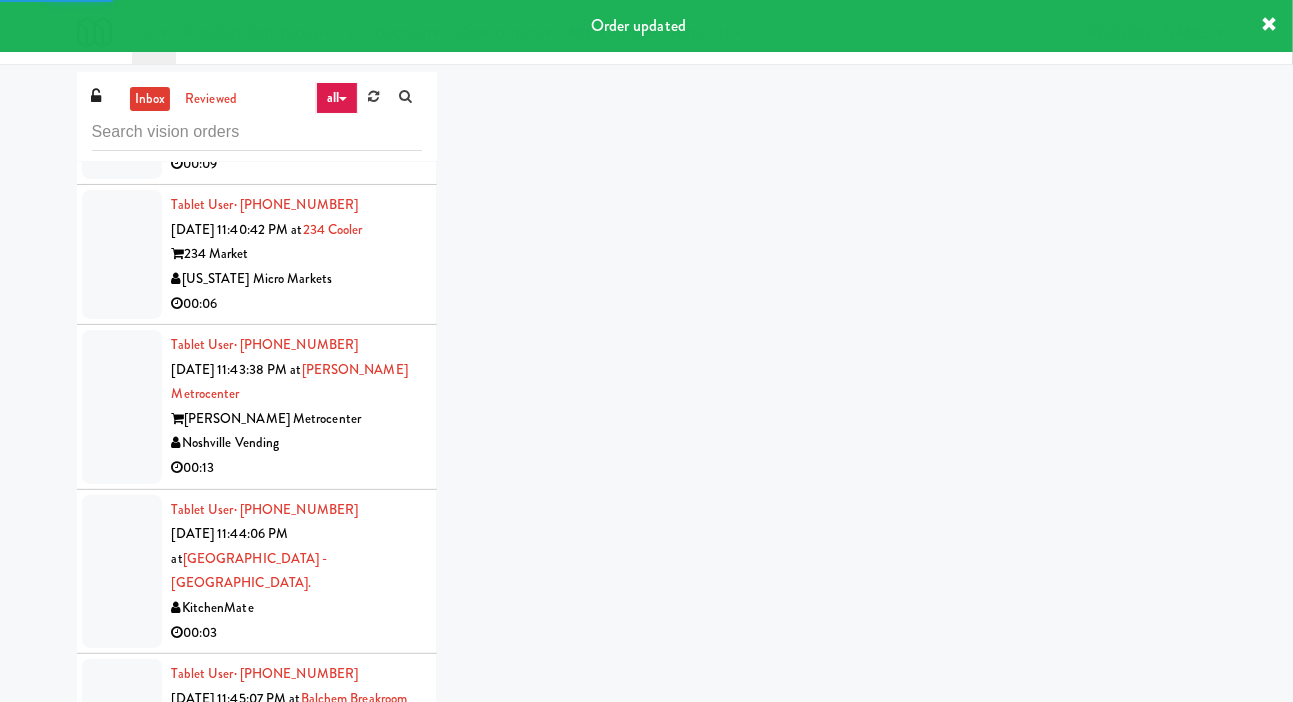 scroll, scrollTop: 6450, scrollLeft: 0, axis: vertical 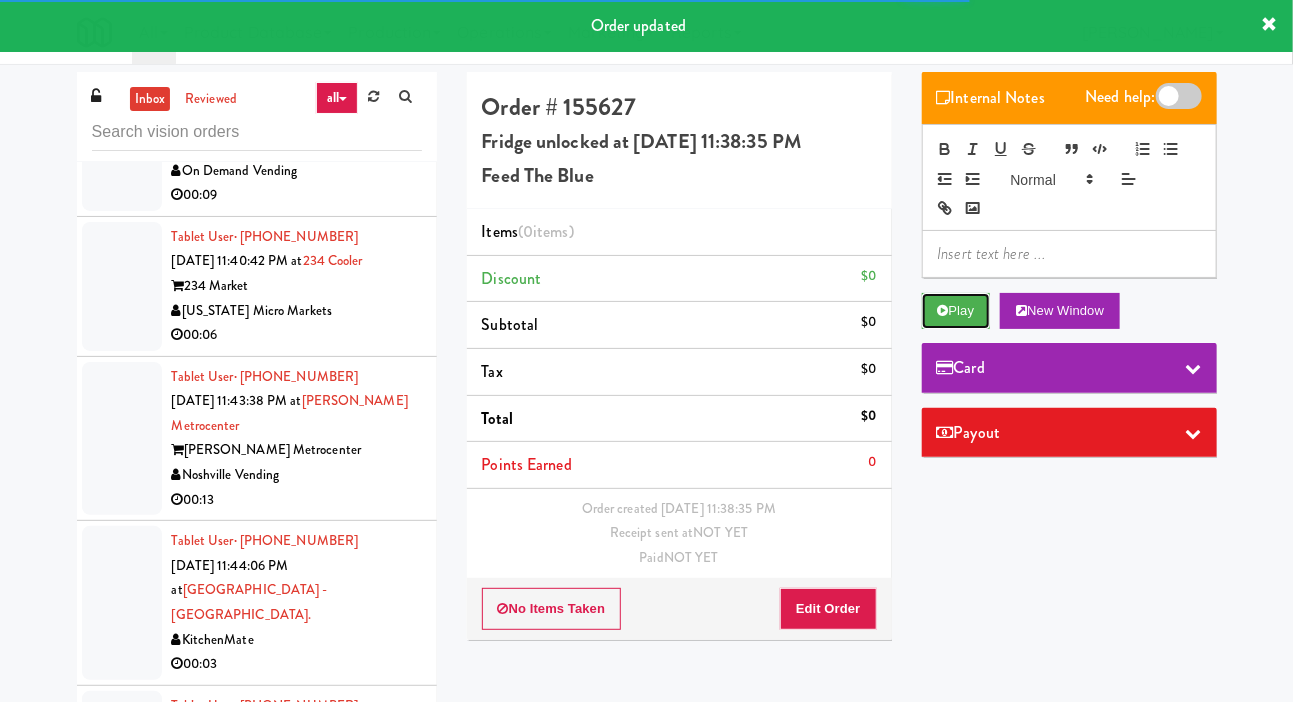 click on "Play" at bounding box center (956, 311) 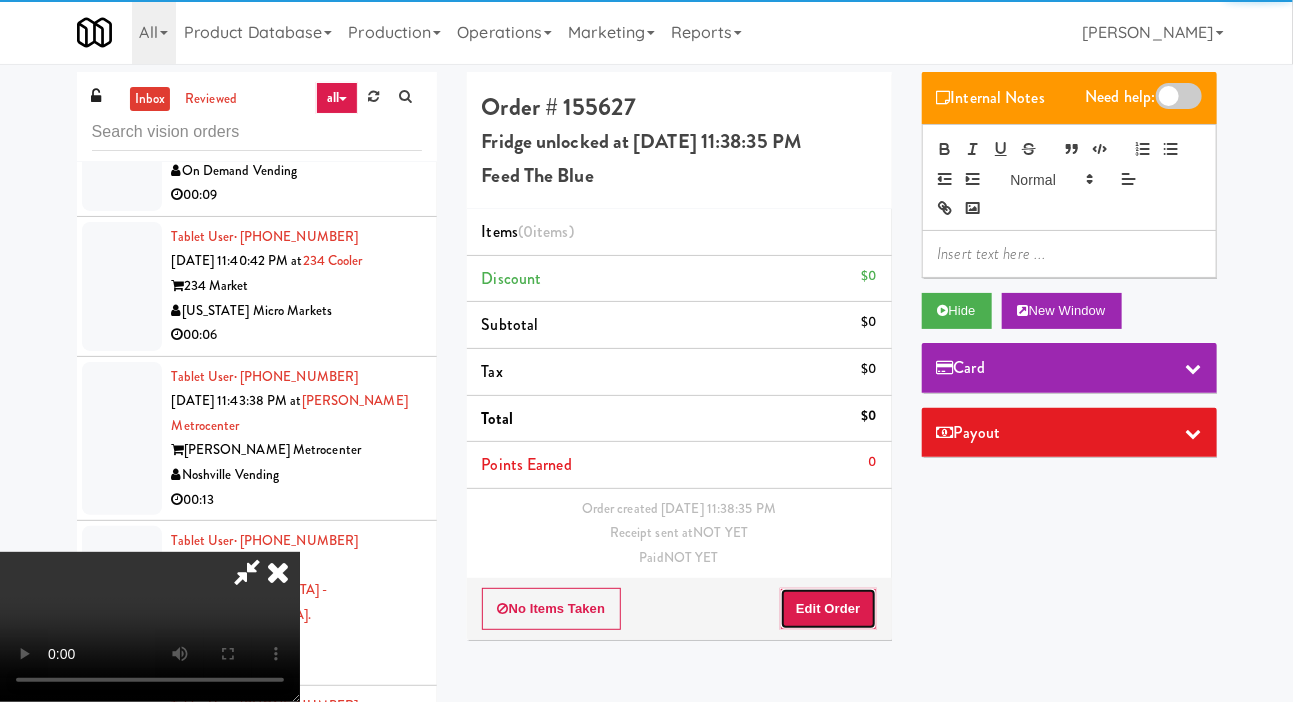 click on "Edit Order" at bounding box center [828, 609] 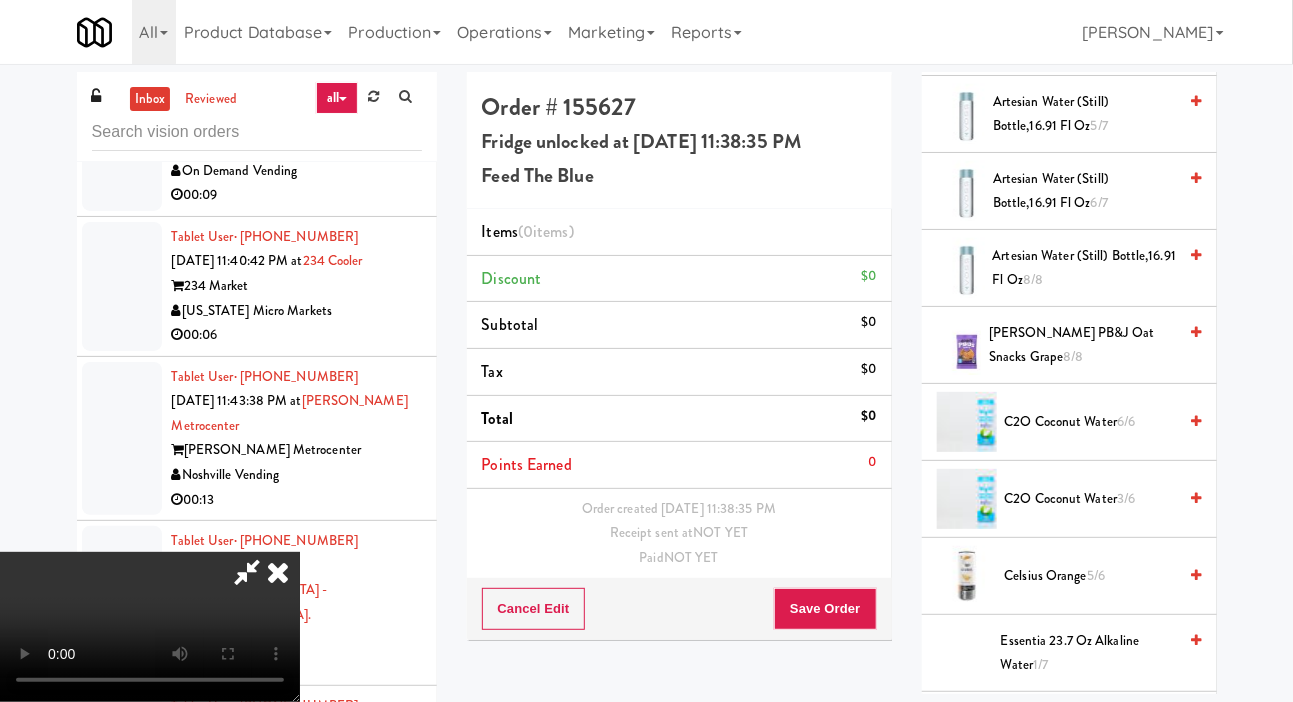 scroll, scrollTop: 611, scrollLeft: 0, axis: vertical 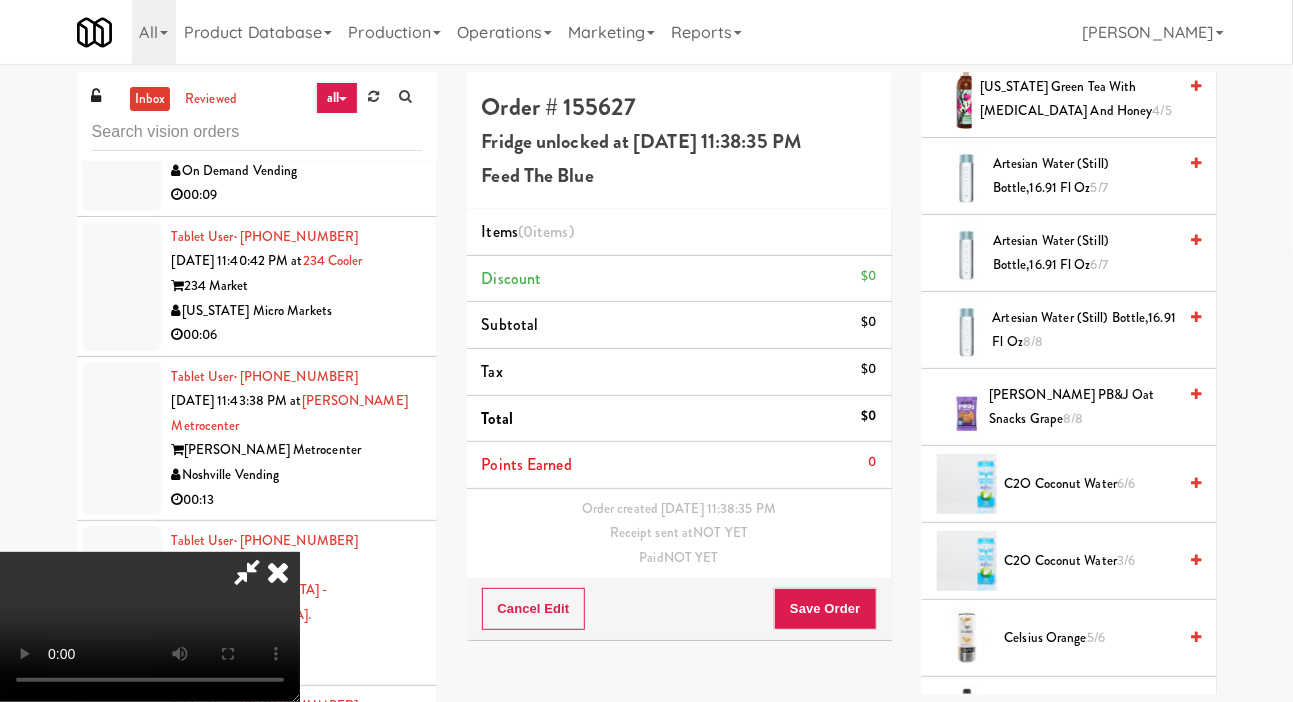 click on "Artesian water (Still) Bottle,16.91 Fl Oz  8/8" at bounding box center (1085, 330) 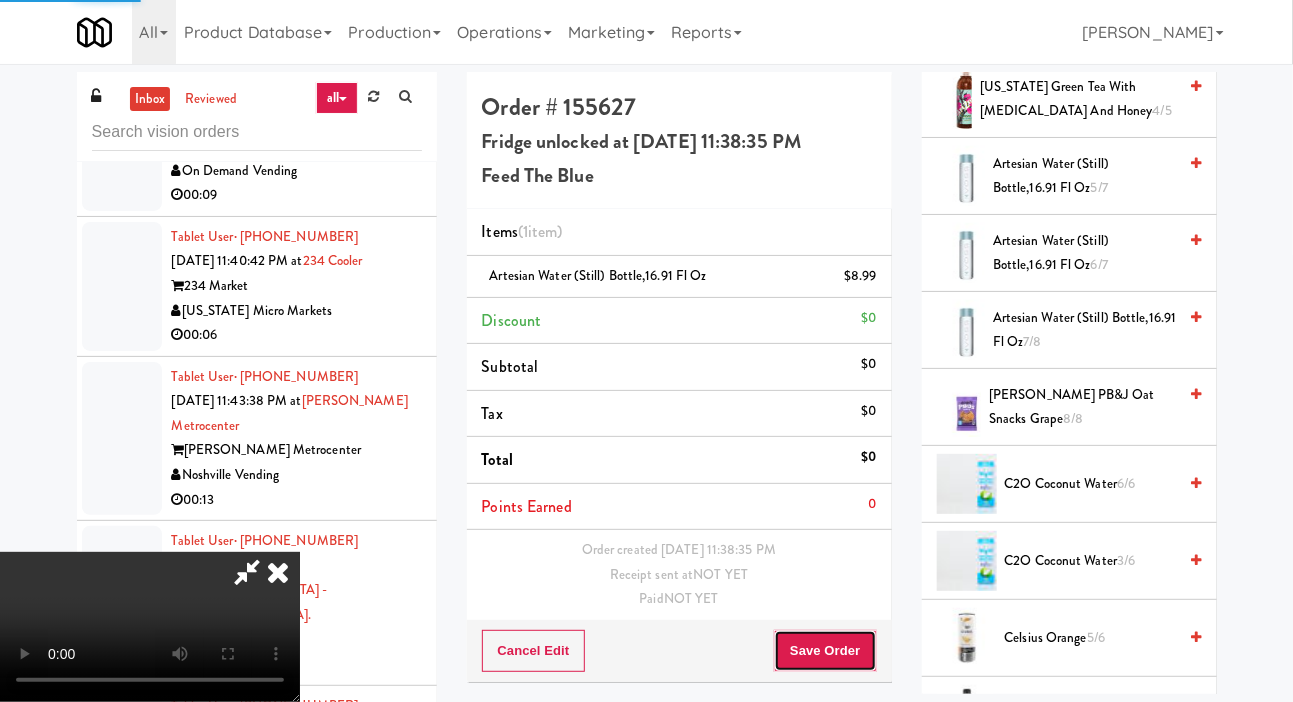 click on "Save Order" at bounding box center [825, 651] 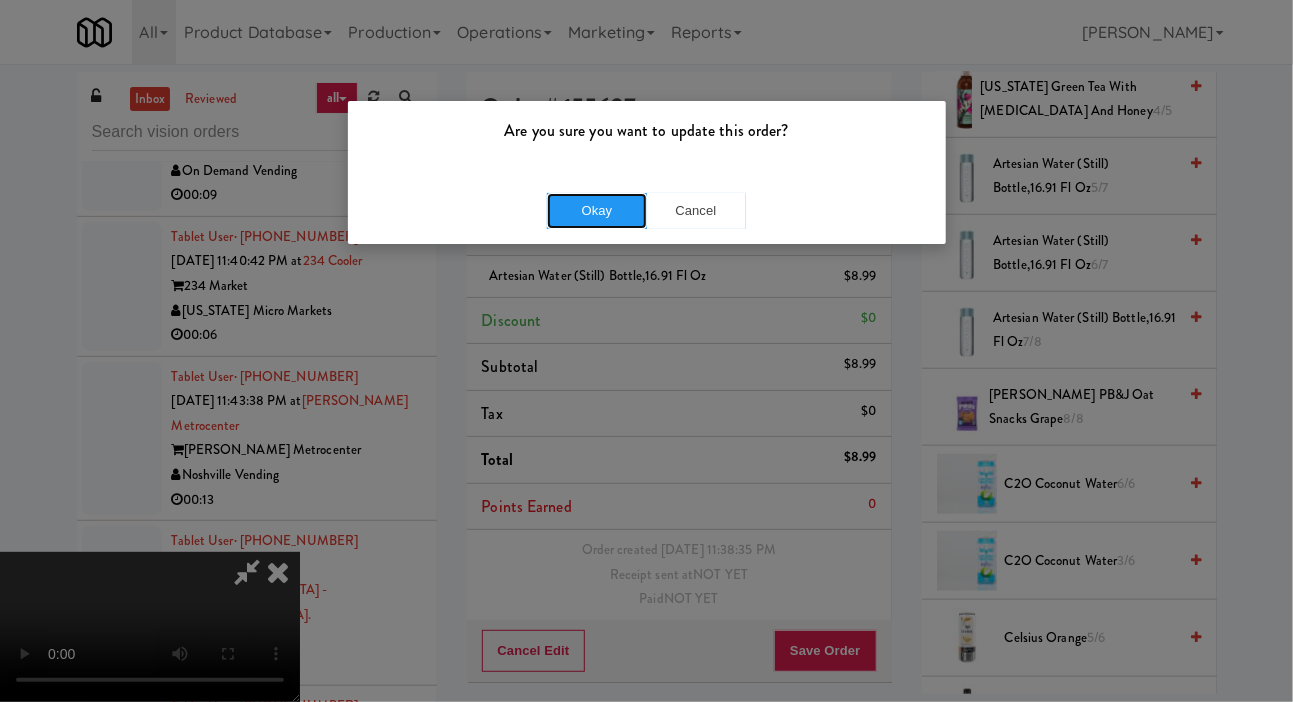 click on "Okay" at bounding box center [597, 211] 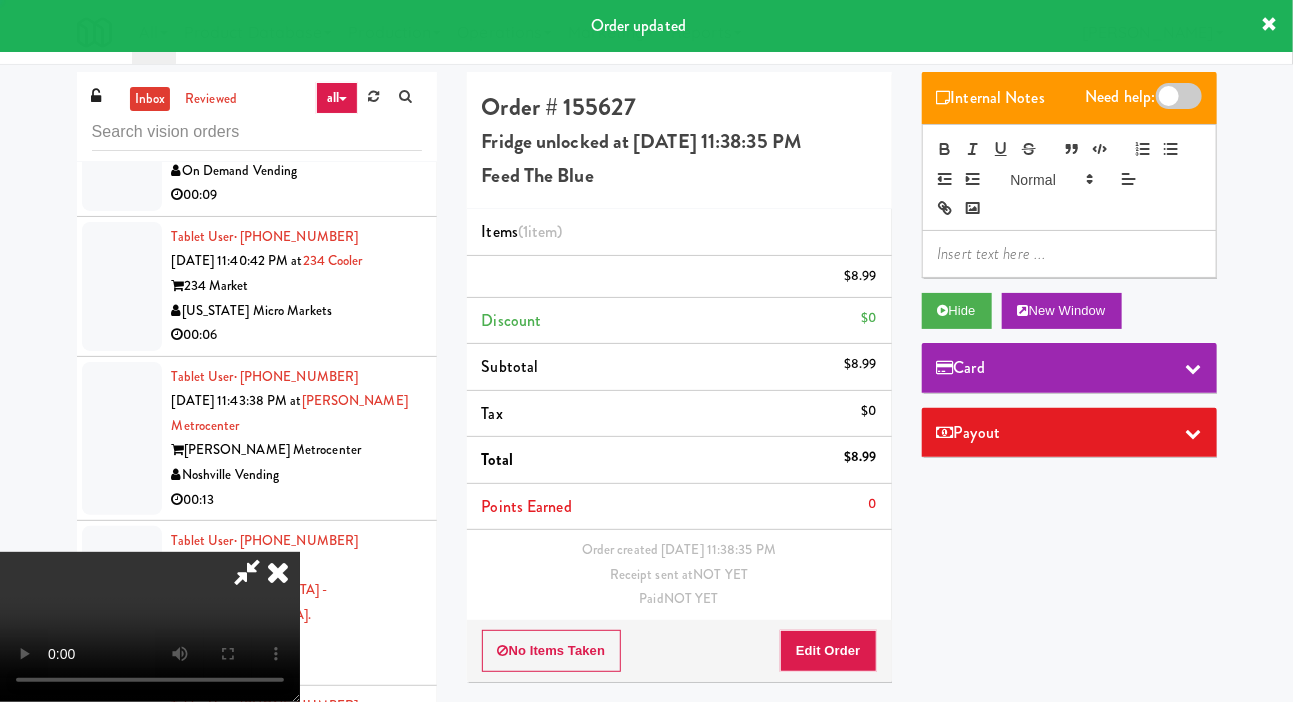 scroll, scrollTop: 0, scrollLeft: 0, axis: both 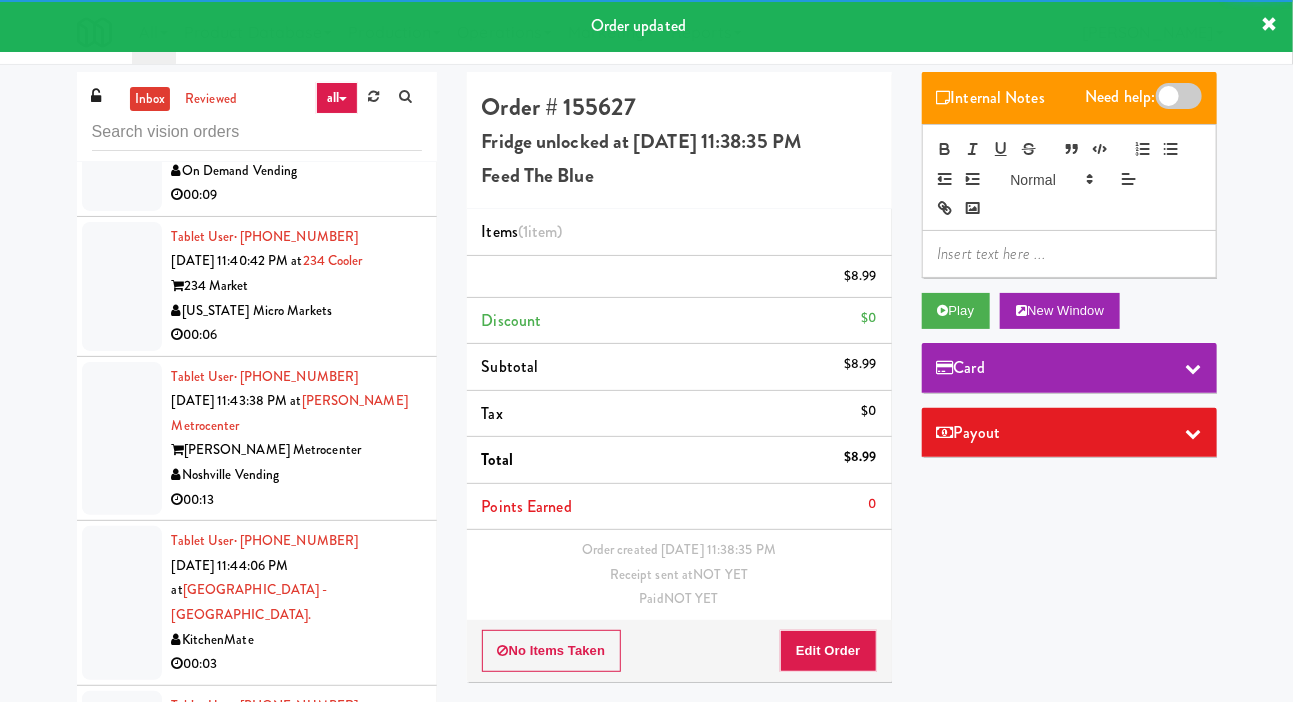 click at bounding box center [122, 134] 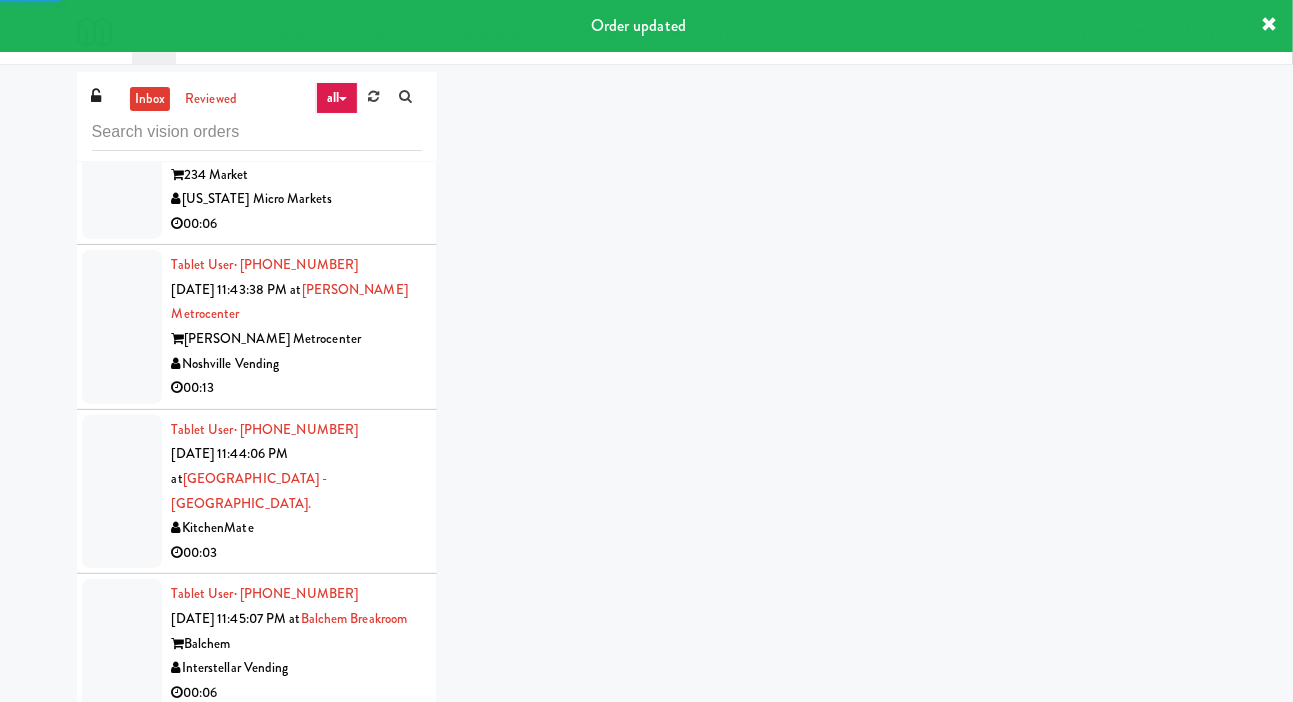 scroll, scrollTop: 6593, scrollLeft: 0, axis: vertical 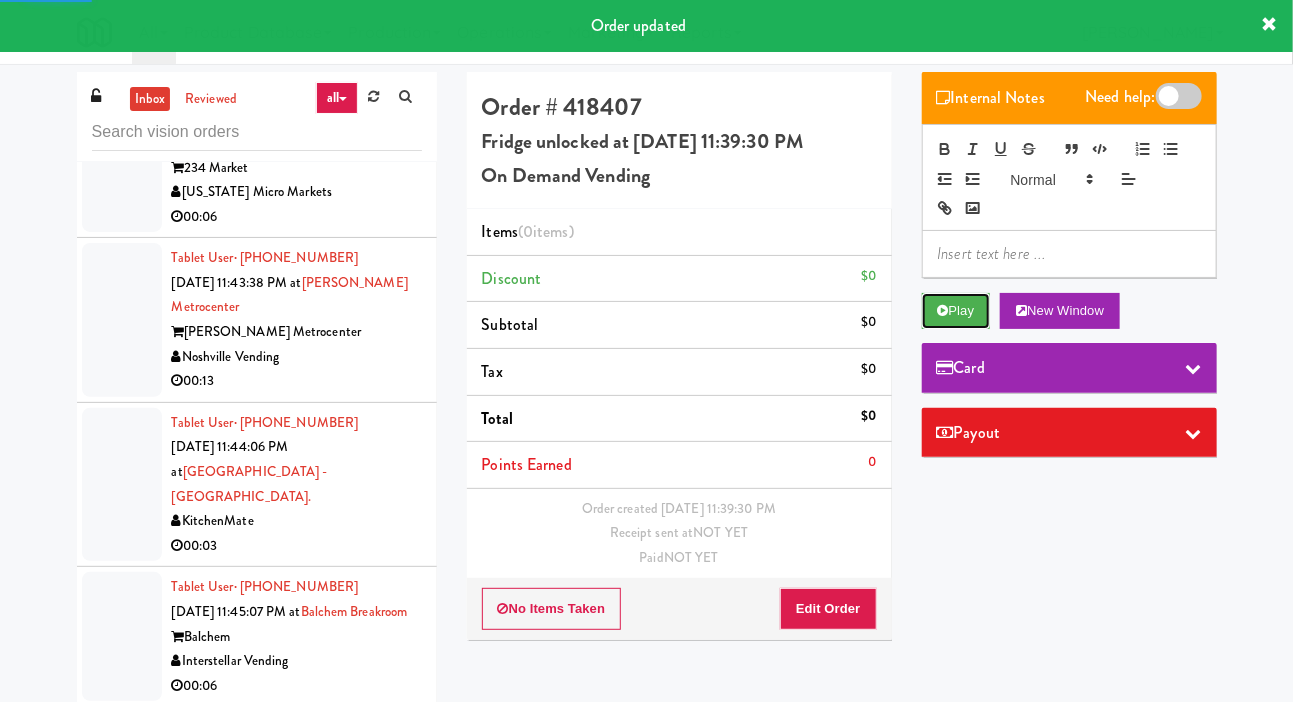 click on "Play" at bounding box center (956, 311) 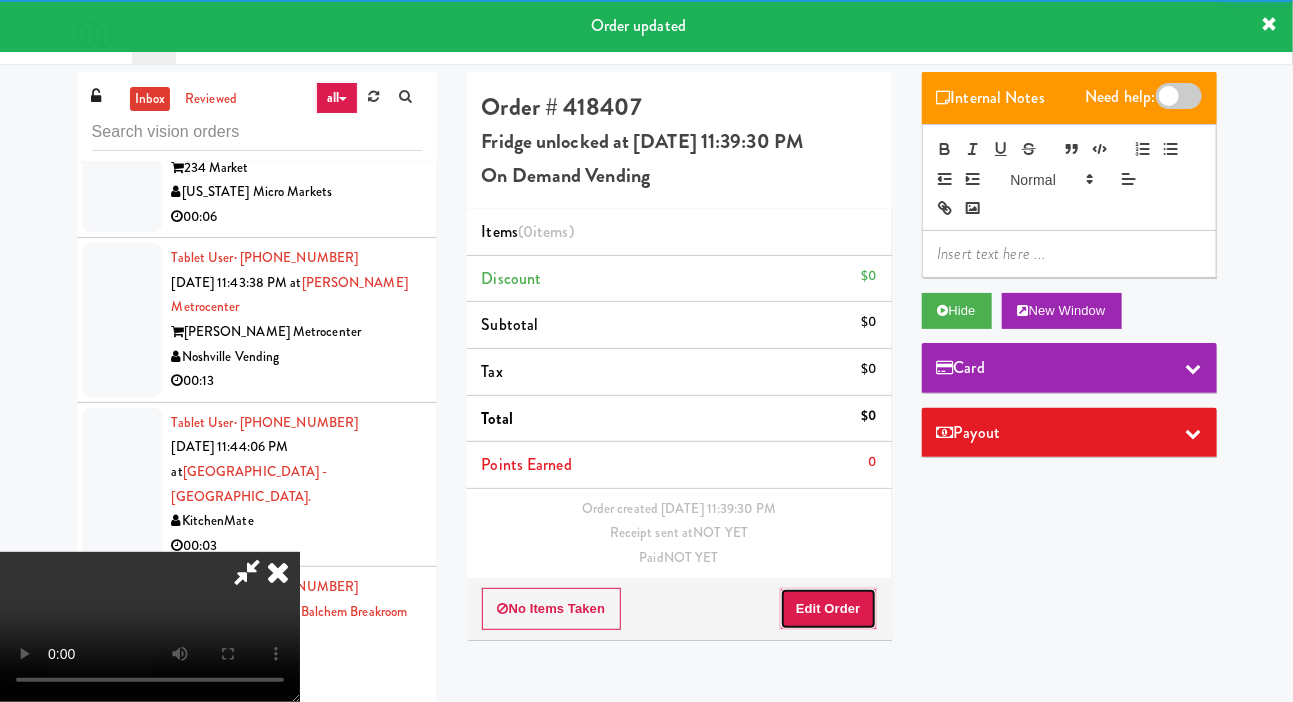 click on "Edit Order" at bounding box center (828, 609) 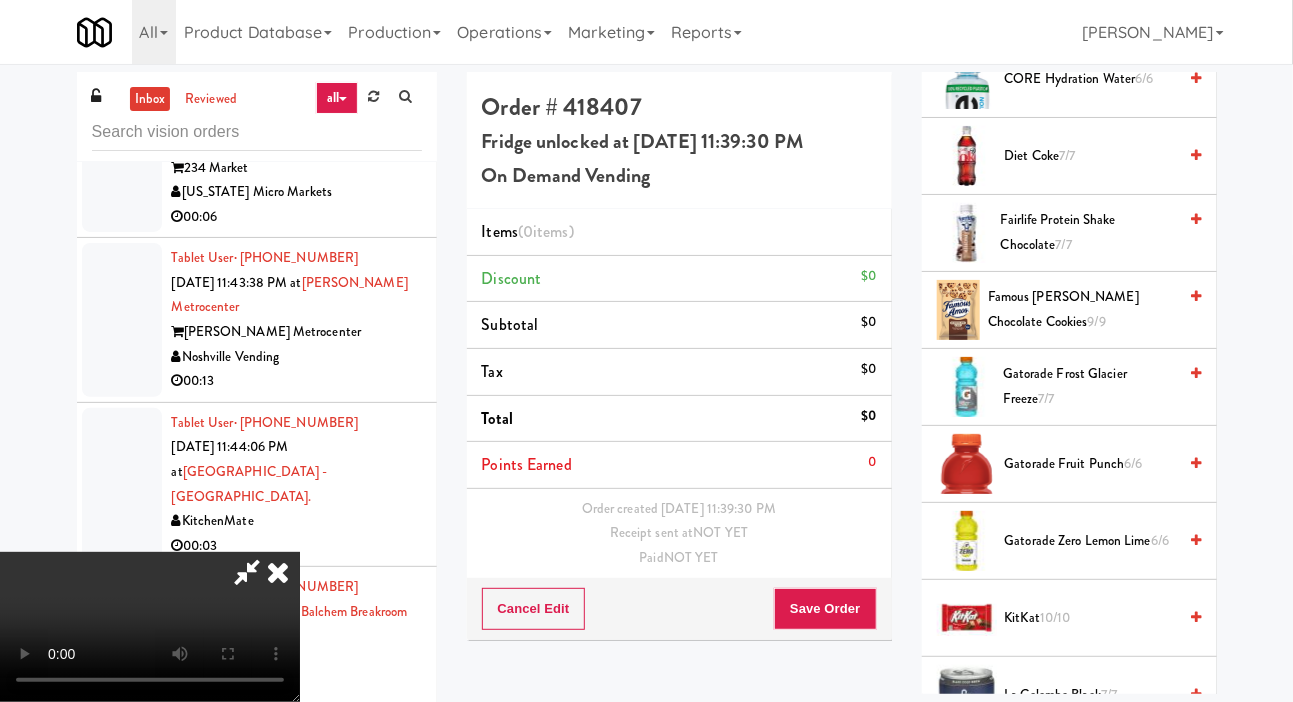 scroll, scrollTop: 1439, scrollLeft: 0, axis: vertical 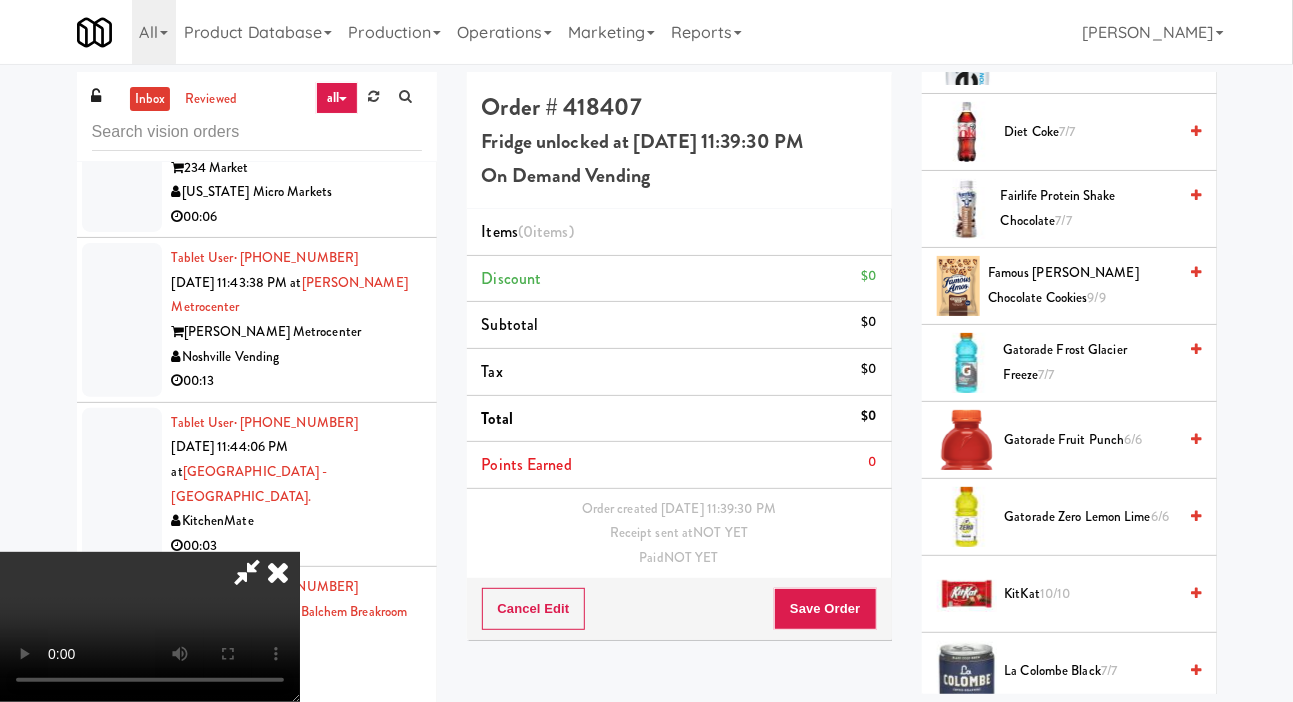 click on "Gatorade Zero Lemon Lime  6/6" at bounding box center [1091, 517] 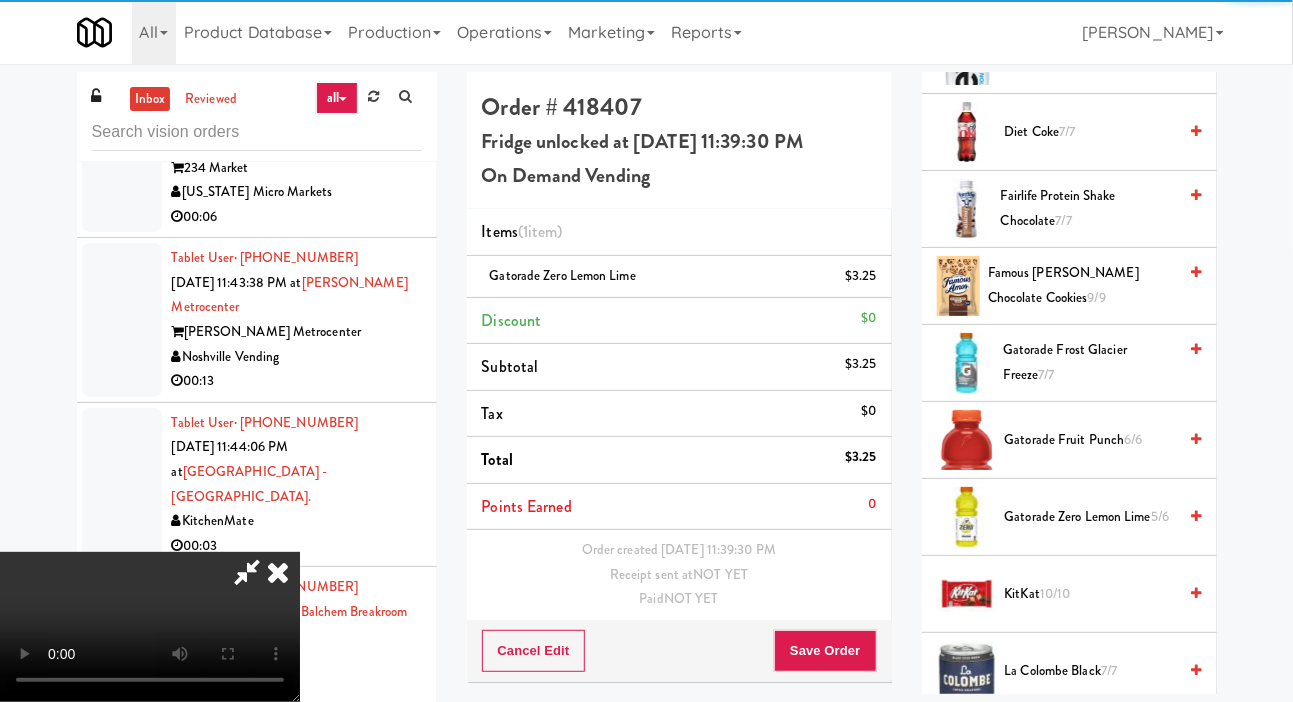 scroll, scrollTop: 73, scrollLeft: 0, axis: vertical 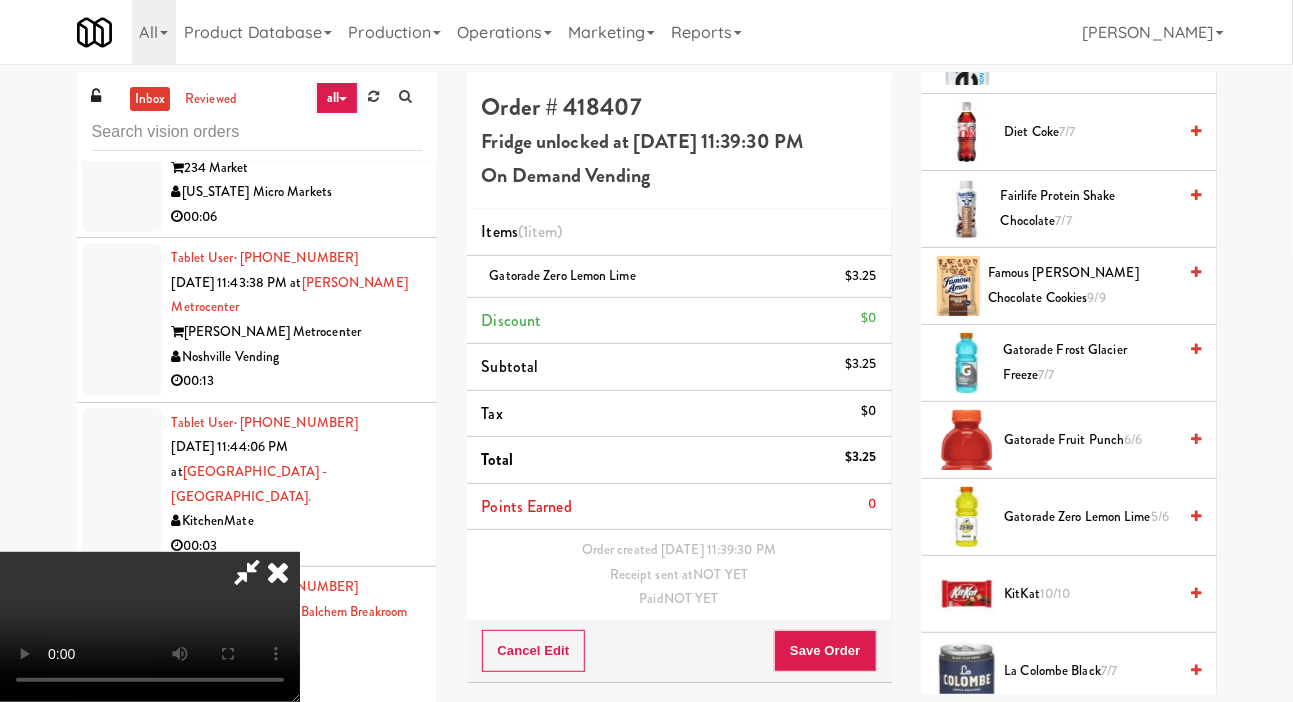 type 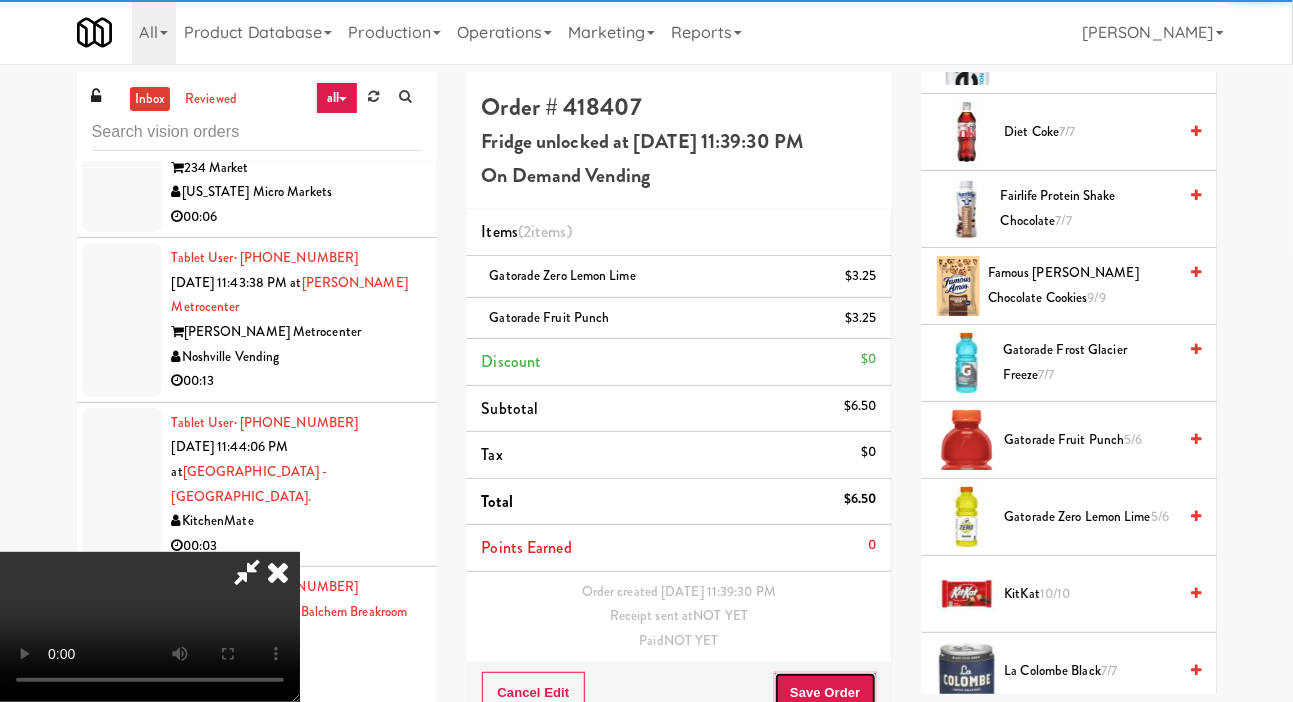 click on "Save Order" at bounding box center (825, 693) 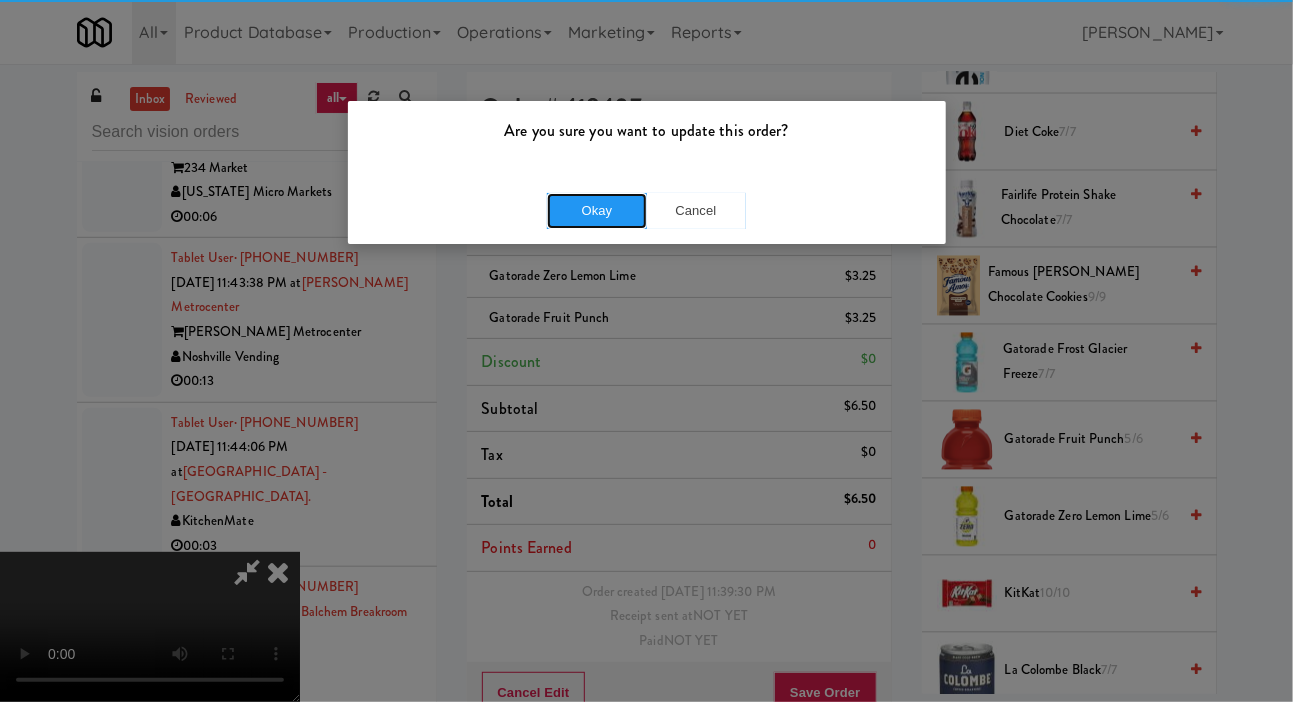 click on "Okay" at bounding box center (597, 211) 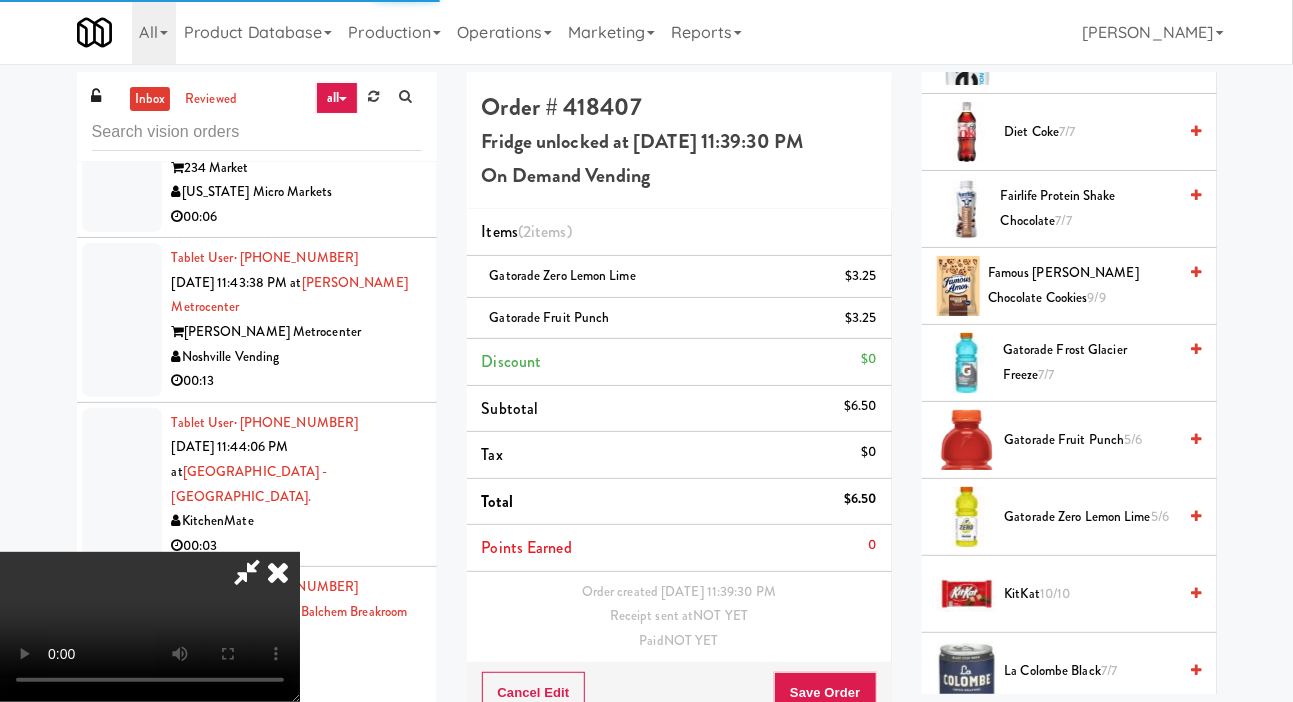 scroll, scrollTop: 0, scrollLeft: 0, axis: both 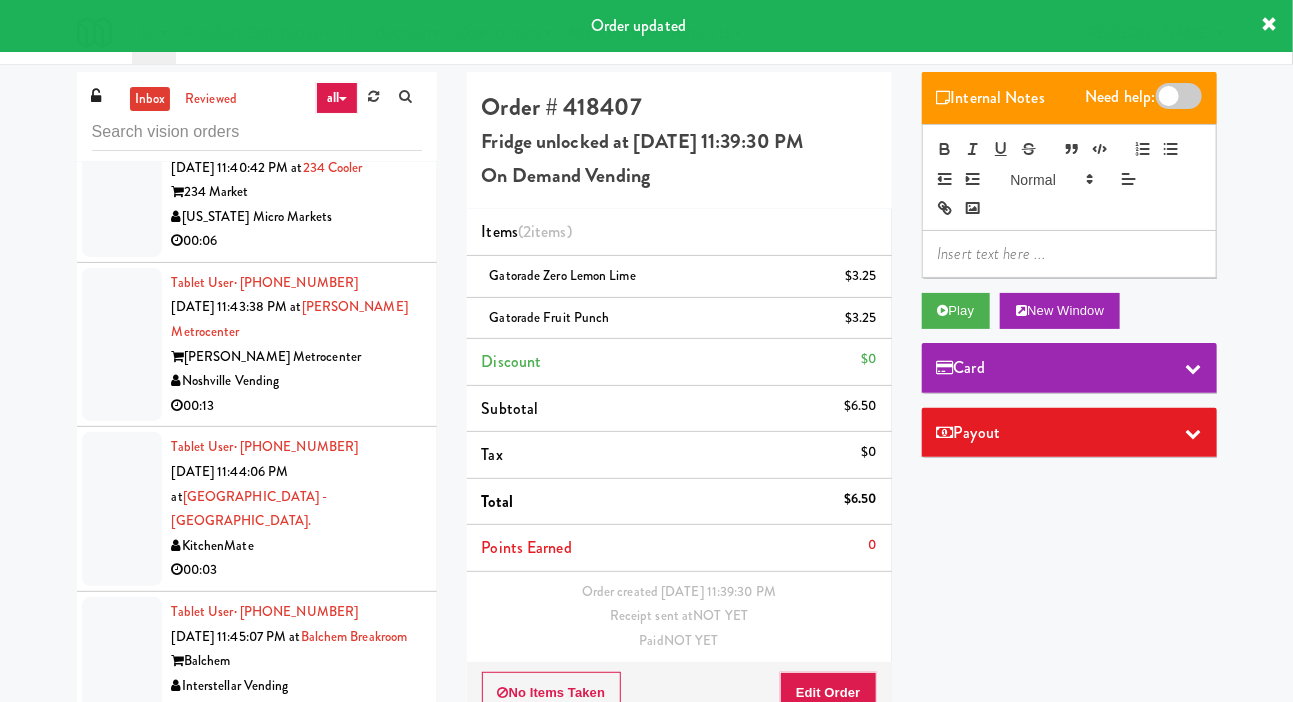 click at bounding box center (122, 192) 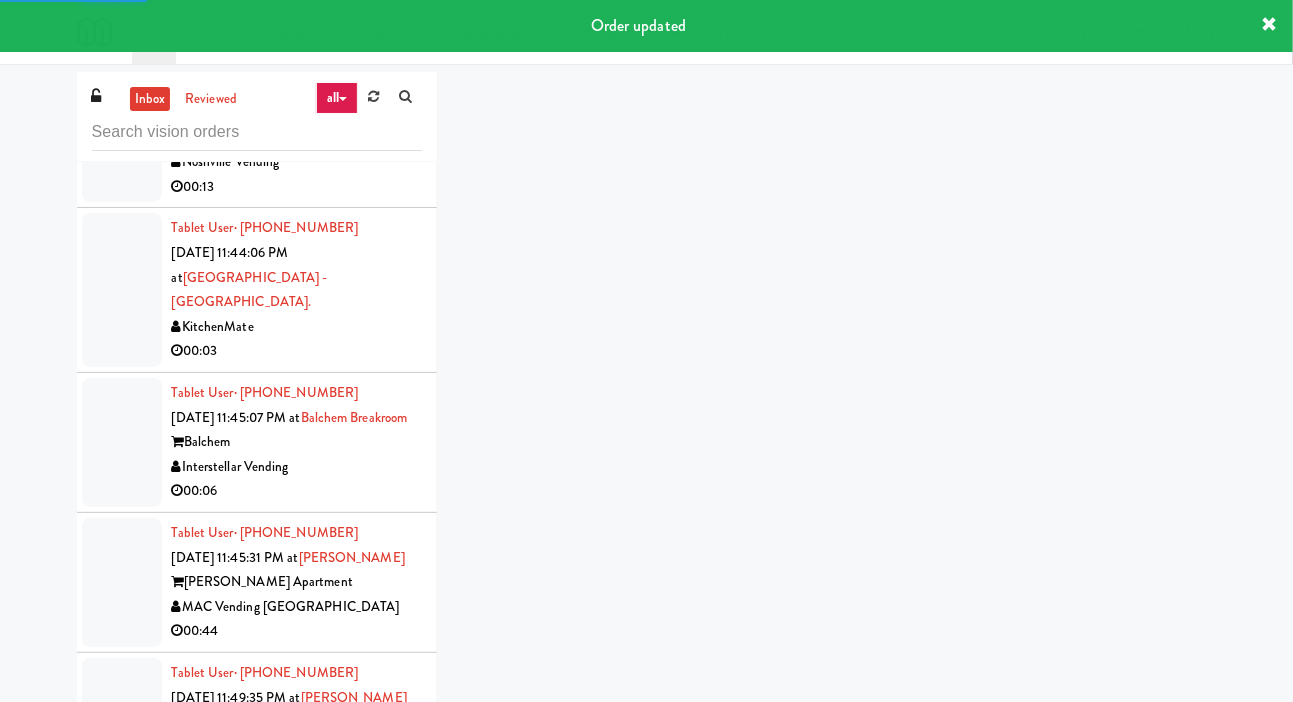 scroll, scrollTop: 6812, scrollLeft: 0, axis: vertical 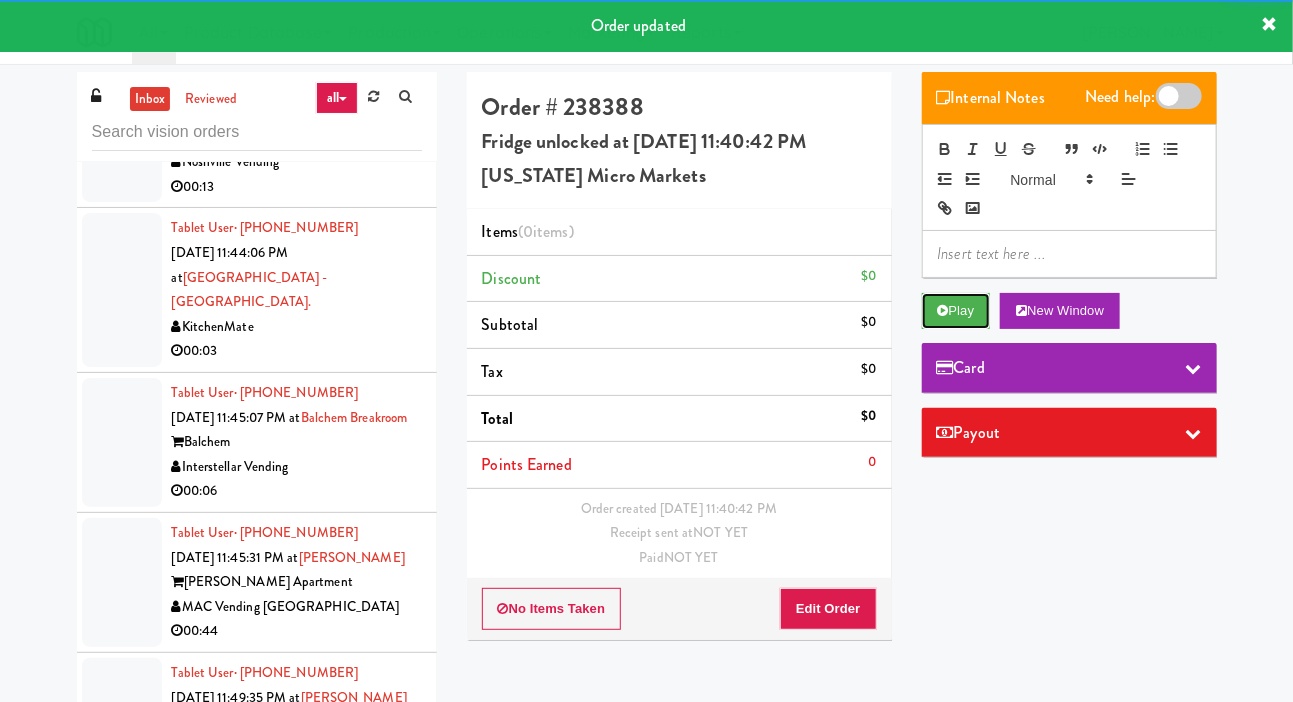 click at bounding box center (943, 310) 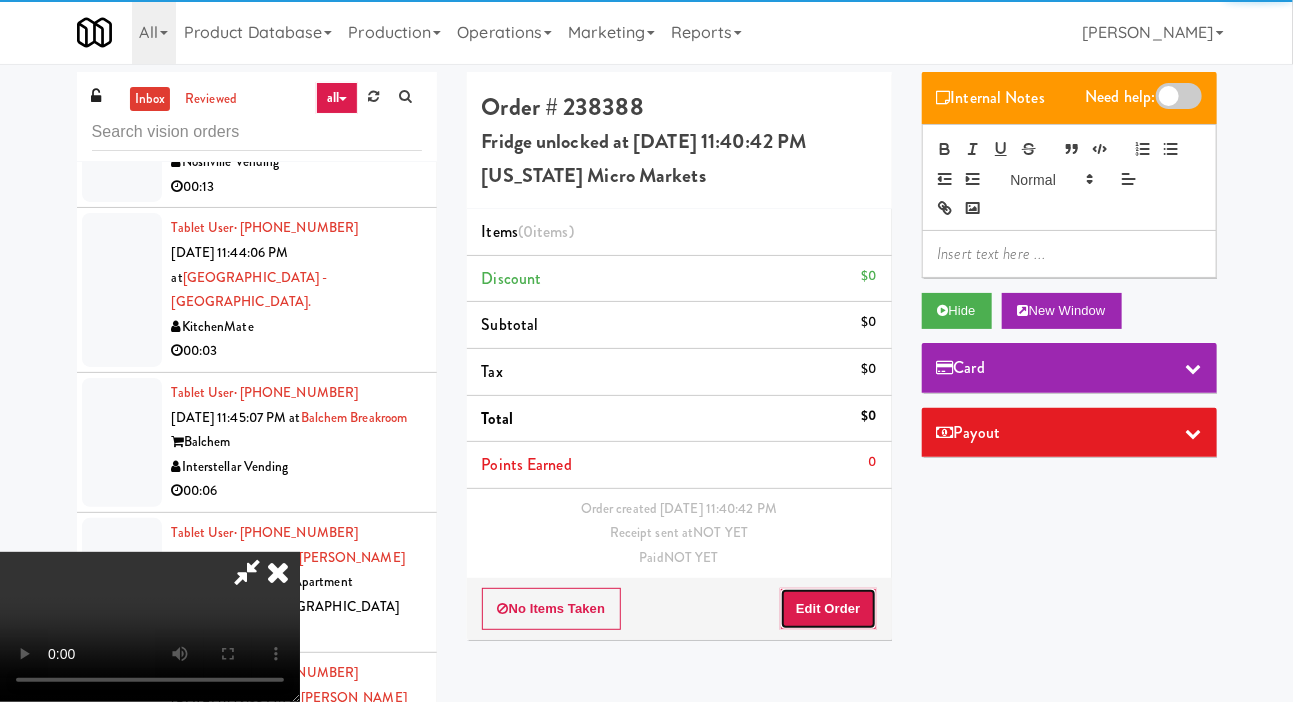 click on "Edit Order" at bounding box center [828, 609] 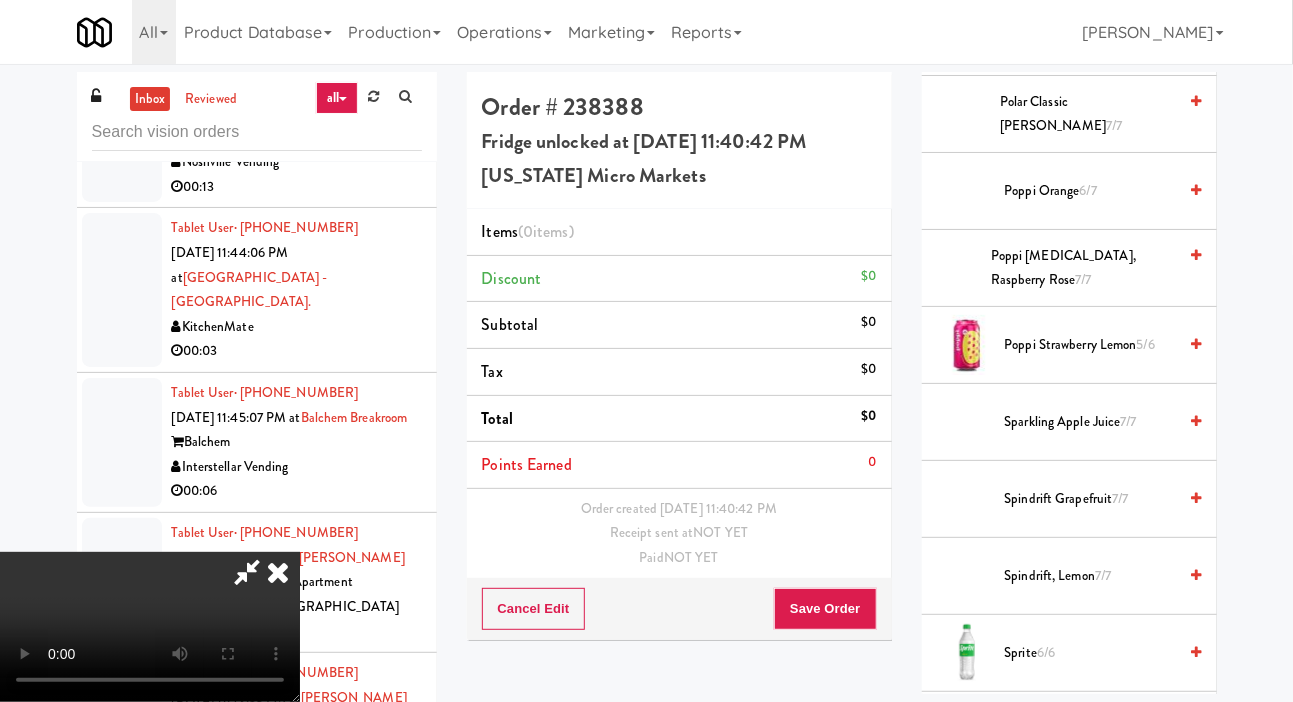 scroll, scrollTop: 2056, scrollLeft: 0, axis: vertical 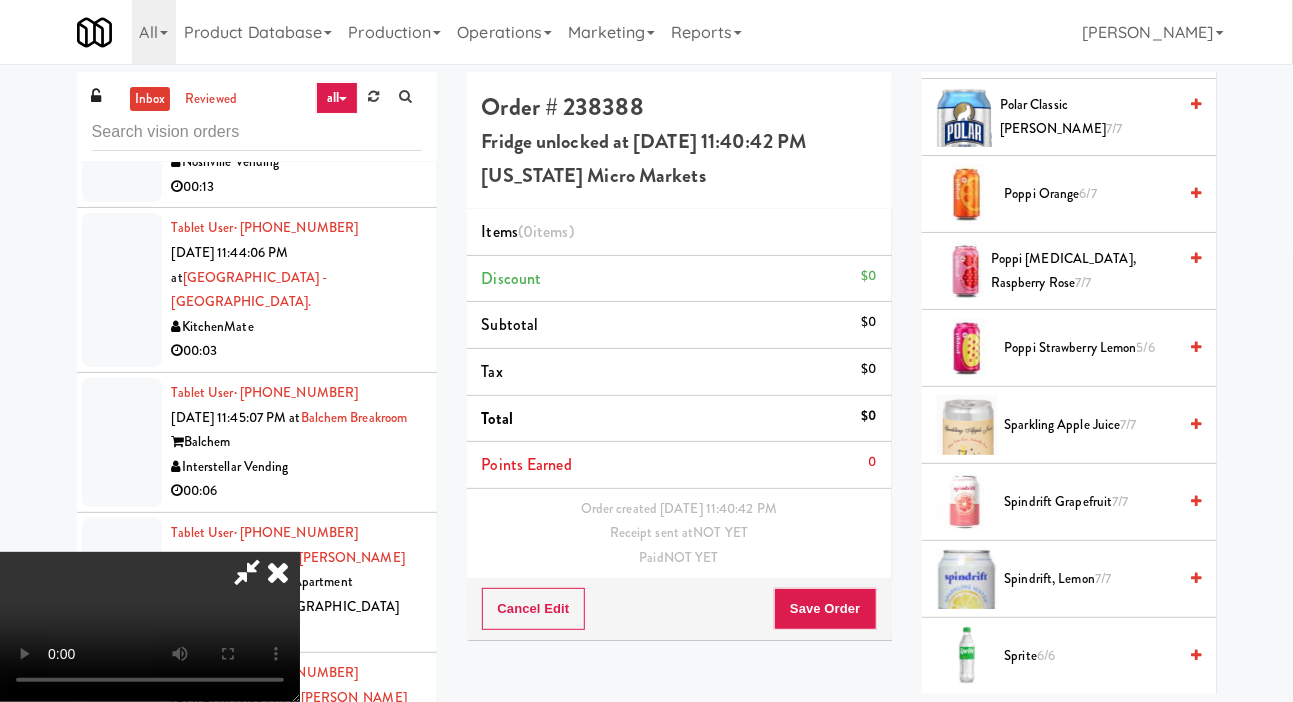 click on "Poppi Strawberry Lemon  5/6" at bounding box center [1091, 348] 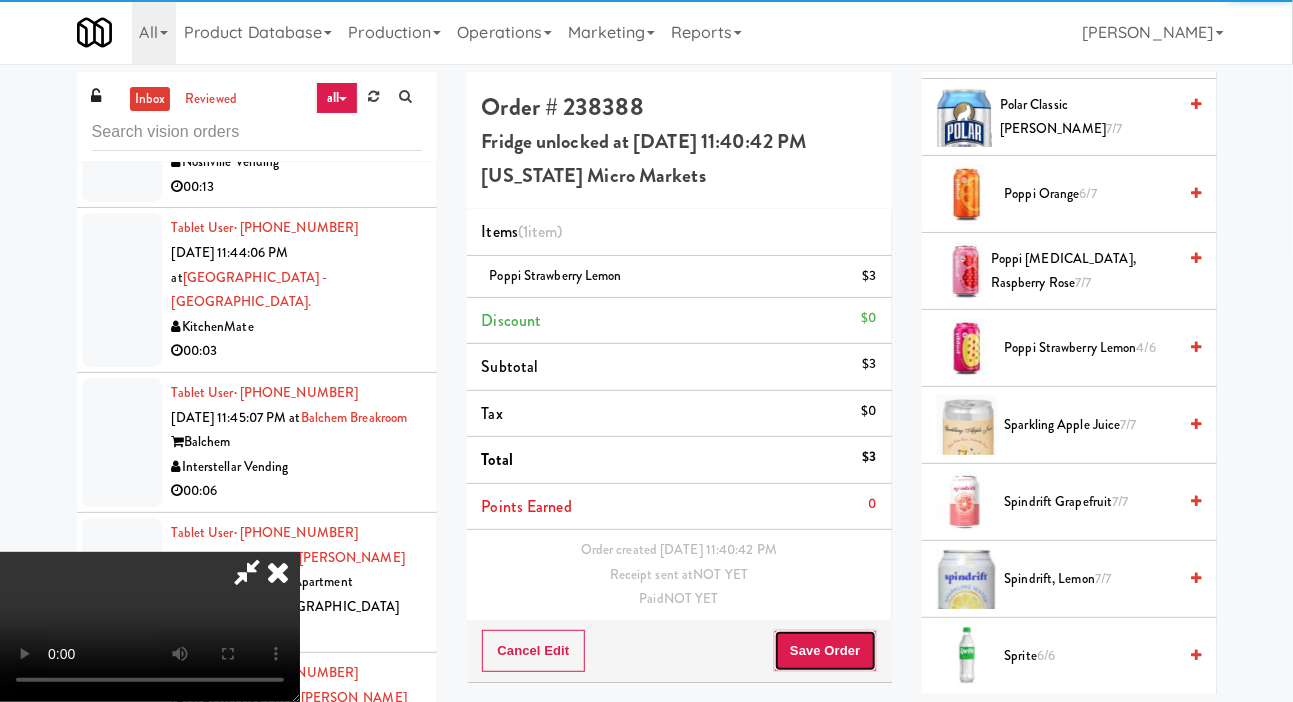 click on "Save Order" at bounding box center [825, 651] 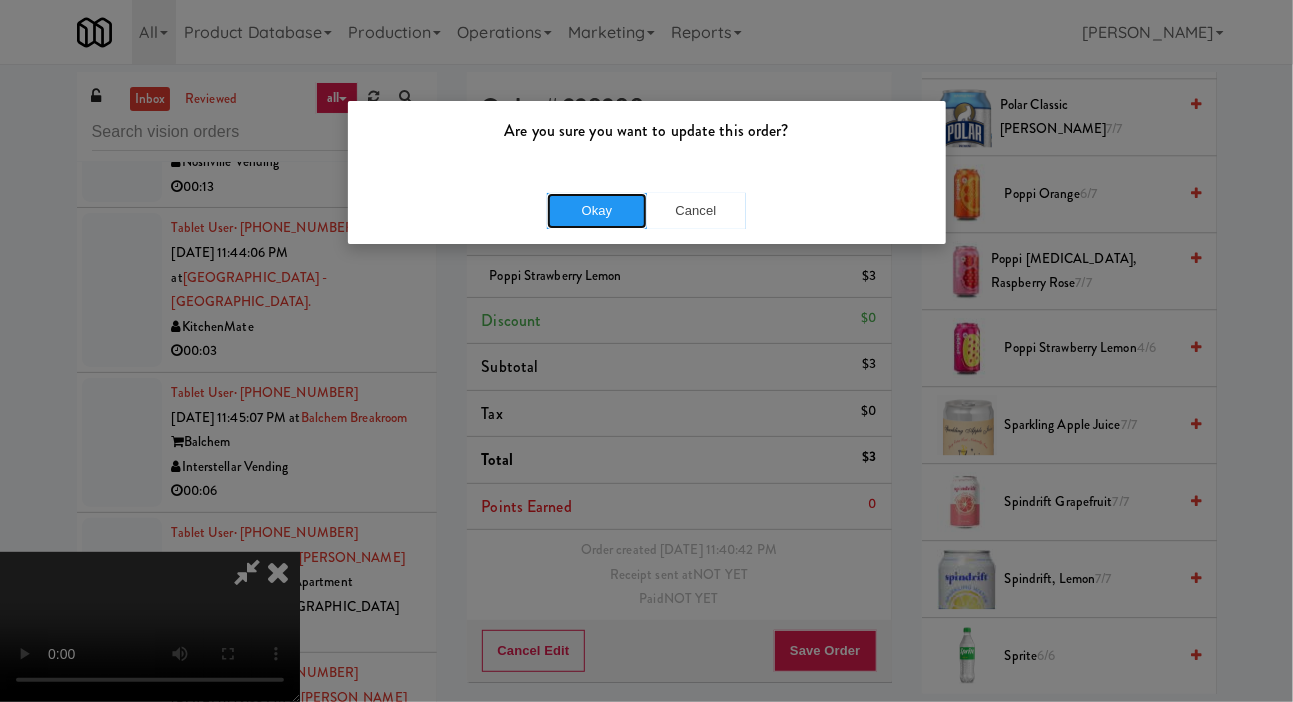 click on "Okay" at bounding box center (597, 211) 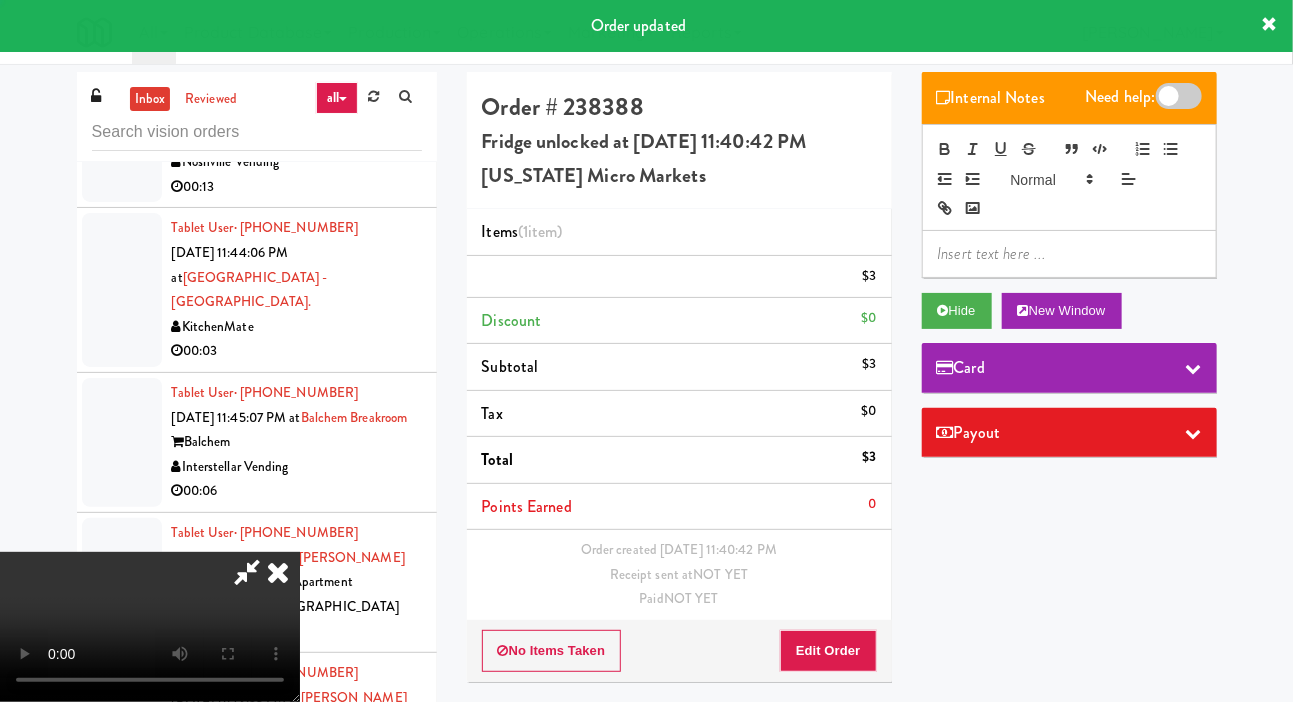 scroll, scrollTop: 0, scrollLeft: 0, axis: both 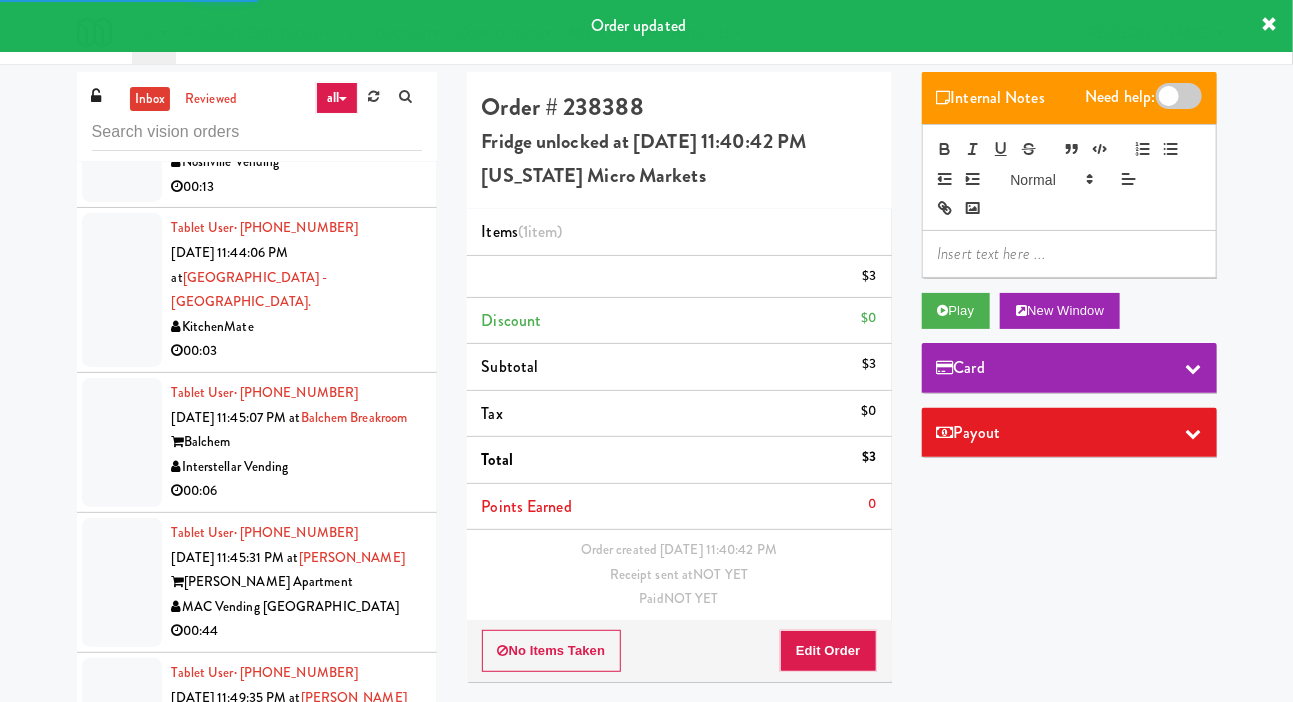 click at bounding box center [122, 126] 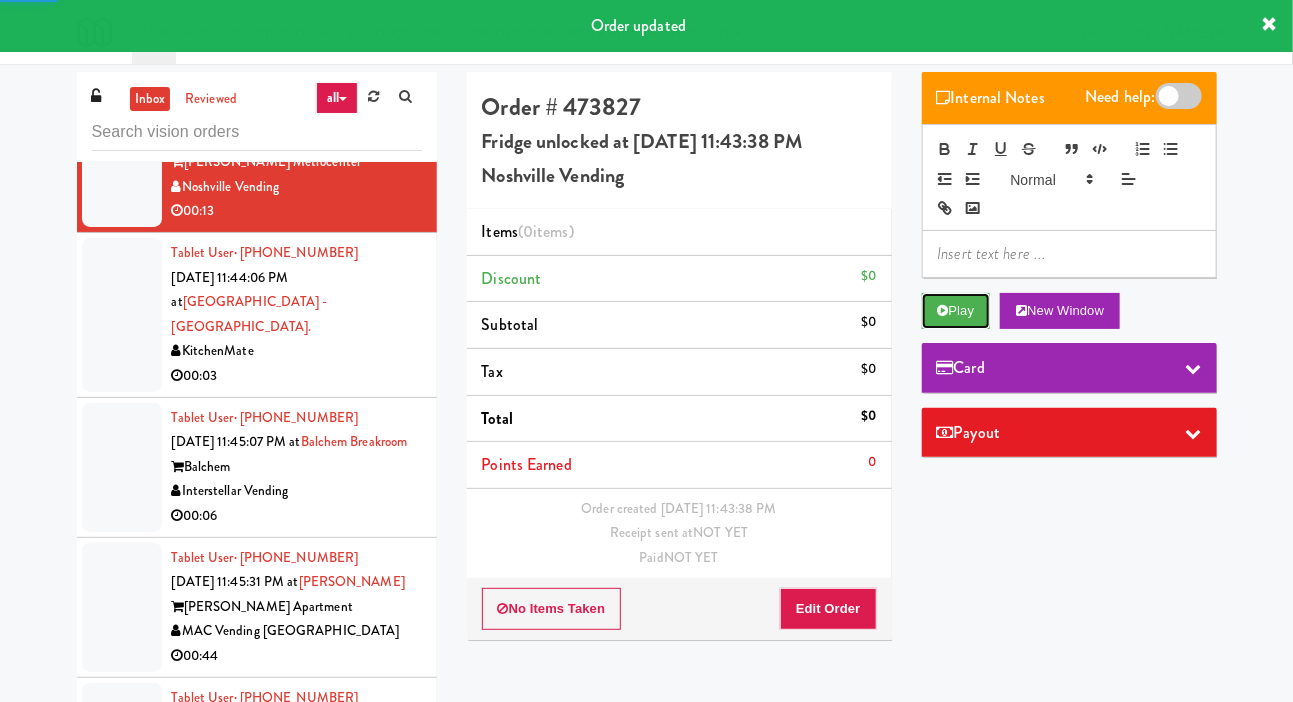 click on "Play" at bounding box center [956, 311] 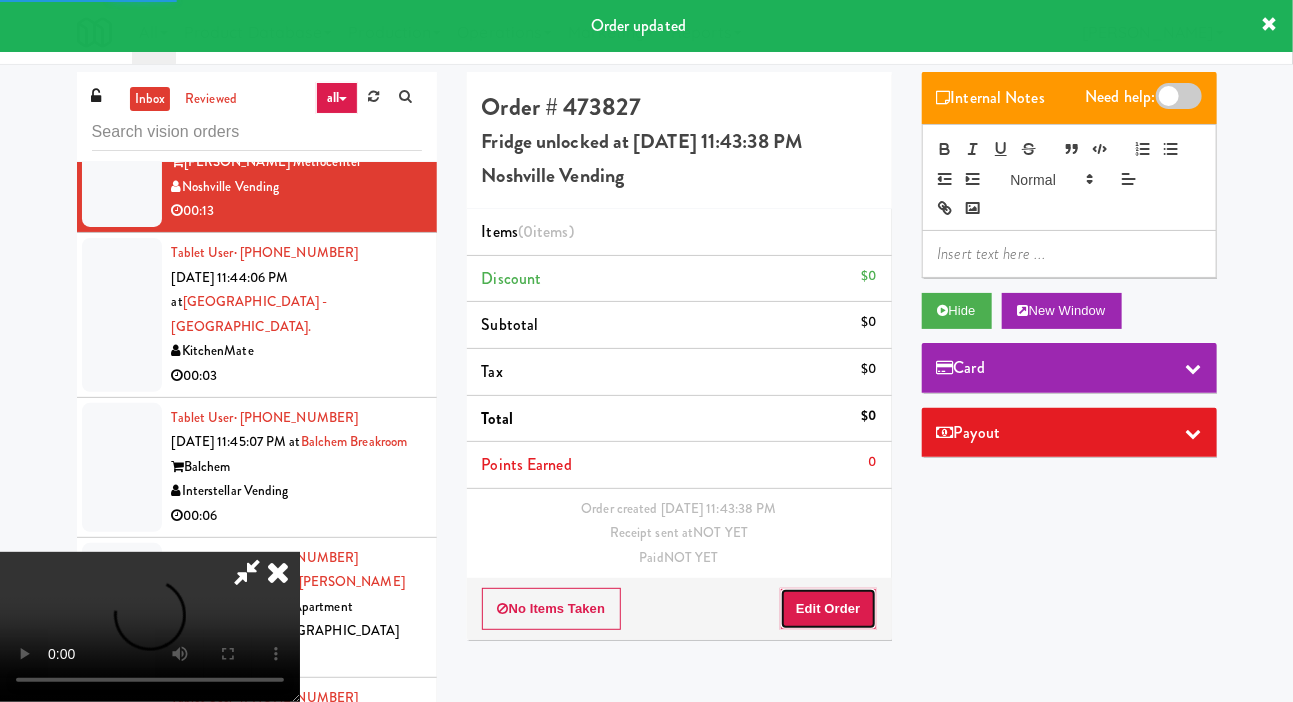 click on "Edit Order" at bounding box center [828, 609] 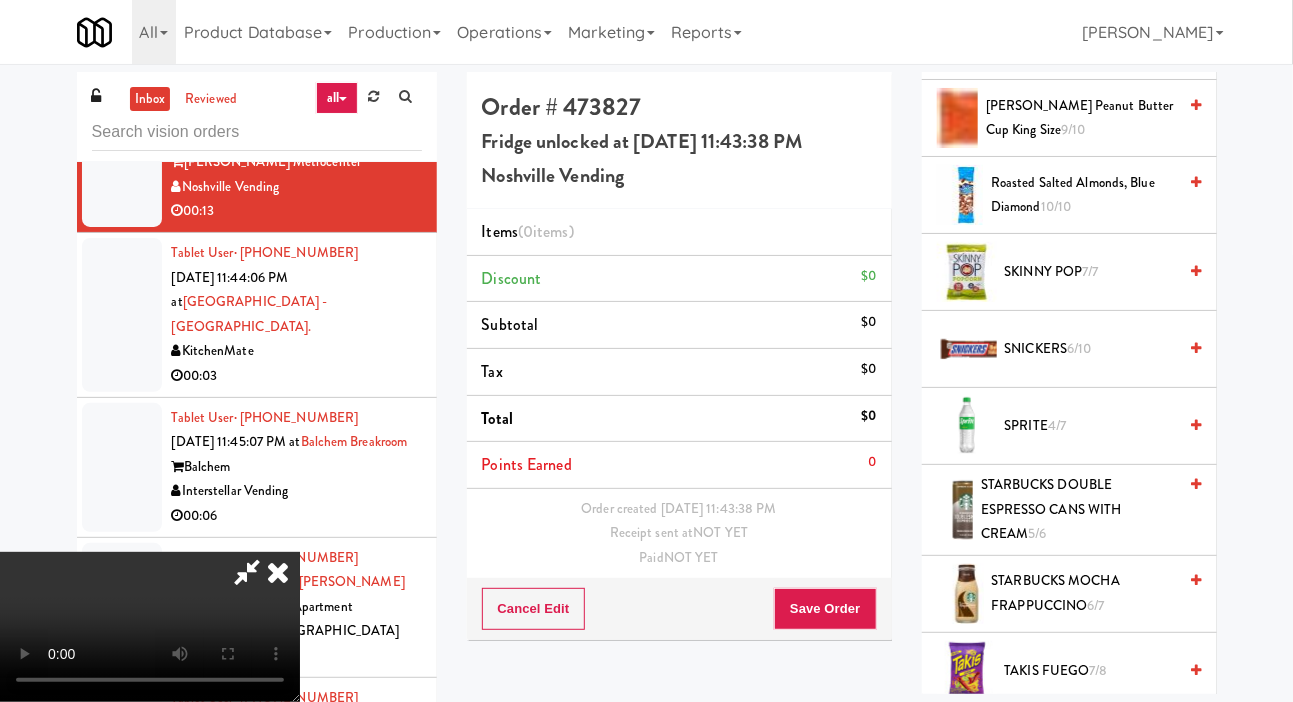 scroll, scrollTop: 2595, scrollLeft: 0, axis: vertical 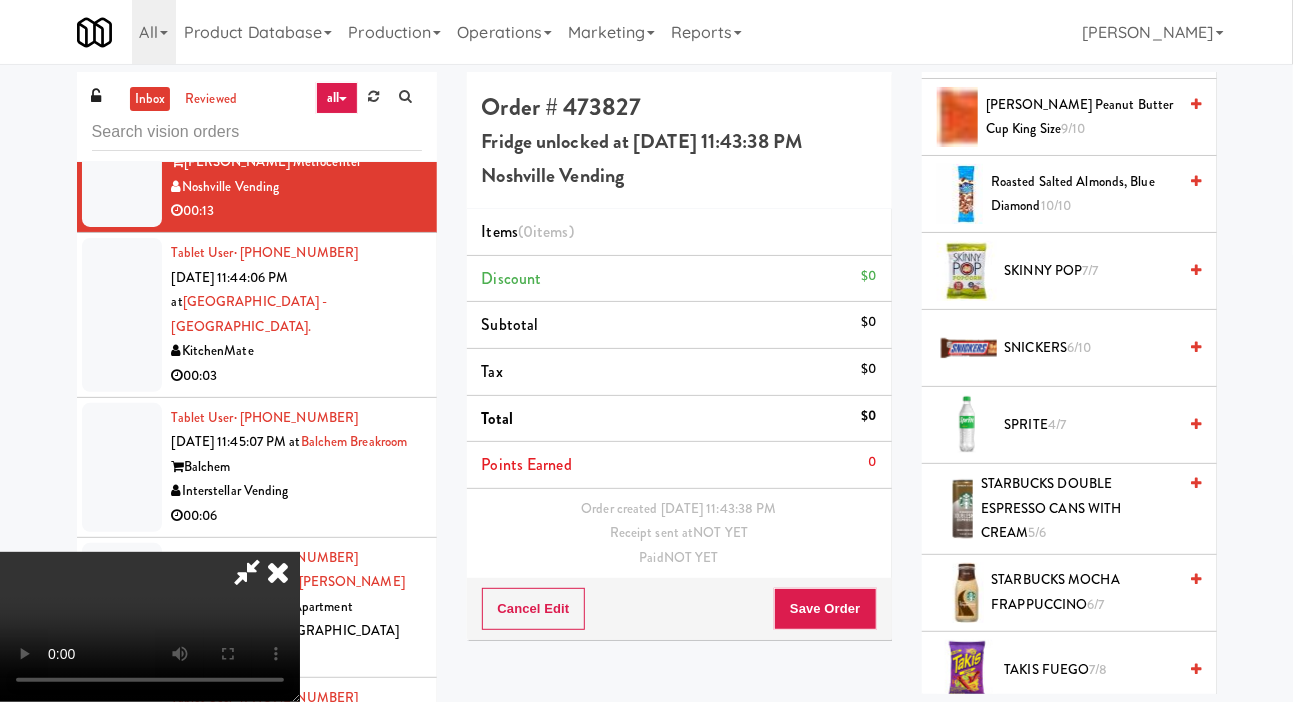 click on "SNICKERS  6/10" at bounding box center (1091, 348) 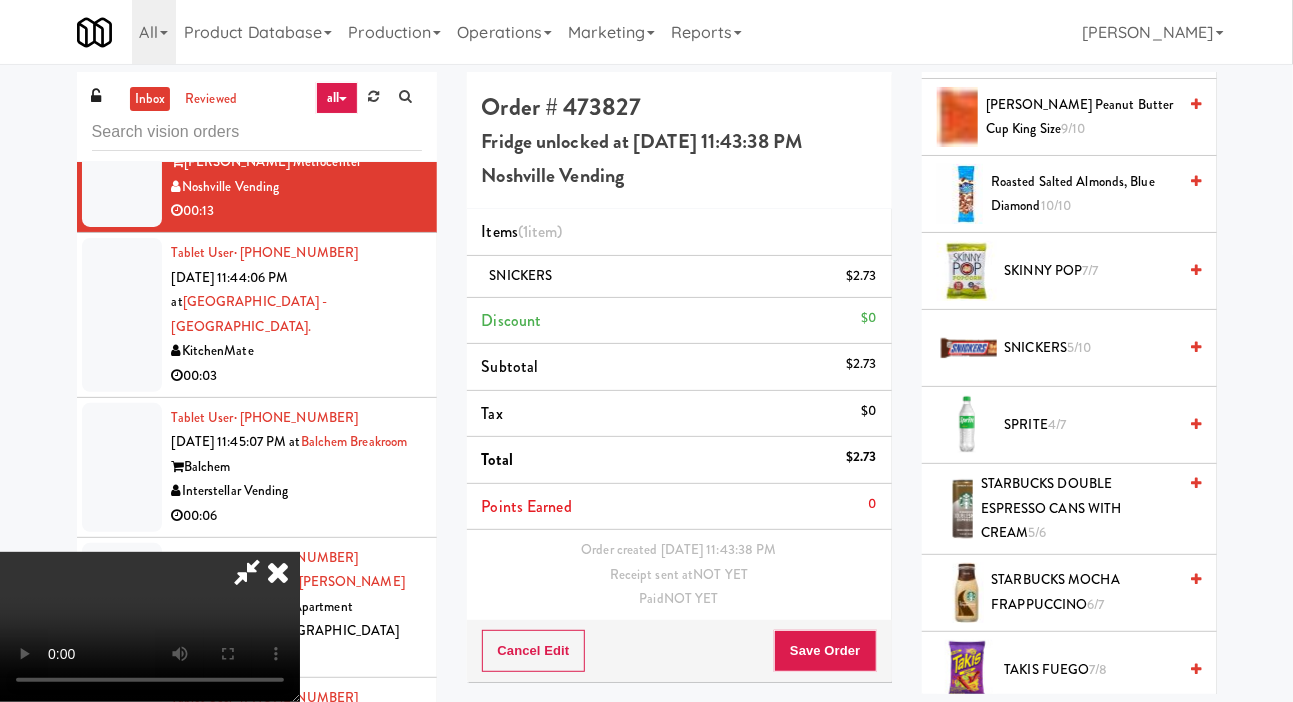 type 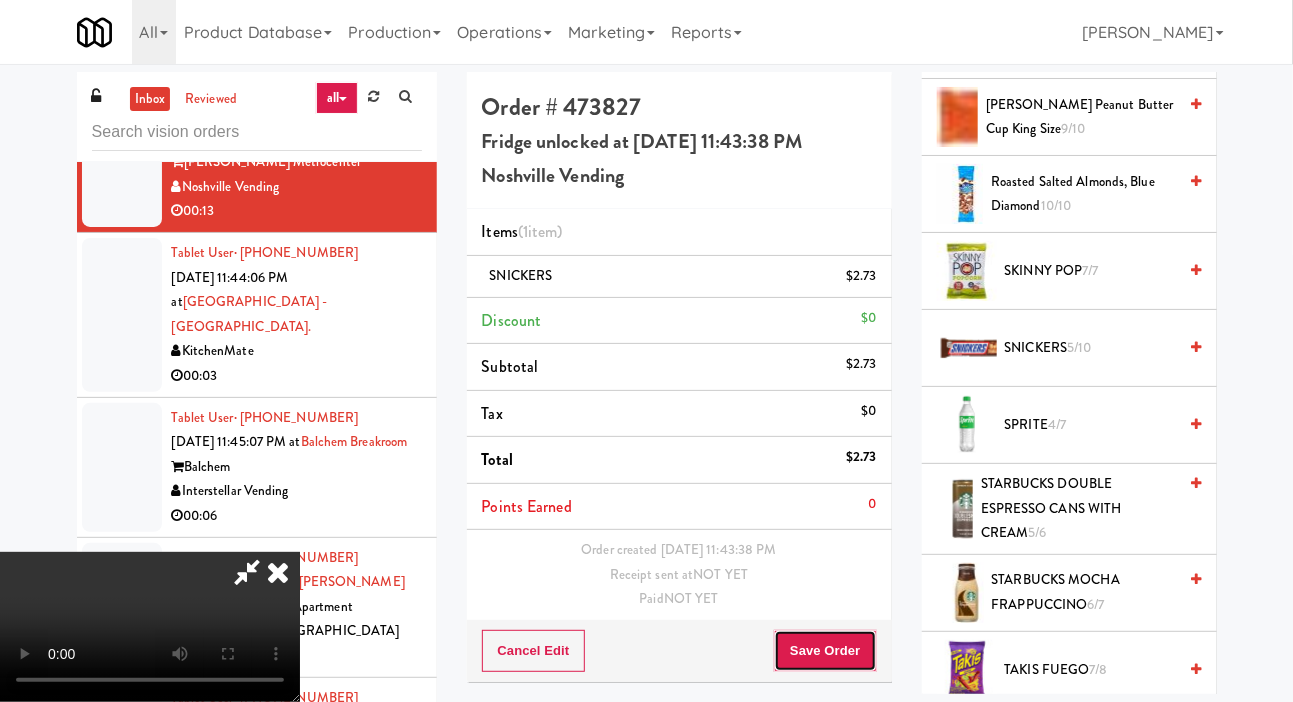 click on "Save Order" at bounding box center [825, 651] 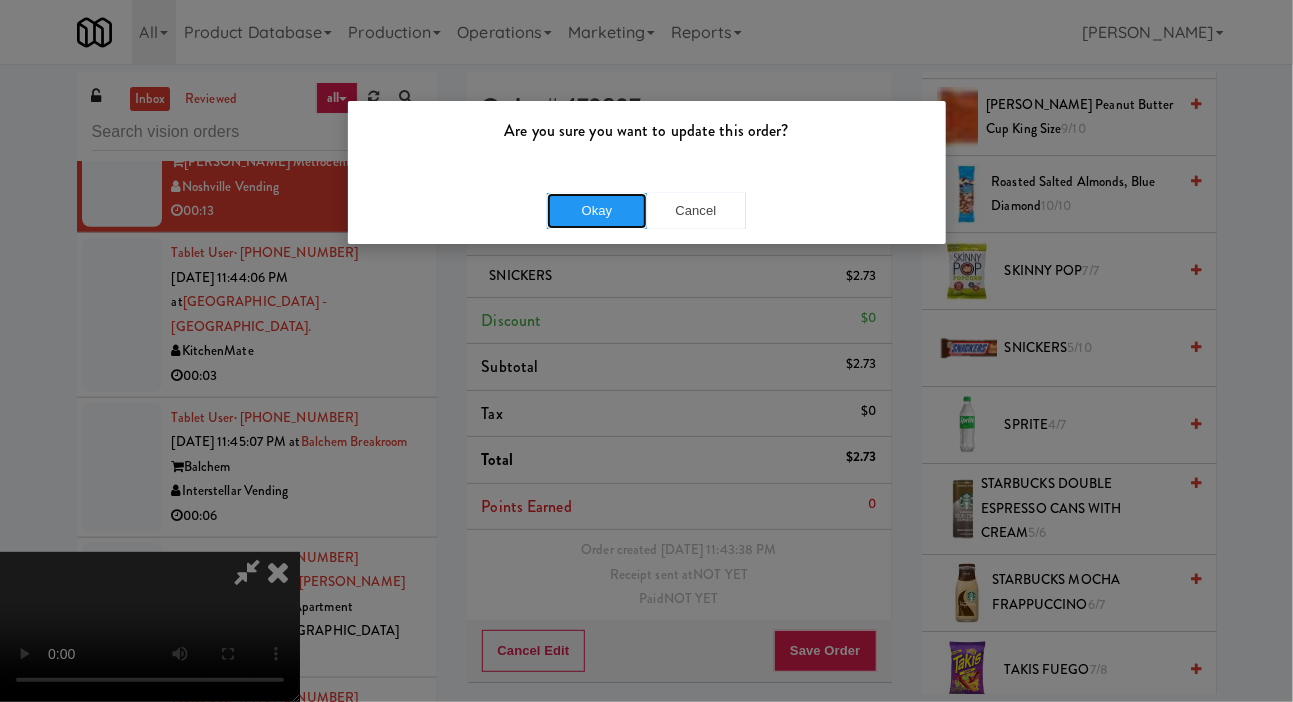 click on "Okay" at bounding box center (597, 211) 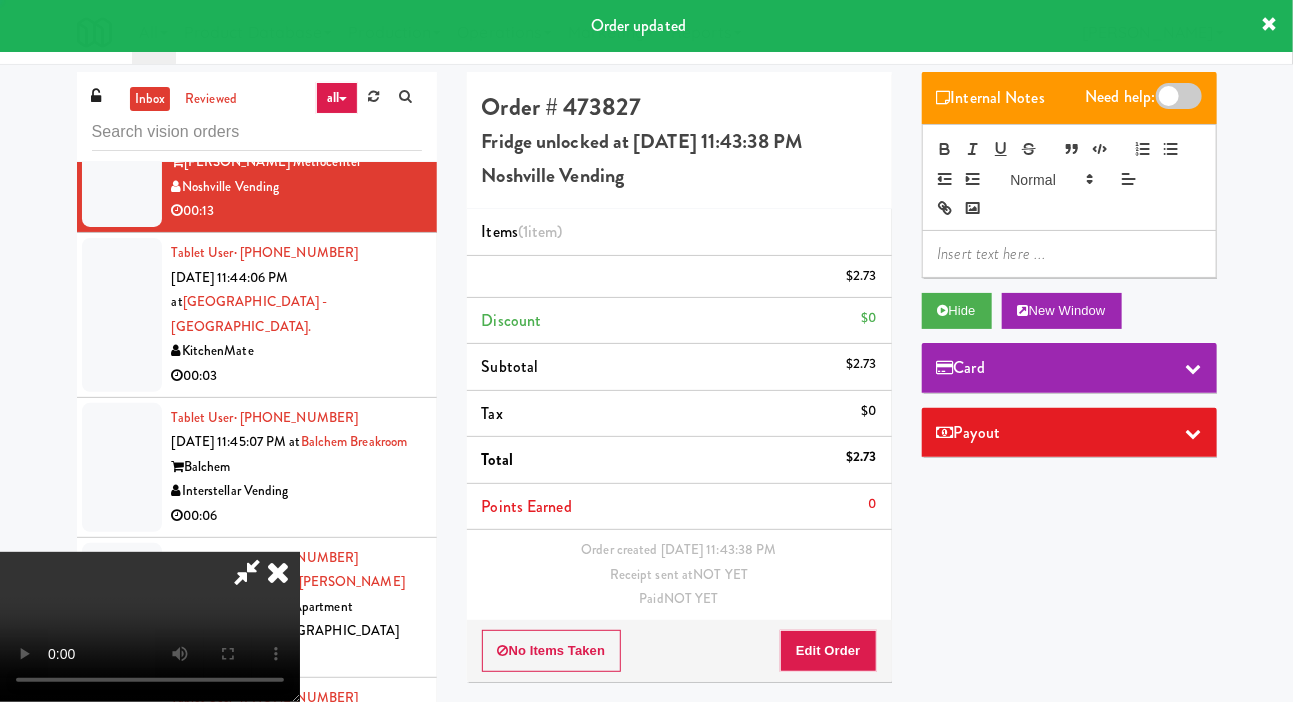 scroll, scrollTop: 0, scrollLeft: 0, axis: both 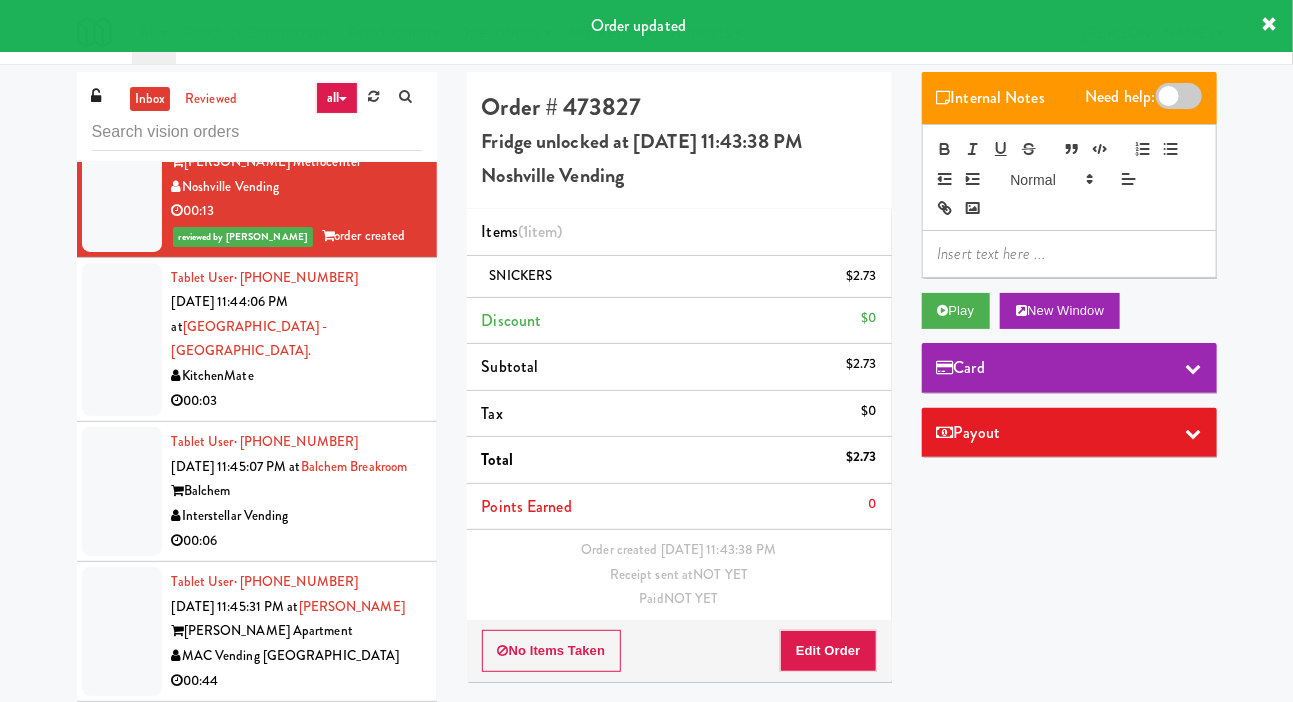 click at bounding box center (122, 340) 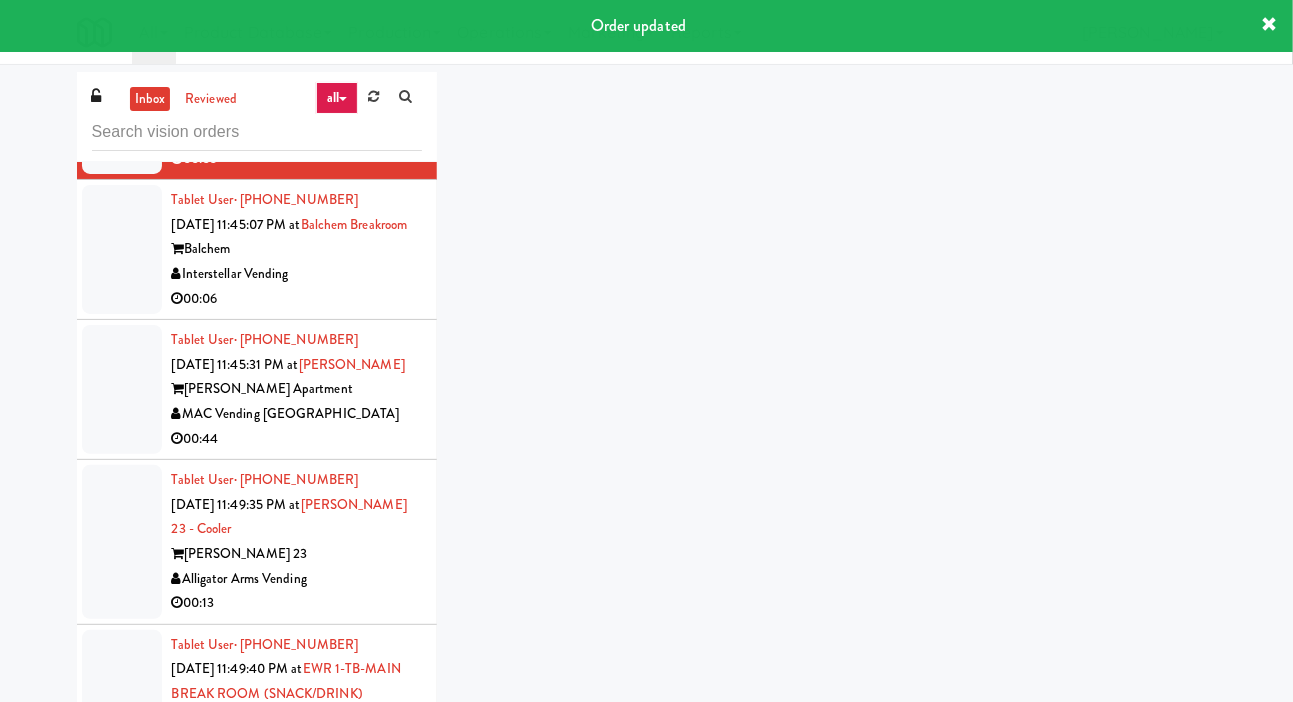 scroll, scrollTop: 7076, scrollLeft: 0, axis: vertical 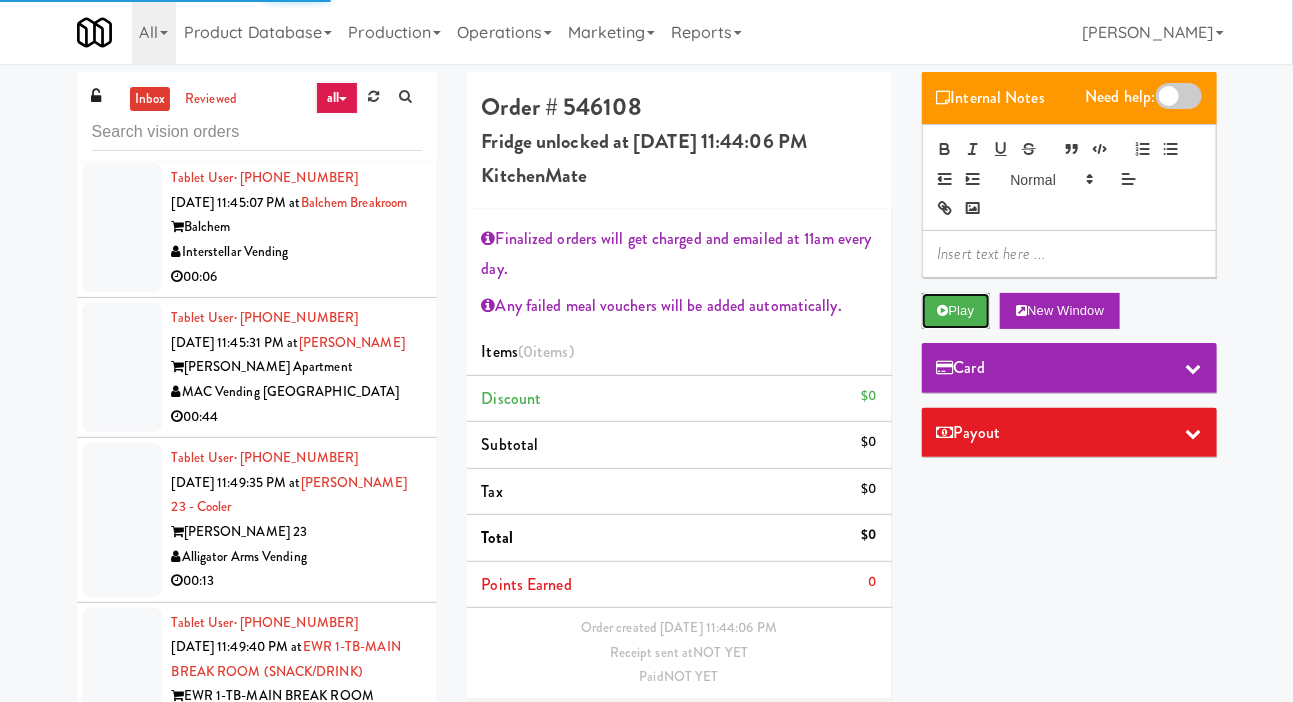 click on "Play" at bounding box center [956, 311] 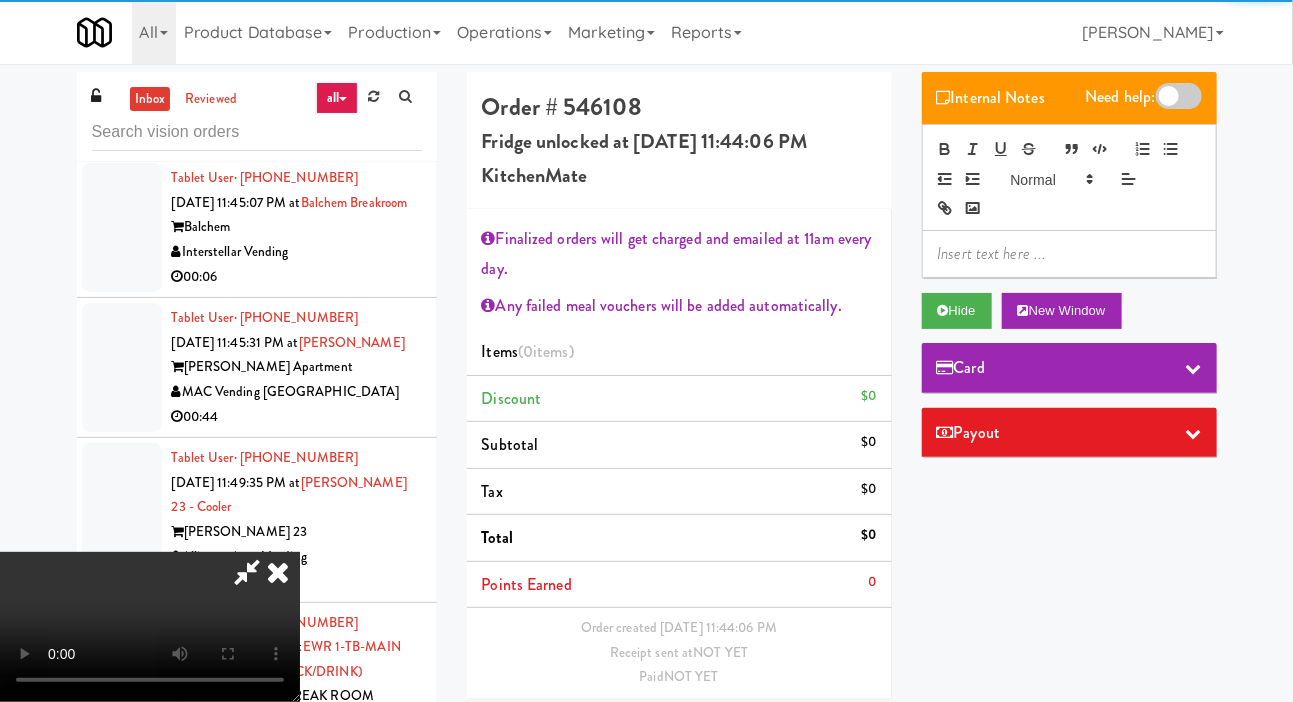 click on "No Items Taken Edit Order" at bounding box center (679, 729) 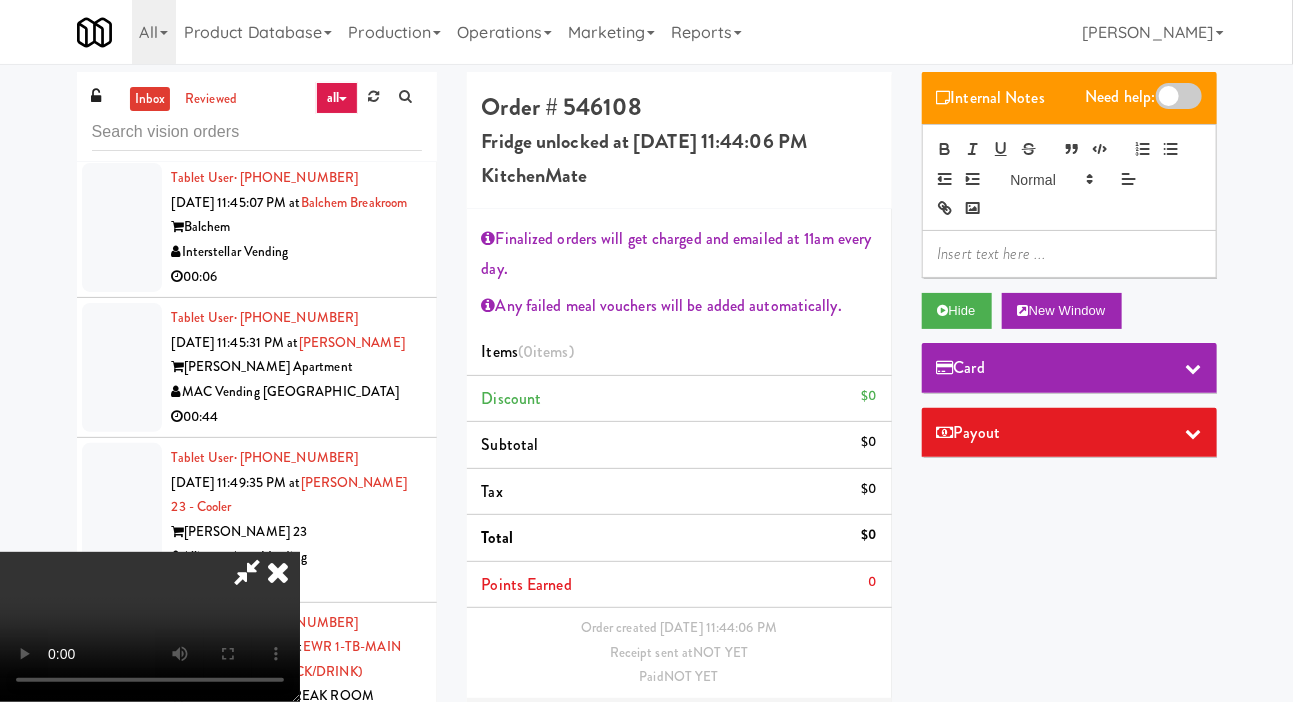 click on "Edit Order" at bounding box center (828, 729) 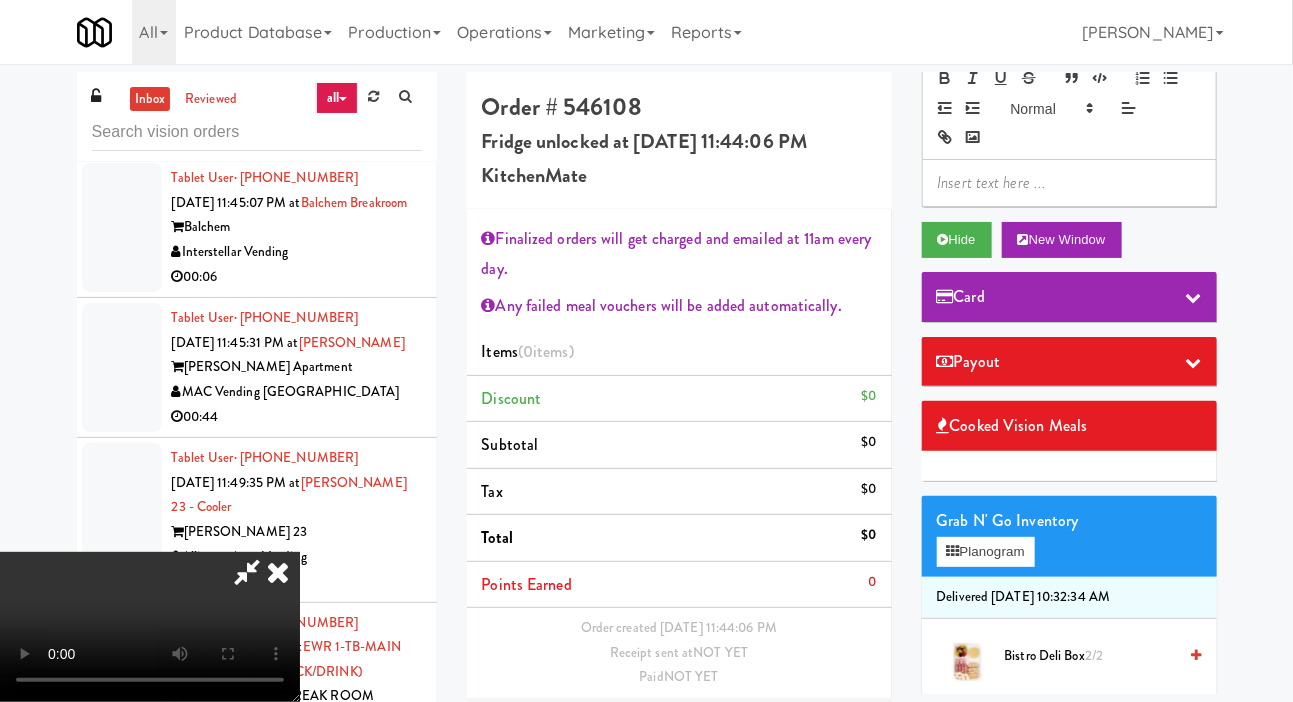 scroll, scrollTop: 94, scrollLeft: 0, axis: vertical 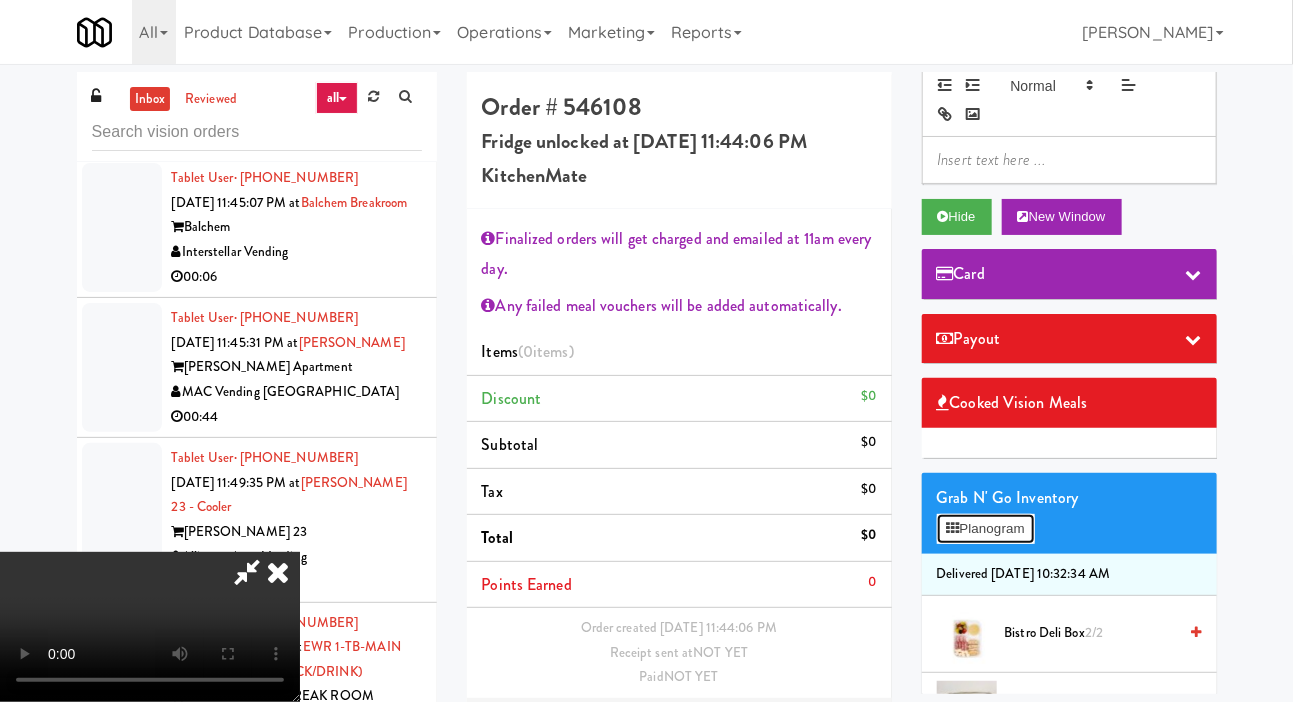 click on "Planogram" at bounding box center (986, 529) 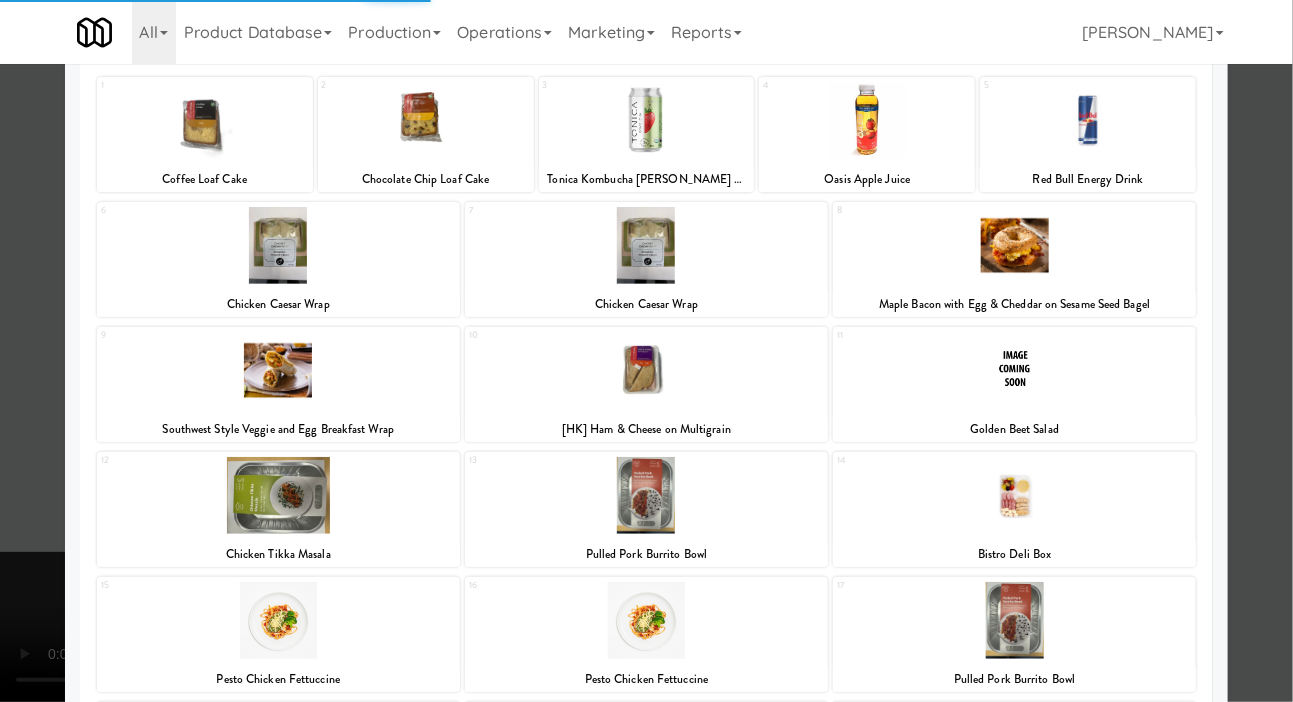 scroll, scrollTop: 120, scrollLeft: 0, axis: vertical 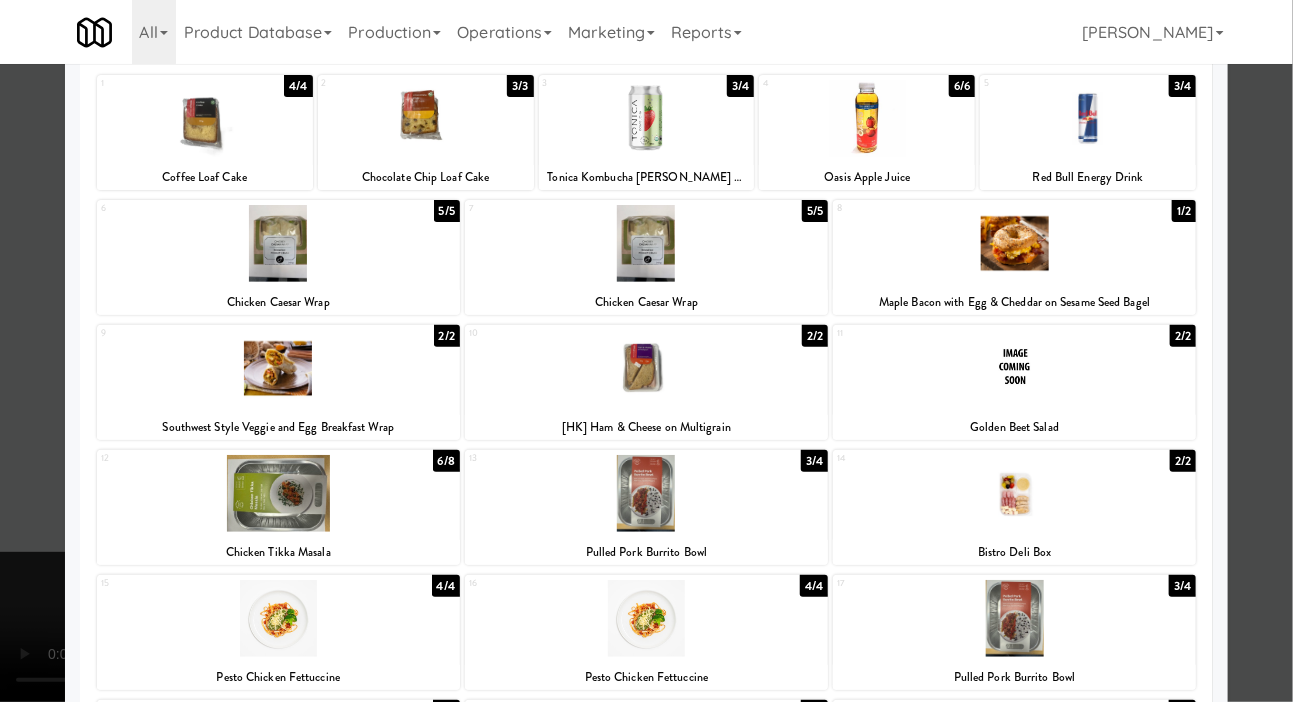 click at bounding box center (646, 743) 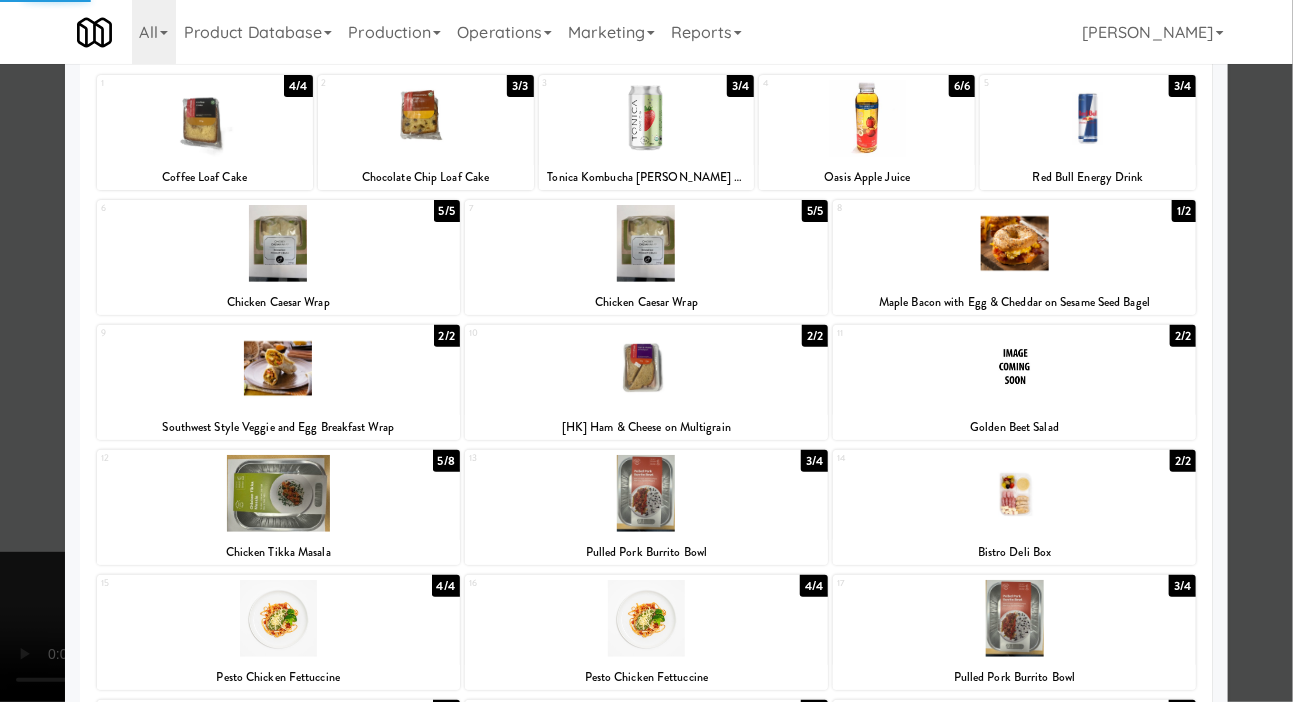 click at bounding box center [646, 351] 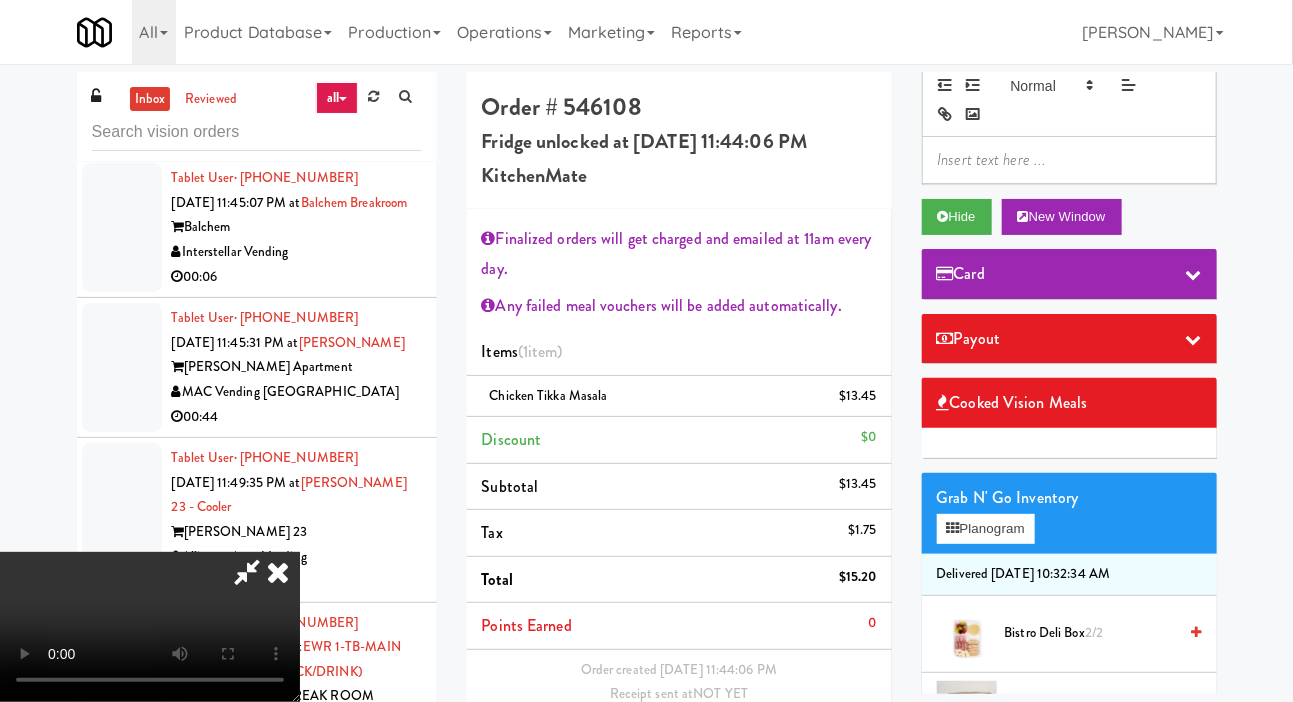 scroll, scrollTop: 127, scrollLeft: 0, axis: vertical 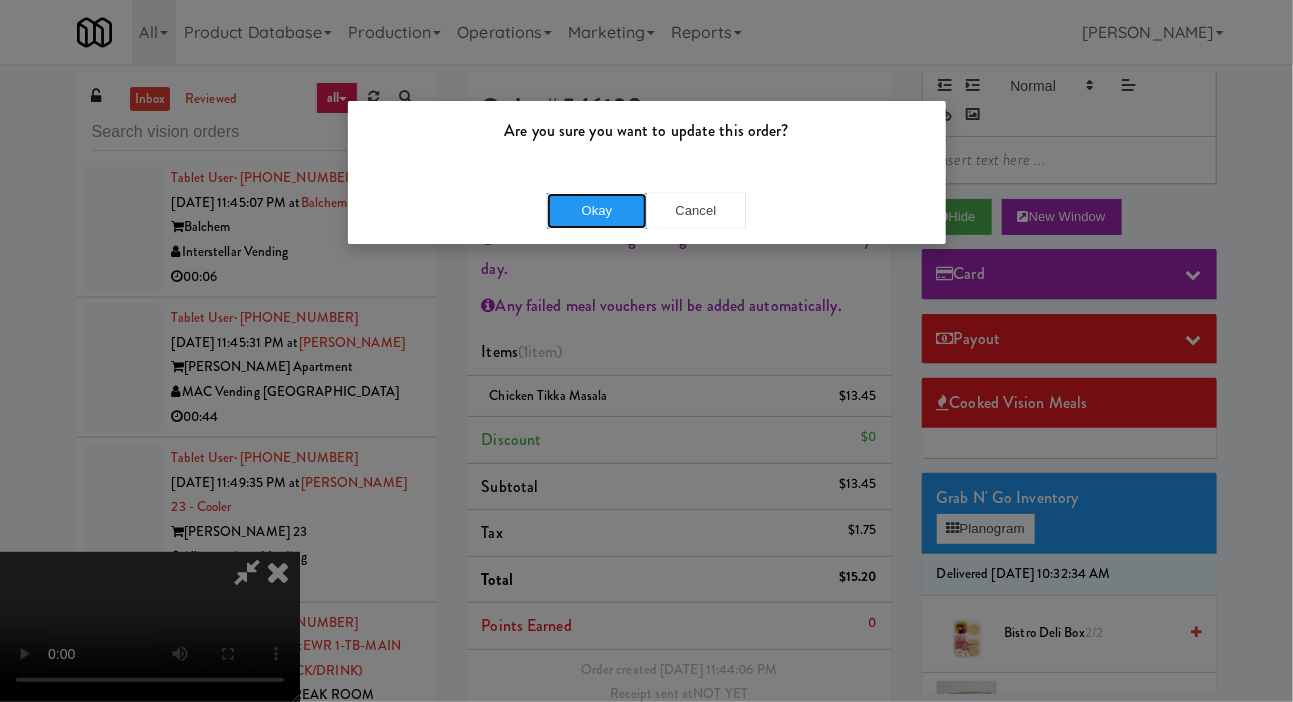 click on "Okay" at bounding box center (597, 211) 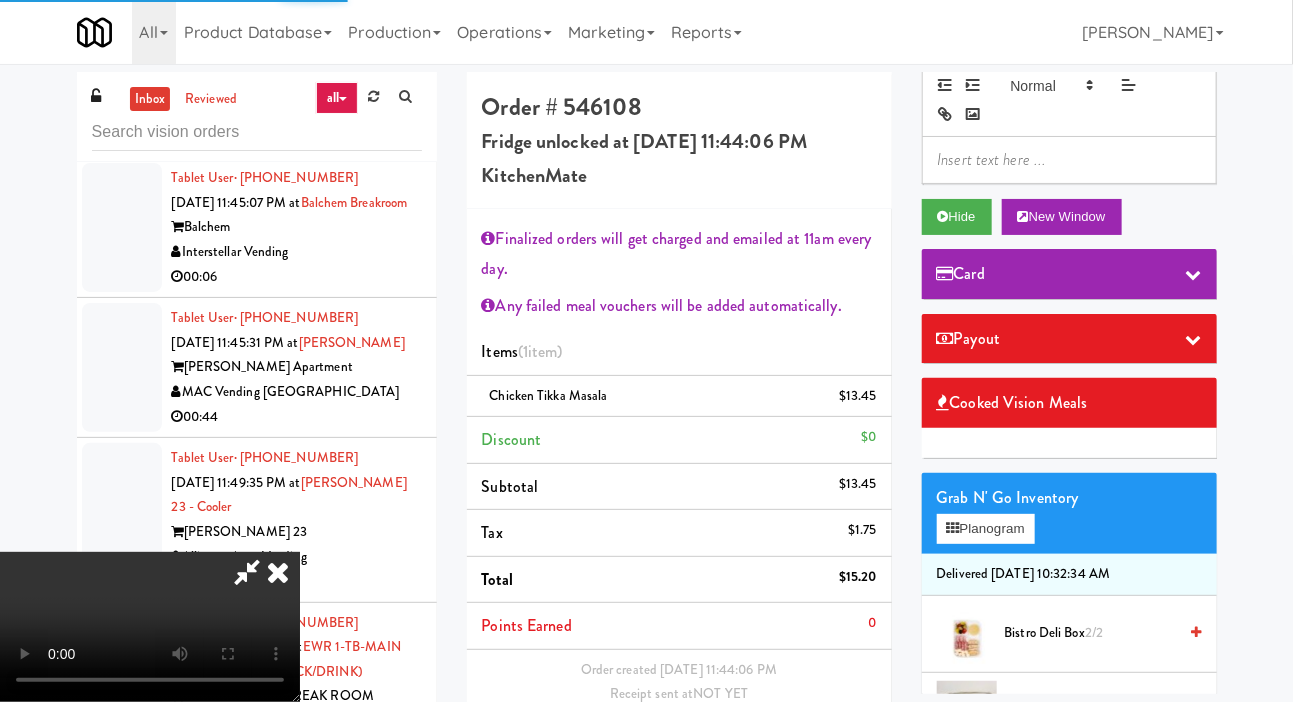 scroll, scrollTop: 0, scrollLeft: 0, axis: both 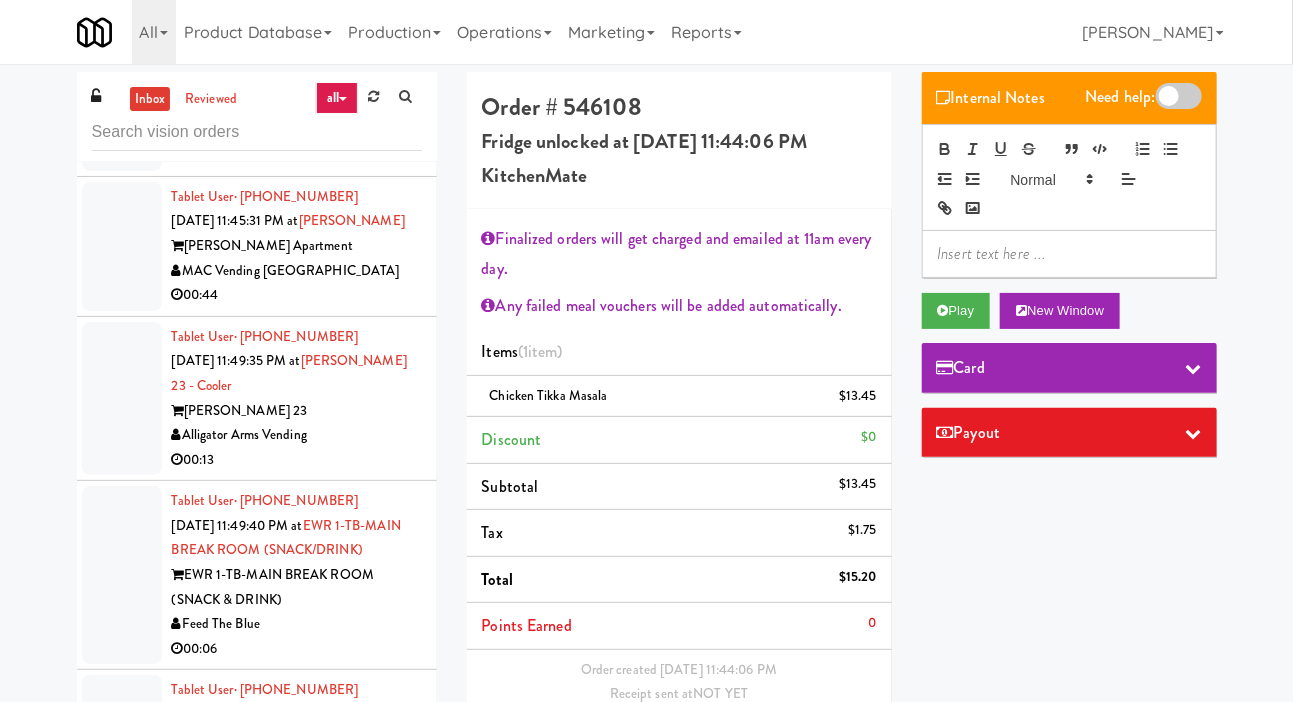 click at bounding box center [122, 106] 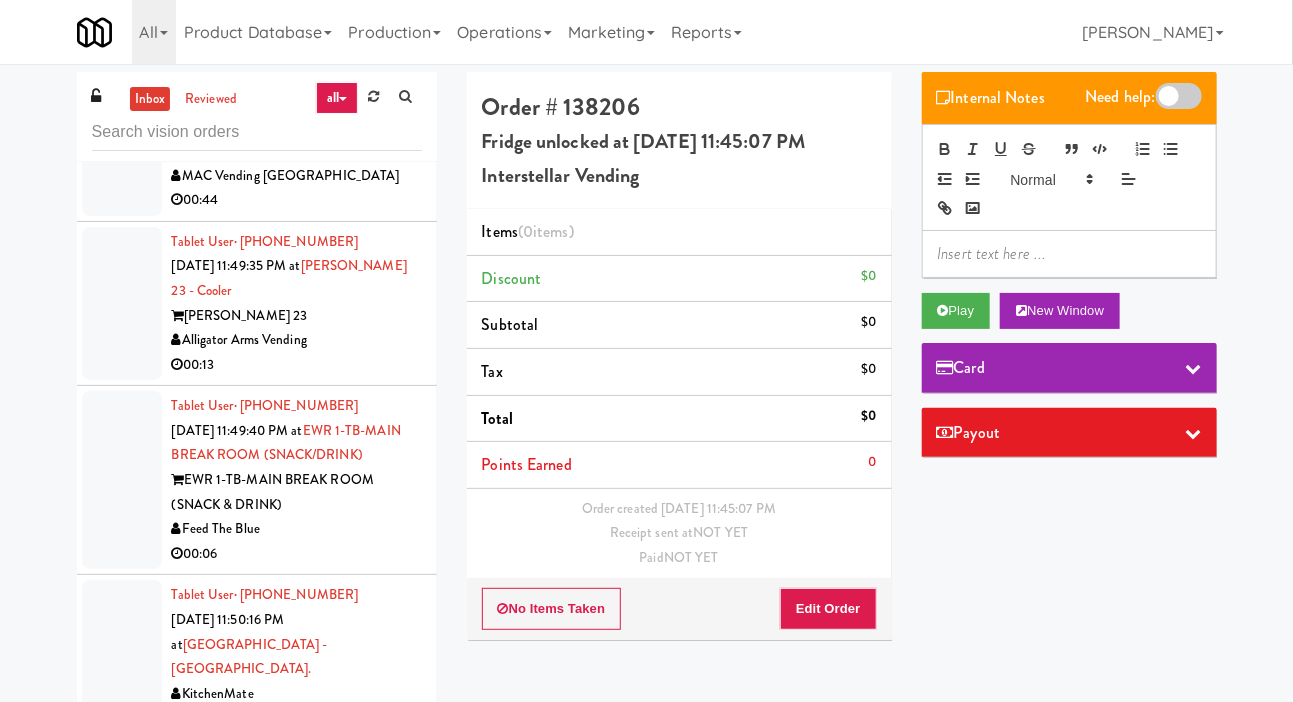 scroll, scrollTop: 7318, scrollLeft: 0, axis: vertical 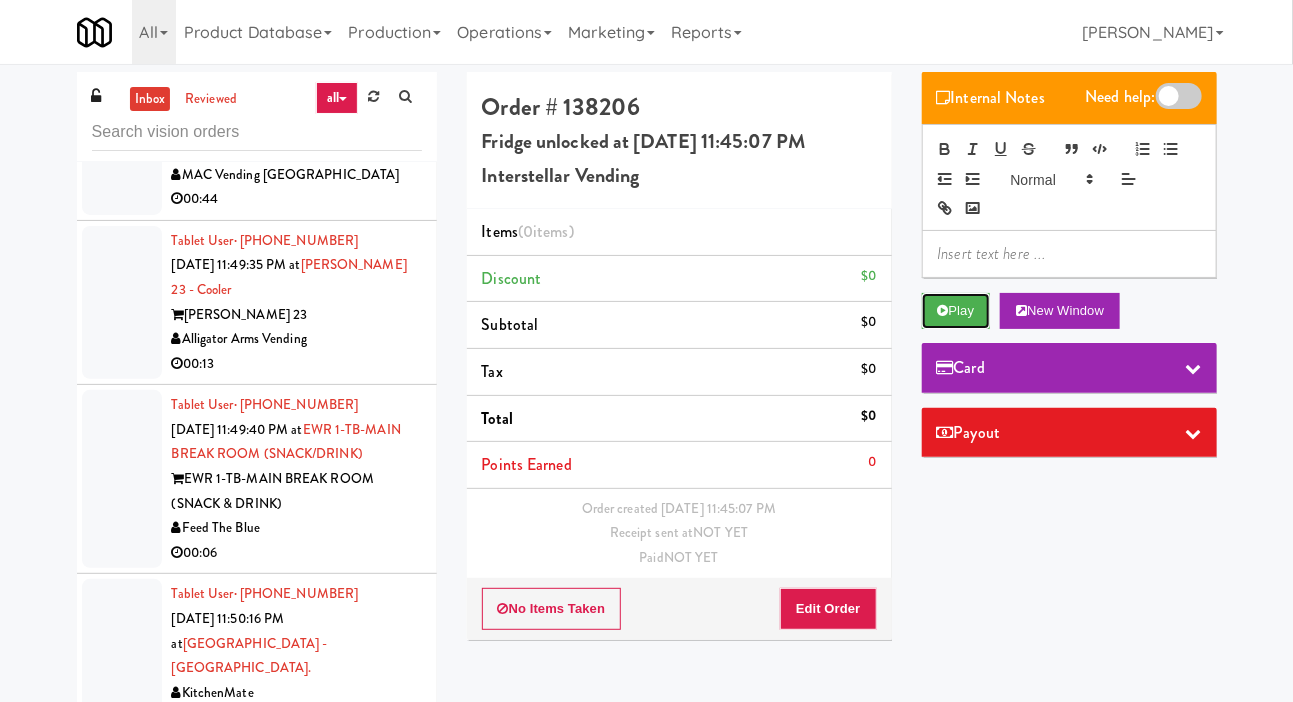 click on "Play" at bounding box center [956, 311] 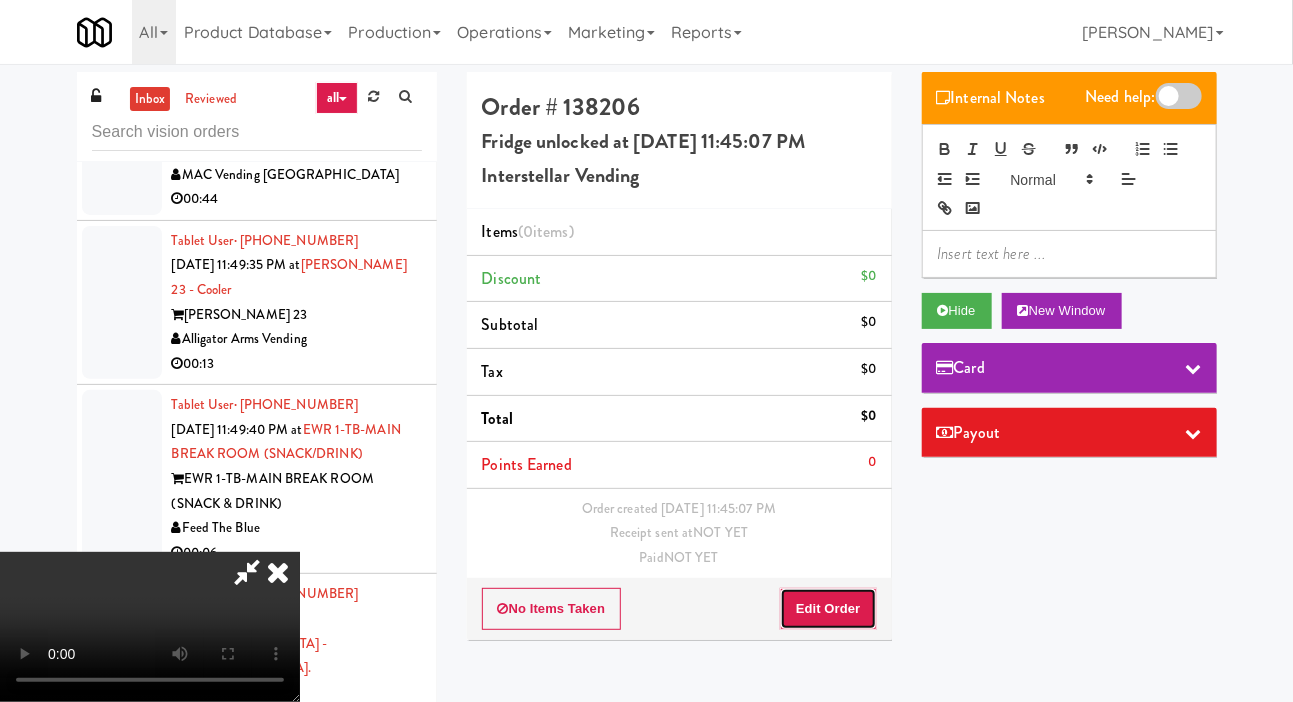 click on "Edit Order" at bounding box center [828, 609] 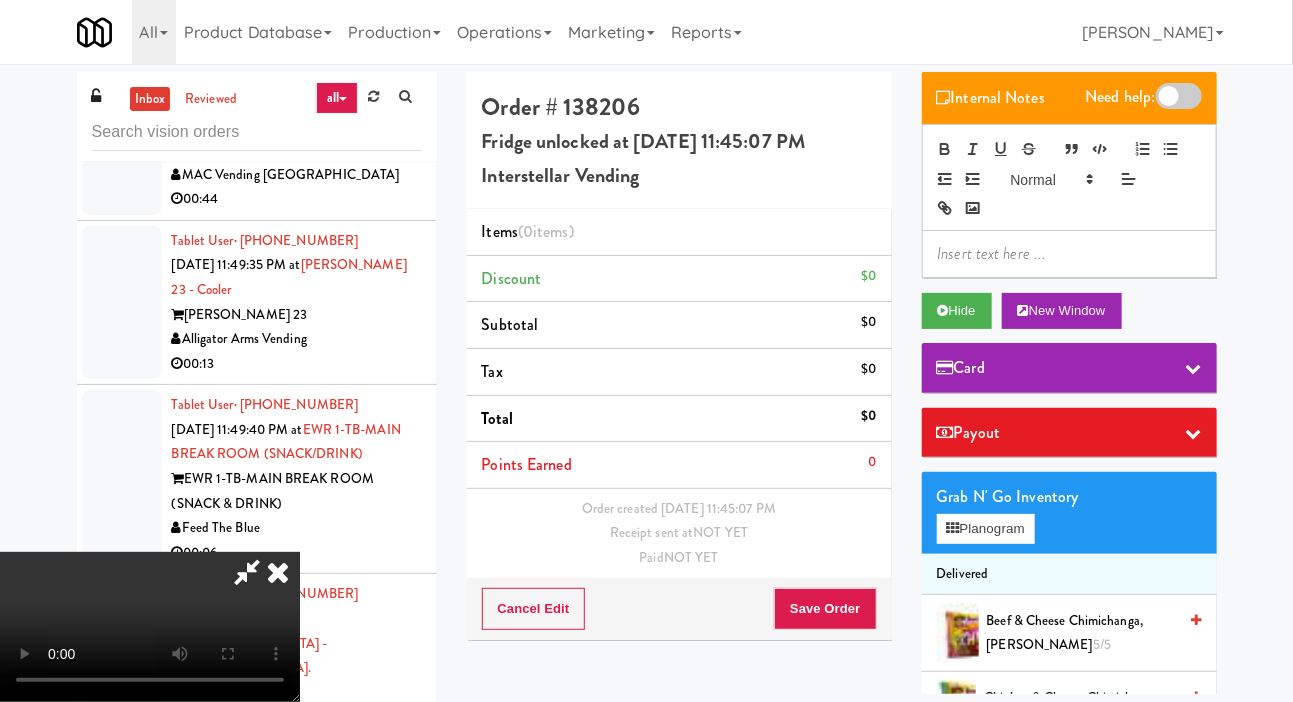 scroll, scrollTop: 73, scrollLeft: 0, axis: vertical 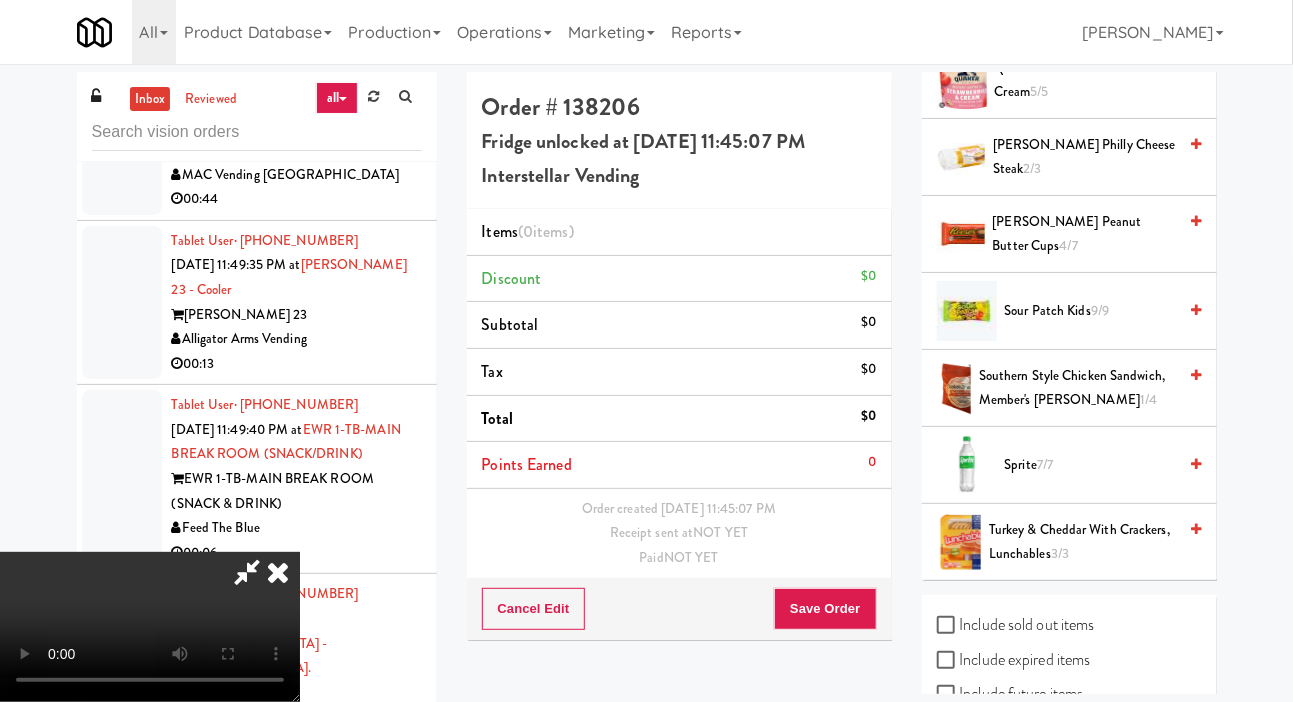 click on "Turkey & Cheddar with Crackers, Lunchables  3/3" at bounding box center (1082, 542) 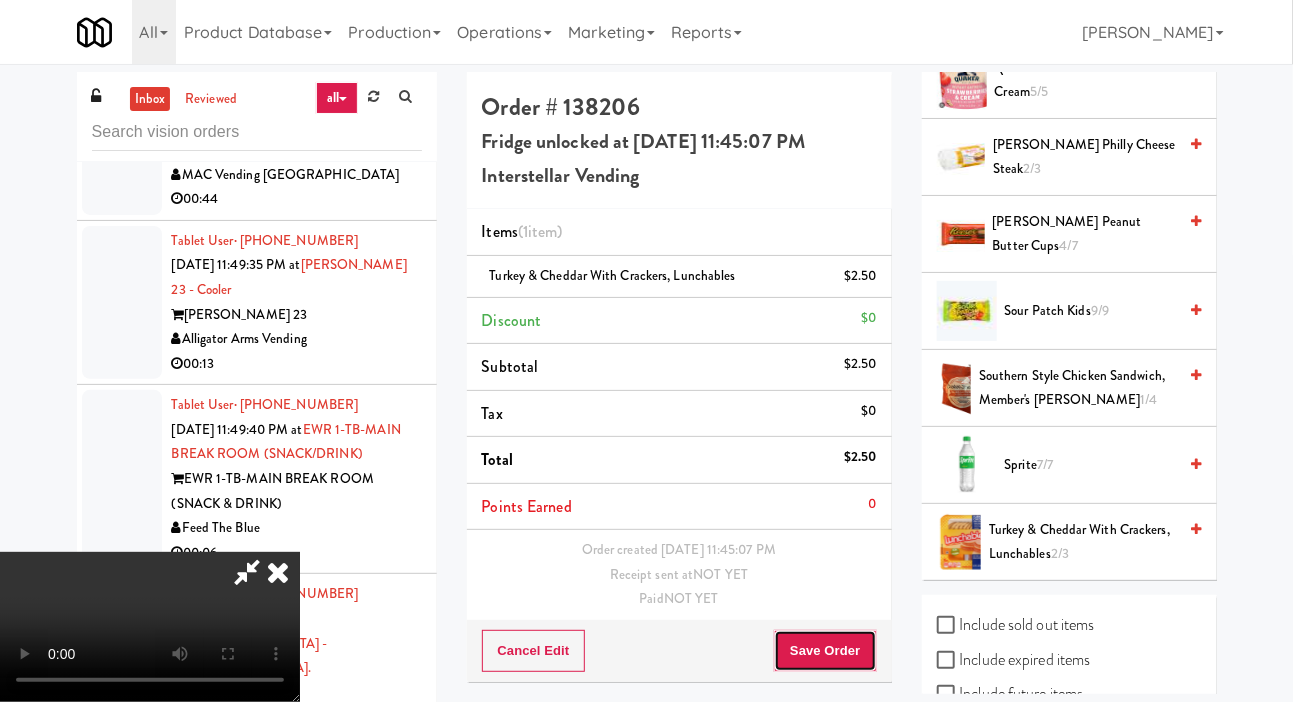 click on "Save Order" at bounding box center (825, 651) 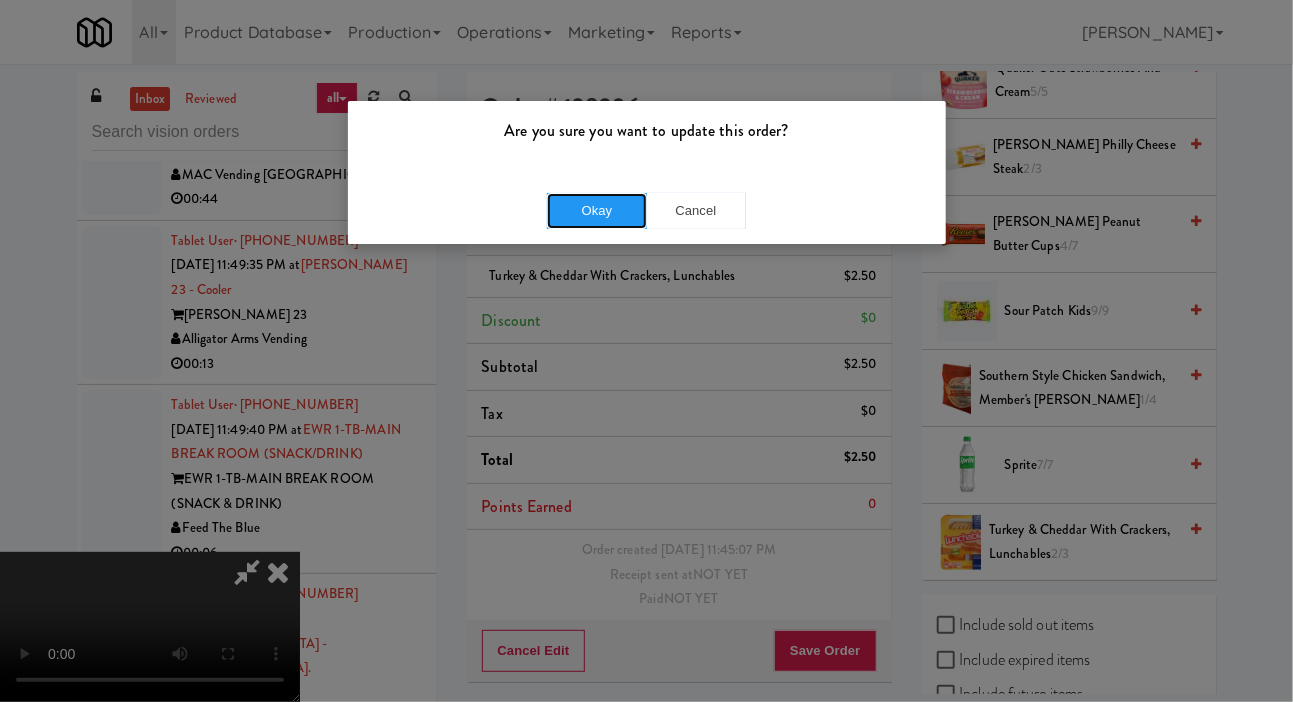 click on "Okay" at bounding box center (597, 211) 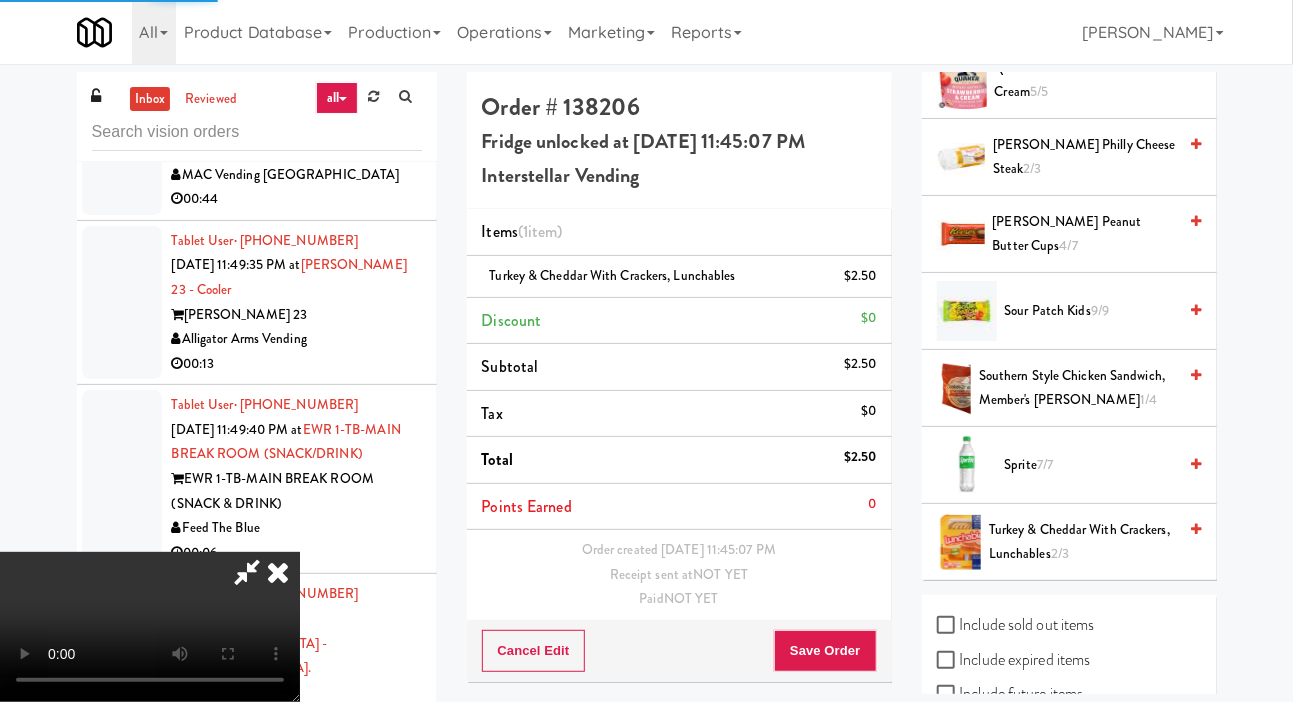 scroll, scrollTop: 0, scrollLeft: 0, axis: both 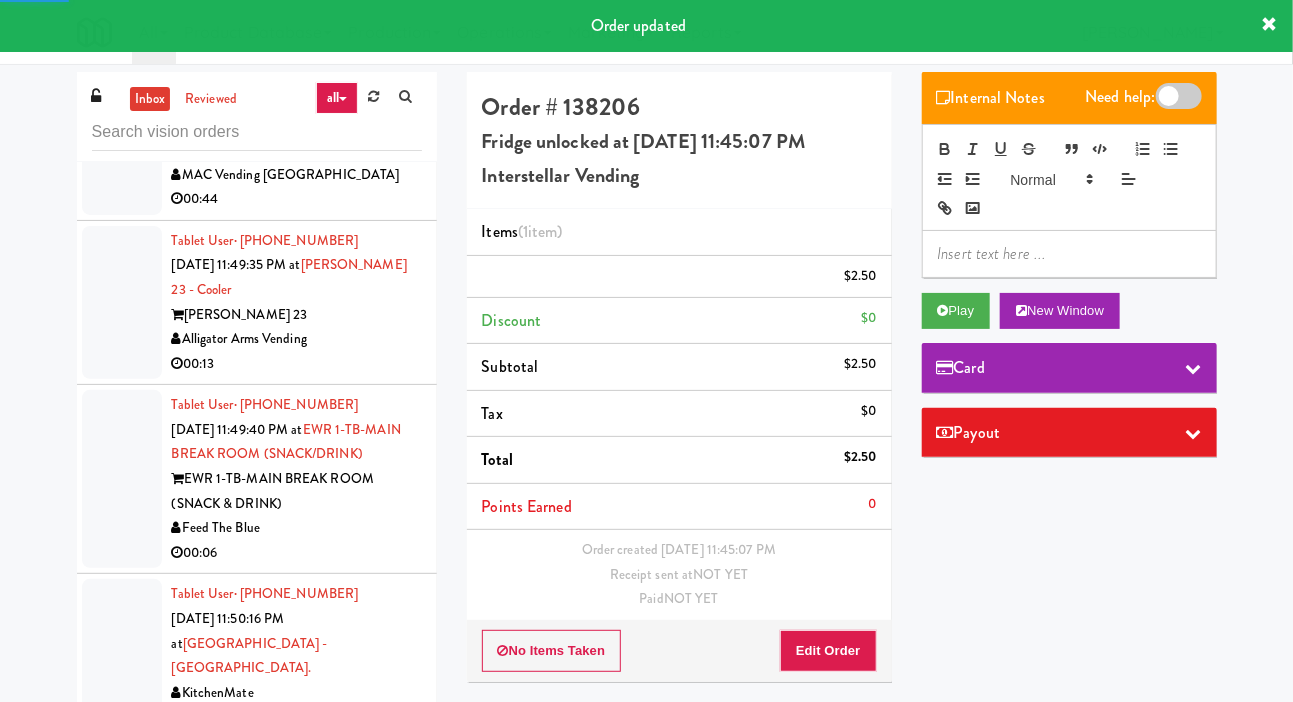 click on "Tablet User  · (925) 818-5616 Jul 10, 2025 11:45:31 PM at  Anton - Cooler  Anton Menlo Apartment  MAC Vending USA  00:44" at bounding box center (257, 151) 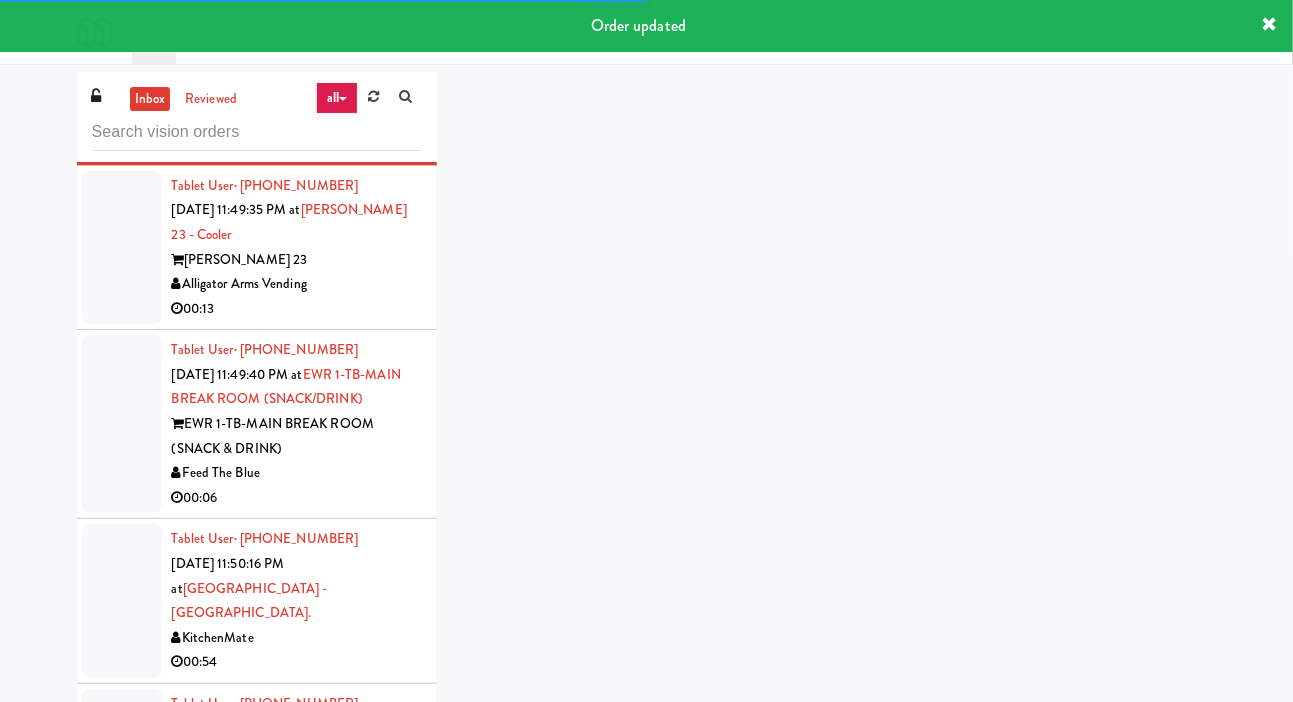 scroll, scrollTop: 7394, scrollLeft: 0, axis: vertical 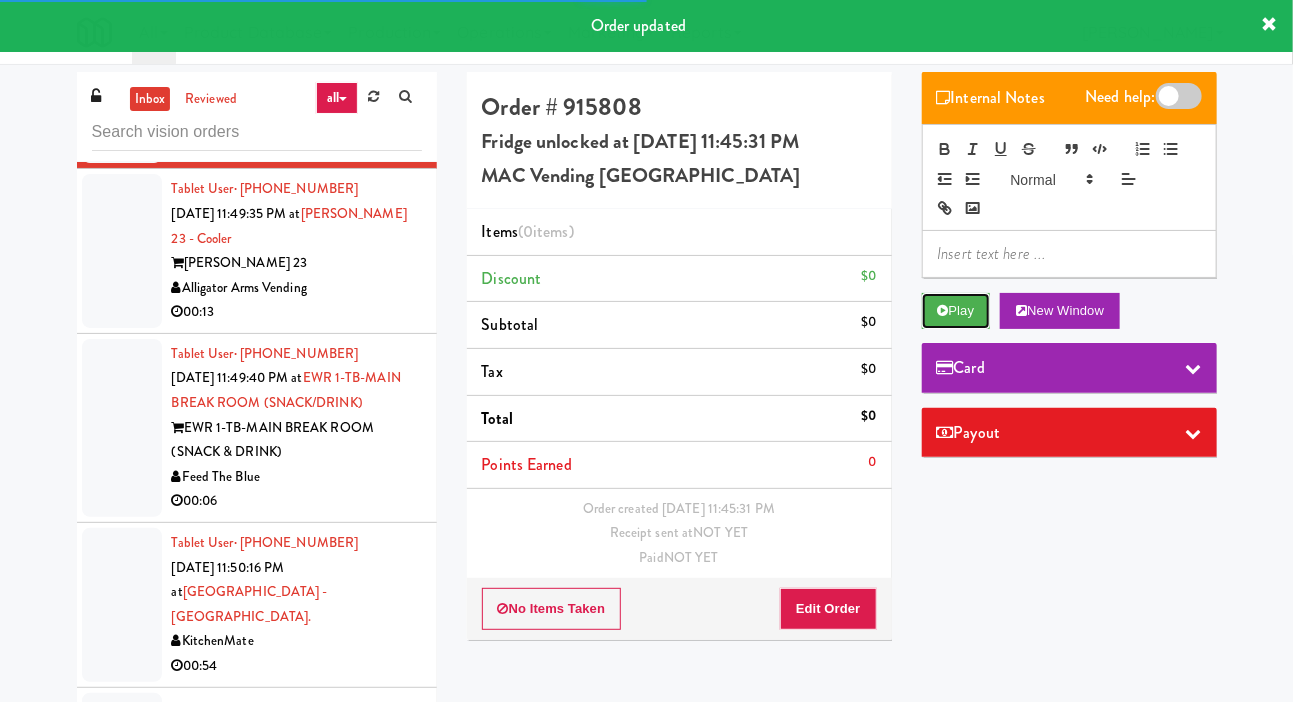 click on "Play" at bounding box center (956, 311) 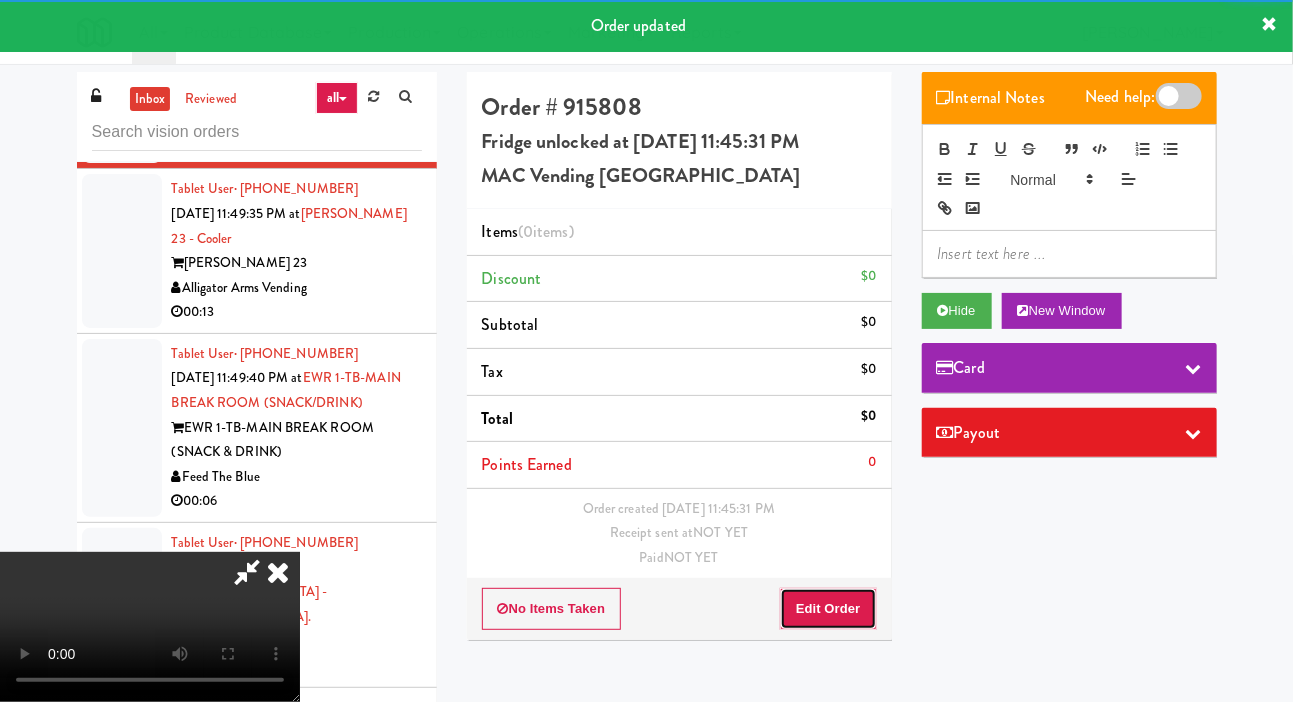 click on "Edit Order" at bounding box center (828, 609) 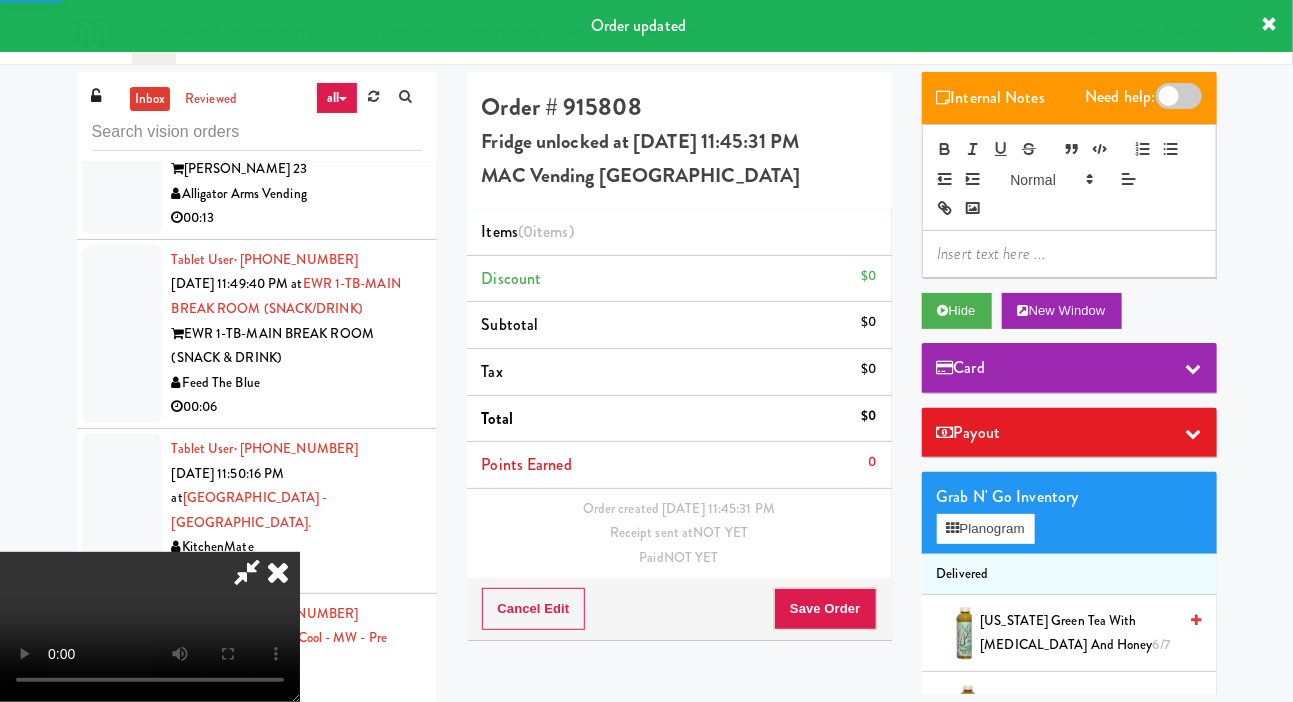 scroll, scrollTop: 7488, scrollLeft: 0, axis: vertical 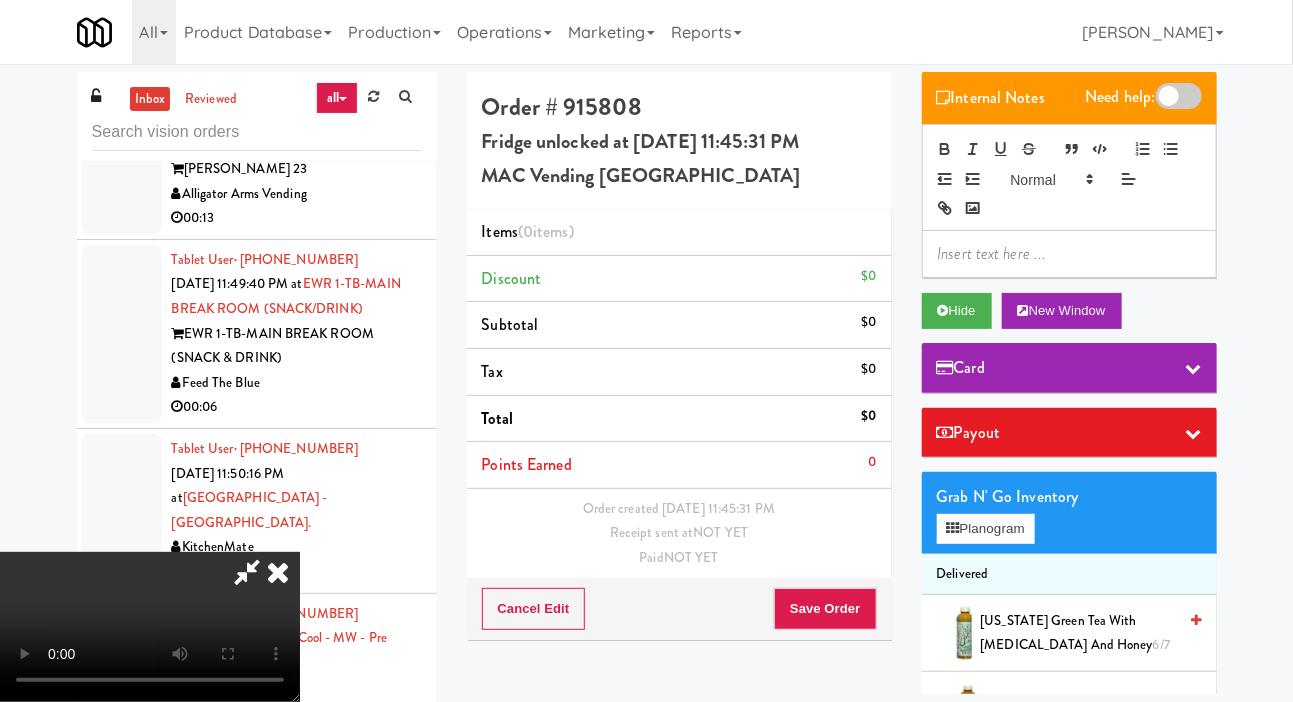 type 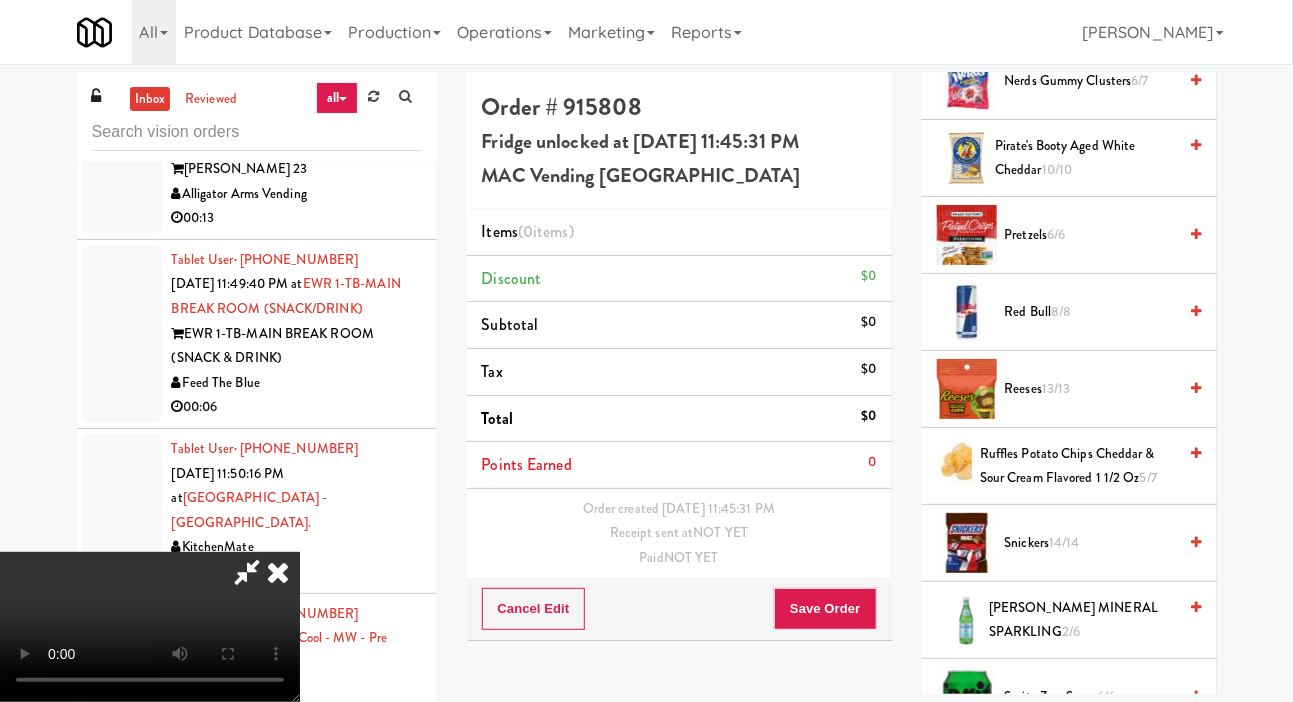 scroll, scrollTop: 1715, scrollLeft: 0, axis: vertical 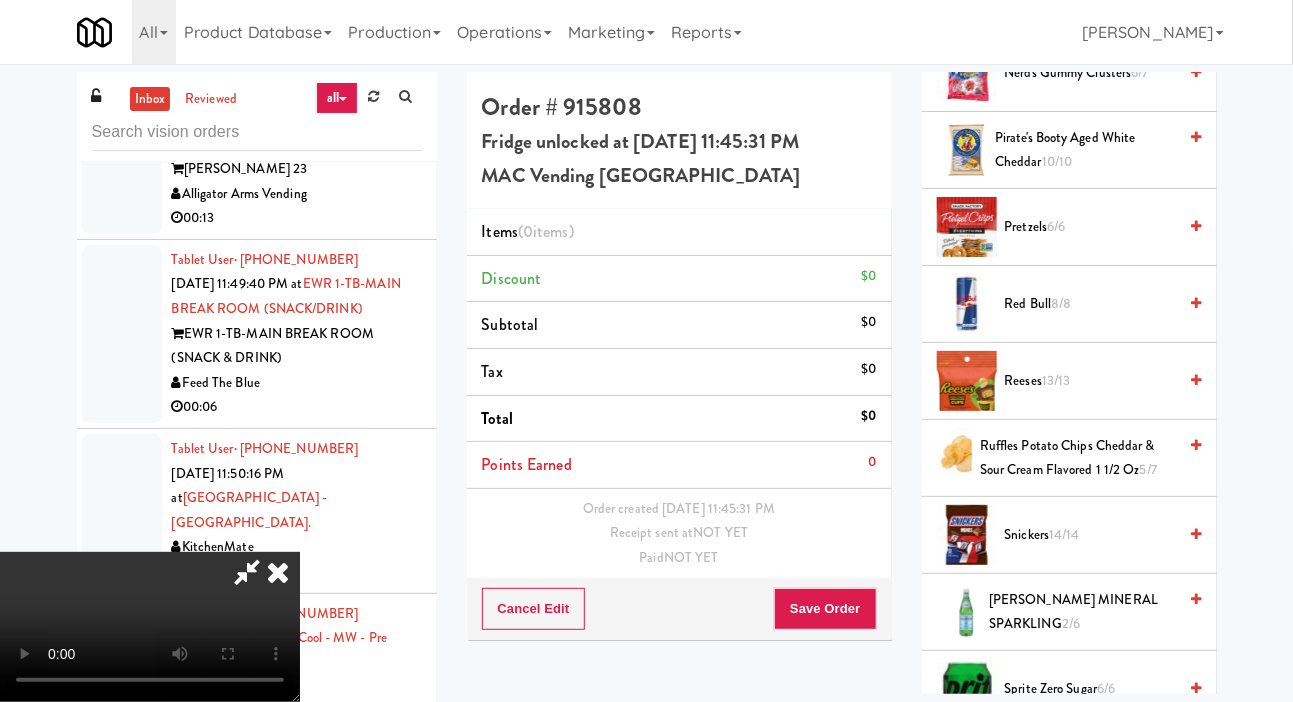 click on "Reeses  13/13" at bounding box center (1091, 381) 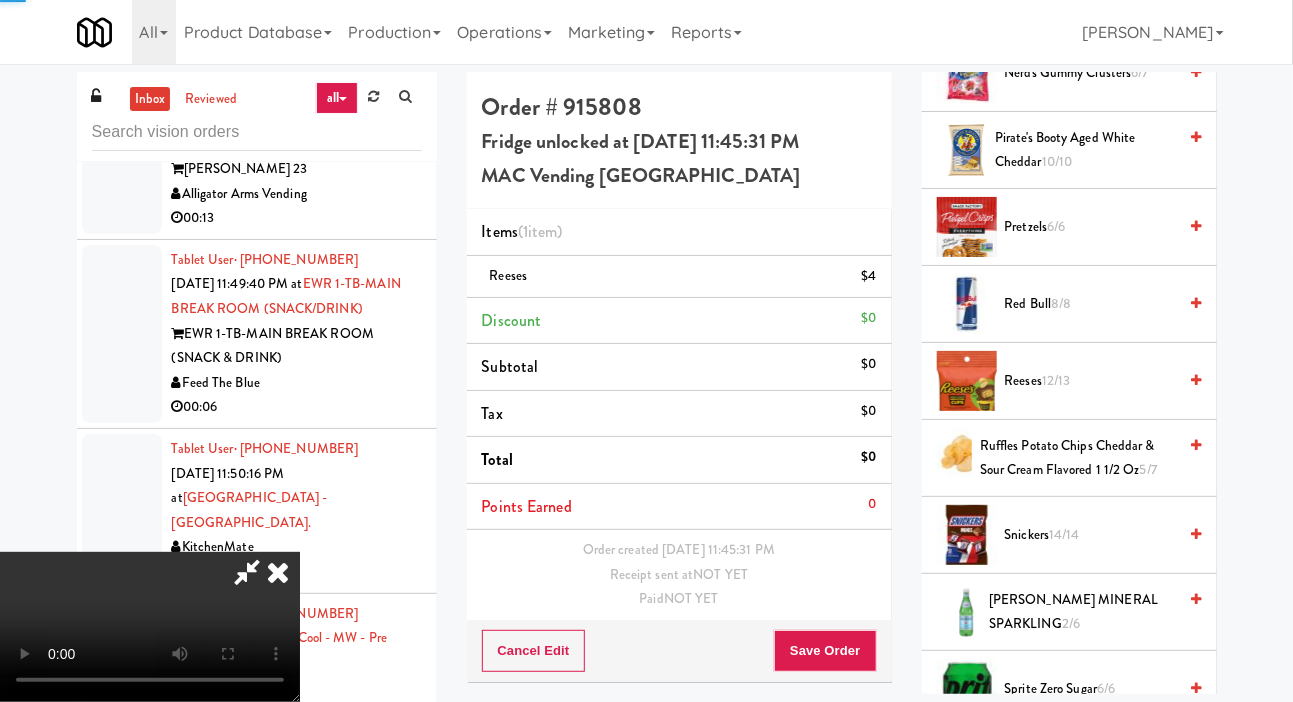 click on "Reeses  12/13" at bounding box center [1091, 381] 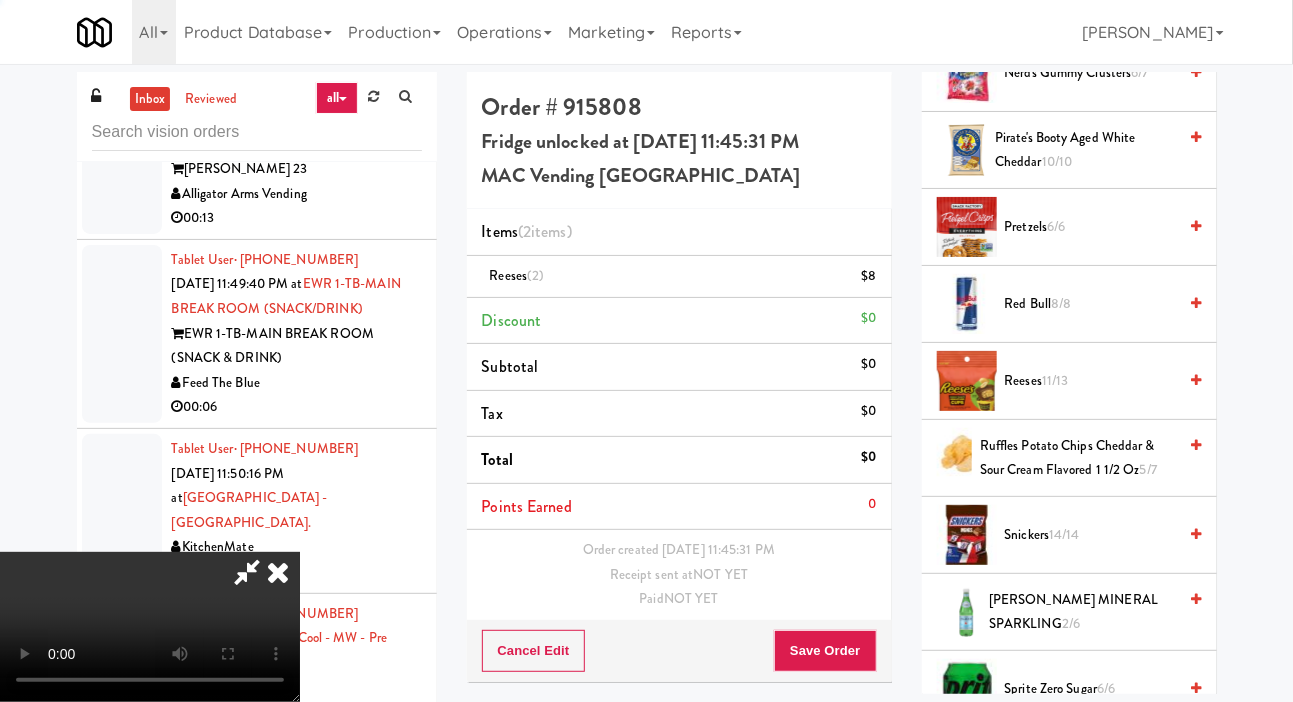 click on "Reeses  11/13" at bounding box center [1091, 381] 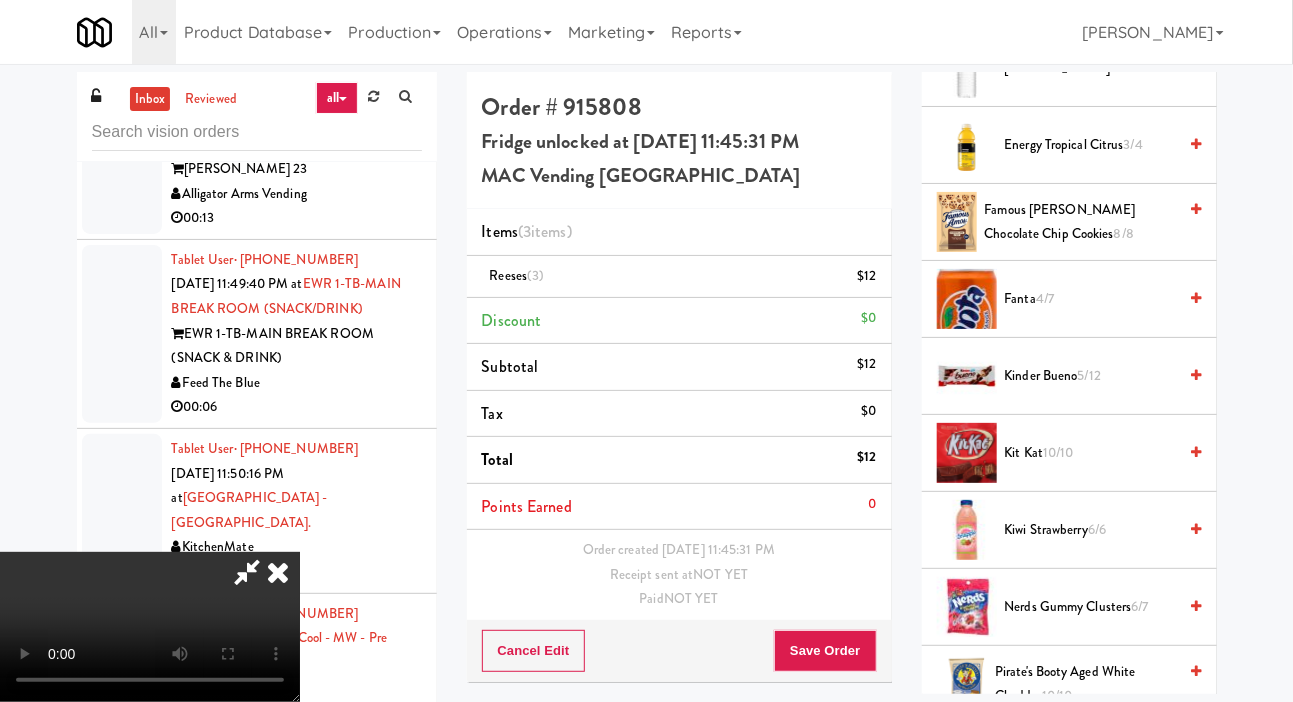 scroll, scrollTop: 1175, scrollLeft: 0, axis: vertical 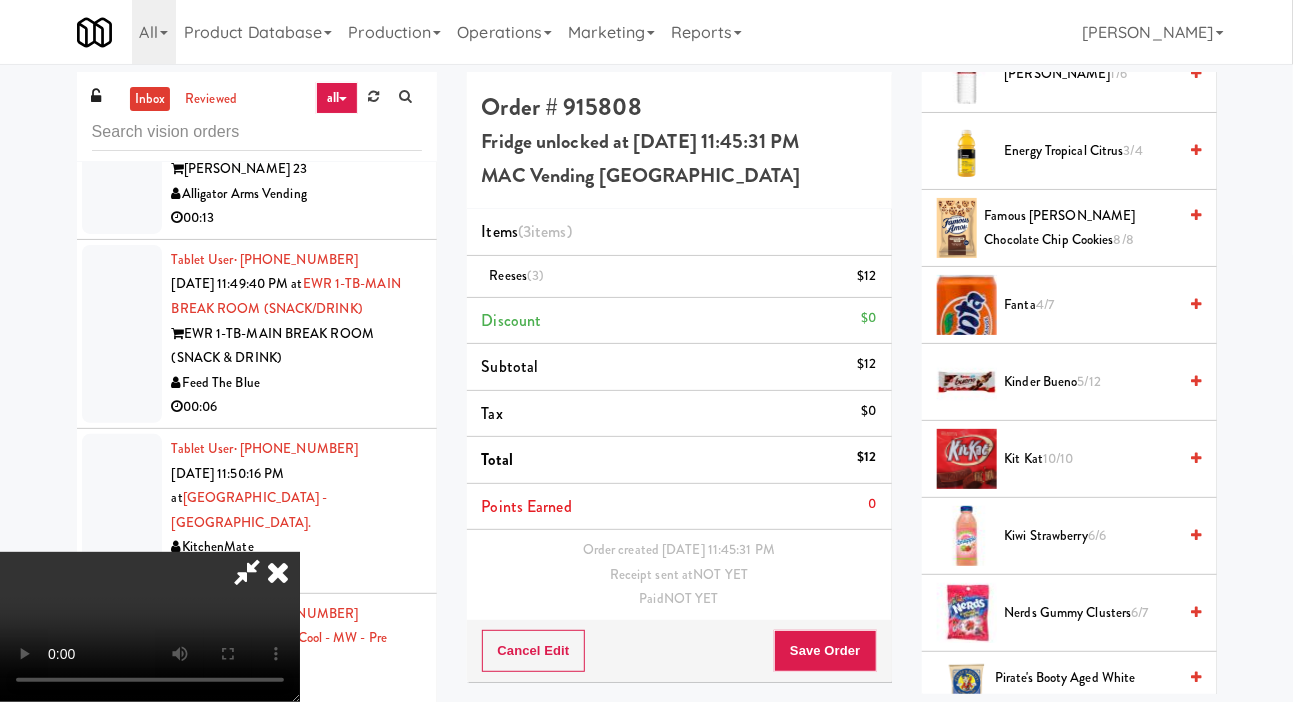 click on "Famous Amos Chocolate Chip Cookies  8/8" at bounding box center (1081, 228) 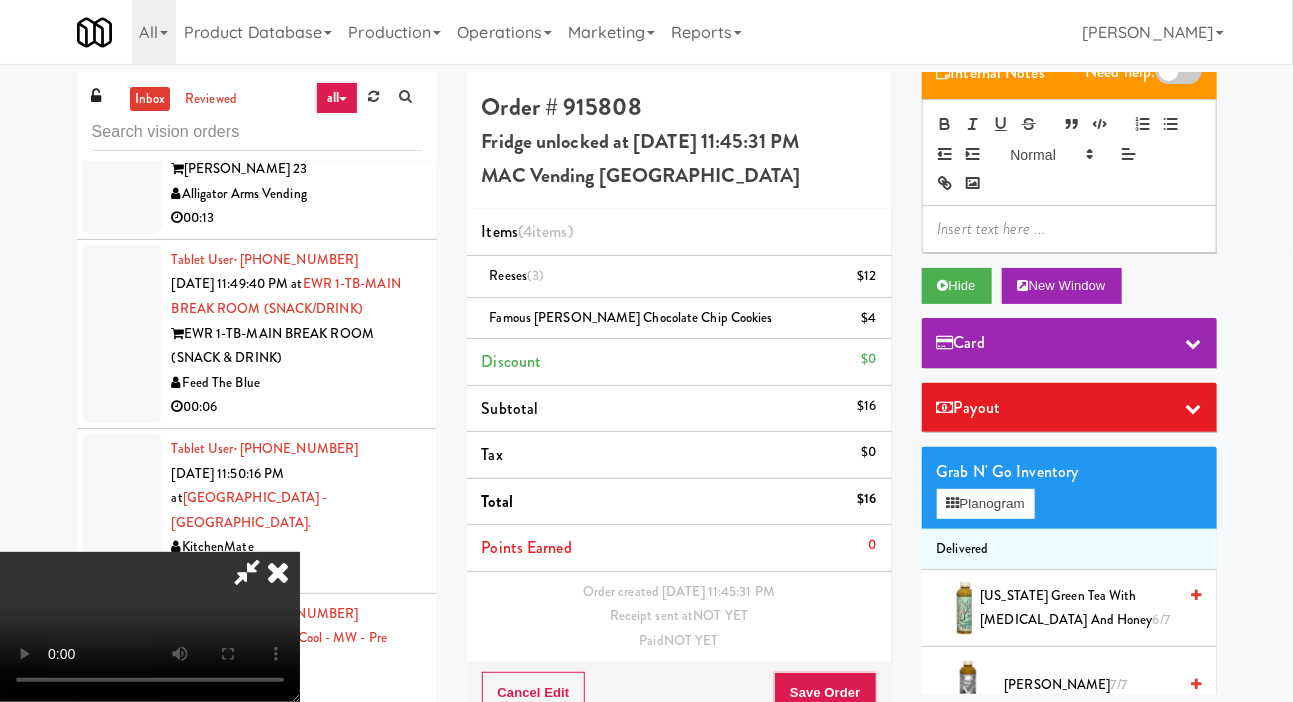 scroll, scrollTop: 0, scrollLeft: 0, axis: both 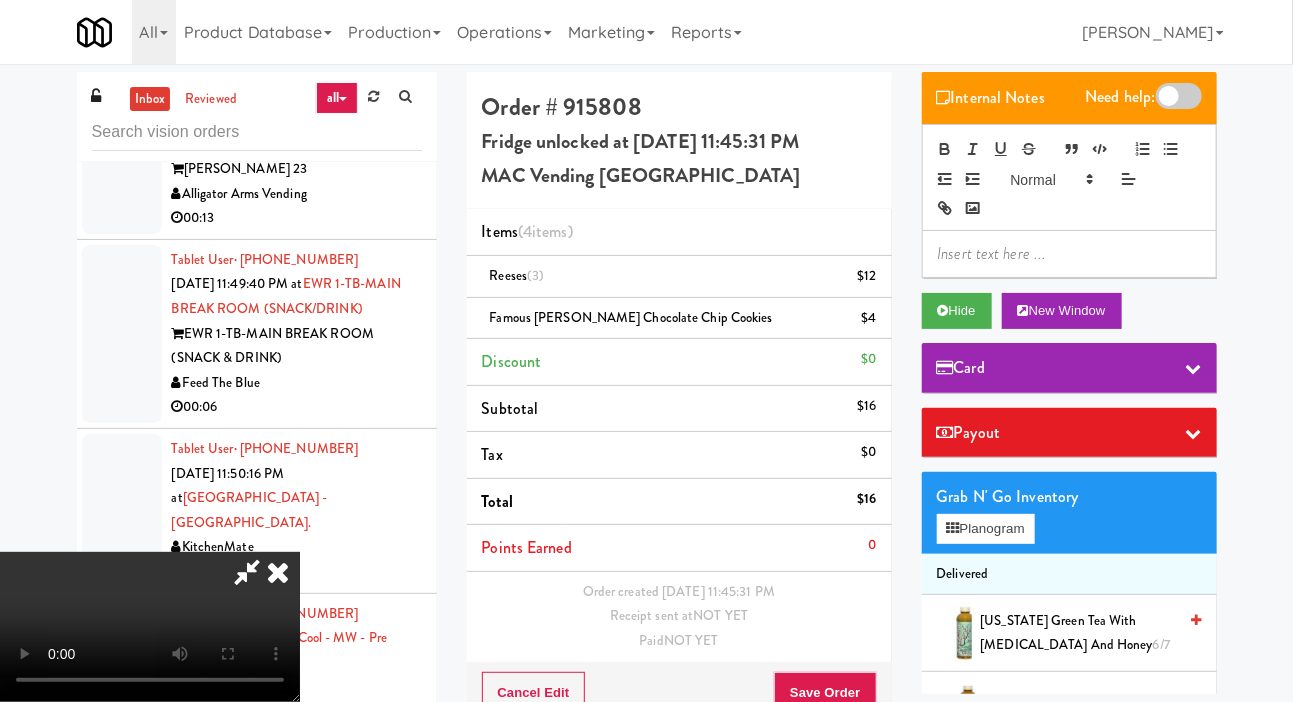 click on "Planogram" at bounding box center (986, 529) 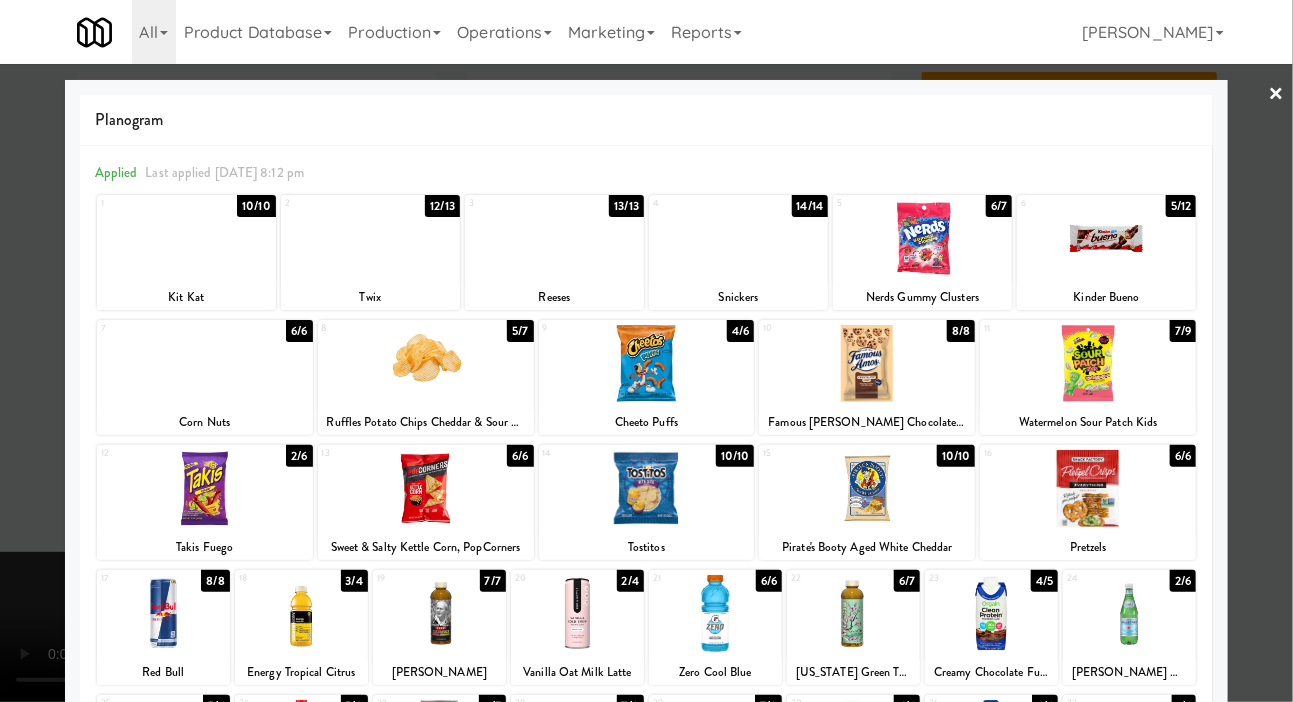 click on "Pirate's Booty Aged White Cheddar" at bounding box center [867, 547] 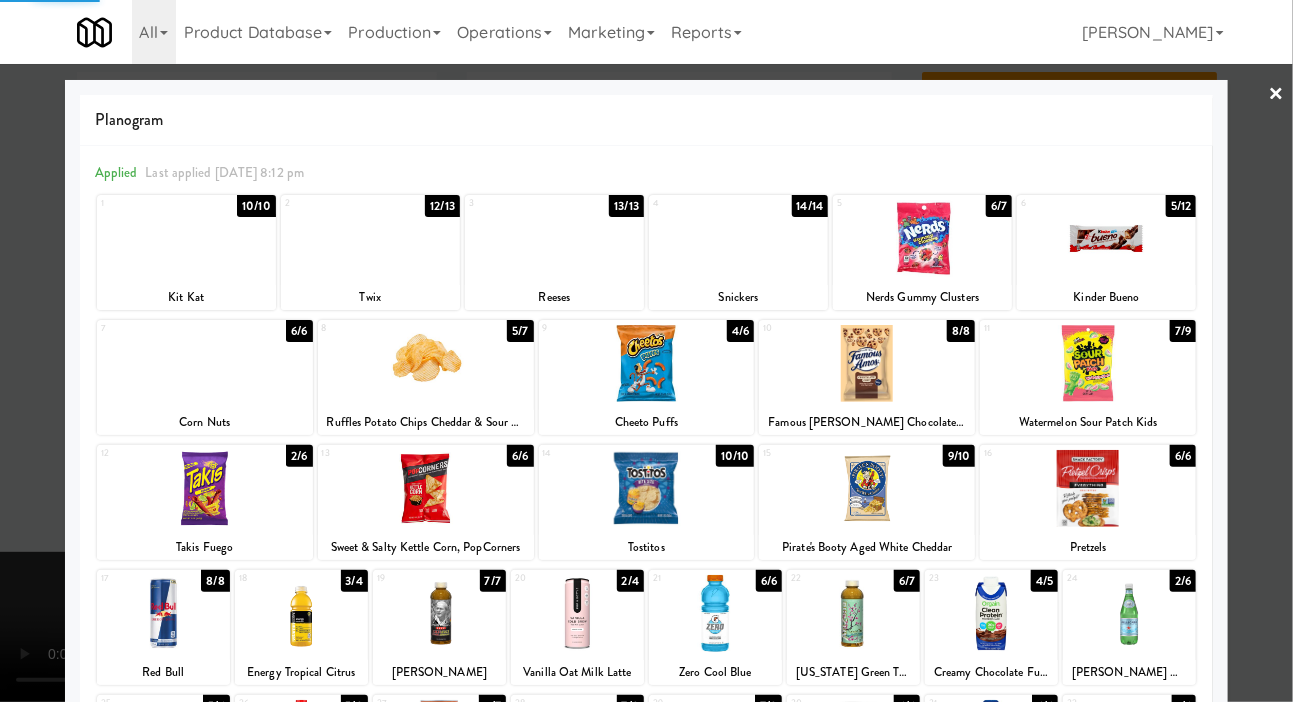 click at bounding box center (867, 488) 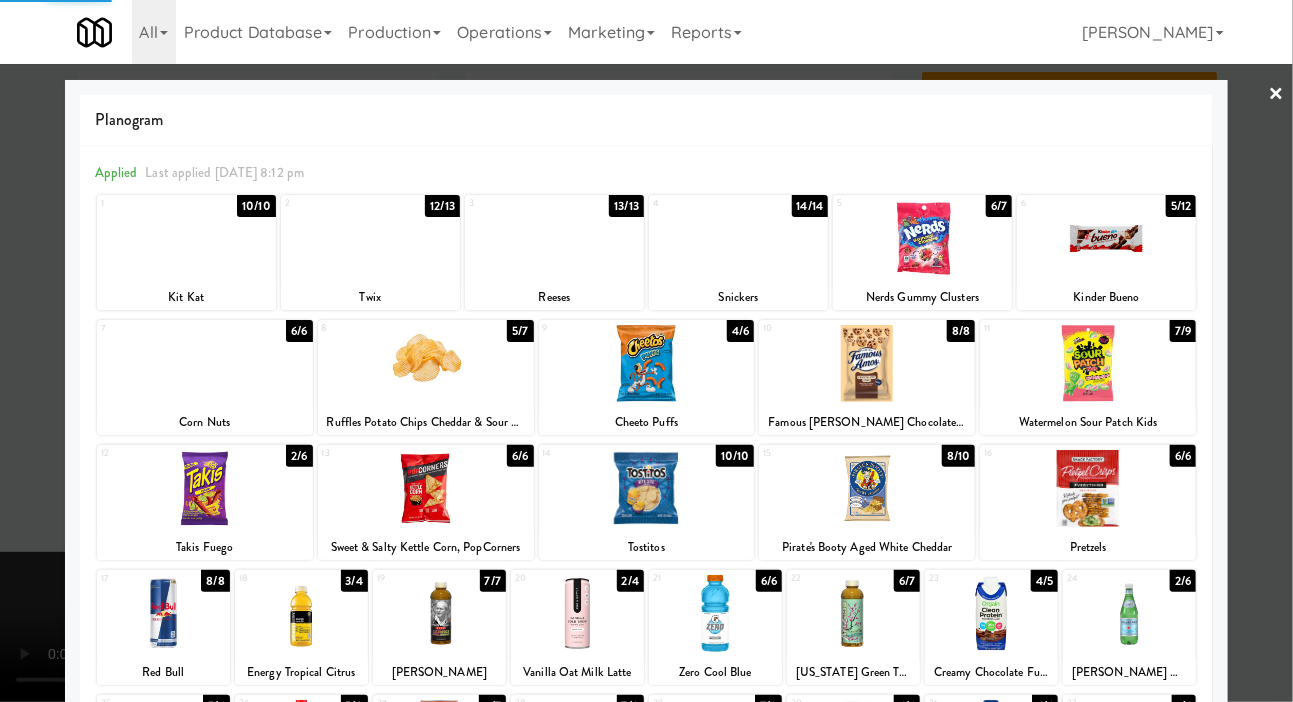 click at bounding box center (646, 351) 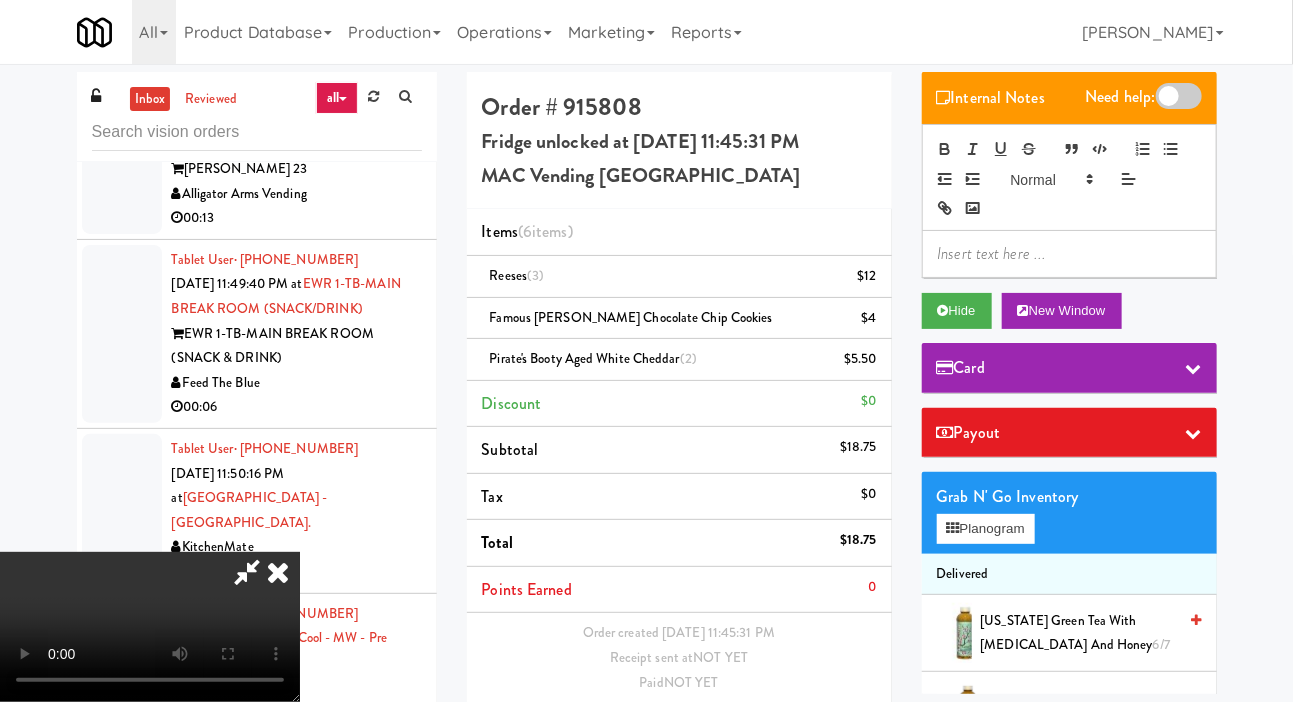 scroll, scrollTop: 73, scrollLeft: 0, axis: vertical 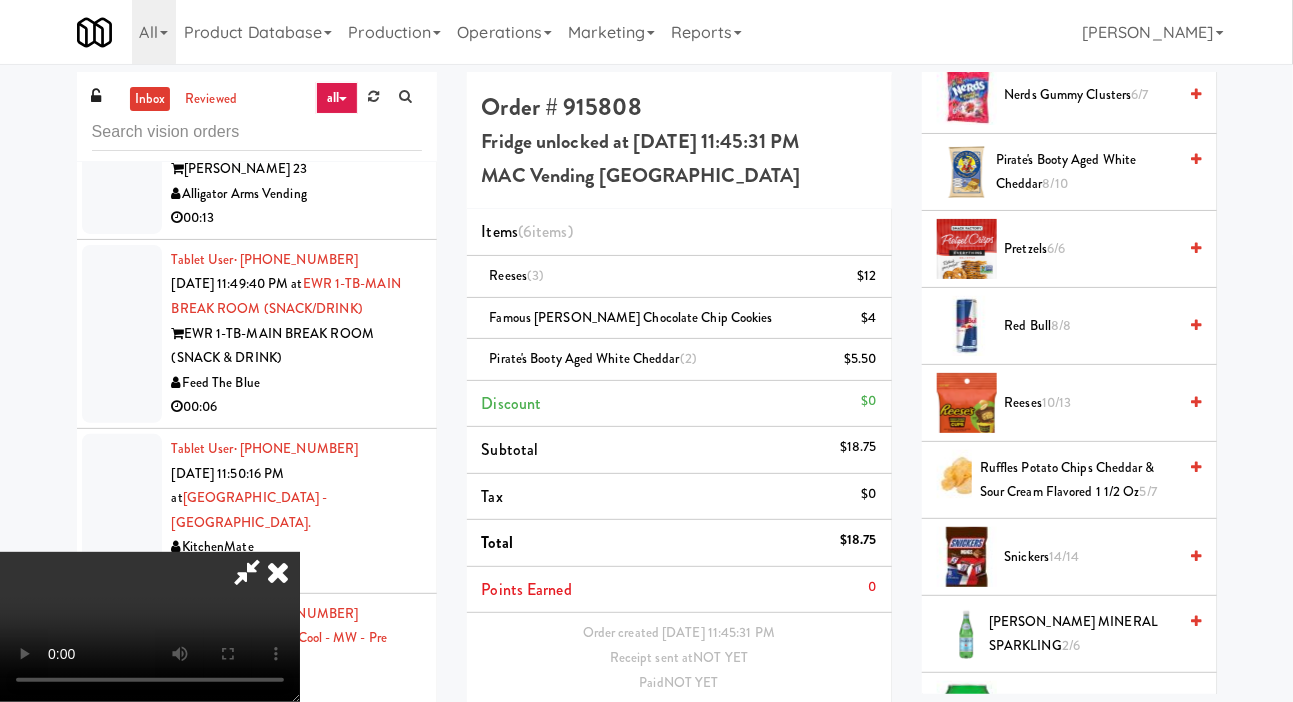 click on "8/8" at bounding box center [1061, 325] 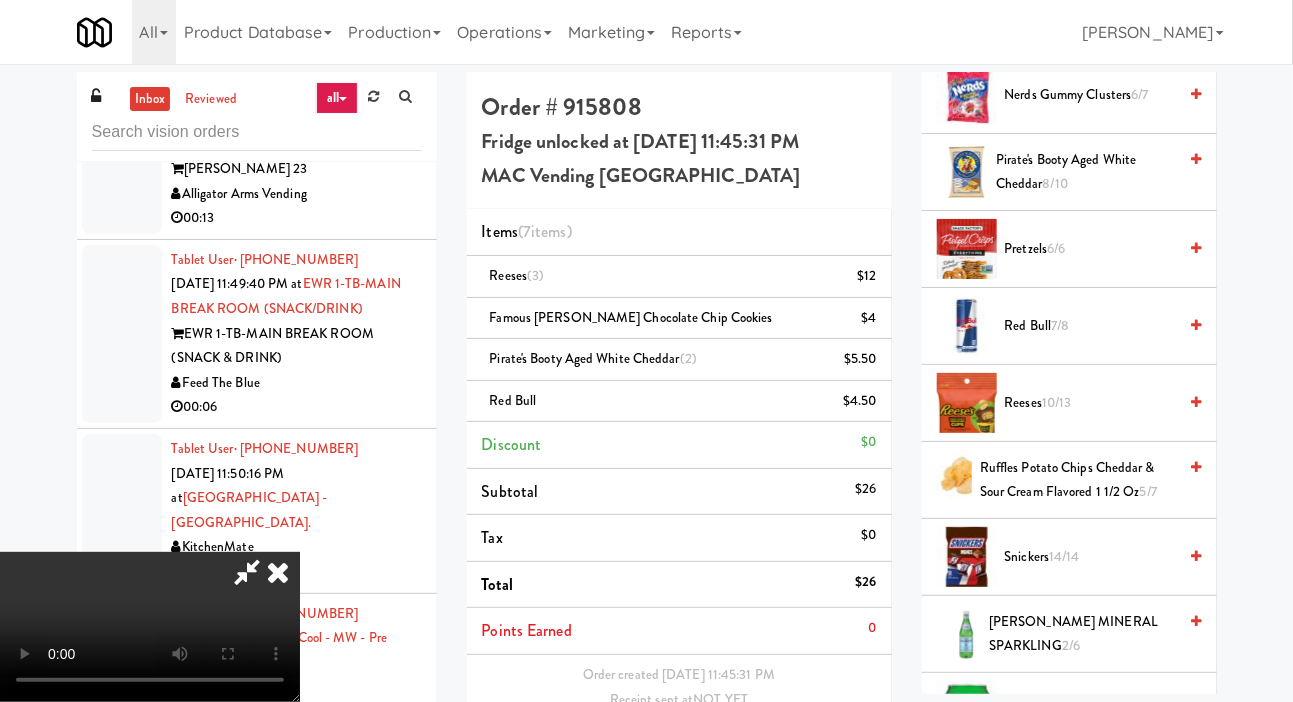 click on "Red Bull  7/8" at bounding box center [1091, 326] 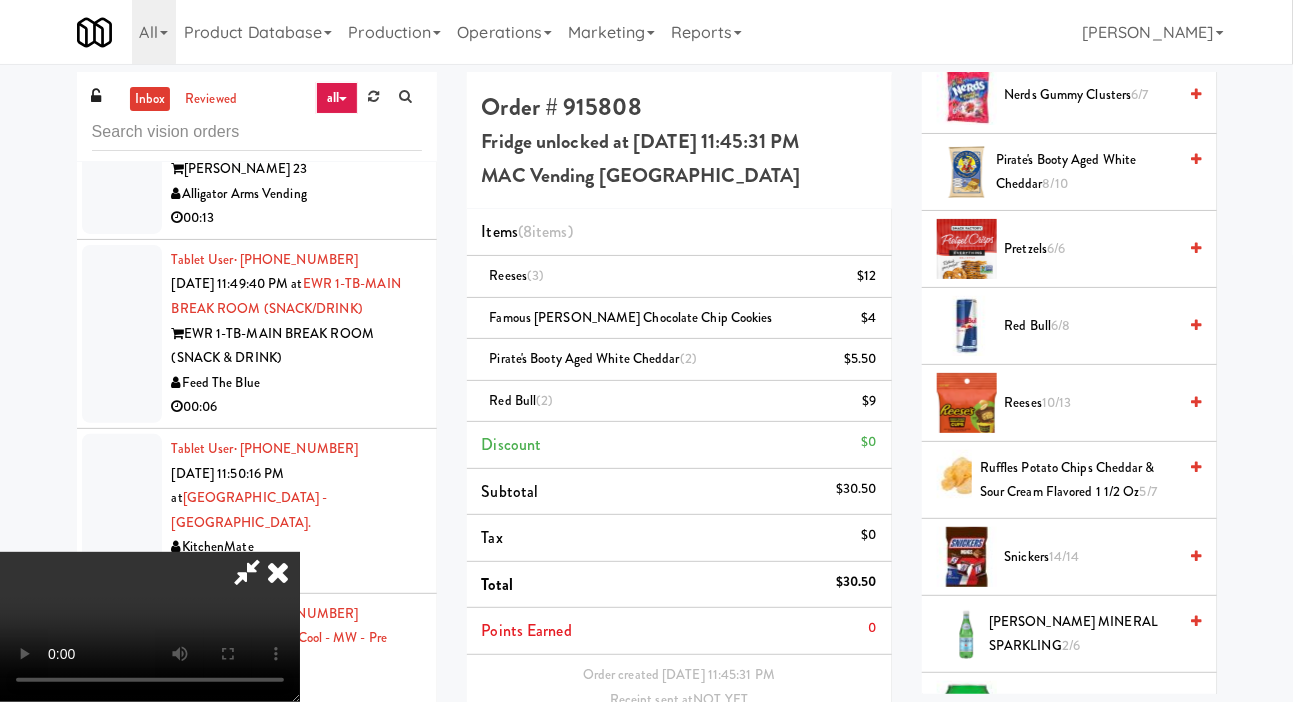 click on "Save Order" at bounding box center (825, 776) 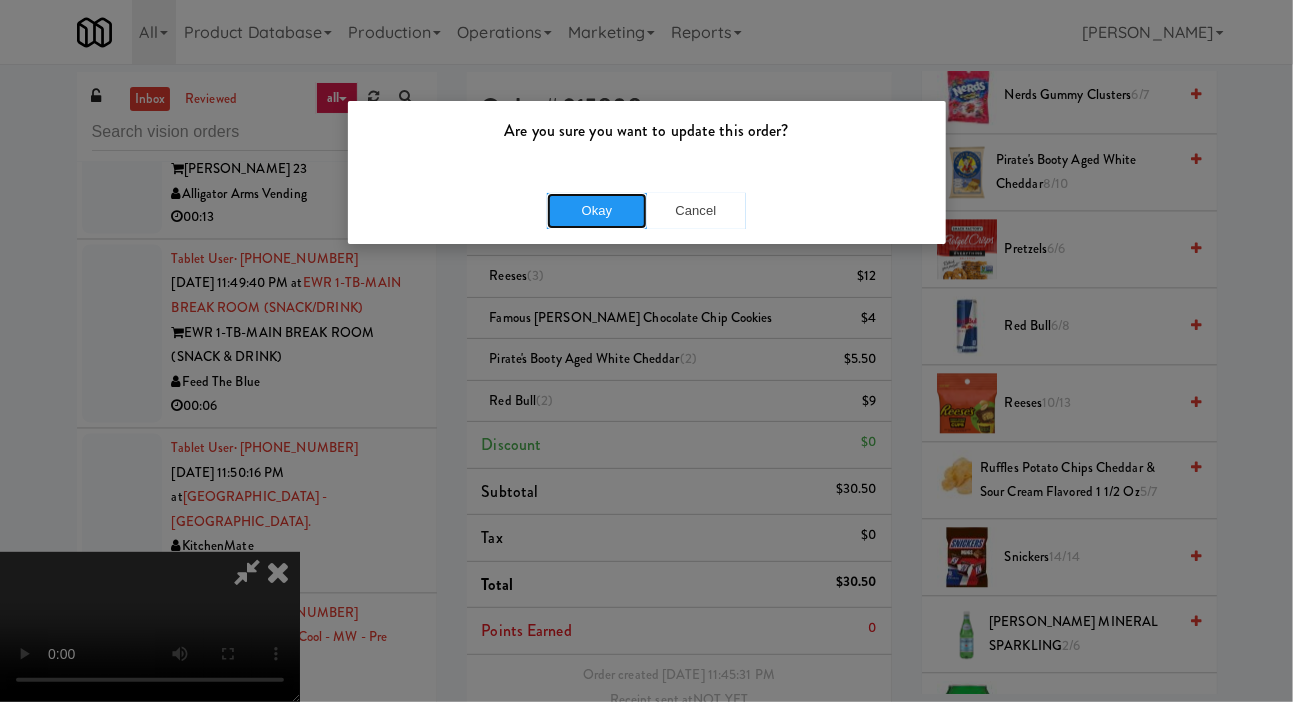 click on "Okay" at bounding box center (597, 211) 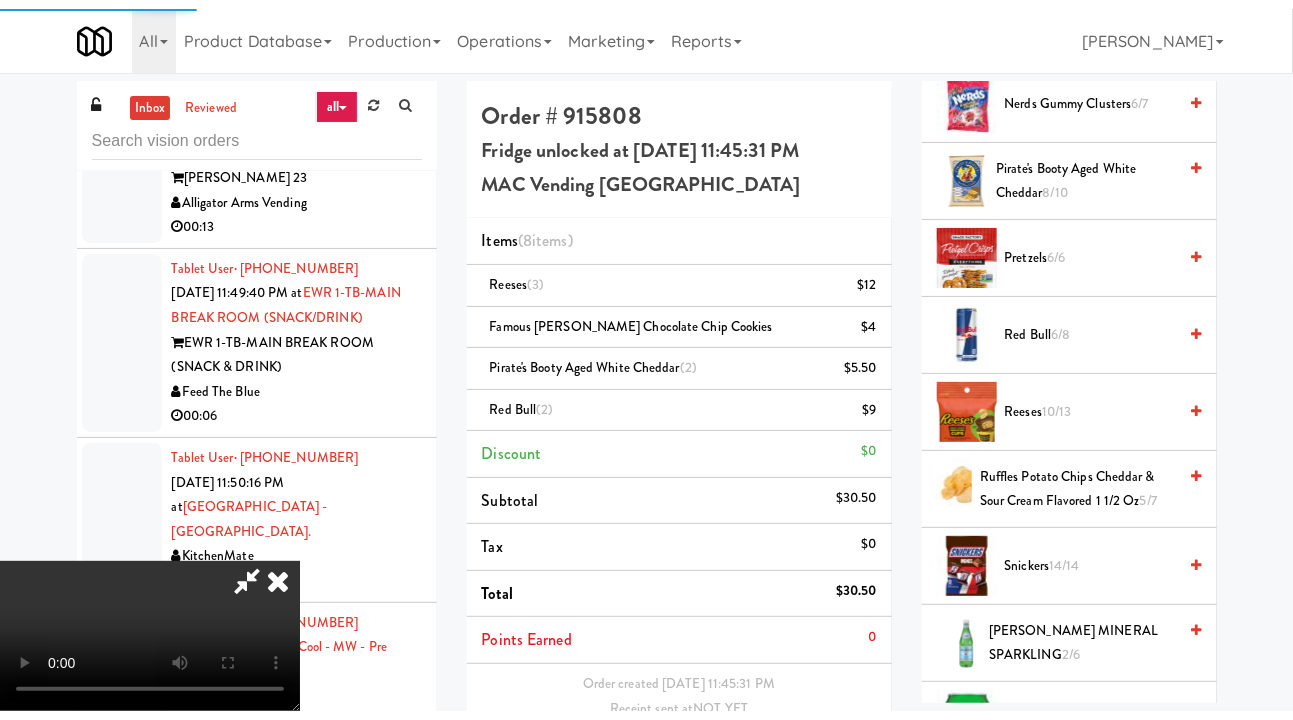 scroll, scrollTop: 56, scrollLeft: 0, axis: vertical 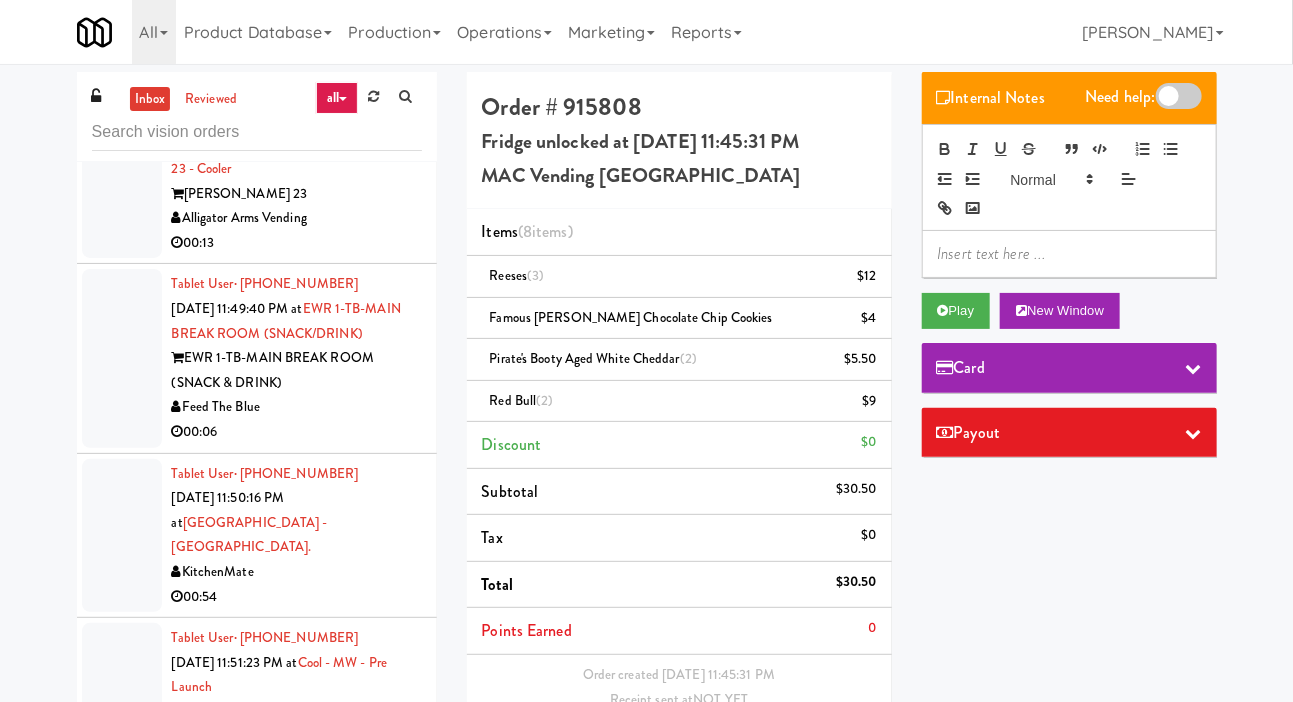 click at bounding box center (1069, 254) 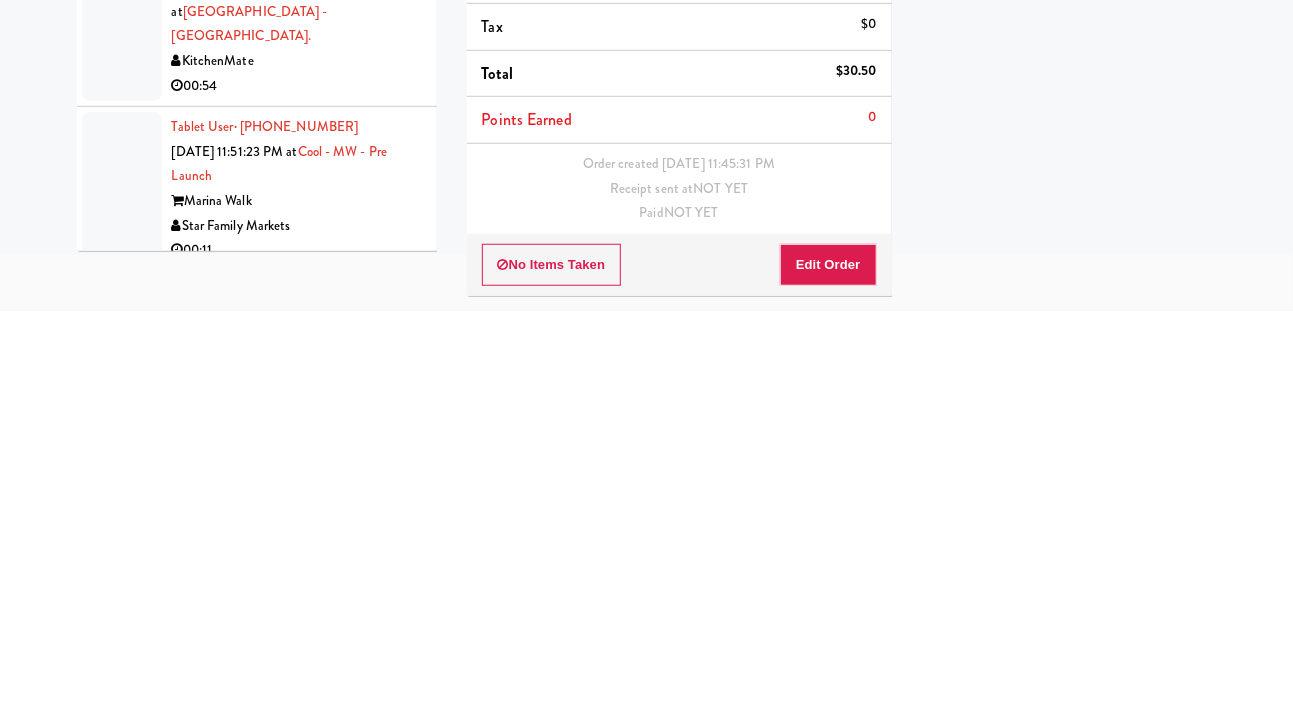 scroll, scrollTop: 138, scrollLeft: 0, axis: vertical 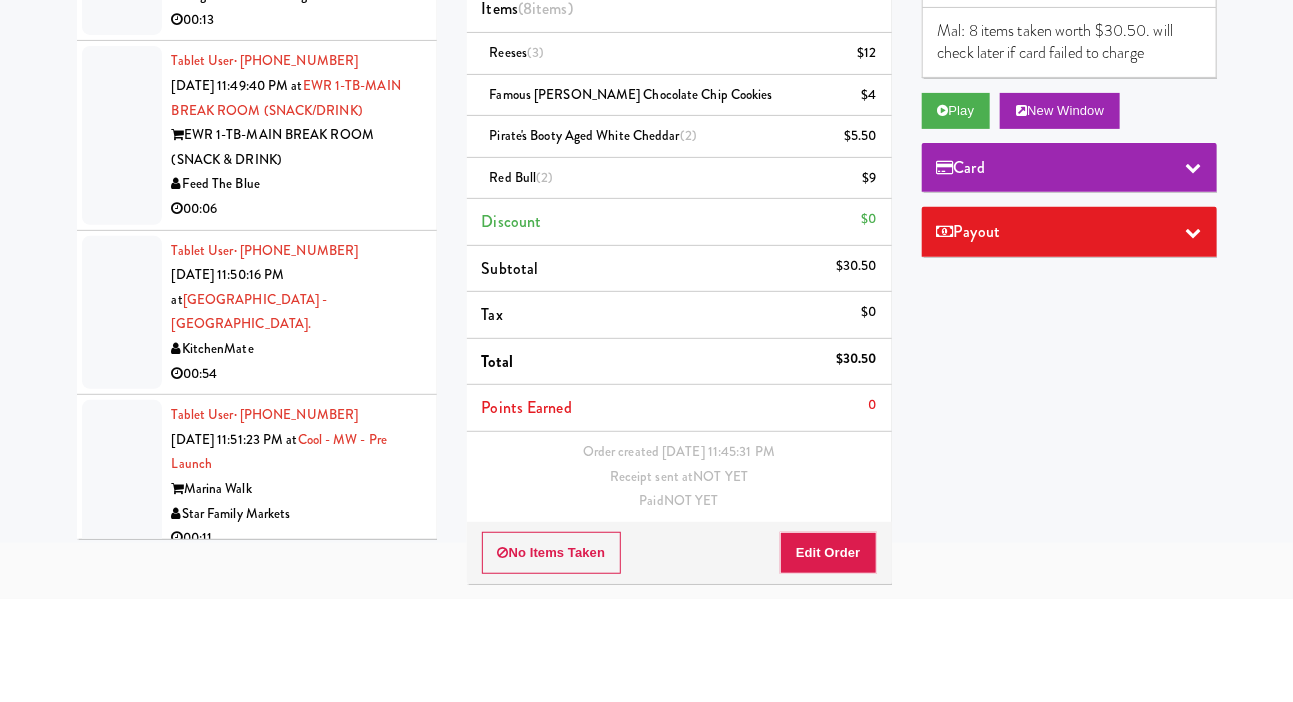 click on "inbox reviewed all    all     gen 1.5     gen 2/3     gen 4     help requested     failed   Tablet User  · (516) 554-1766 May 29, 2025 1:23:28 PM at  KM GEN2 DEMO  Cityside Vending  00:04     Tablet User  · (516) 554-1766 May 29, 2025 3:18:25 PM at  KM GEN2 DEMO  Cityside Vending  00:07     Tablet User  · (718) 980-8298 Jun 30, 2025 4:46:51 PM at  KM GEN2 DEMO  Cityside Vending  Unknown     Tablet User  · (240) 515-0801 Jul 2, 2025 12:07:59 AM at  KM GEN2 DEMO  Cityside Vending  00:03     Tablet User  · (202) 867-5606 Jul 2, 2025 12:52:21 AM at  KM GEN2 DEMO  Cityside Vending  00:08     Tablet User  · (301) 399-6357 Jul 2, 2025 9:32:20 AM at  KM GEN2 DEMO  Cityside Vending  00:27     Tablet User  · (202) 790-8223 Jul 2, 2025 2:26:59 PM at  KM GEN2 DEMO  Cityside Vending  00:06     Tablet User  · (240) 696-9291 Jul 2, 2025 7:29:14 PM at  KM GEN2 DEMO  Cityside Vending  00:10     Tablet User  · (301) 755-8472 Jul 2, 2025 10:30:58 PM at  KM GEN2 DEMO  Cityside Vending  00:04      00:24" at bounding box center (646, 327) 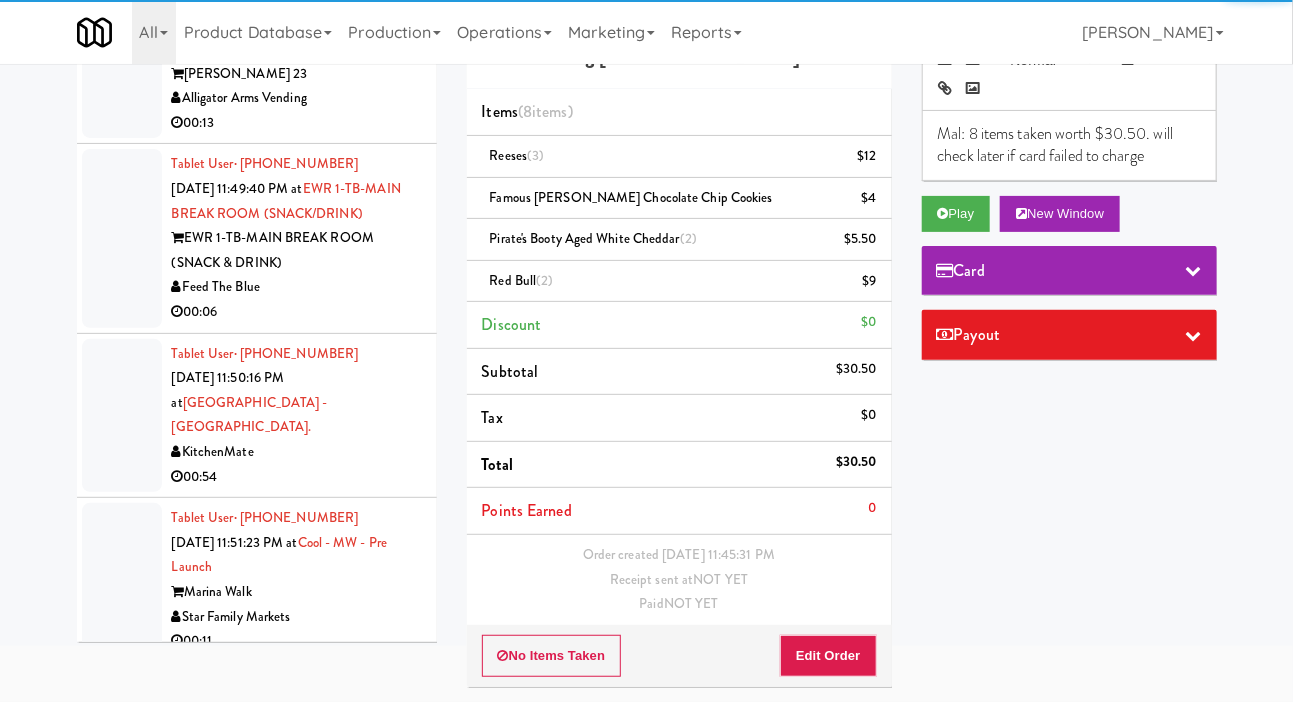 click at bounding box center [122, 62] 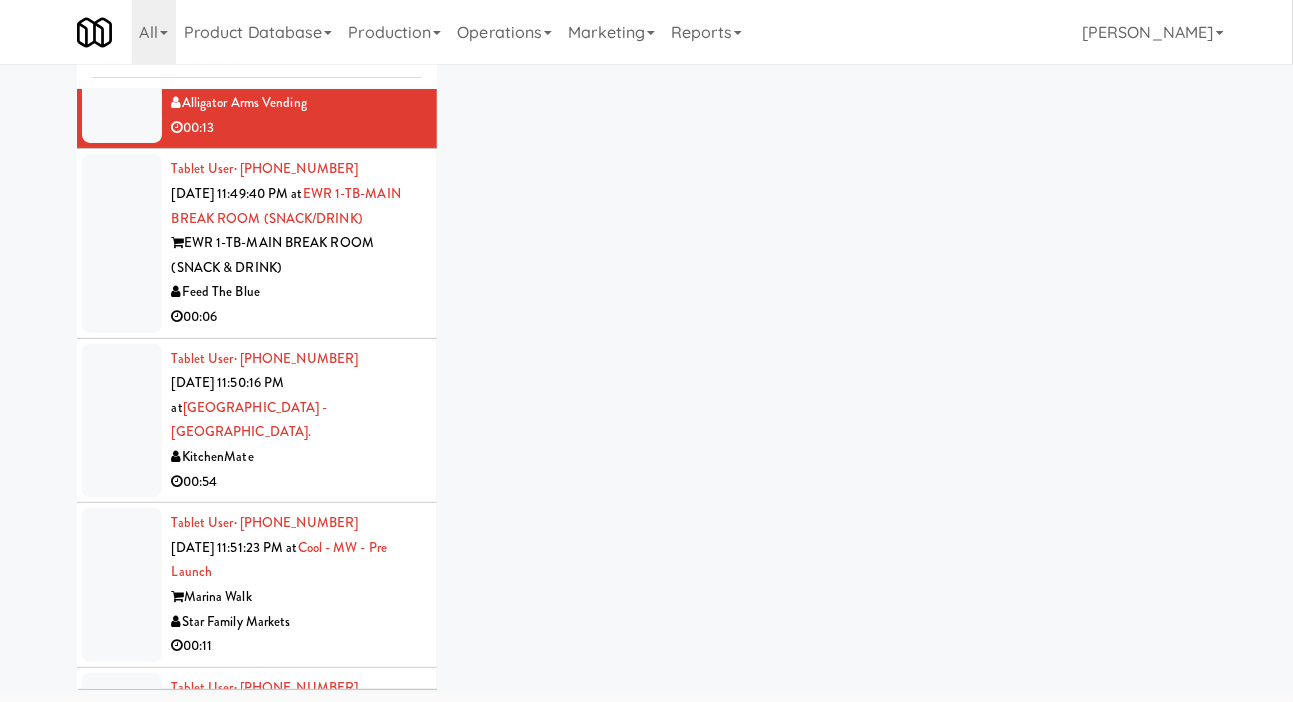 scroll, scrollTop: 7540, scrollLeft: 0, axis: vertical 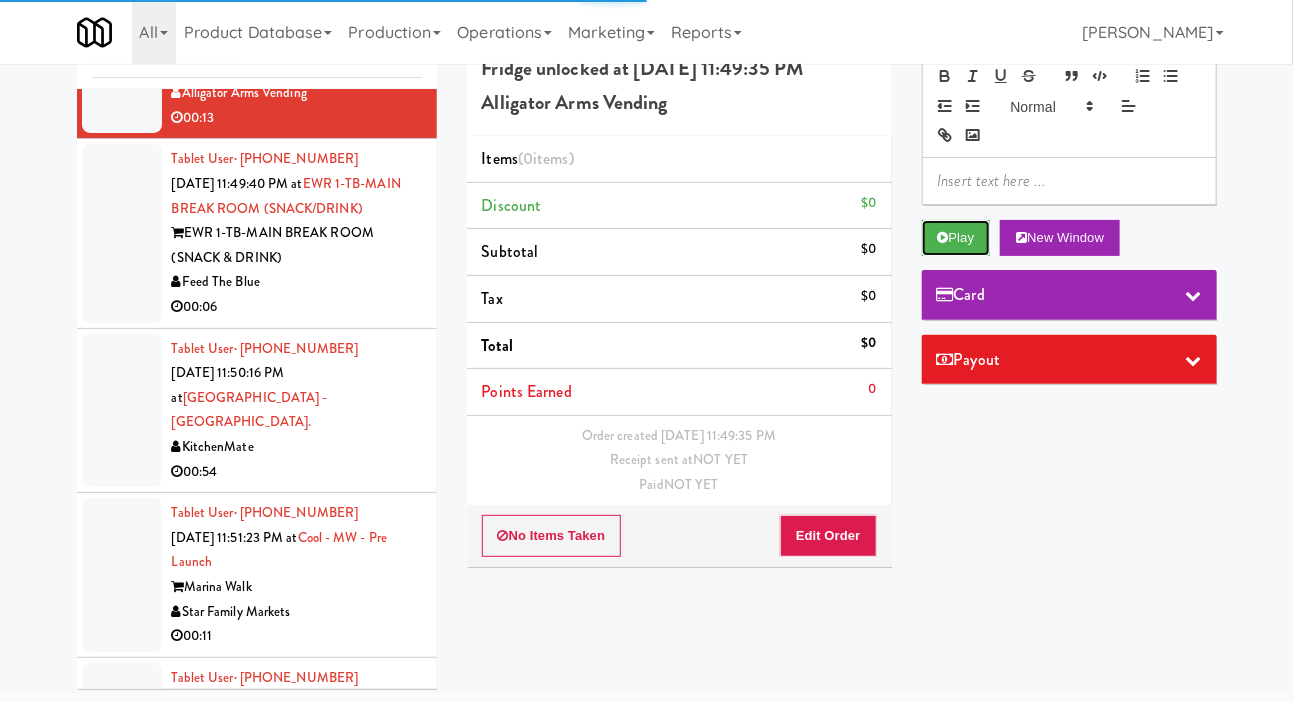 click on "Play" at bounding box center (956, 238) 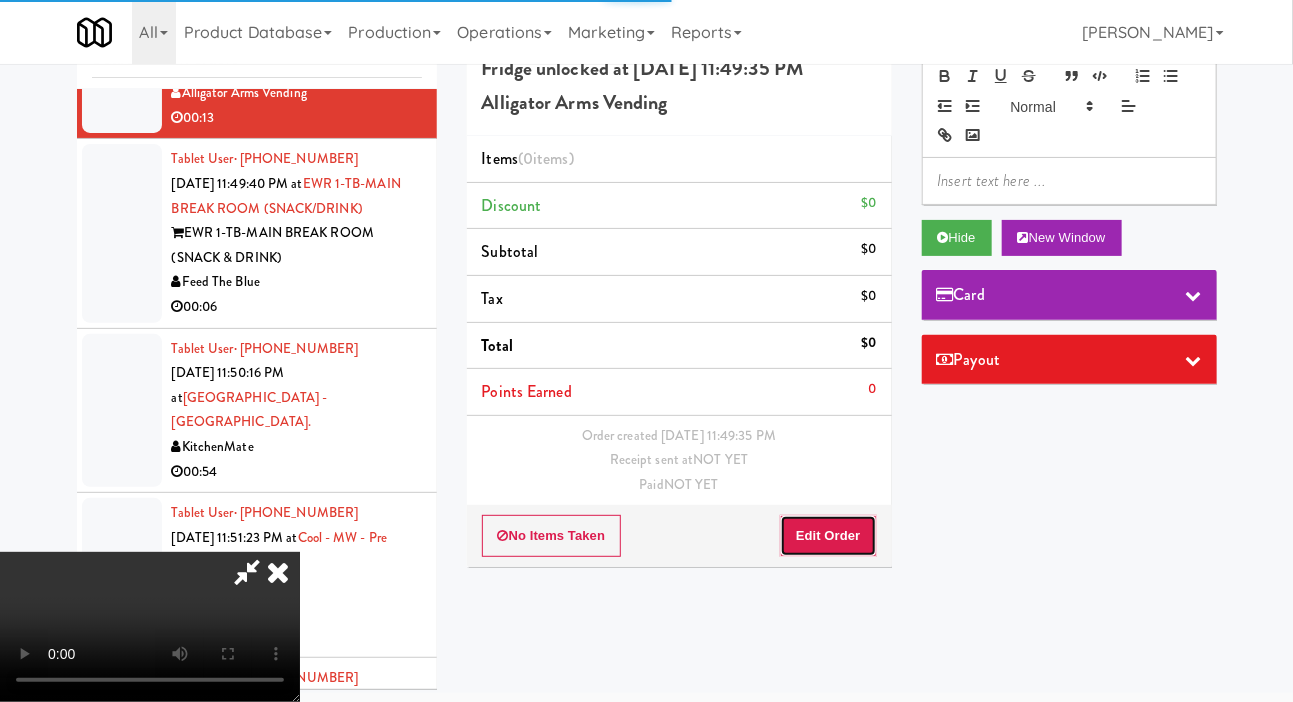 click on "Edit Order" at bounding box center (828, 536) 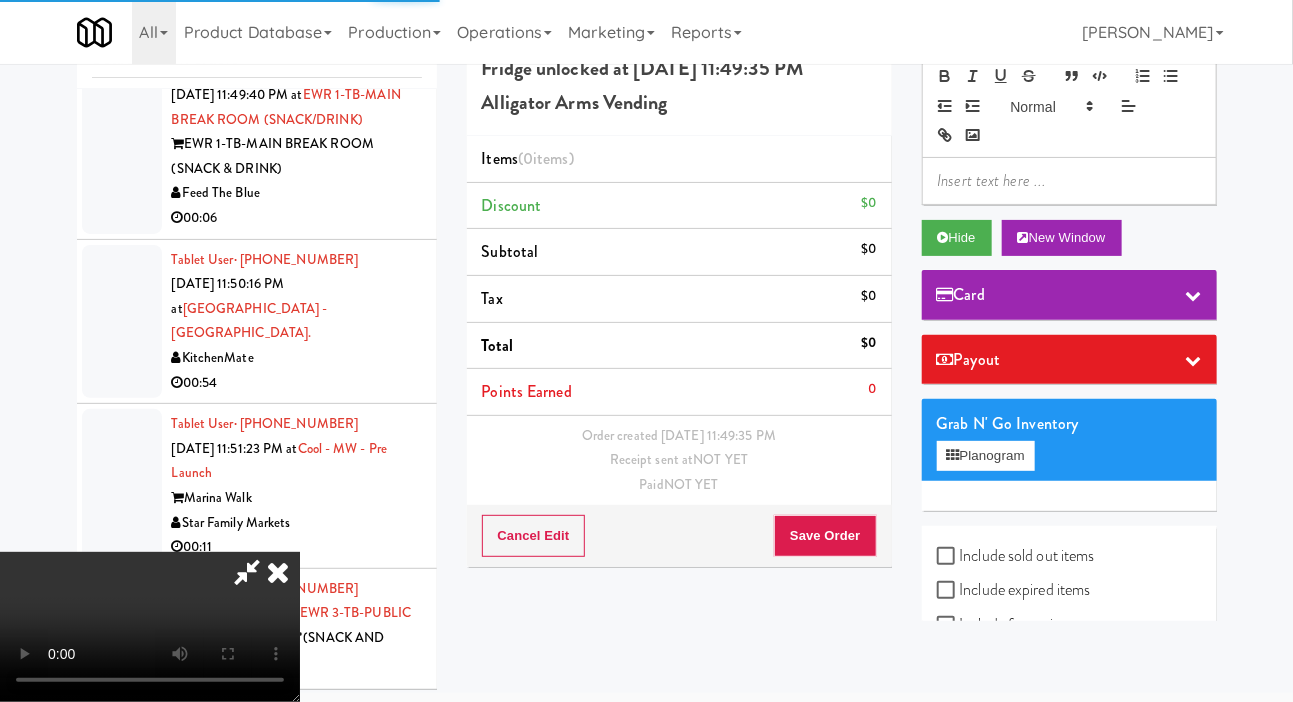 scroll, scrollTop: 7630, scrollLeft: 0, axis: vertical 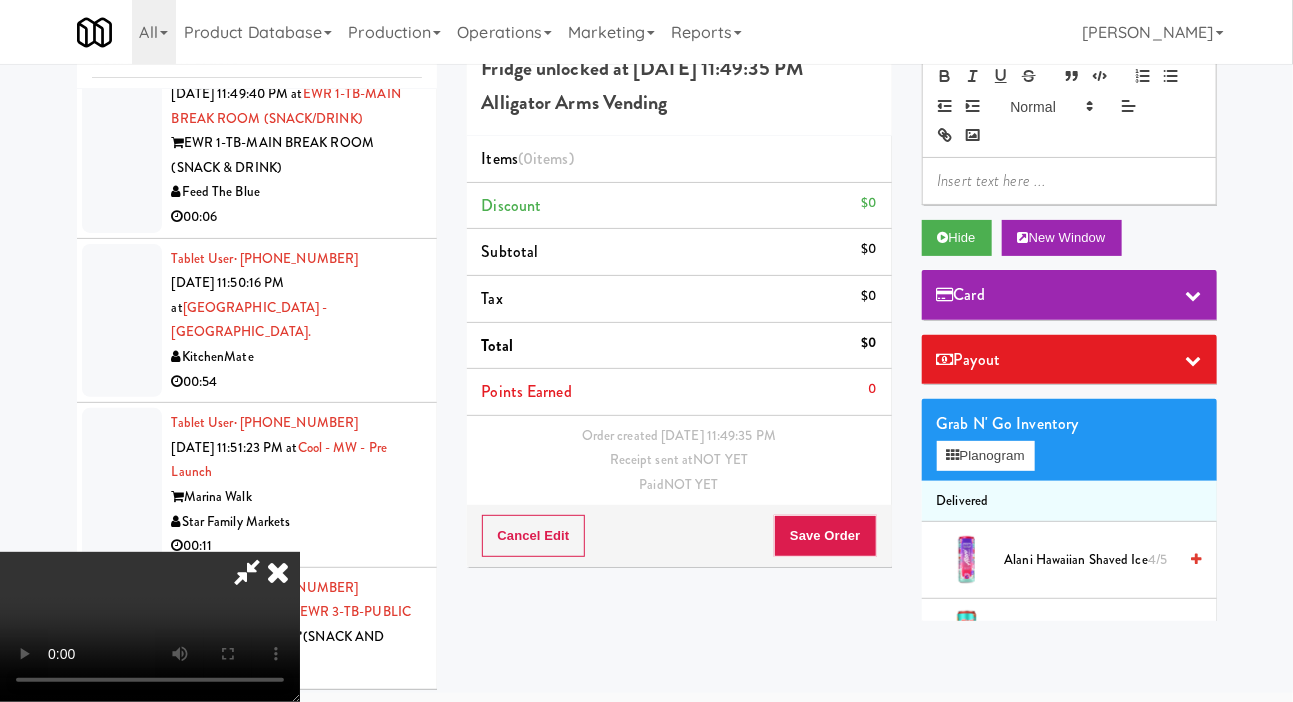 type 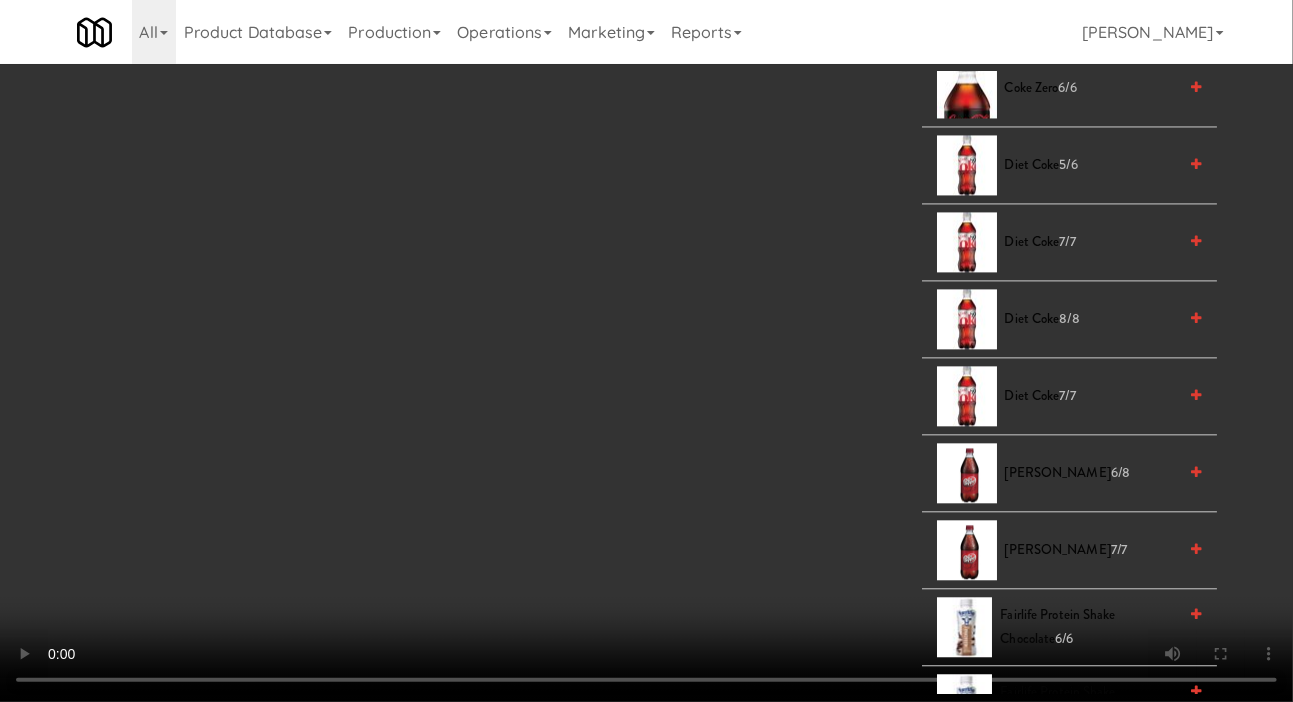 scroll, scrollTop: 1621, scrollLeft: 0, axis: vertical 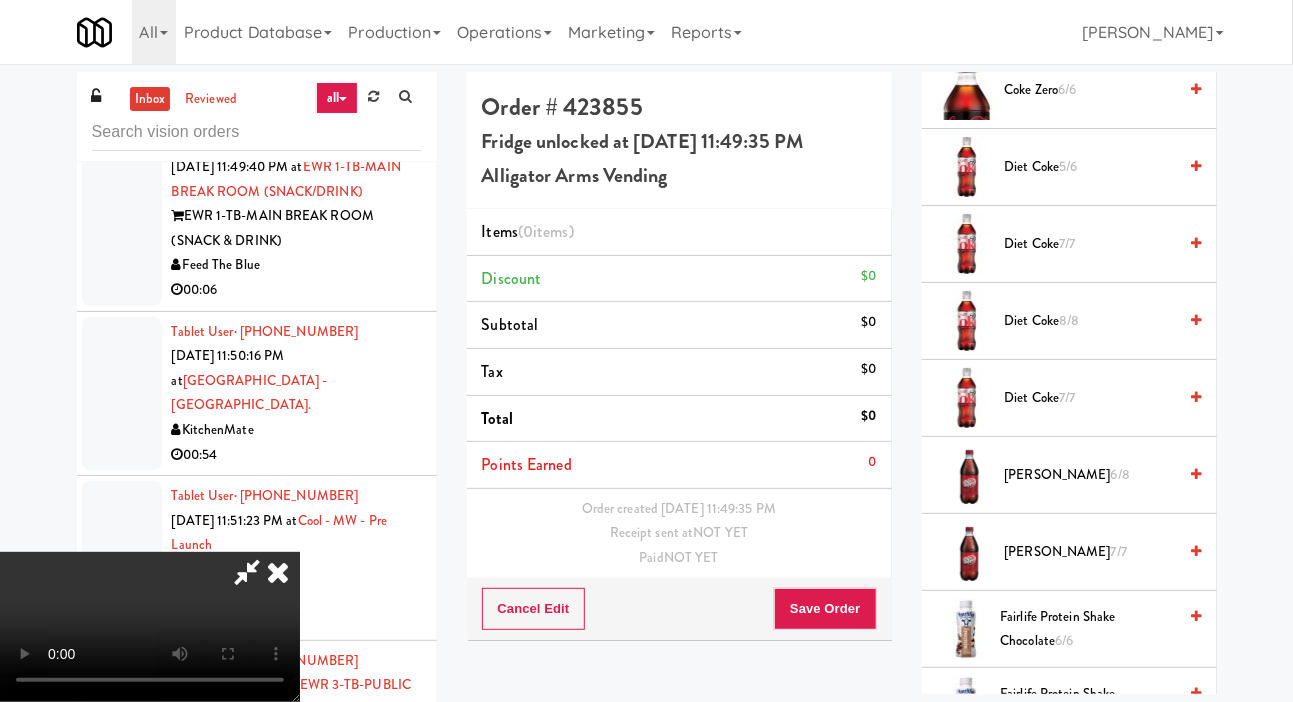 click on "Dr Pepper  6/8" at bounding box center (1091, 475) 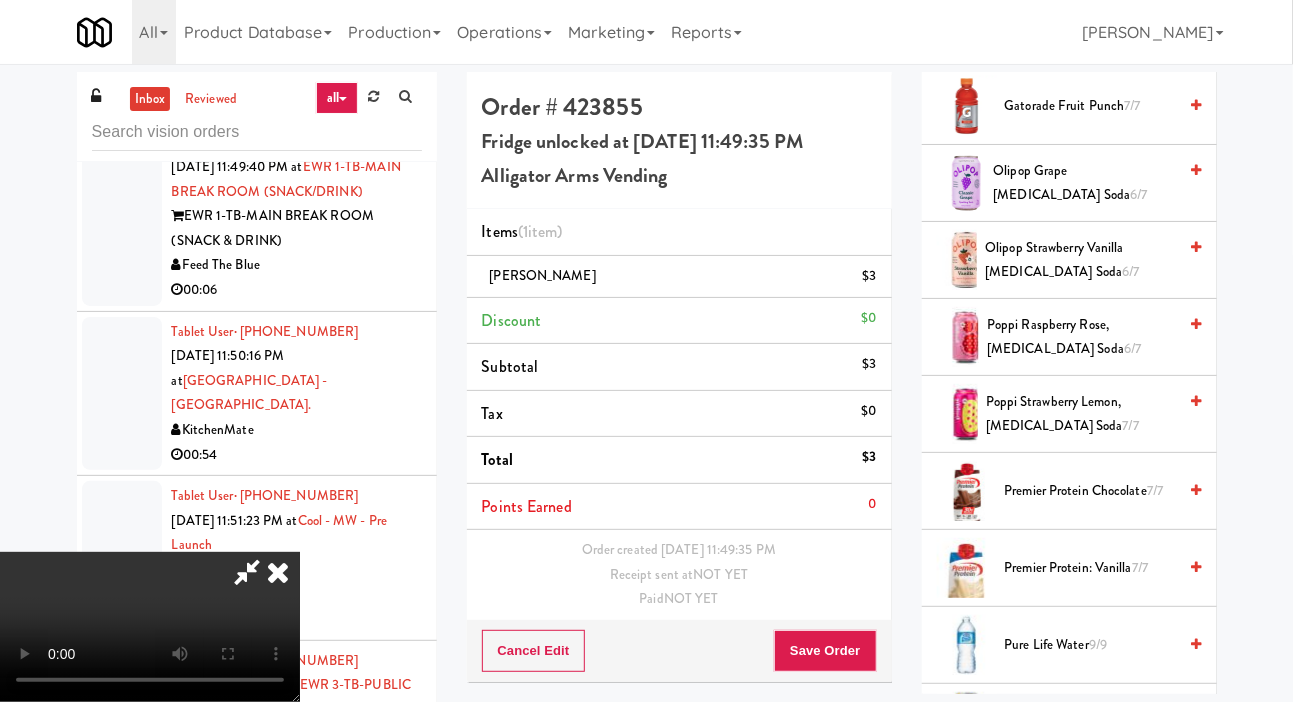 scroll, scrollTop: 2365, scrollLeft: 0, axis: vertical 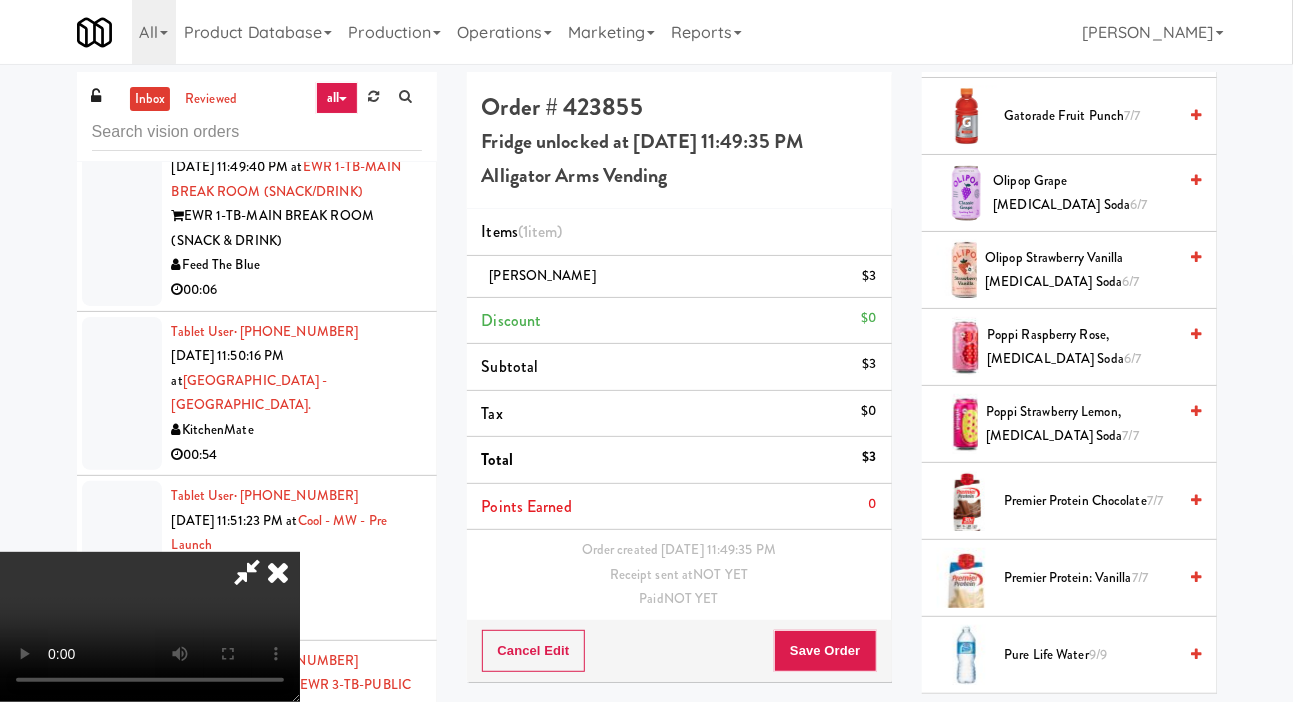 click on "Olipop Grape Prebiotic Soda  6/7" at bounding box center (1084, 193) 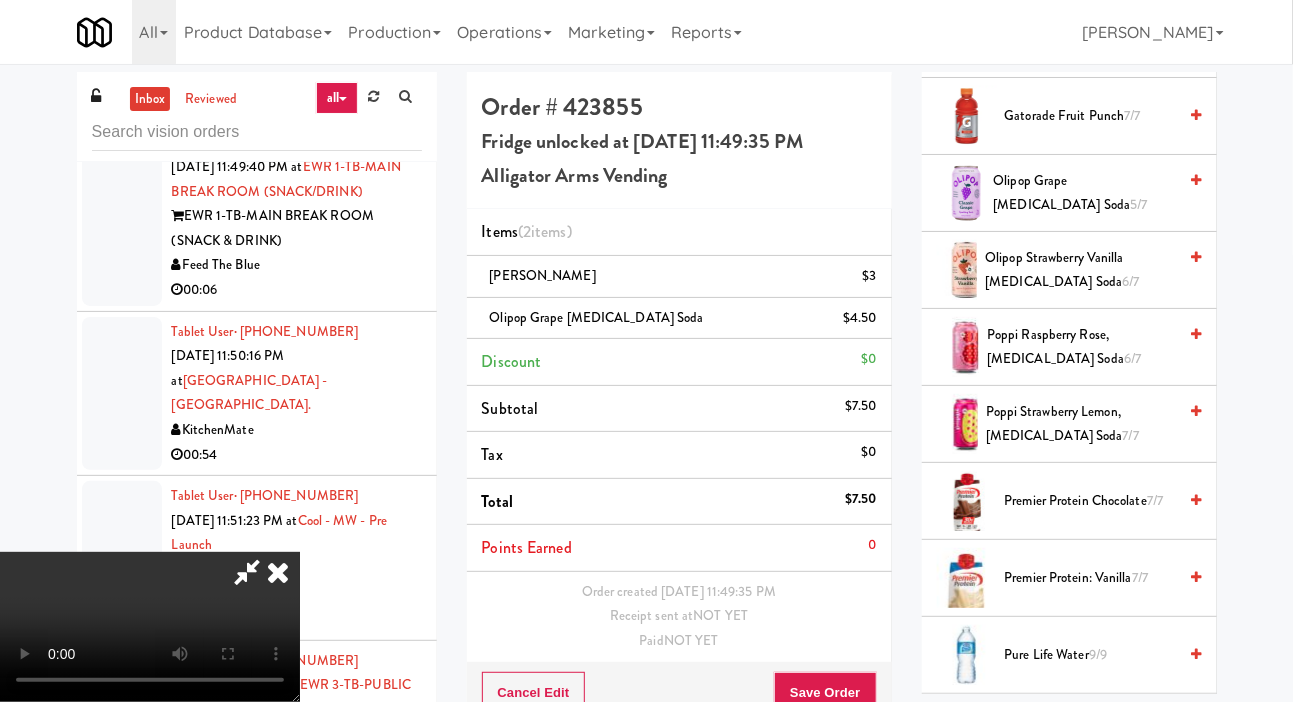 click on "Olipop Grape Prebiotic Soda  5/7" at bounding box center (1084, 193) 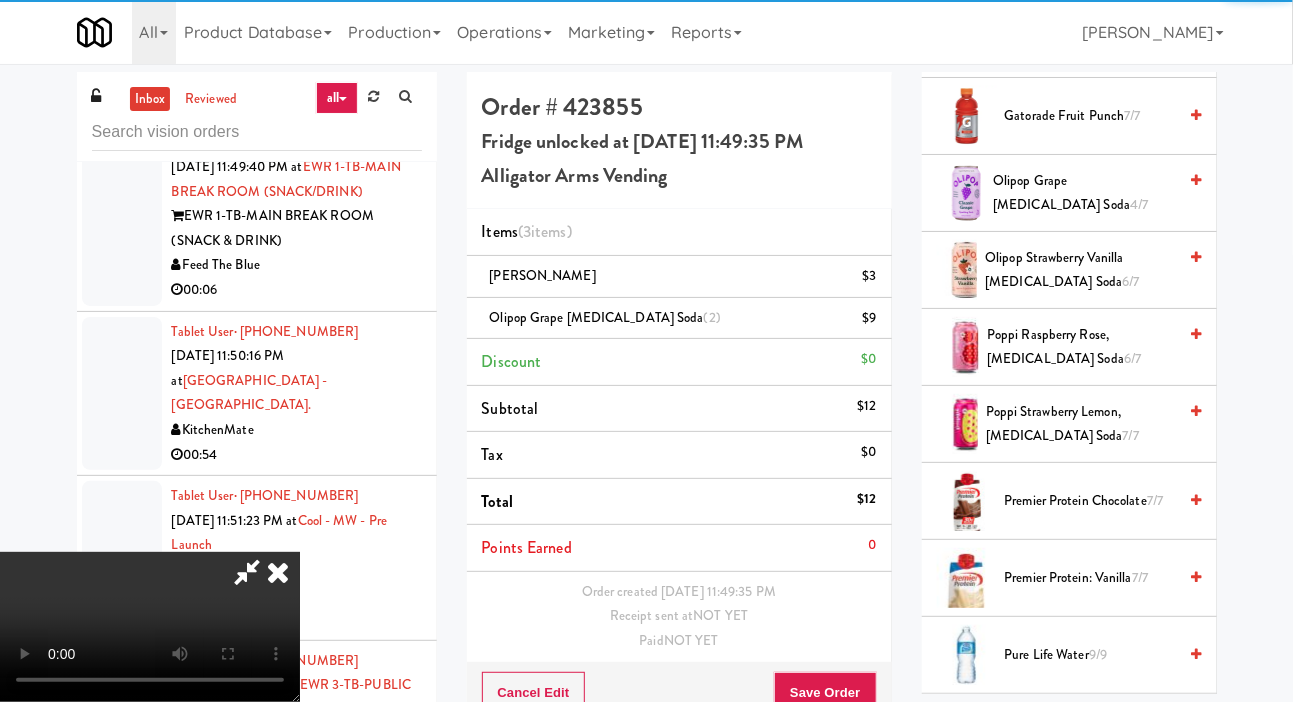 click on "Olipop Grape Prebiotic Soda  (2) $9" at bounding box center (679, 319) 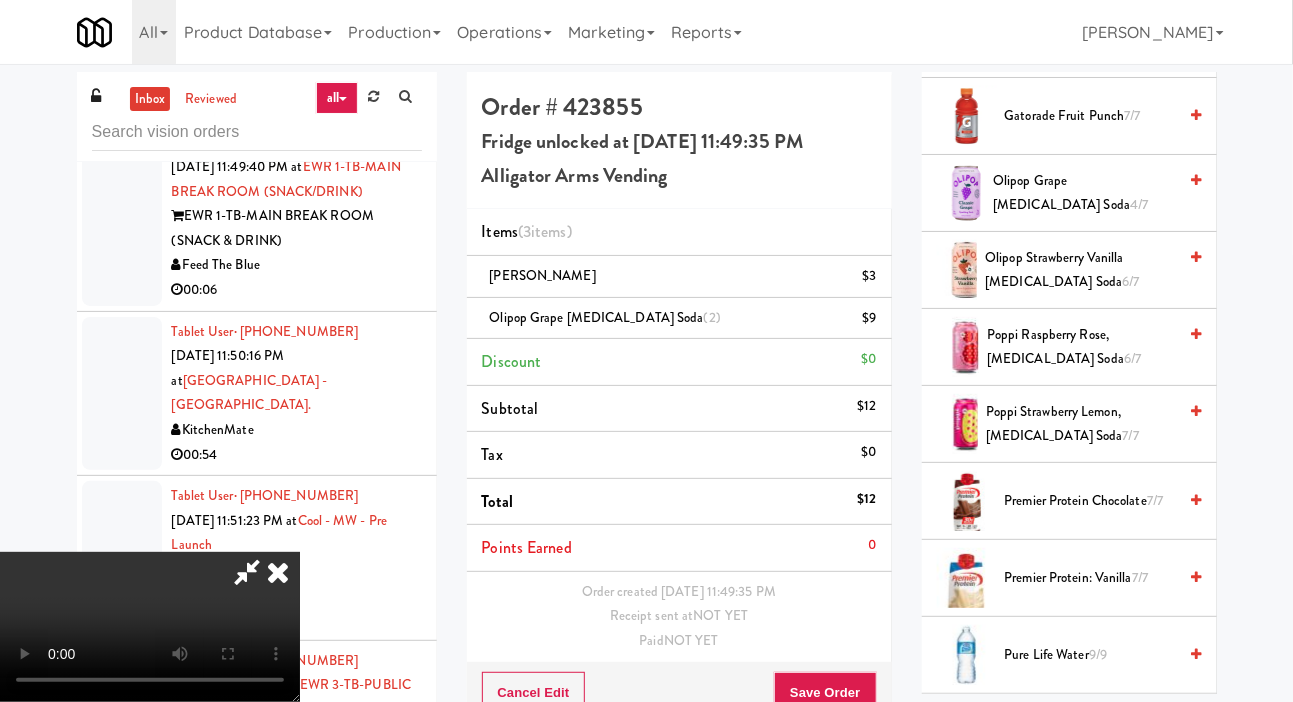 click at bounding box center [878, 325] 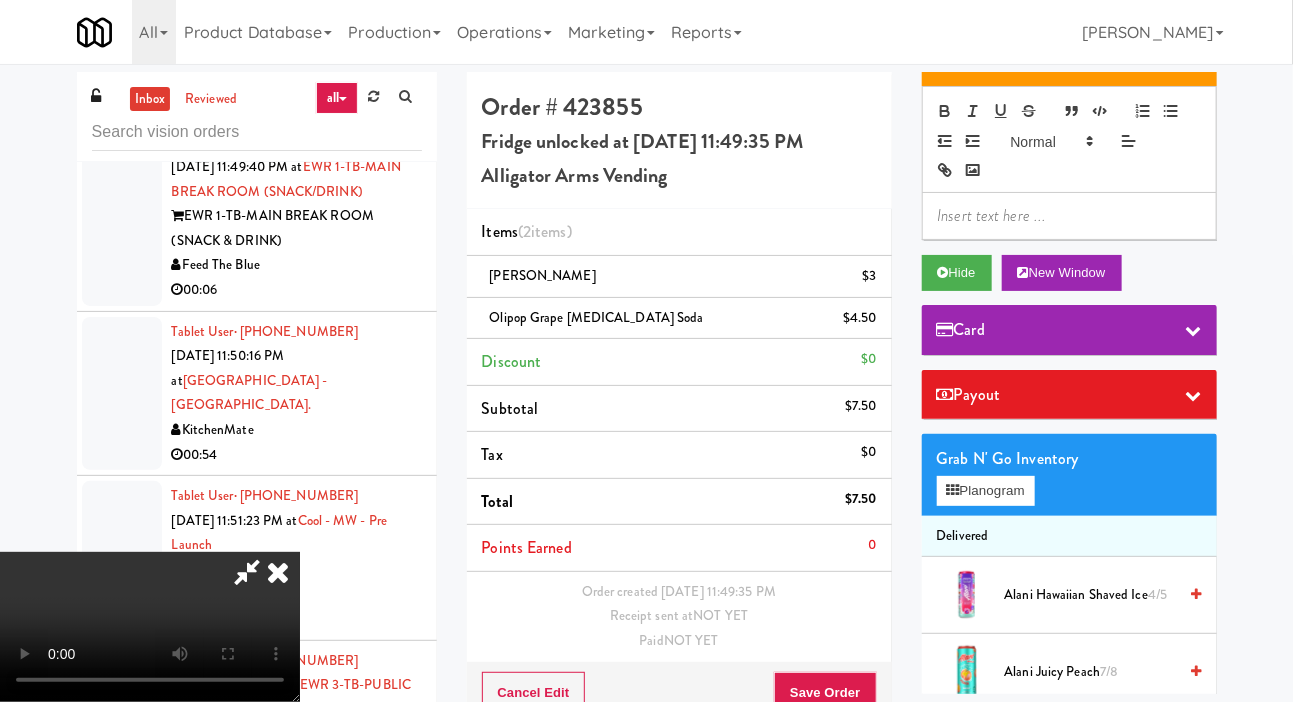 scroll, scrollTop: 0, scrollLeft: 0, axis: both 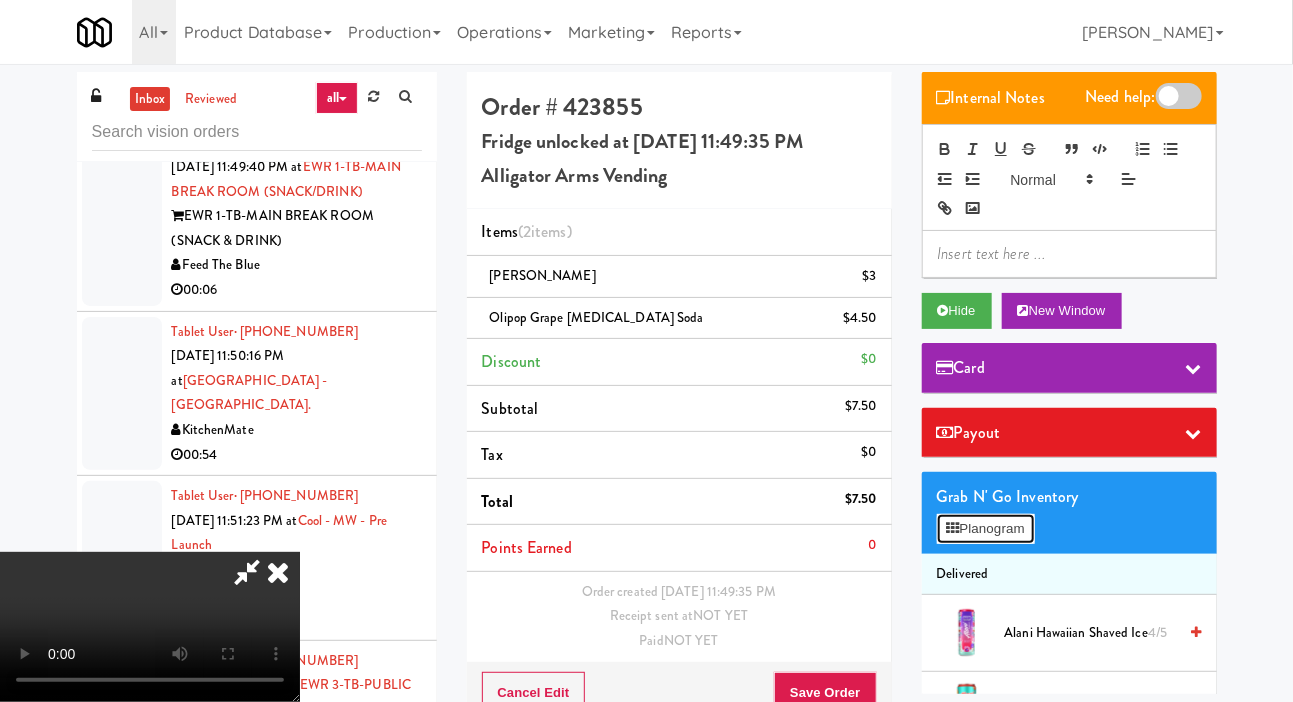 click on "Planogram" at bounding box center [986, 529] 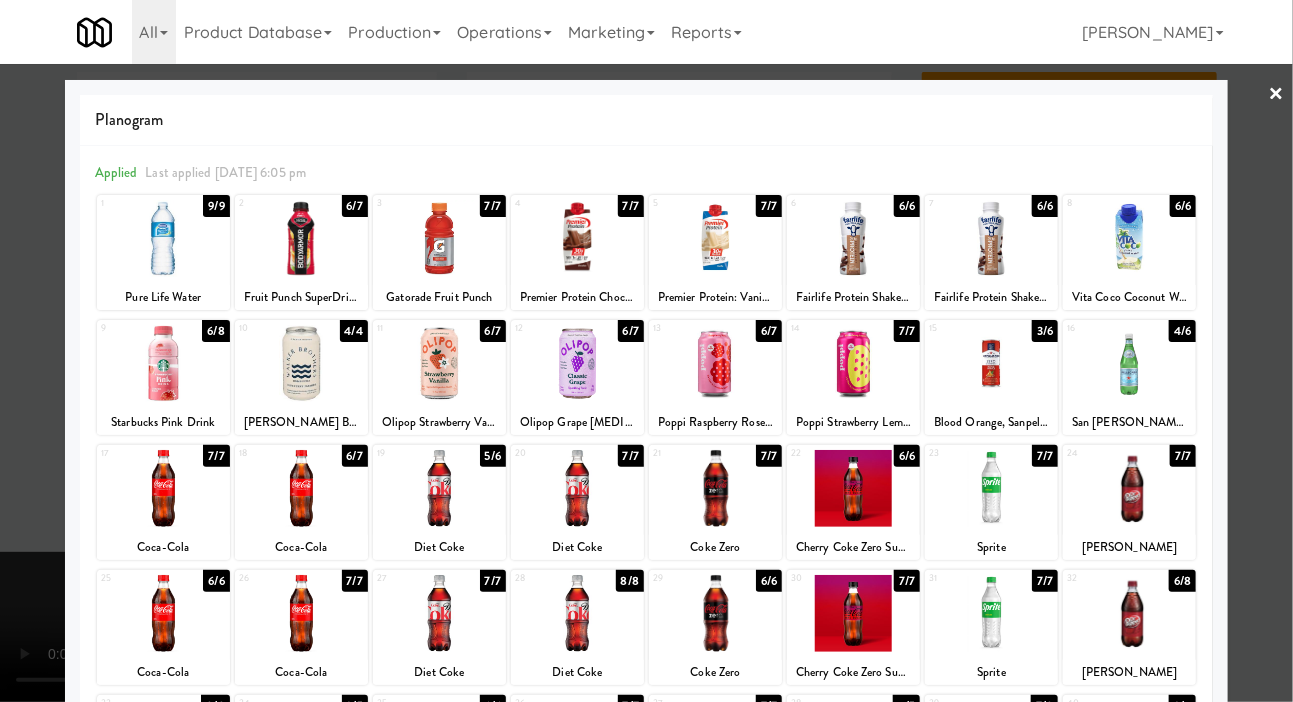 click at bounding box center [646, 351] 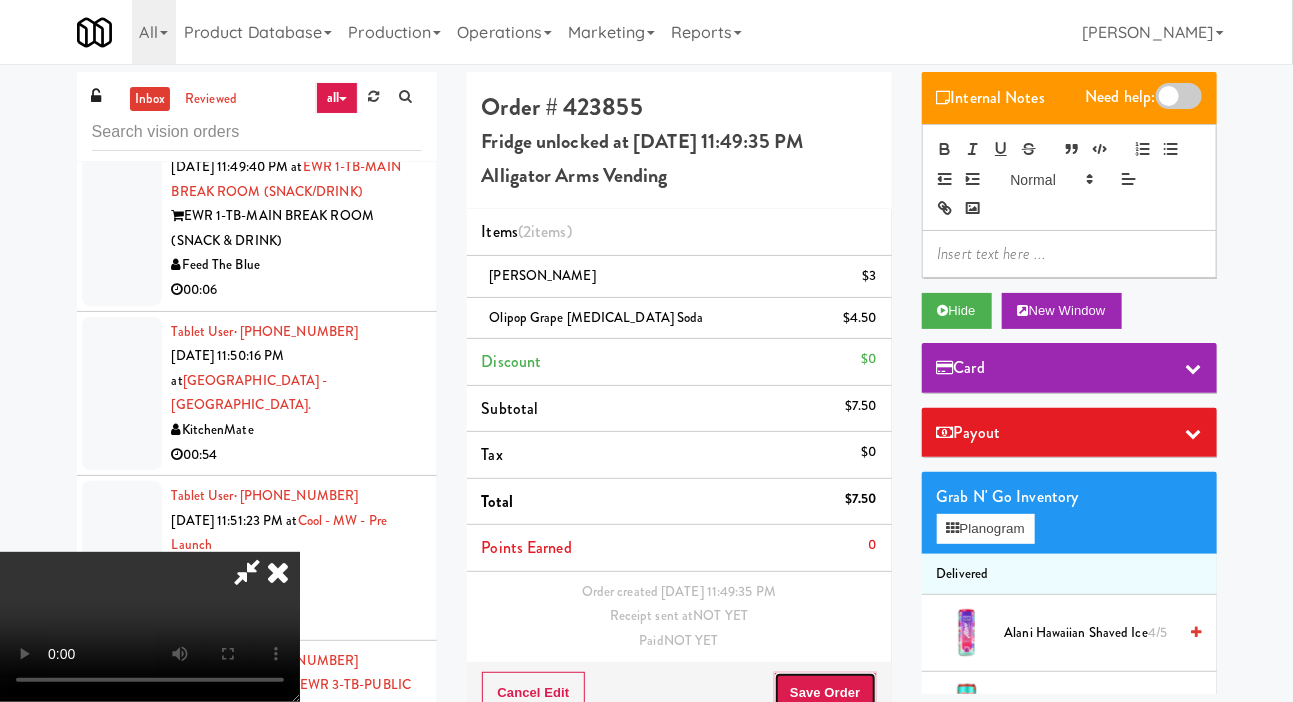 click on "Save Order" at bounding box center [825, 693] 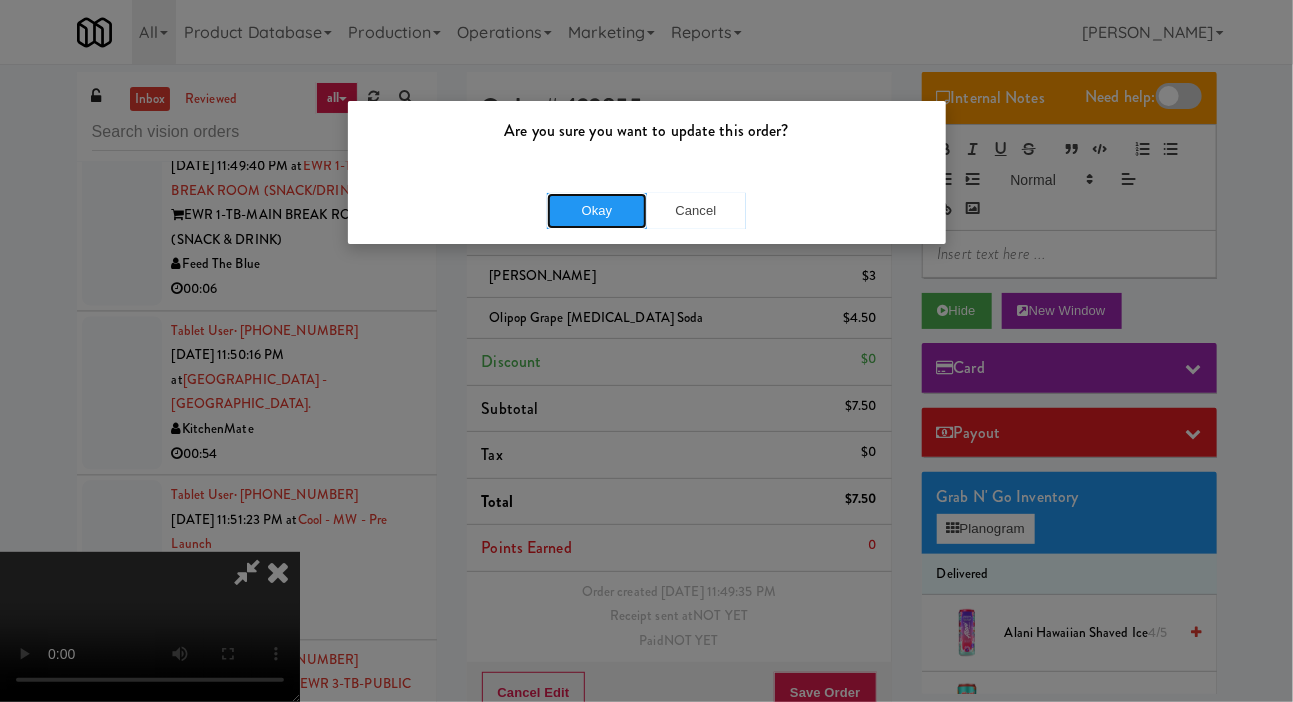 click on "Okay" at bounding box center [597, 211] 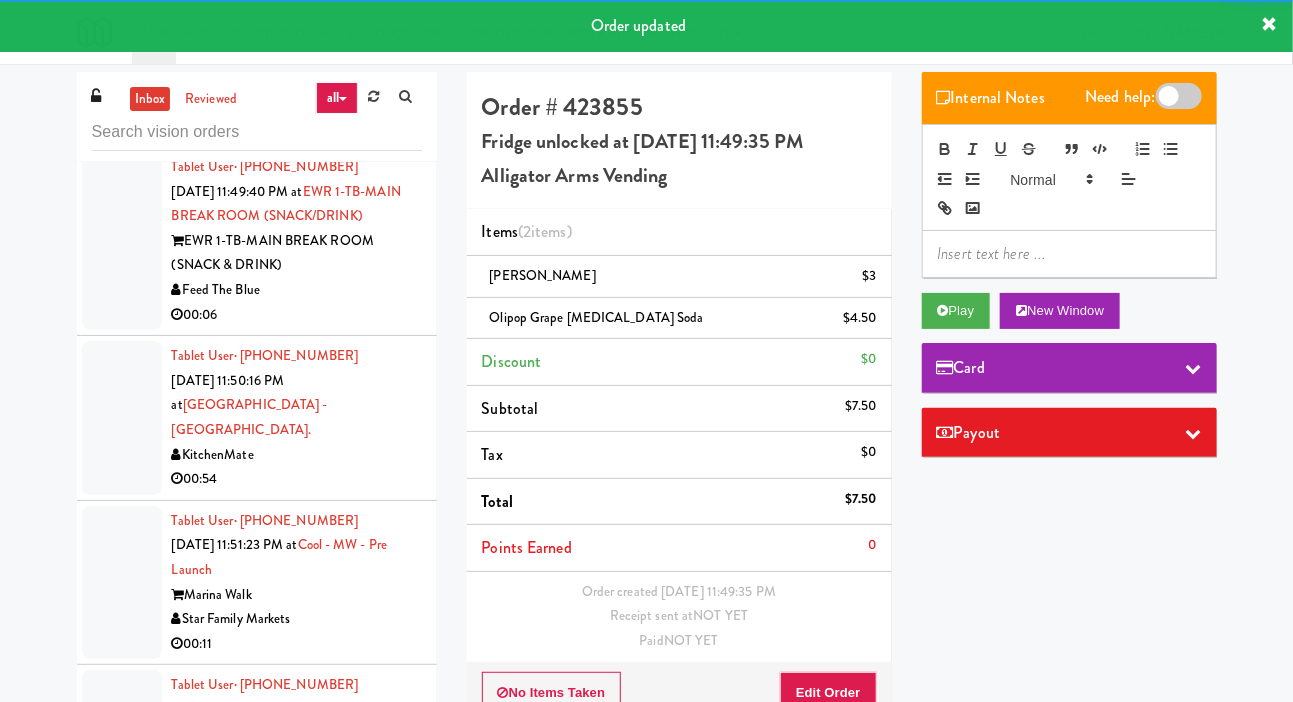 click at bounding box center (122, 241) 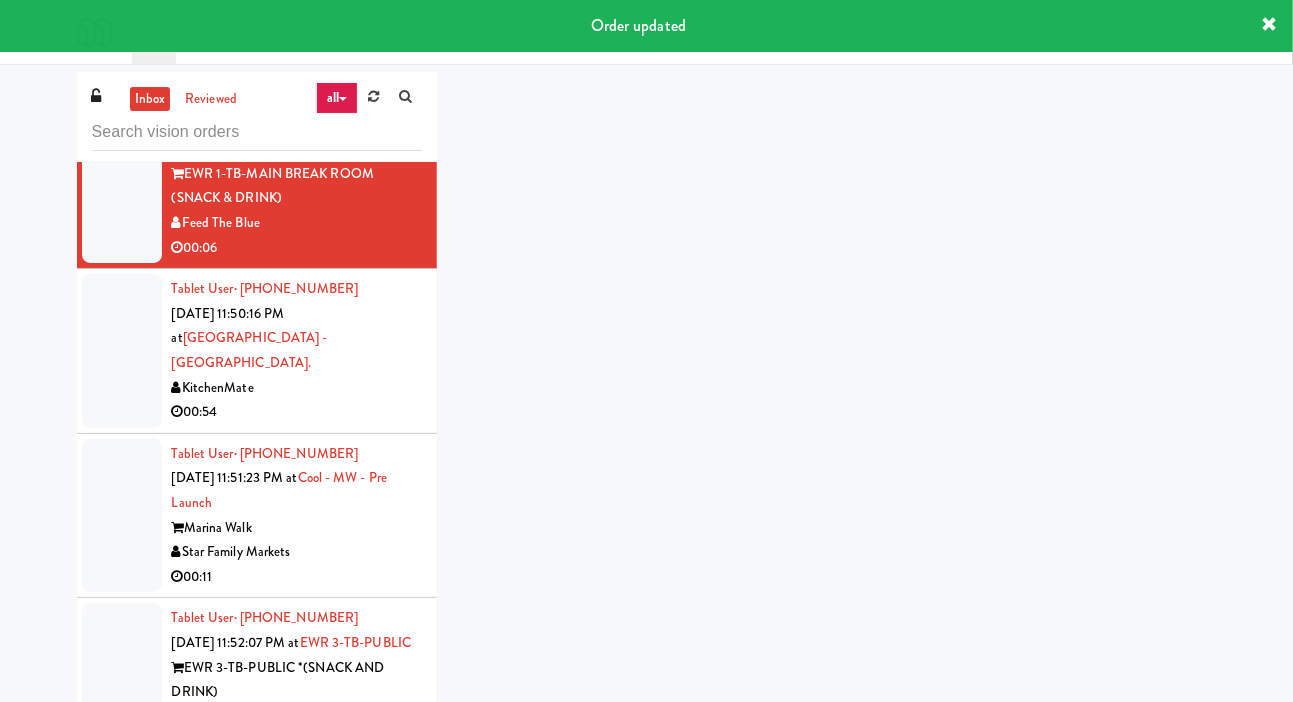 scroll, scrollTop: 7758, scrollLeft: 0, axis: vertical 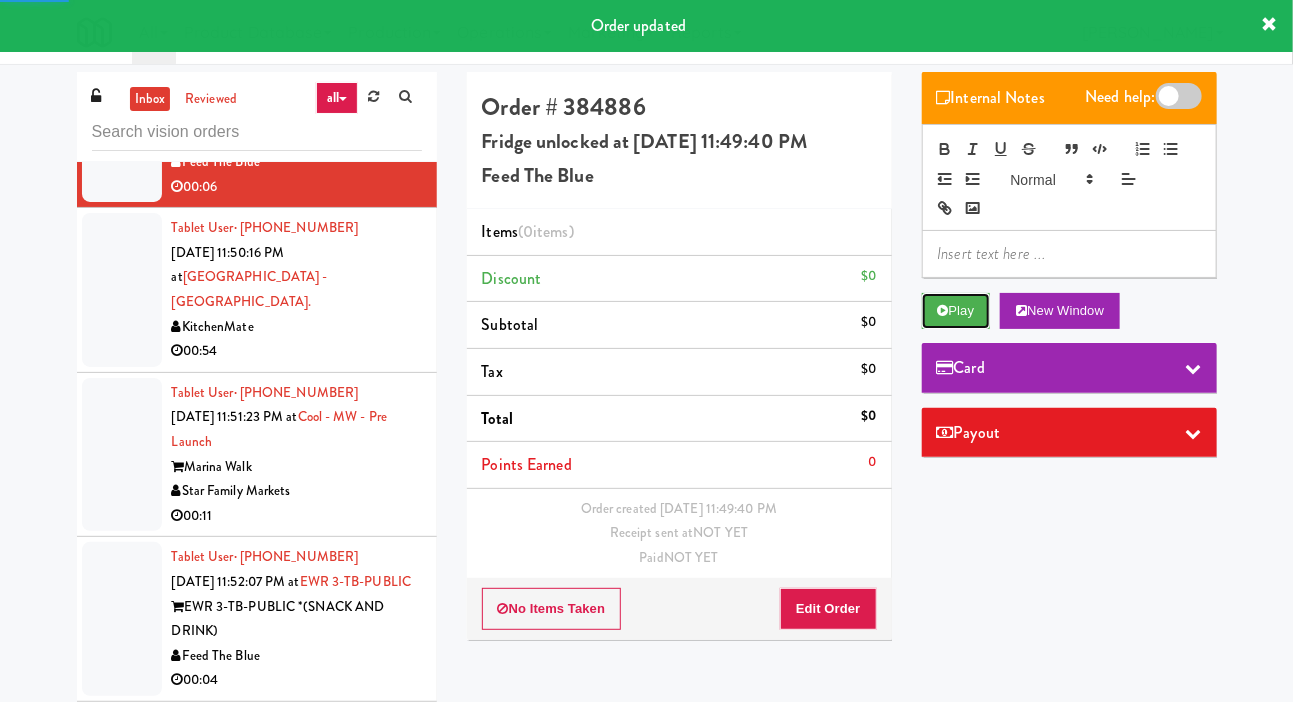 click on "Play" at bounding box center (956, 311) 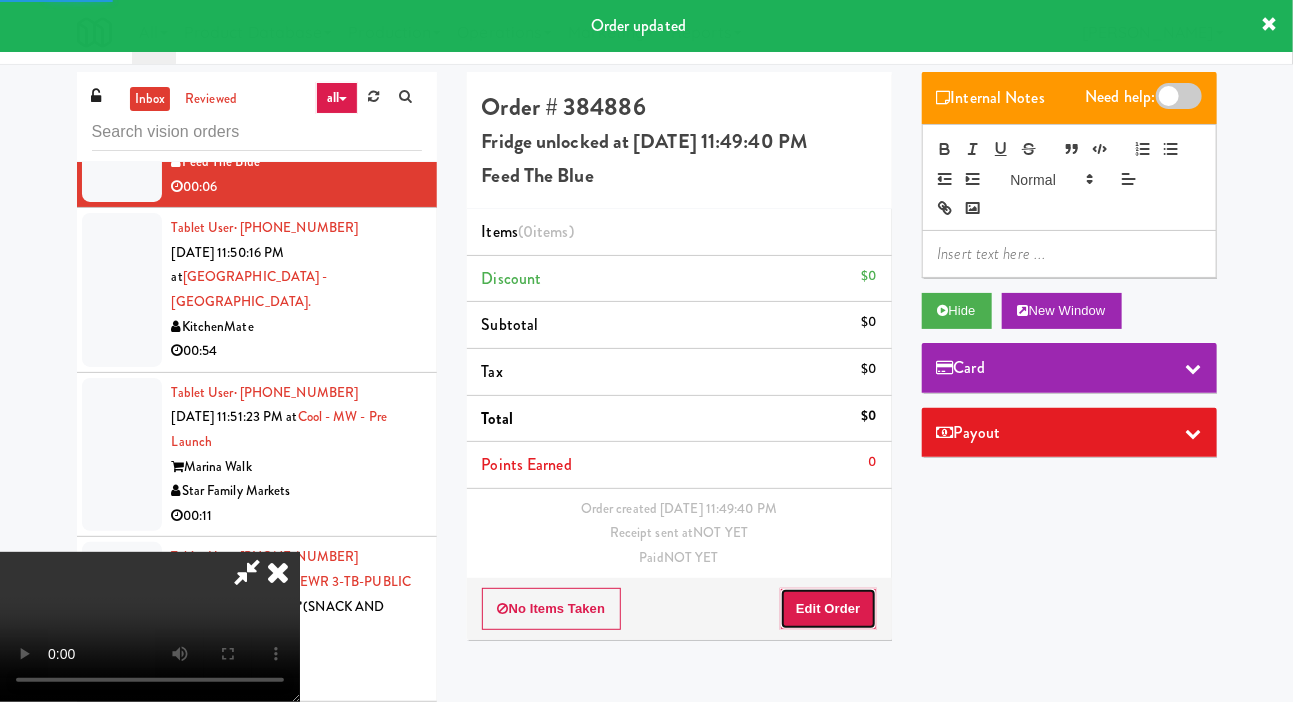 click on "Edit Order" at bounding box center (828, 609) 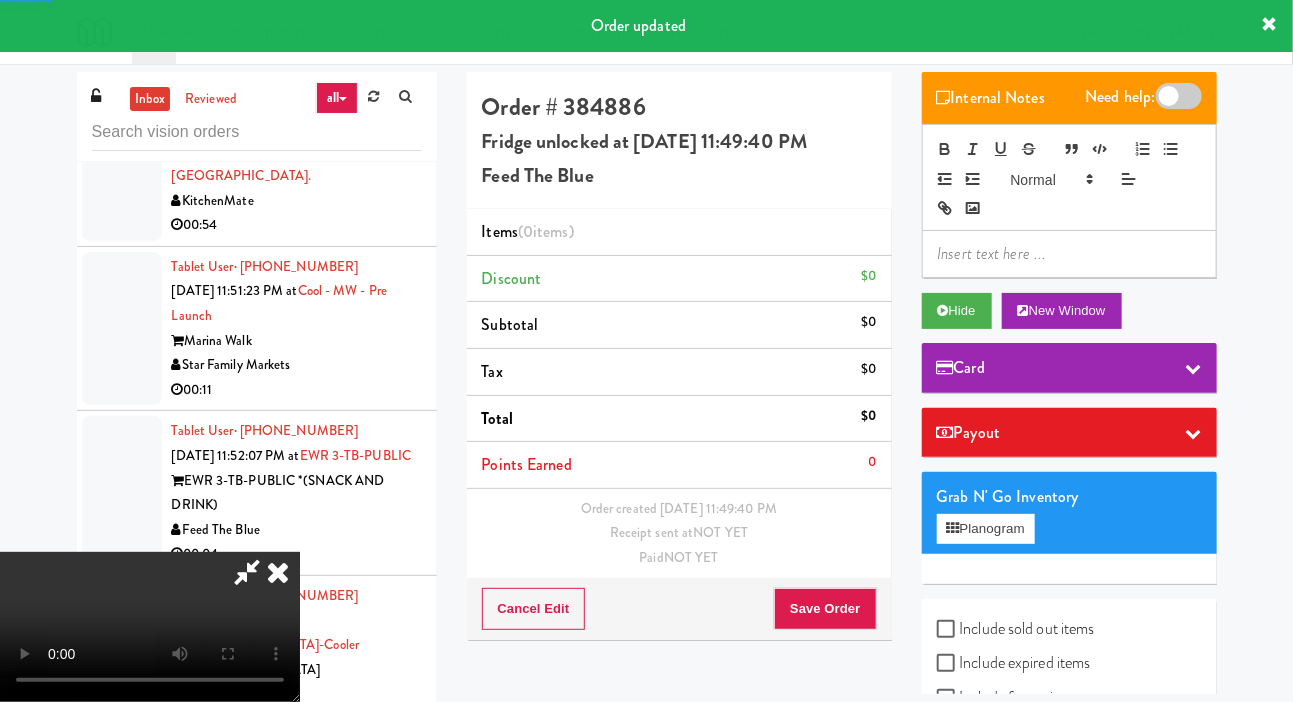 scroll, scrollTop: 7902, scrollLeft: 0, axis: vertical 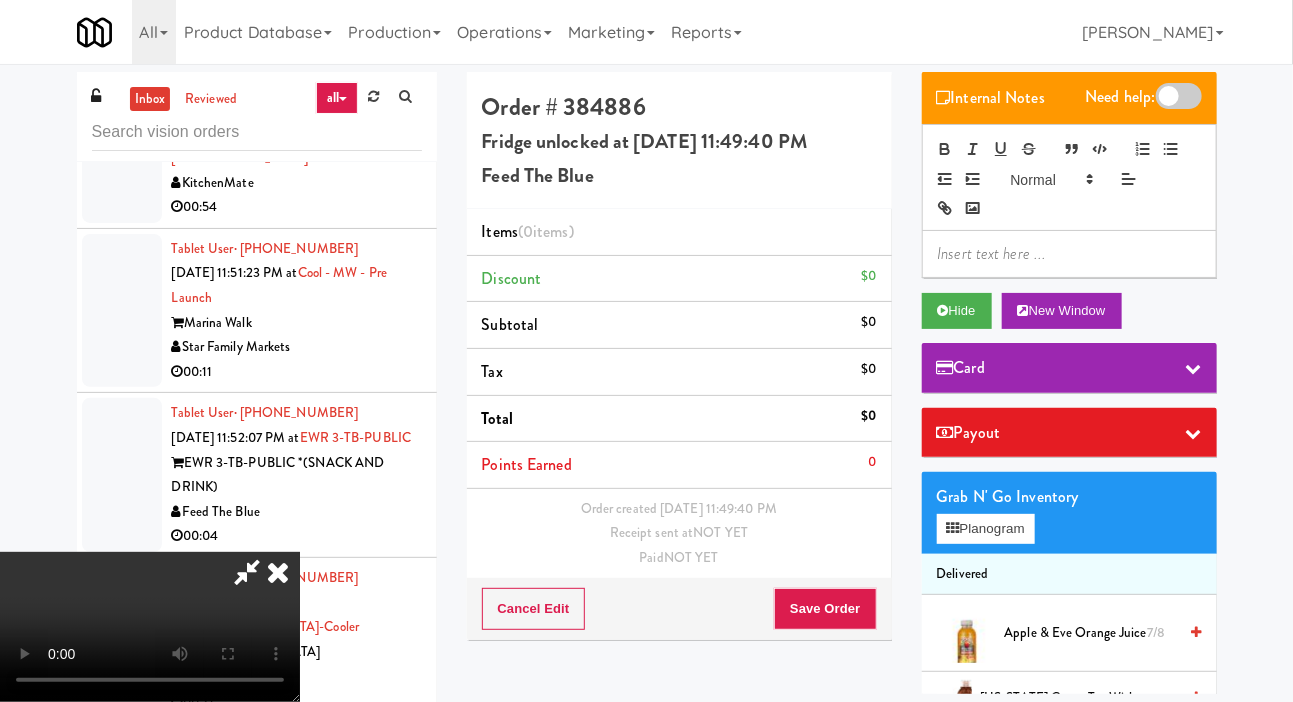 type 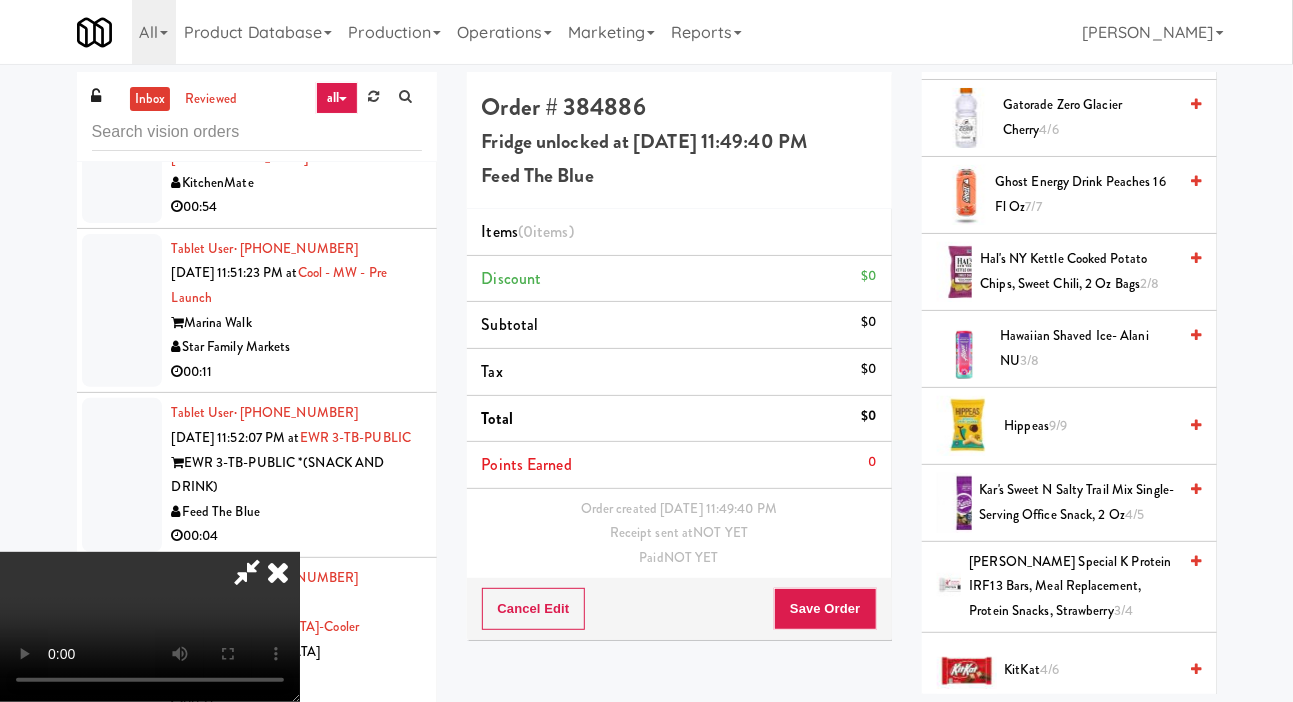 scroll, scrollTop: 1391, scrollLeft: 0, axis: vertical 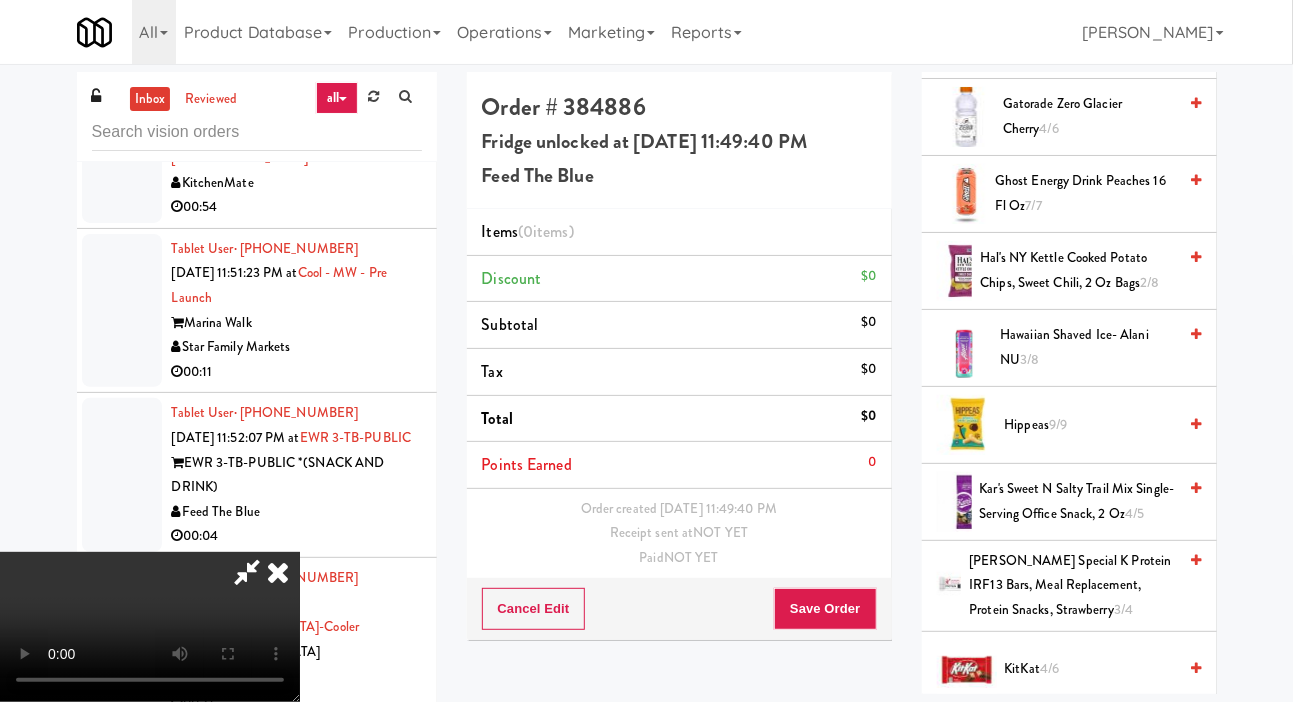 click on "4/6" at bounding box center [1049, 668] 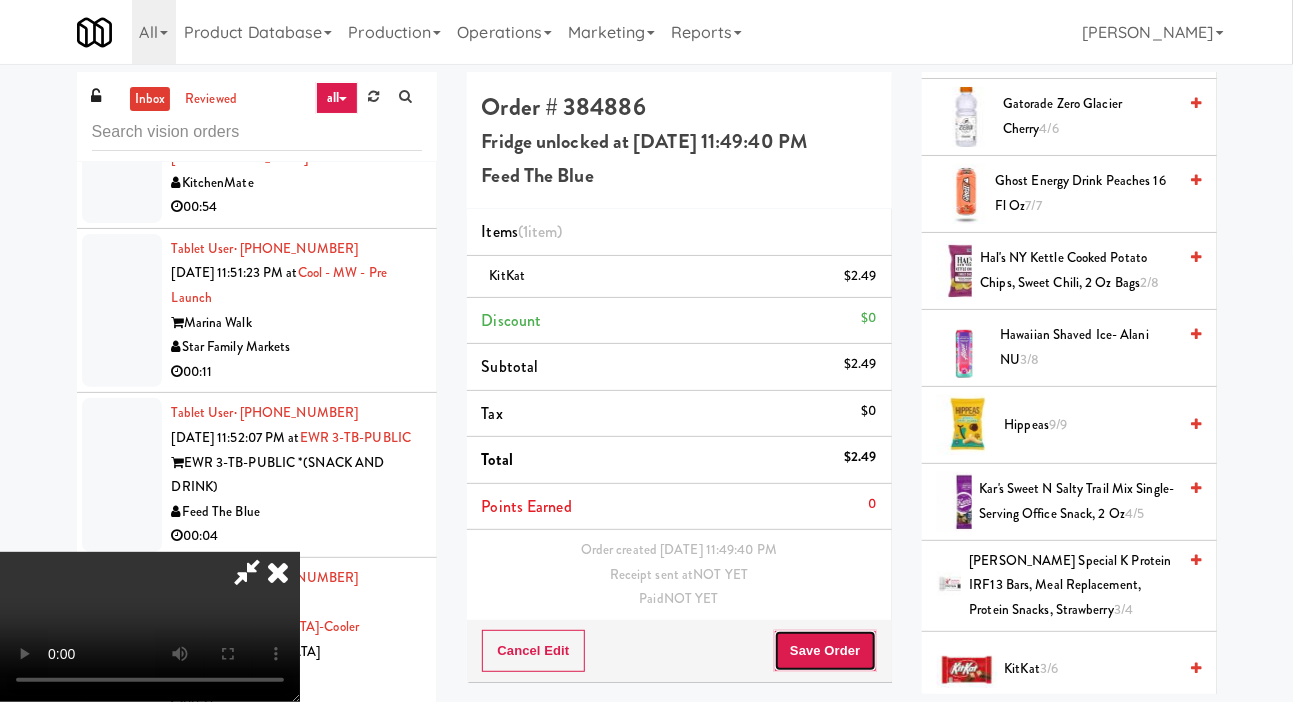 click on "Save Order" at bounding box center (825, 651) 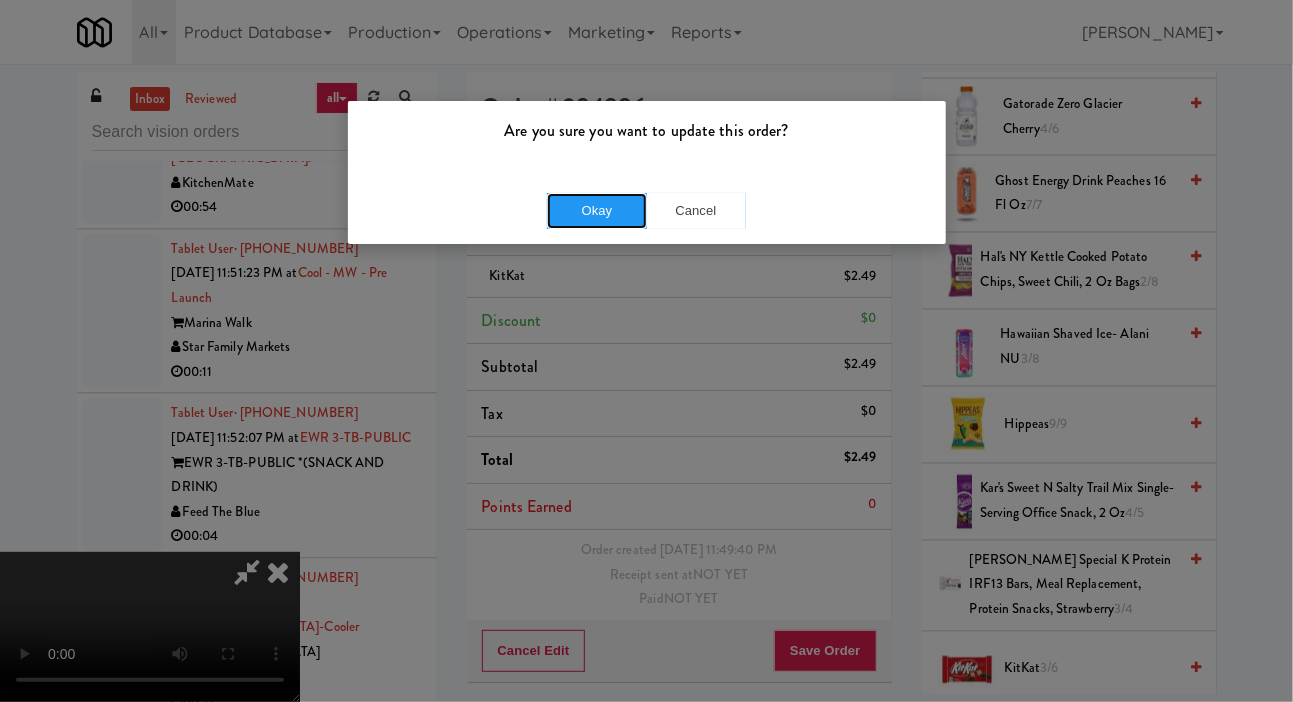 click on "Okay" at bounding box center (597, 211) 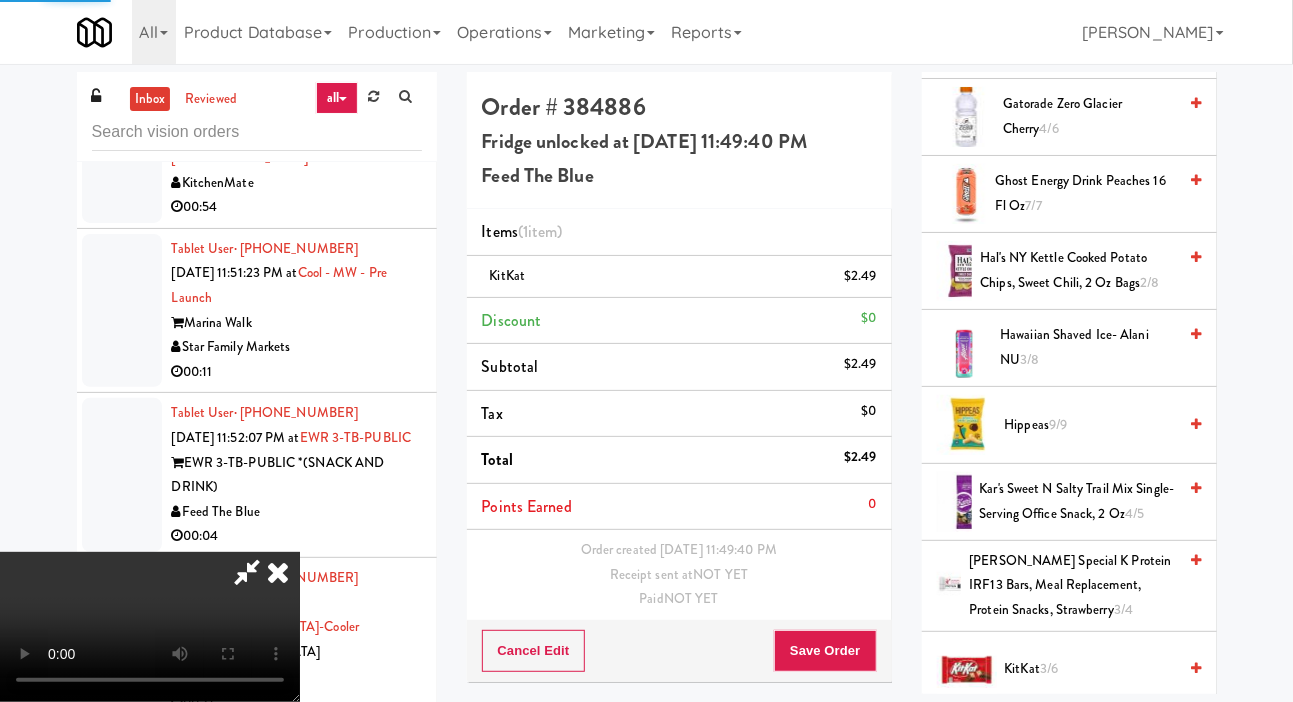 scroll, scrollTop: 0, scrollLeft: 0, axis: both 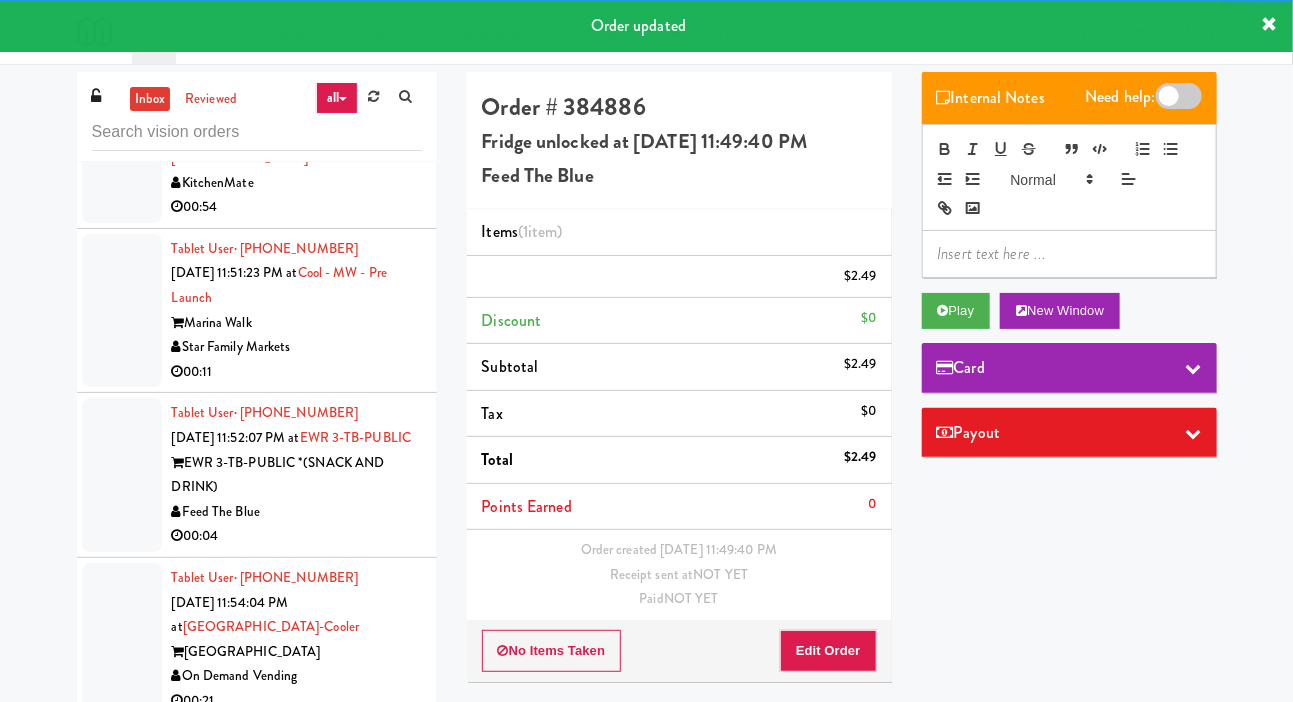click at bounding box center [122, 146] 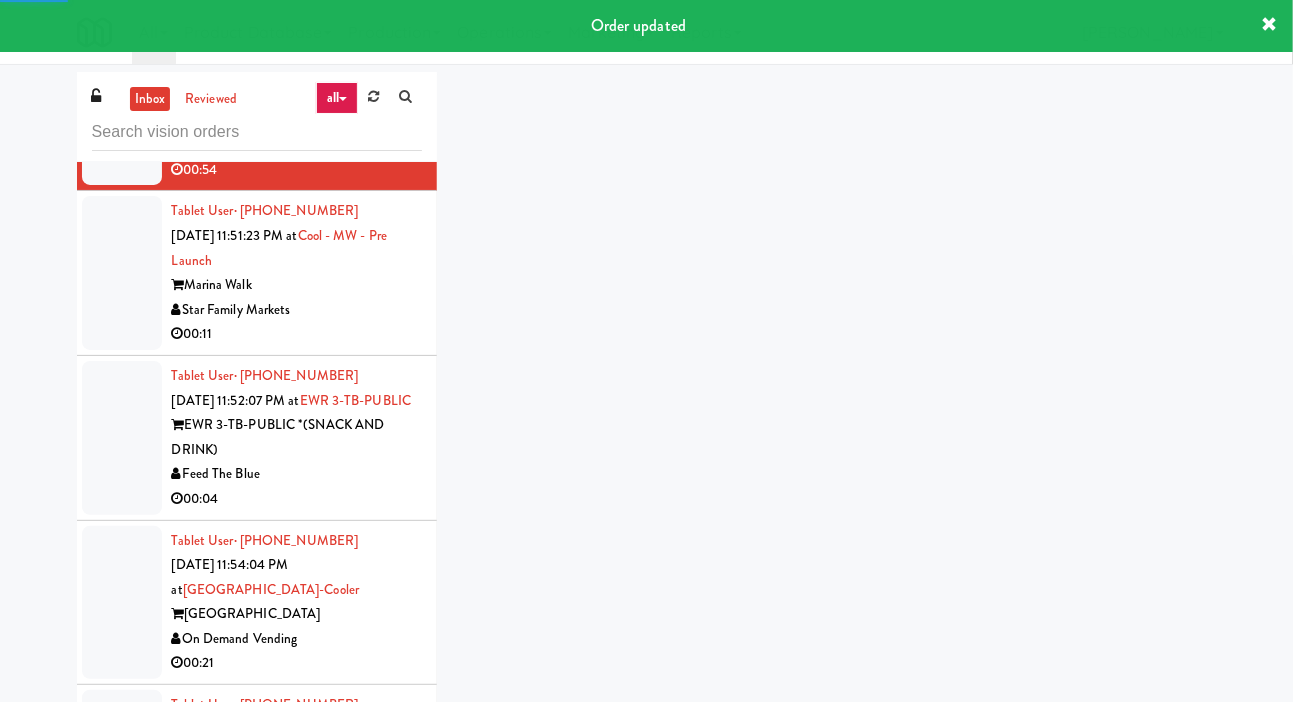 scroll, scrollTop: 7989, scrollLeft: 0, axis: vertical 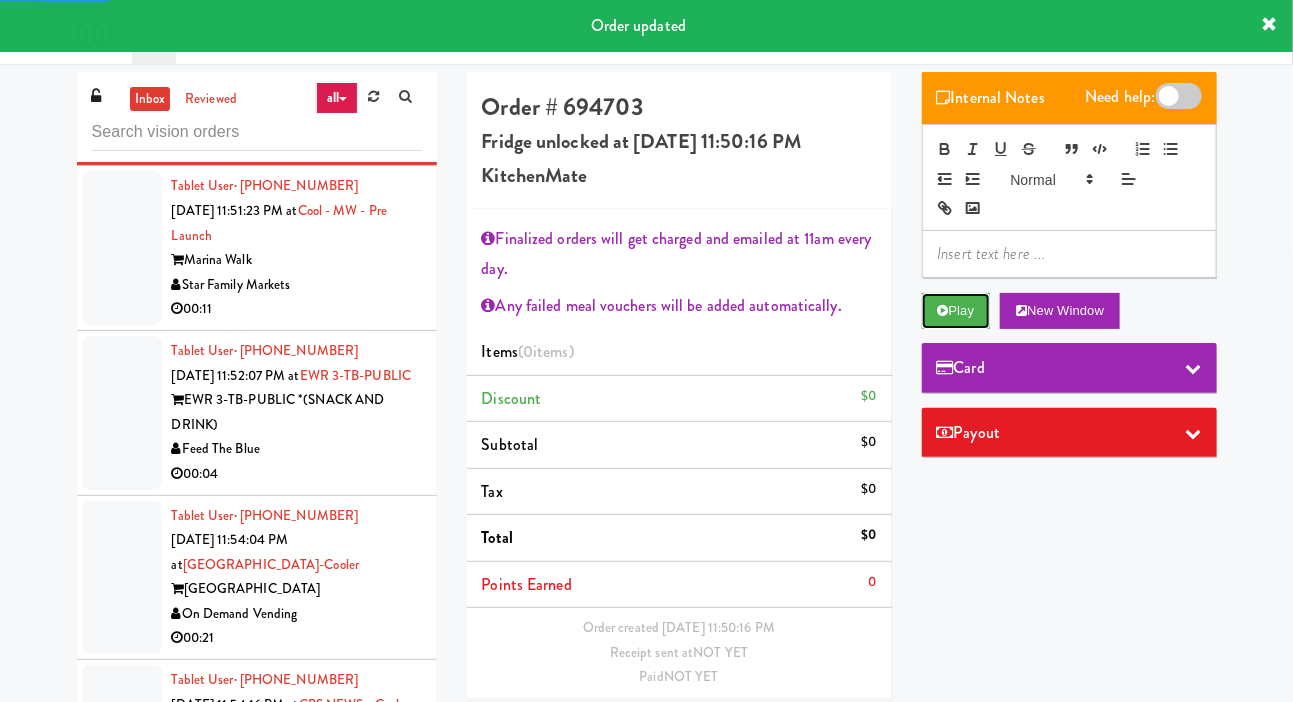 click on "Play" at bounding box center (956, 311) 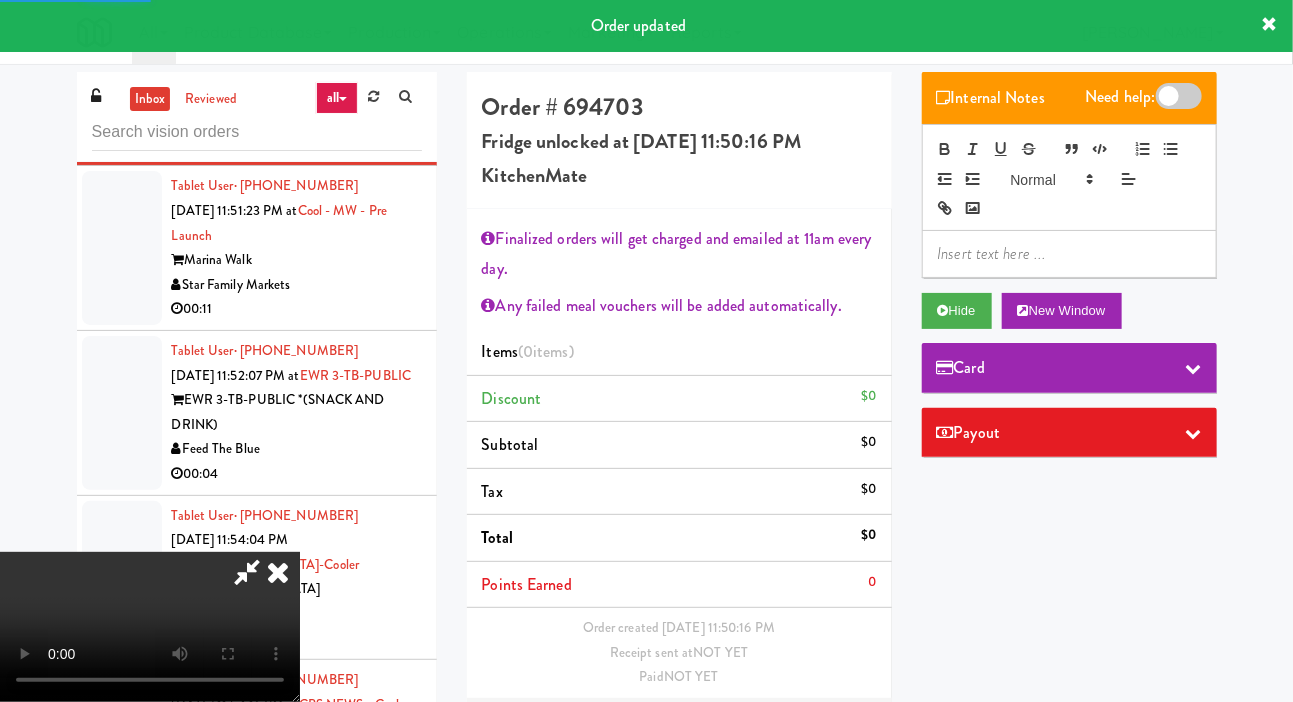 click on "Edit Order" at bounding box center (828, 729) 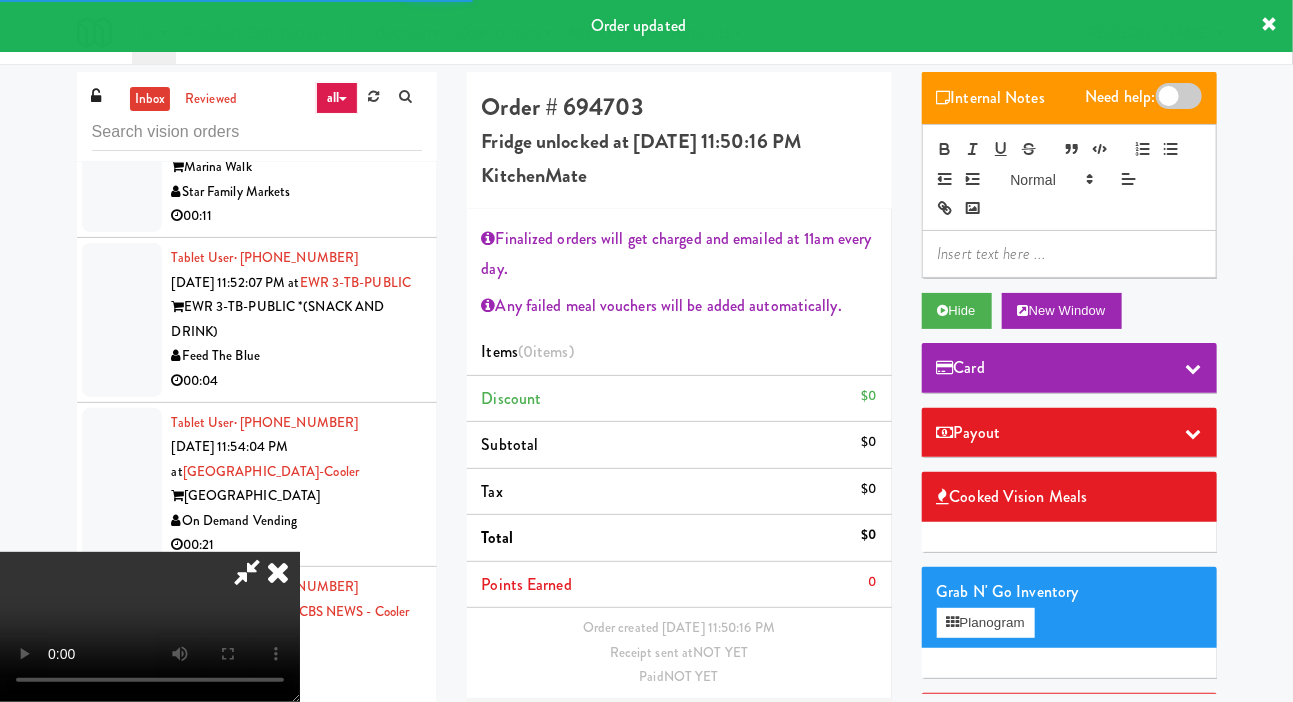 scroll, scrollTop: 8082, scrollLeft: 0, axis: vertical 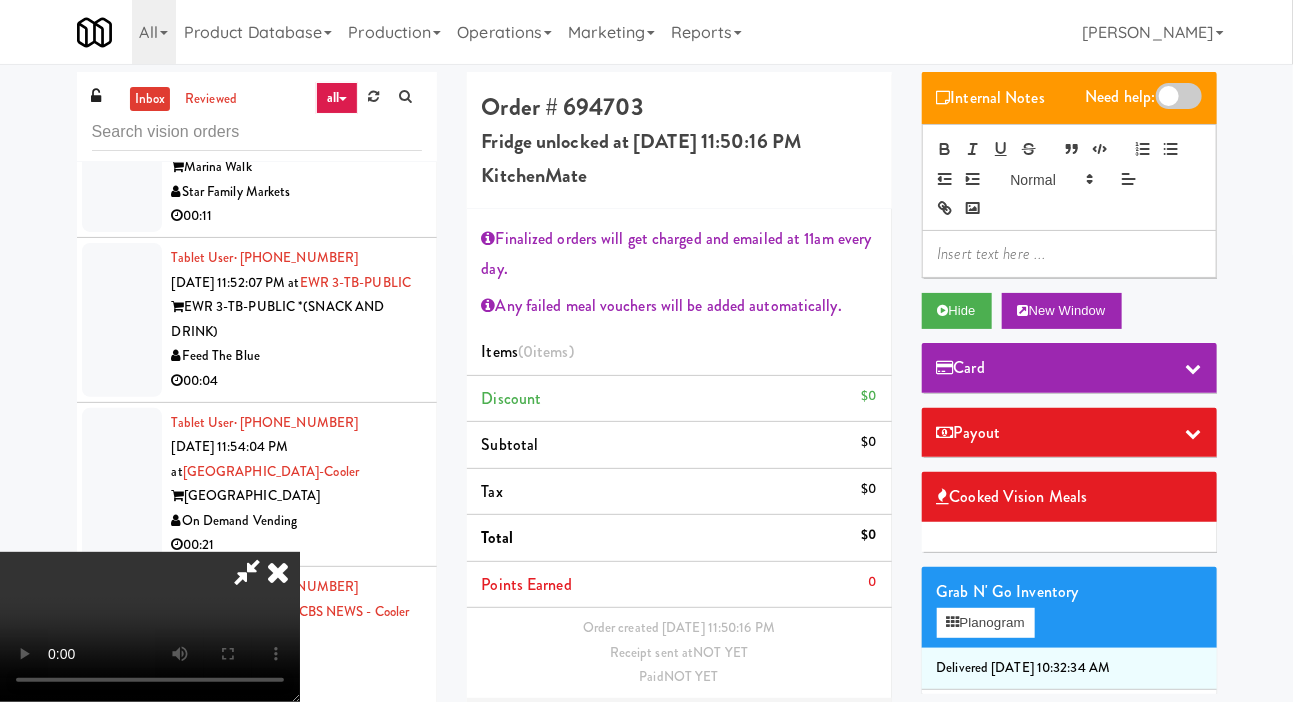 type 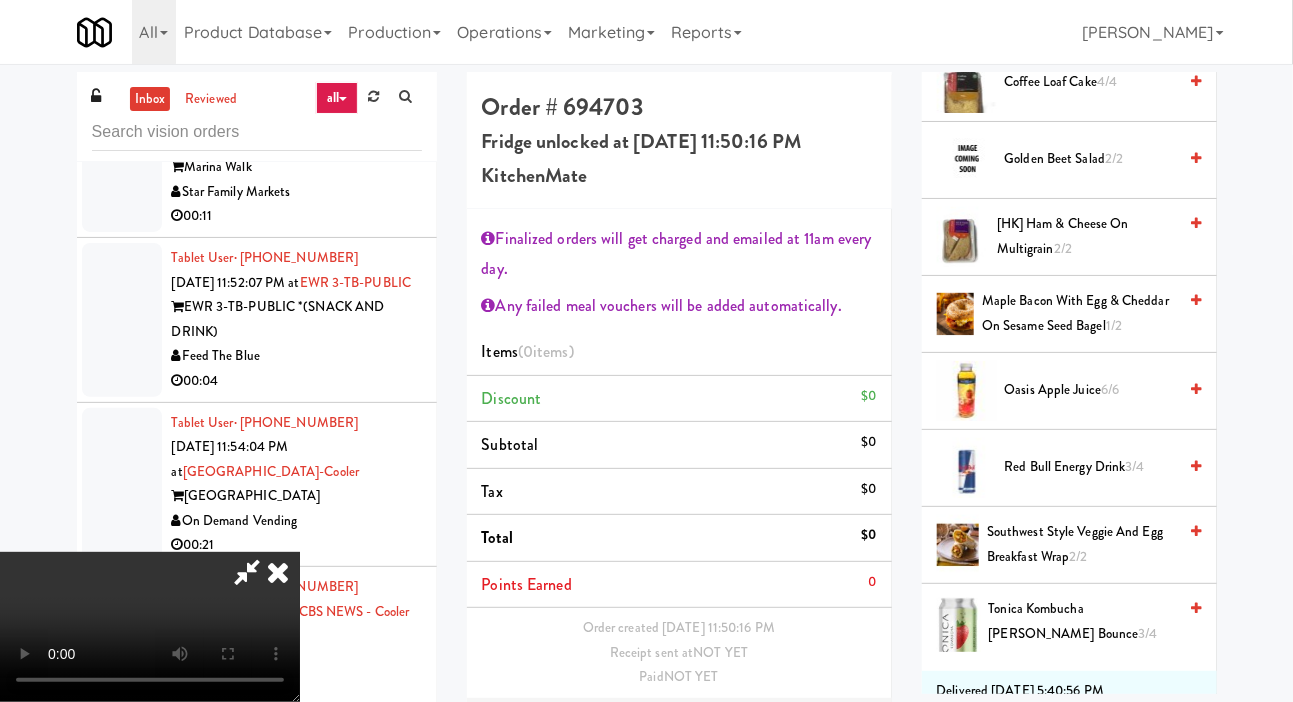 scroll, scrollTop: 871, scrollLeft: 0, axis: vertical 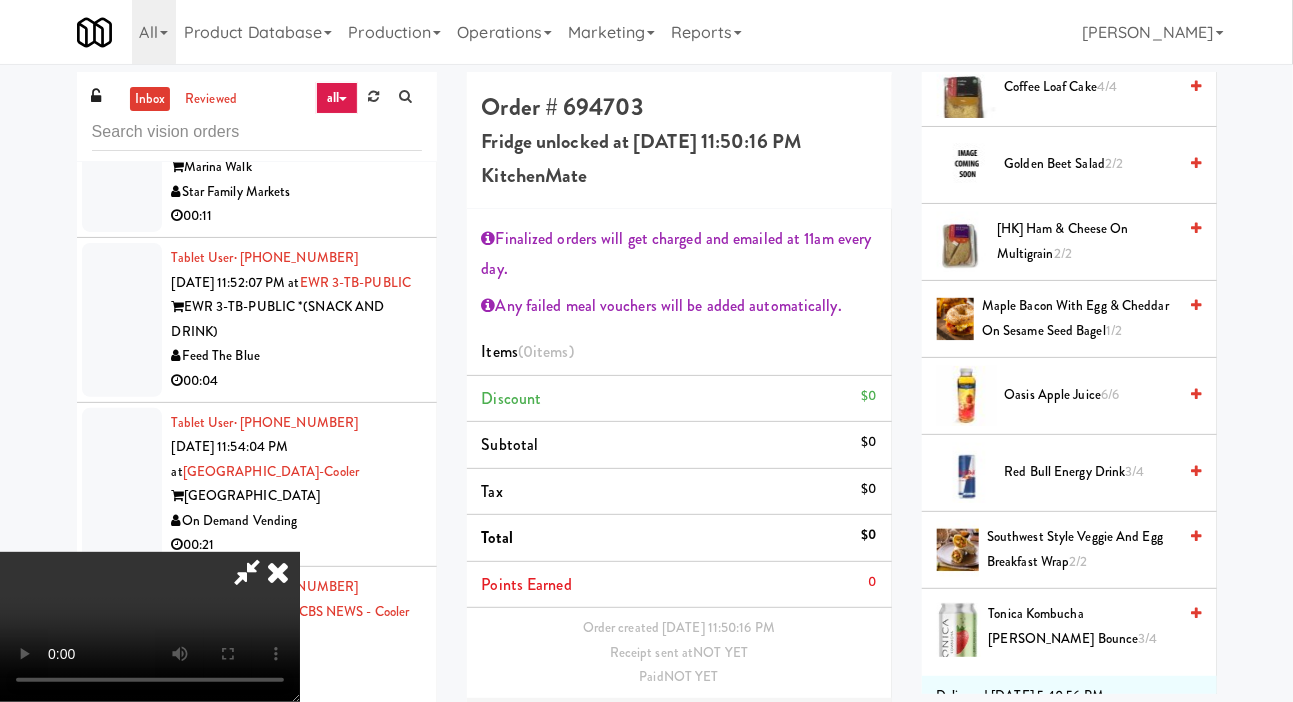 click on "Oasis Apple Juice  6/6" at bounding box center [1091, 395] 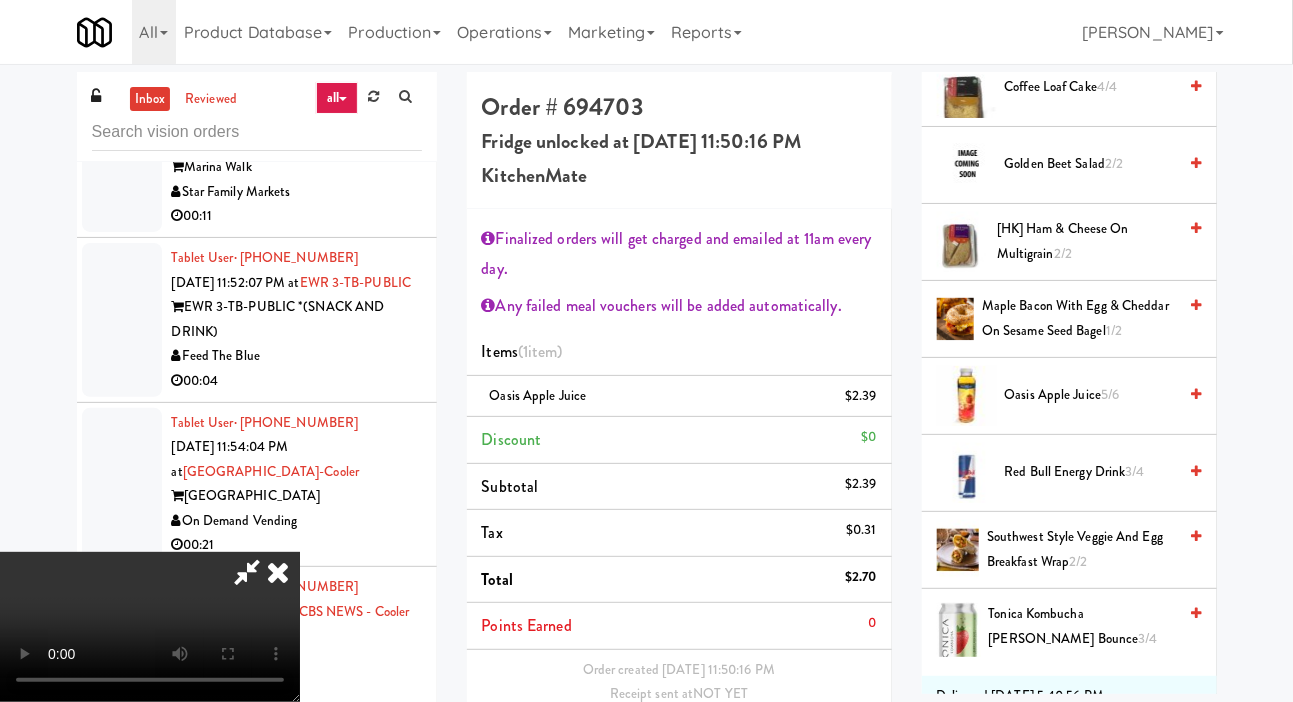 click on "Maple Bacon with Egg & Cheddar on Sesame Seed Bagel  1/2" at bounding box center [1079, 318] 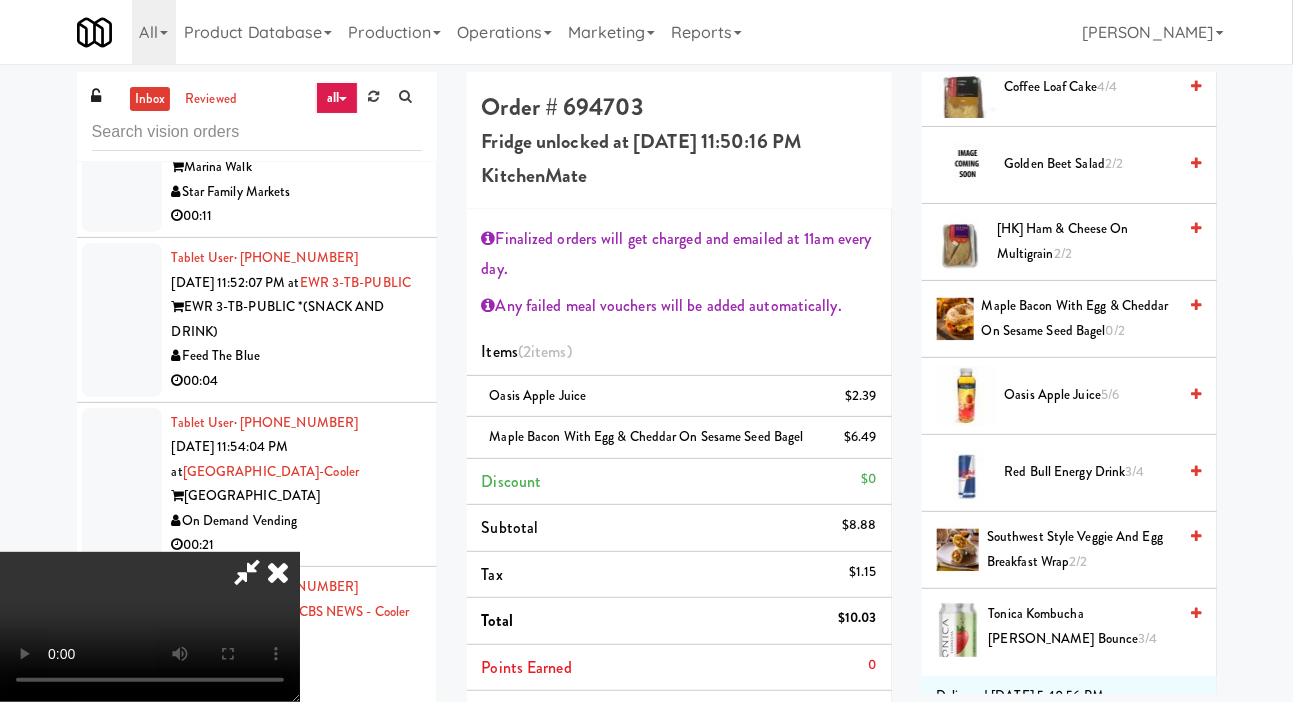 scroll, scrollTop: 0, scrollLeft: 0, axis: both 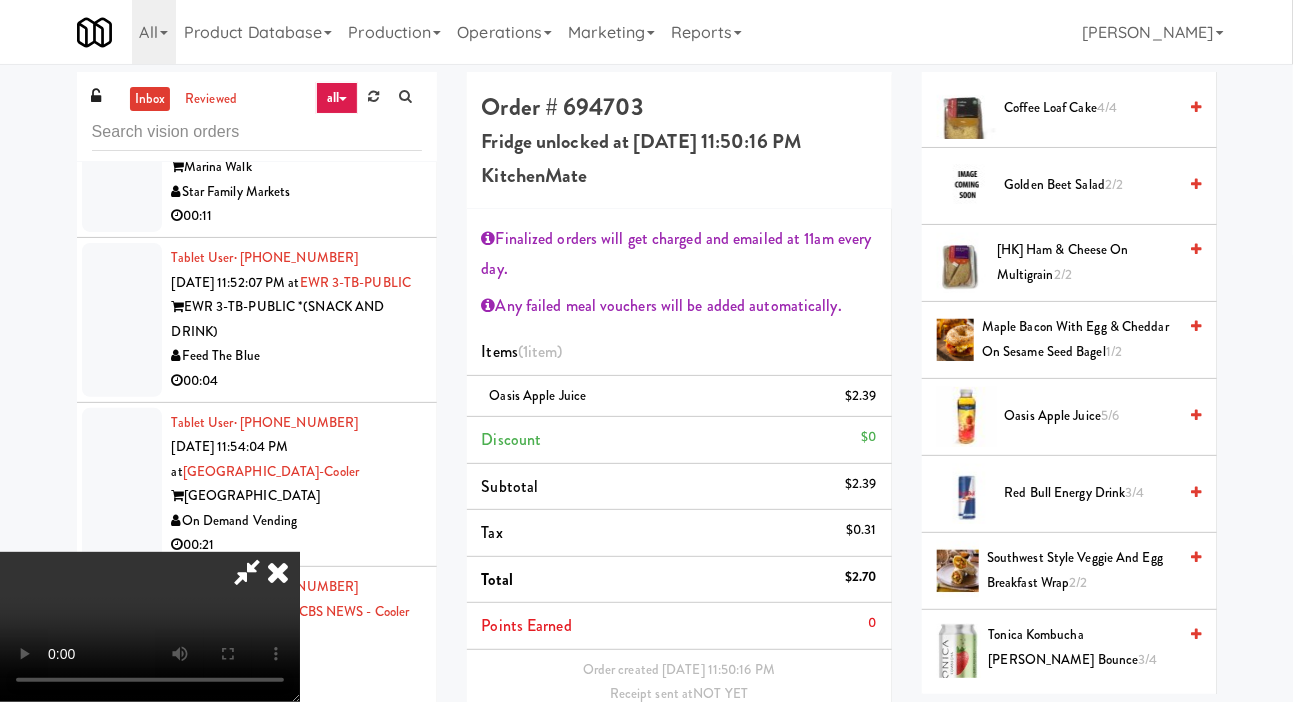 click on "Oasis Apple Juice  5/6" at bounding box center (1091, 416) 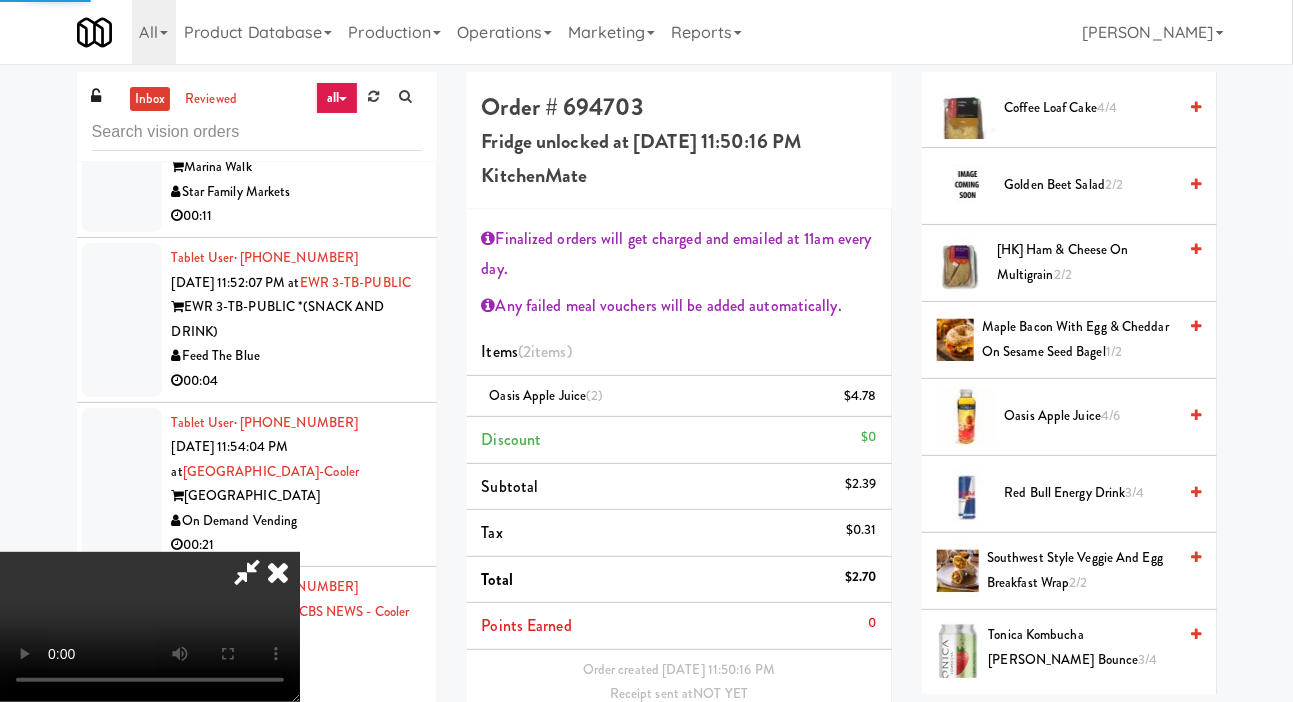 scroll, scrollTop: 27, scrollLeft: 0, axis: vertical 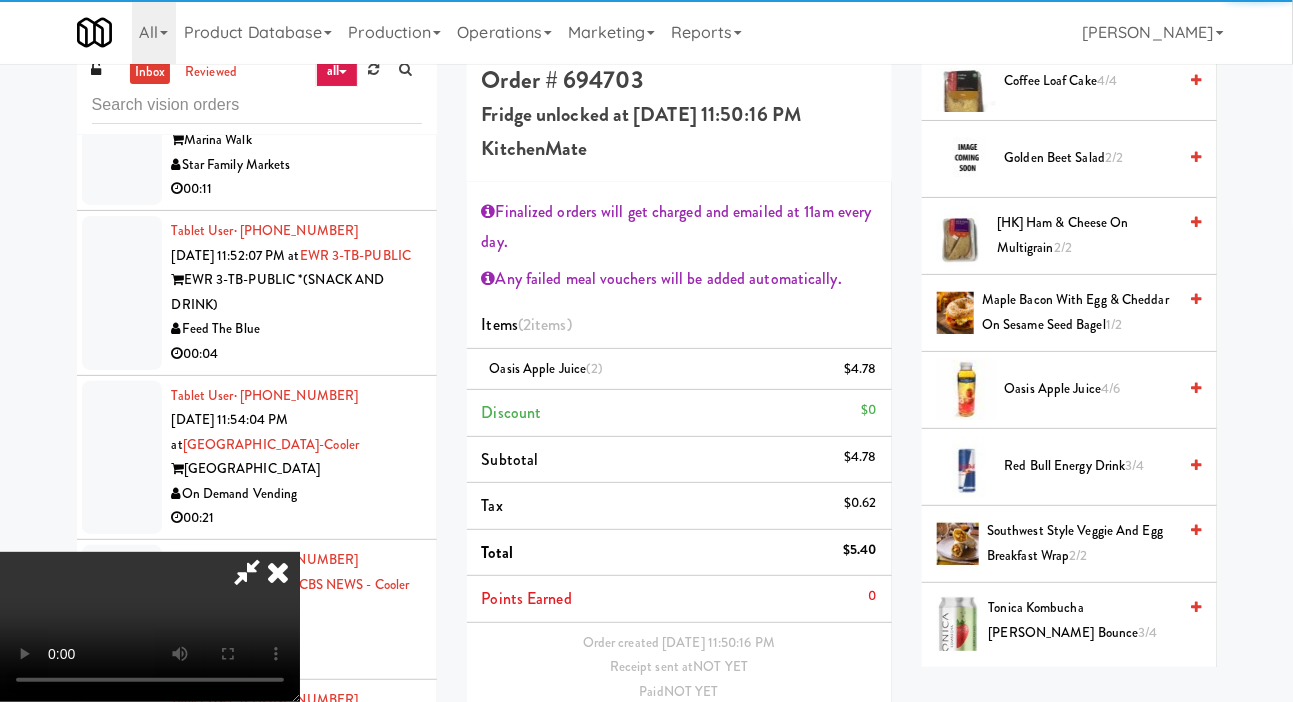 click on "Save Order" at bounding box center [825, 744] 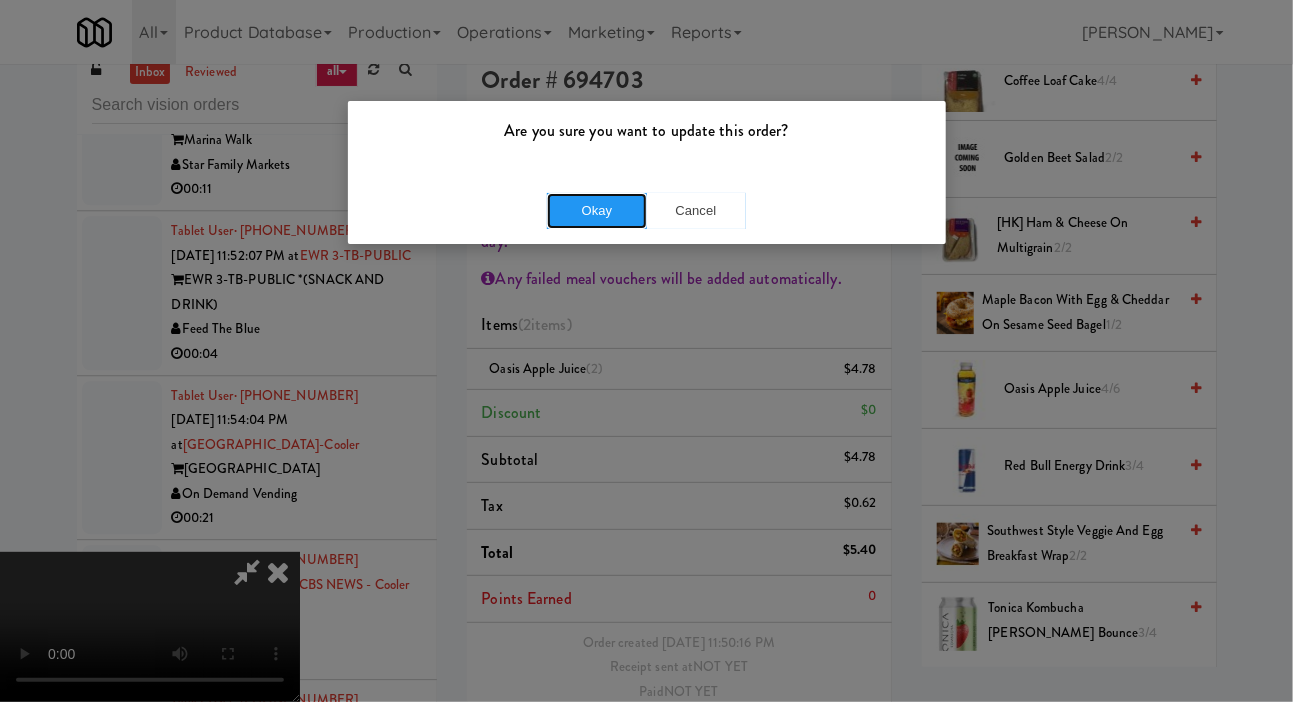 click on "Okay" at bounding box center [597, 211] 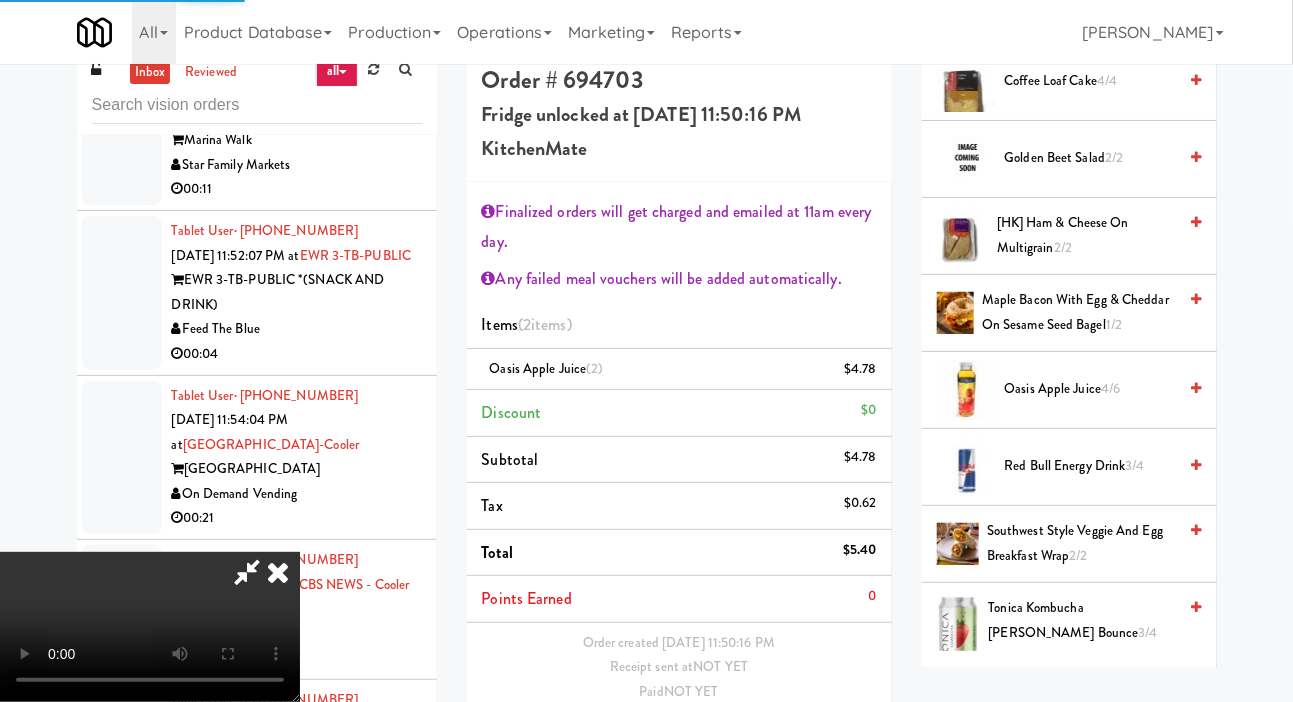 scroll, scrollTop: 0, scrollLeft: 0, axis: both 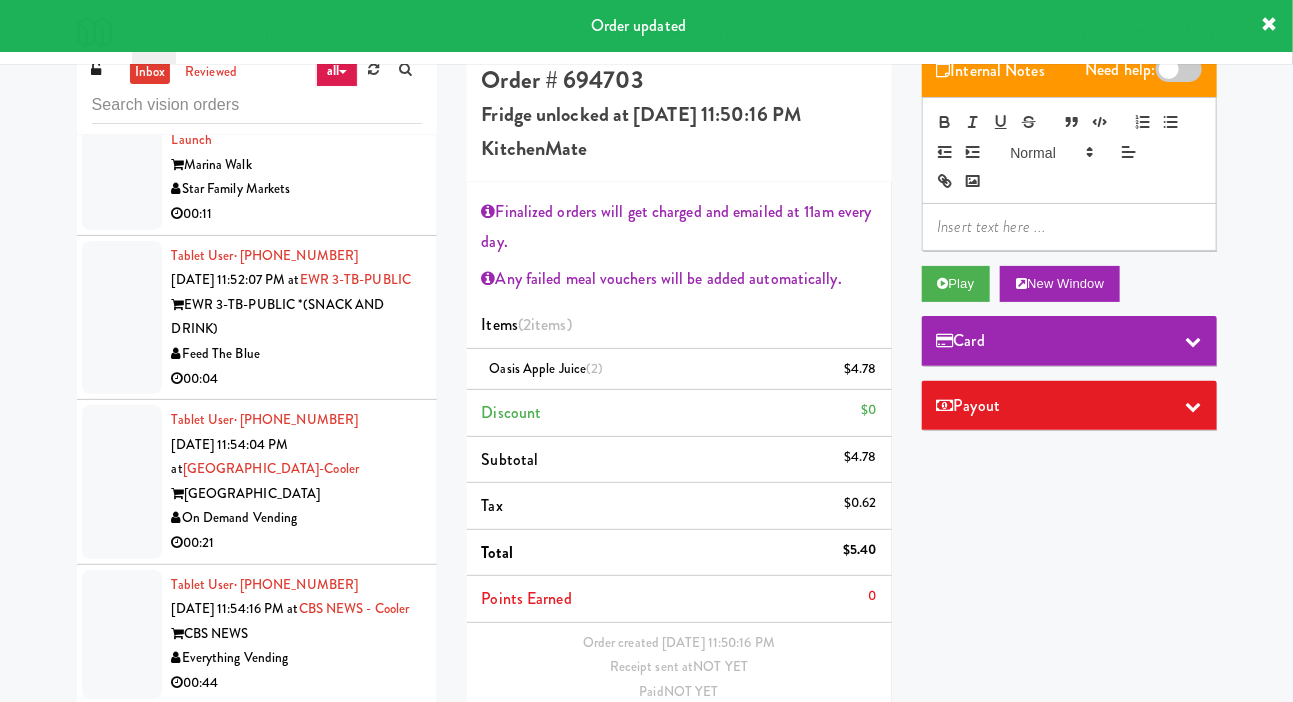 click on "00:11" at bounding box center [297, 214] 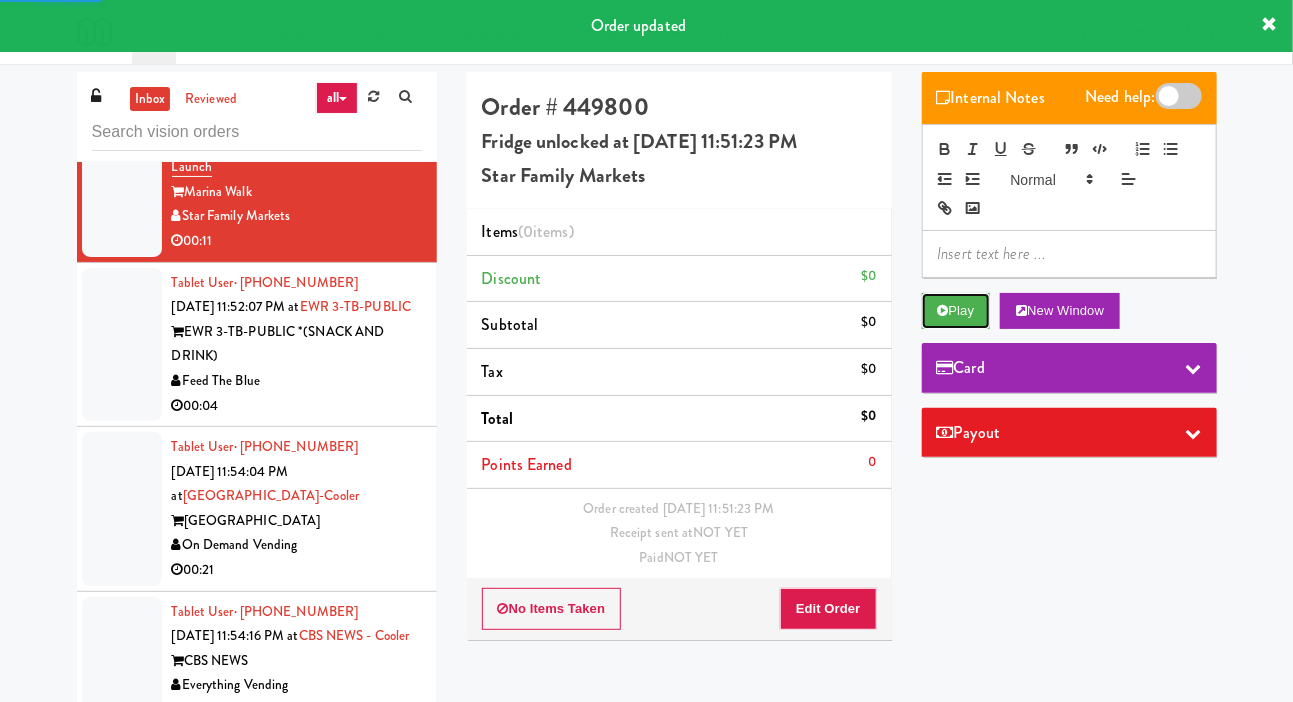 click on "Play" at bounding box center [956, 311] 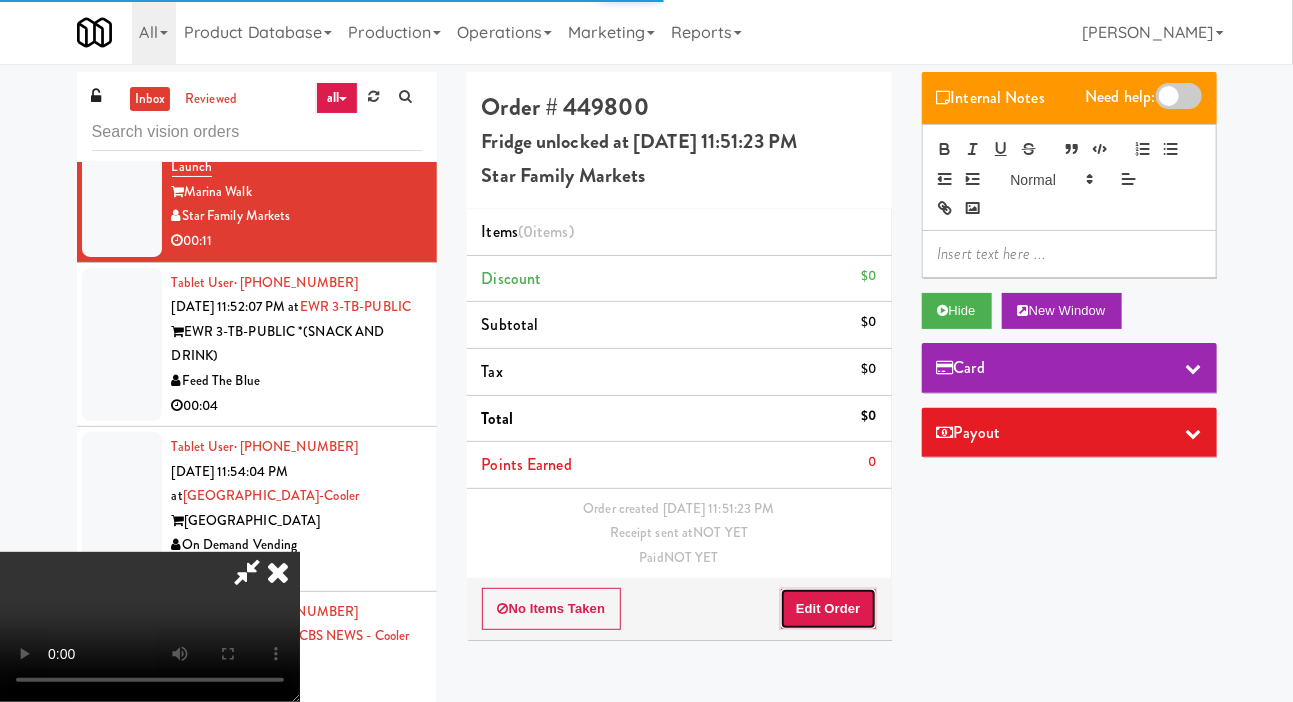 click on "Edit Order" at bounding box center (828, 609) 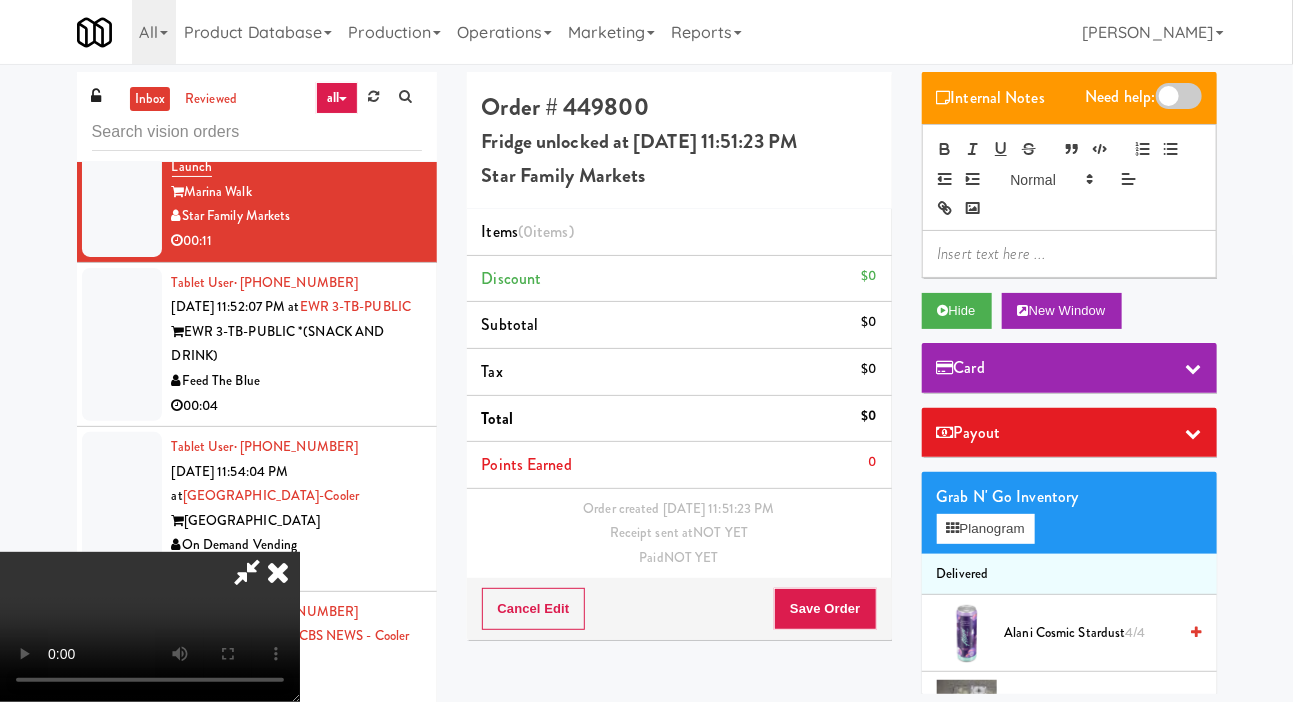 scroll, scrollTop: 73, scrollLeft: 0, axis: vertical 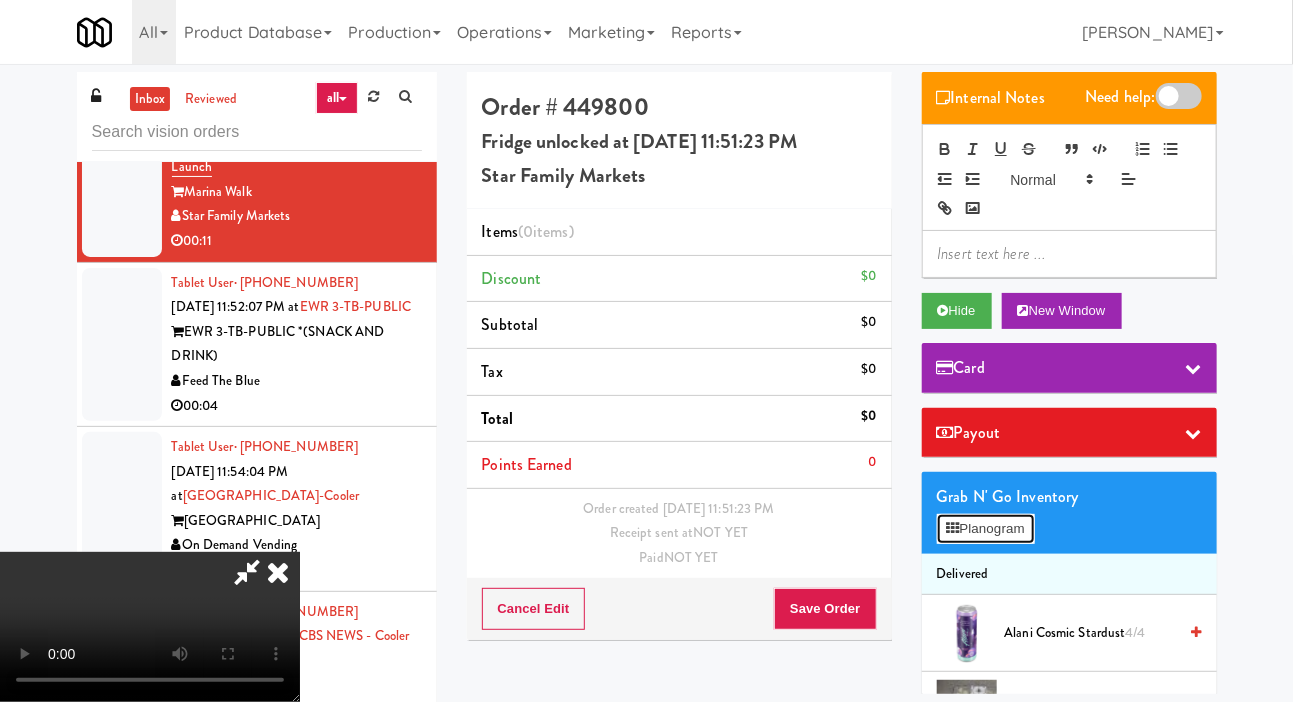 click on "Planogram" at bounding box center [986, 529] 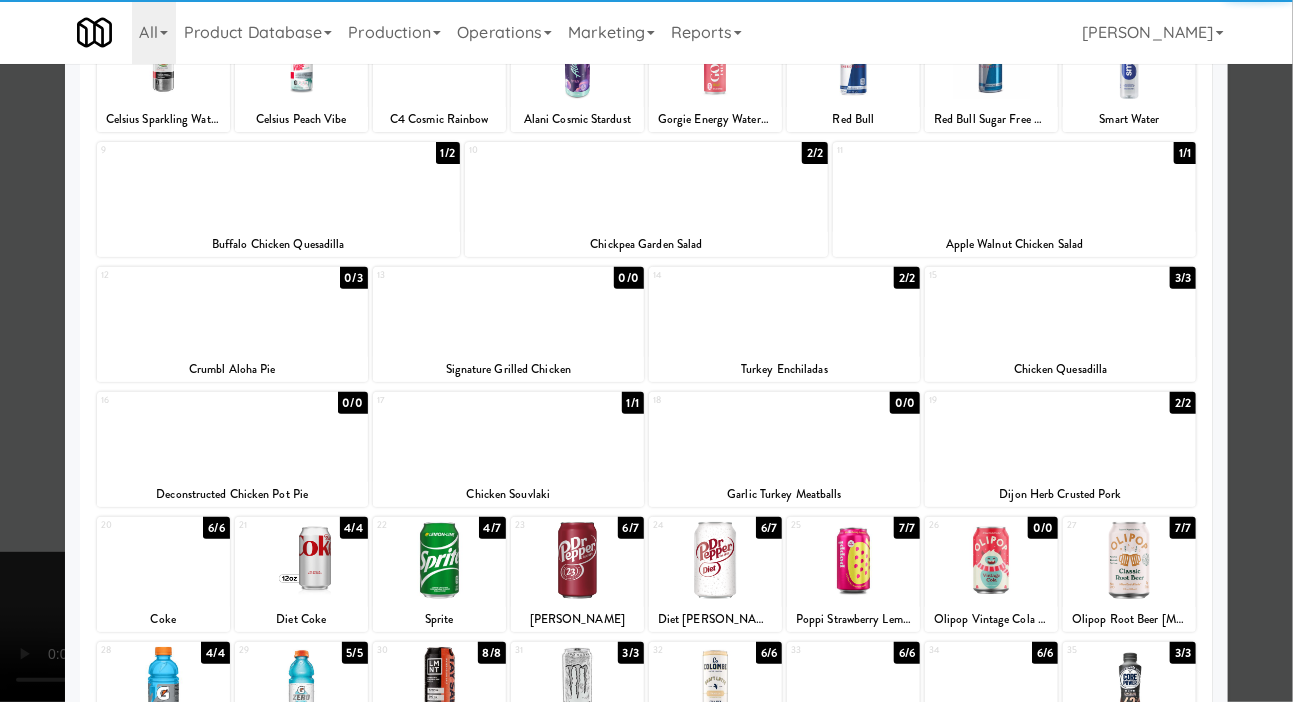 scroll, scrollTop: 297, scrollLeft: 0, axis: vertical 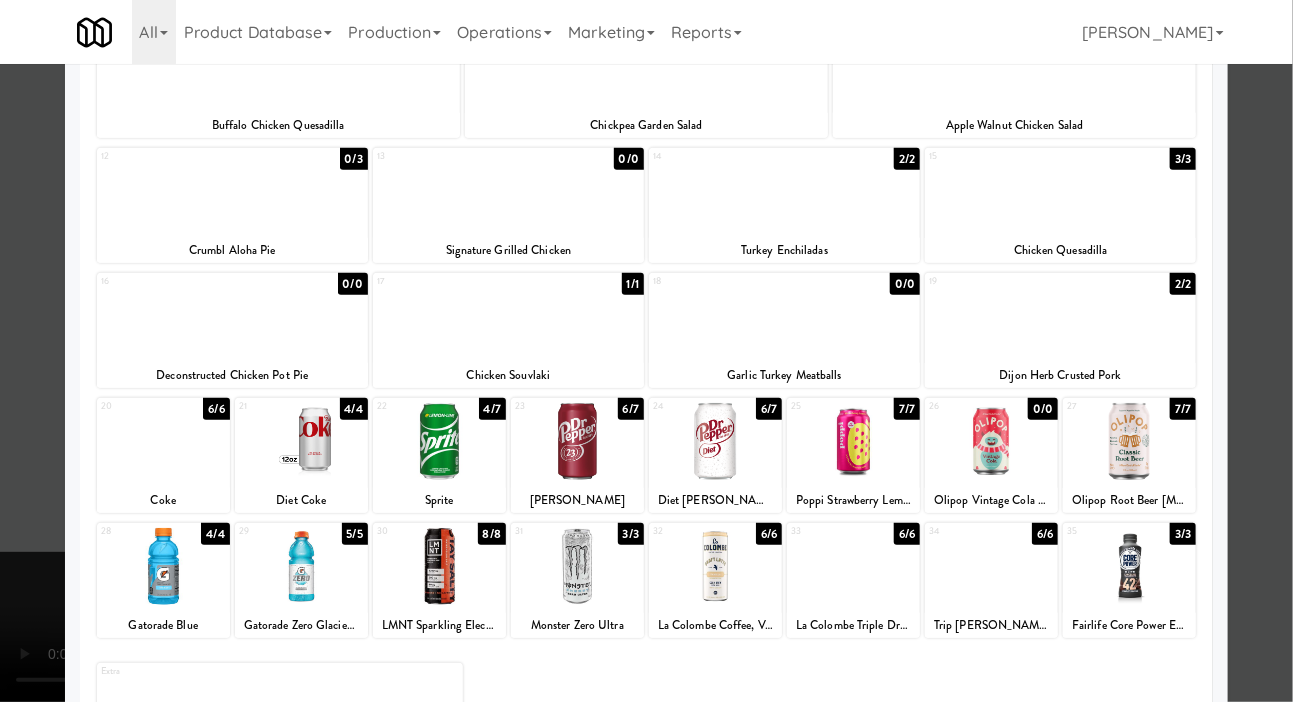 click at bounding box center [439, 566] 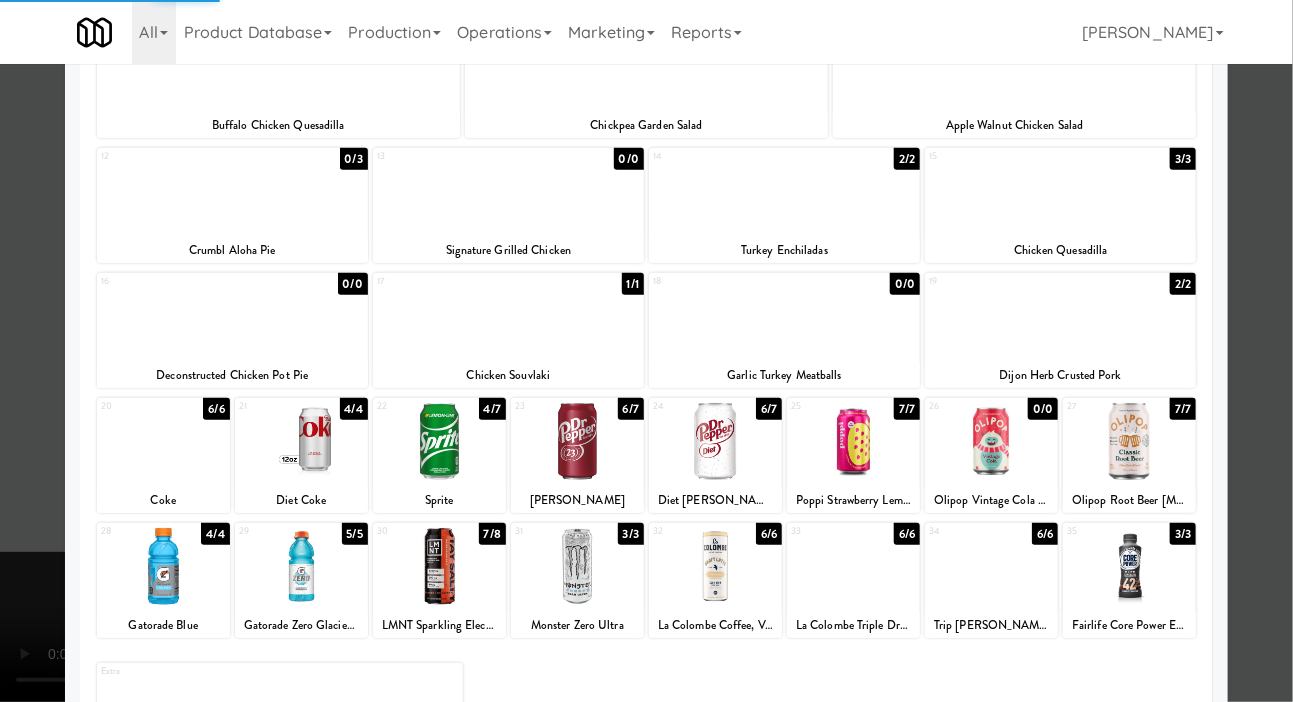 click at bounding box center (646, 351) 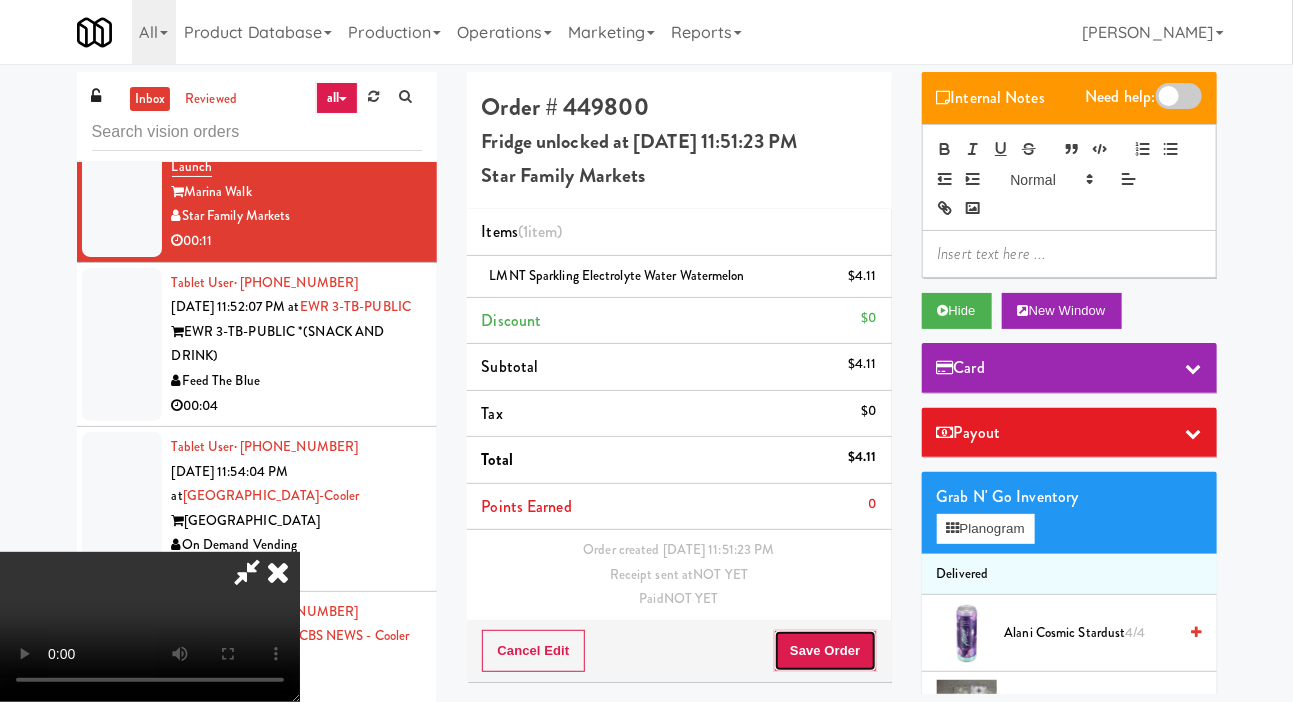 click on "Save Order" at bounding box center (825, 651) 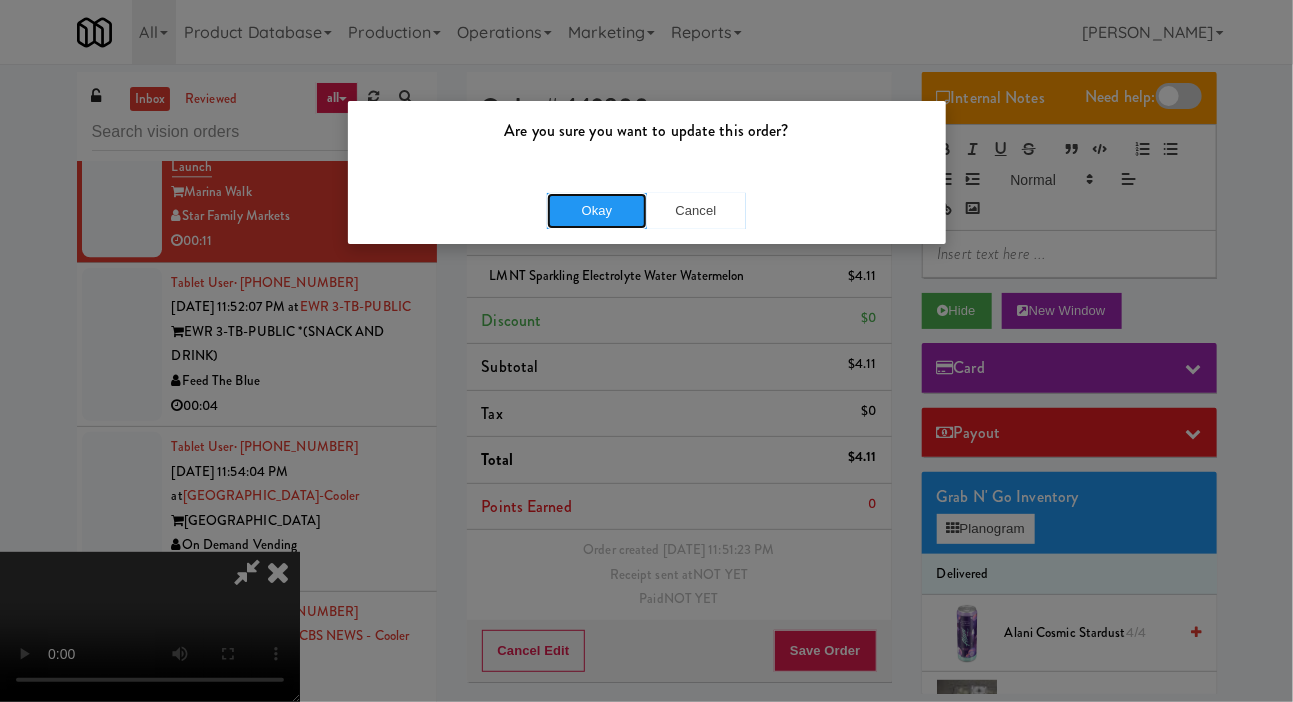 click on "Okay" at bounding box center (597, 211) 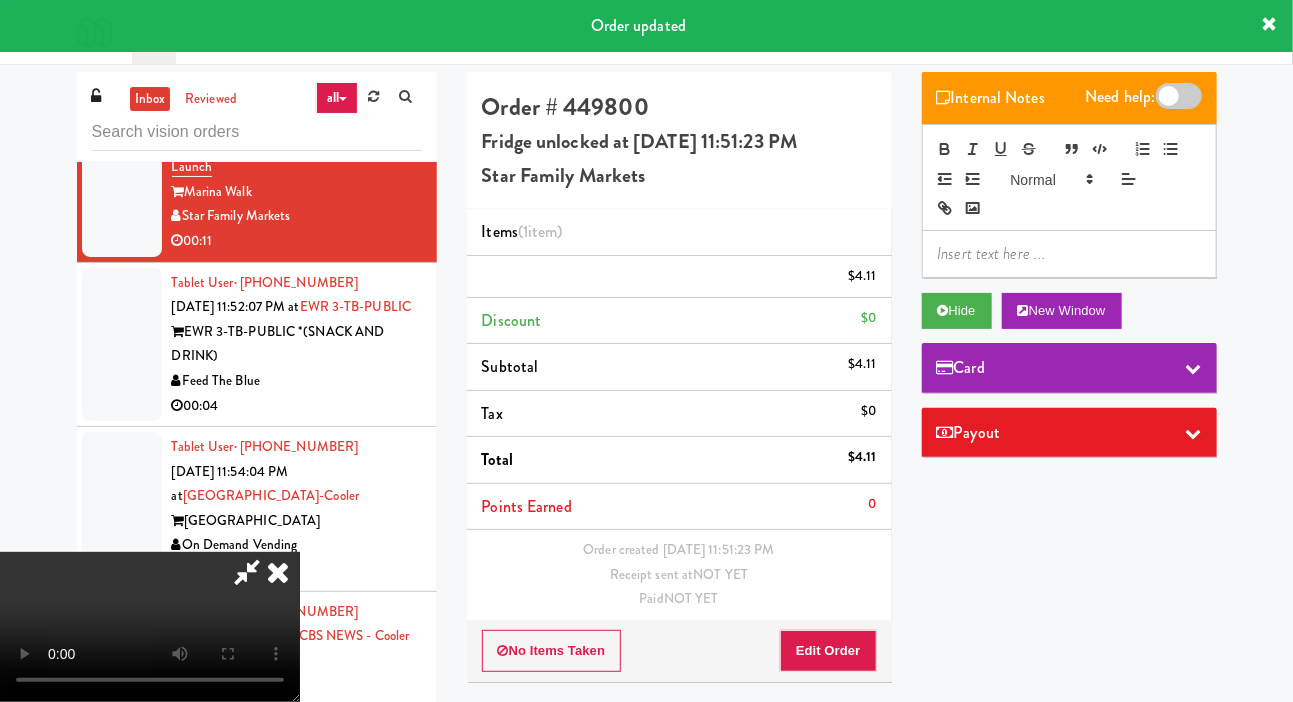 scroll, scrollTop: 0, scrollLeft: 0, axis: both 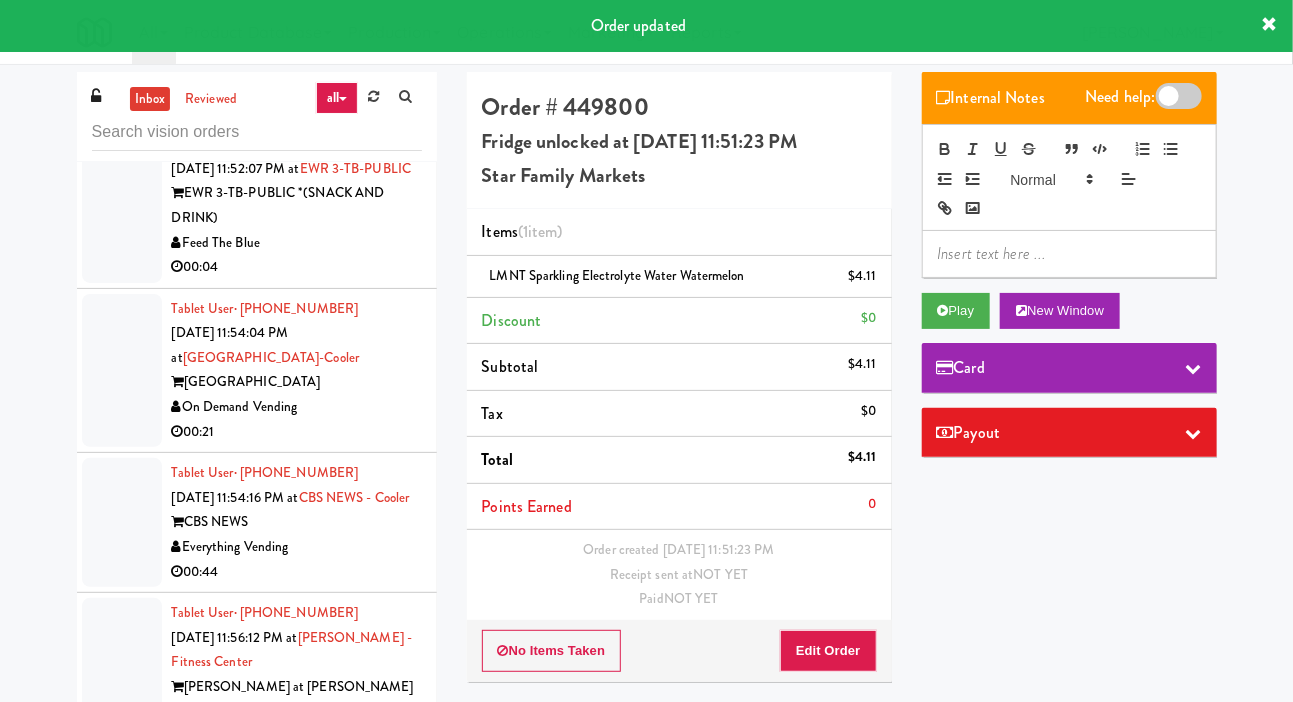 click at bounding box center (122, 206) 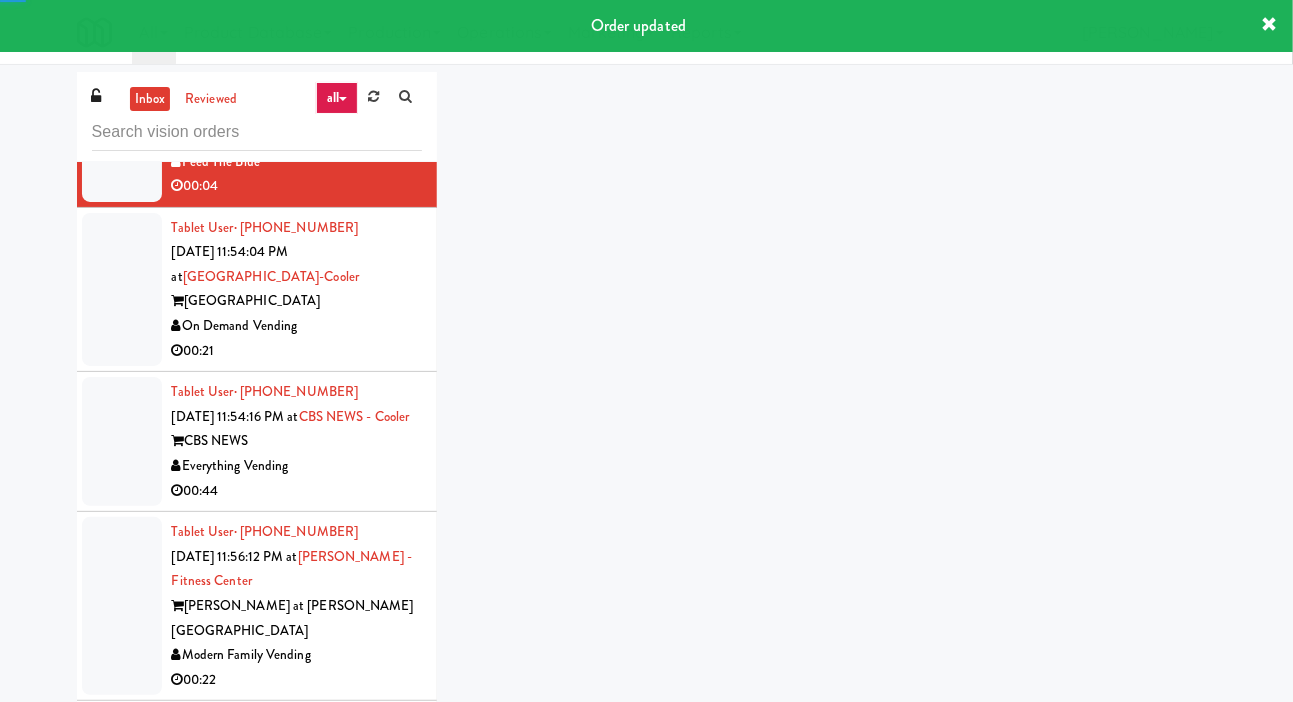 scroll, scrollTop: 8343, scrollLeft: 0, axis: vertical 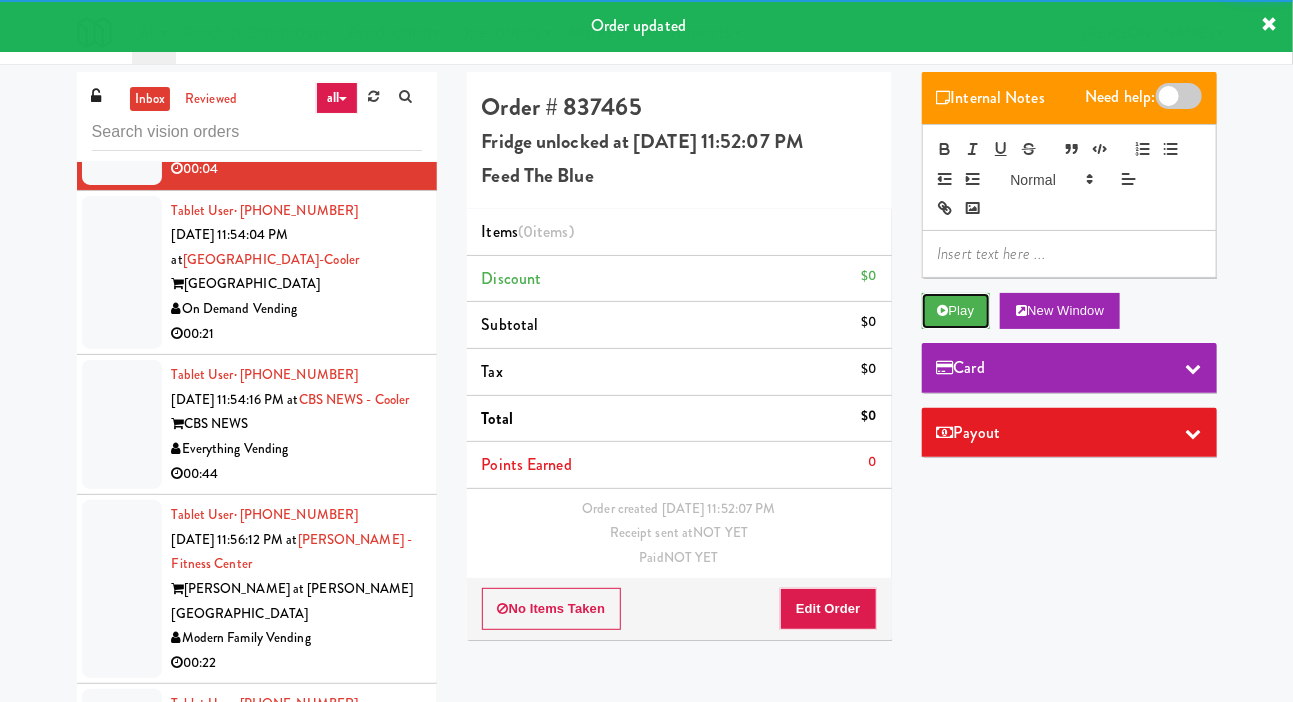 click on "Play" at bounding box center (956, 311) 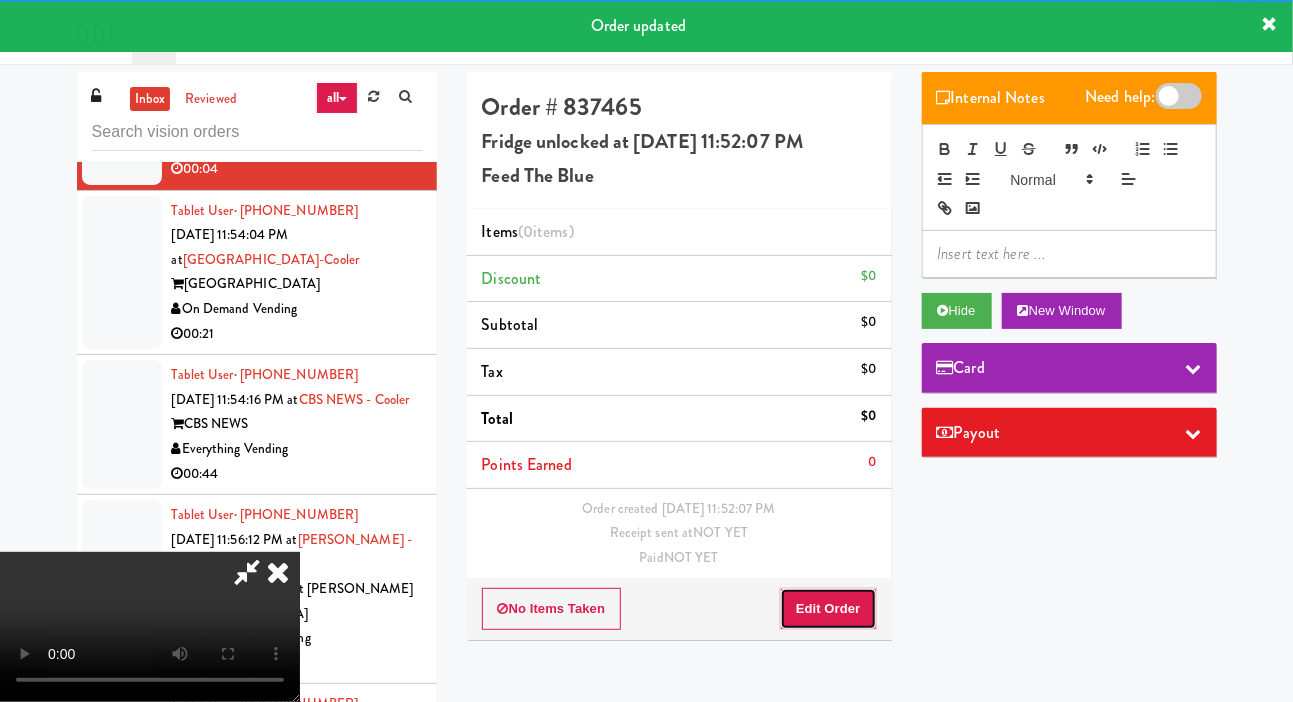 click on "Edit Order" at bounding box center [828, 609] 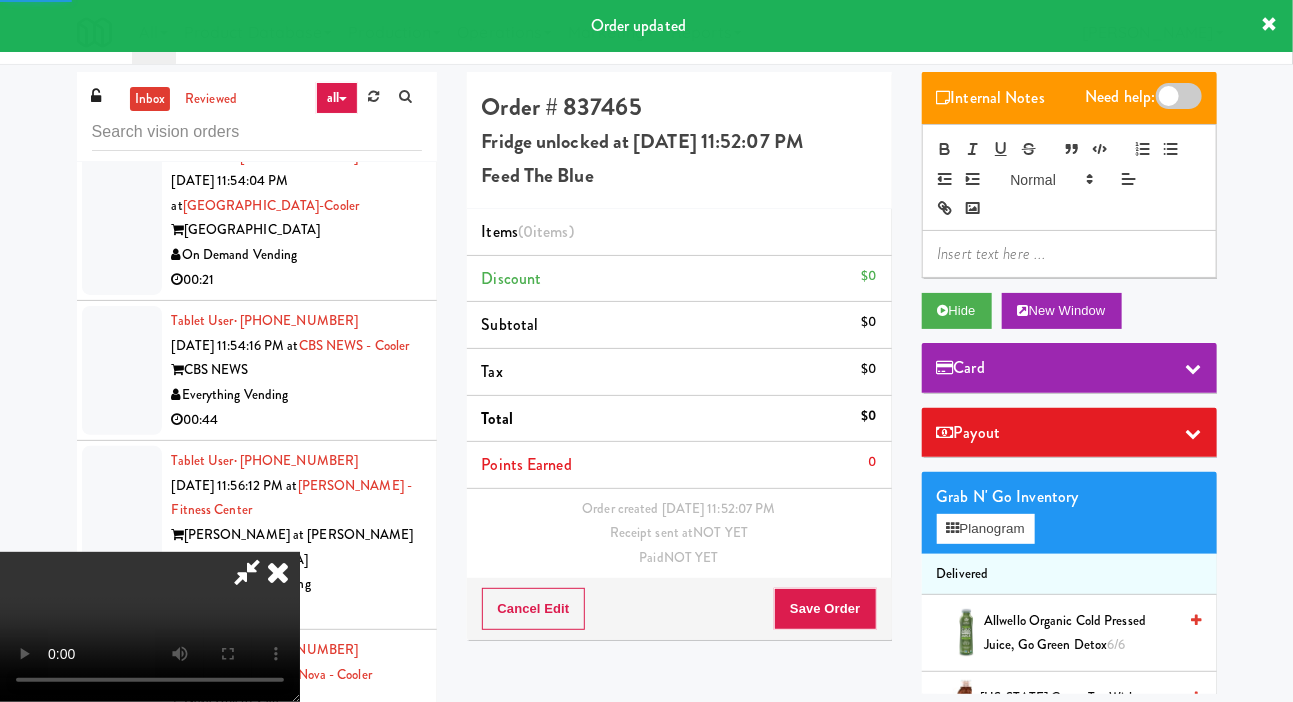 scroll, scrollTop: 8452, scrollLeft: 0, axis: vertical 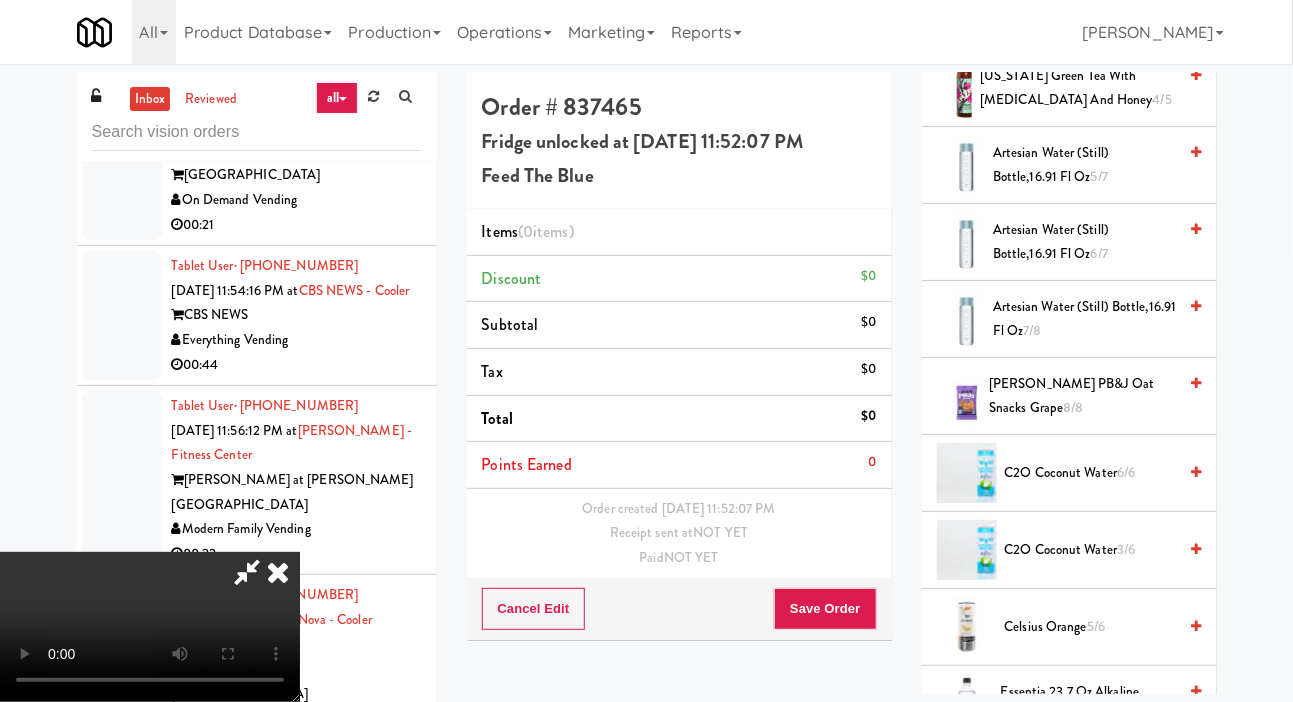 click on "Artesian water (Still) Bottle,16.91 Fl Oz  7/8" at bounding box center [1085, 319] 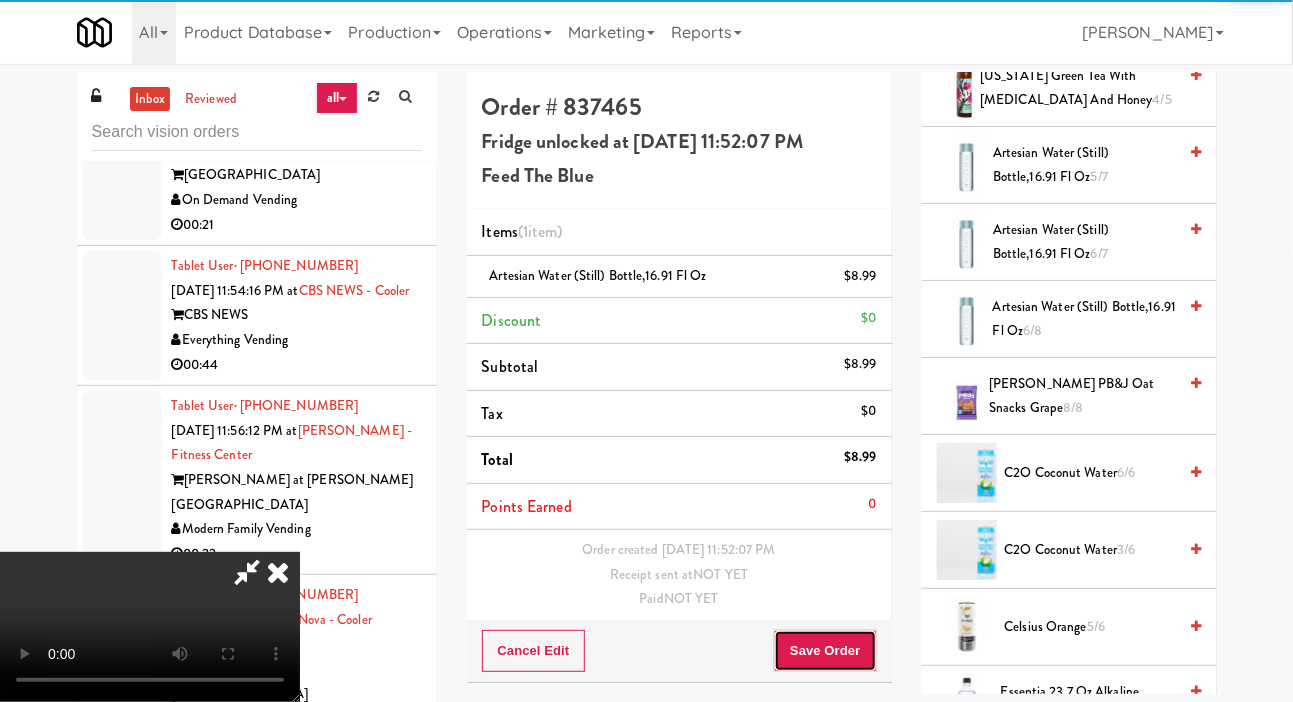 click on "Save Order" at bounding box center [825, 651] 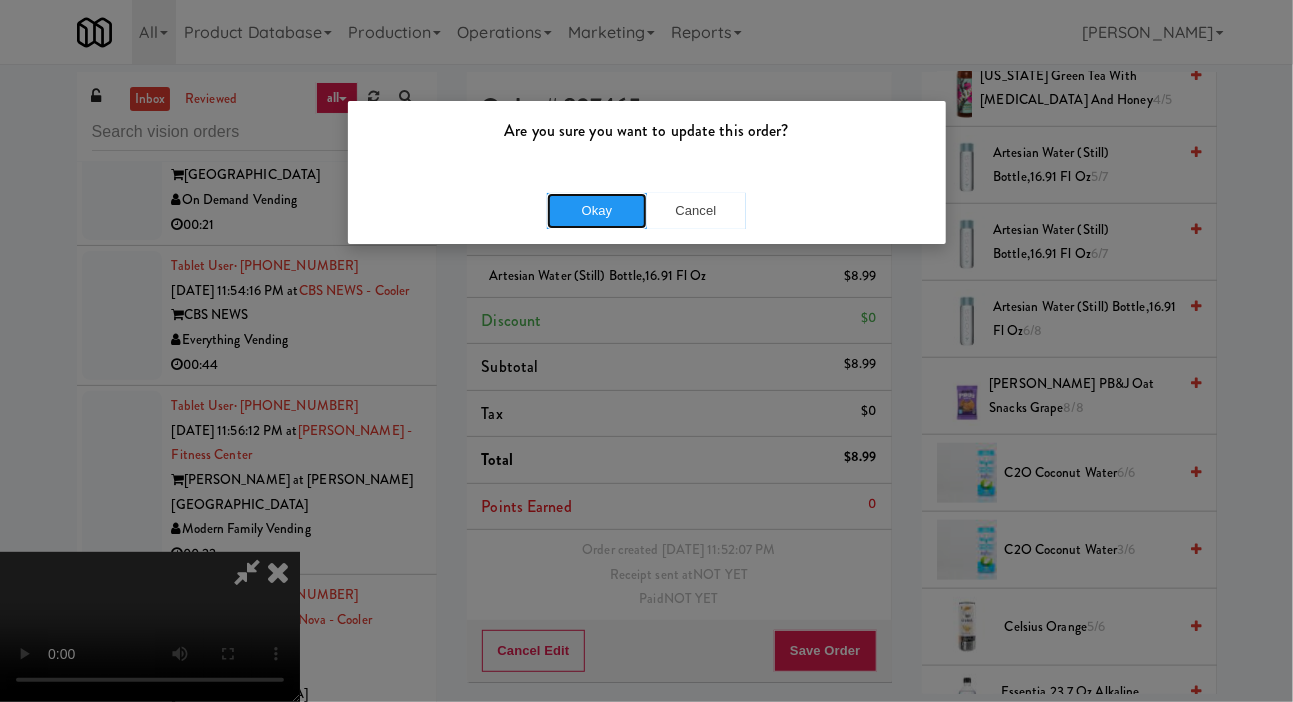 click on "Okay" at bounding box center (597, 211) 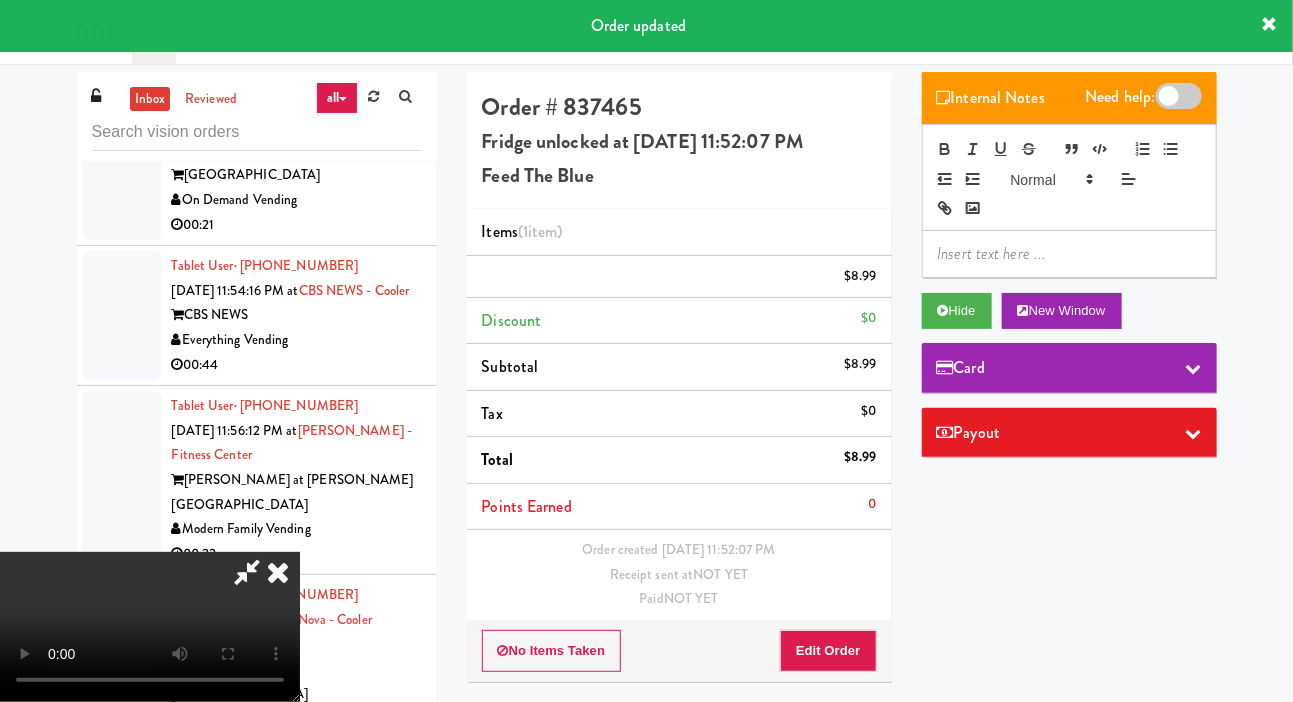 scroll, scrollTop: 0, scrollLeft: 0, axis: both 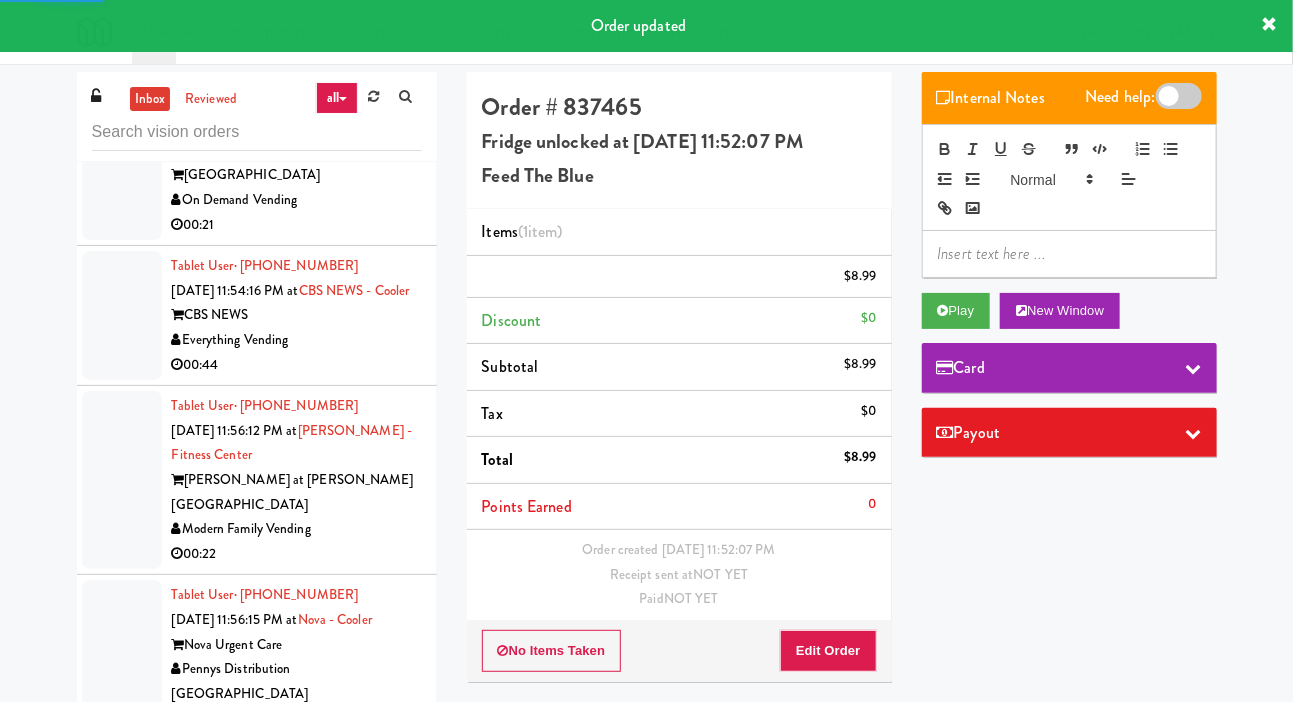 click at bounding box center [122, 164] 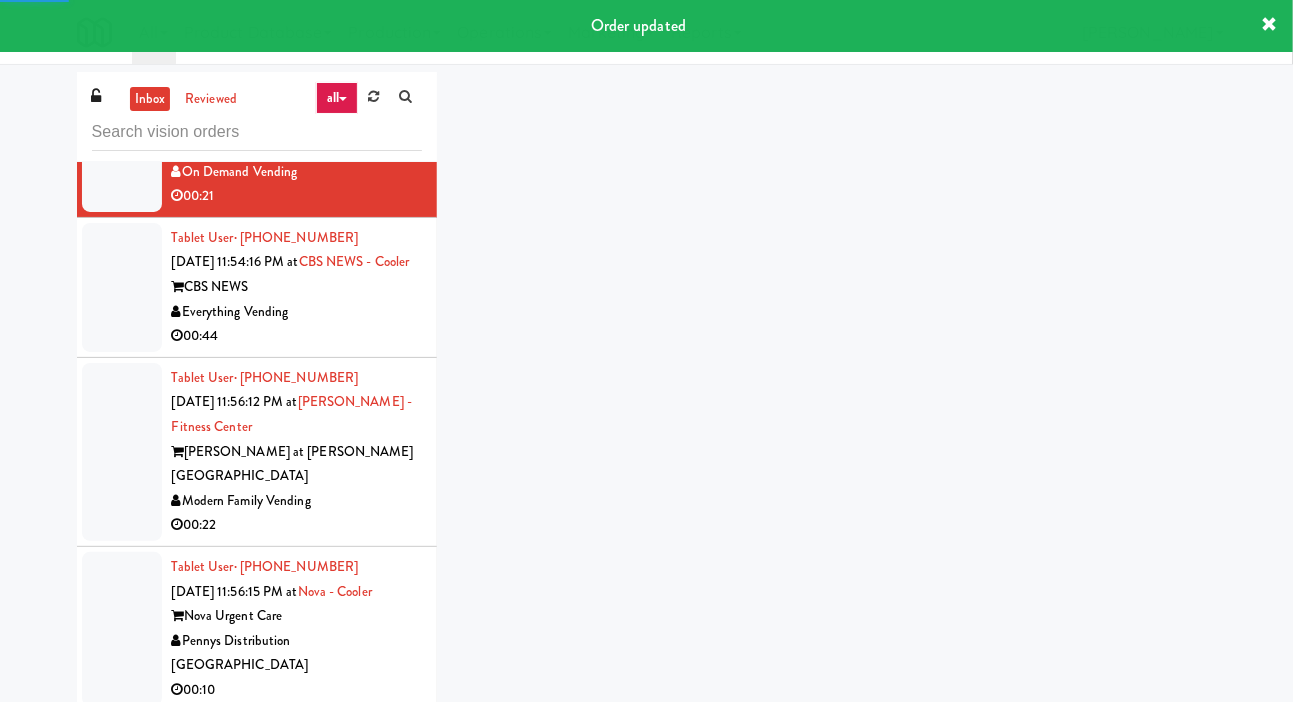 scroll, scrollTop: 8571, scrollLeft: 0, axis: vertical 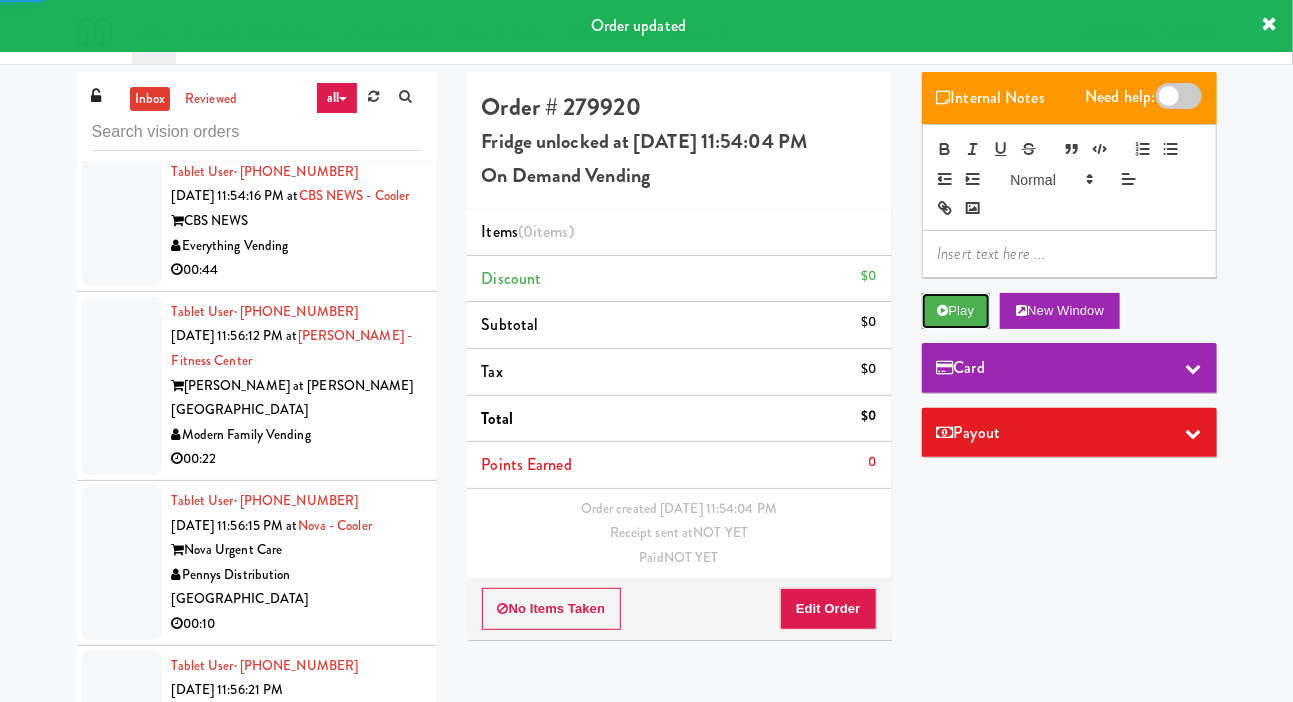 click on "Play" at bounding box center (956, 311) 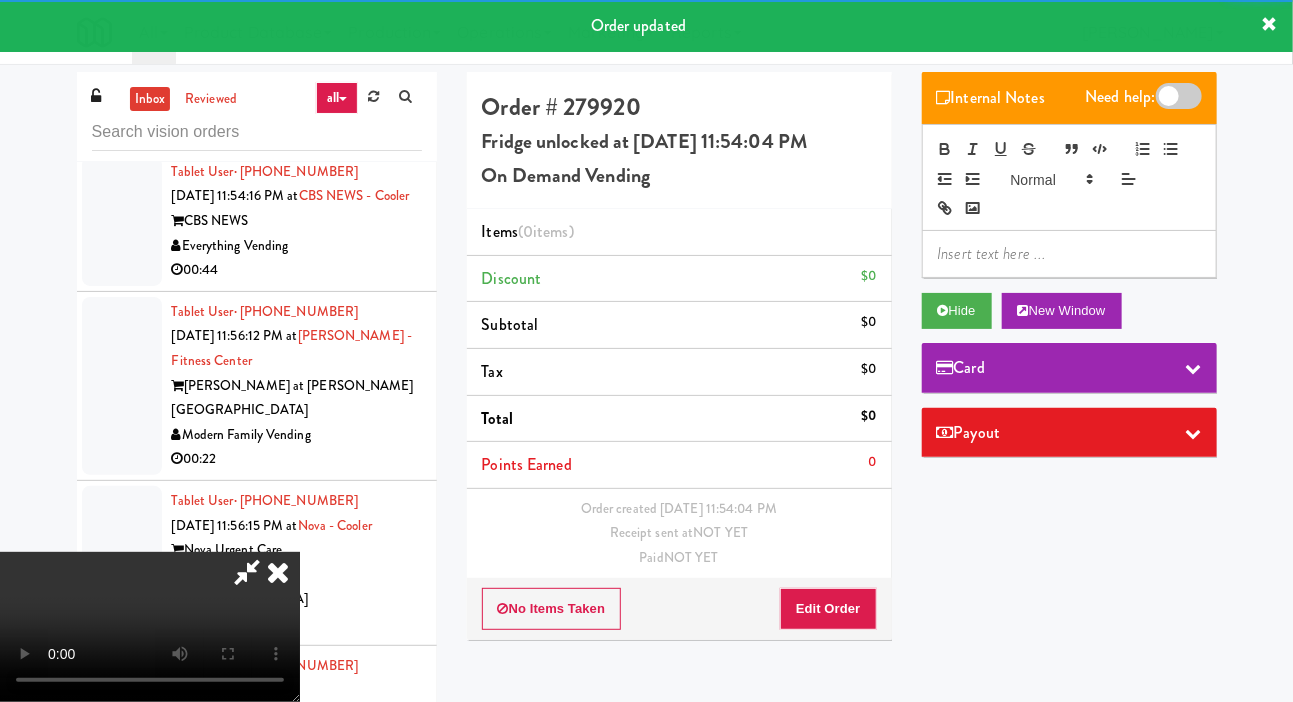click on "Order created Jul 10, 2025 11:54:04 PM Receipt sent at  NOT YET Paid  NOT YET" at bounding box center [679, 534] 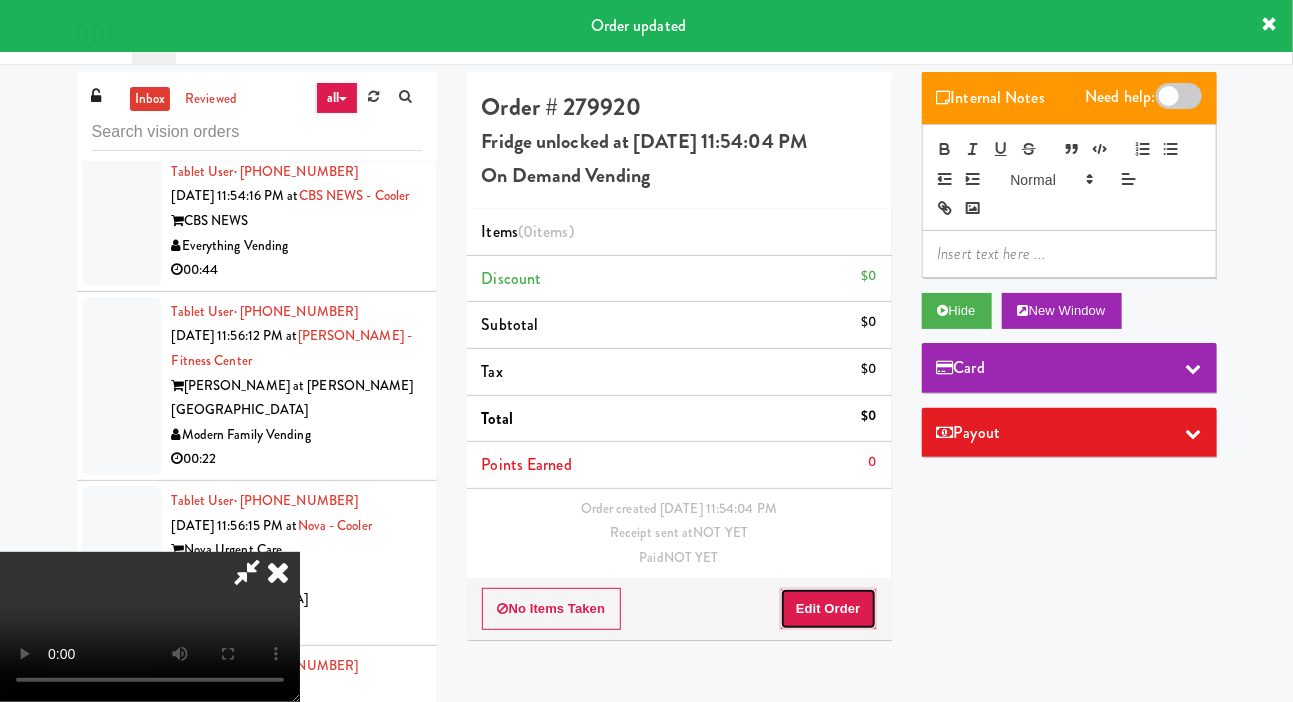 click on "Edit Order" at bounding box center (828, 609) 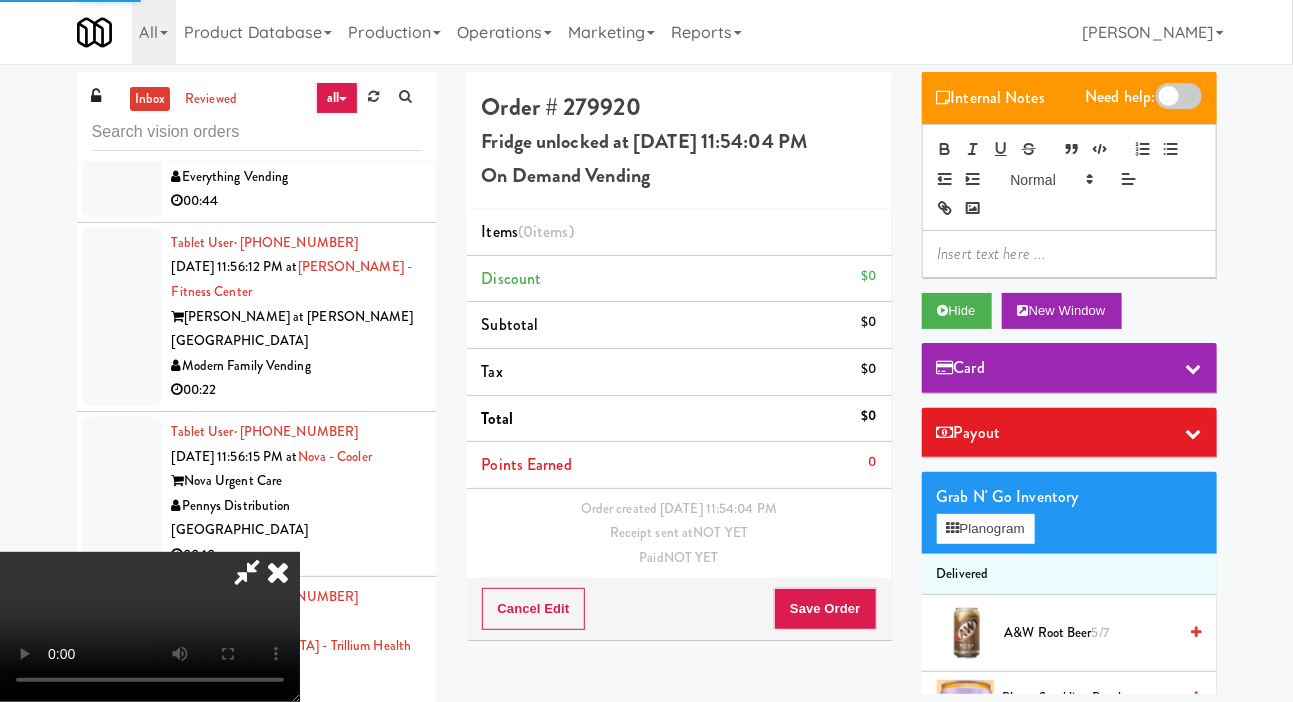 scroll, scrollTop: 8655, scrollLeft: 0, axis: vertical 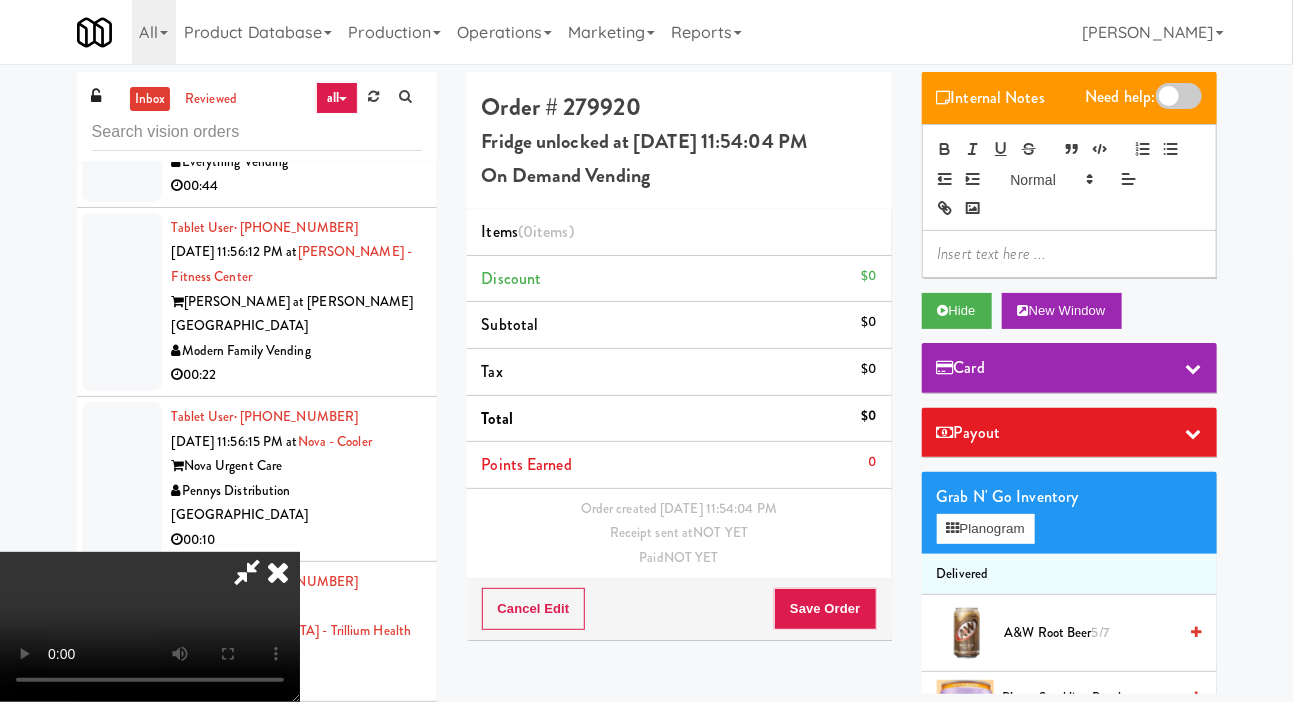 type 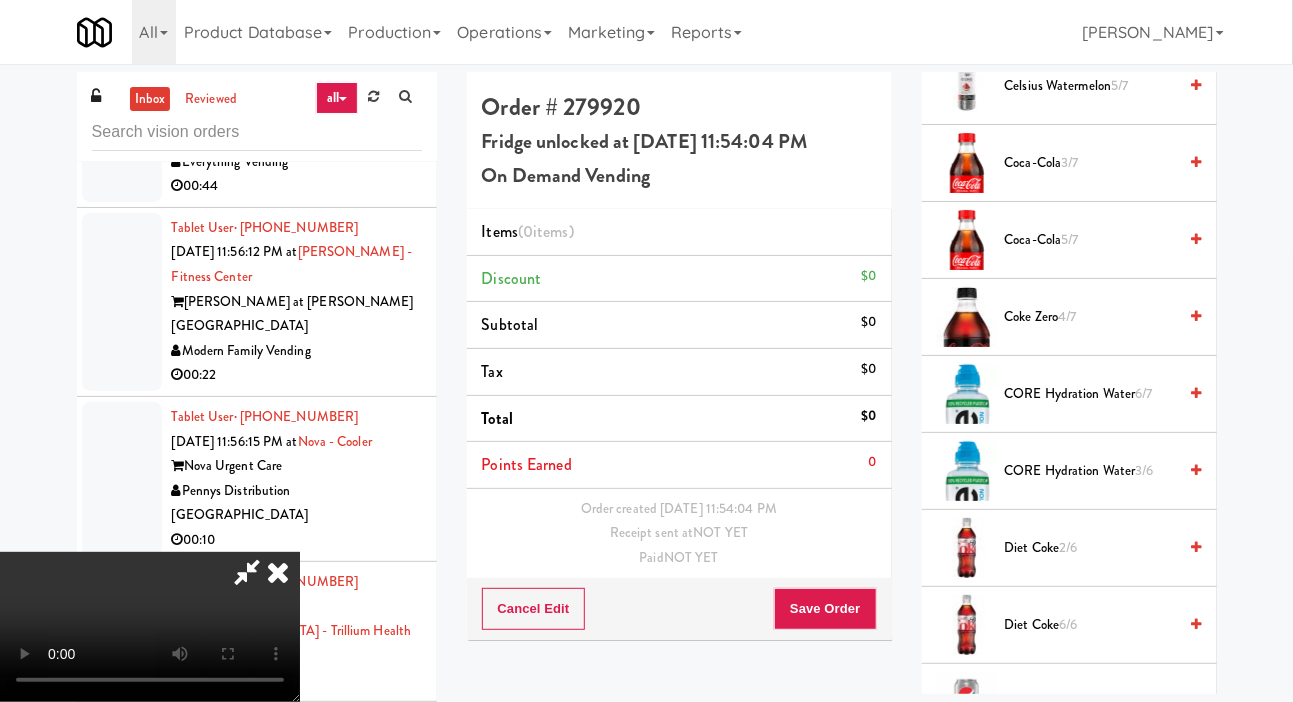 scroll, scrollTop: 1318, scrollLeft: 0, axis: vertical 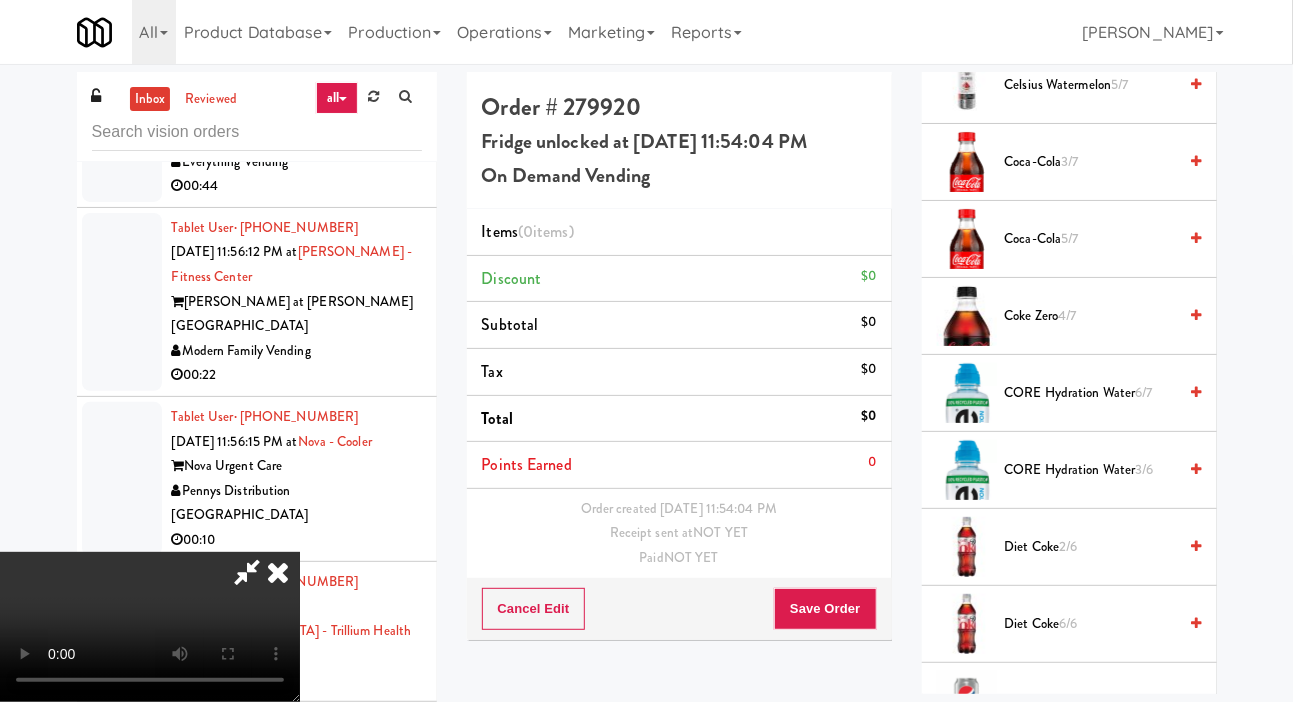 click on "Coke Zero  4/7" at bounding box center [1091, 316] 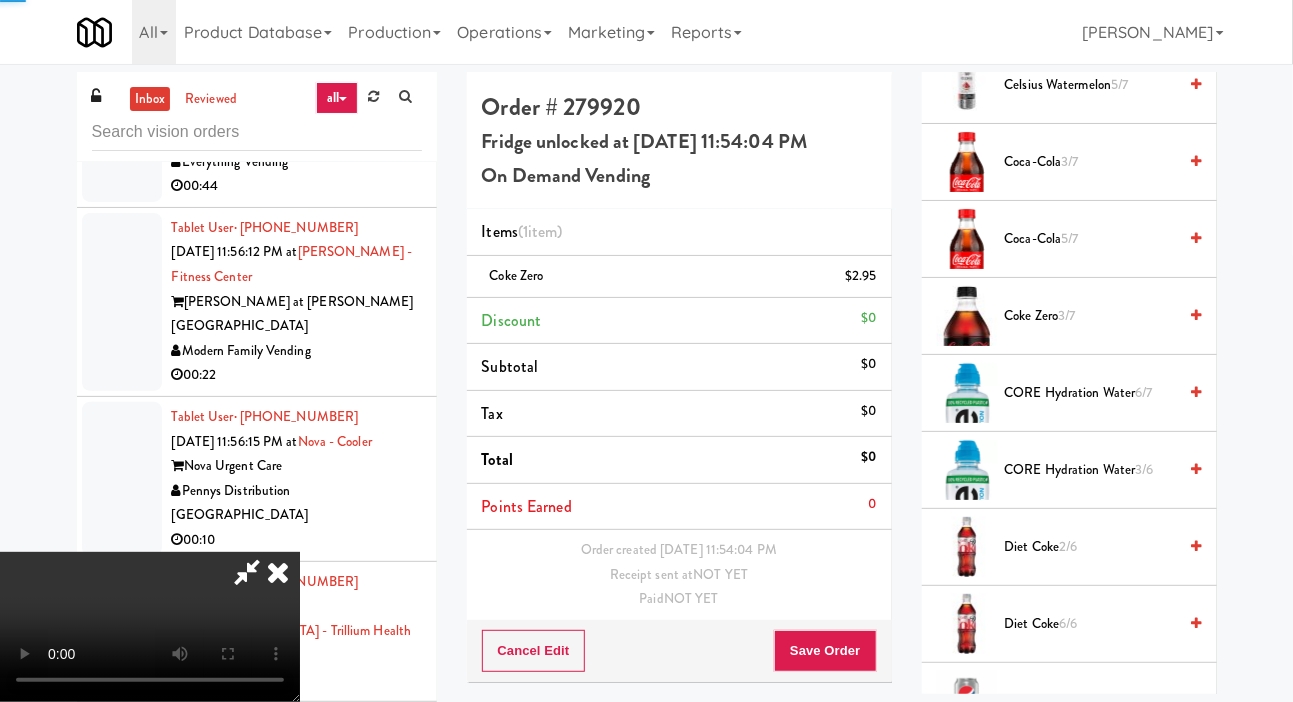 click on "Coke Zero  3/7" at bounding box center [1091, 316] 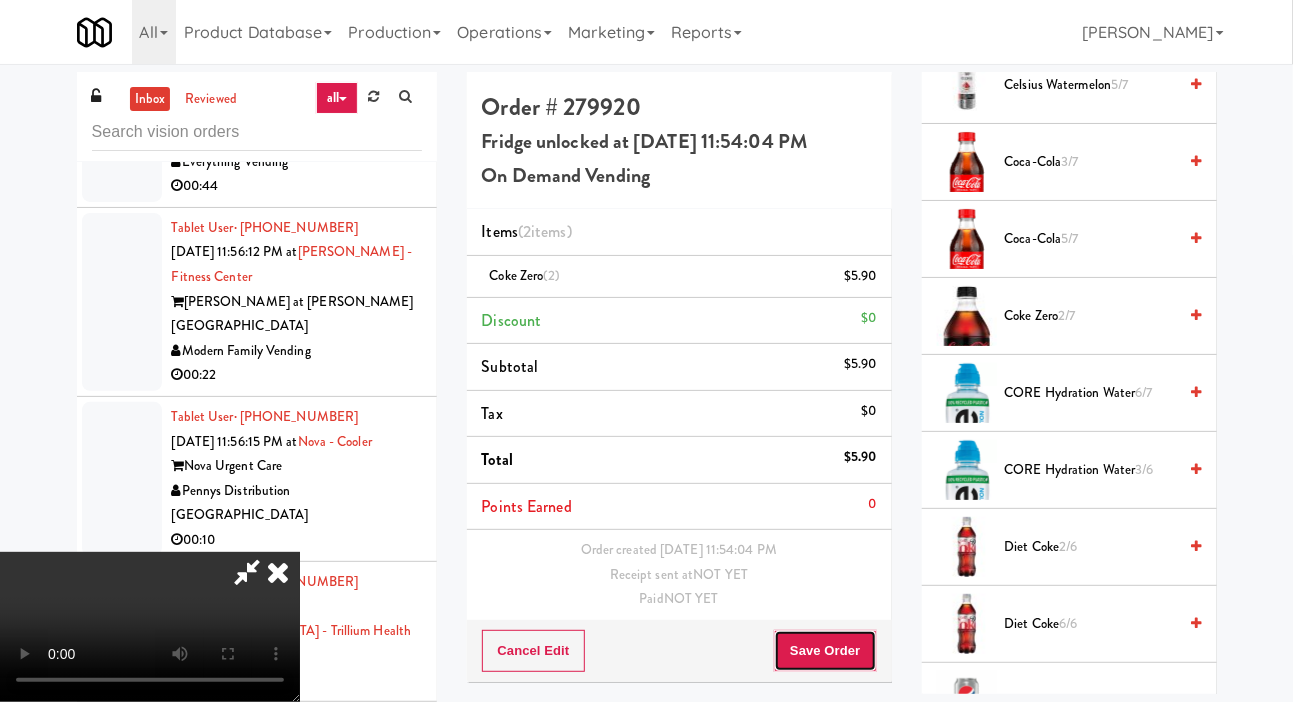 click on "Save Order" at bounding box center [825, 651] 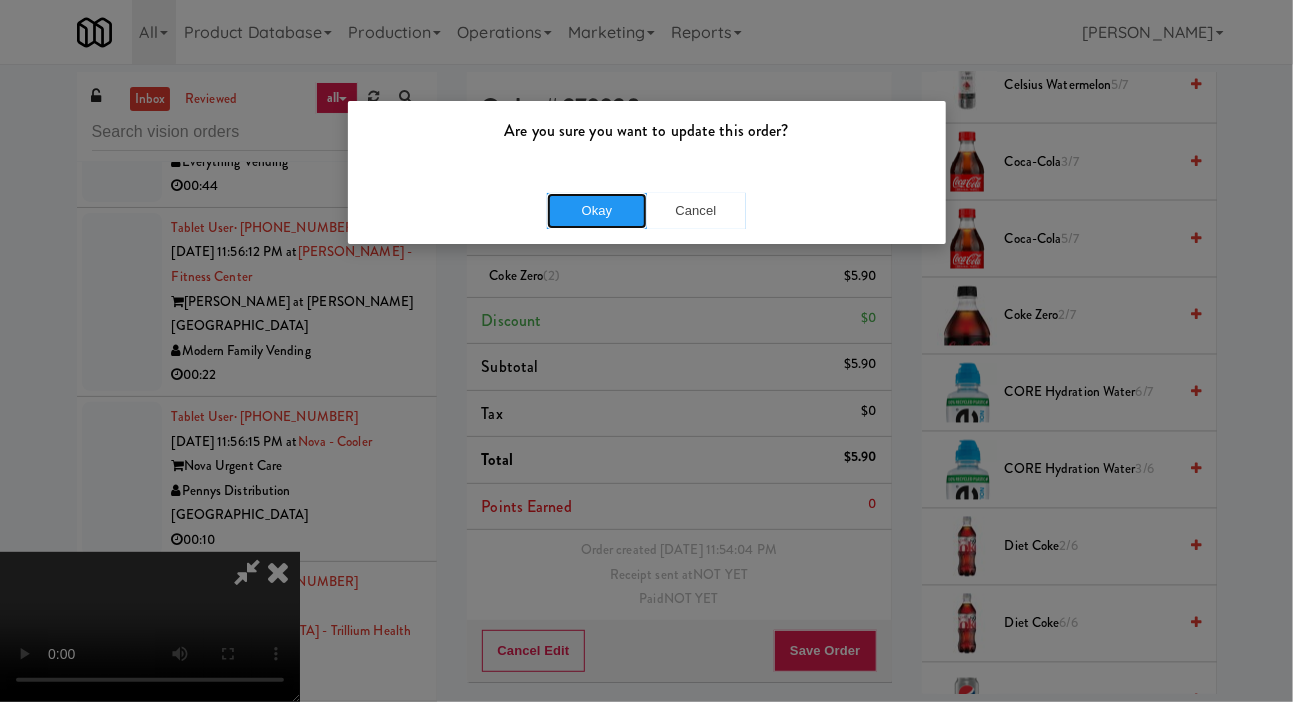 click on "Okay" at bounding box center [597, 211] 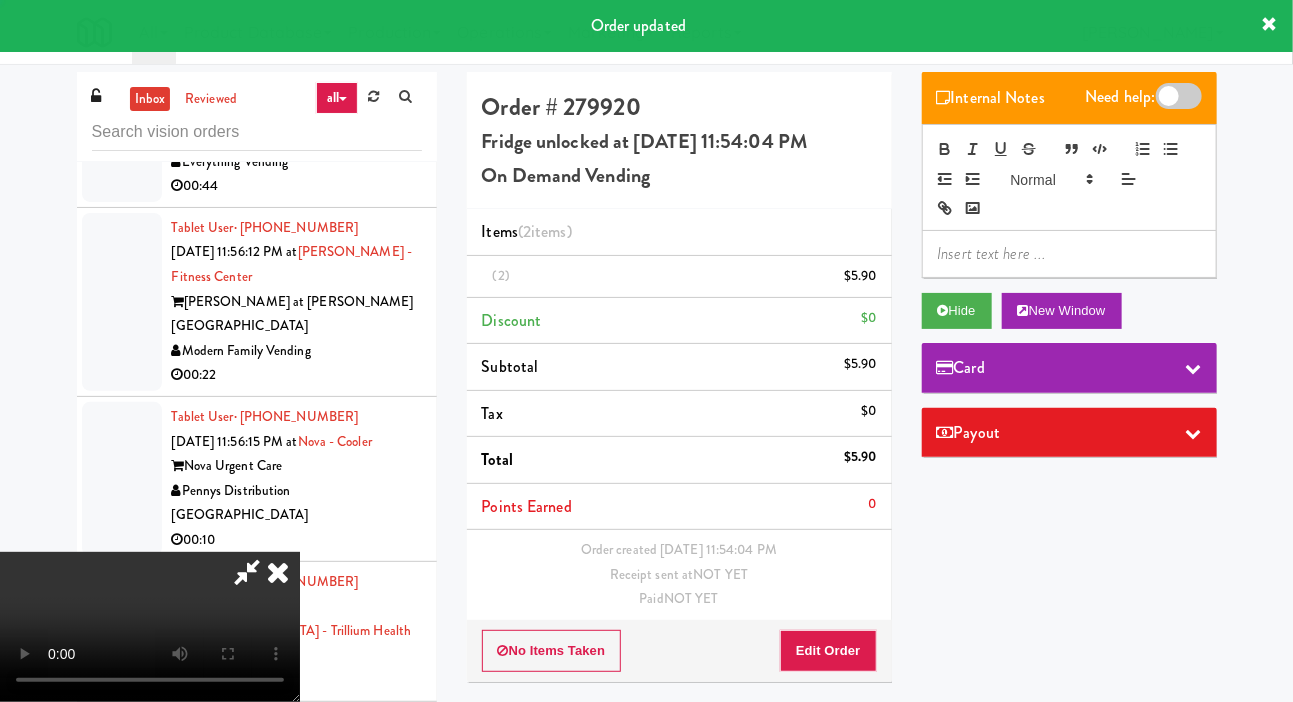 scroll, scrollTop: 0, scrollLeft: 0, axis: both 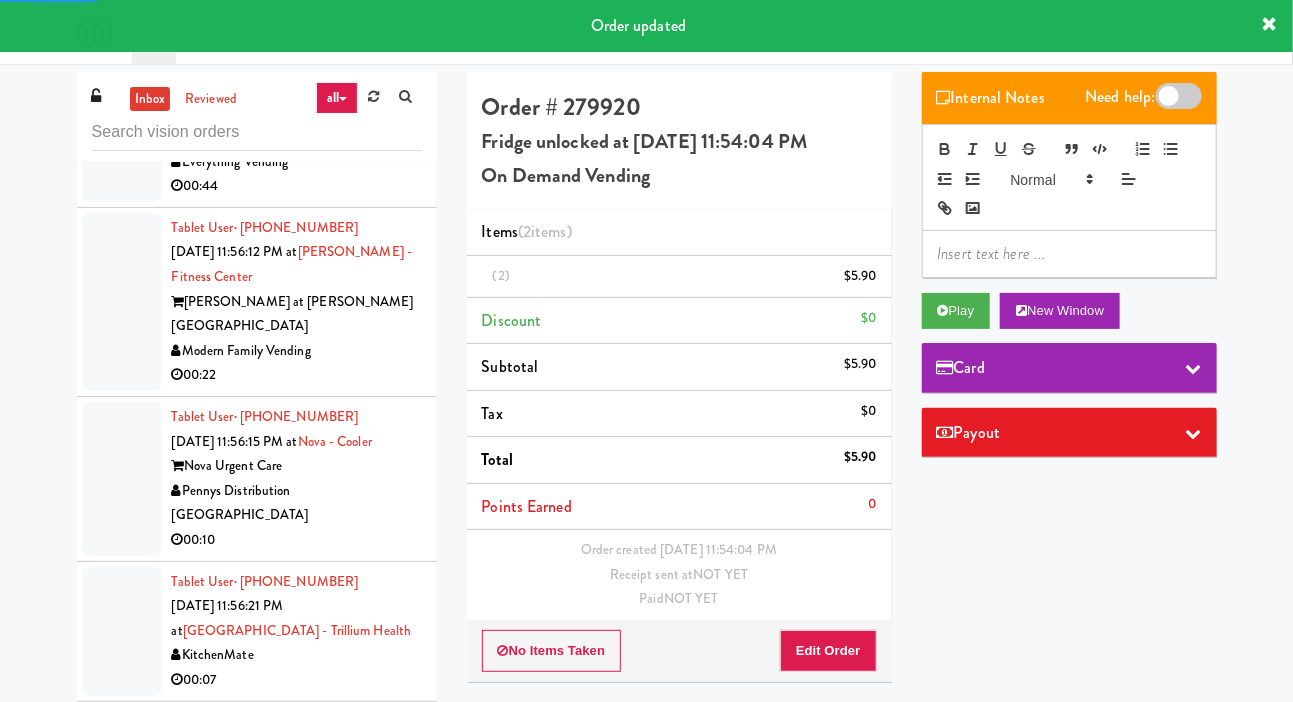 click at bounding box center [122, 137] 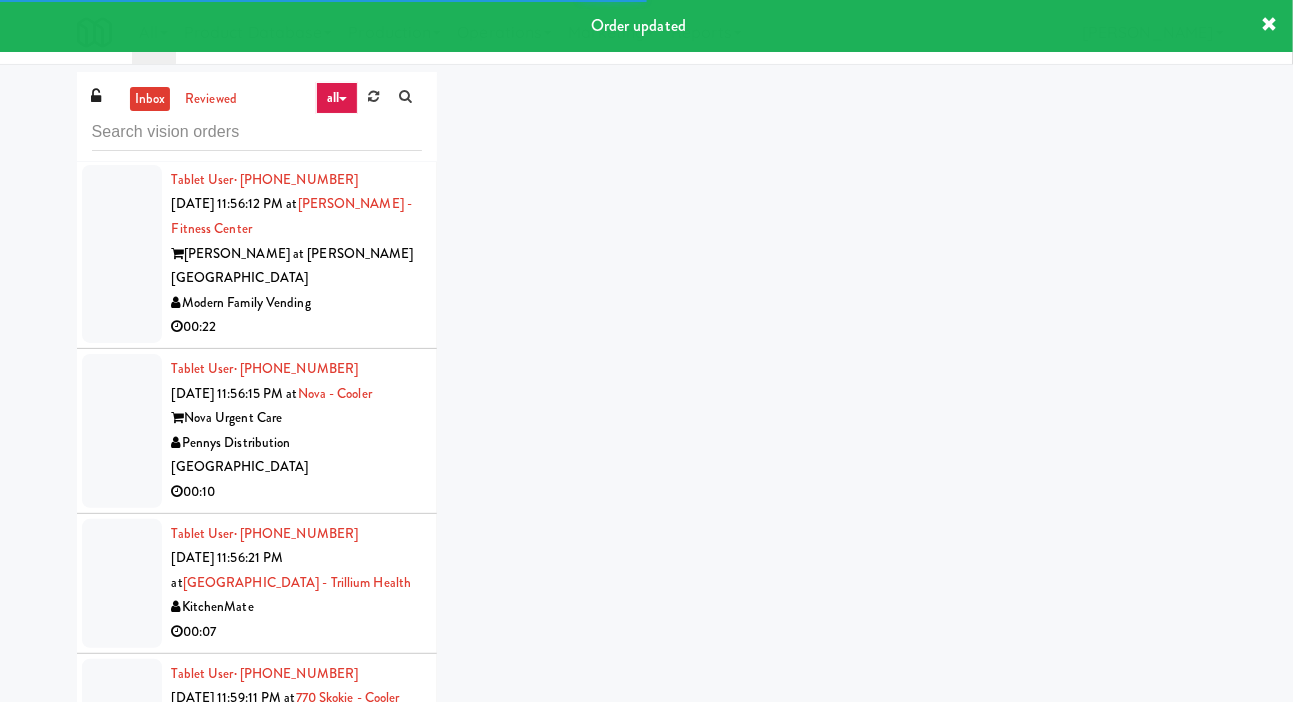 scroll, scrollTop: 8727, scrollLeft: 0, axis: vertical 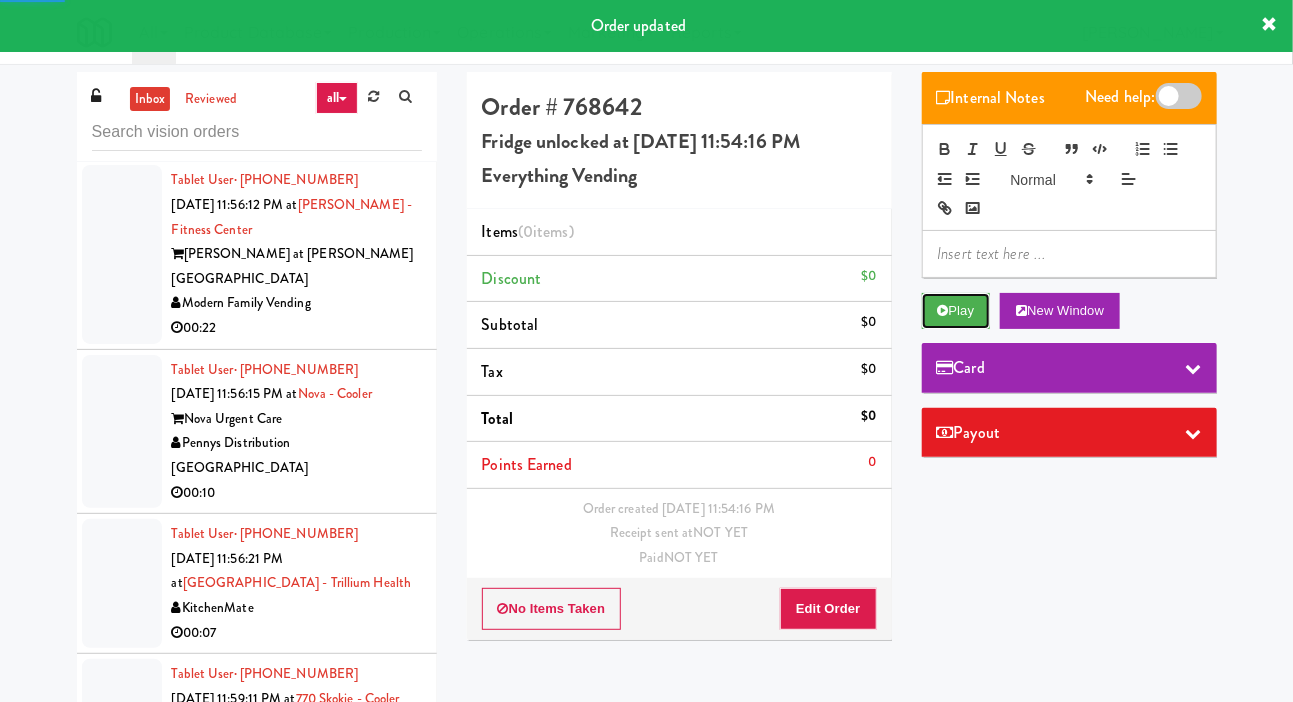 click at bounding box center [943, 310] 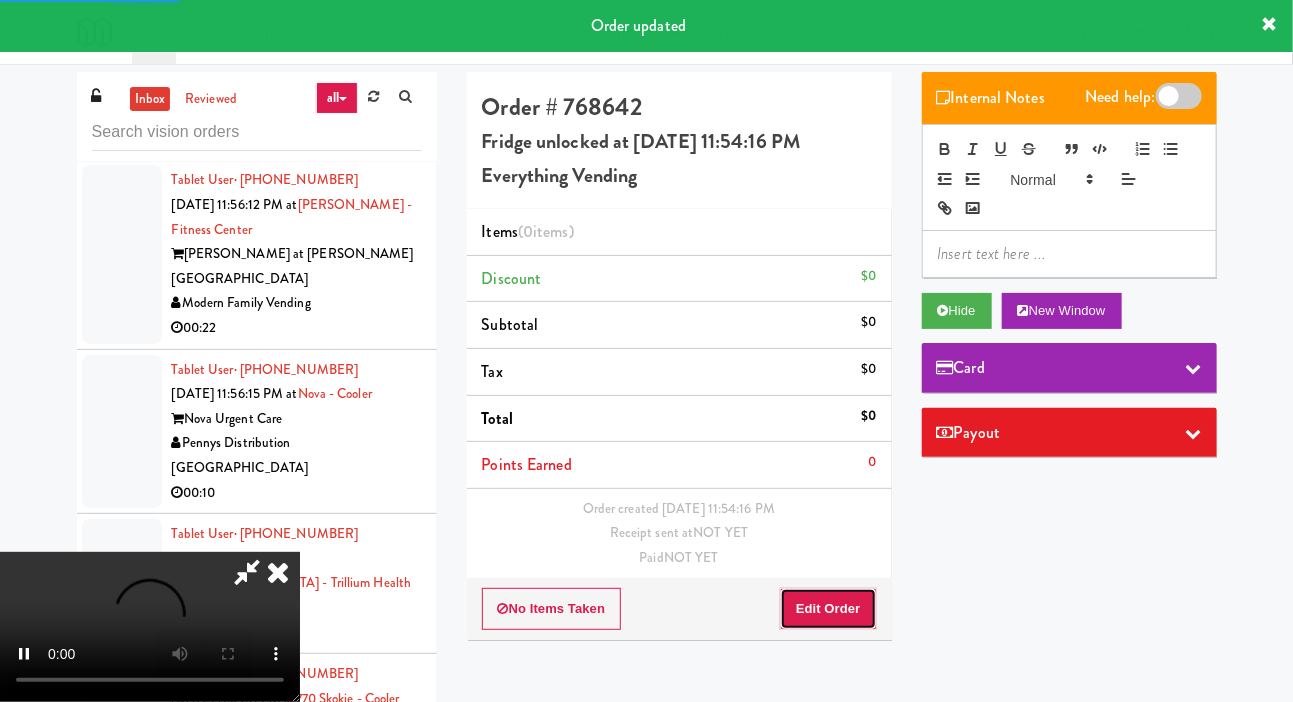 click on "Edit Order" at bounding box center [828, 609] 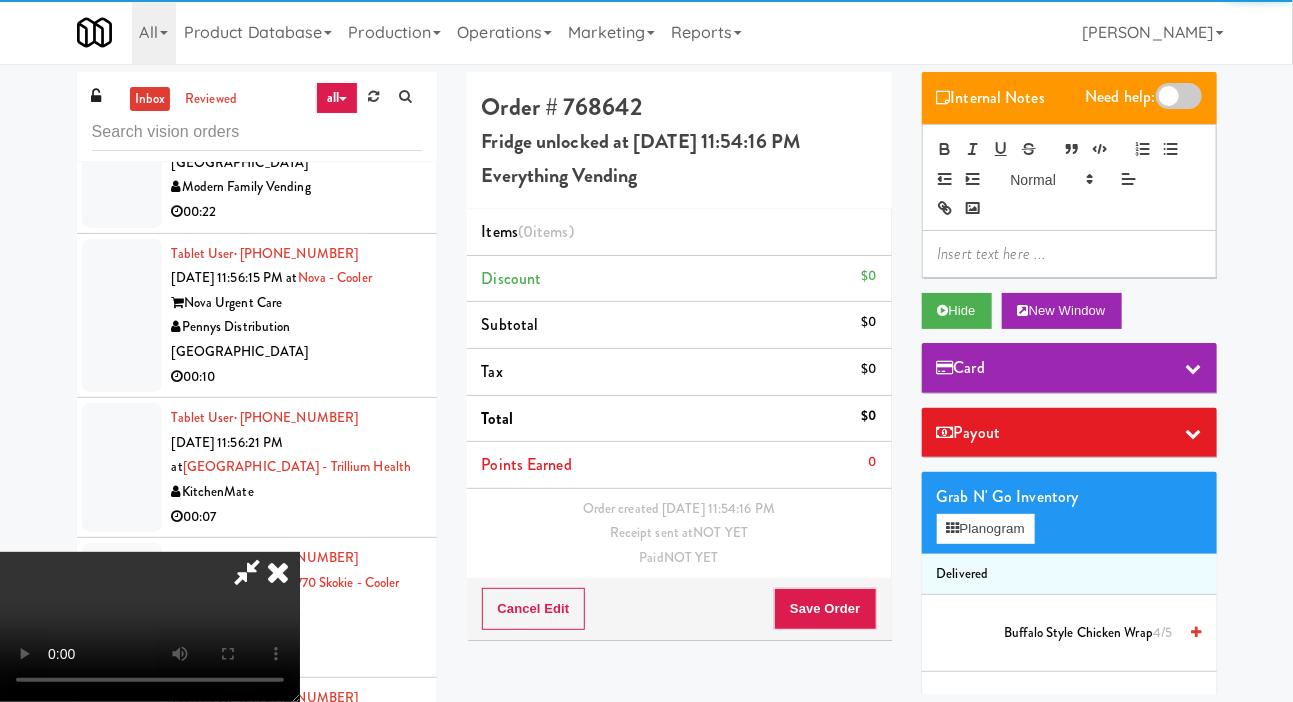 scroll, scrollTop: 8847, scrollLeft: 0, axis: vertical 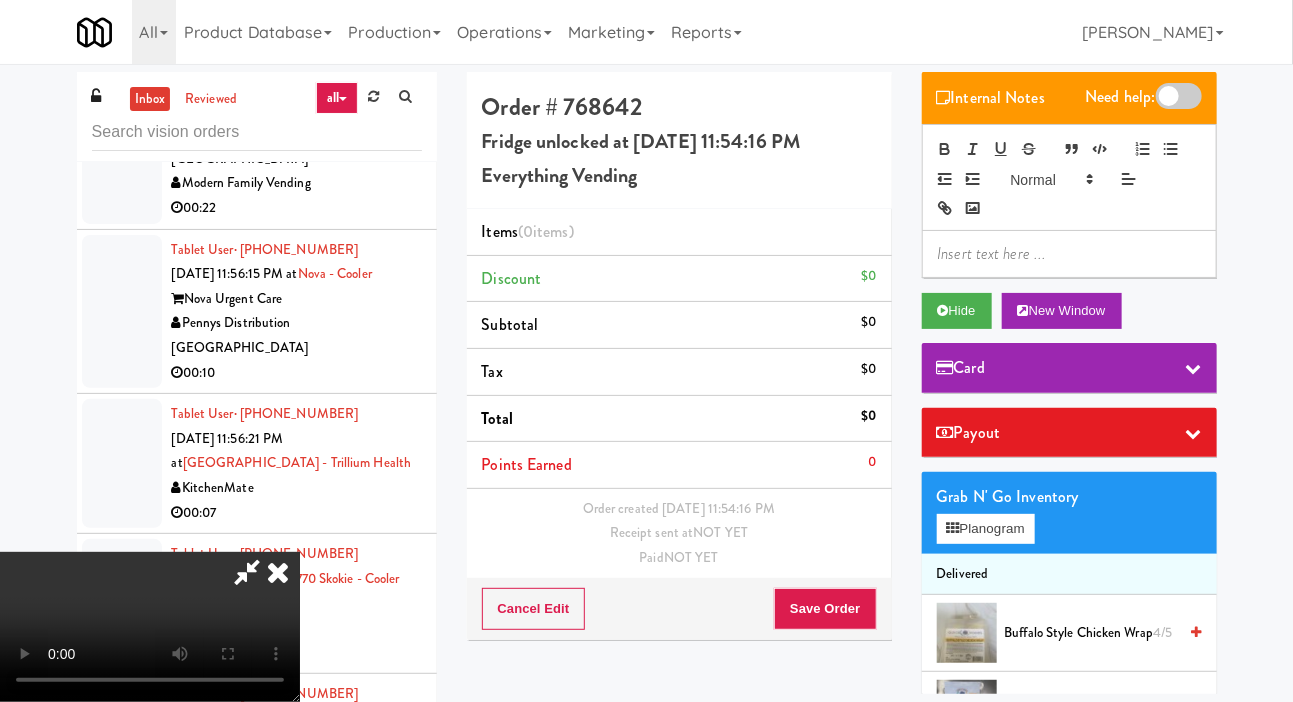 type 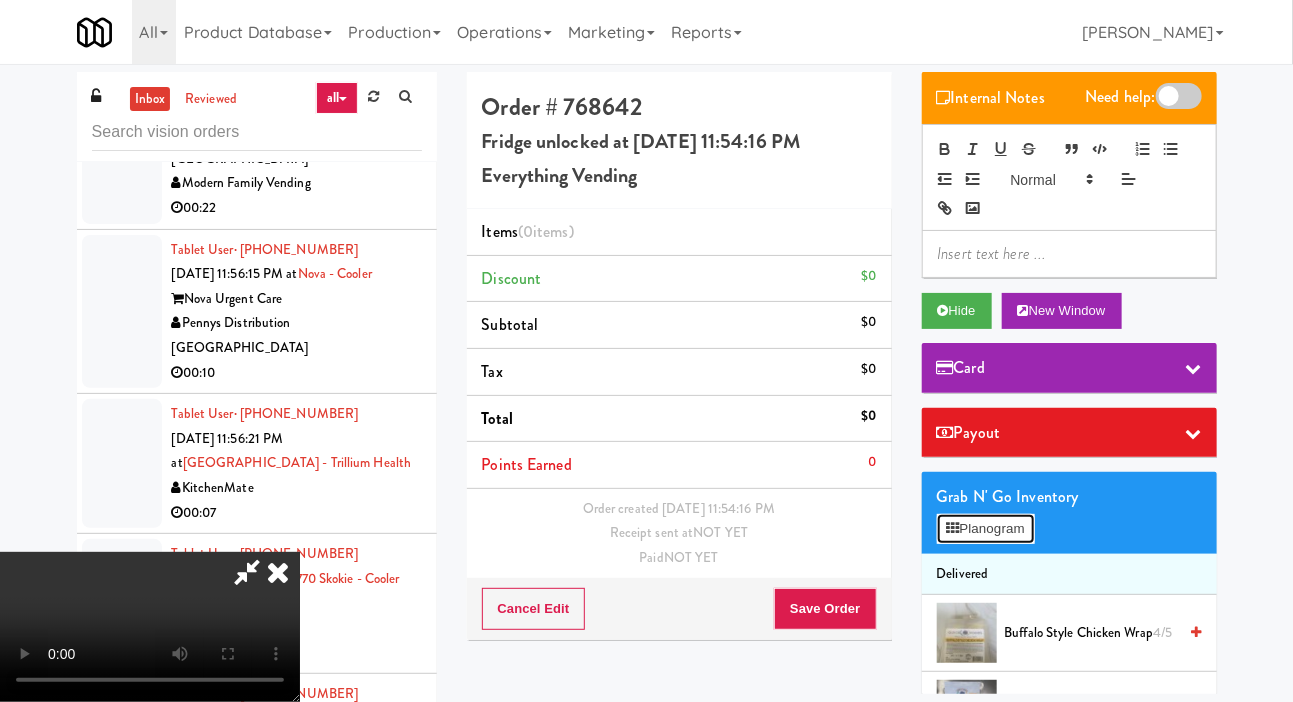 click on "Planogram" at bounding box center (986, 529) 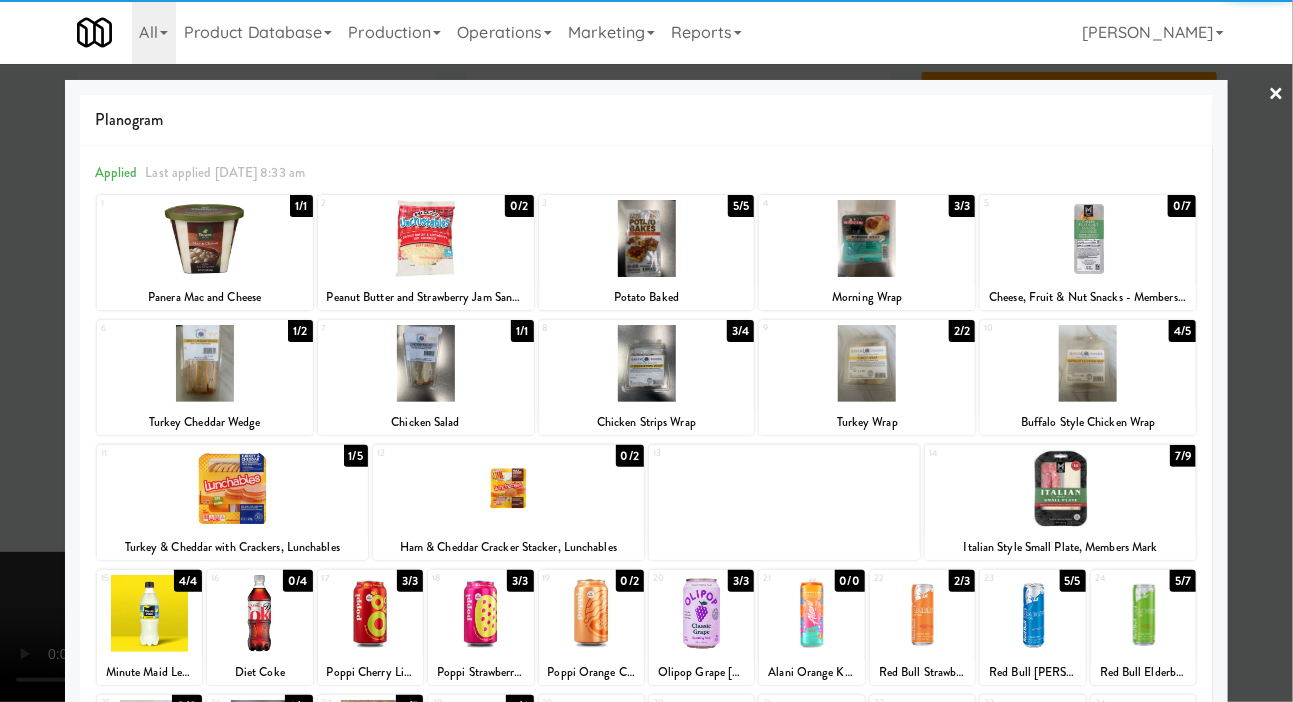 click at bounding box center [1088, 363] 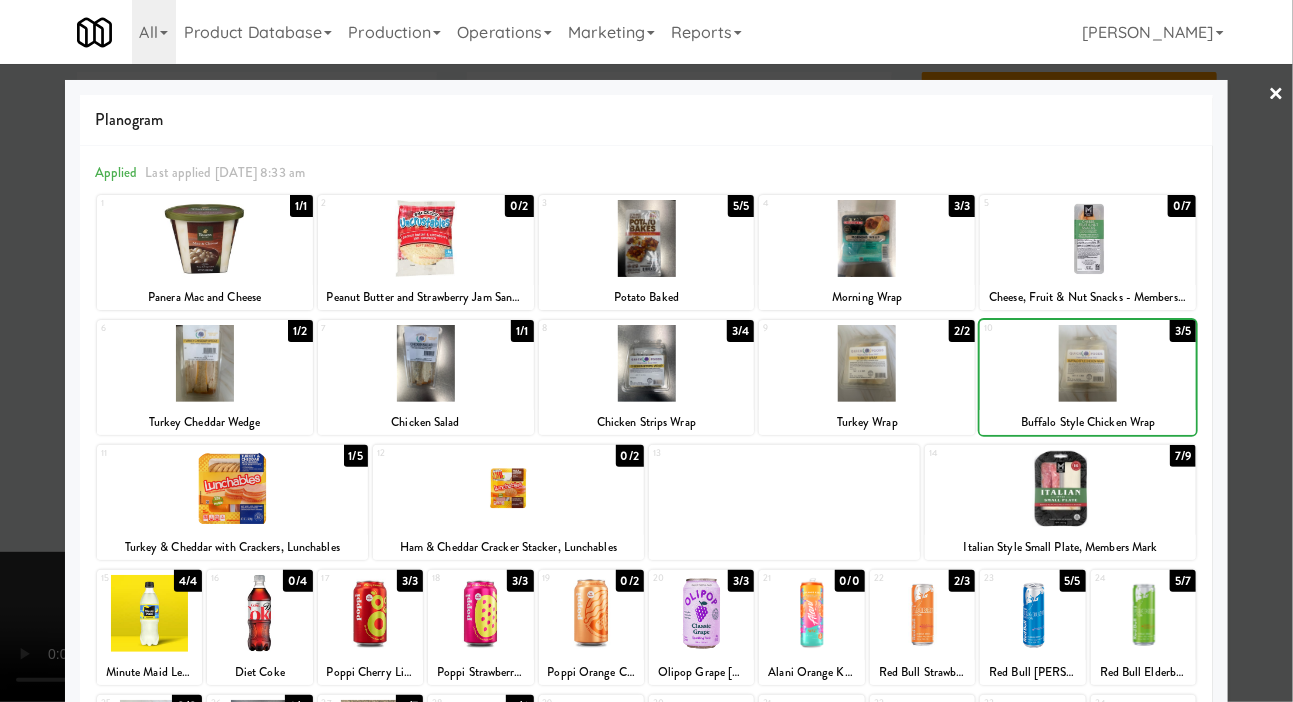 click at bounding box center (646, 351) 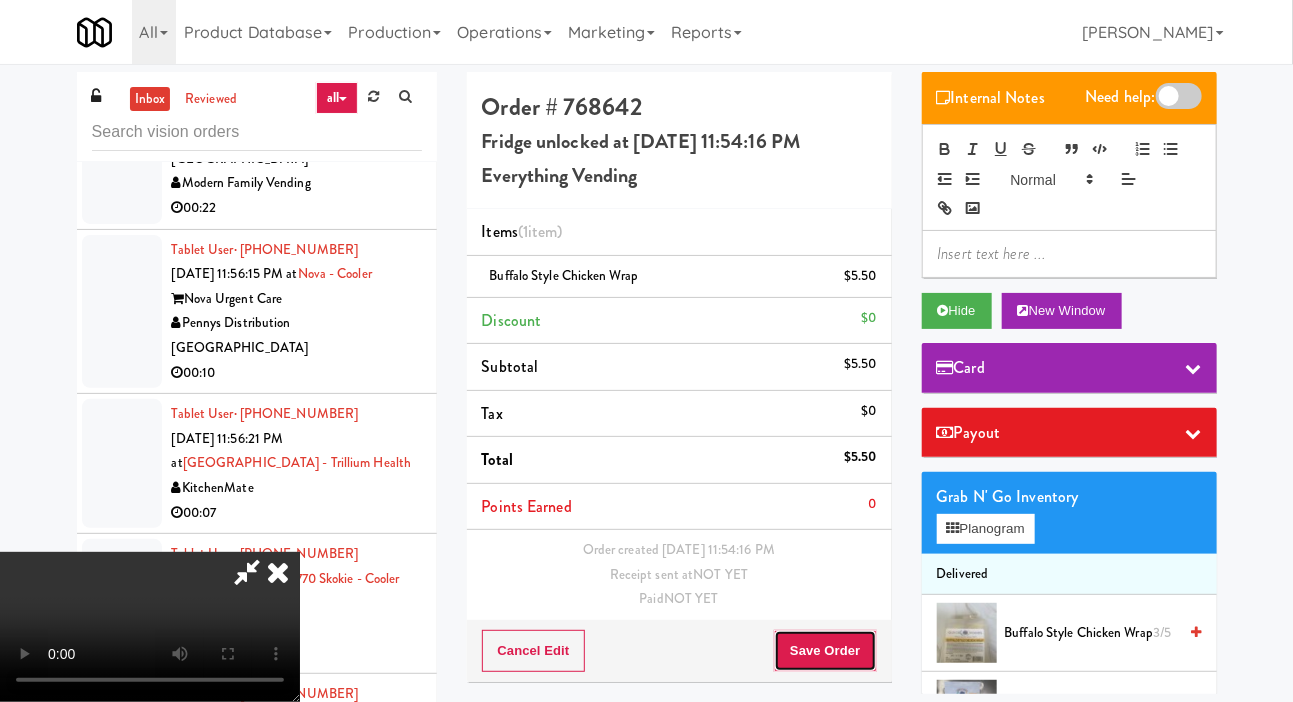 click on "Save Order" at bounding box center (825, 651) 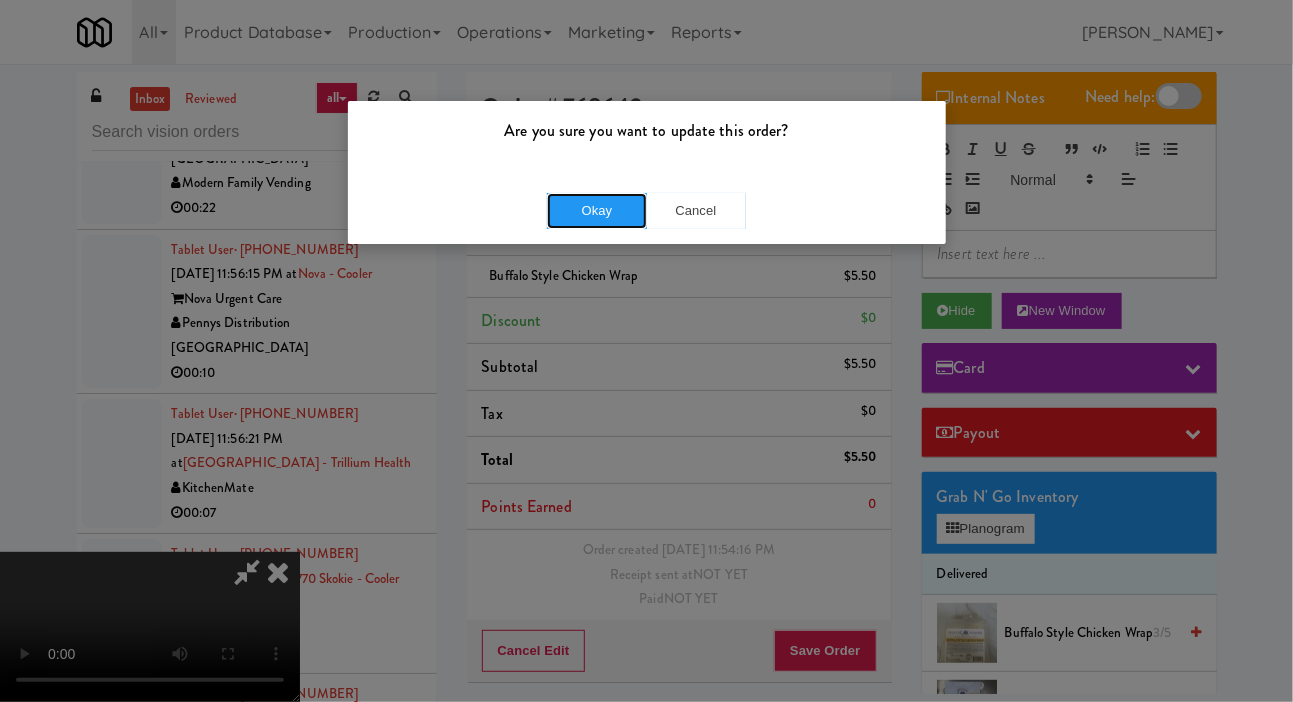 click on "Okay" at bounding box center (597, 211) 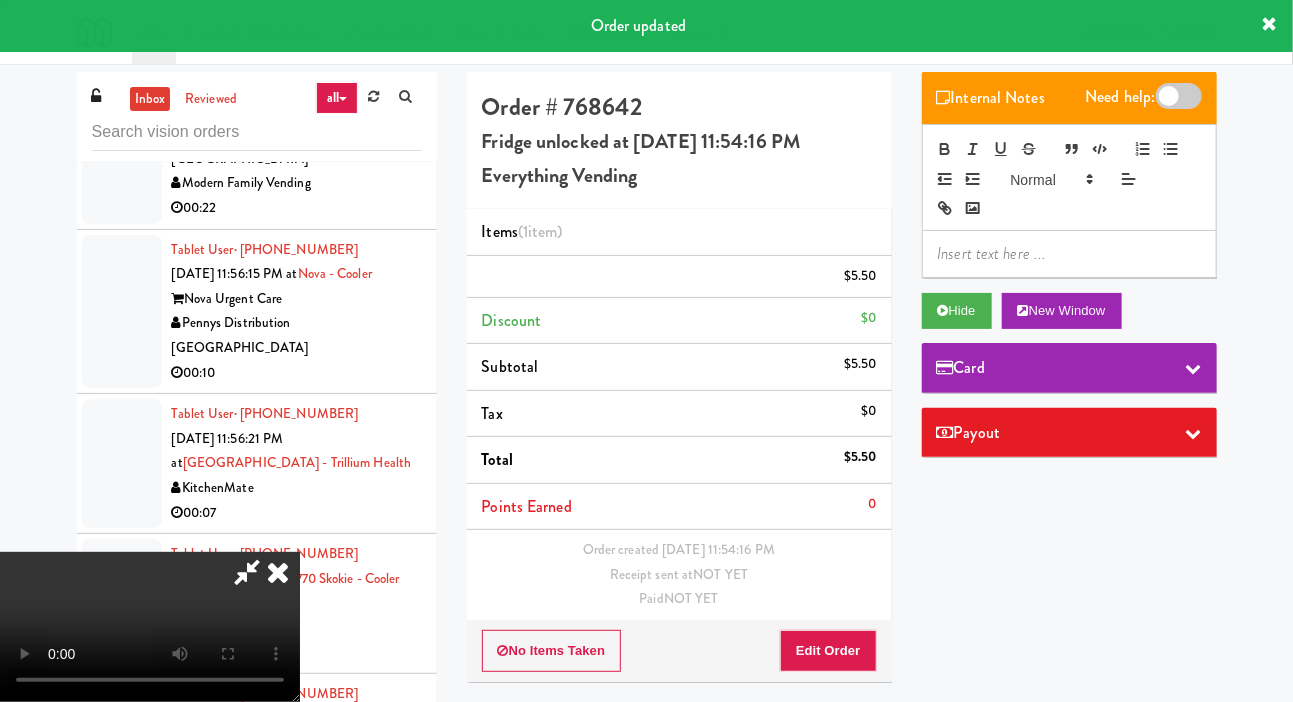 scroll, scrollTop: 0, scrollLeft: 0, axis: both 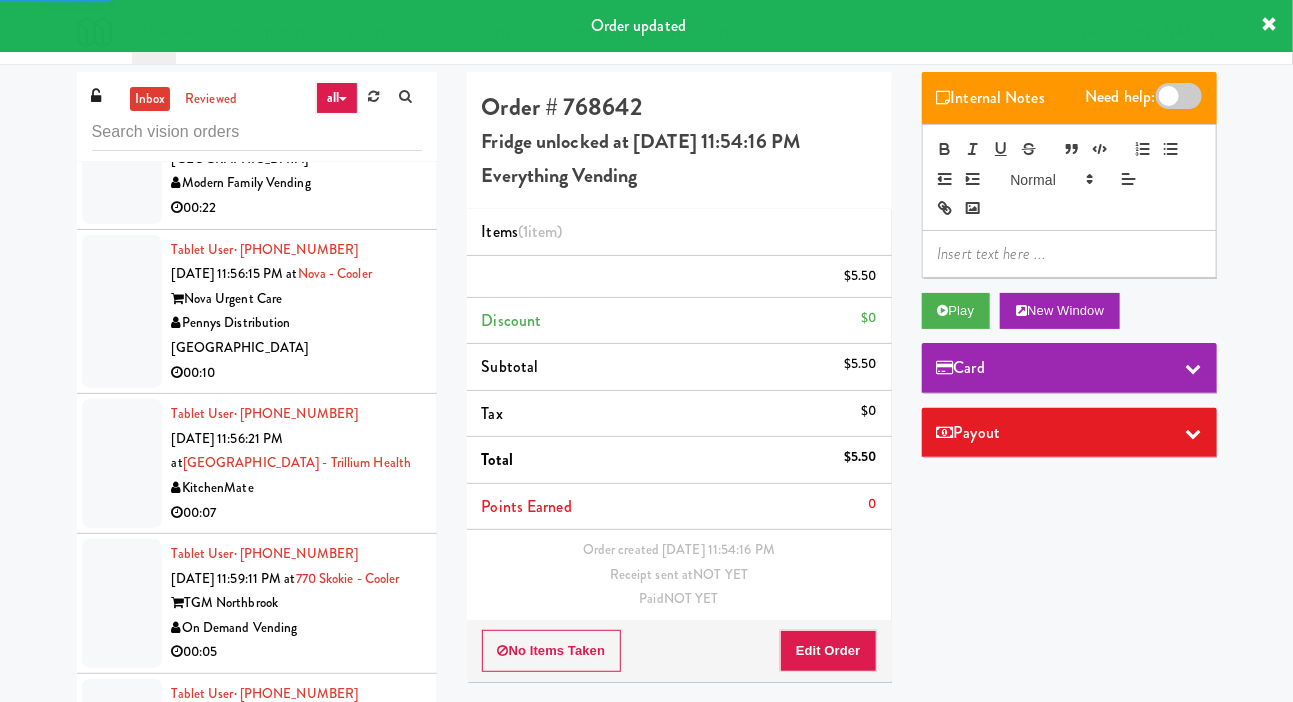 click at bounding box center [122, 134] 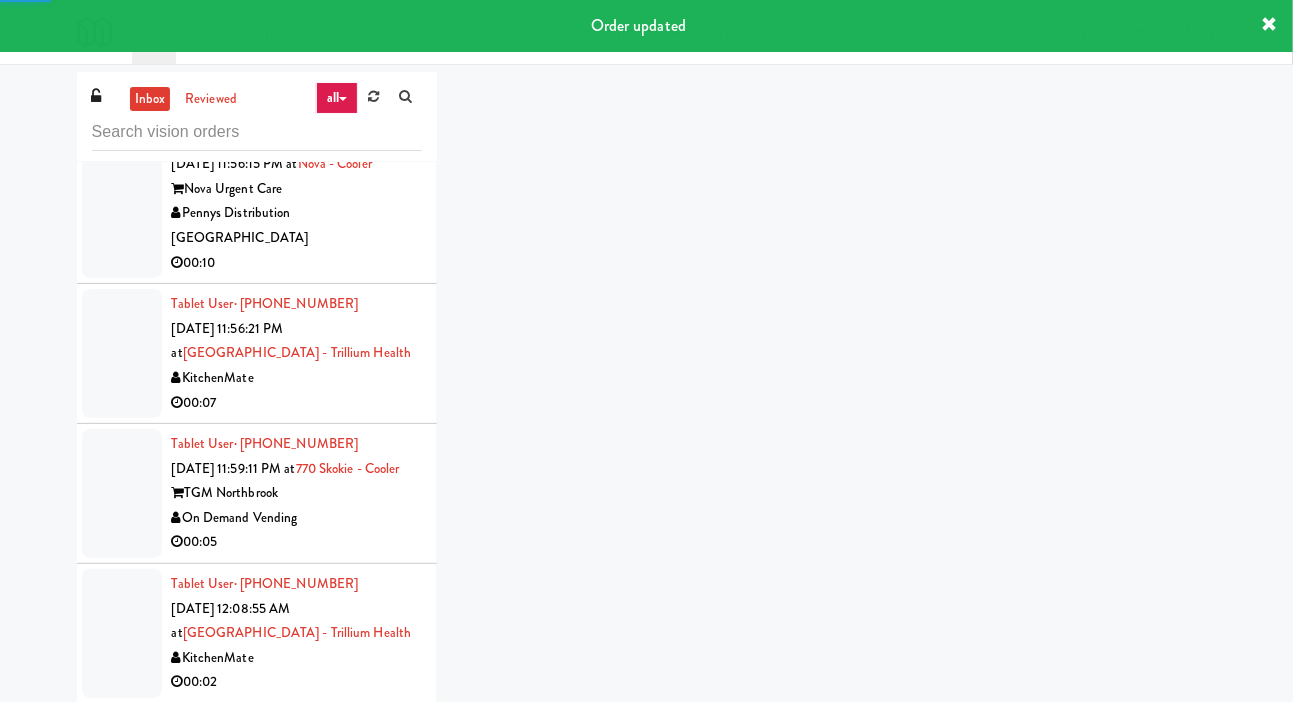scroll, scrollTop: 8953, scrollLeft: 0, axis: vertical 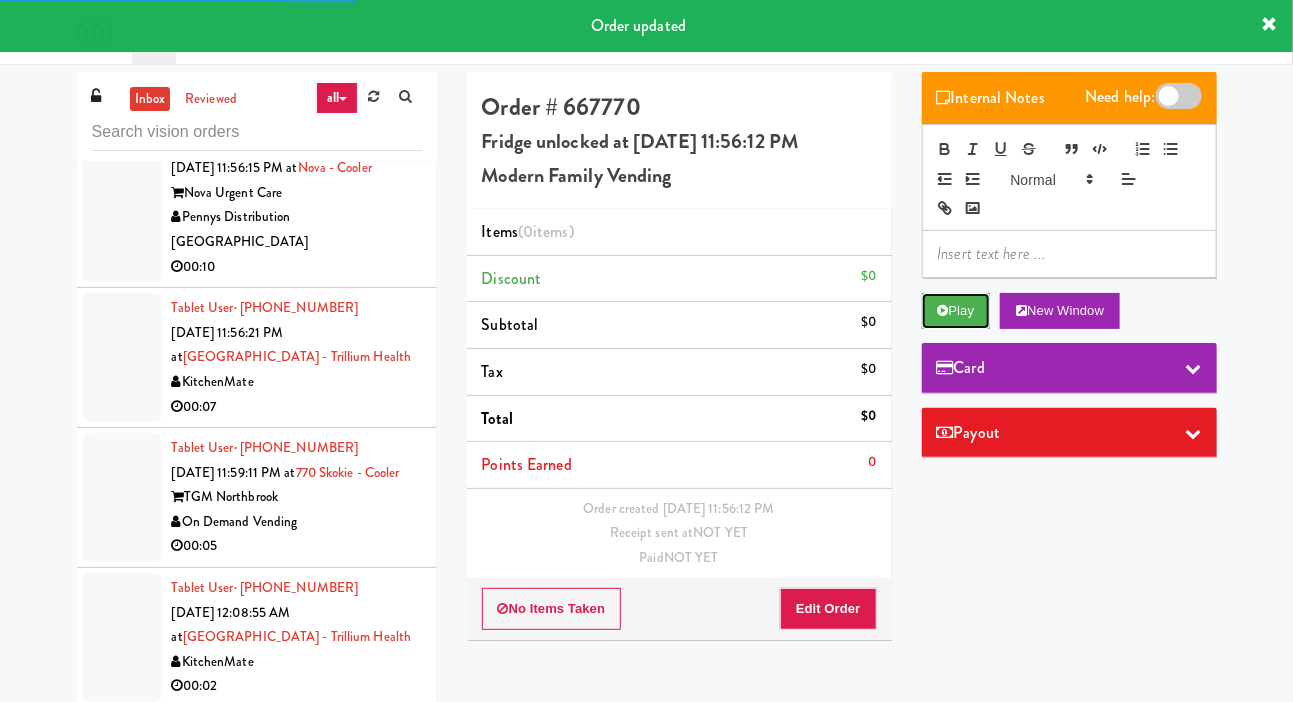 click on "Play" at bounding box center (956, 311) 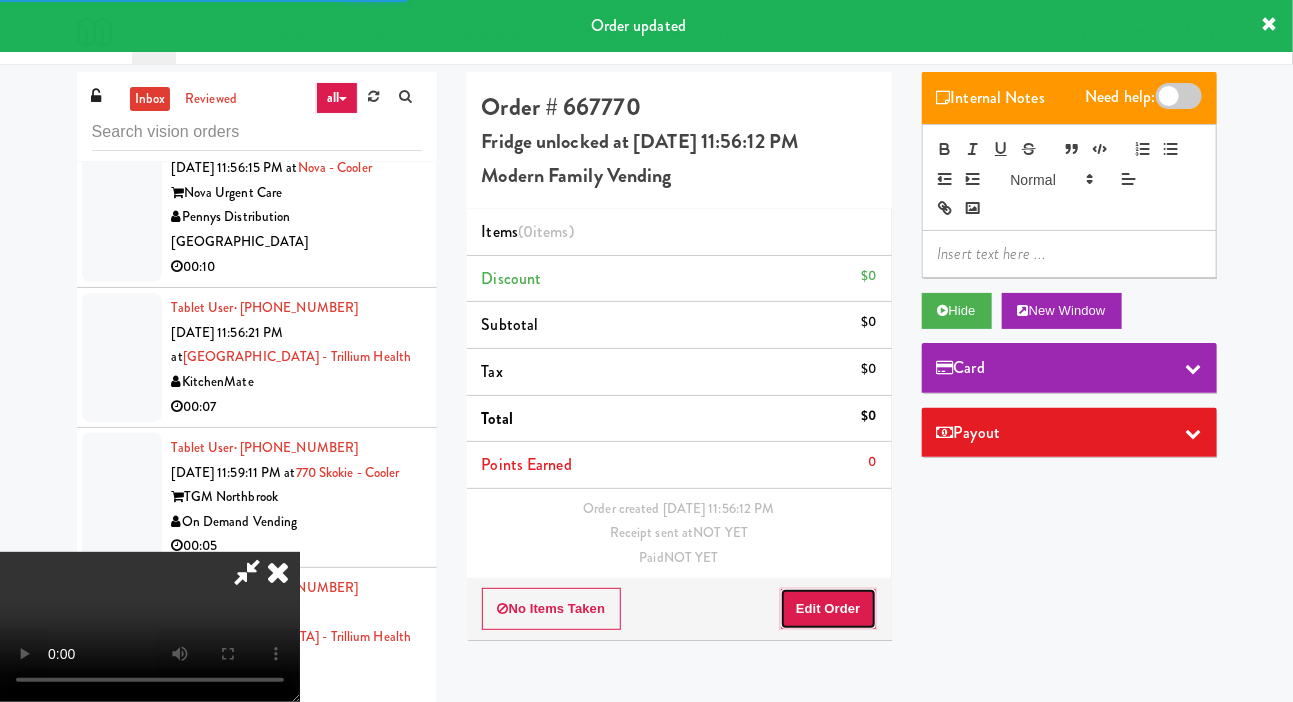 click on "Edit Order" at bounding box center [828, 609] 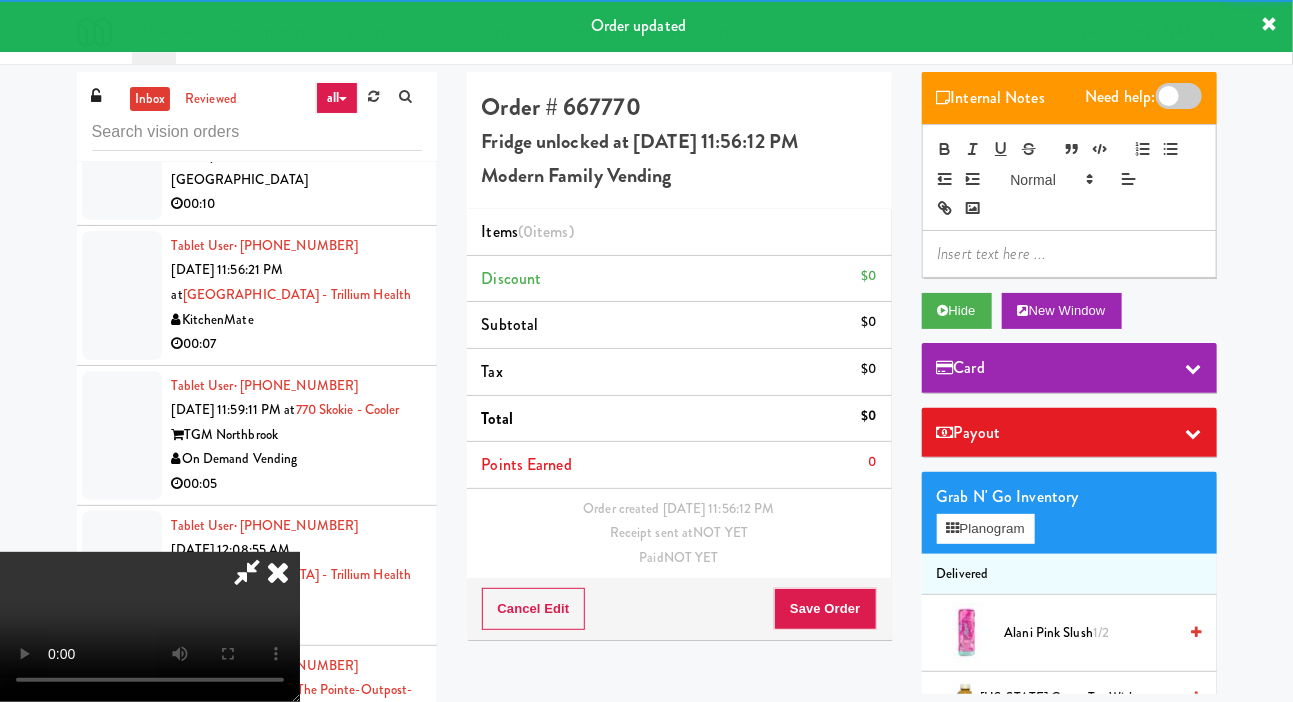 scroll, scrollTop: 9053, scrollLeft: 0, axis: vertical 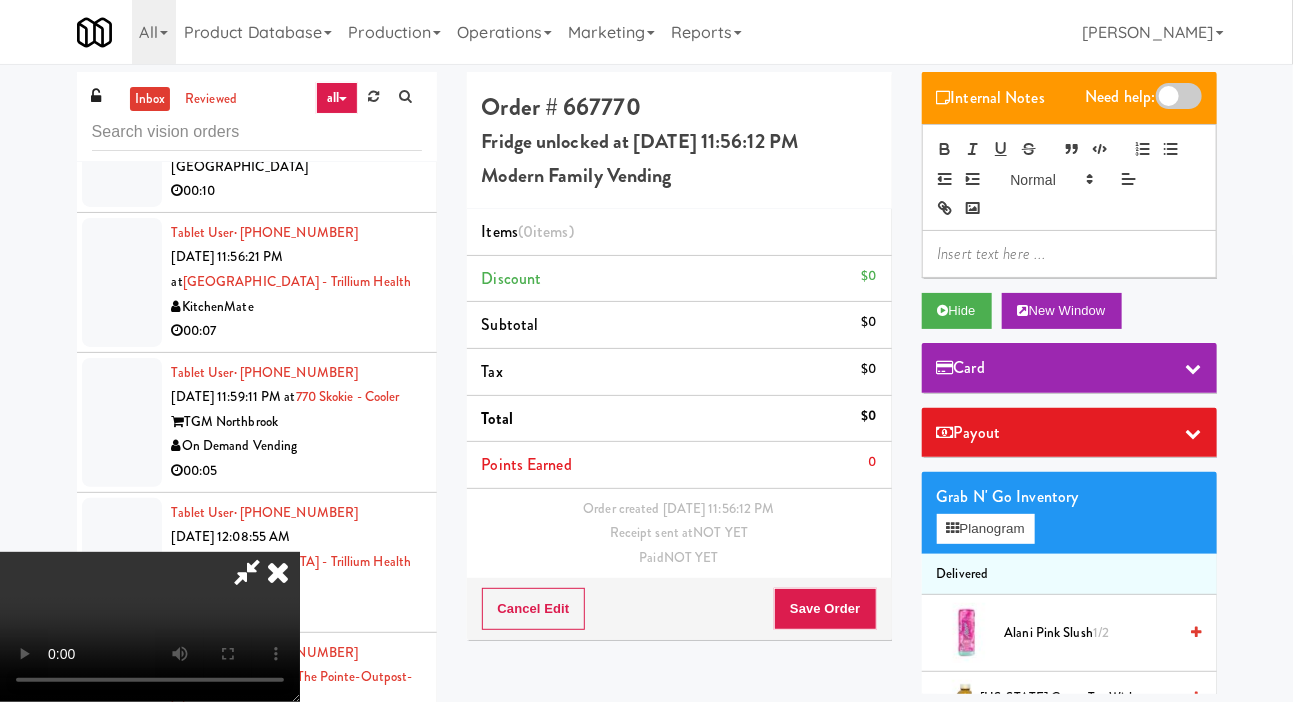 type 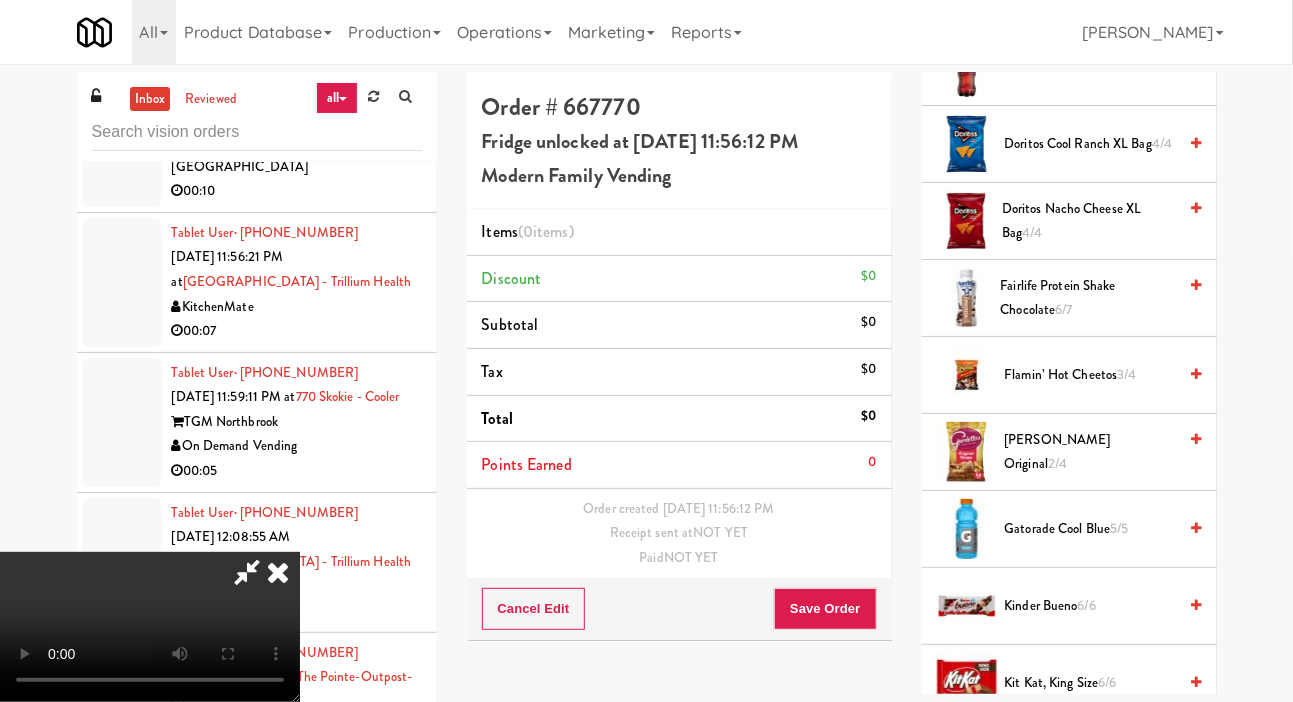 scroll, scrollTop: 1264, scrollLeft: 0, axis: vertical 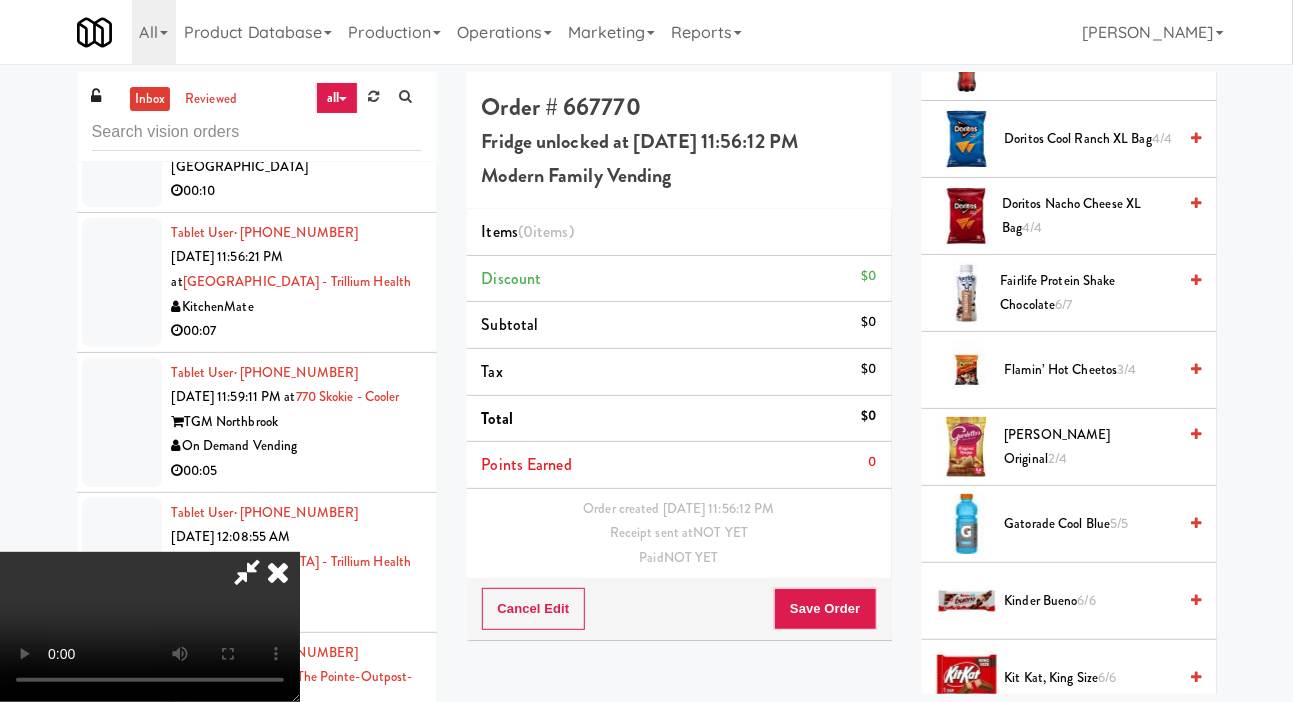 click on "6/6" at bounding box center [1087, 600] 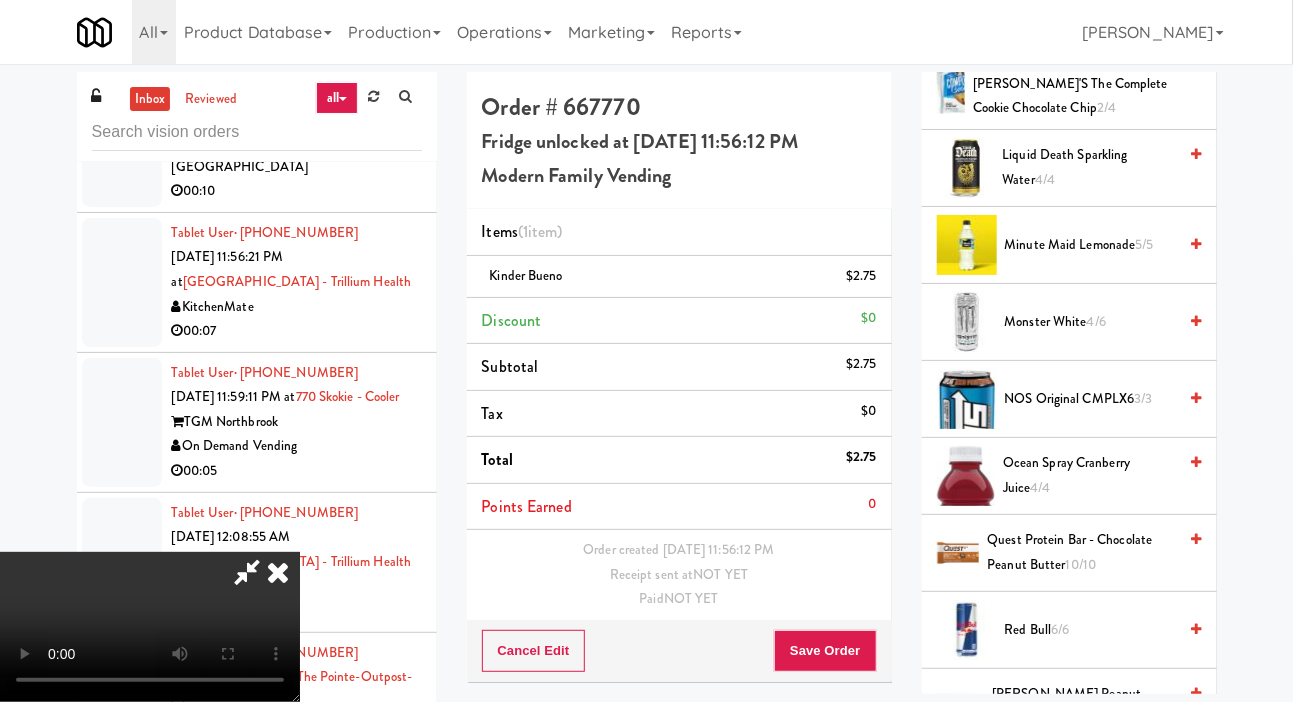 scroll, scrollTop: 1951, scrollLeft: 0, axis: vertical 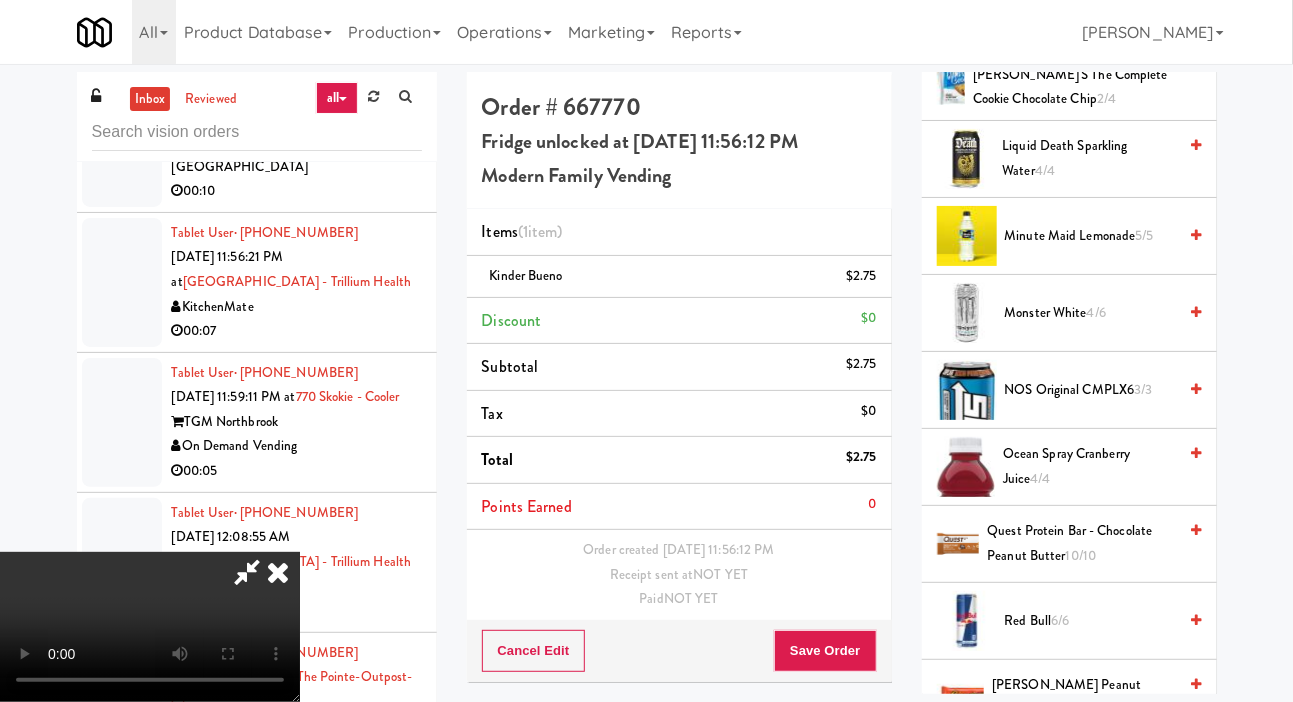 click on "Reese’s Peanut Butter Cups  8/8" at bounding box center [1084, 697] 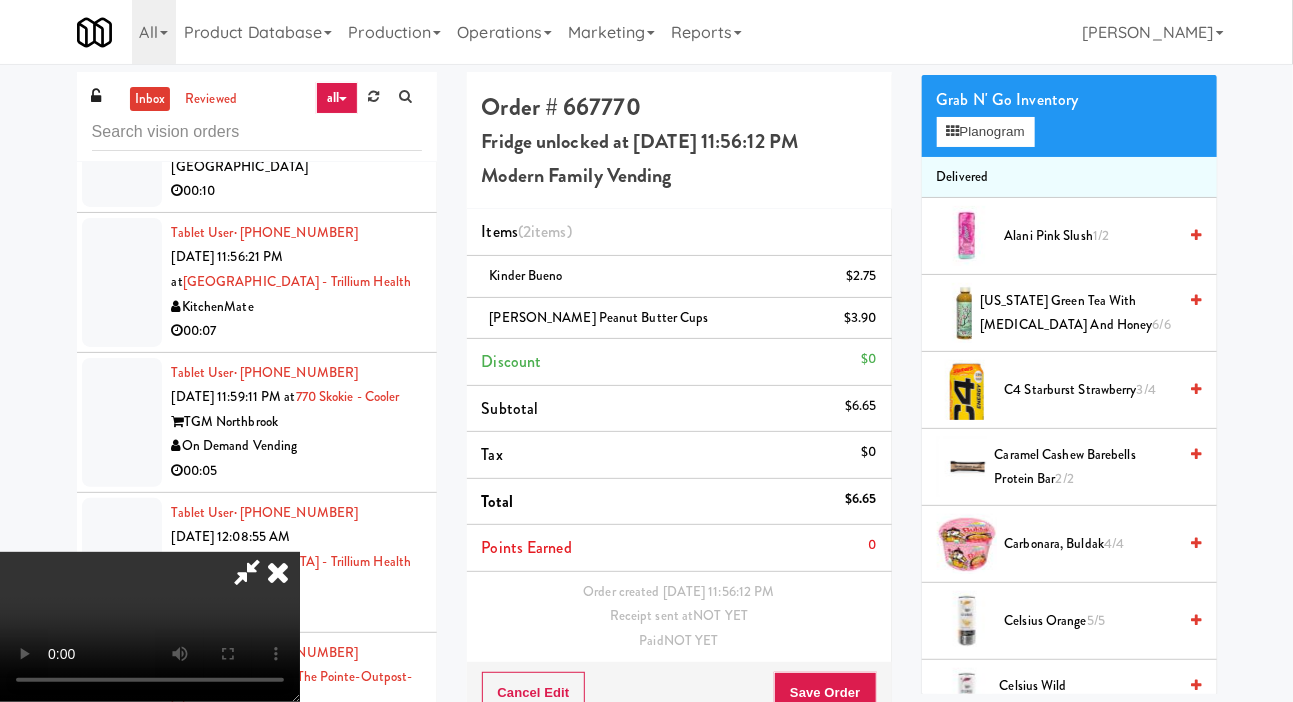scroll, scrollTop: 391, scrollLeft: 0, axis: vertical 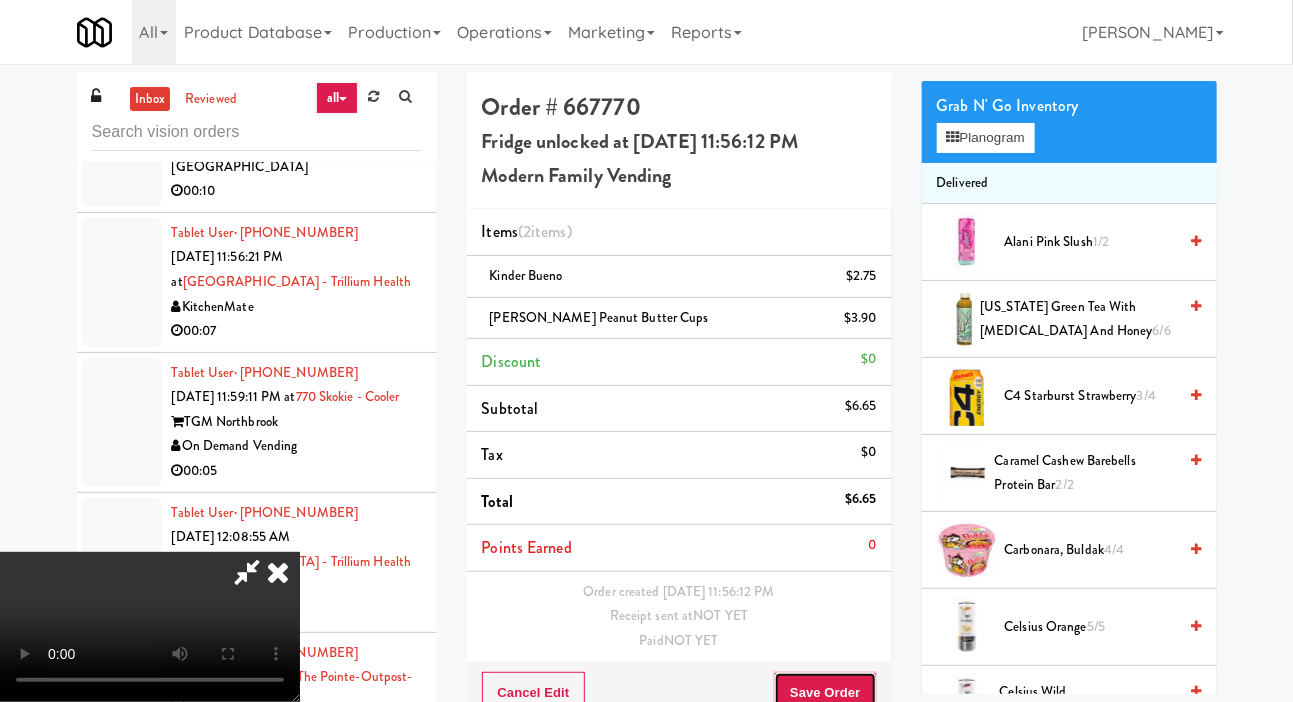 click on "Save Order" at bounding box center [825, 693] 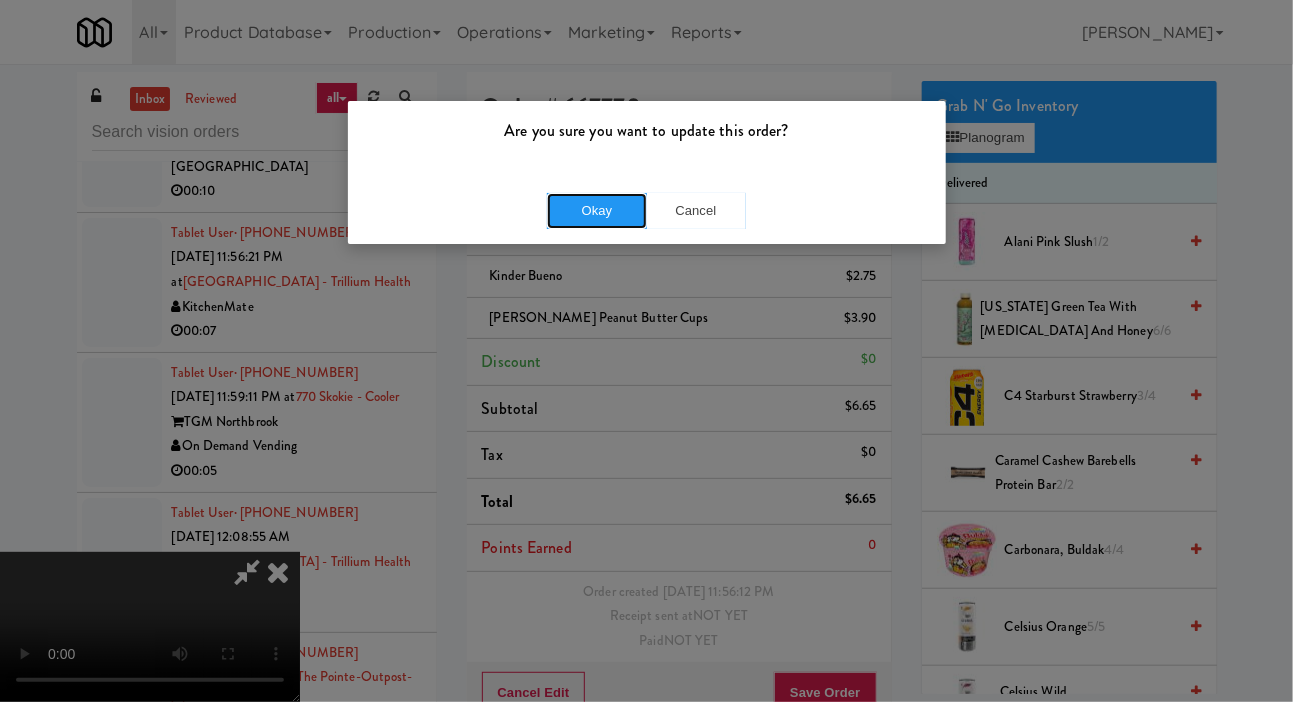 click on "Okay" at bounding box center [597, 211] 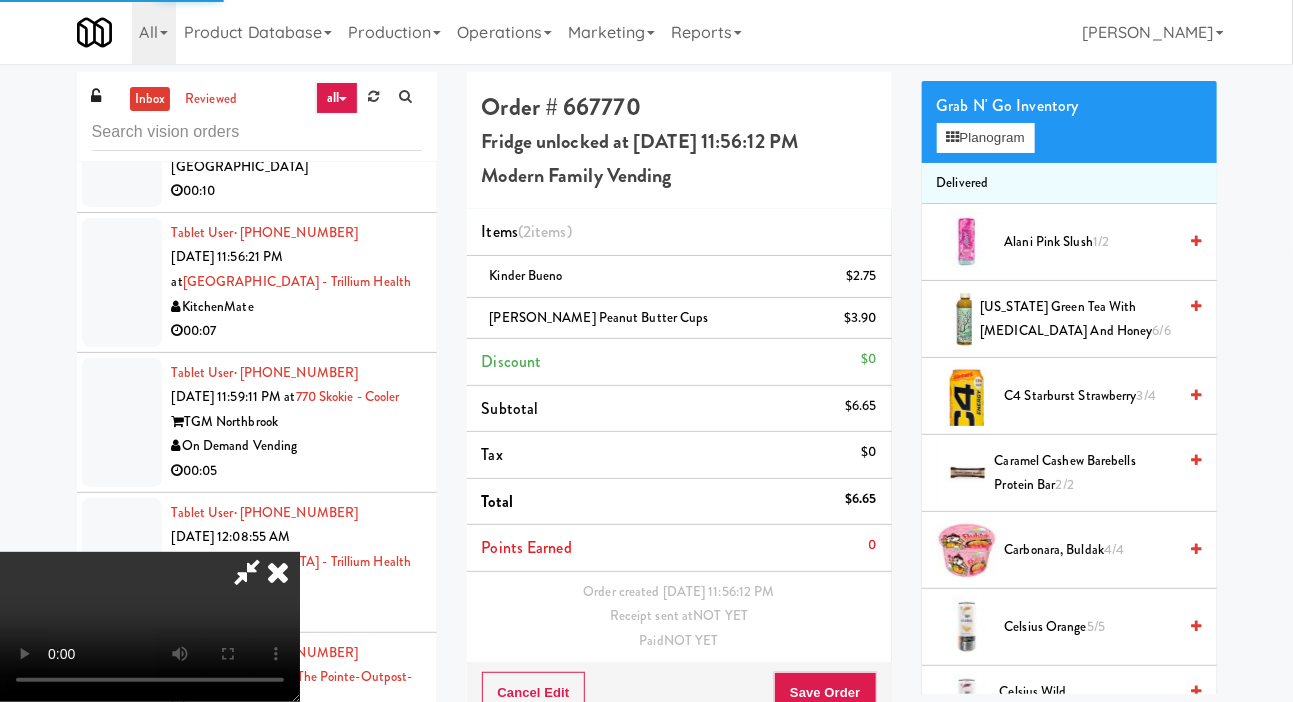 scroll, scrollTop: 0, scrollLeft: 0, axis: both 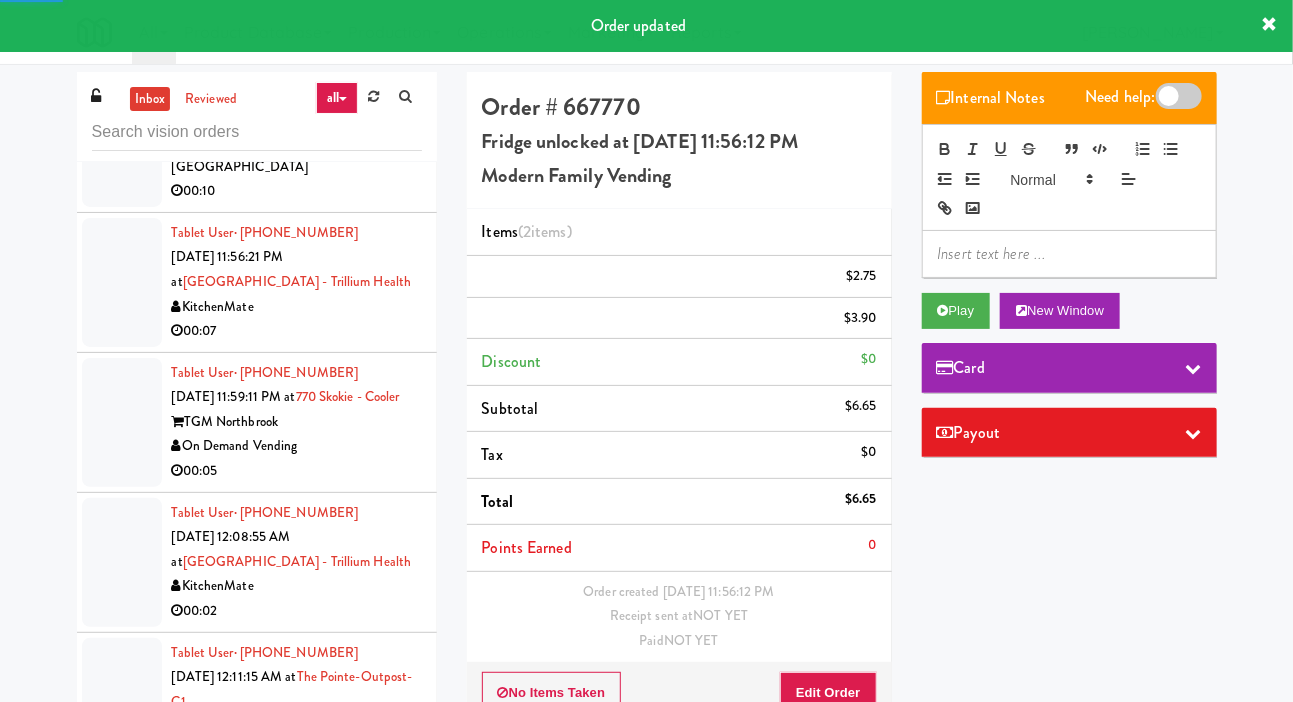 click at bounding box center (122, 130) 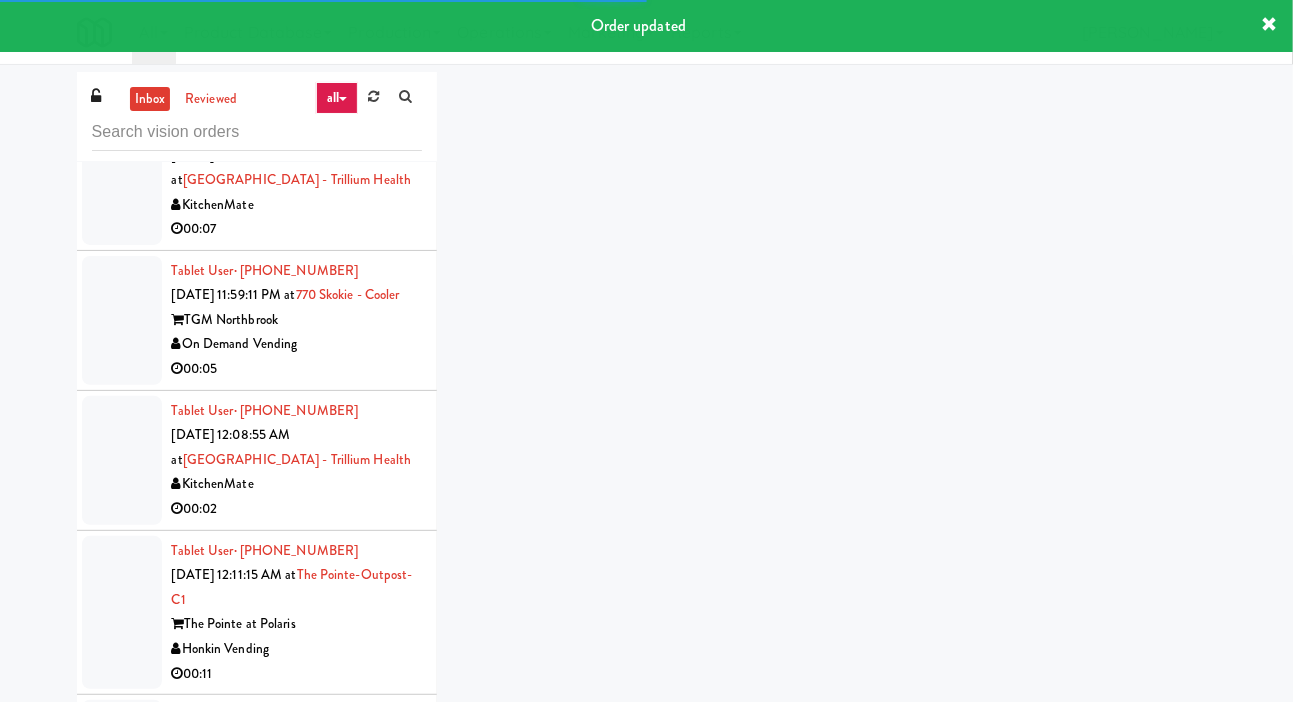 scroll, scrollTop: 9152, scrollLeft: 0, axis: vertical 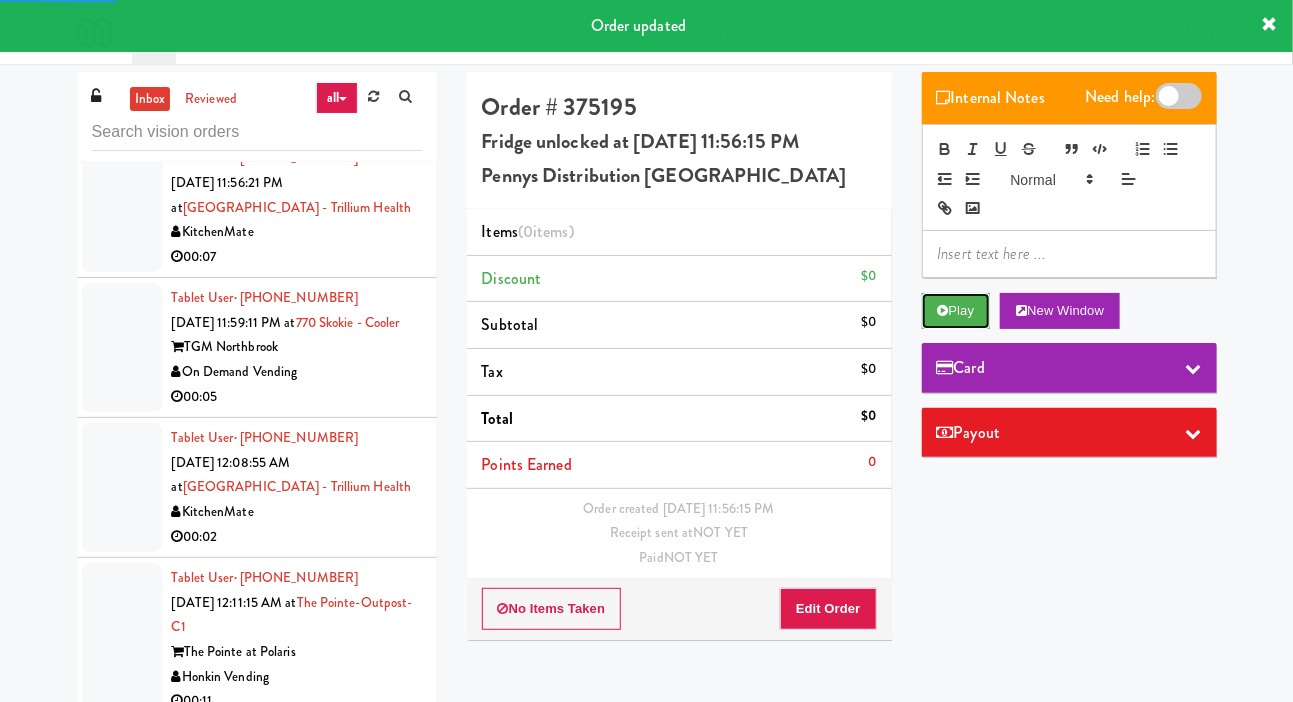 click on "Play" at bounding box center [956, 311] 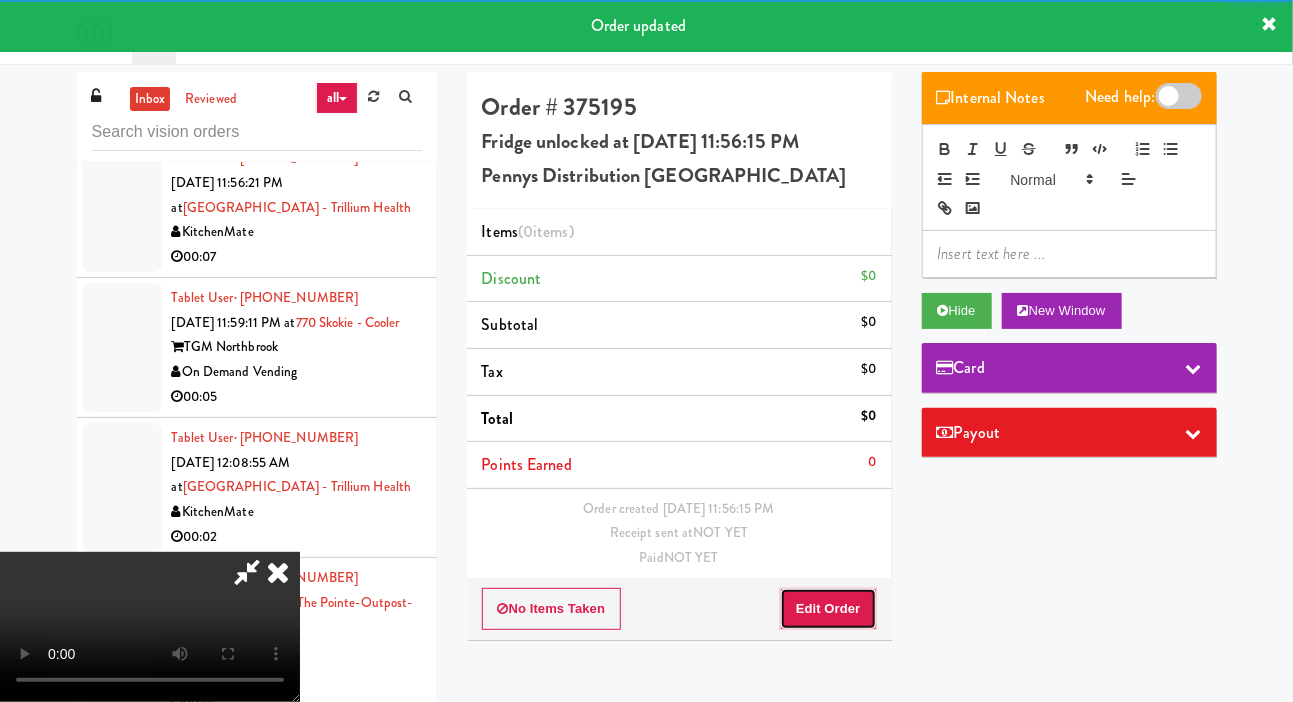 click on "Edit Order" at bounding box center [828, 609] 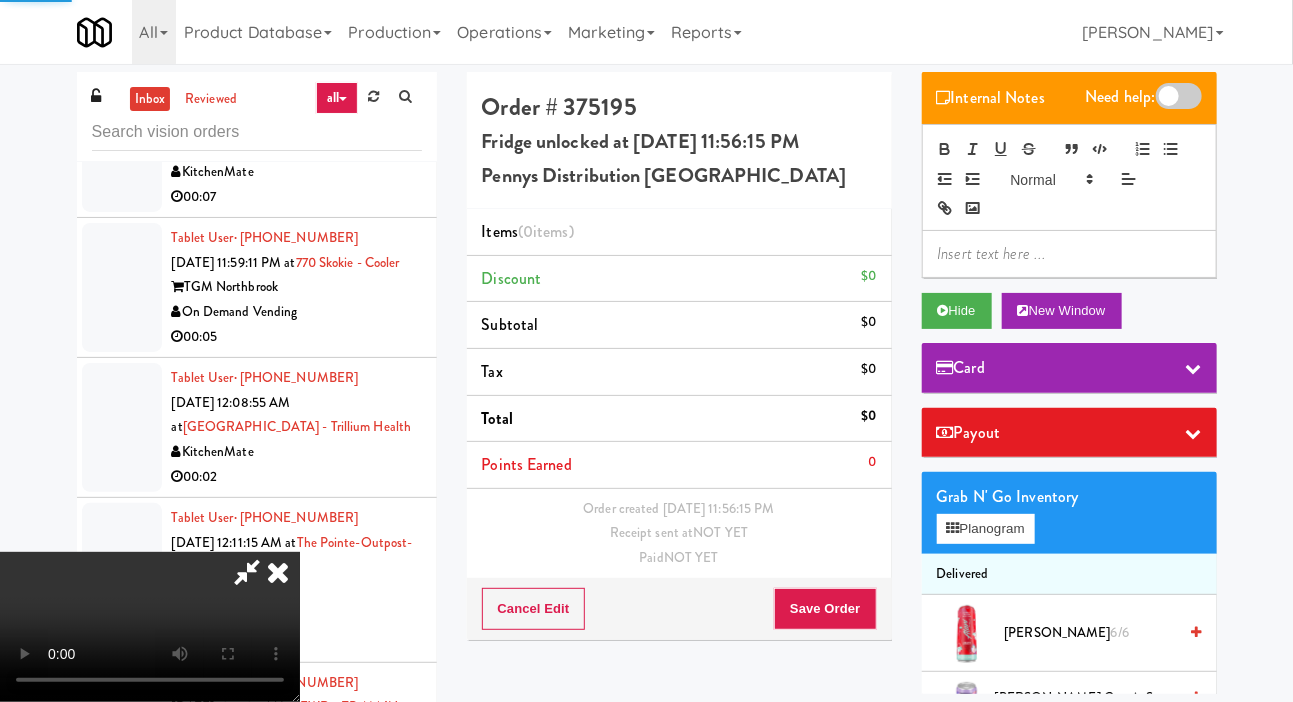 scroll, scrollTop: 9241, scrollLeft: 0, axis: vertical 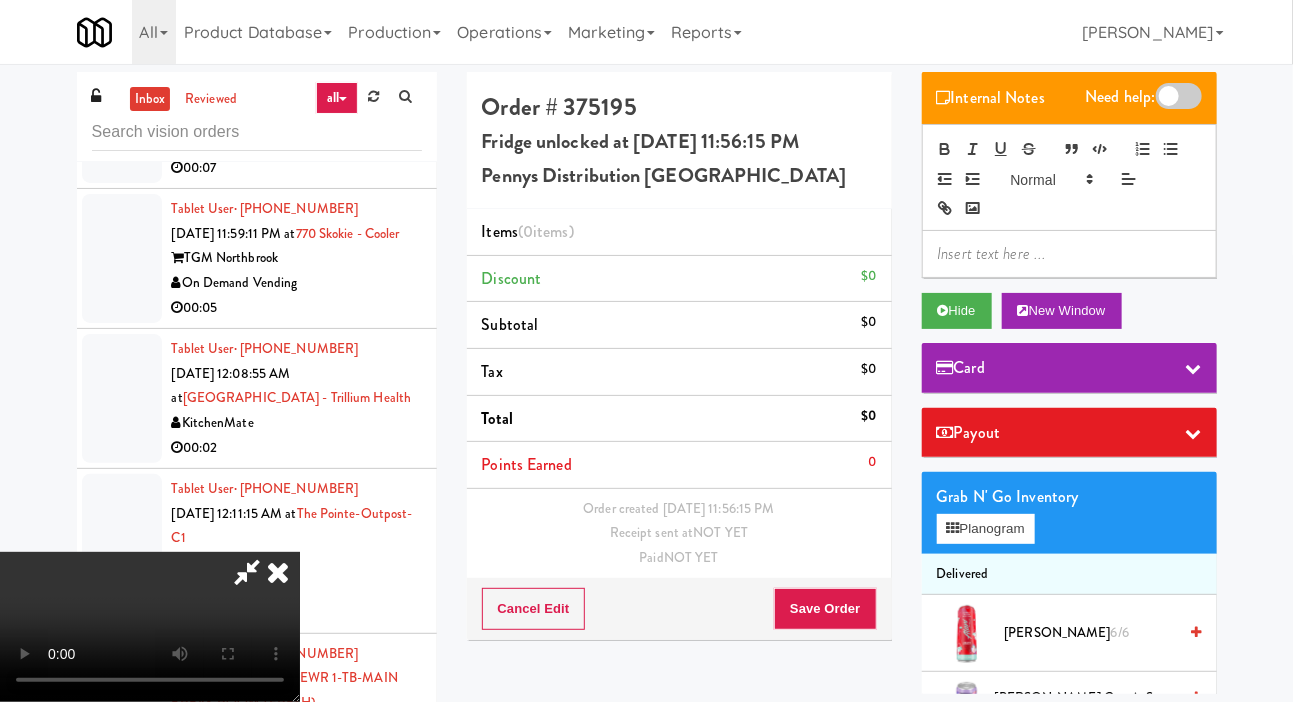 type 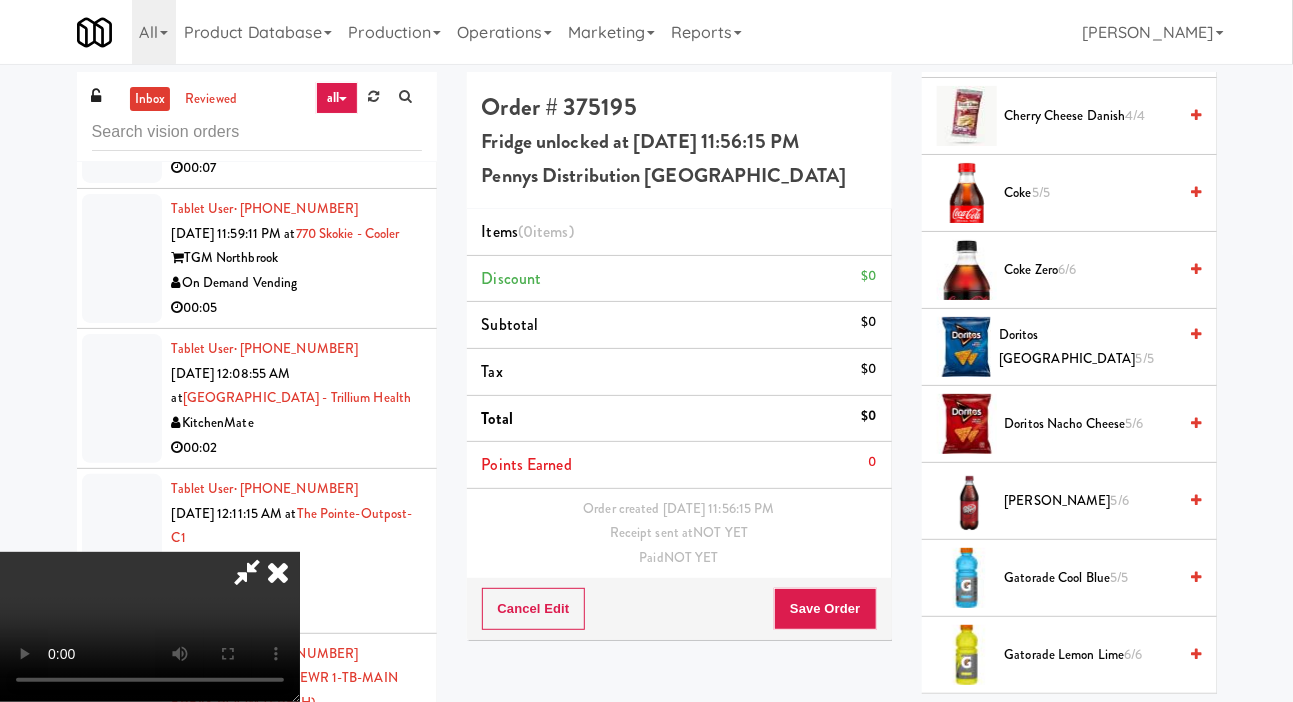 scroll, scrollTop: 1246, scrollLeft: 0, axis: vertical 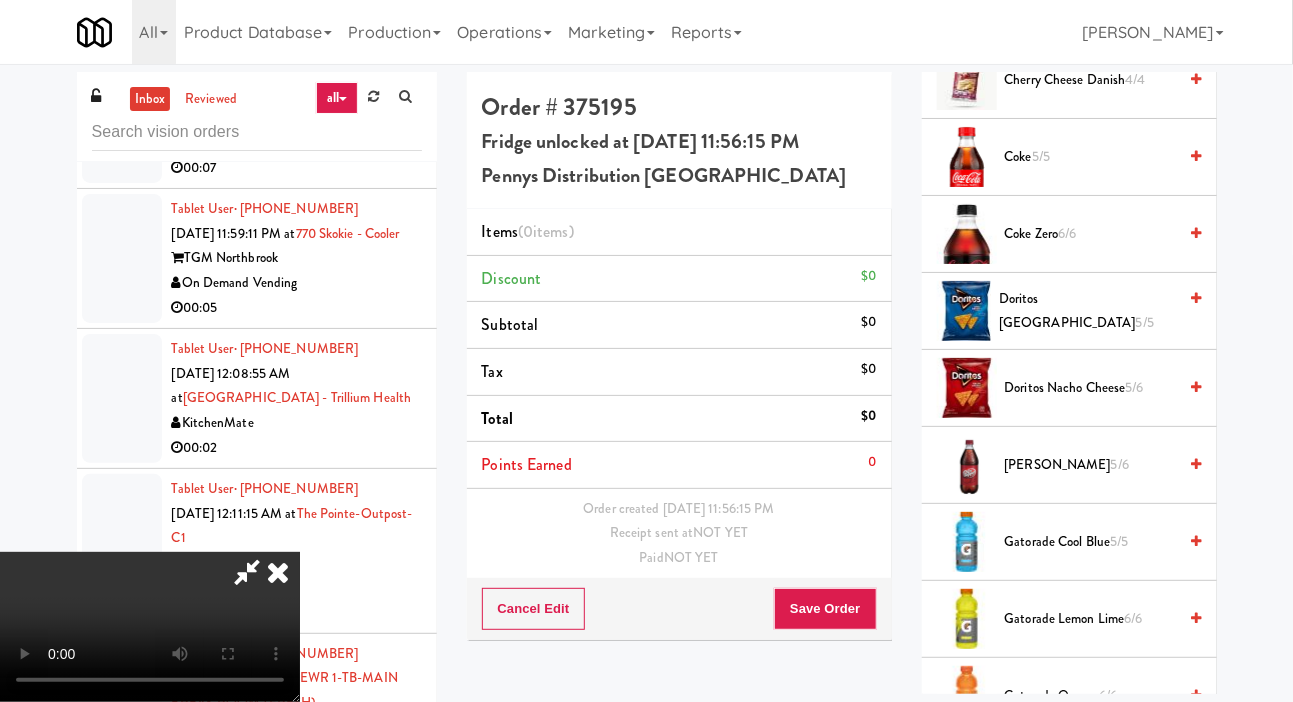 click on "Gatorade Lemon Lime  6/6" at bounding box center [1091, 619] 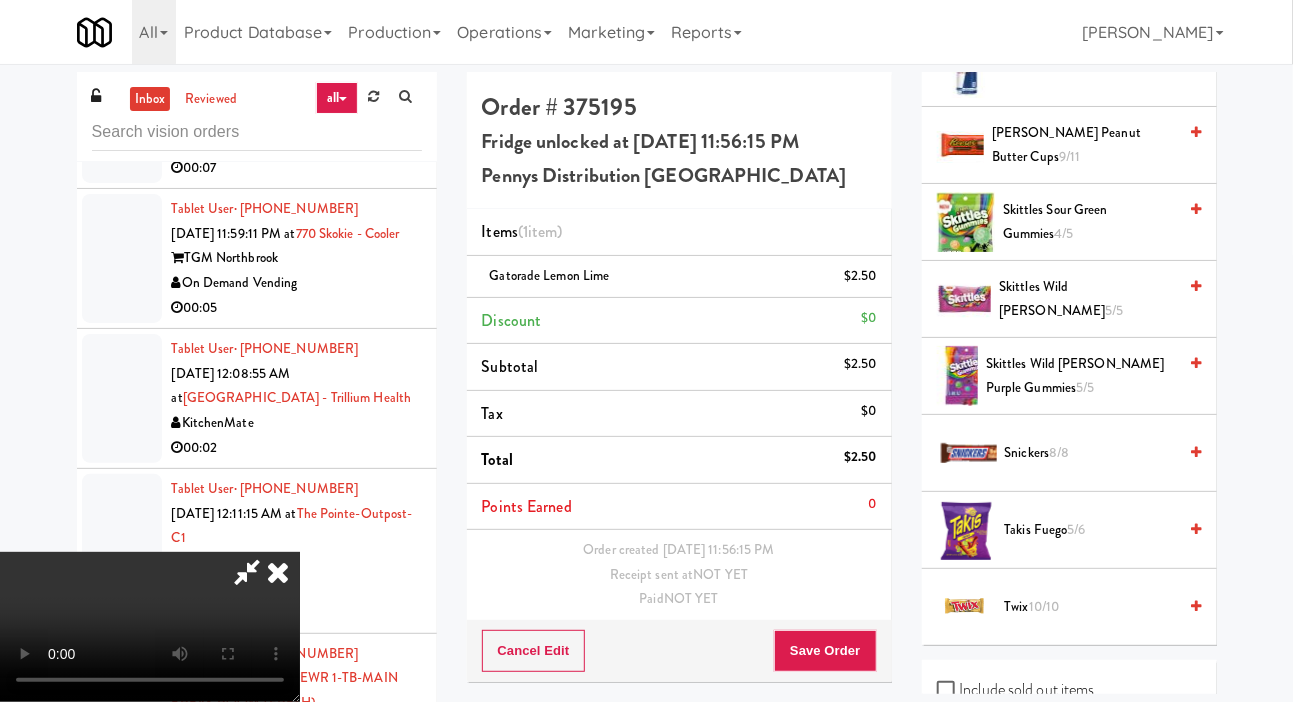 scroll, scrollTop: 2415, scrollLeft: 0, axis: vertical 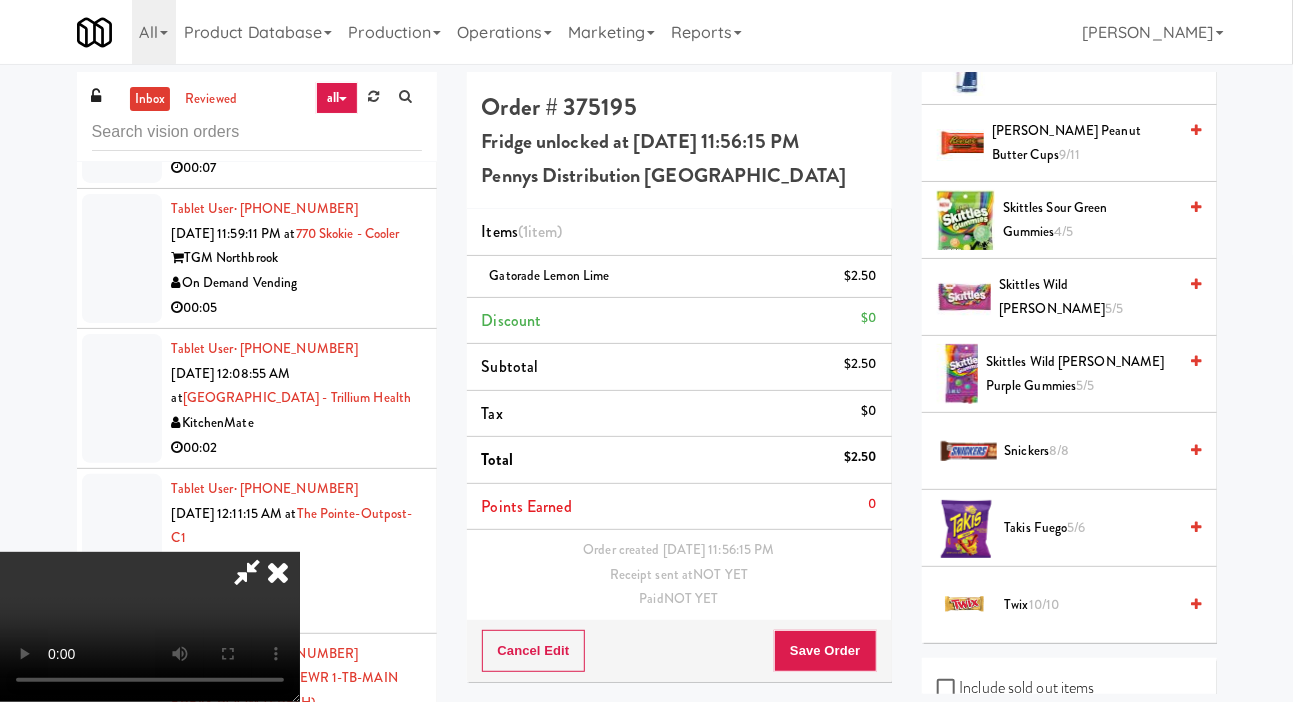 click on "5/5" at bounding box center [1115, 308] 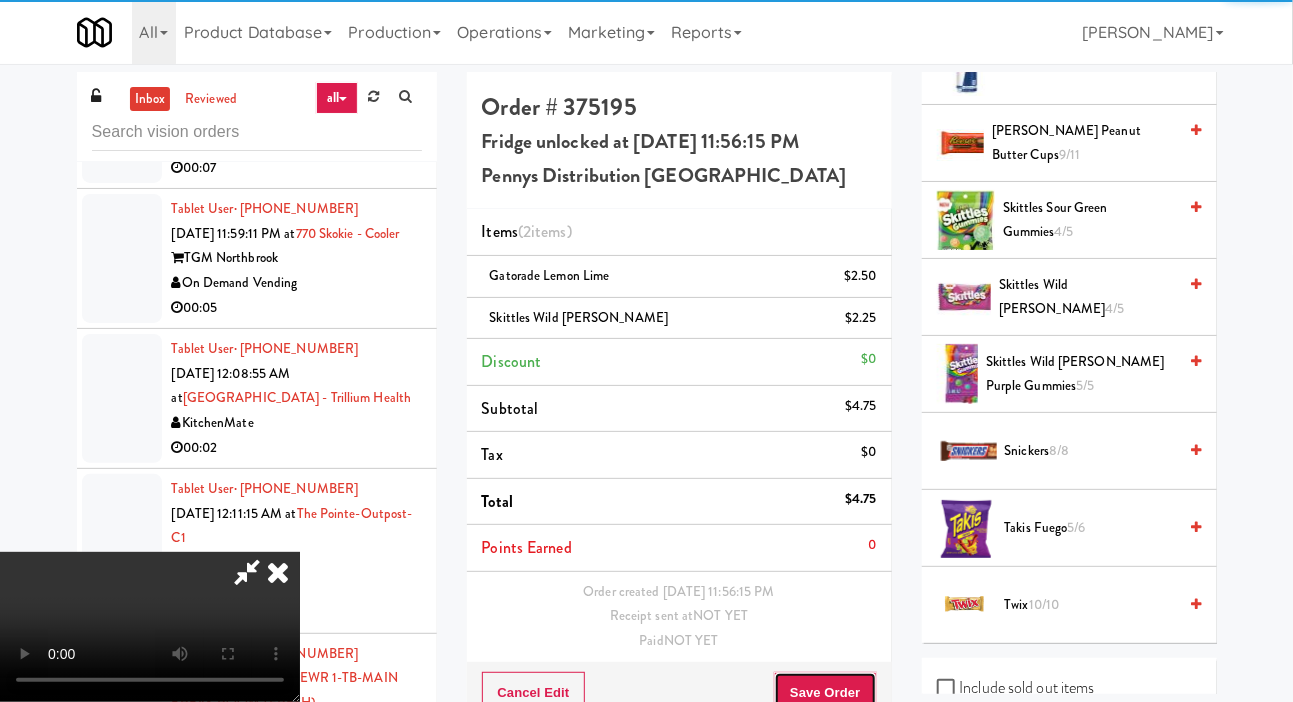 click on "Save Order" at bounding box center [825, 693] 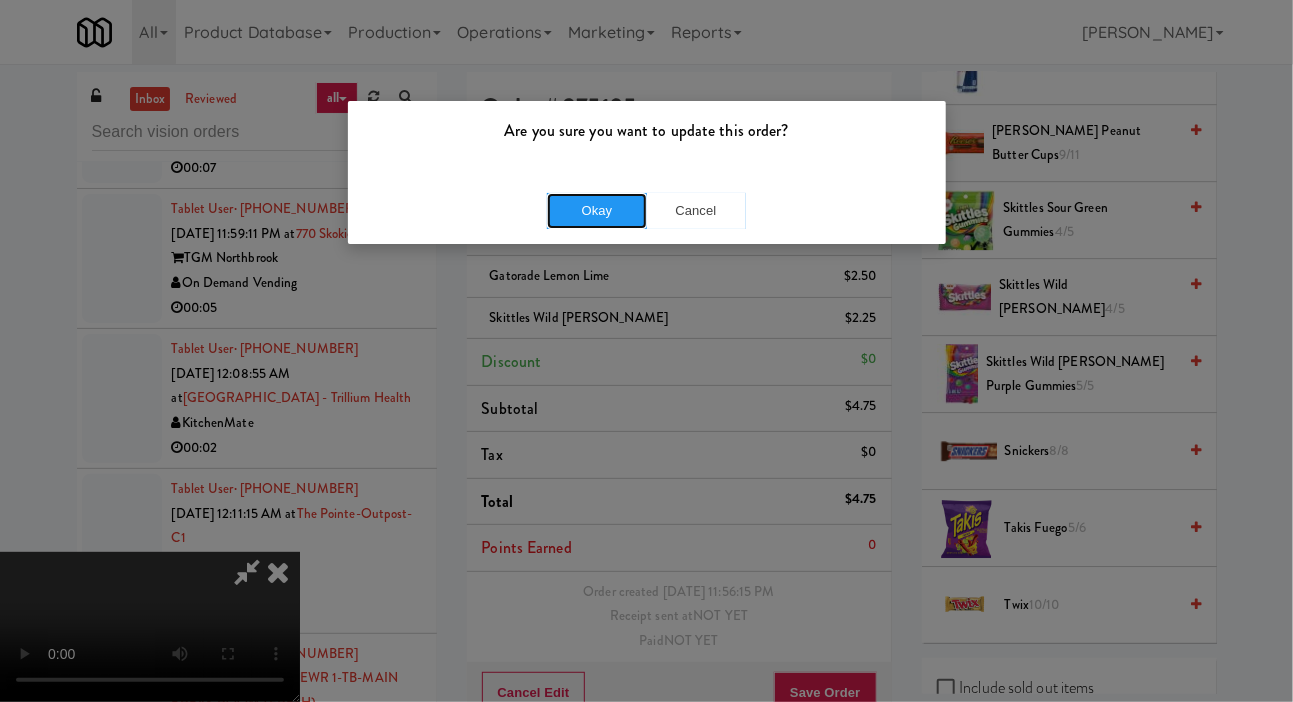 click on "Okay" at bounding box center (597, 211) 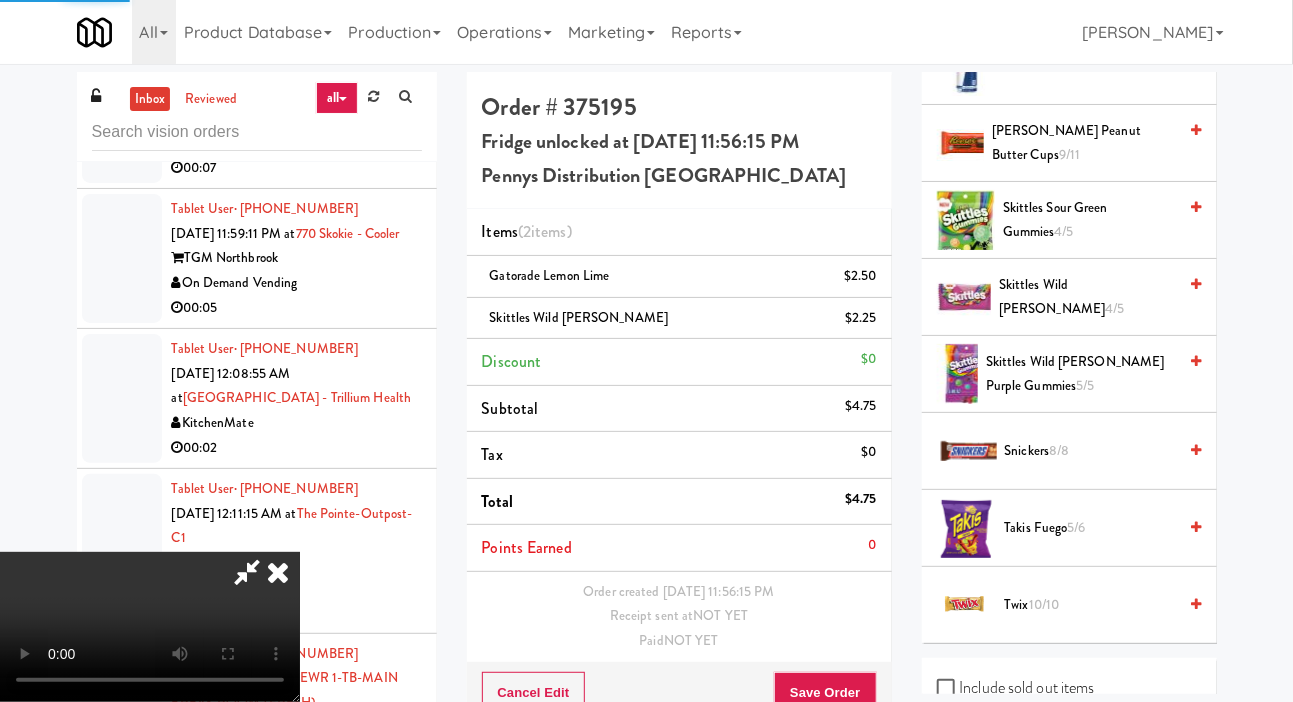scroll, scrollTop: 0, scrollLeft: 0, axis: both 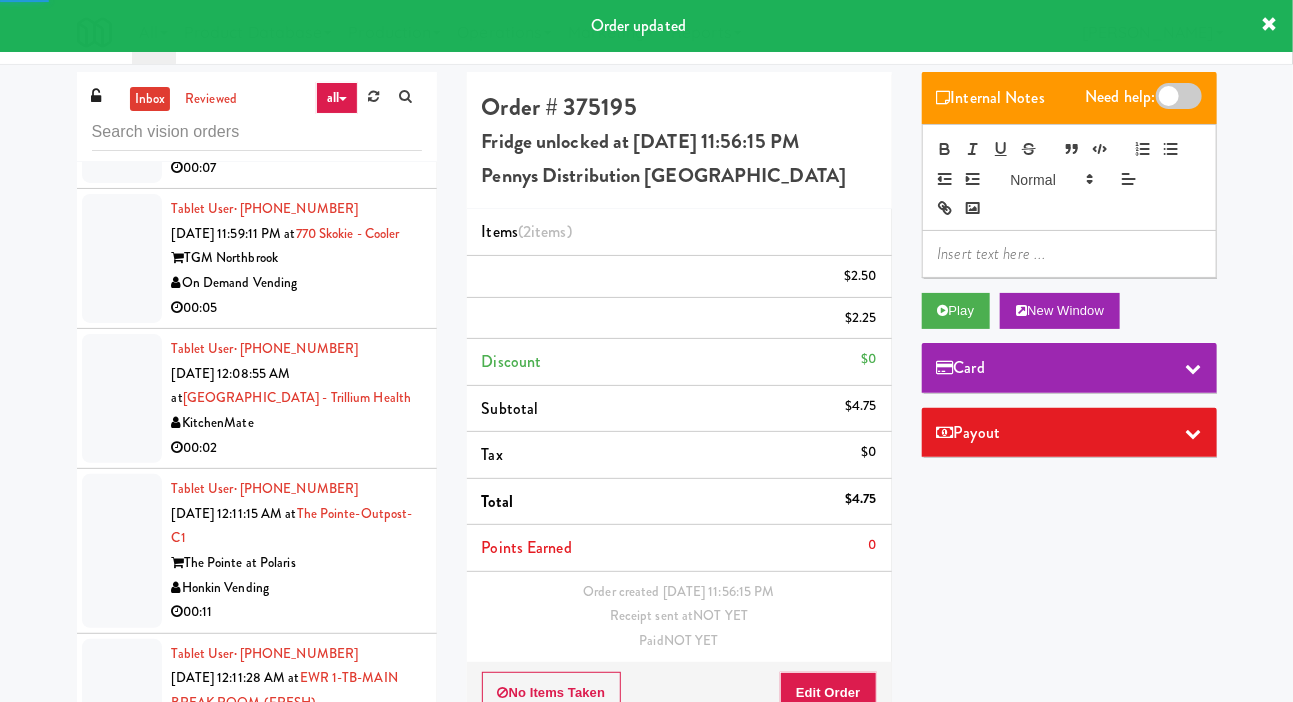 click at bounding box center (122, 118) 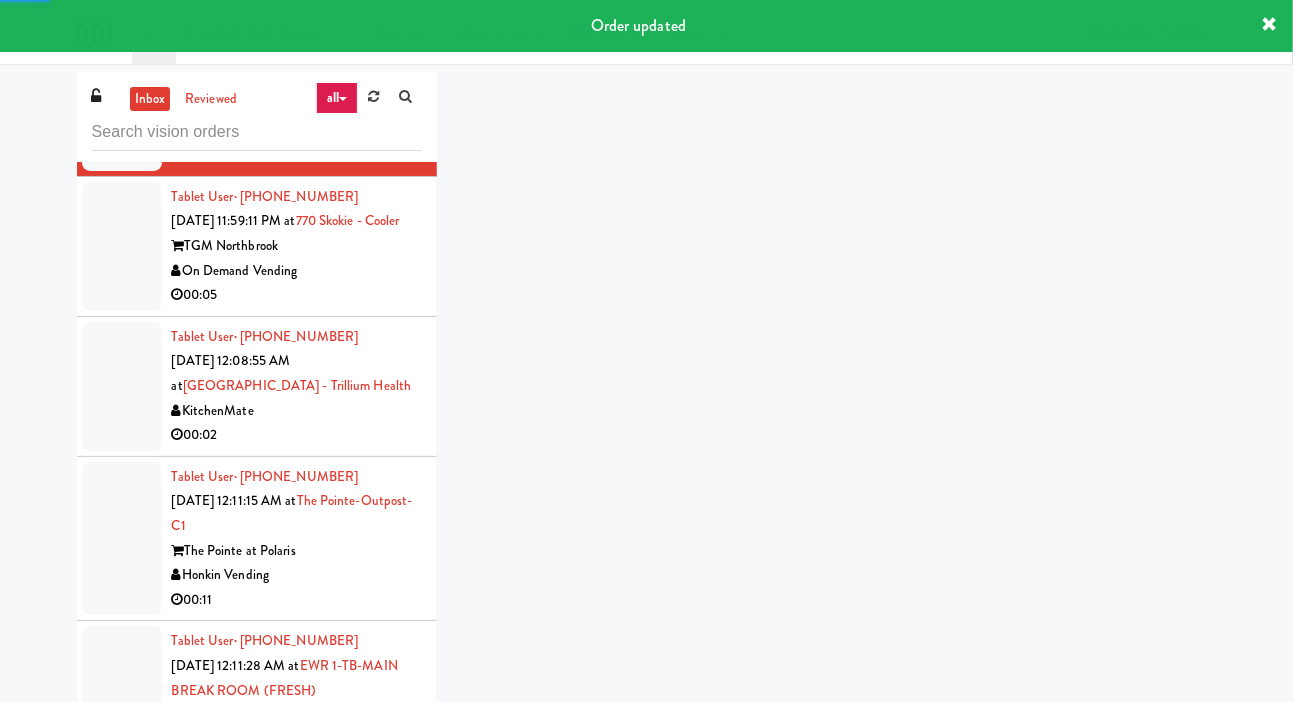 scroll, scrollTop: 9292, scrollLeft: 0, axis: vertical 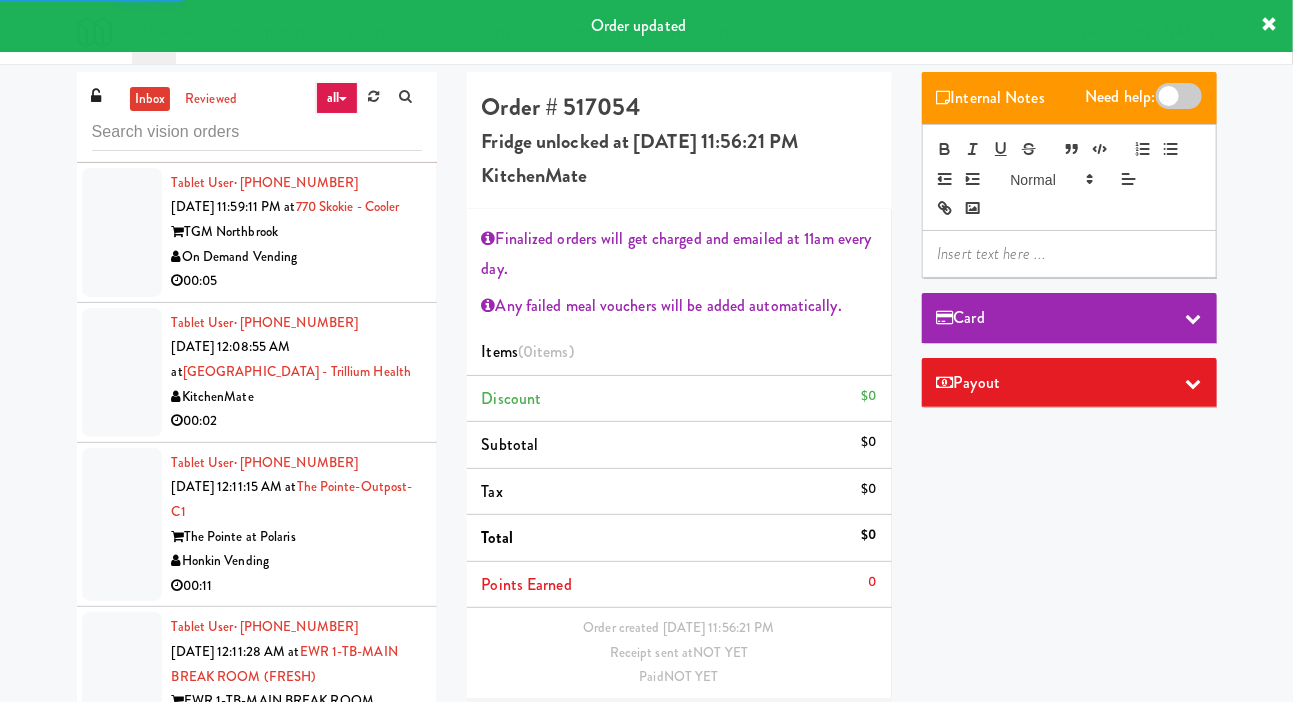 click at bounding box center (122, 232) 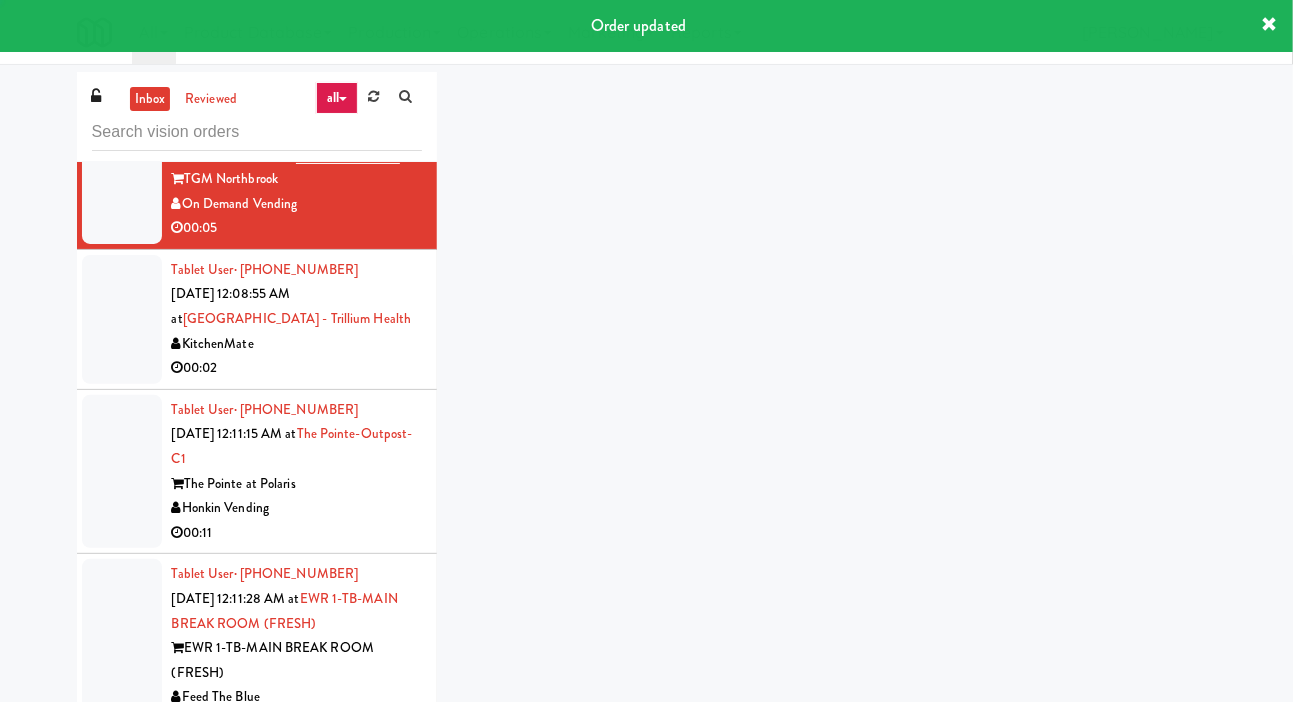 scroll, scrollTop: 9364, scrollLeft: 0, axis: vertical 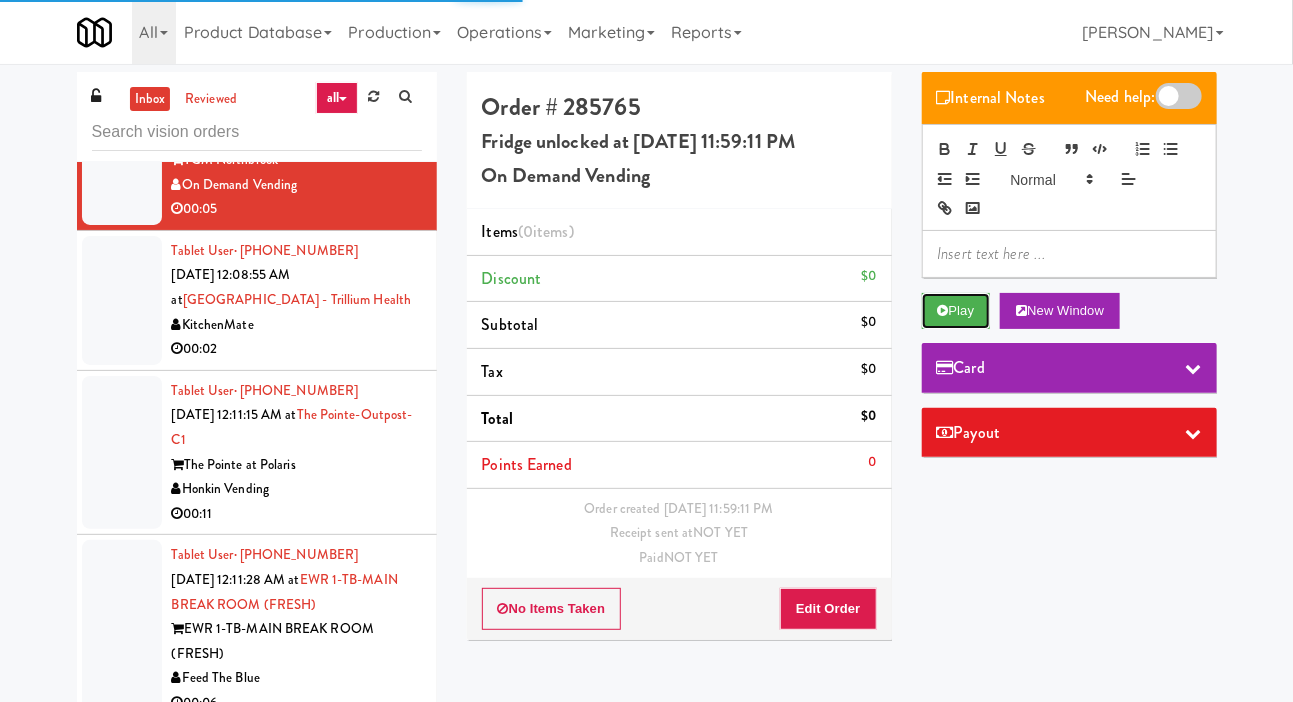 click on "Play" at bounding box center (956, 311) 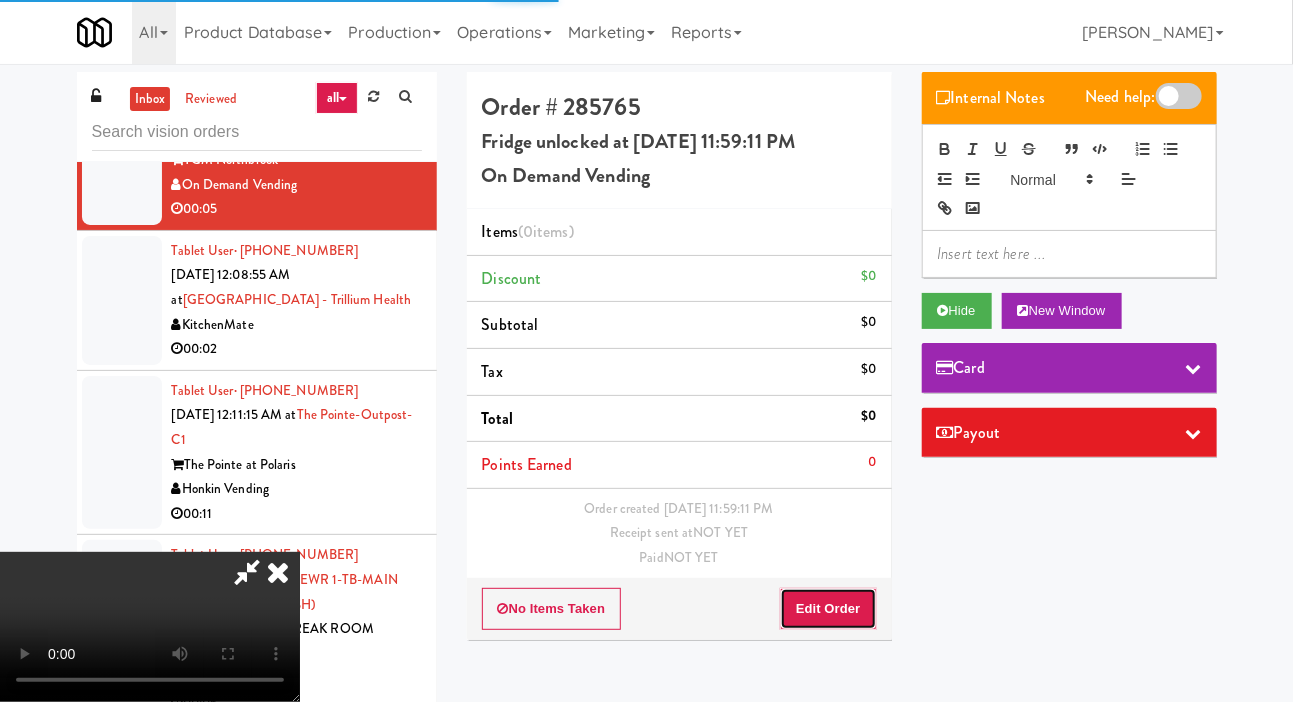 click on "Edit Order" at bounding box center (828, 609) 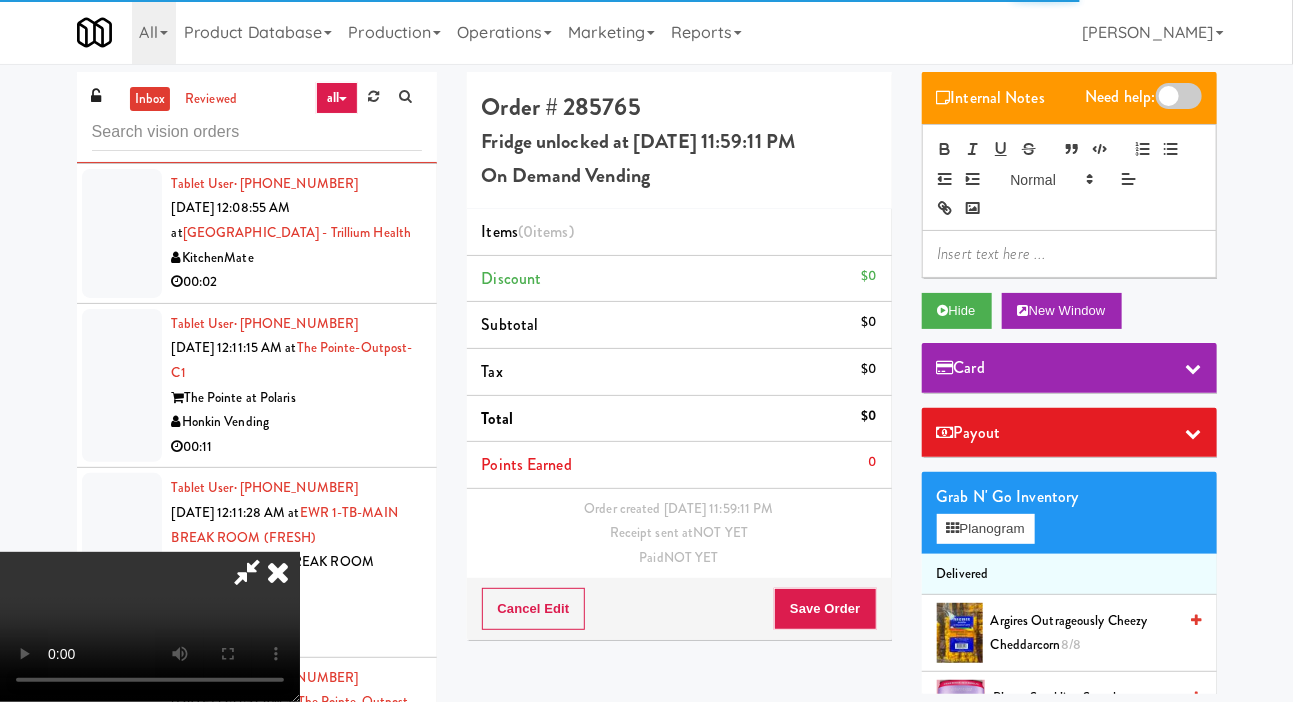 scroll, scrollTop: 9478, scrollLeft: 0, axis: vertical 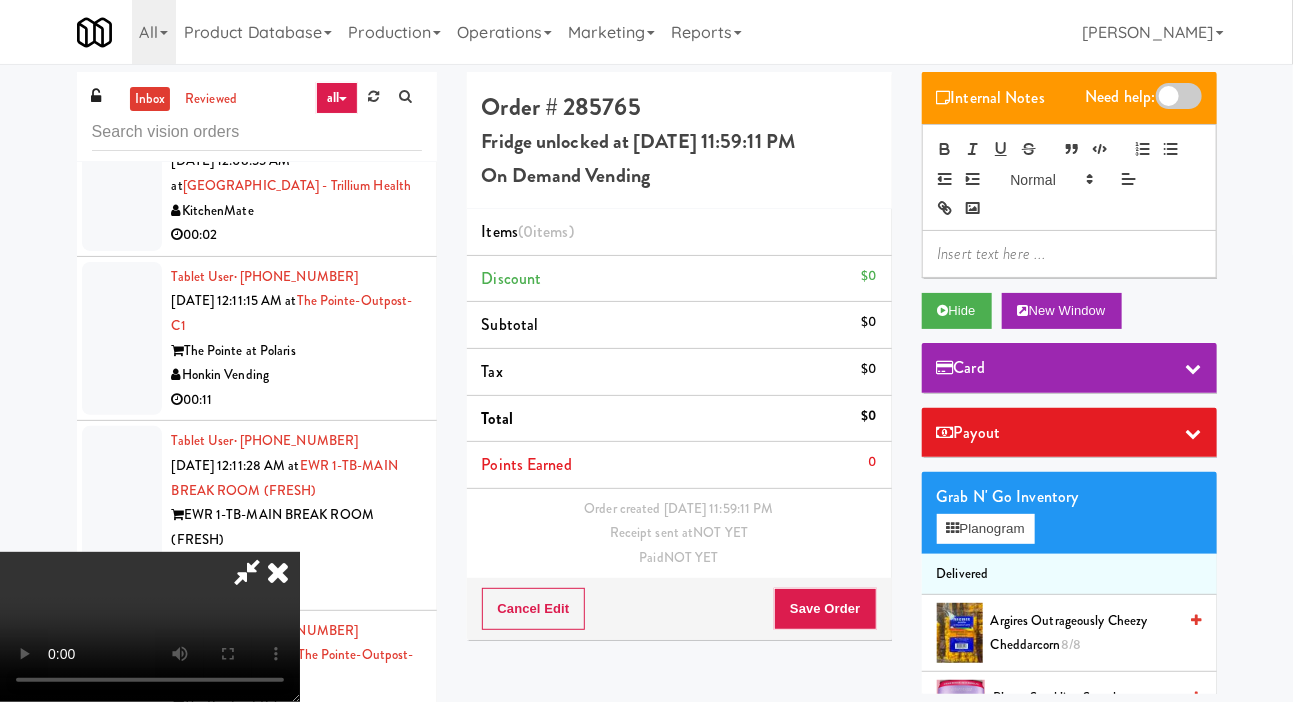 type 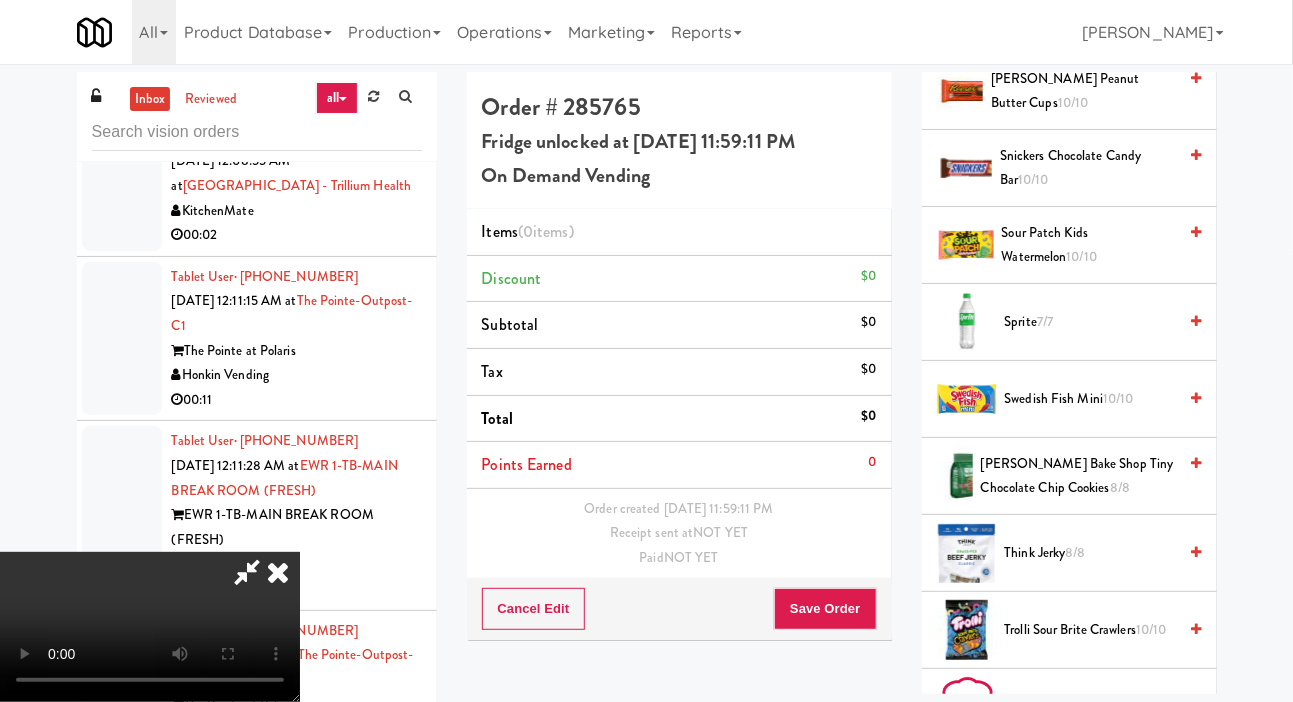 scroll, scrollTop: 2690, scrollLeft: 0, axis: vertical 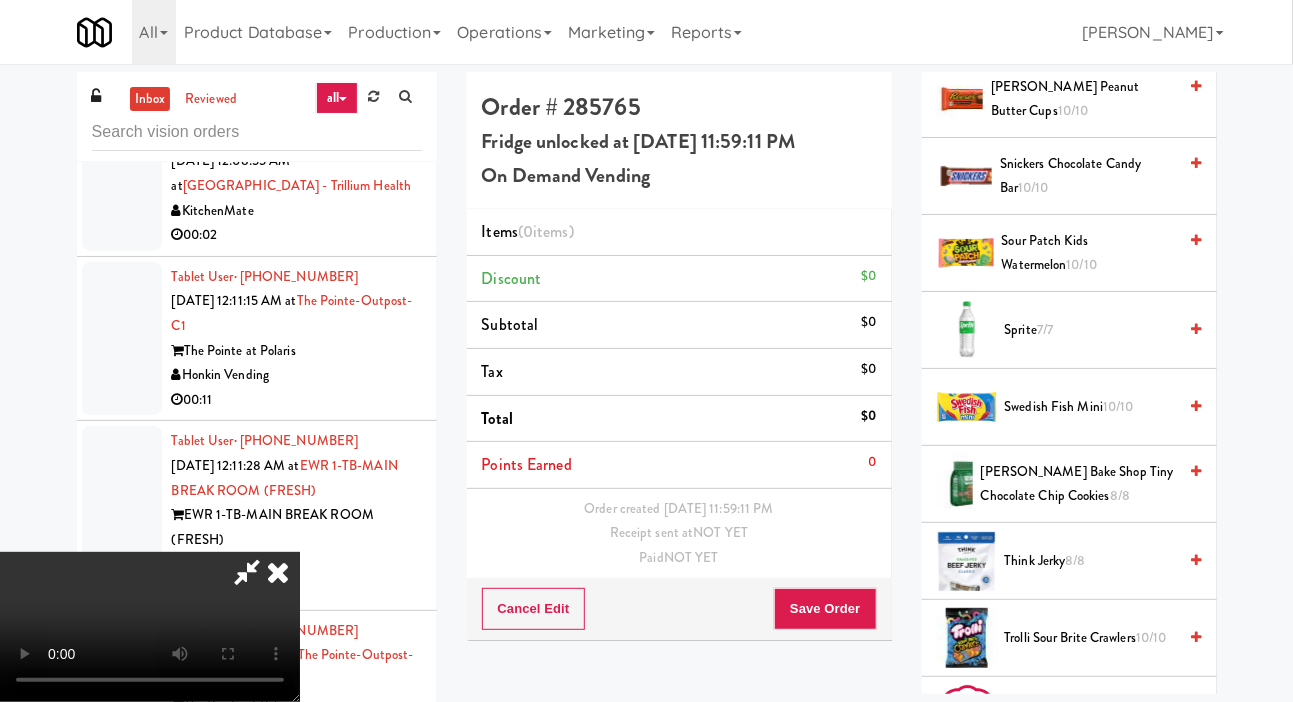 click on "10/10" at bounding box center (1118, 406) 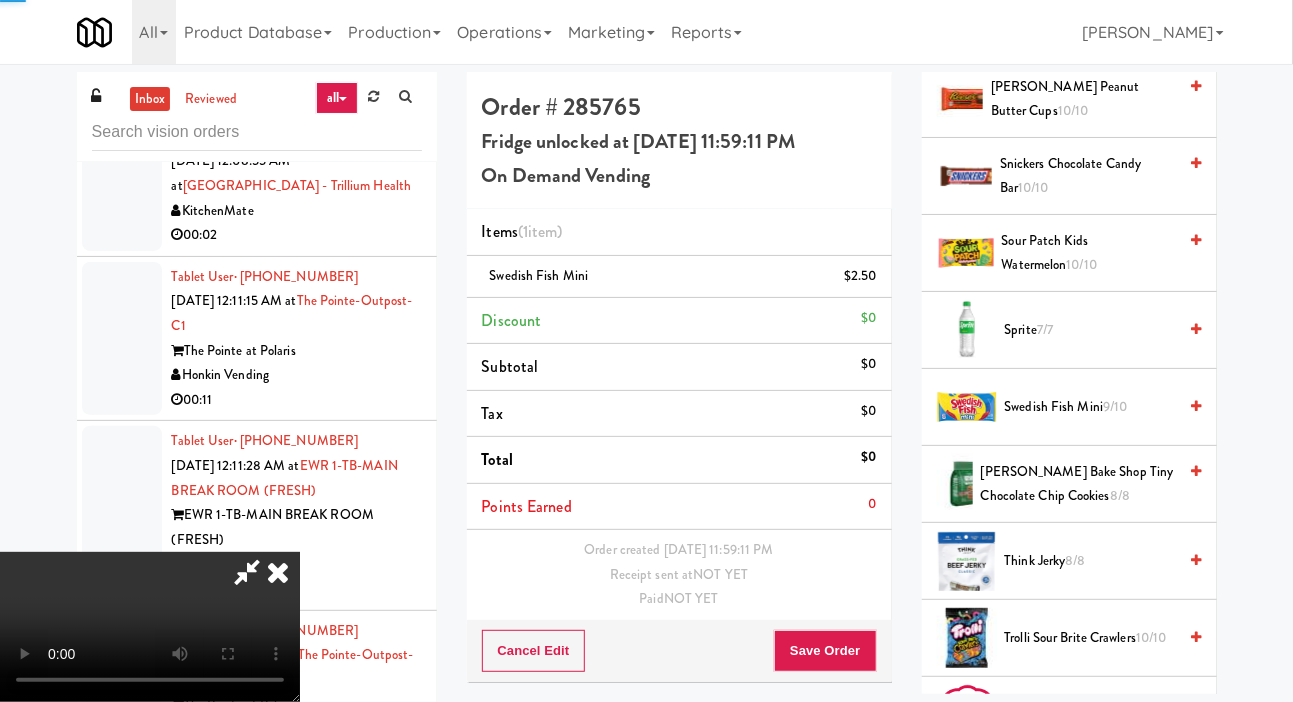 click on "9/10" at bounding box center (1115, 406) 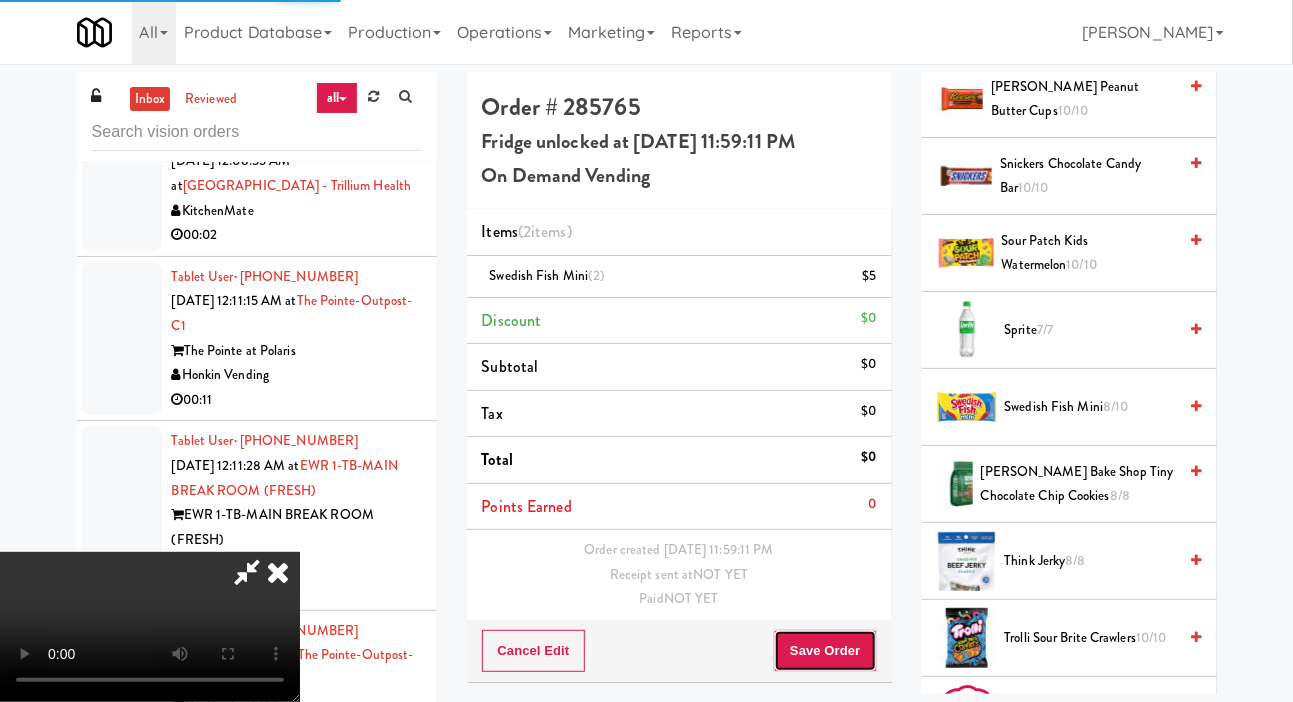 click on "Save Order" at bounding box center [825, 651] 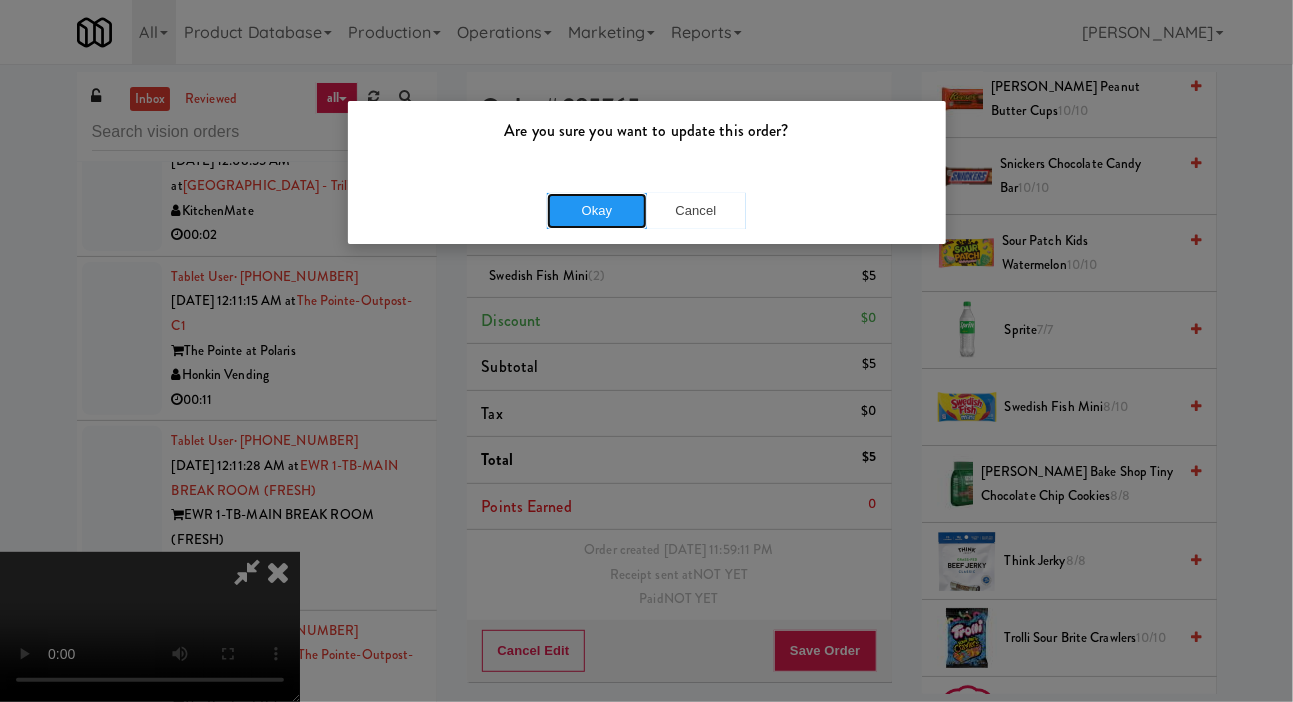 click on "Okay" at bounding box center [597, 211] 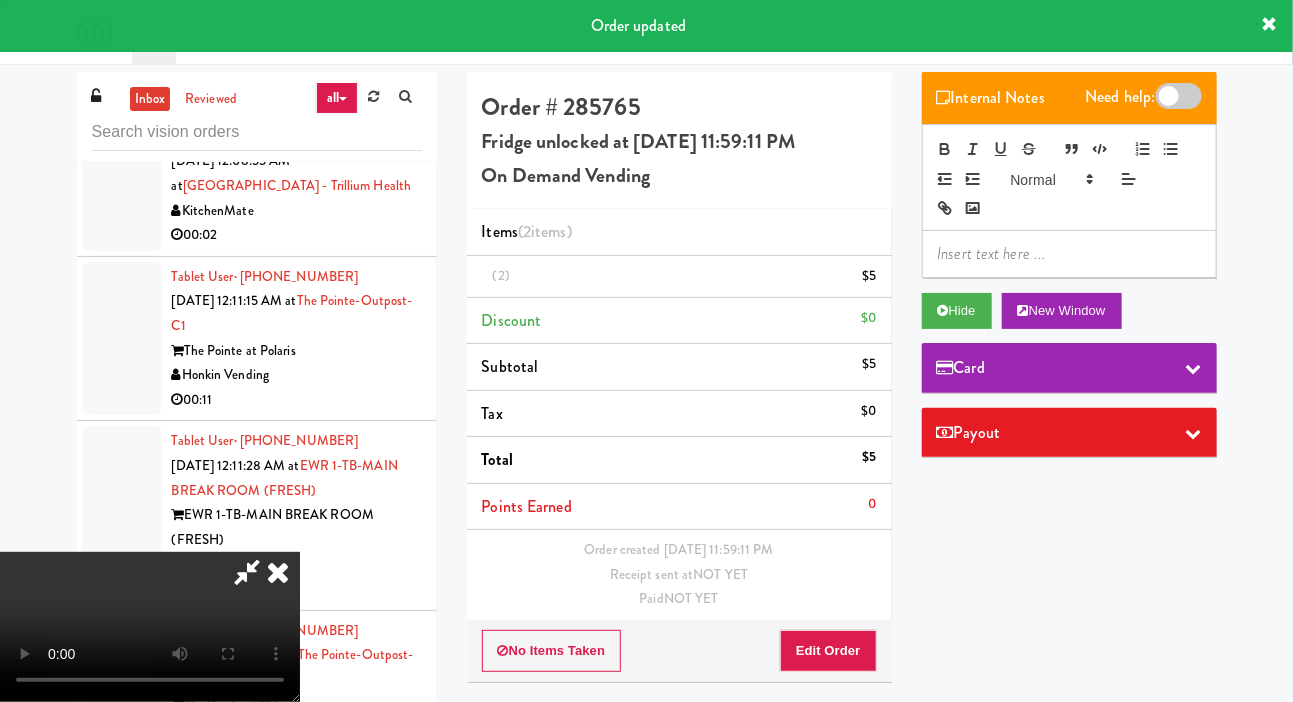 scroll, scrollTop: 0, scrollLeft: 0, axis: both 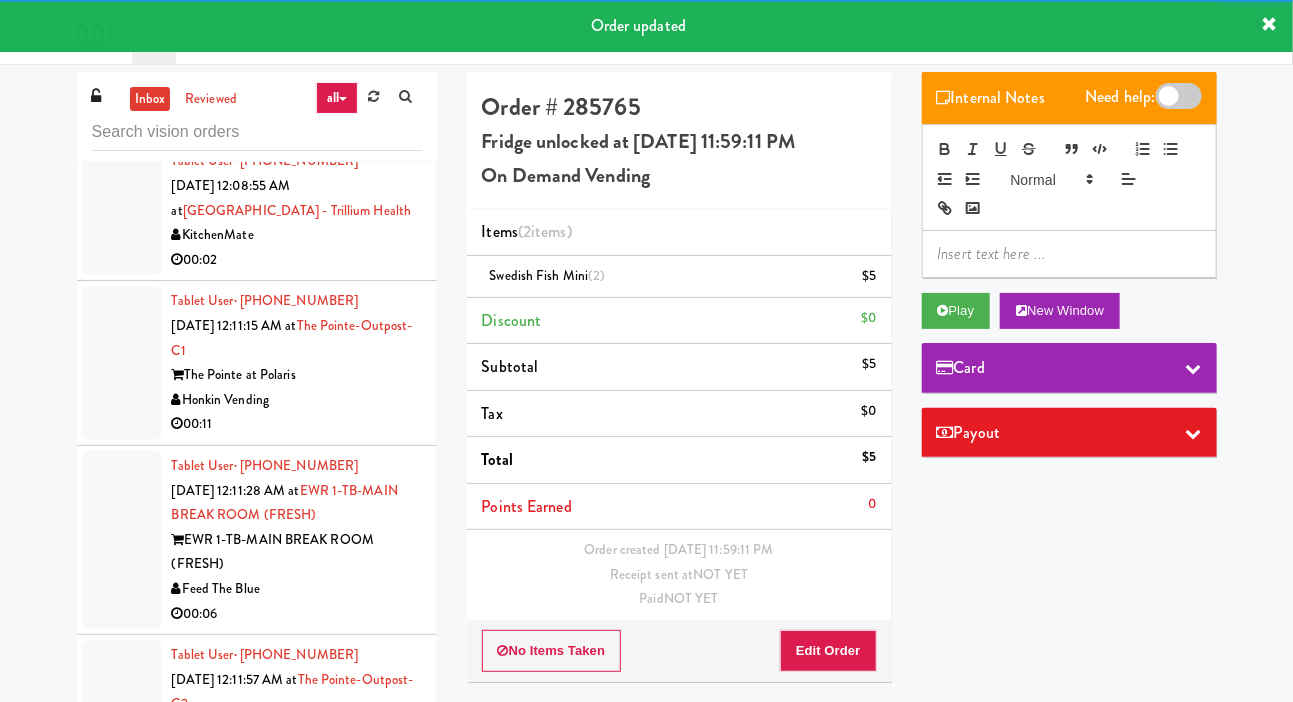 click at bounding box center (122, 210) 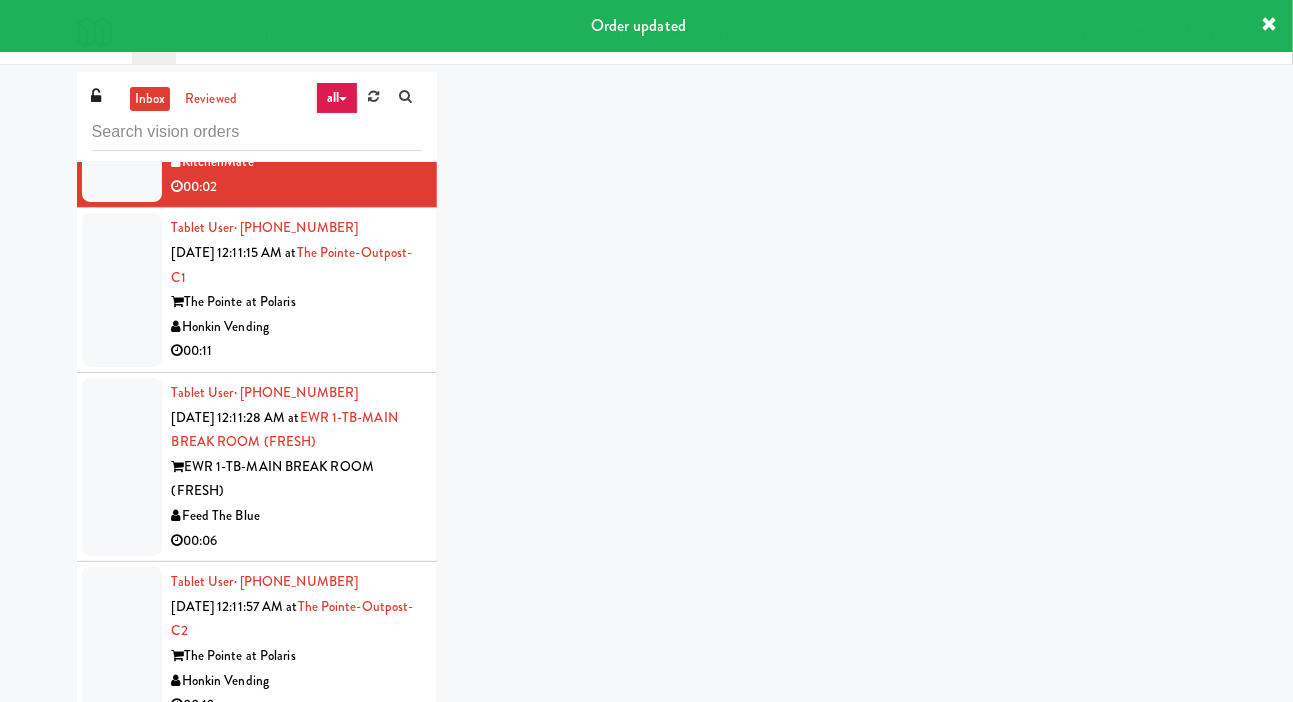 scroll, scrollTop: 9602, scrollLeft: 0, axis: vertical 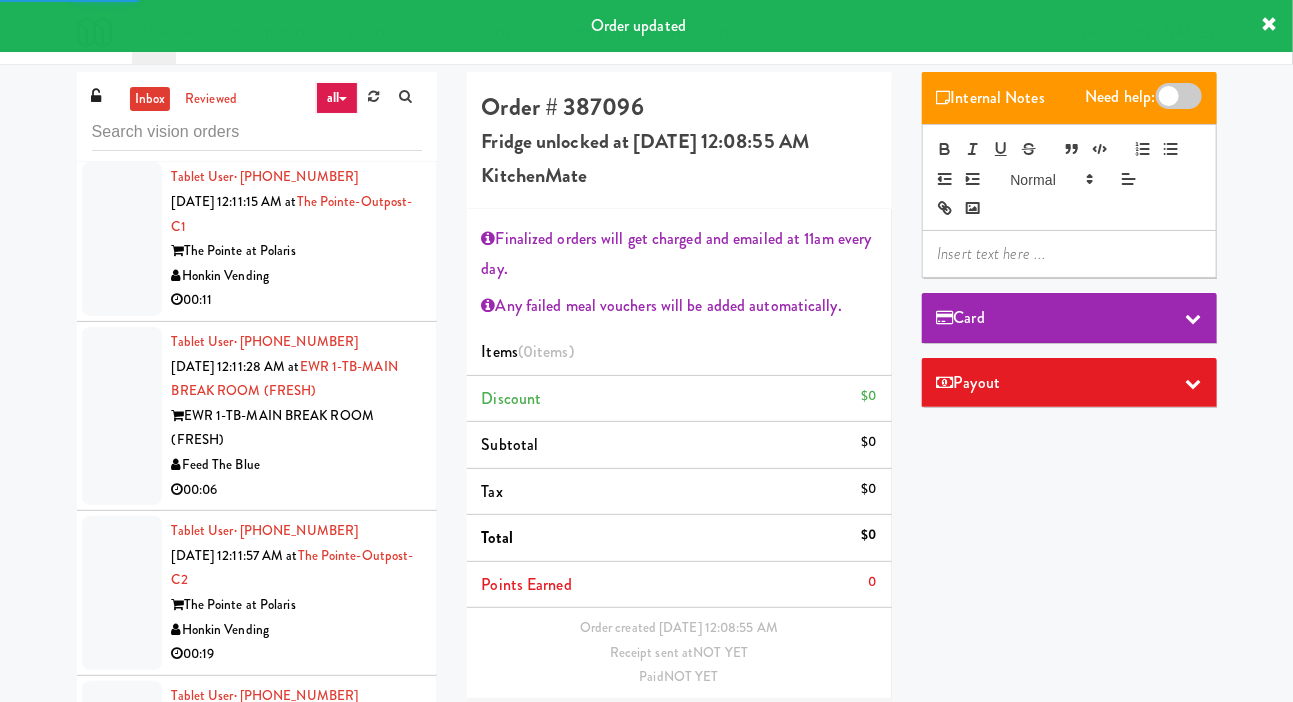click at bounding box center [122, 239] 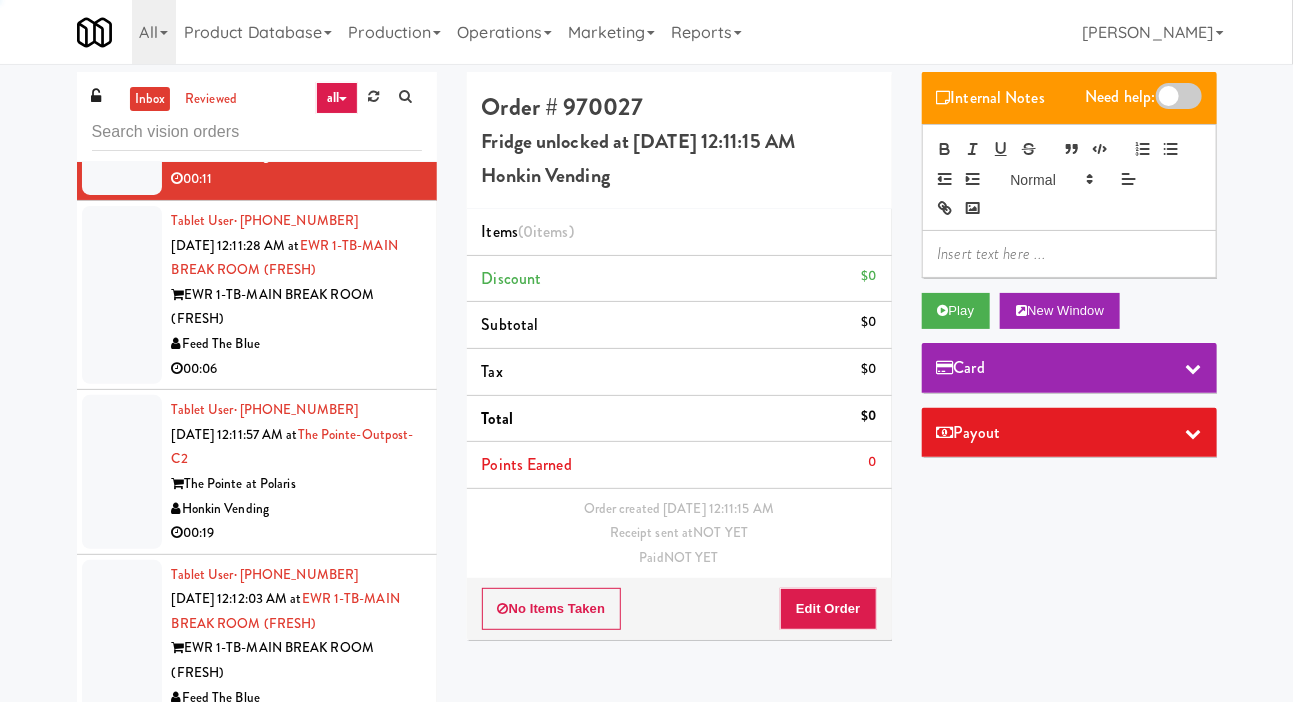 scroll, scrollTop: 9754, scrollLeft: 0, axis: vertical 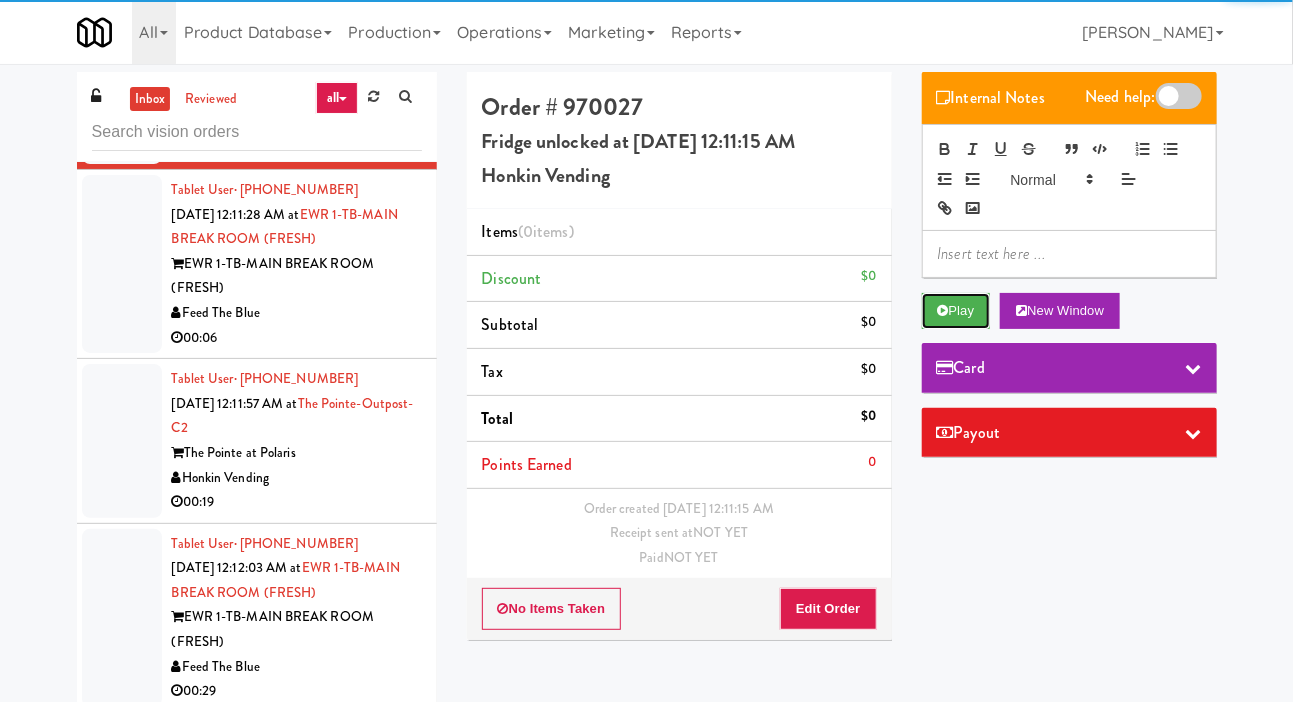 click on "Play" at bounding box center (956, 311) 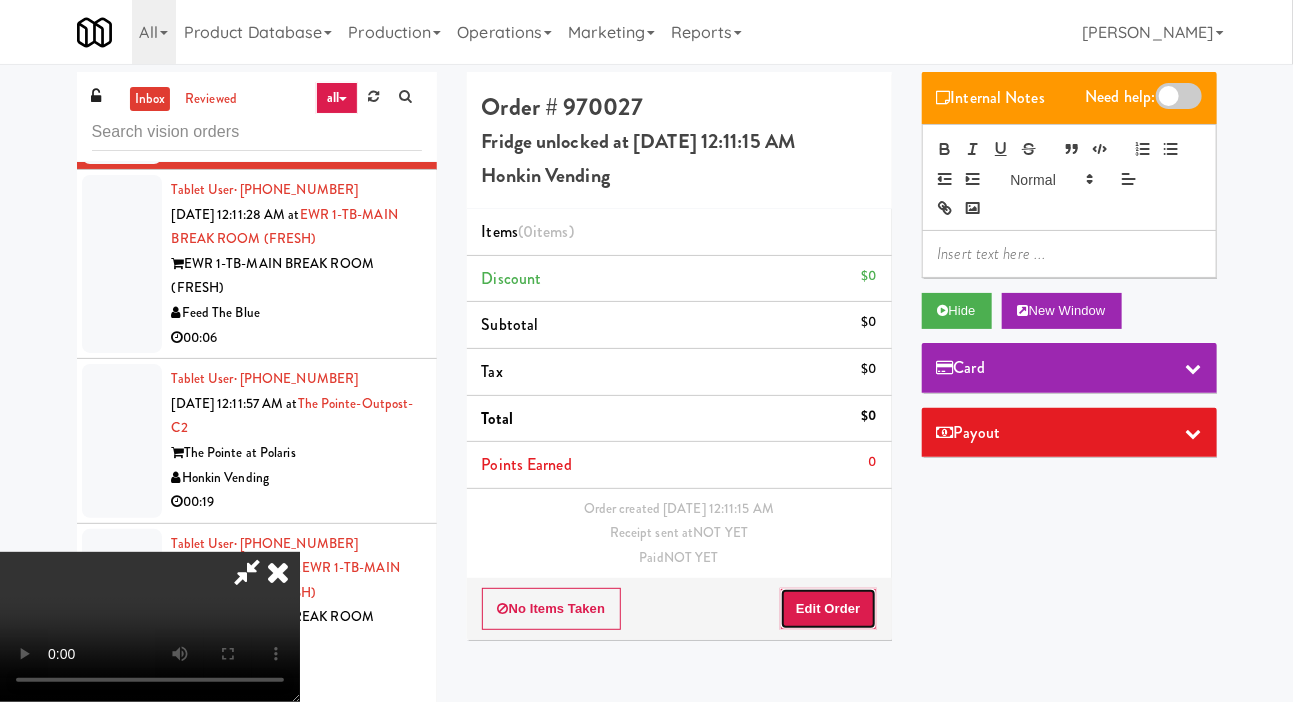 click on "Edit Order" at bounding box center (828, 609) 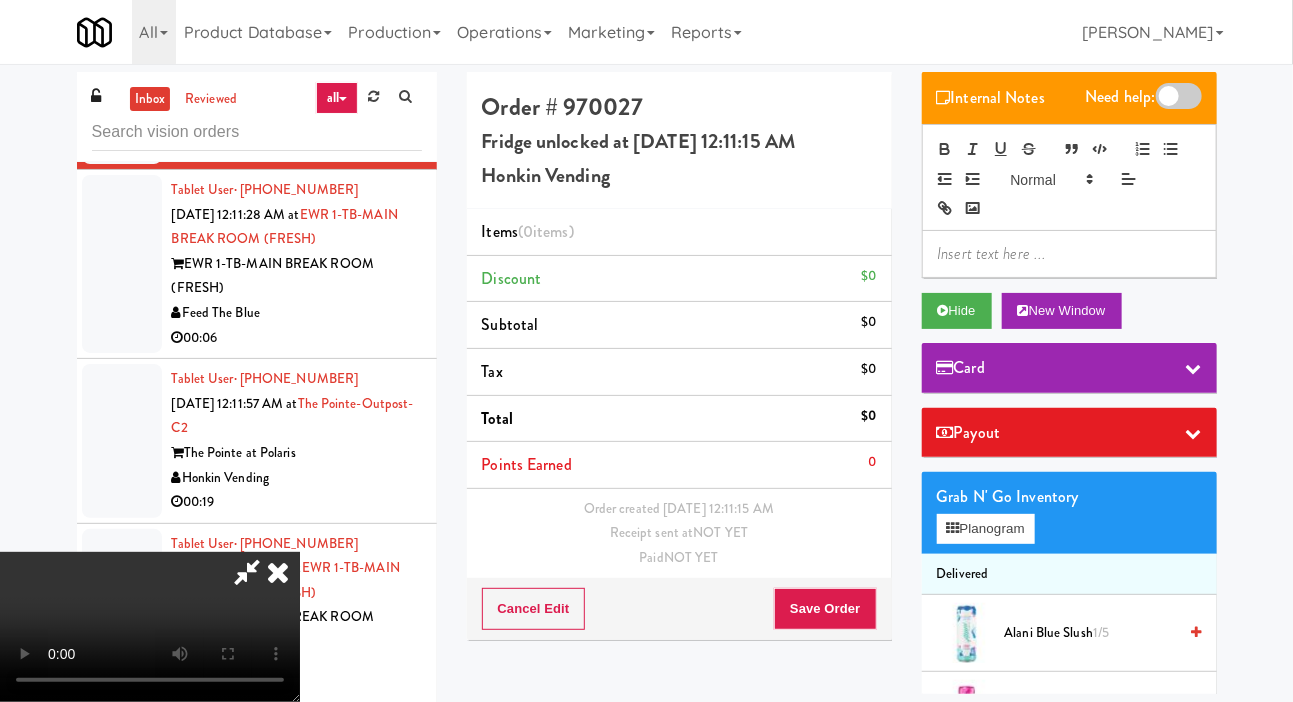 scroll, scrollTop: 73, scrollLeft: 0, axis: vertical 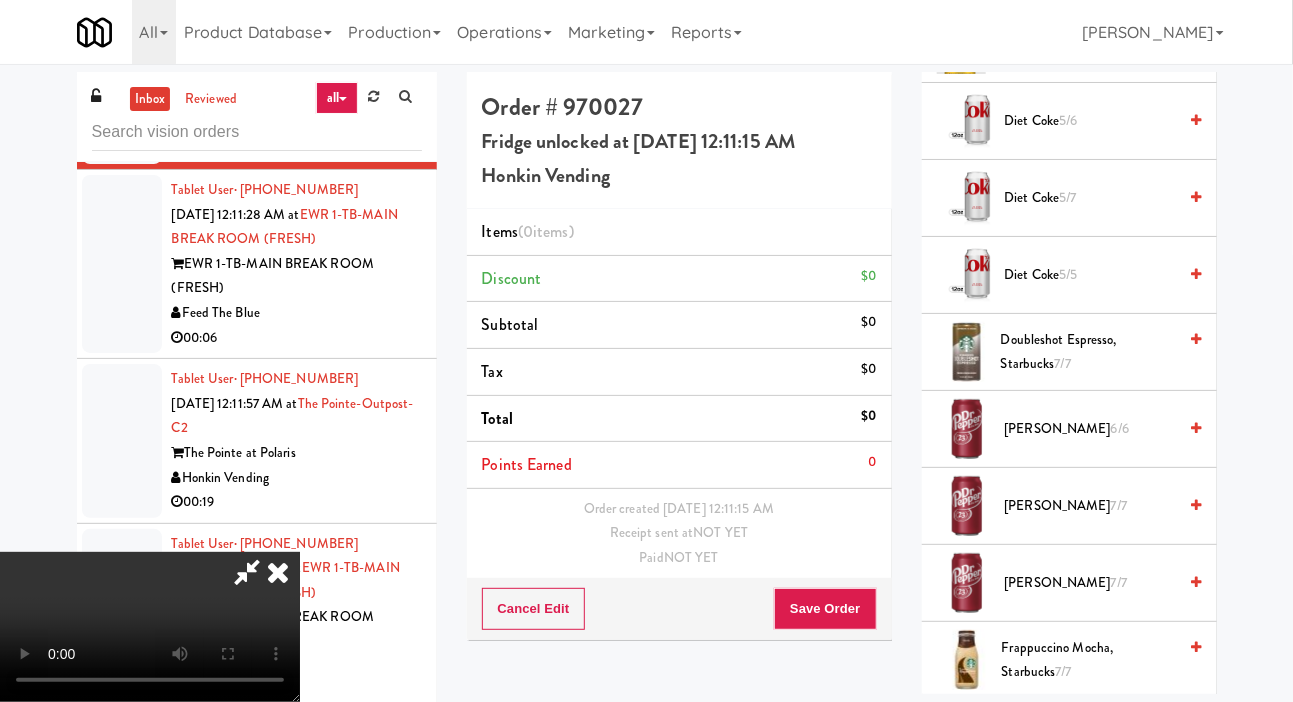 click on "Dr. Pepper  6/6" at bounding box center [1091, 429] 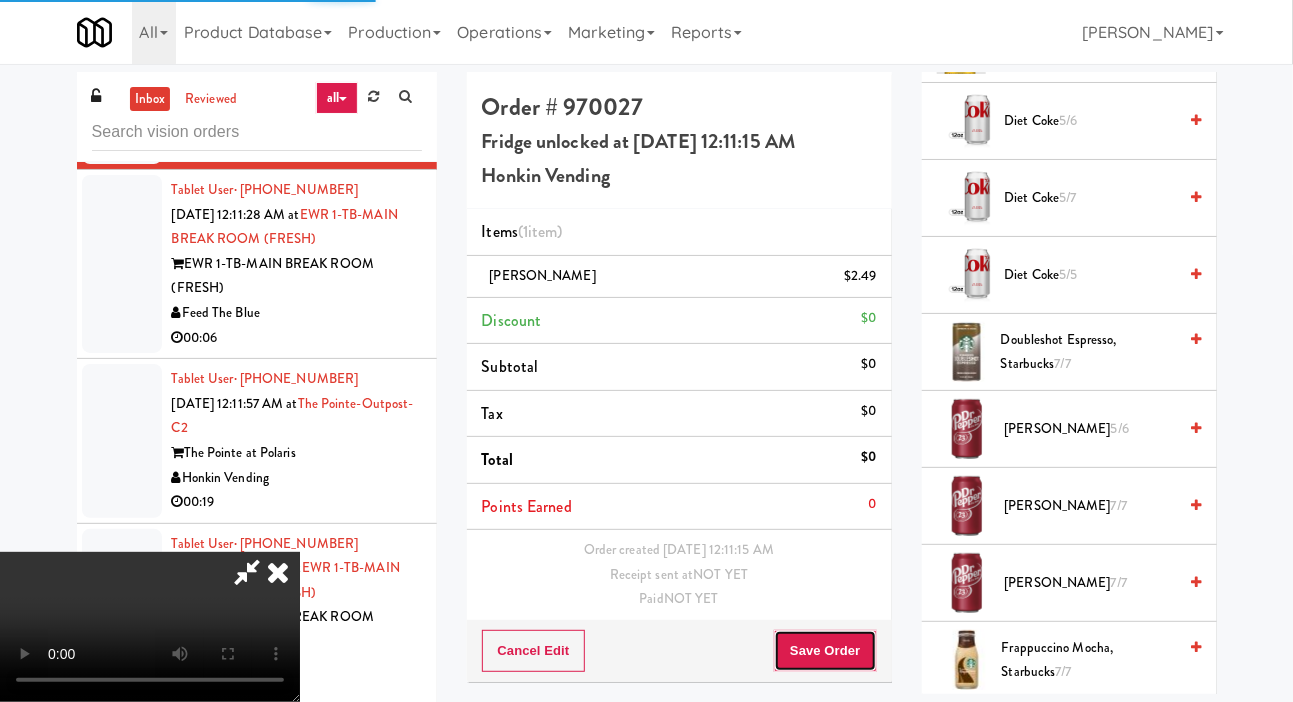 click on "Save Order" at bounding box center (825, 651) 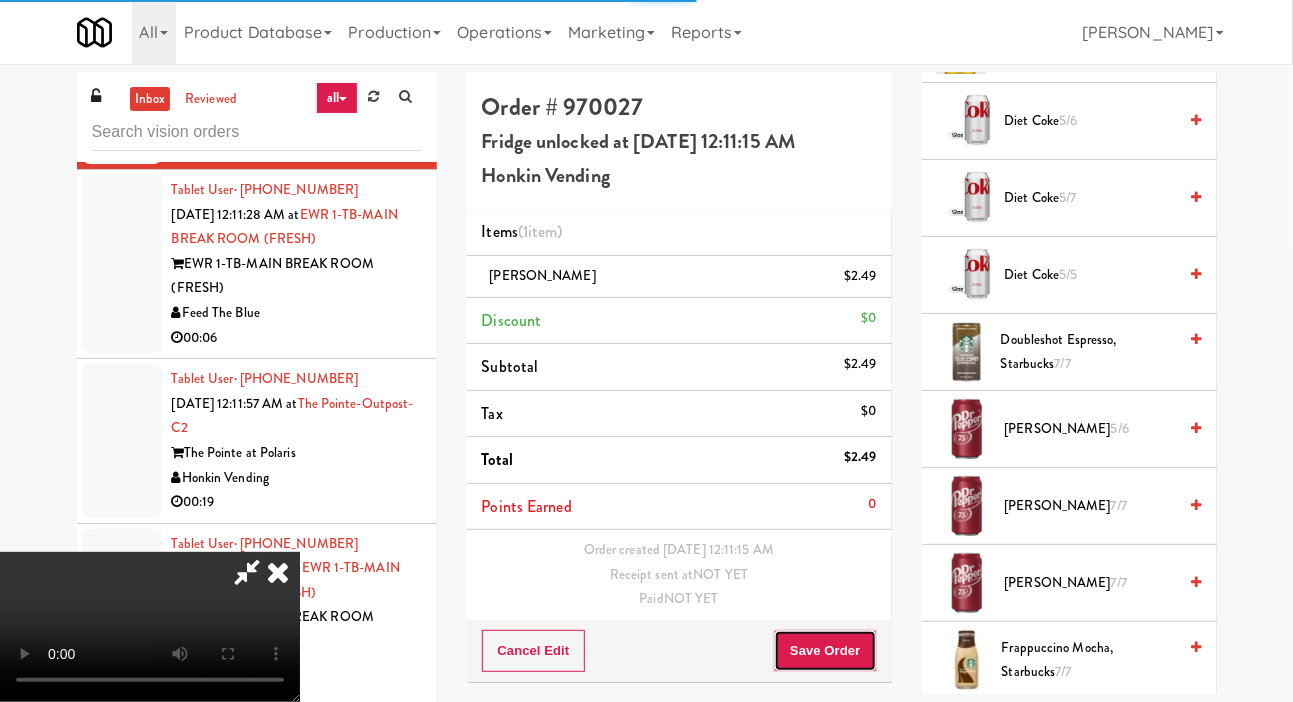 click on "Save Order" at bounding box center (825, 651) 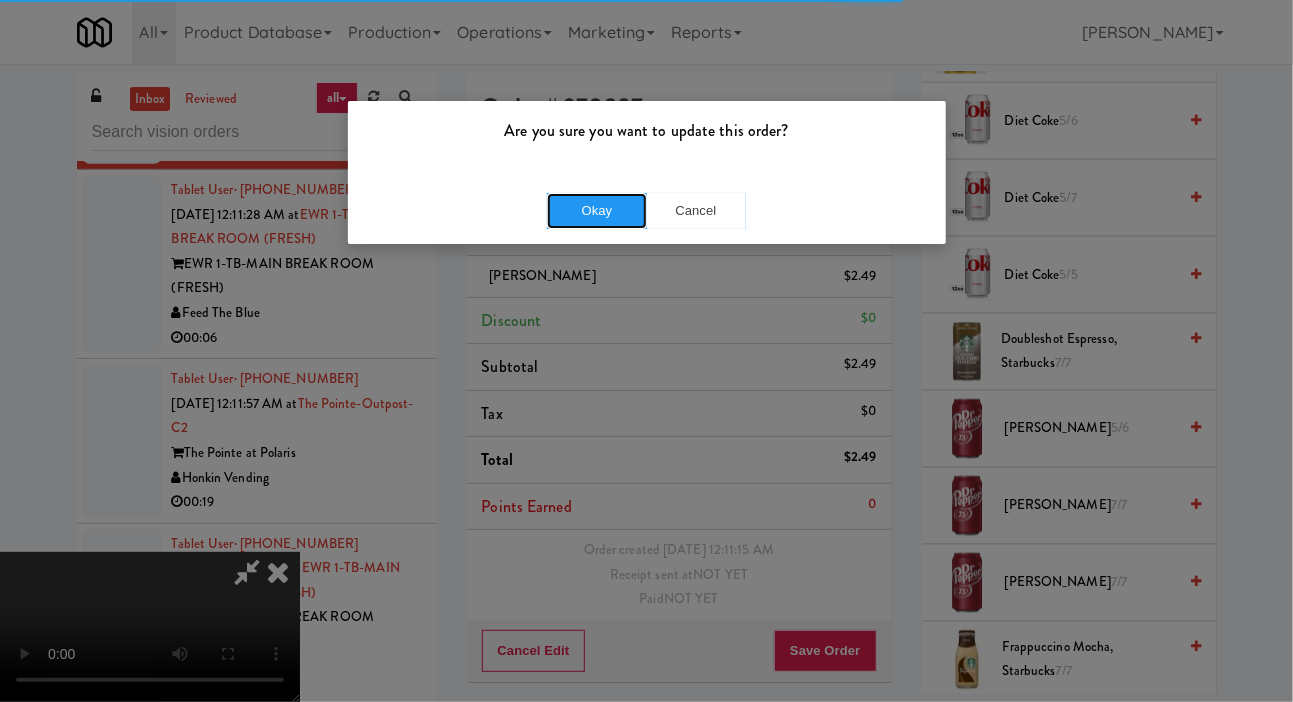 click on "Okay" at bounding box center [597, 211] 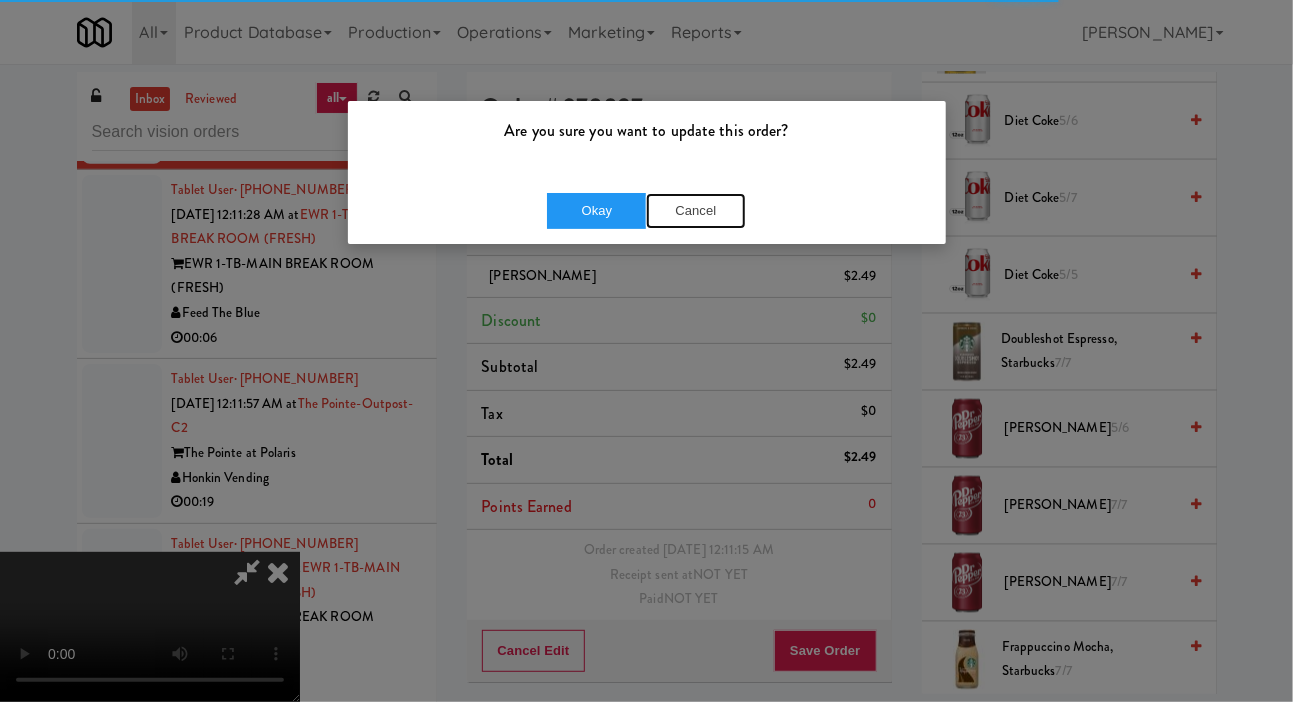 click on "Cancel" at bounding box center [696, 211] 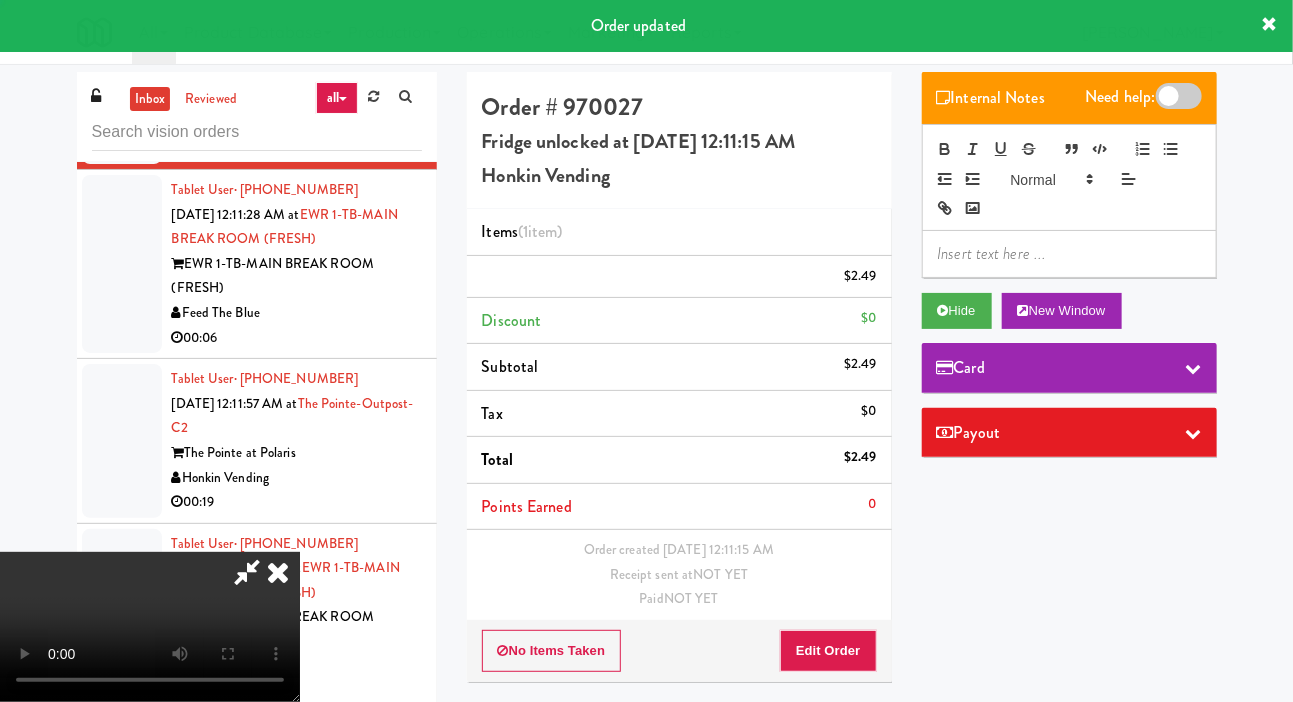 scroll, scrollTop: 0, scrollLeft: 0, axis: both 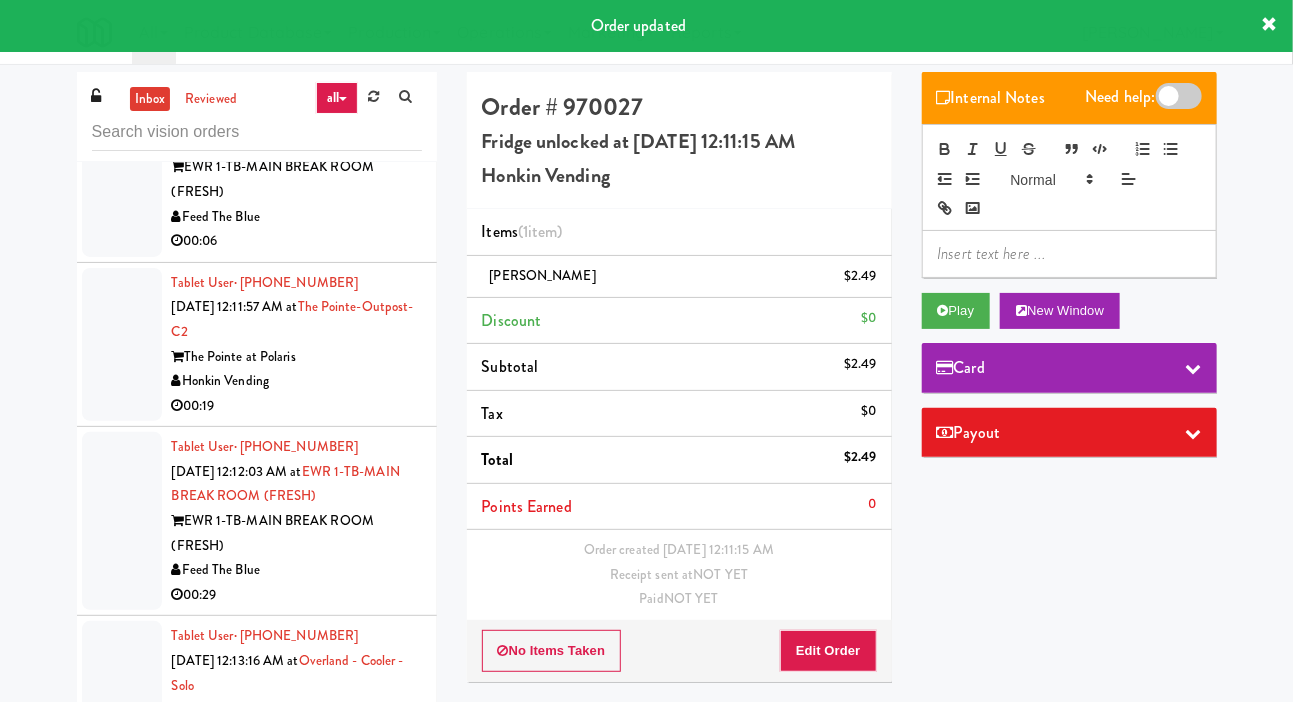 click at bounding box center (122, 168) 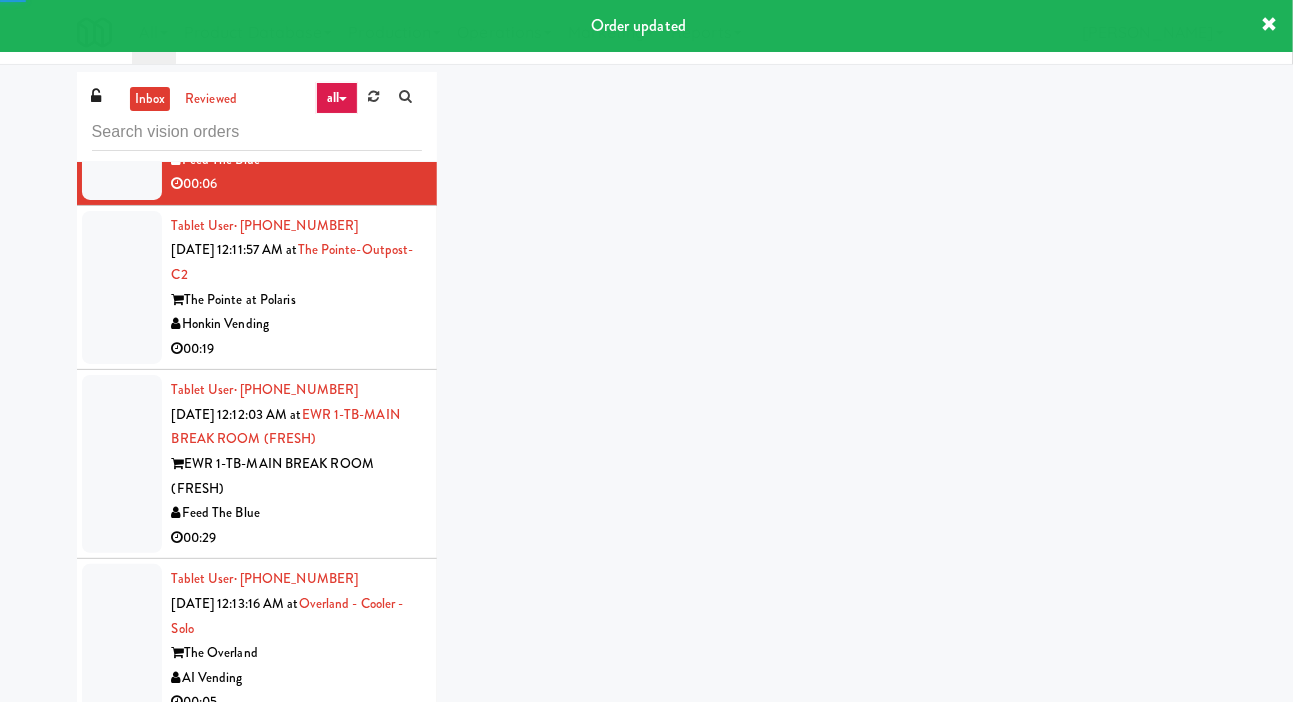 scroll, scrollTop: 9969, scrollLeft: 0, axis: vertical 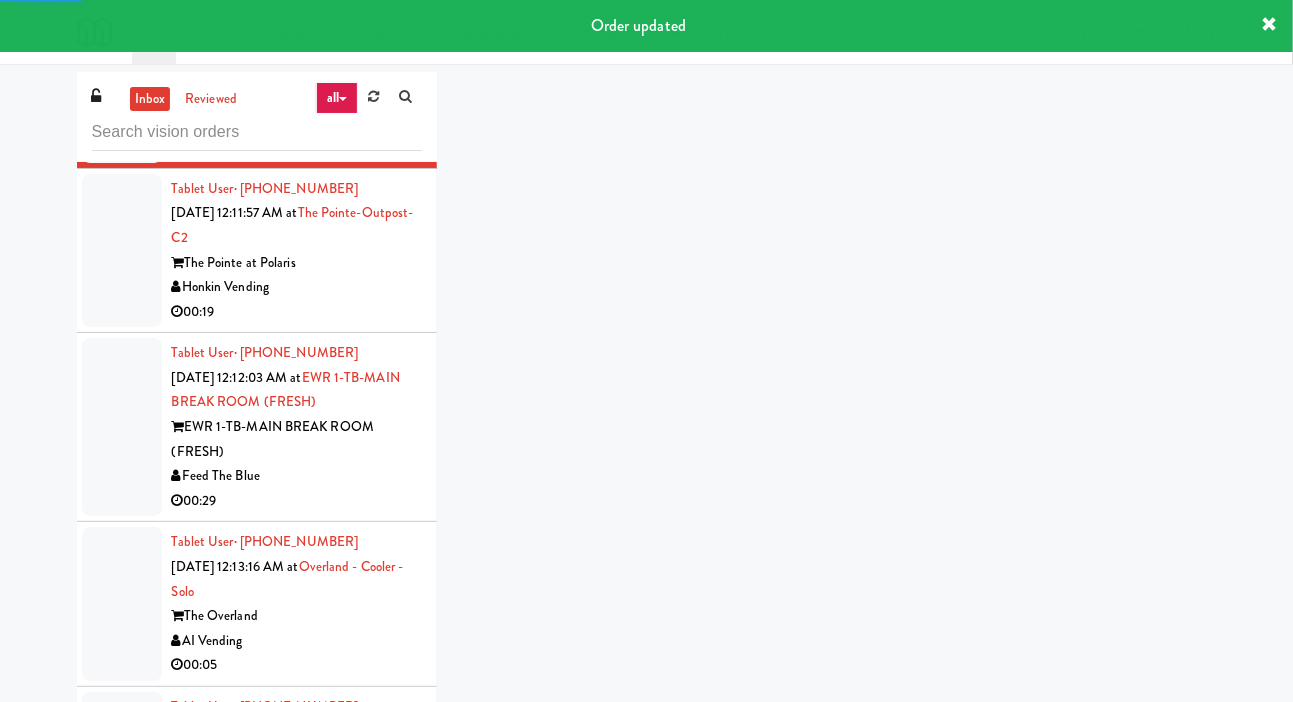 click at bounding box center [122, -116] 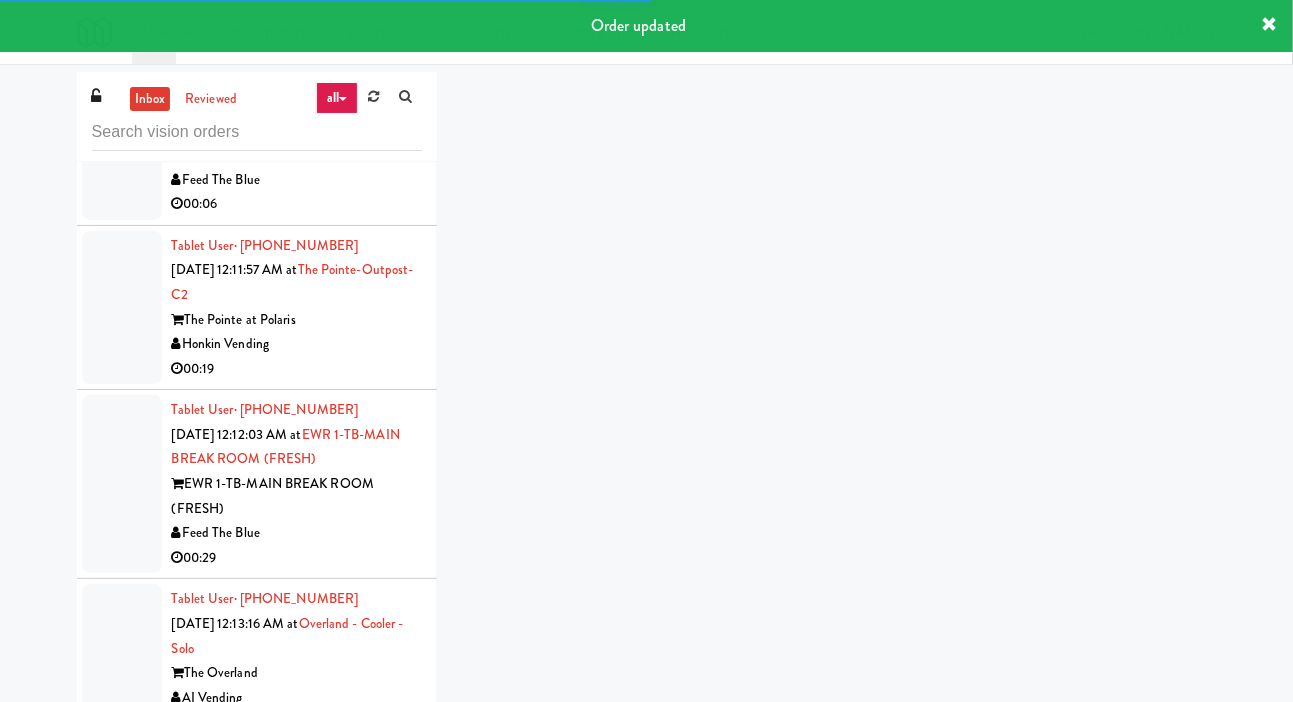 scroll, scrollTop: 9910, scrollLeft: 0, axis: vertical 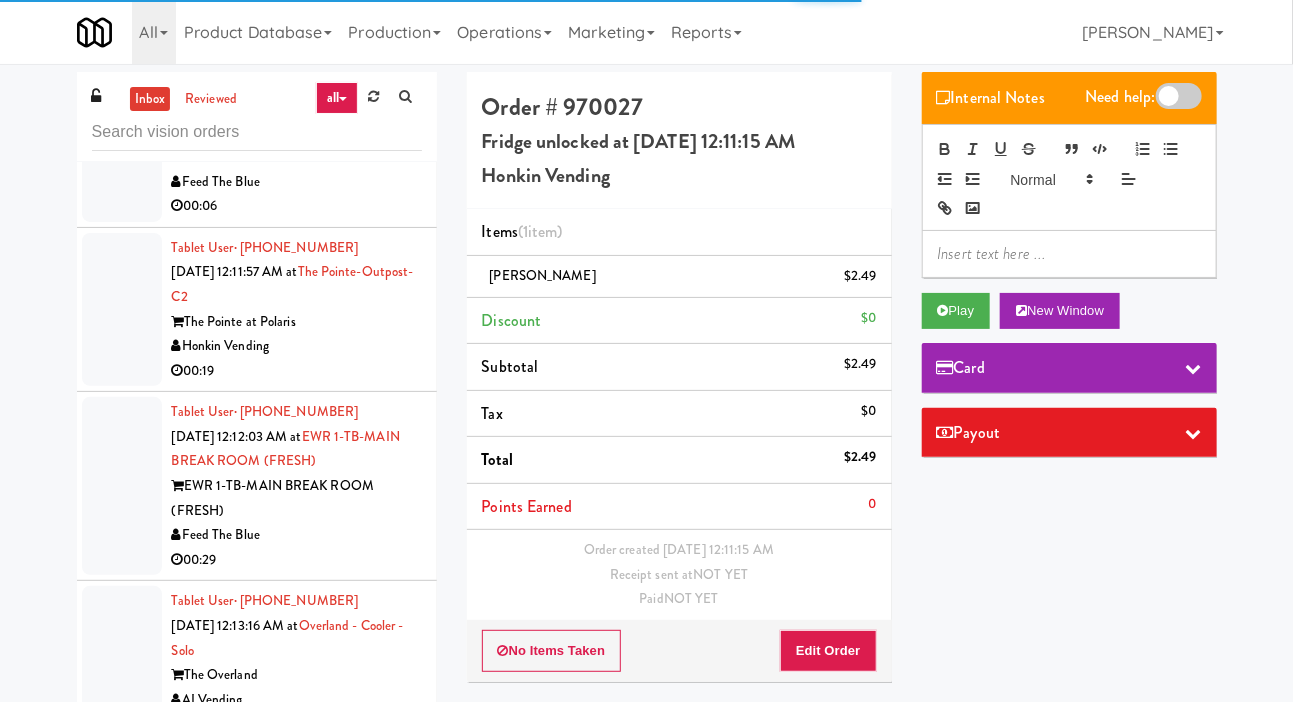 click at bounding box center (122, 133) 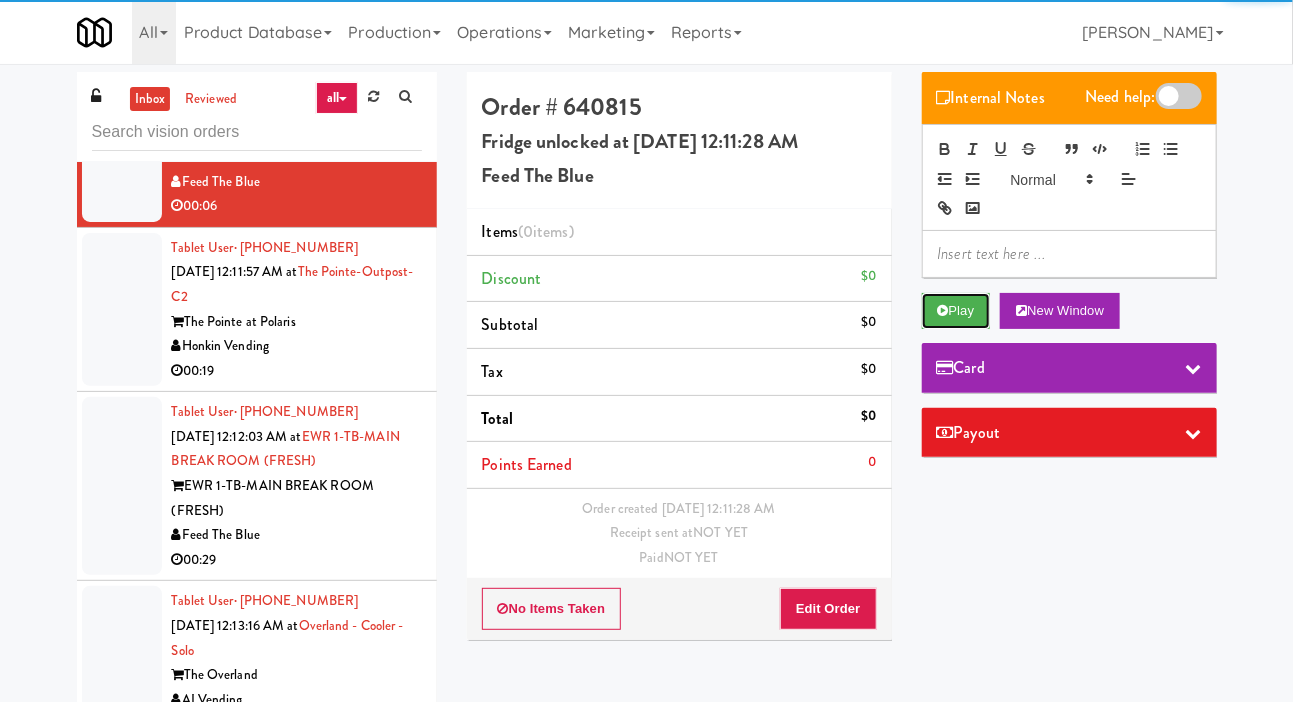 click at bounding box center [943, 310] 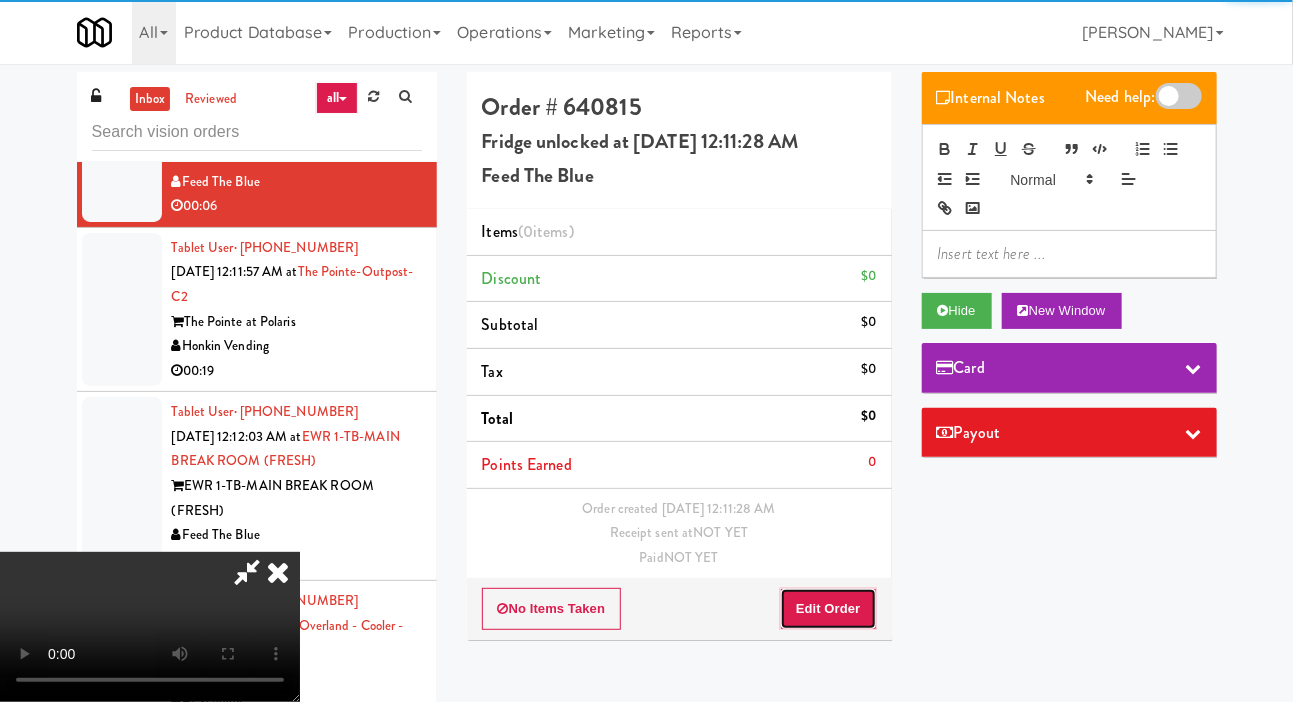 click on "Edit Order" at bounding box center [828, 609] 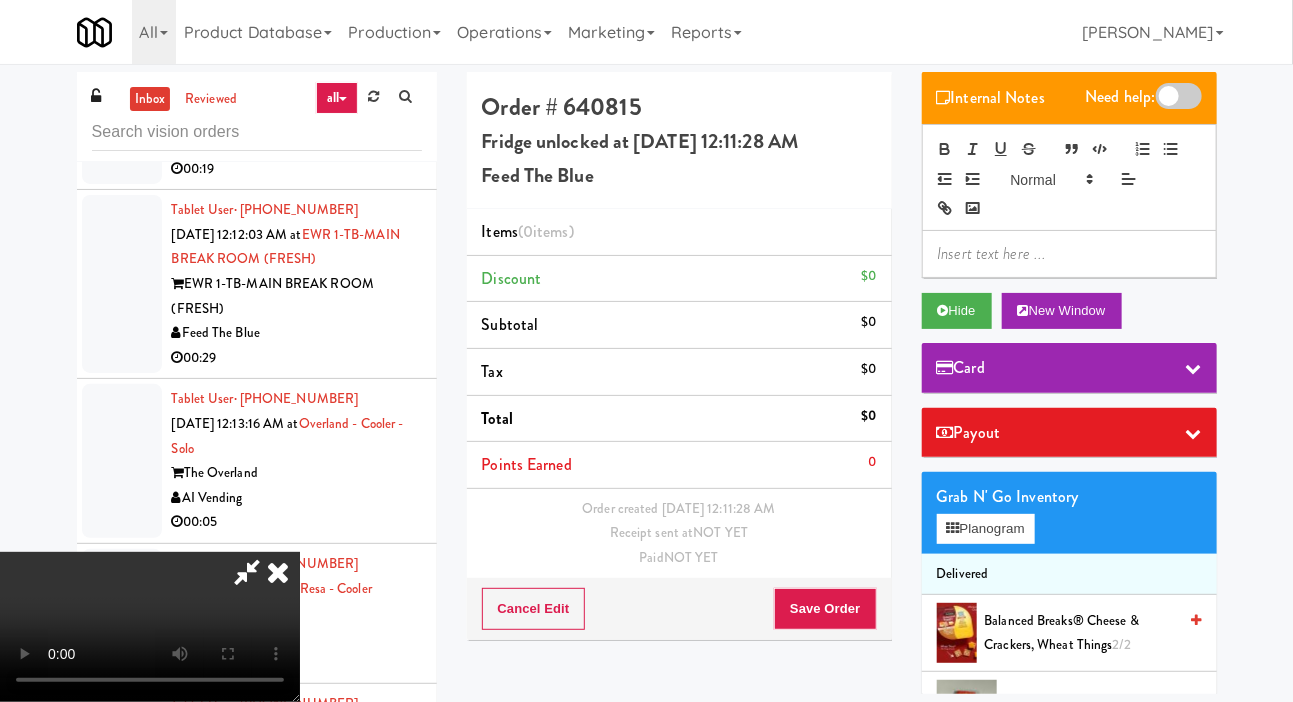 scroll, scrollTop: 10114, scrollLeft: 0, axis: vertical 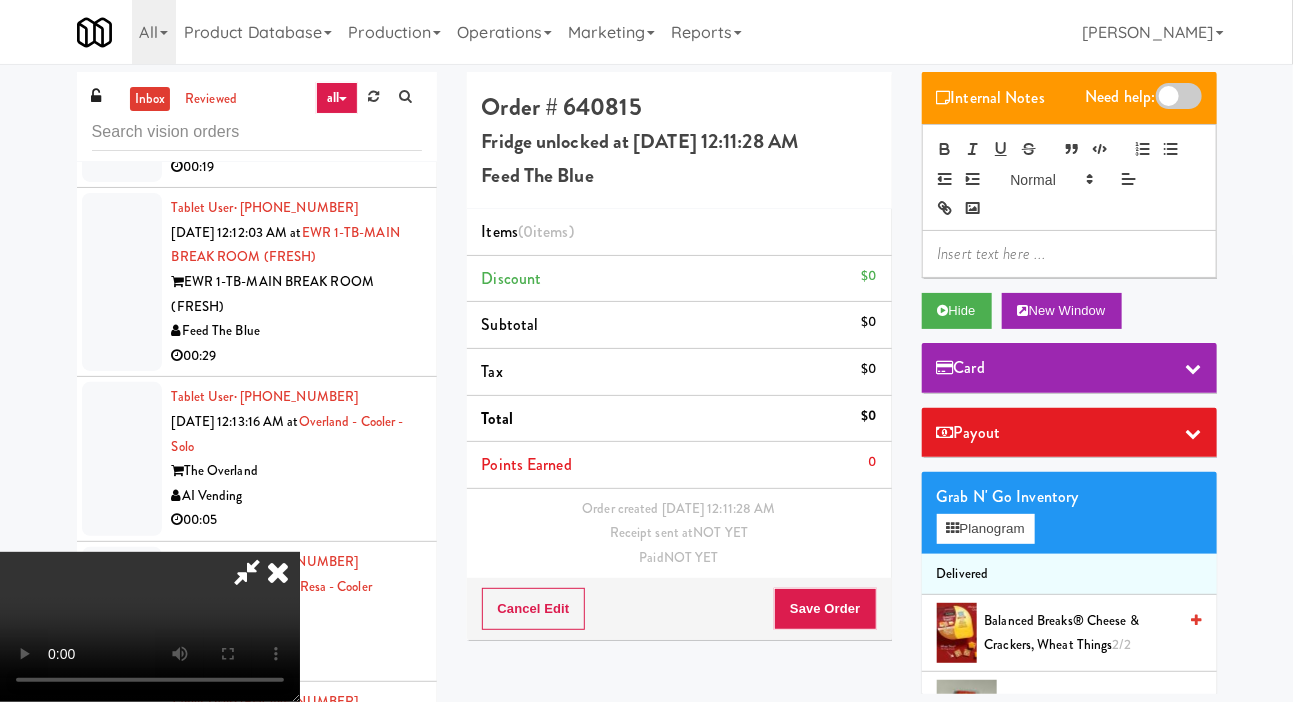 type 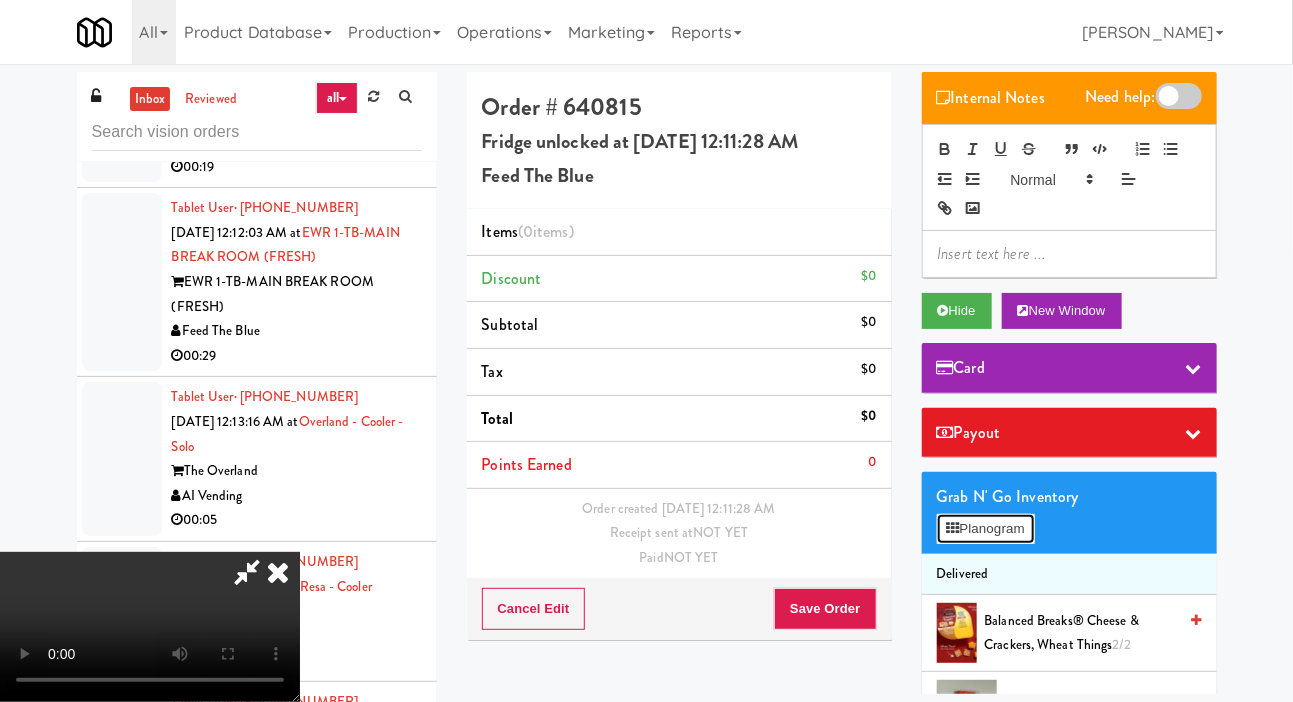 click on "Planogram" at bounding box center [986, 529] 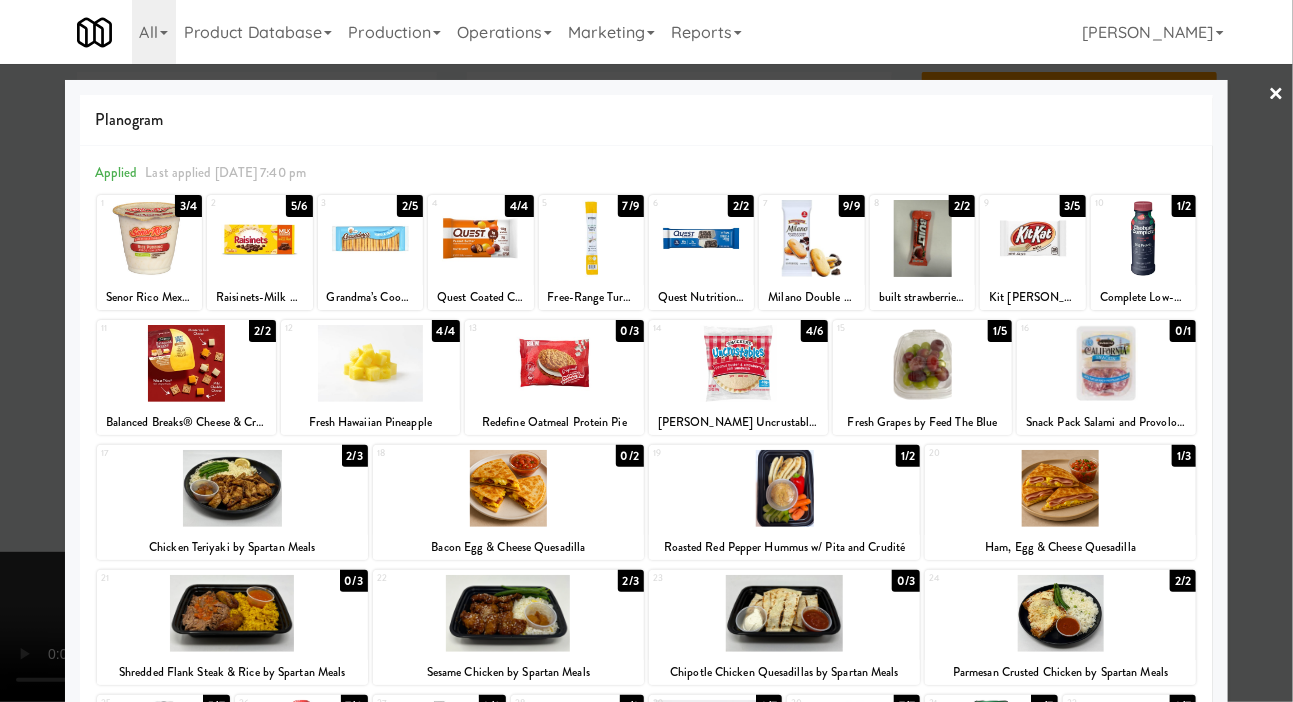 click at bounding box center [186, 363] 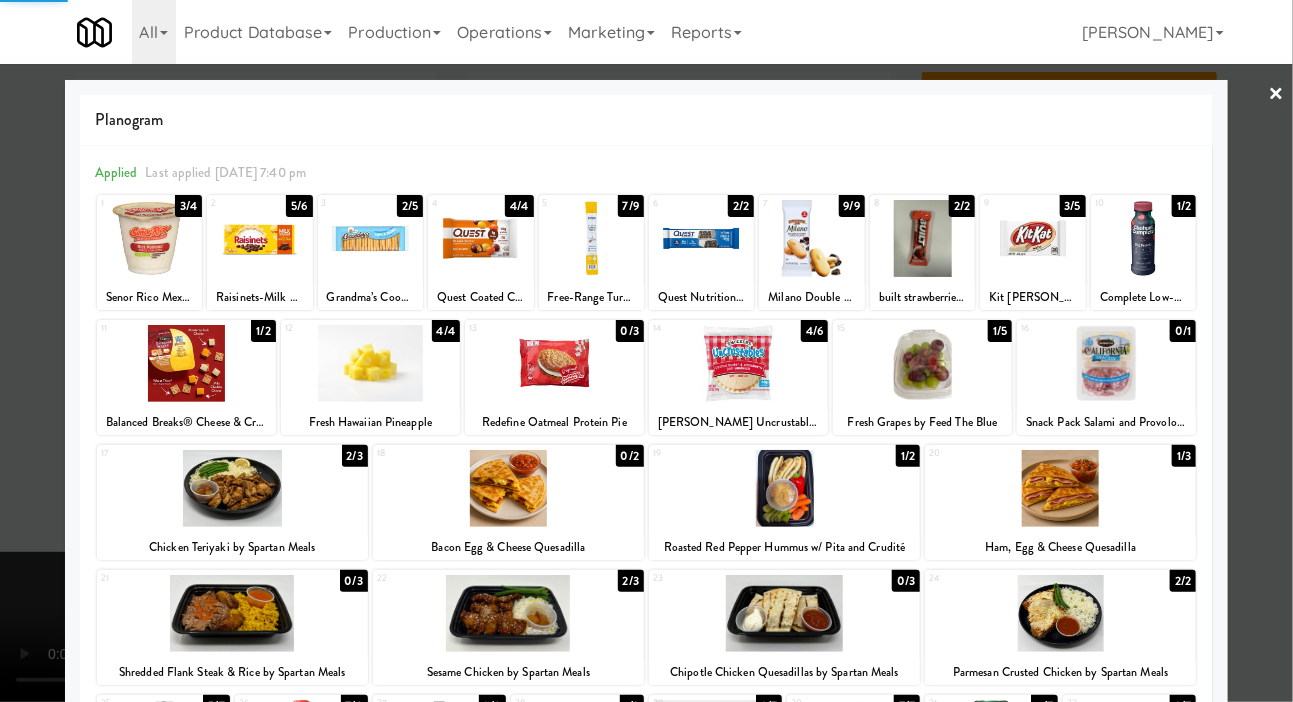 click at bounding box center [646, 351] 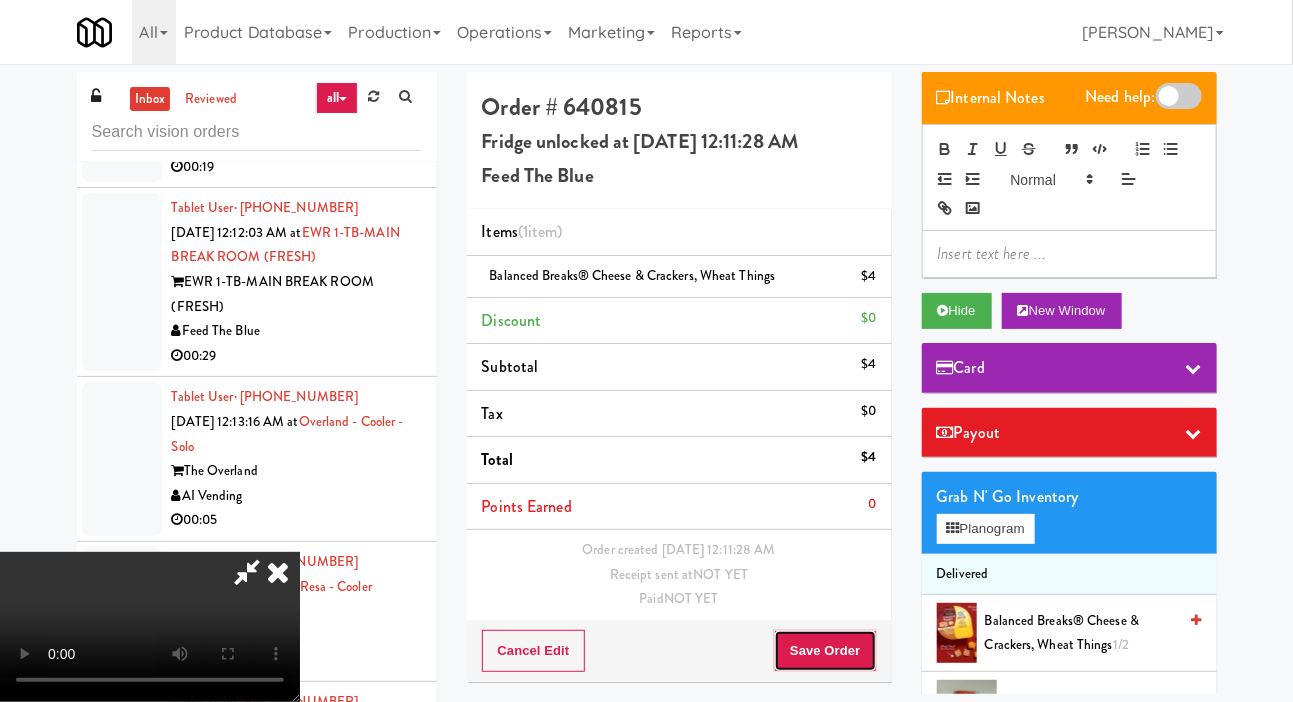 click on "Save Order" at bounding box center (825, 651) 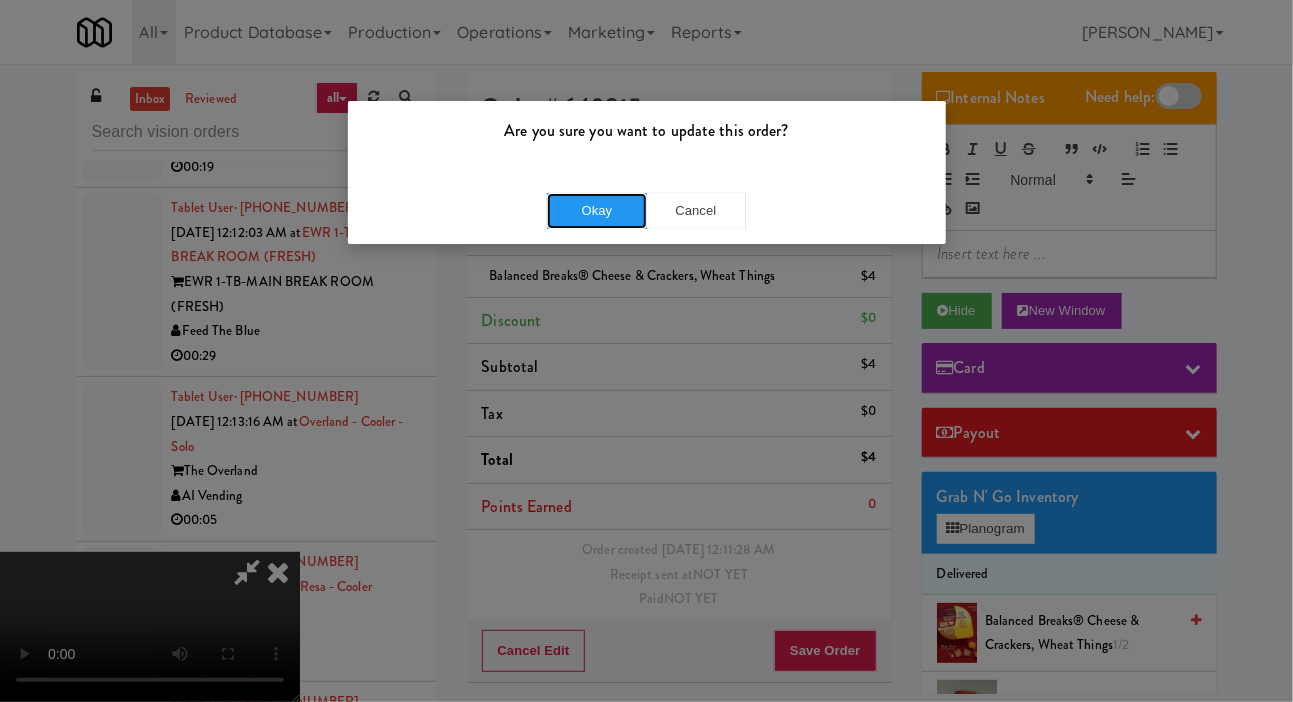 click on "Okay" at bounding box center [597, 211] 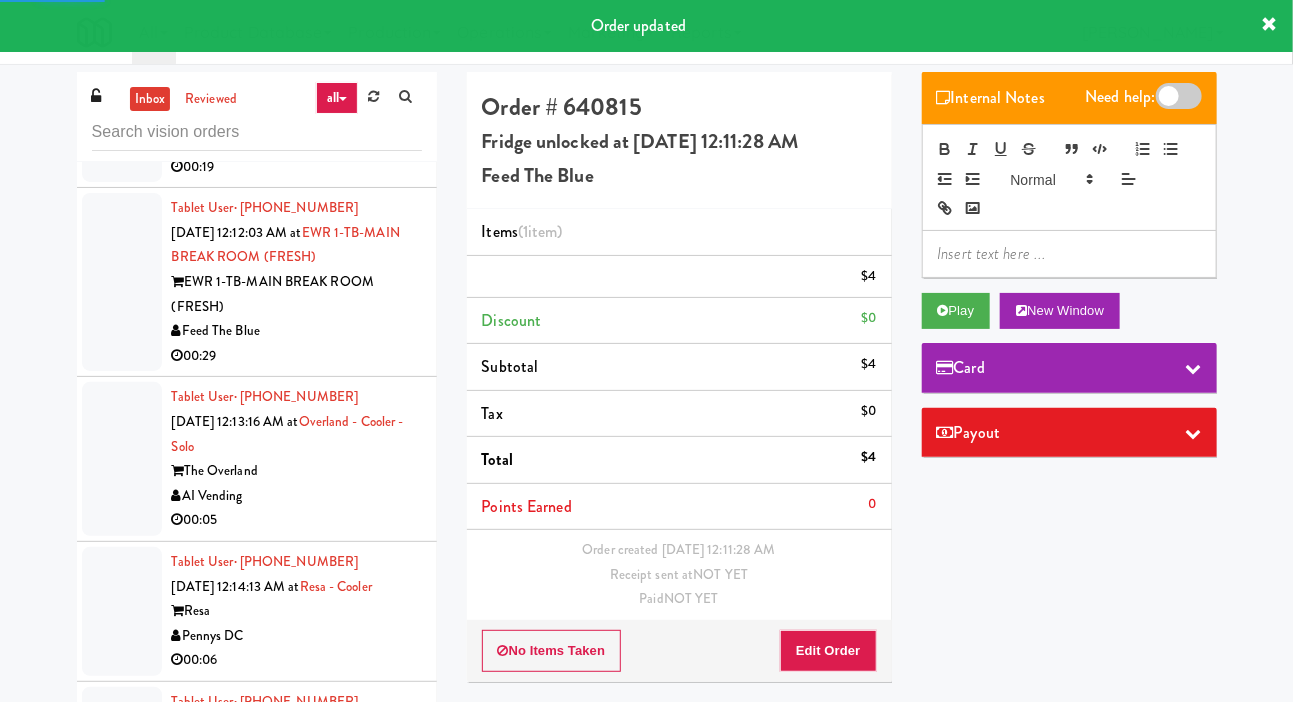 click at bounding box center (122, 106) 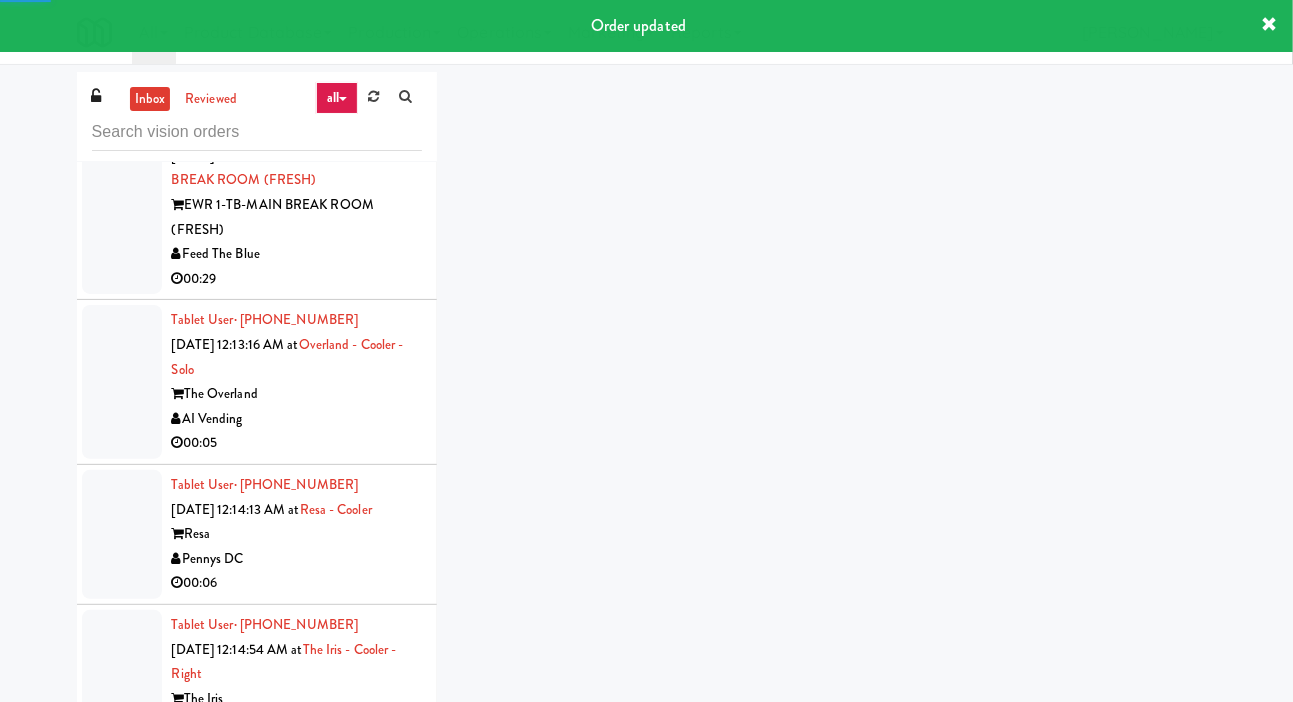 scroll, scrollTop: 10195, scrollLeft: 0, axis: vertical 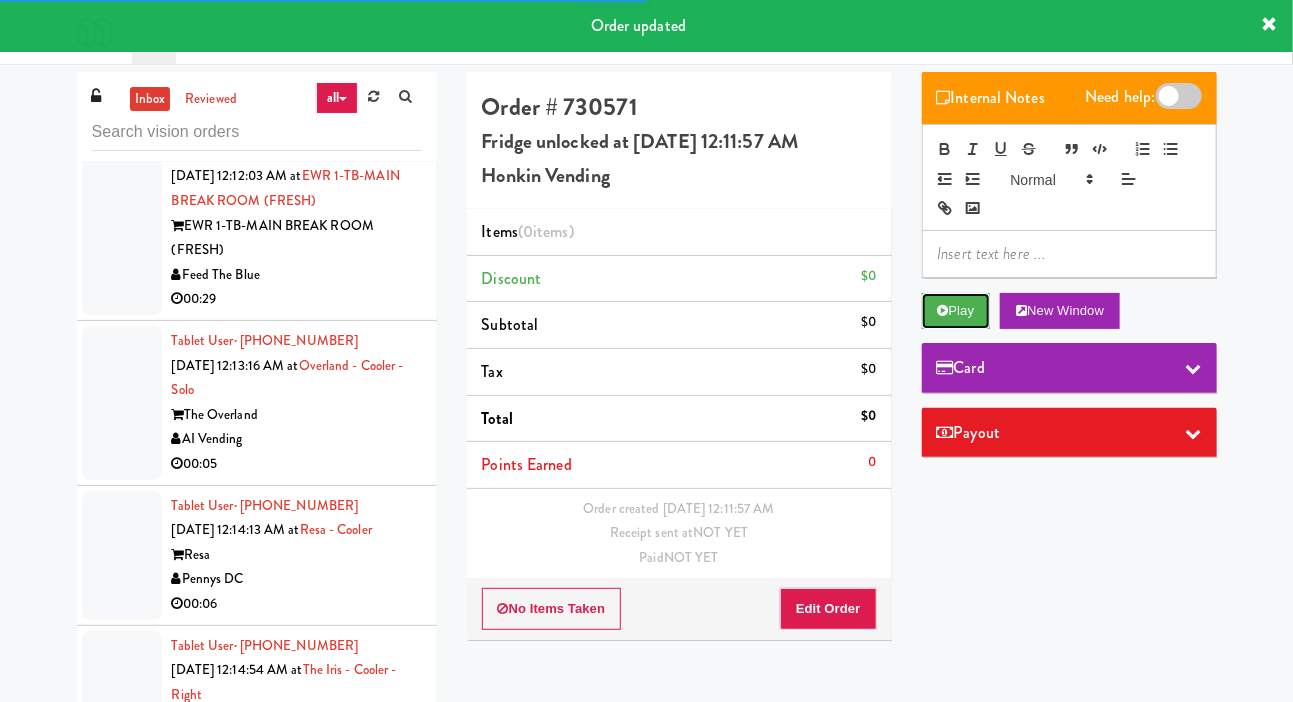 click on "Play" at bounding box center (956, 311) 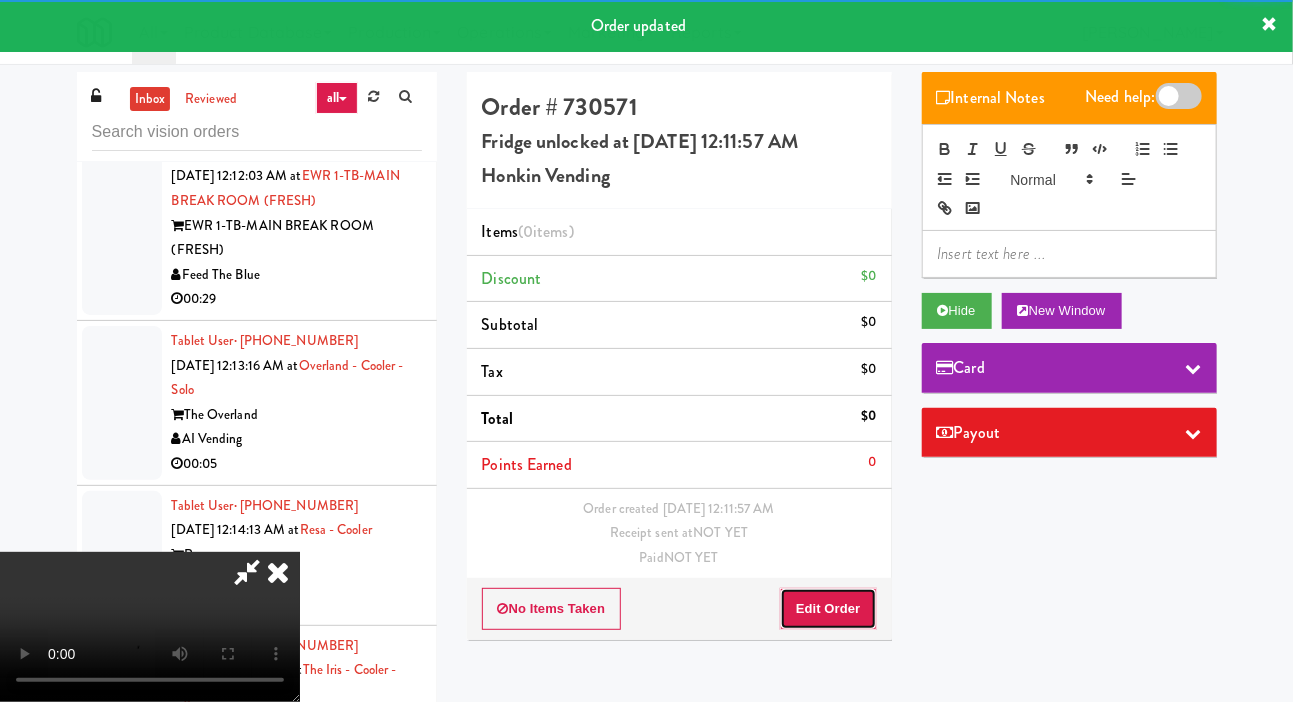 click on "Edit Order" at bounding box center (828, 609) 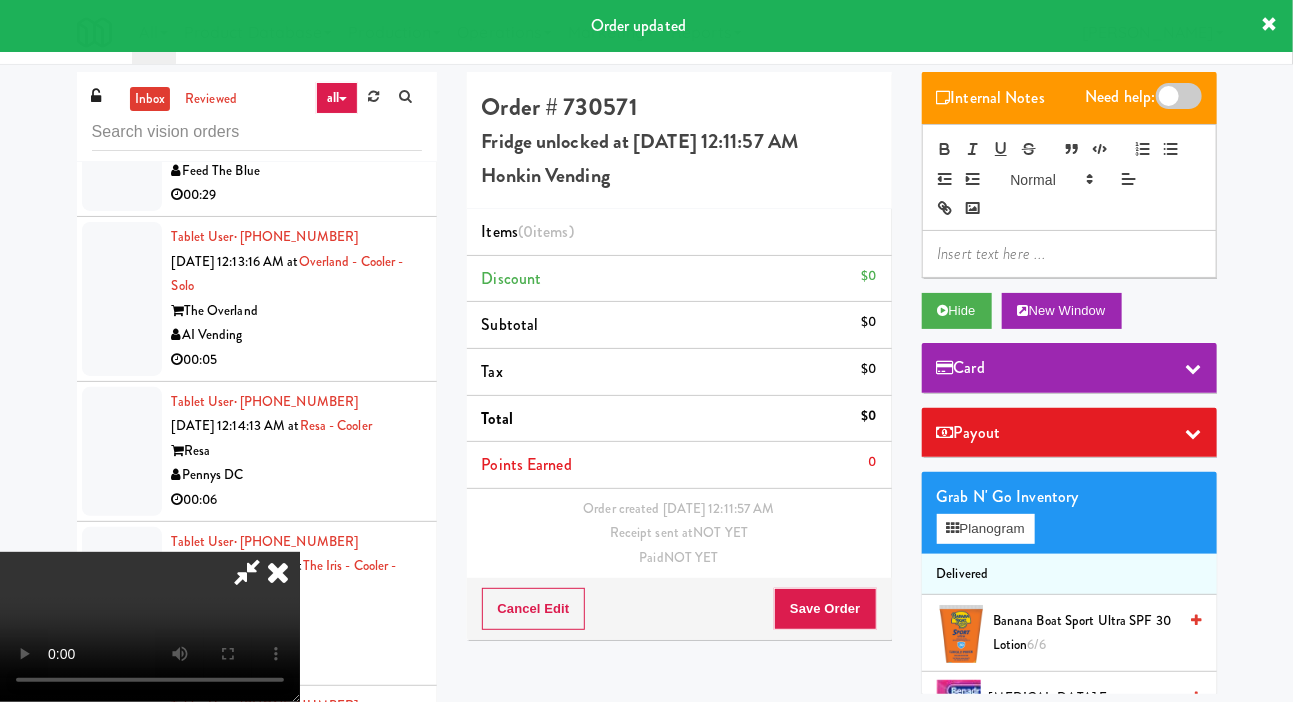 scroll, scrollTop: 10304, scrollLeft: 0, axis: vertical 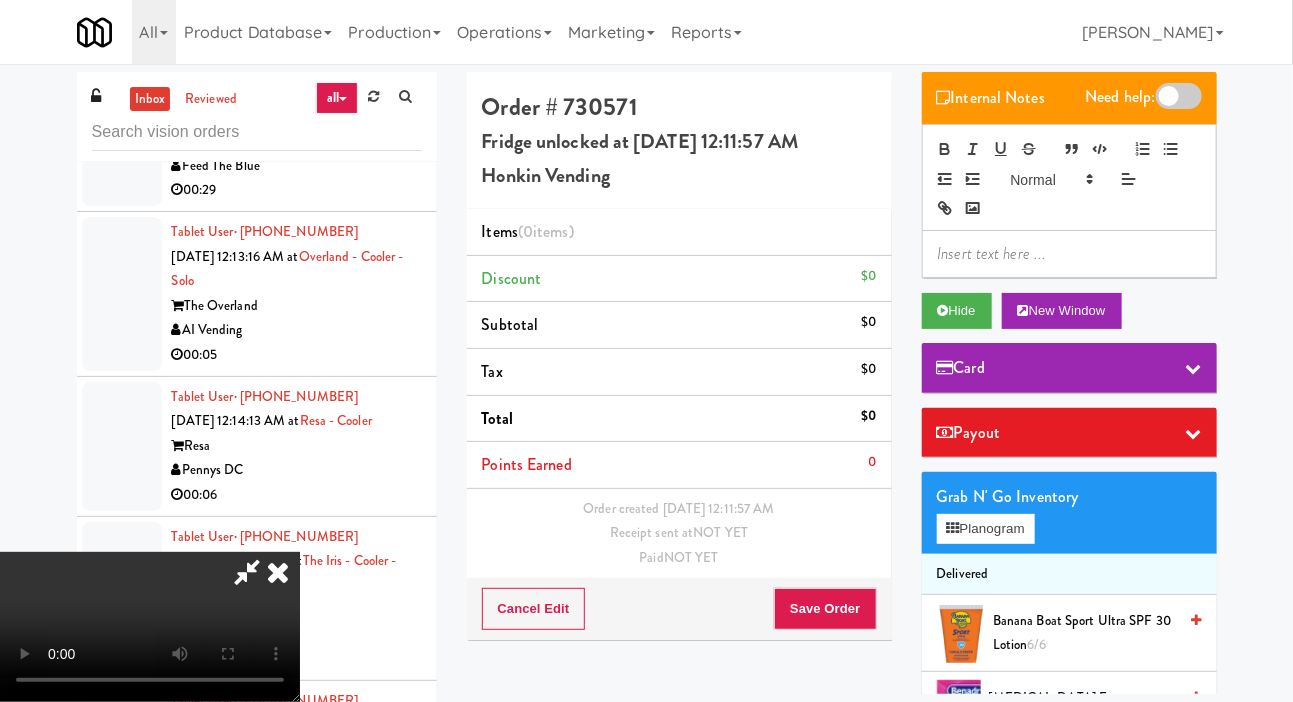 type 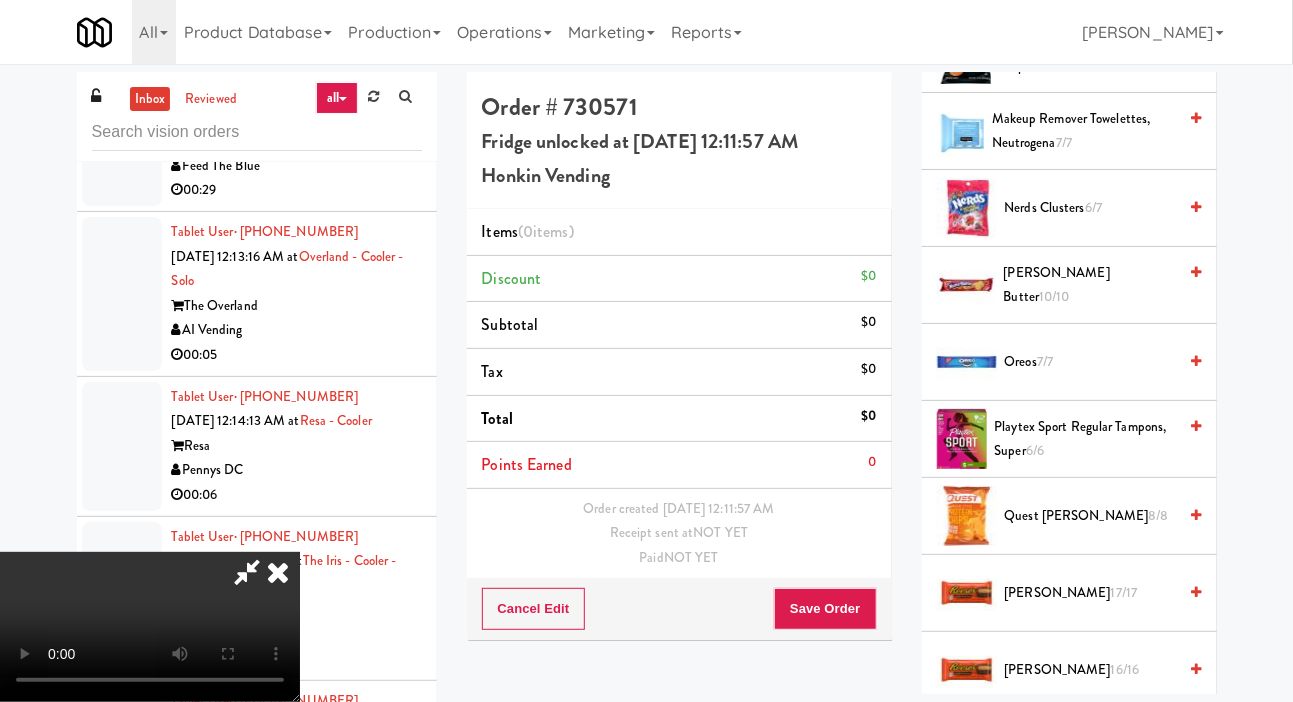 scroll, scrollTop: 1735, scrollLeft: 0, axis: vertical 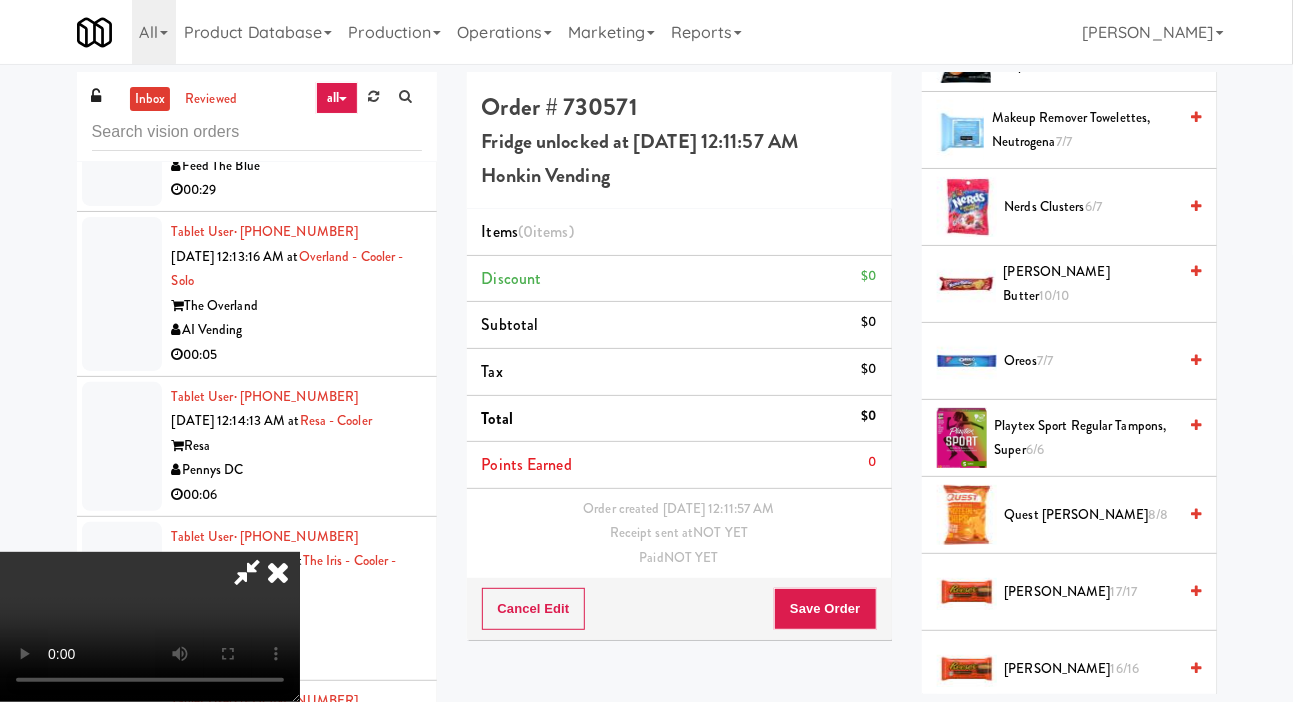 click on "6/7" at bounding box center (1093, 206) 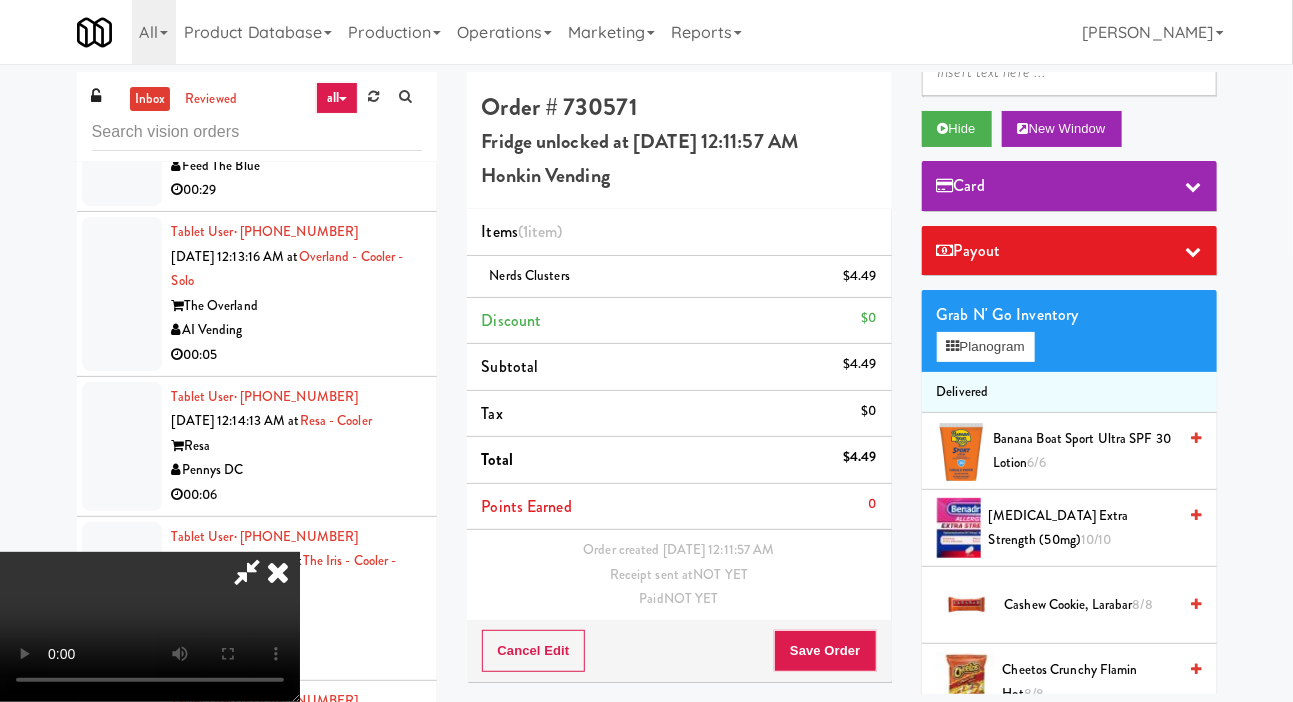scroll, scrollTop: 0, scrollLeft: 0, axis: both 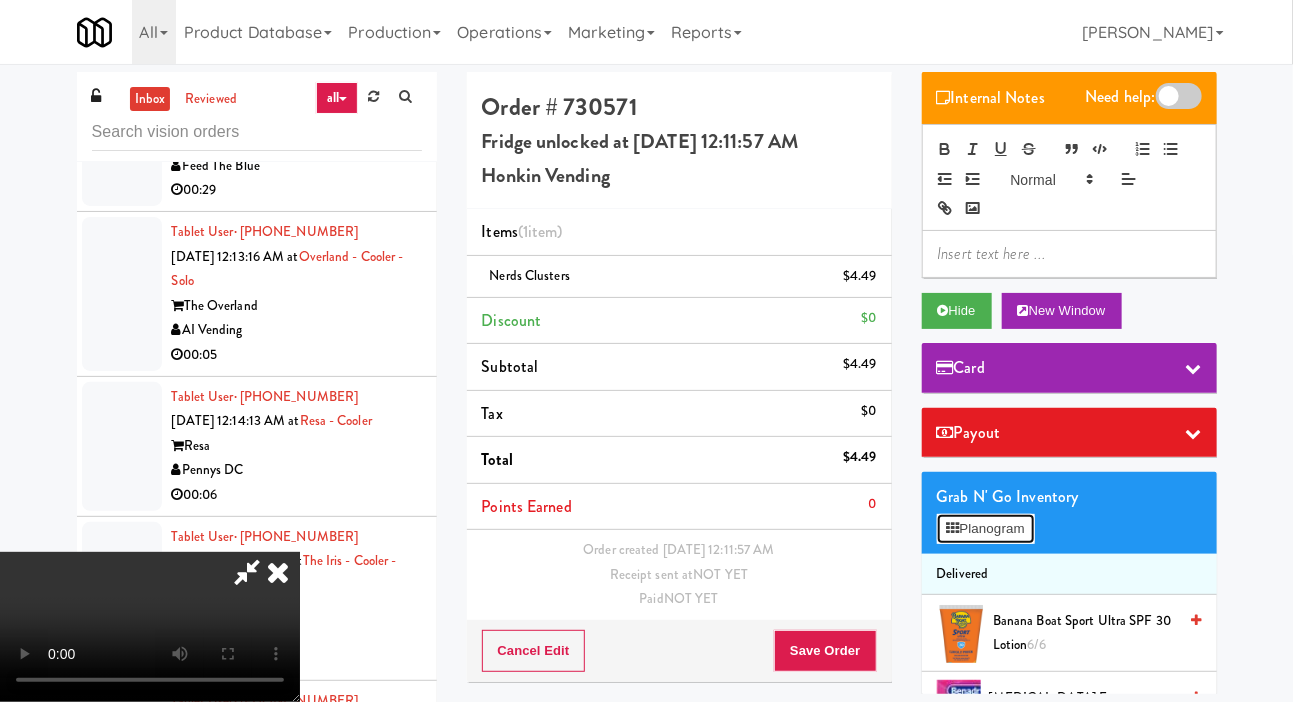 click on "Planogram" at bounding box center [986, 529] 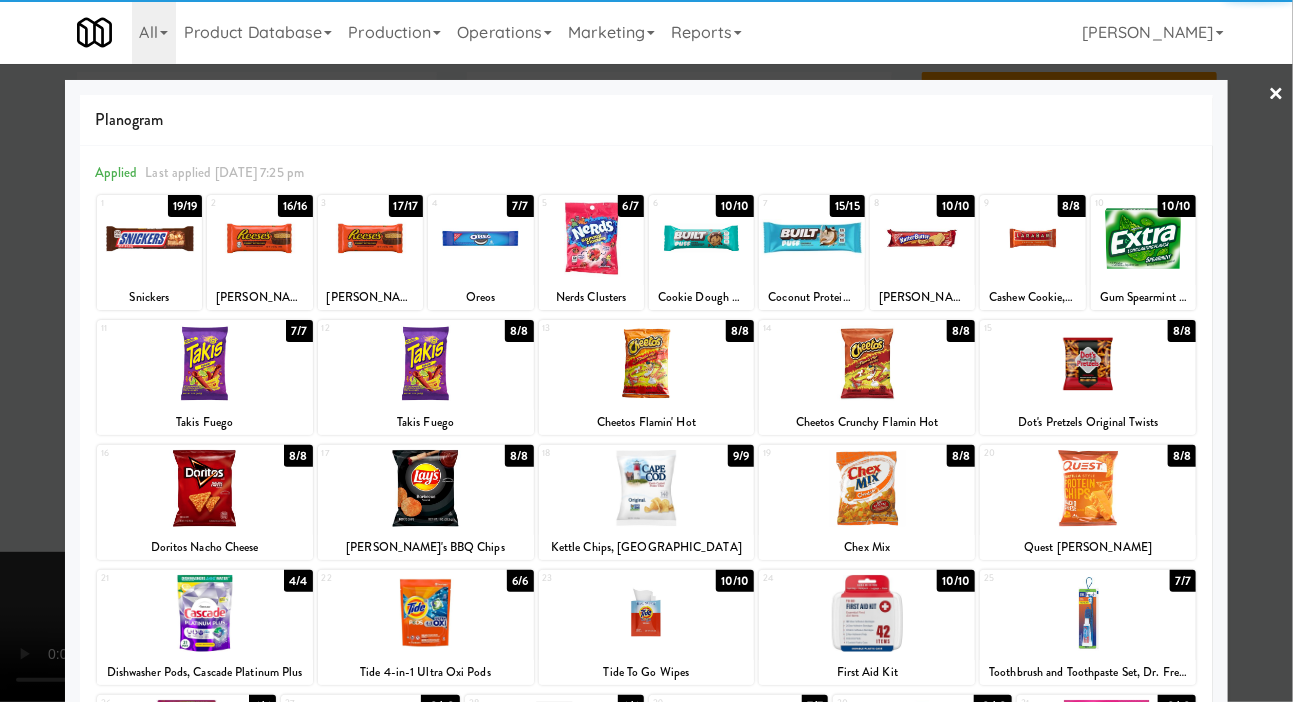 click at bounding box center (646, 351) 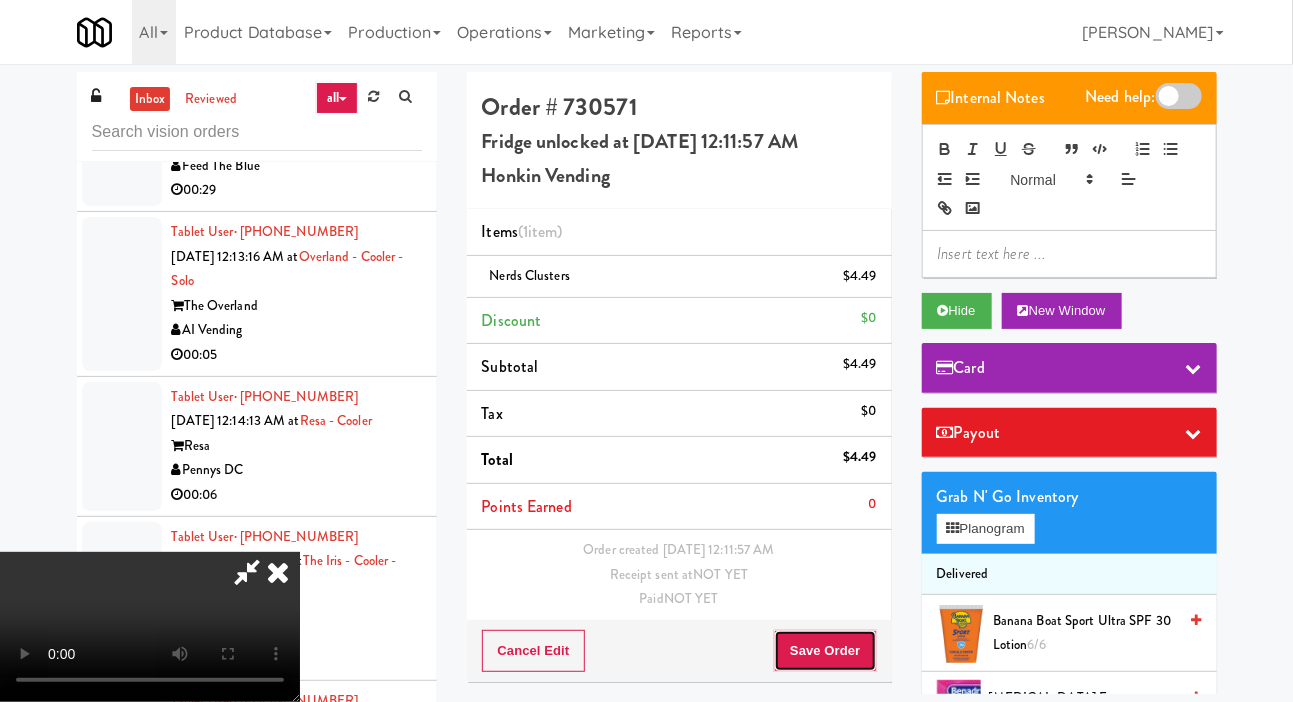 click on "Save Order" at bounding box center [825, 651] 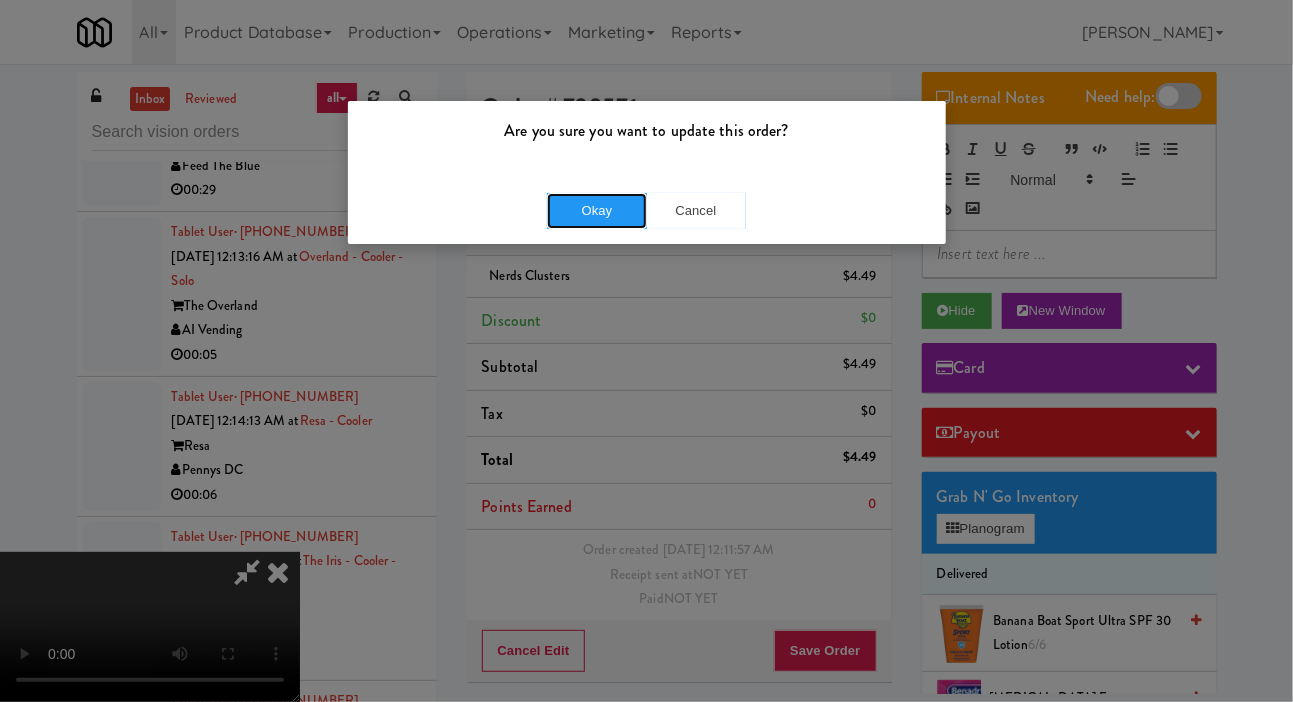 click on "Okay" at bounding box center [597, 211] 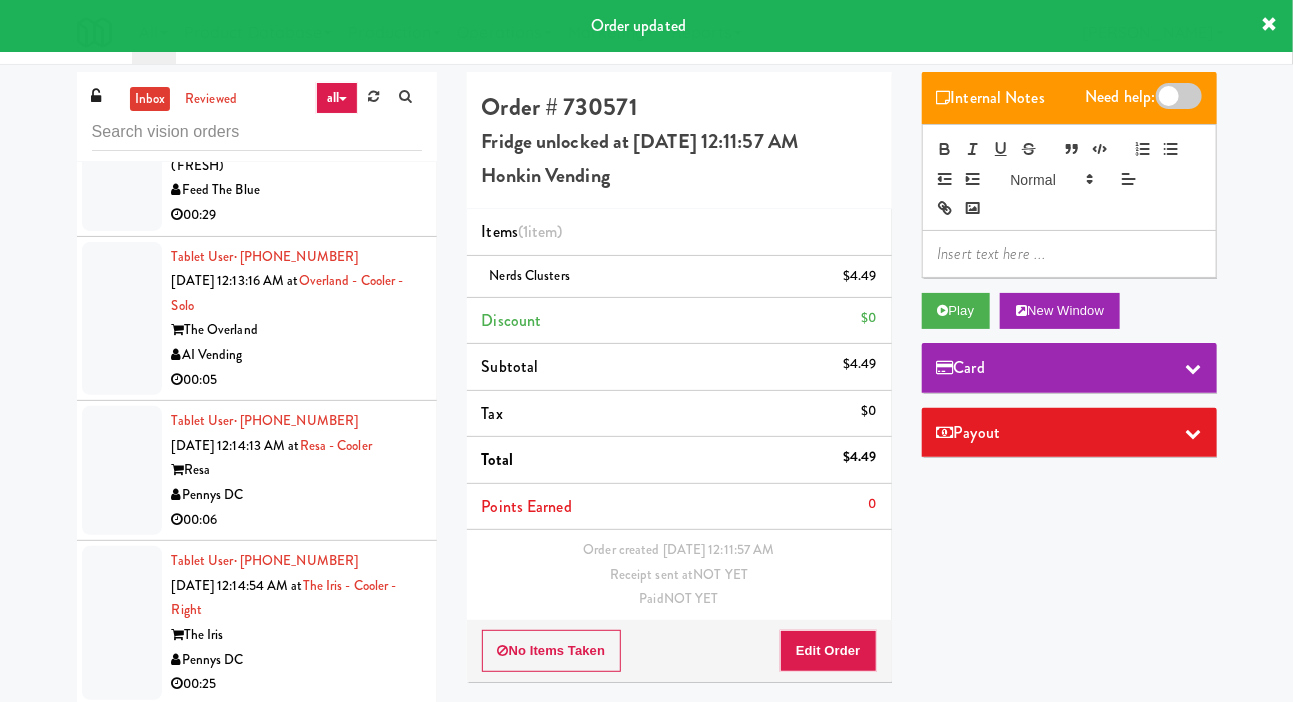 click on "00:29" at bounding box center (297, 215) 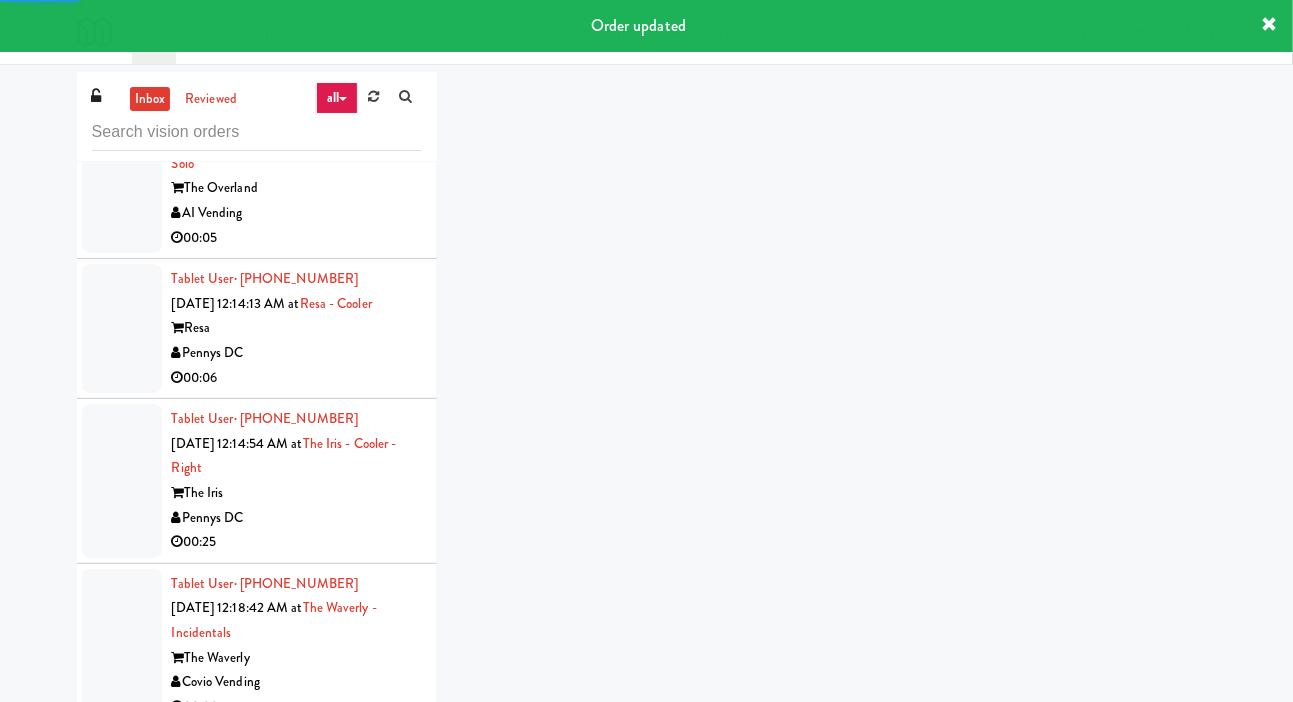 scroll, scrollTop: 10445, scrollLeft: 0, axis: vertical 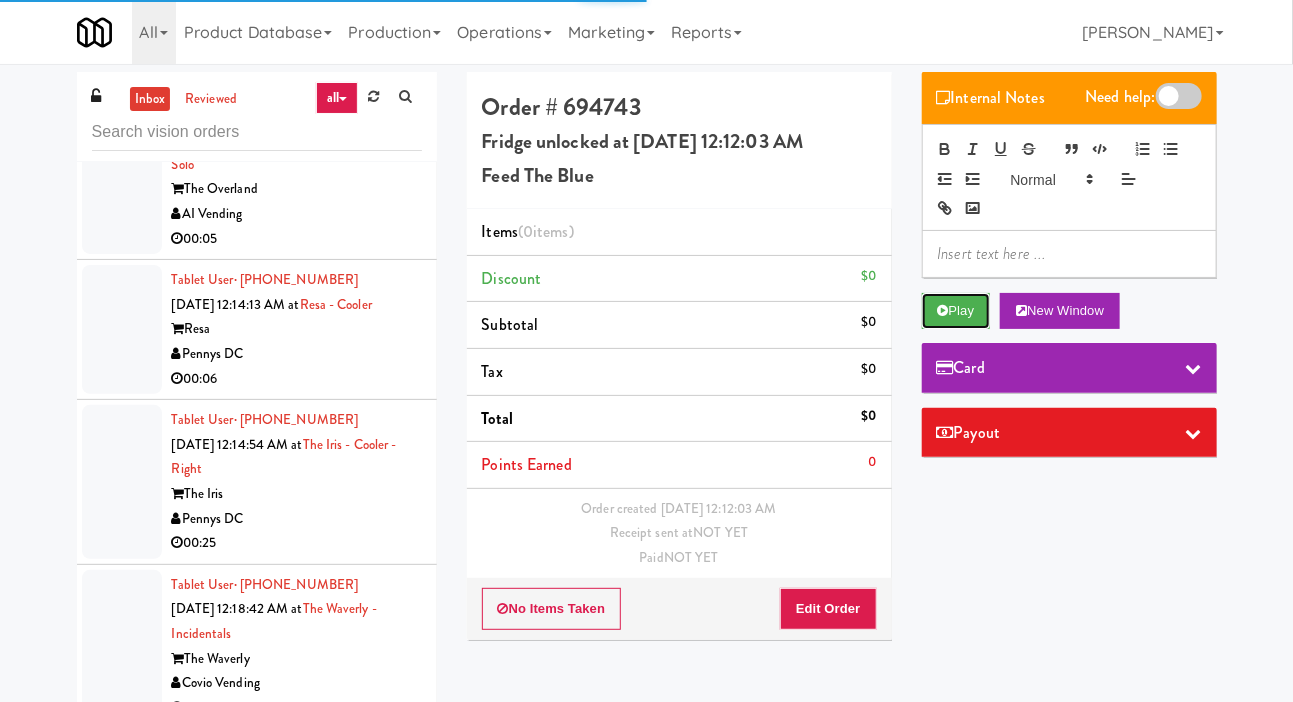 click on "Play" at bounding box center [956, 311] 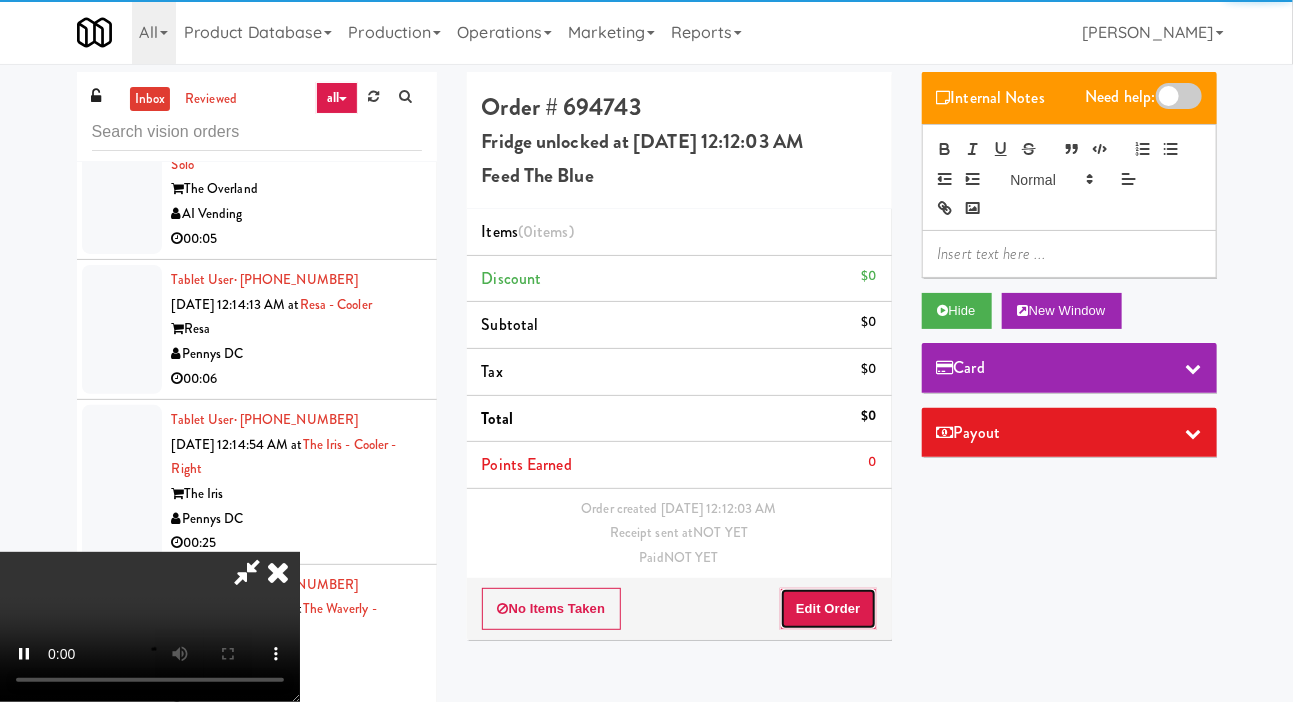click on "Edit Order" at bounding box center (828, 609) 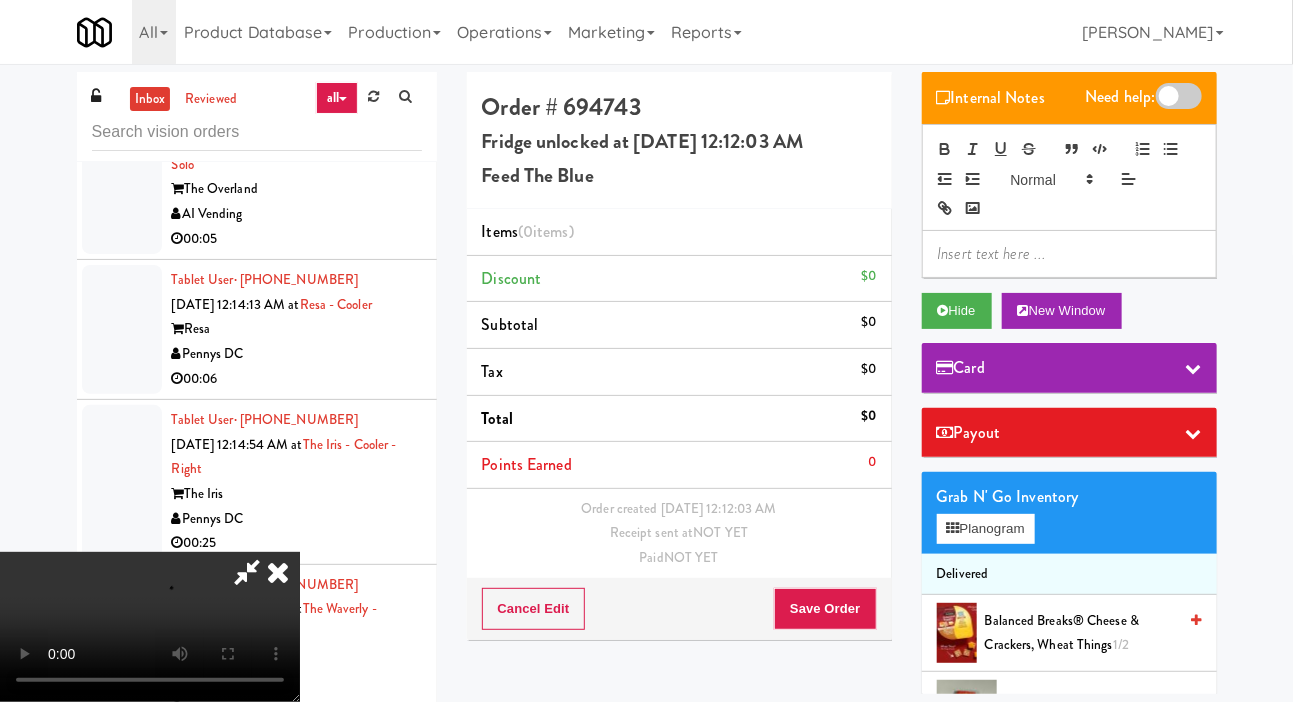 type 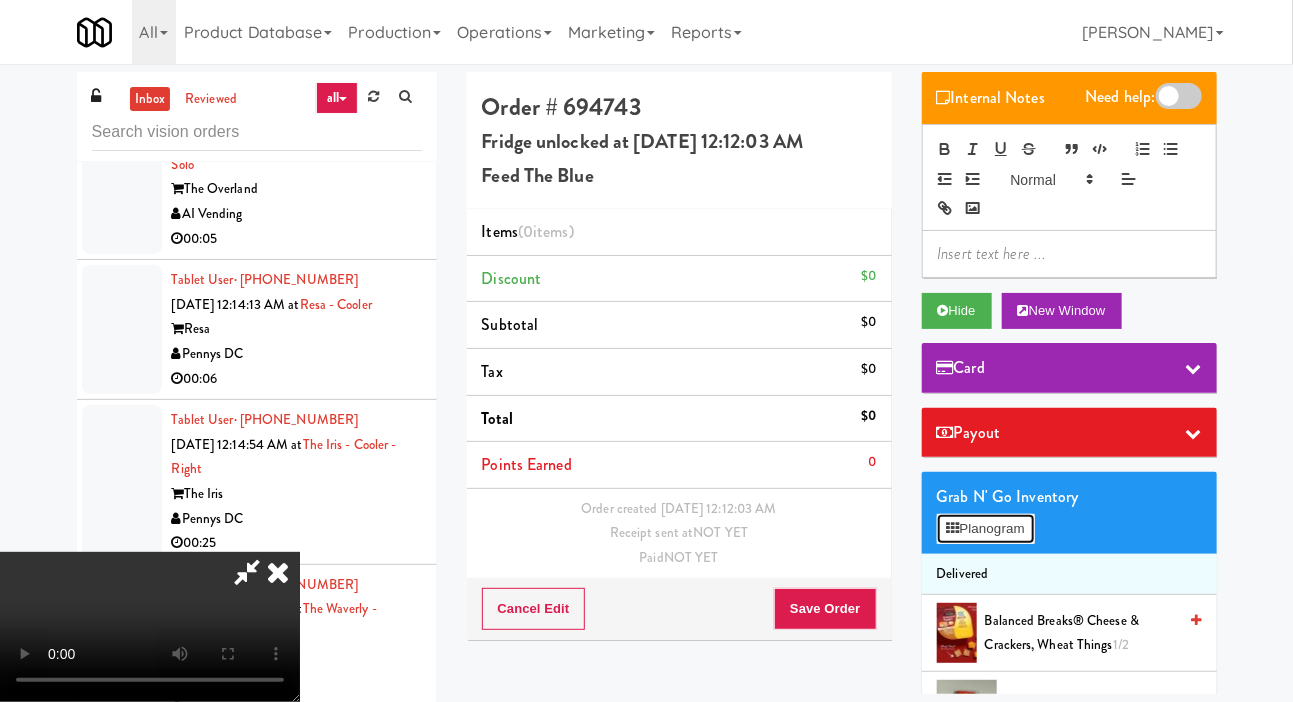 click on "Planogram" at bounding box center [986, 529] 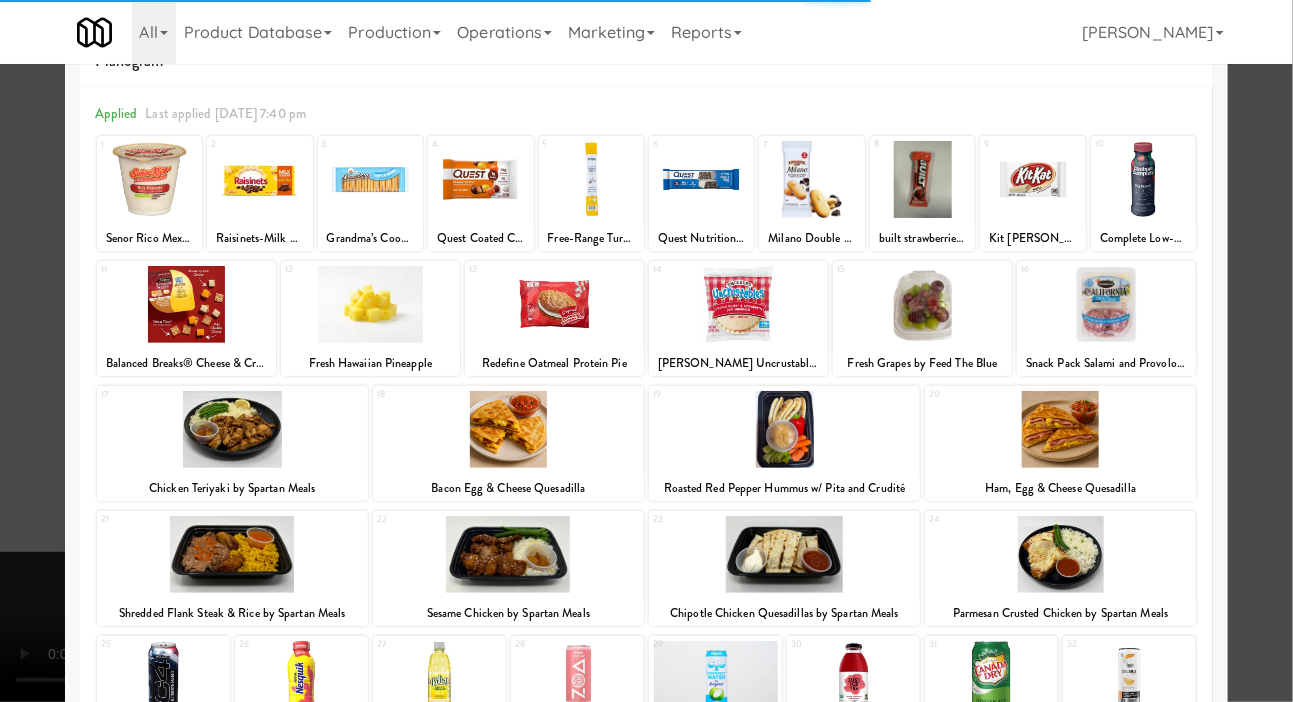 scroll, scrollTop: 69, scrollLeft: 0, axis: vertical 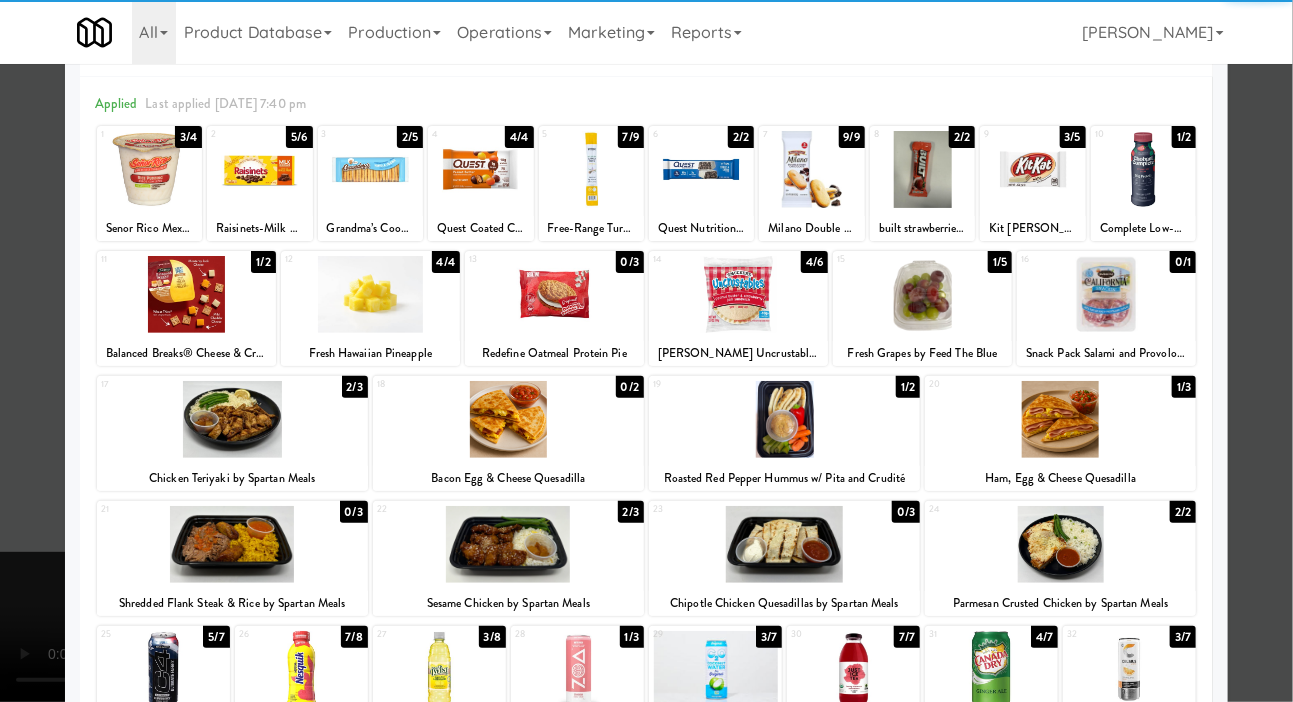 click at bounding box center (508, 544) 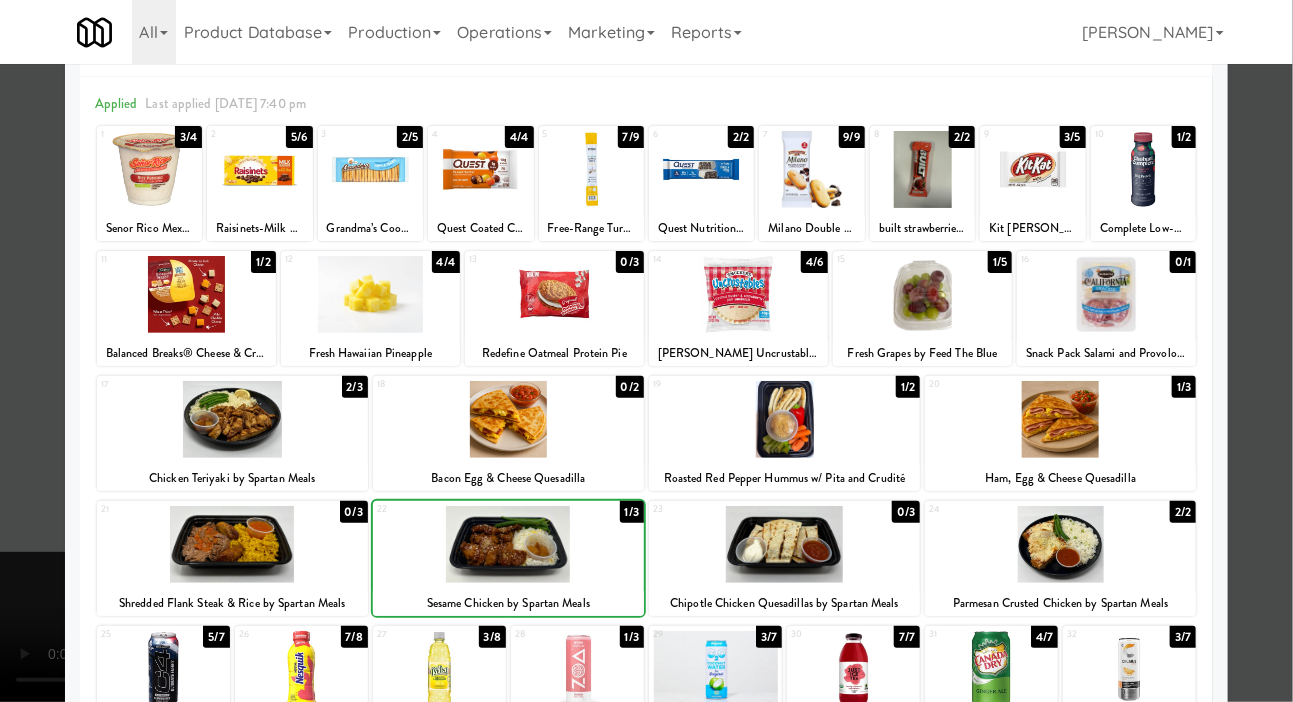 click at bounding box center (646, 351) 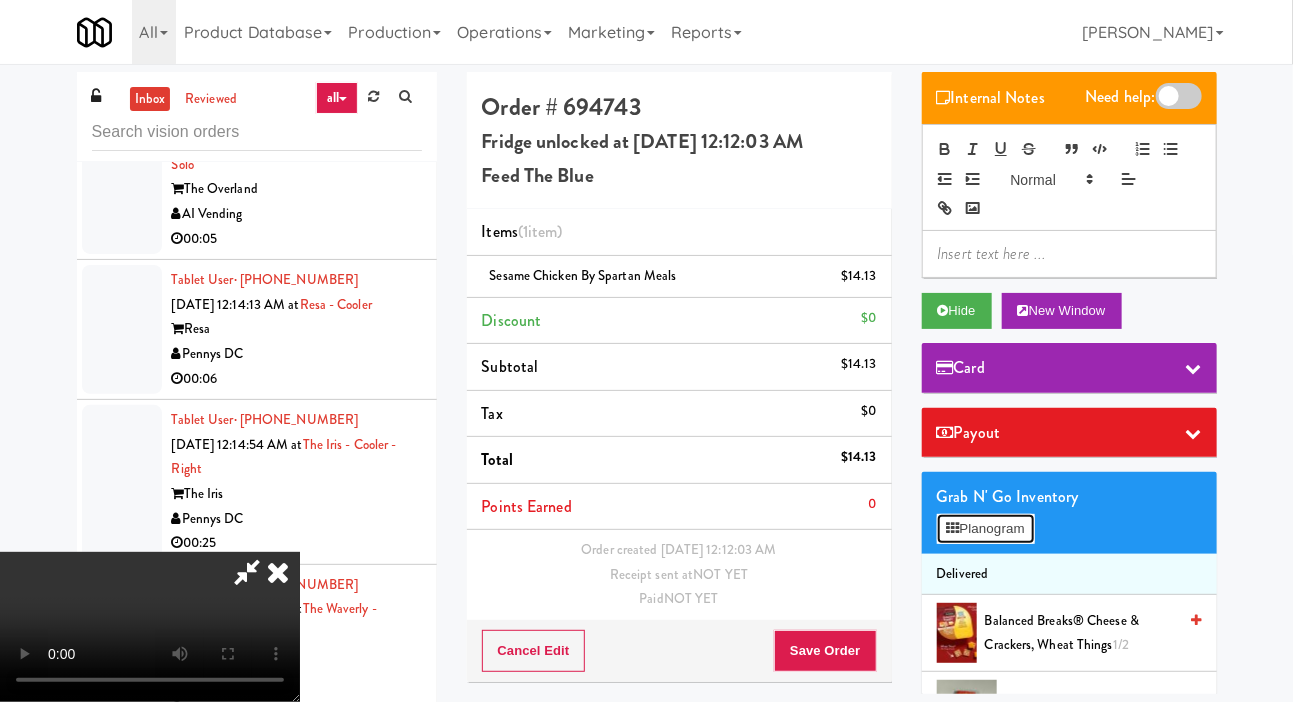 click on "Planogram" at bounding box center (986, 529) 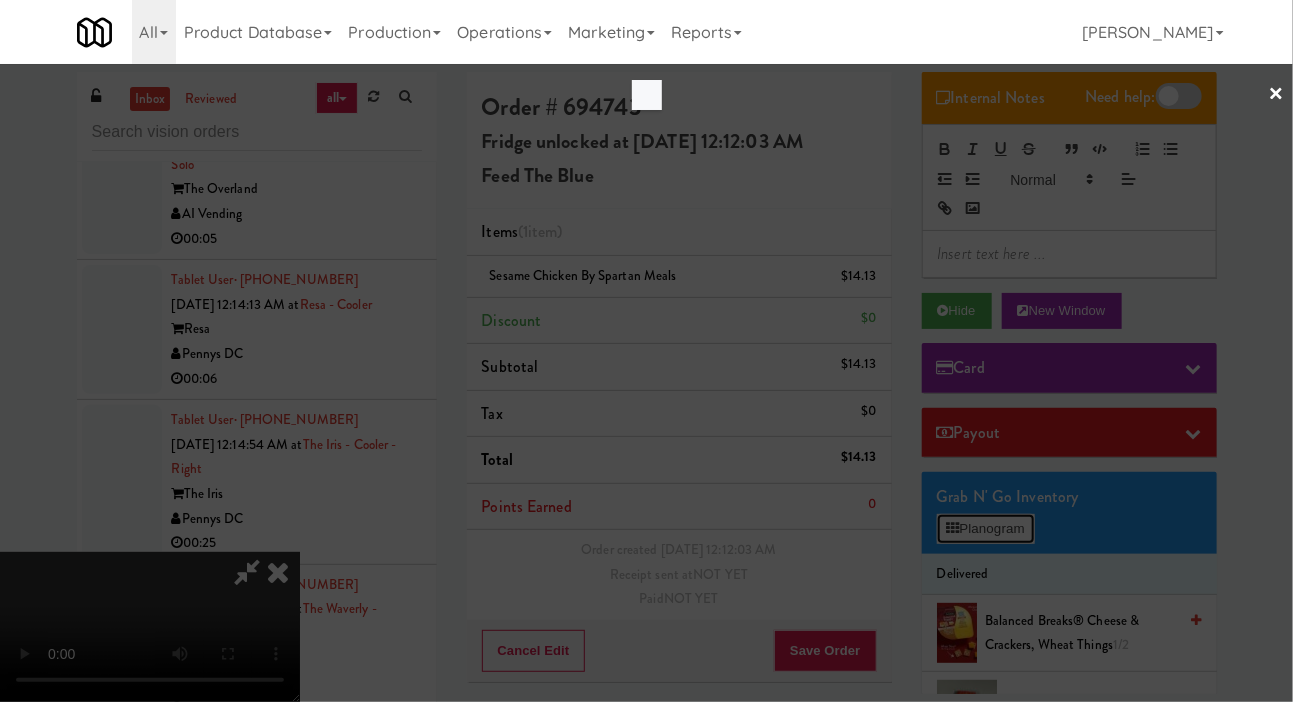 scroll, scrollTop: 0, scrollLeft: 0, axis: both 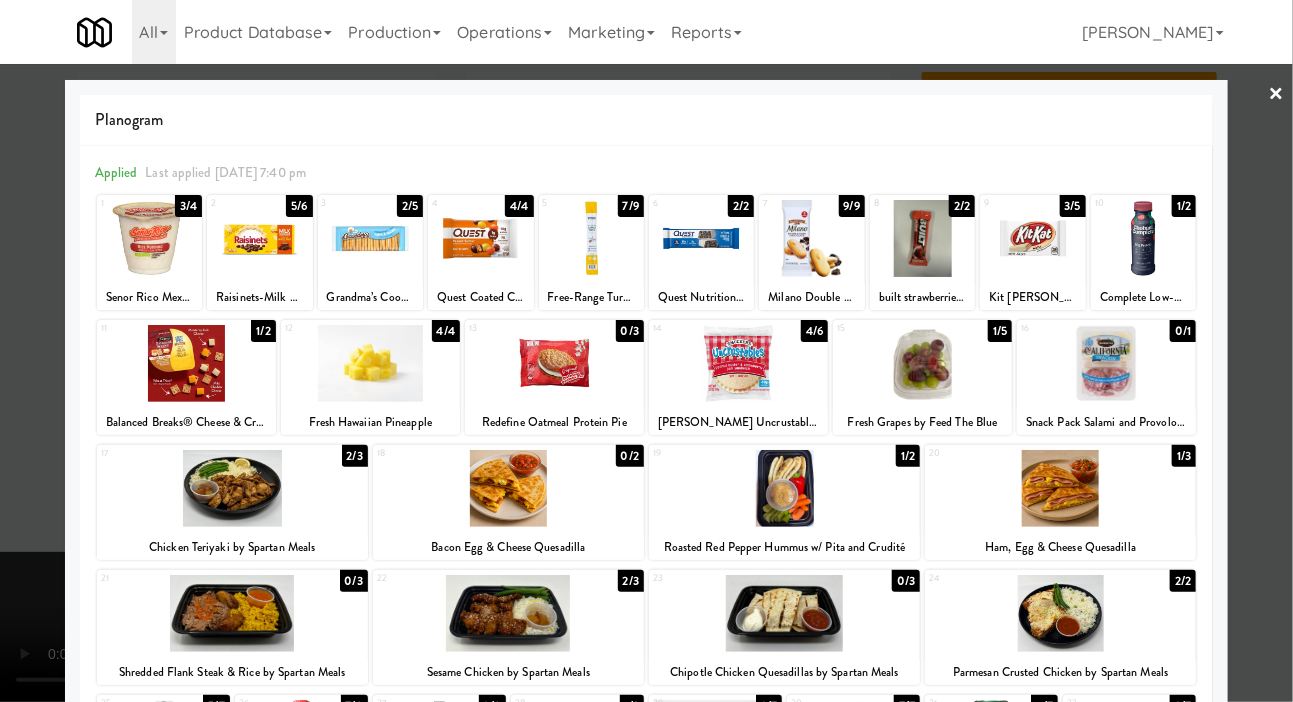 click at bounding box center [149, 238] 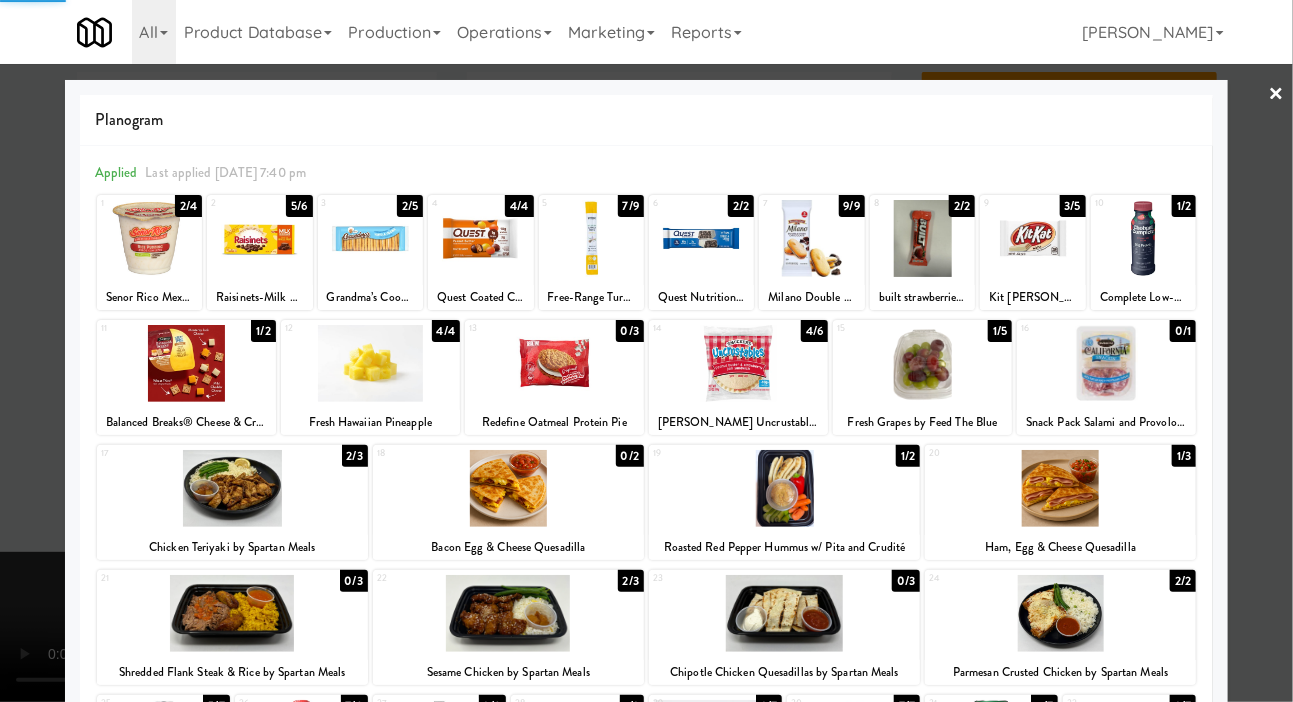 click at bounding box center (646, 351) 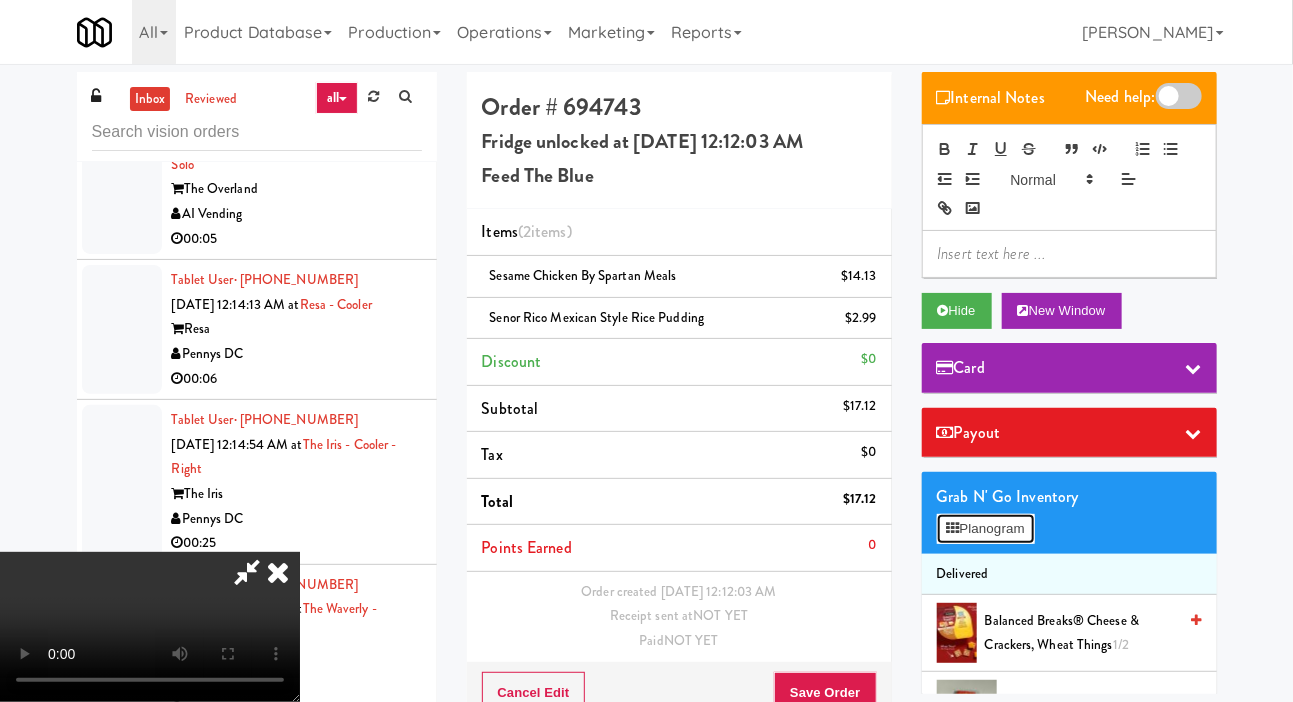 click on "Planogram" at bounding box center (986, 529) 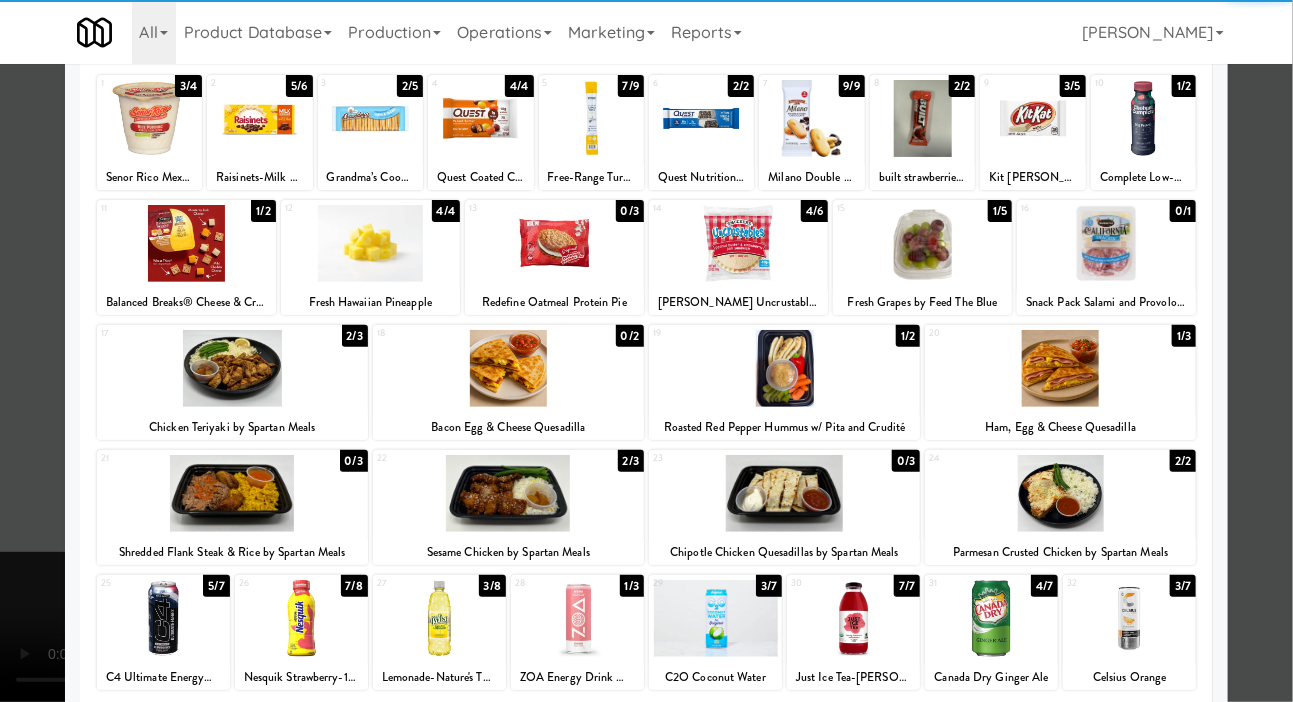scroll, scrollTop: 172, scrollLeft: 0, axis: vertical 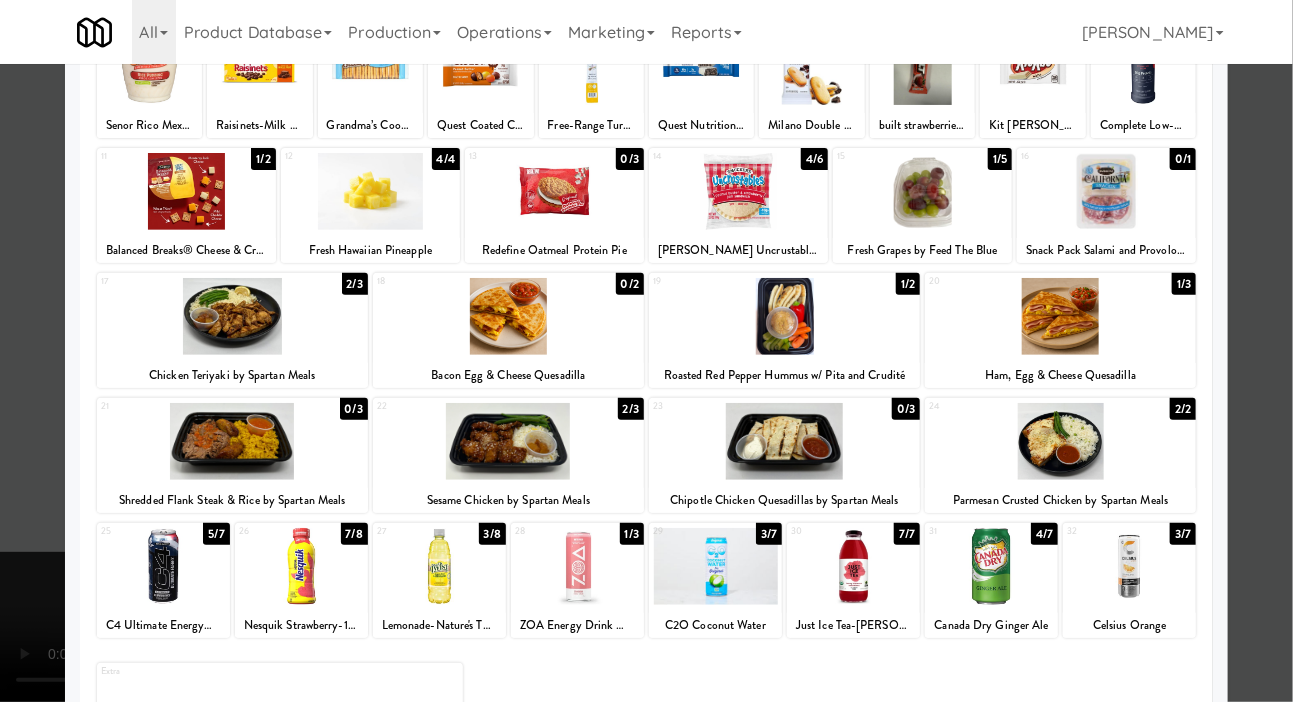 click at bounding box center (439, 566) 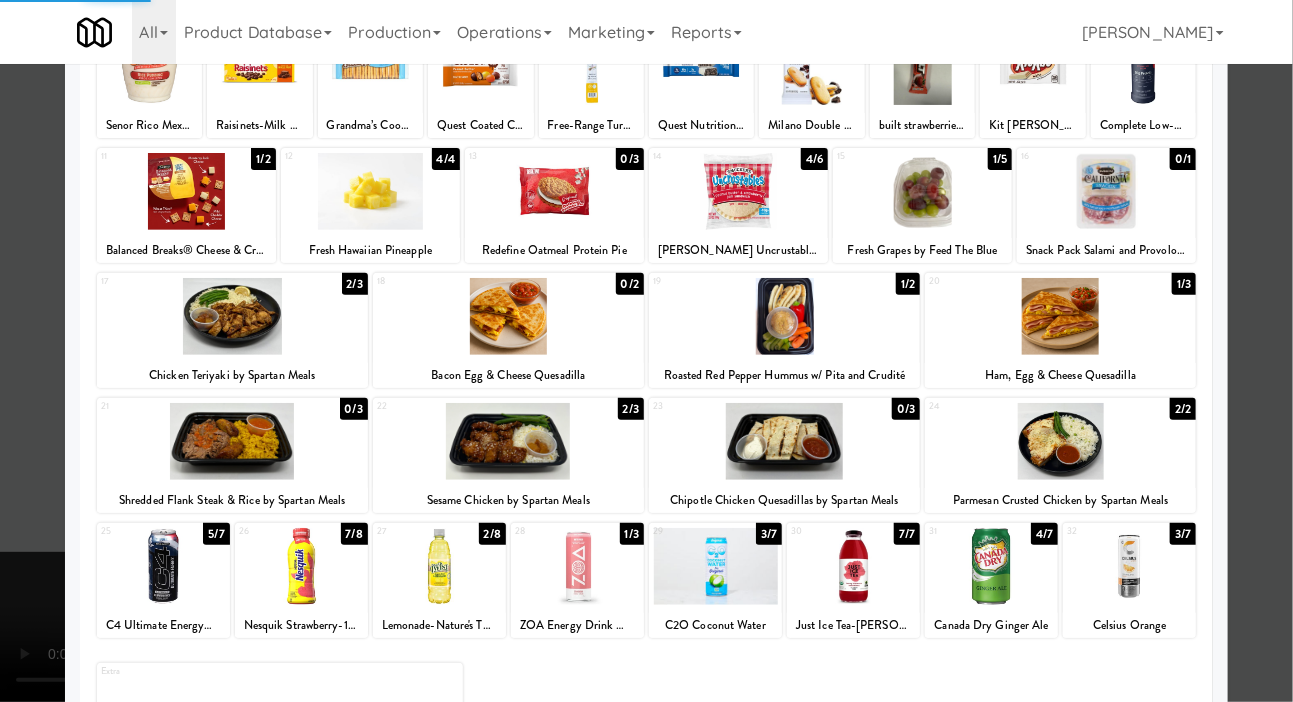 click at bounding box center [646, 351] 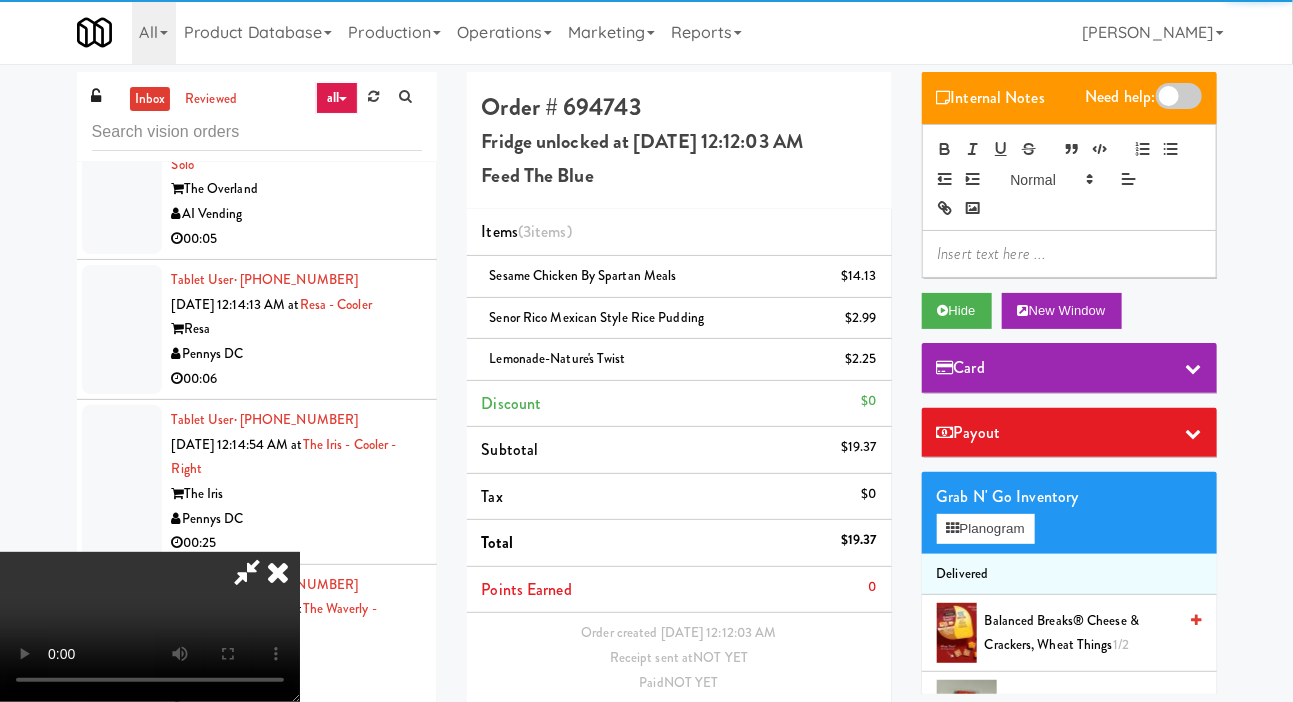 click on "Save Order" at bounding box center [825, 734] 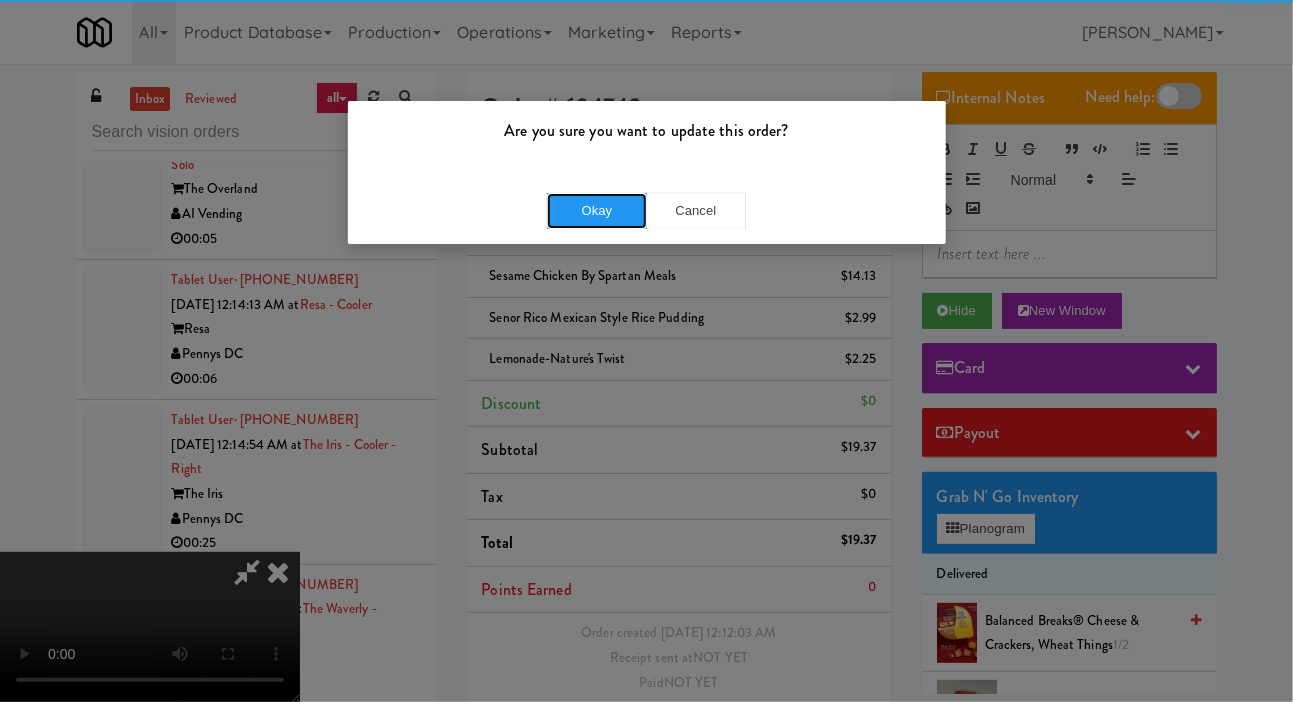click on "Okay" at bounding box center (597, 211) 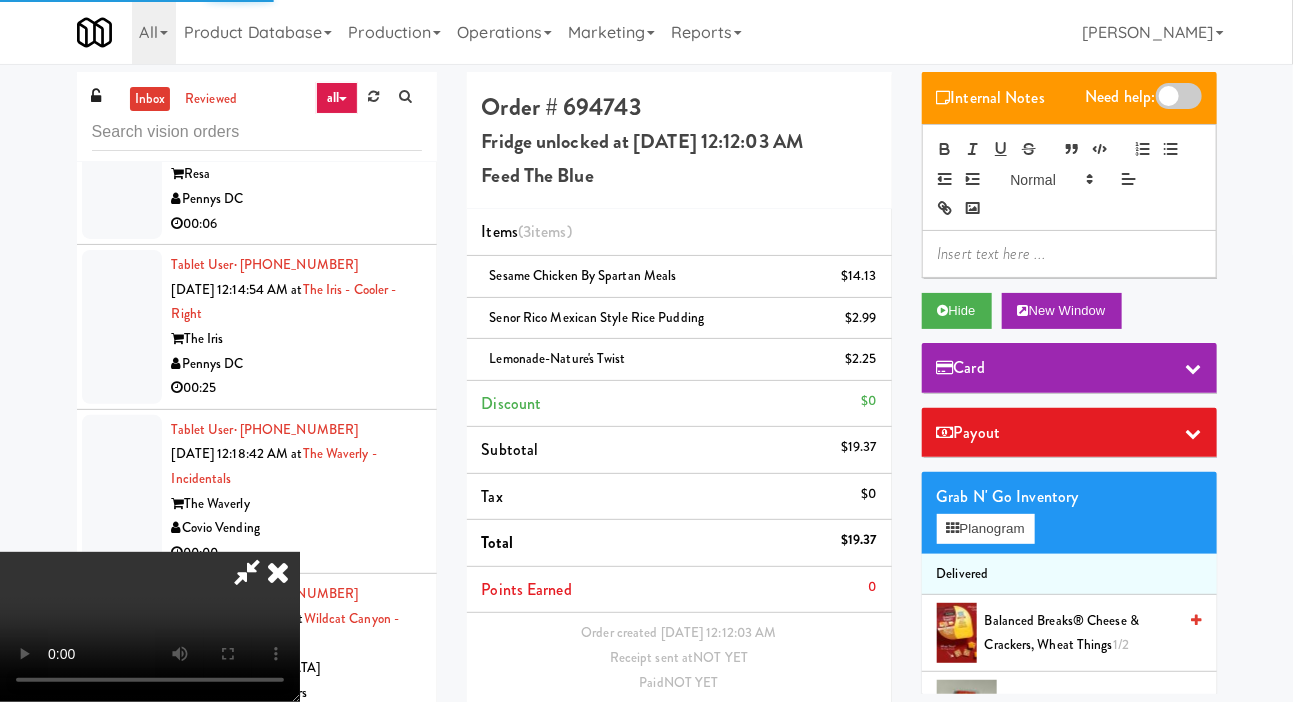 scroll, scrollTop: 10602, scrollLeft: 0, axis: vertical 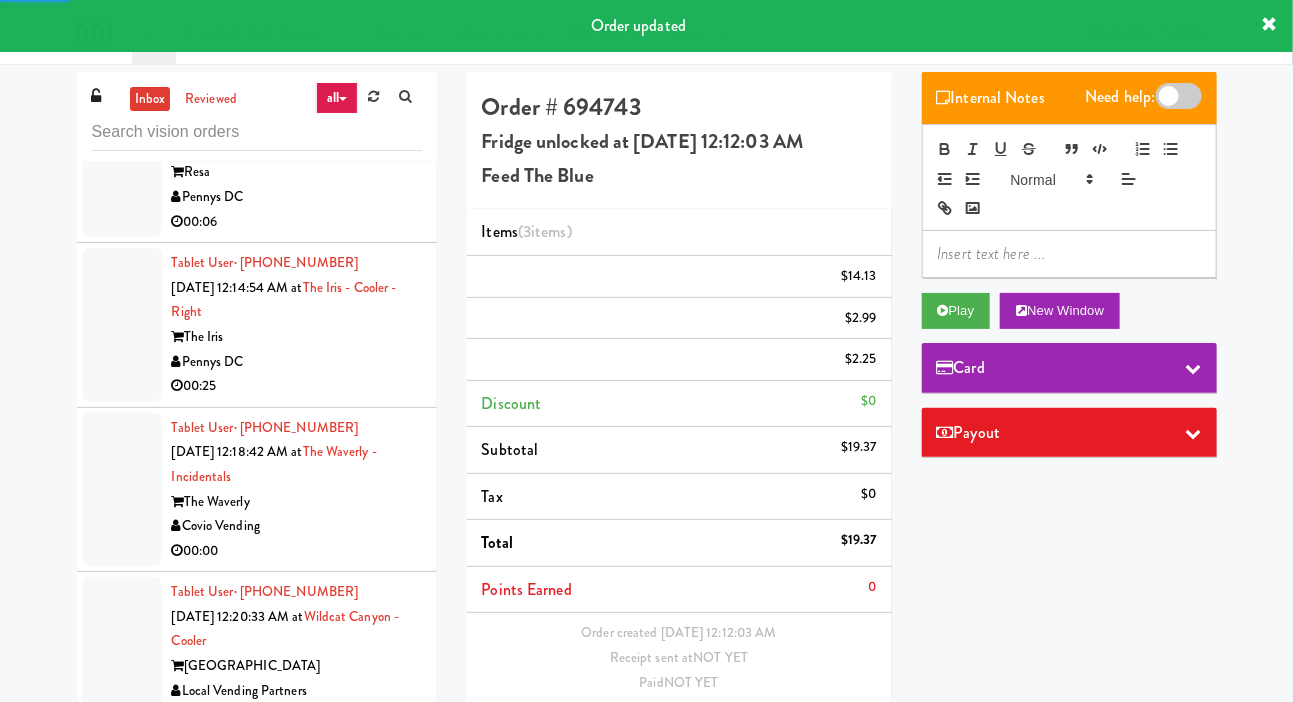click at bounding box center (122, 21) 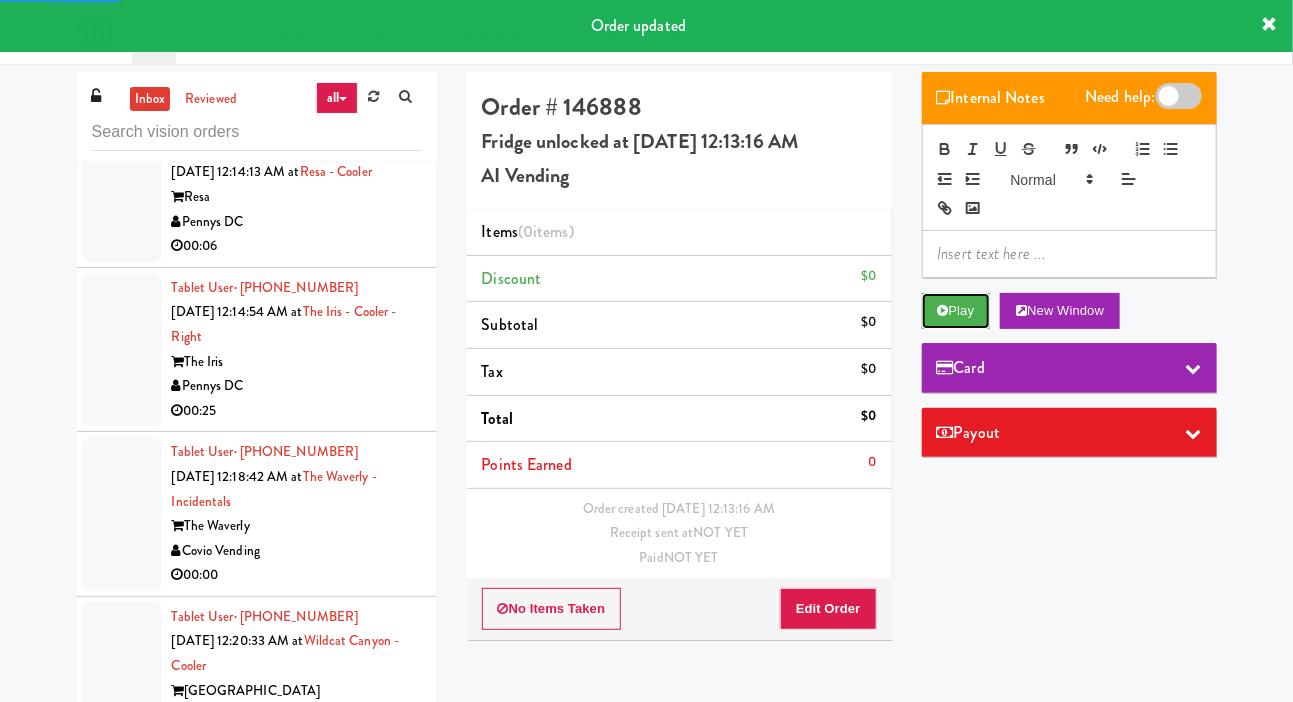 click at bounding box center (943, 310) 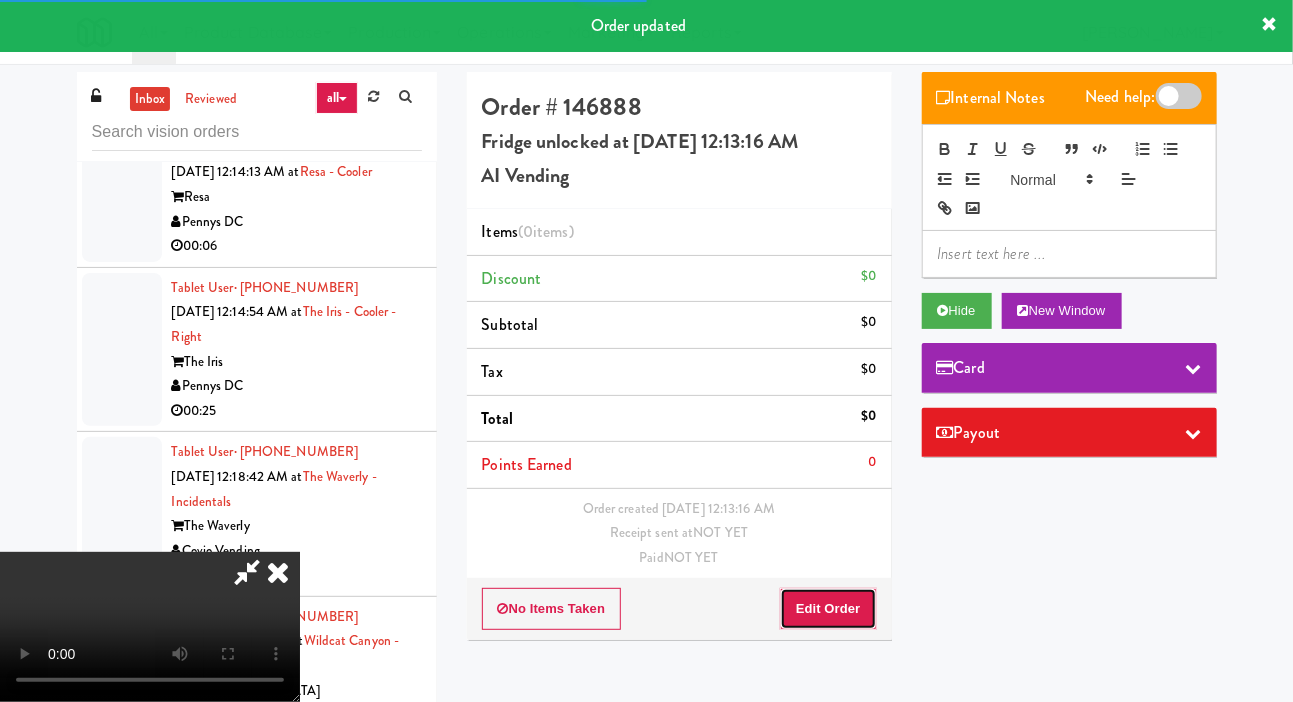 click on "Edit Order" at bounding box center [828, 609] 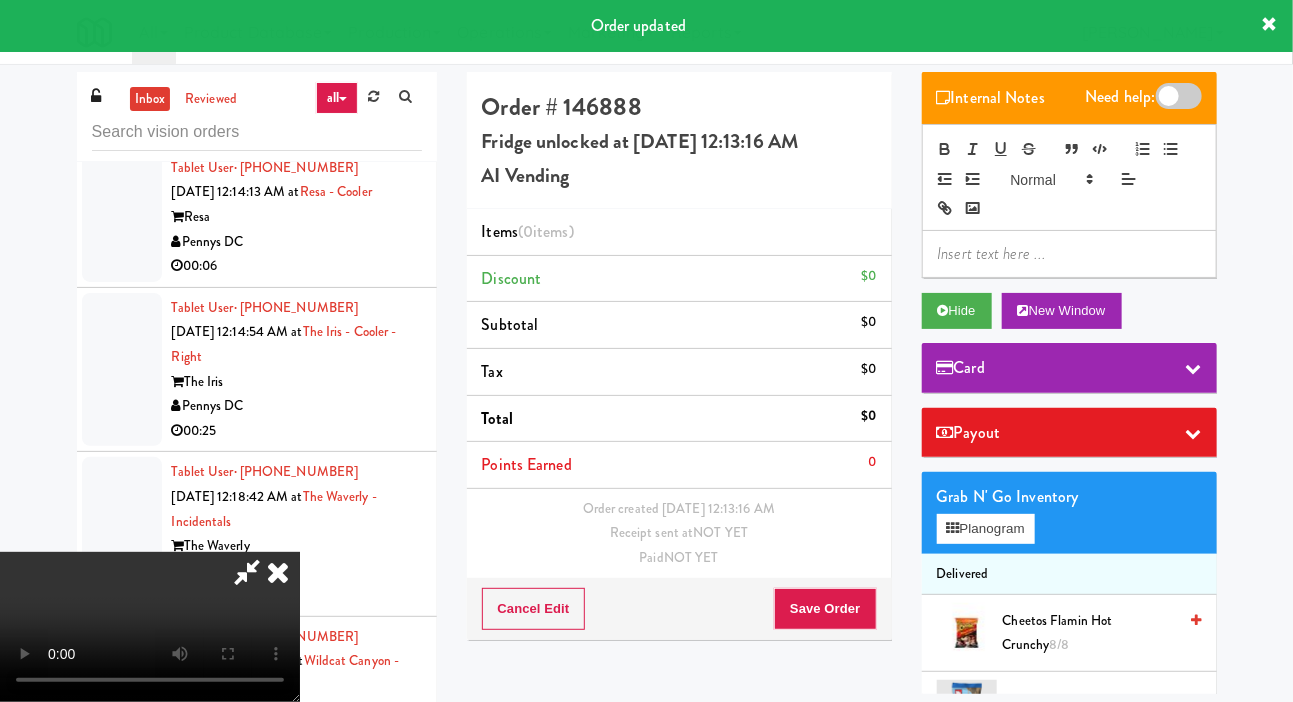scroll, scrollTop: 10641, scrollLeft: 0, axis: vertical 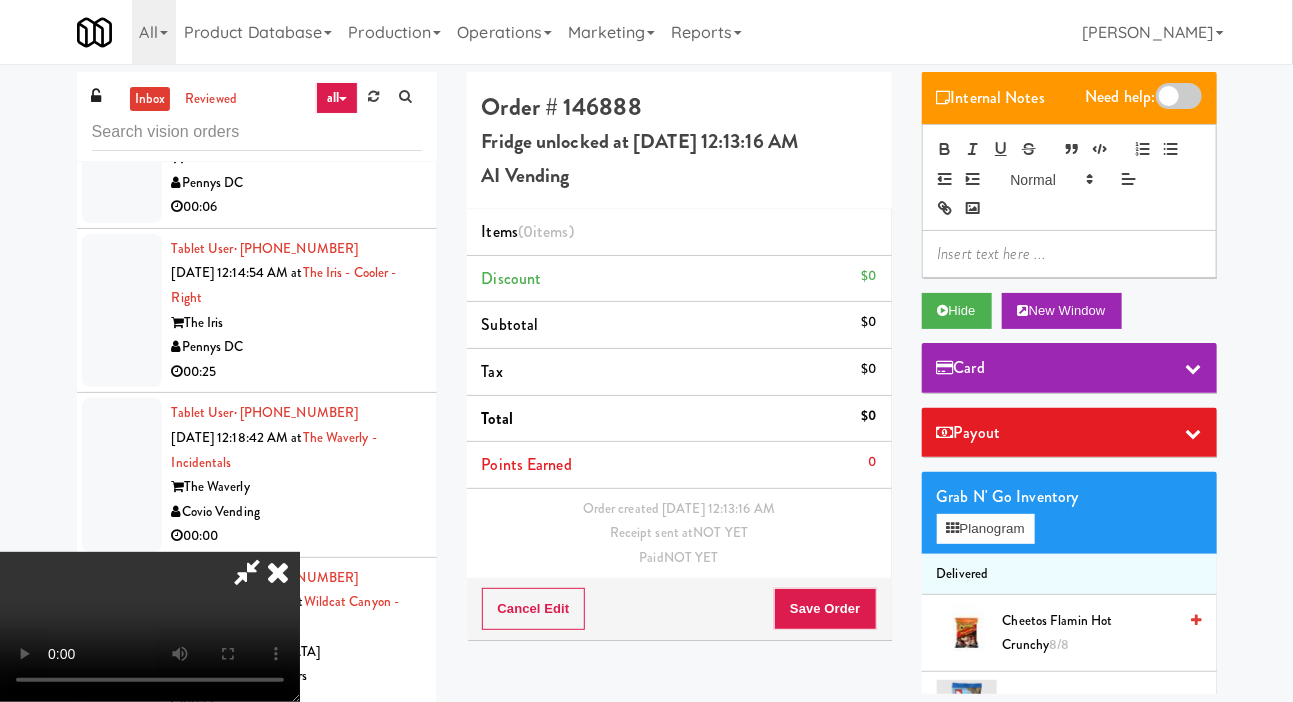 type 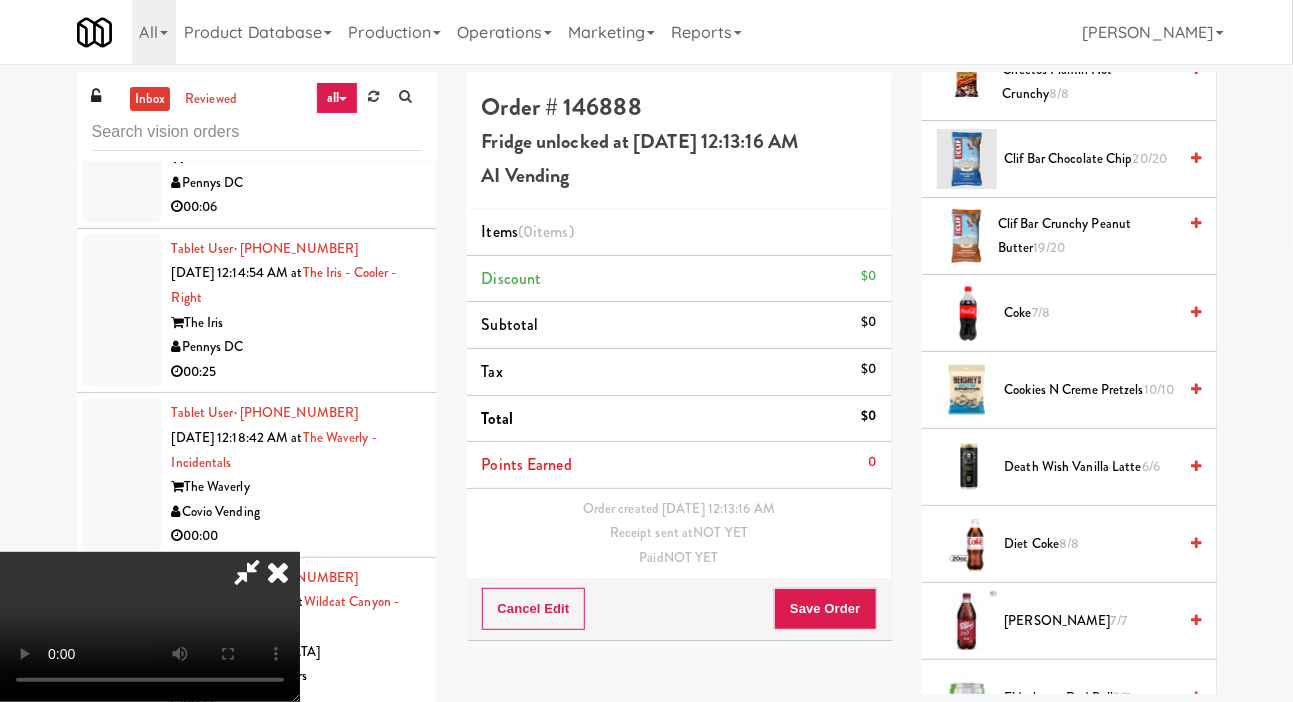 scroll, scrollTop: 566, scrollLeft: 0, axis: vertical 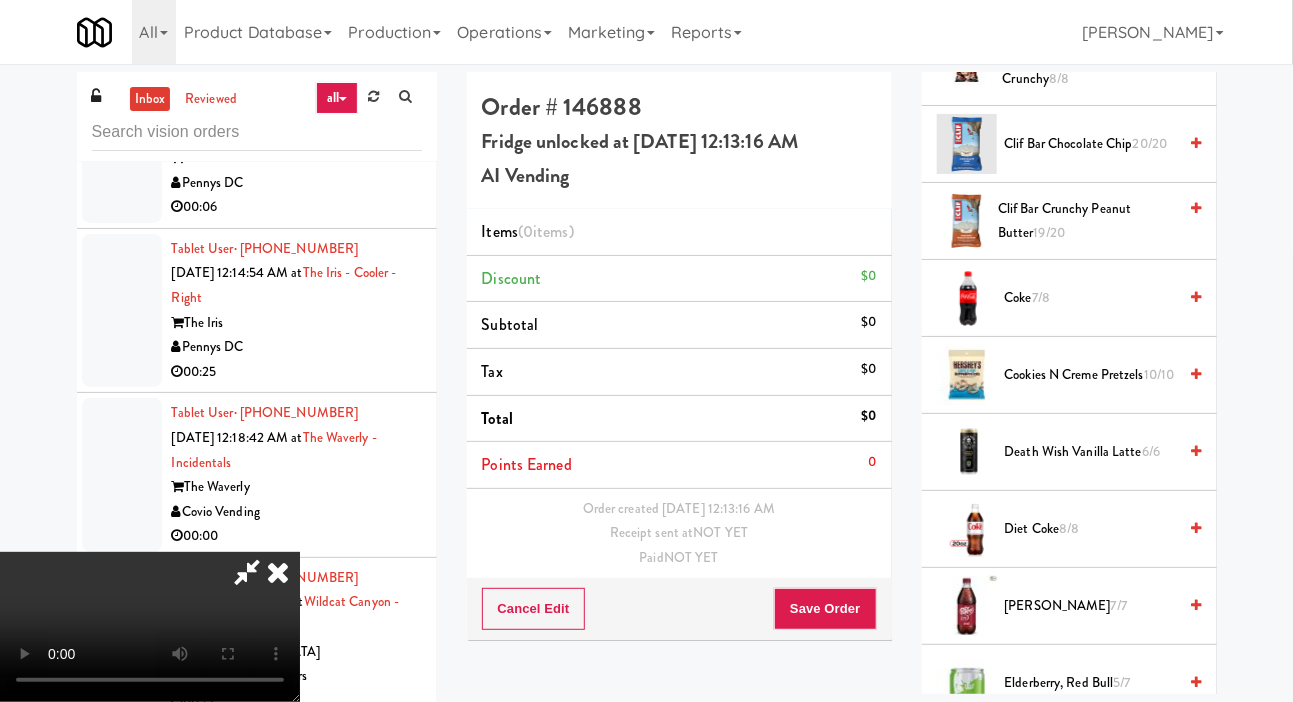 click on "Coke  7/8" at bounding box center (1091, 298) 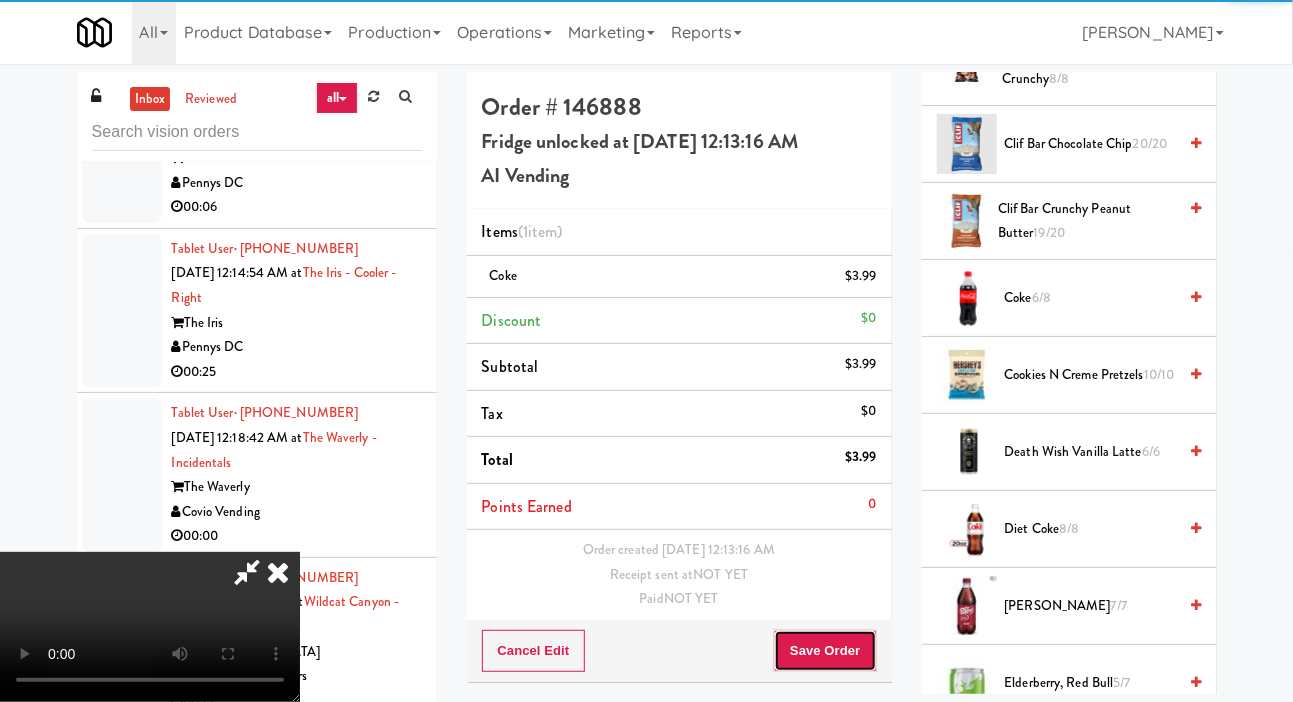 click on "Save Order" at bounding box center (825, 651) 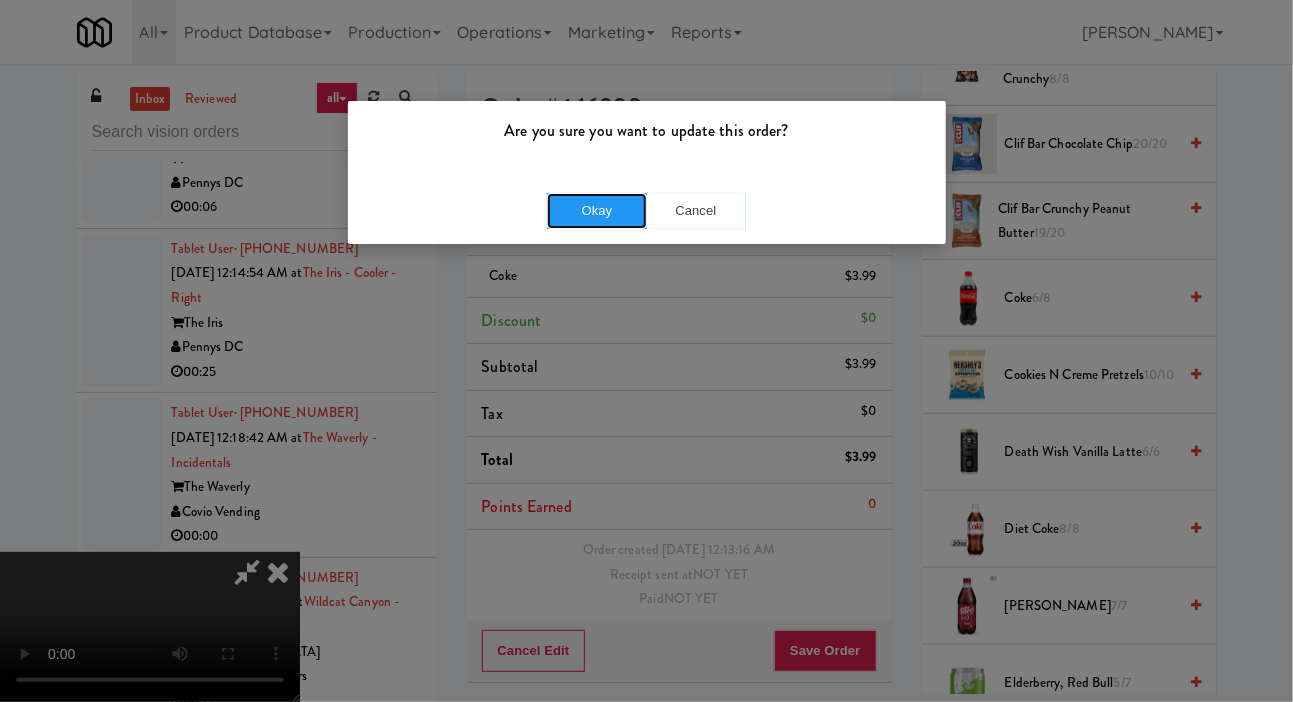 click on "Okay" at bounding box center (597, 211) 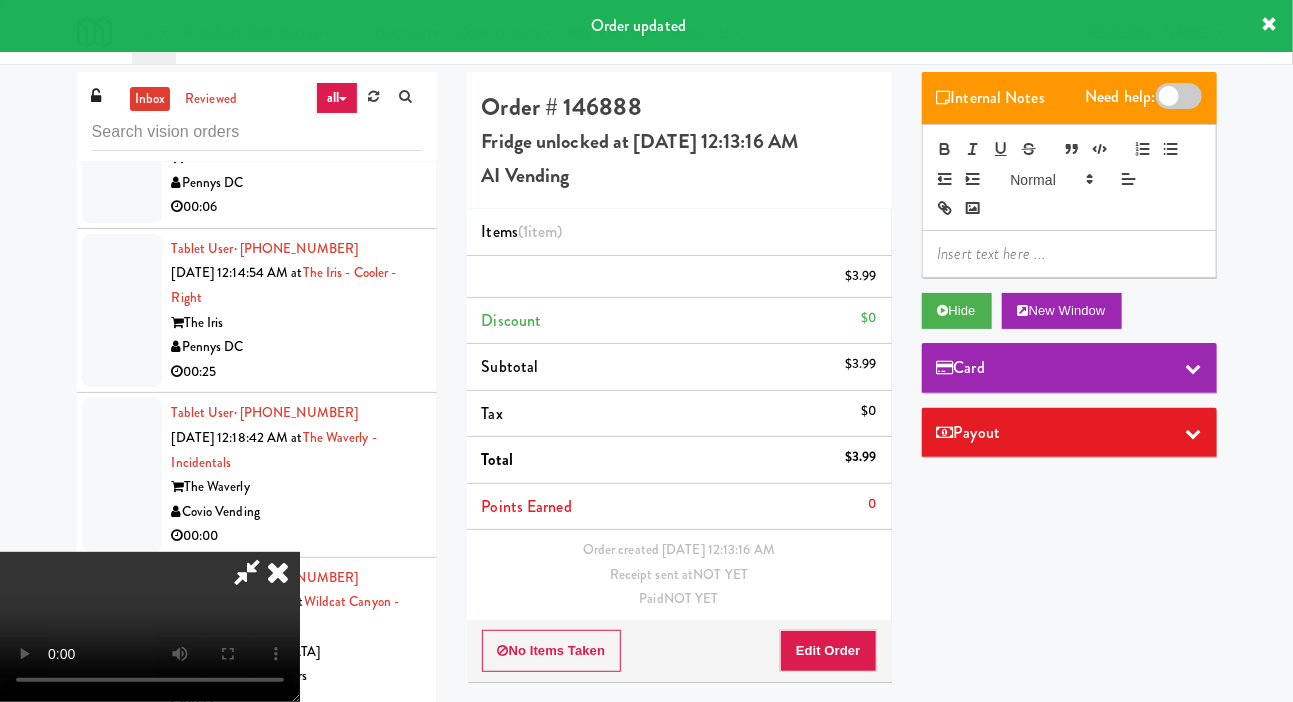 scroll, scrollTop: 0, scrollLeft: 0, axis: both 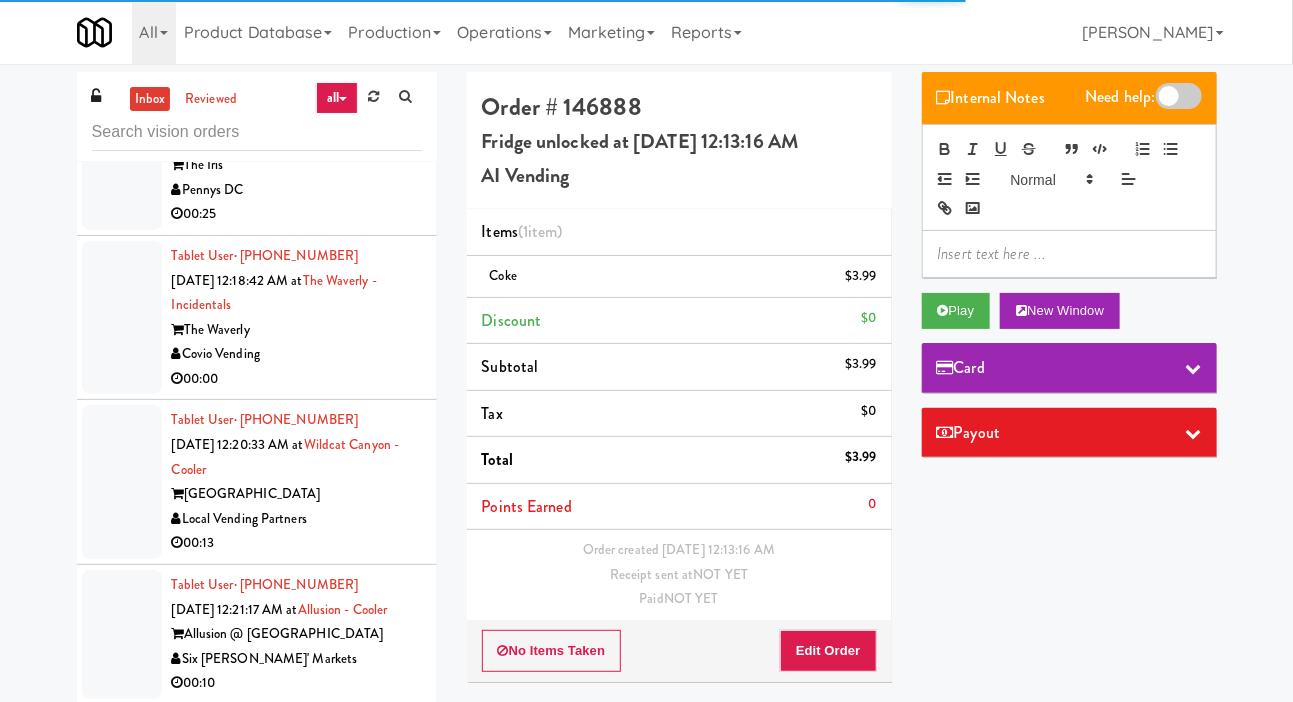 click at bounding box center (122, 0) 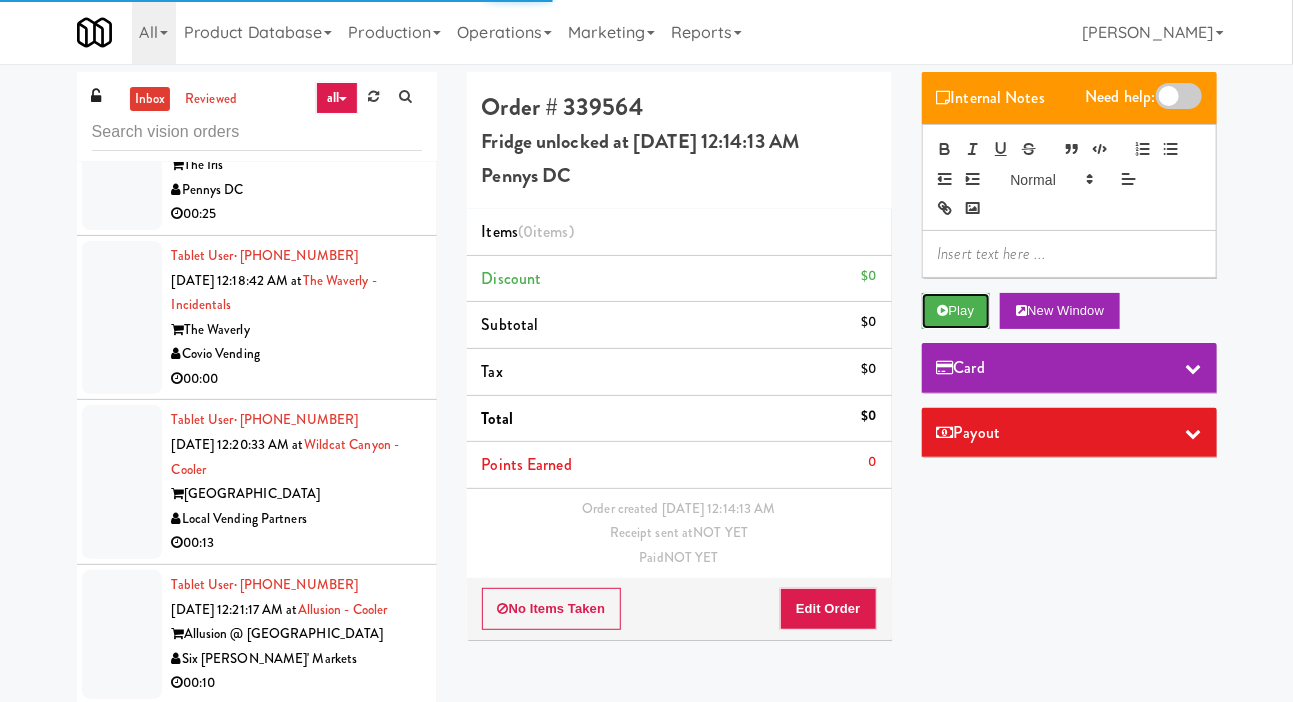 click on "Play" at bounding box center (956, 311) 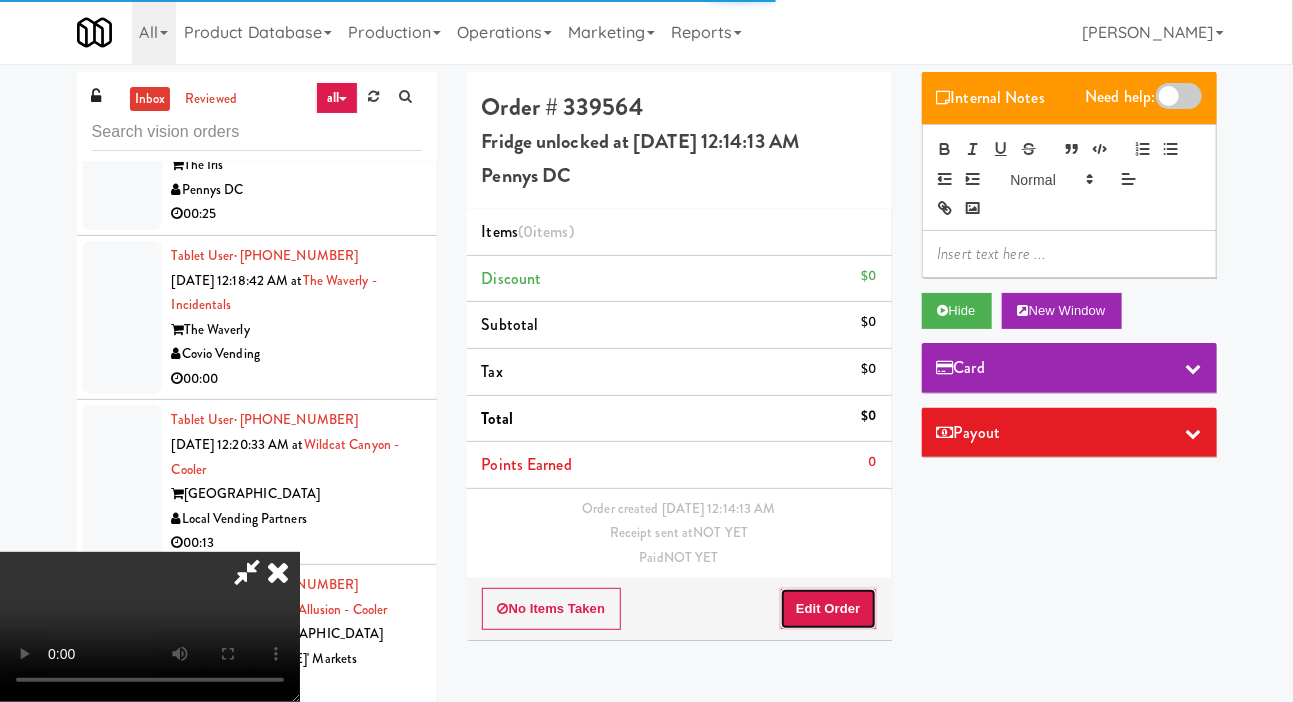 click on "Edit Order" at bounding box center (828, 609) 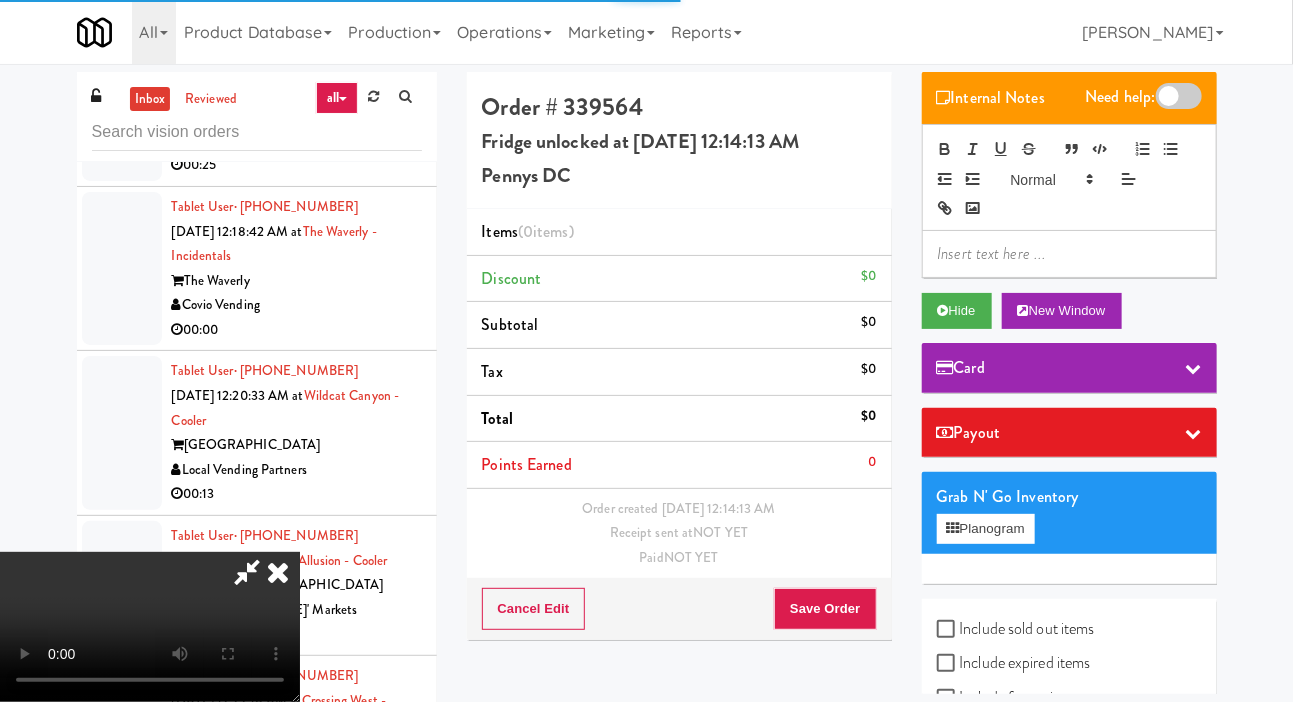 scroll, scrollTop: 10897, scrollLeft: 0, axis: vertical 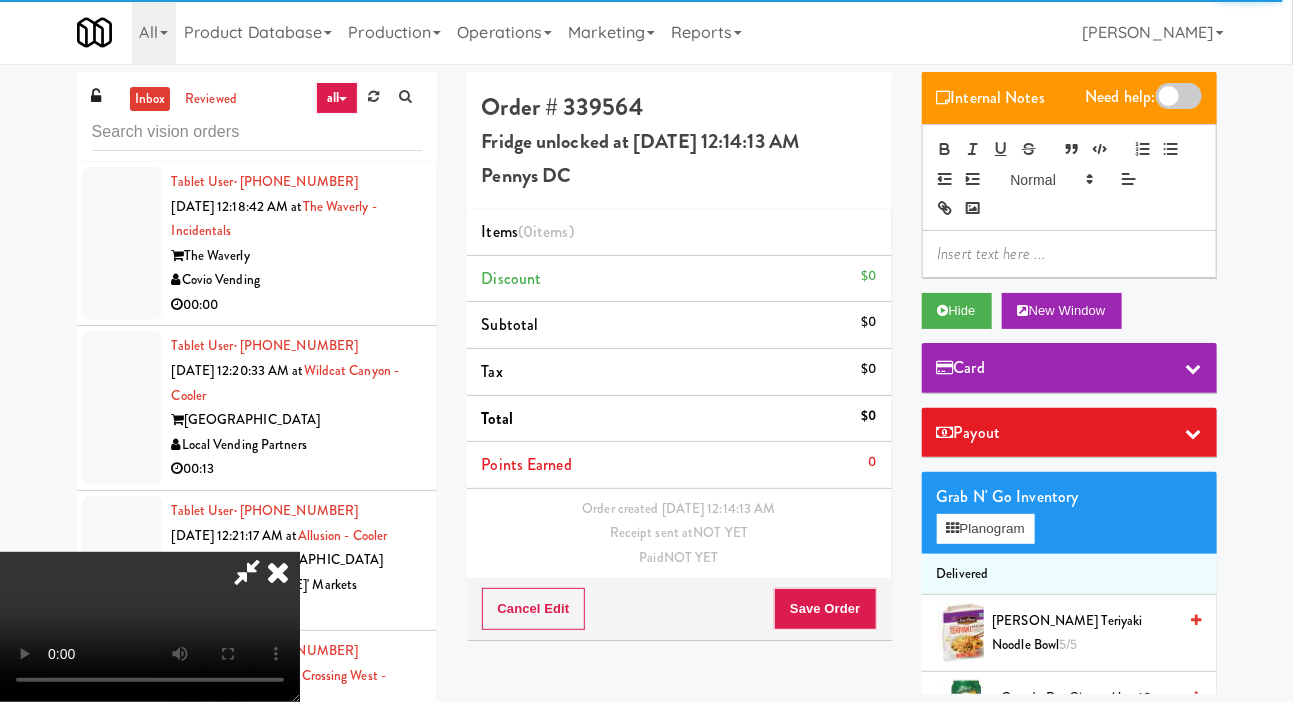 type 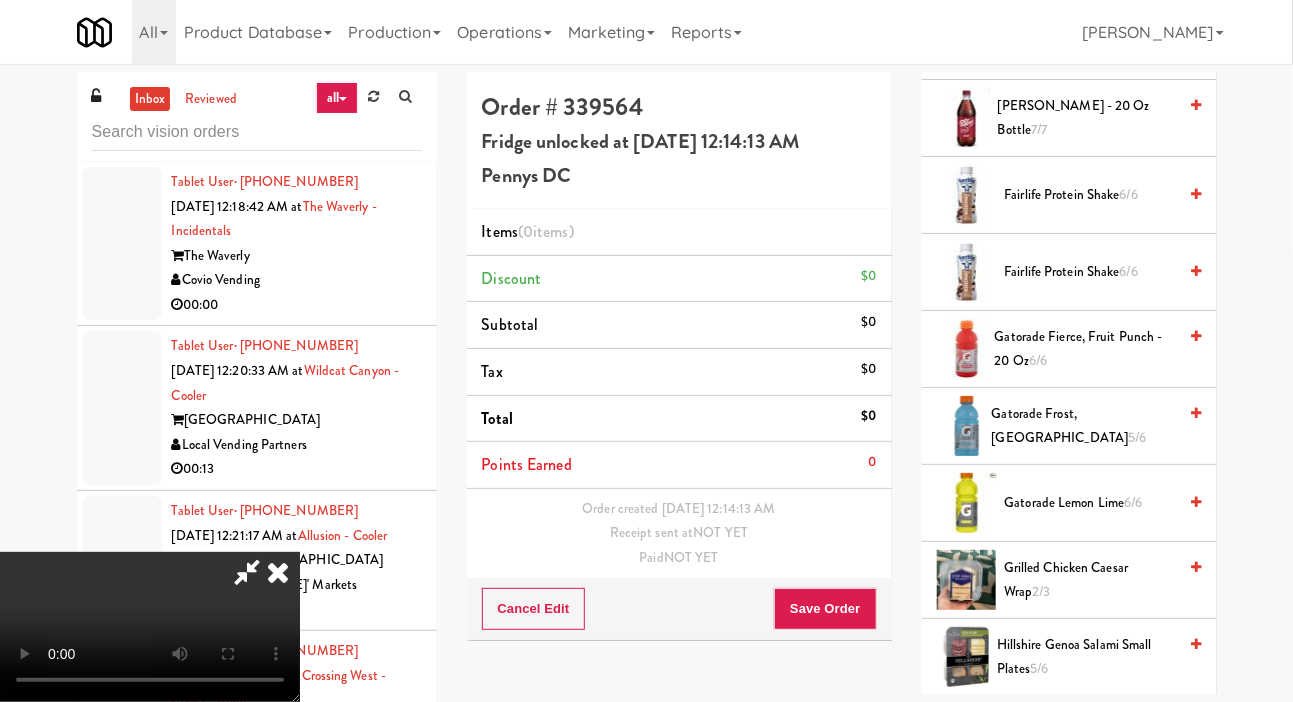 scroll, scrollTop: 1362, scrollLeft: 0, axis: vertical 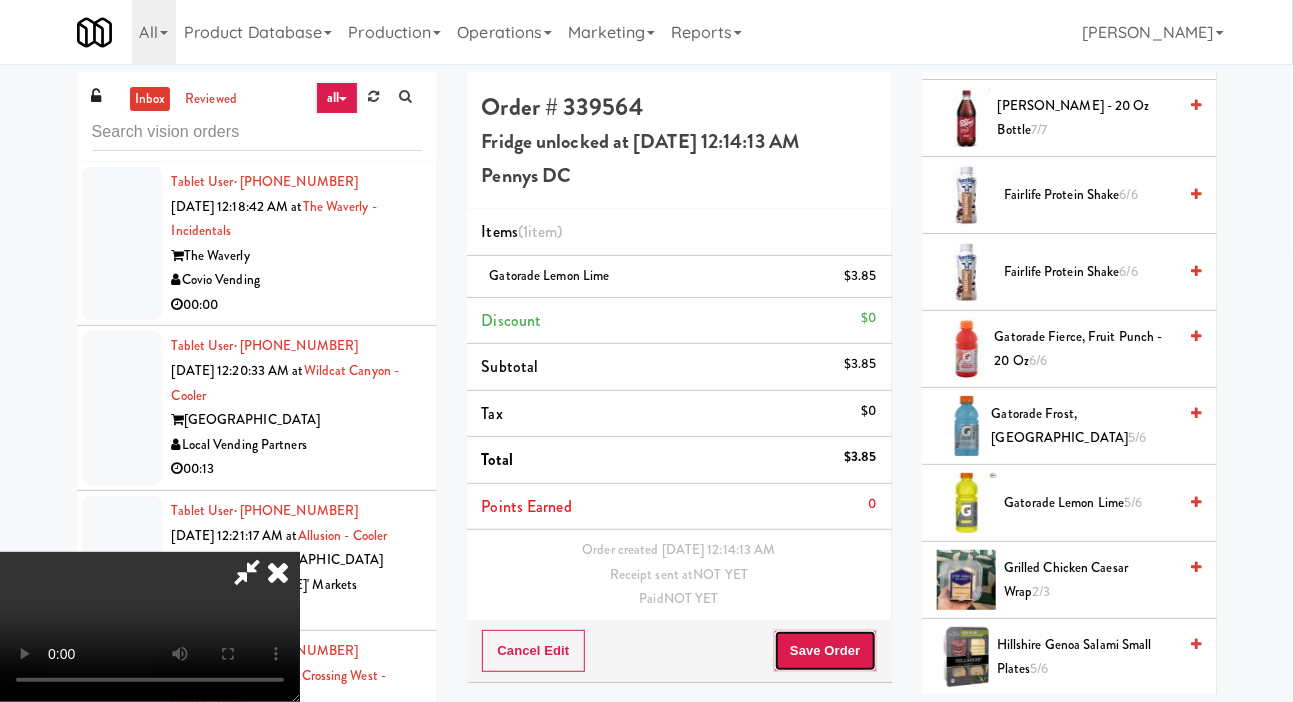 click on "Save Order" at bounding box center (825, 651) 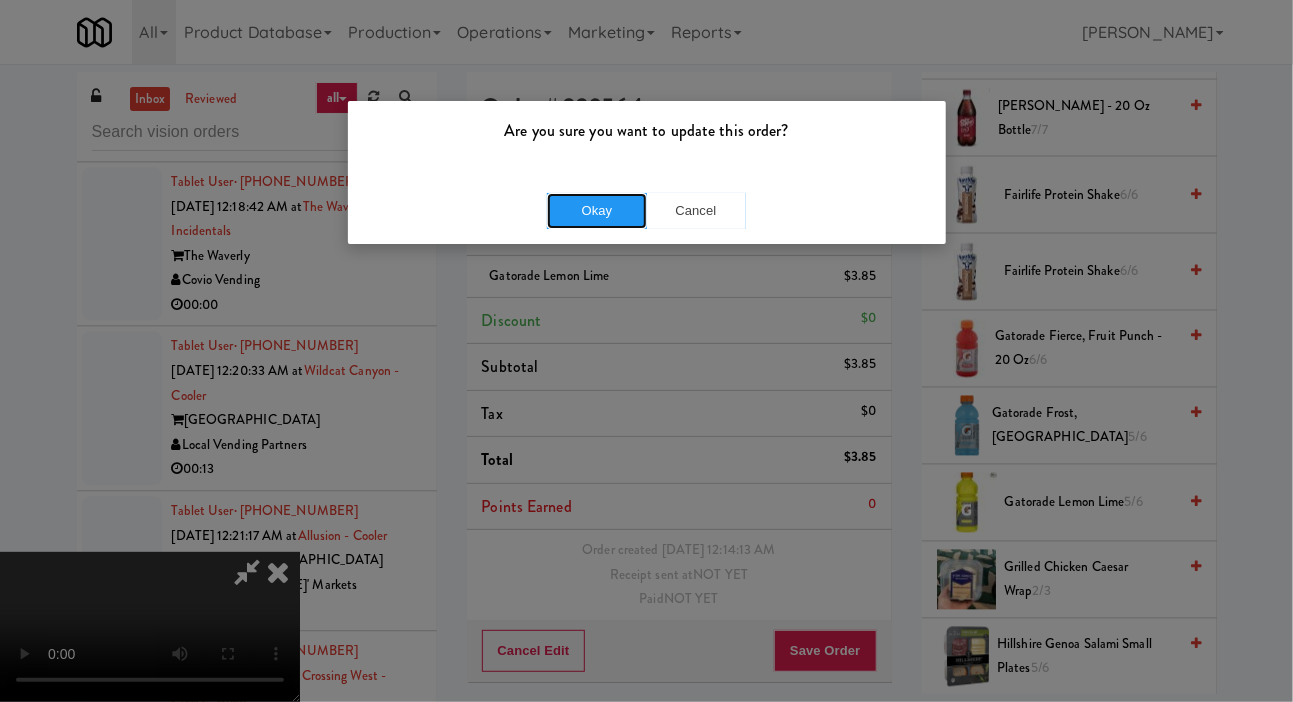 click on "Okay" at bounding box center (597, 211) 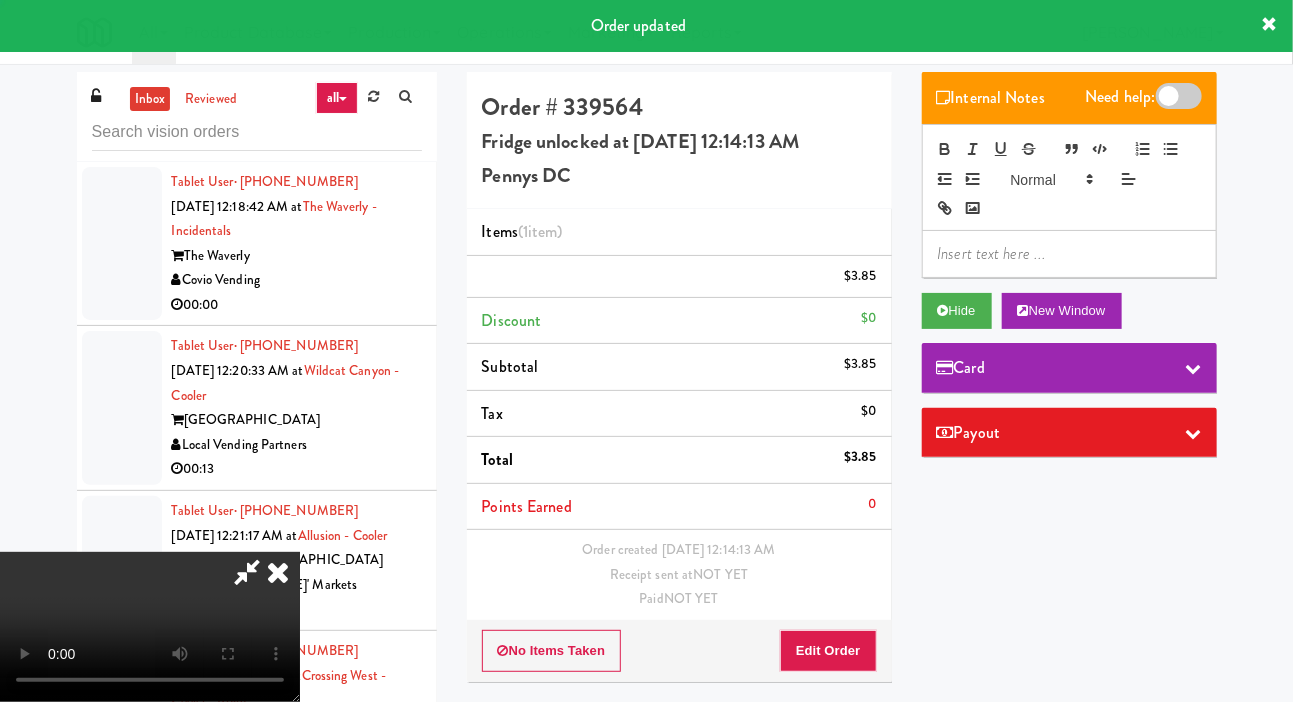 scroll, scrollTop: 0, scrollLeft: 0, axis: both 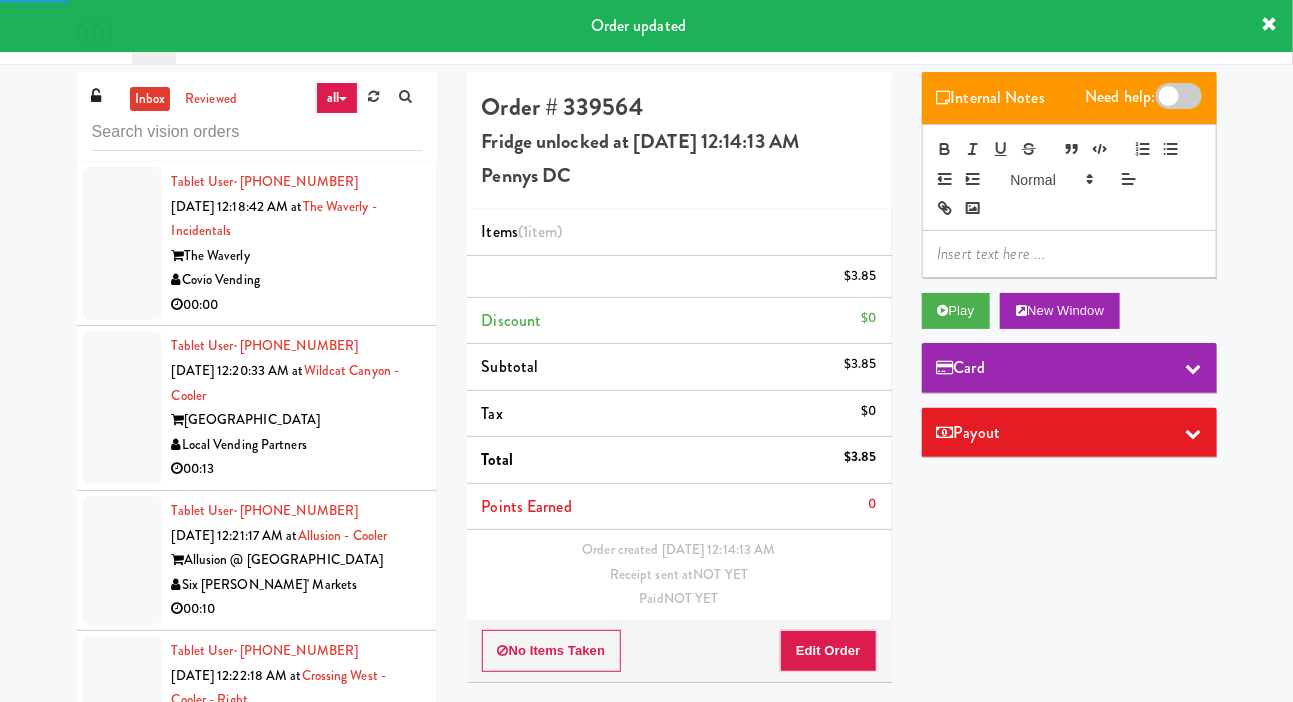 click at bounding box center [122, 79] 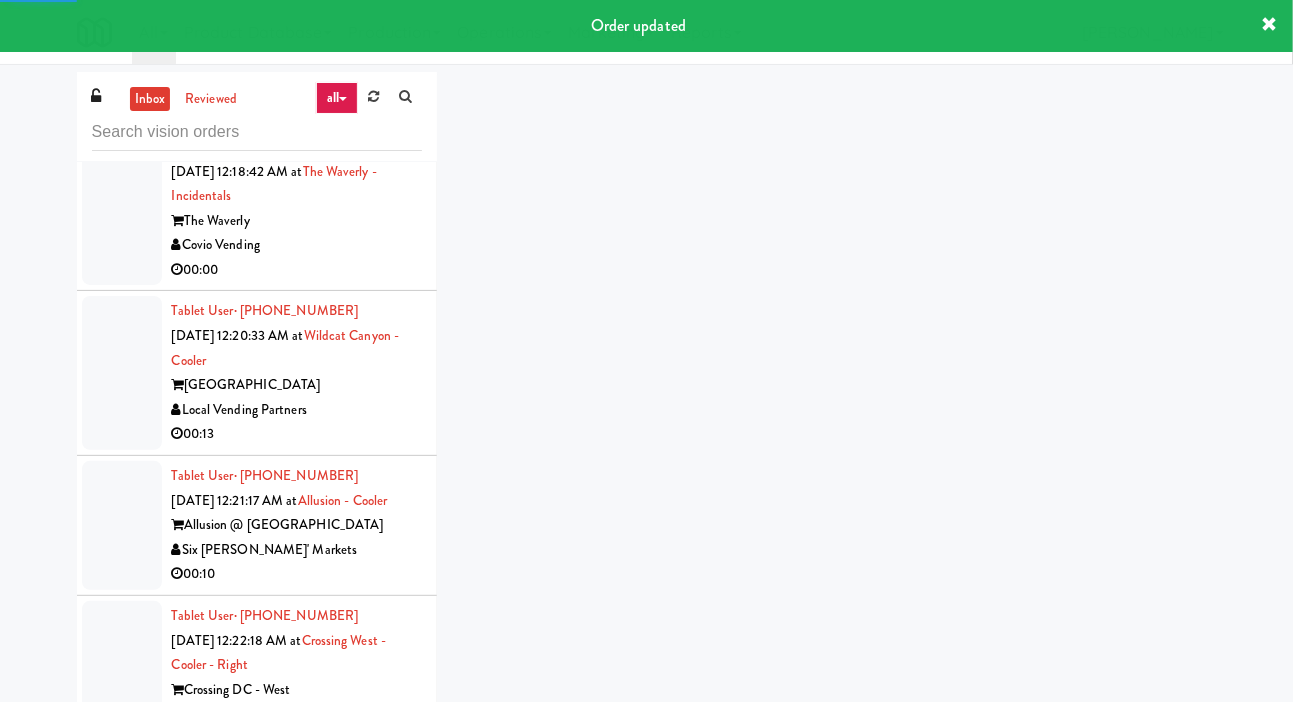 scroll, scrollTop: 10942, scrollLeft: 0, axis: vertical 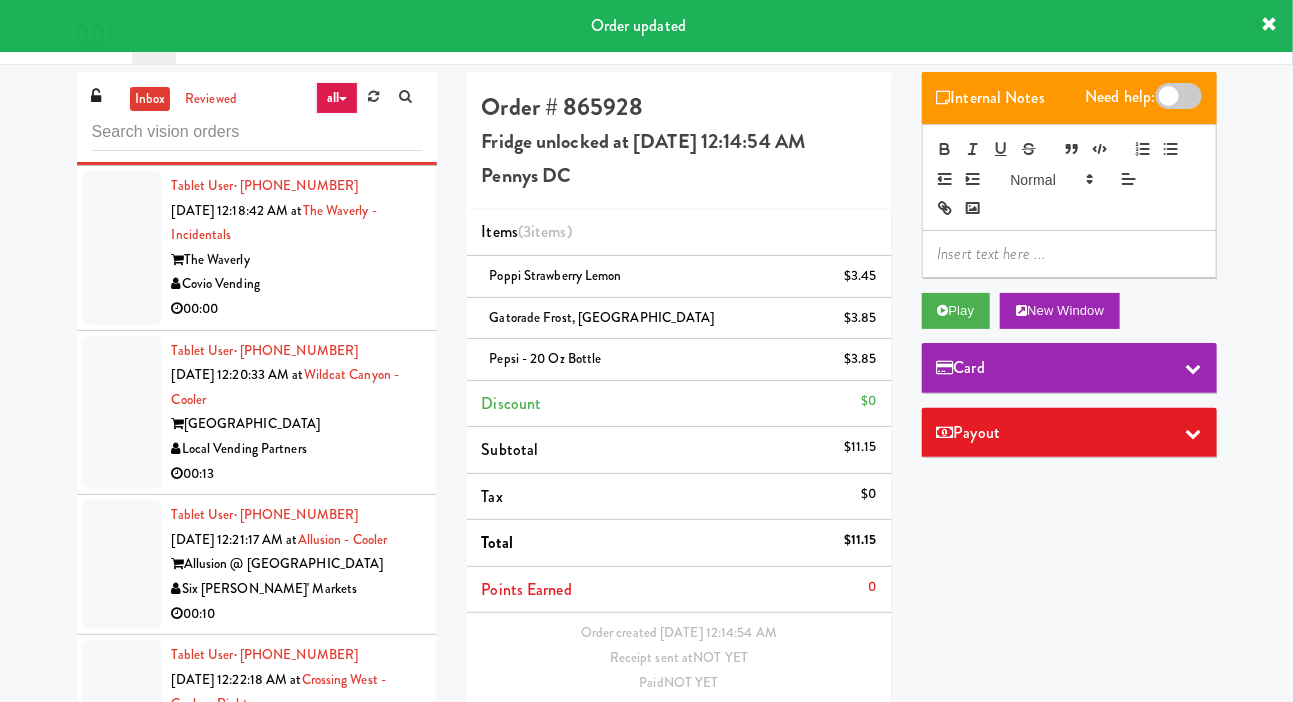 click at bounding box center (122, 248) 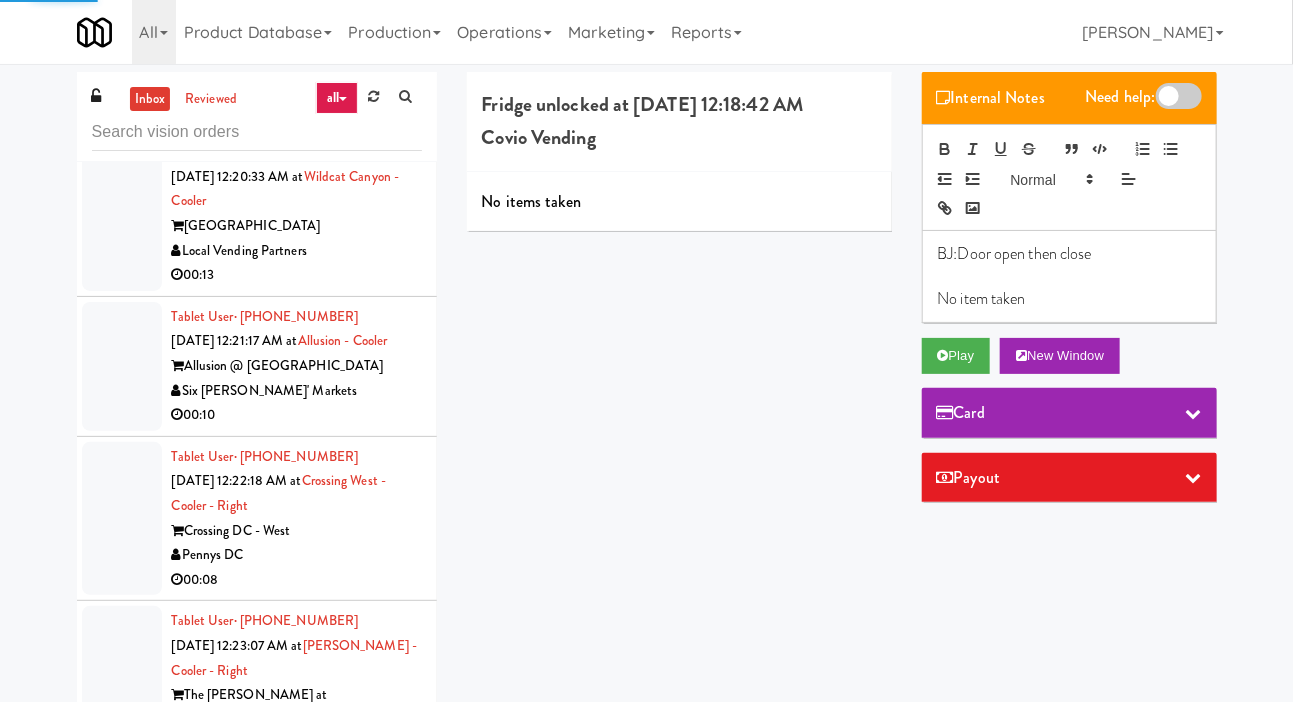 click at bounding box center [122, 214] 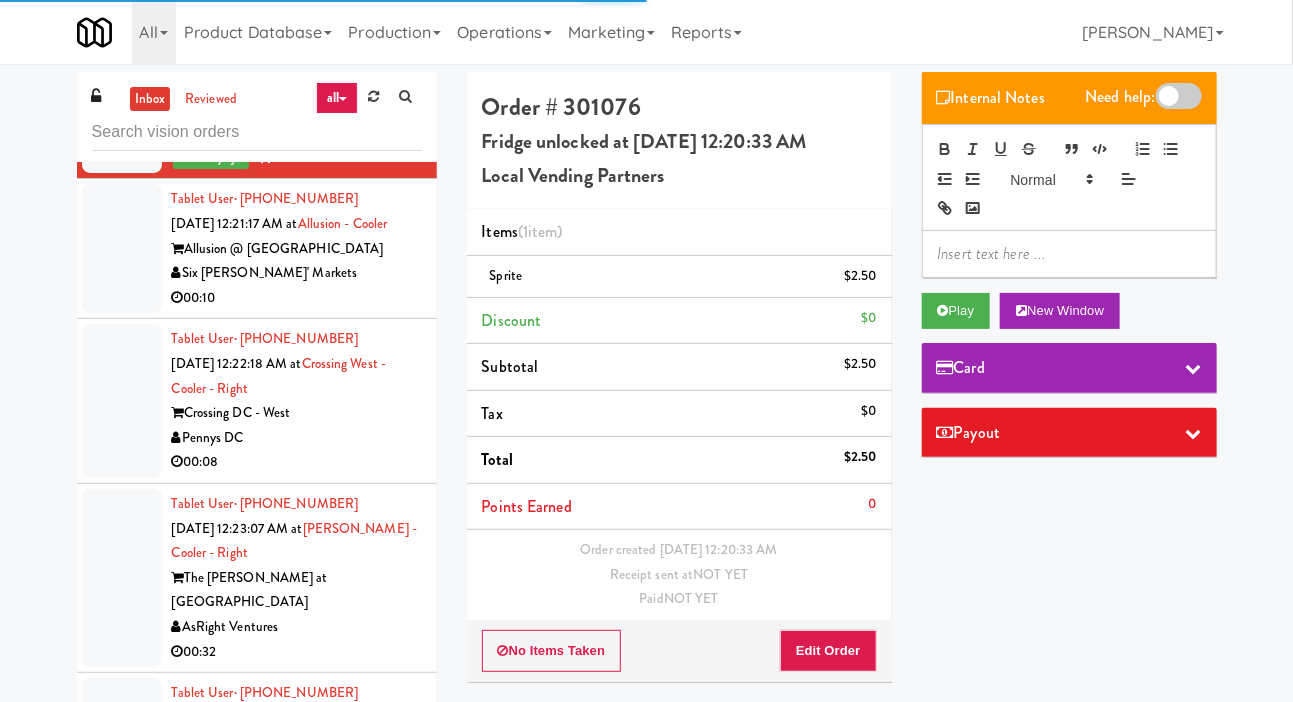 click at bounding box center [122, 248] 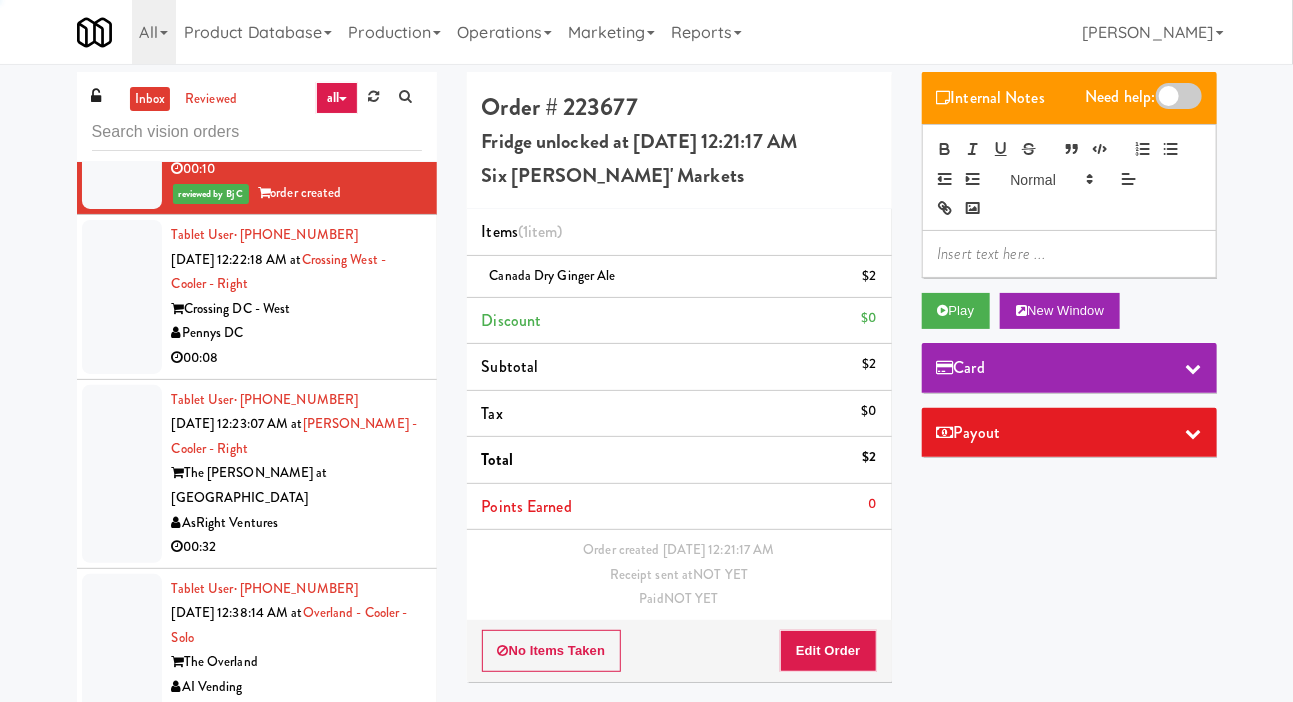 click at bounding box center [122, 297] 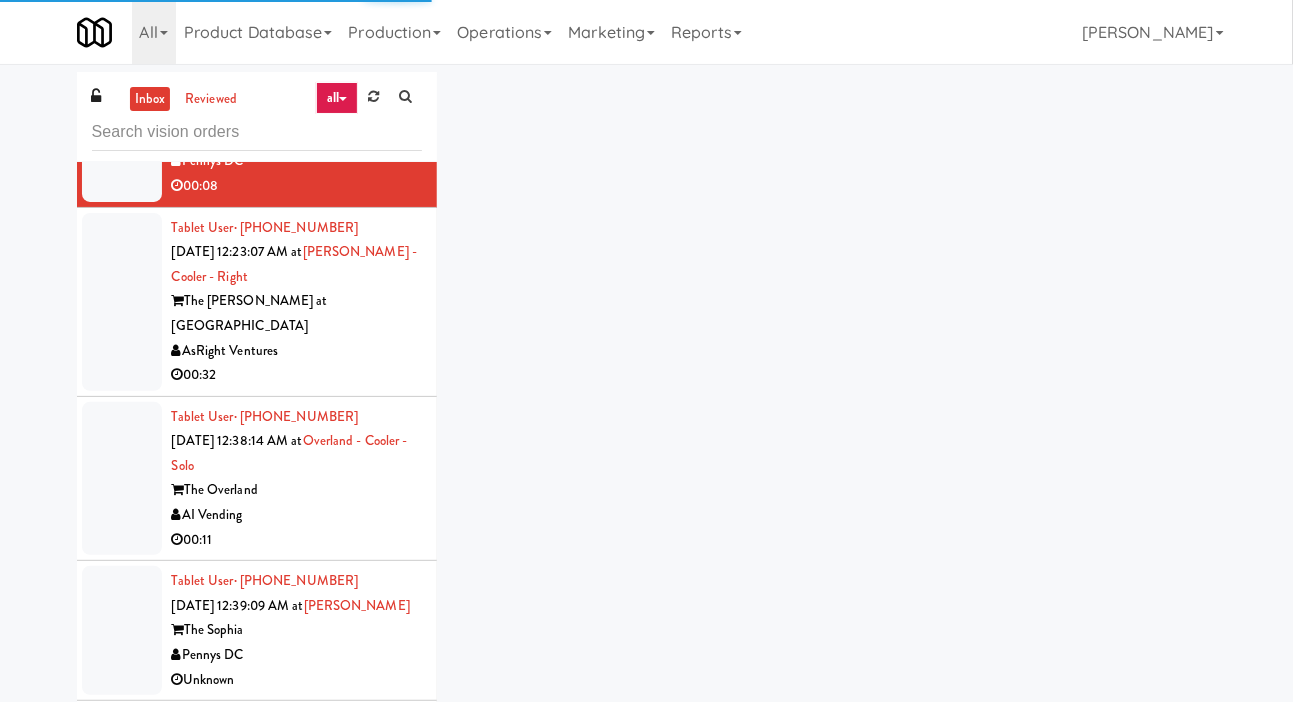 click at bounding box center (122, 302) 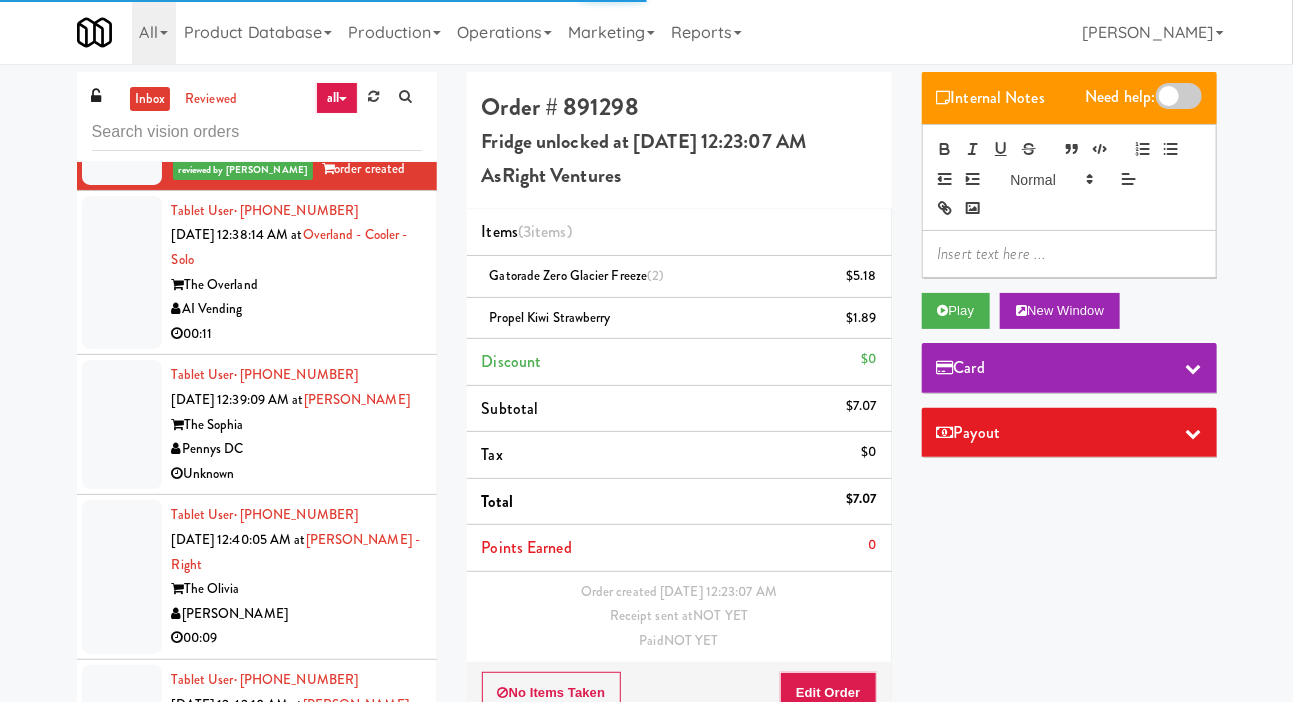 click at bounding box center [122, 273] 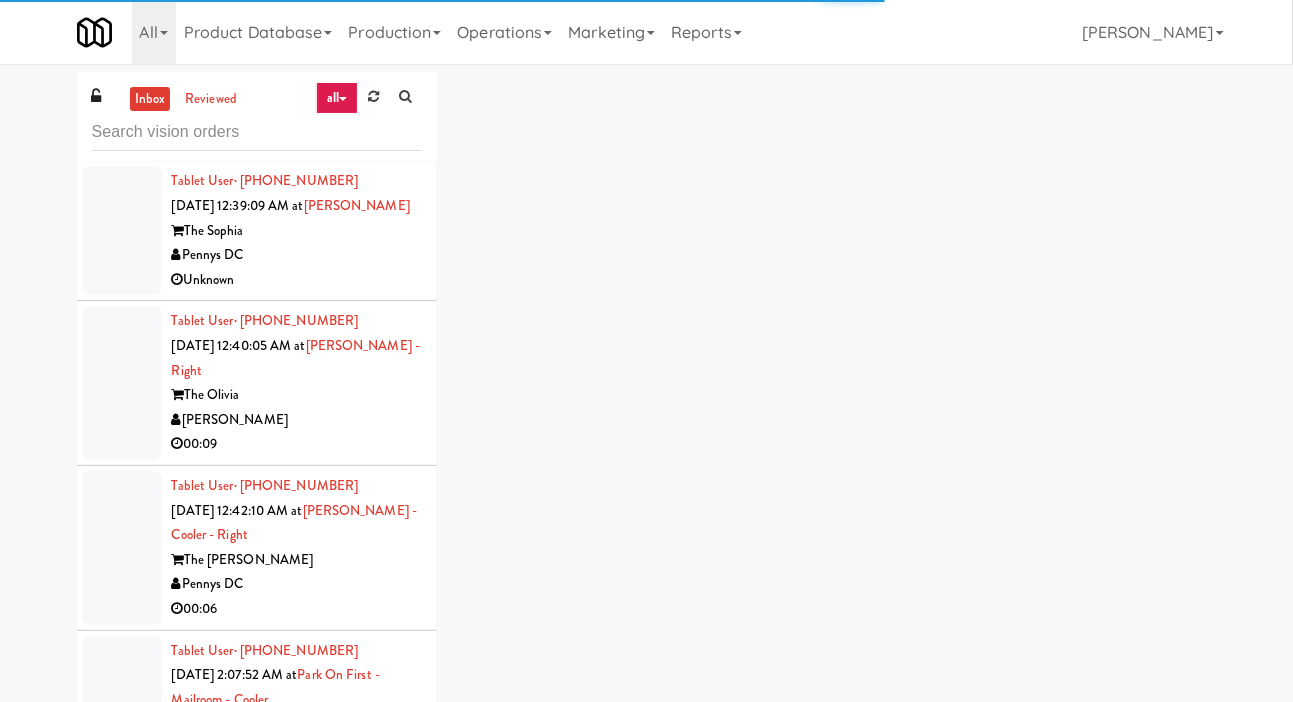 scroll, scrollTop: 12057, scrollLeft: 0, axis: vertical 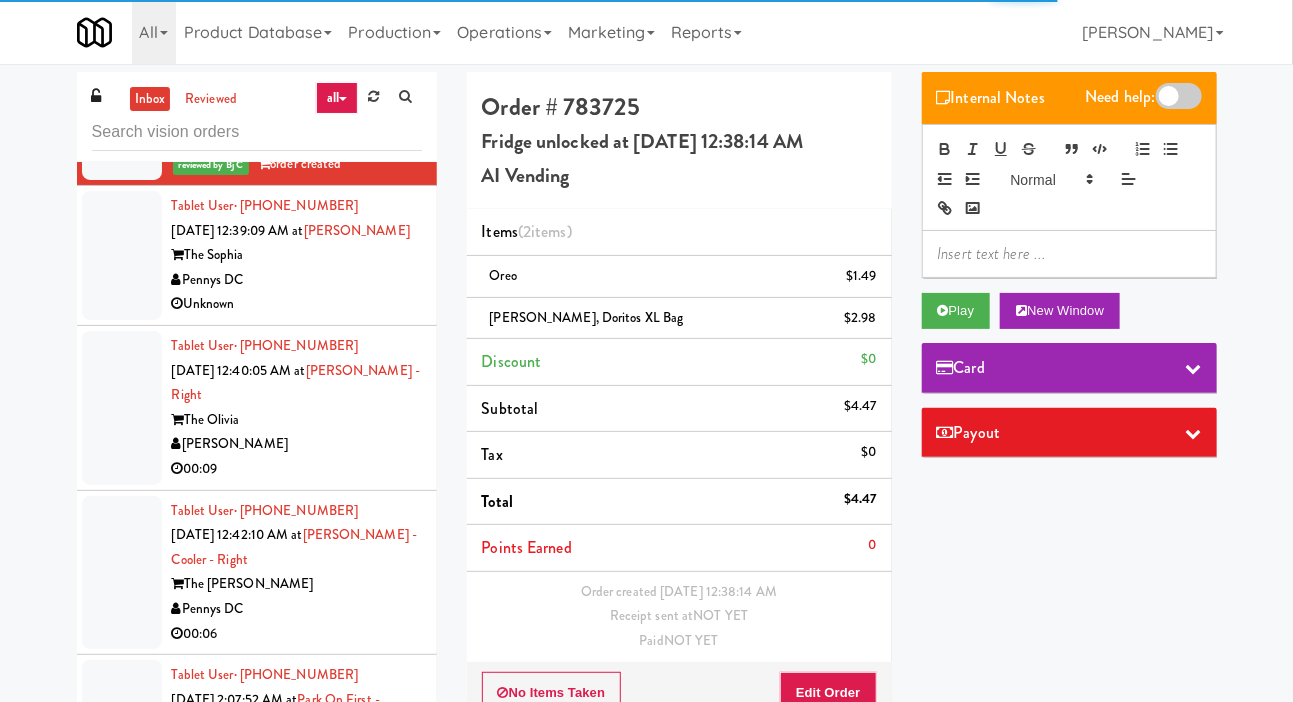 click on "Tablet User  · (925) 504-9600 Jul 11, 2025 12:40:05 AM at  Olivia - Cooler - Right  The Olivia  Davey Vending  00:09" at bounding box center (257, 408) 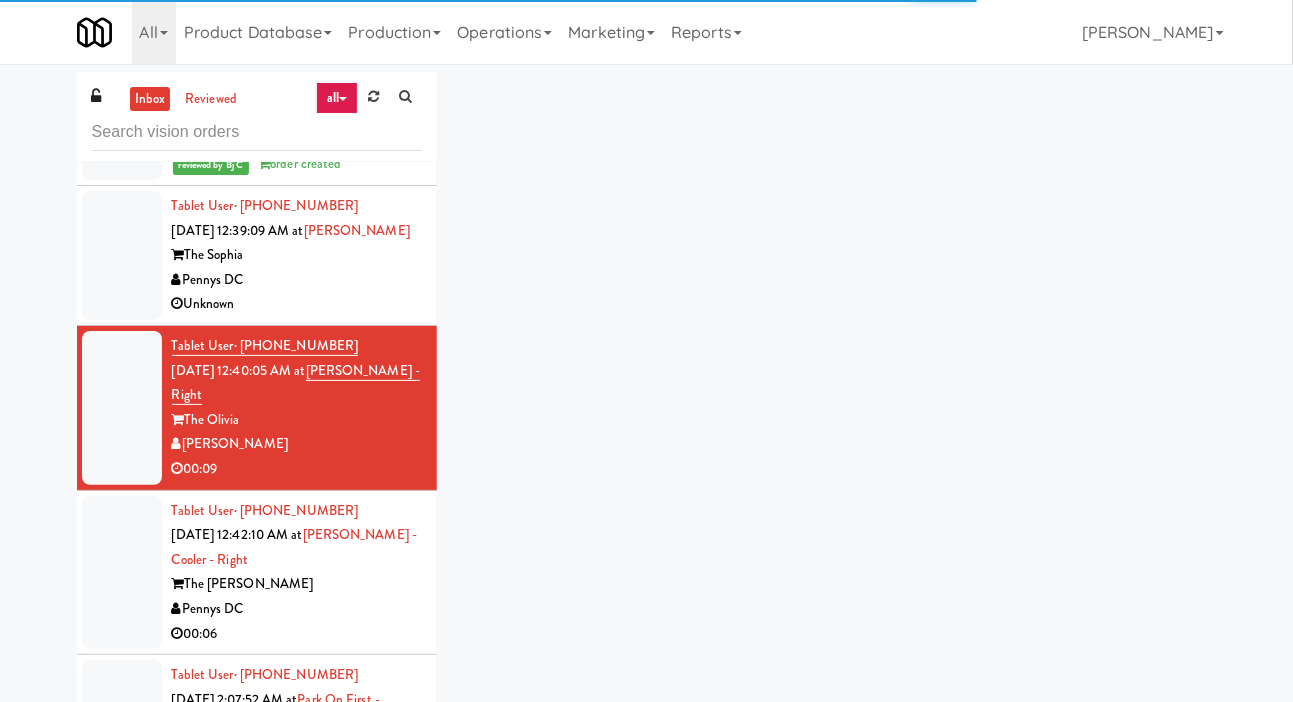 click at bounding box center [122, 255] 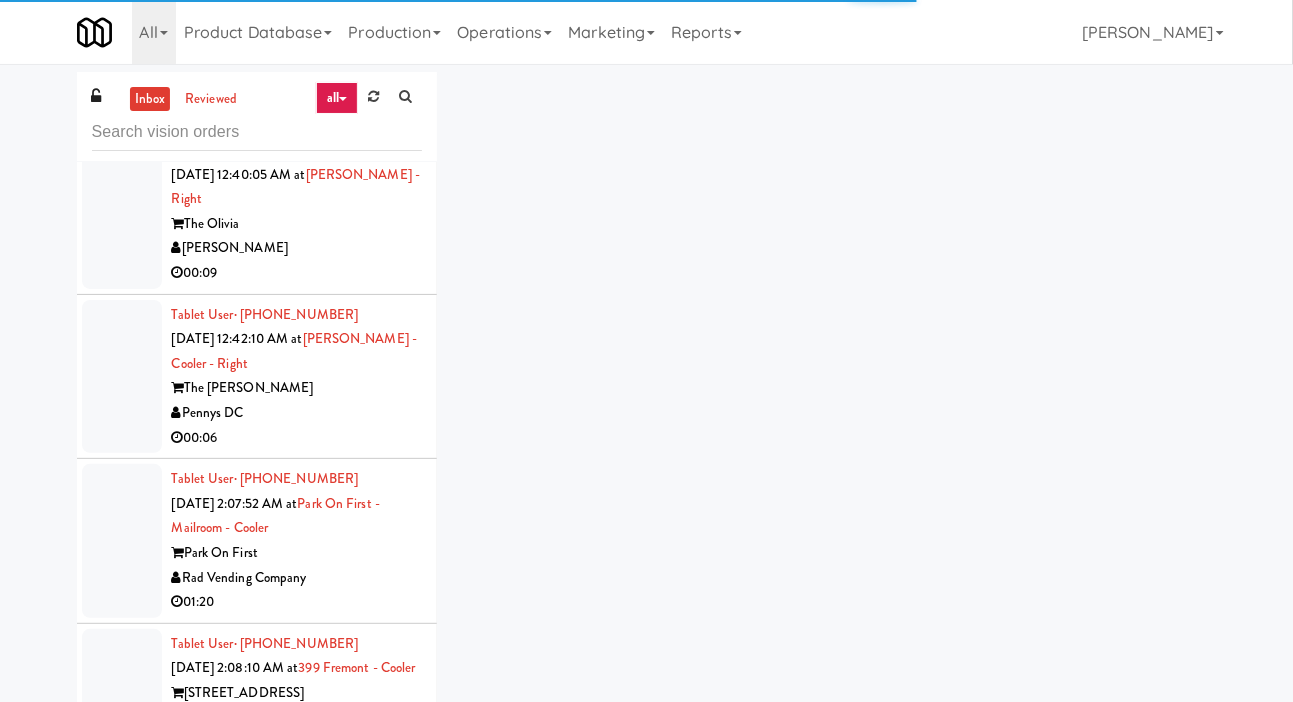 scroll, scrollTop: 12253, scrollLeft: 0, axis: vertical 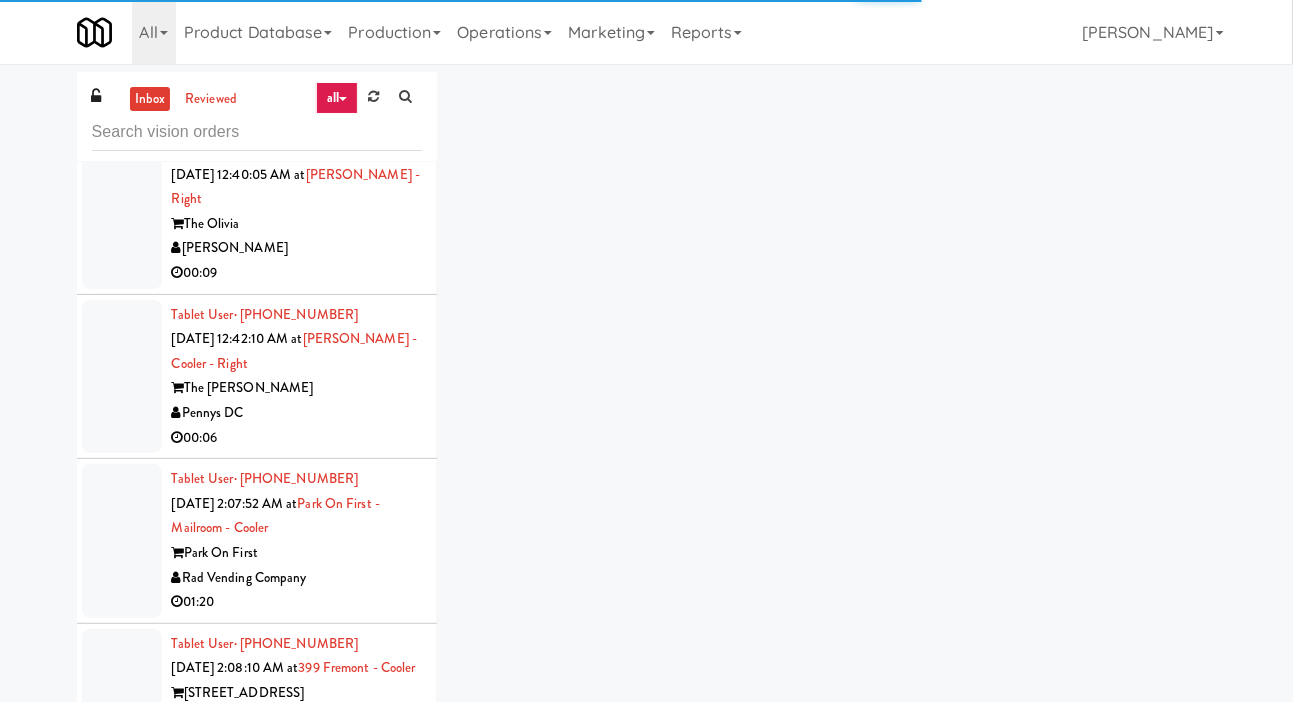 click at bounding box center [122, 212] 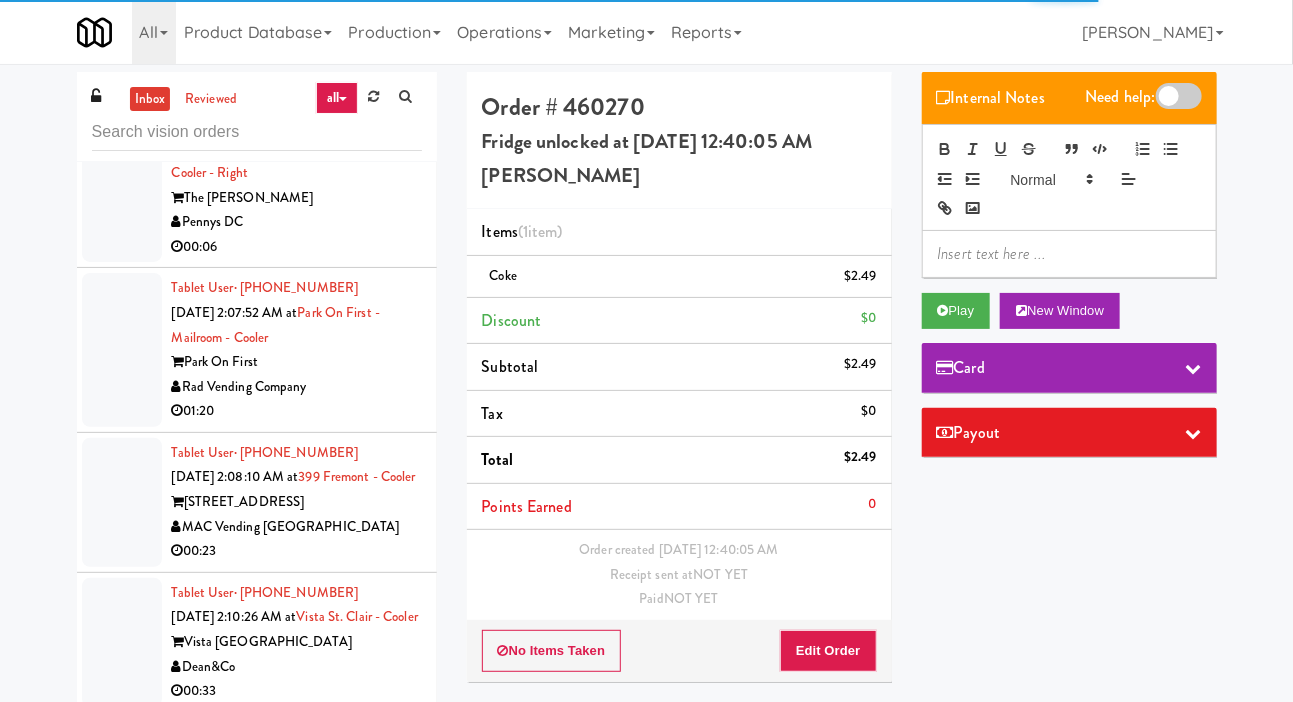 click at bounding box center (122, 186) 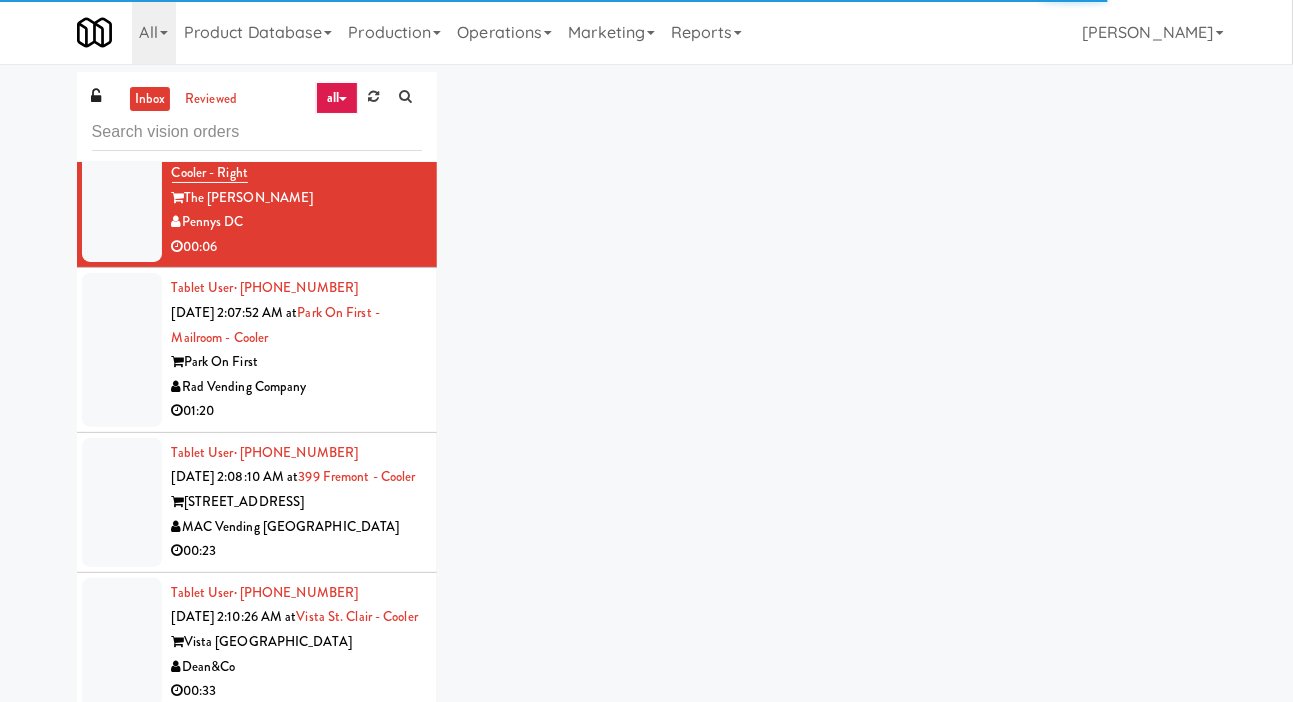 click at bounding box center [122, 350] 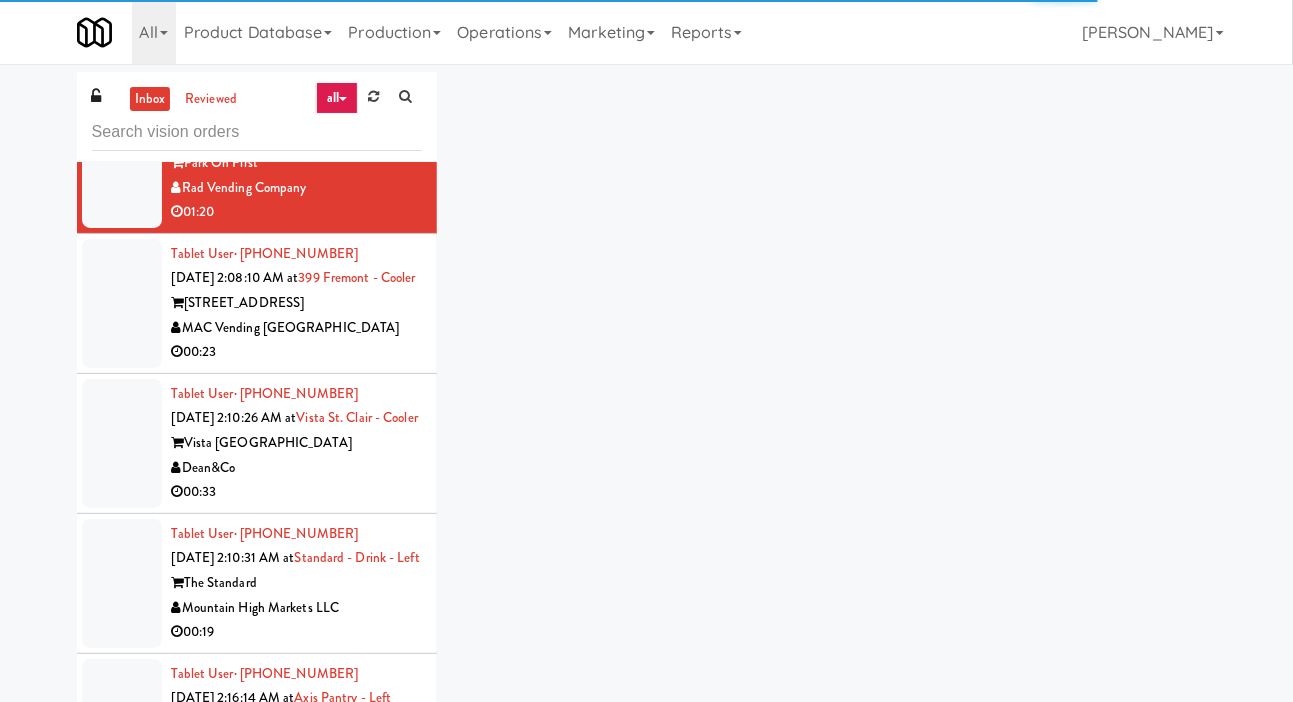 click at bounding box center [122, 303] 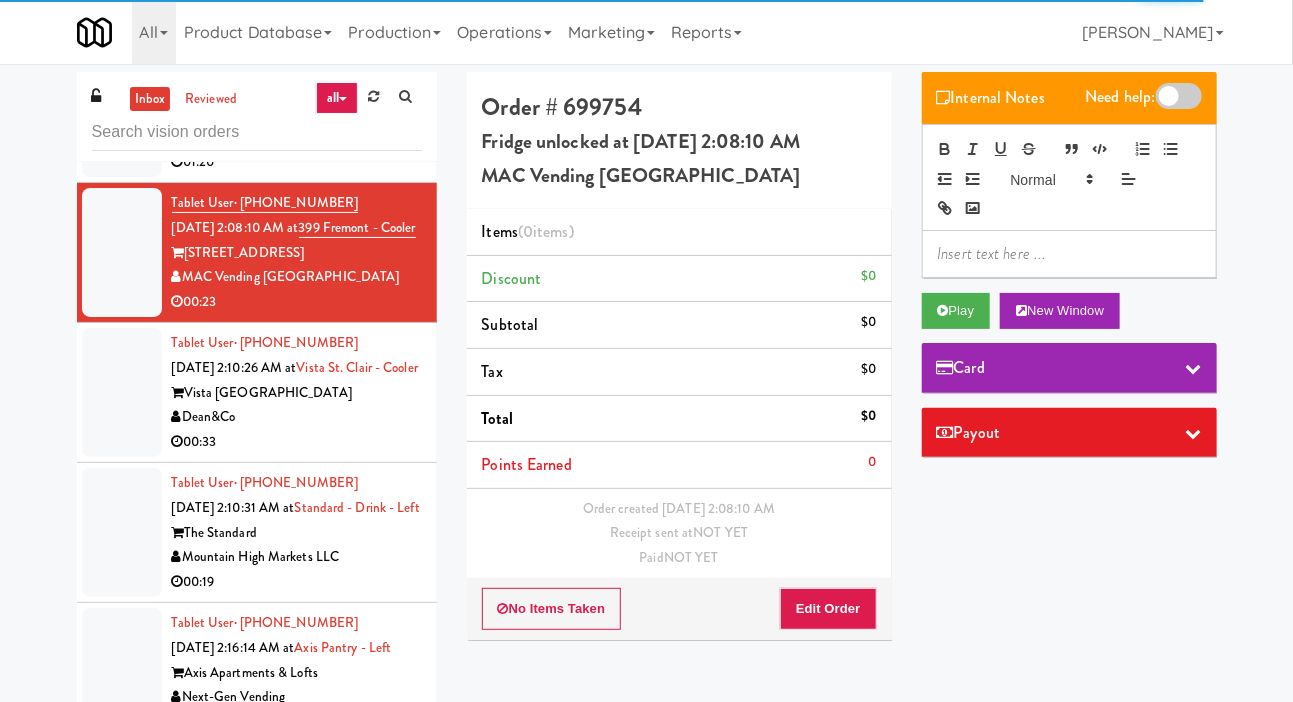 click at bounding box center [122, 101] 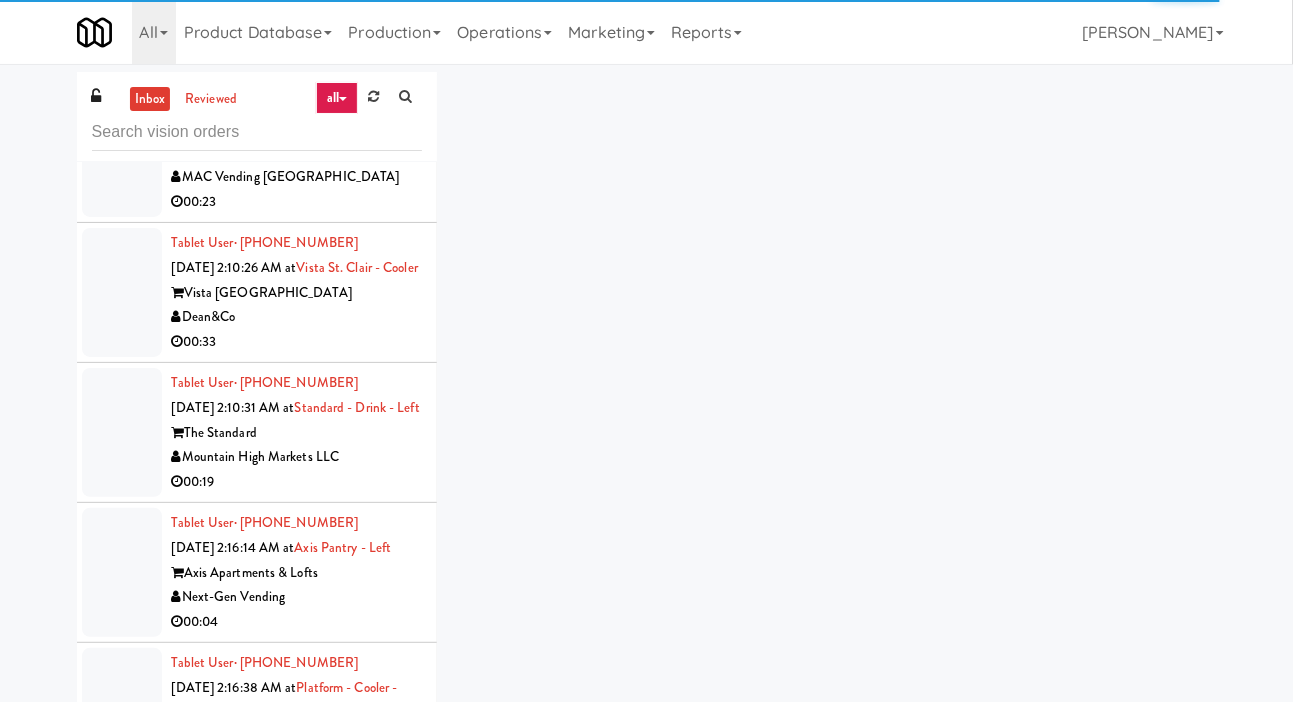 click at bounding box center (122, 152) 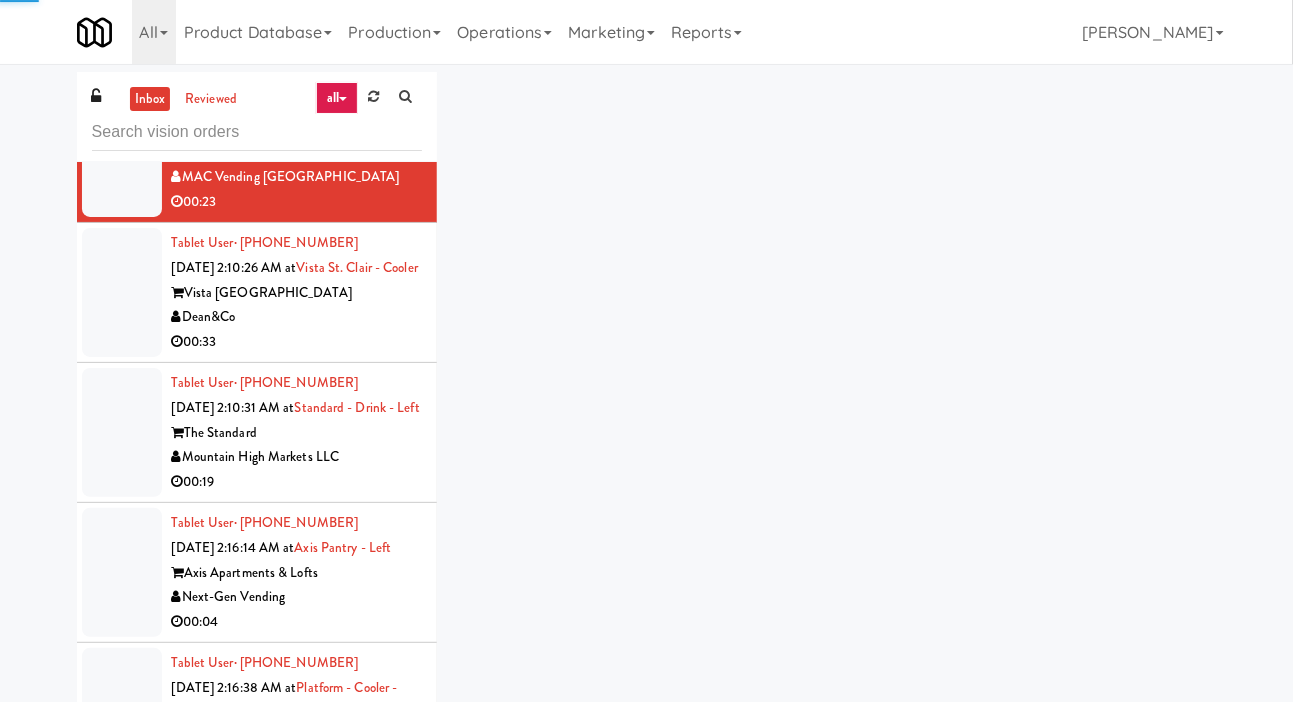 click at bounding box center (122, 292) 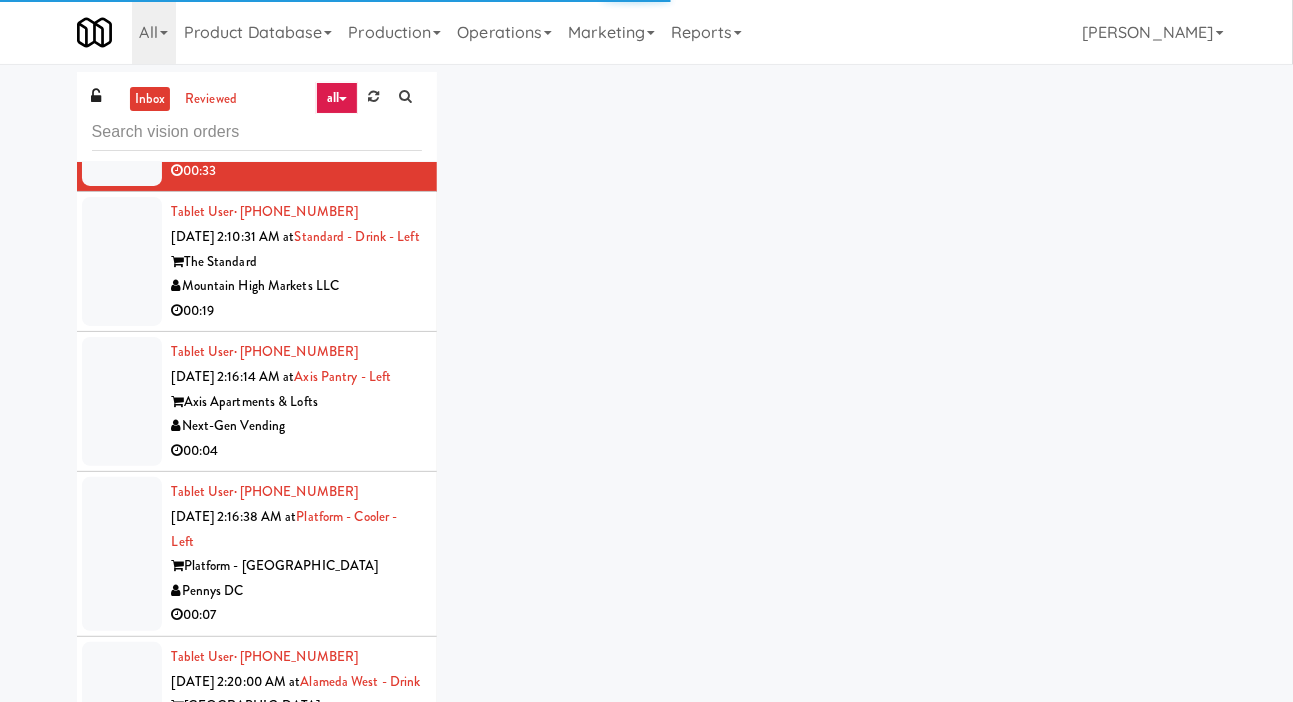 click at bounding box center [122, 261] 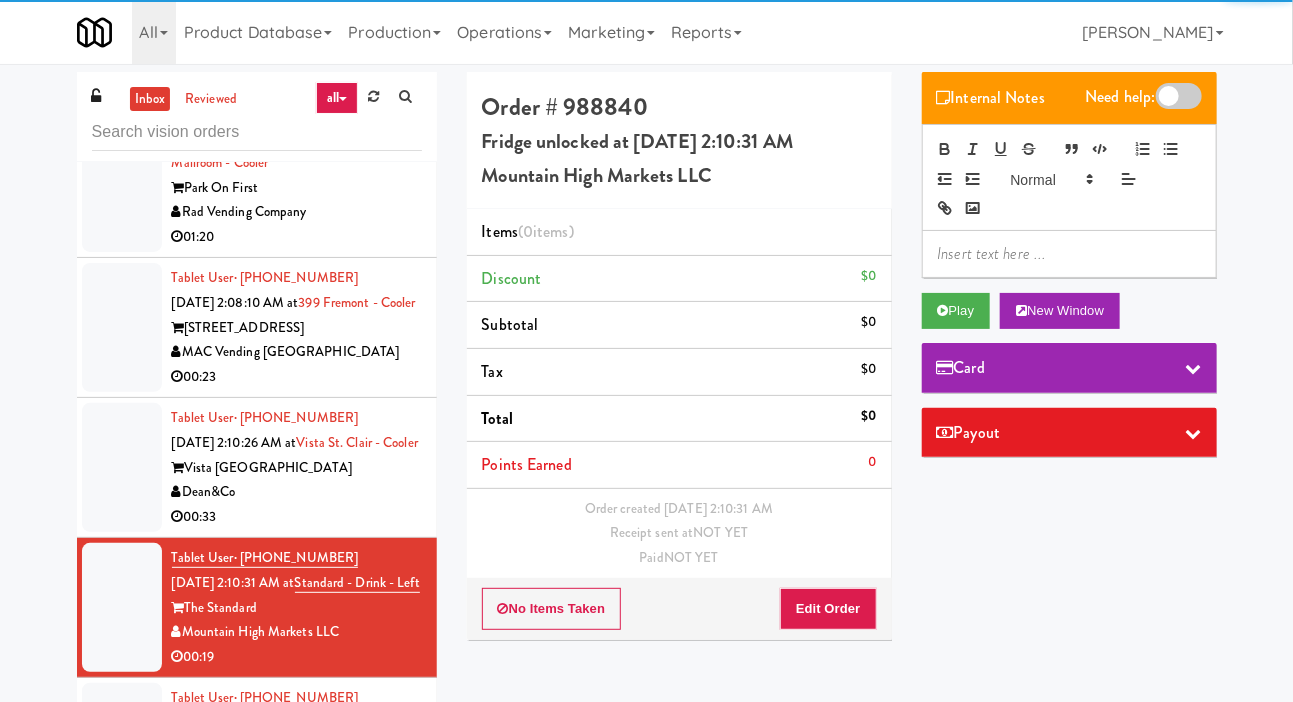 click at bounding box center [122, 176] 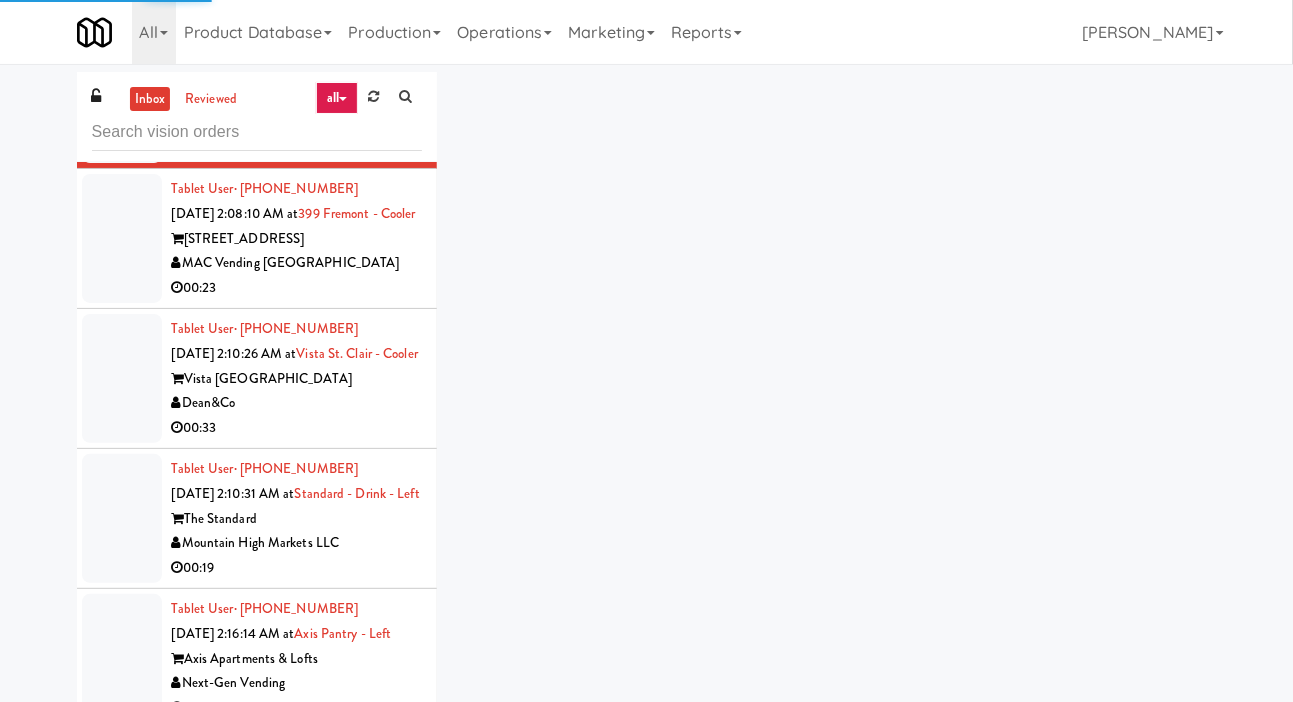 click at bounding box center (122, 238) 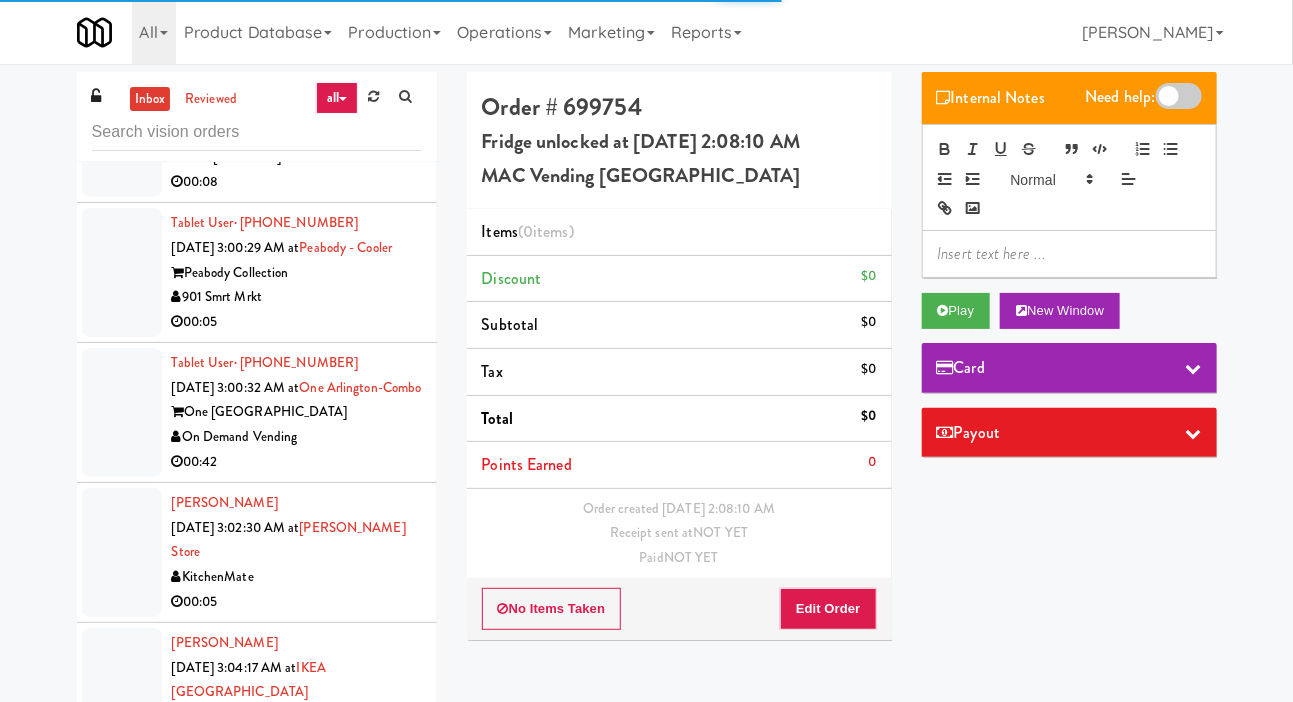 scroll, scrollTop: 18417, scrollLeft: 0, axis: vertical 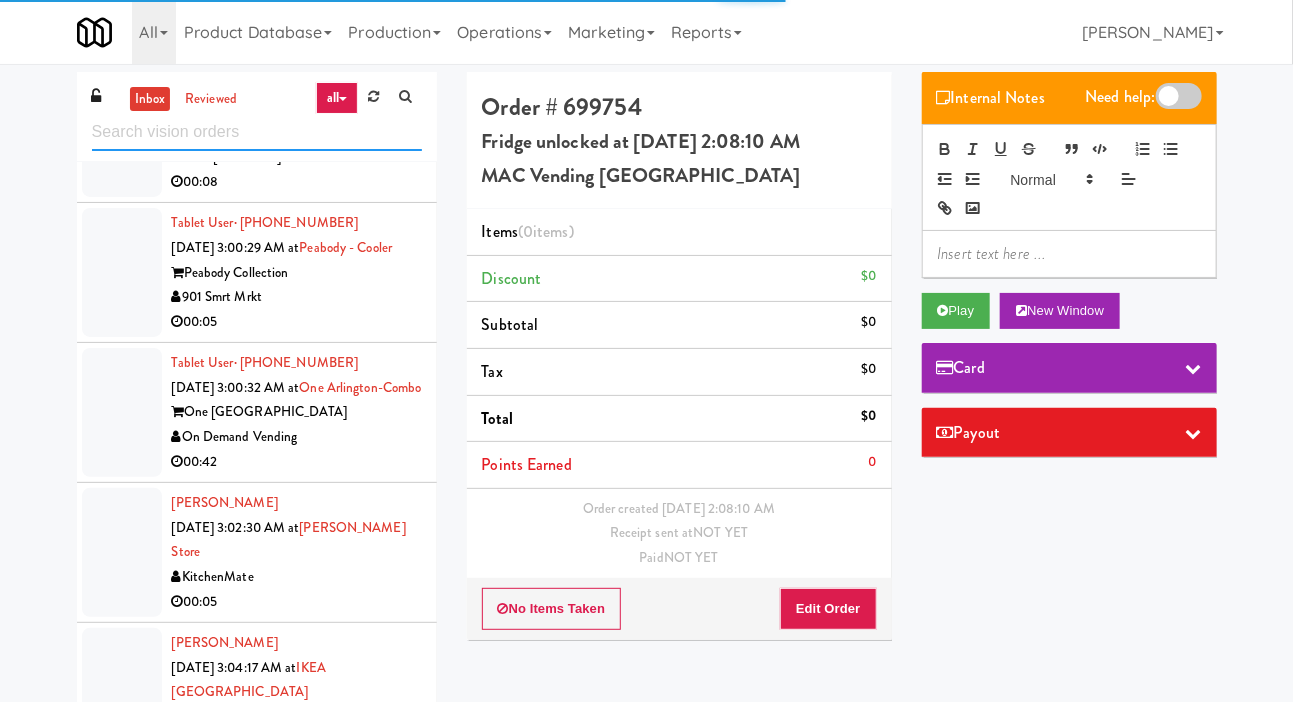 click at bounding box center [257, 132] 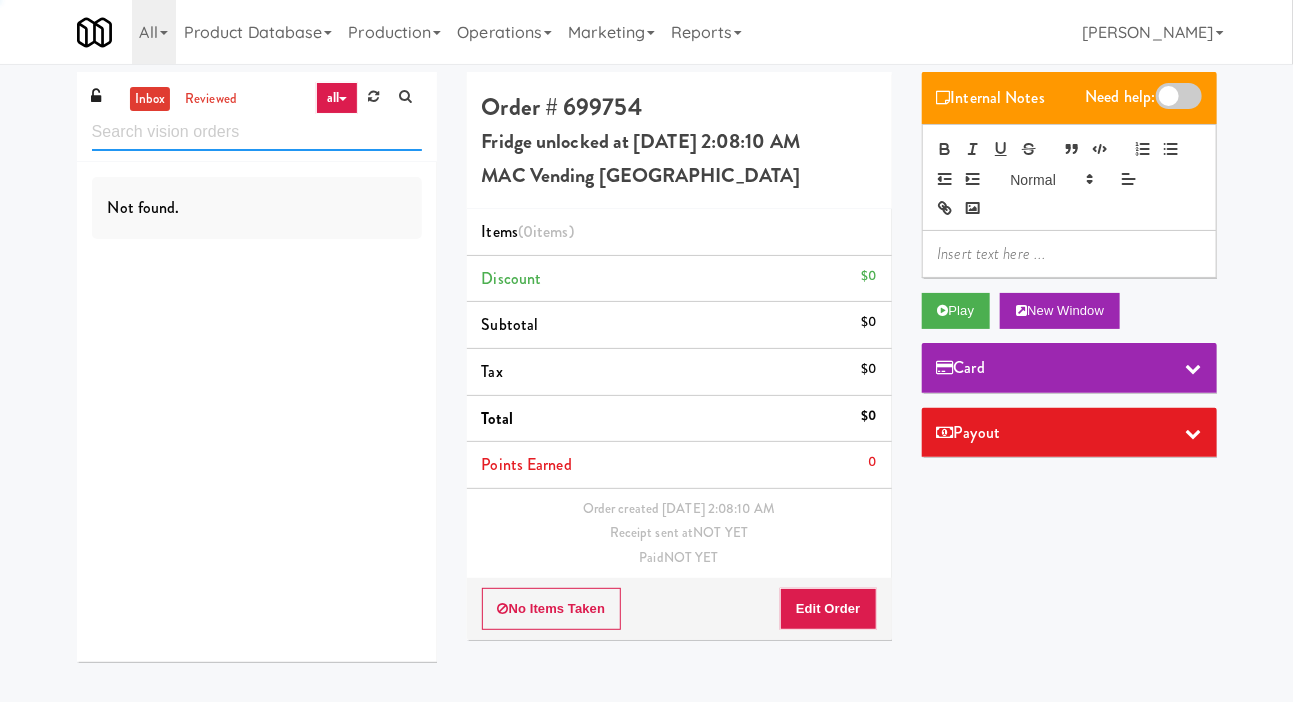 scroll, scrollTop: 0, scrollLeft: 0, axis: both 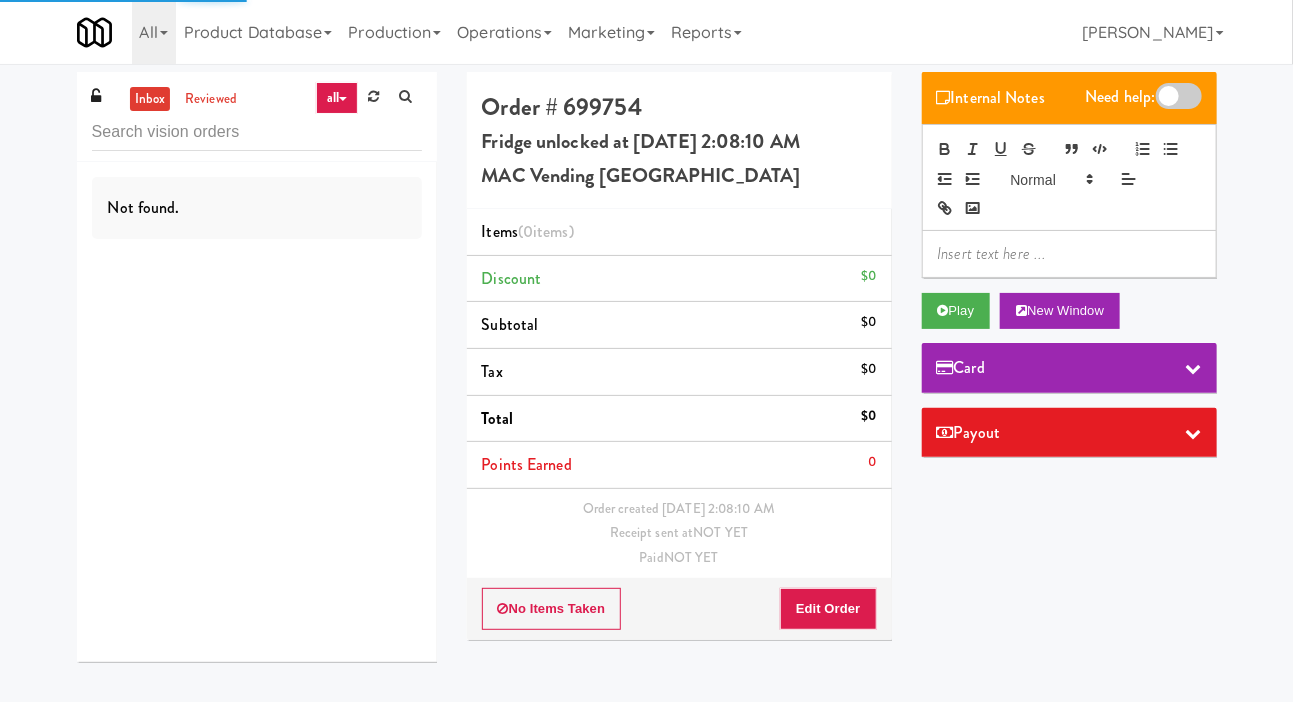click on "inbox reviewed all    all     gen 1.5     gen 2/3     gen 4     help requested     failed     Not found. Order # 699754 Fridge unlocked at Friday, July 11th 2025 2:08:10 AM MAC Vending USA Items  (0  items ) Discount  $0 Subtotal $0 Tax $0 Total $0 Points Earned  0 Order created Jul 11, 2025 2:08:10 AM Receipt sent at  NOT YET Paid  NOT YET  No Items Taken Edit Order  Internal Notes Need help:                                                                                                                                                                 Play  New Window  Card   Payout ×" at bounding box center (646, 374) 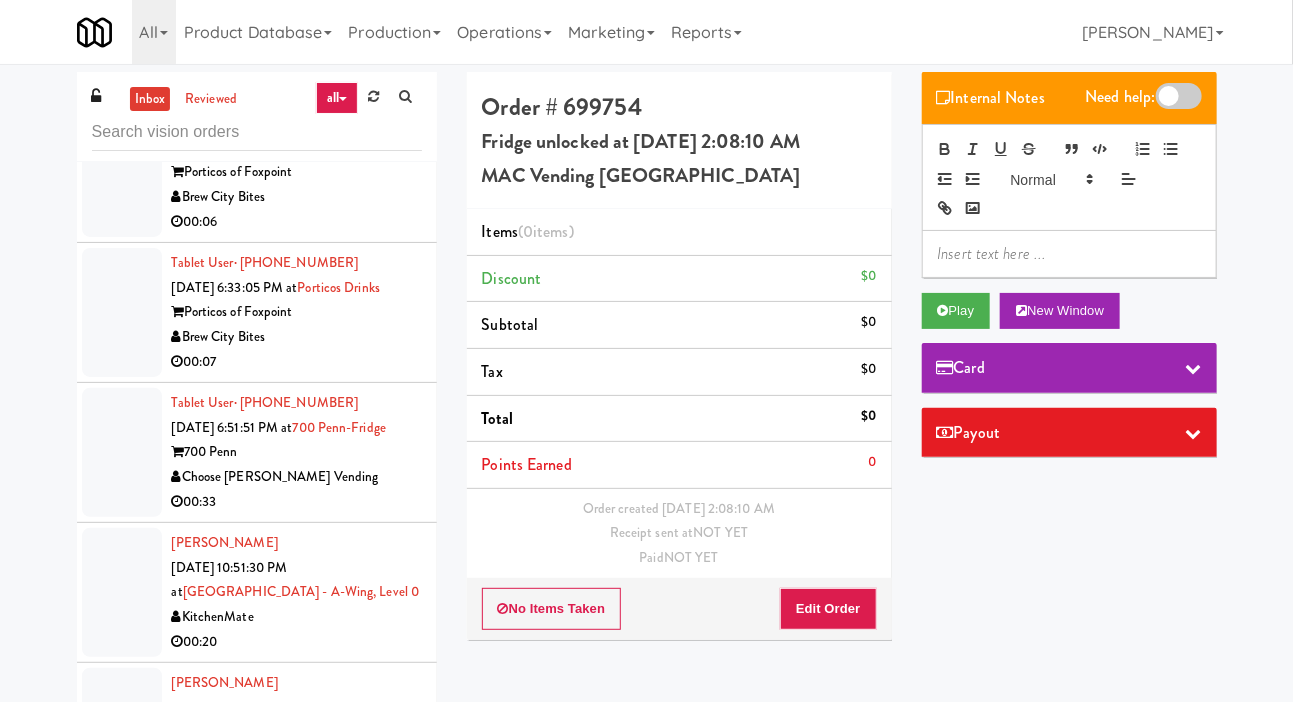 scroll, scrollTop: 3223, scrollLeft: 0, axis: vertical 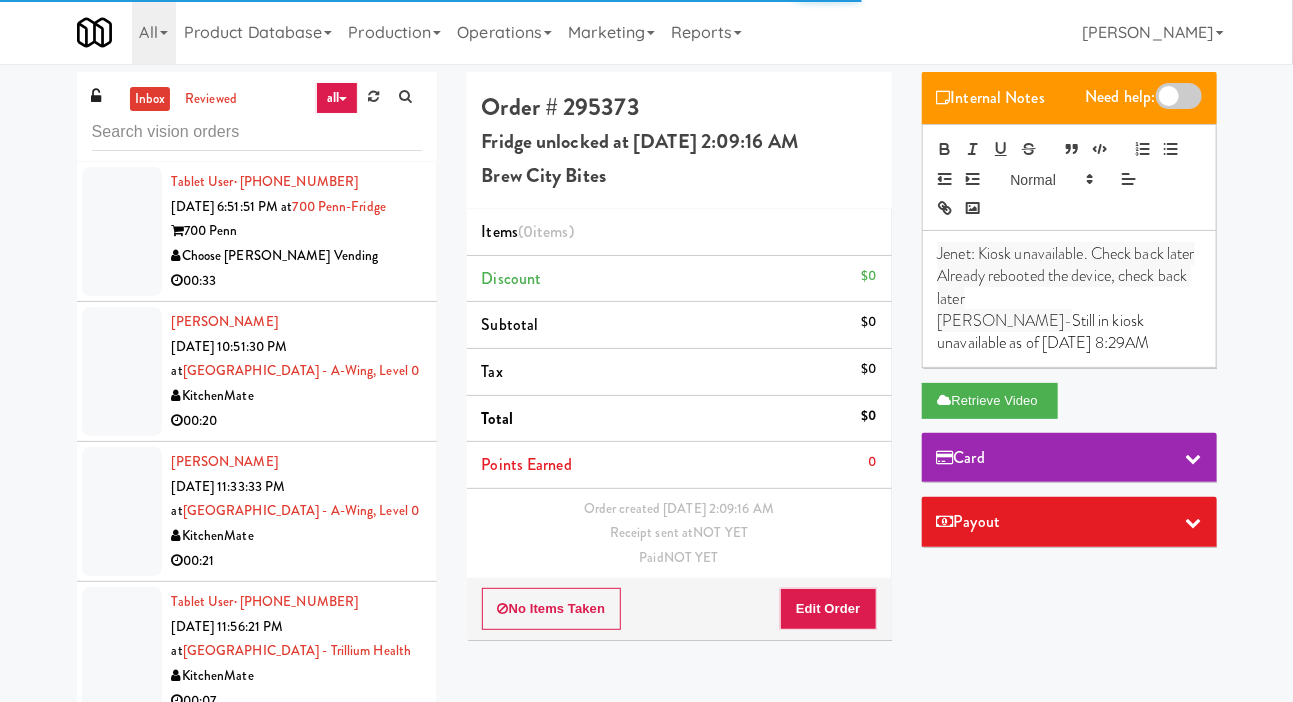 click at bounding box center (122, 91) 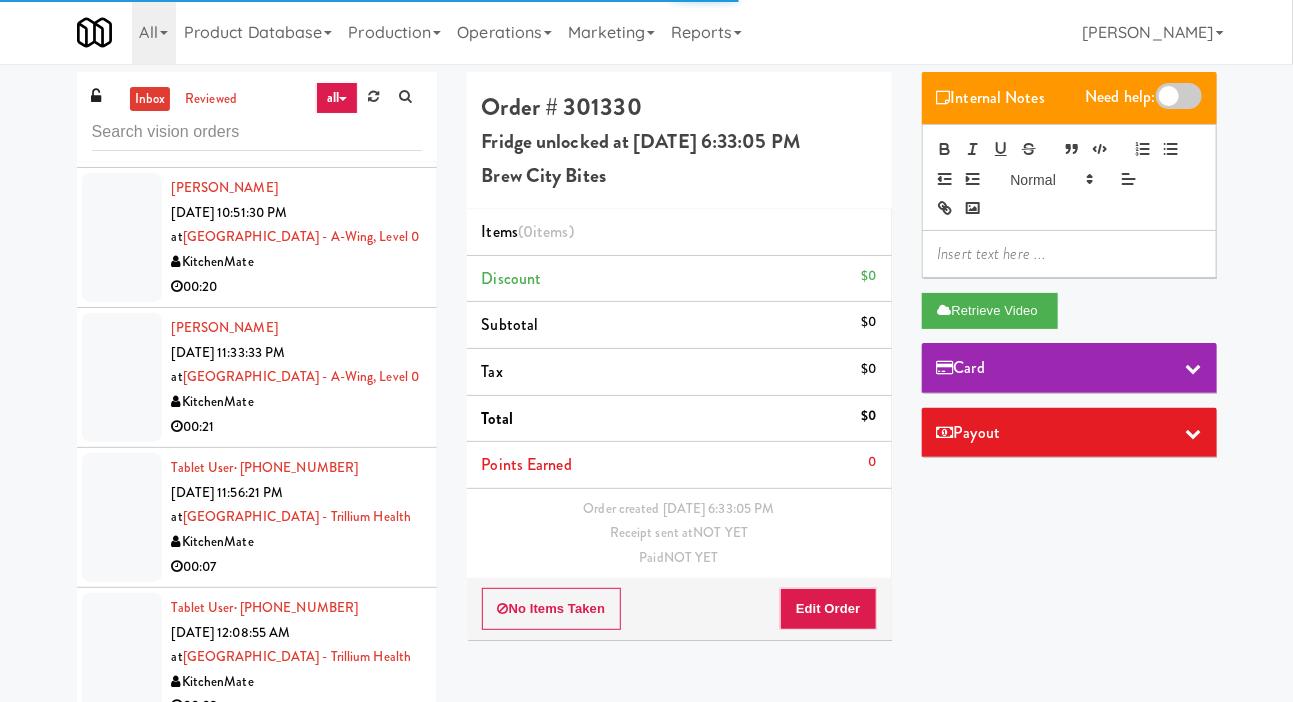 click at bounding box center [122, 97] 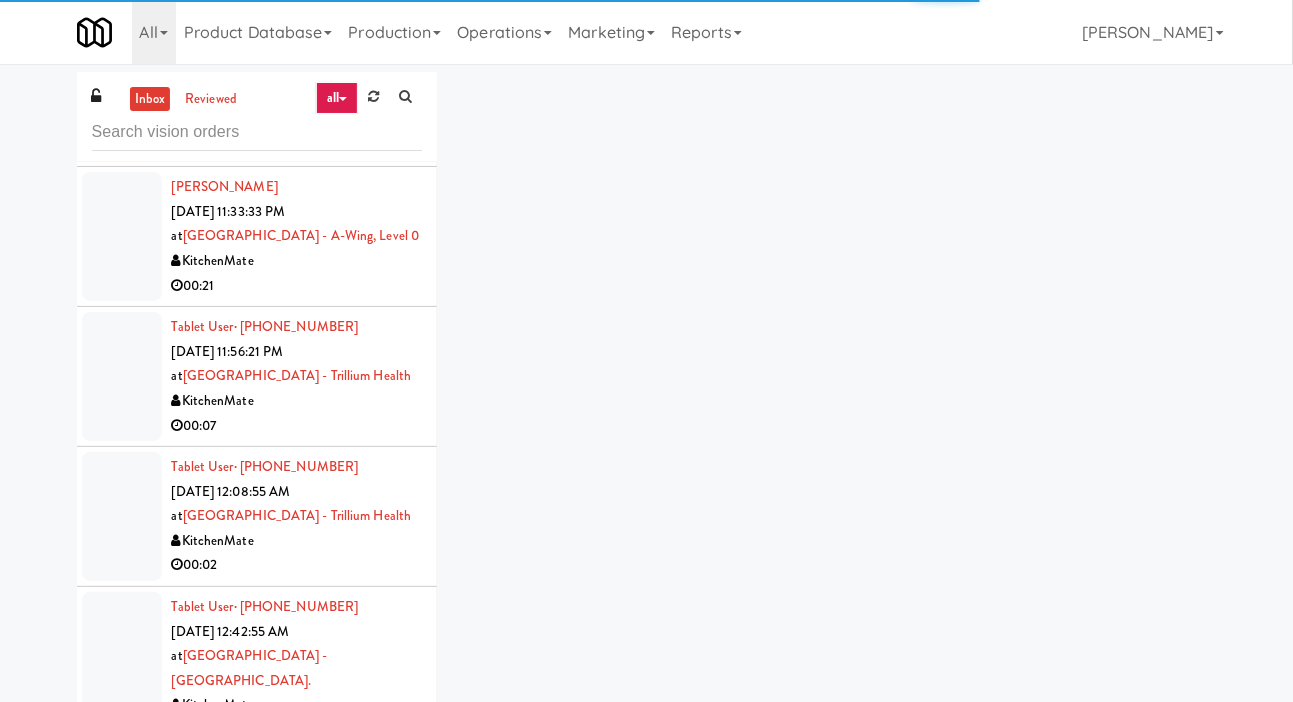 scroll, scrollTop: 3720, scrollLeft: 0, axis: vertical 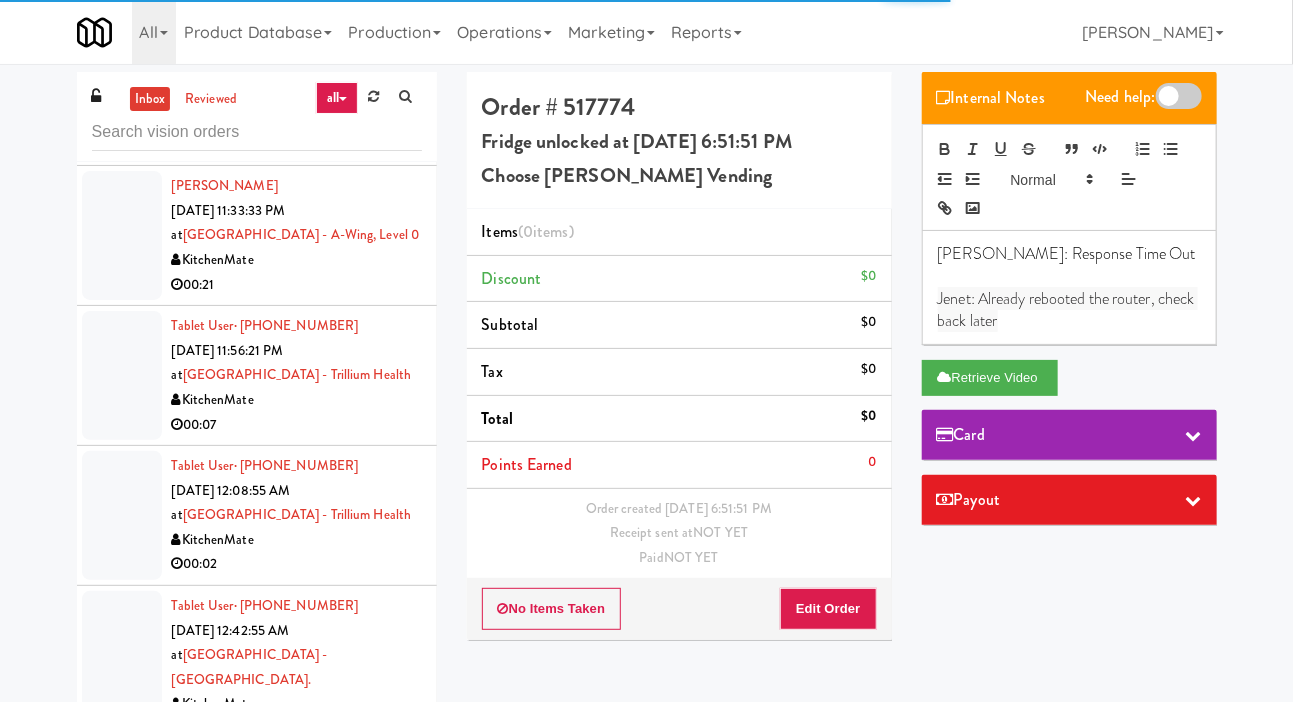 click at bounding box center [122, 95] 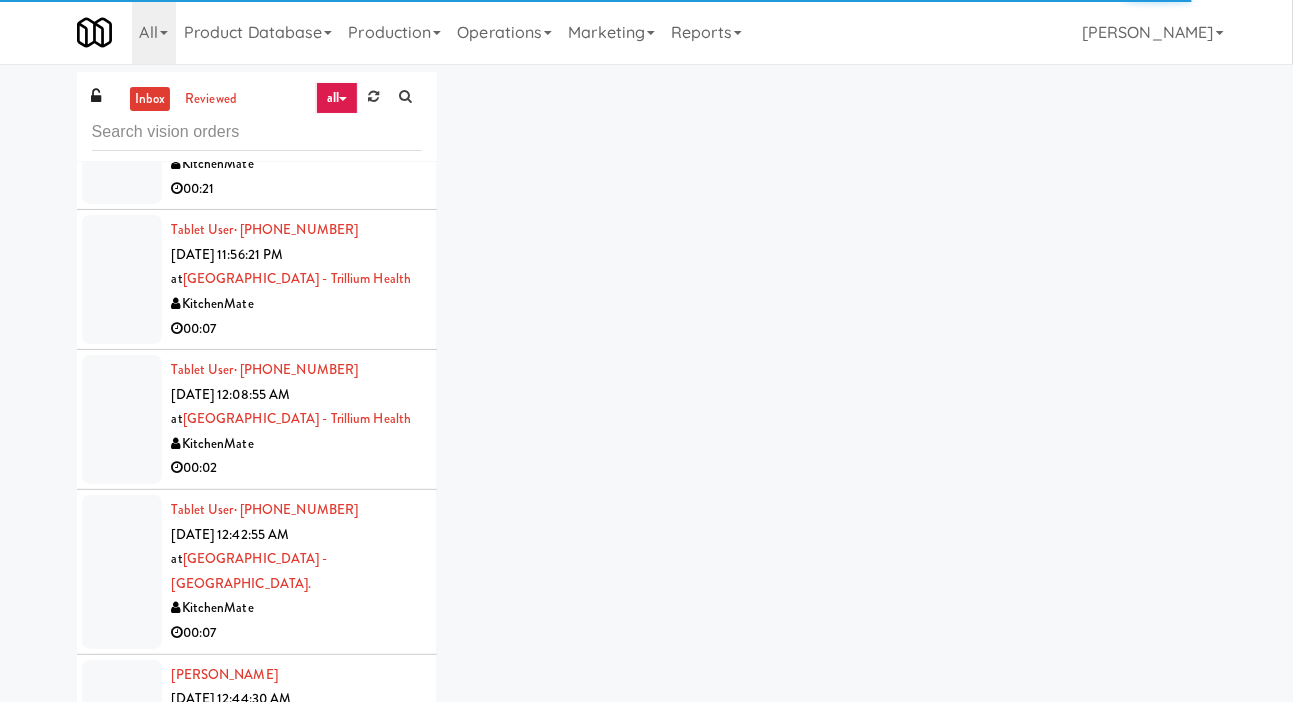scroll, scrollTop: 3818, scrollLeft: 0, axis: vertical 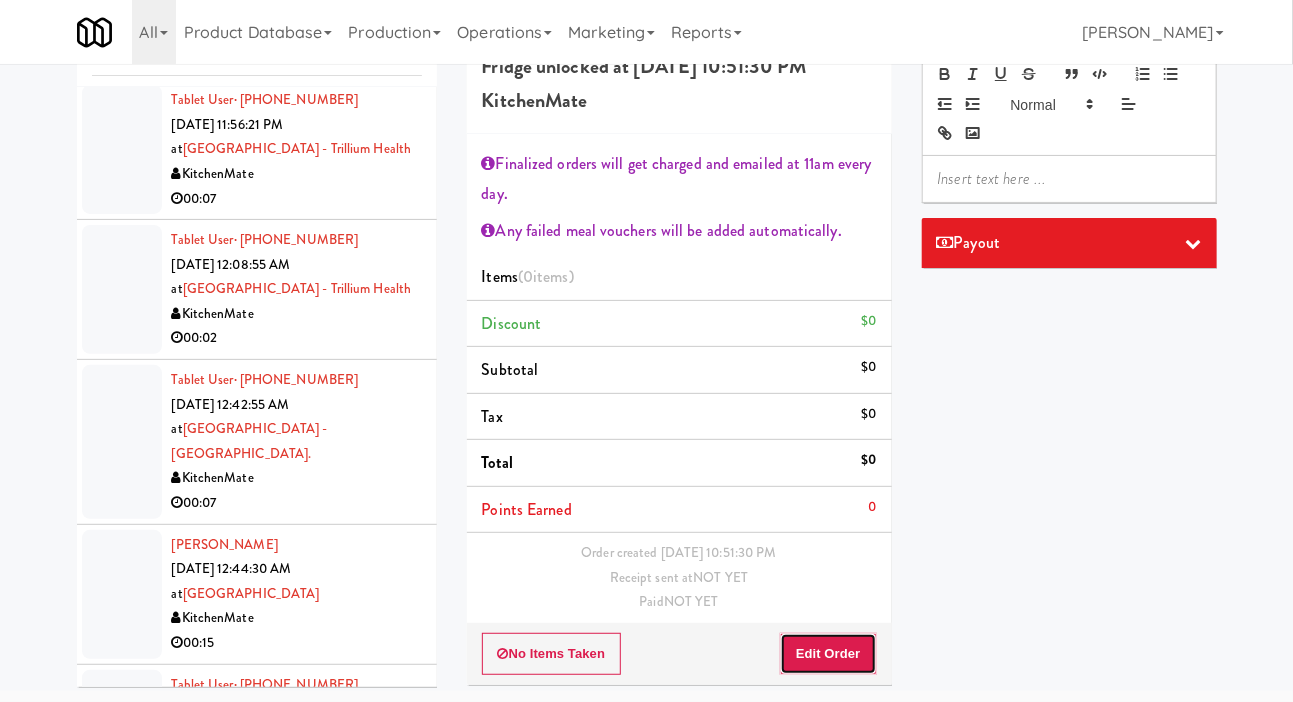 click on "Edit Order" at bounding box center (828, 654) 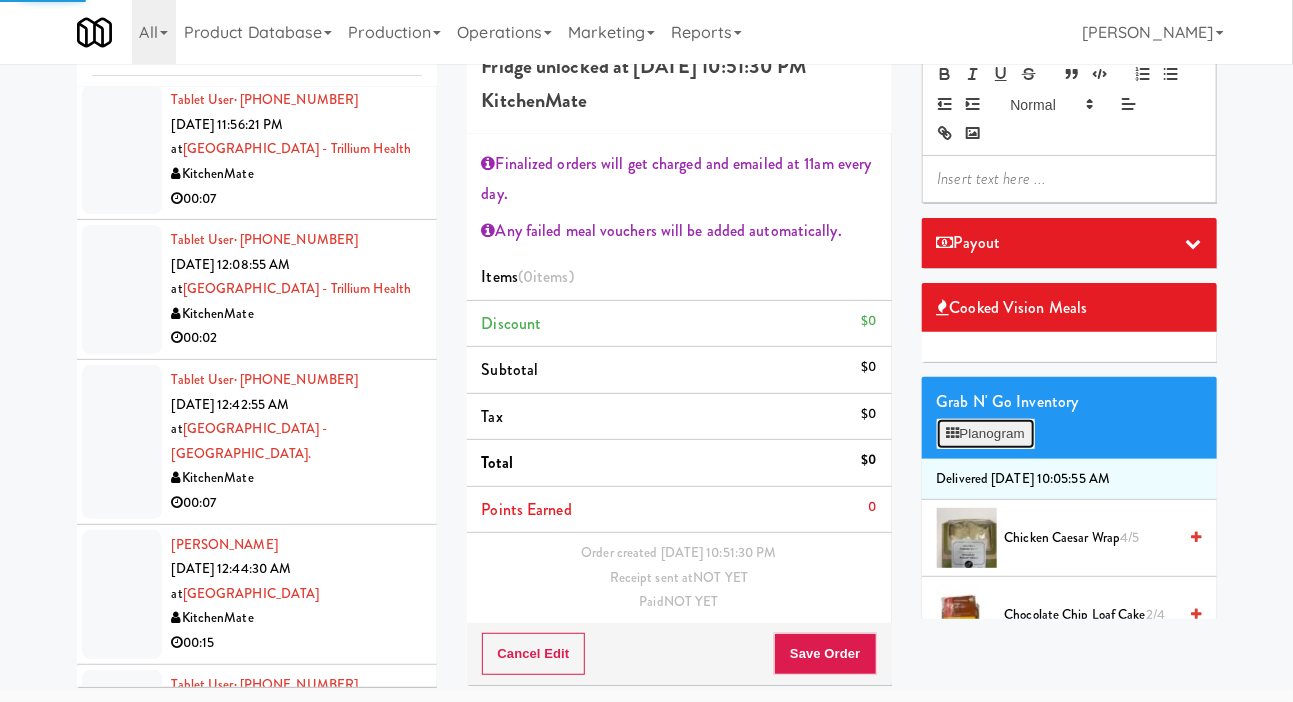 click on "Planogram" at bounding box center [986, 434] 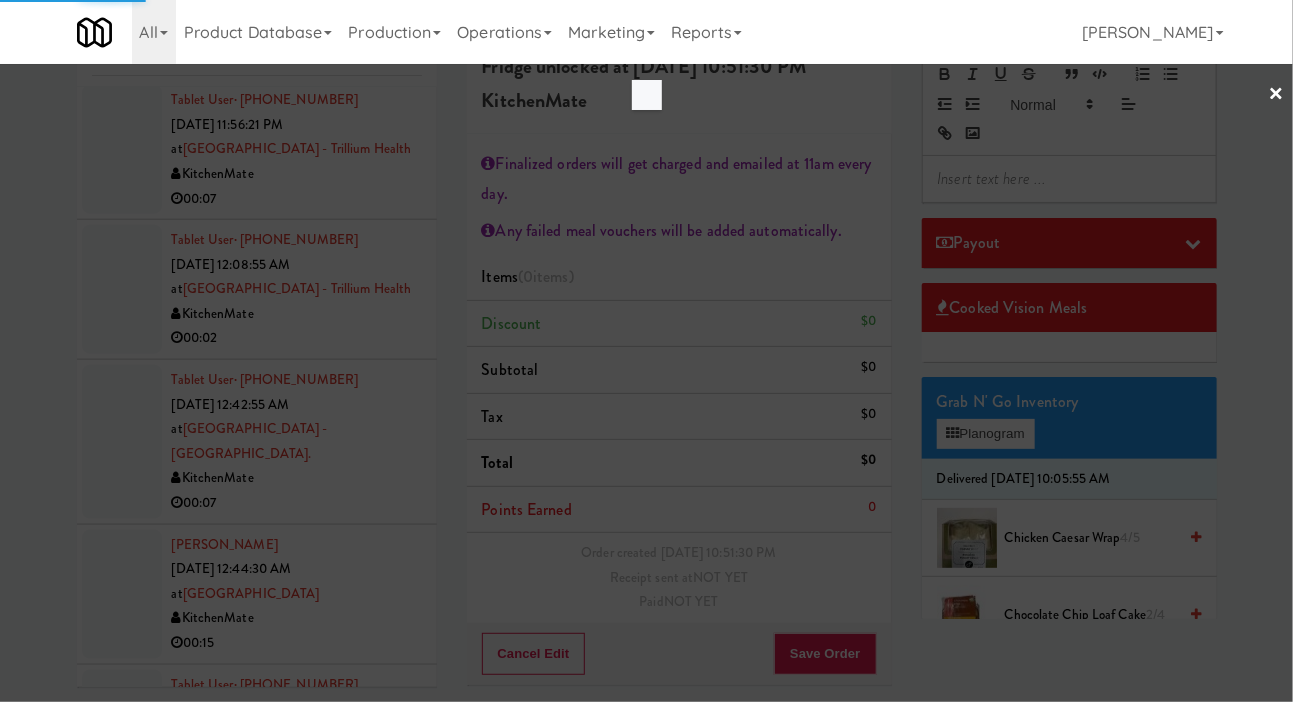 click at bounding box center (646, 351) 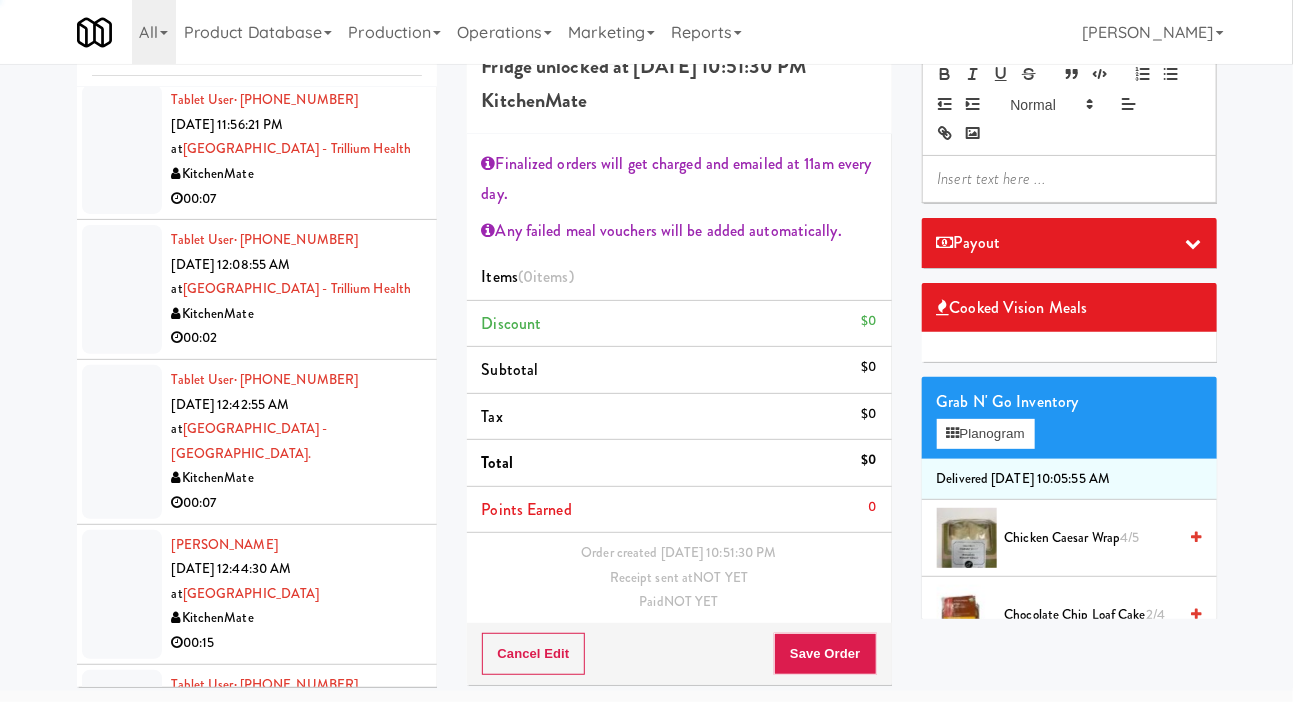 click on "Chicken Caesar Wrap  4/5" at bounding box center [1091, 538] 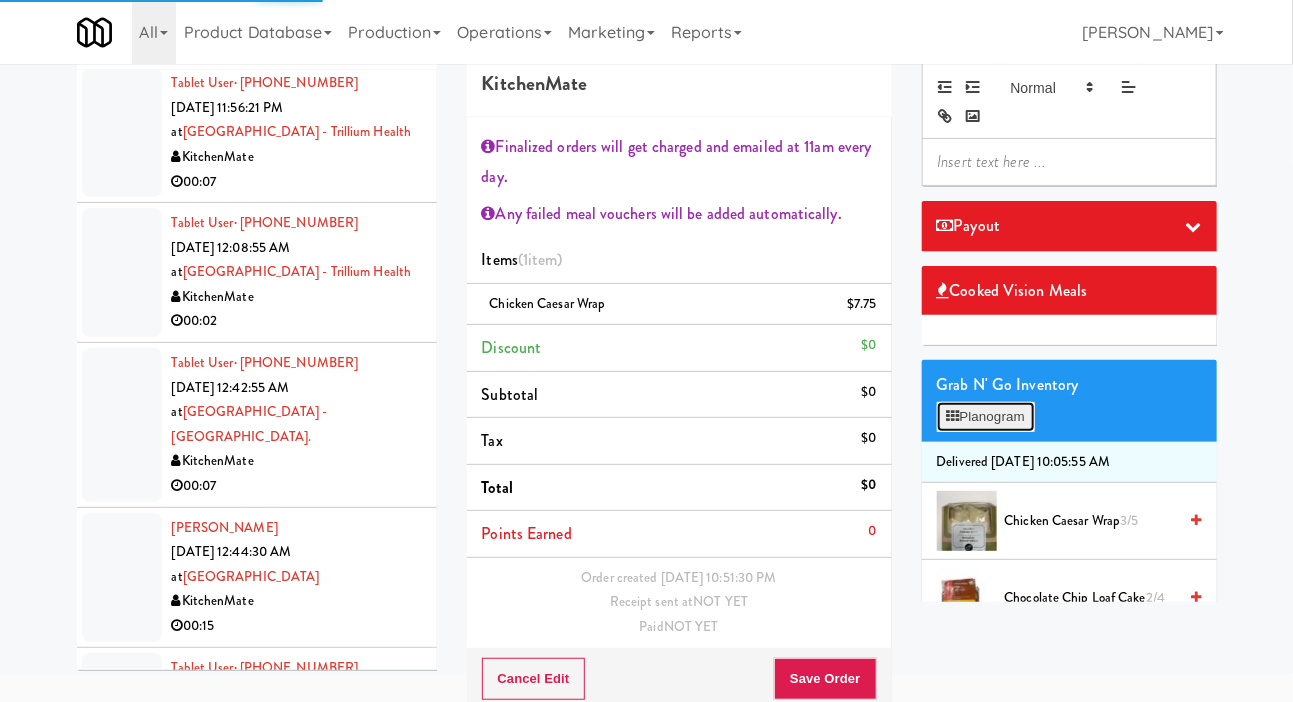 click on "Planogram" at bounding box center [986, 417] 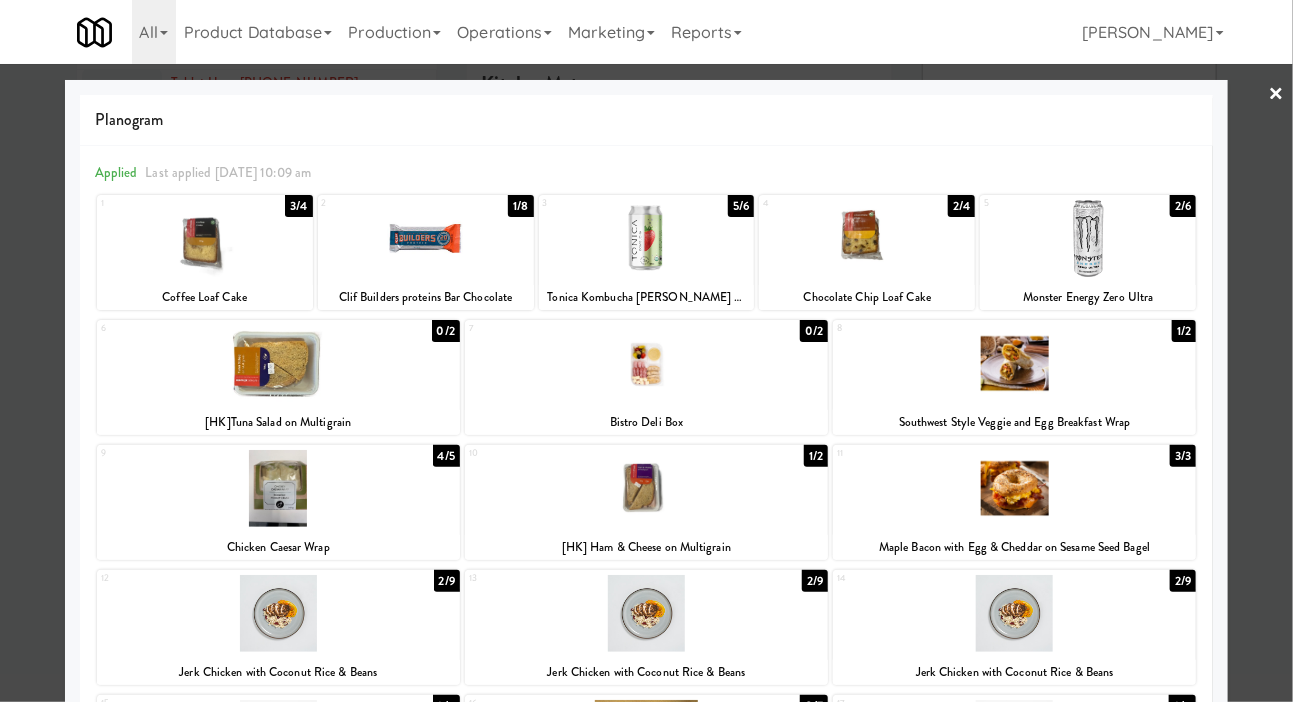 click at bounding box center (646, 351) 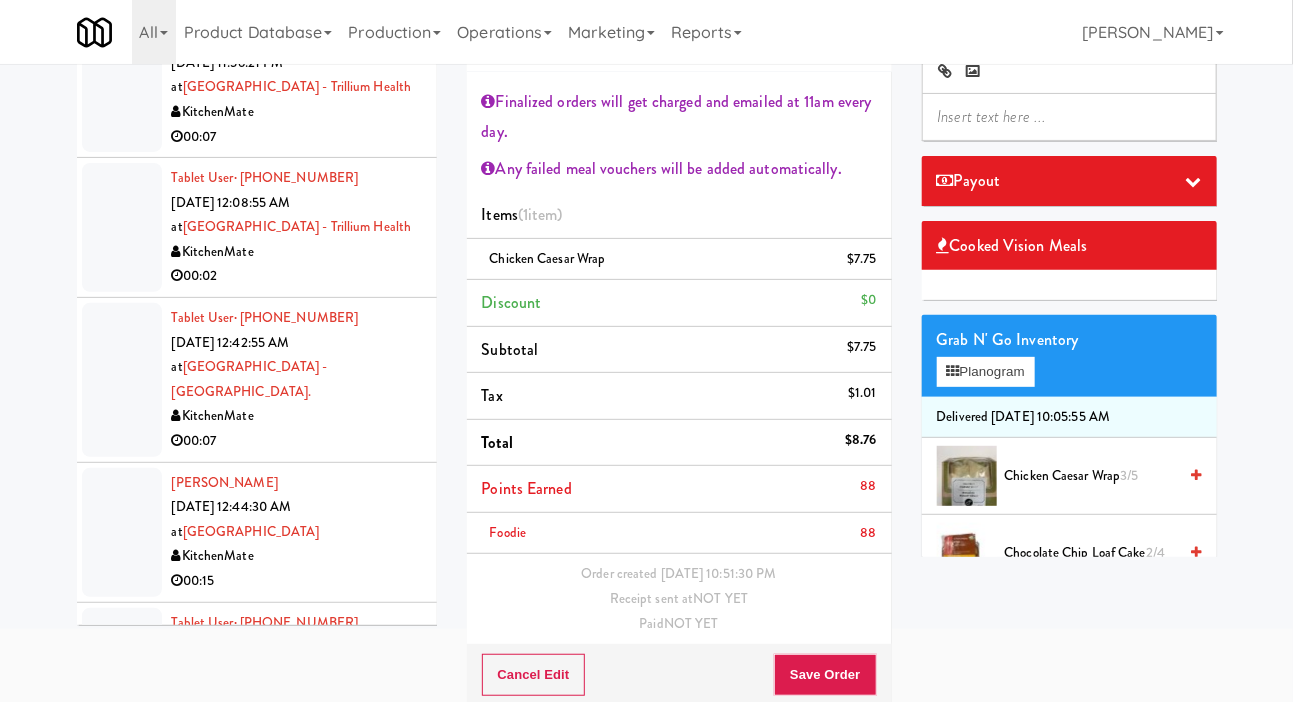 scroll, scrollTop: 175, scrollLeft: 0, axis: vertical 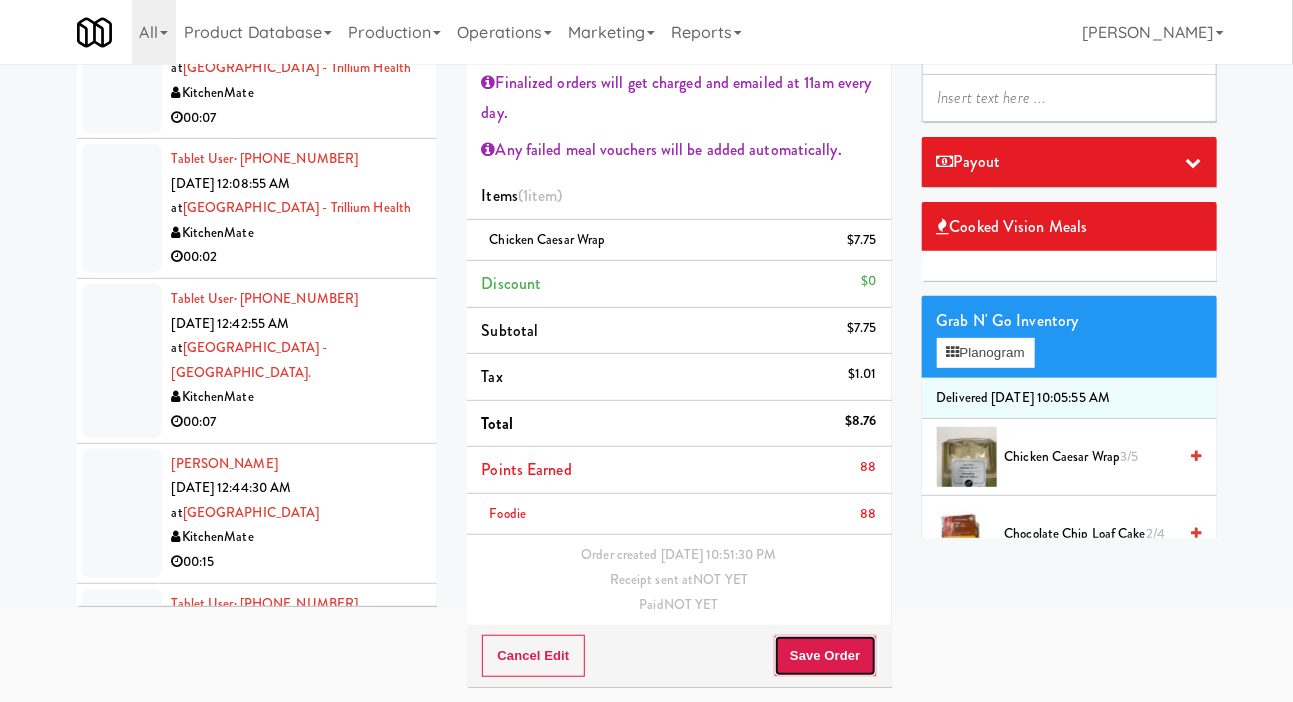 click on "Save Order" at bounding box center [825, 656] 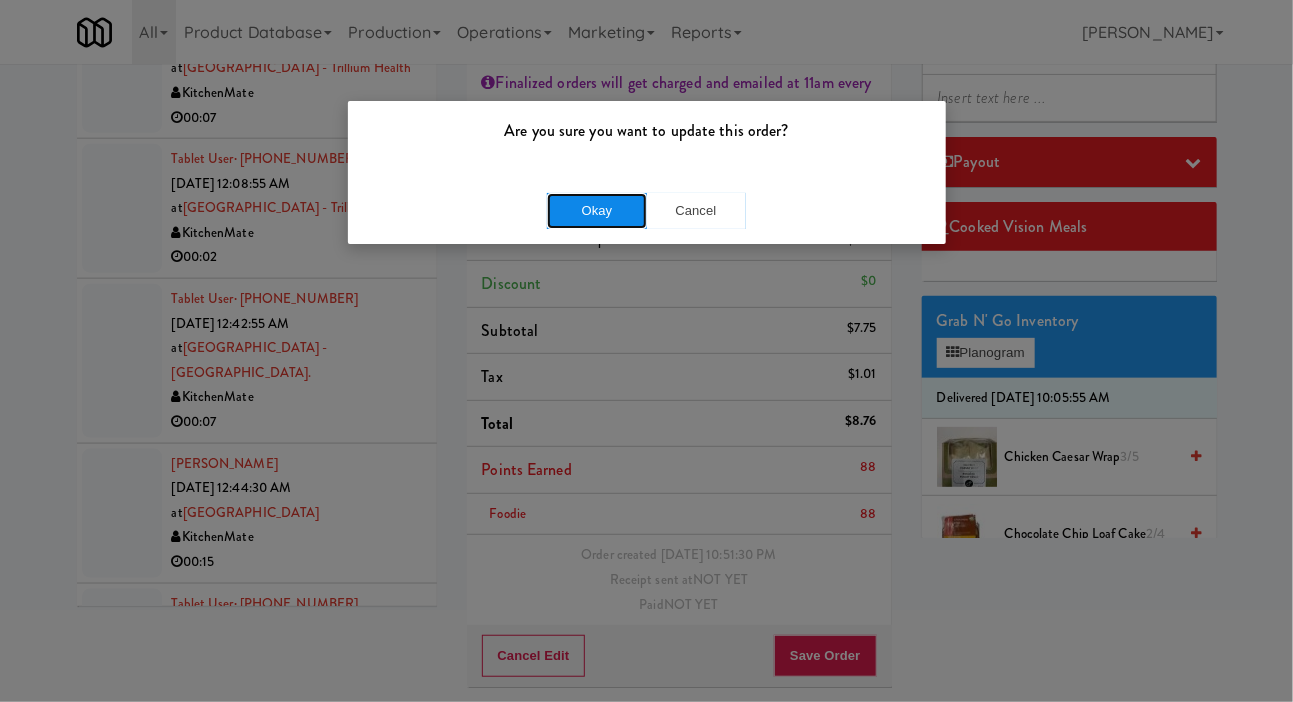 click on "Okay" at bounding box center (597, 211) 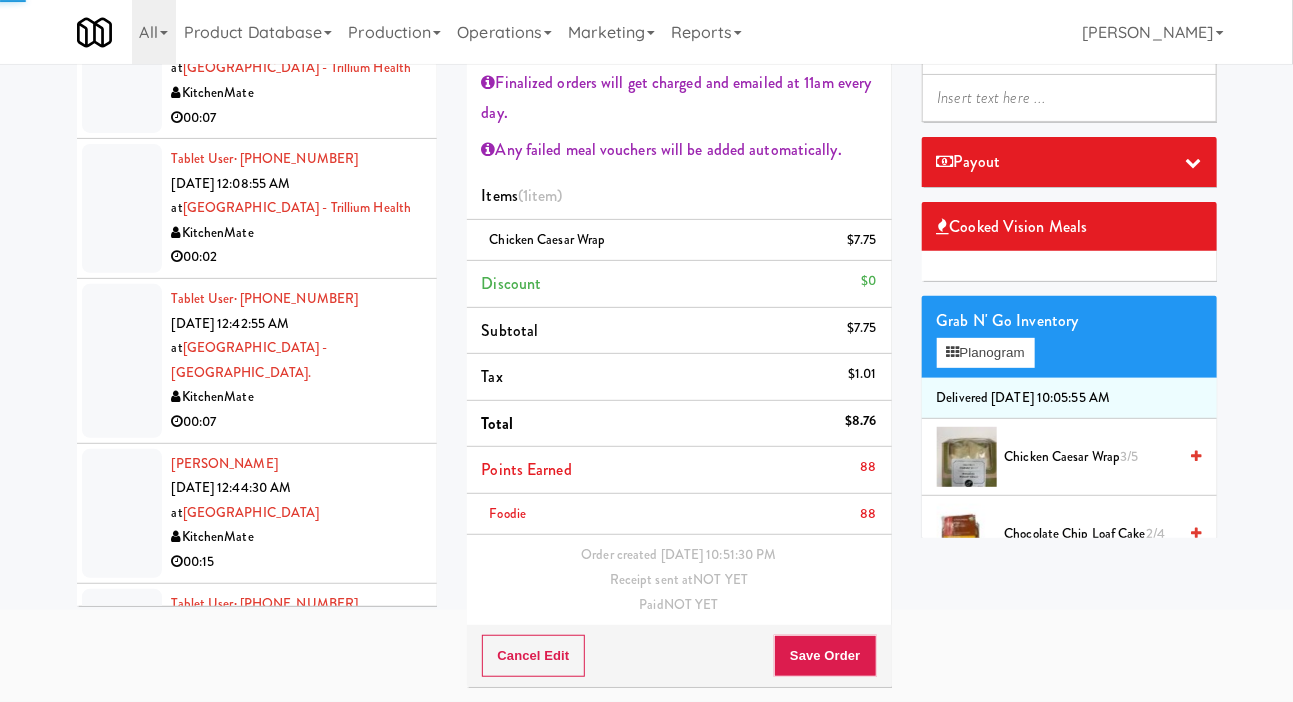 click at bounding box center [122, -72] 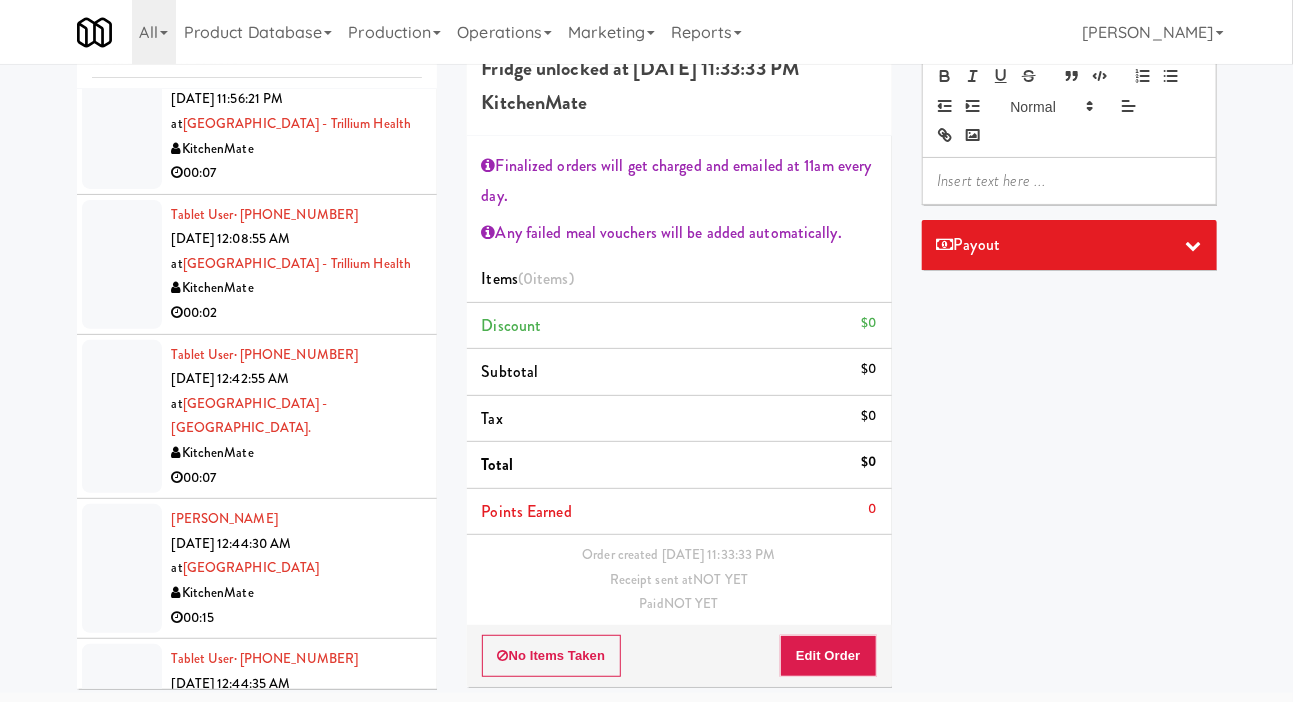scroll, scrollTop: 3915, scrollLeft: 0, axis: vertical 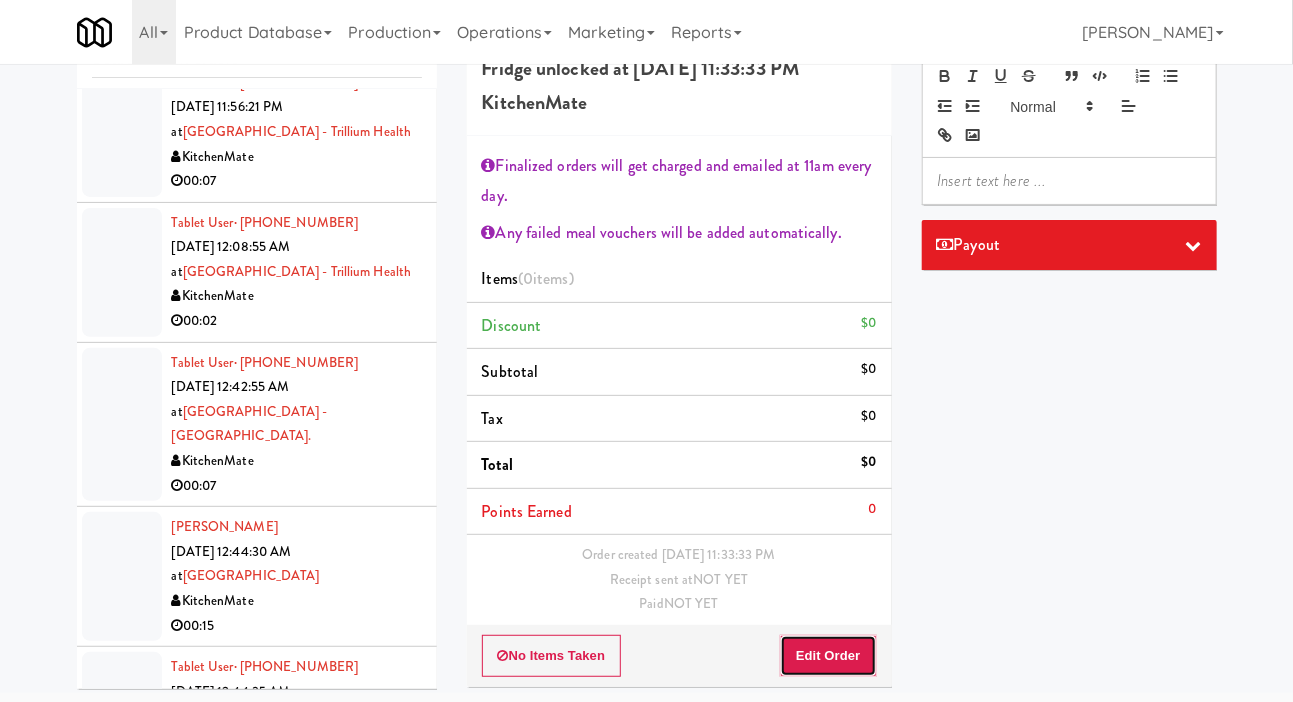 click on "Edit Order" at bounding box center [828, 656] 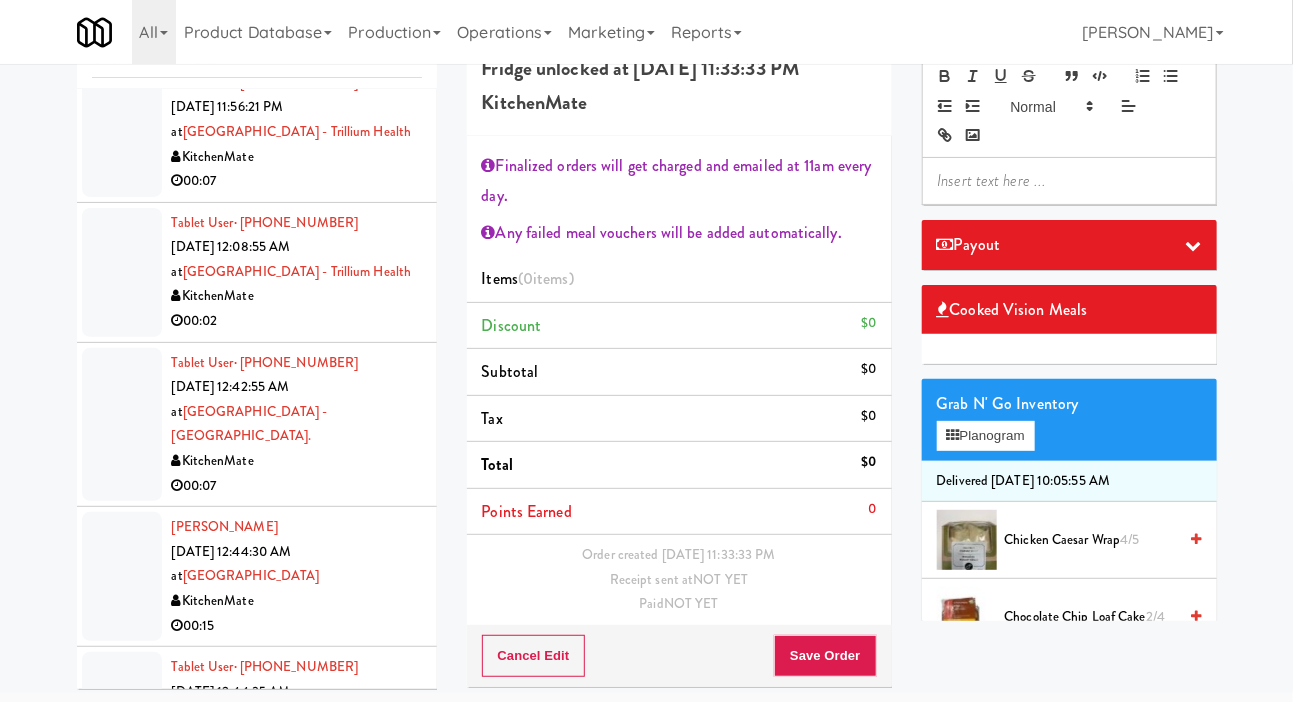 click on "Chicken Caesar Wrap  4/5" at bounding box center (1091, 540) 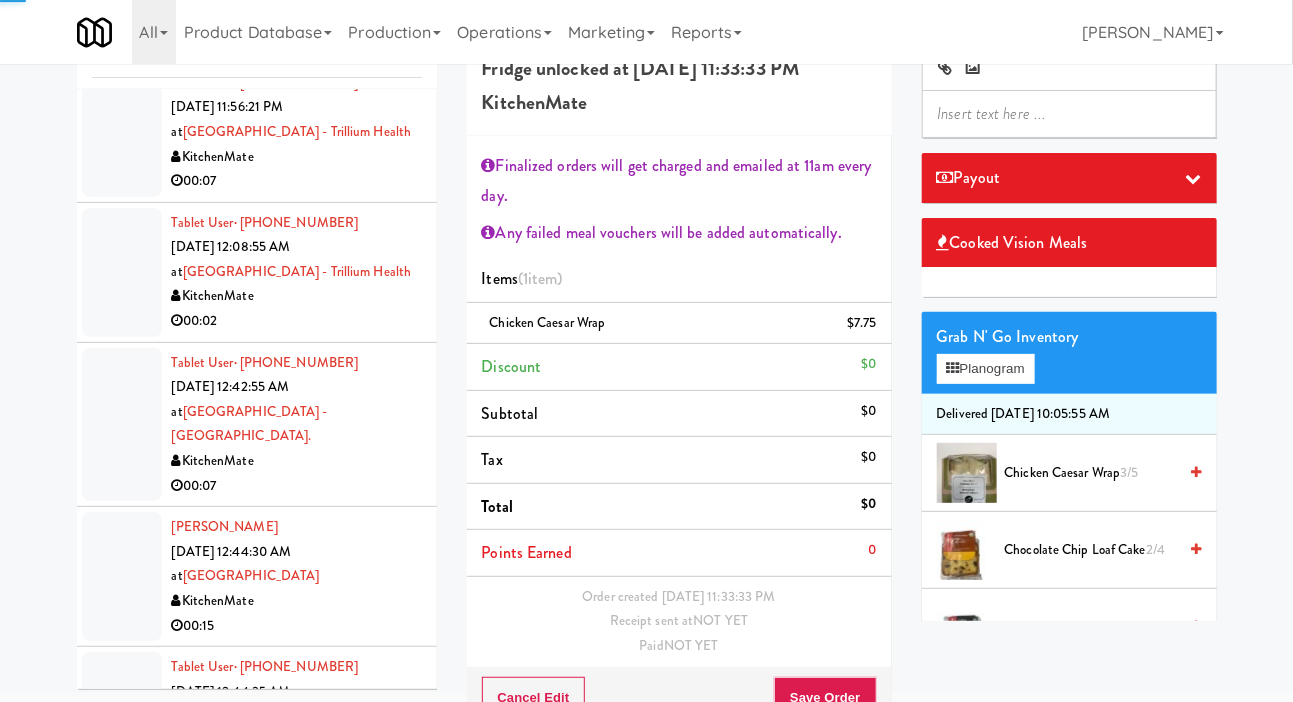 scroll, scrollTop: 109, scrollLeft: 0, axis: vertical 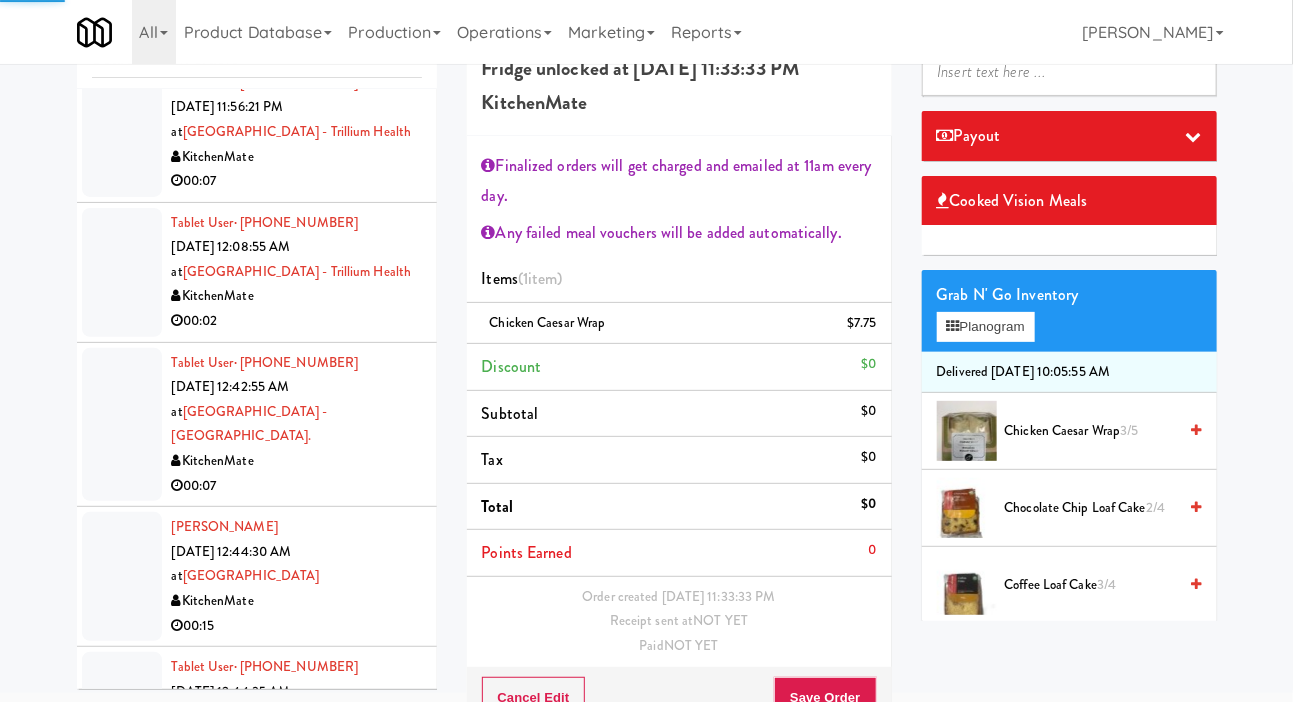 click on "Chocolate Chip Loaf Cake  2/4" at bounding box center [1091, 508] 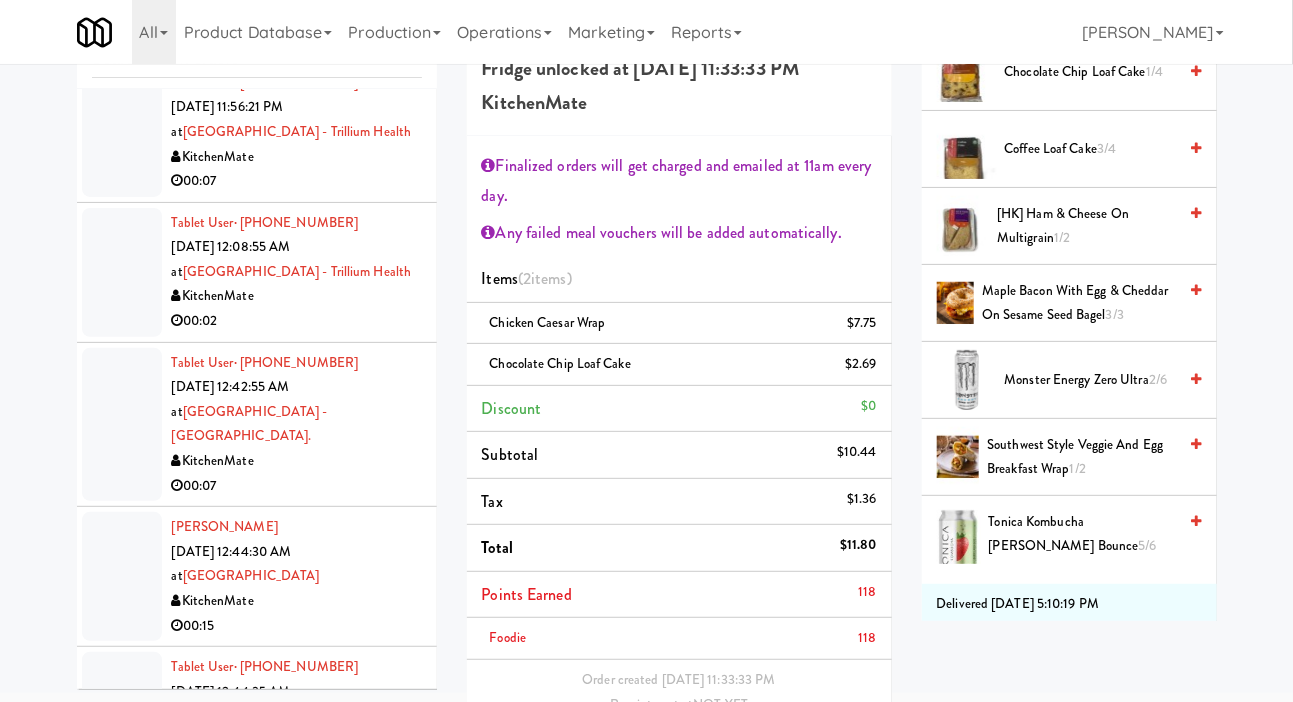 click on "3/3" at bounding box center (1115, 314) 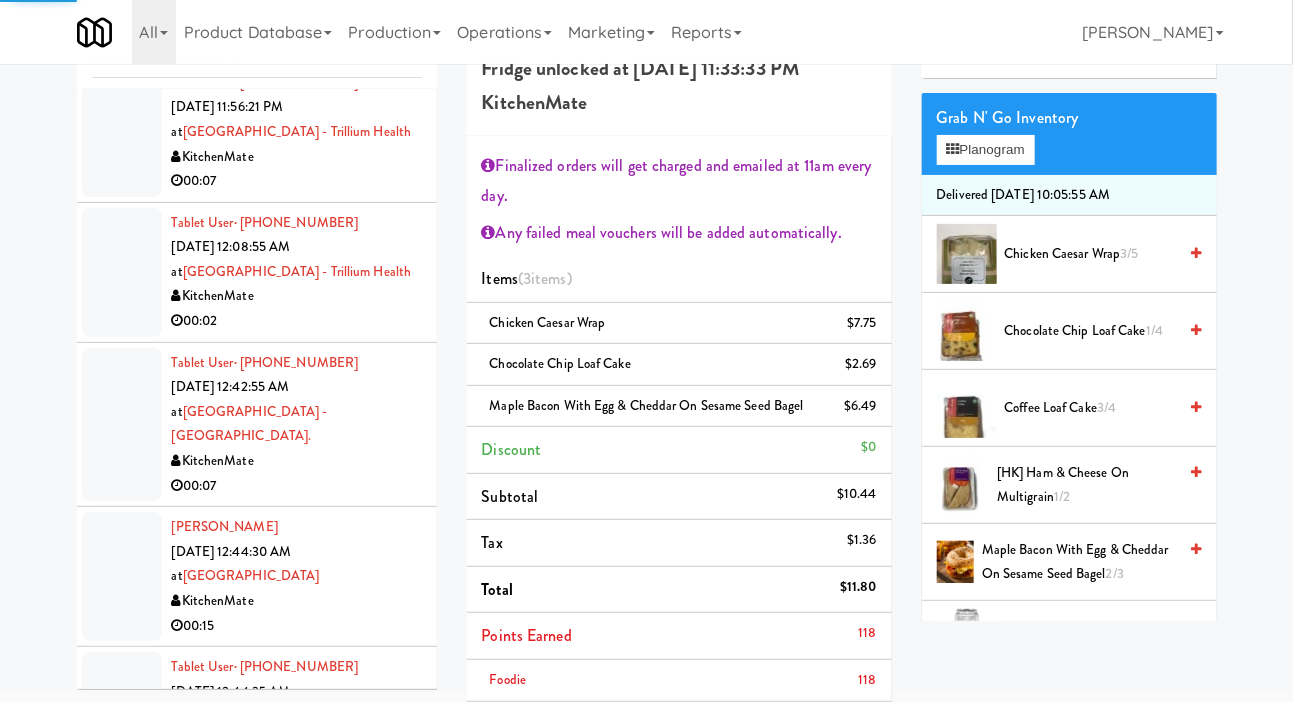 scroll, scrollTop: 0, scrollLeft: 0, axis: both 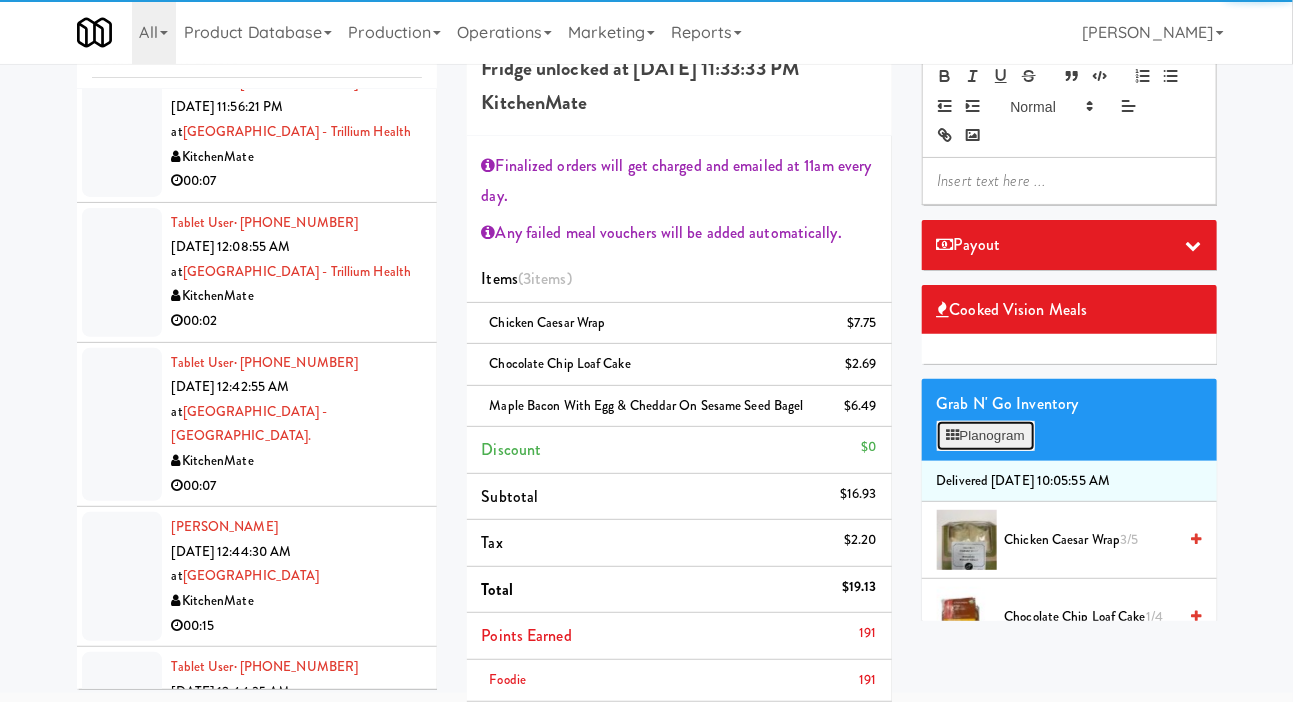 click on "Planogram" at bounding box center (986, 436) 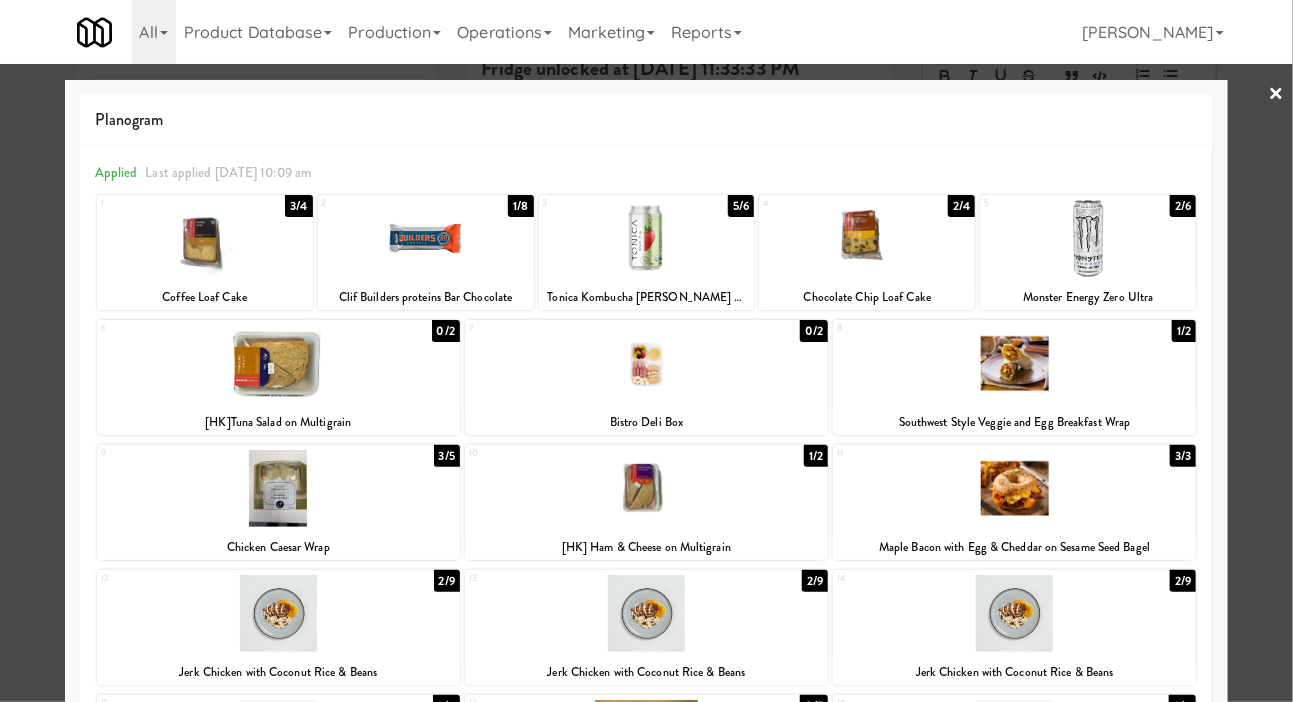 click at bounding box center (646, 351) 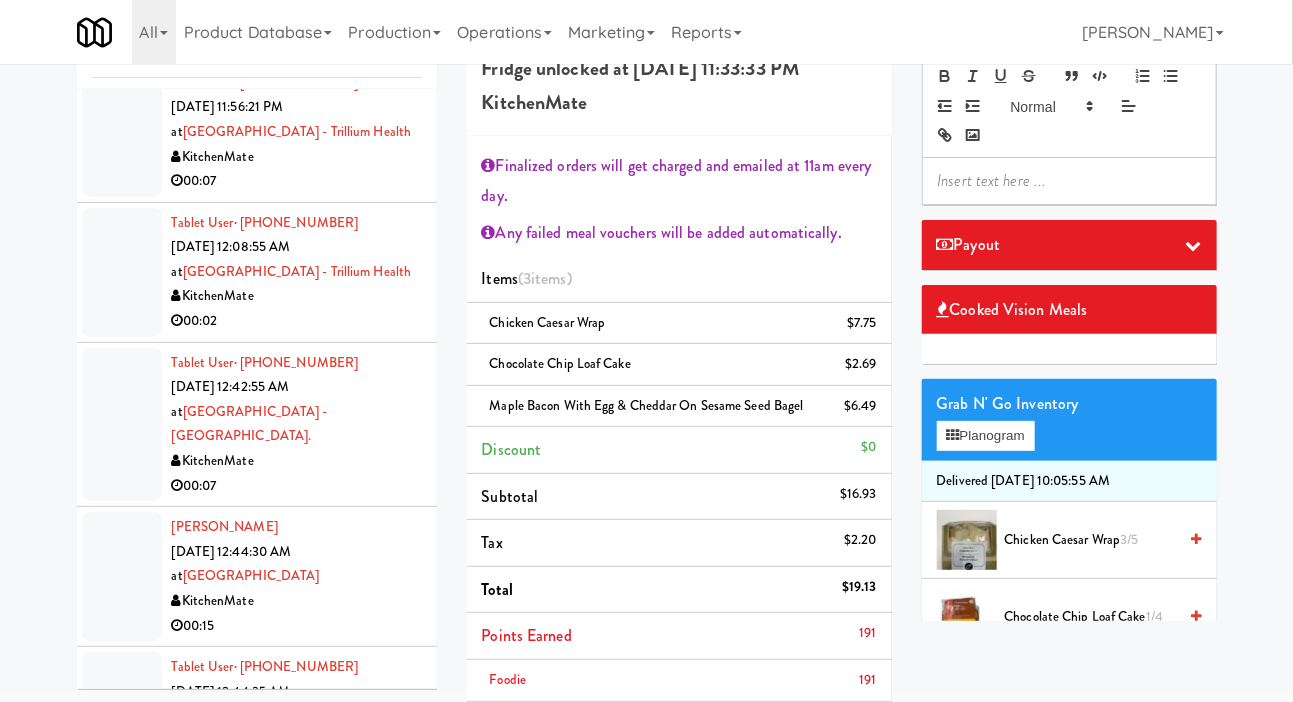 scroll, scrollTop: 151, scrollLeft: 0, axis: vertical 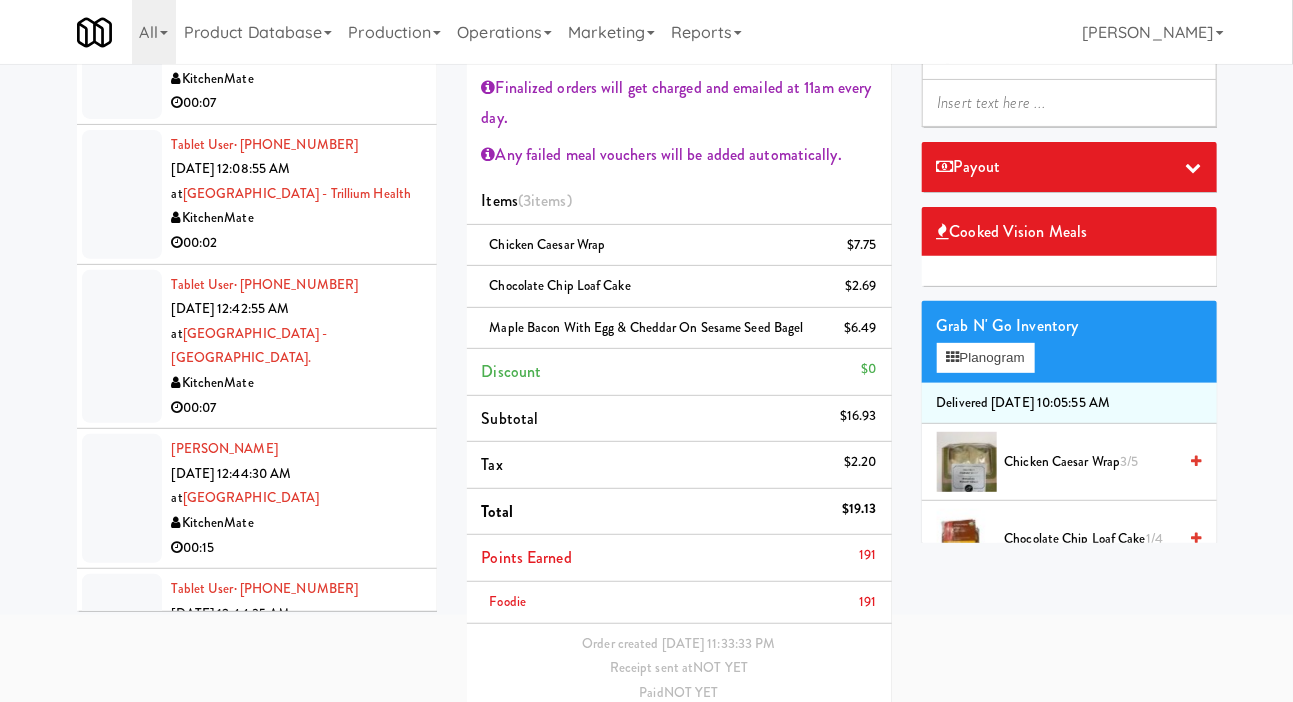 click on "Save Order" at bounding box center (825, 744) 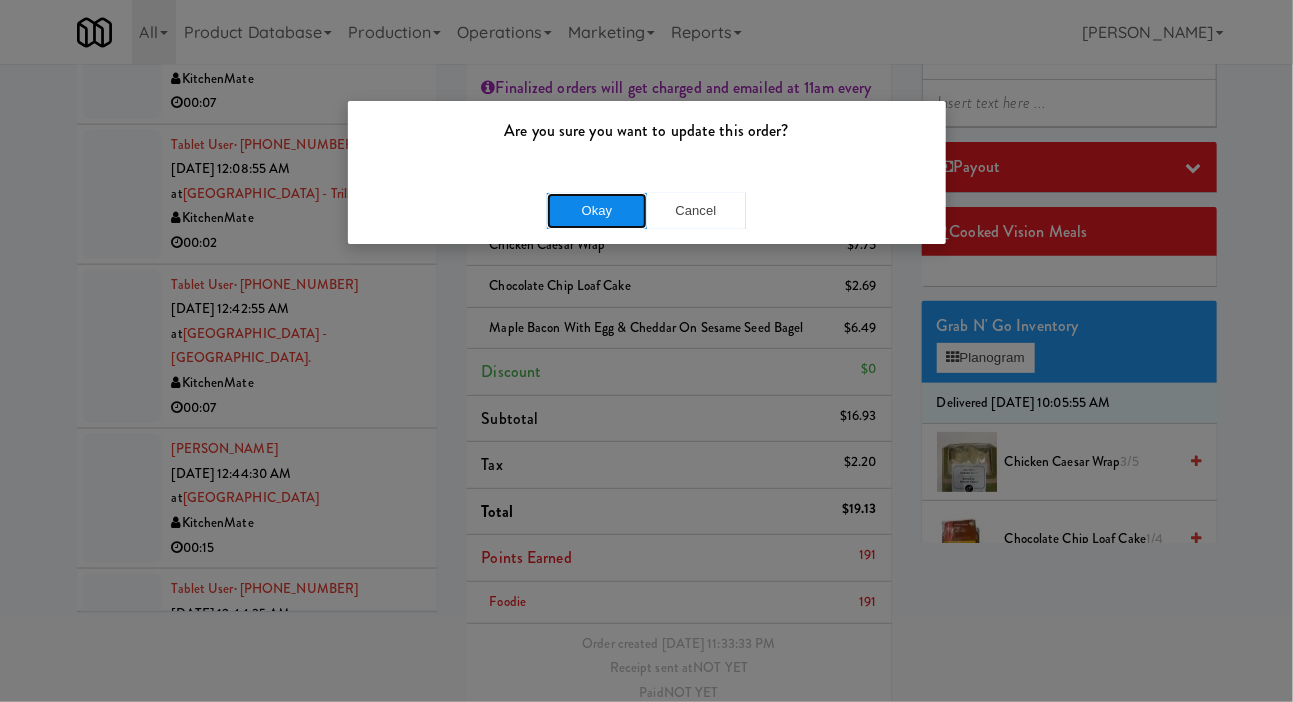 click on "Okay" at bounding box center [597, 211] 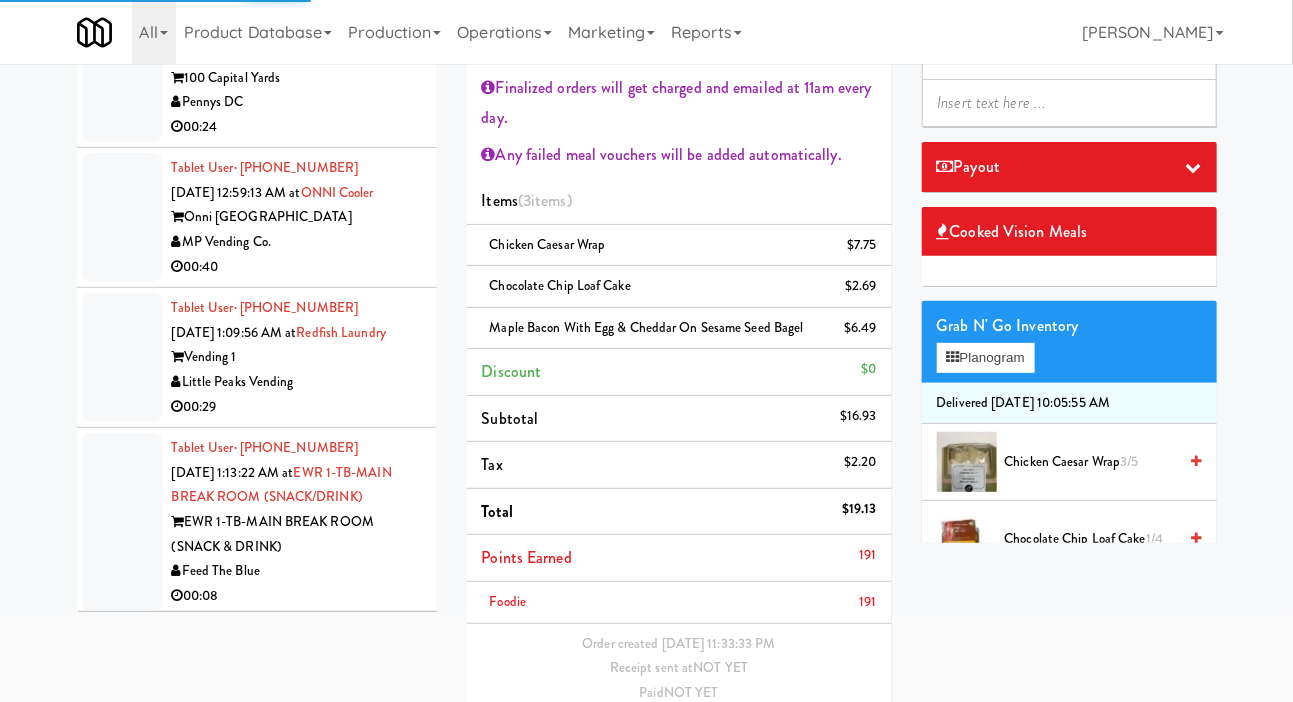 scroll, scrollTop: 4814, scrollLeft: 0, axis: vertical 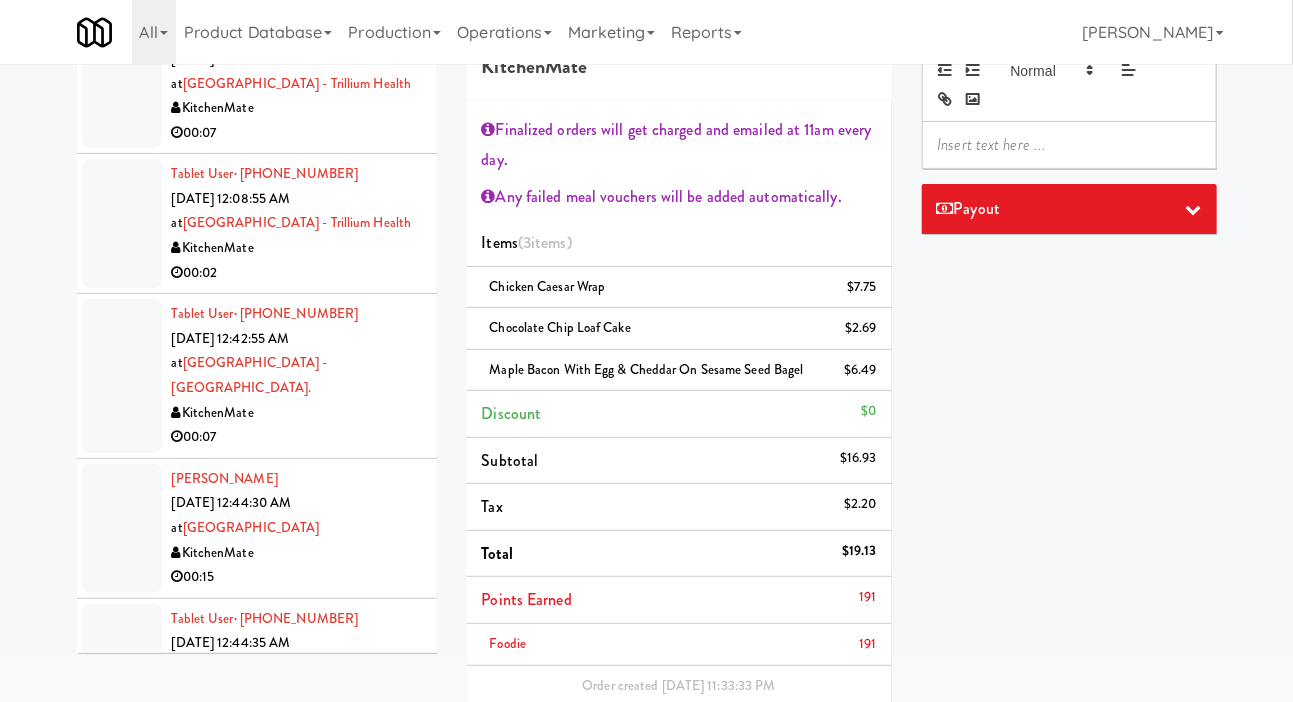 click at bounding box center (122, 83) 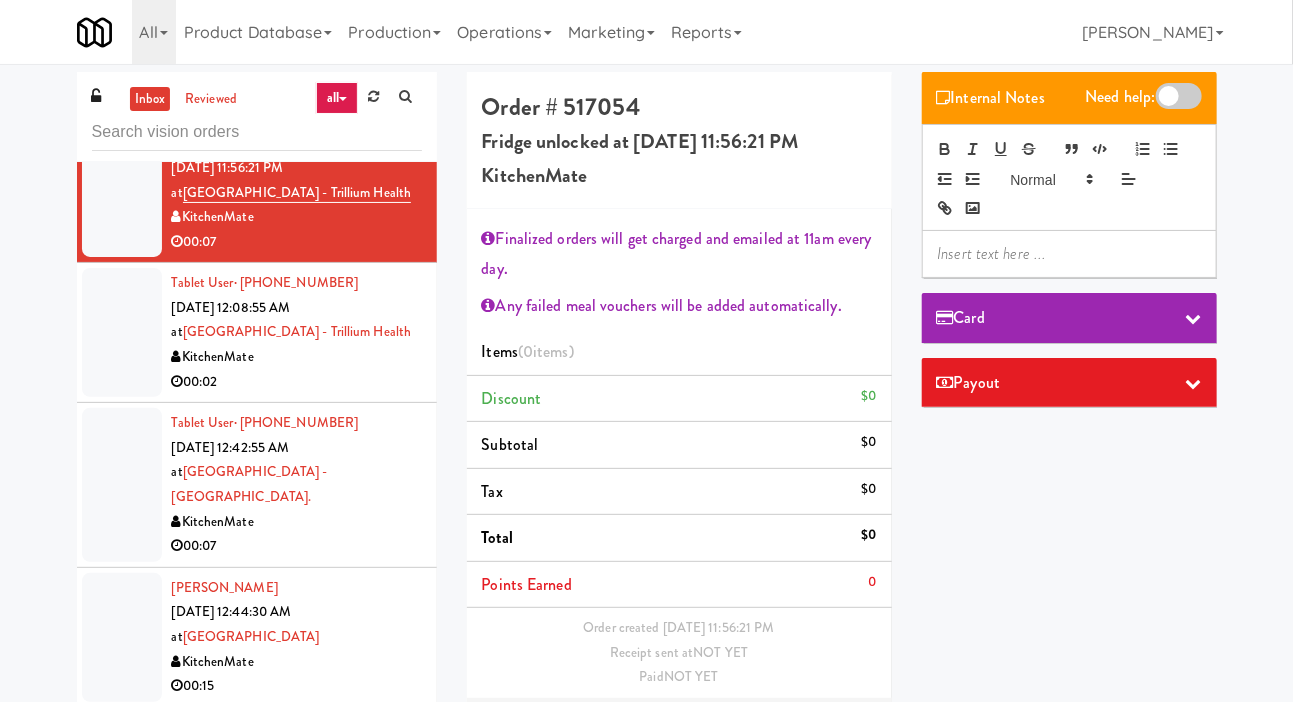 scroll, scrollTop: 92, scrollLeft: 0, axis: vertical 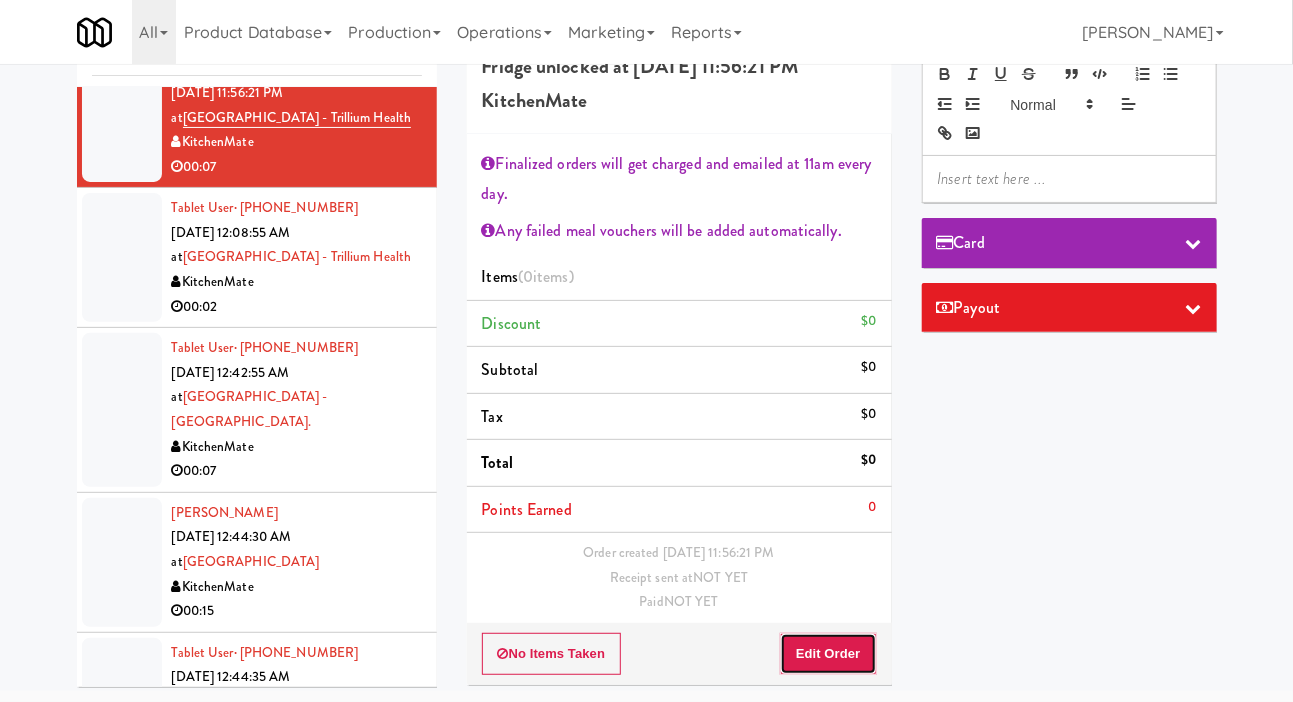click on "Edit Order" at bounding box center (828, 654) 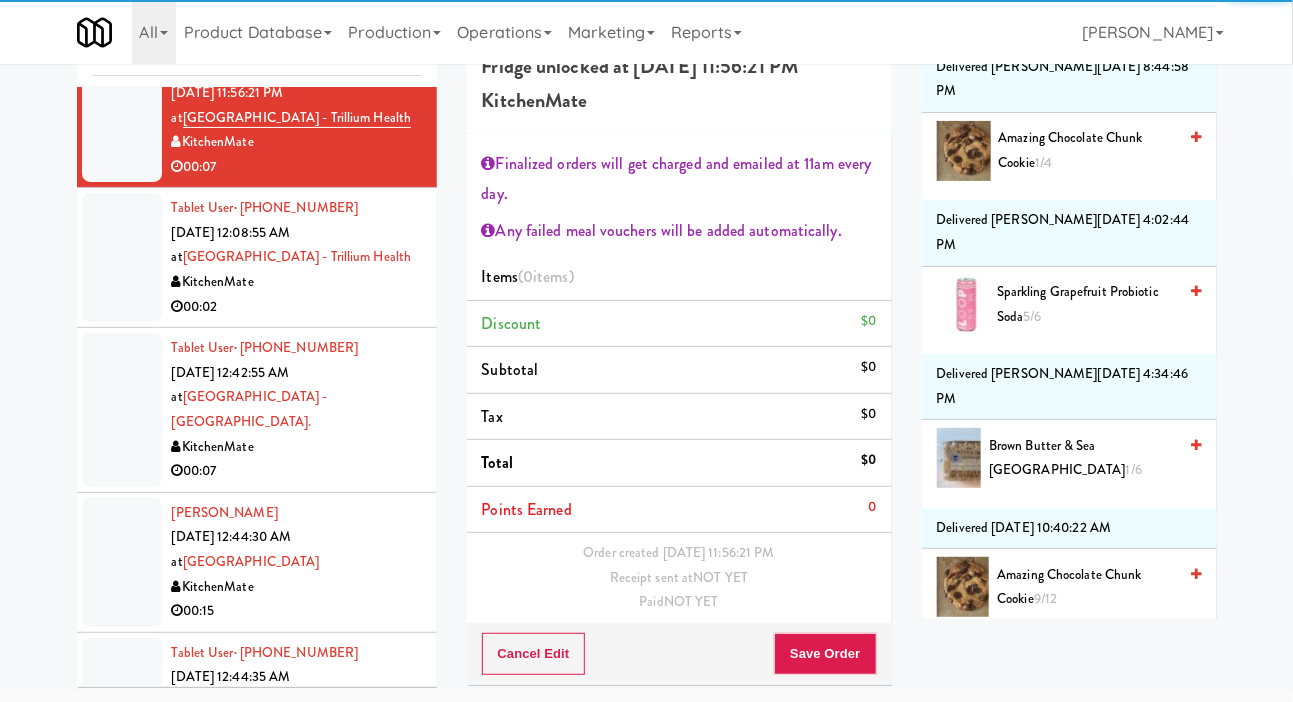 scroll, scrollTop: 1391, scrollLeft: 0, axis: vertical 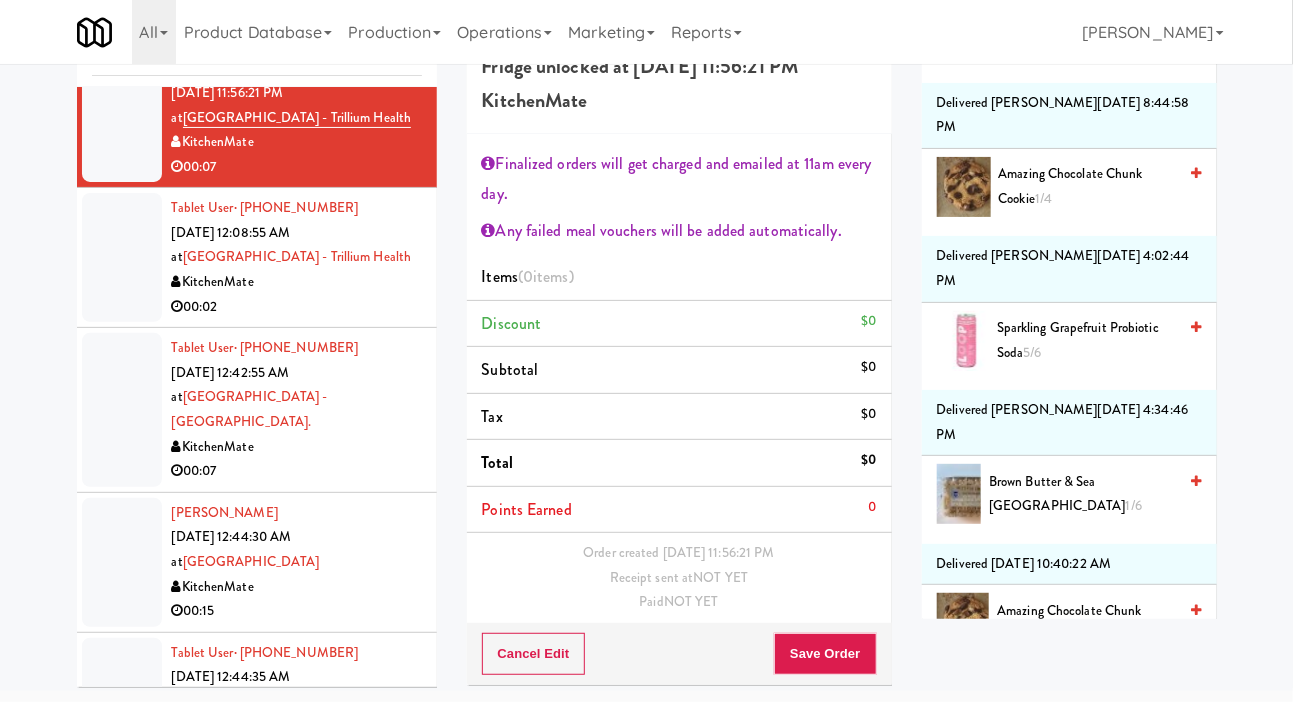 click on "Sparkling Grapefruit Probiotic Soda  5/6" at bounding box center (1086, 340) 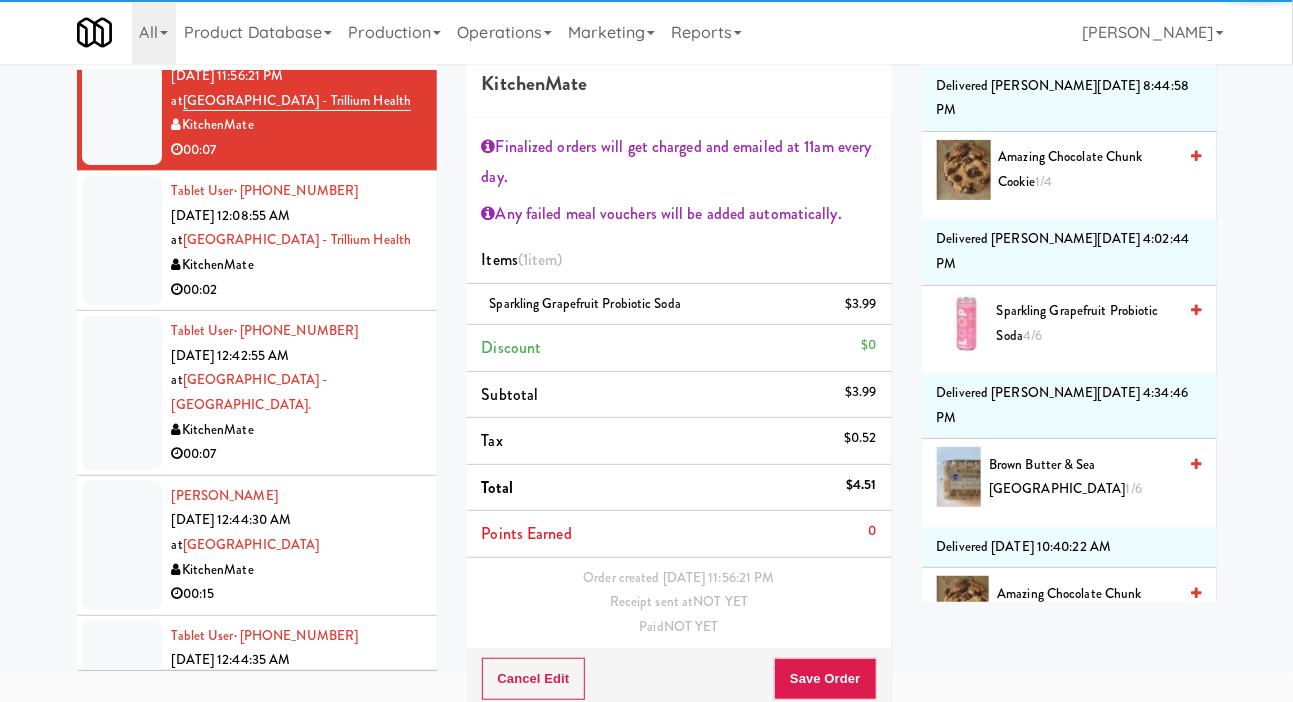 scroll, scrollTop: 27, scrollLeft: 0, axis: vertical 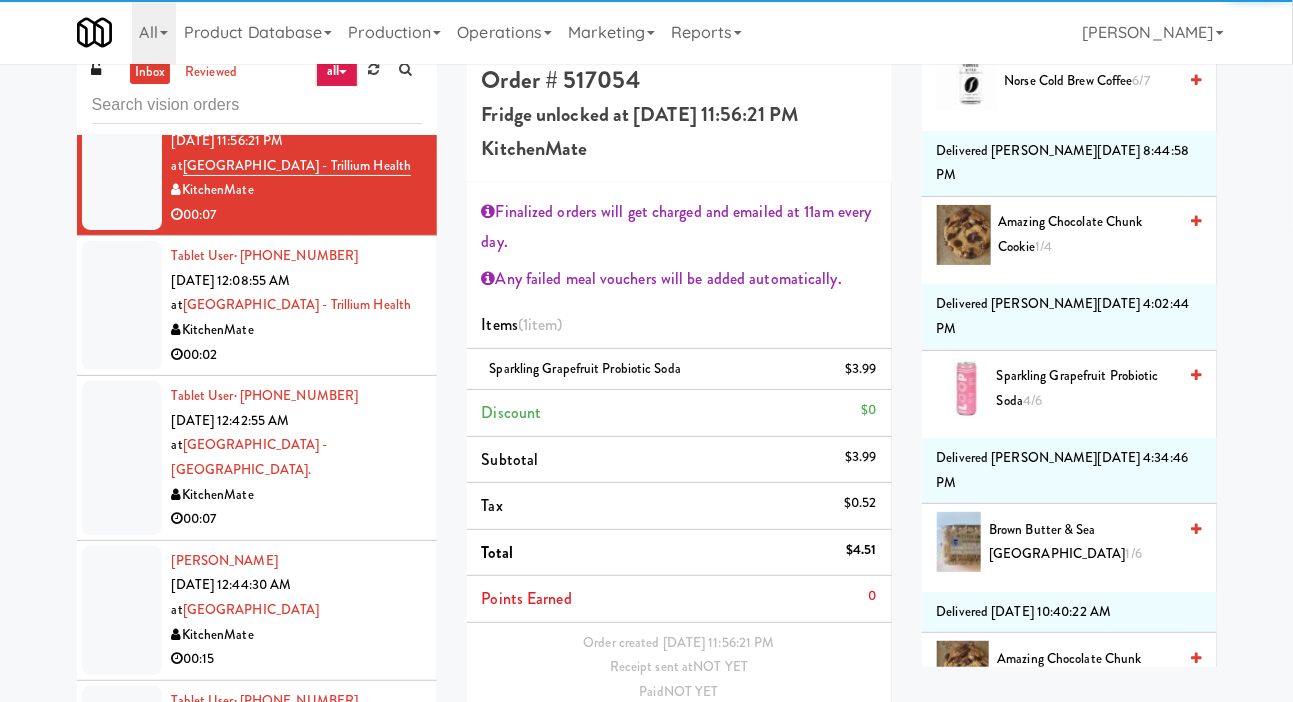 click on "Save Order" at bounding box center (825, 744) 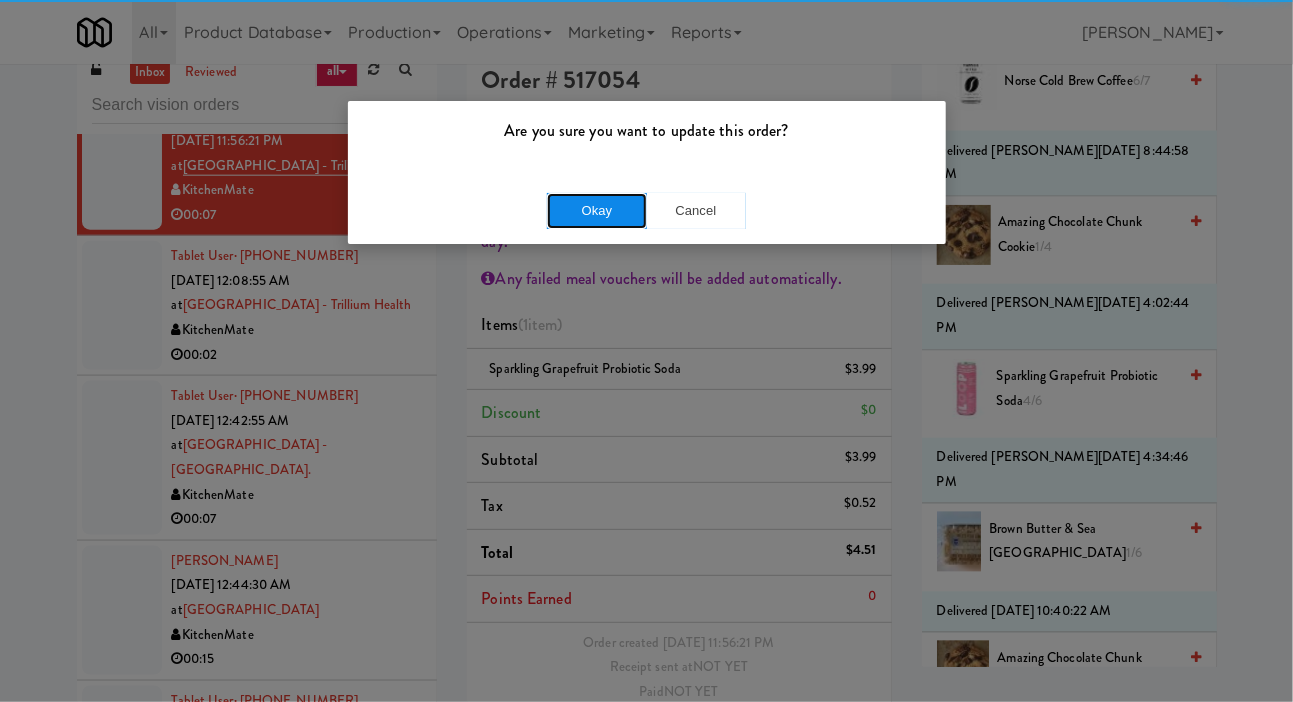 click on "Okay" at bounding box center (597, 211) 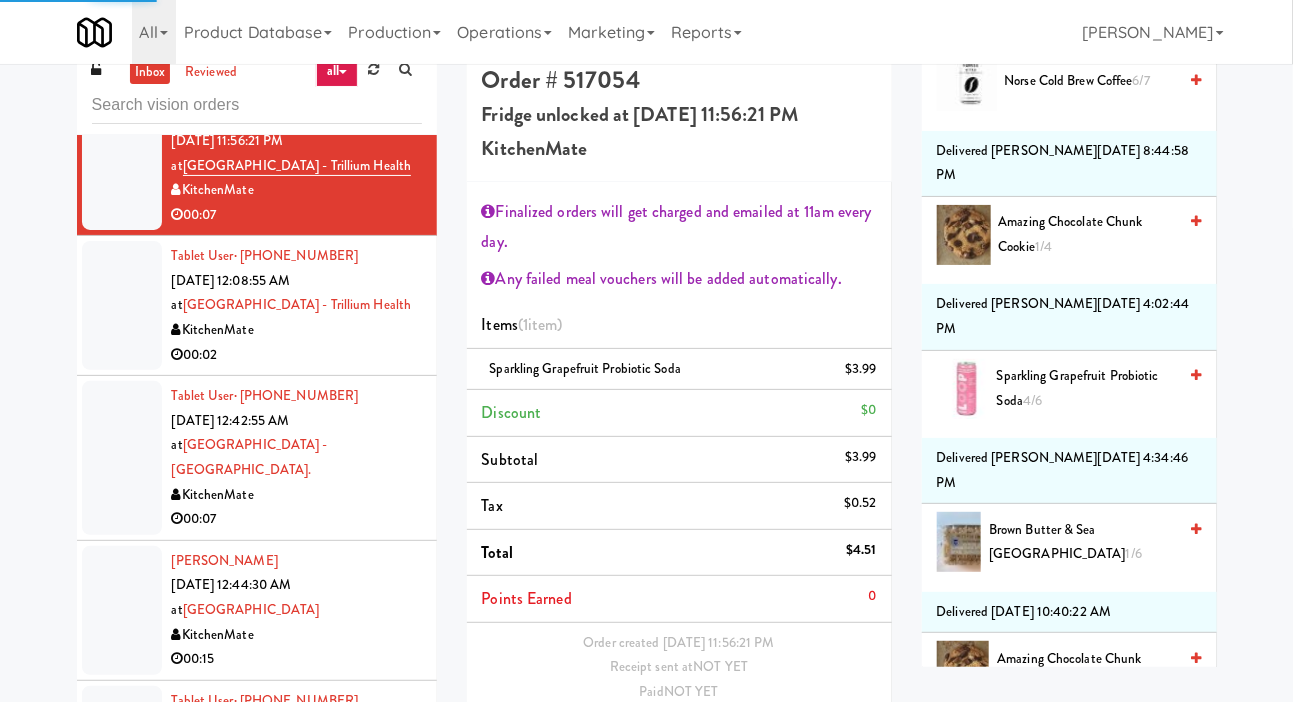 scroll, scrollTop: 0, scrollLeft: 0, axis: both 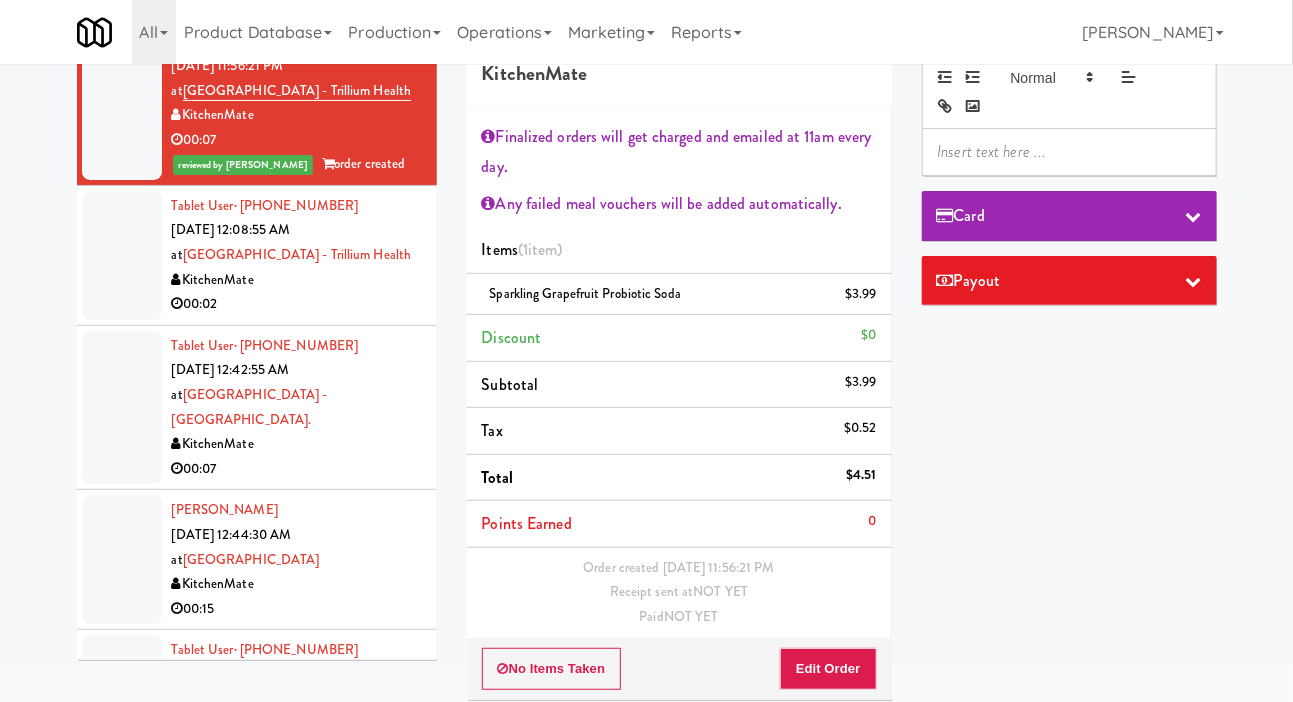 click on "Paid  NOT YET" at bounding box center (679, 617) 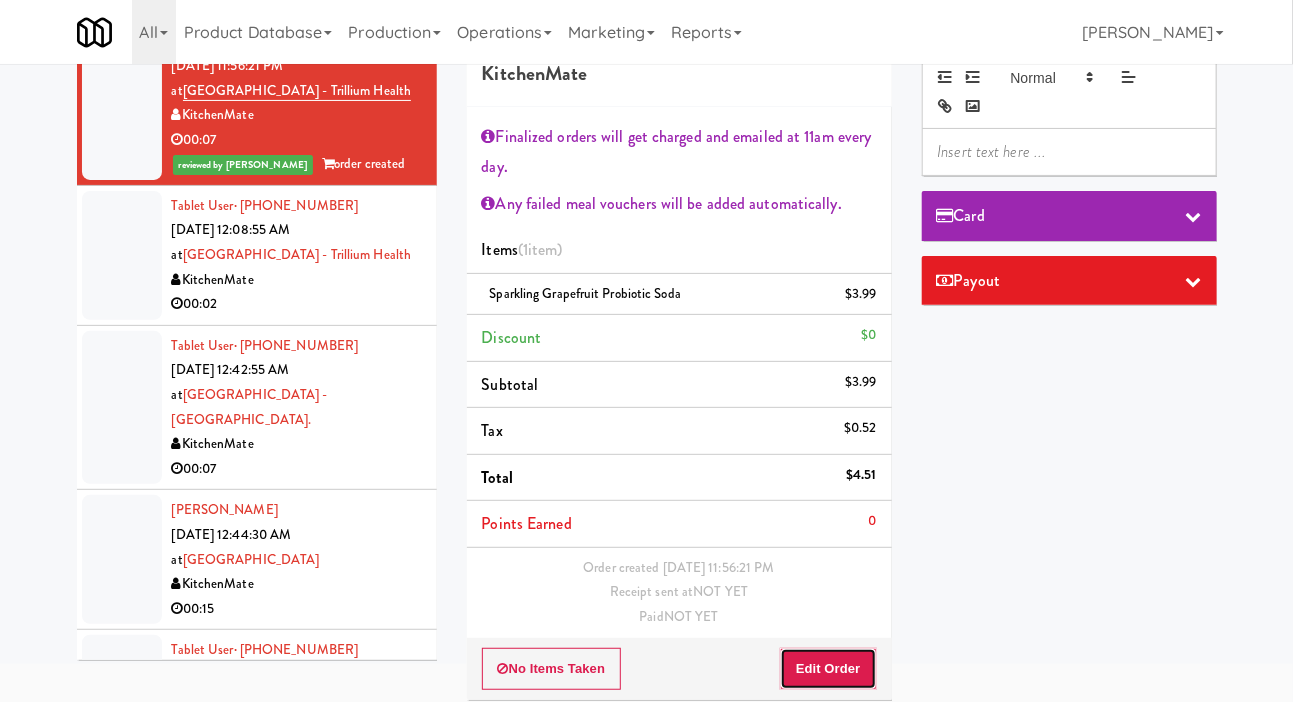 click on "Edit Order" at bounding box center [828, 669] 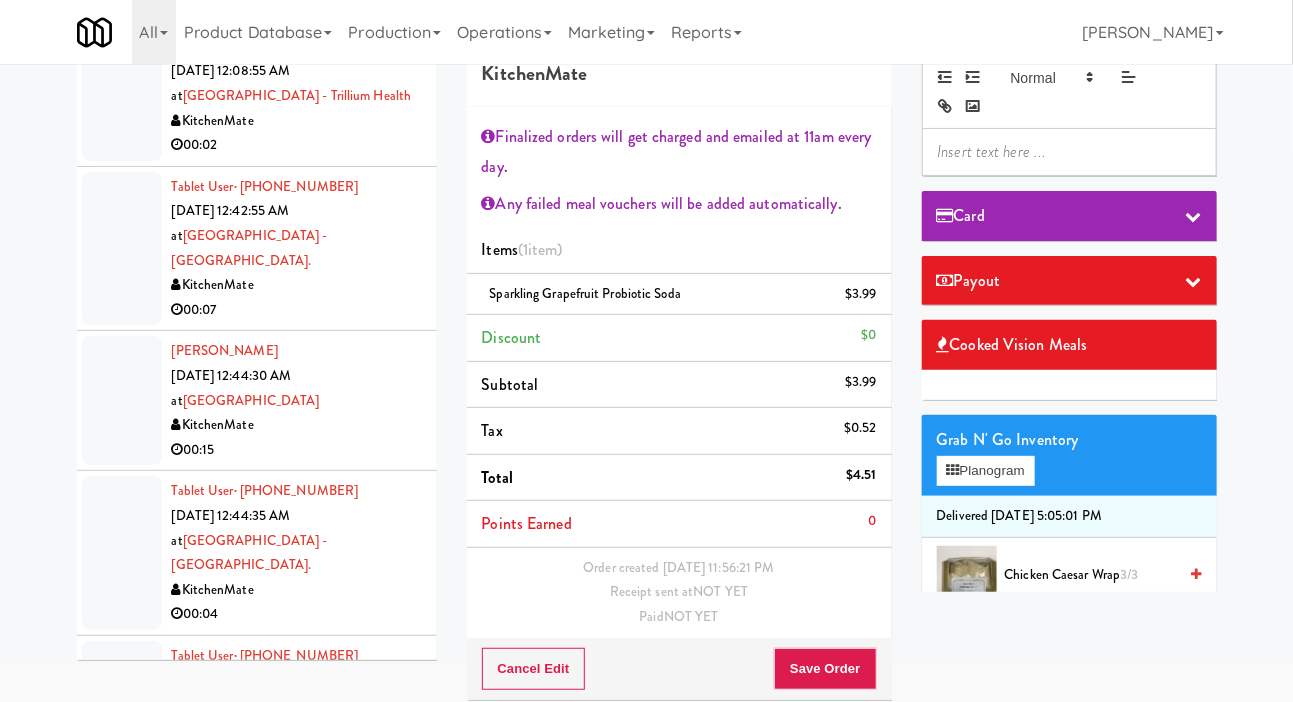 scroll, scrollTop: 4109, scrollLeft: 0, axis: vertical 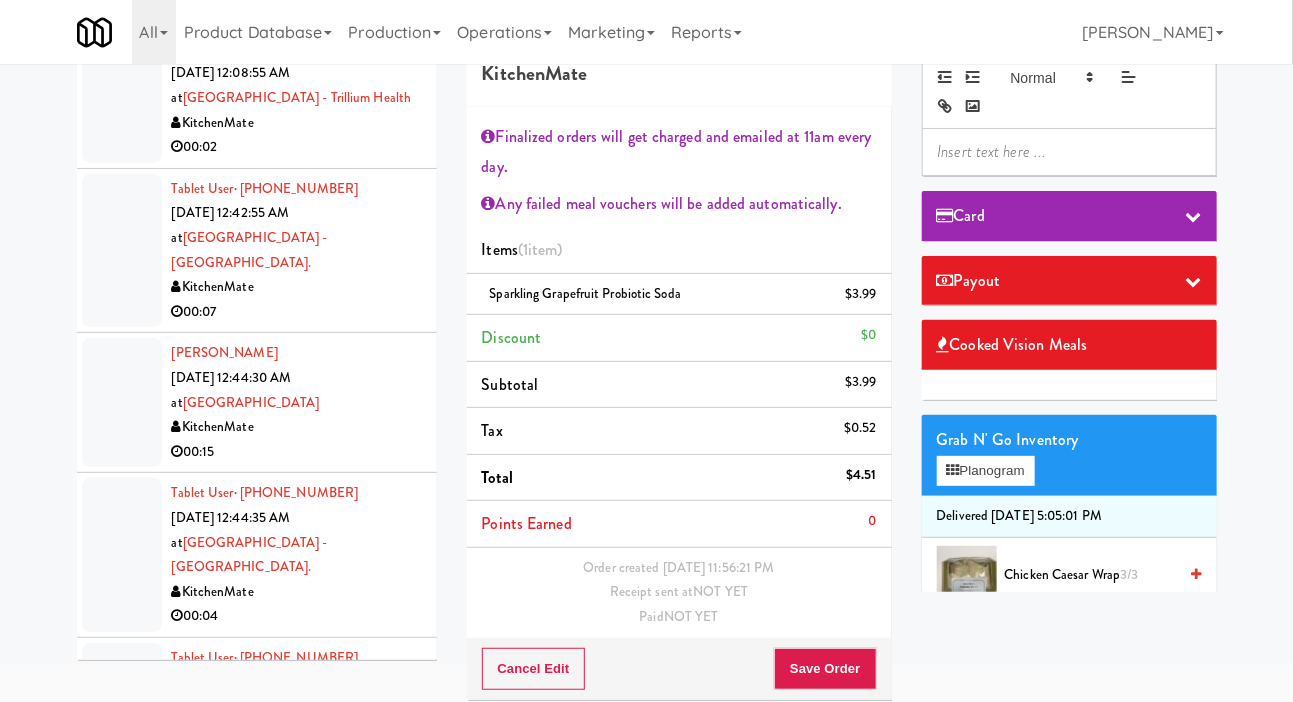 click at bounding box center [122, 98] 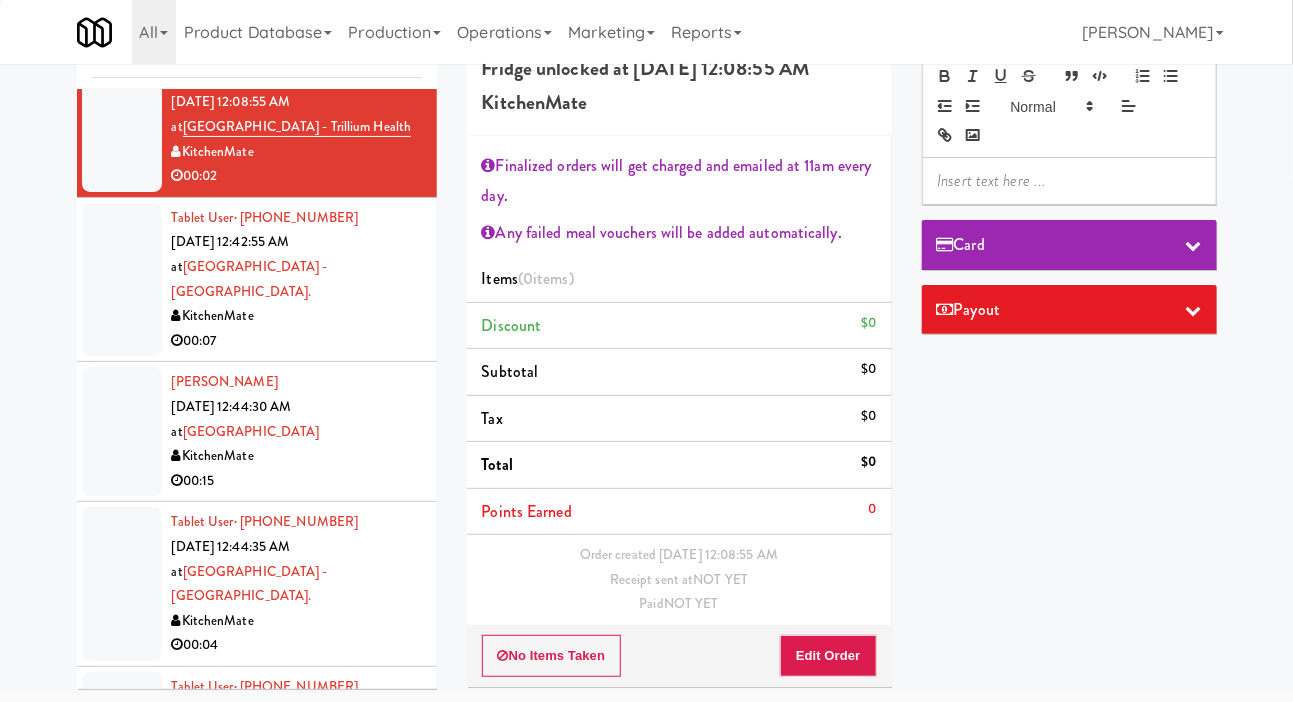 scroll, scrollTop: 92, scrollLeft: 0, axis: vertical 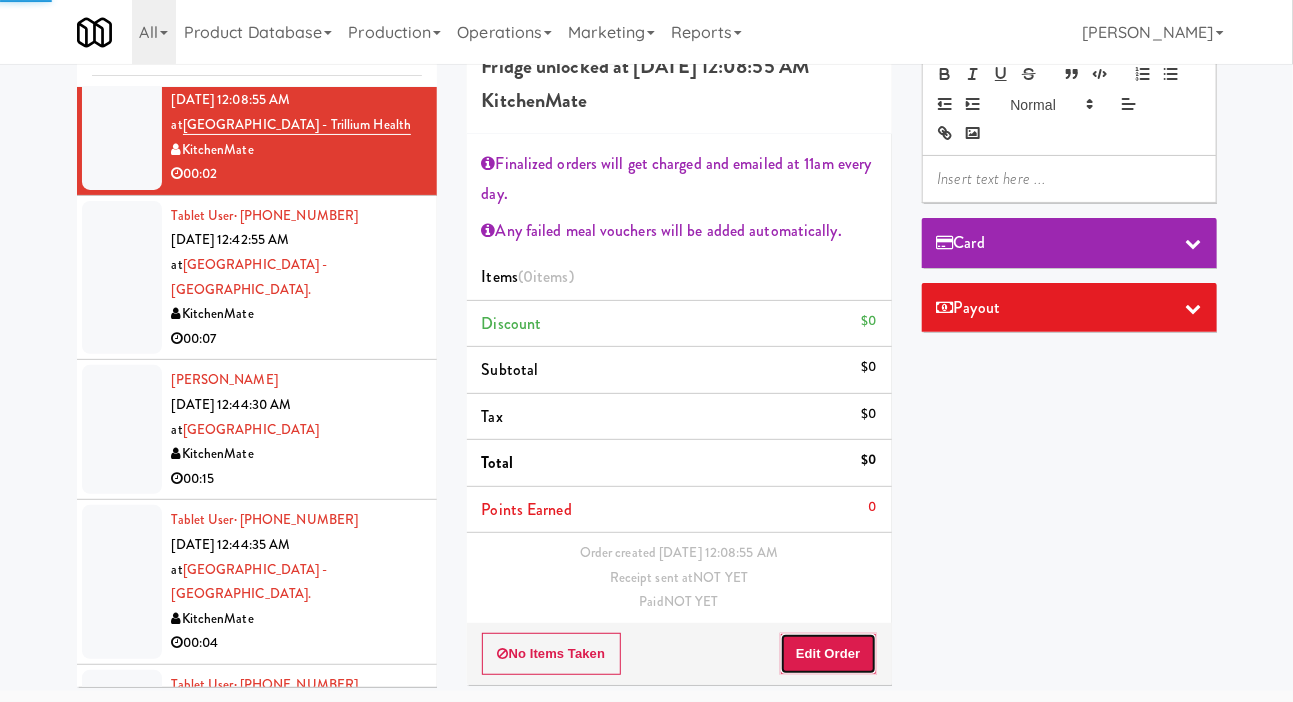 click on "Edit Order" at bounding box center (828, 654) 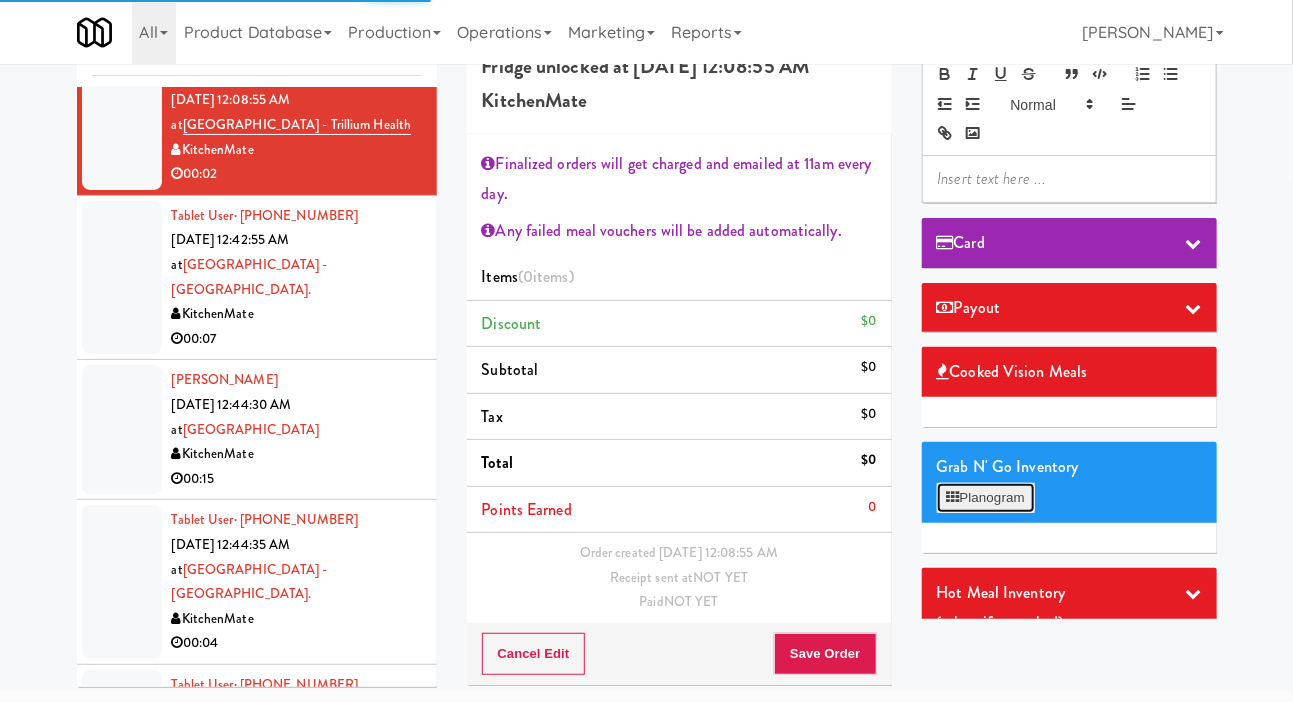 click on "Planogram" at bounding box center (986, 498) 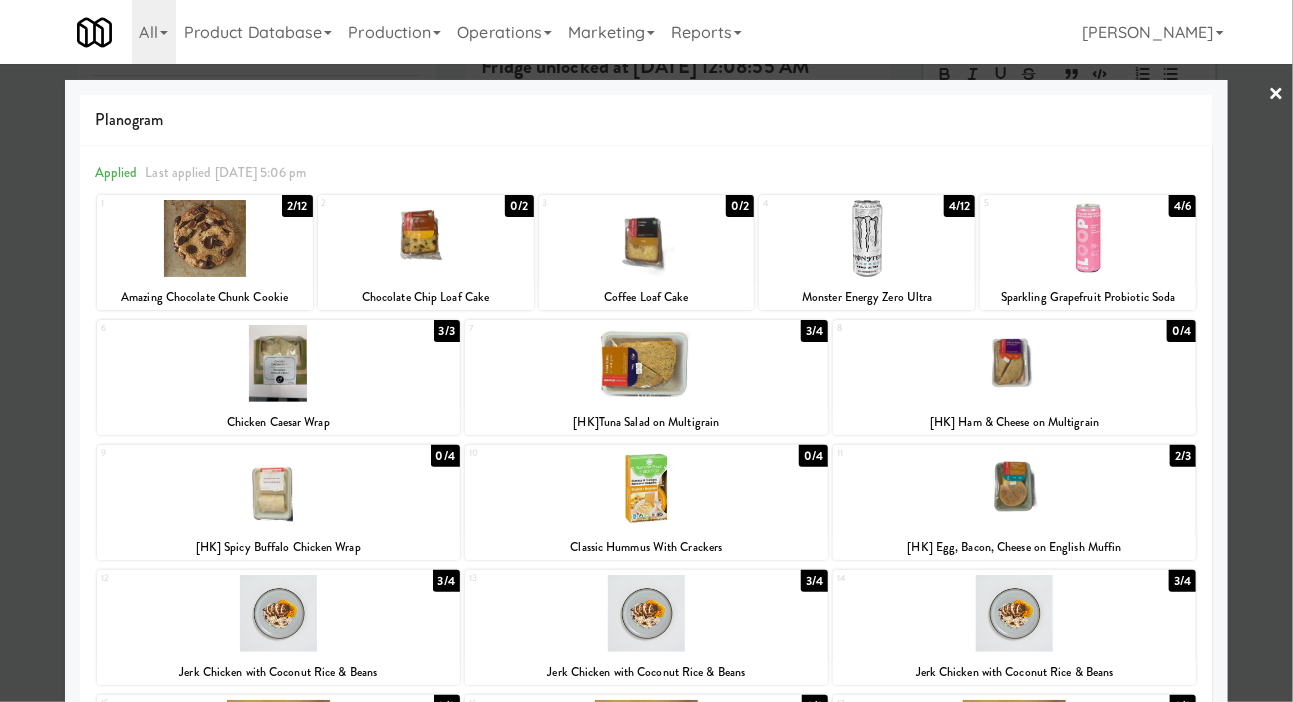 click at bounding box center (205, 238) 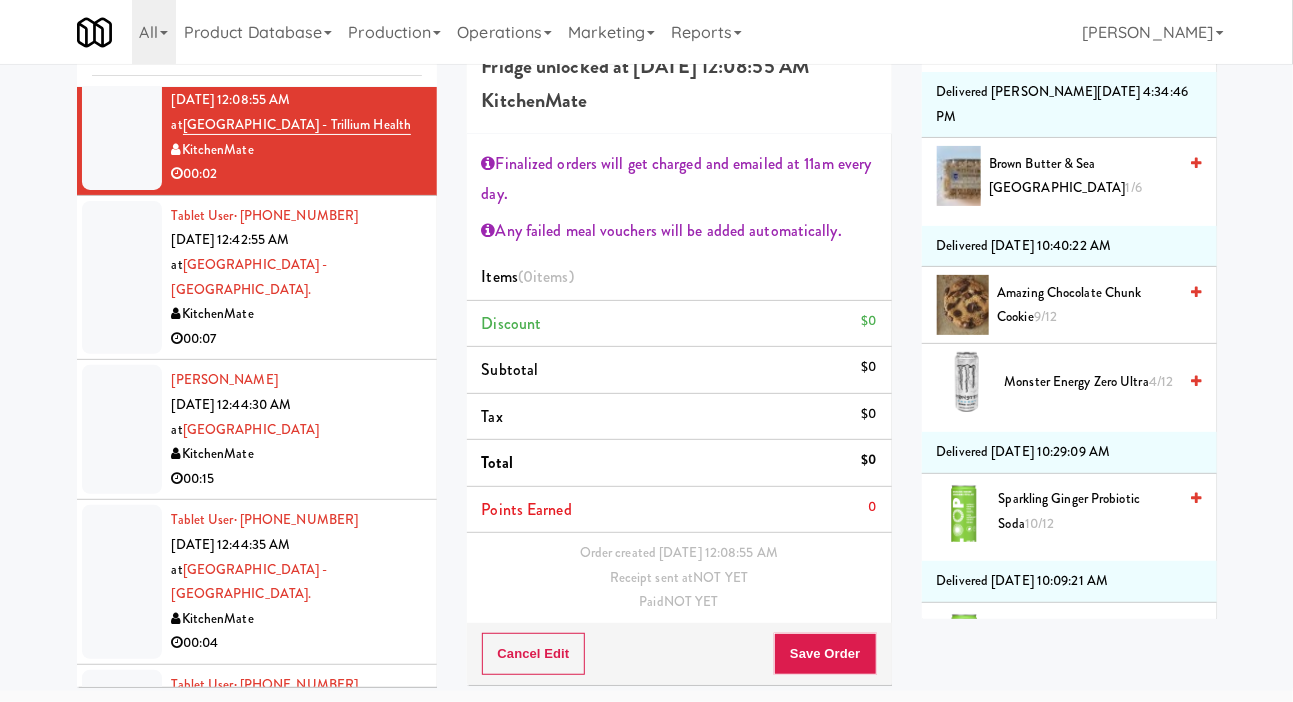 scroll, scrollTop: 1784, scrollLeft: 0, axis: vertical 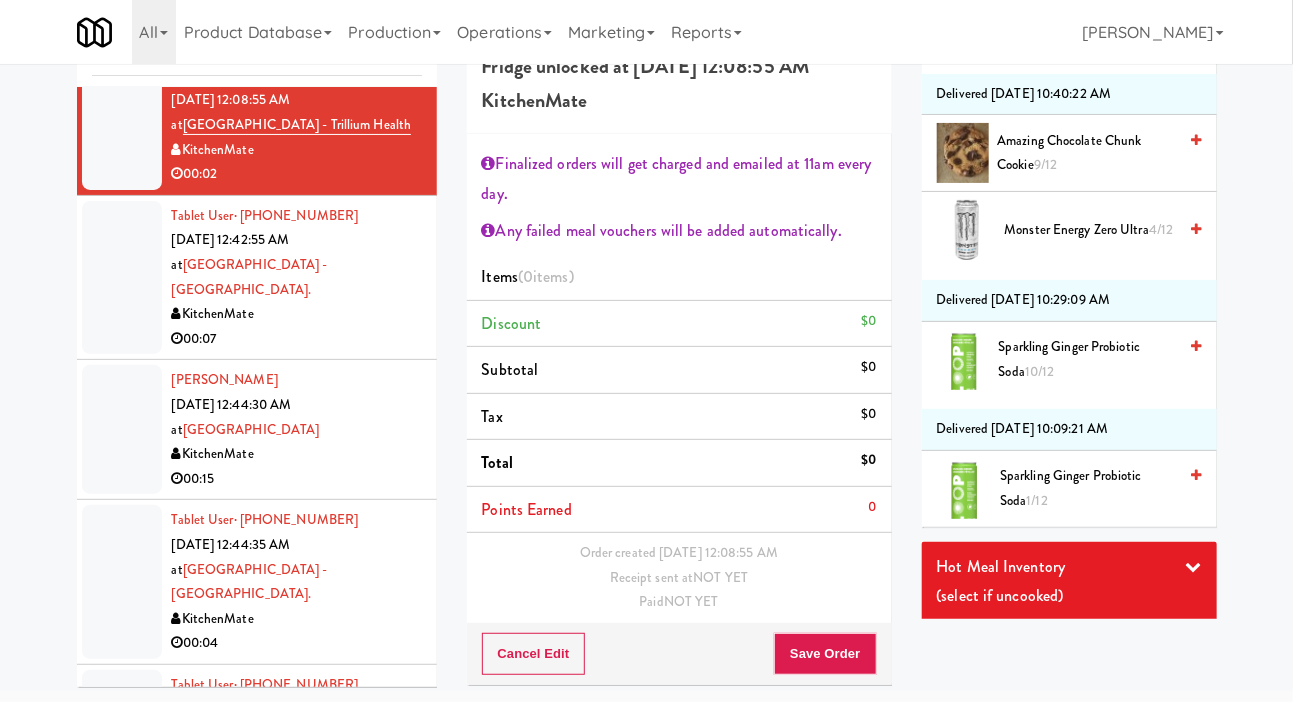 click on "Include previous static inventory" at bounding box center [1048, 804] 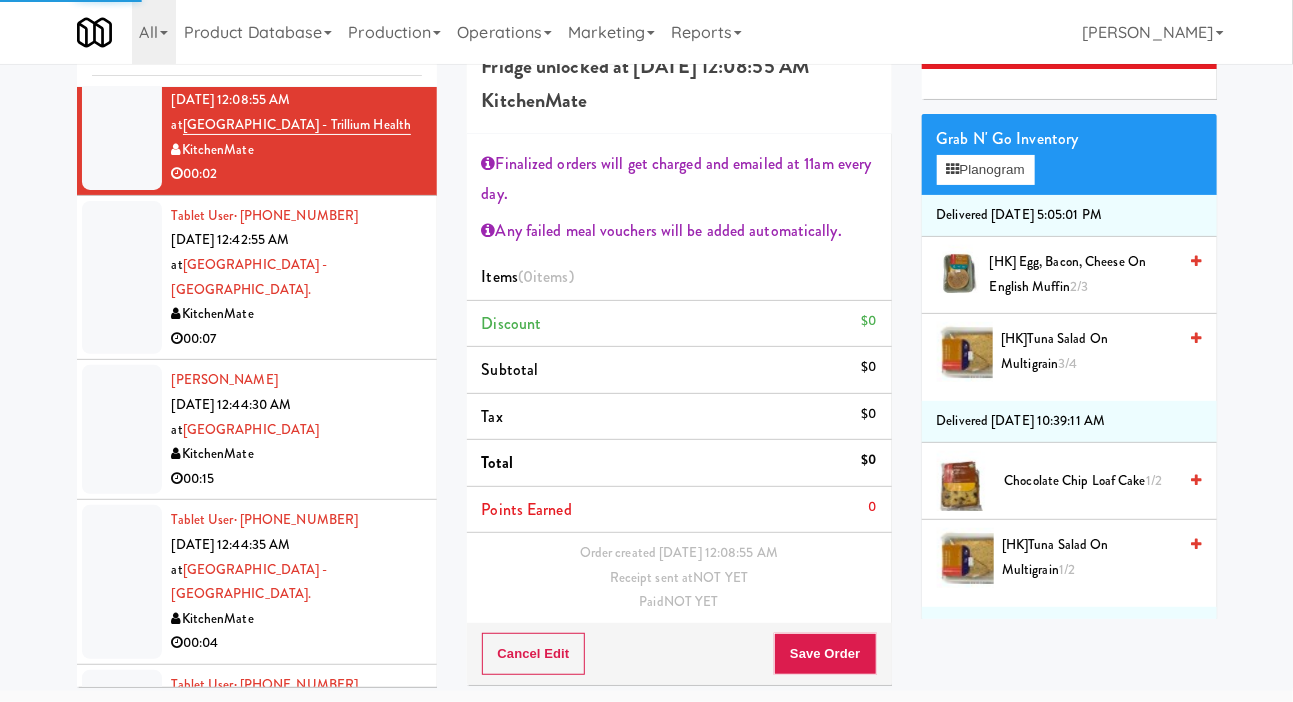 scroll, scrollTop: 0, scrollLeft: 0, axis: both 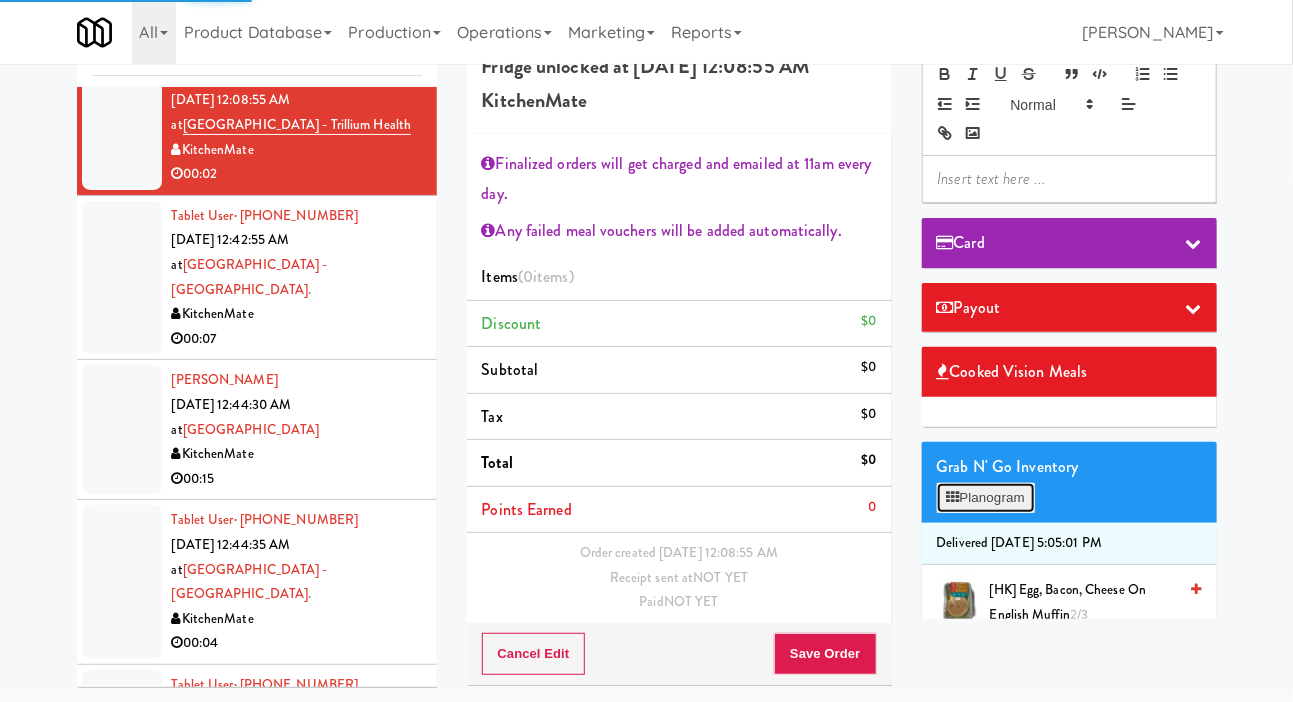 click on "Planogram" at bounding box center (986, 498) 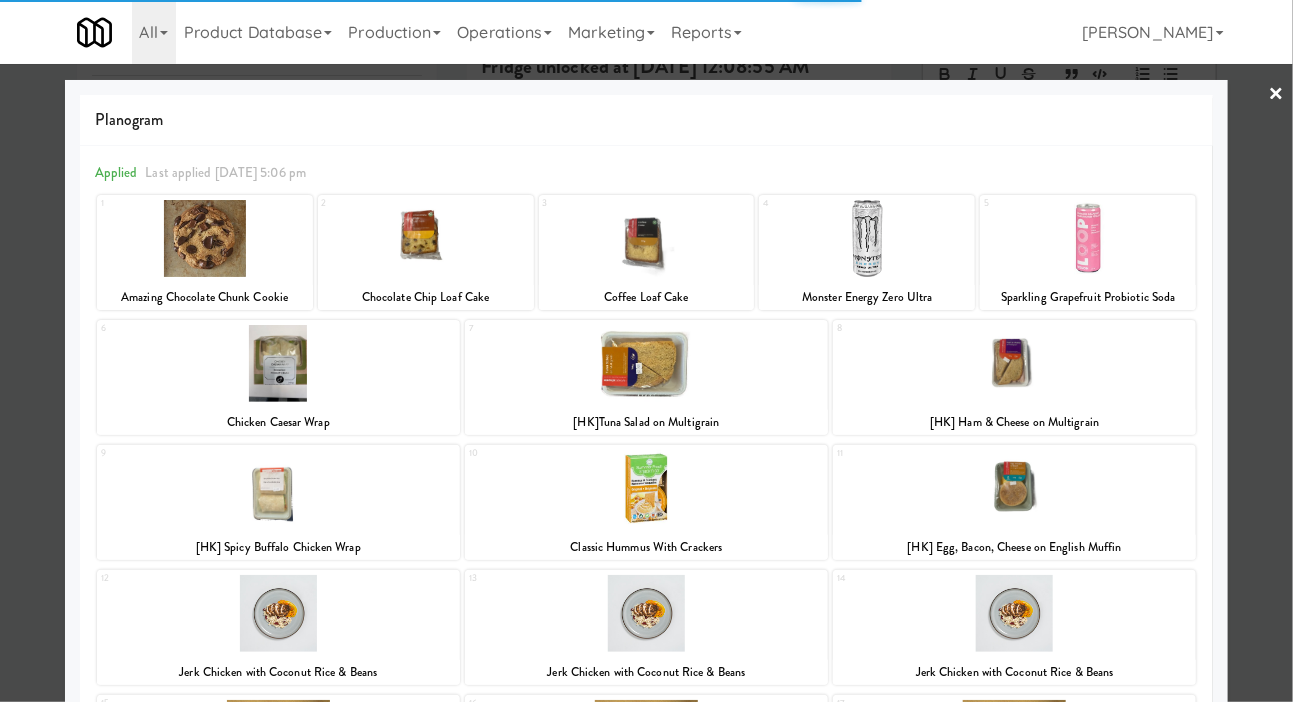 click at bounding box center [205, 238] 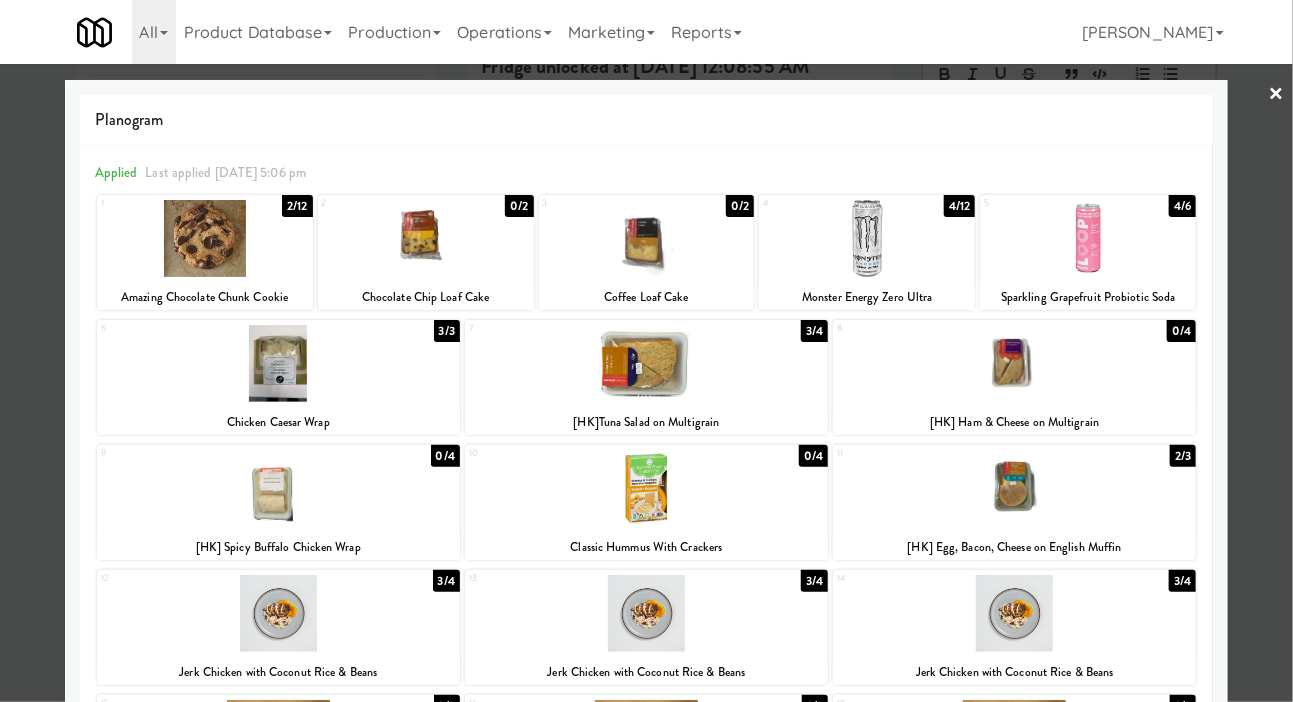 click at bounding box center (205, 238) 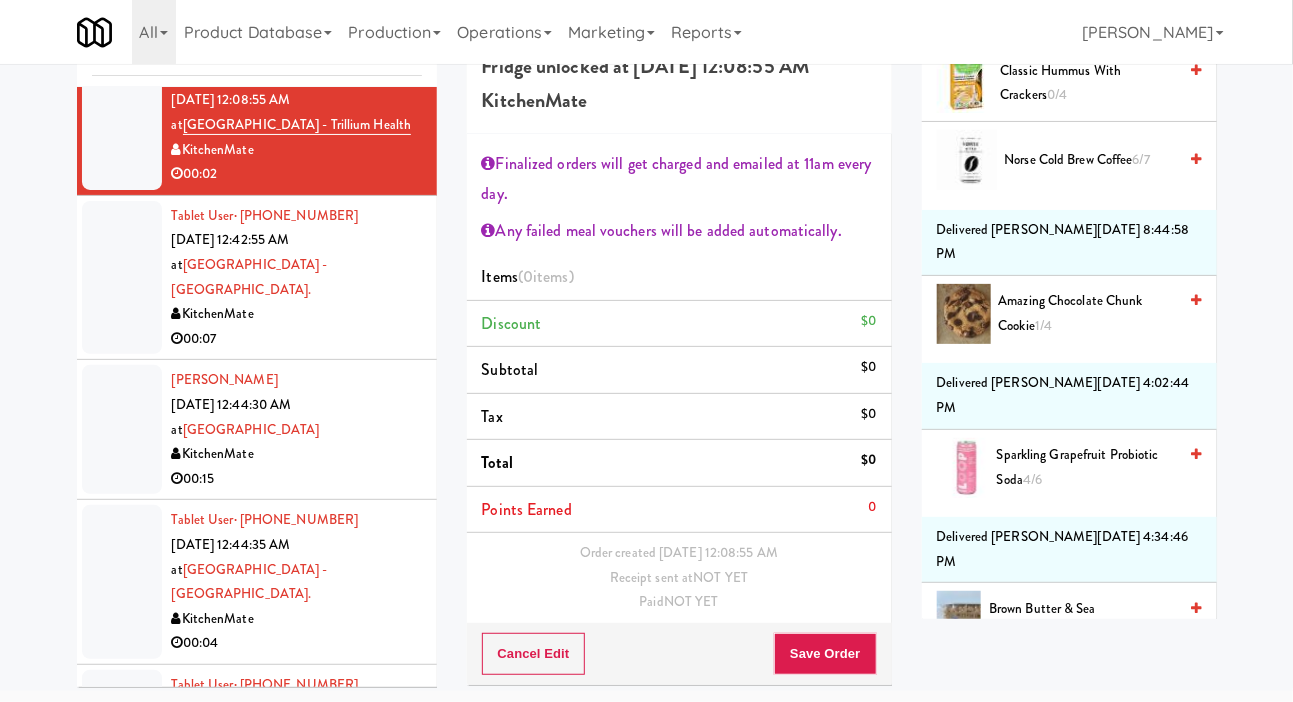 scroll, scrollTop: 1897, scrollLeft: 0, axis: vertical 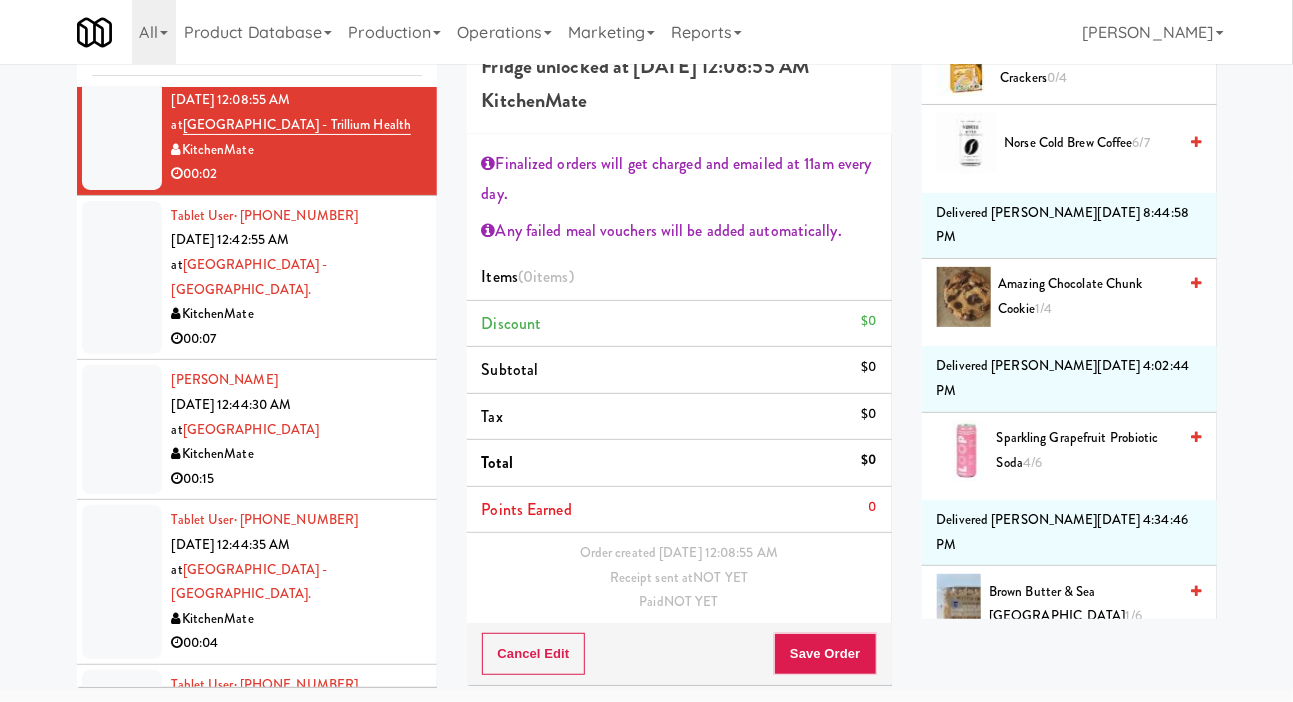 click on "Amazing Chocolate Chunk Cookie  1/4" at bounding box center [1088, 296] 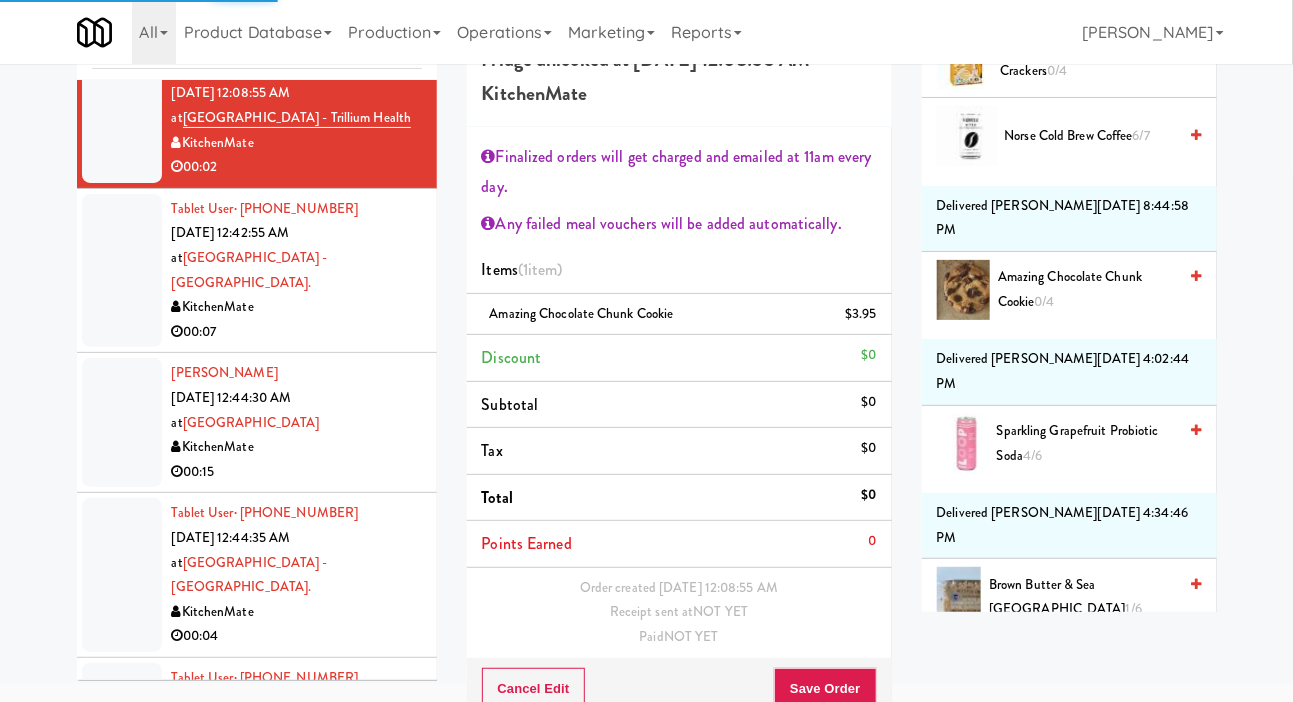 scroll, scrollTop: 27, scrollLeft: 0, axis: vertical 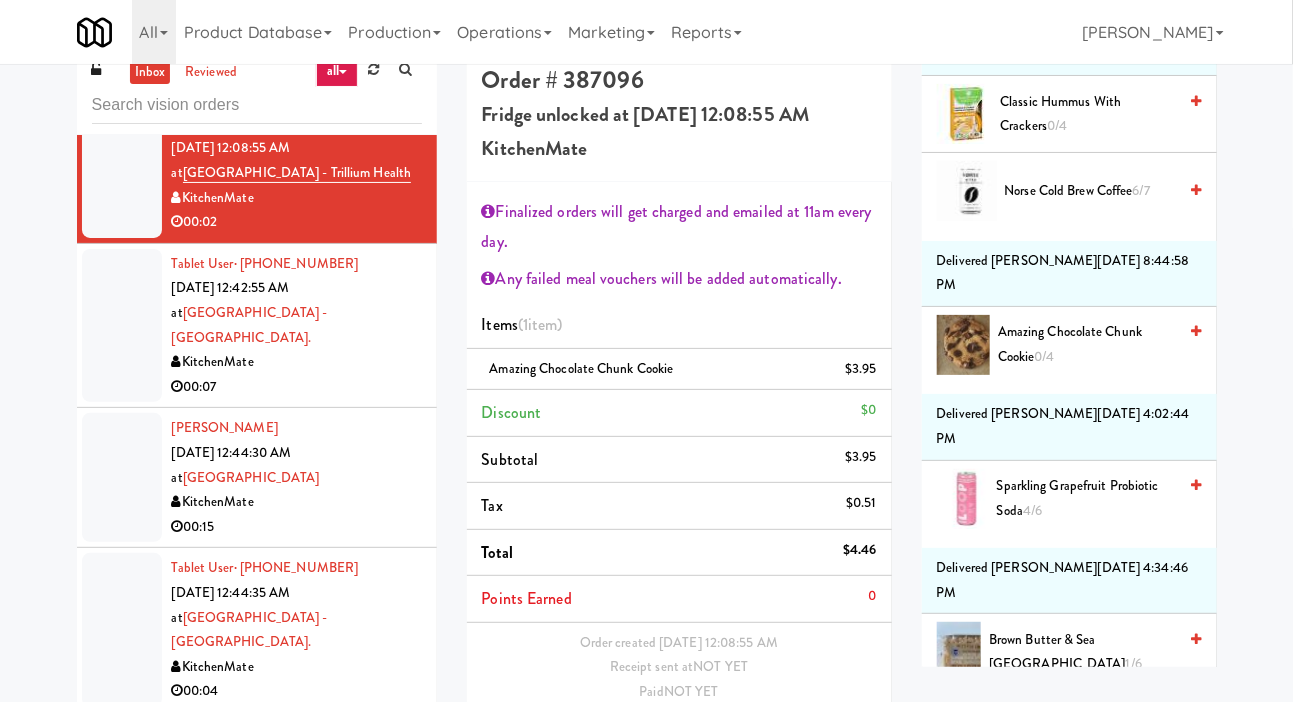 click on "Save Order" at bounding box center (825, 744) 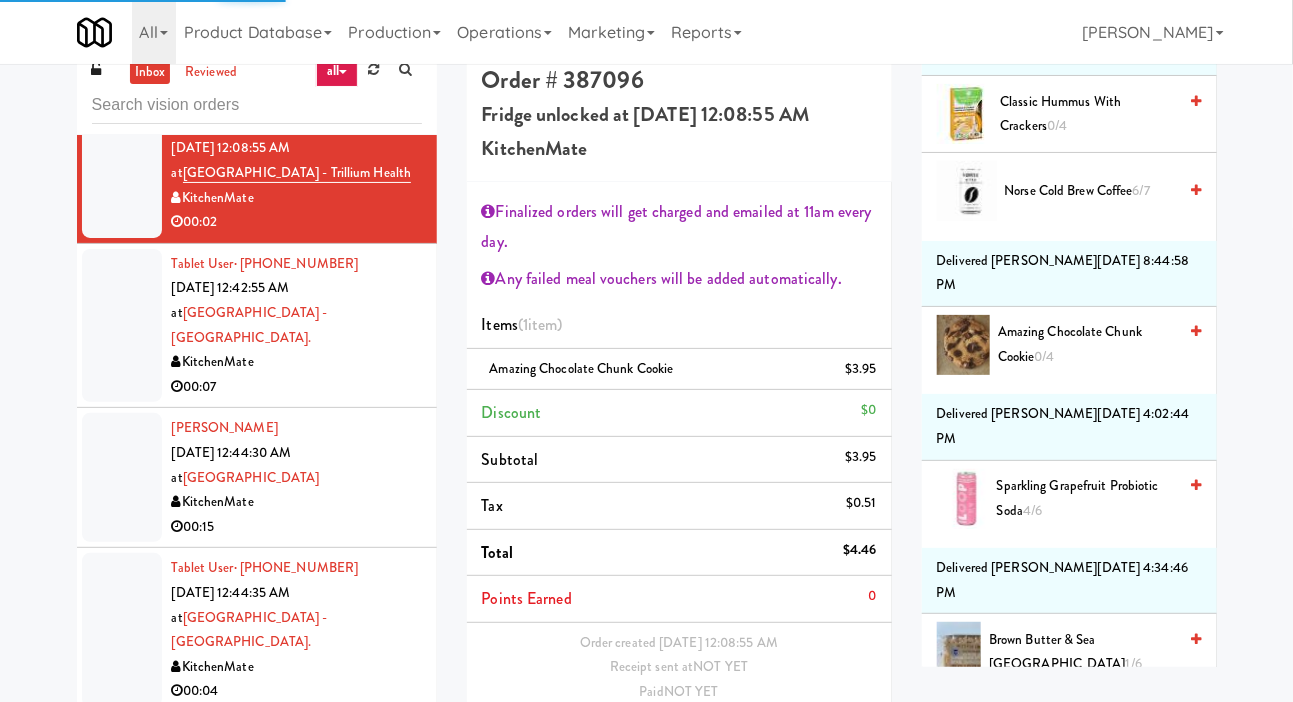 click on "Save Order" at bounding box center (825, 744) 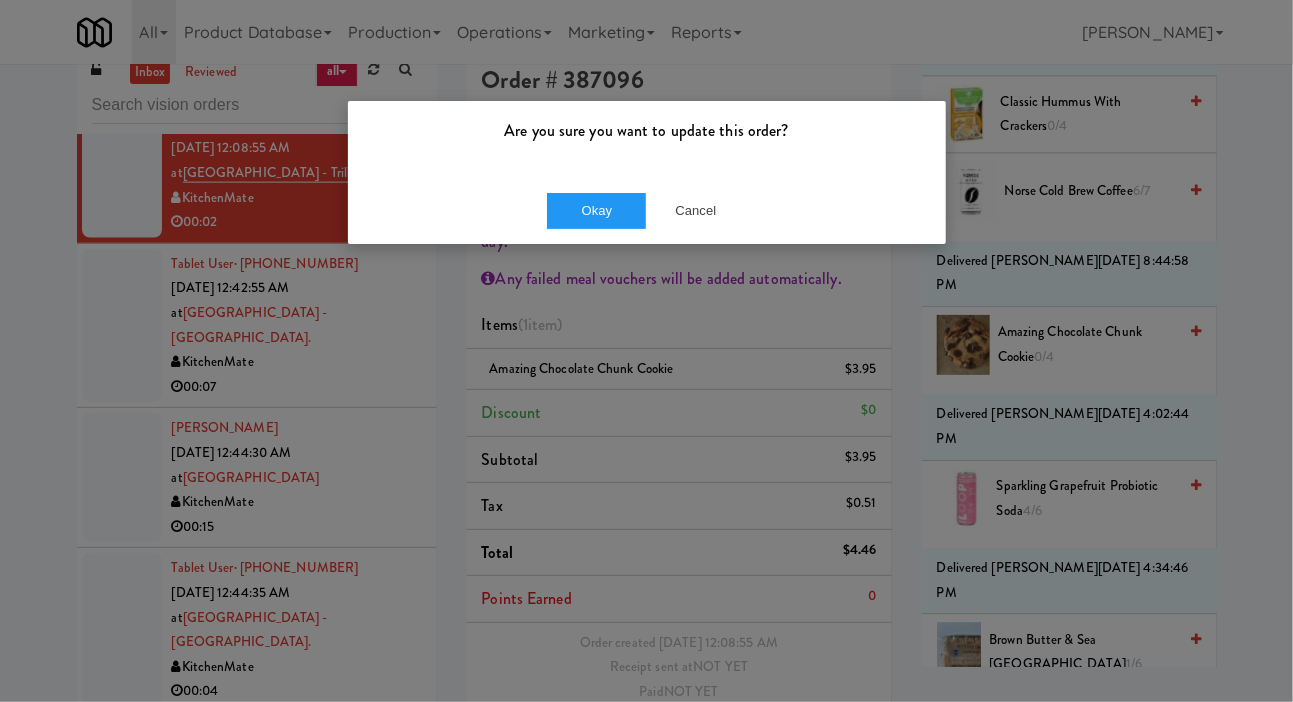 click on "Okay Cancel" at bounding box center (647, 210) 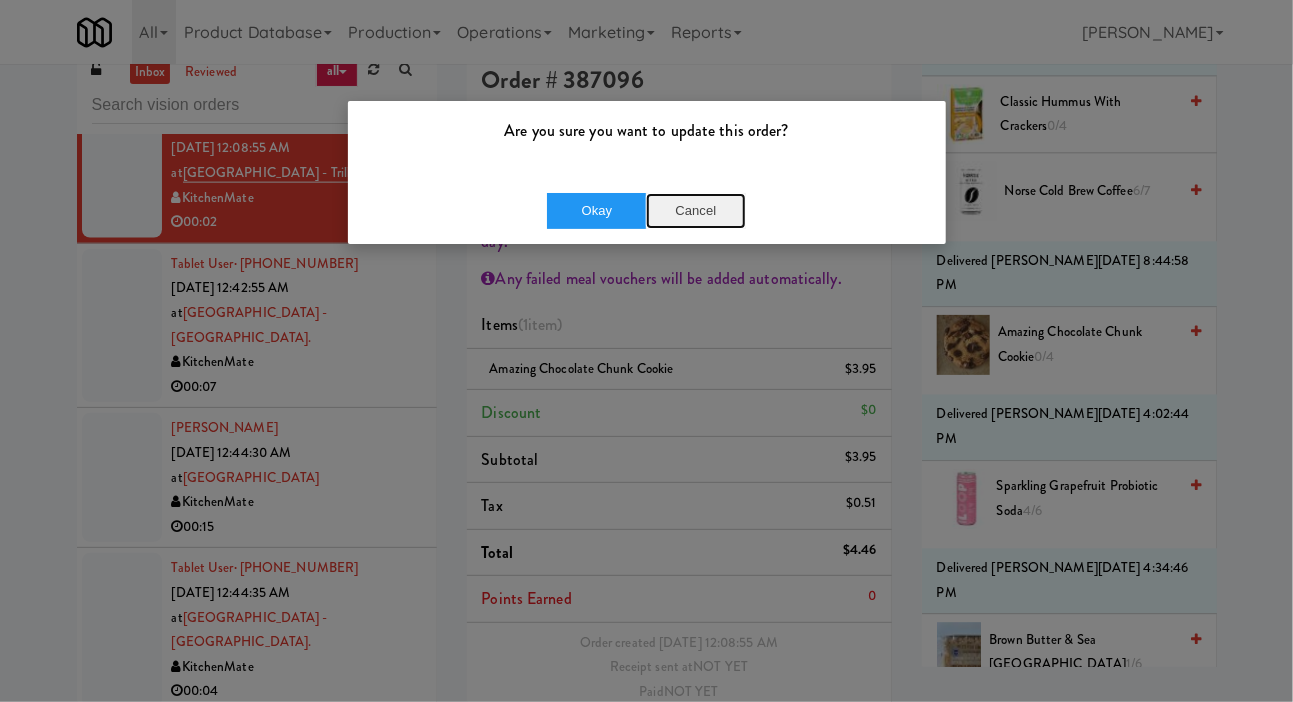 click on "Cancel" at bounding box center [696, 211] 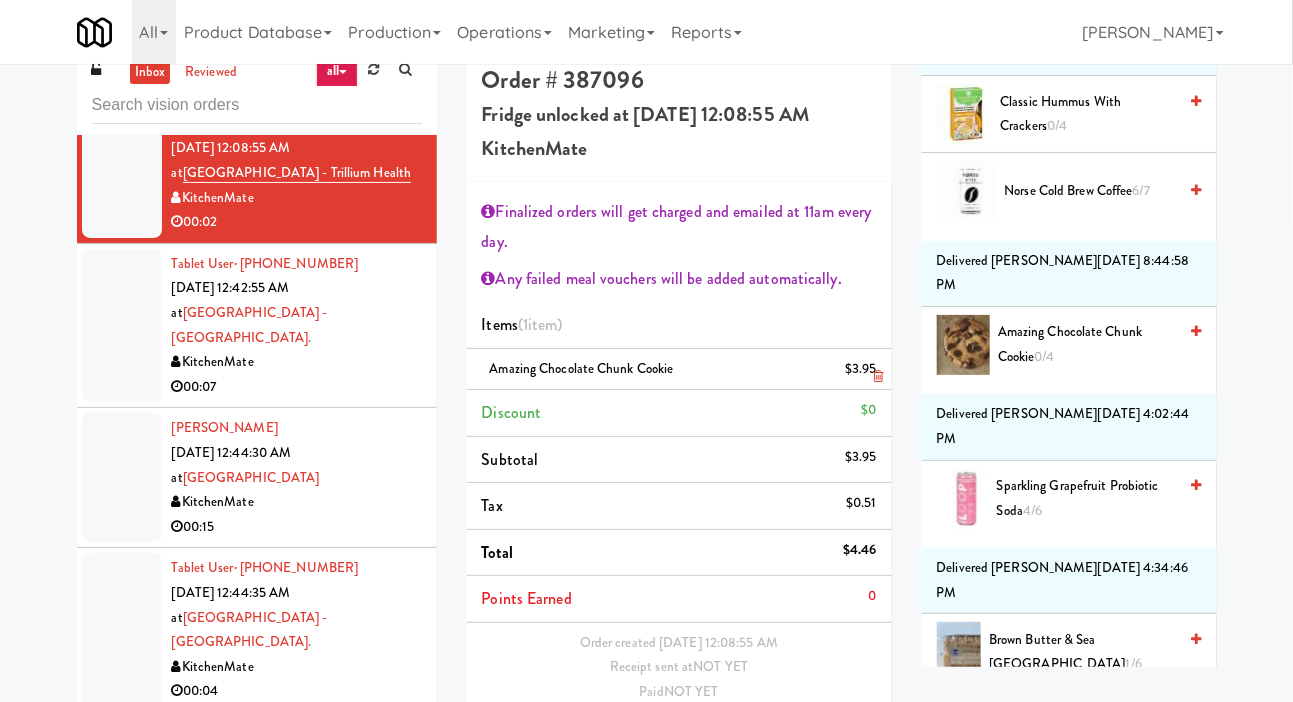 click on "$3.95" at bounding box center (861, 369) 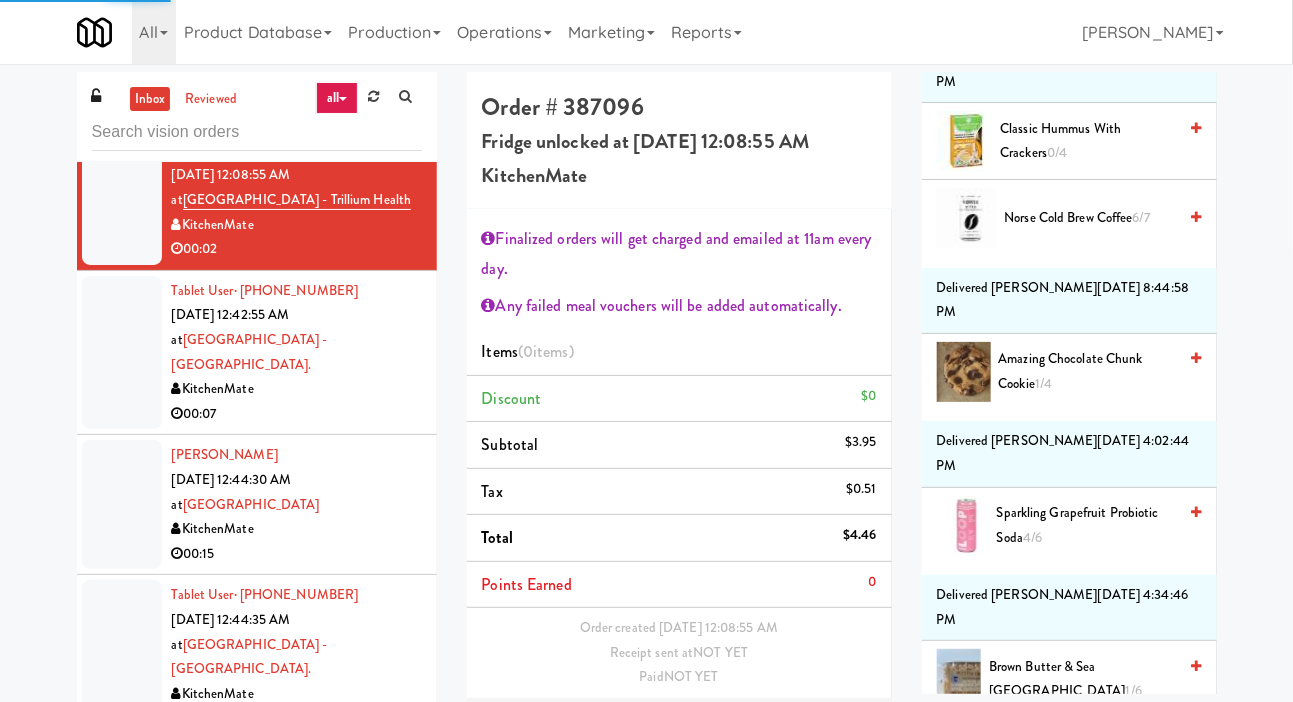 click on "Amazing Chocolate Chunk Cookie  9/12" at bounding box center [1086, 808] 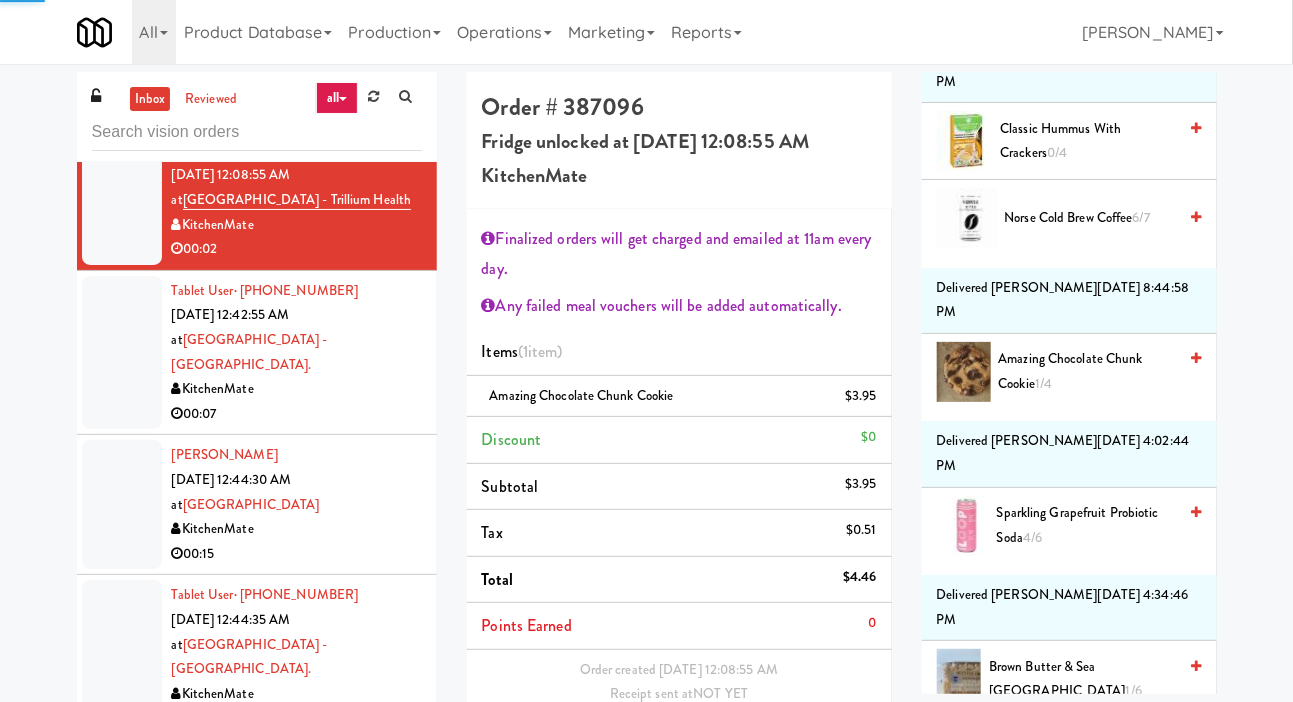 click on "Save Order" at bounding box center [825, 771] 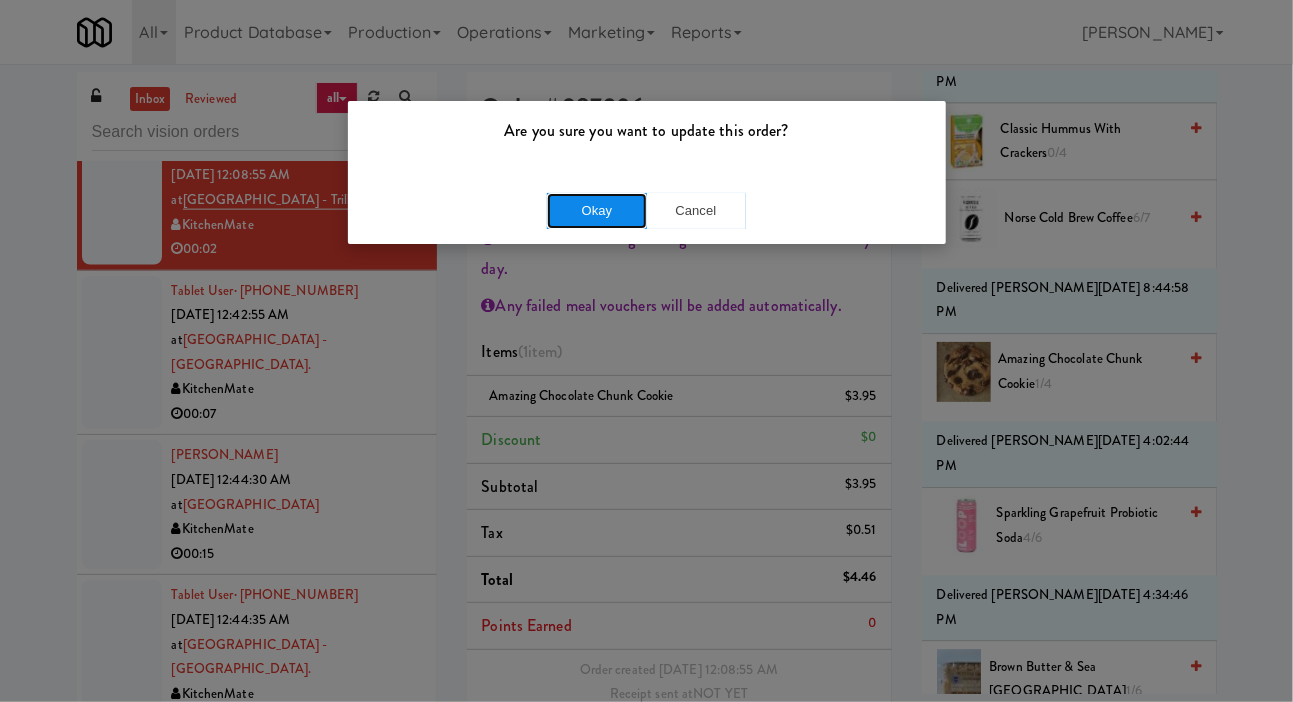 click on "Okay" at bounding box center (597, 211) 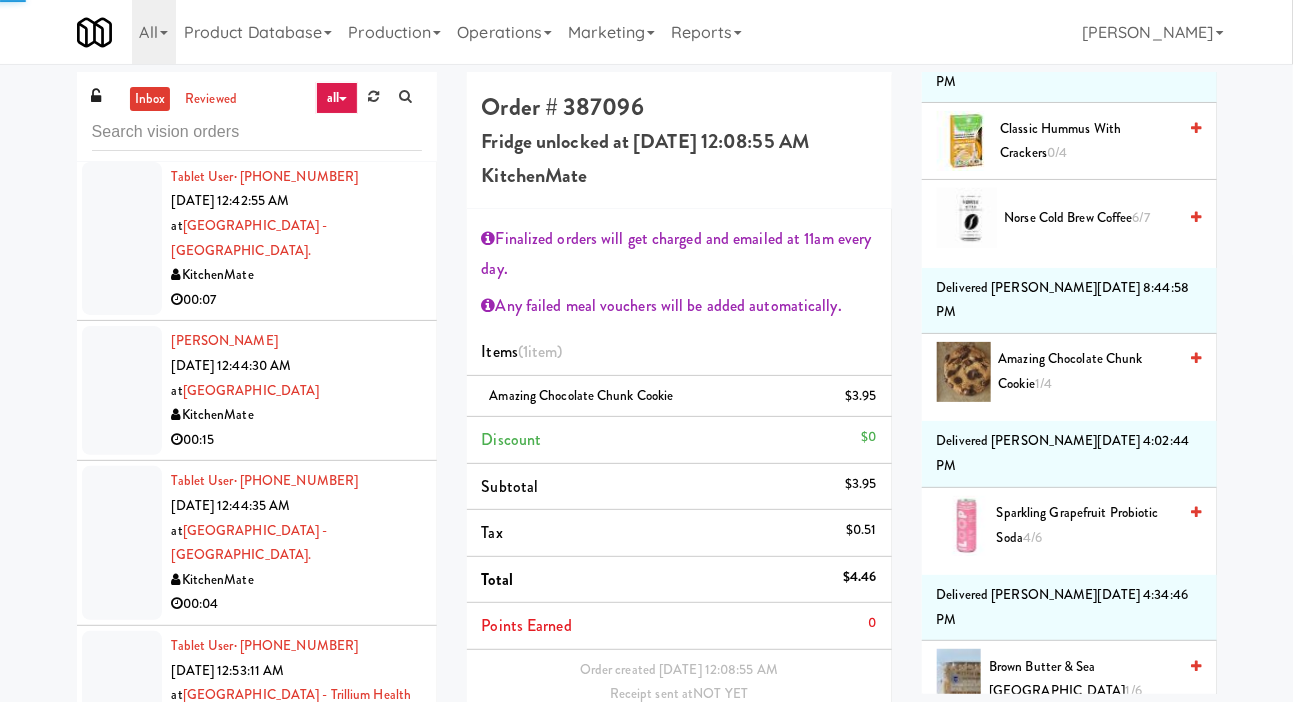 scroll, scrollTop: 4283, scrollLeft: 0, axis: vertical 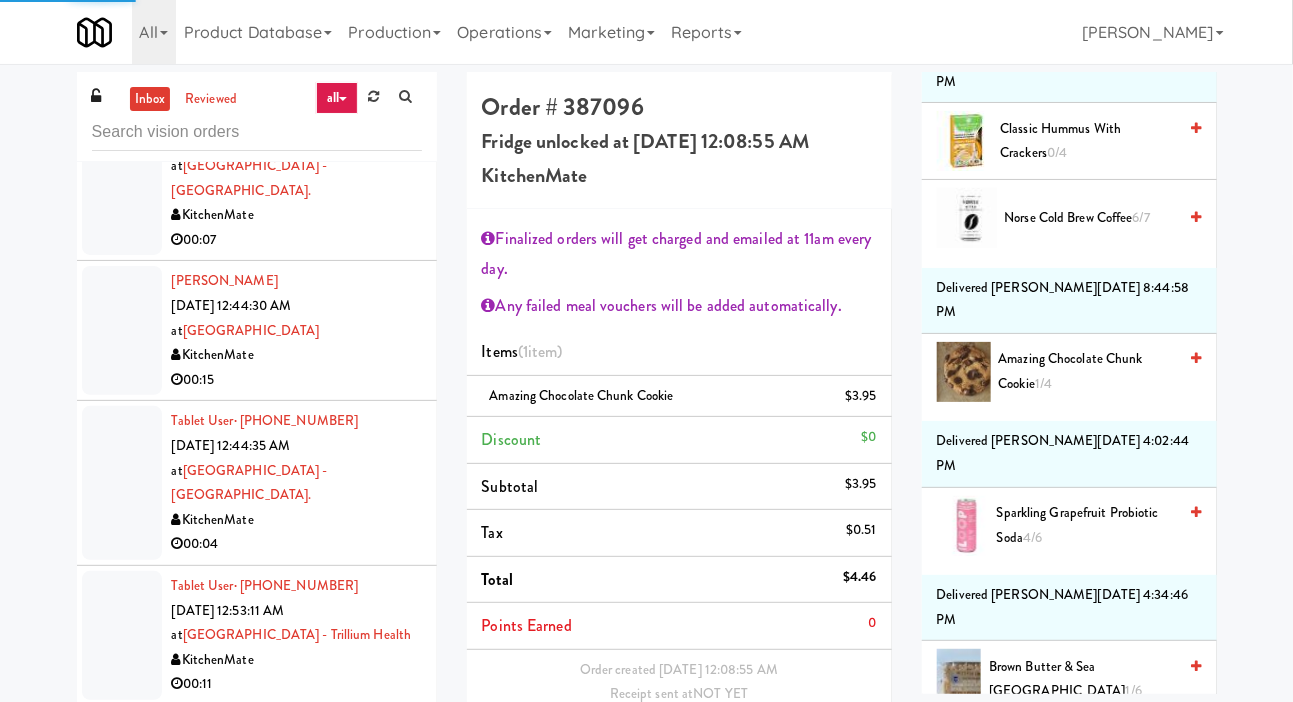 click at bounding box center [122, 179] 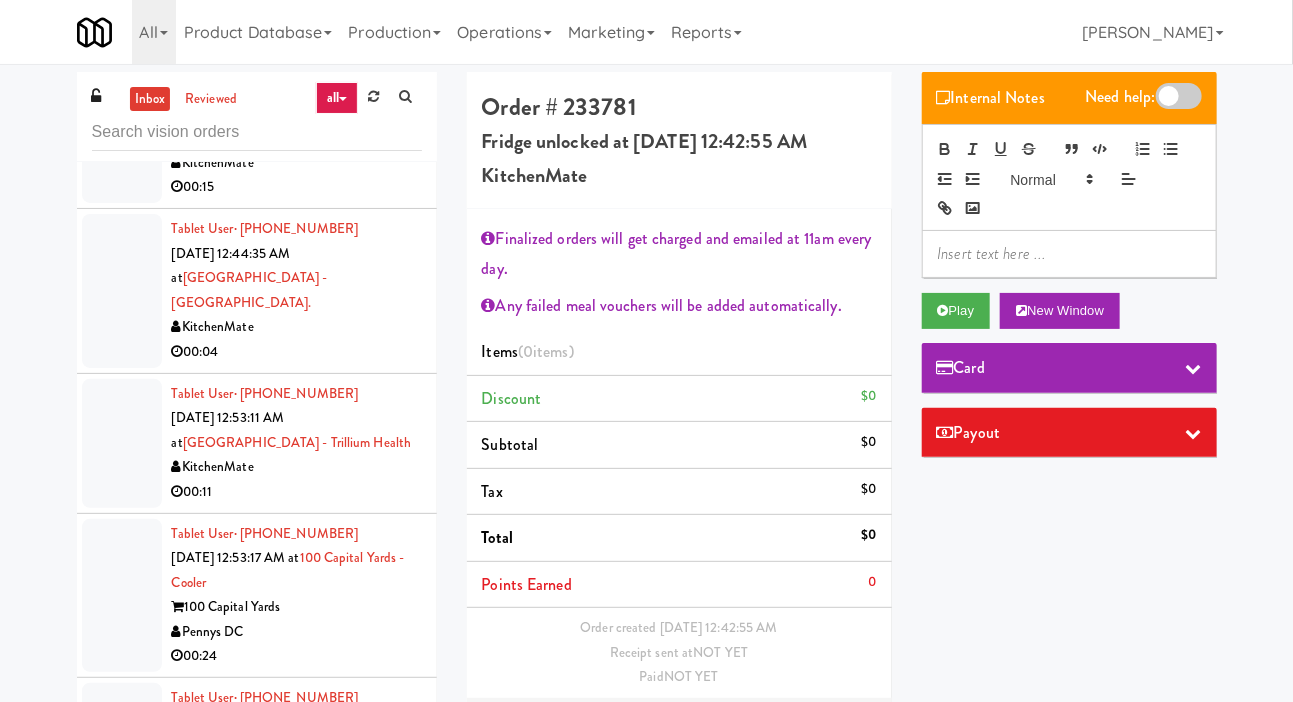 scroll, scrollTop: 4515, scrollLeft: 0, axis: vertical 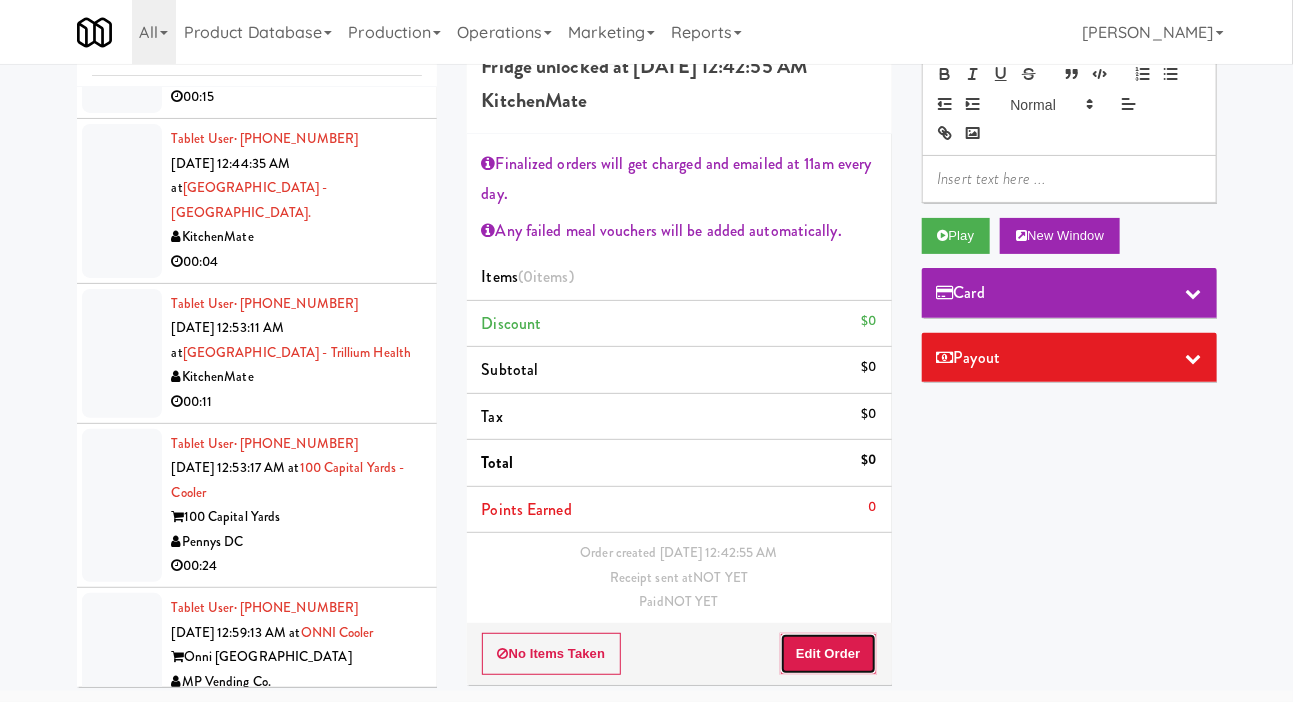 click on "Edit Order" at bounding box center (828, 654) 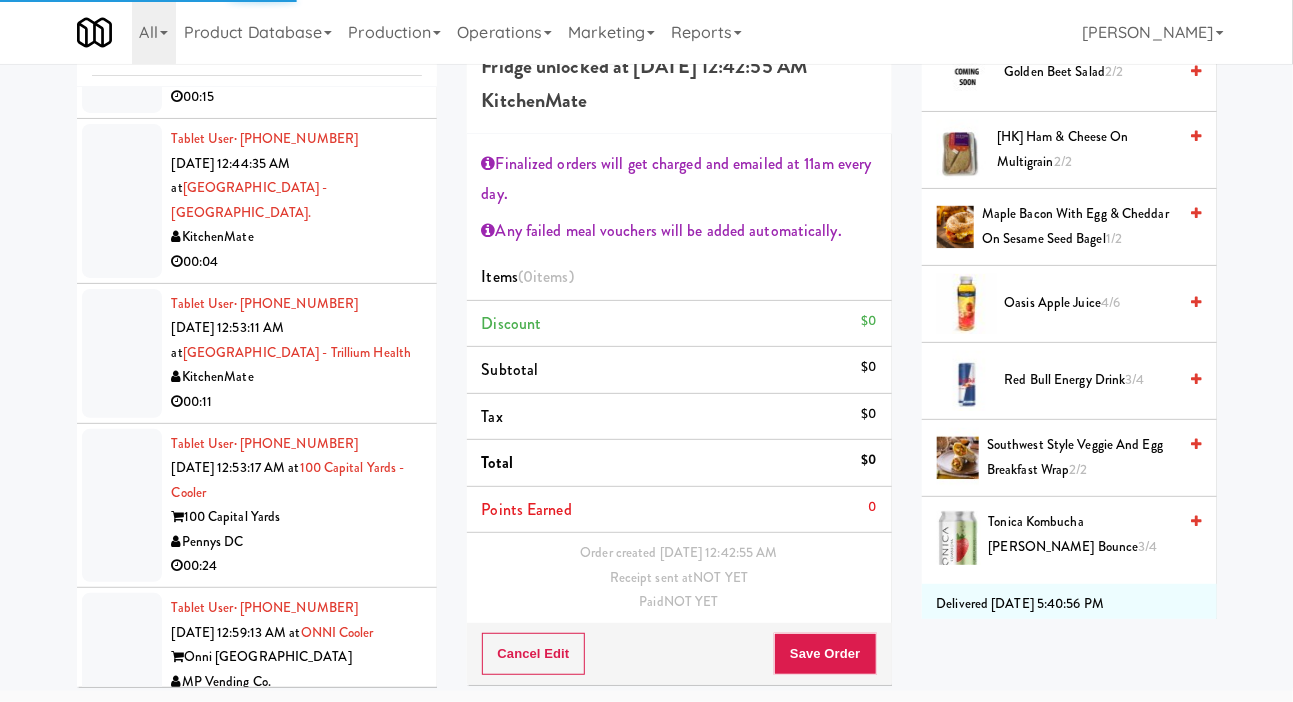 scroll, scrollTop: 889, scrollLeft: 0, axis: vertical 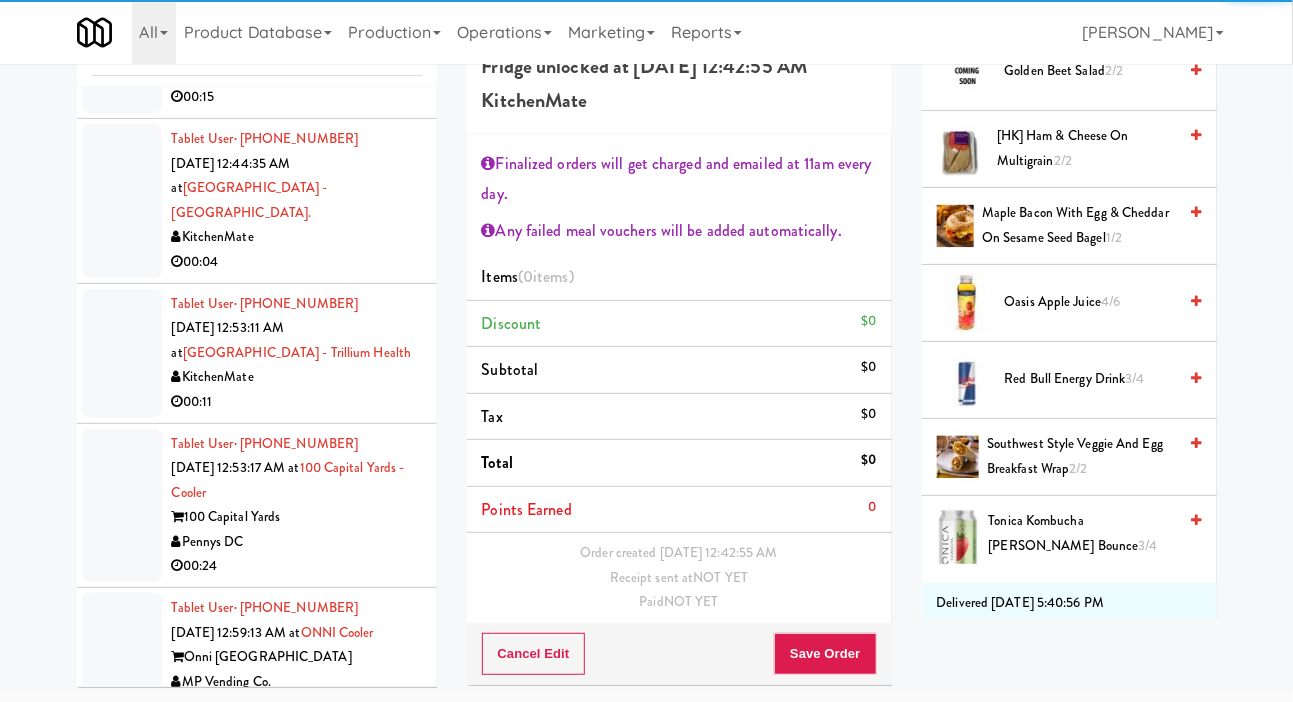click on "[HK] Ham & Cheese on Multigrain  2/2" at bounding box center (1087, 148) 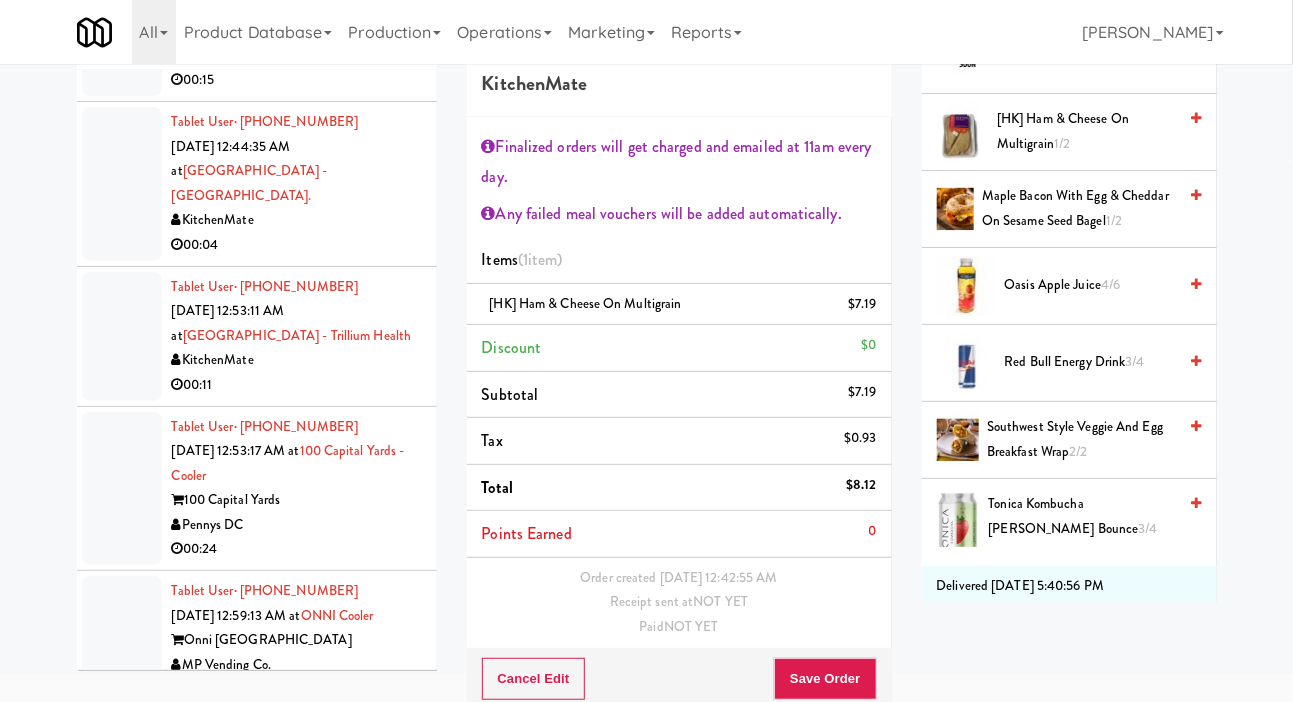 scroll, scrollTop: 134, scrollLeft: 0, axis: vertical 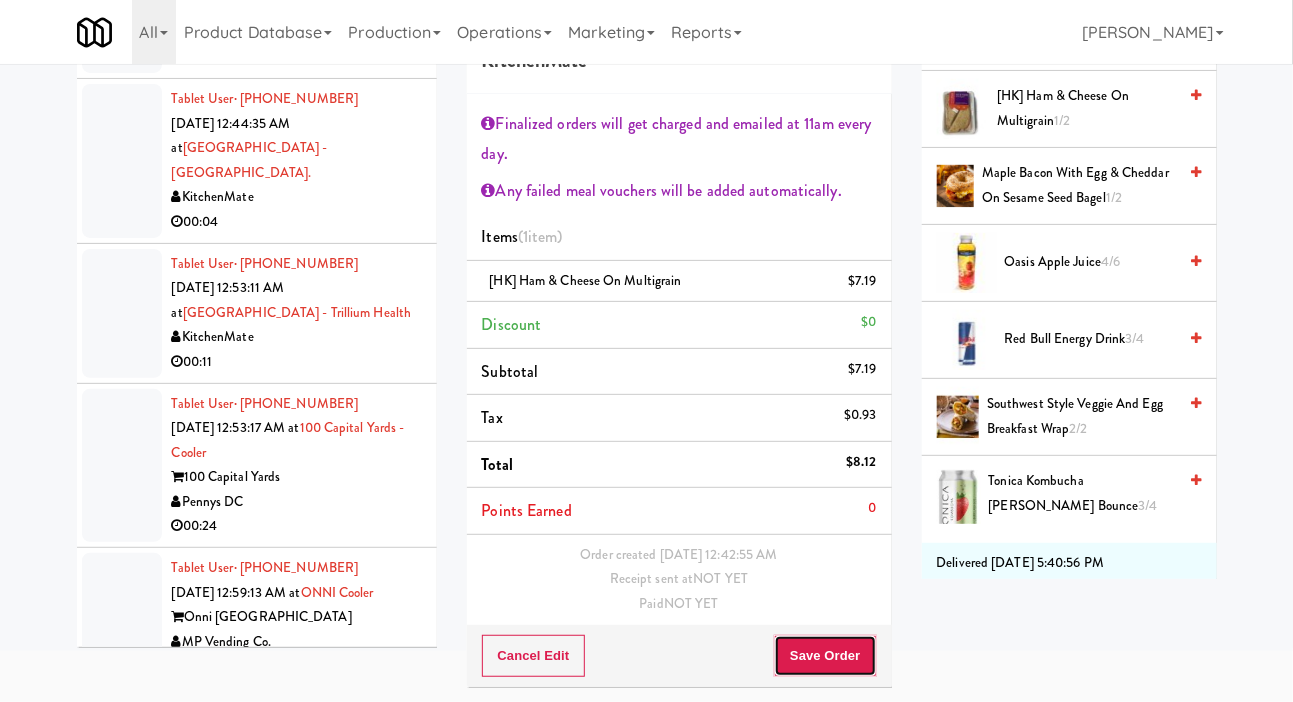 click on "Save Order" at bounding box center (825, 656) 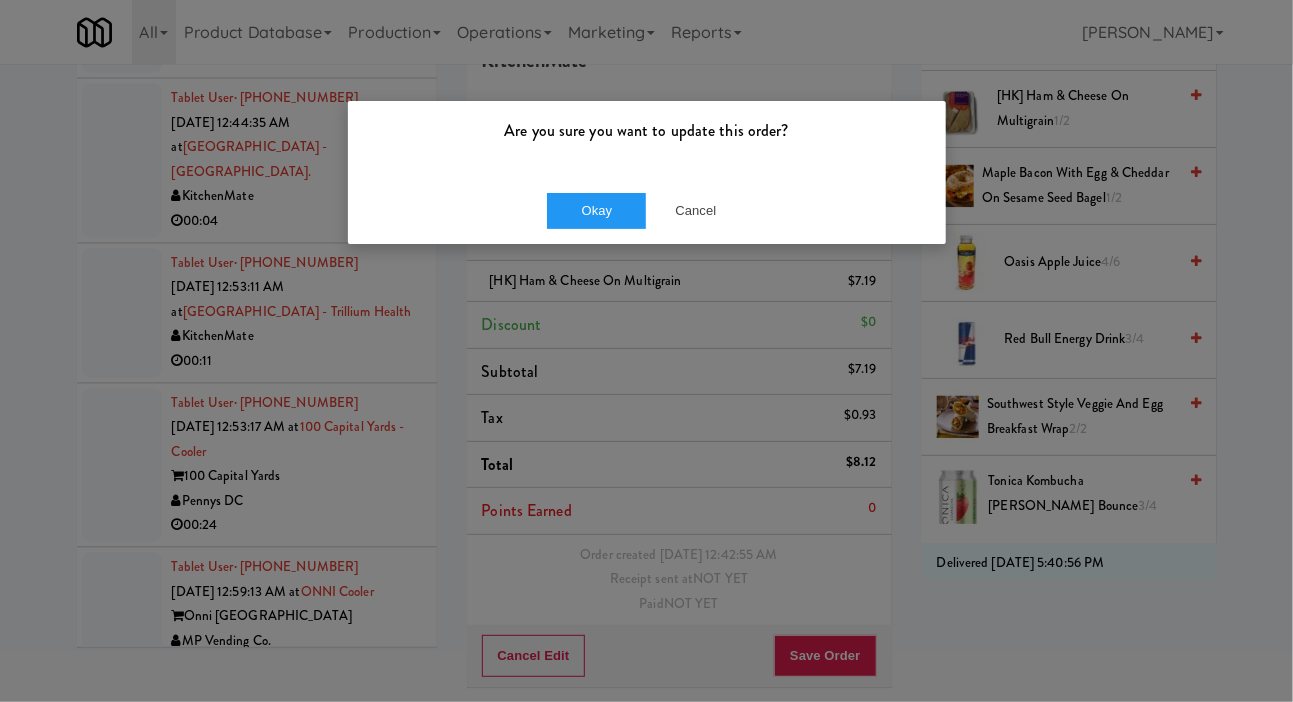 click on "Okay Cancel" at bounding box center (647, 210) 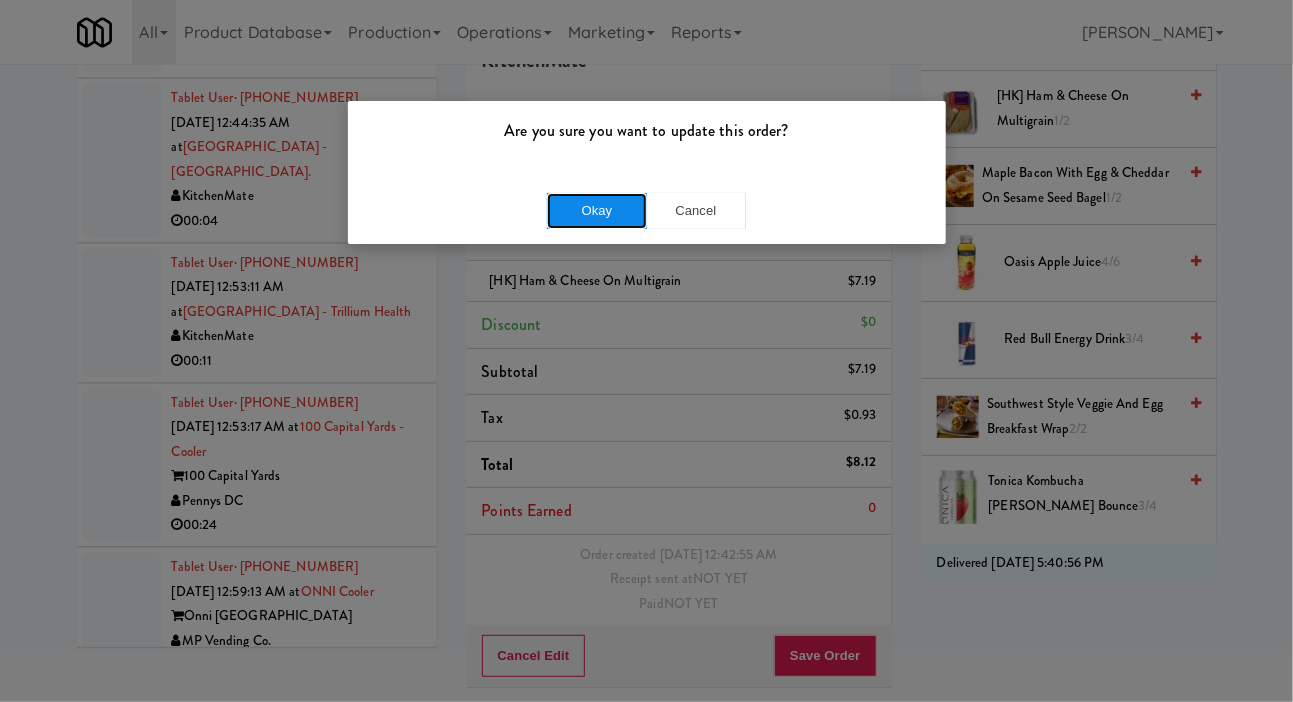 click on "Okay" at bounding box center (597, 211) 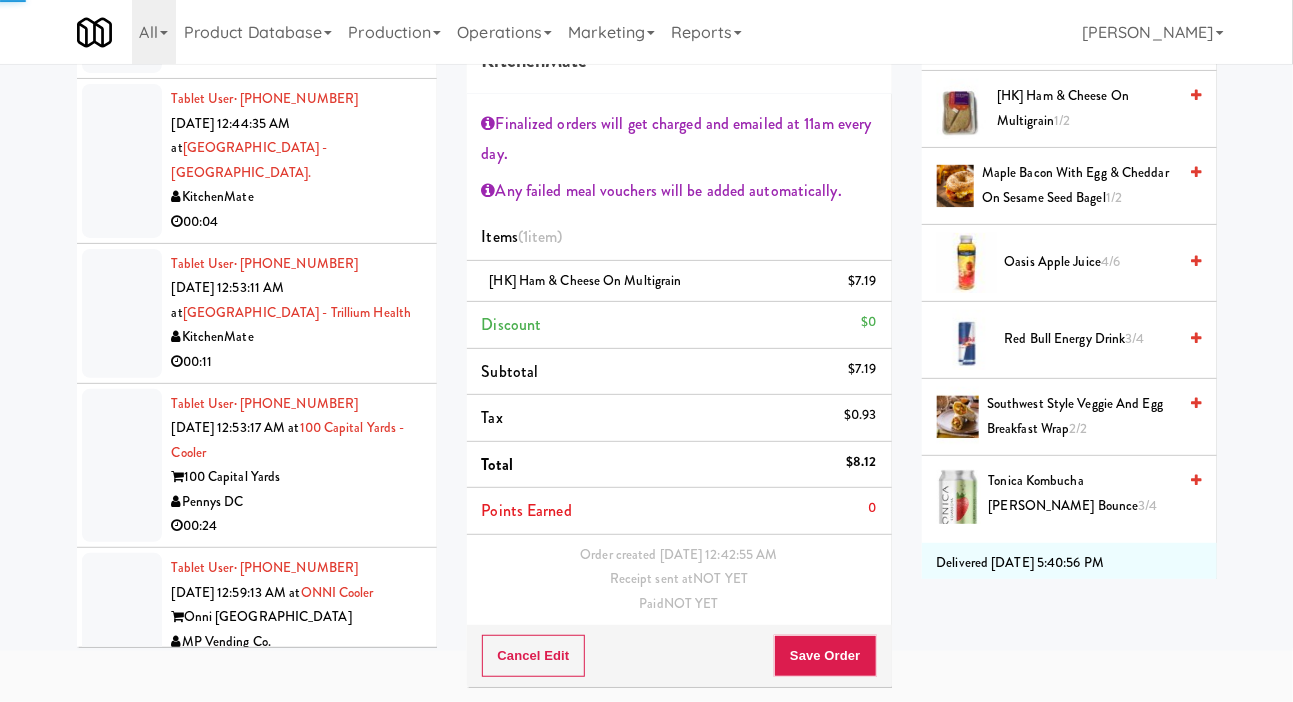 click at bounding box center (122, 8) 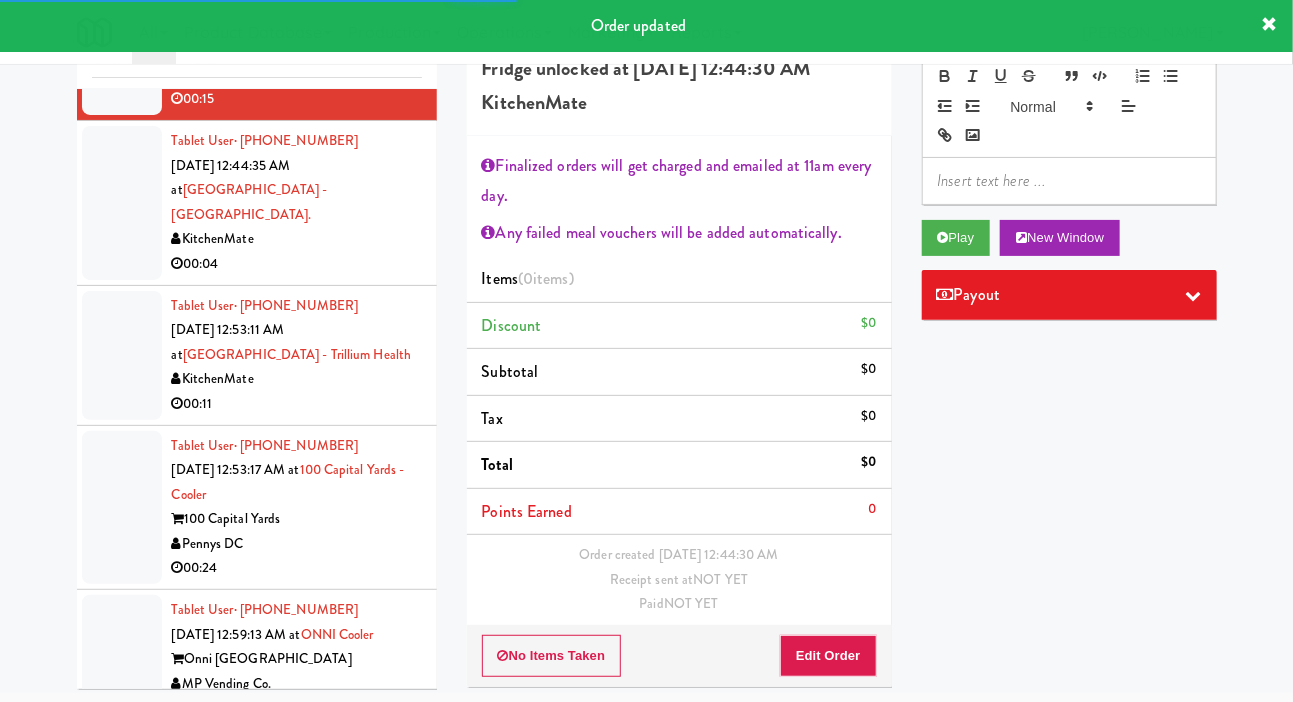 scroll, scrollTop: 92, scrollLeft: 0, axis: vertical 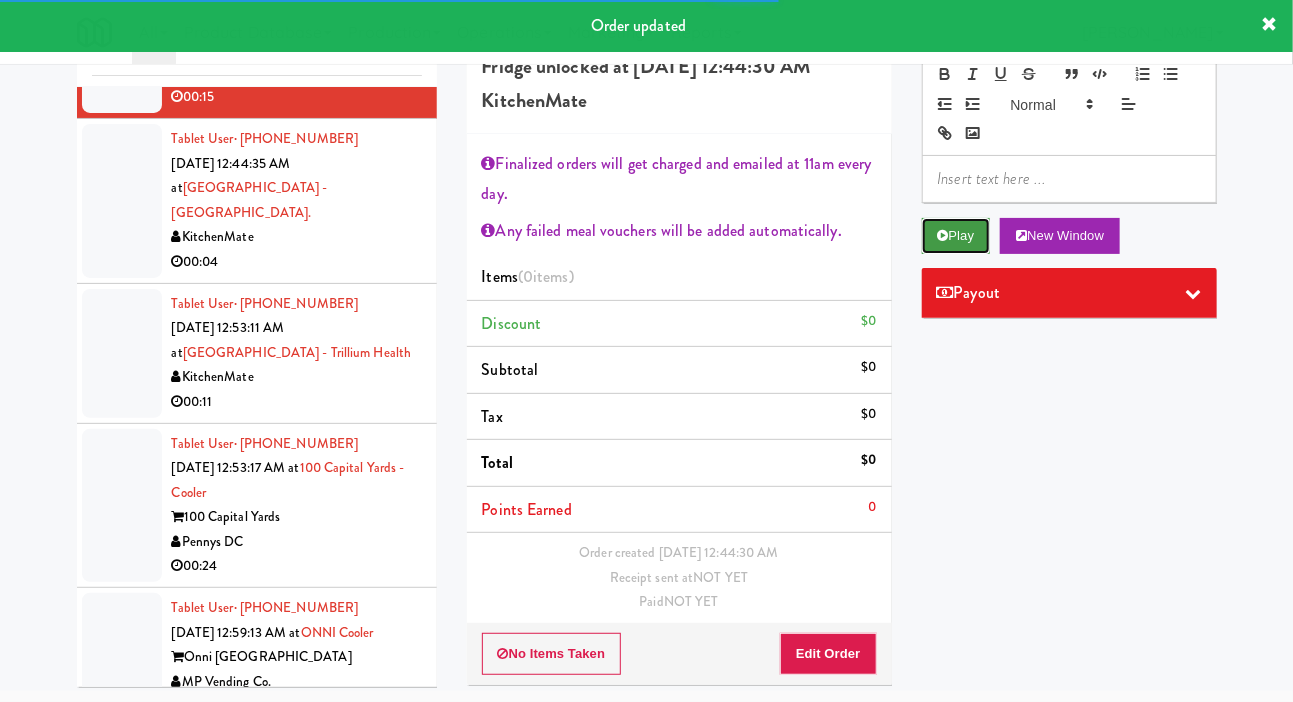 click on "Play" at bounding box center [956, 236] 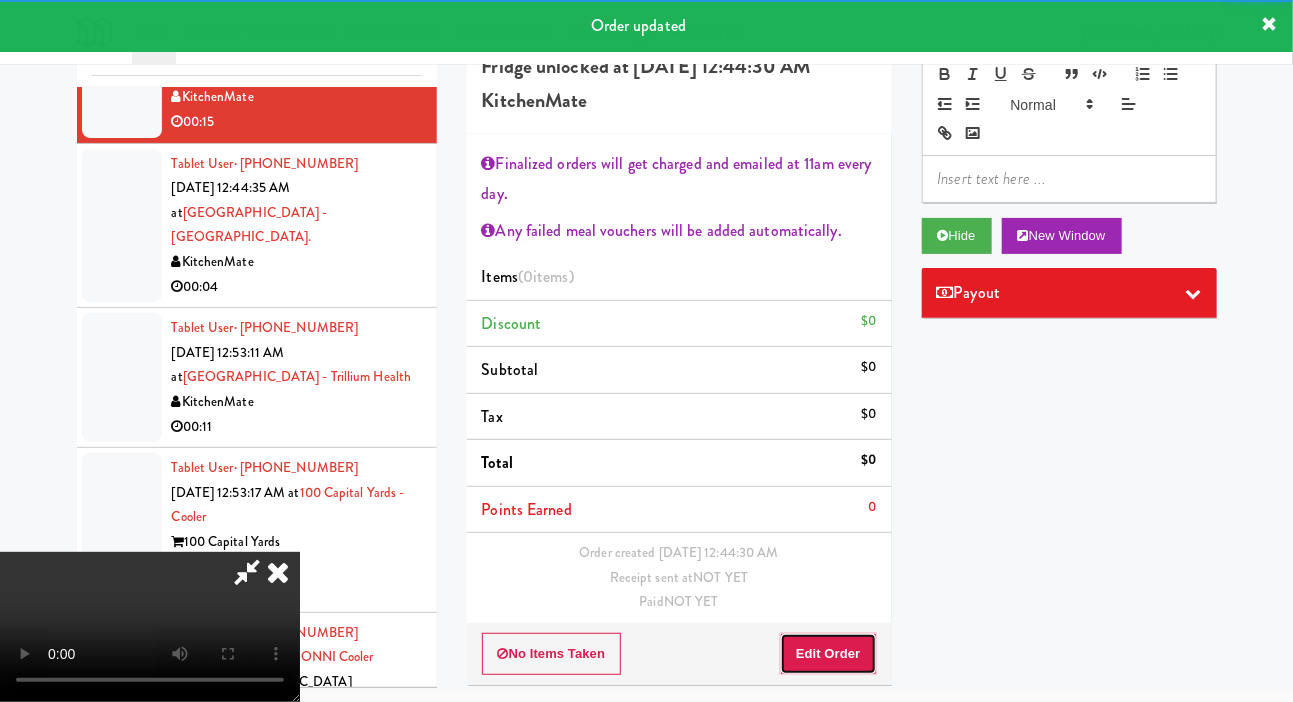 click on "Edit Order" at bounding box center (828, 654) 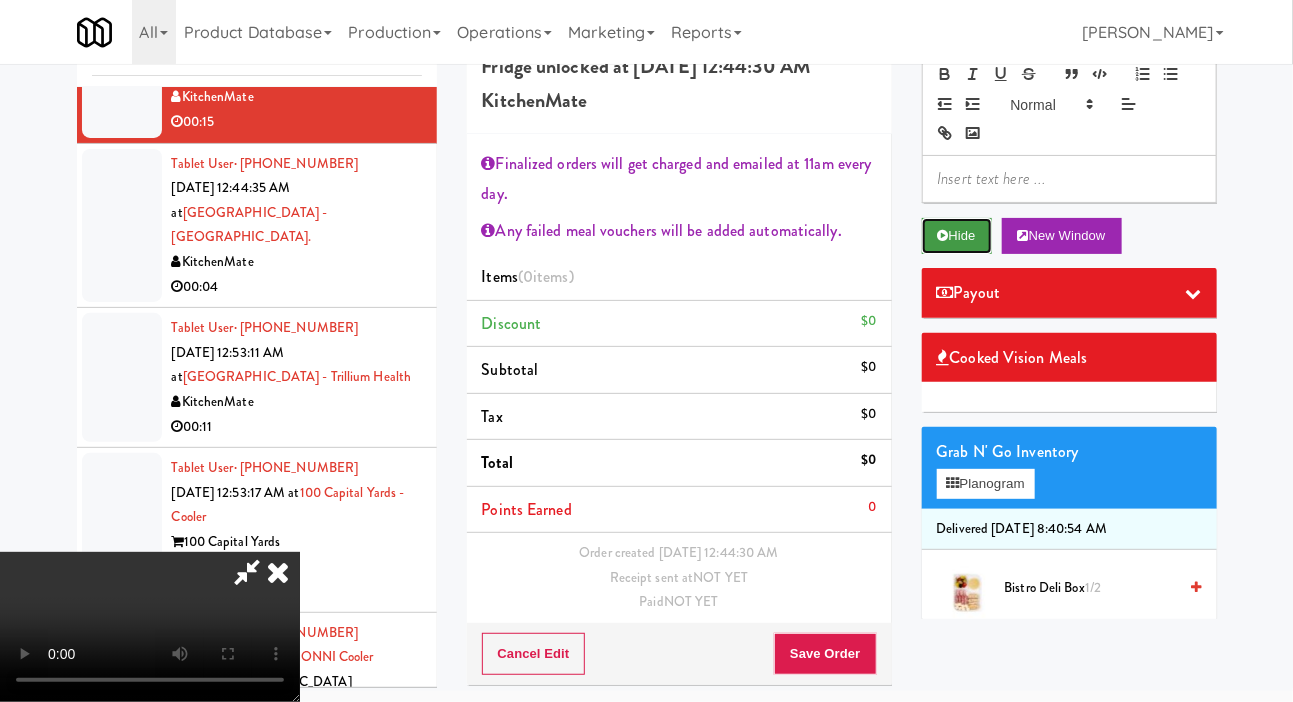 click on "Hide" at bounding box center (957, 236) 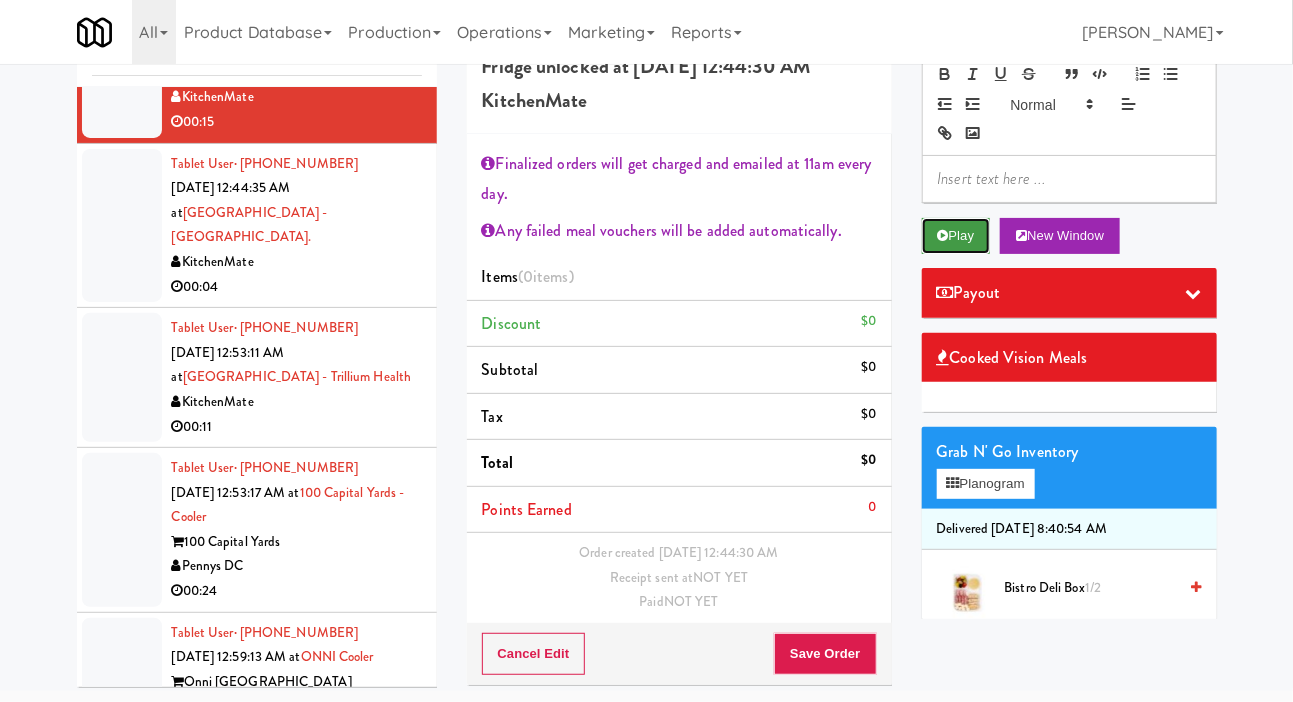 click at bounding box center (943, 235) 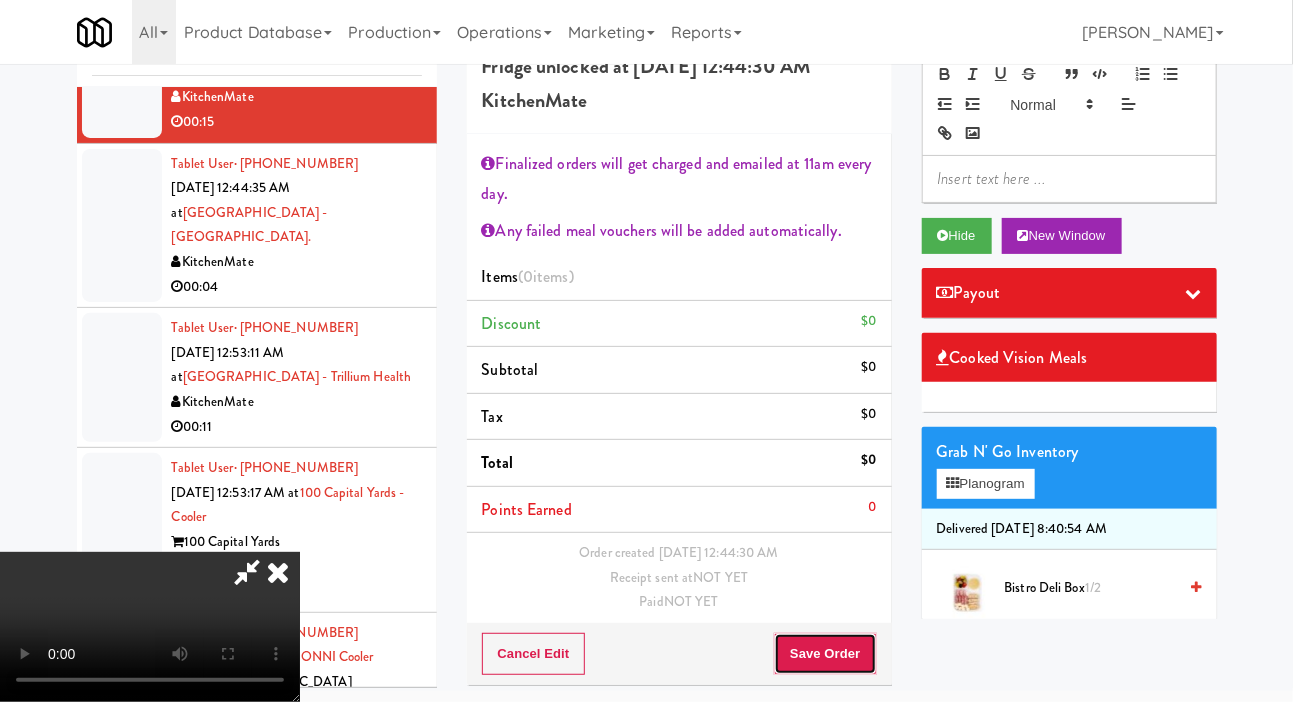 click on "Save Order" at bounding box center [825, 654] 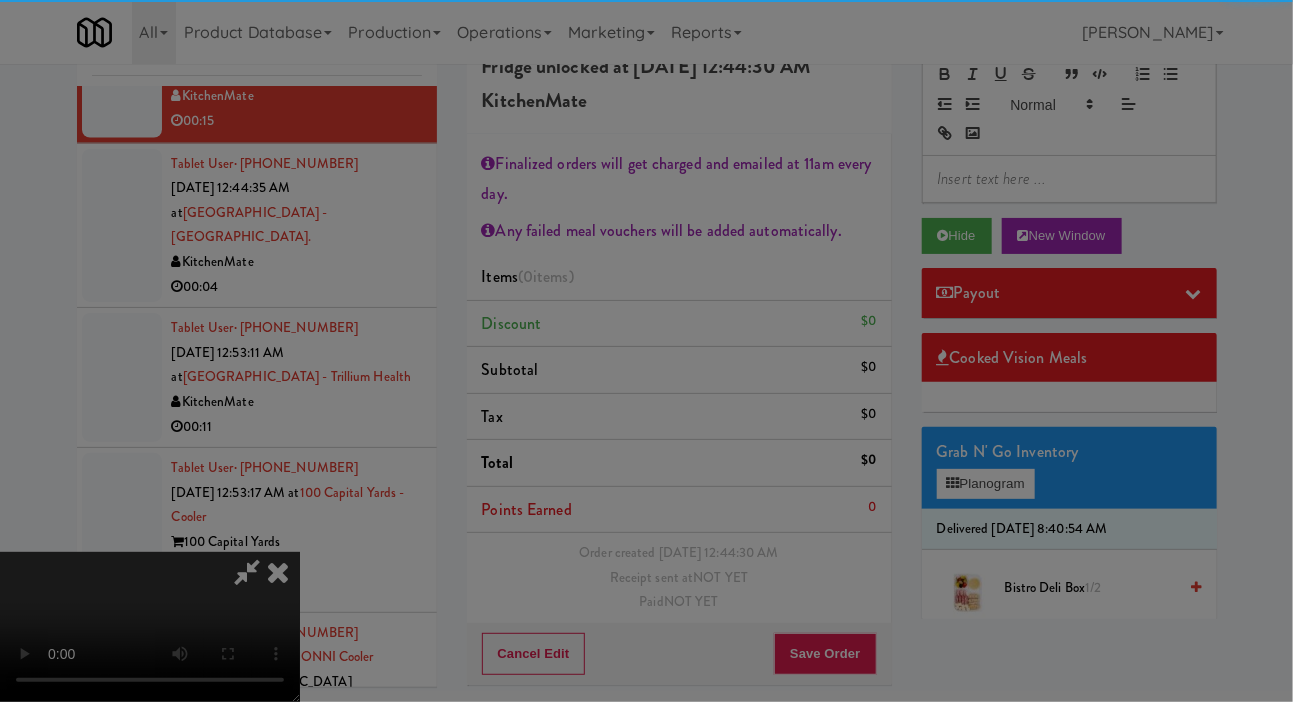 click on "Are you sure you want to update this order? Okay Cancel" at bounding box center (0, 0) 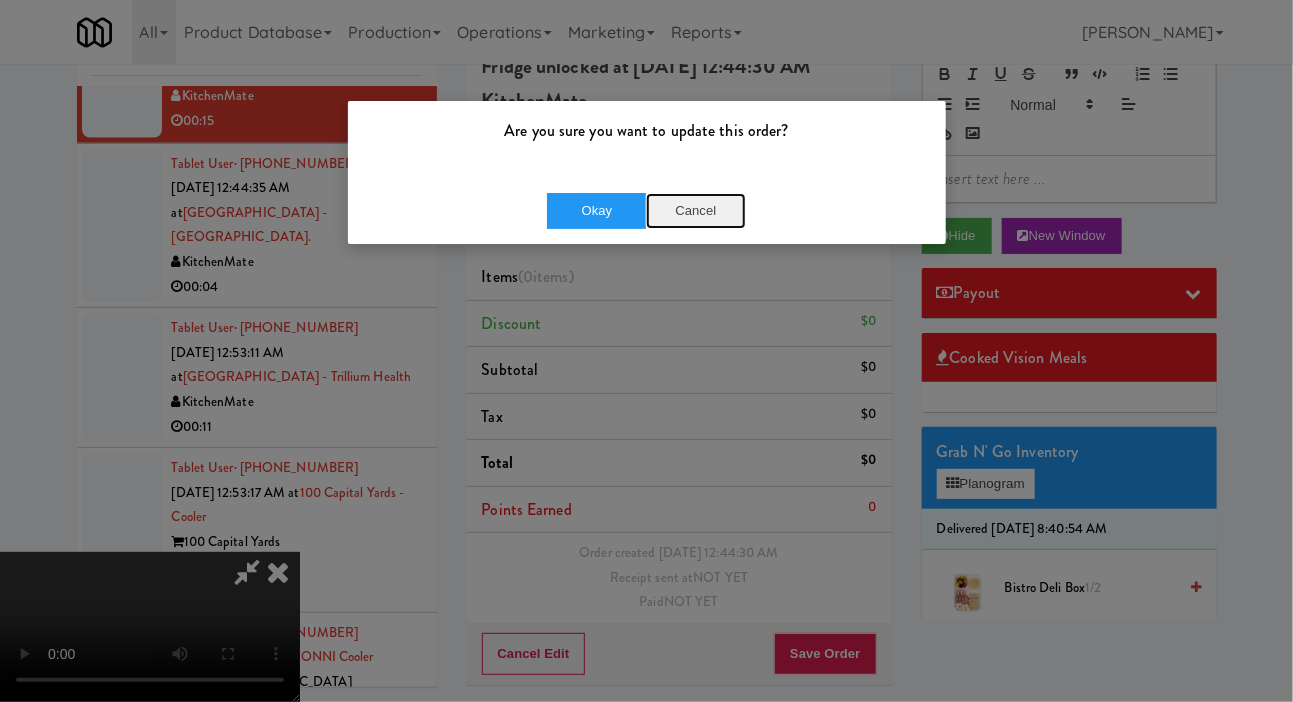click on "Cancel" at bounding box center (696, 211) 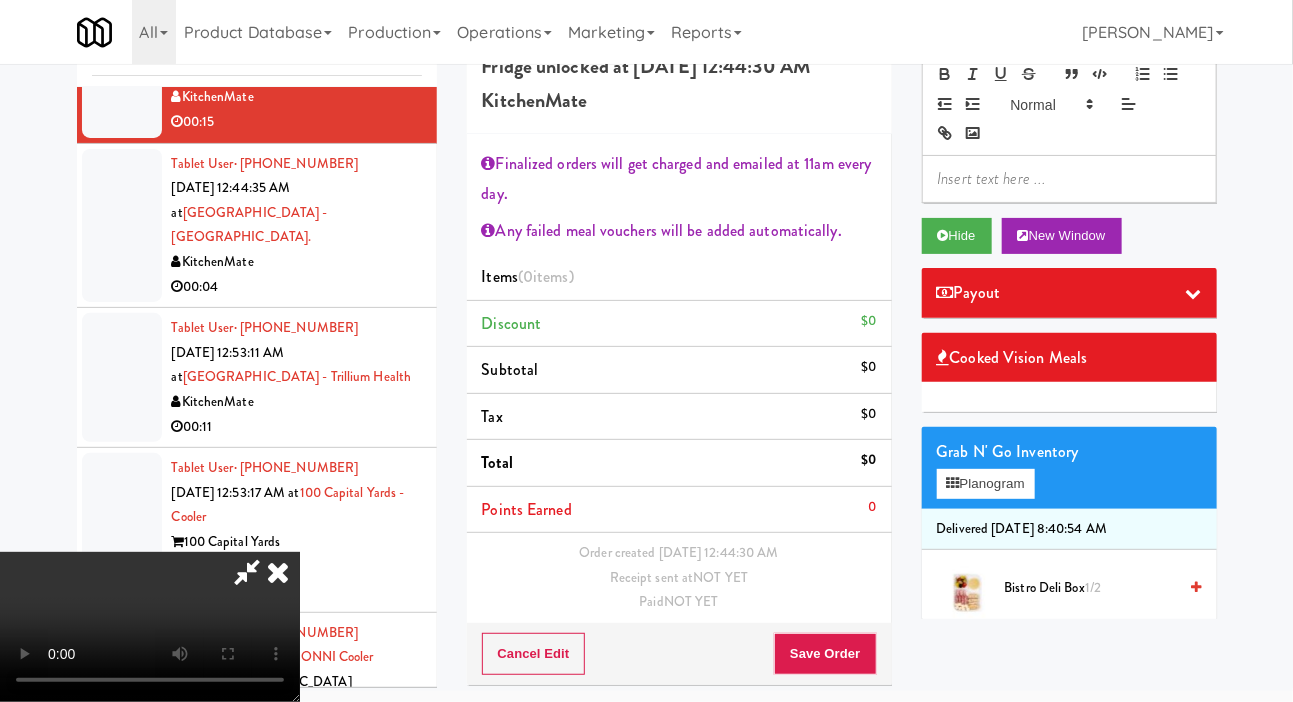 scroll, scrollTop: 127, scrollLeft: 0, axis: vertical 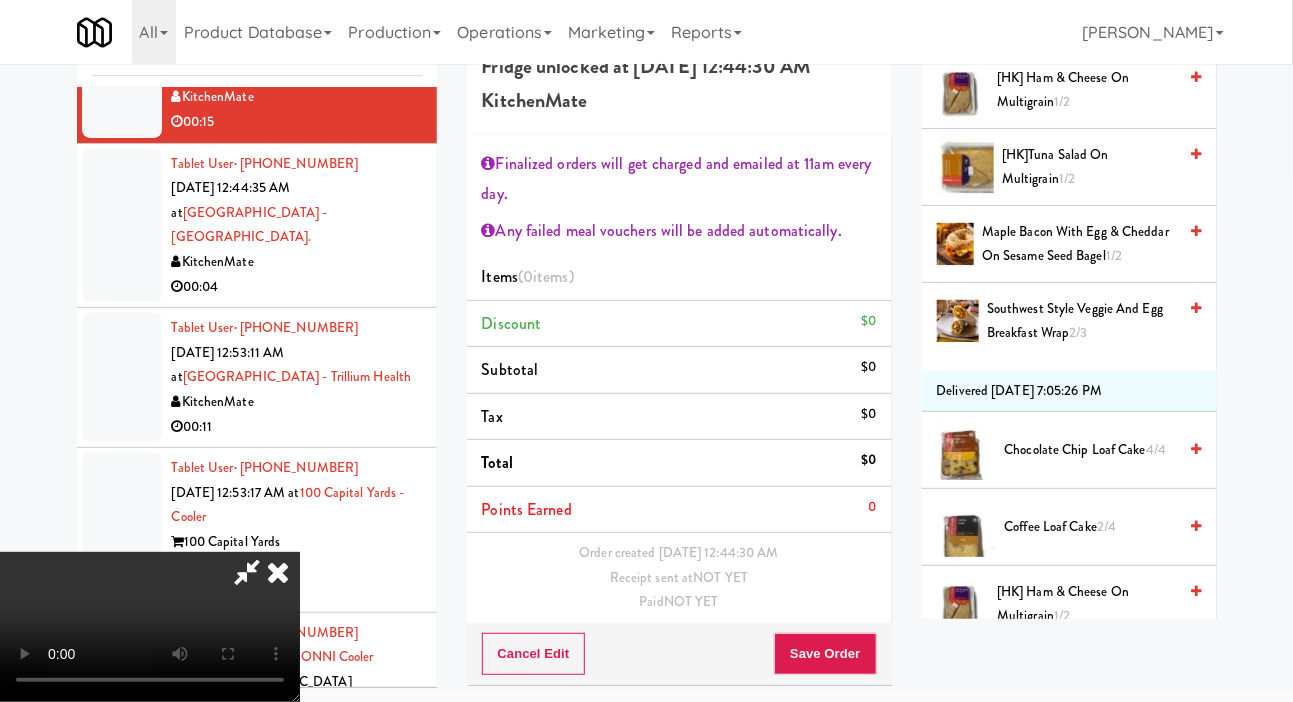 click on "2/3" at bounding box center [1079, 332] 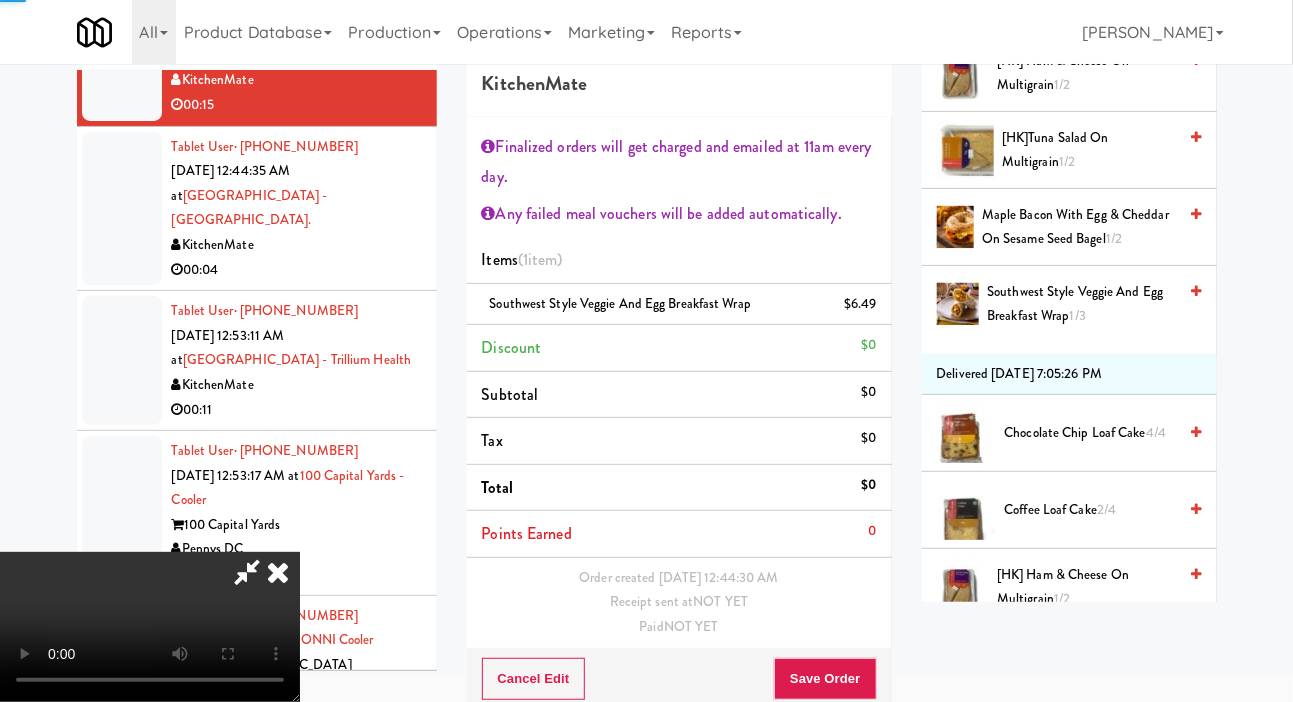 click on "Southwest Style Veggie and Egg Breakfast Wrap  1/3" at bounding box center (1081, 304) 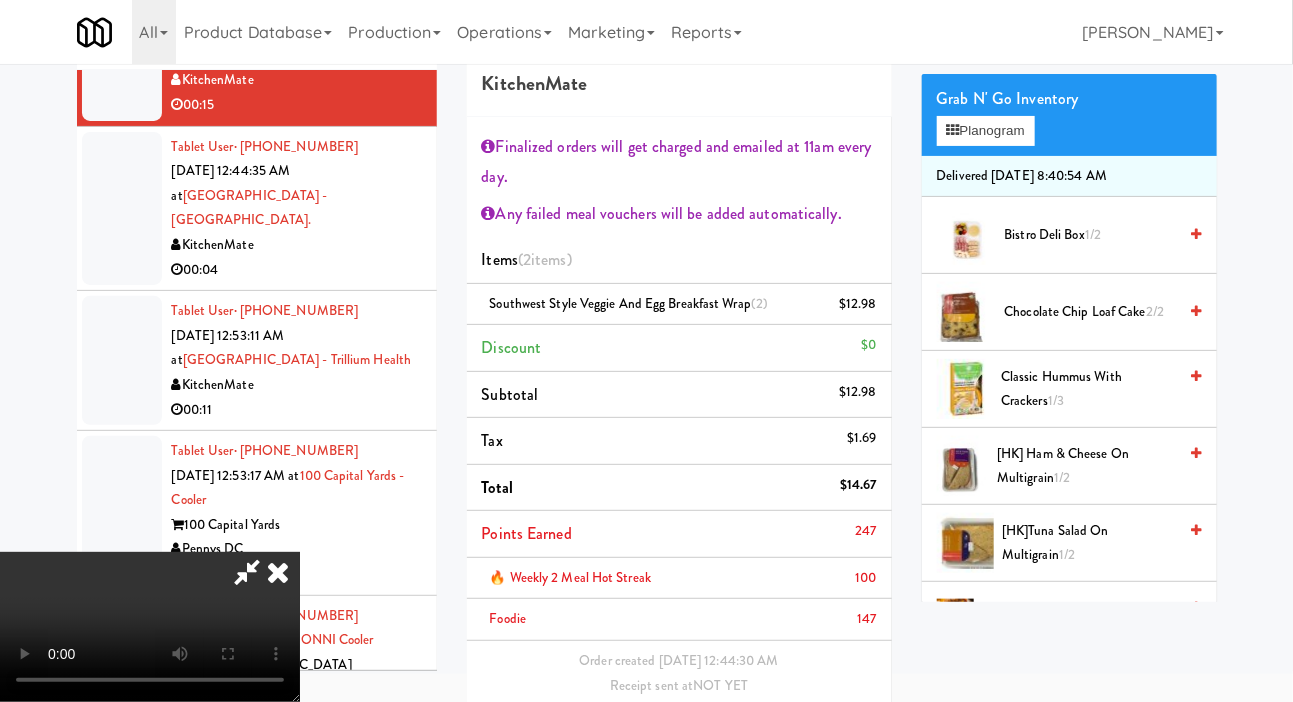 scroll, scrollTop: 335, scrollLeft: 0, axis: vertical 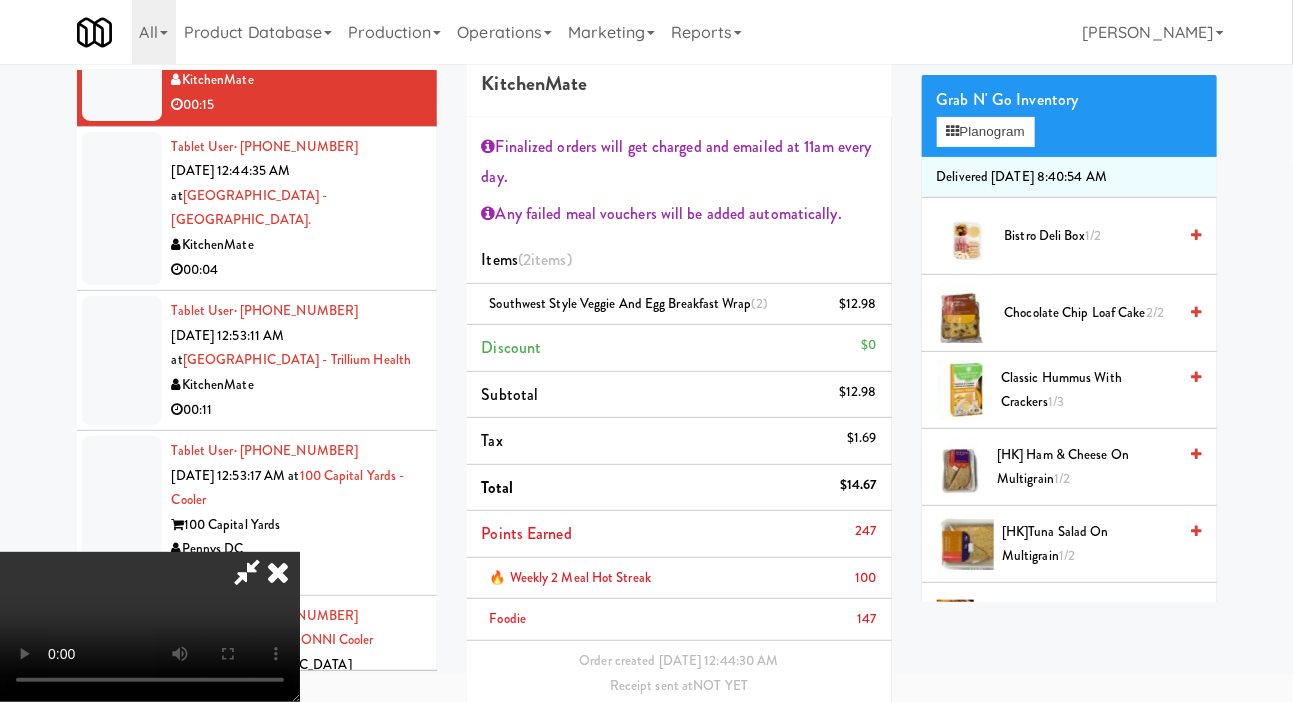 click on "Classic Hummus With Crackers  1/3" at bounding box center [1088, 390] 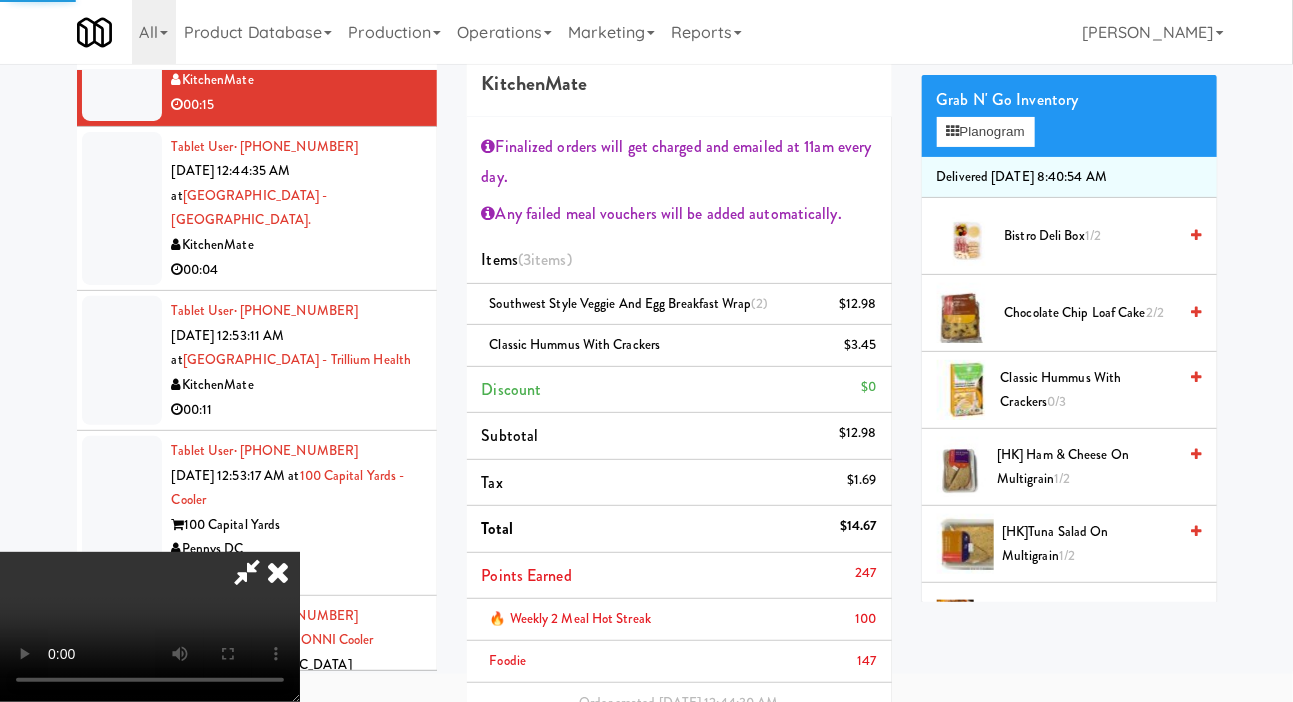 scroll, scrollTop: 151, scrollLeft: 0, axis: vertical 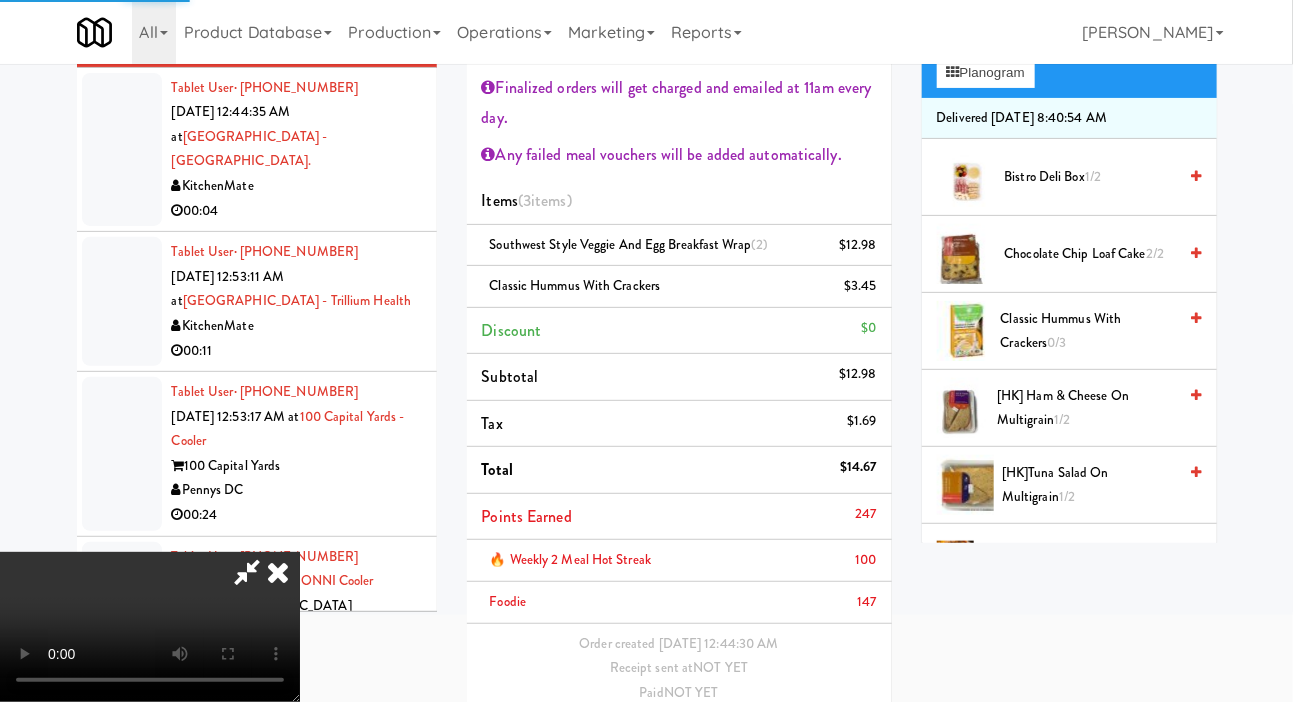 click on "Save Order" at bounding box center (825, 744) 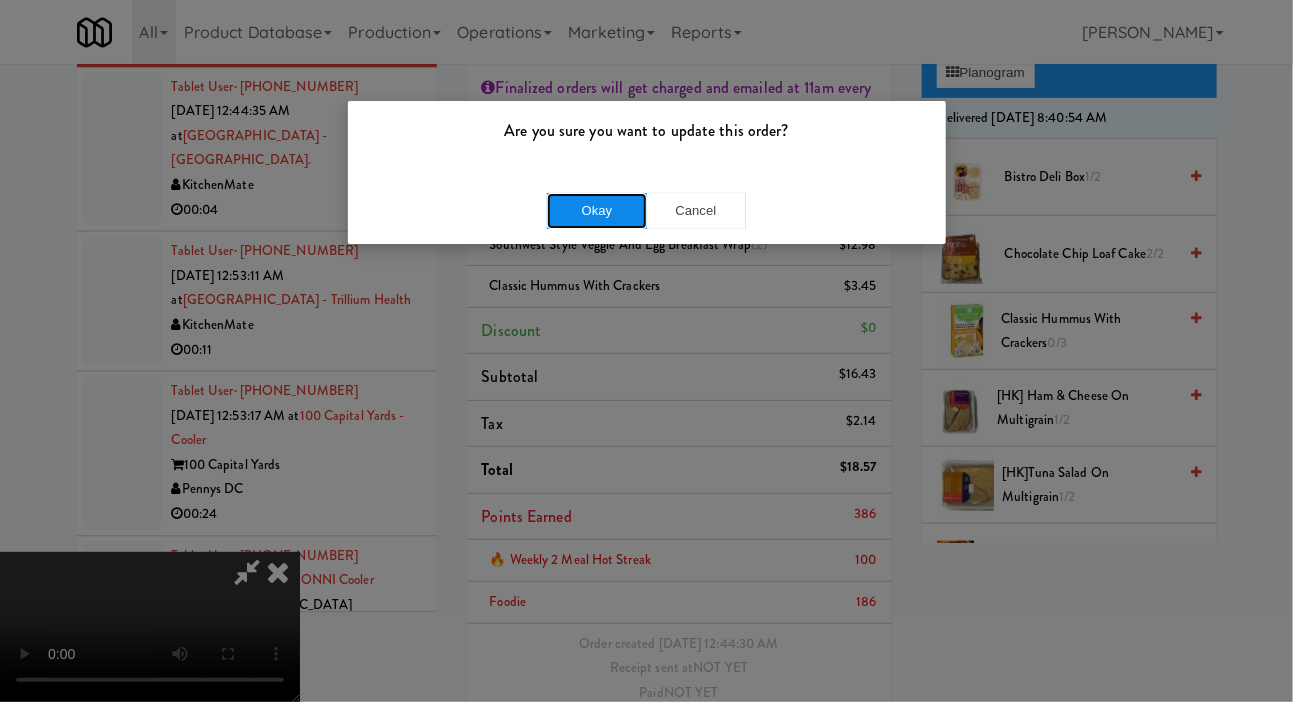 click on "Okay" at bounding box center (597, 211) 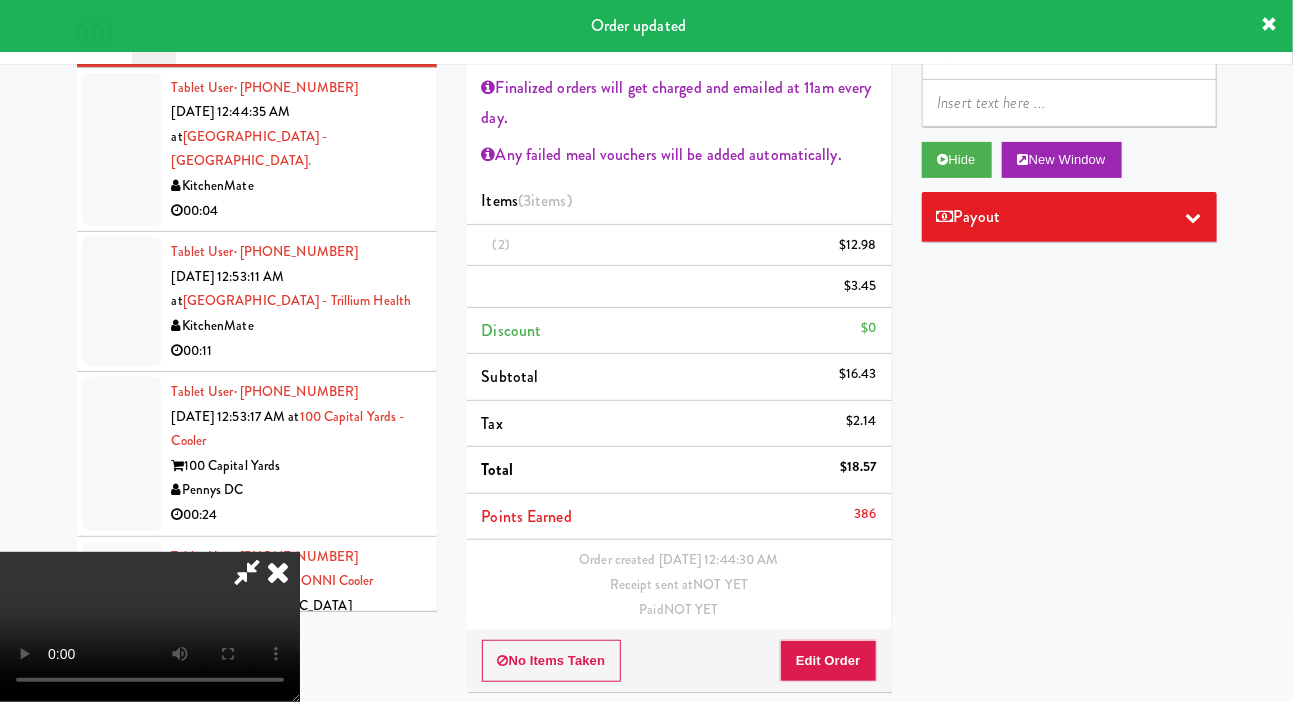 scroll, scrollTop: 0, scrollLeft: 0, axis: both 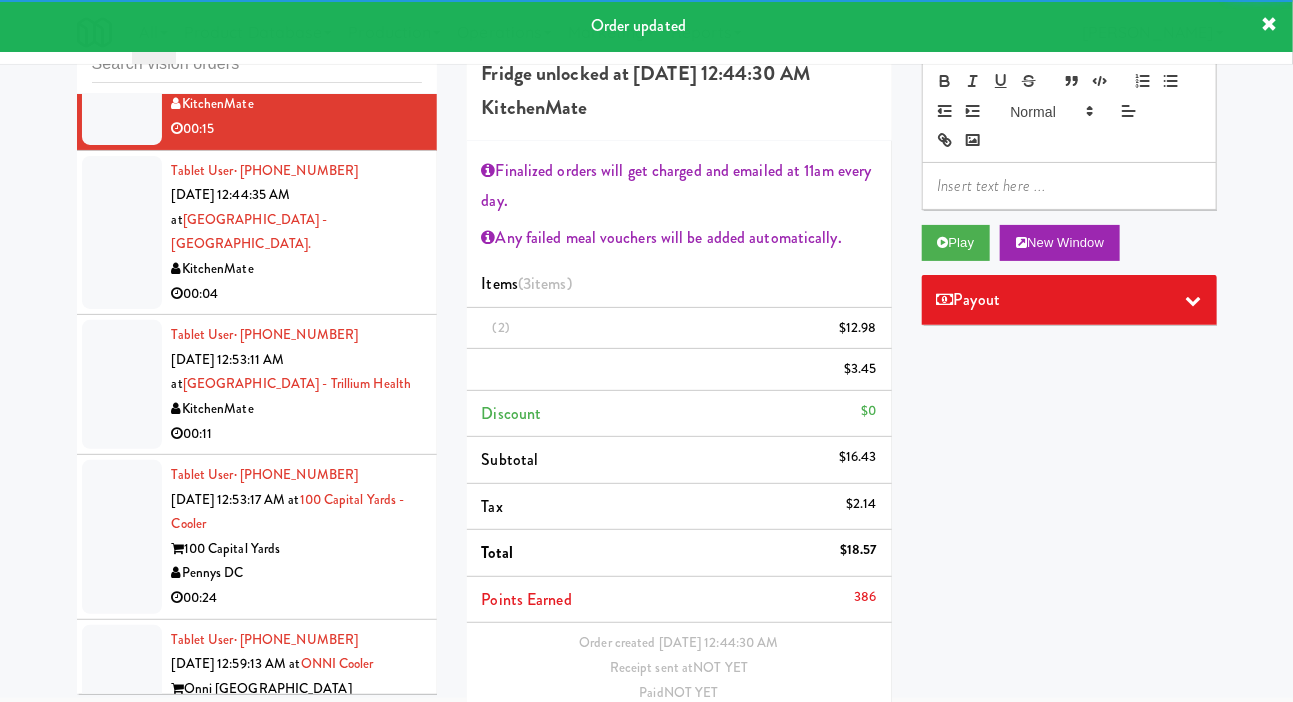 click at bounding box center [122, 233] 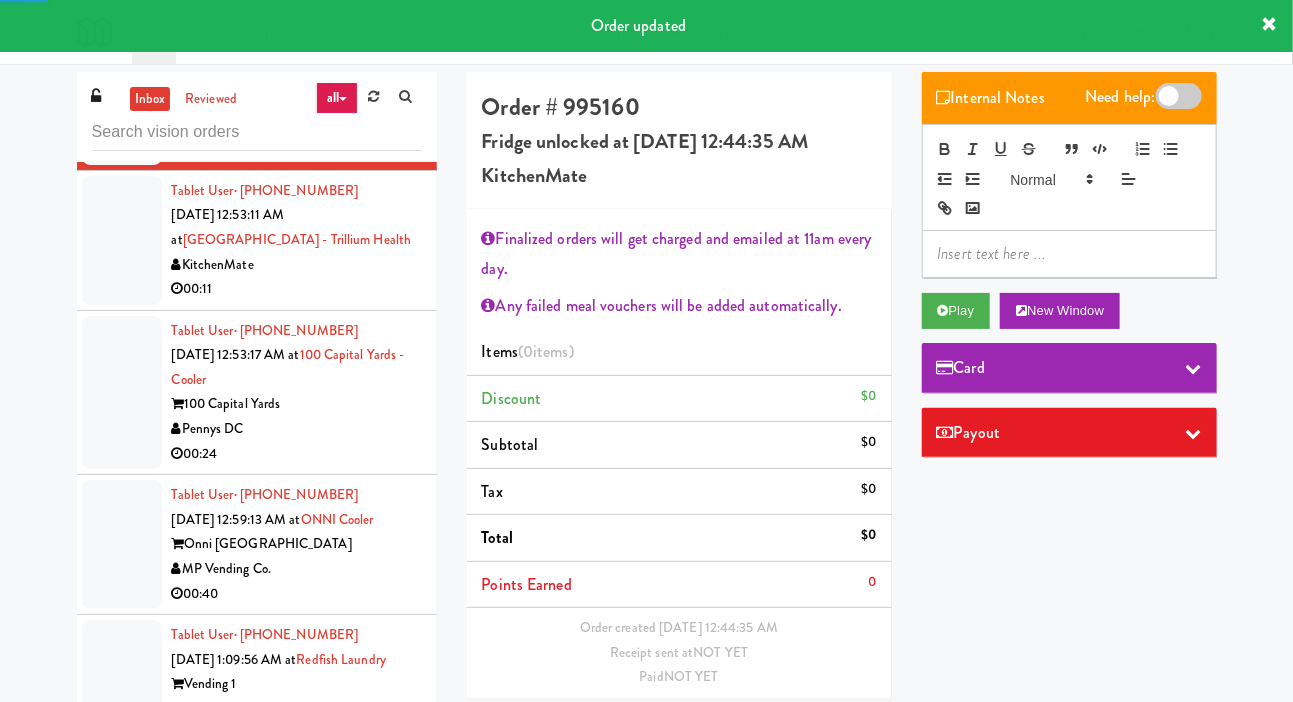scroll, scrollTop: 4750, scrollLeft: 0, axis: vertical 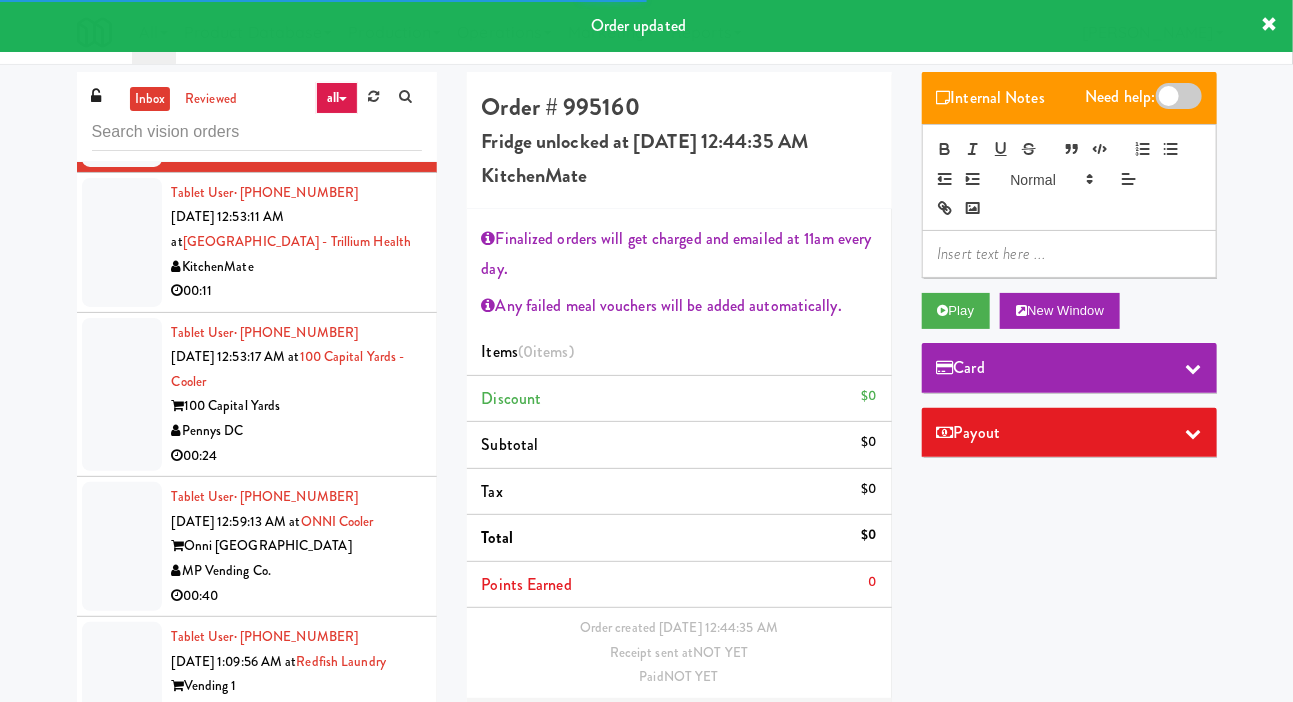 click at bounding box center [122, 242] 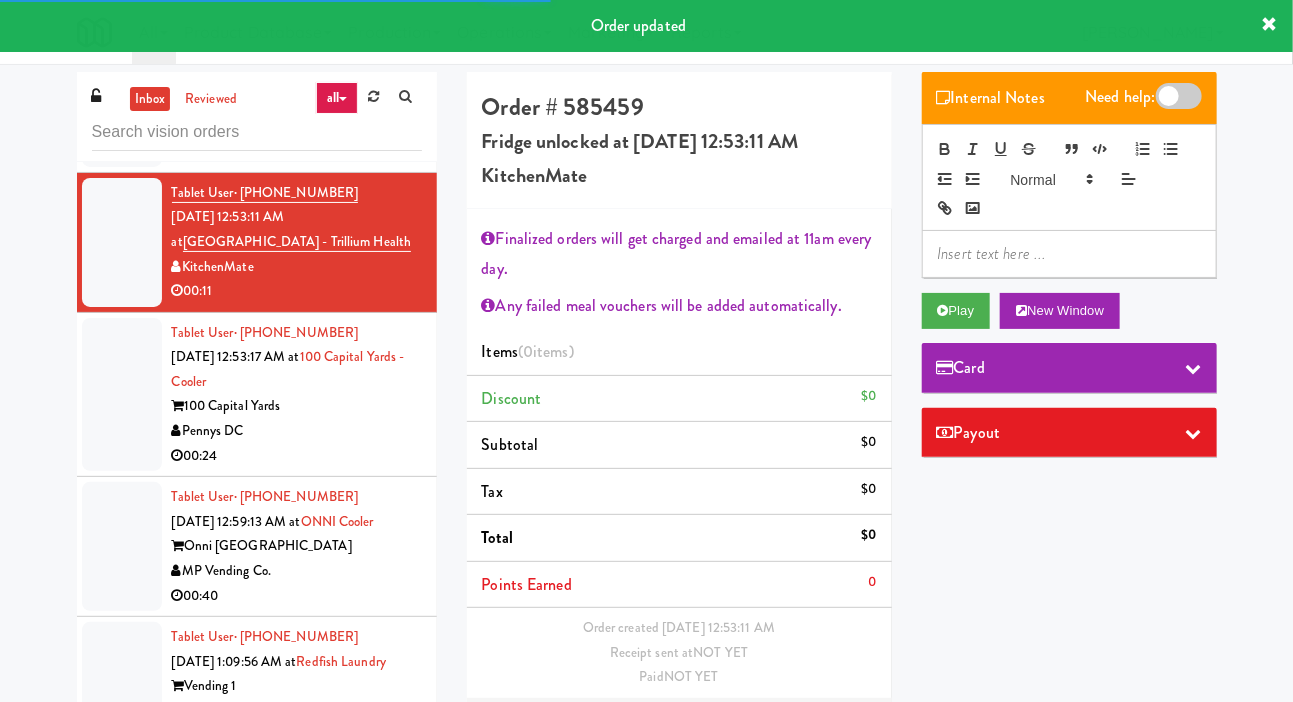 click at bounding box center (122, 90) 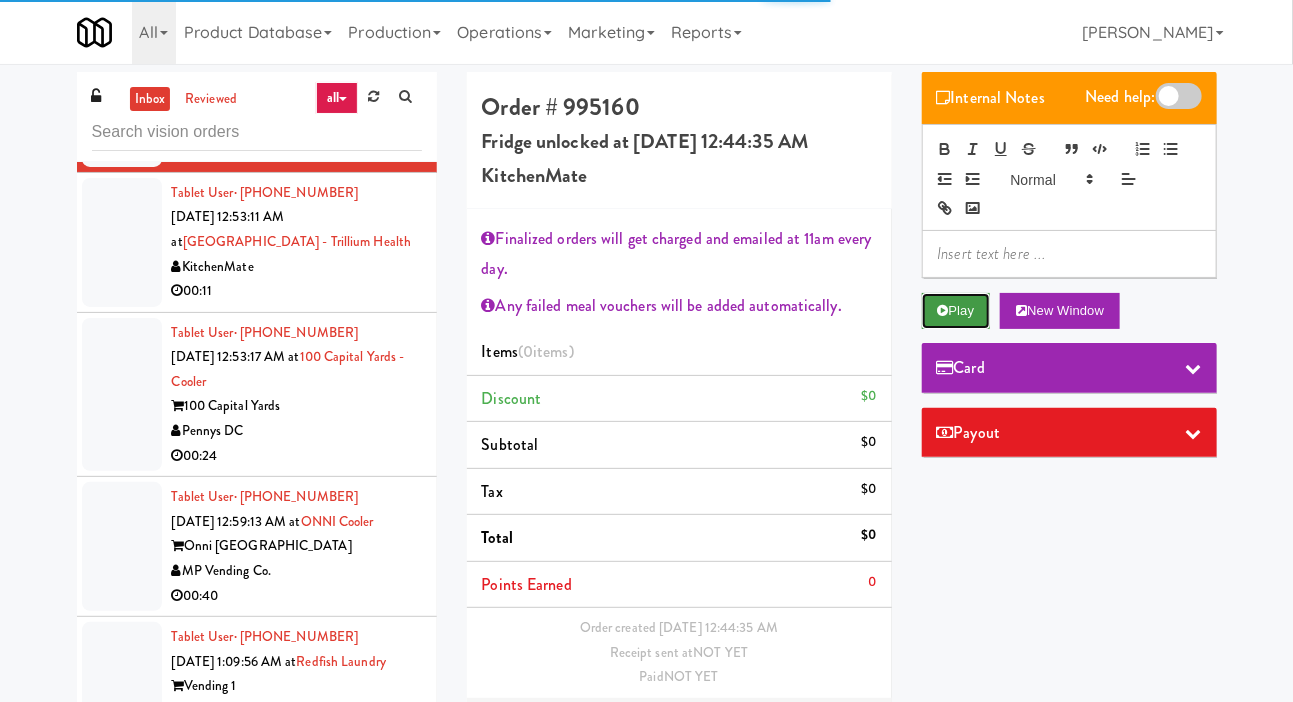 click on "Play" at bounding box center [956, 311] 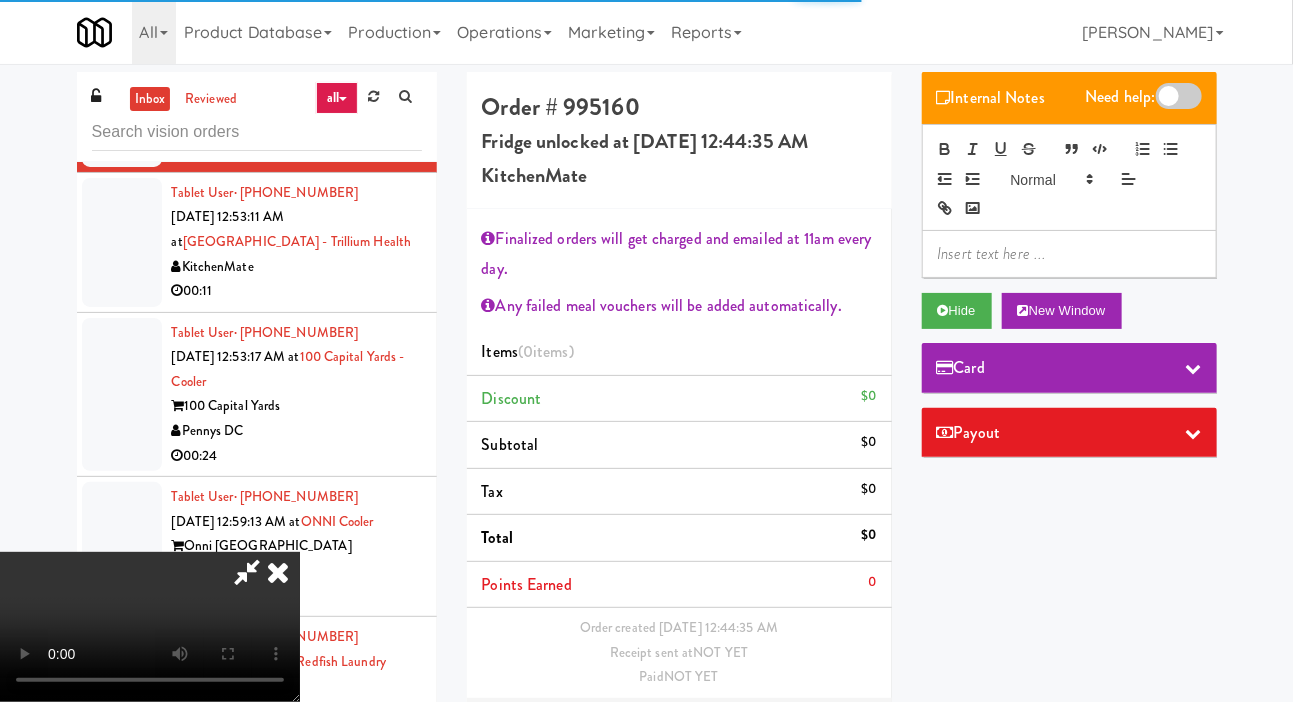 click on "Edit Order" at bounding box center (828, 729) 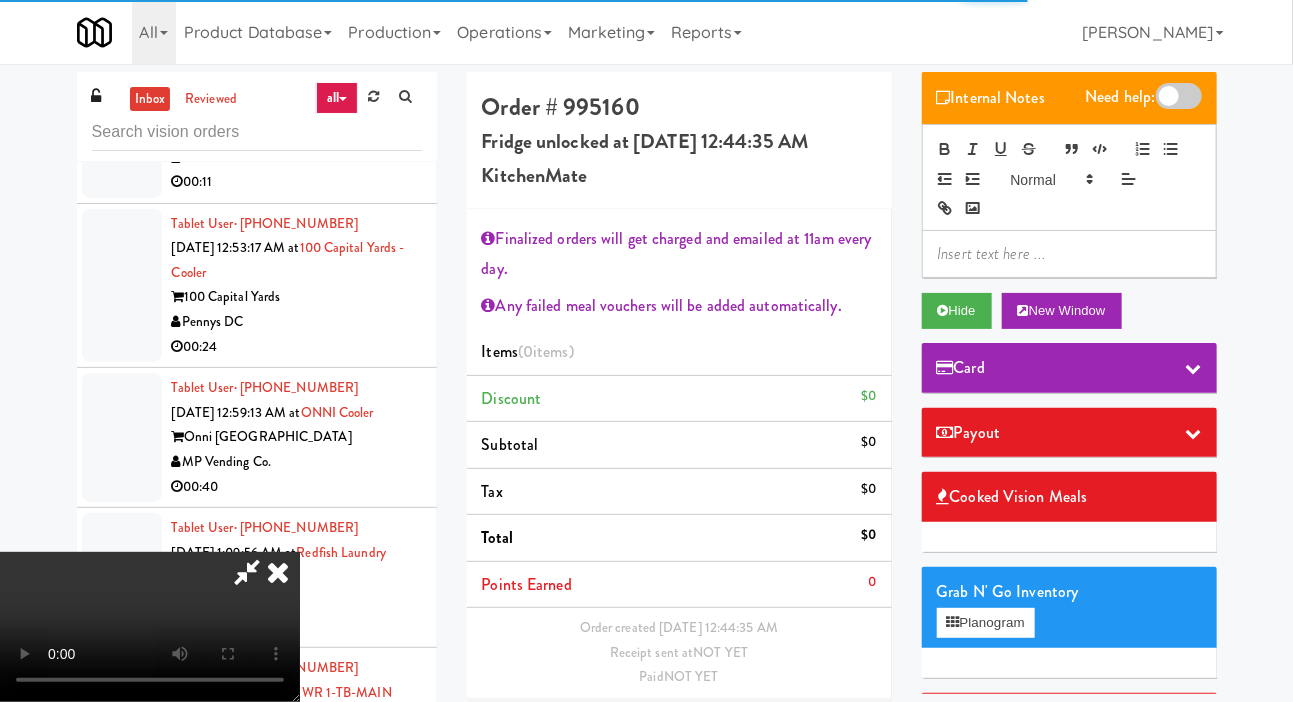 scroll, scrollTop: 4860, scrollLeft: 0, axis: vertical 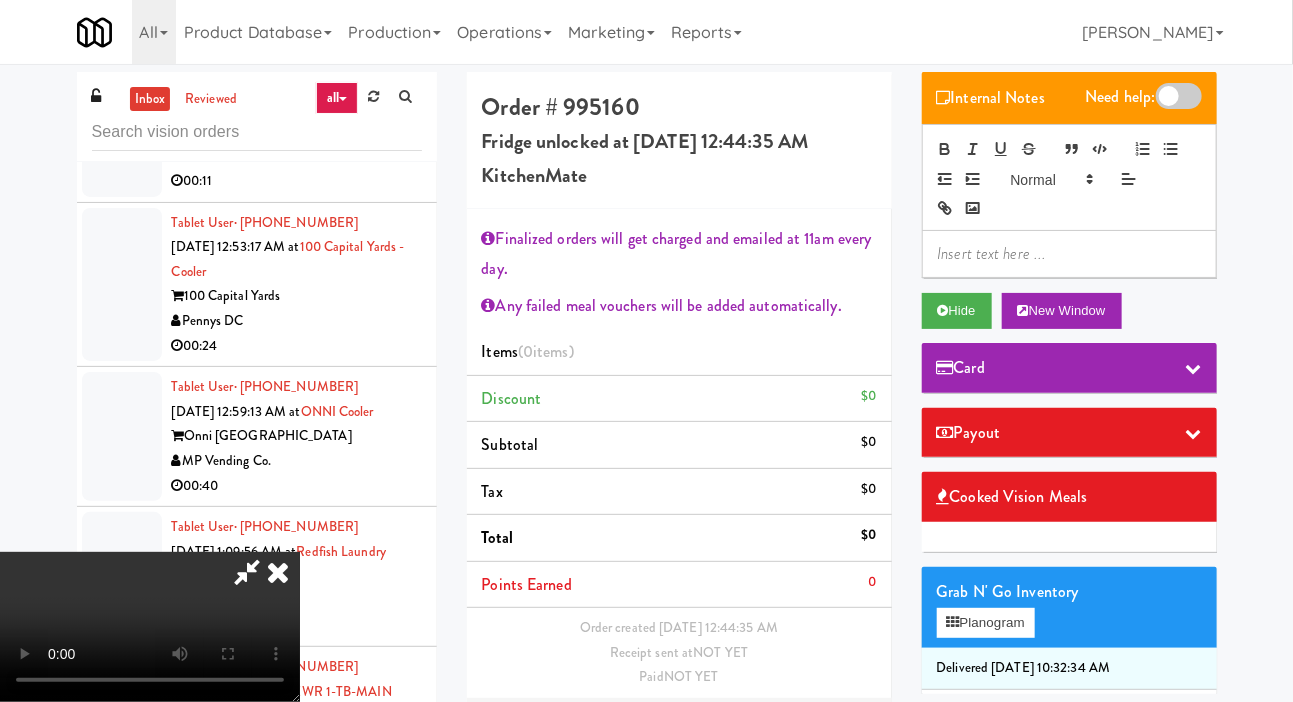 type 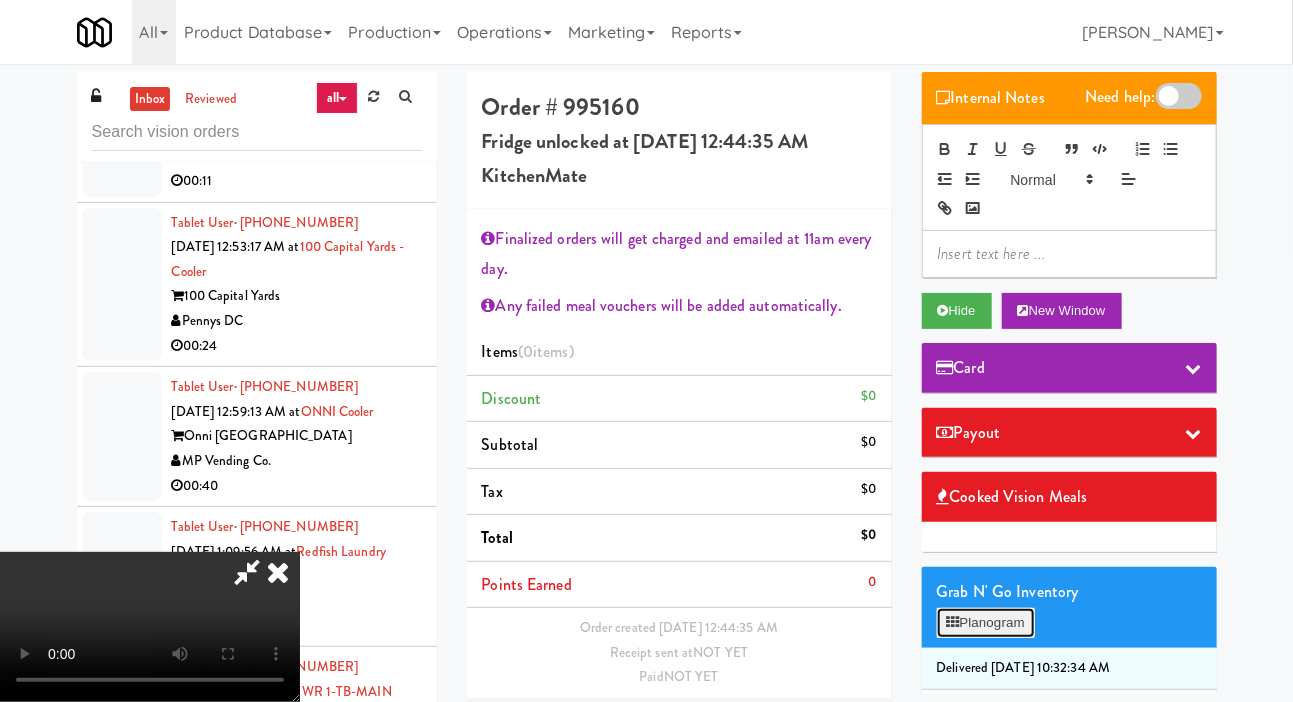 click on "Planogram" at bounding box center (986, 623) 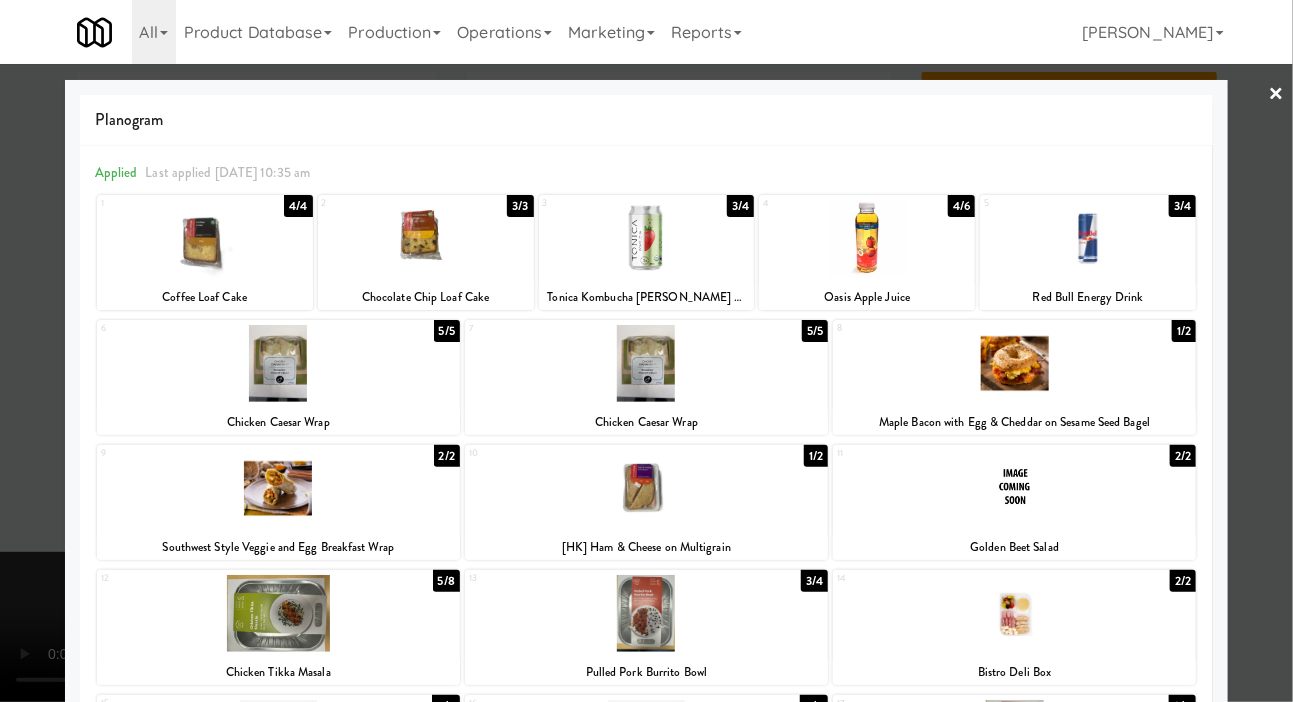 click at bounding box center [867, 238] 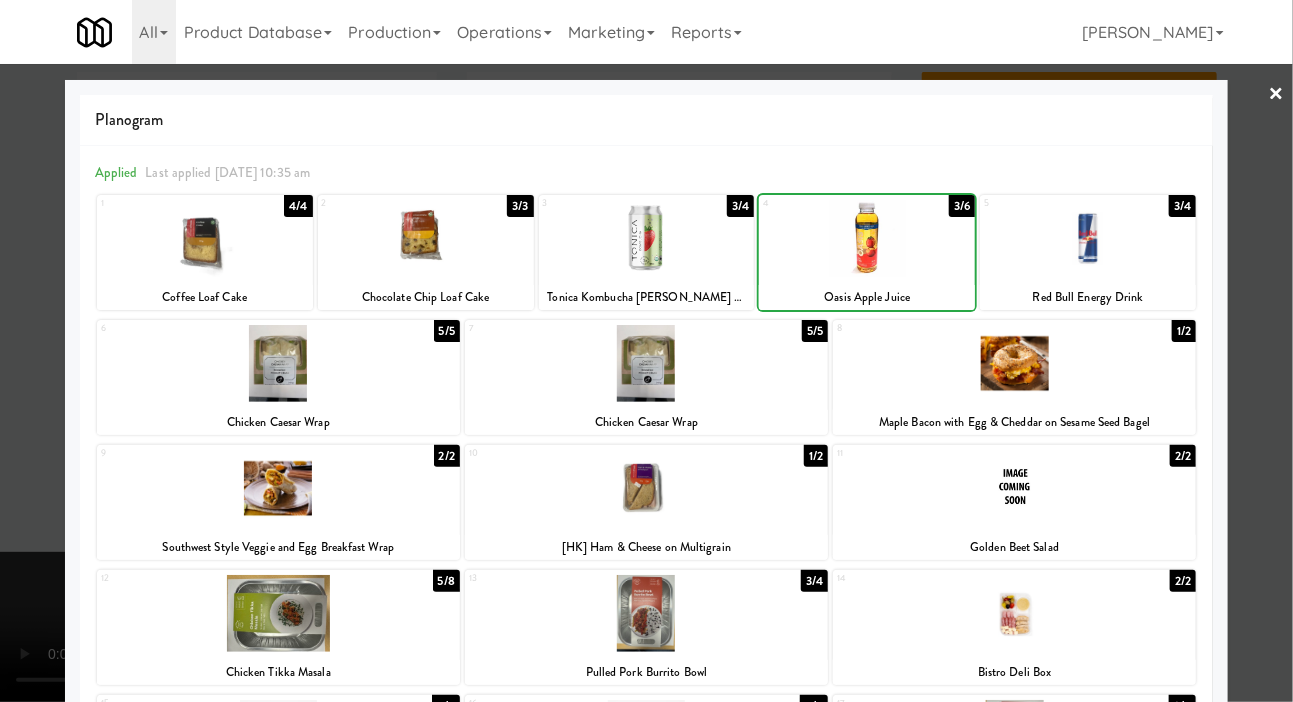 click at bounding box center (646, 351) 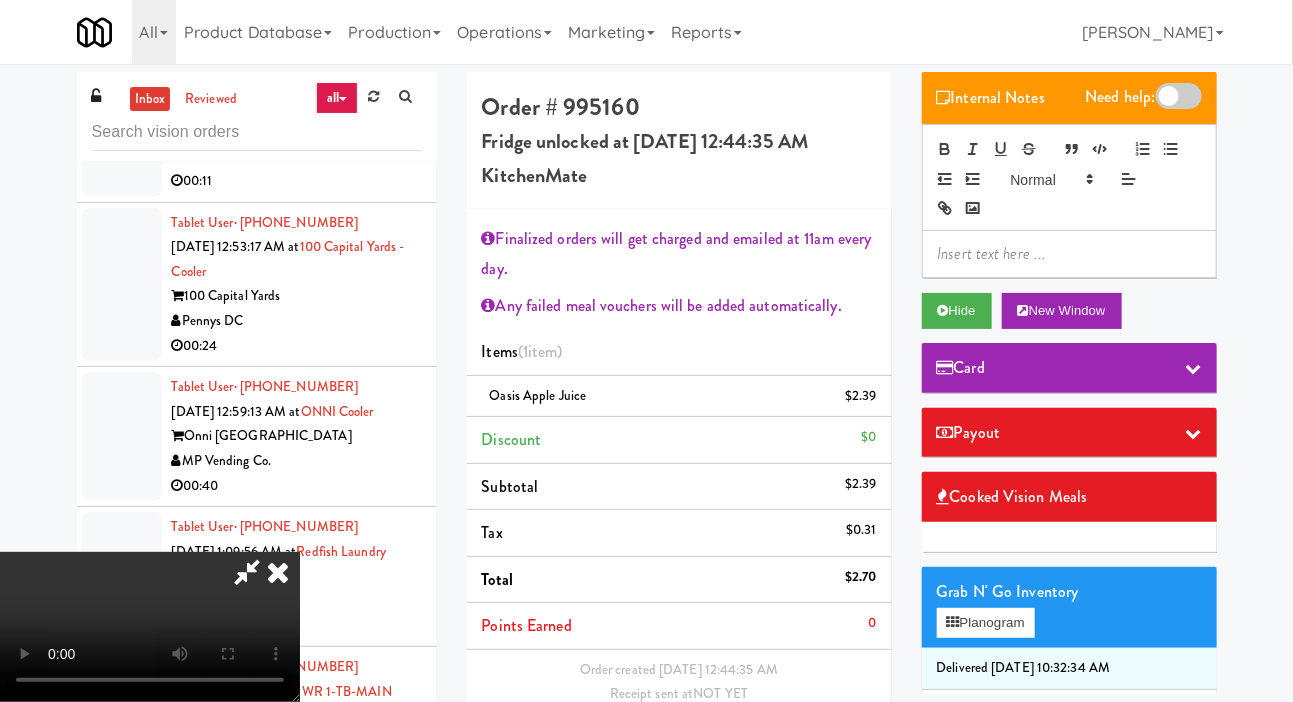 scroll, scrollTop: 27, scrollLeft: 0, axis: vertical 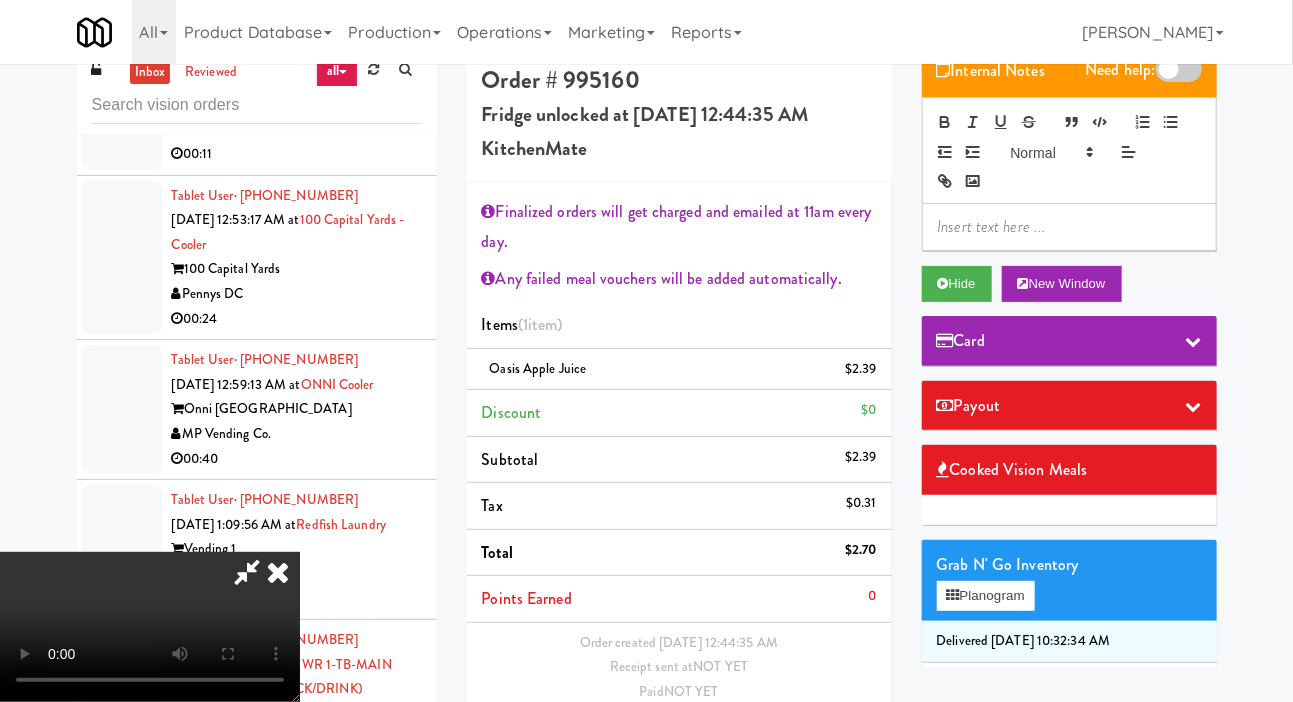 click on "Save Order" at bounding box center [825, 744] 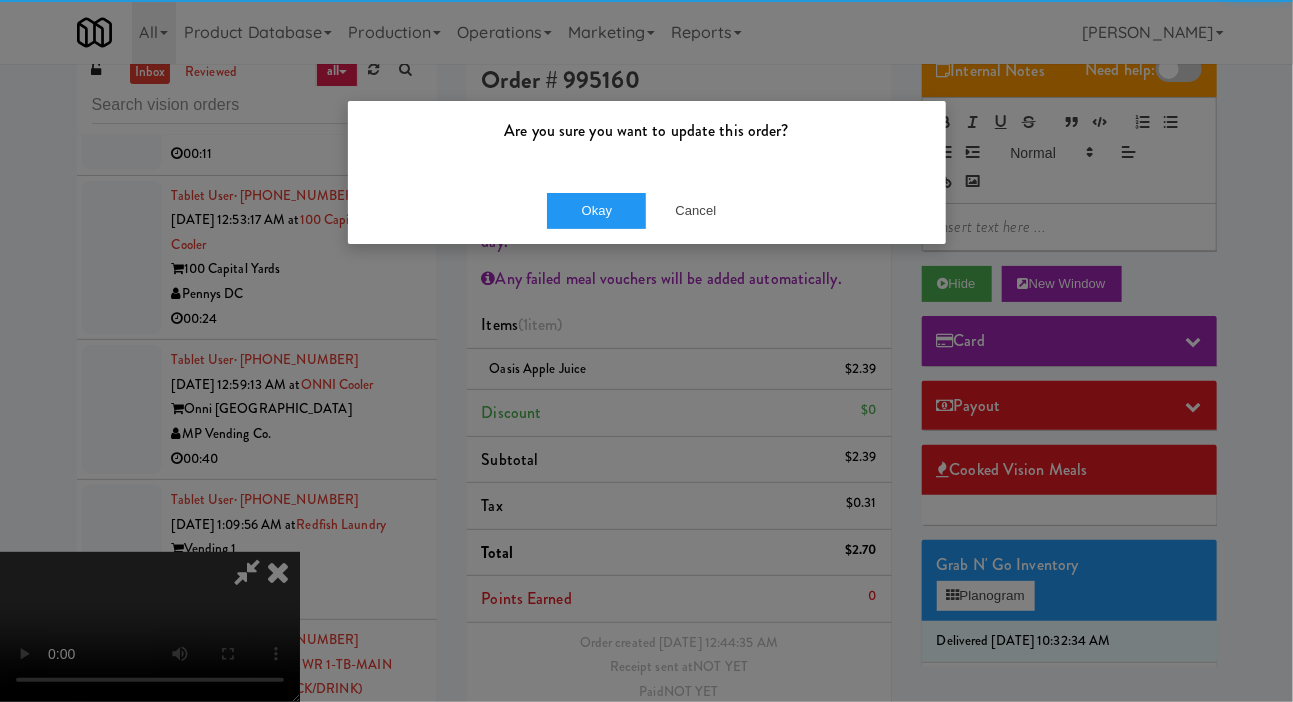 click on "Are you sure you want to update this order? Okay Cancel" at bounding box center (646, 351) 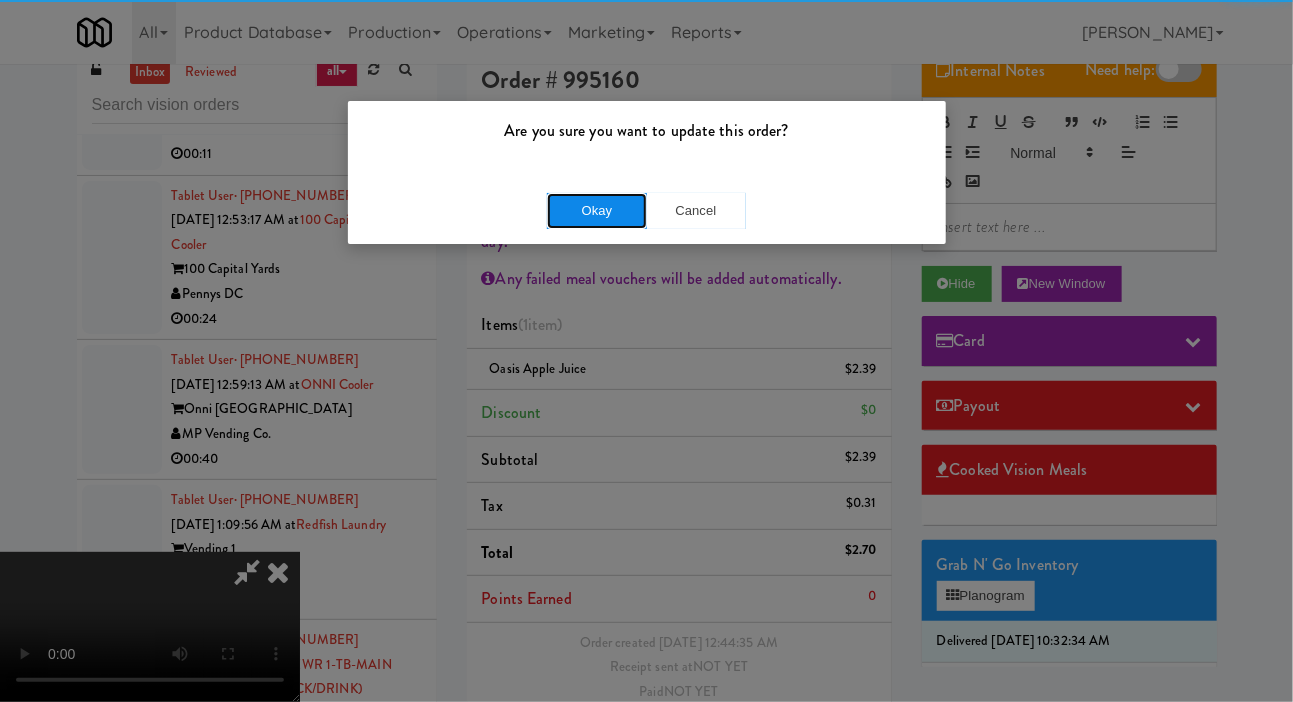 click on "Okay" at bounding box center [597, 211] 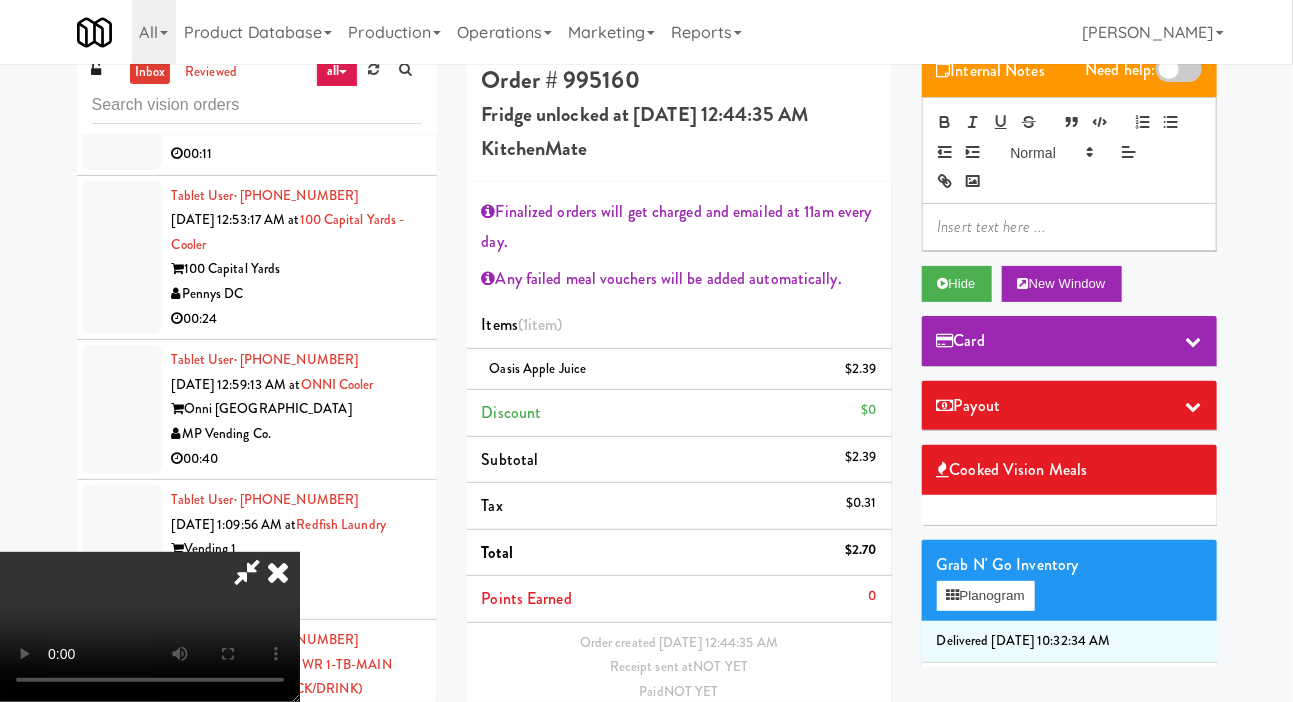 scroll, scrollTop: 0, scrollLeft: 0, axis: both 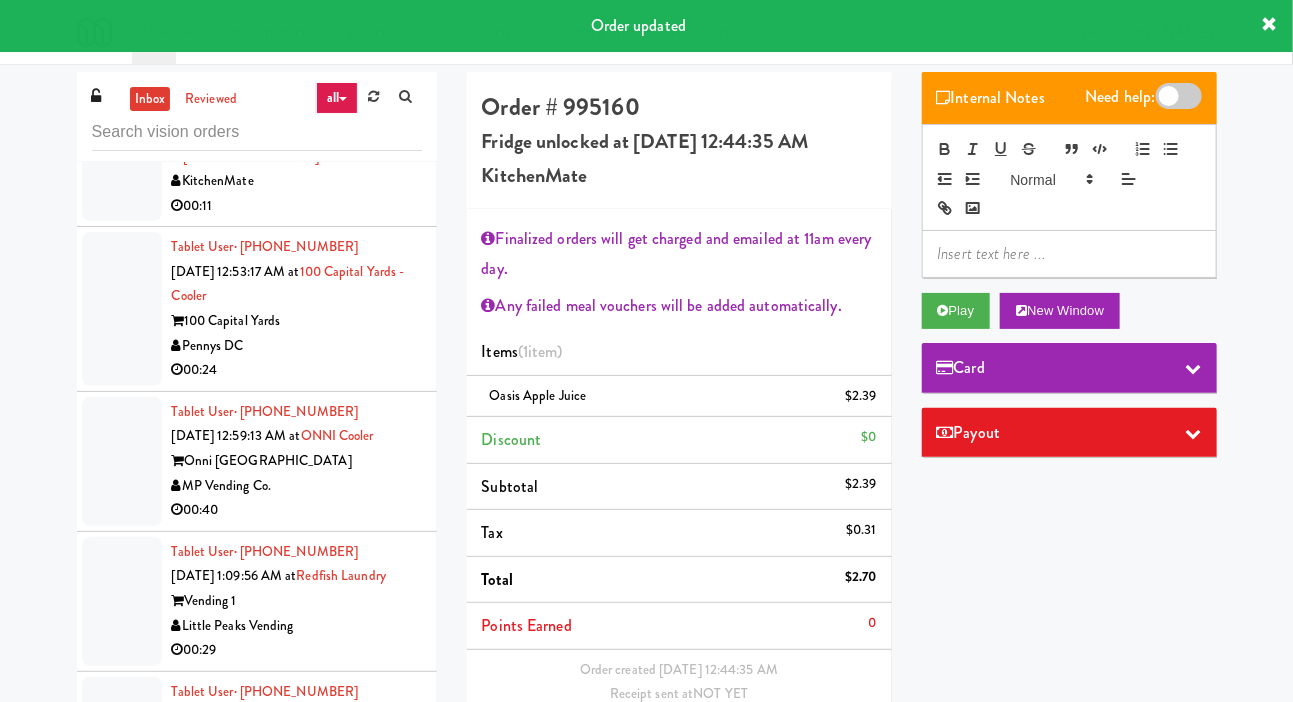 click at bounding box center (122, 156) 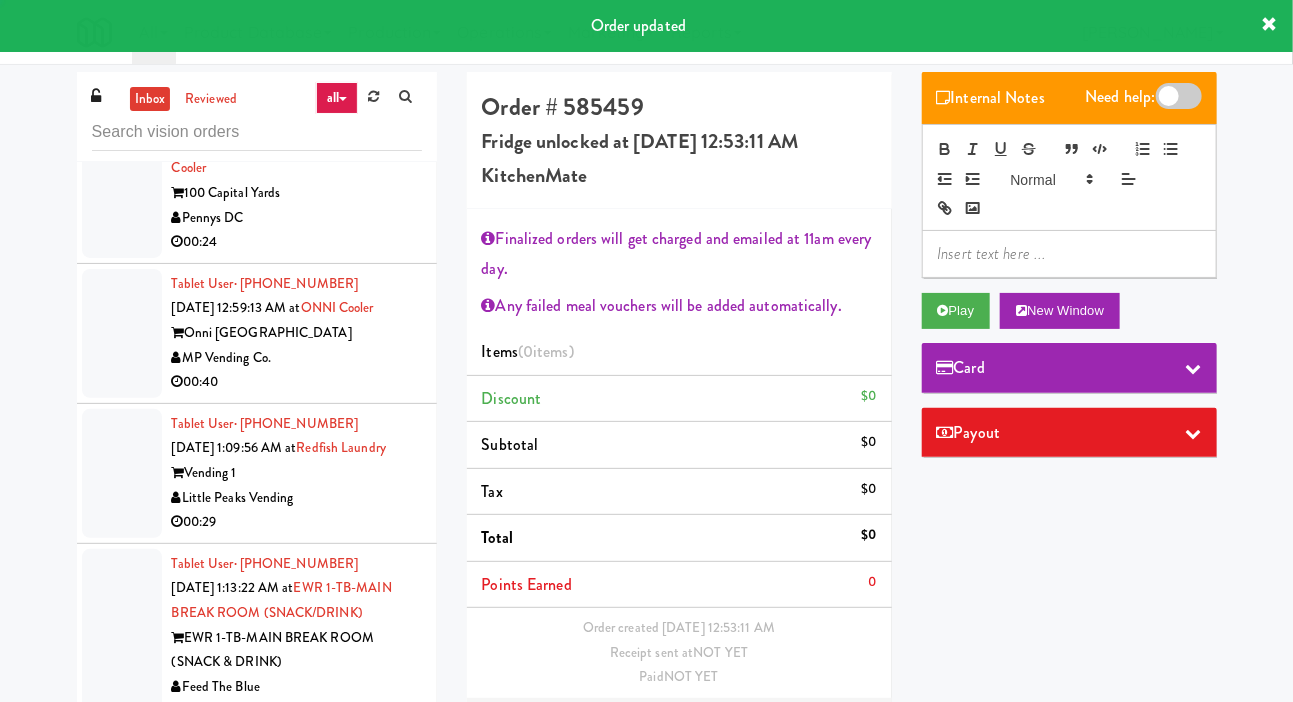 scroll, scrollTop: 4989, scrollLeft: 0, axis: vertical 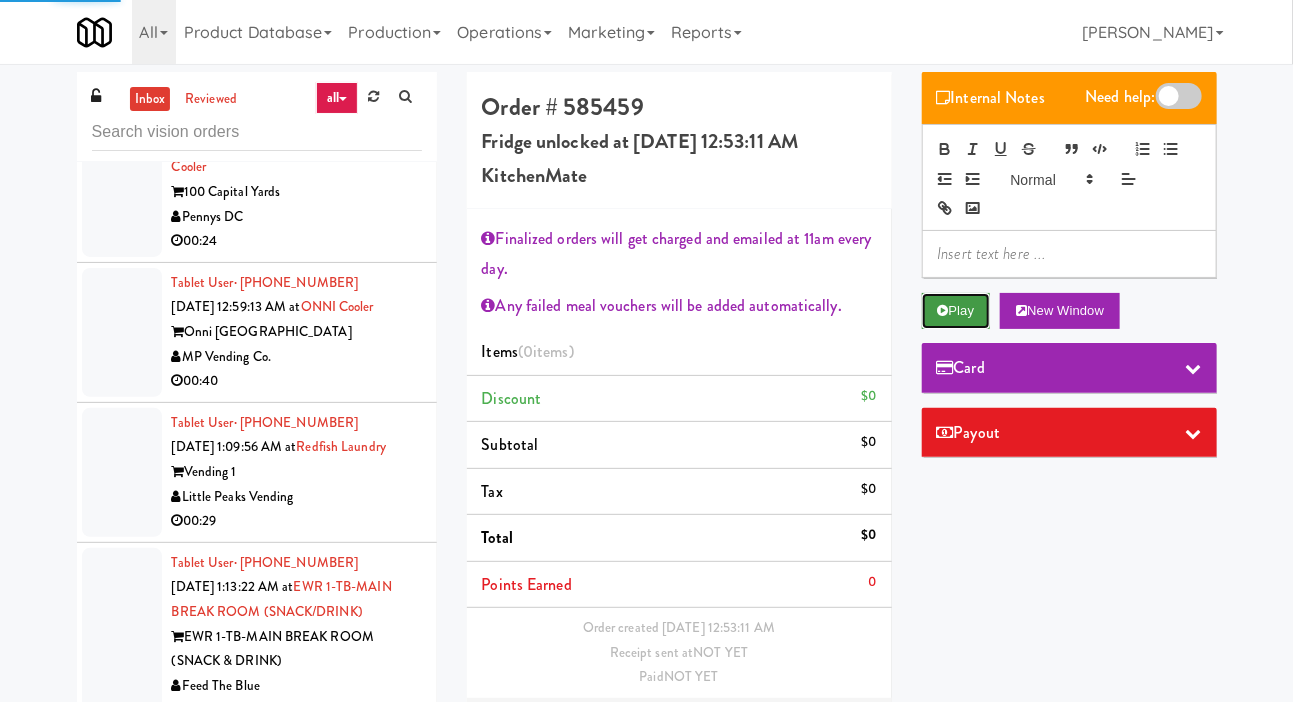 click at bounding box center [943, 310] 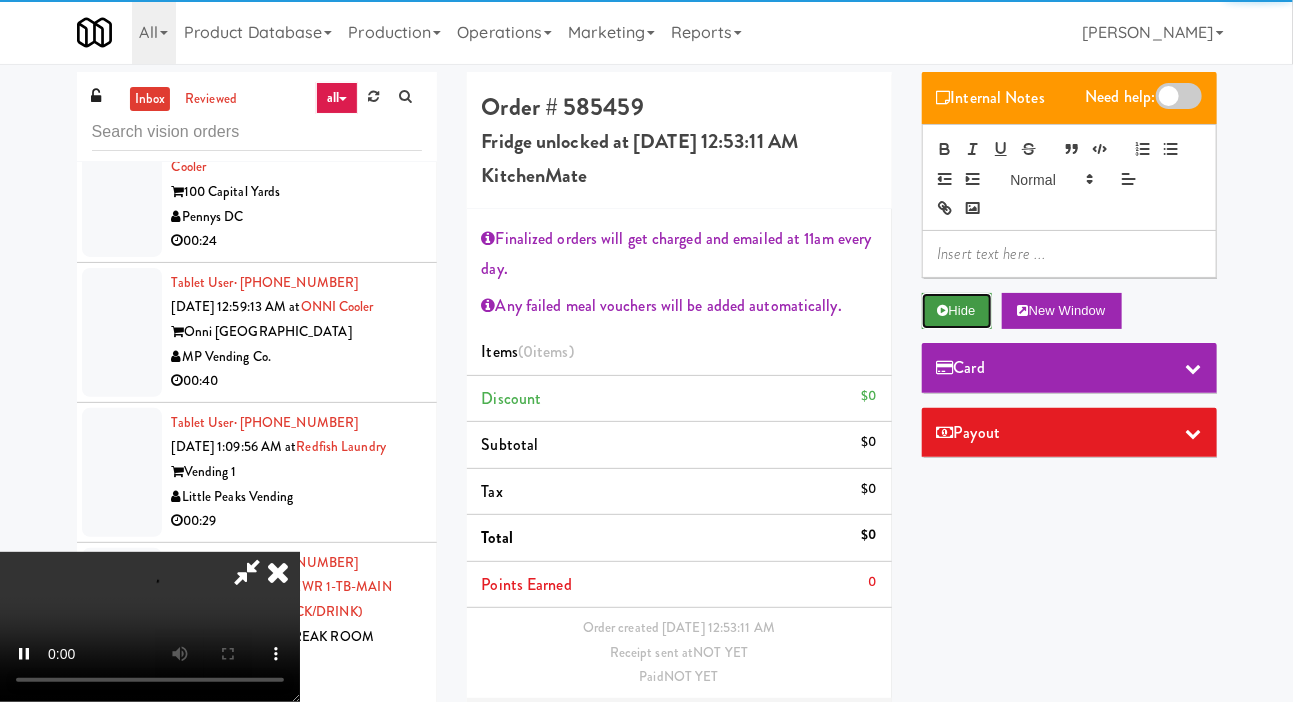 scroll, scrollTop: 92, scrollLeft: 0, axis: vertical 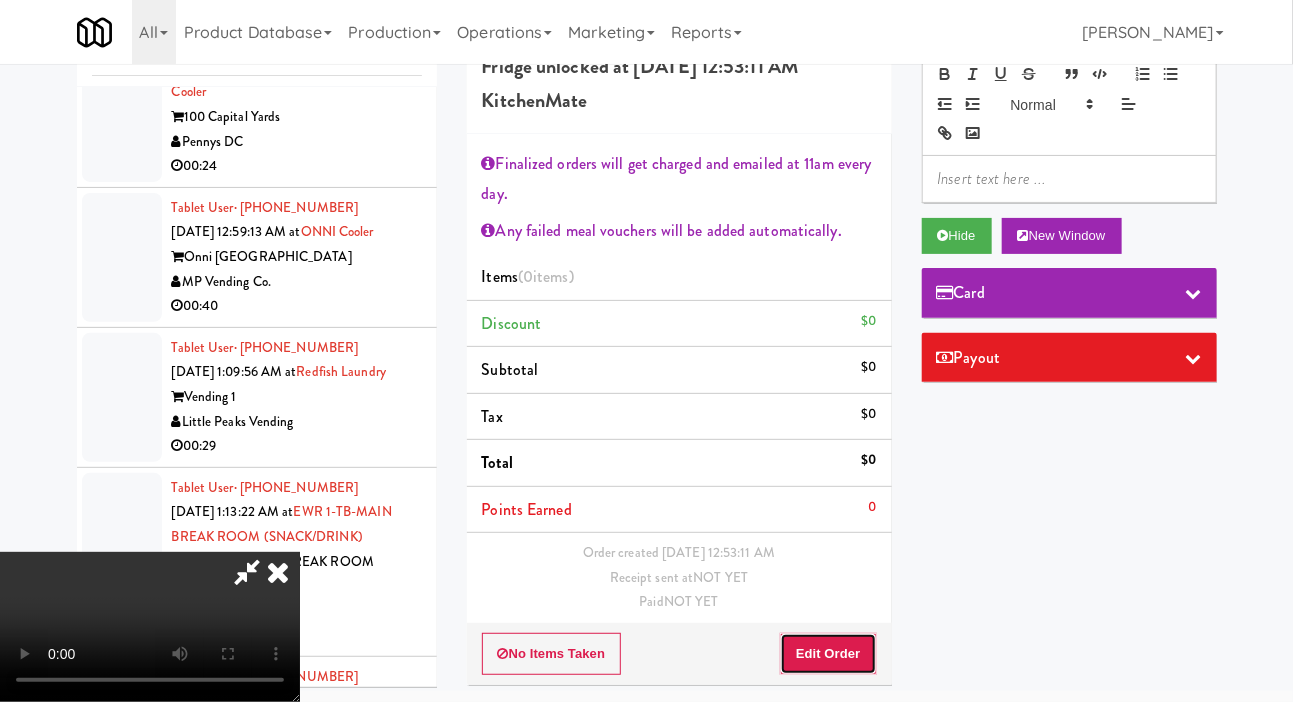 click on "Edit Order" at bounding box center (828, 654) 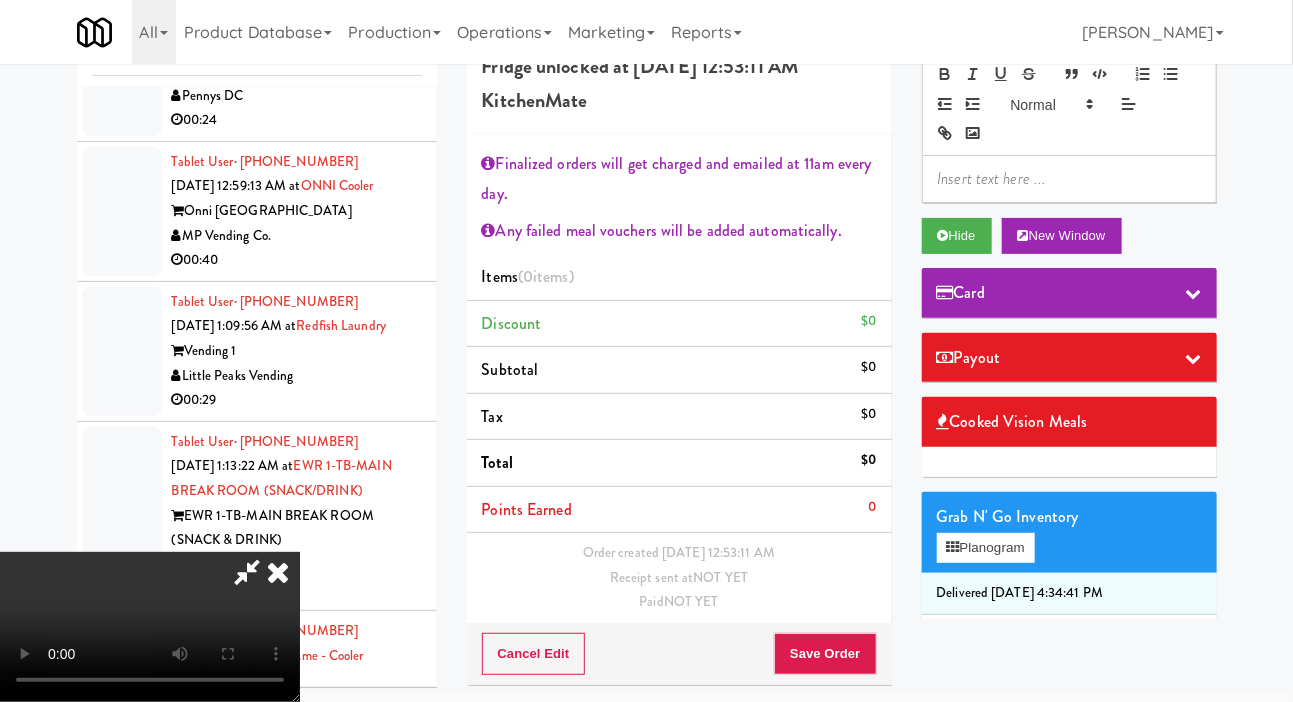 scroll, scrollTop: 5045, scrollLeft: 0, axis: vertical 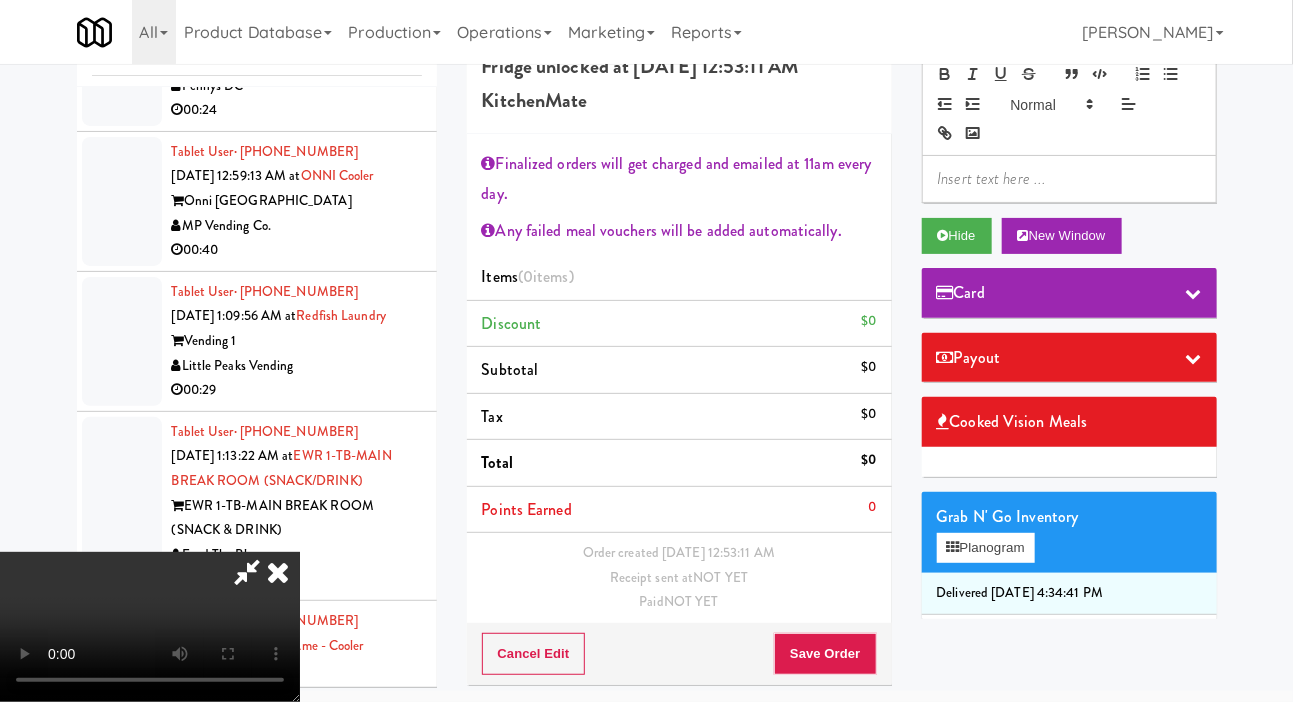 type 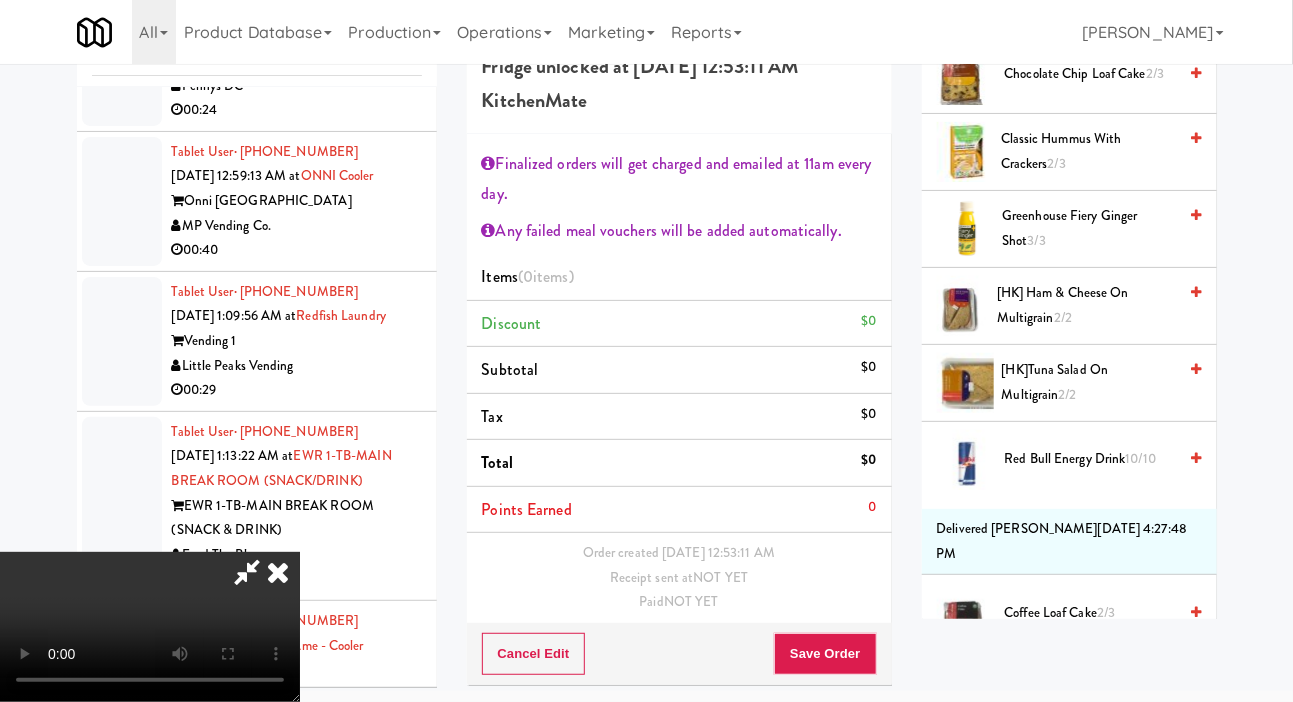 scroll, scrollTop: 583, scrollLeft: 0, axis: vertical 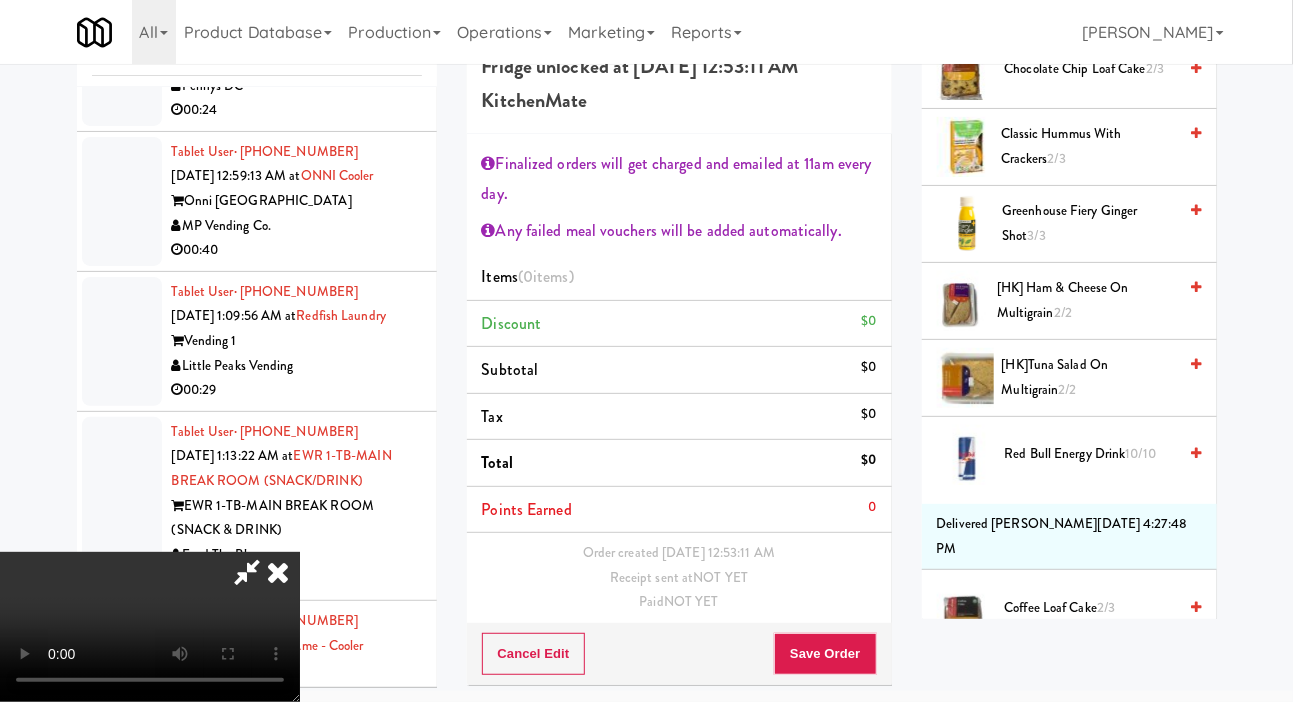 click on "[HK] Ham & Cheese on Multigrain  2/2" at bounding box center (1087, 300) 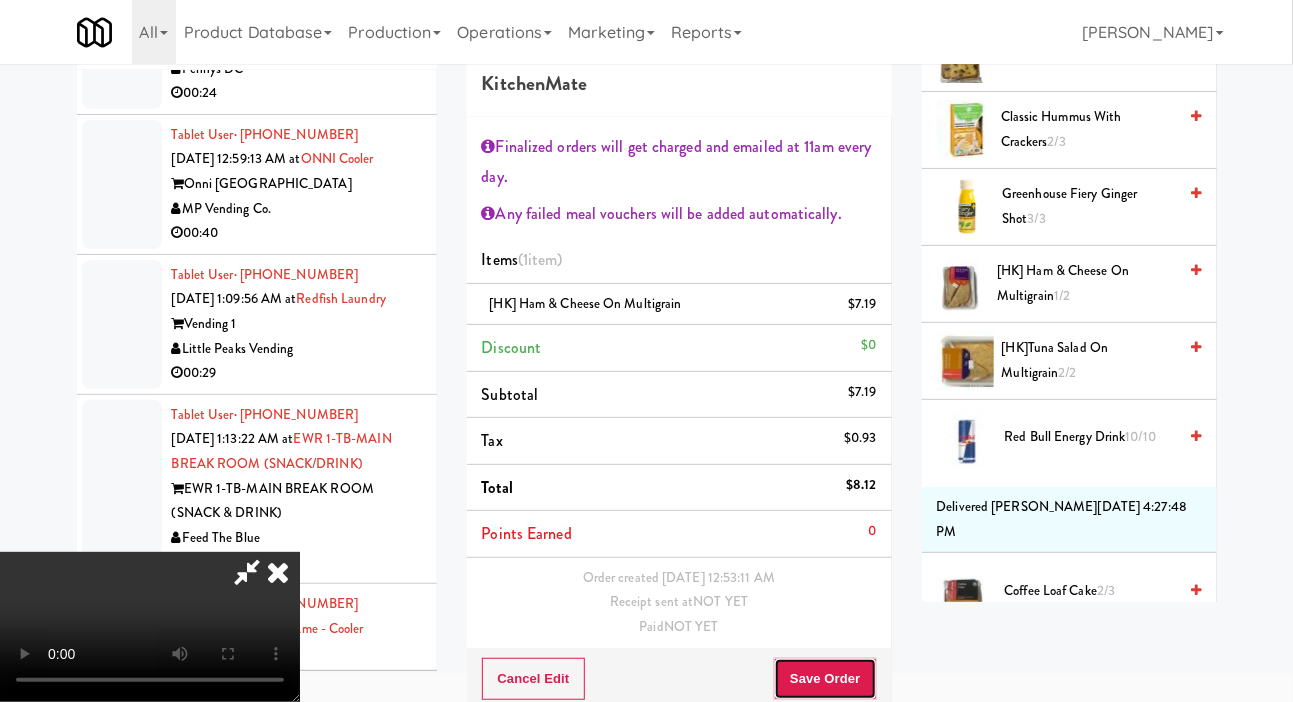 click on "Save Order" at bounding box center (825, 679) 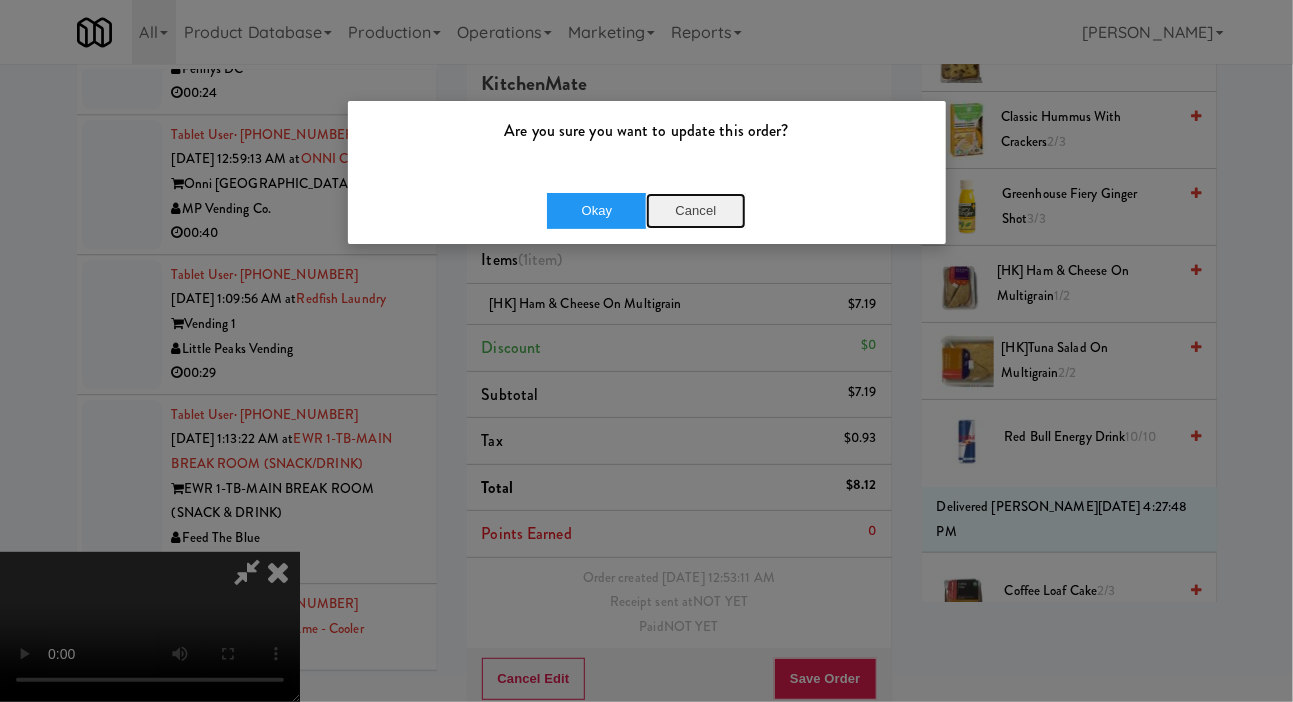 click on "Cancel" at bounding box center (696, 211) 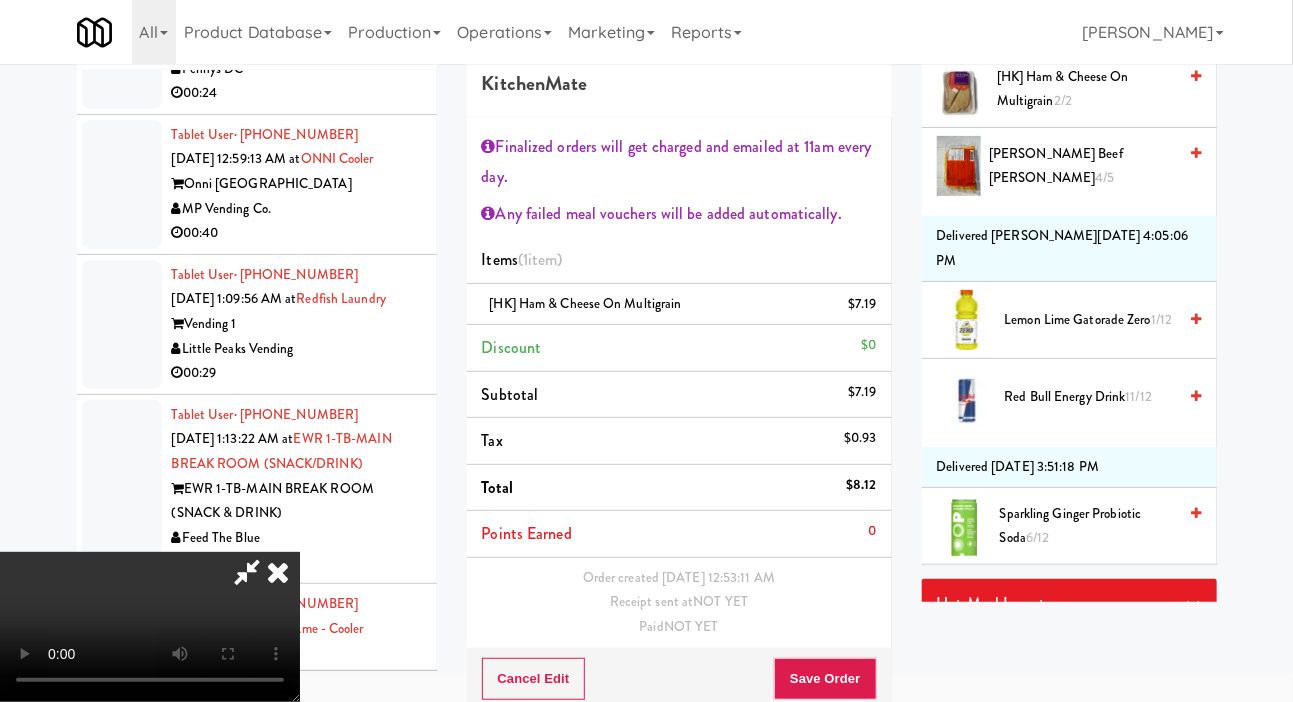 scroll, scrollTop: 1291, scrollLeft: 0, axis: vertical 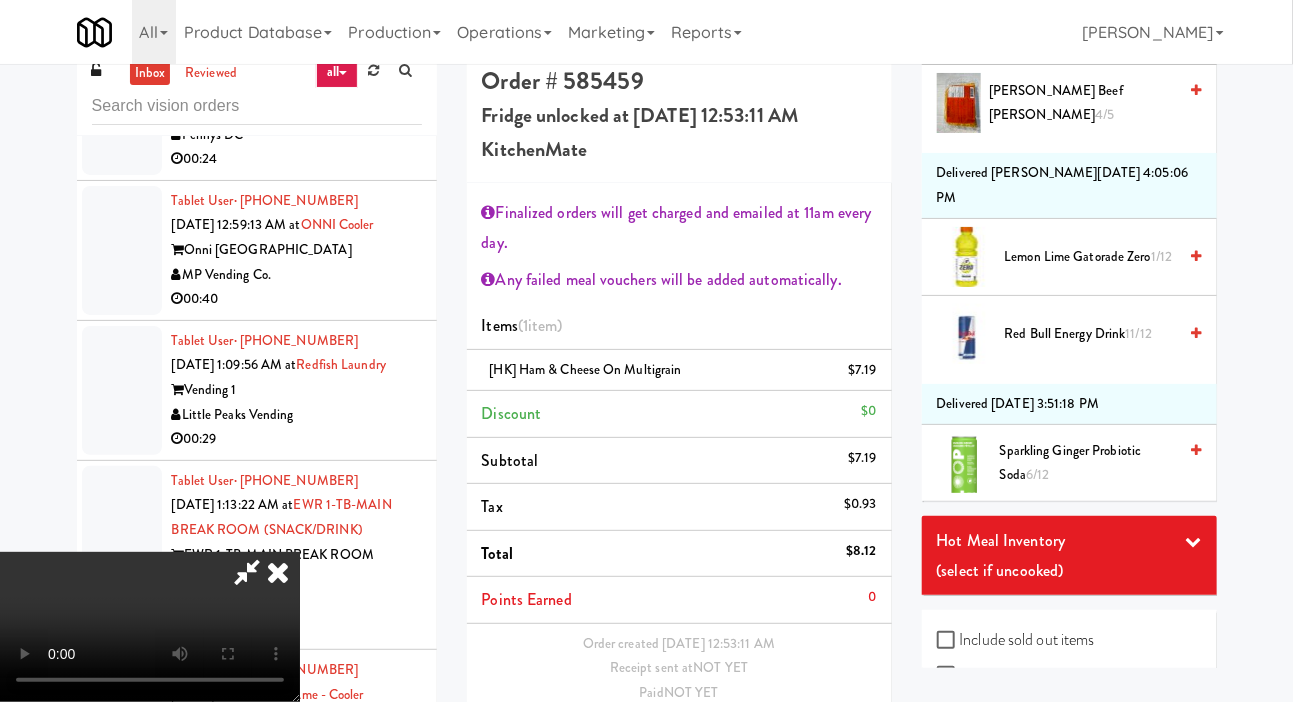 click on "Red Bull Energy Drink  11/12" at bounding box center [1091, 334] 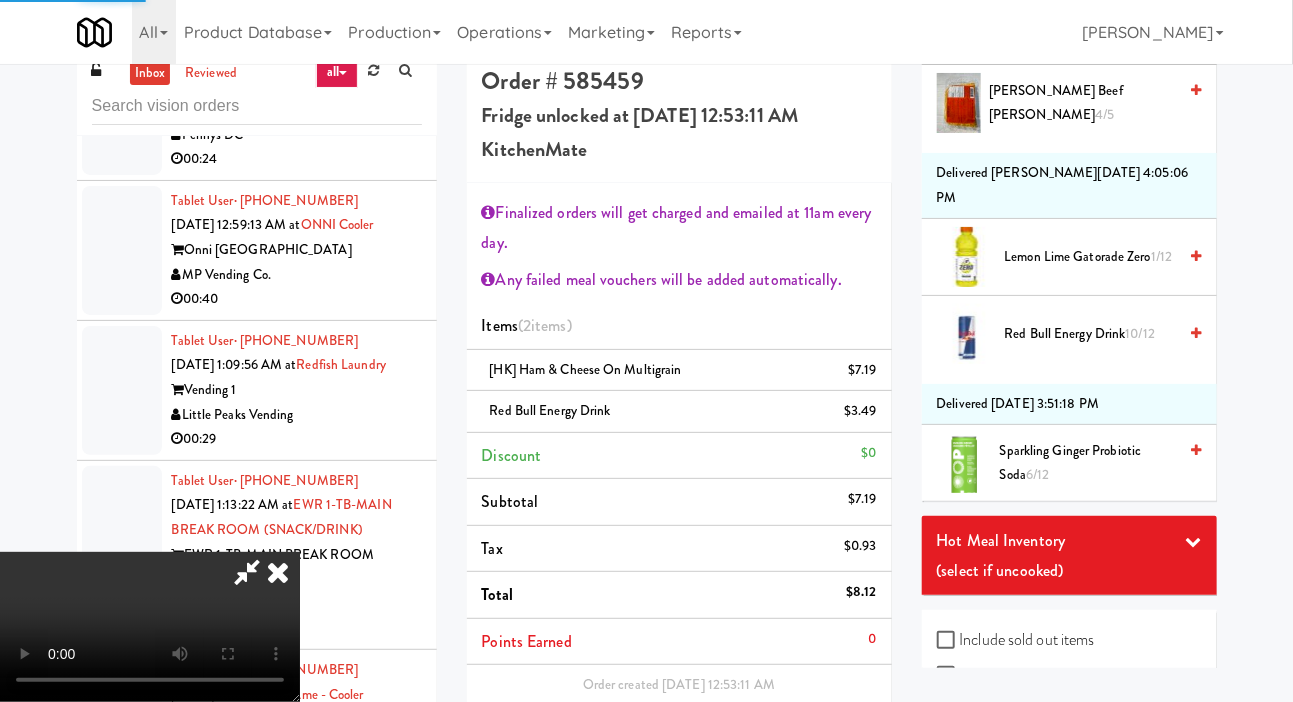 click on "Save Order" at bounding box center (825, 786) 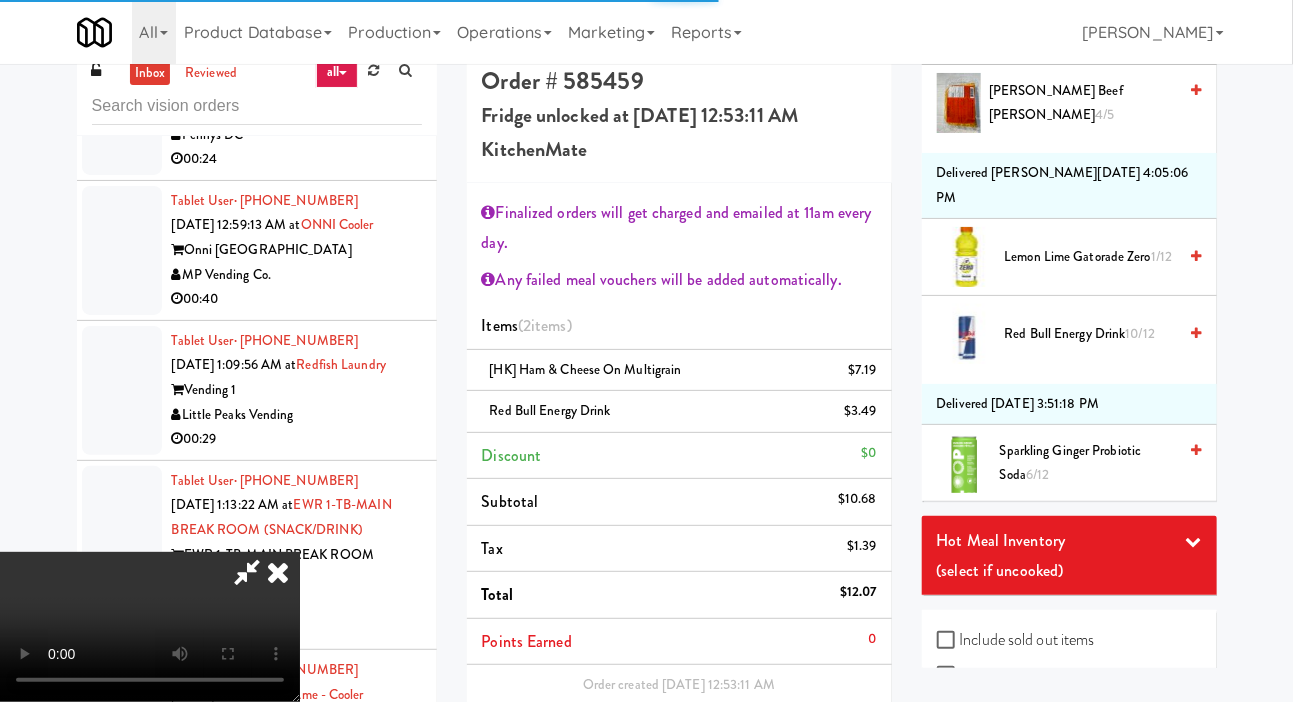 click on "Save Order" at bounding box center [825, 786] 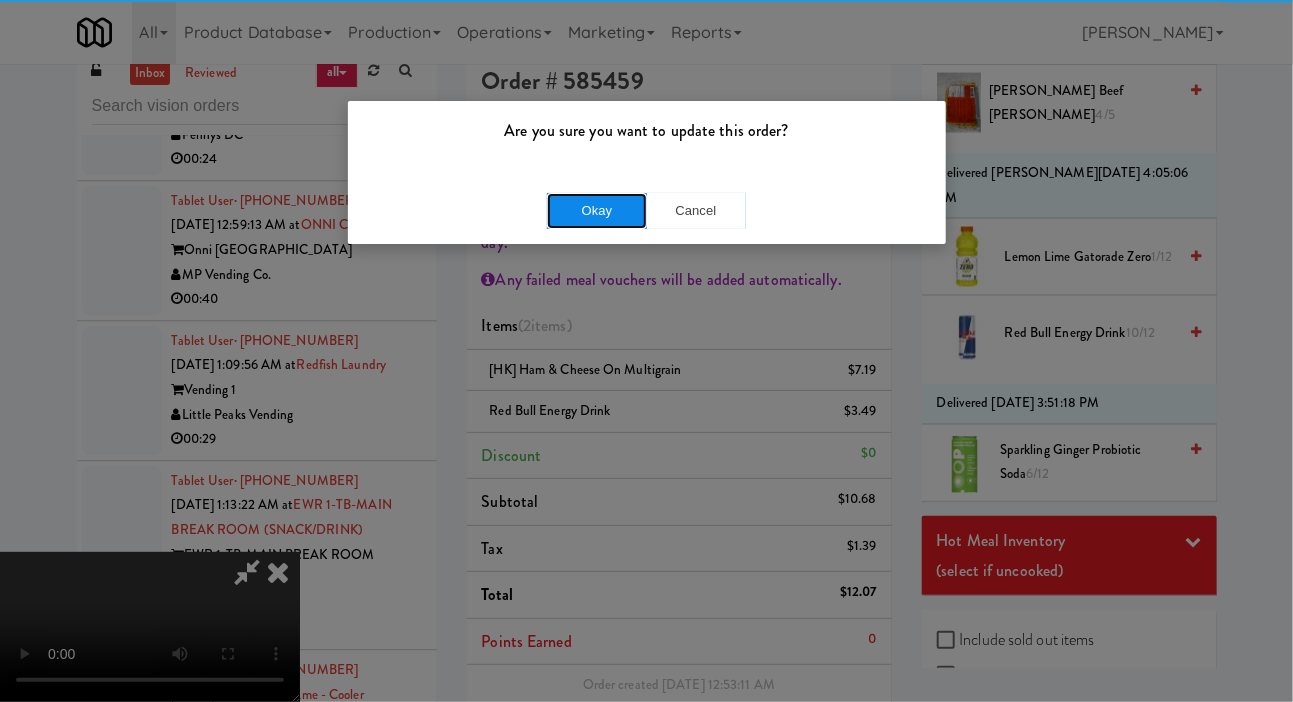 click on "Okay" at bounding box center [597, 211] 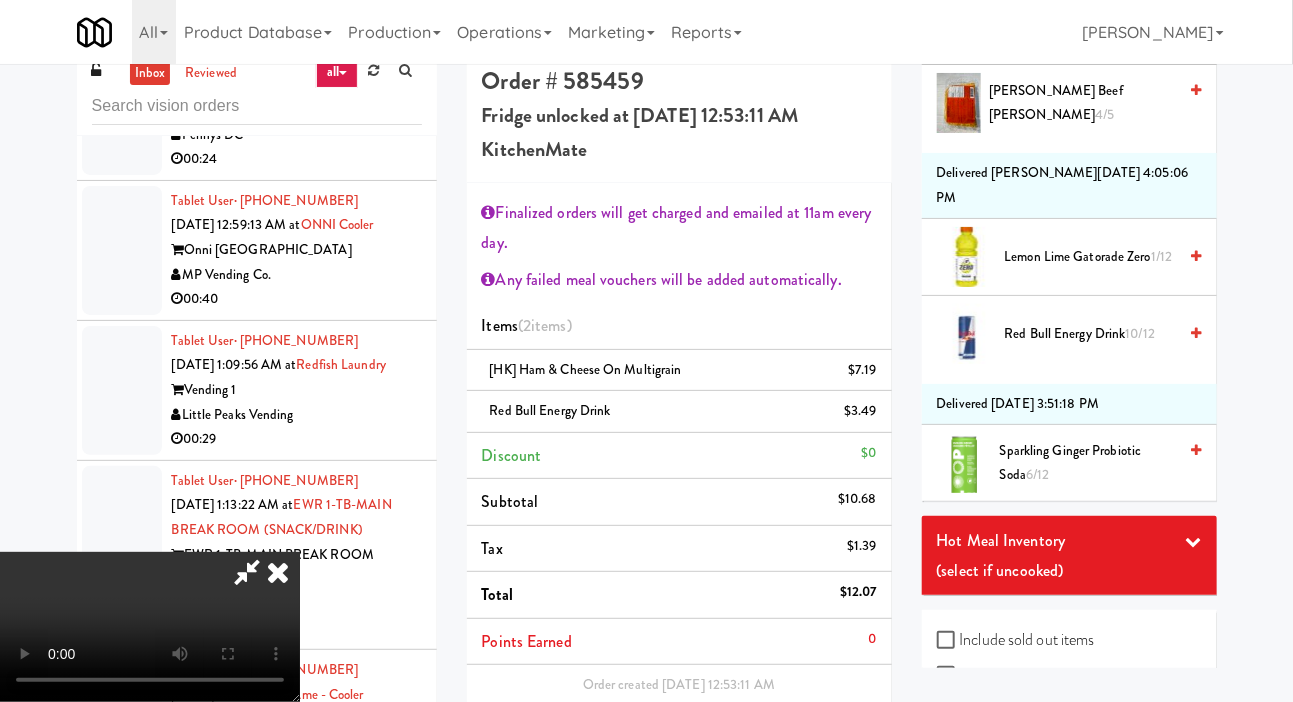 scroll, scrollTop: 0, scrollLeft: 0, axis: both 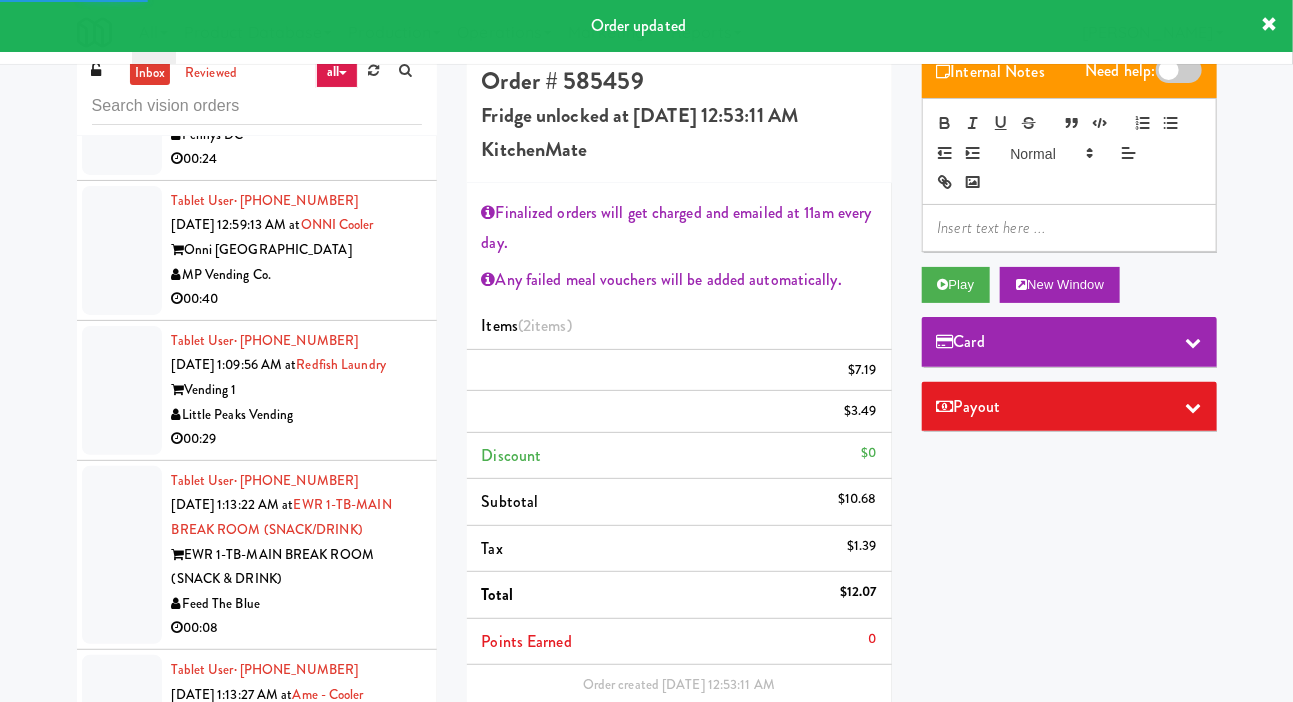 click at bounding box center (122, 98) 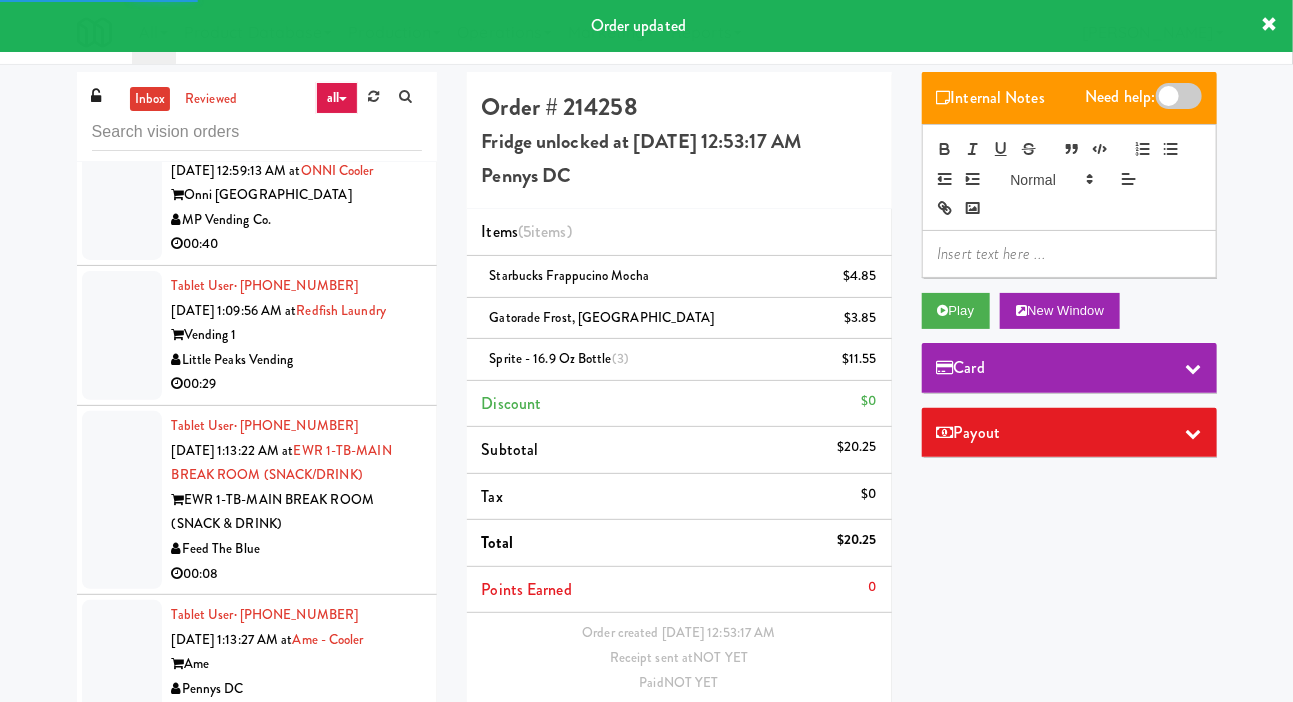 click at bounding box center [122, 195] 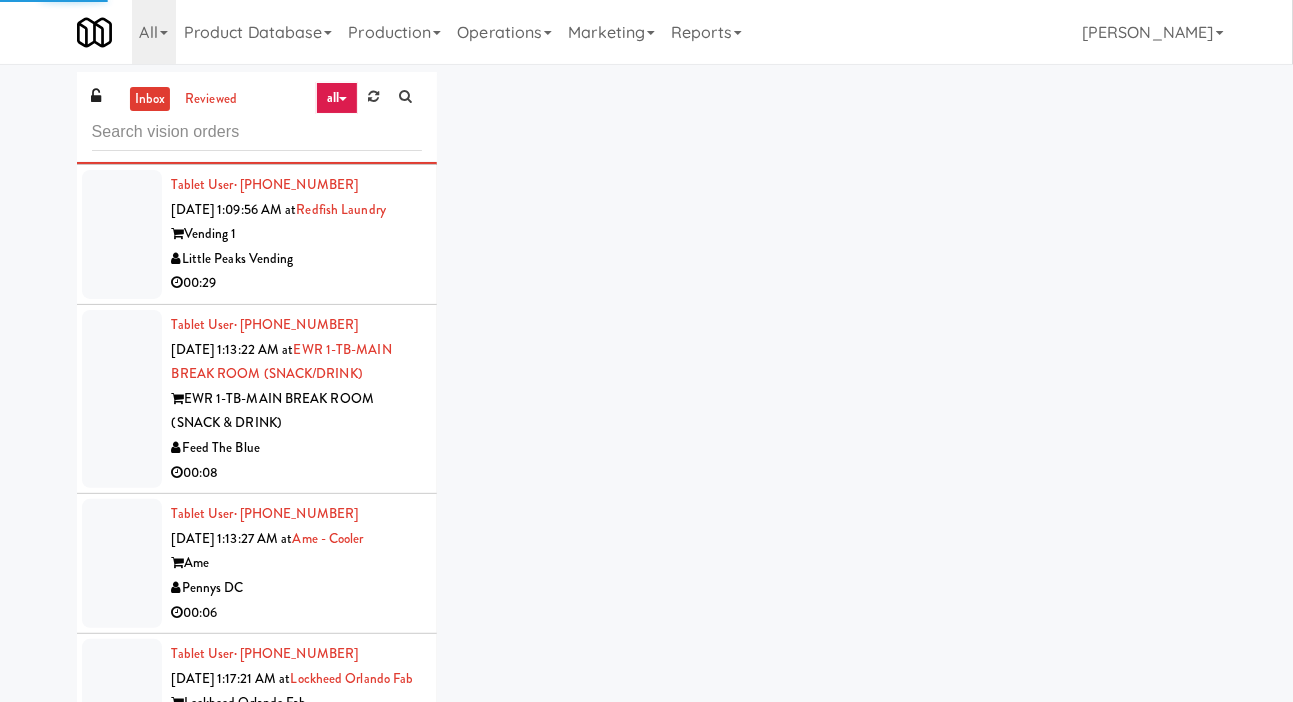 scroll, scrollTop: 5273, scrollLeft: 0, axis: vertical 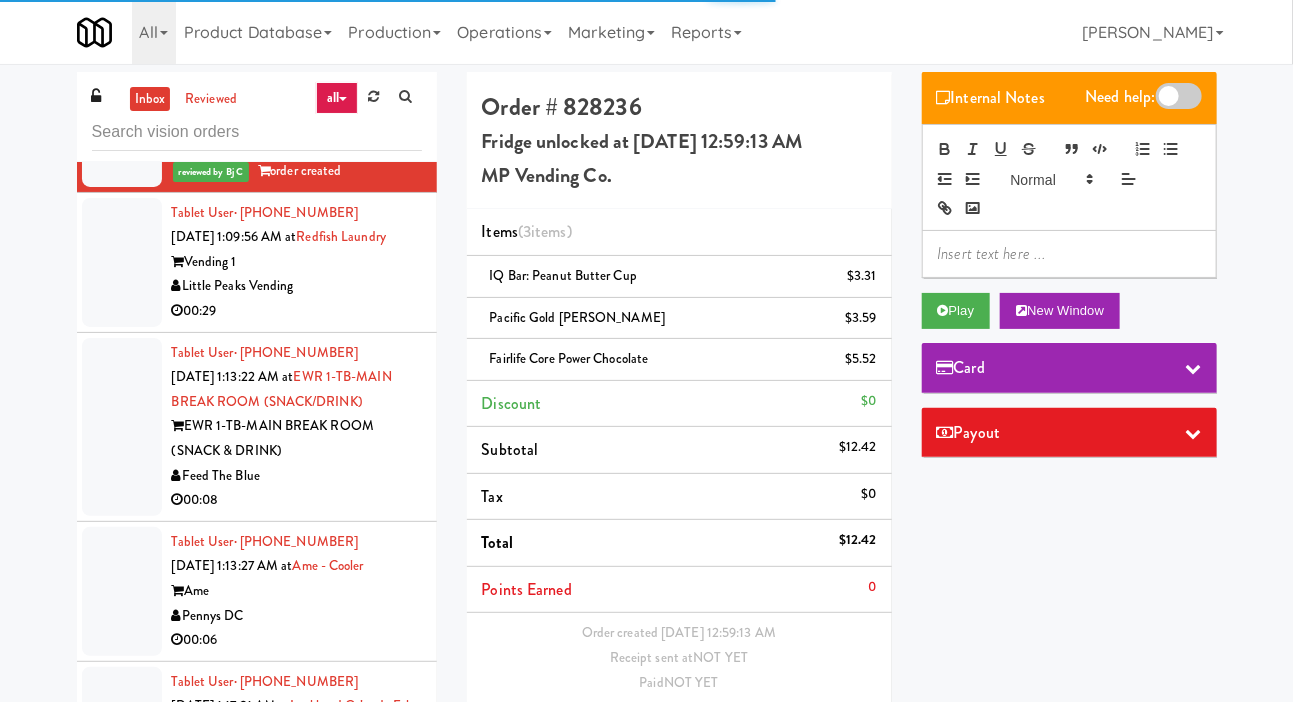 click at bounding box center (122, 262) 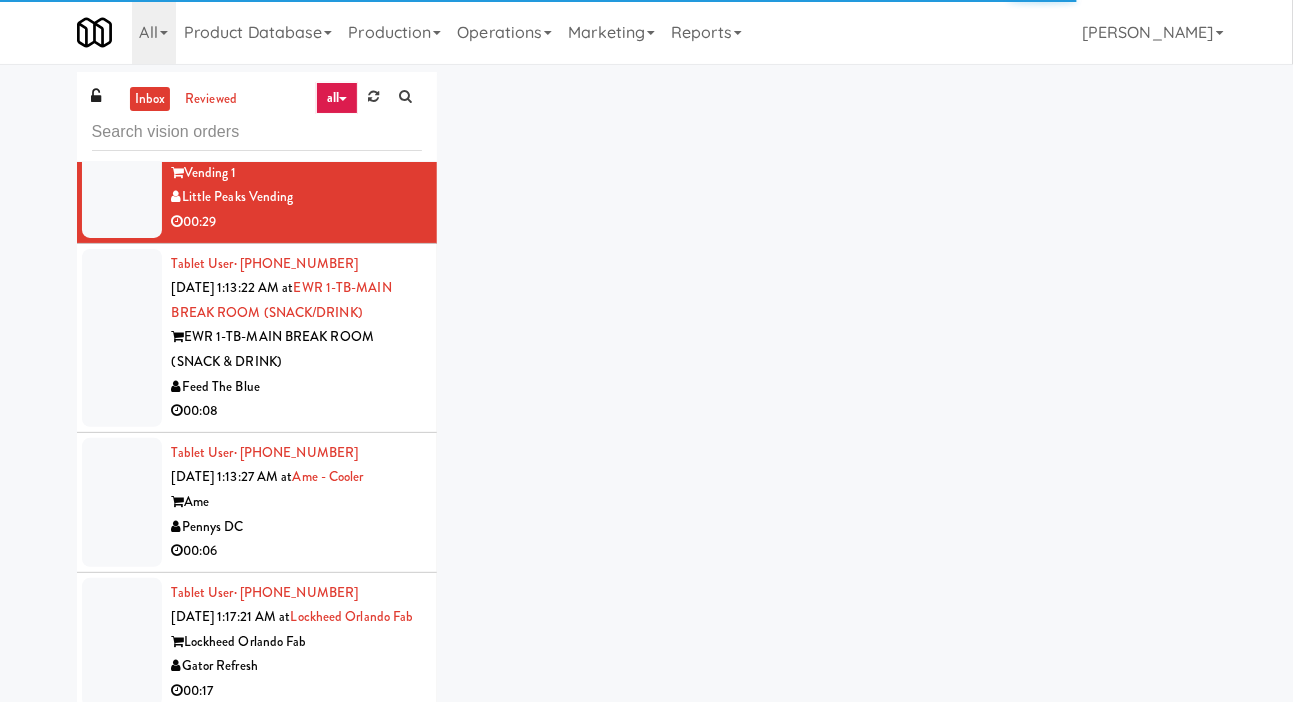 scroll, scrollTop: 5400, scrollLeft: 0, axis: vertical 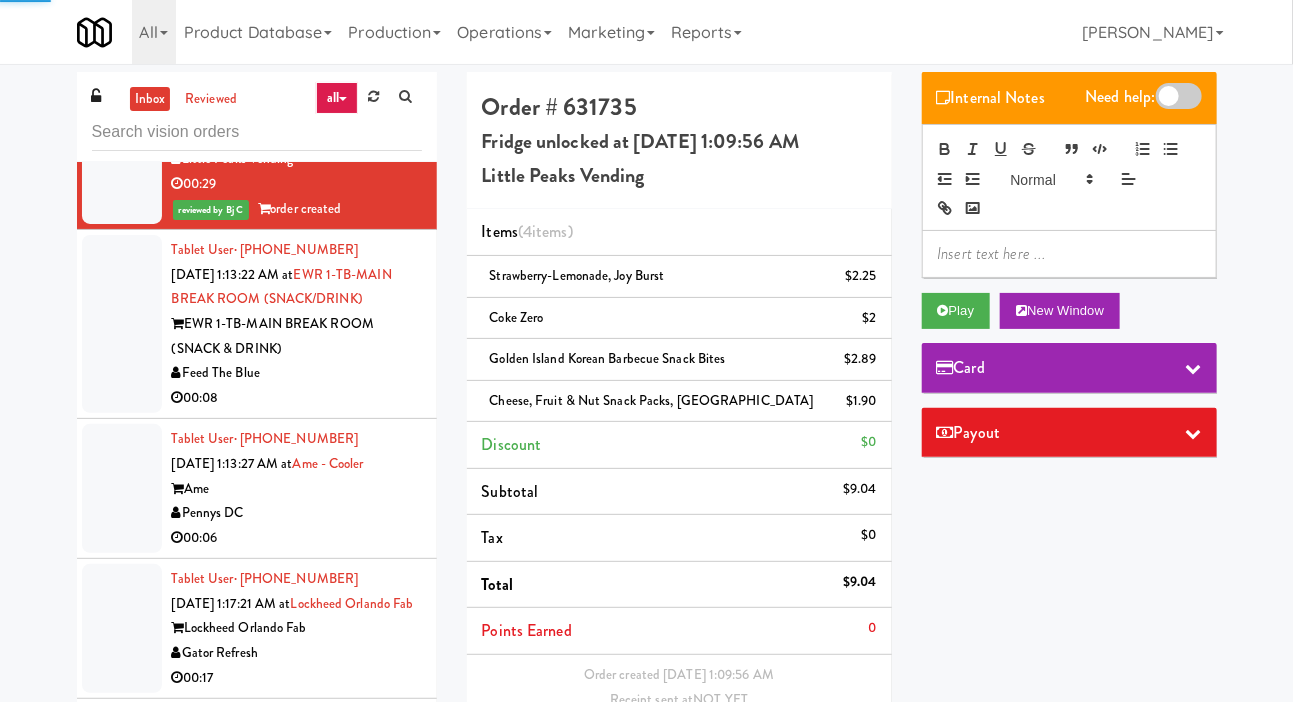 click at bounding box center [122, 324] 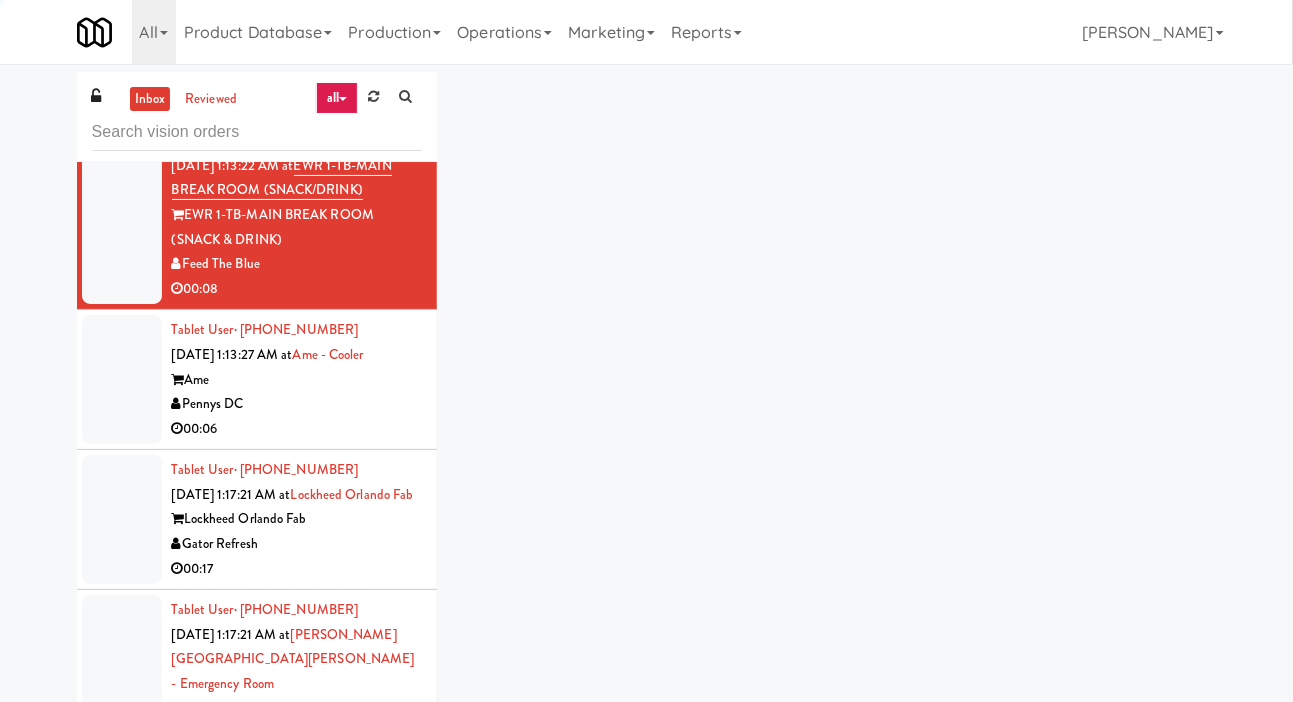 scroll, scrollTop: 5602, scrollLeft: 0, axis: vertical 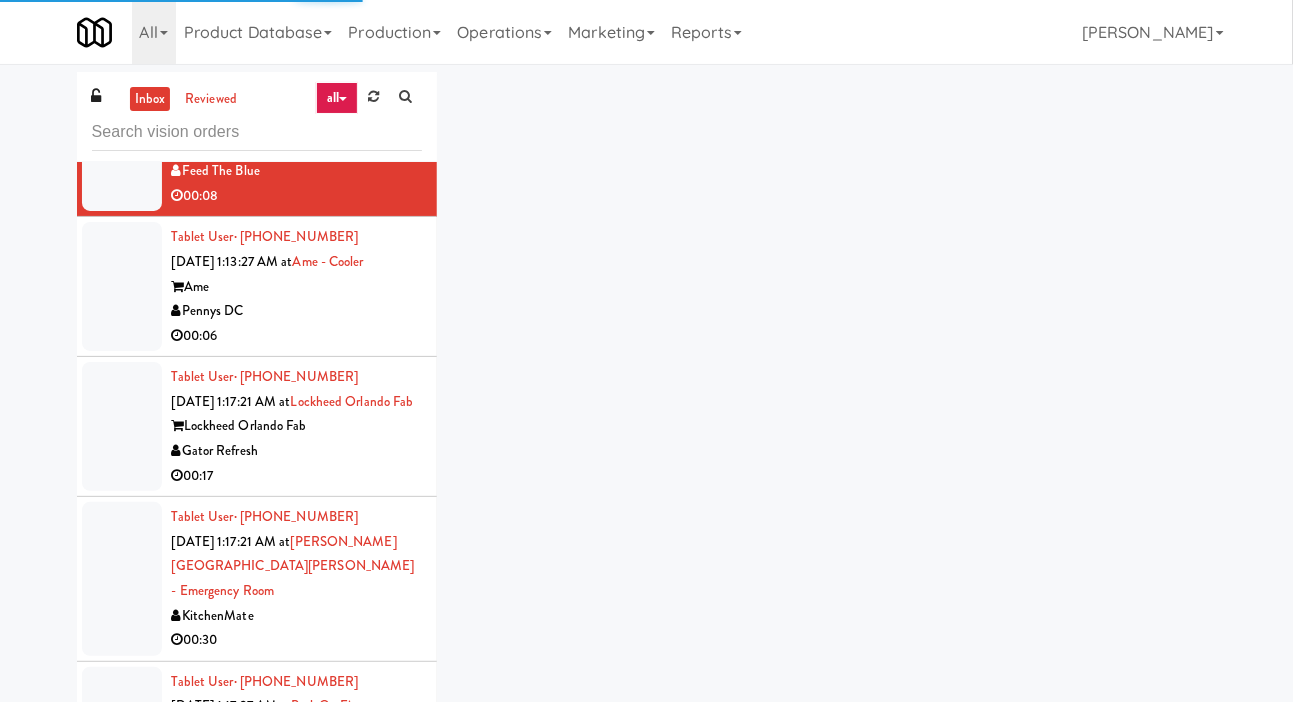 click at bounding box center [122, 286] 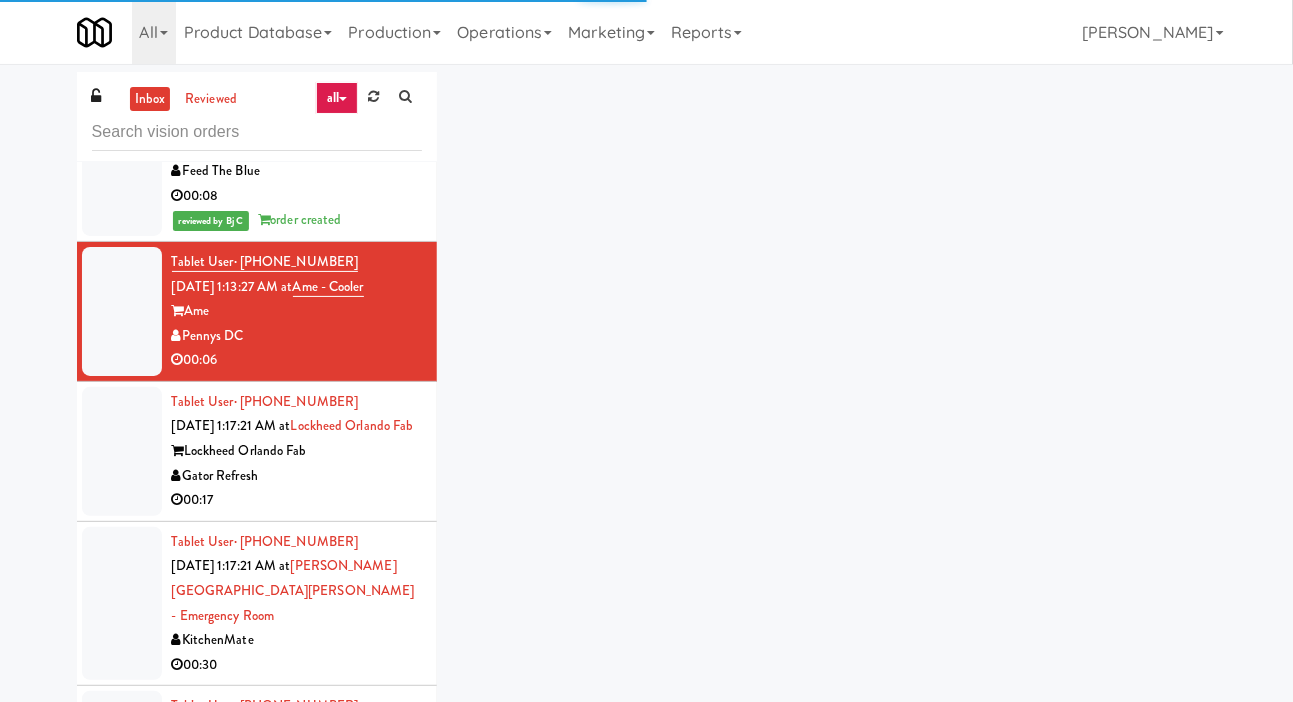 click at bounding box center [122, 134] 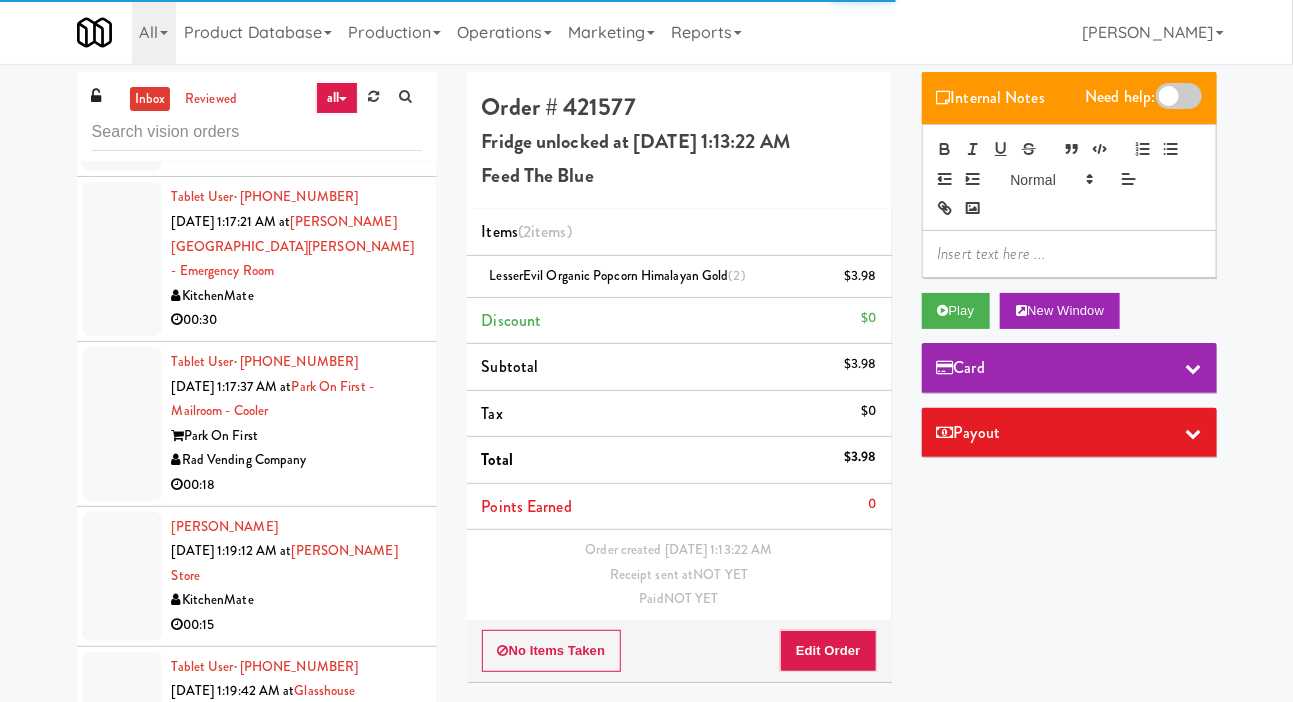 click at bounding box center [122, 106] 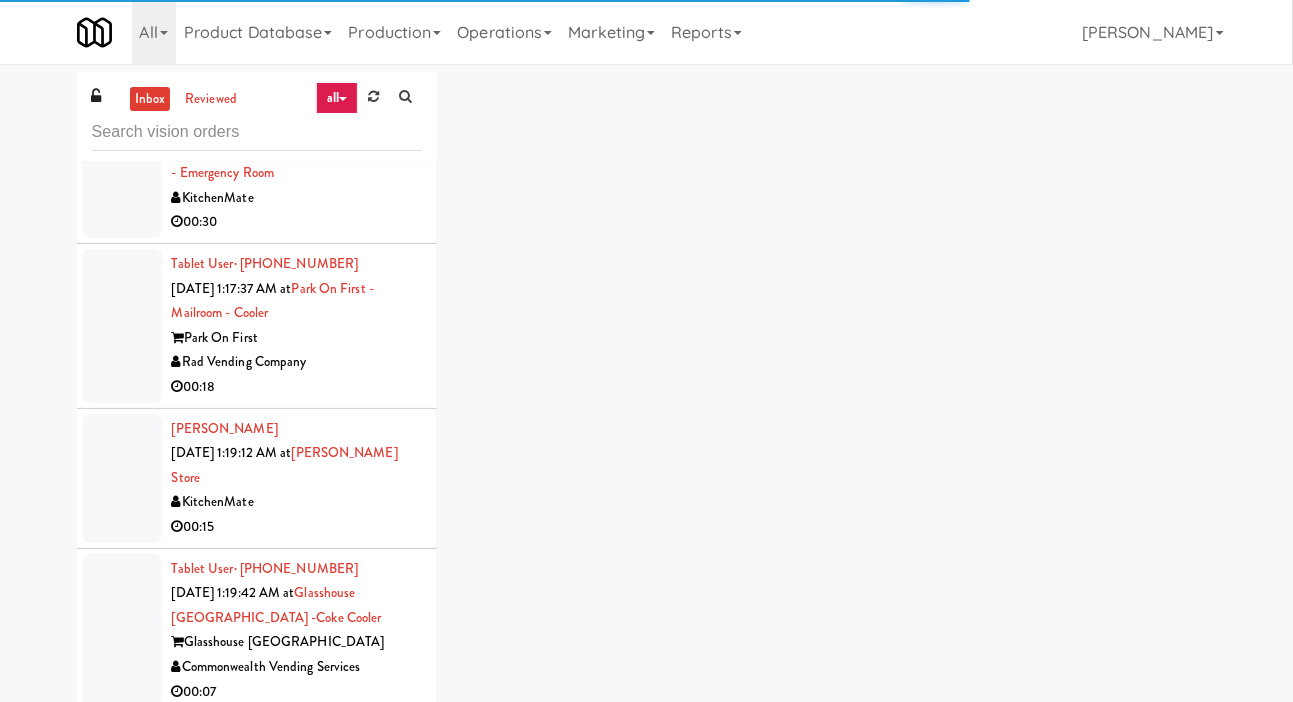 scroll, scrollTop: 6104, scrollLeft: 0, axis: vertical 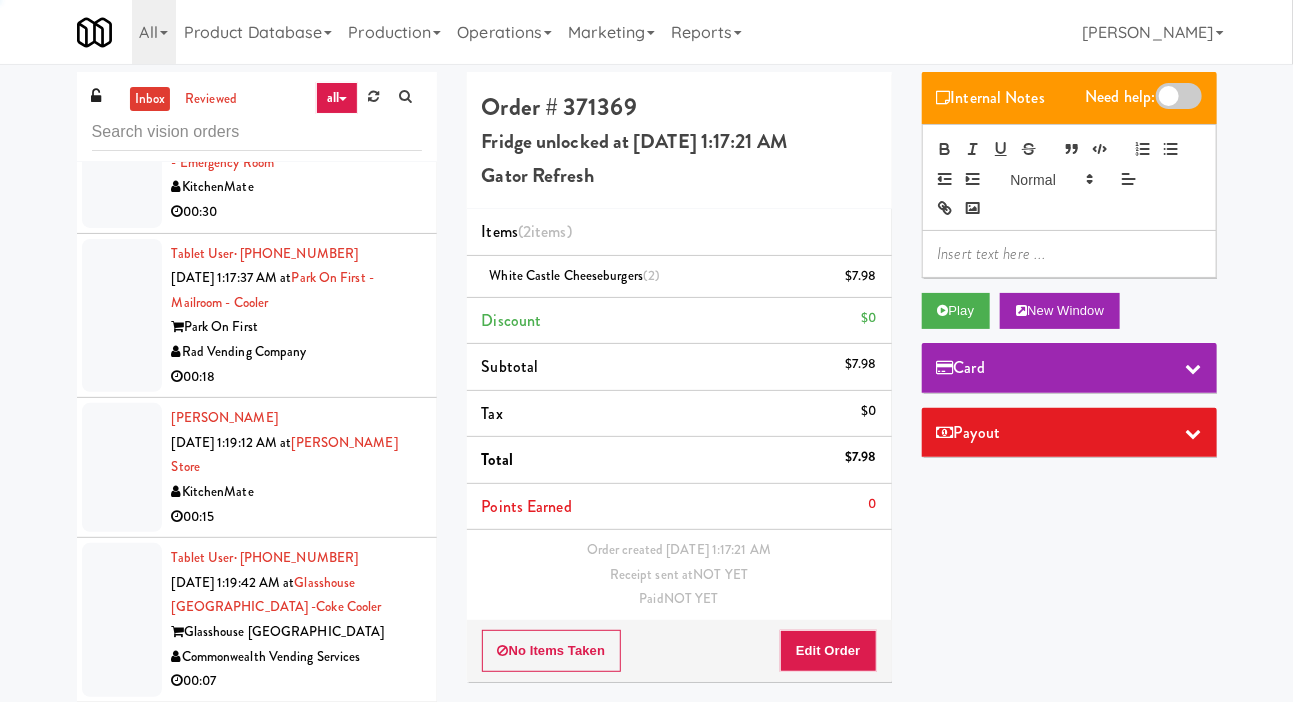 click at bounding box center (122, 151) 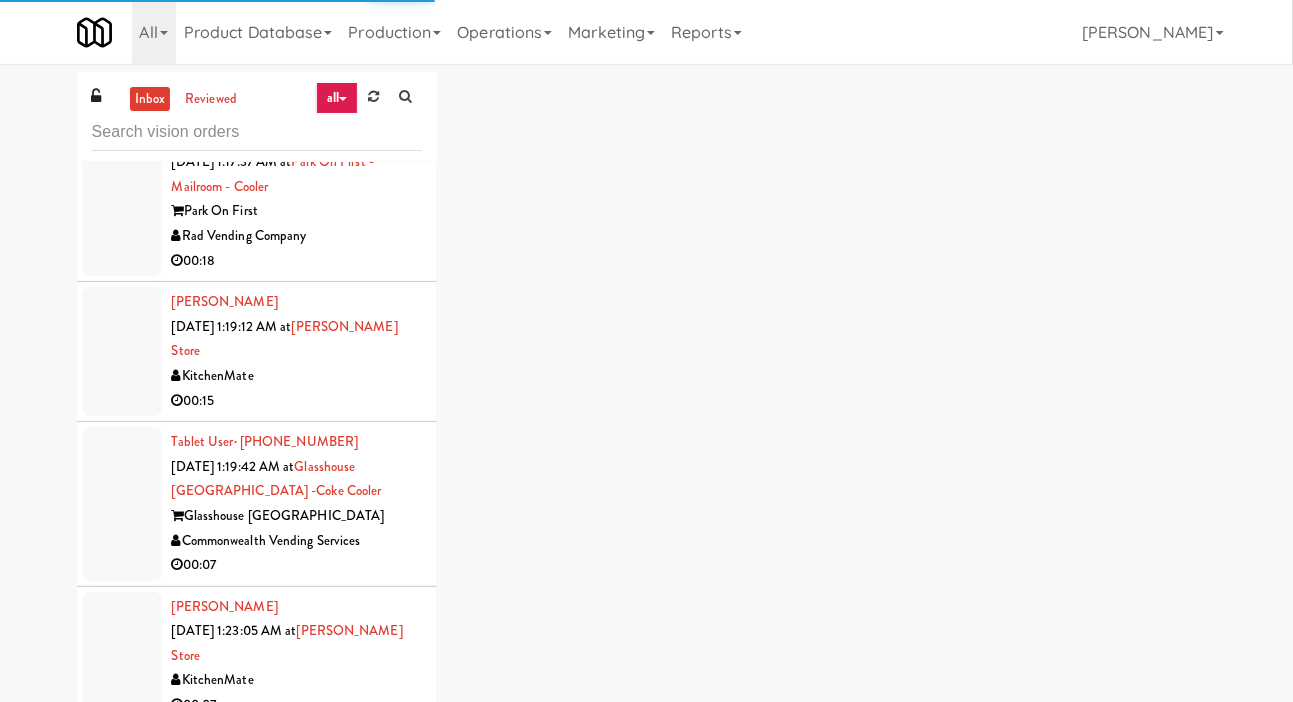 scroll, scrollTop: 6222, scrollLeft: 0, axis: vertical 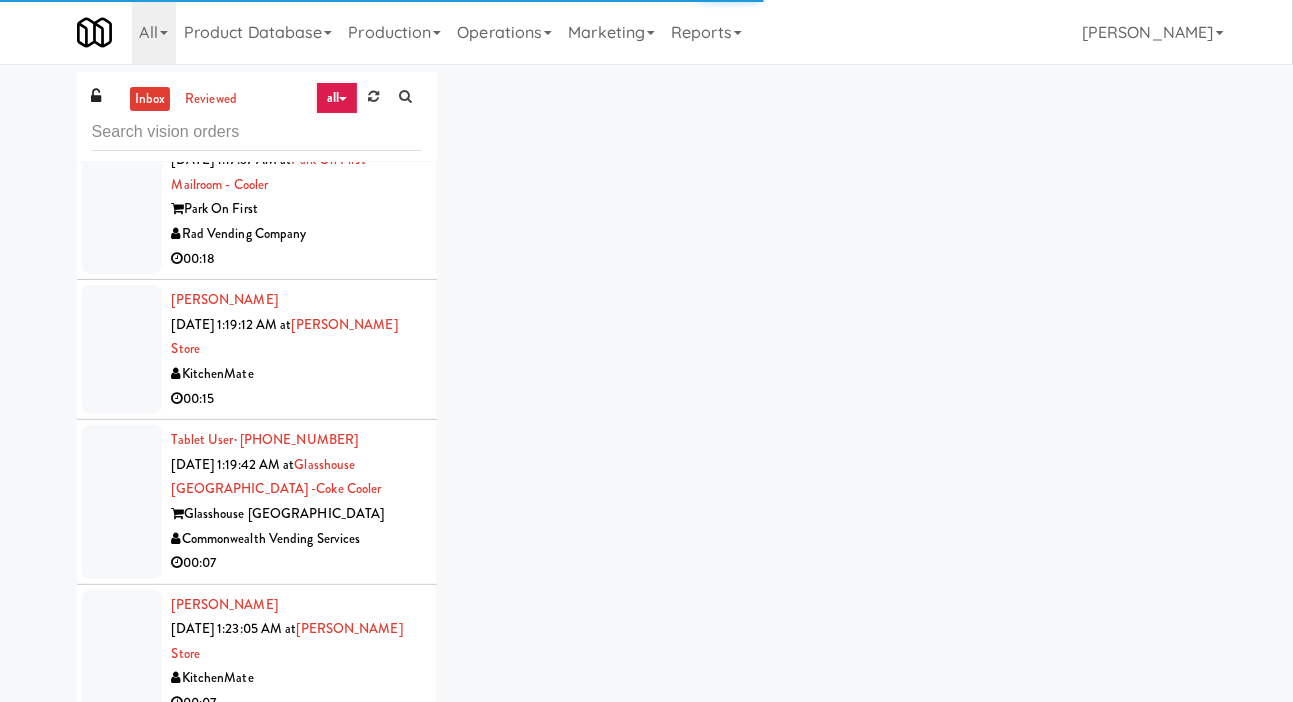 click at bounding box center [122, 198] 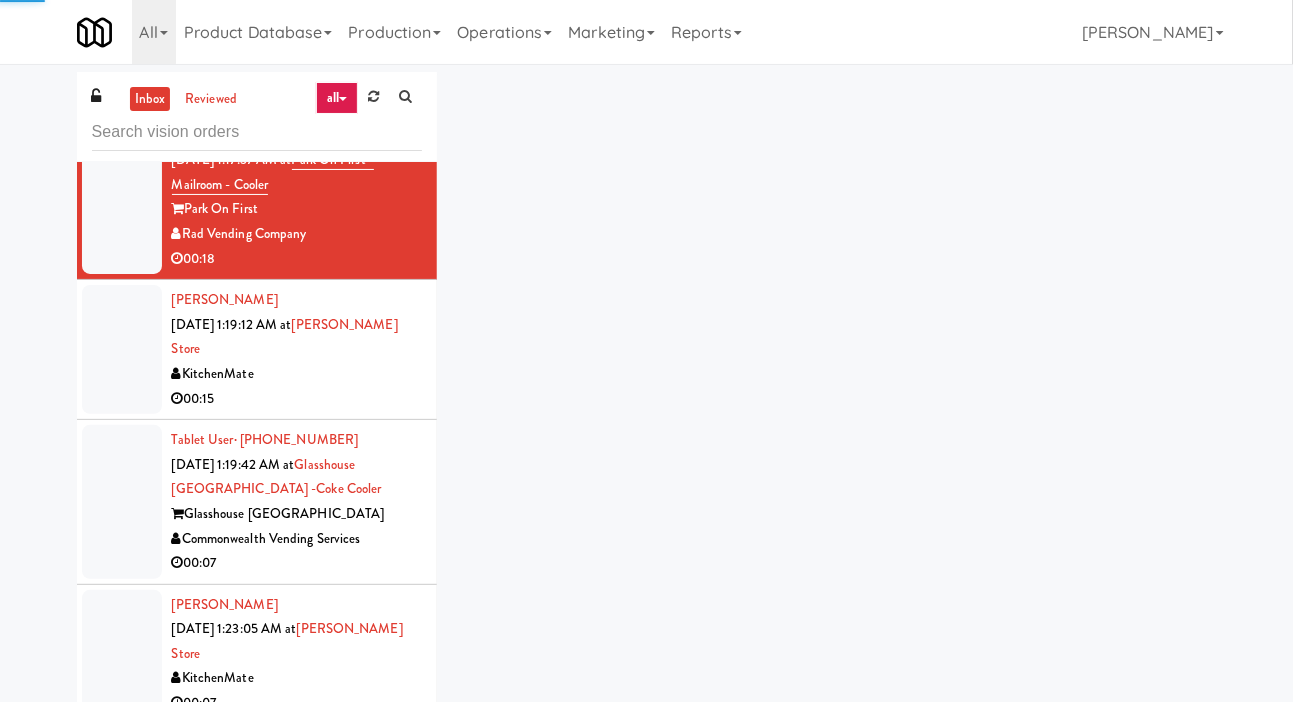 click at bounding box center [122, 33] 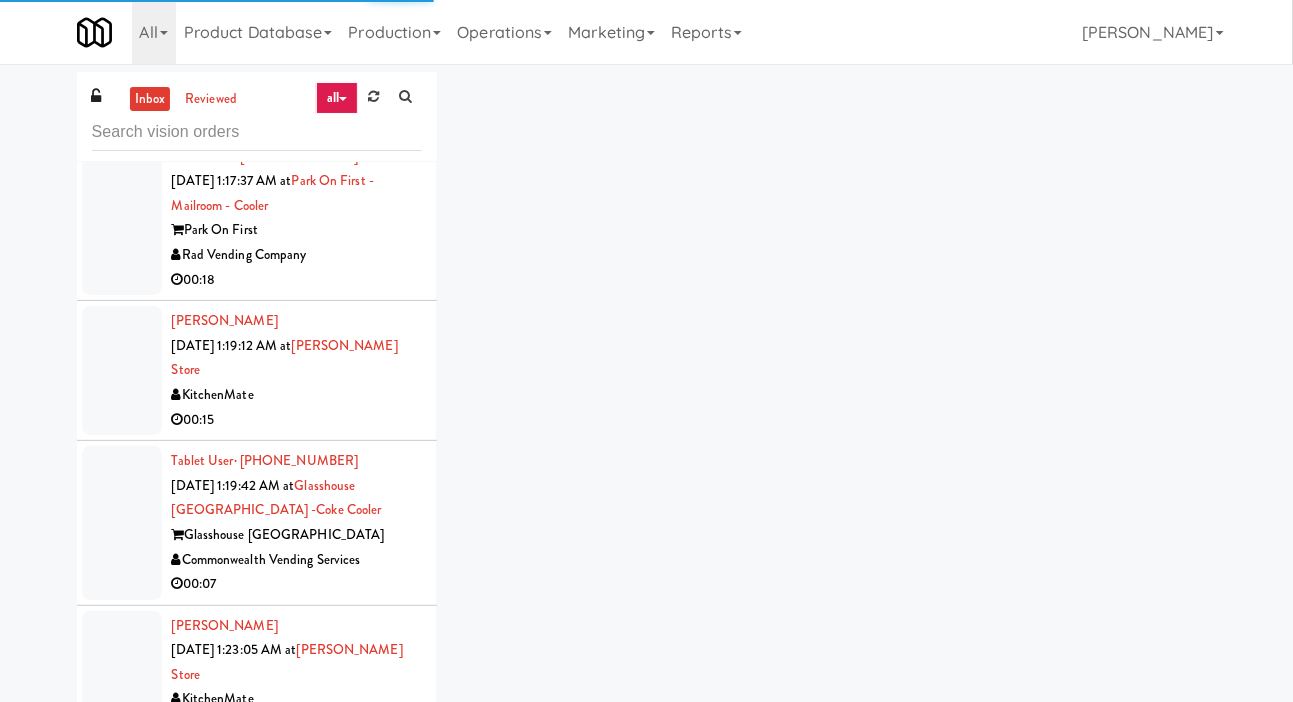 scroll, scrollTop: 6196, scrollLeft: 0, axis: vertical 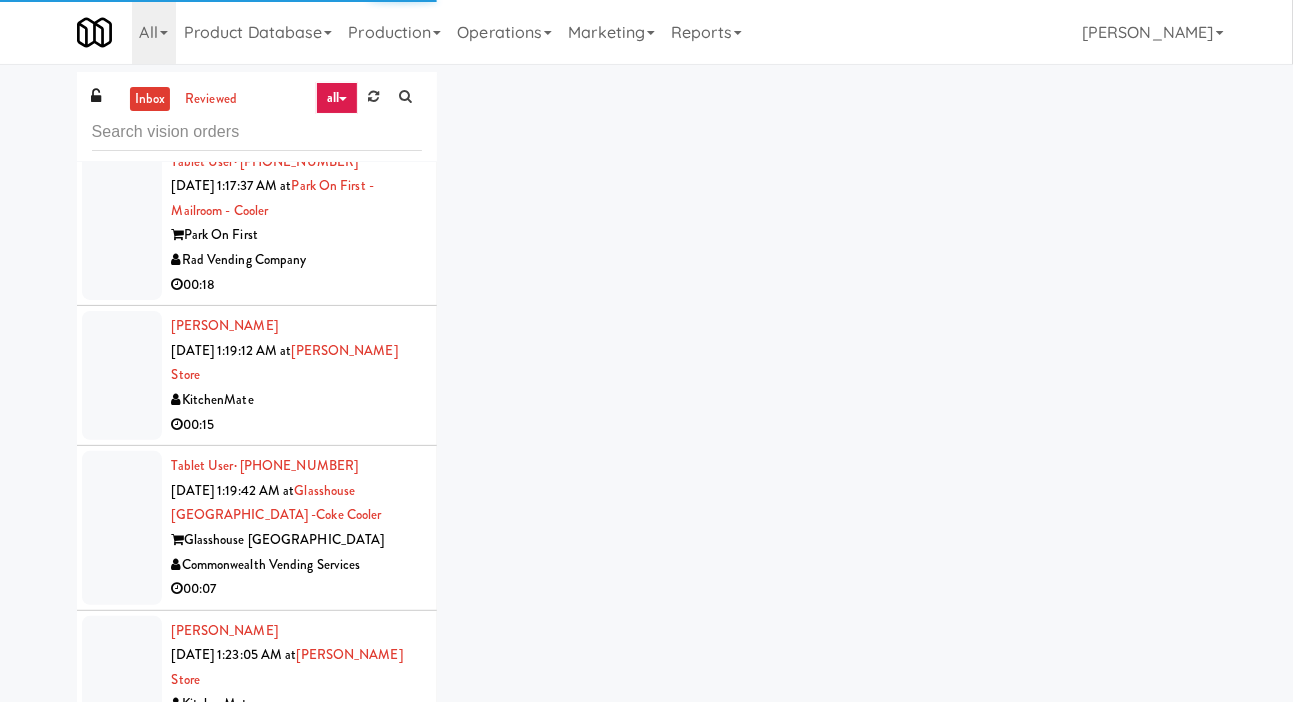 click at bounding box center [122, 224] 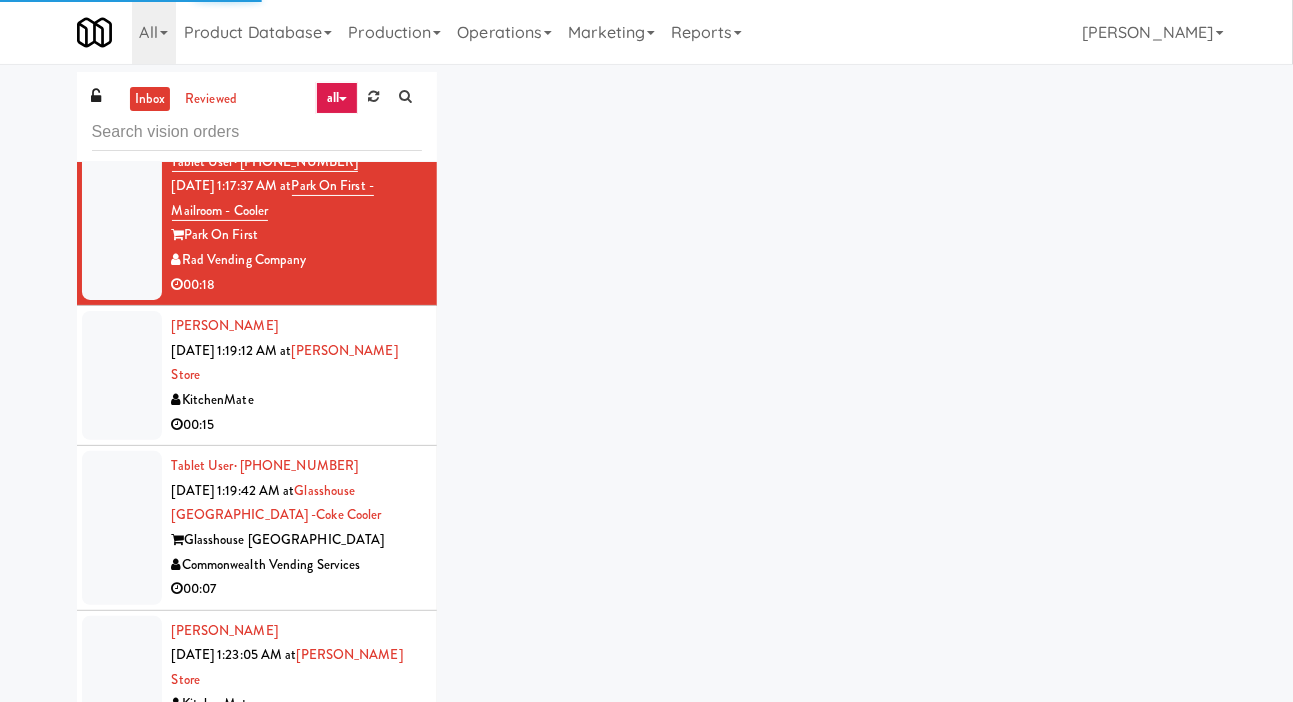 click at bounding box center (122, 59) 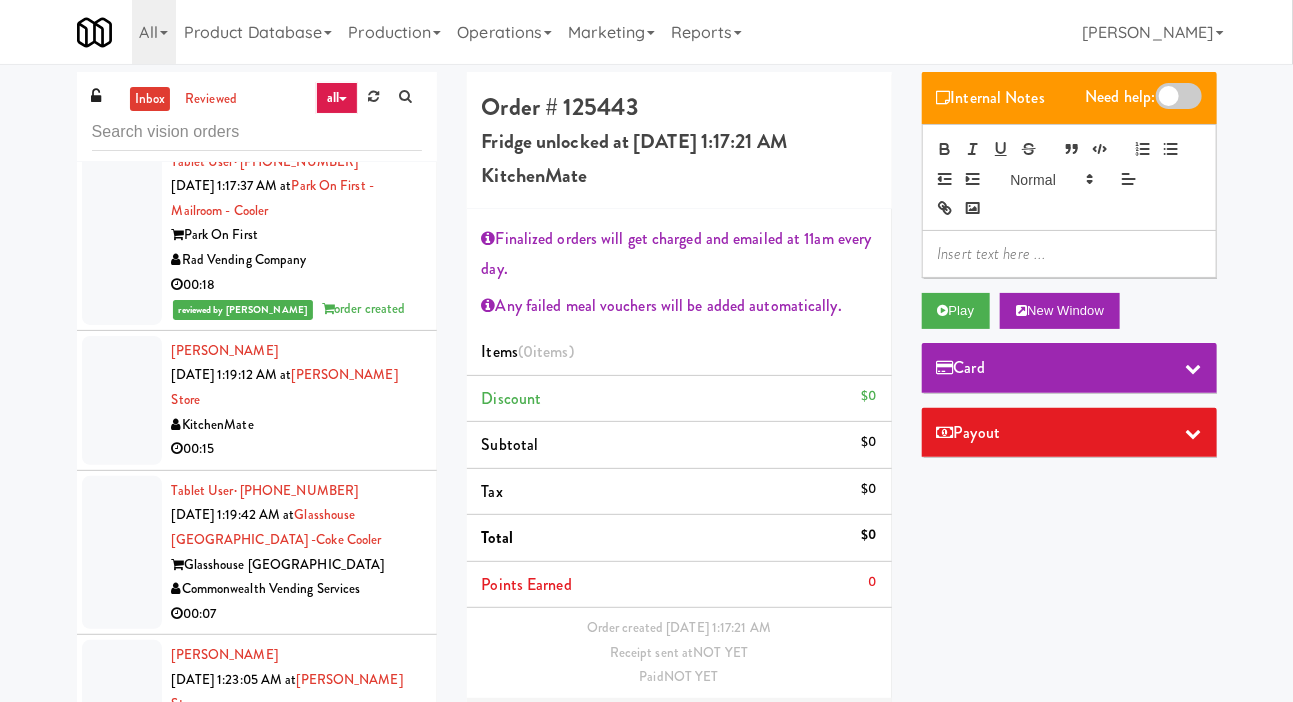 click at bounding box center (122, -106) 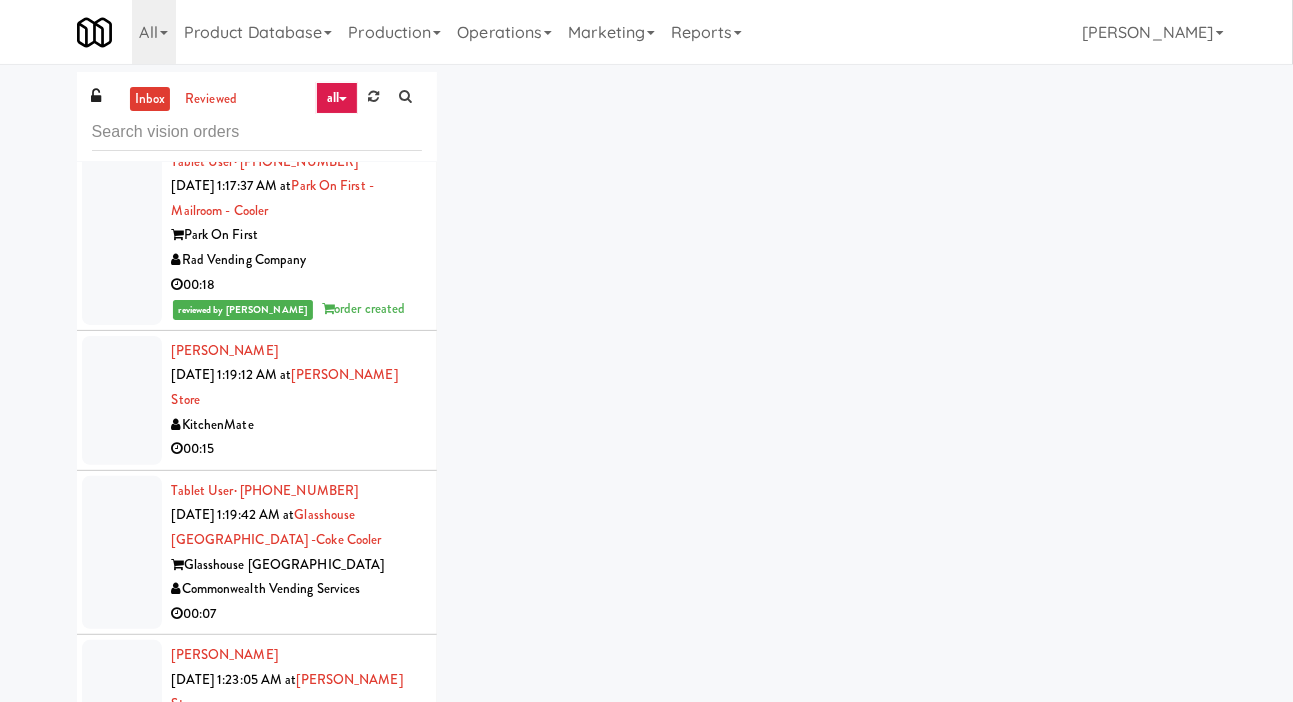 click at bounding box center (122, 59) 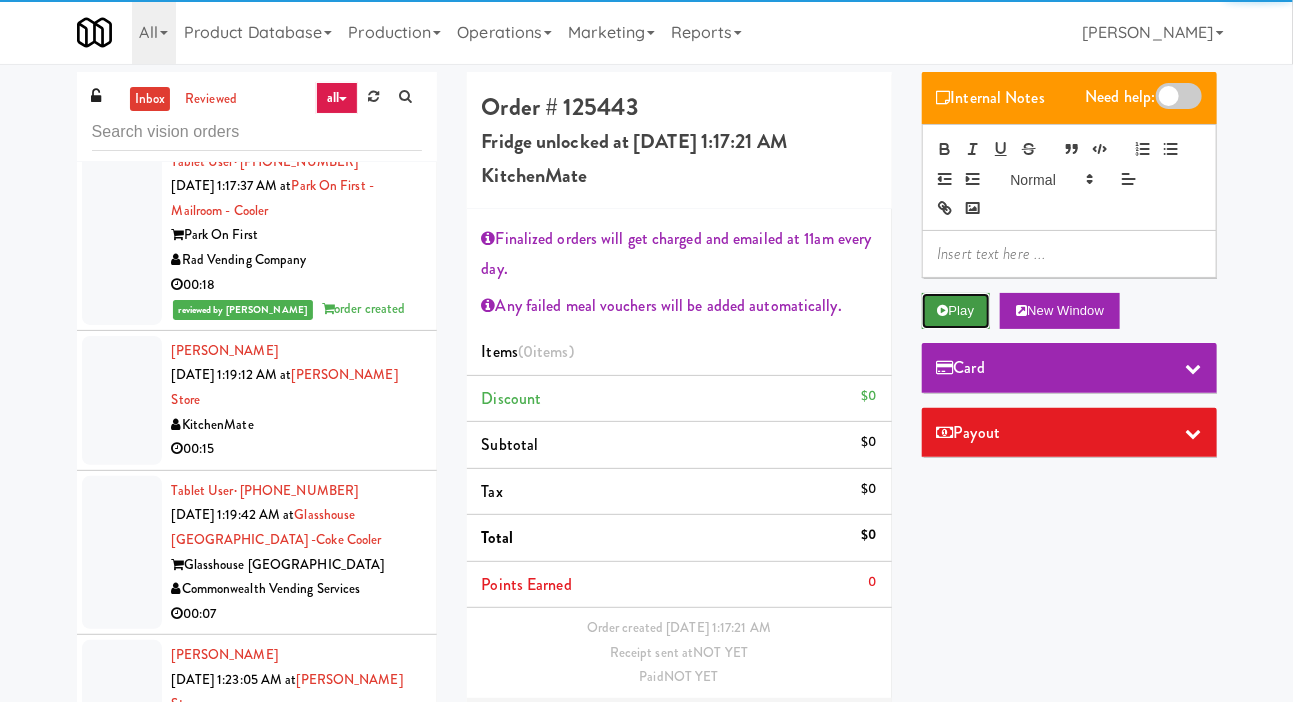 click on "Play" at bounding box center (956, 311) 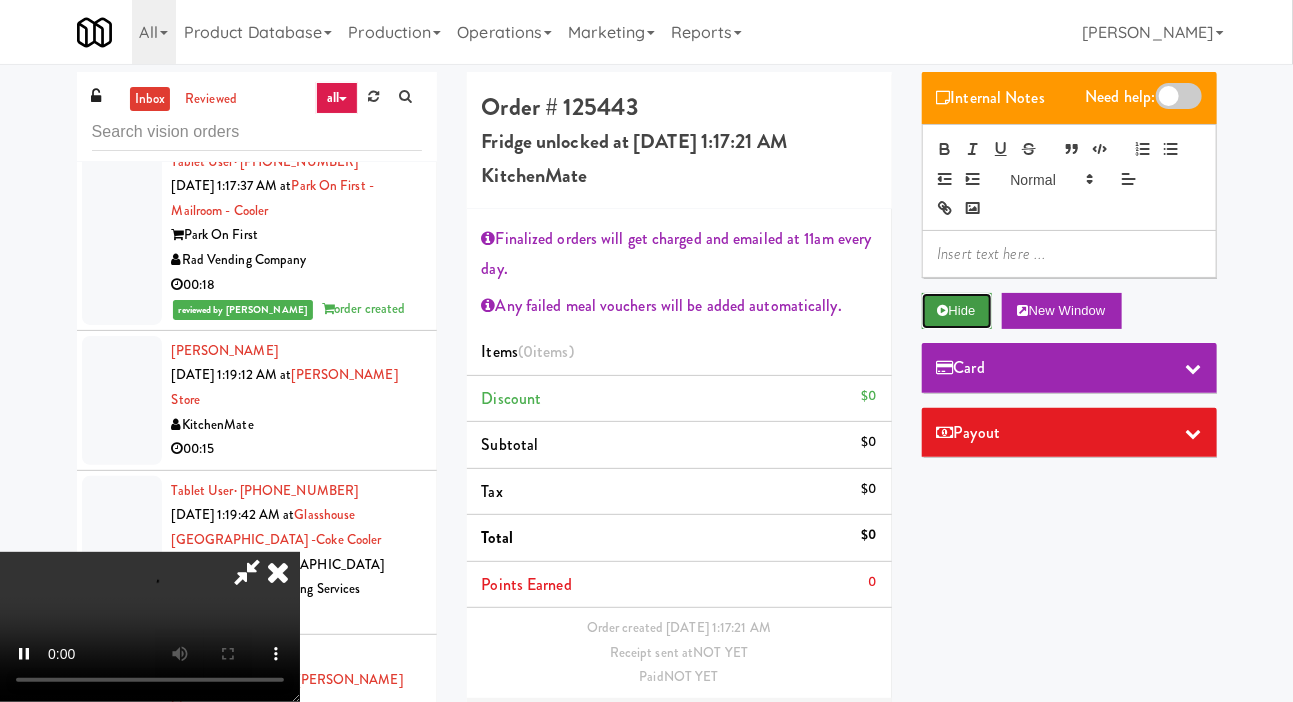 scroll, scrollTop: 127, scrollLeft: 0, axis: vertical 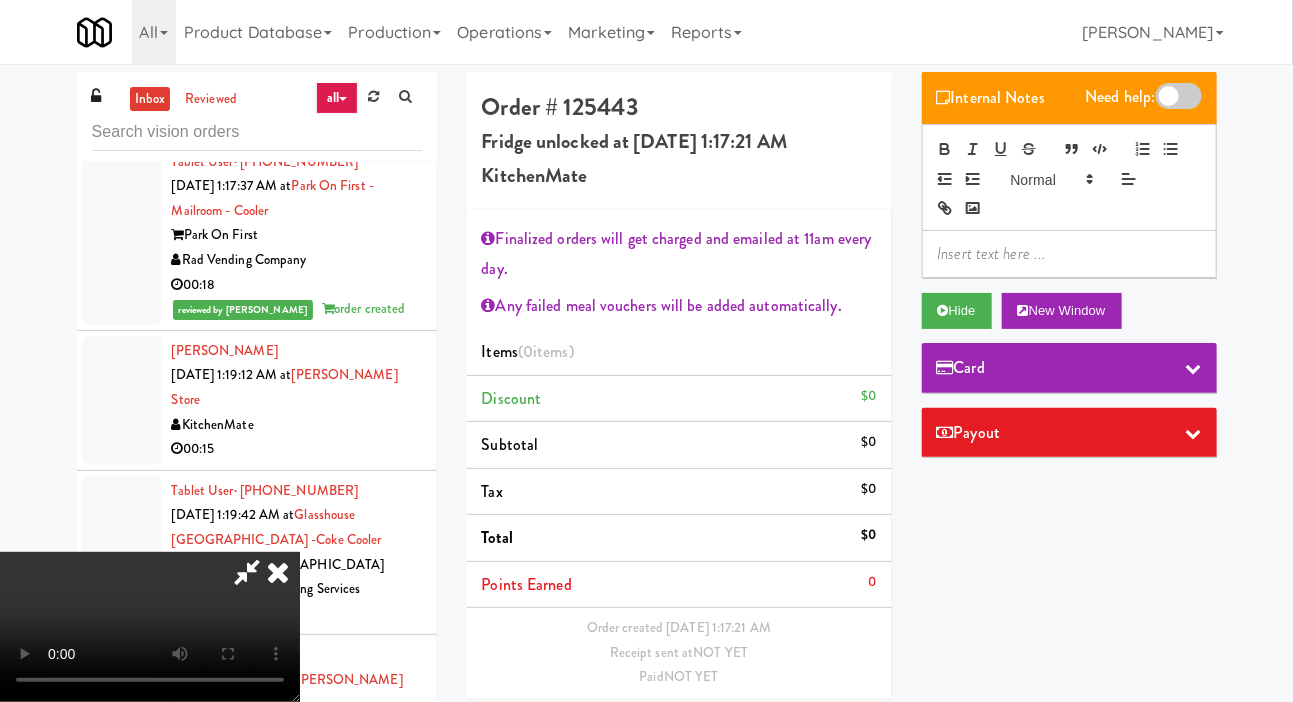 type 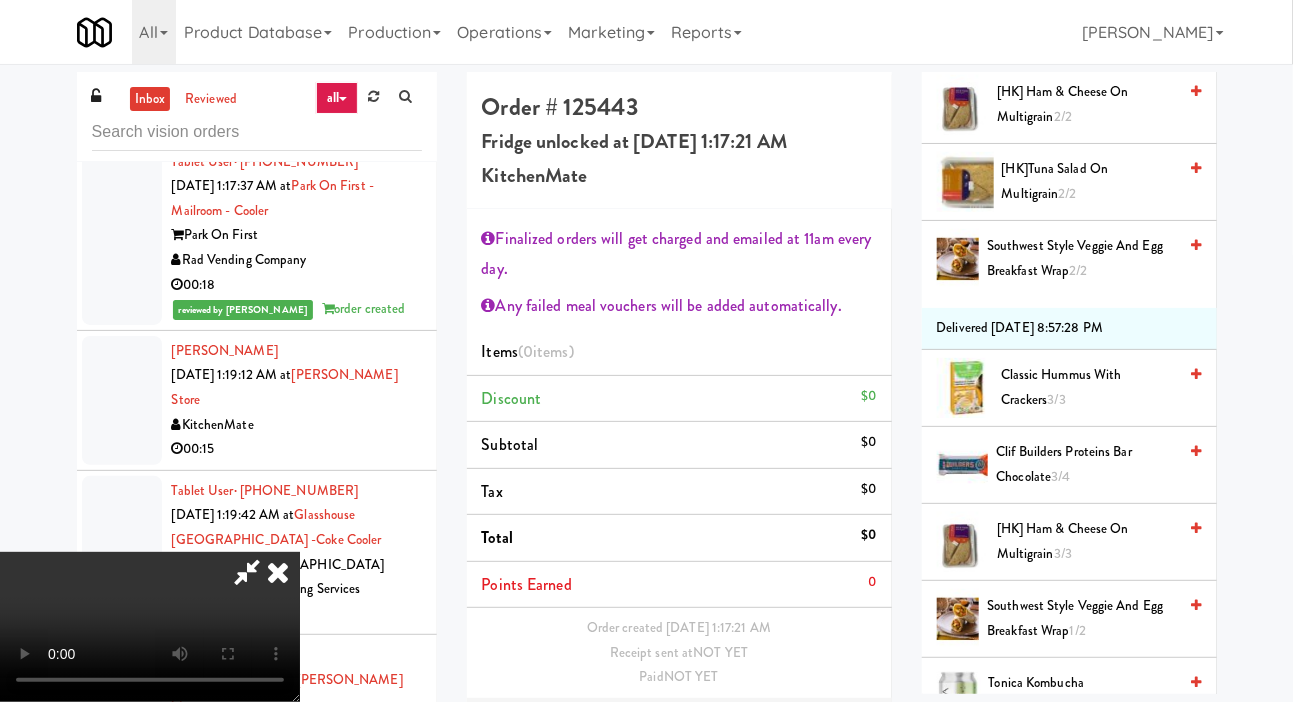 scroll, scrollTop: 852, scrollLeft: 0, axis: vertical 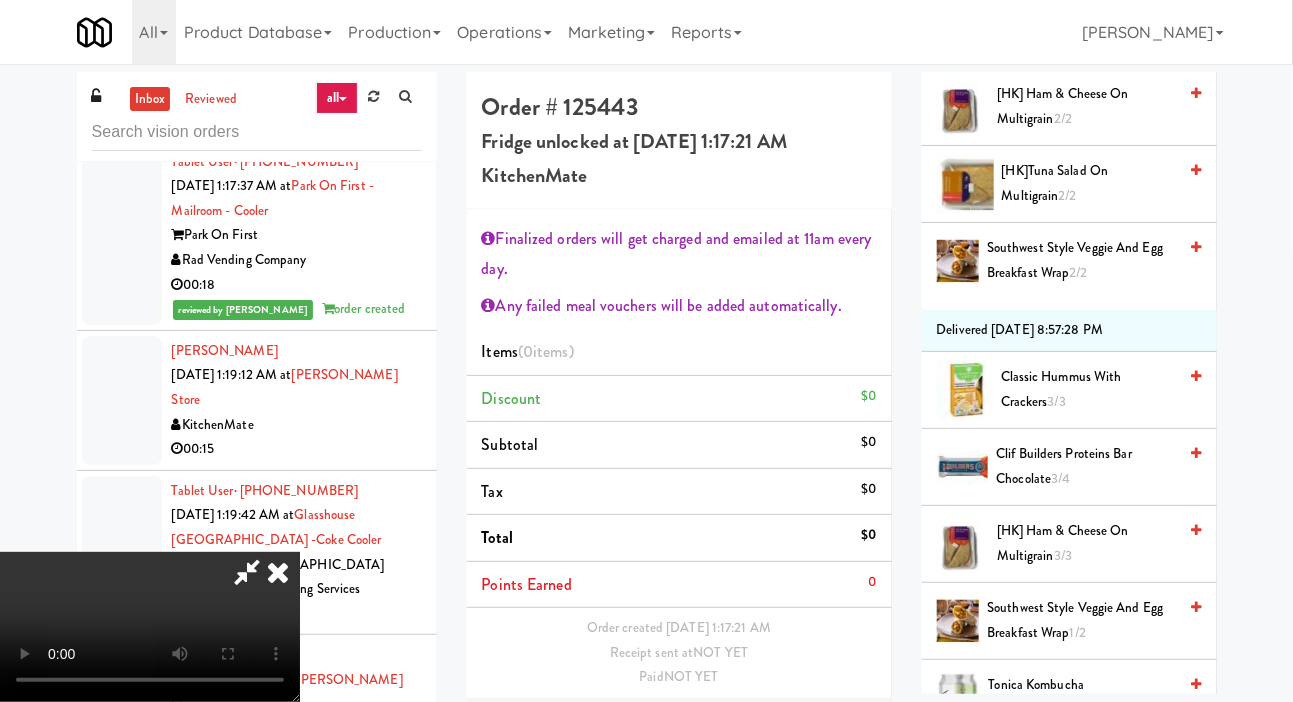 click on "Southwest Style Veggie and Egg Breakfast Wrap  2/2" at bounding box center [1081, 260] 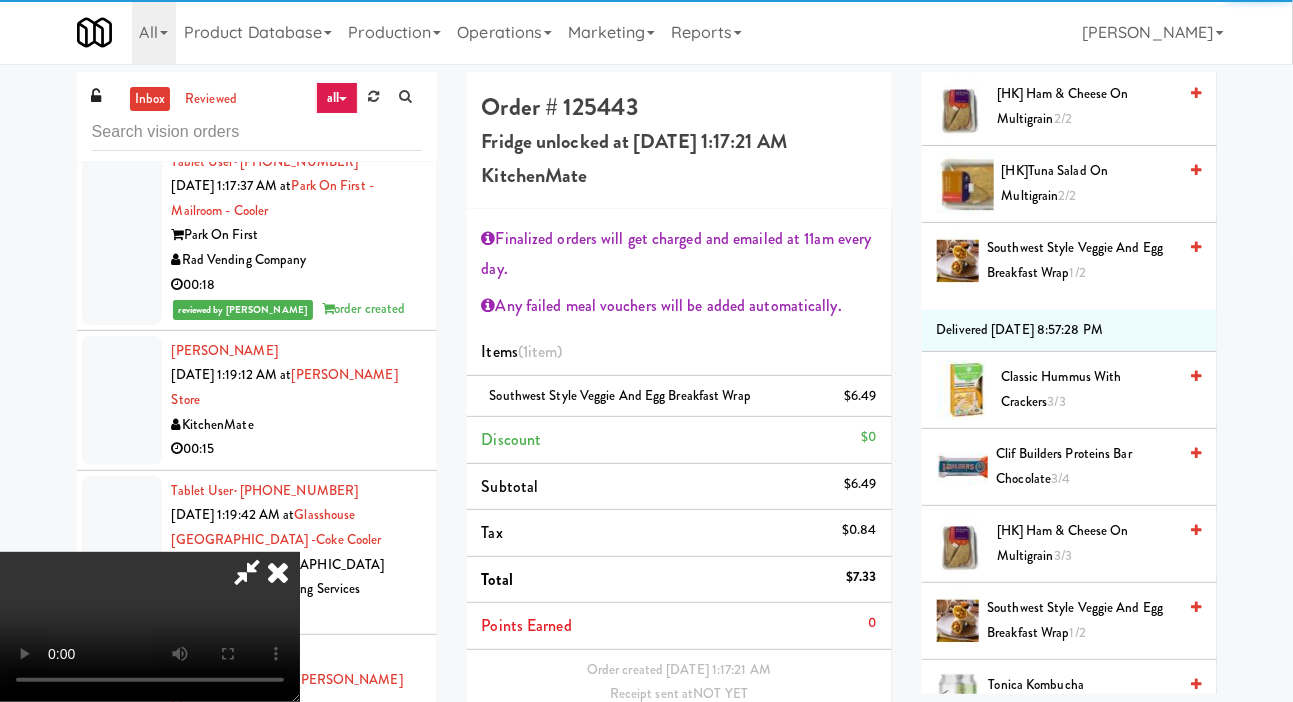 click on "Save Order" at bounding box center (825, 771) 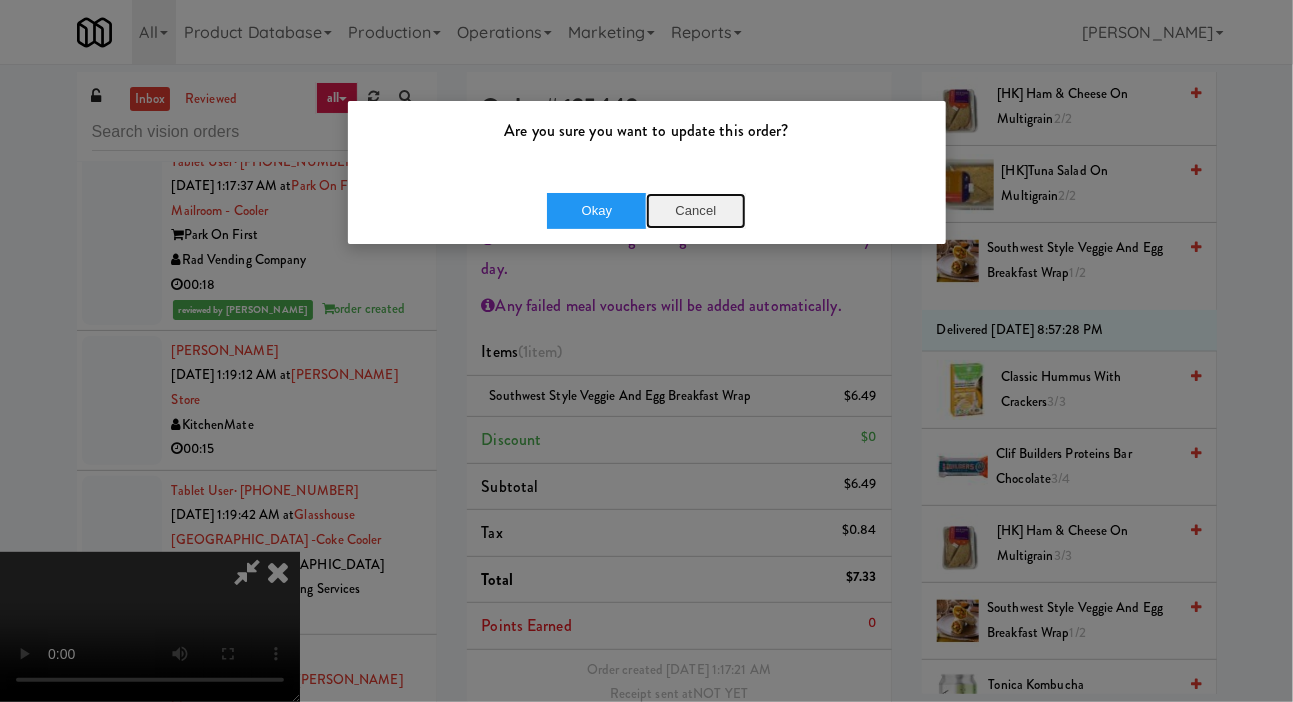 click on "Cancel" at bounding box center (696, 211) 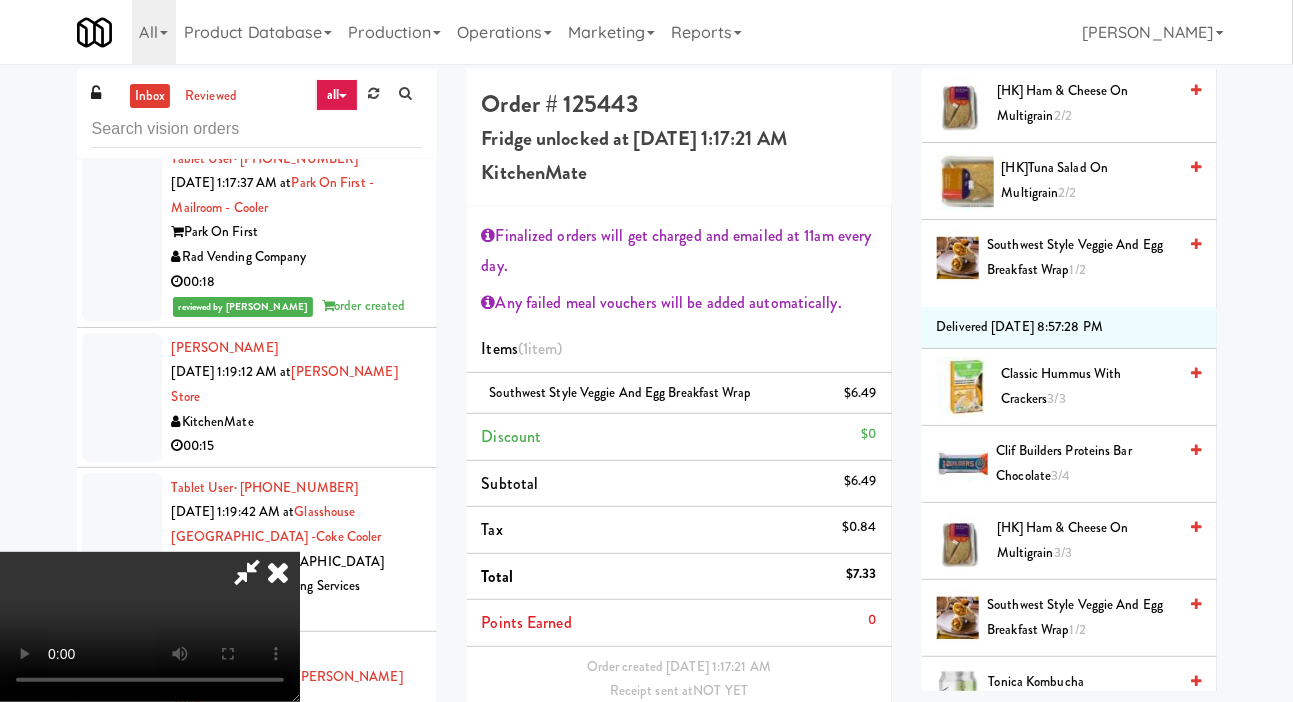 scroll, scrollTop: 27, scrollLeft: 0, axis: vertical 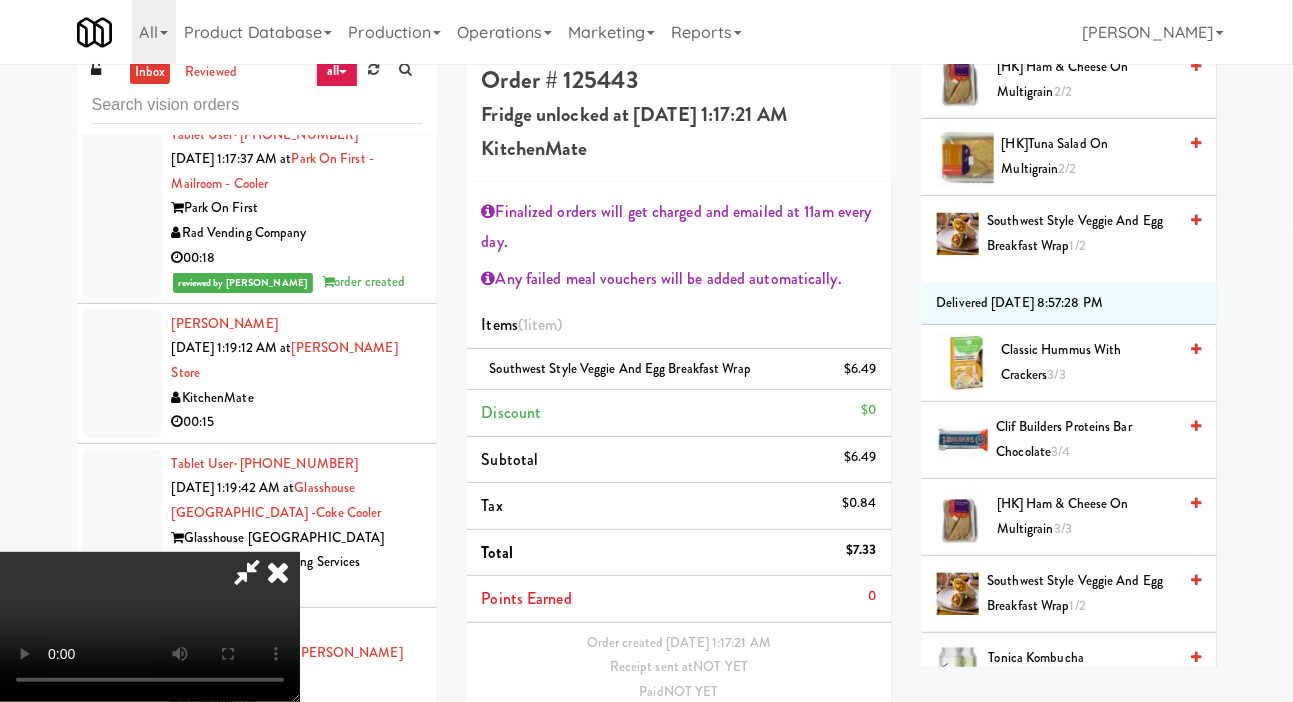 click on "Save Order" at bounding box center [825, 744] 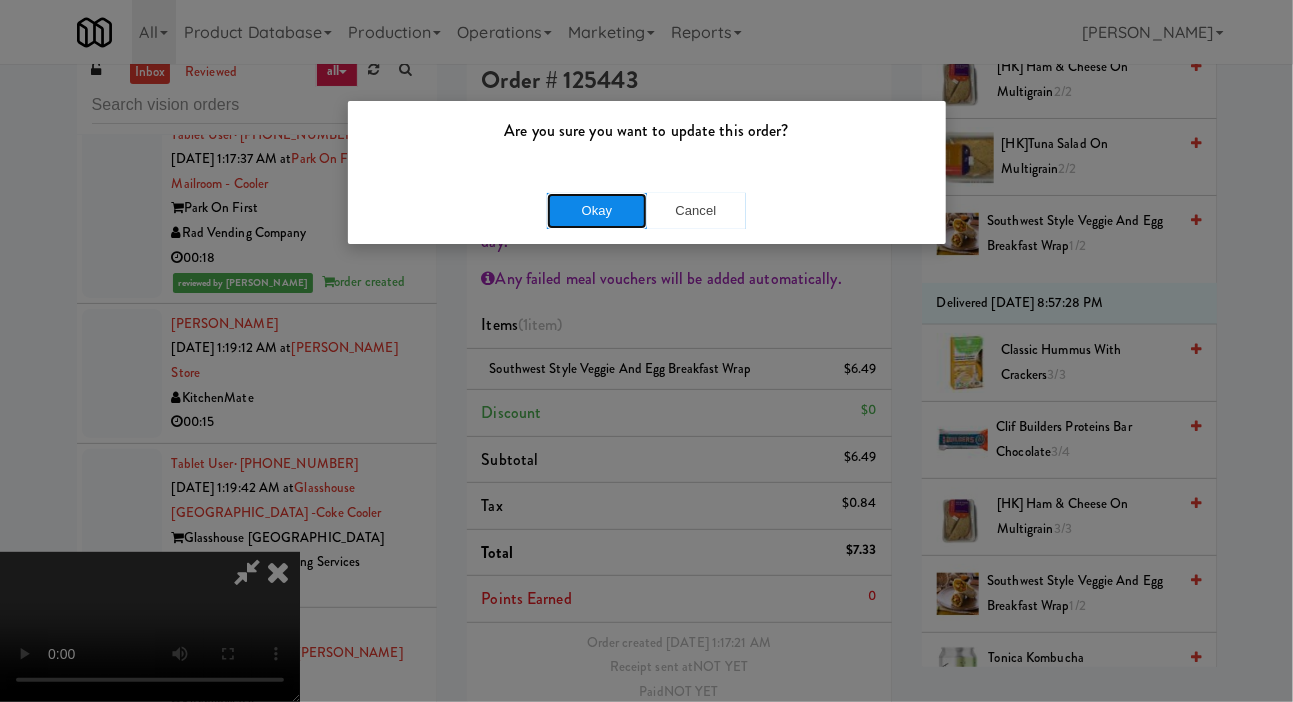 click on "Okay" at bounding box center [597, 211] 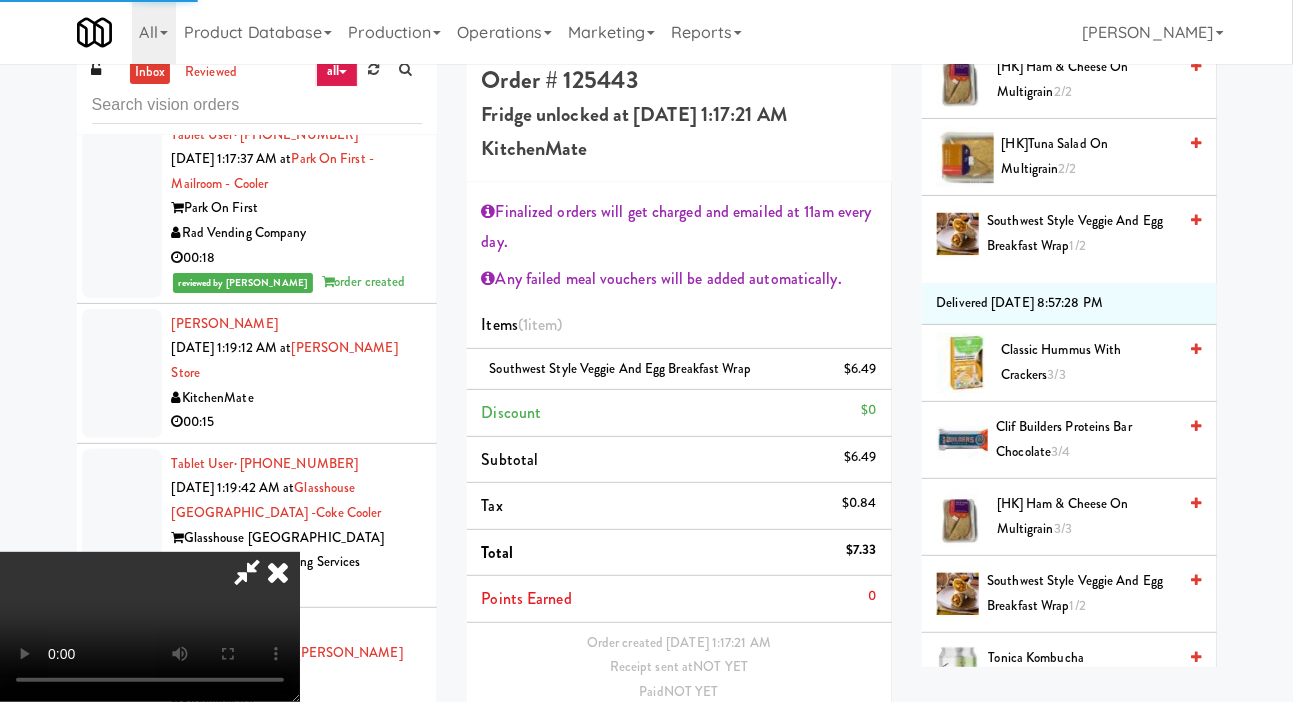 scroll, scrollTop: 0, scrollLeft: 0, axis: both 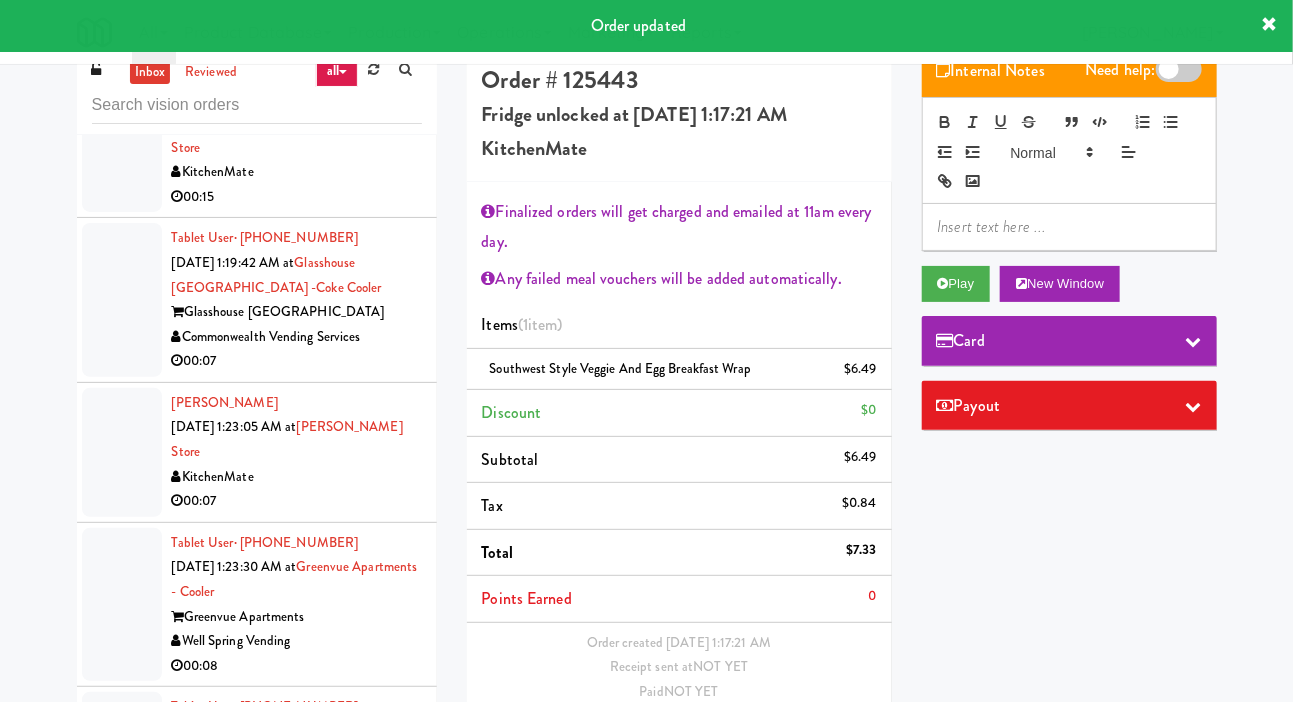 click at bounding box center [122, 147] 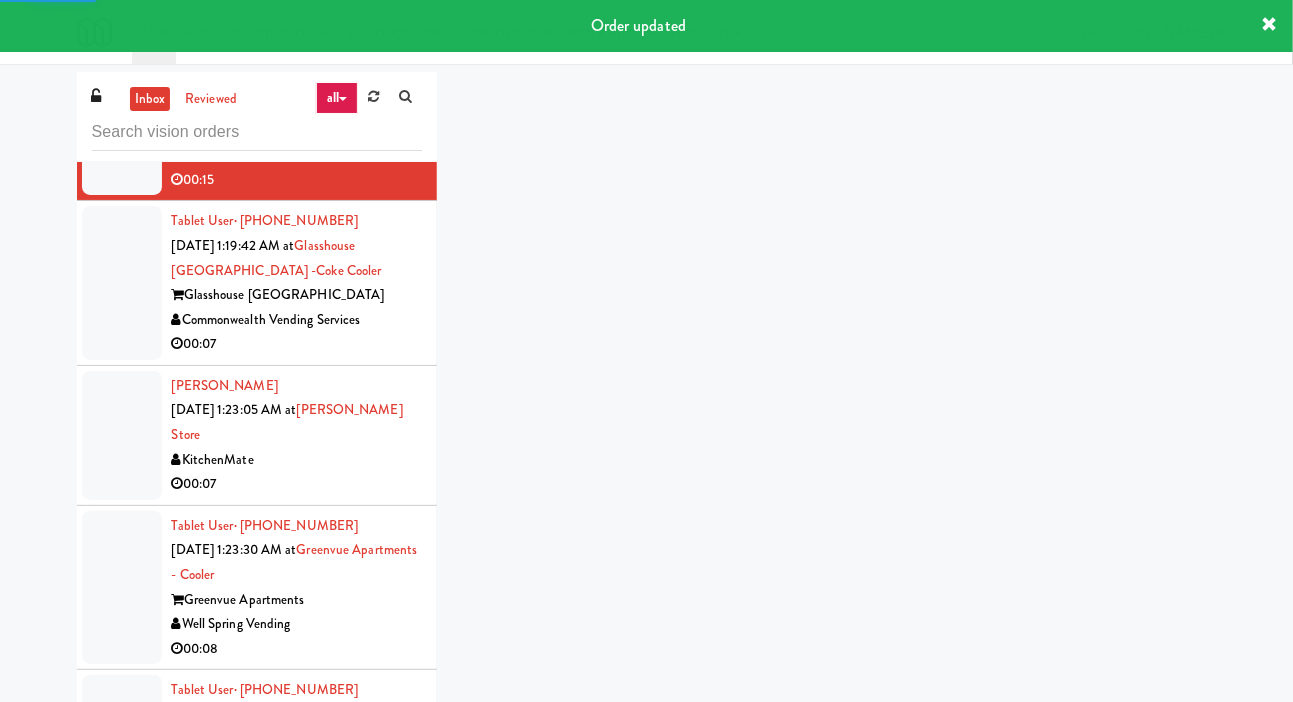 scroll, scrollTop: 6529, scrollLeft: 0, axis: vertical 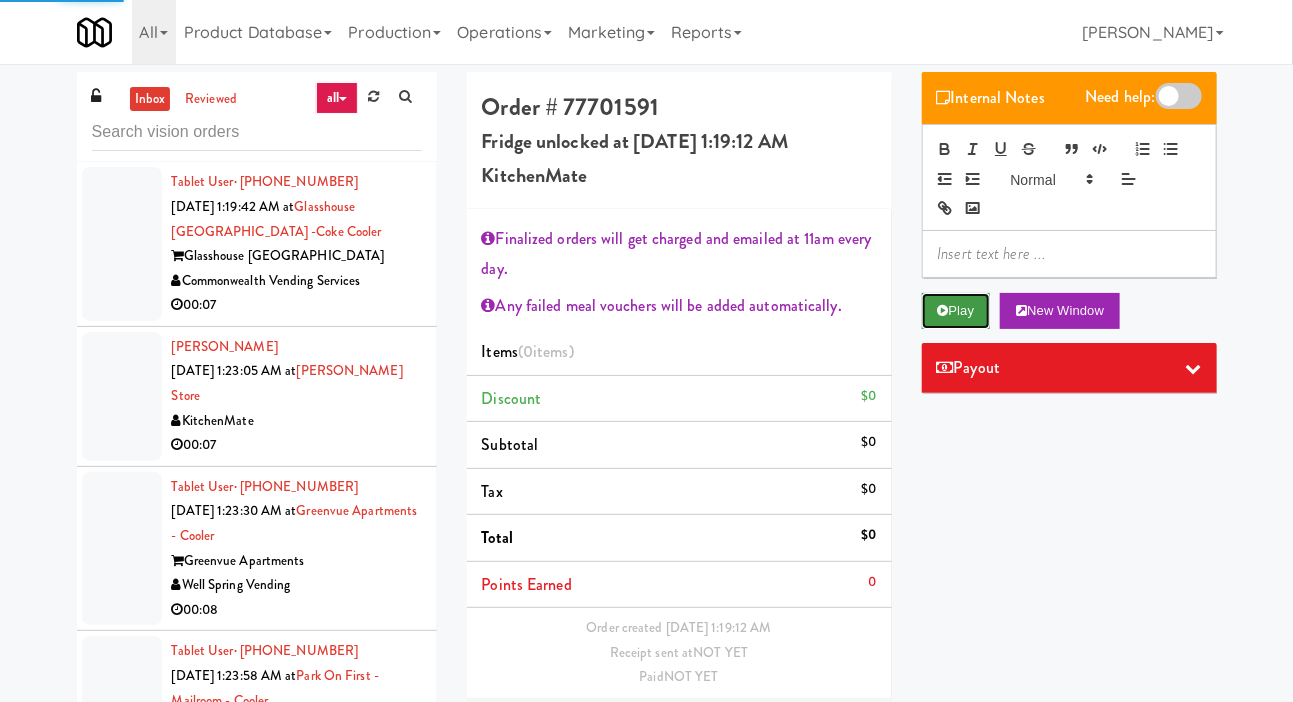 click on "Play" at bounding box center (956, 311) 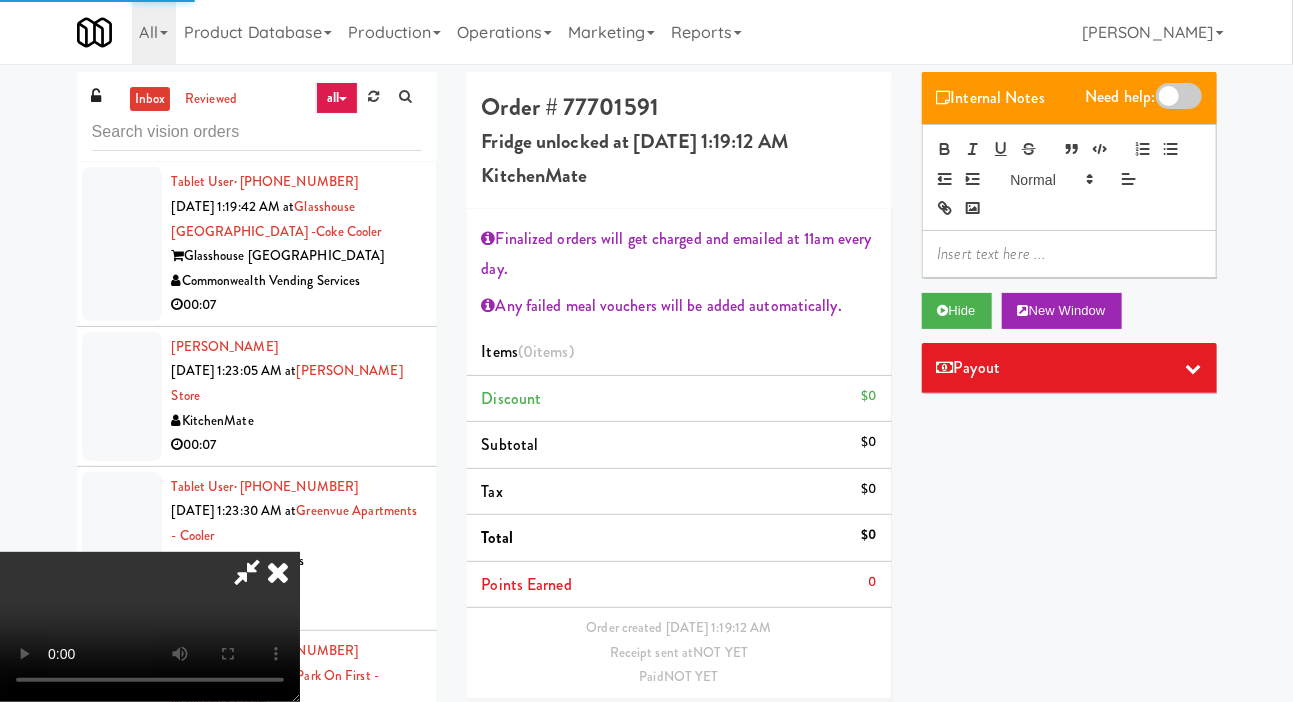 click on "Edit Order" at bounding box center [828, 729] 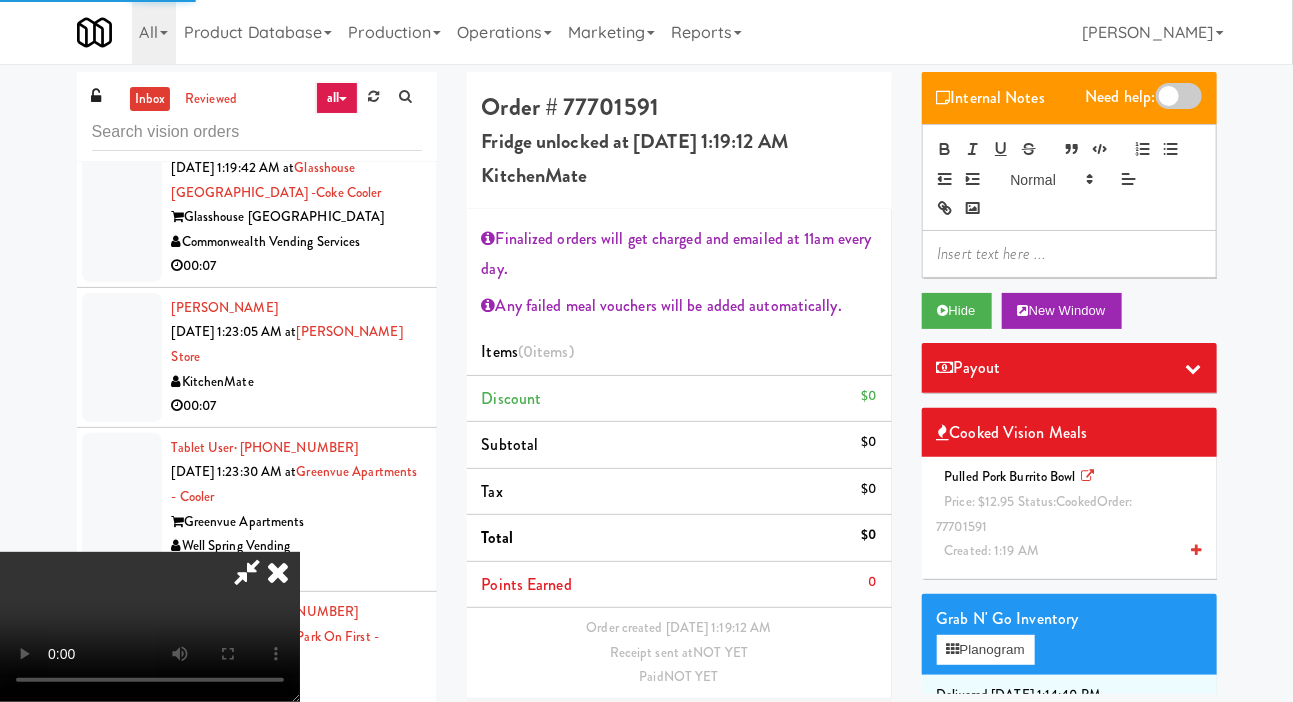 scroll, scrollTop: 6594, scrollLeft: 0, axis: vertical 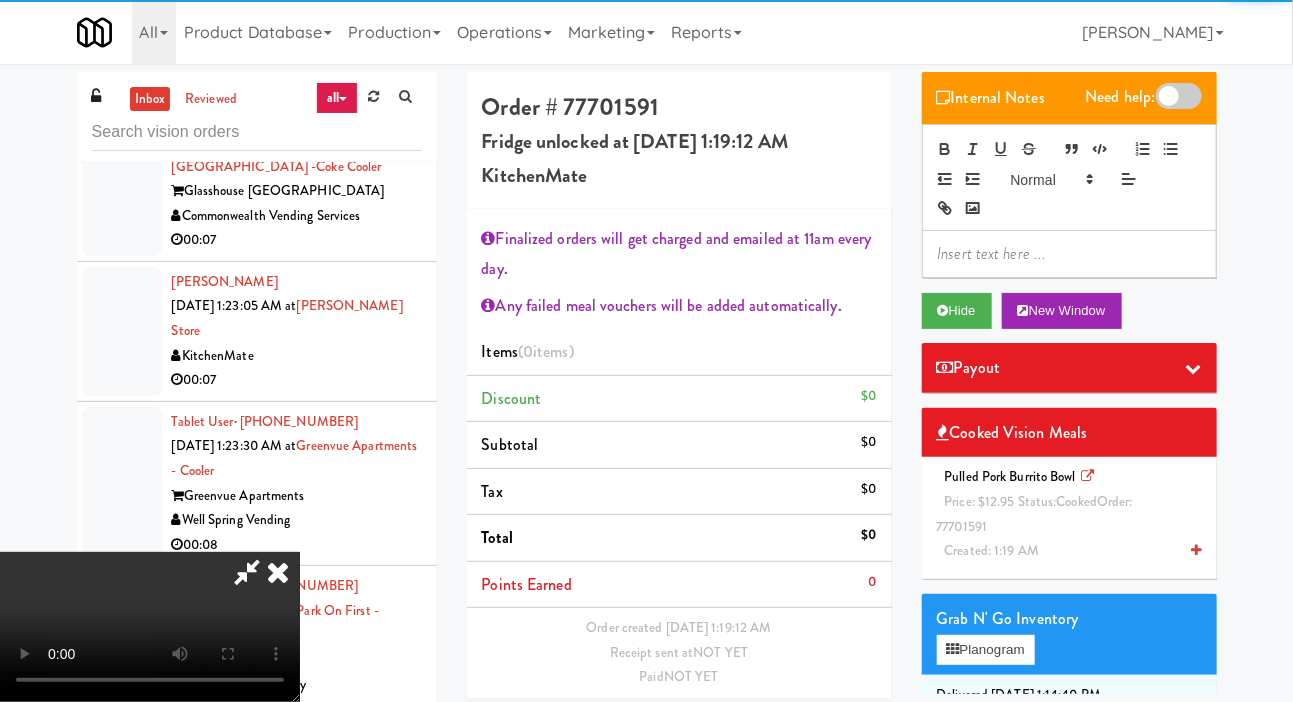 click on "Pulled Pork Burrito Bowl
Price: $12.95
Status:  cooked  Order: 77701591 Created: 1:19 AM" at bounding box center [1069, 514] 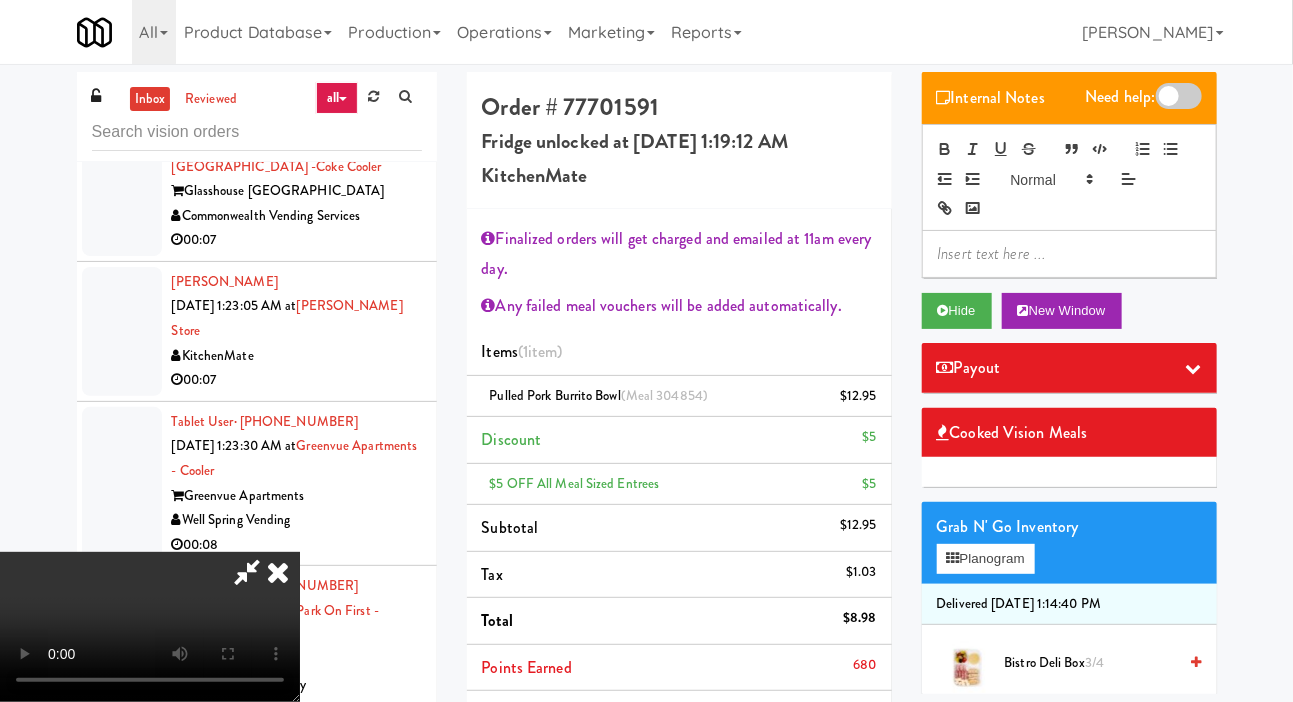 scroll, scrollTop: 127, scrollLeft: 0, axis: vertical 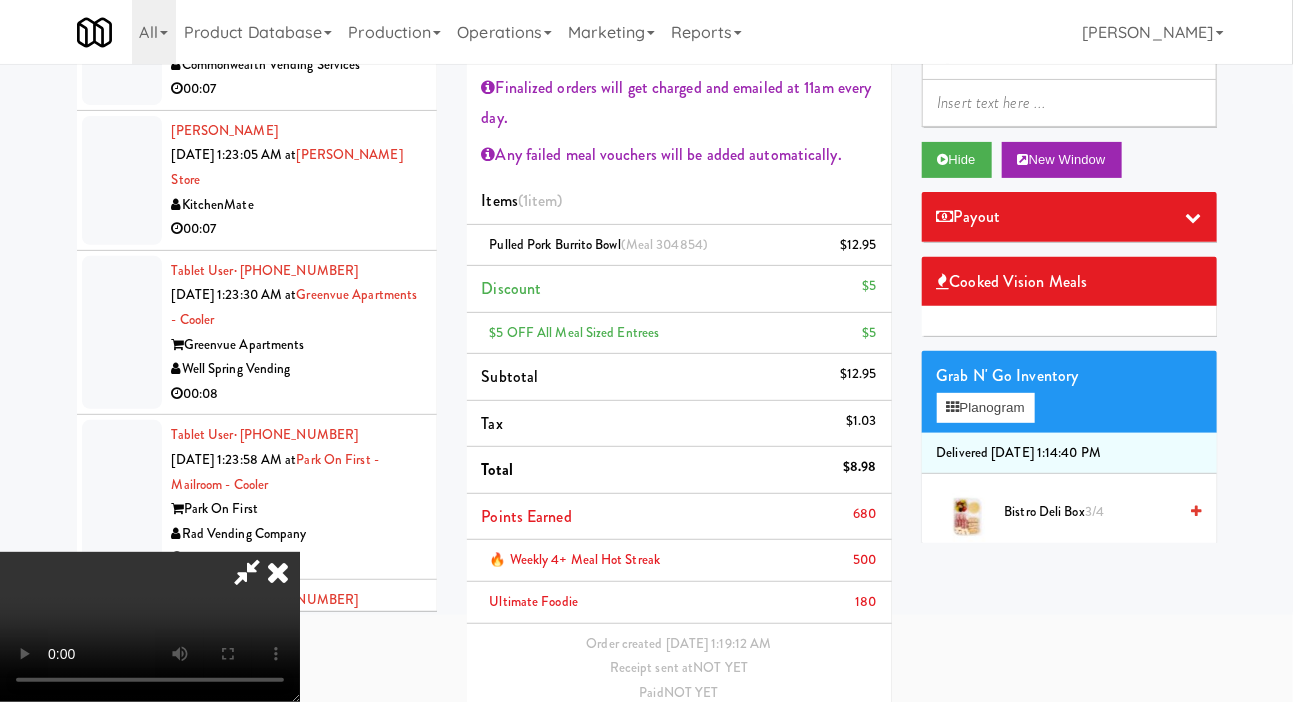 click on "Save Order" at bounding box center (825, 744) 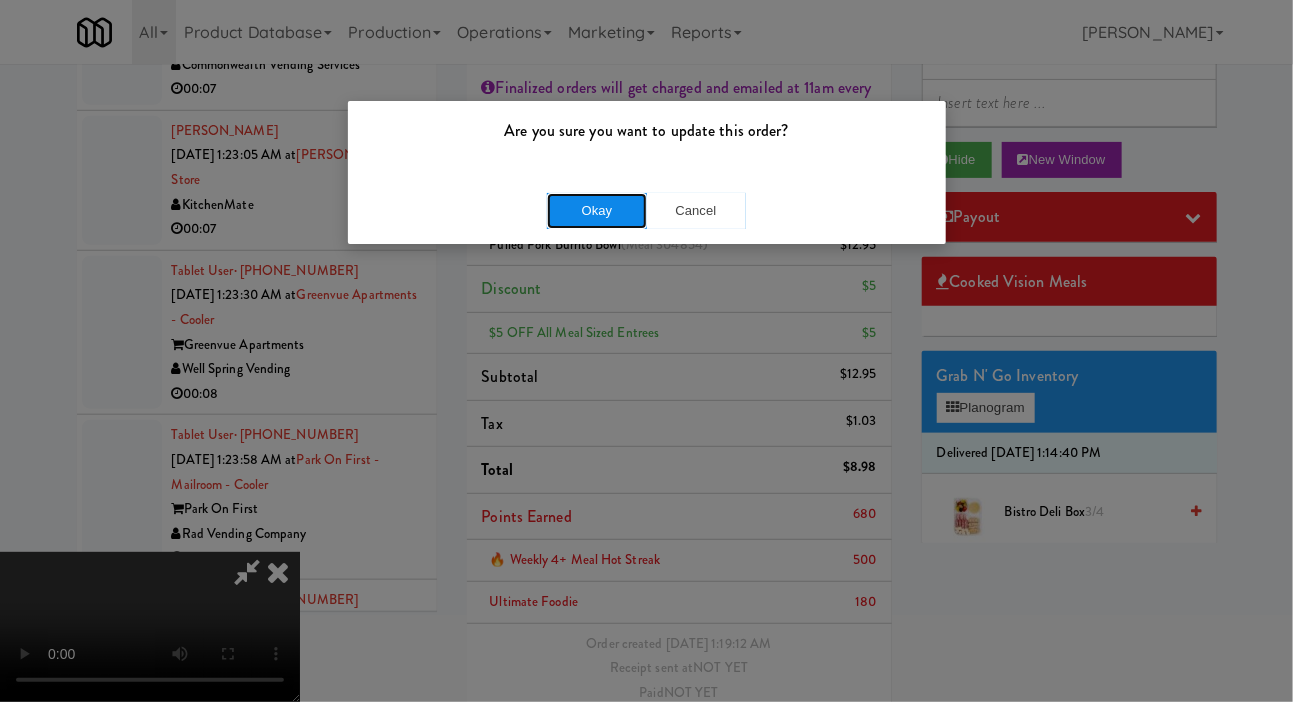 click on "Okay" at bounding box center (597, 211) 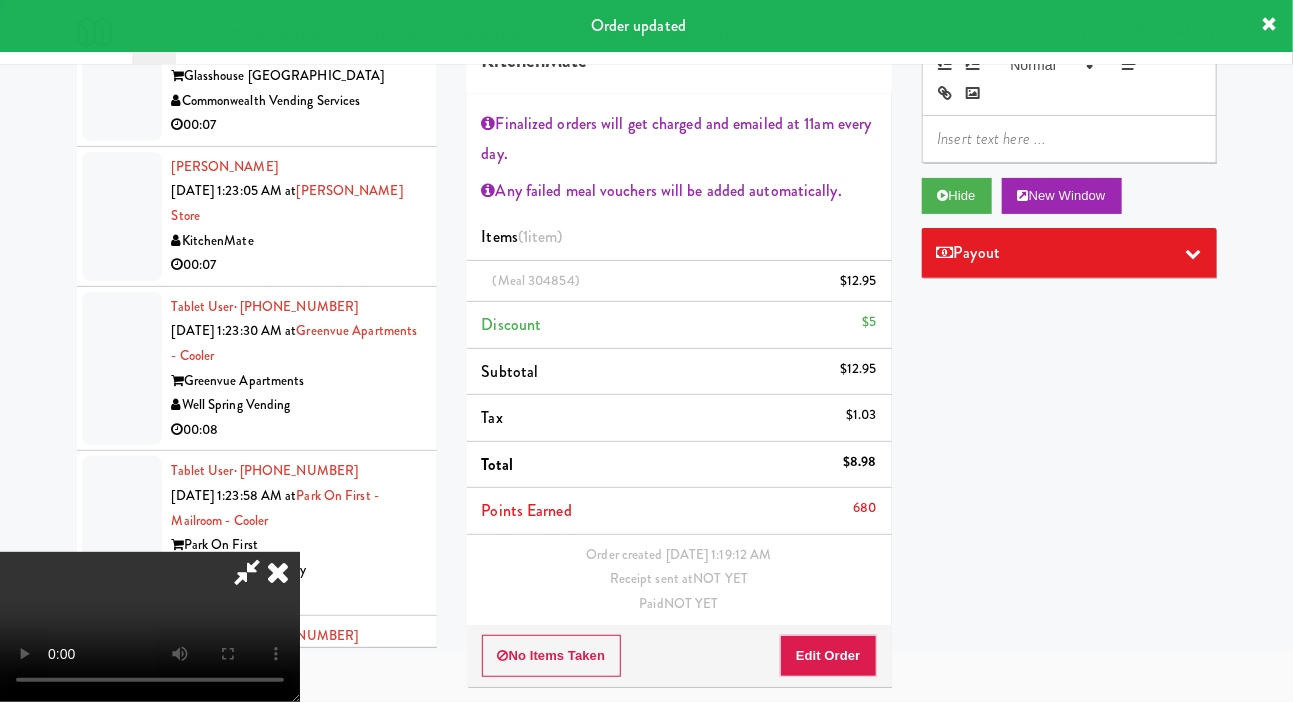 scroll, scrollTop: 27, scrollLeft: 0, axis: vertical 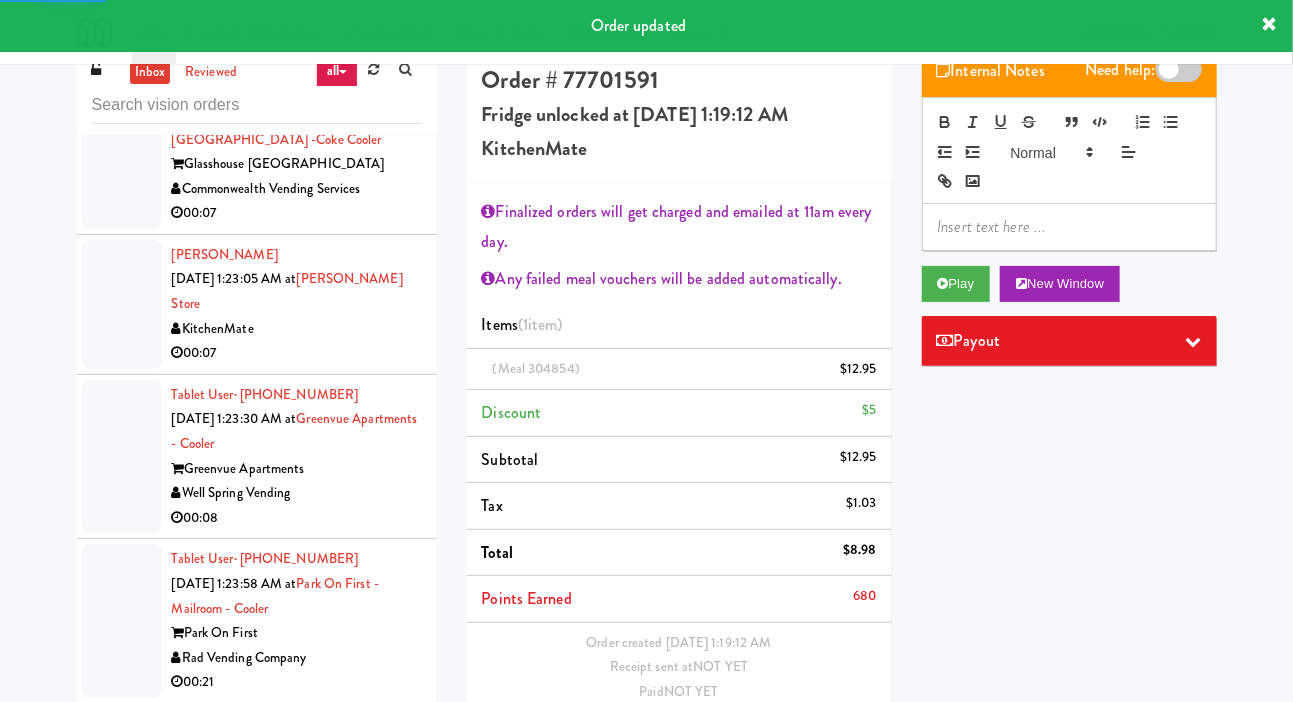 click at bounding box center (122, 152) 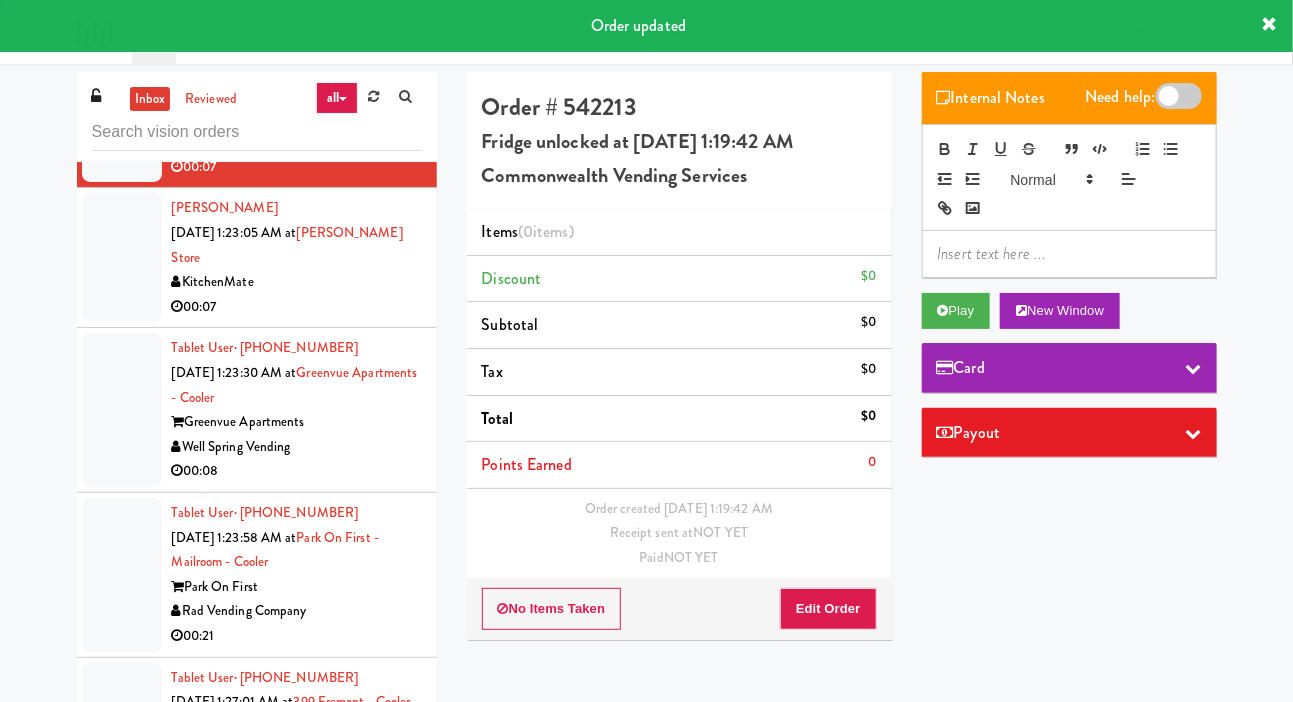scroll, scrollTop: 6692, scrollLeft: 0, axis: vertical 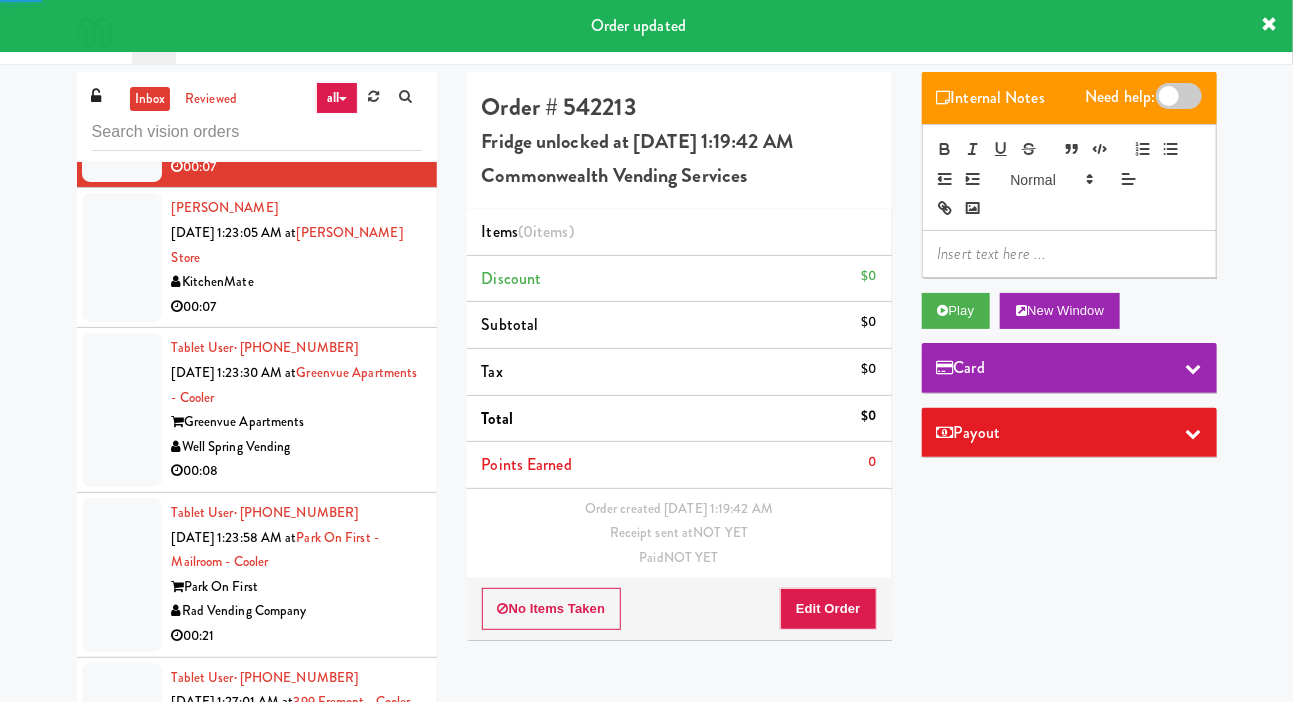 click at bounding box center (122, 257) 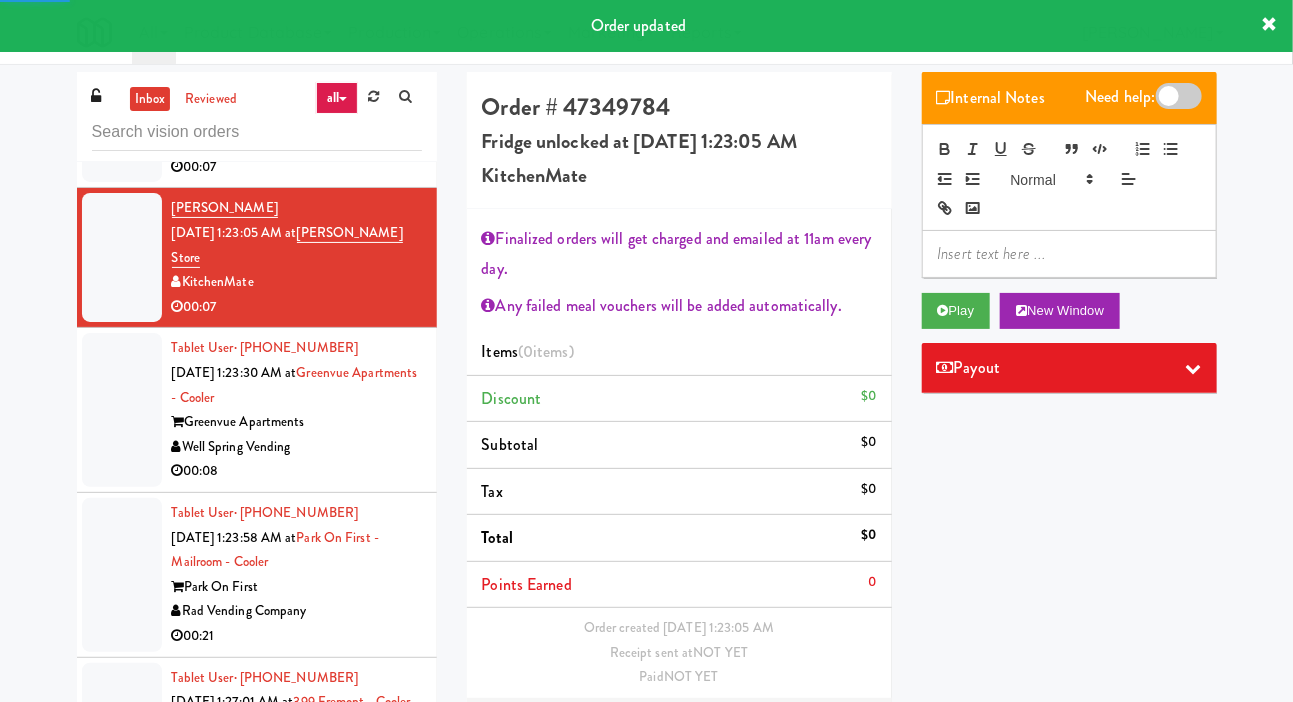 click at bounding box center (122, 106) 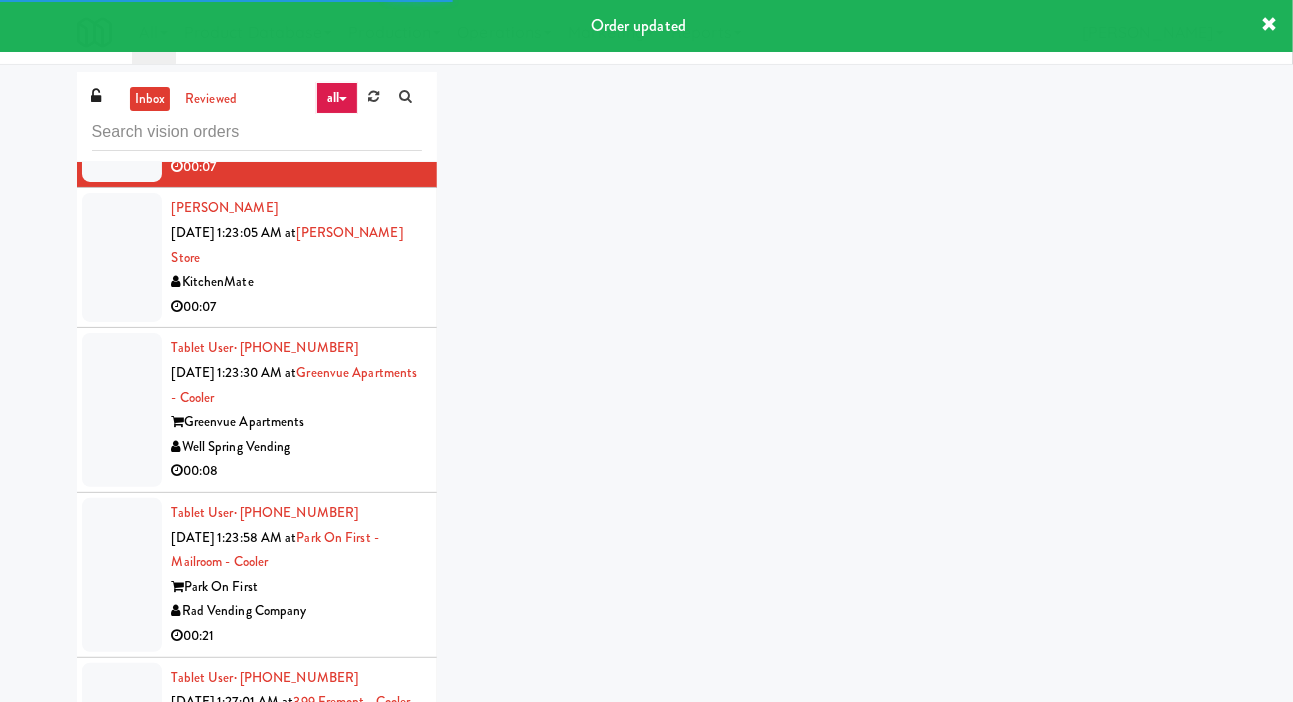 click at bounding box center [122, 257] 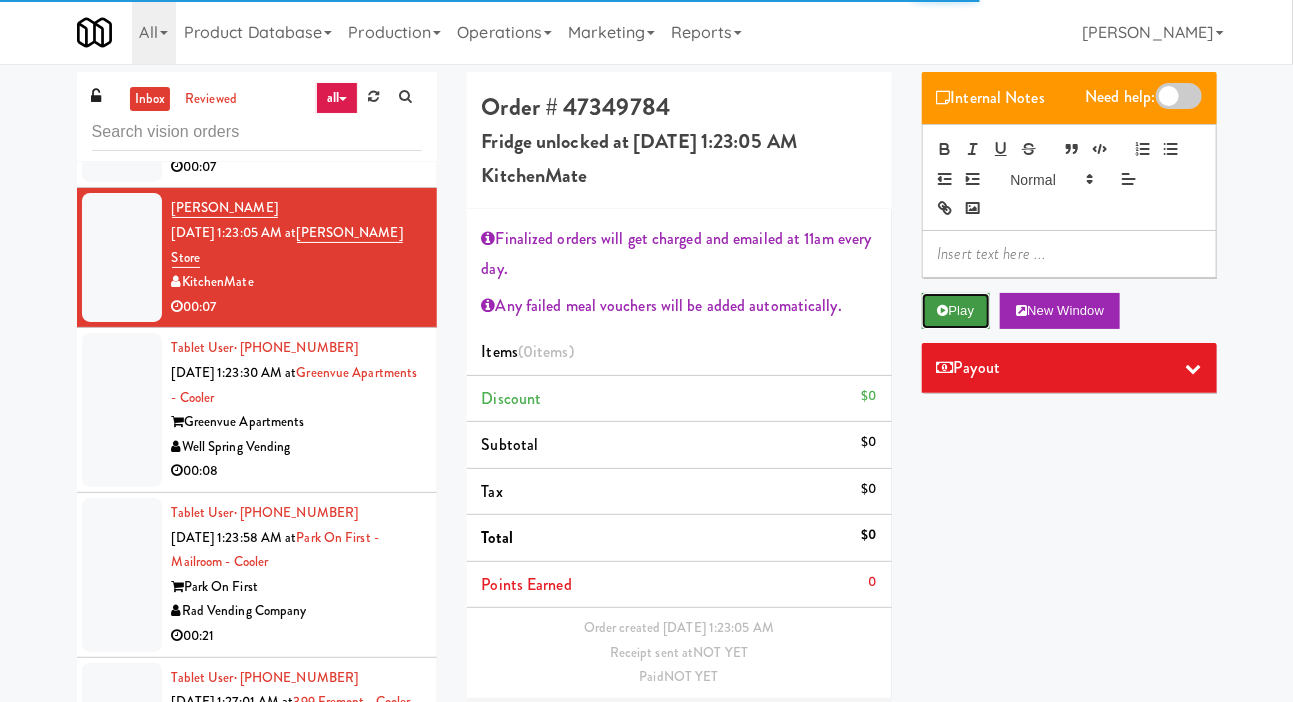 click on "Play" at bounding box center [956, 311] 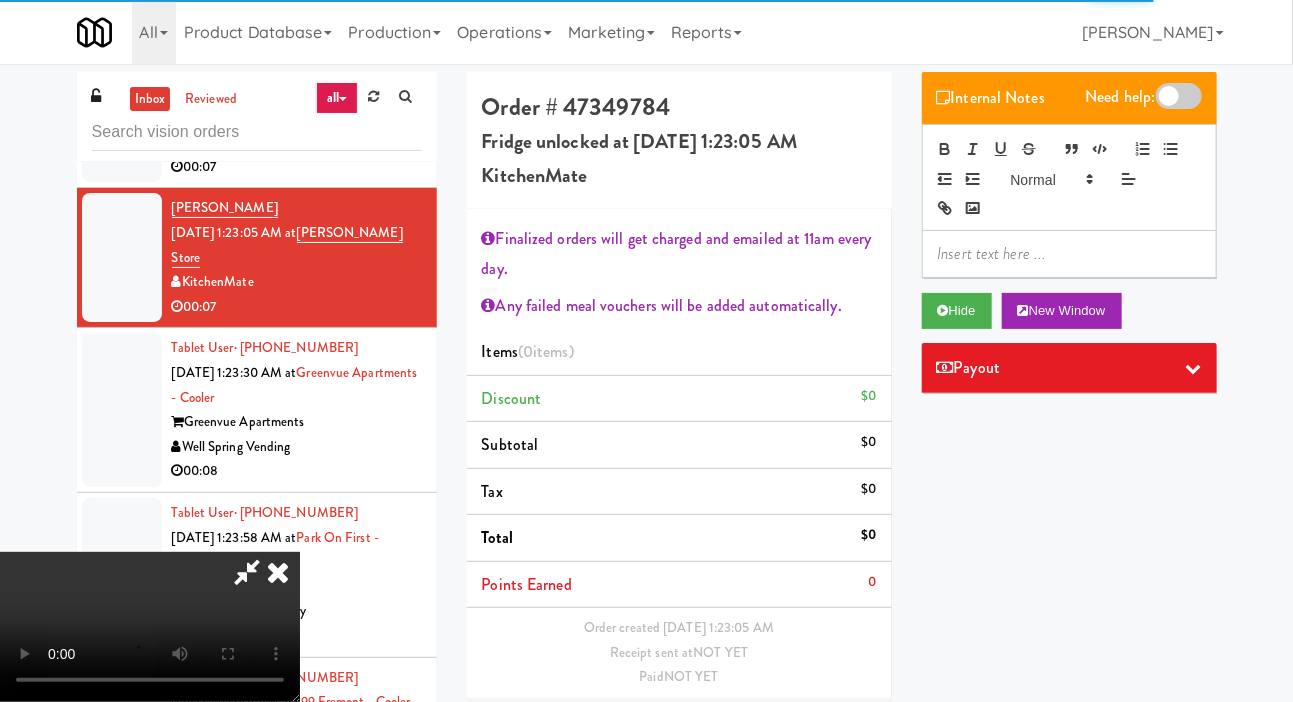 click on "Edit Order" at bounding box center (828, 729) 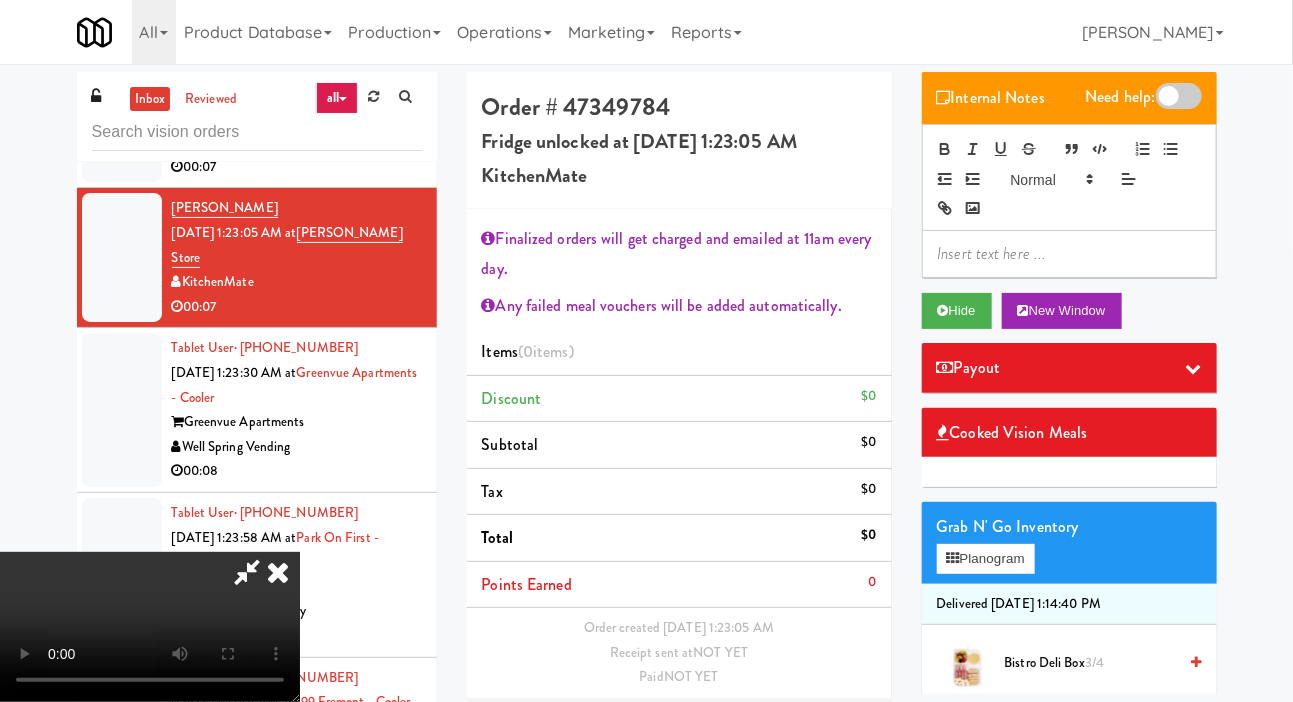 scroll, scrollTop: 127, scrollLeft: 0, axis: vertical 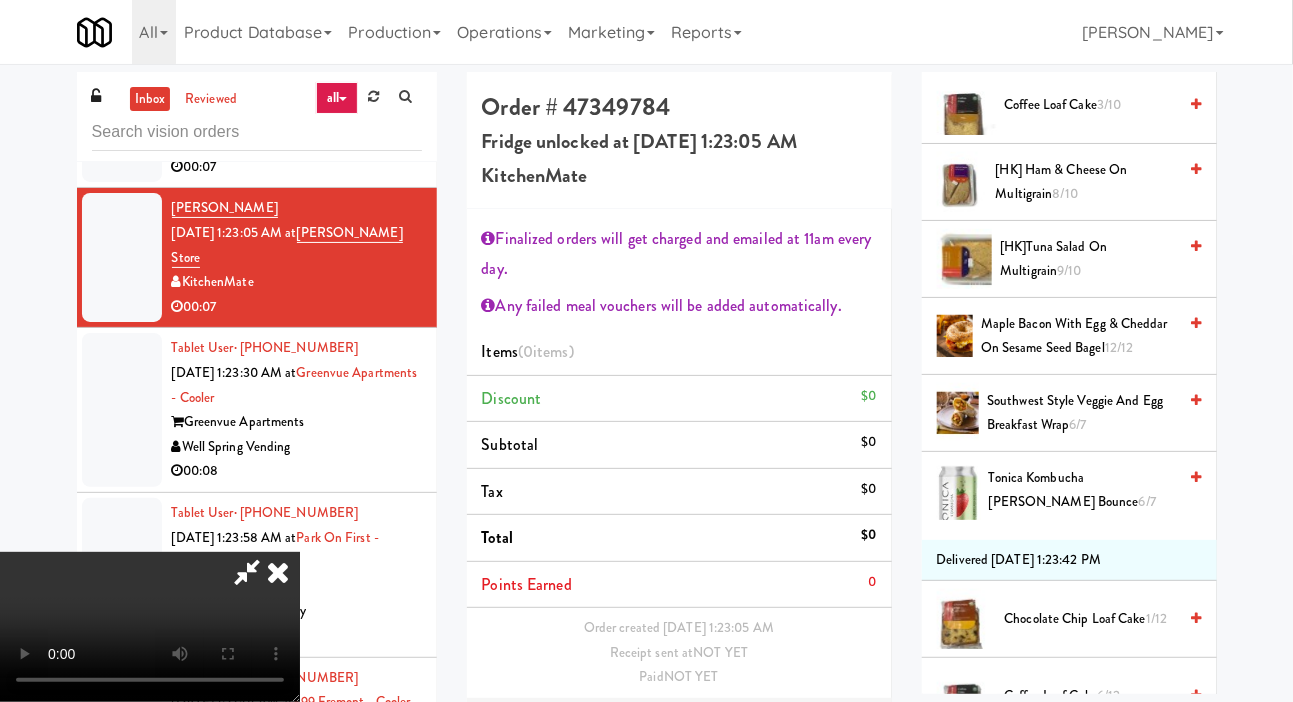 click on "Southwest Style Veggie and Egg Breakfast Wrap  6/7" at bounding box center [1081, 413] 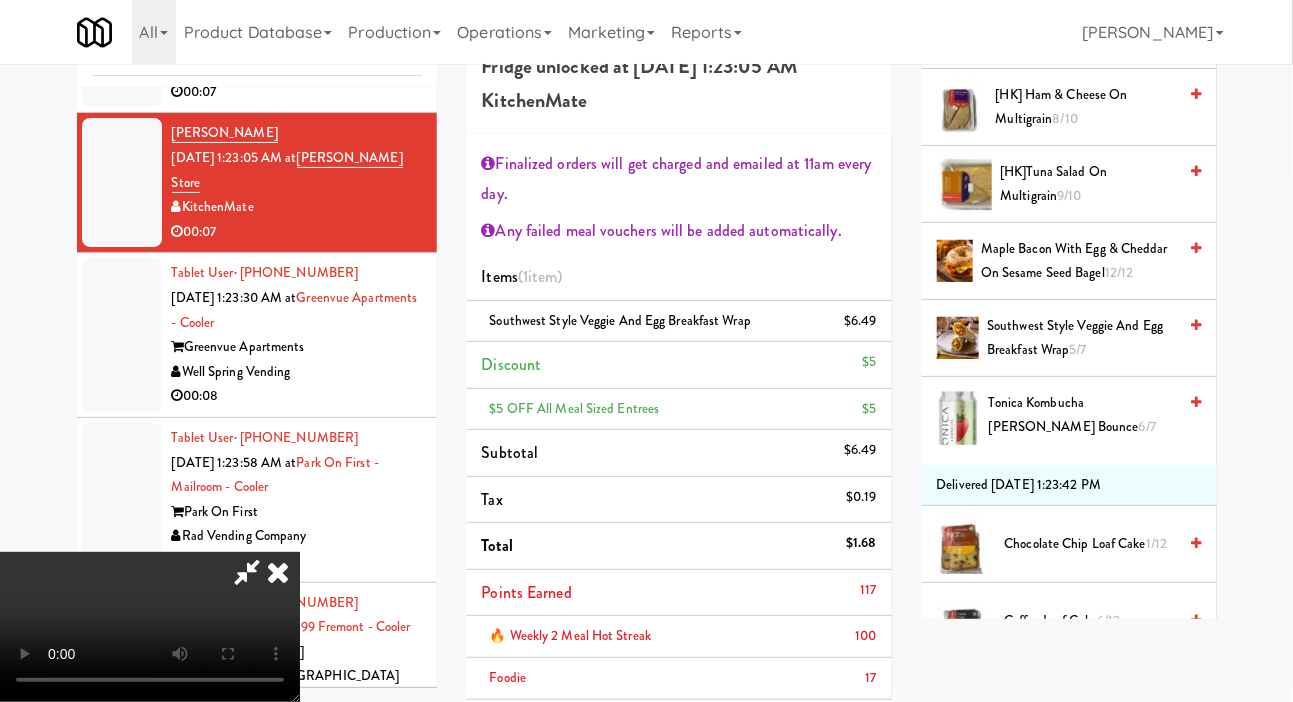 scroll, scrollTop: 151, scrollLeft: 0, axis: vertical 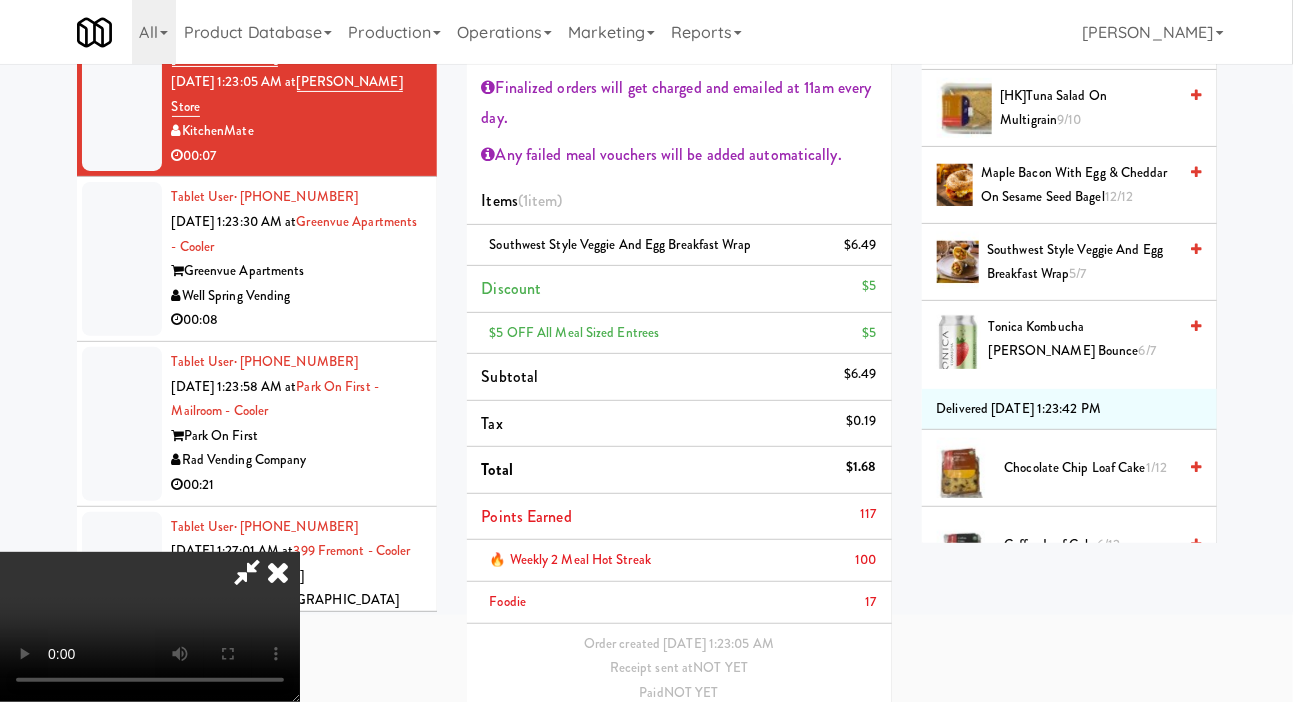click on "Save Order" at bounding box center [825, 744] 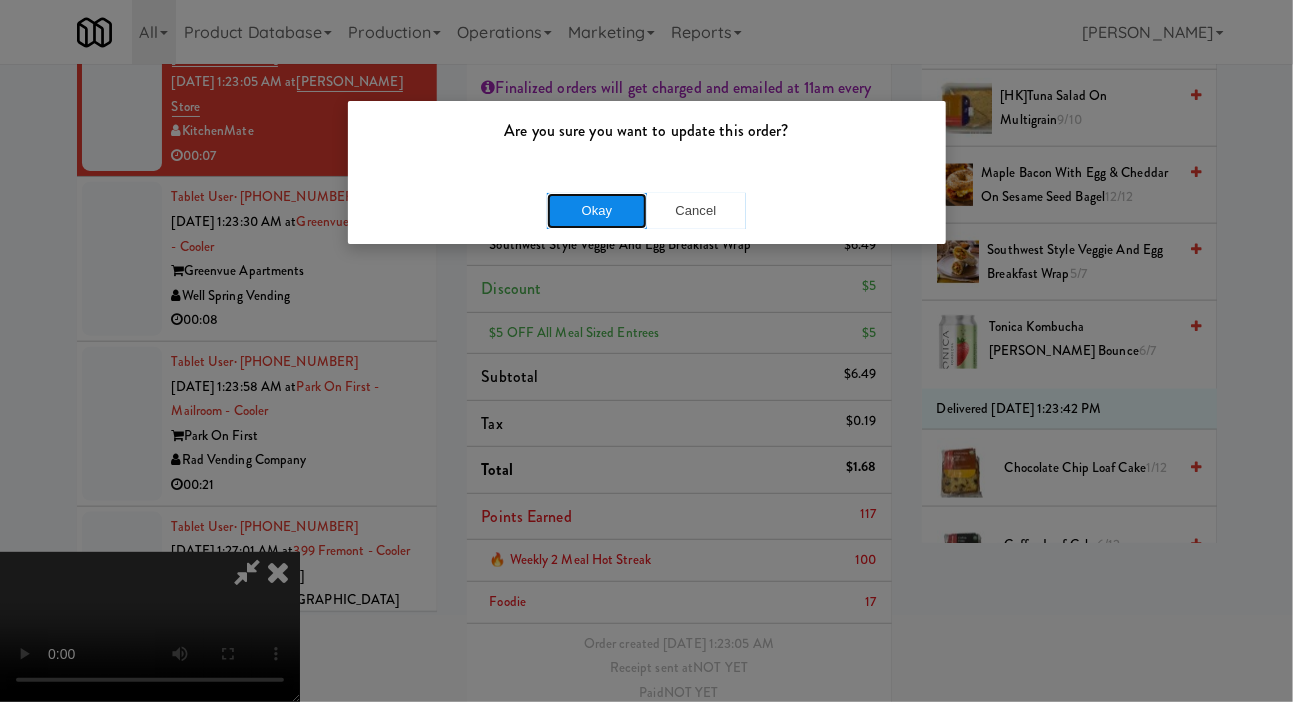 click on "Okay" at bounding box center [597, 211] 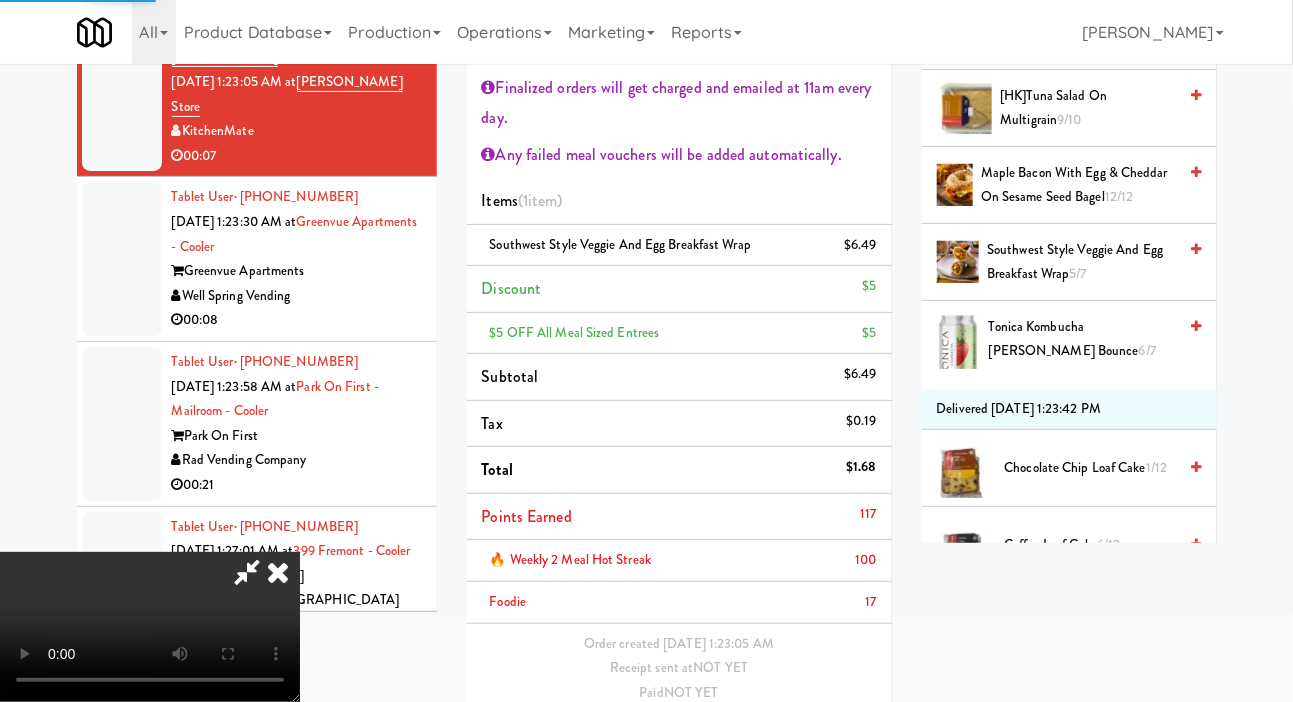 scroll, scrollTop: 0, scrollLeft: 0, axis: both 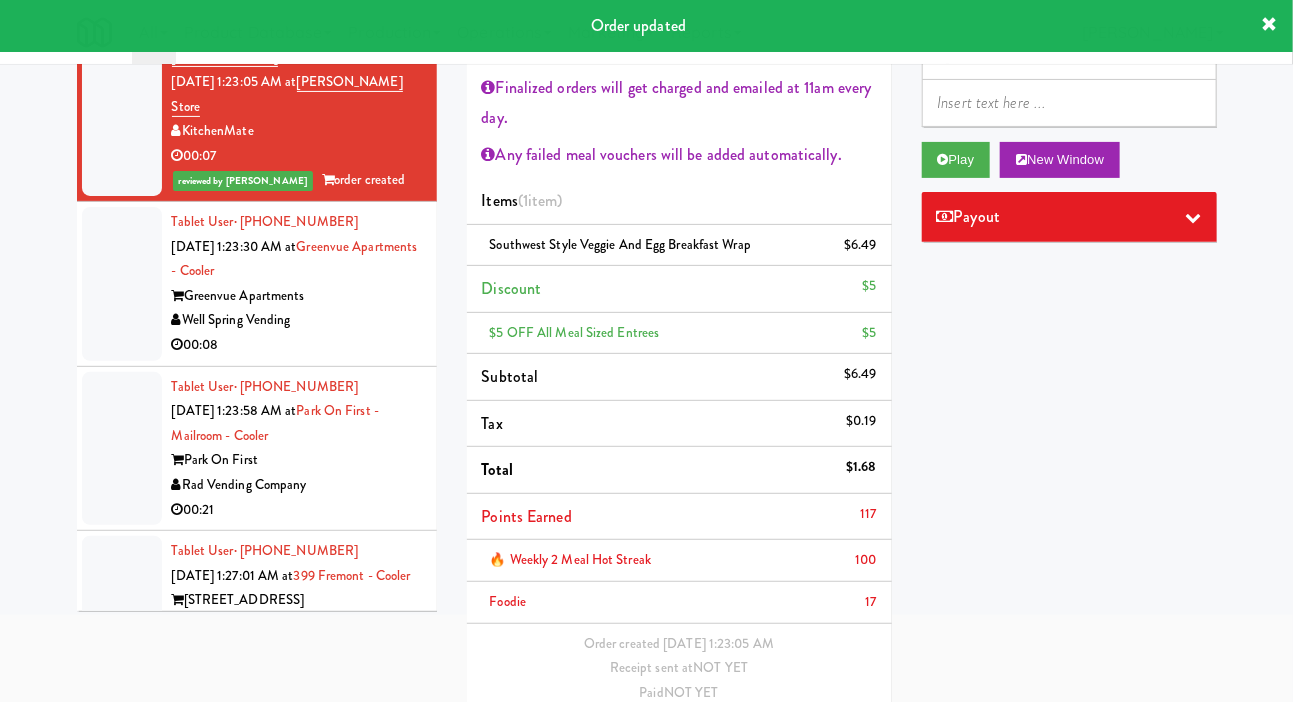 click at bounding box center [122, -45] 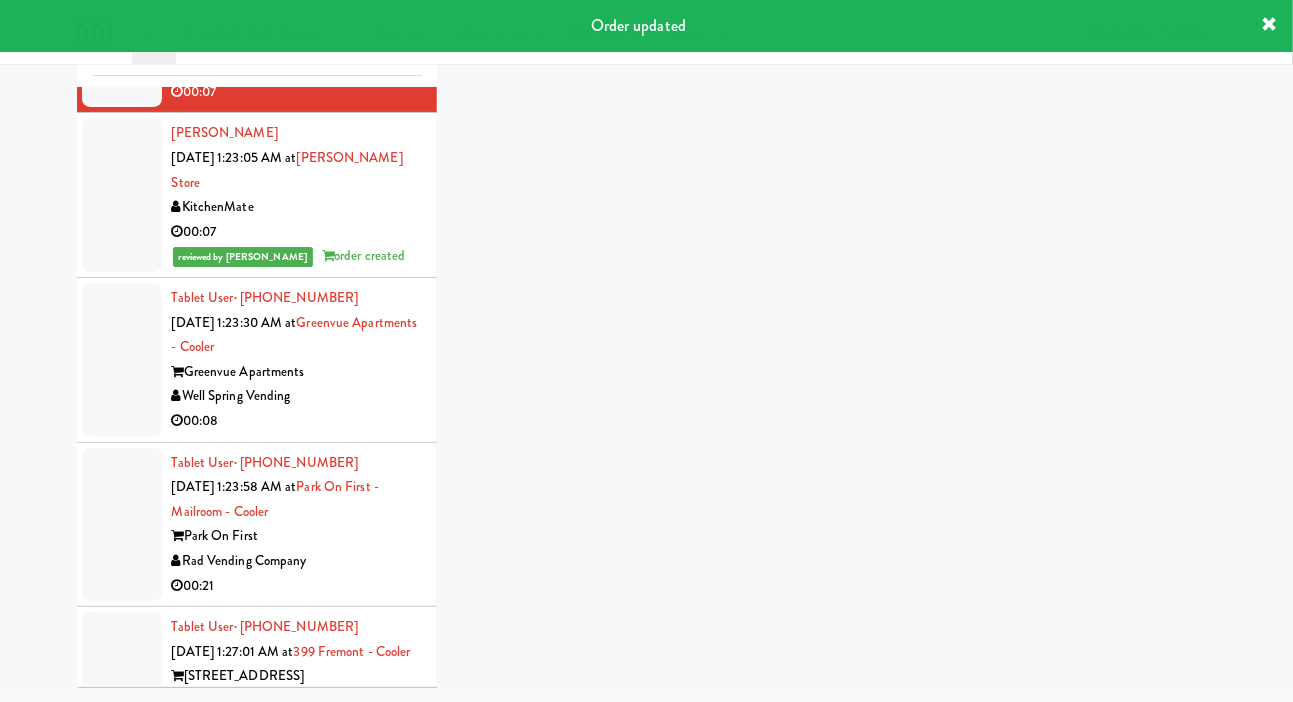 scroll, scrollTop: 0, scrollLeft: 0, axis: both 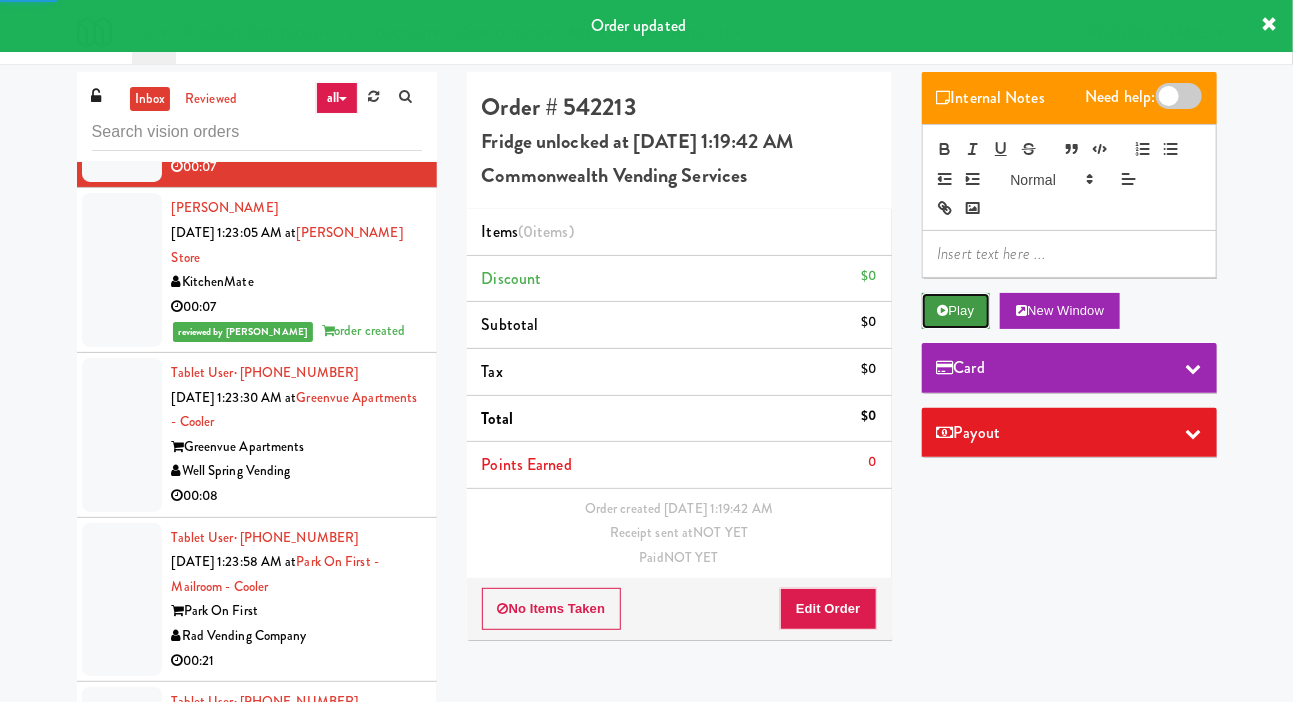 click on "Play" at bounding box center (956, 311) 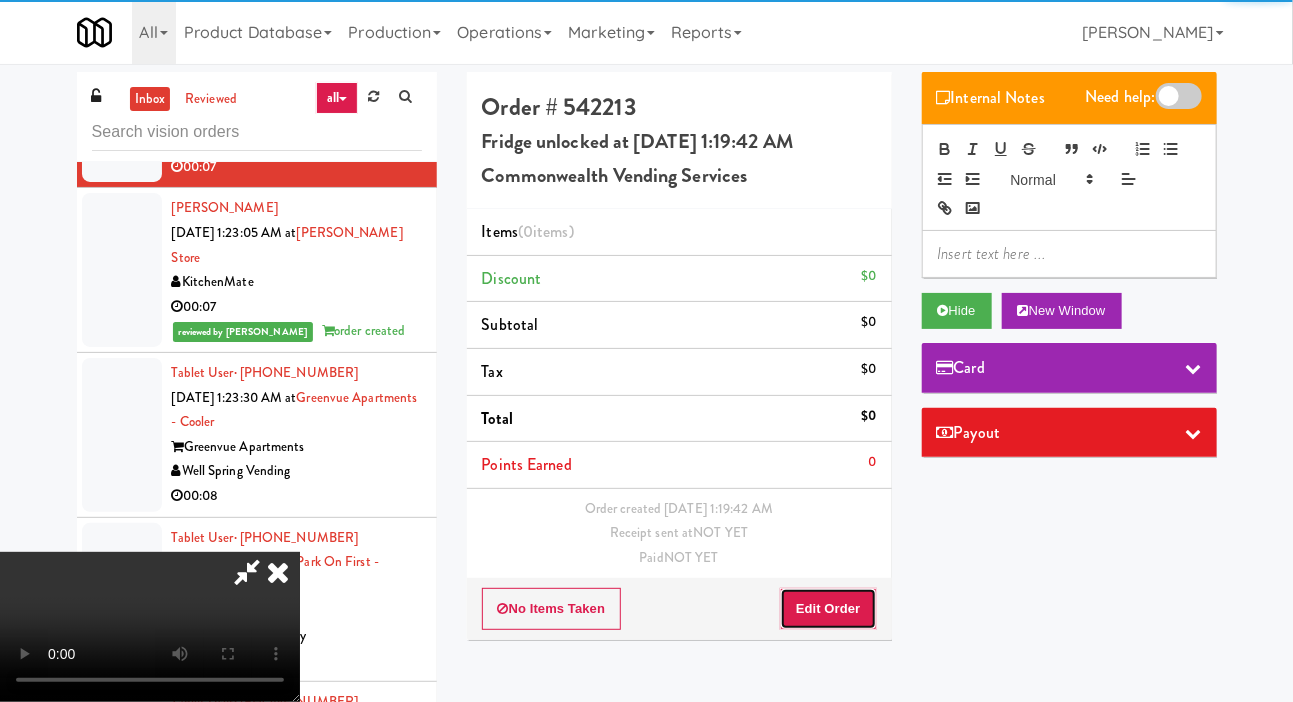 click on "Edit Order" at bounding box center [828, 609] 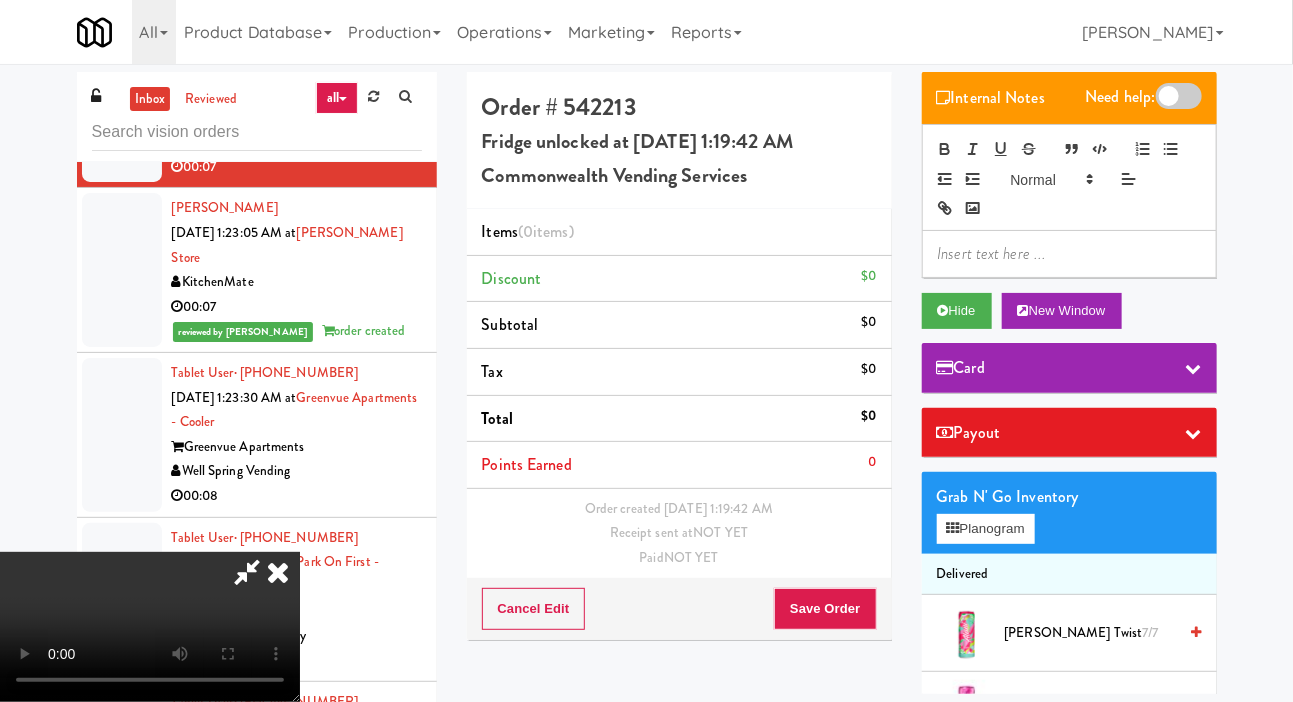 scroll, scrollTop: 73, scrollLeft: 0, axis: vertical 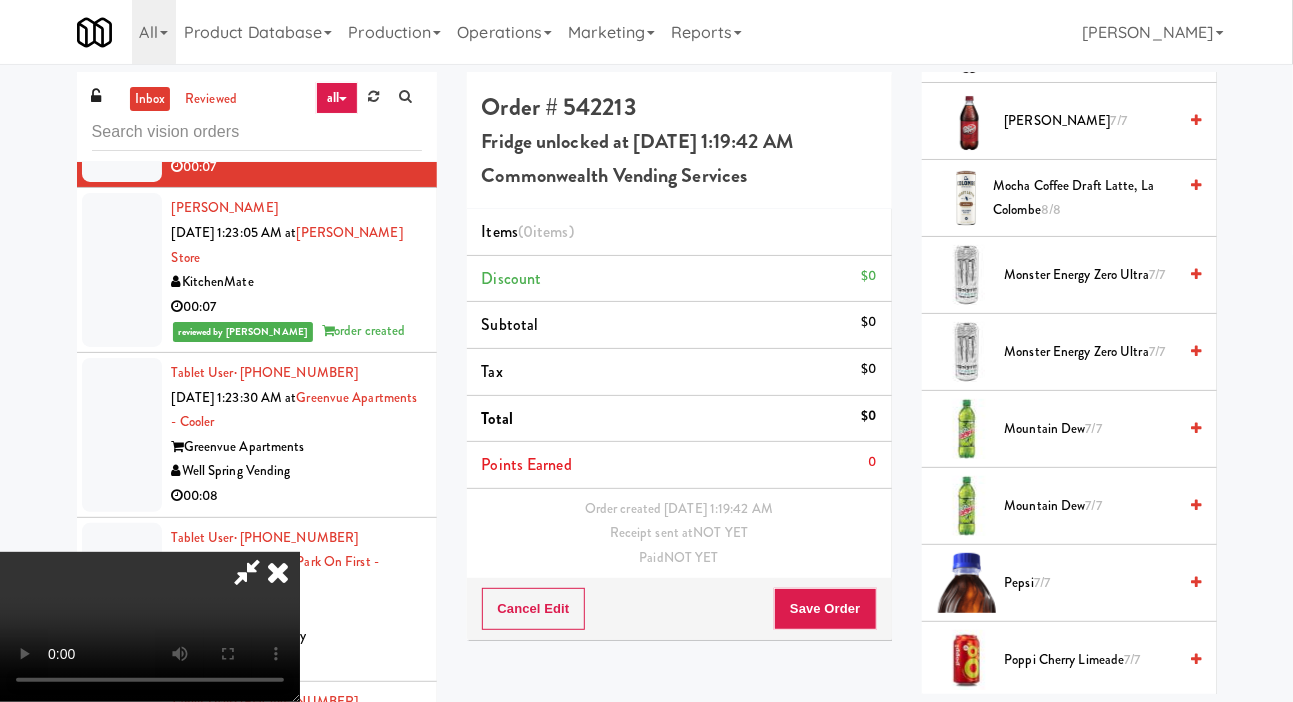 click on "Mountain Dew  7/7" at bounding box center (1091, 429) 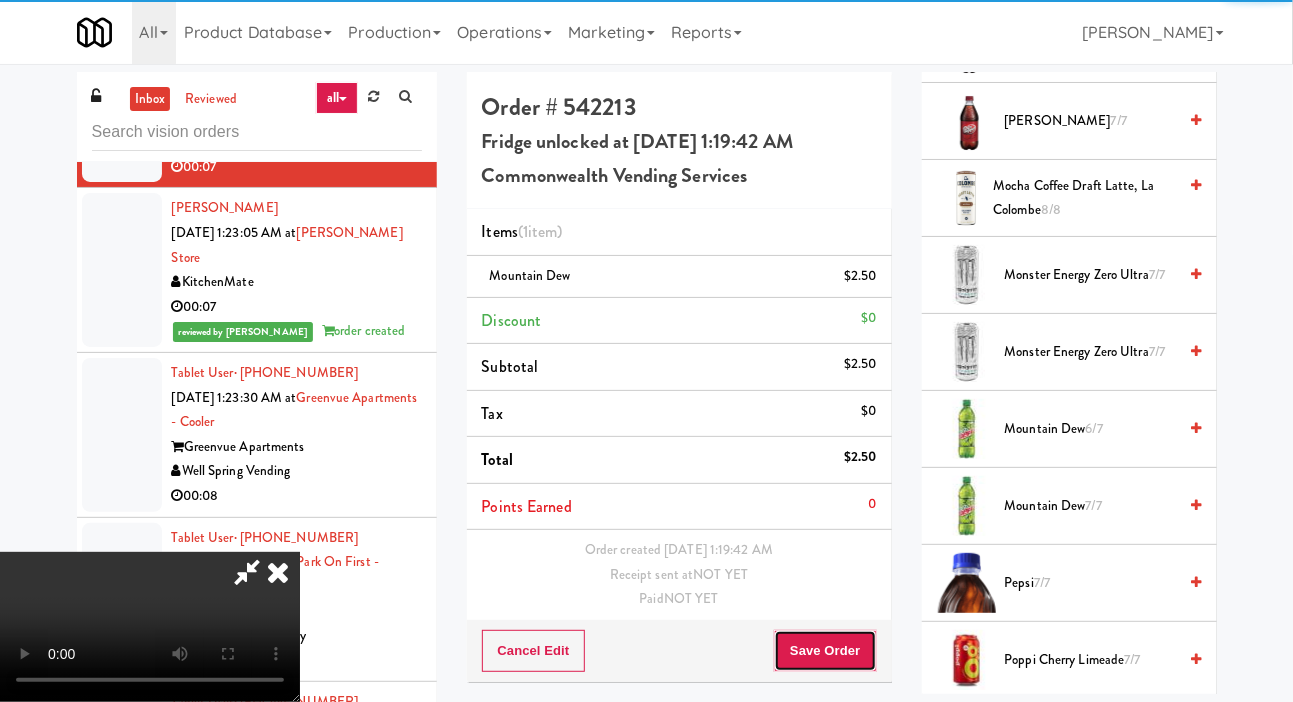 click on "Save Order" at bounding box center [825, 651] 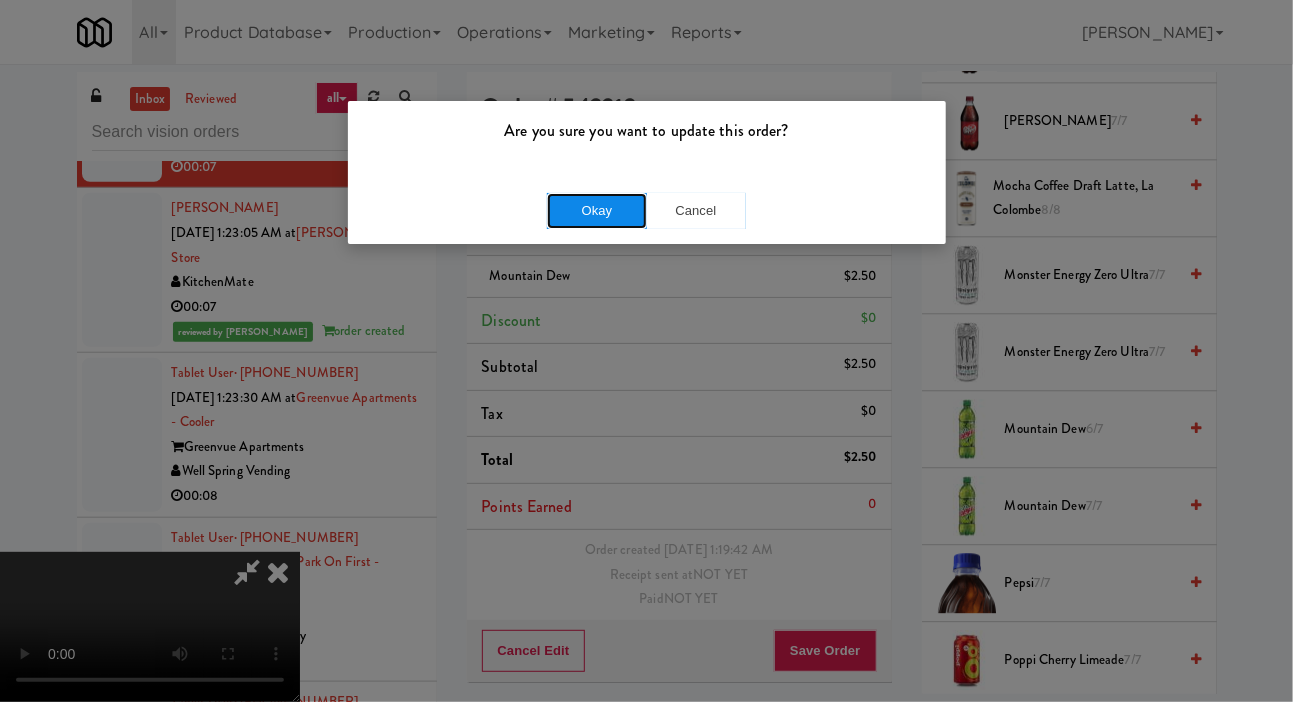 click on "Okay" at bounding box center (597, 211) 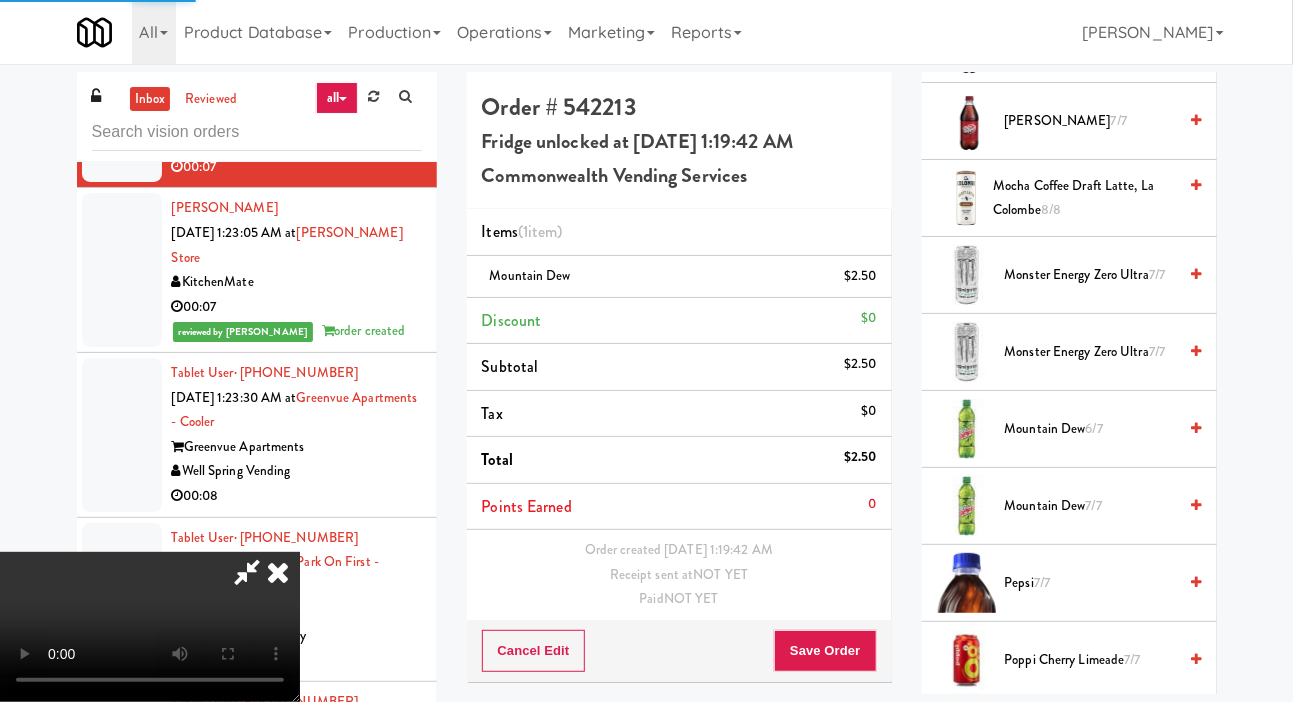 scroll, scrollTop: 0, scrollLeft: 0, axis: both 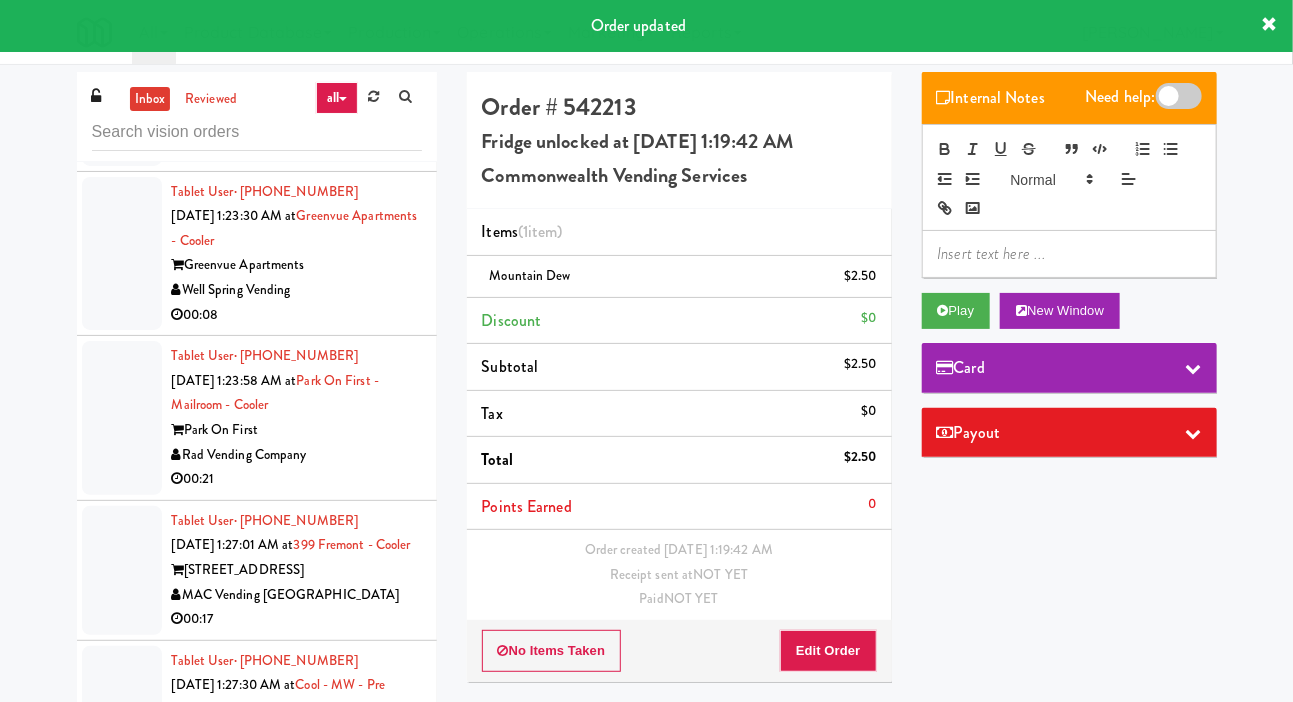 click at bounding box center [122, 254] 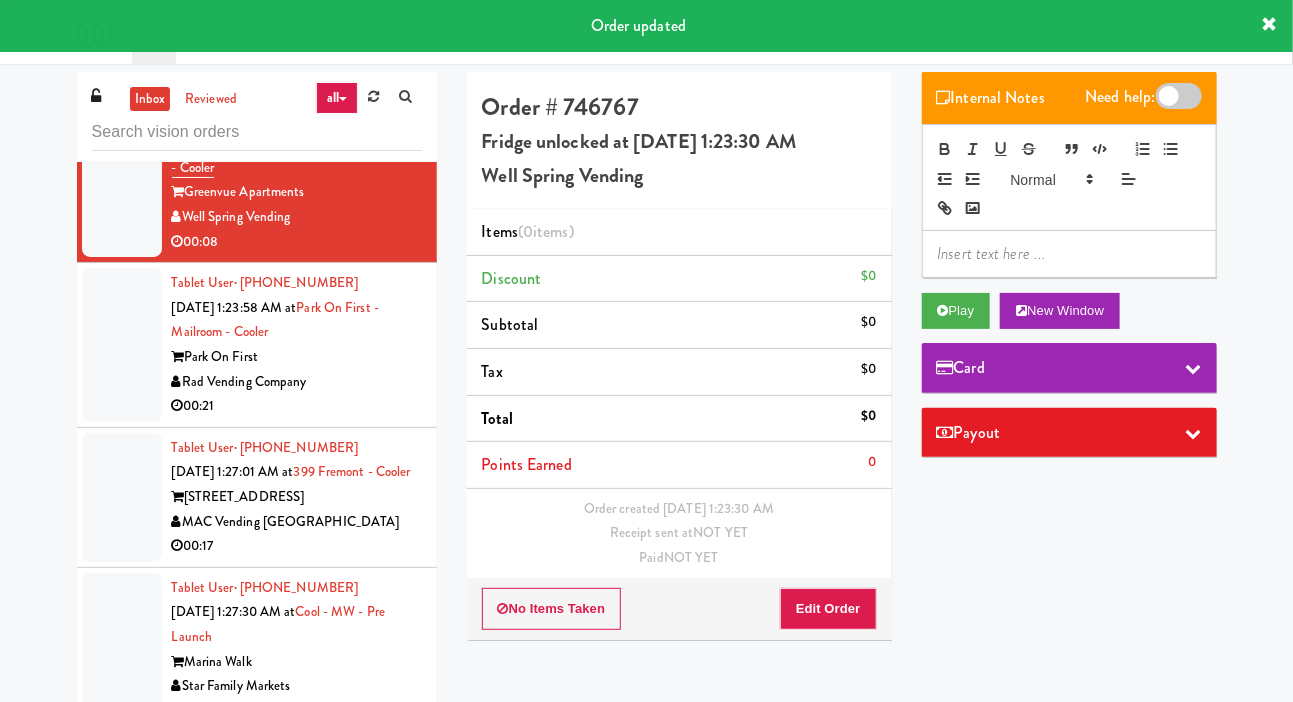 scroll, scrollTop: 6970, scrollLeft: 0, axis: vertical 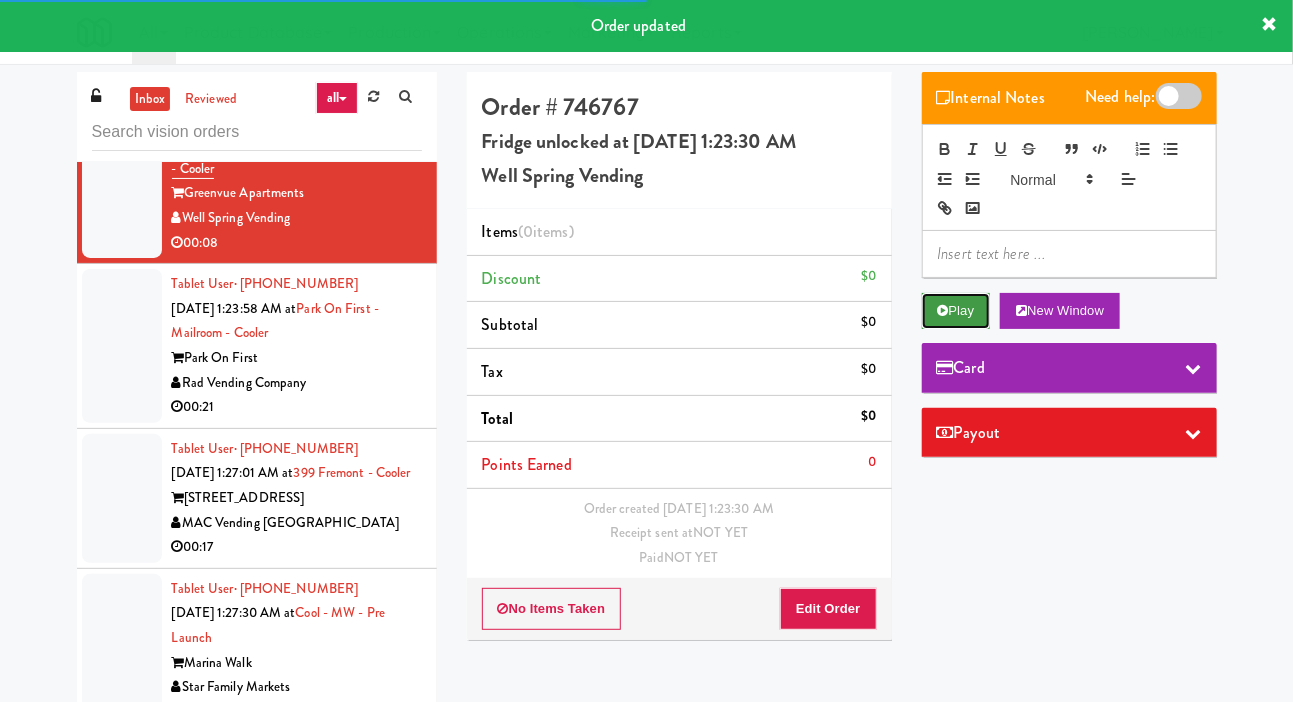 click at bounding box center [943, 310] 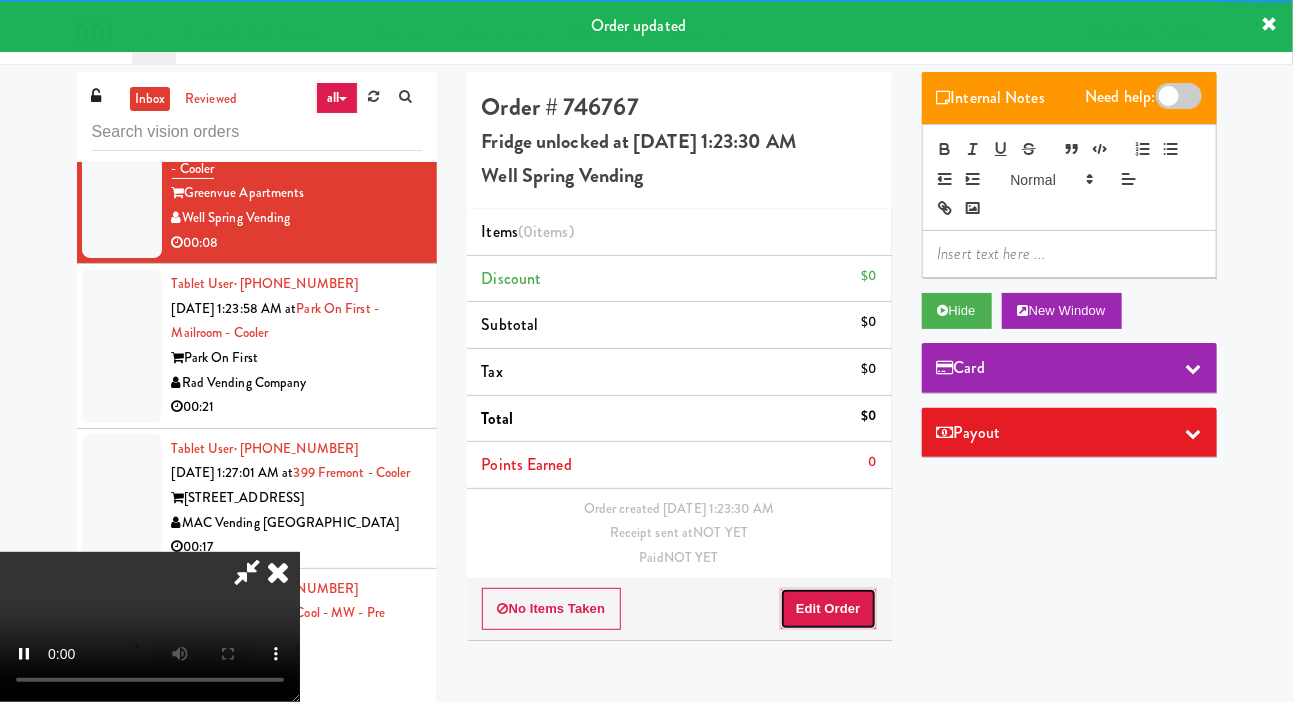 click on "Edit Order" at bounding box center [828, 609] 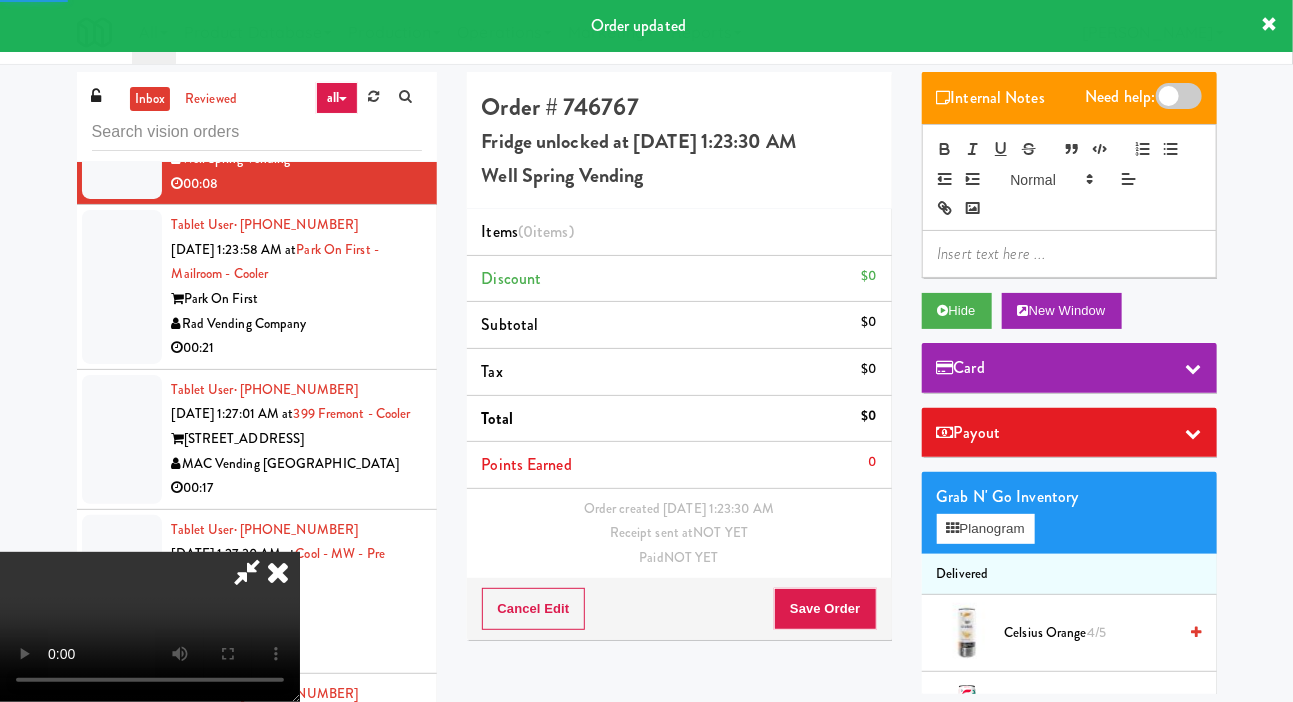 scroll, scrollTop: 7048, scrollLeft: 0, axis: vertical 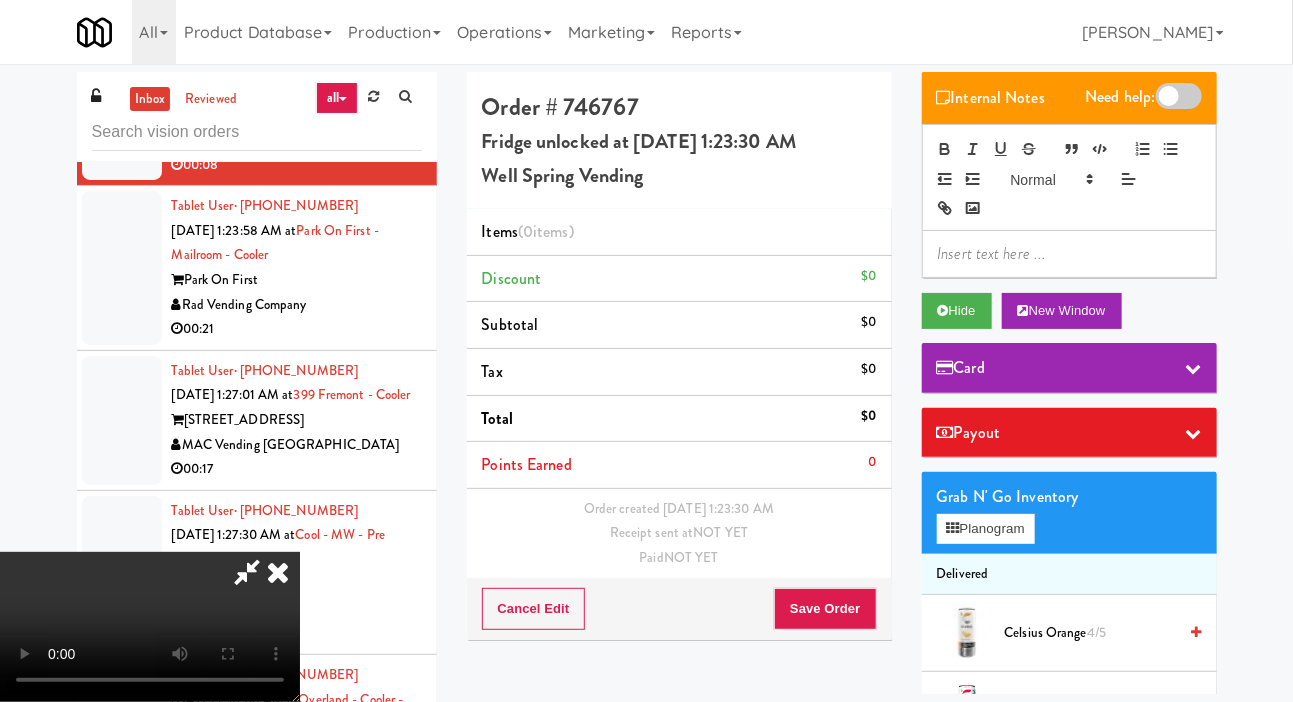 type 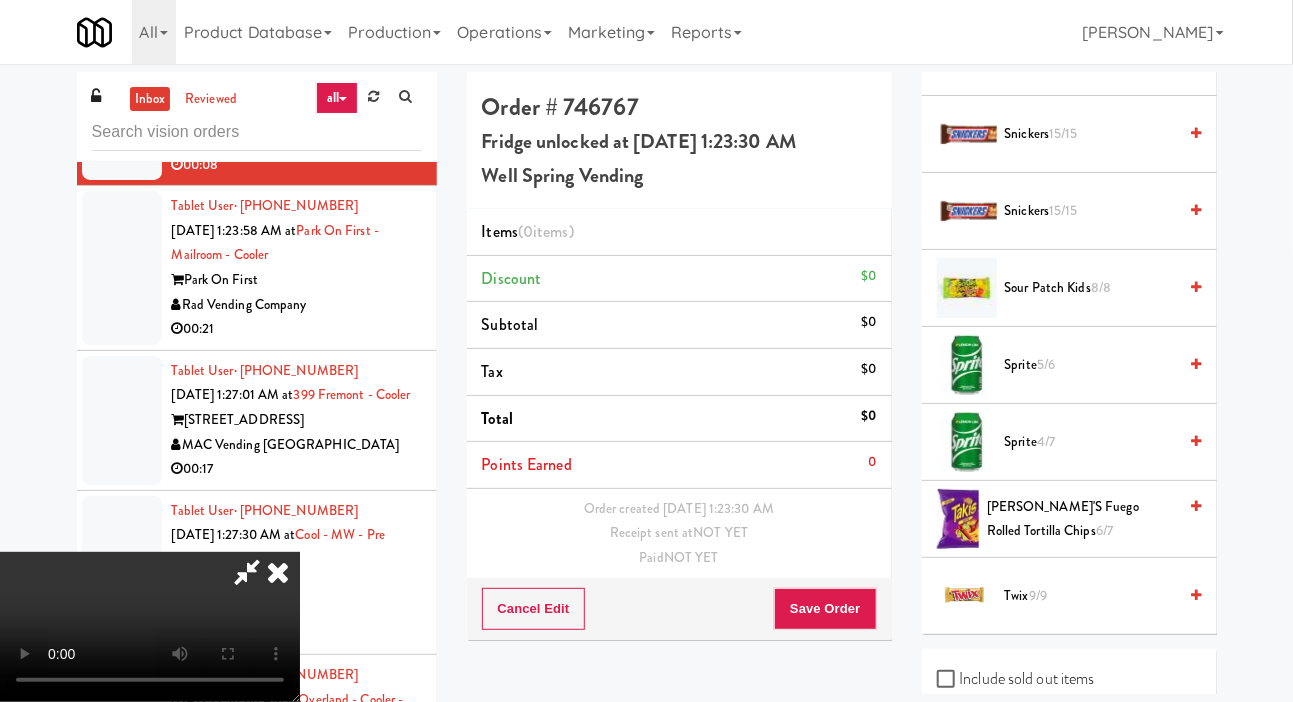 scroll, scrollTop: 2866, scrollLeft: 0, axis: vertical 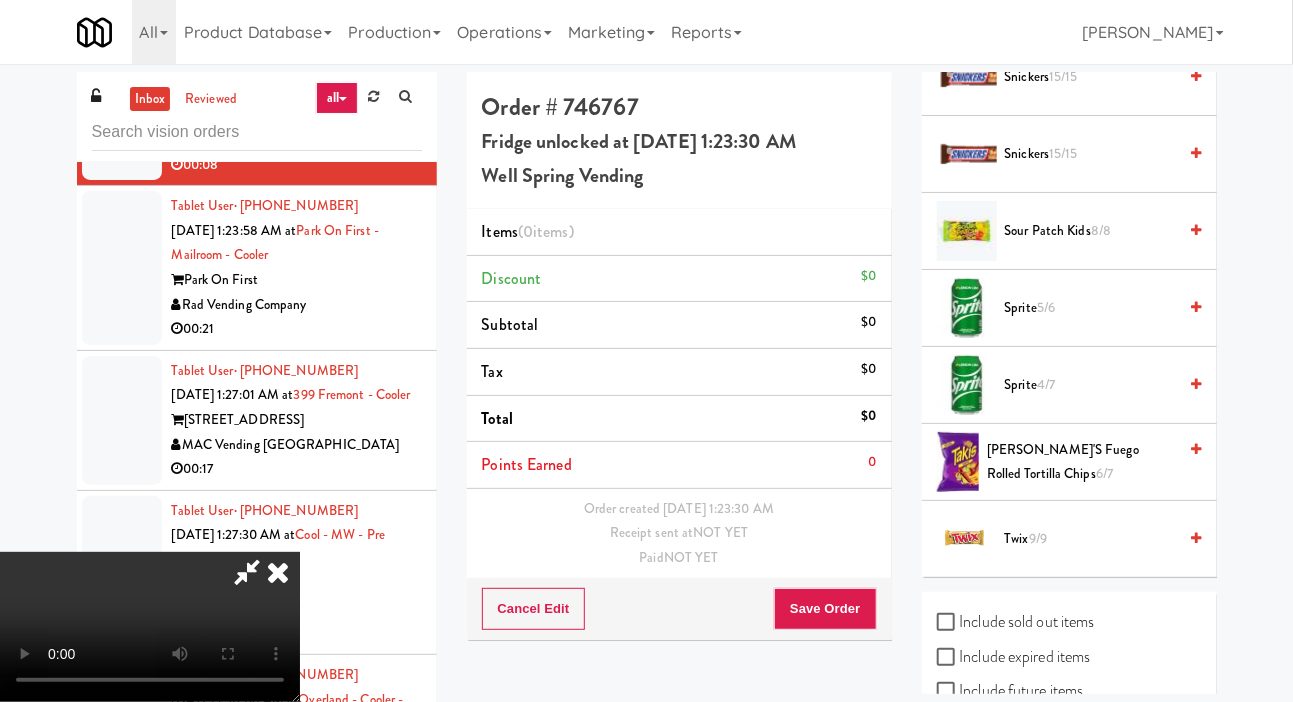 click on "Twix  9/9" at bounding box center (1091, 539) 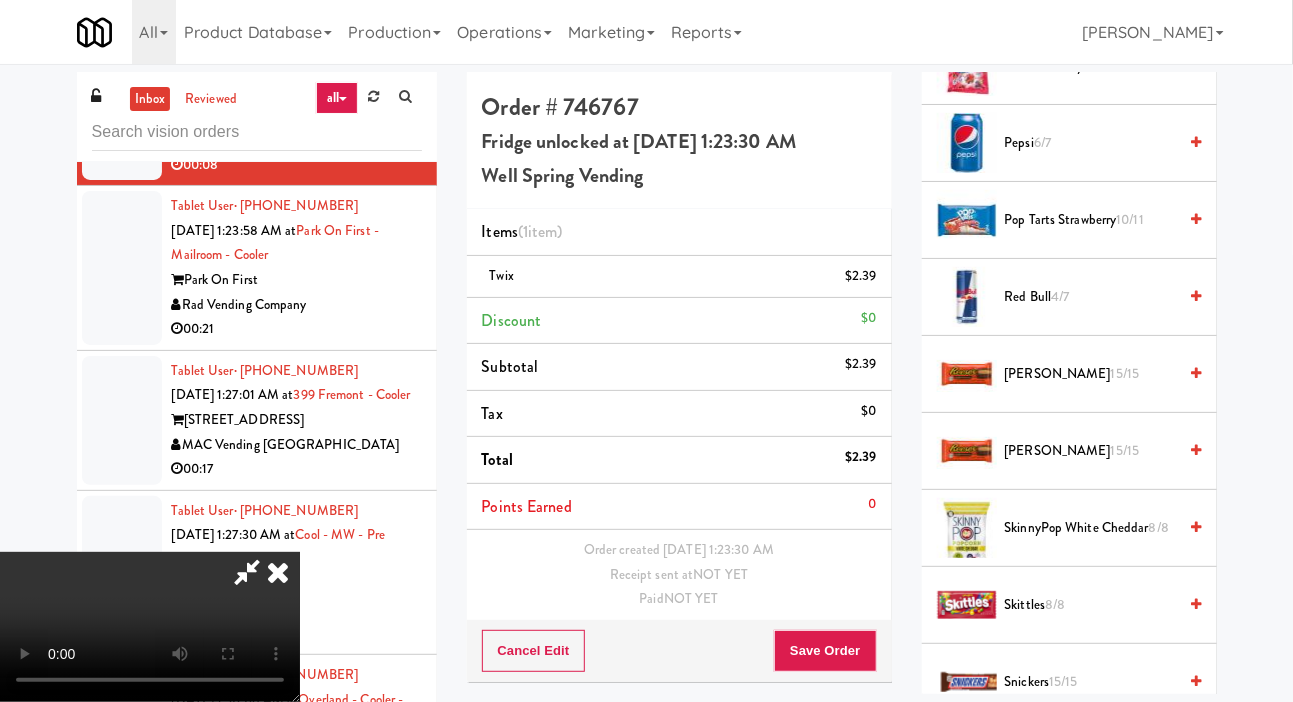 scroll, scrollTop: 2259, scrollLeft: 0, axis: vertical 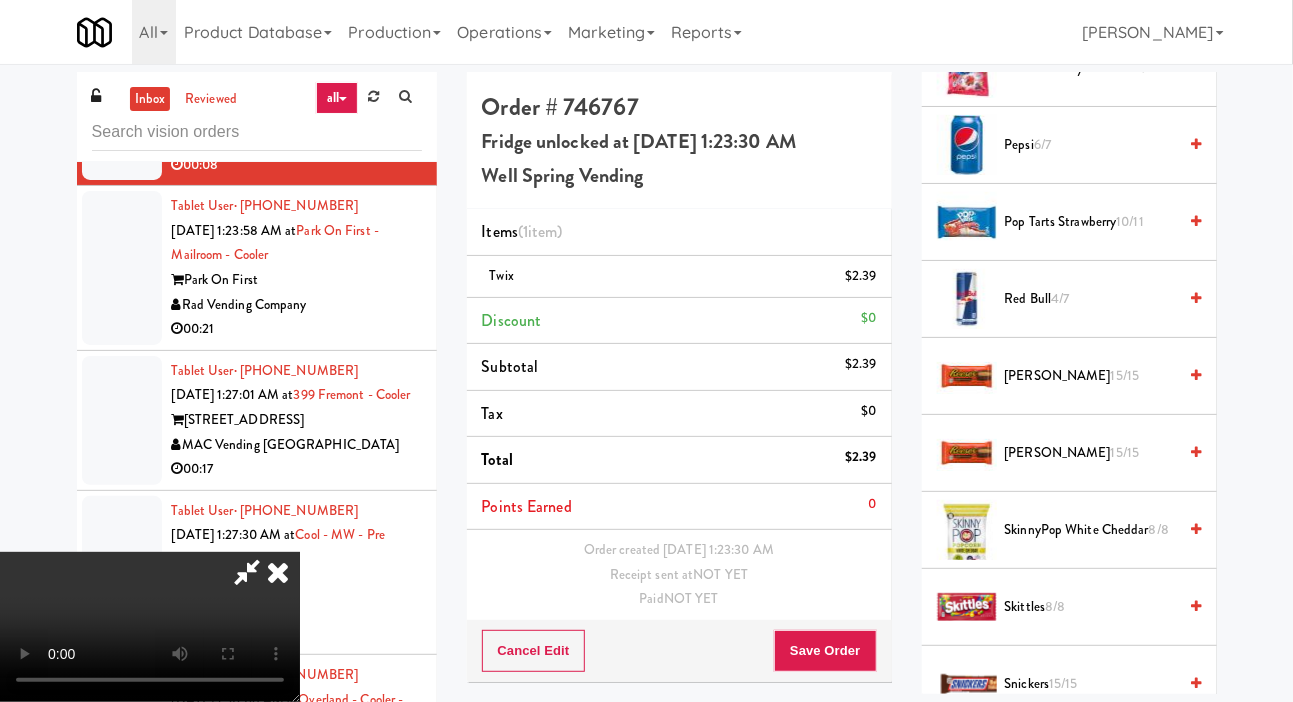 click on "Red Bull  4/7" at bounding box center (1091, 299) 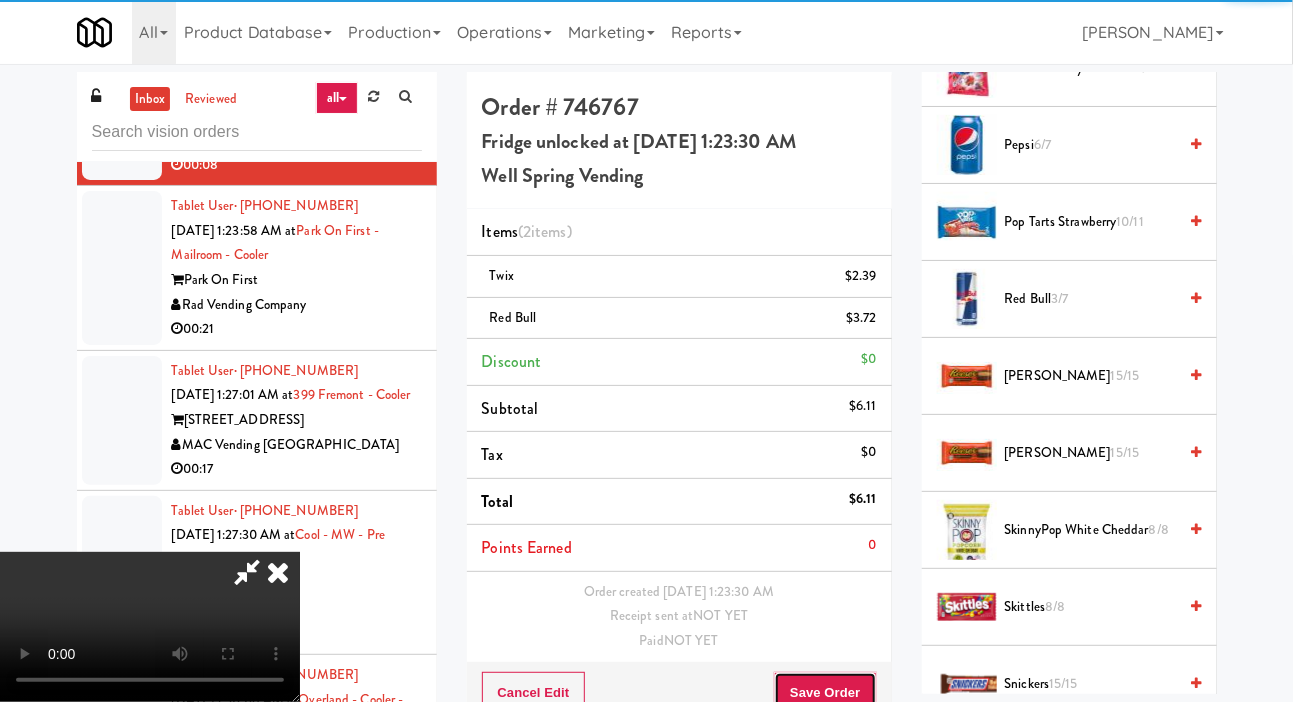 click on "Save Order" at bounding box center [825, 693] 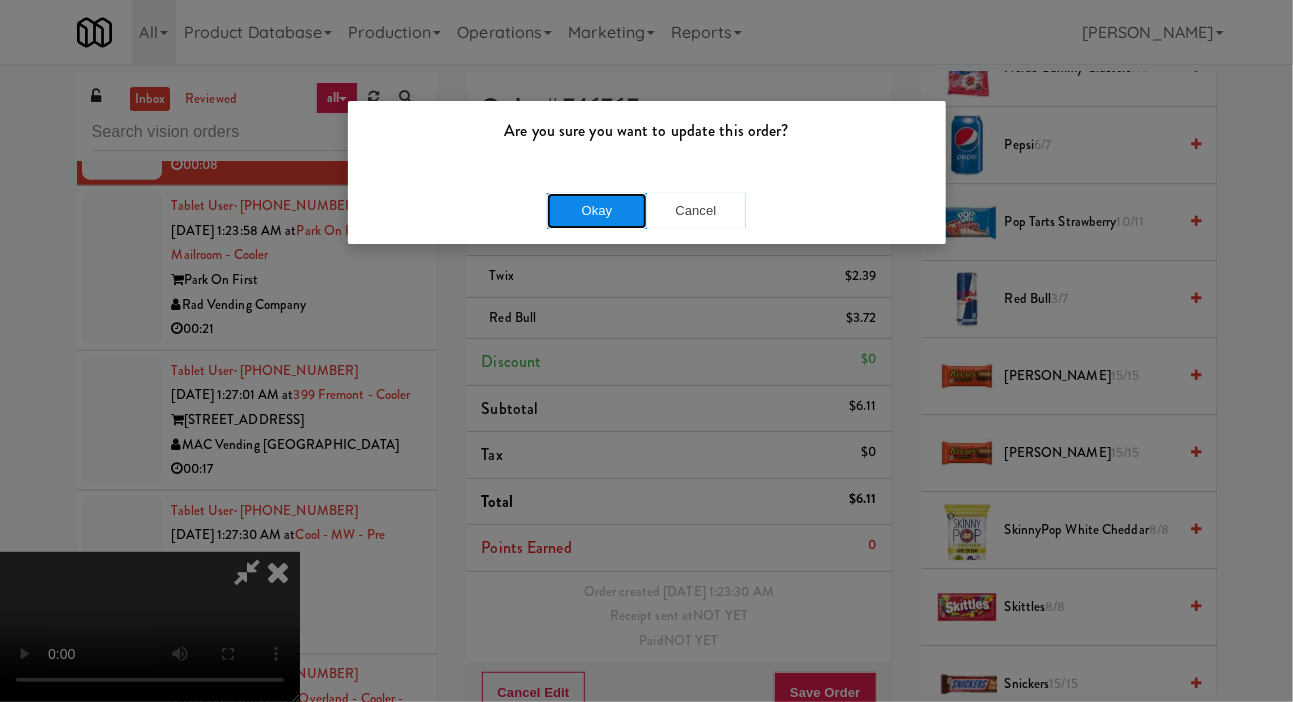 click on "Okay" at bounding box center [597, 211] 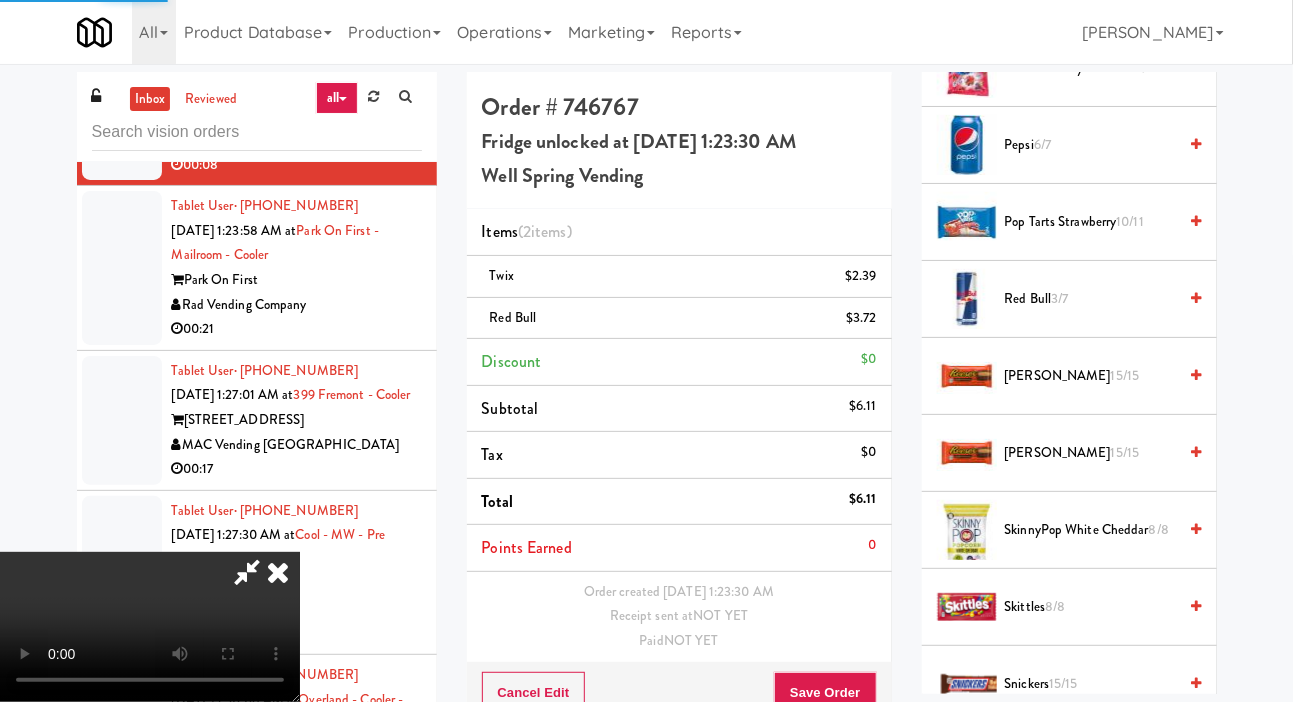 scroll, scrollTop: 0, scrollLeft: 0, axis: both 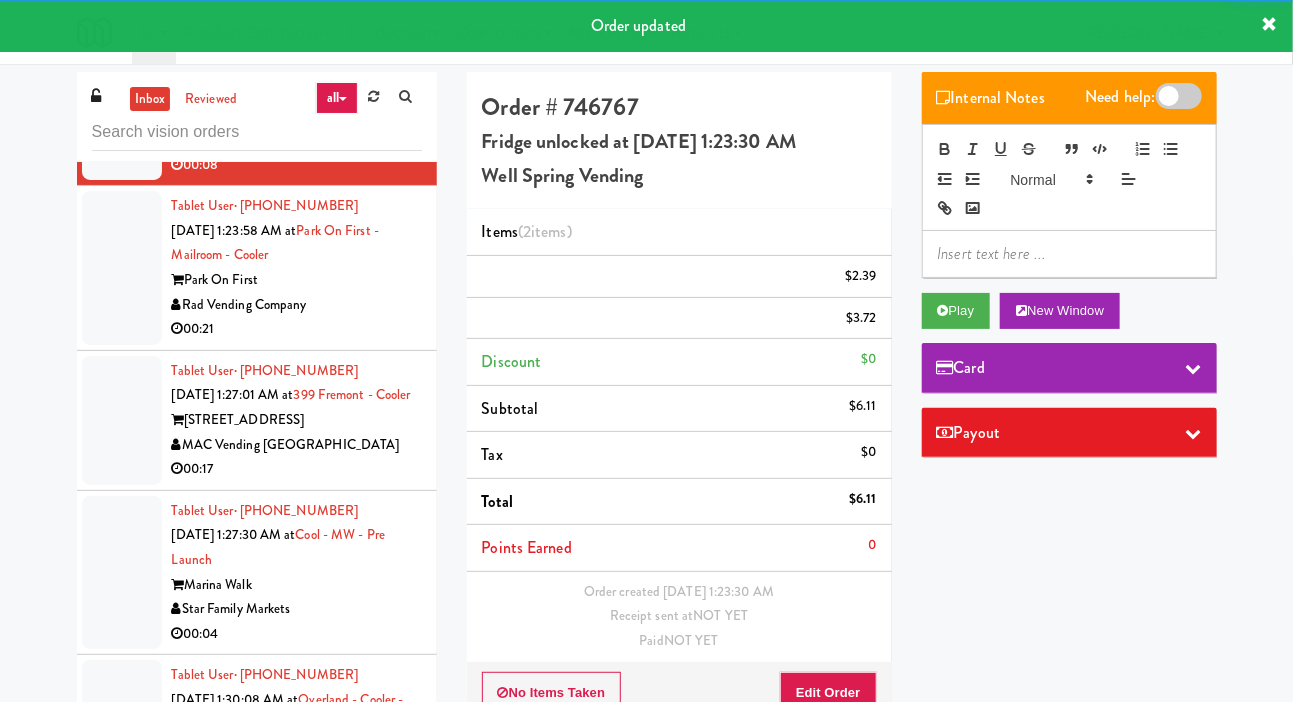 click at bounding box center [122, 268] 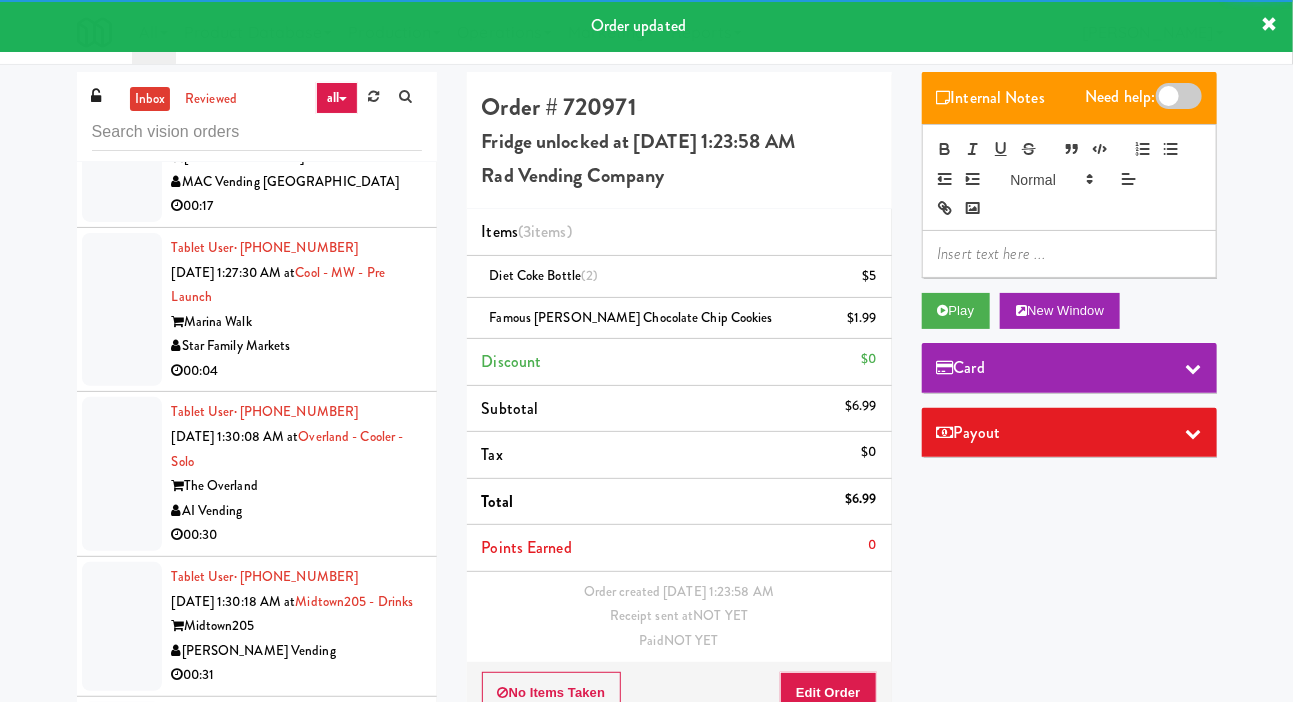 scroll, scrollTop: 7364, scrollLeft: 0, axis: vertical 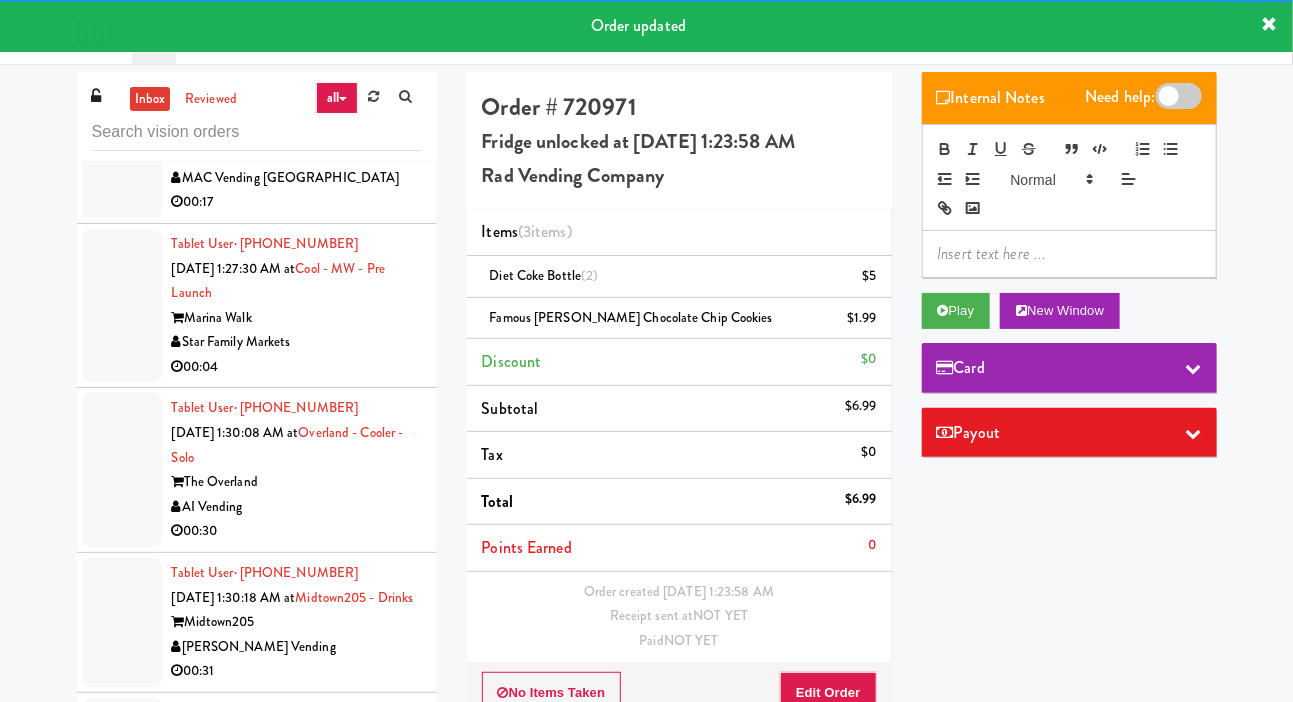 click at bounding box center (122, 153) 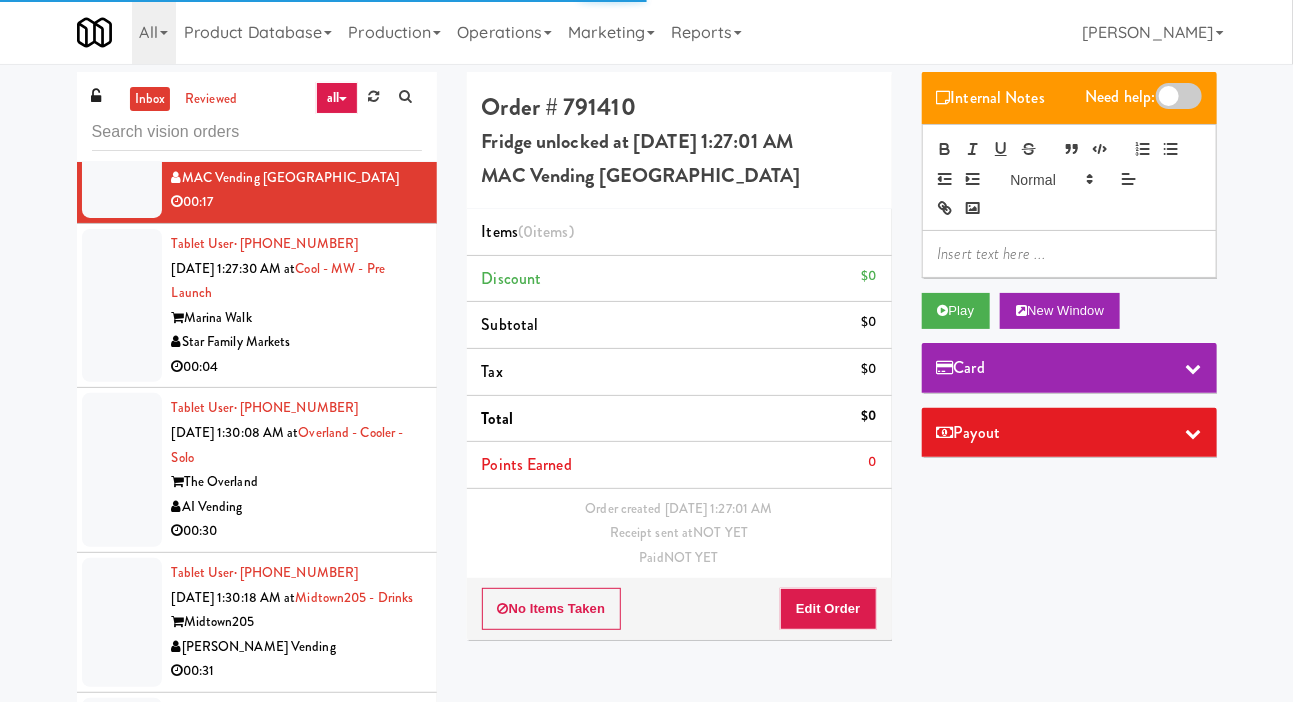 click at bounding box center (122, 306) 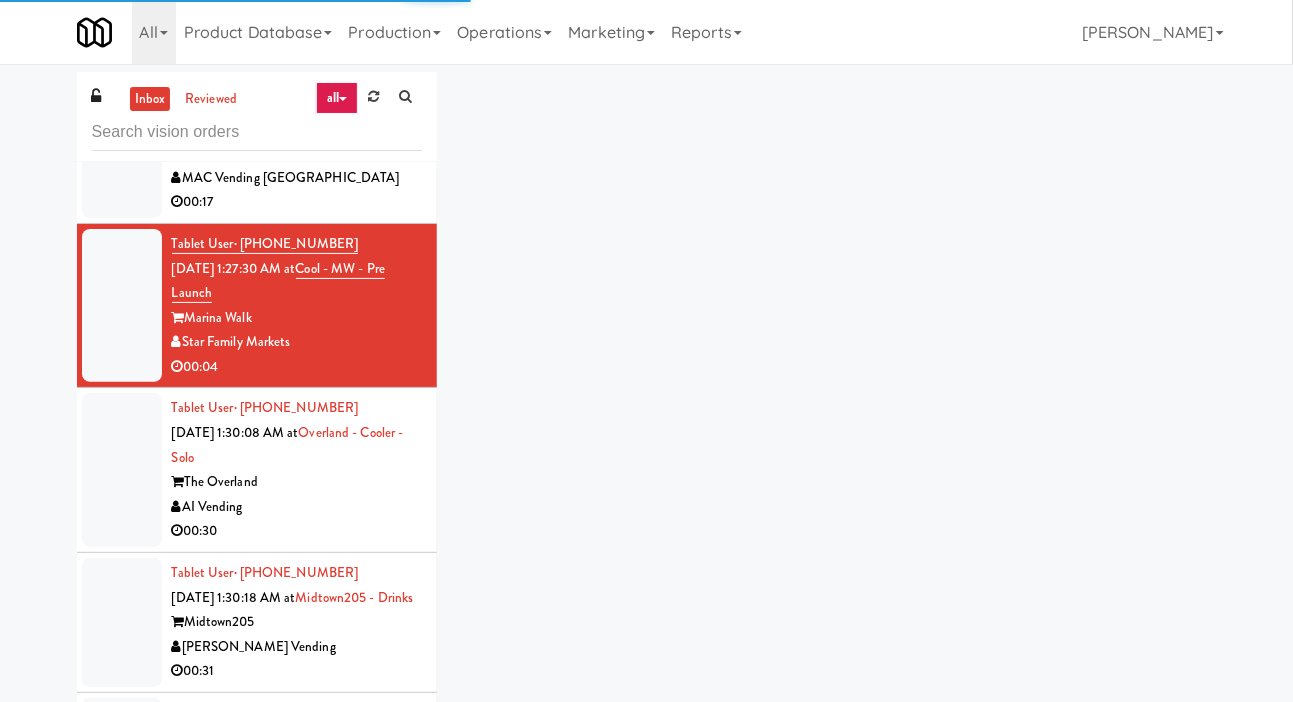 click at bounding box center (122, 153) 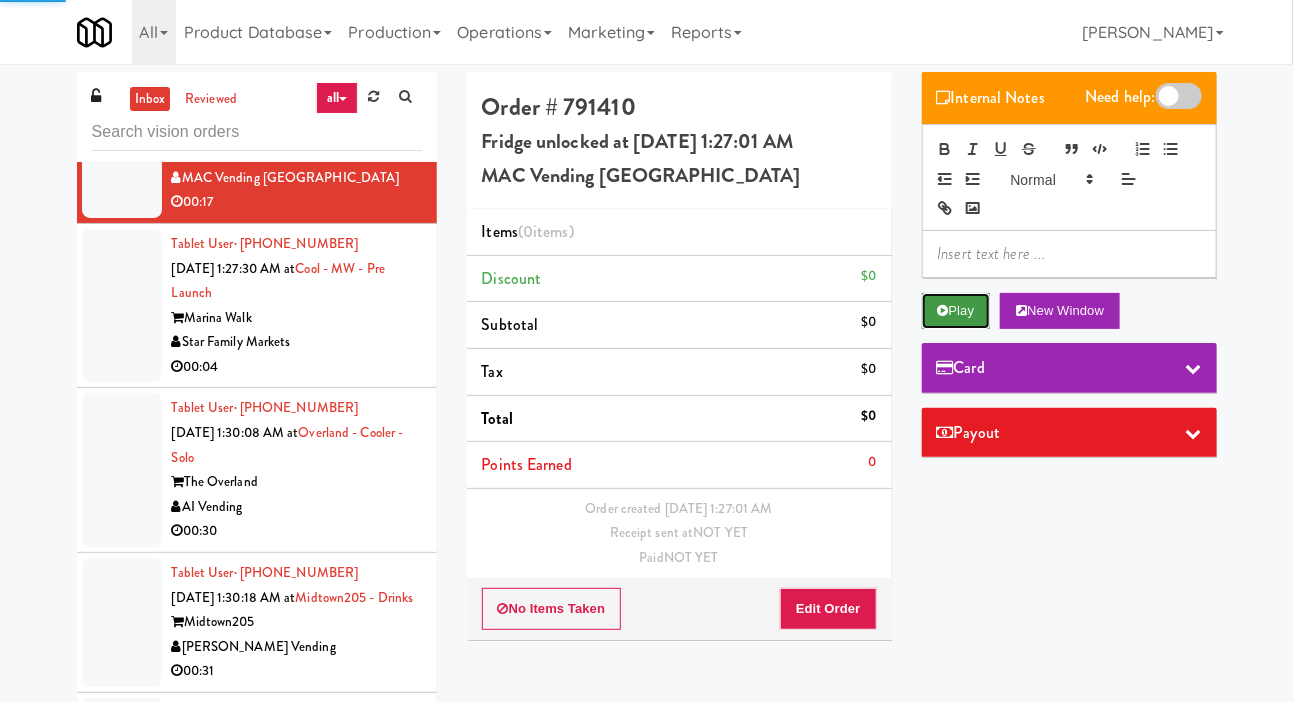 click on "Play" at bounding box center [956, 311] 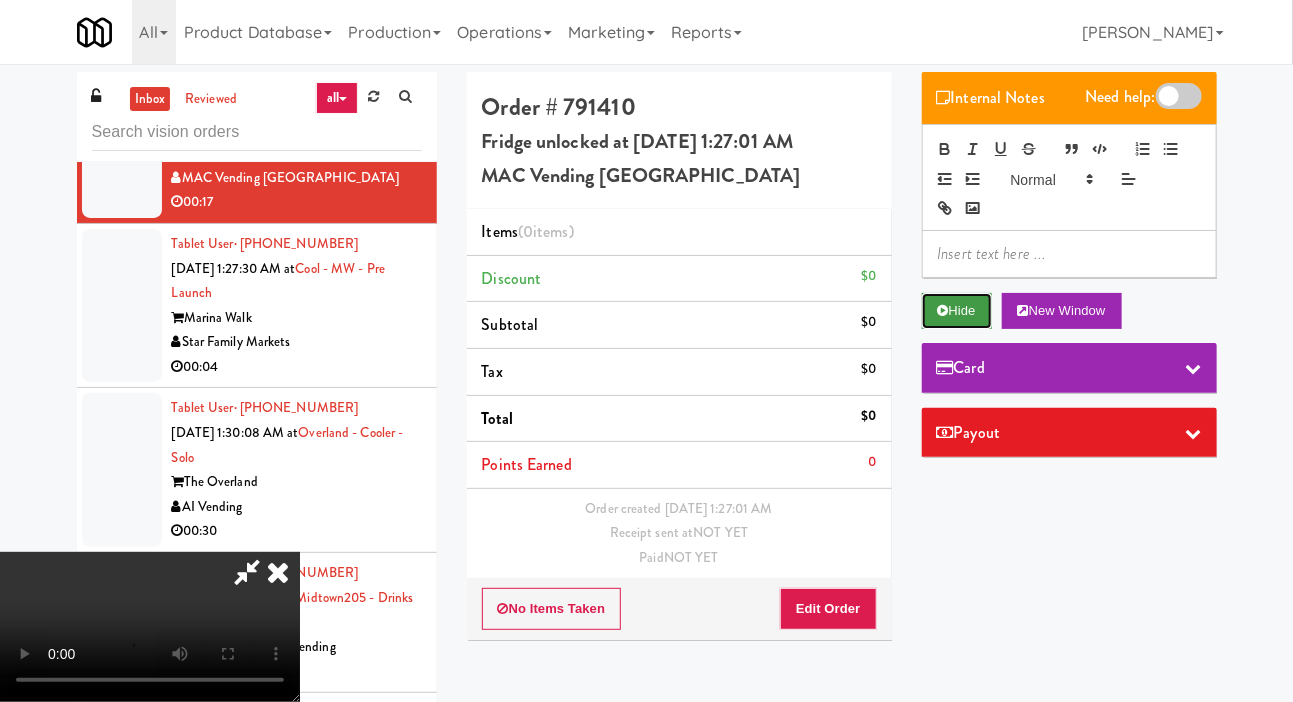scroll, scrollTop: 73, scrollLeft: 0, axis: vertical 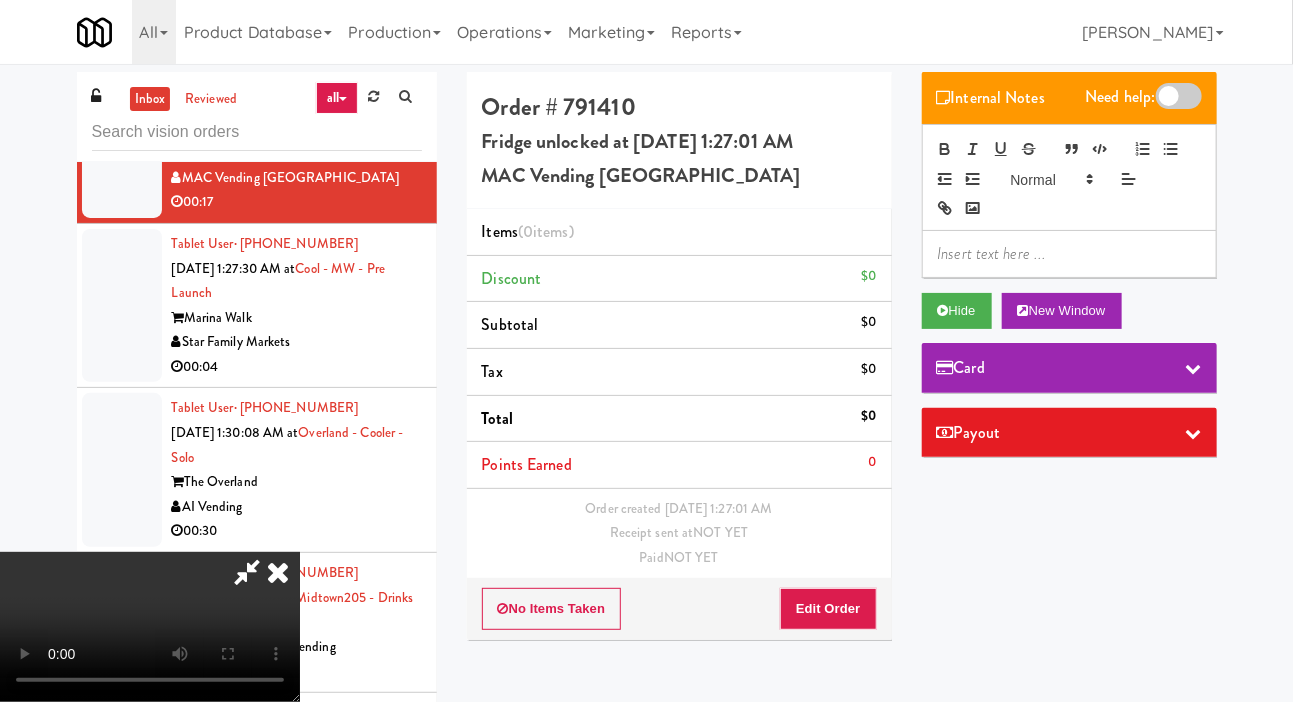 type 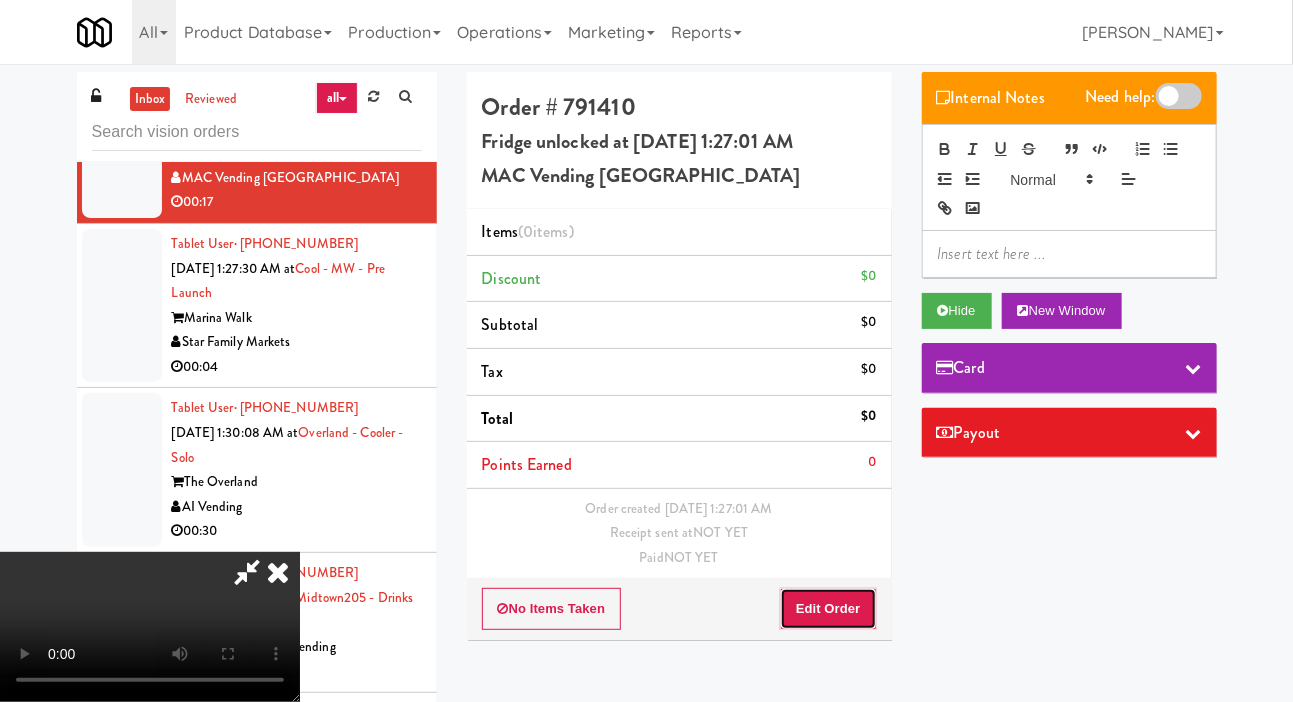 click on "Edit Order" at bounding box center (828, 609) 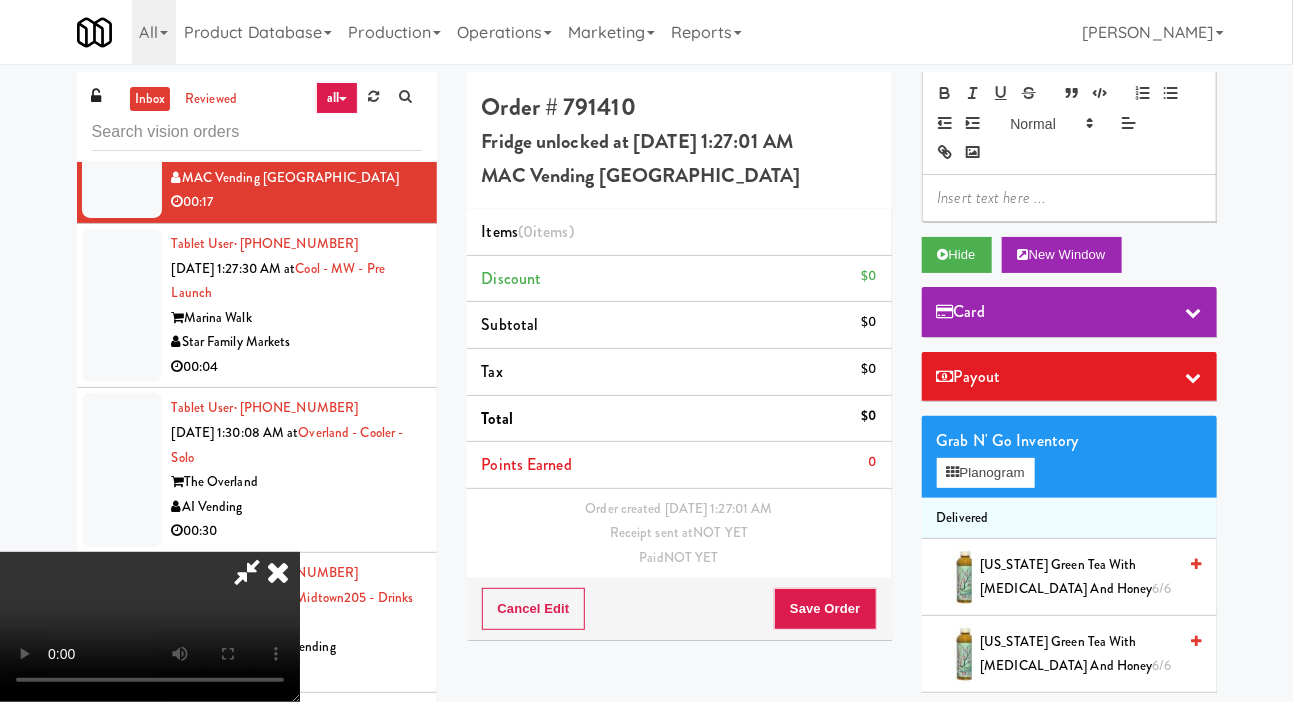scroll, scrollTop: 79, scrollLeft: 0, axis: vertical 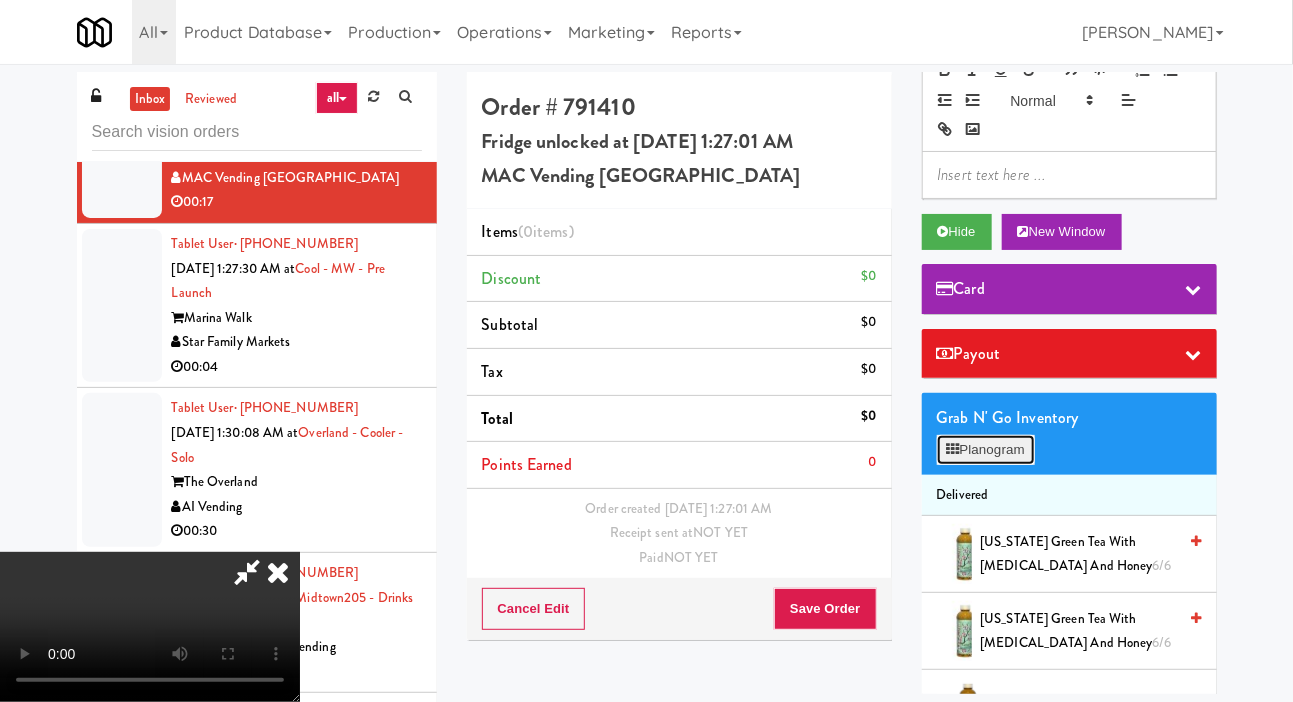 click on "Planogram" at bounding box center (986, 450) 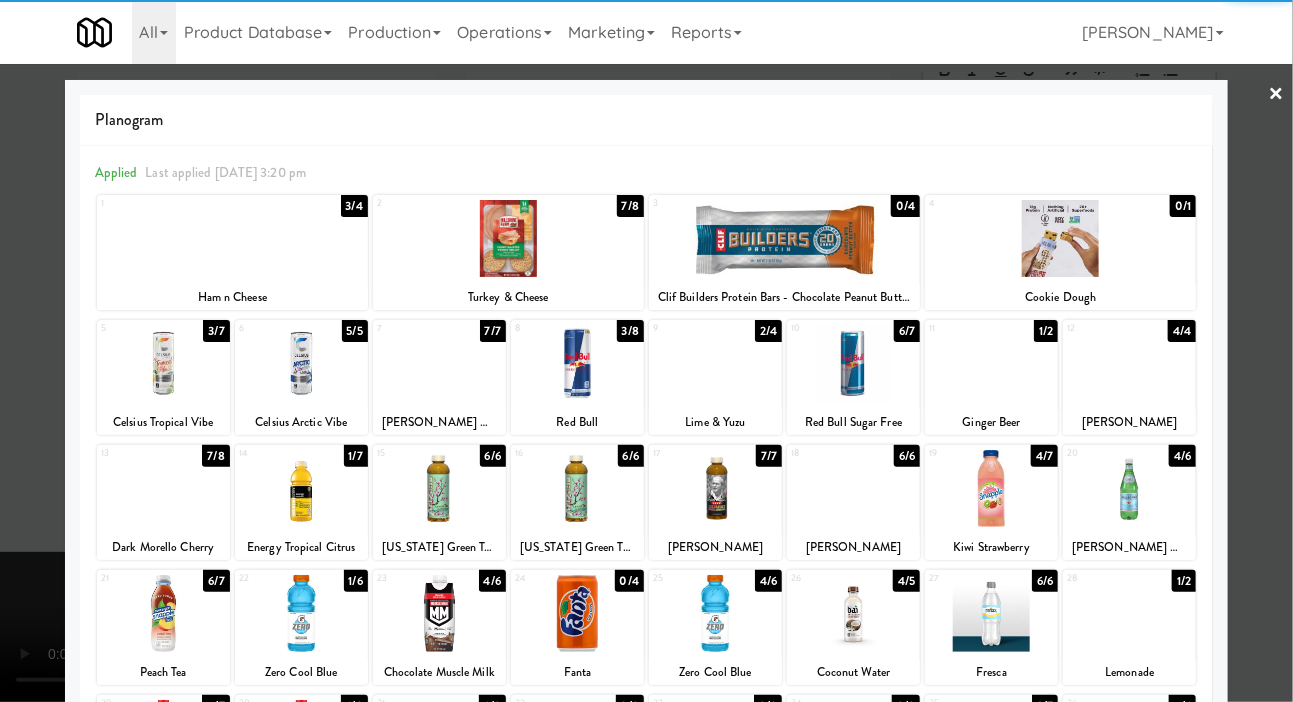 scroll, scrollTop: 0, scrollLeft: 0, axis: both 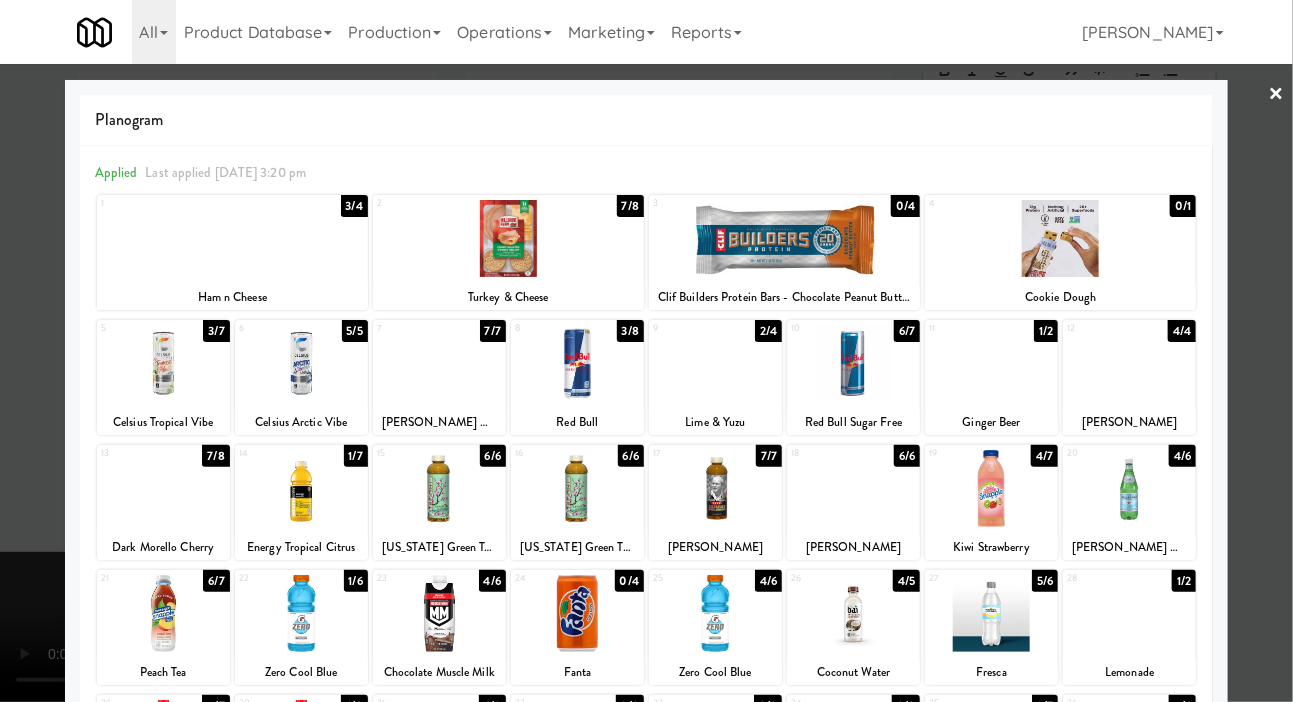 click at bounding box center [646, 351] 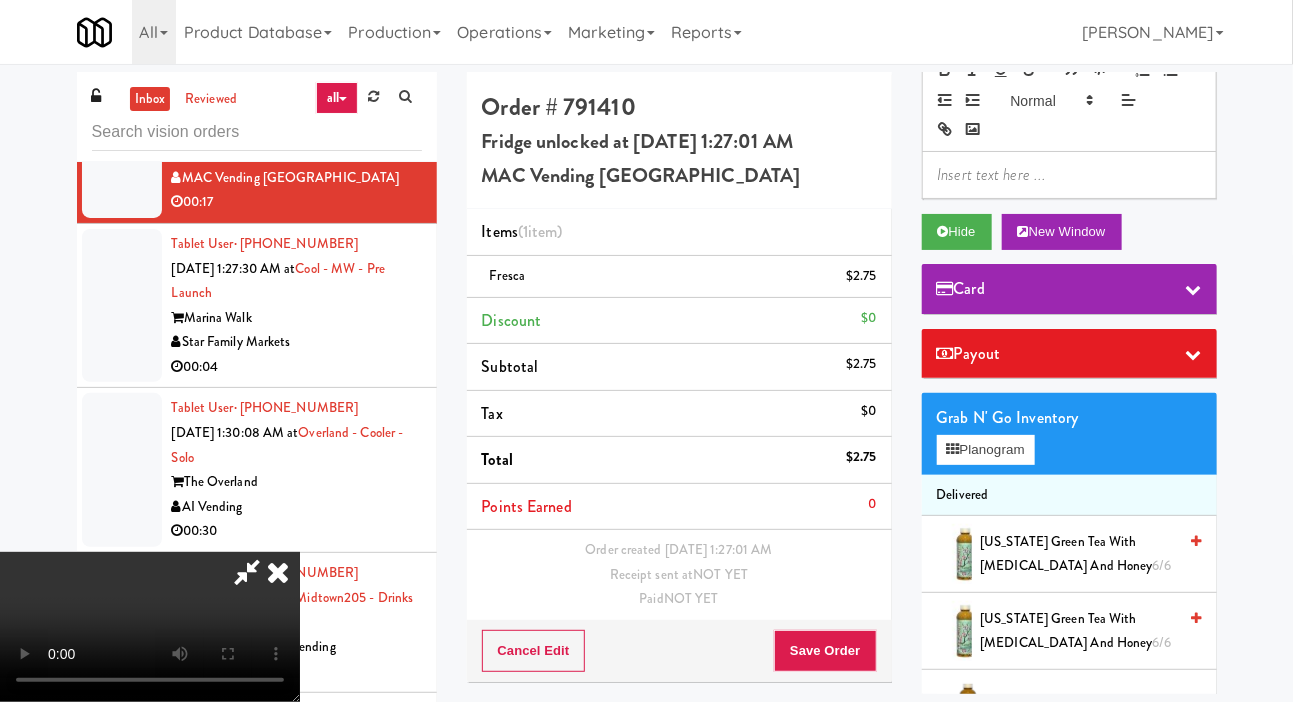 scroll, scrollTop: 73, scrollLeft: 0, axis: vertical 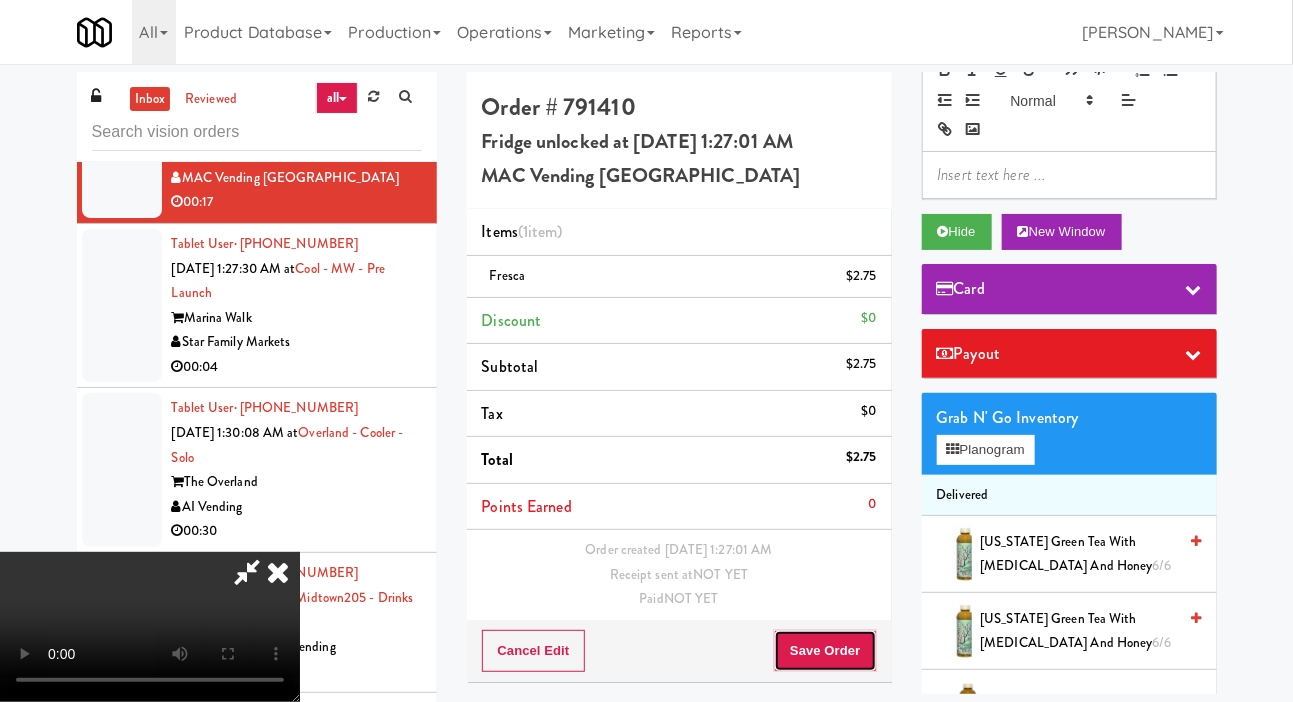 click on "Save Order" at bounding box center (825, 651) 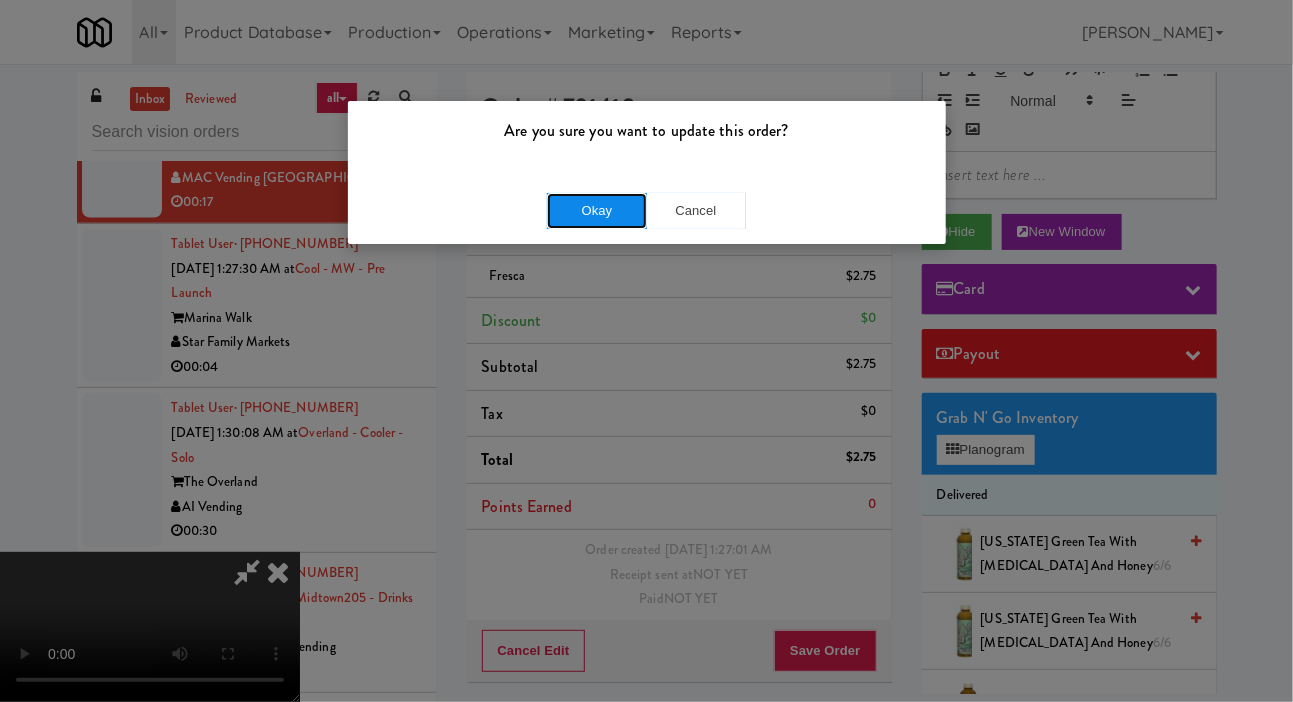 click on "Okay" at bounding box center [597, 211] 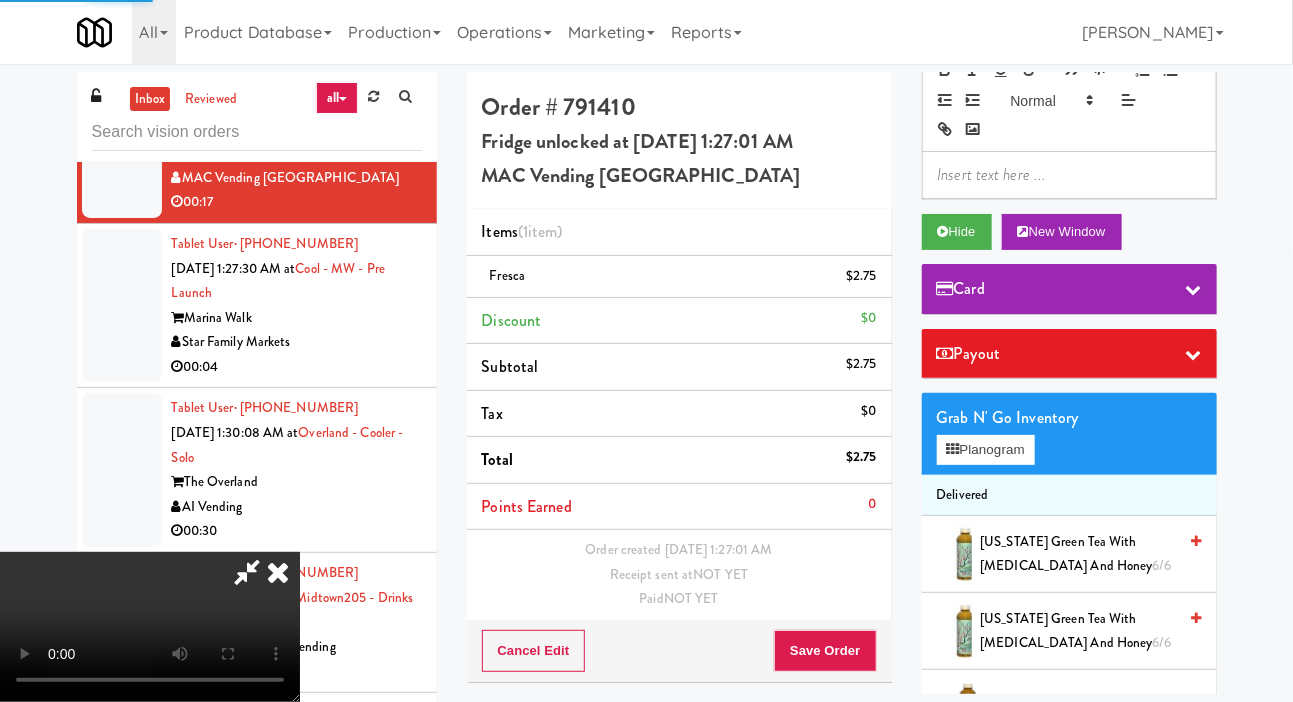 scroll, scrollTop: 0, scrollLeft: 0, axis: both 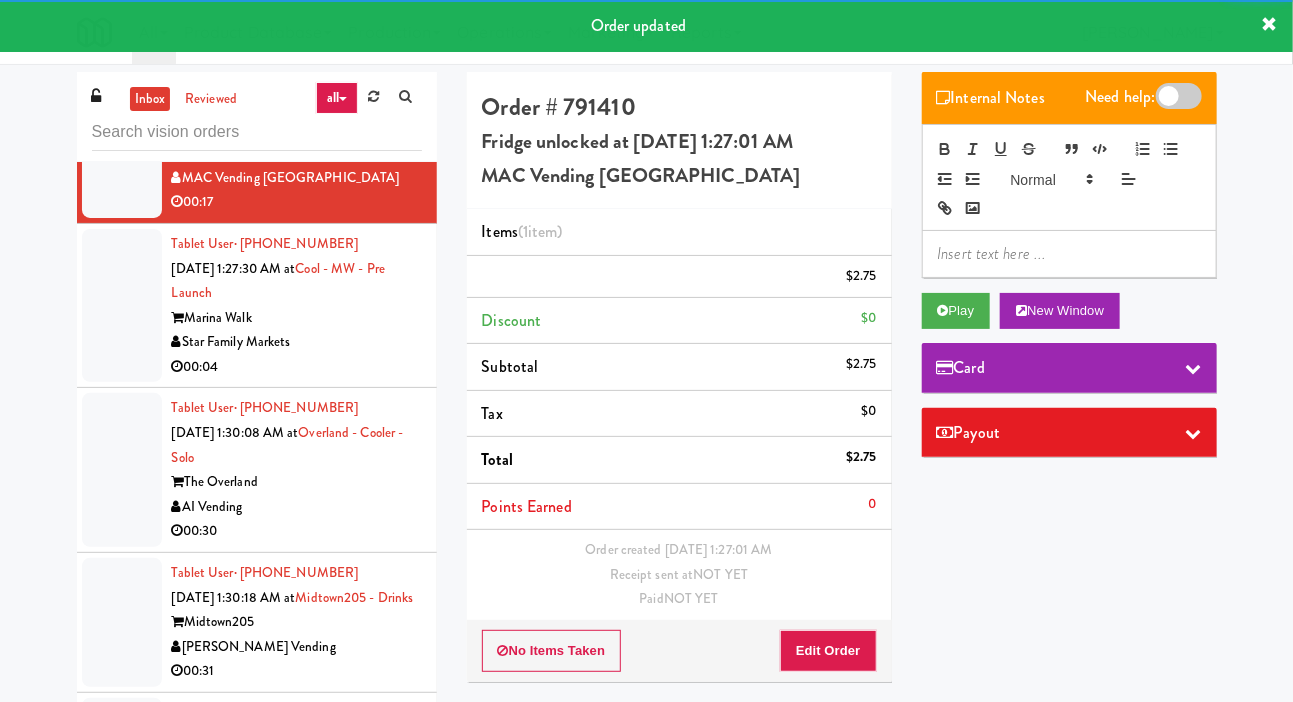 click at bounding box center (122, 306) 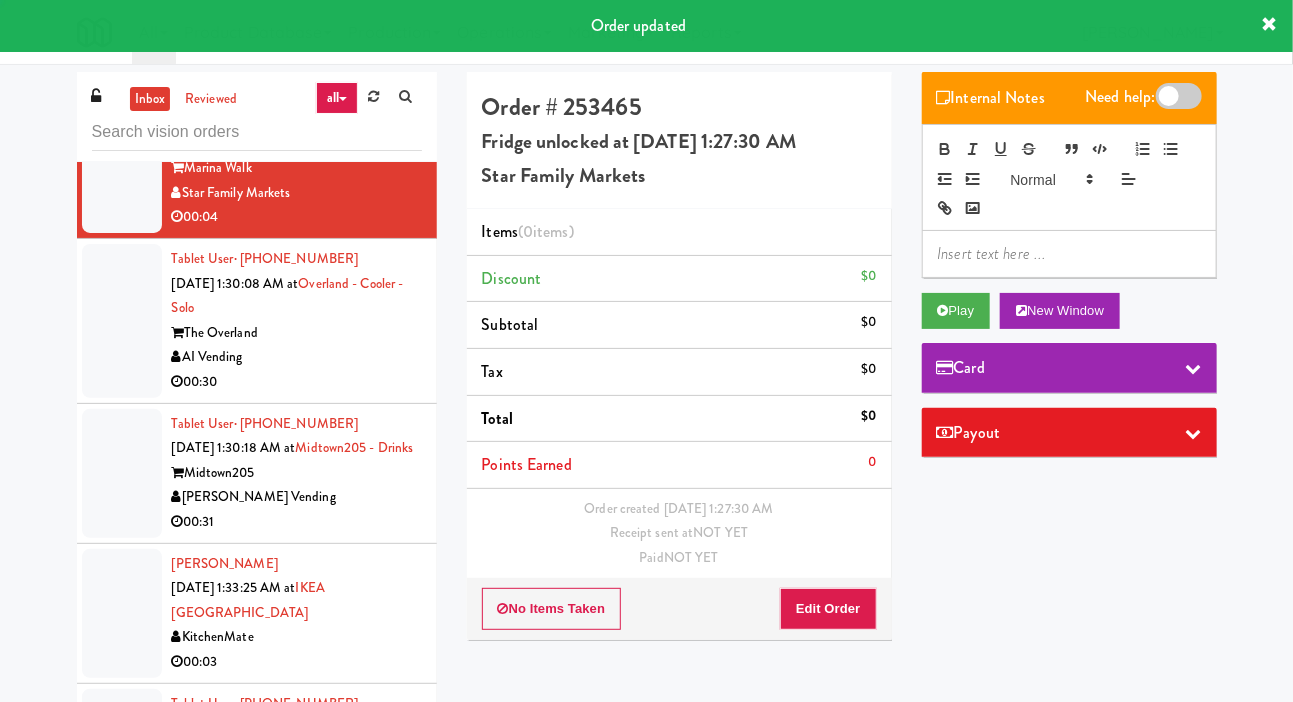 scroll, scrollTop: 7538, scrollLeft: 0, axis: vertical 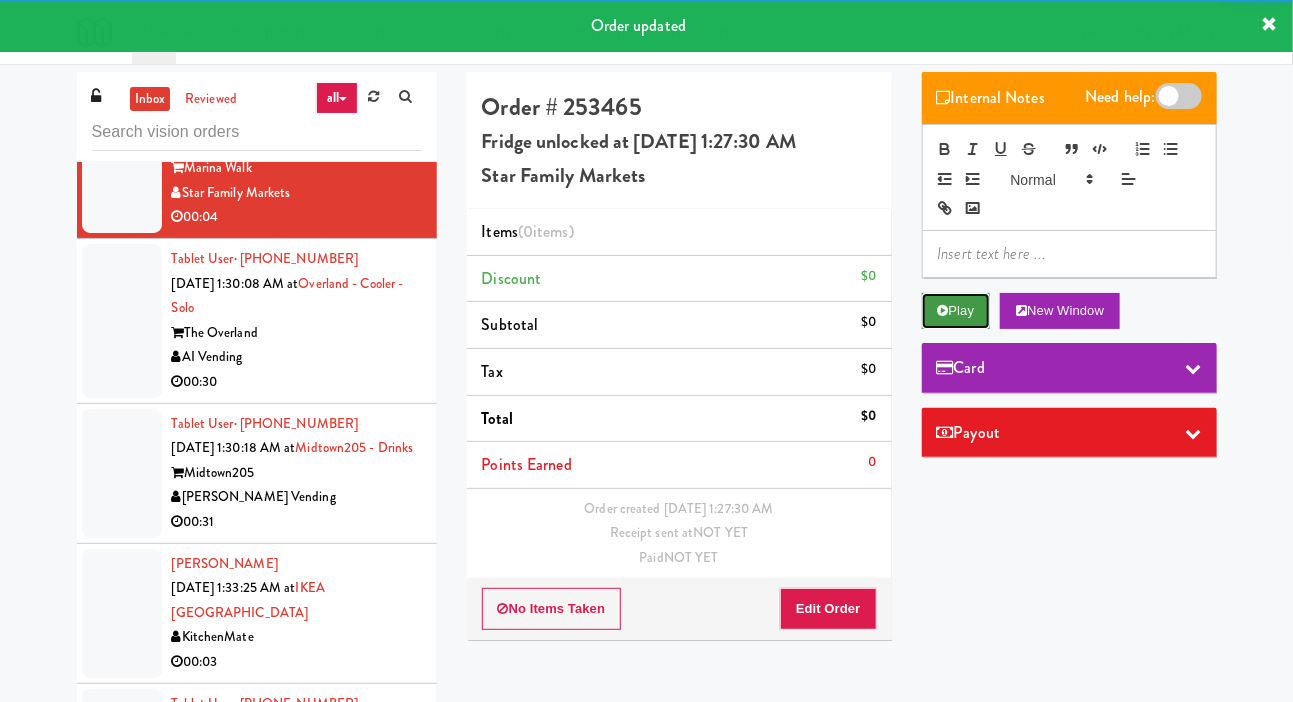 click on "Play" at bounding box center (956, 311) 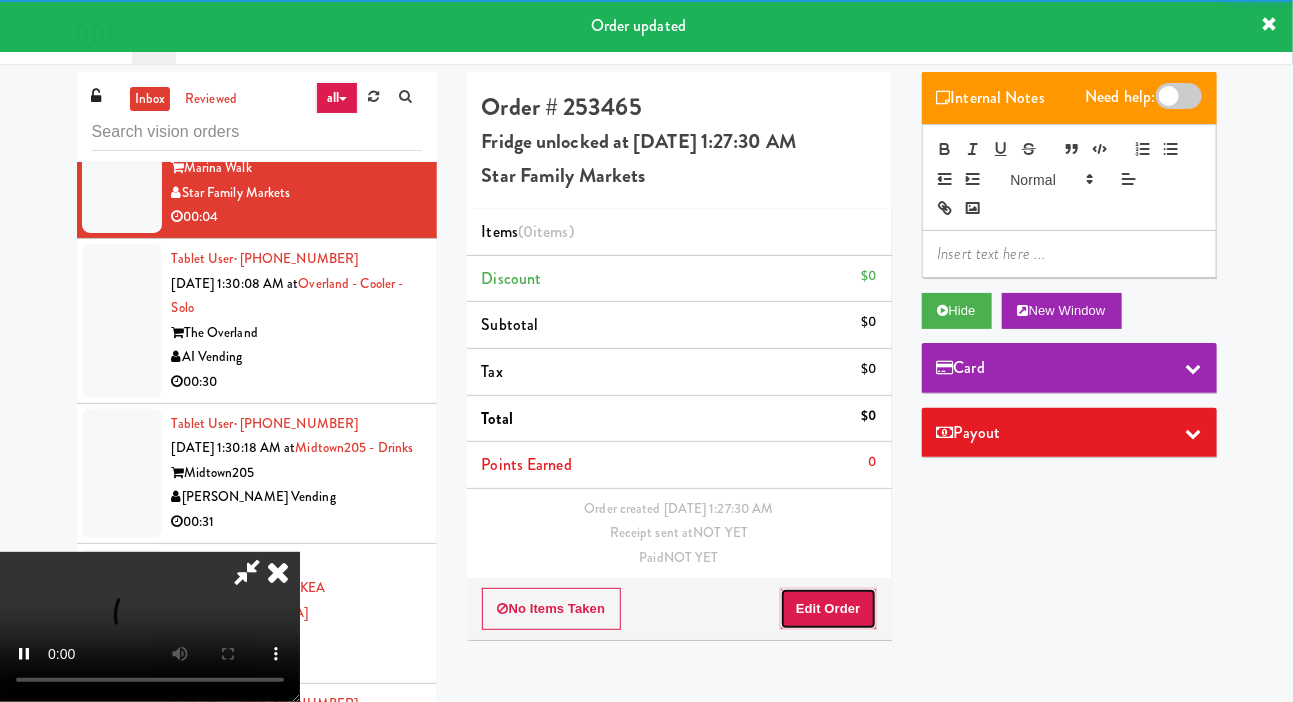 click on "Edit Order" at bounding box center [828, 609] 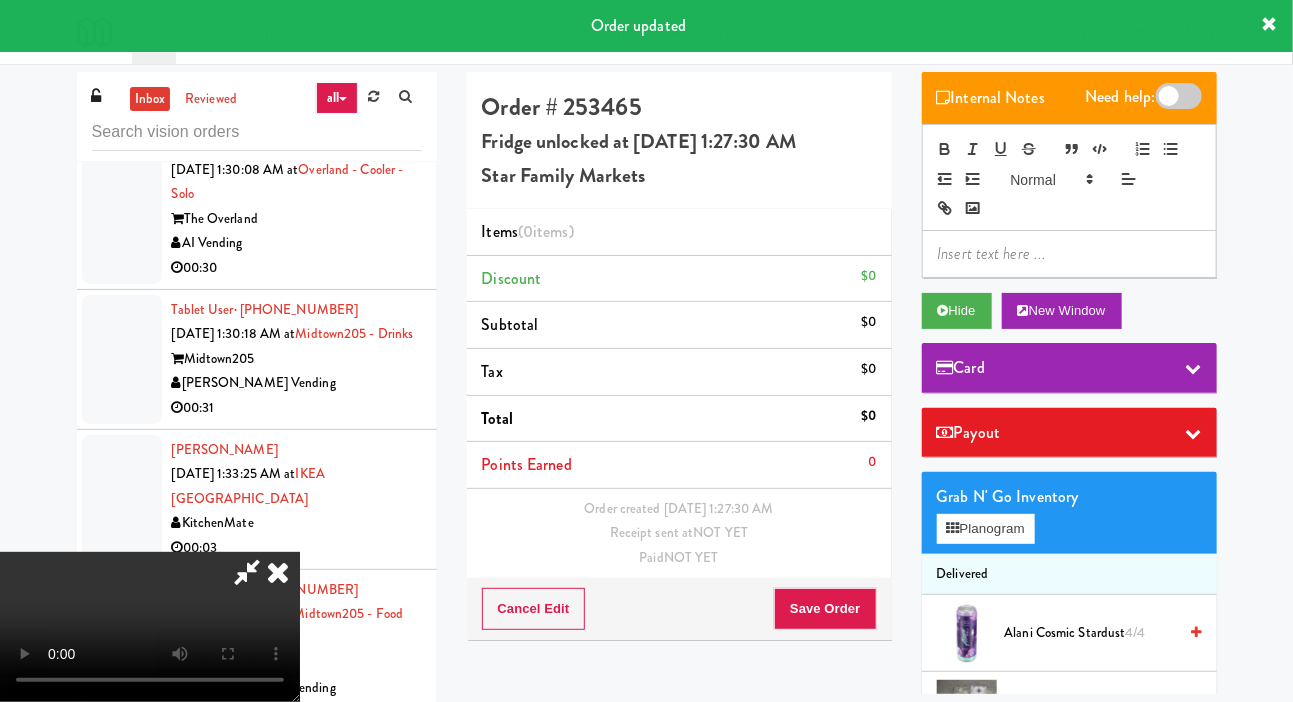 scroll, scrollTop: 7658, scrollLeft: 0, axis: vertical 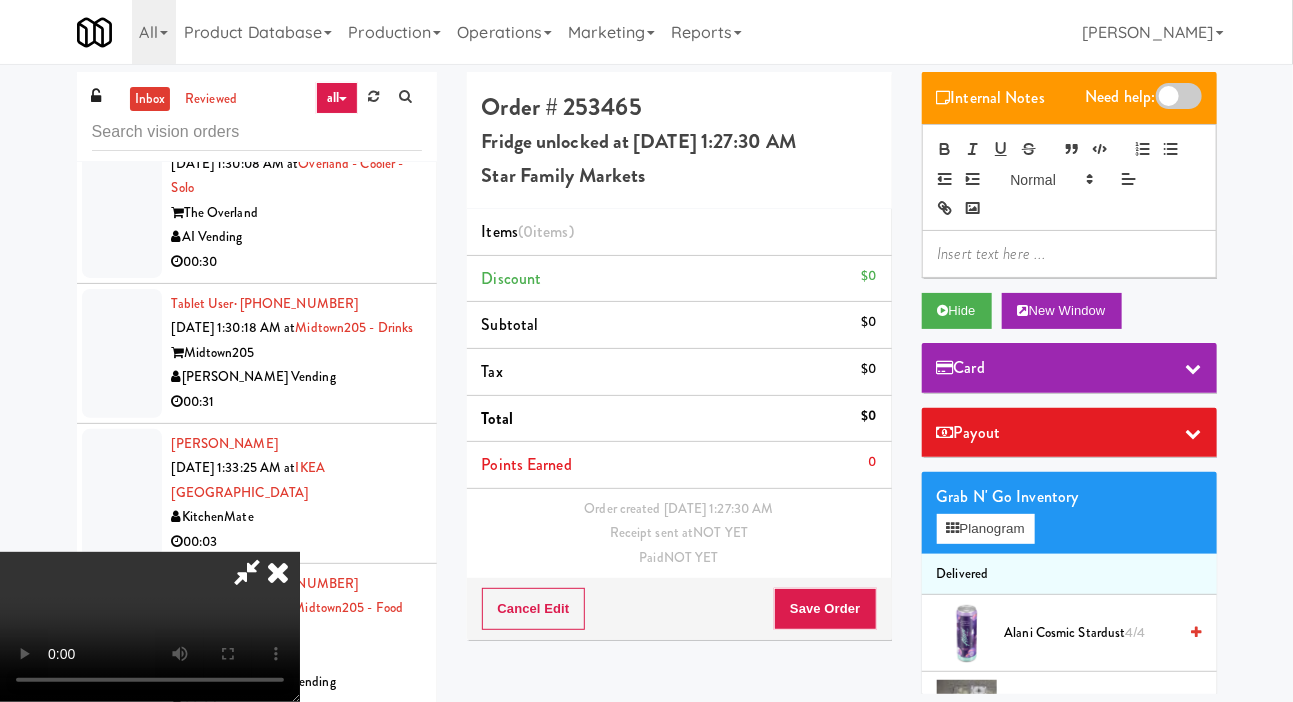 type 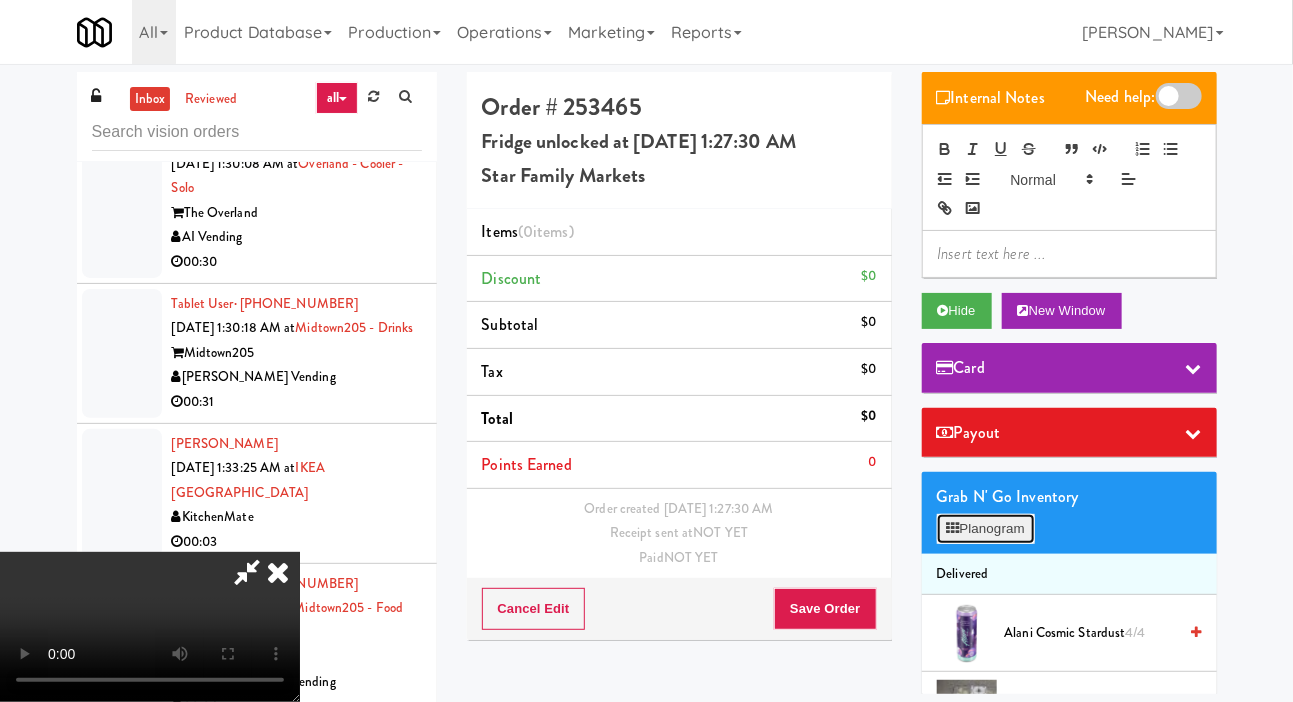 click on "Planogram" at bounding box center (986, 529) 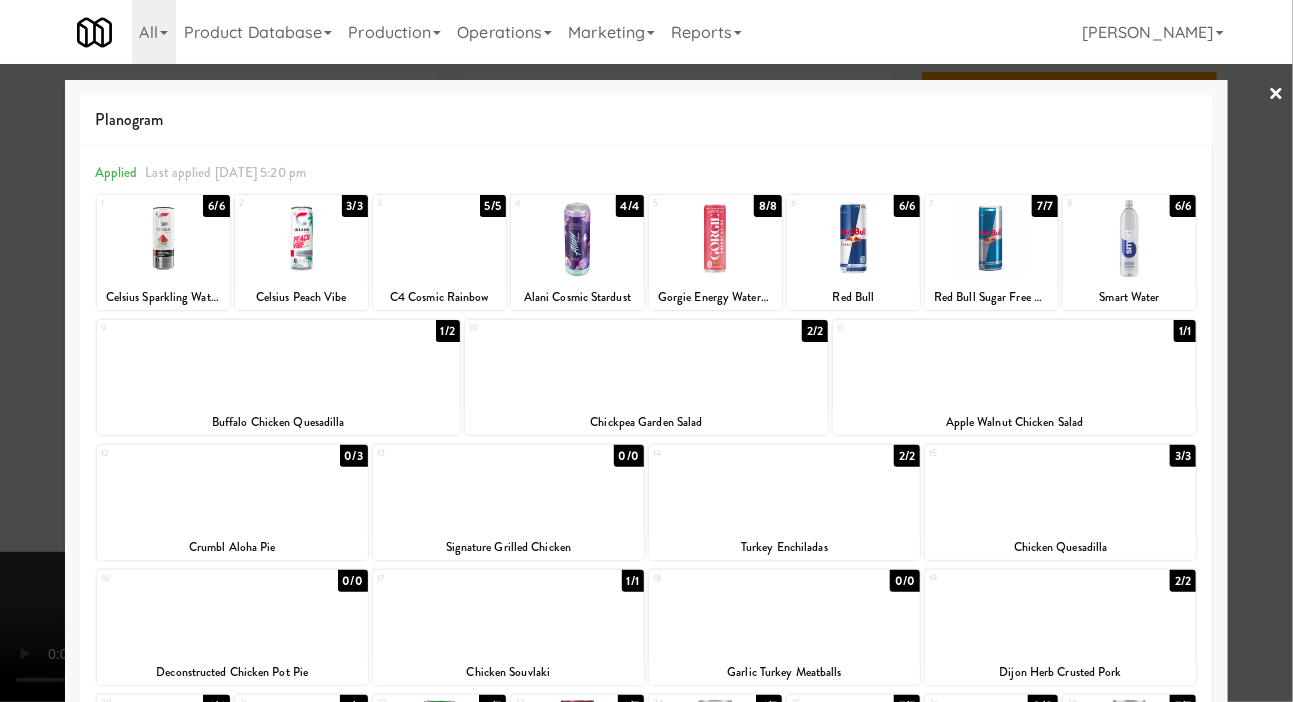 click at bounding box center (784, 488) 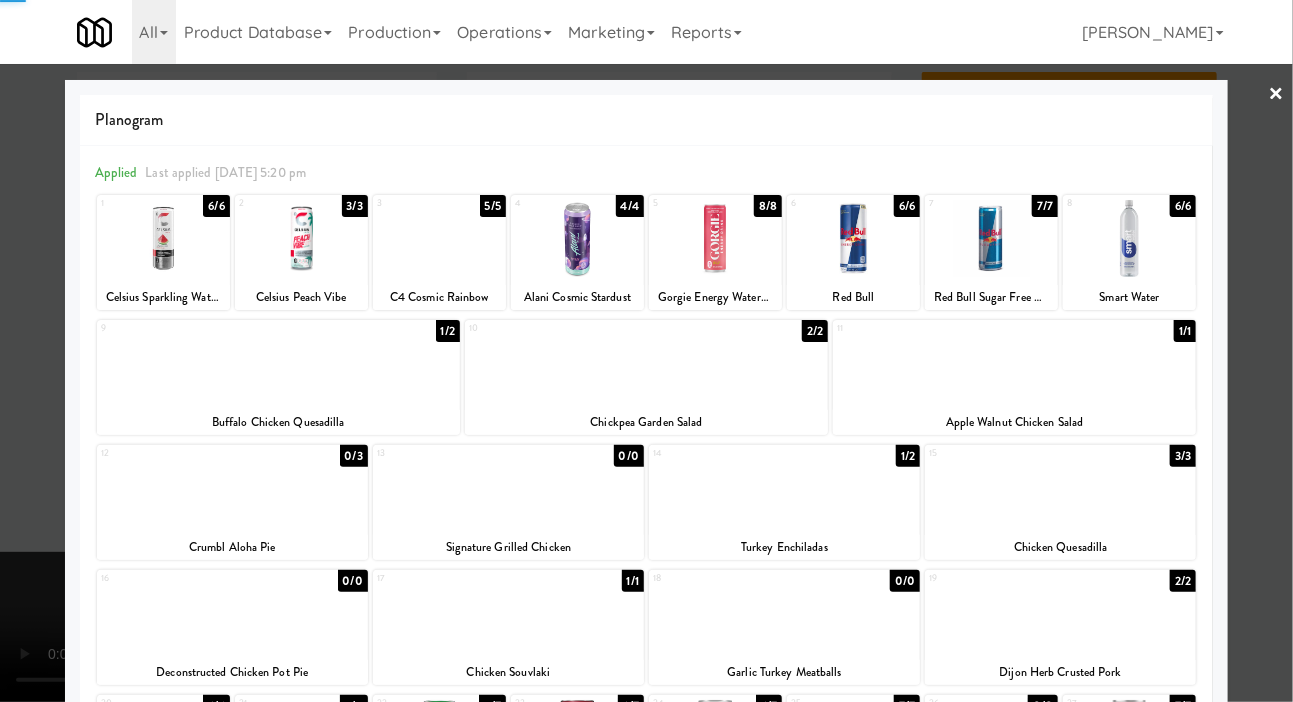 click at bounding box center [646, 351] 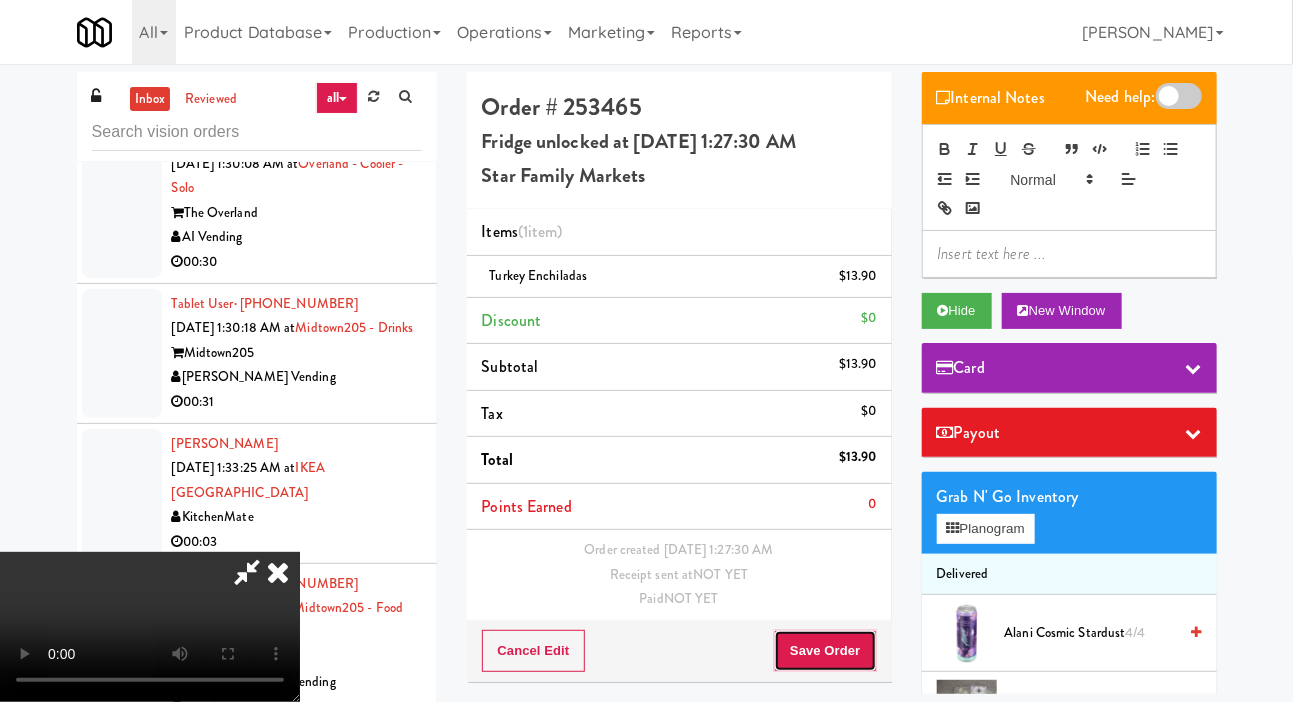 click on "Save Order" at bounding box center [825, 651] 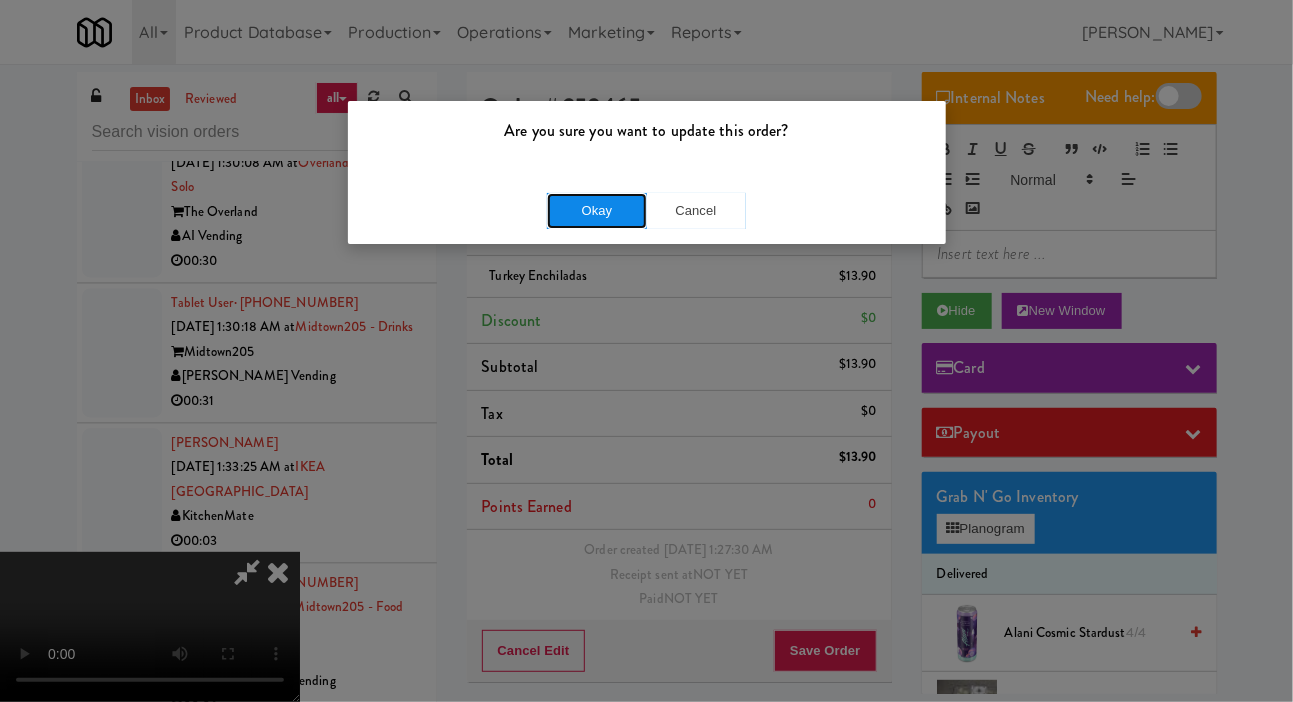 click on "Okay" at bounding box center [597, 211] 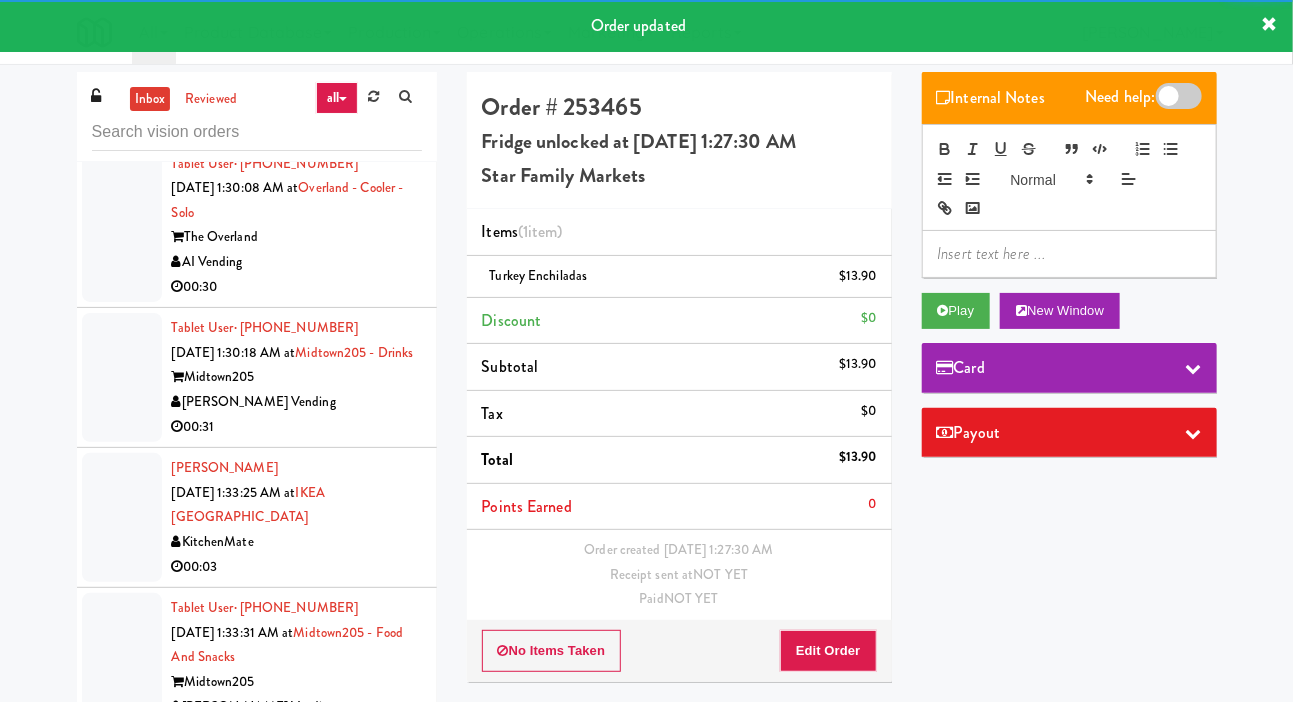 click at bounding box center [122, 226] 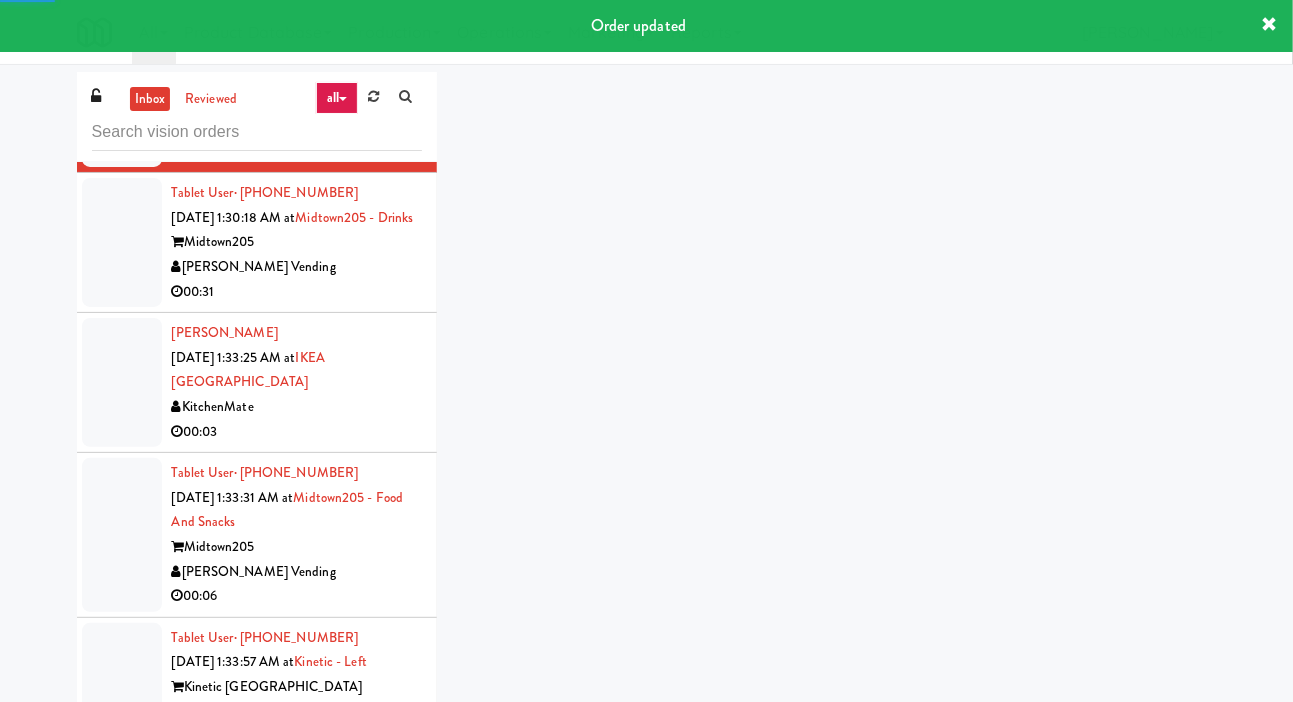scroll, scrollTop: 7797, scrollLeft: 0, axis: vertical 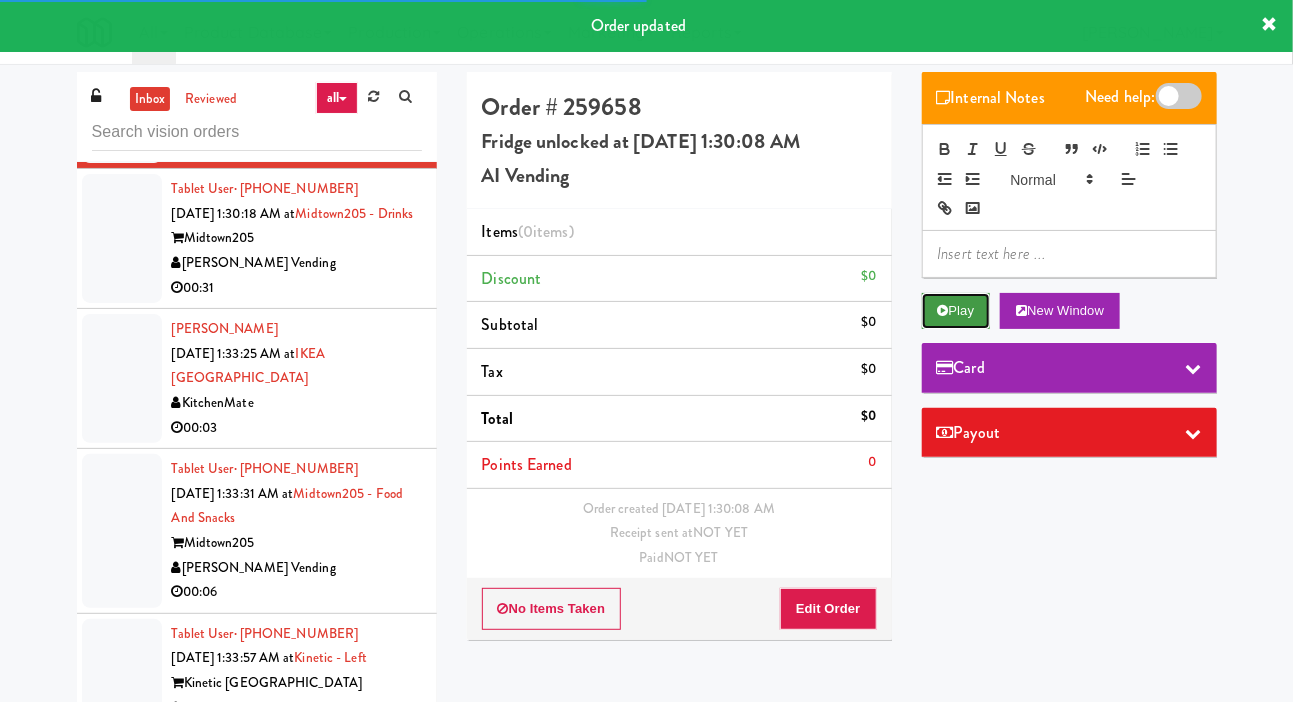 click on "Play" at bounding box center (956, 311) 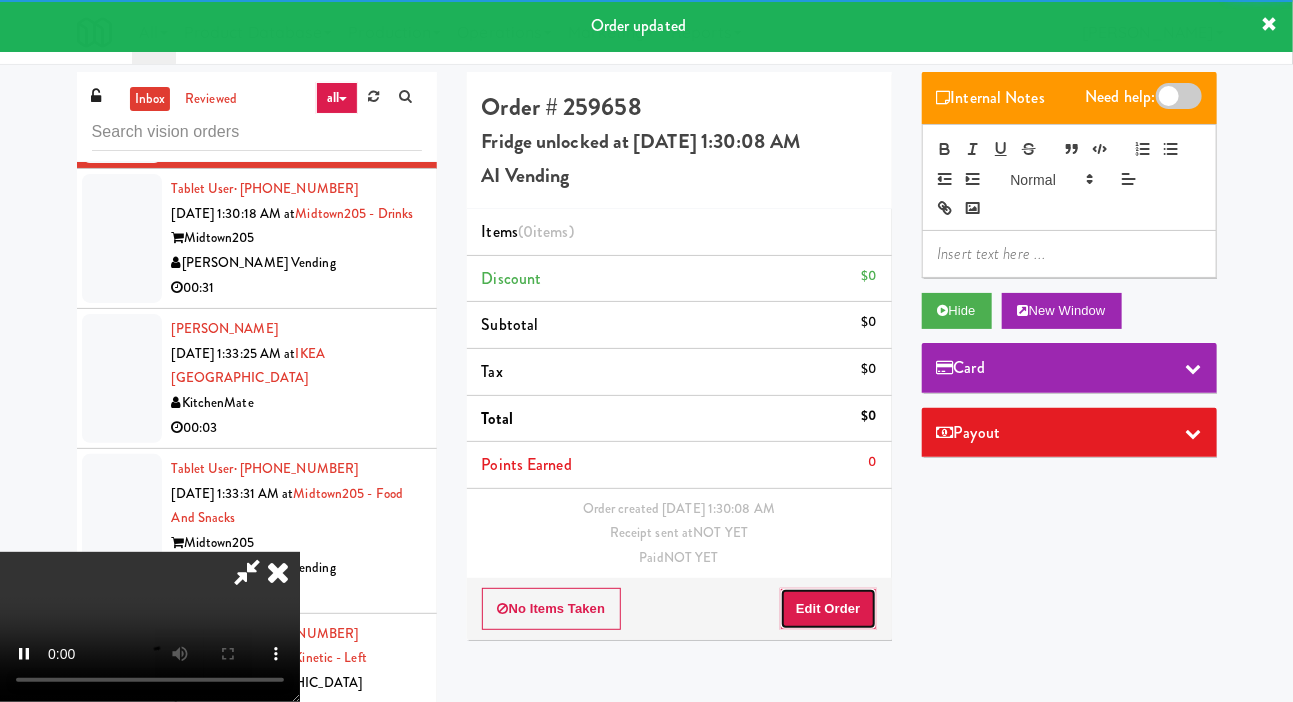 click on "Edit Order" at bounding box center [828, 609] 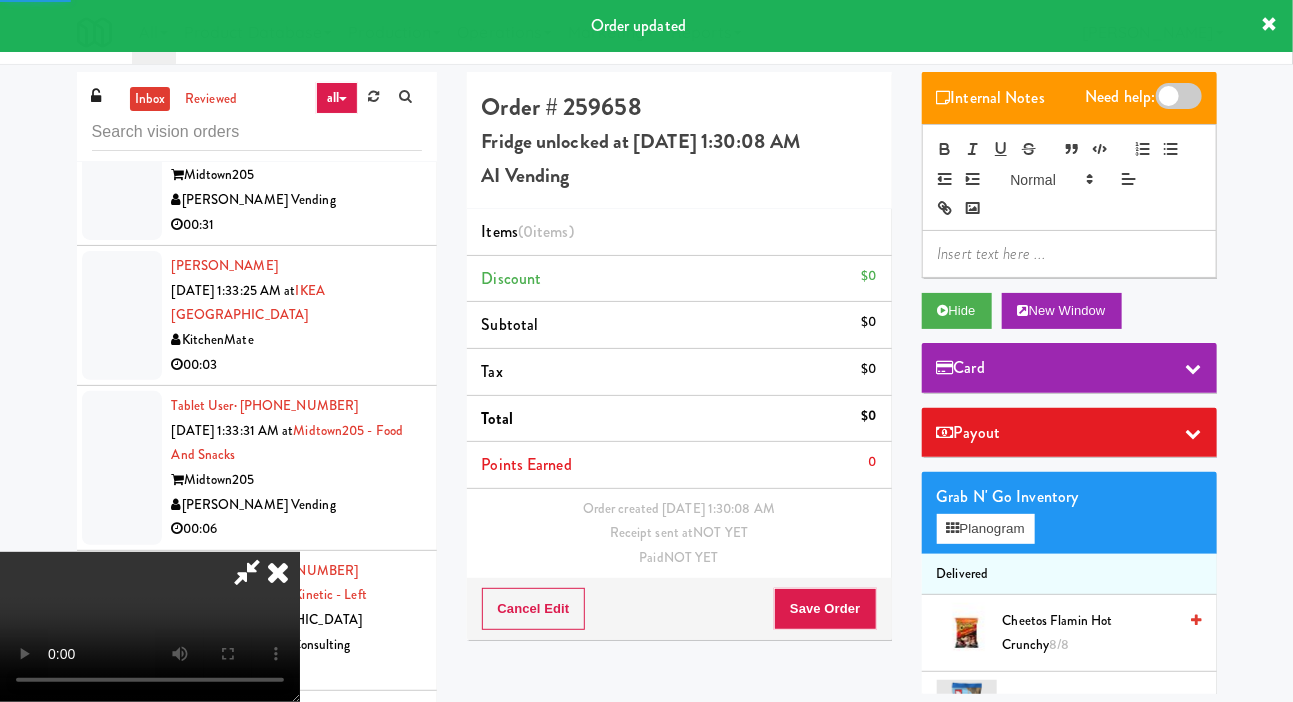 scroll, scrollTop: 7874, scrollLeft: 0, axis: vertical 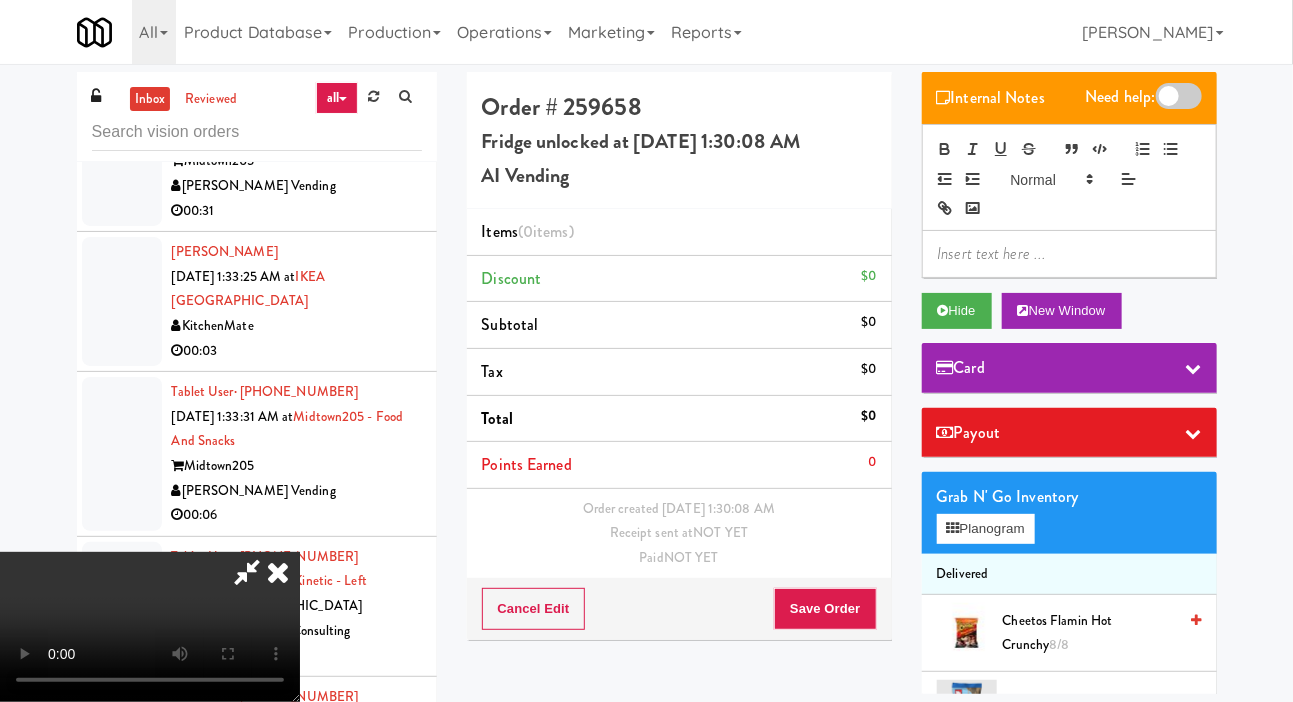type 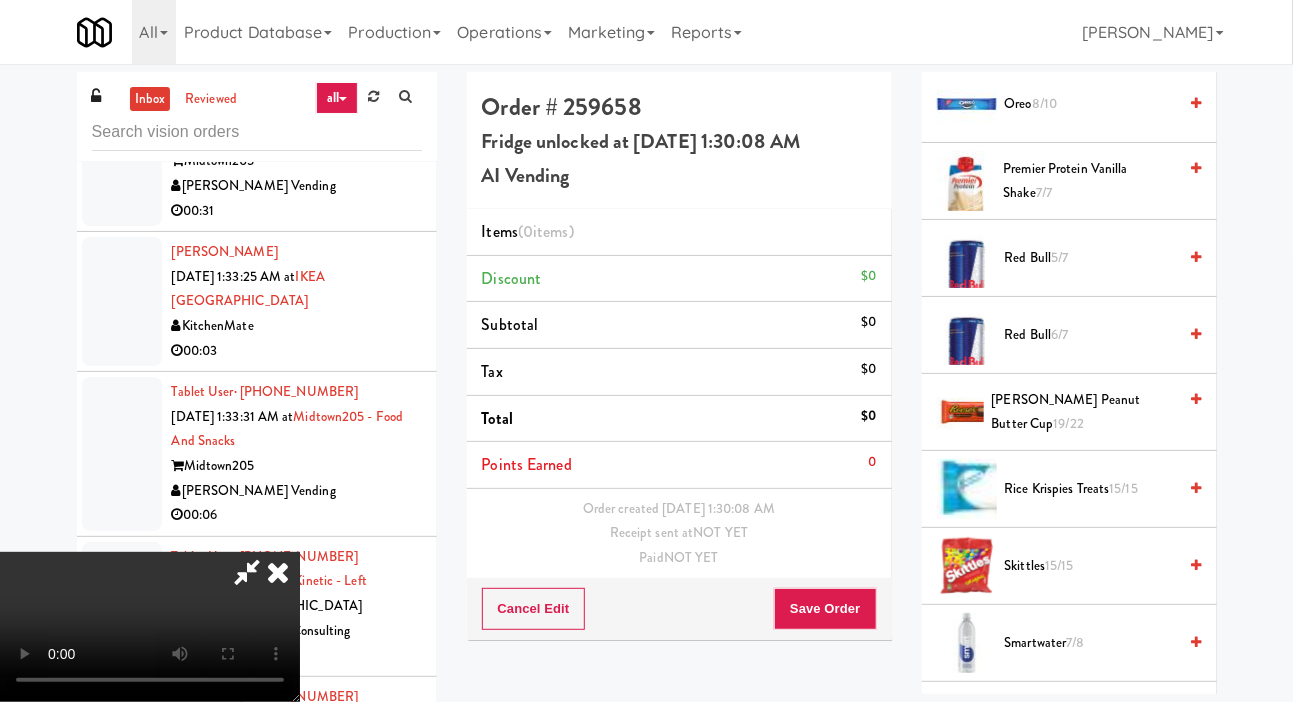 scroll, scrollTop: 1915, scrollLeft: 0, axis: vertical 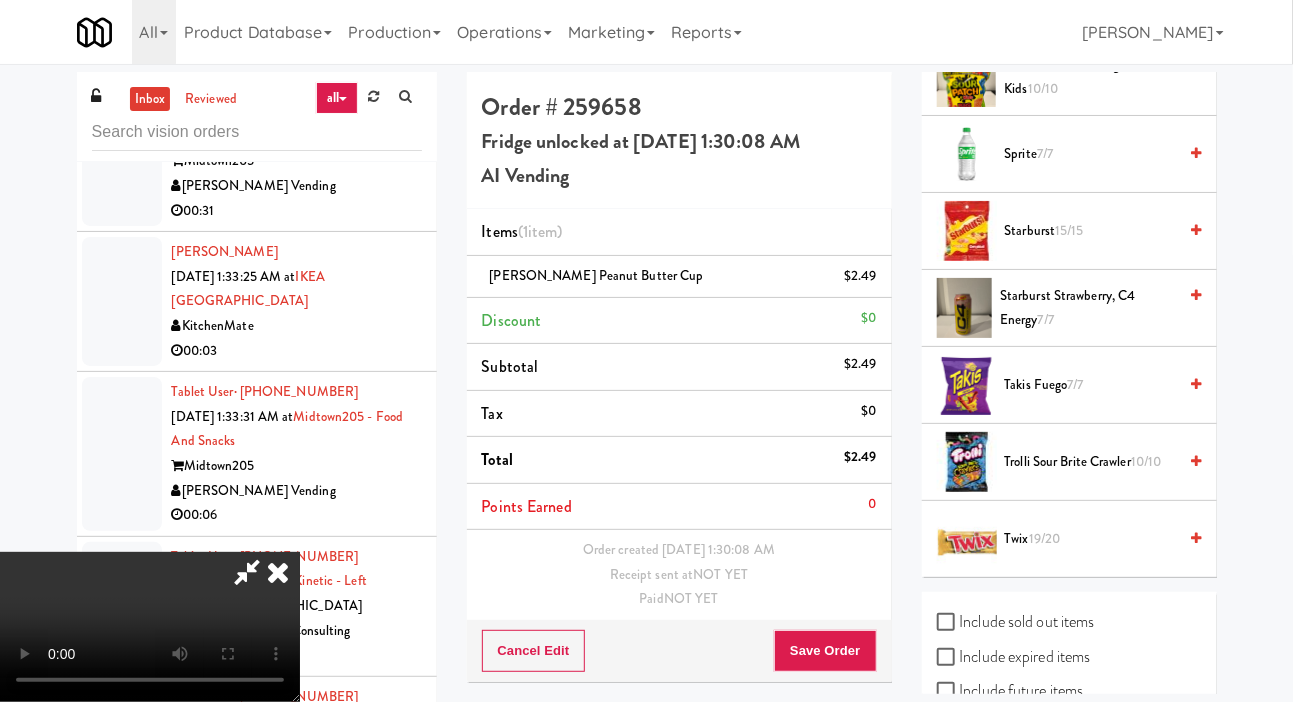 click on "Twix  19/20" at bounding box center (1091, 539) 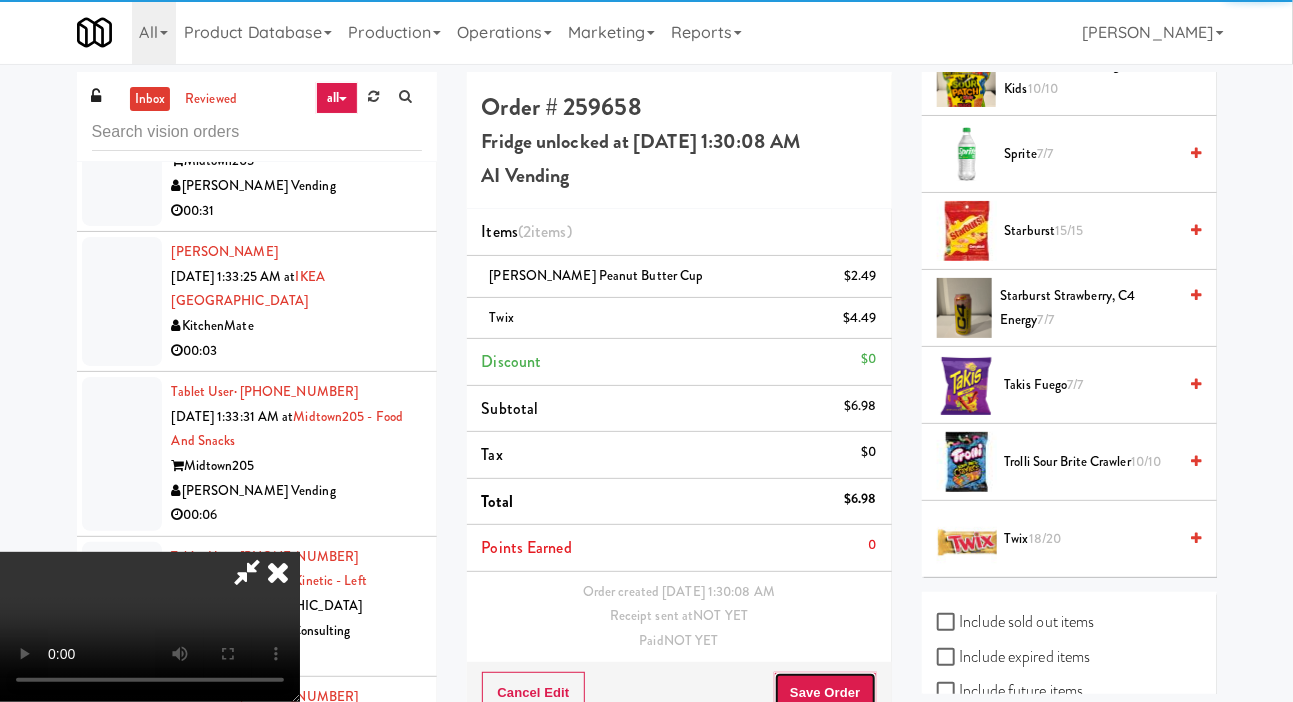 click on "Save Order" at bounding box center [825, 693] 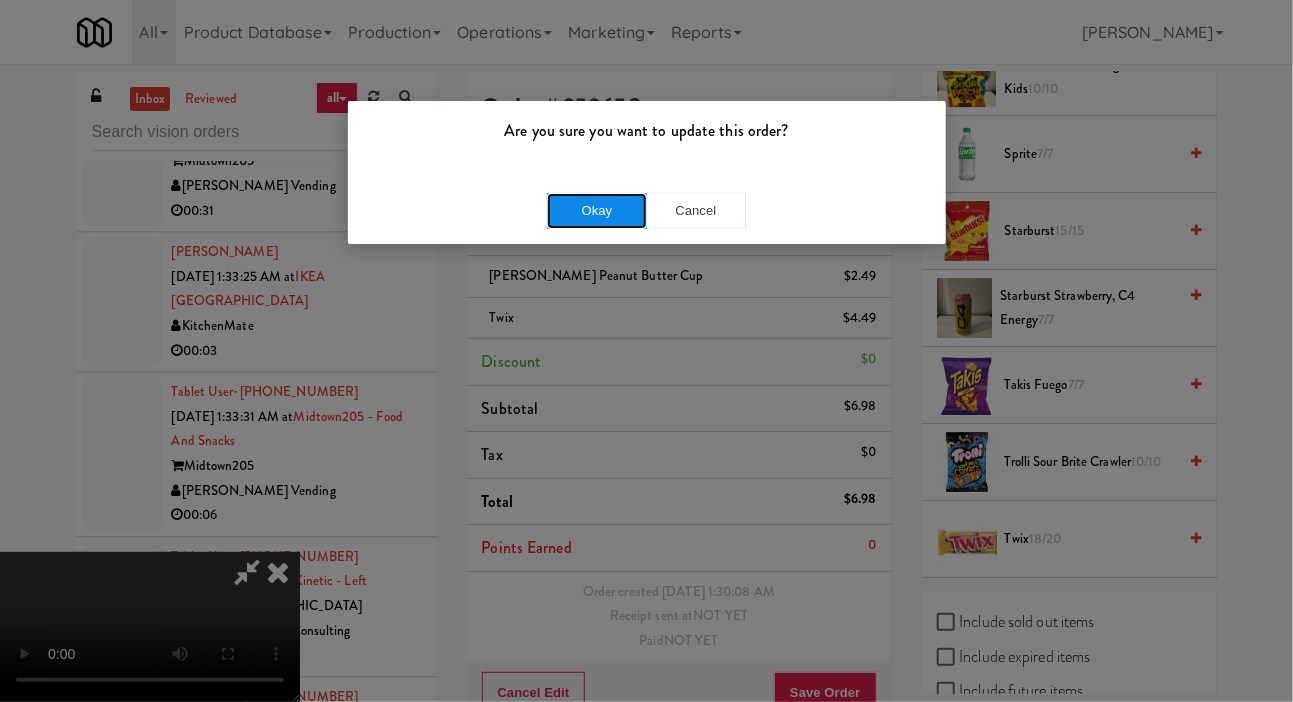 click on "Okay" at bounding box center (597, 211) 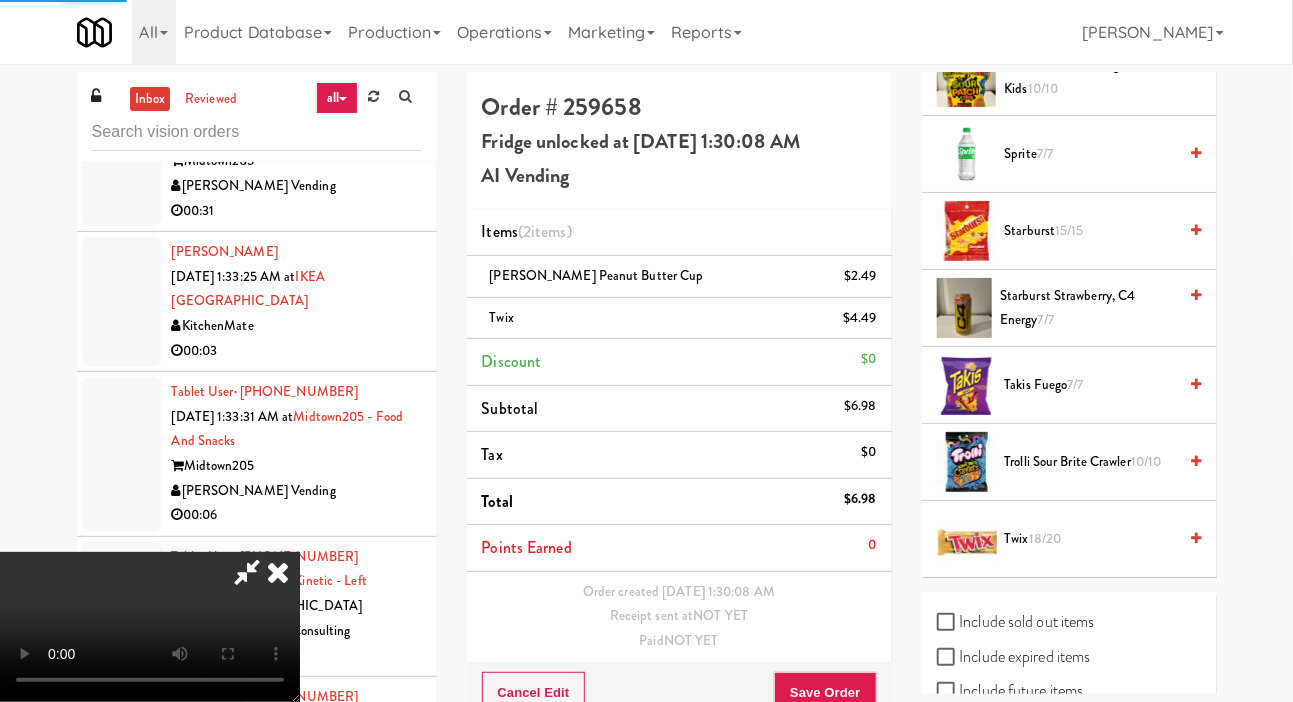 scroll, scrollTop: 0, scrollLeft: 0, axis: both 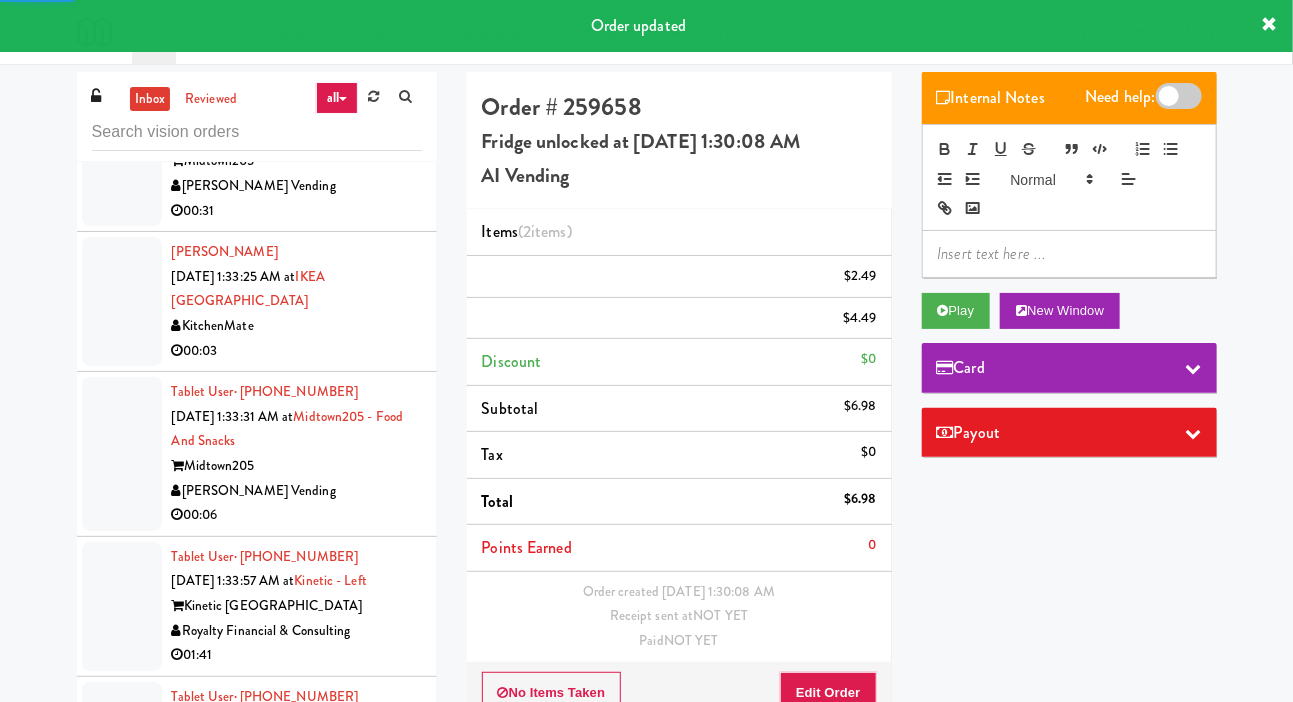 click at bounding box center [122, 161] 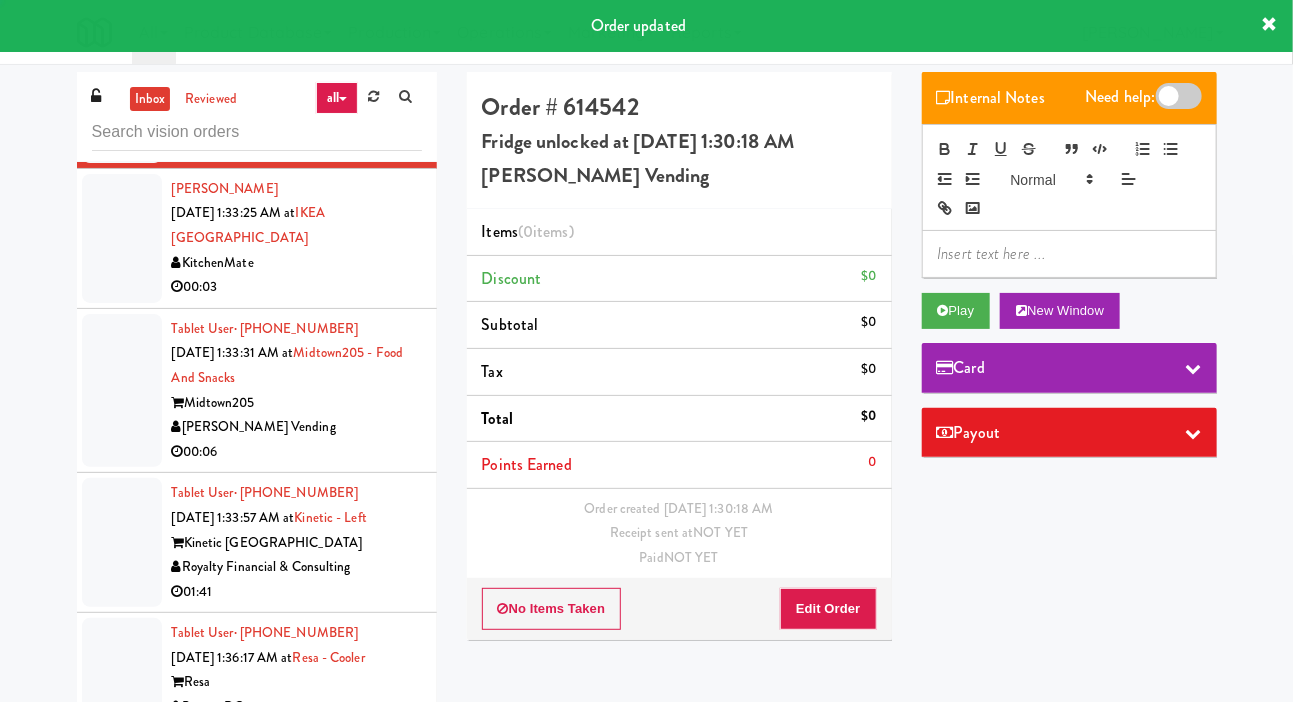 scroll, scrollTop: 7966, scrollLeft: 0, axis: vertical 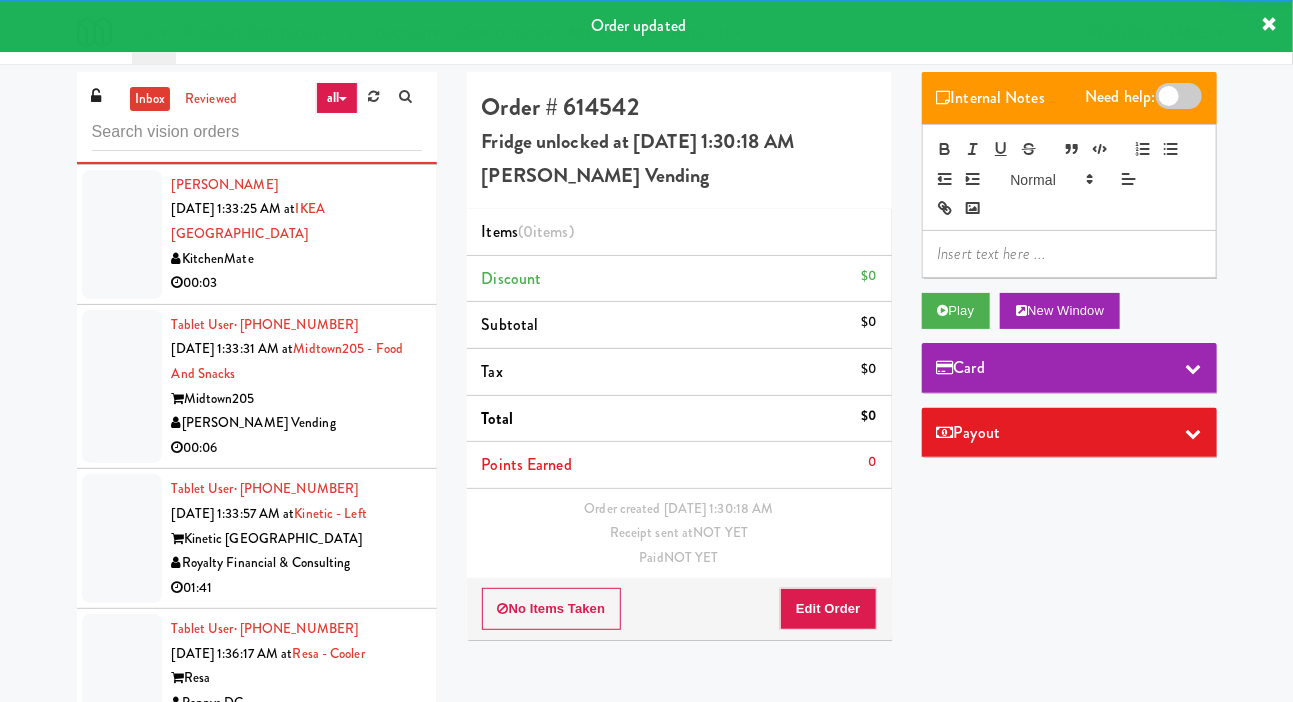 click at bounding box center [122, 234] 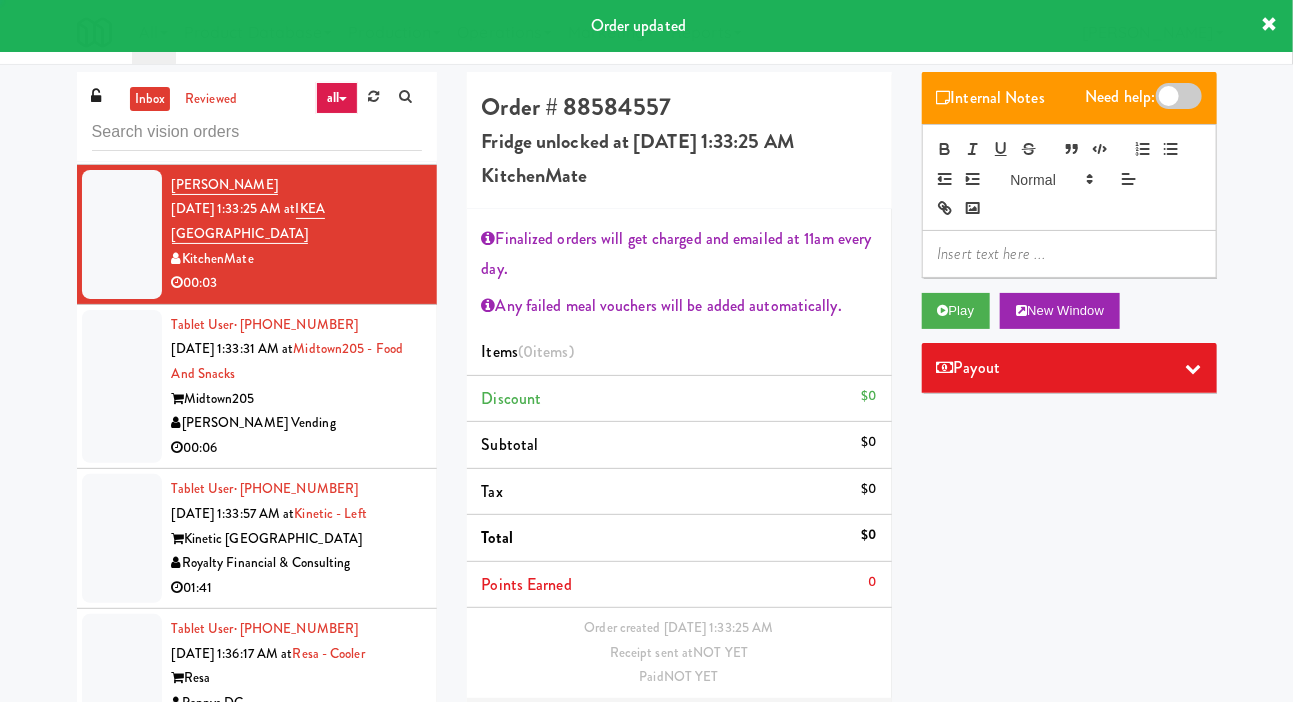 click at bounding box center (122, 94) 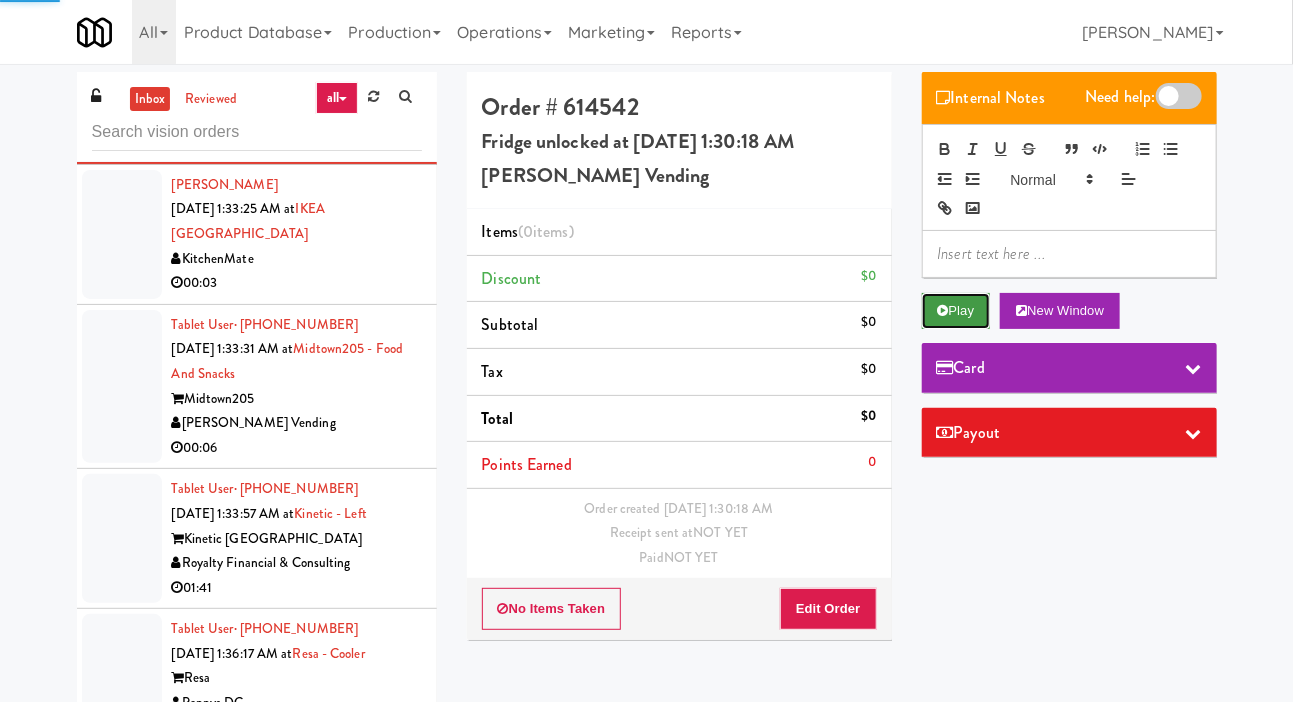 click on "Play" at bounding box center (956, 311) 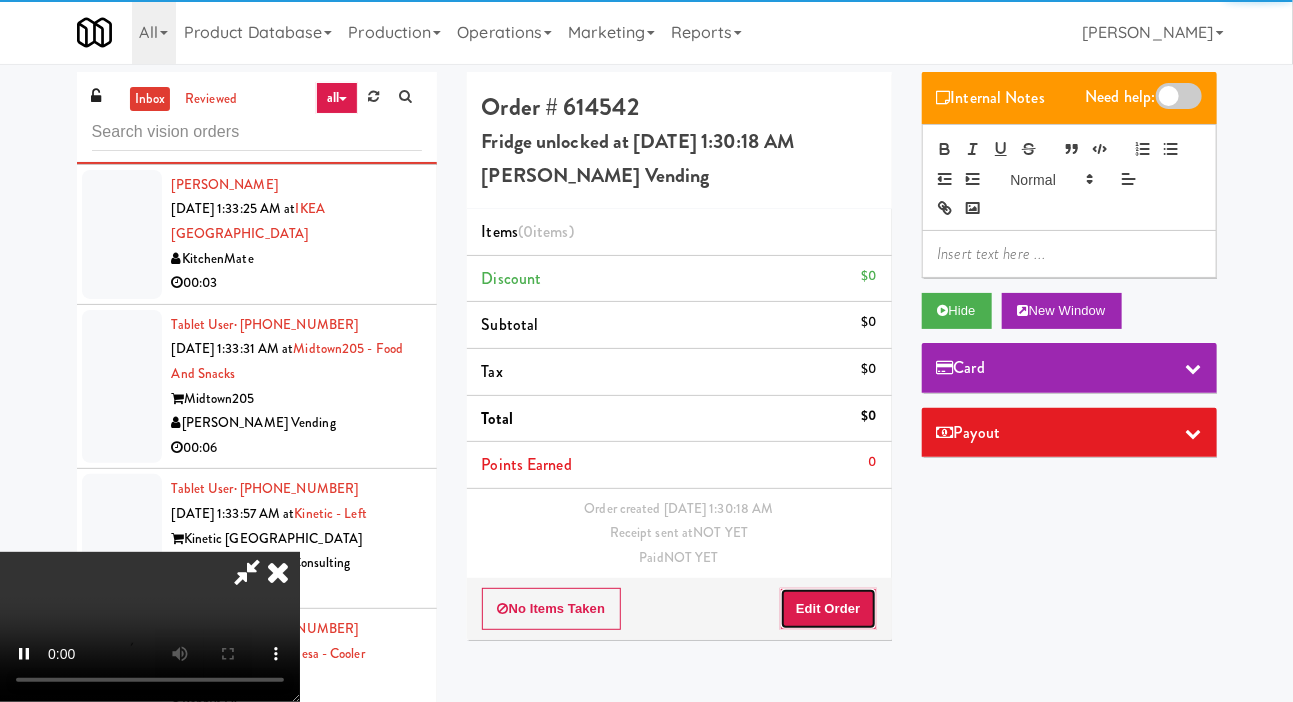 click on "Edit Order" at bounding box center (828, 609) 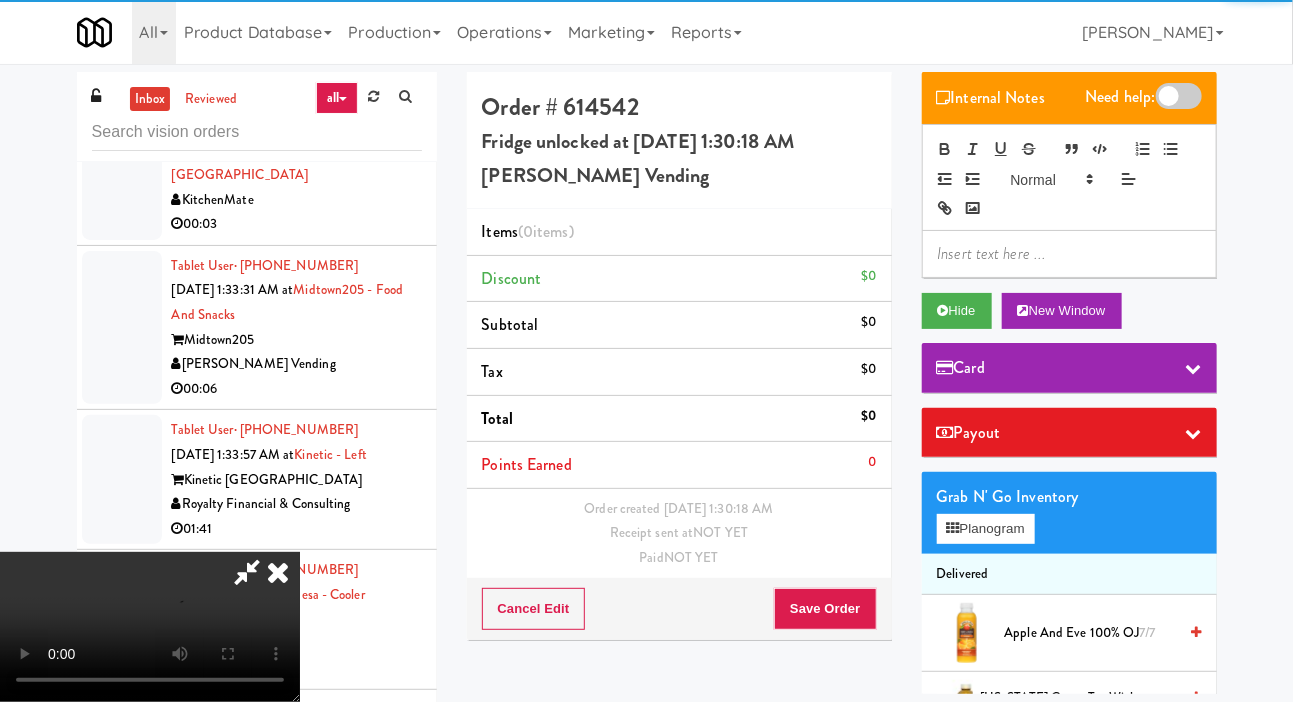 scroll, scrollTop: 8041, scrollLeft: 0, axis: vertical 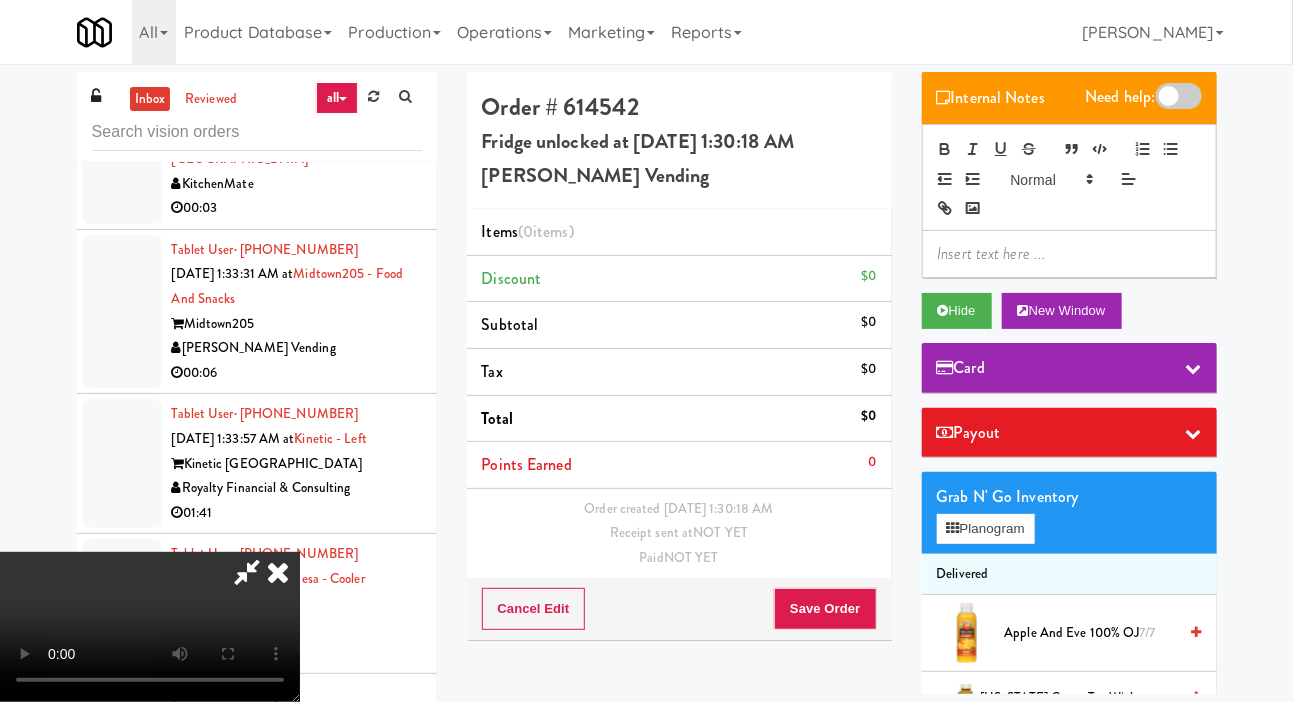 type 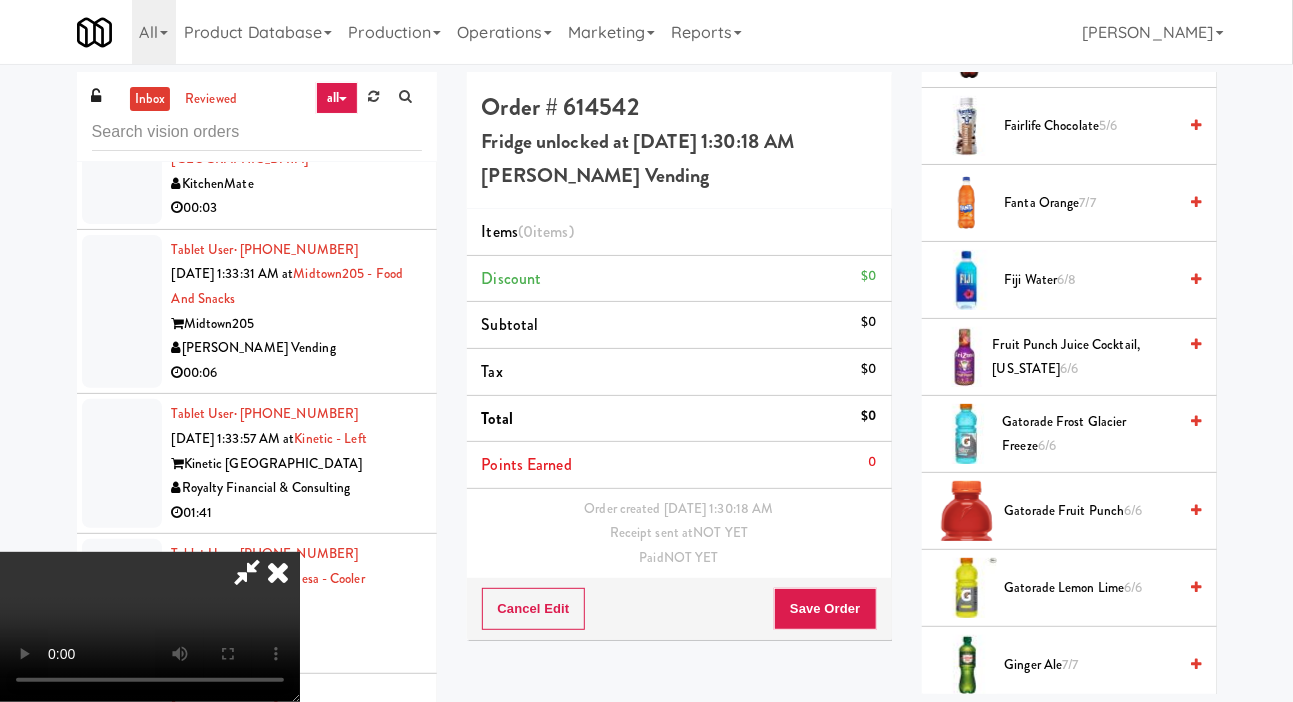 scroll, scrollTop: 1653, scrollLeft: 0, axis: vertical 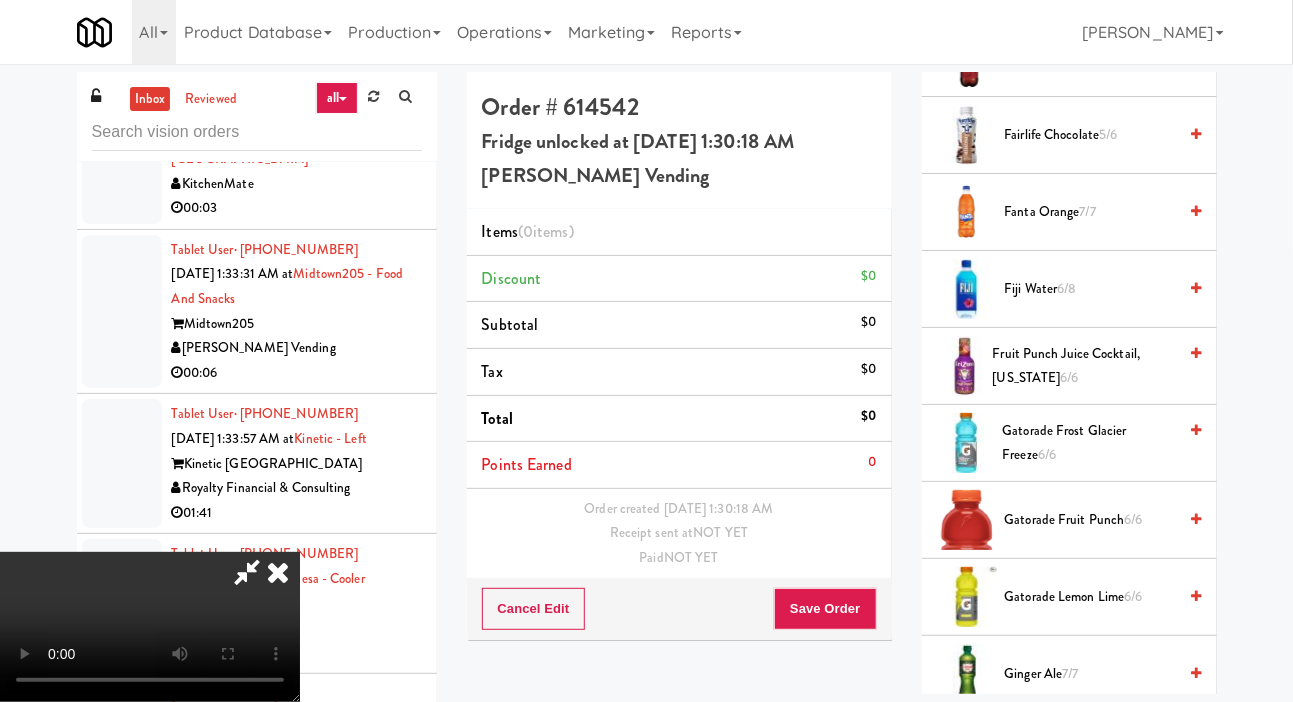 click on "6/6" at bounding box center [1133, 596] 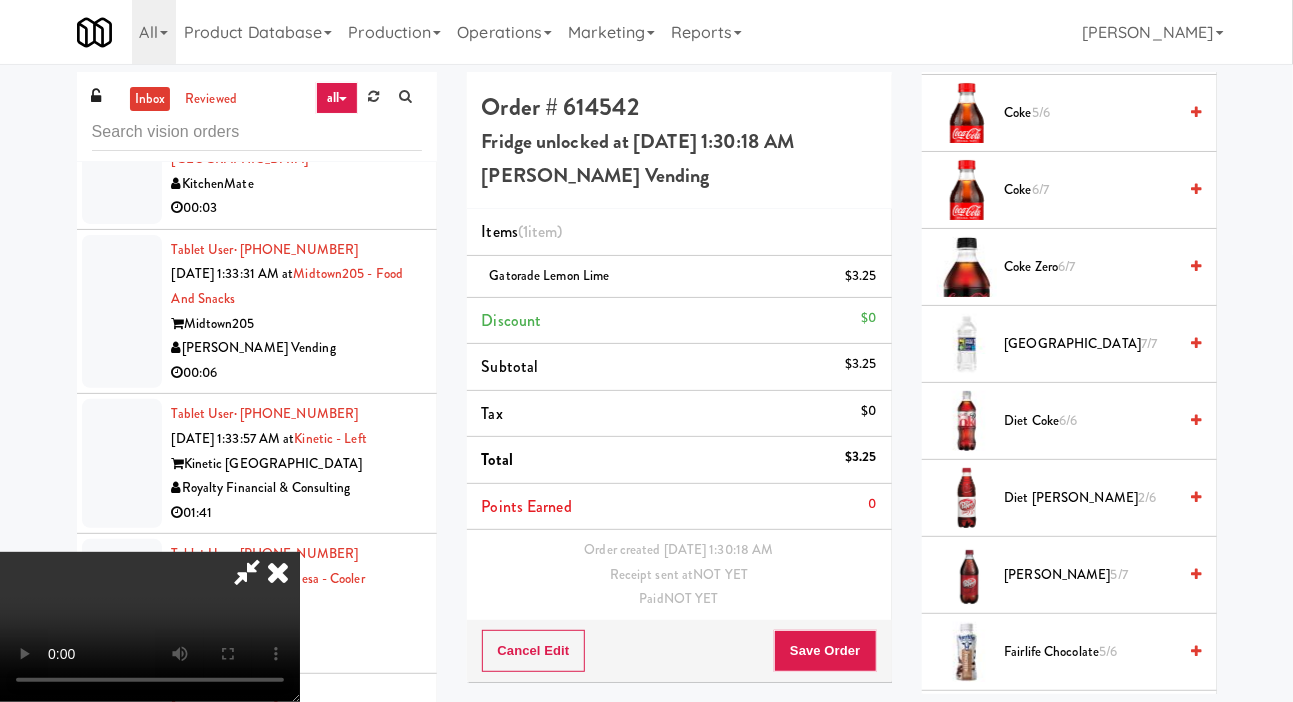 scroll, scrollTop: 1134, scrollLeft: 0, axis: vertical 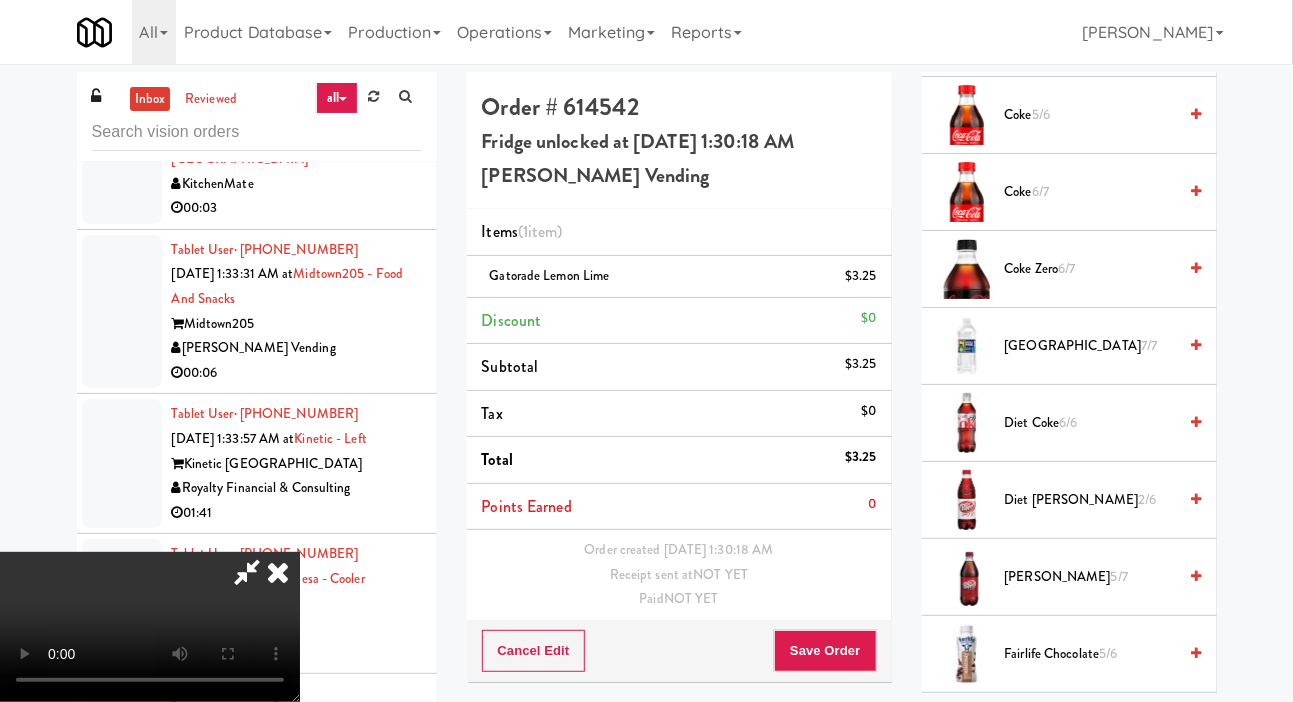 click on "Deer Park  7/7" at bounding box center (1091, 346) 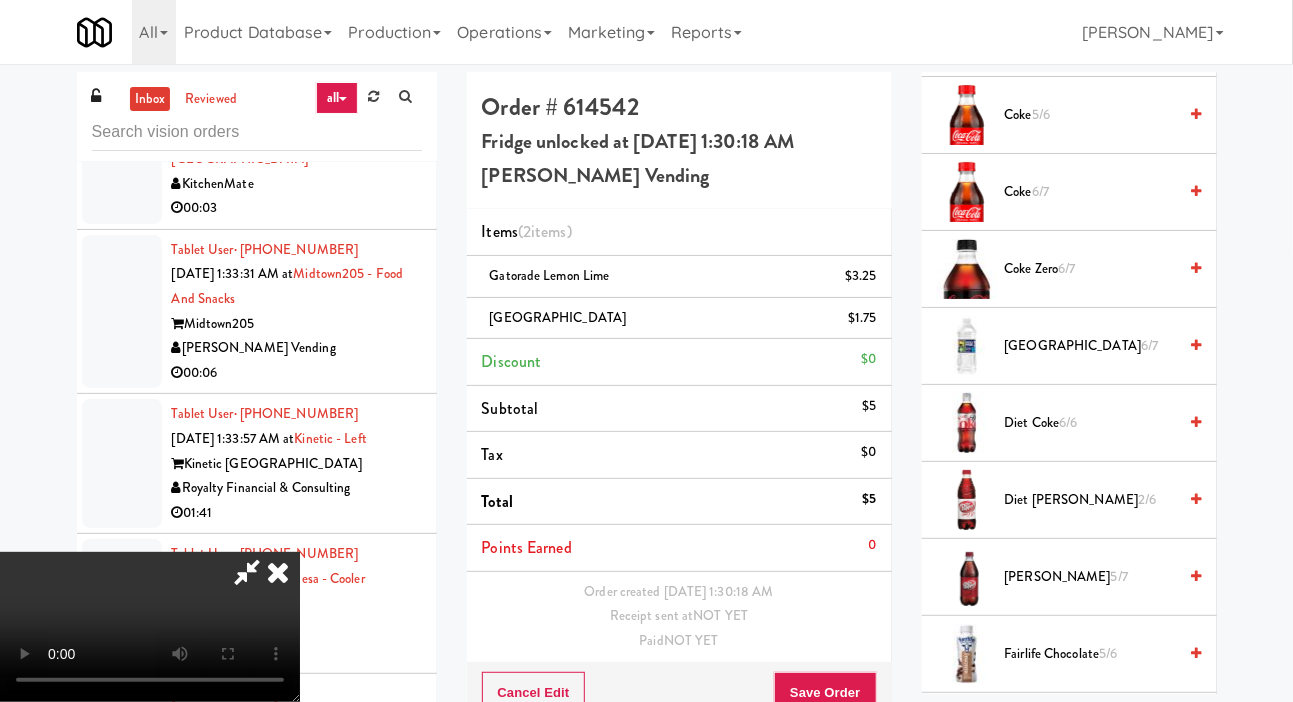 click on "Deer Park  6/7" at bounding box center [1091, 346] 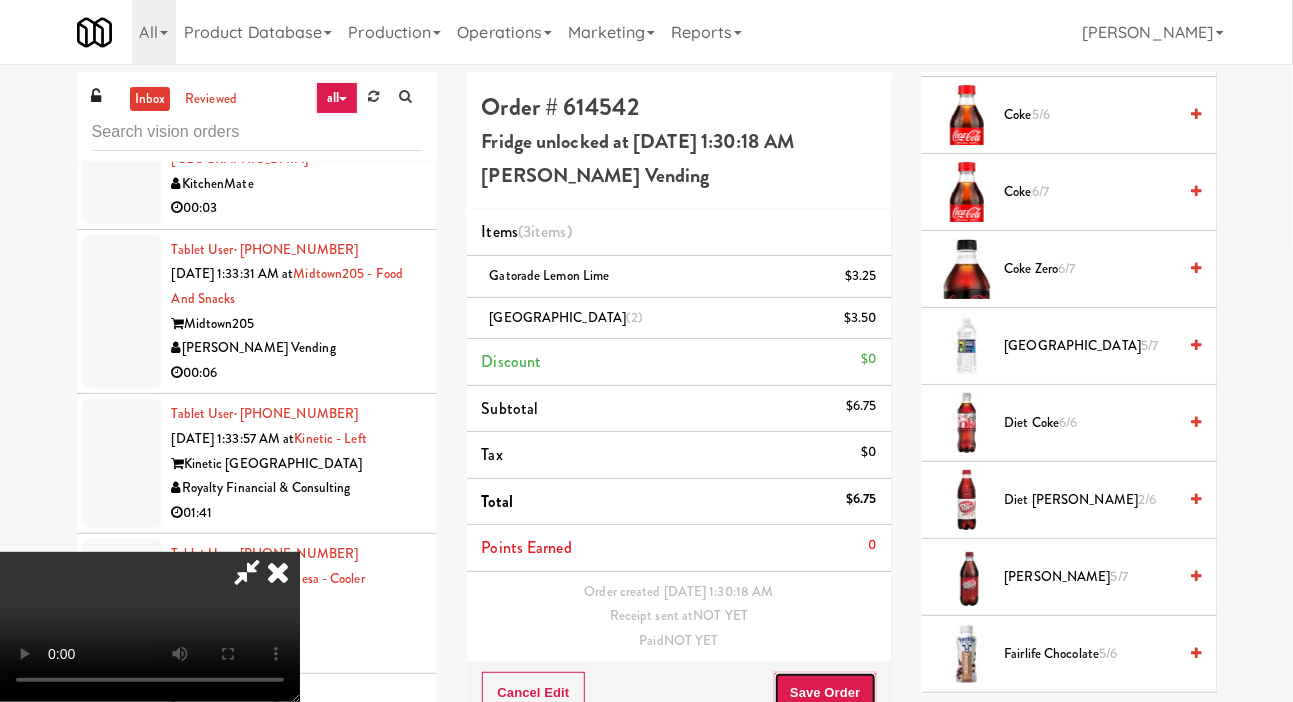click on "Save Order" at bounding box center (825, 693) 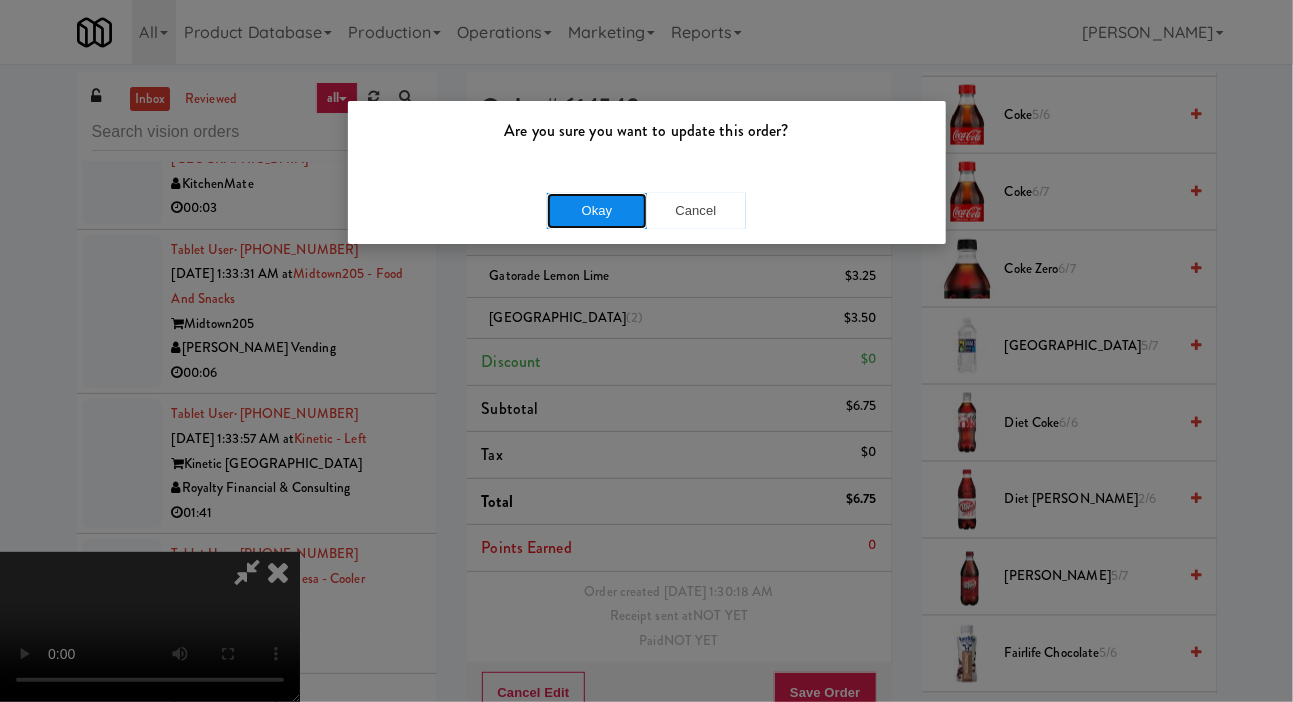 click on "Okay" at bounding box center (597, 211) 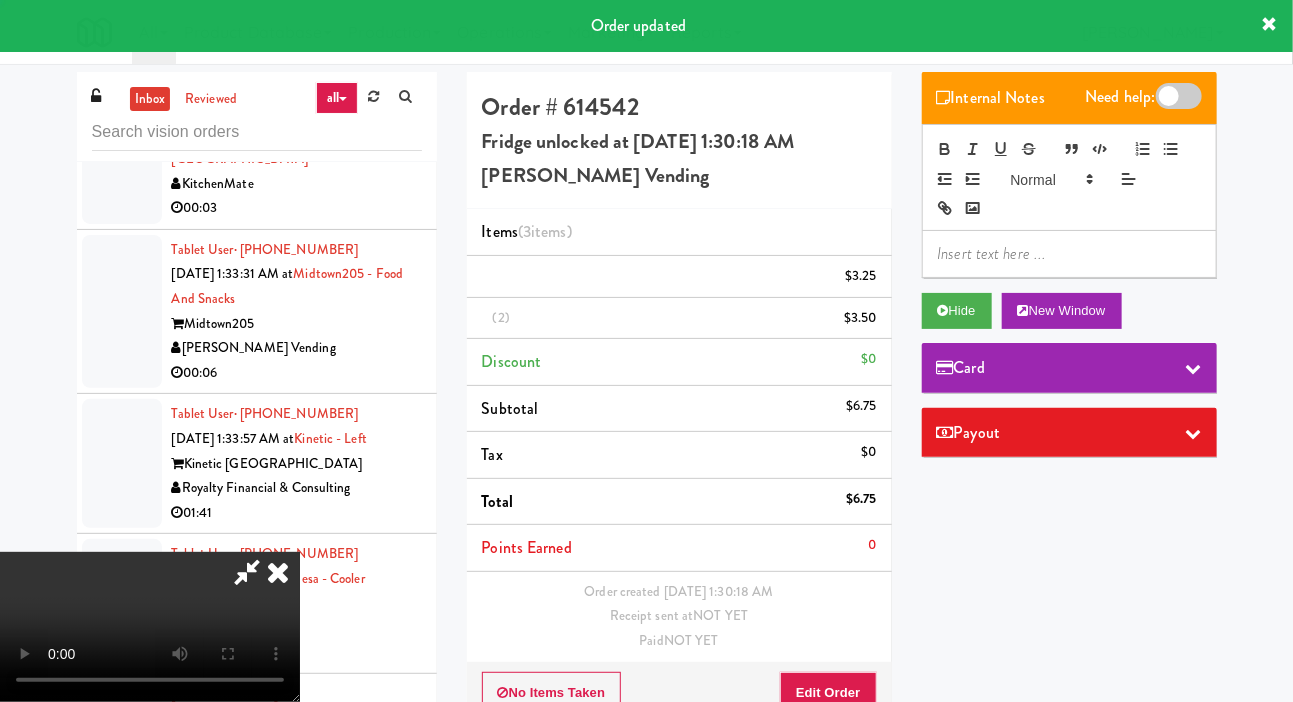 scroll, scrollTop: 0, scrollLeft: 0, axis: both 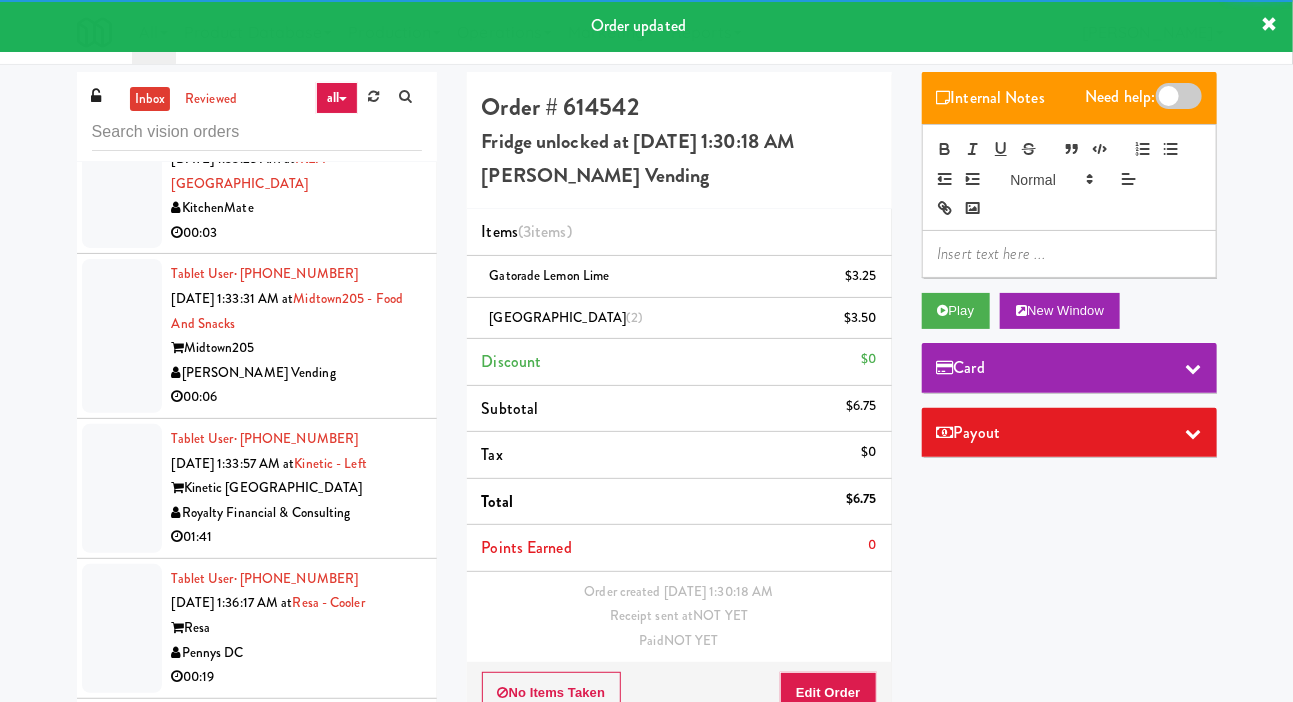 click at bounding box center (122, 183) 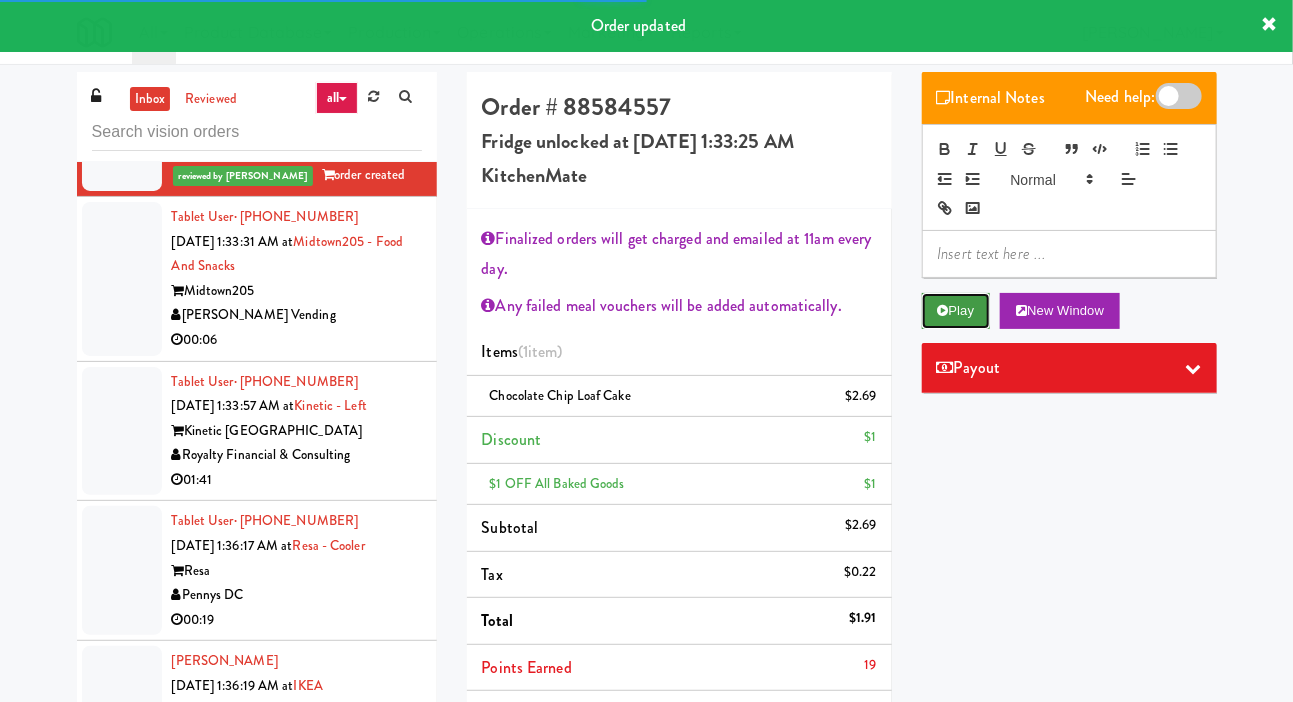 click on "Play" at bounding box center (956, 311) 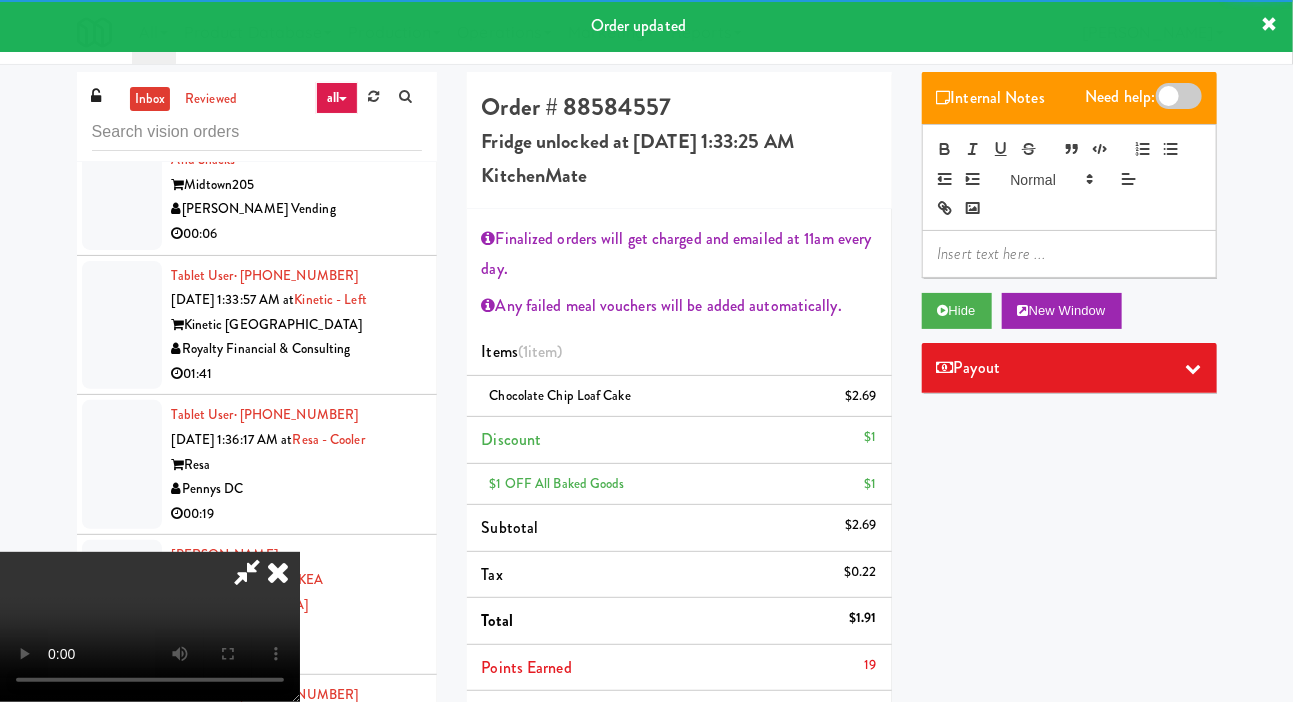 click at bounding box center (122, 173) 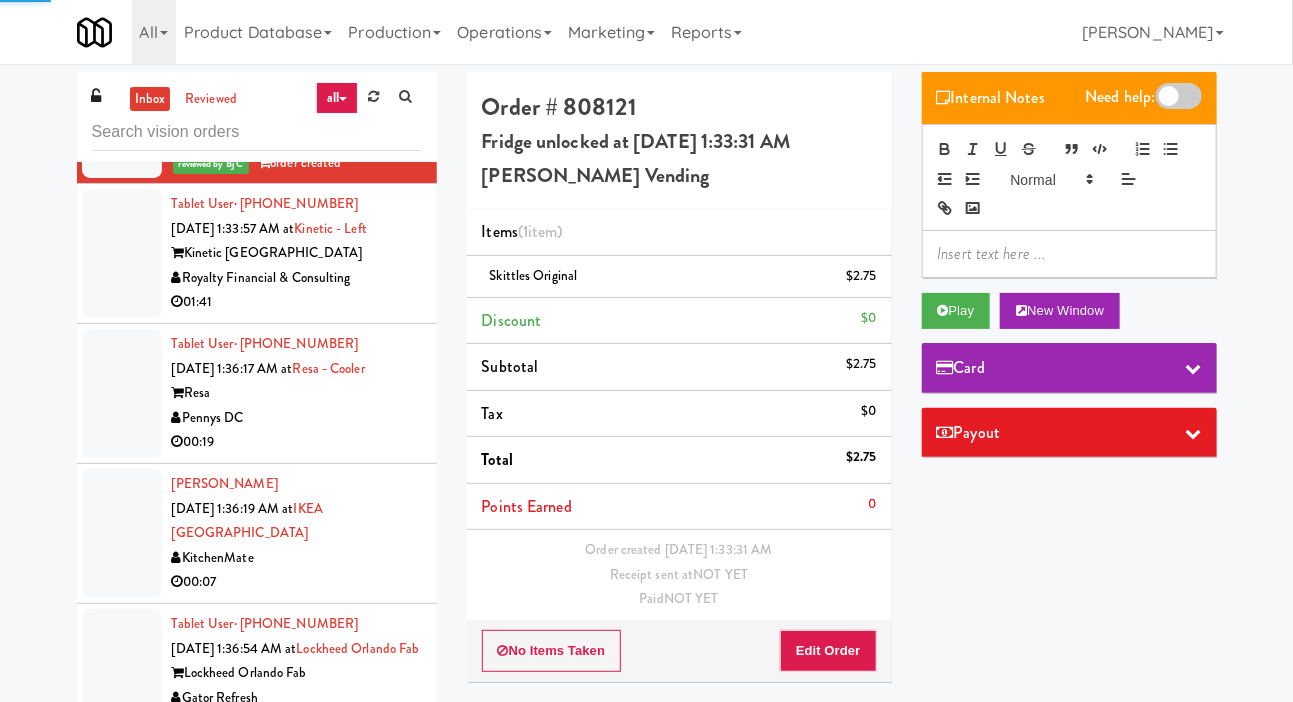 click at bounding box center [122, 253] 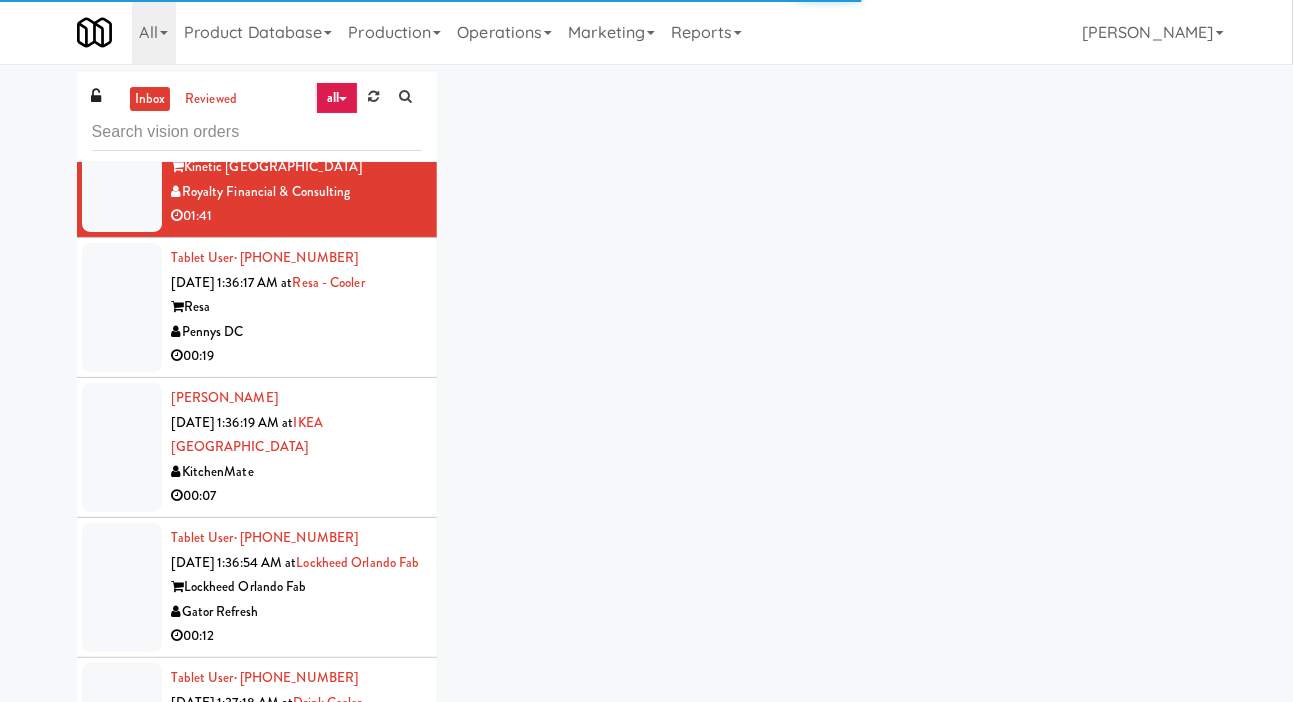 scroll, scrollTop: 8501, scrollLeft: 0, axis: vertical 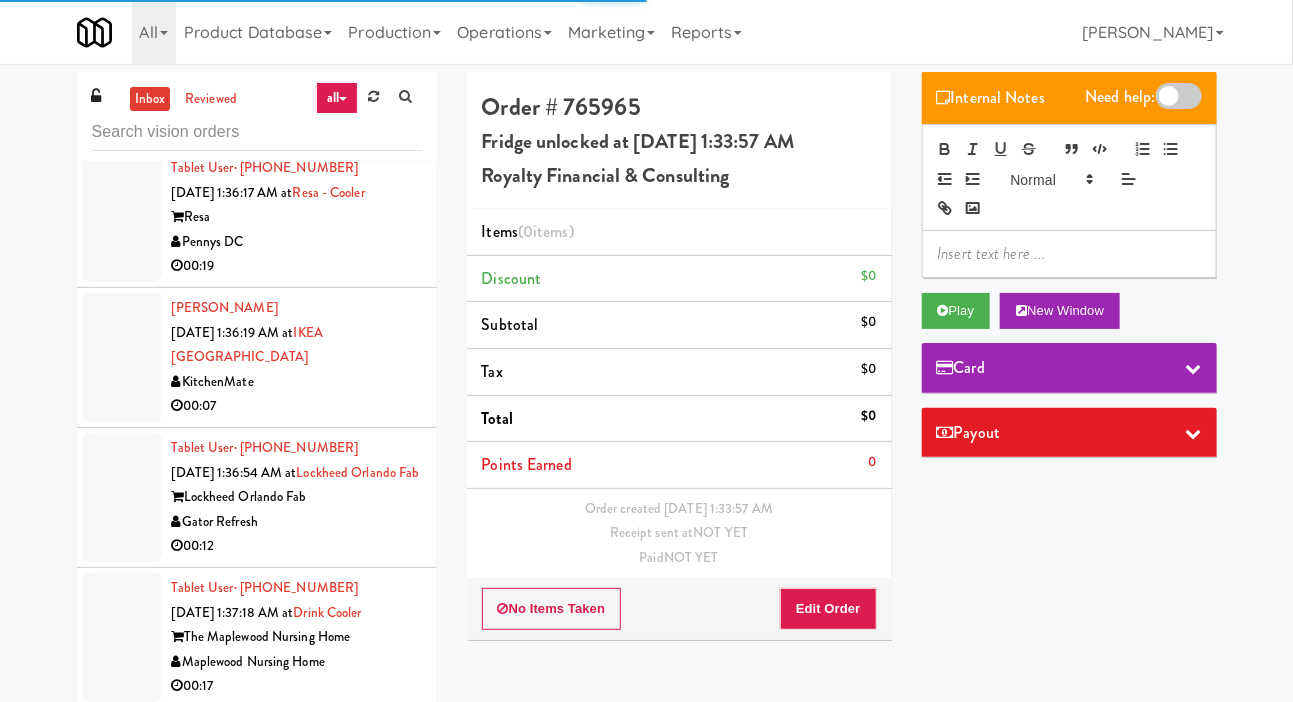 click at bounding box center [122, 217] 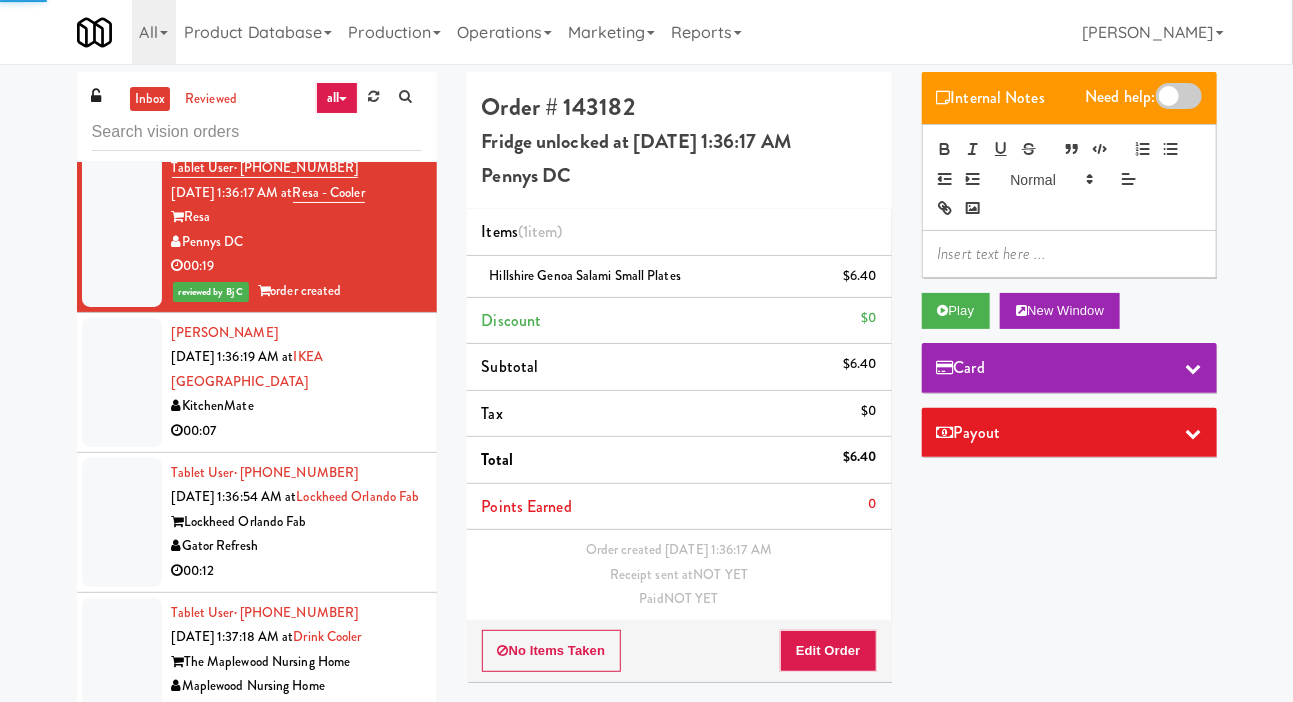 click at bounding box center [122, 77] 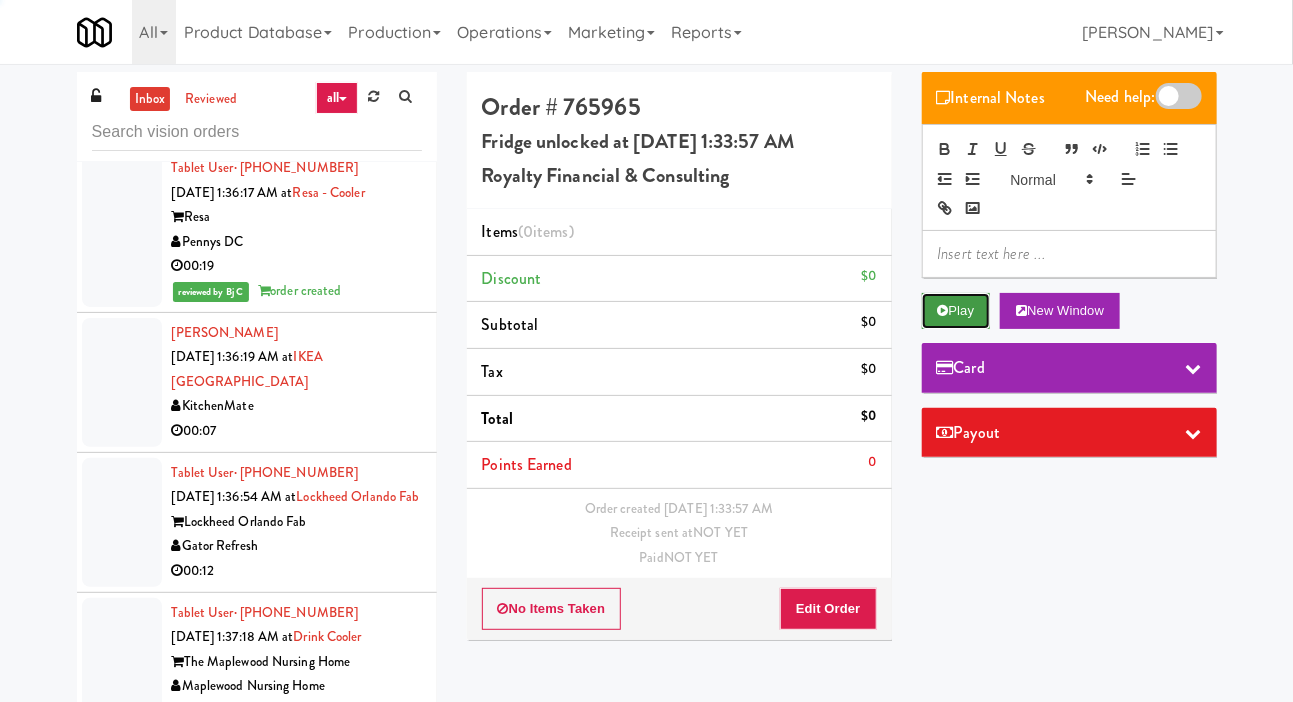 click on "Play" at bounding box center [956, 311] 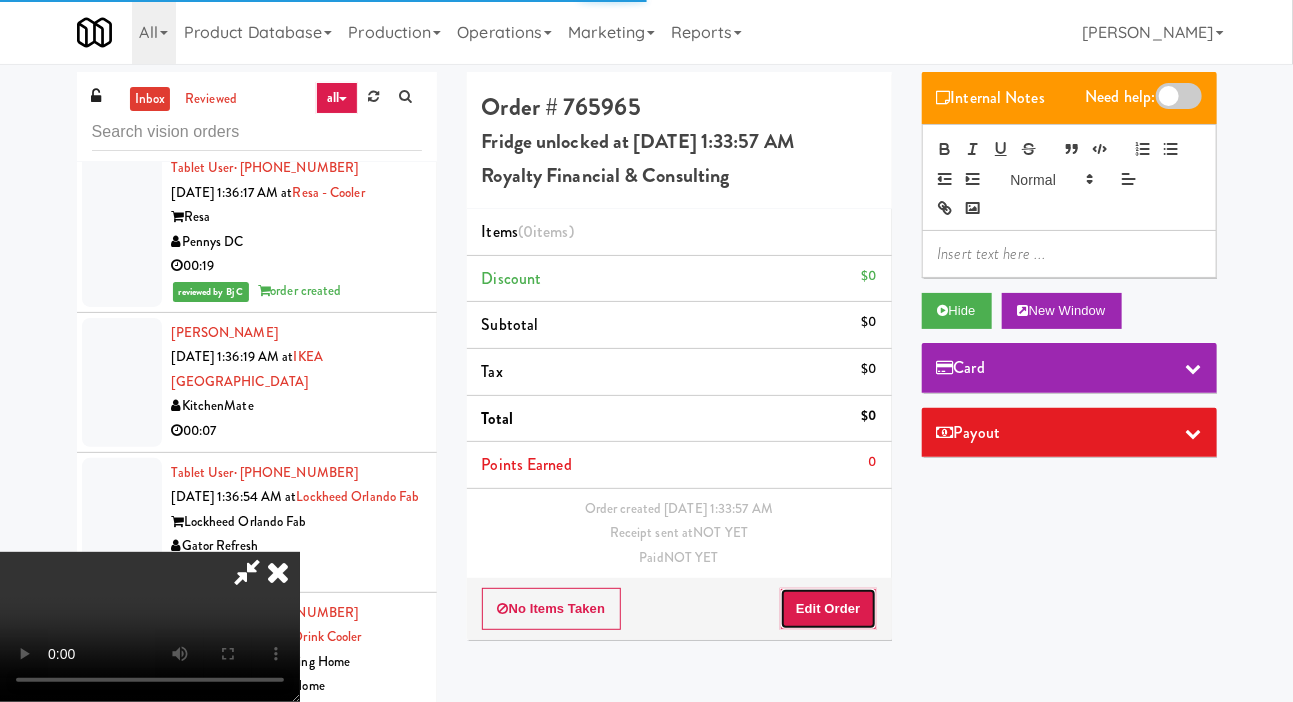 click on "Edit Order" at bounding box center (828, 609) 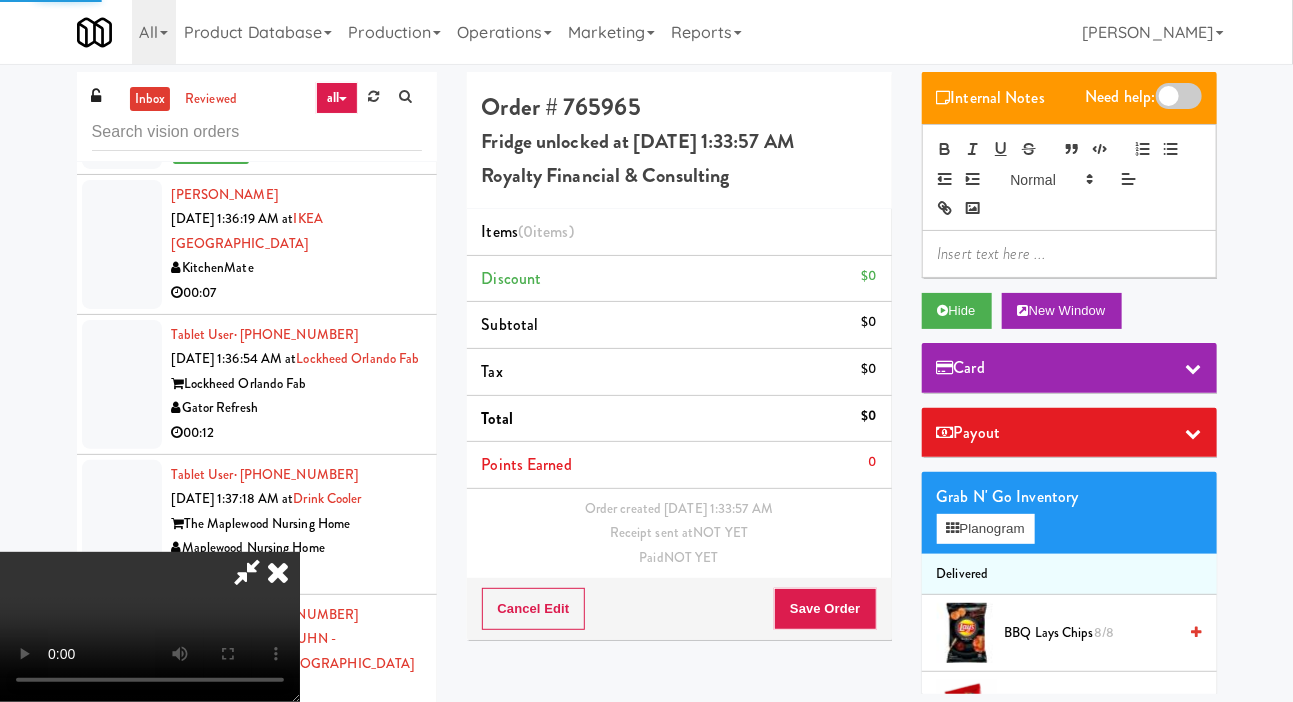 scroll, scrollTop: 8651, scrollLeft: 0, axis: vertical 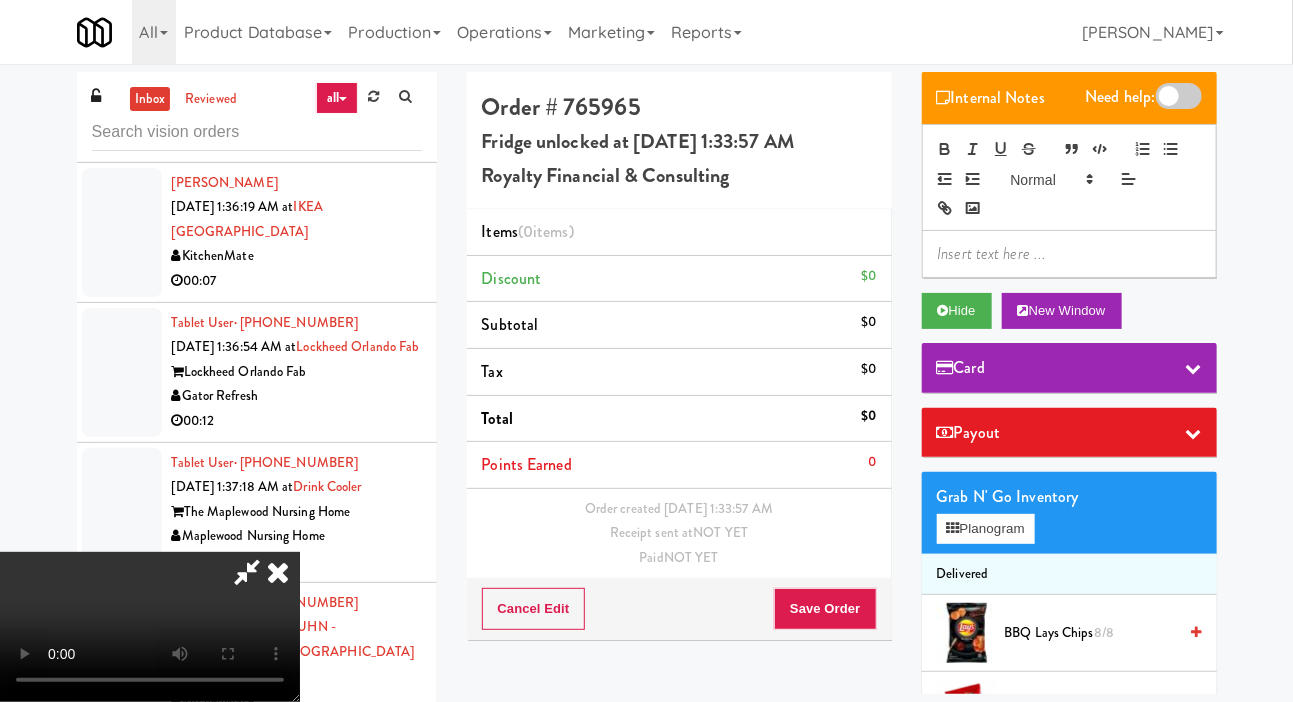 type 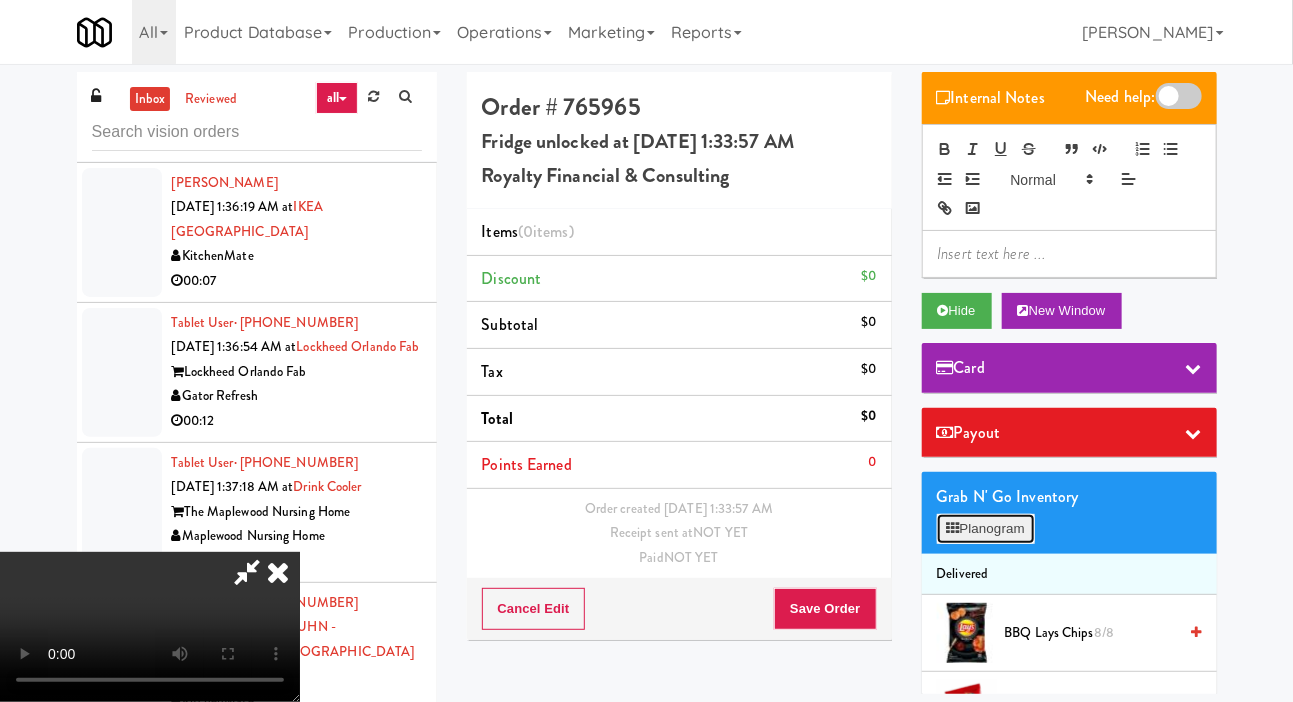 click on "Planogram" at bounding box center [986, 529] 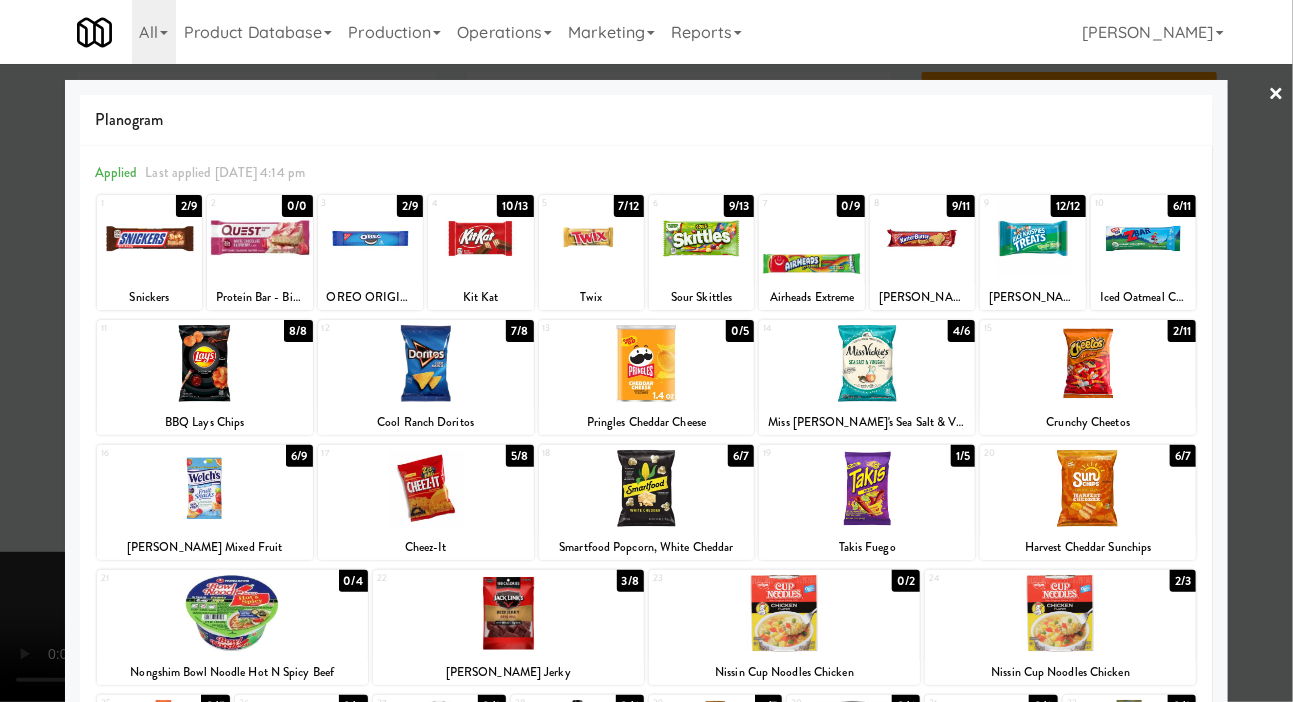 click at bounding box center [646, 351] 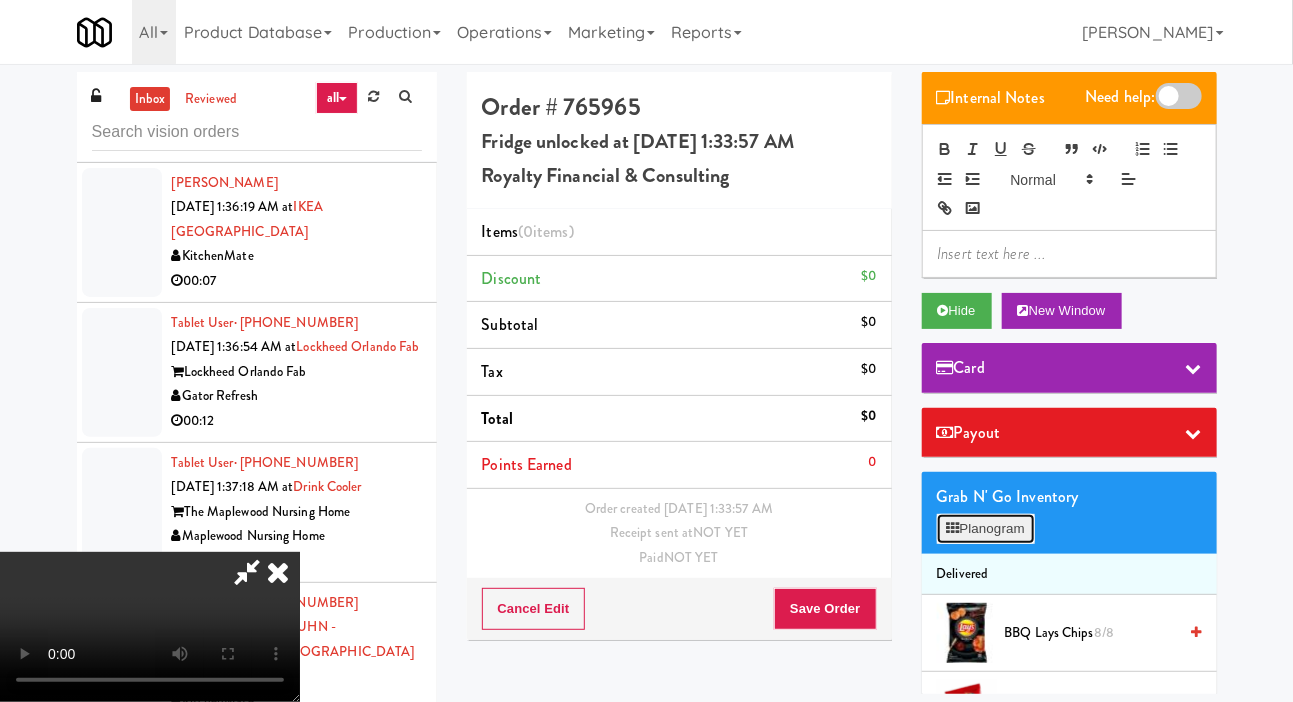 click on "Planogram" at bounding box center (986, 529) 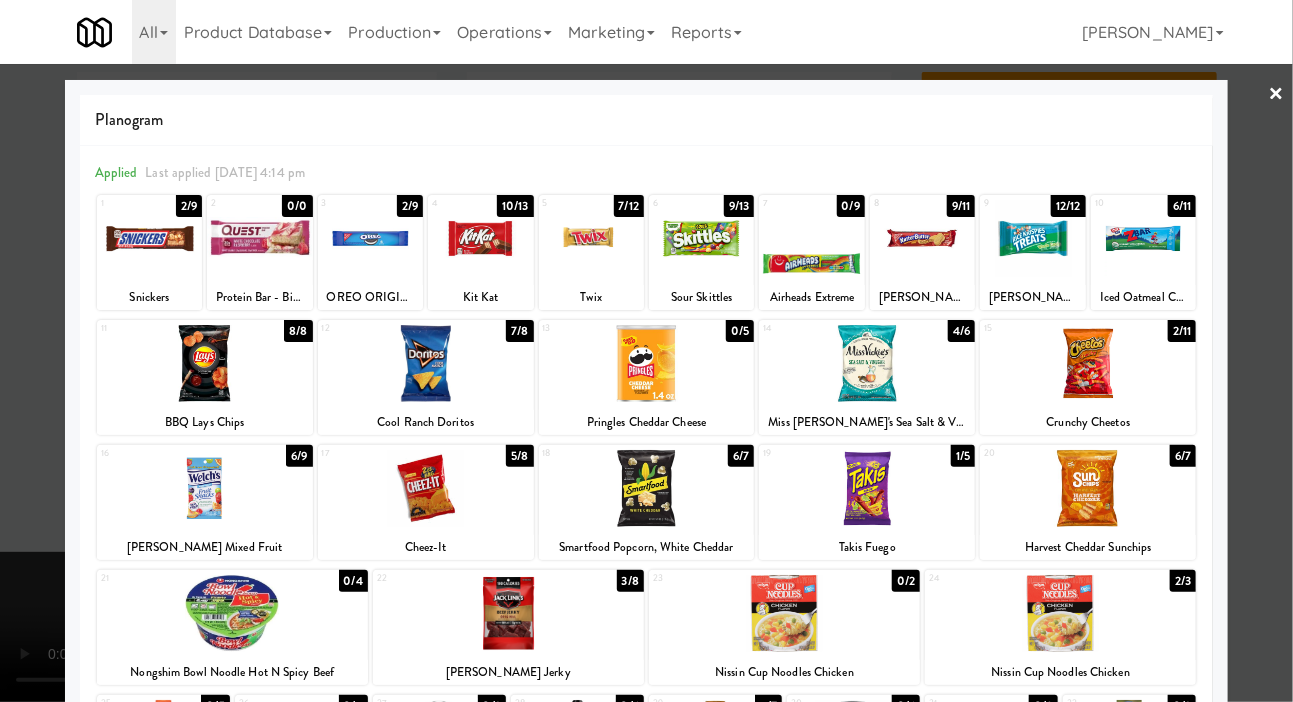 click at bounding box center [480, 238] 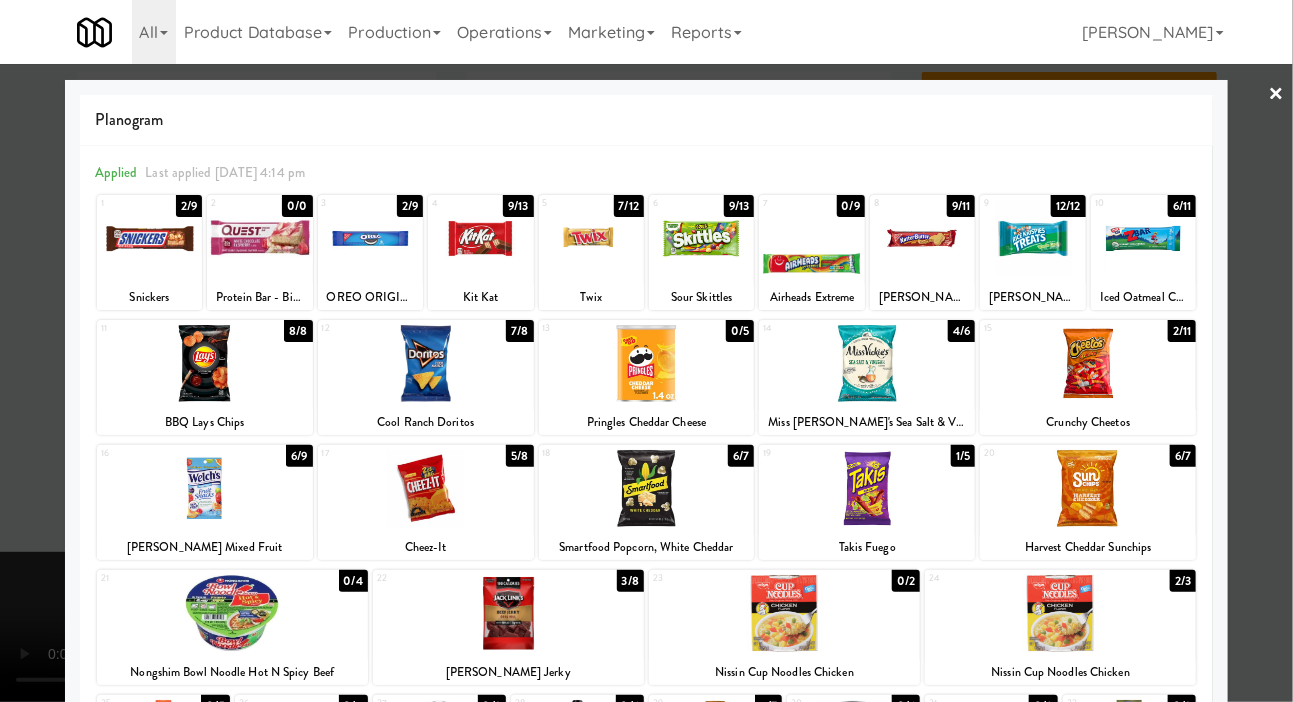 click at bounding box center (646, 351) 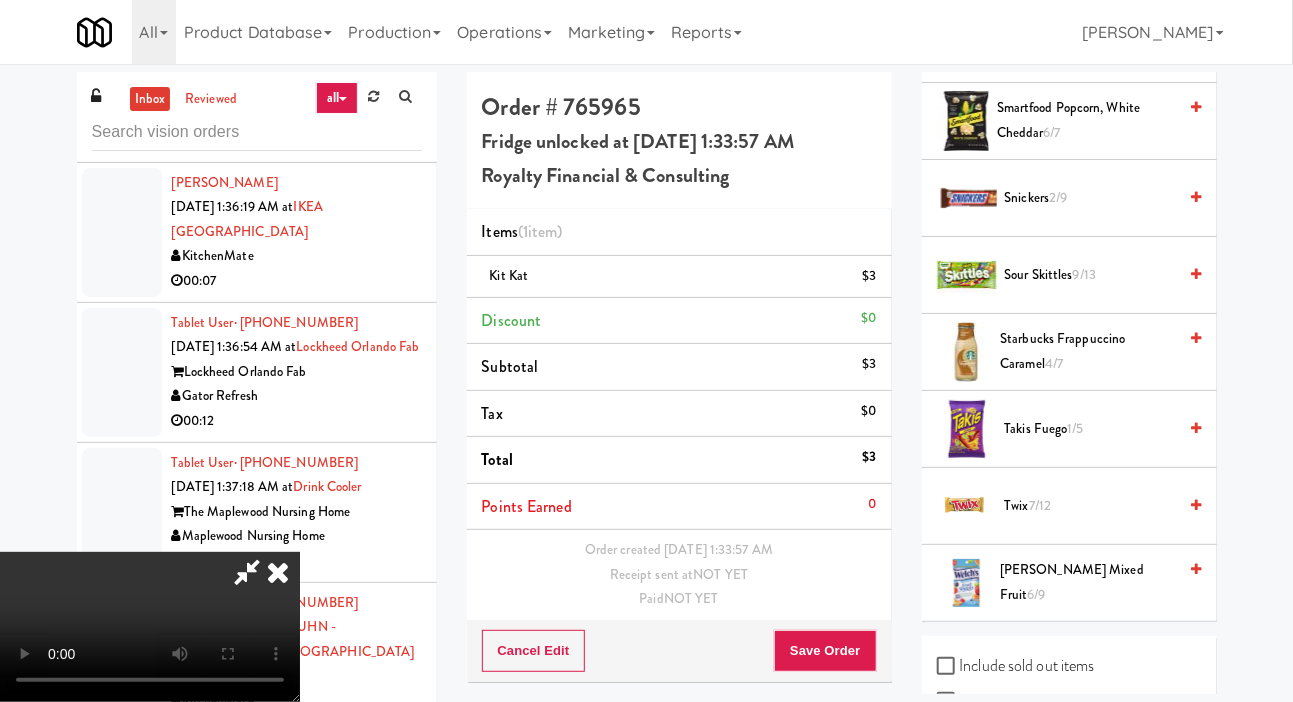 scroll, scrollTop: 1560, scrollLeft: 0, axis: vertical 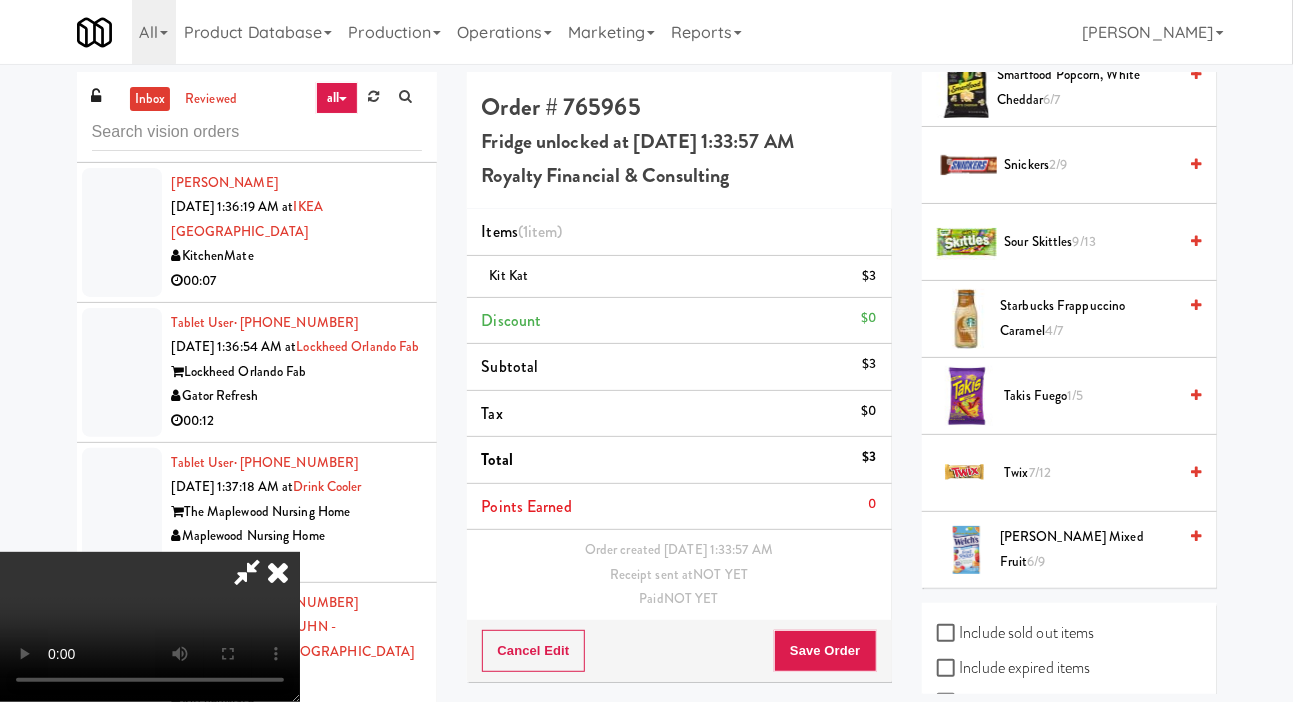 click on "Include sold out items" at bounding box center [1016, 633] 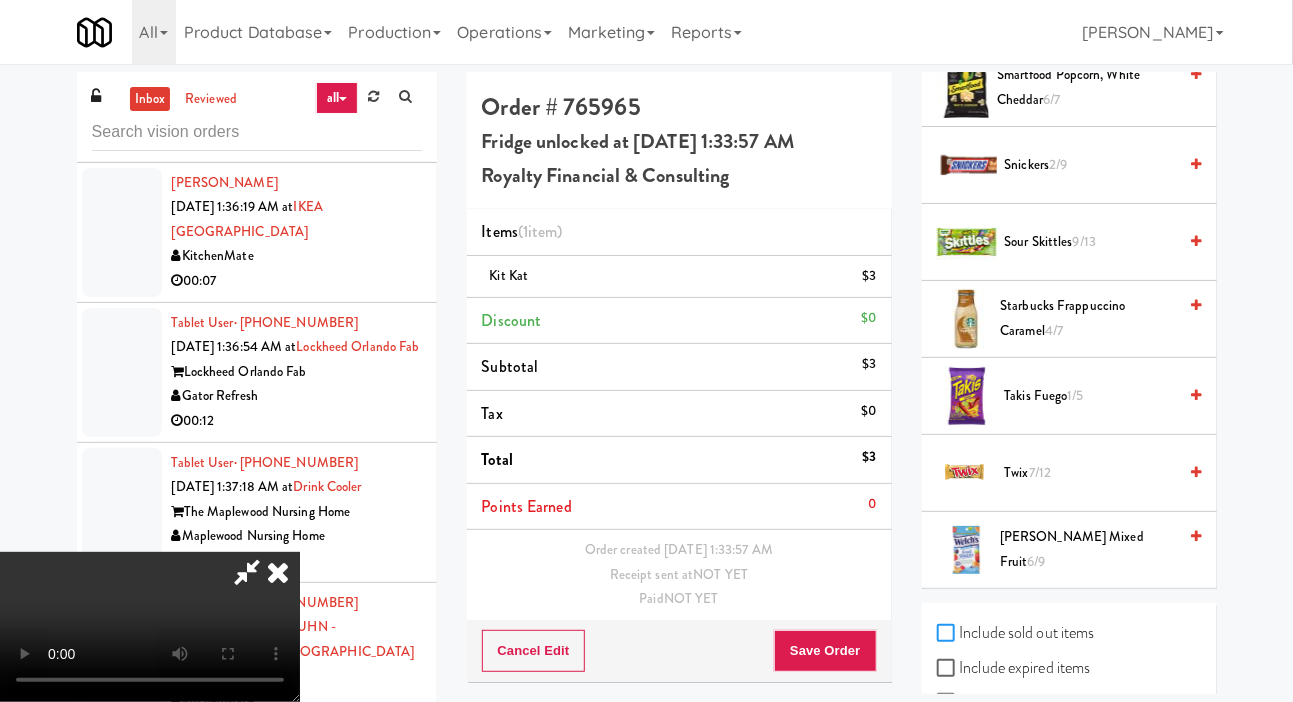 click on "Include sold out items" at bounding box center (948, 634) 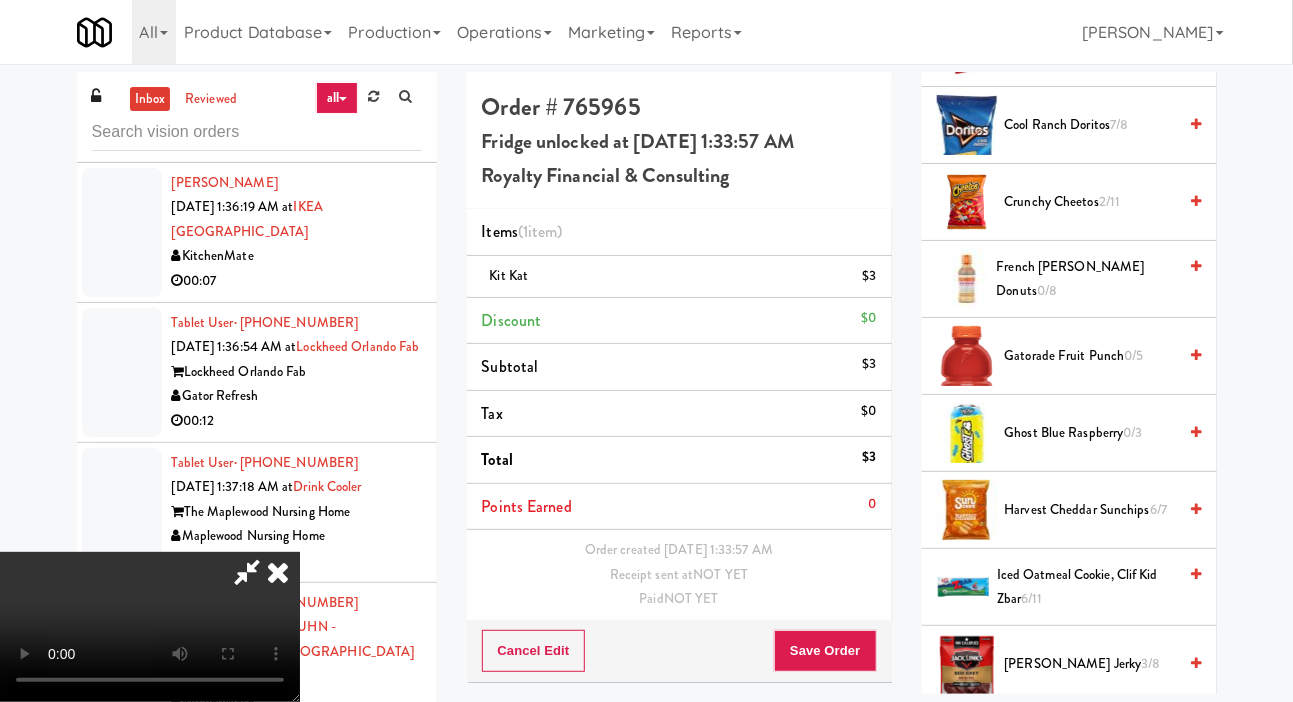 scroll, scrollTop: 721, scrollLeft: 0, axis: vertical 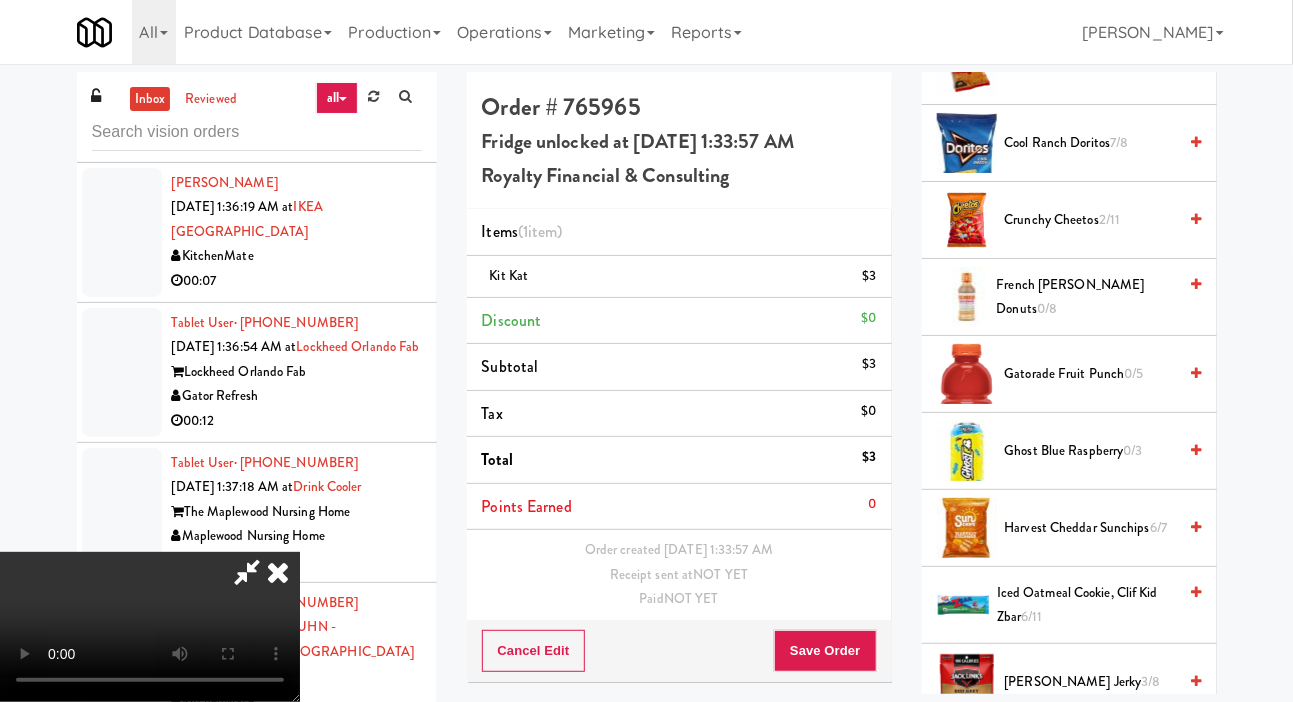 click on "Gatorade Fruit Punch  0/5" at bounding box center (1091, 374) 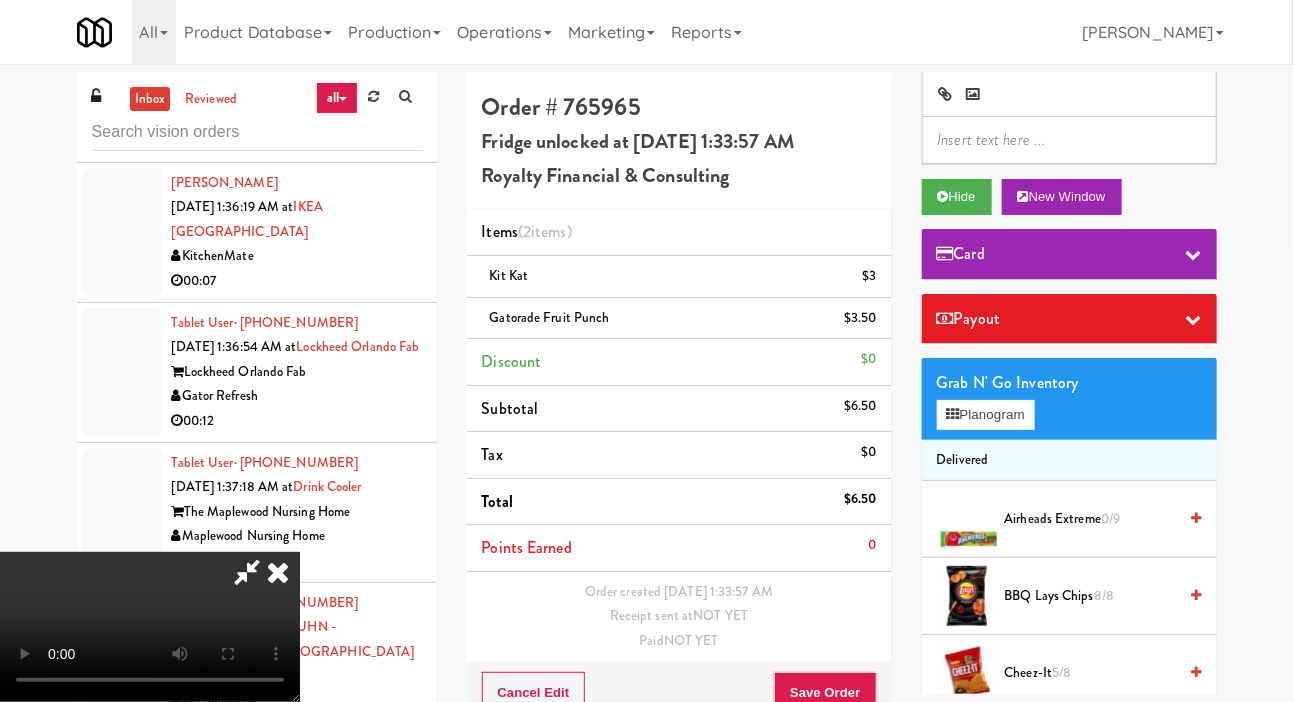 scroll, scrollTop: 0, scrollLeft: 0, axis: both 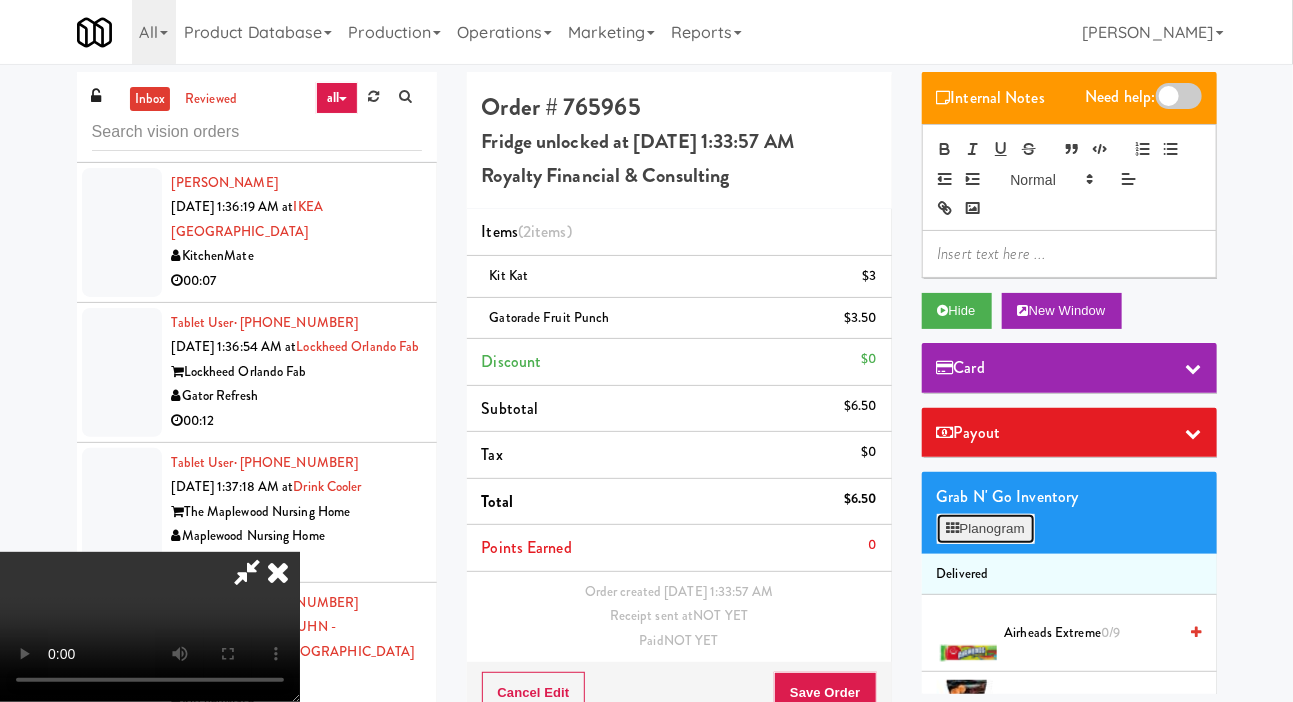 click on "Planogram" at bounding box center (986, 529) 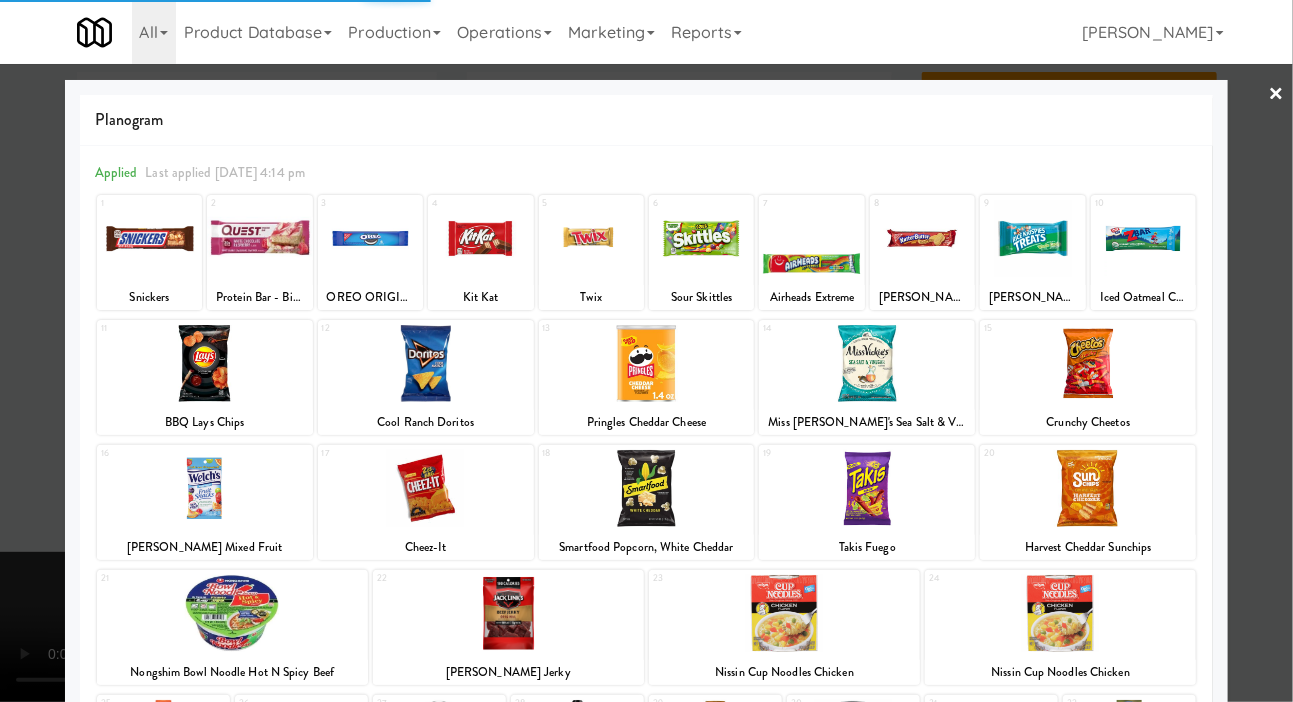 scroll, scrollTop: 172, scrollLeft: 0, axis: vertical 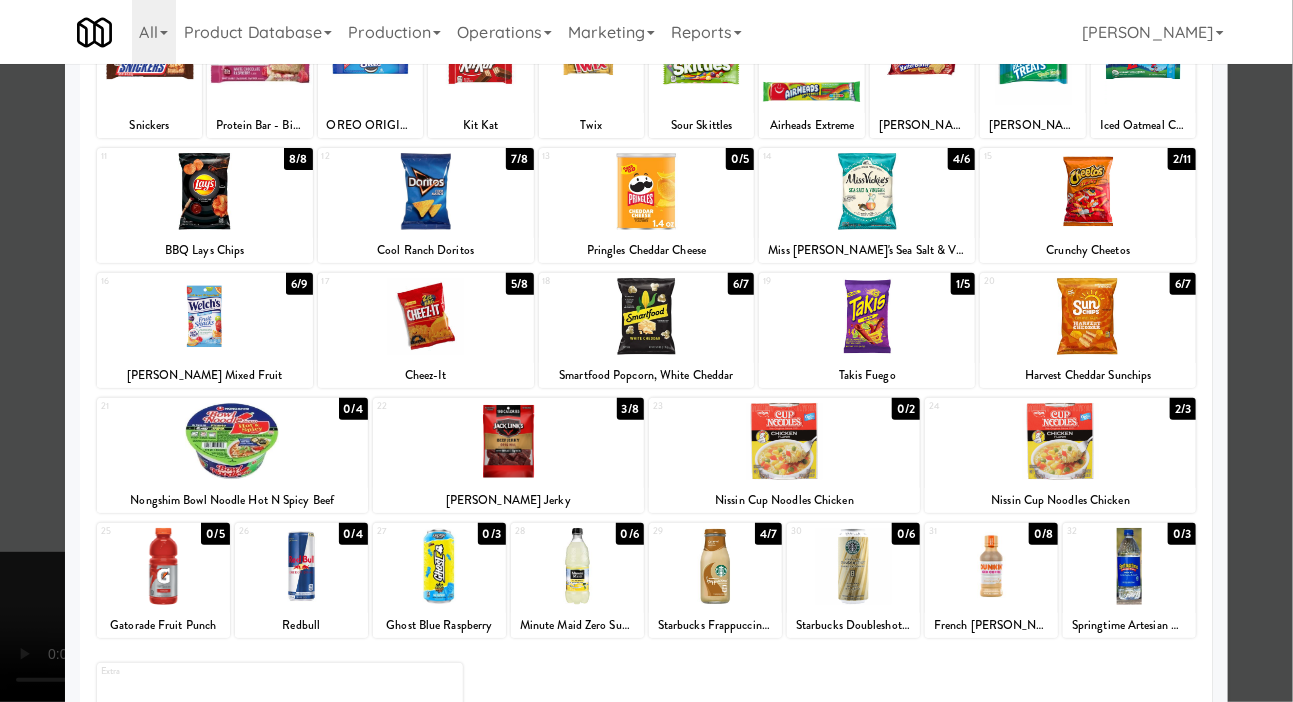 click at bounding box center [853, 566] 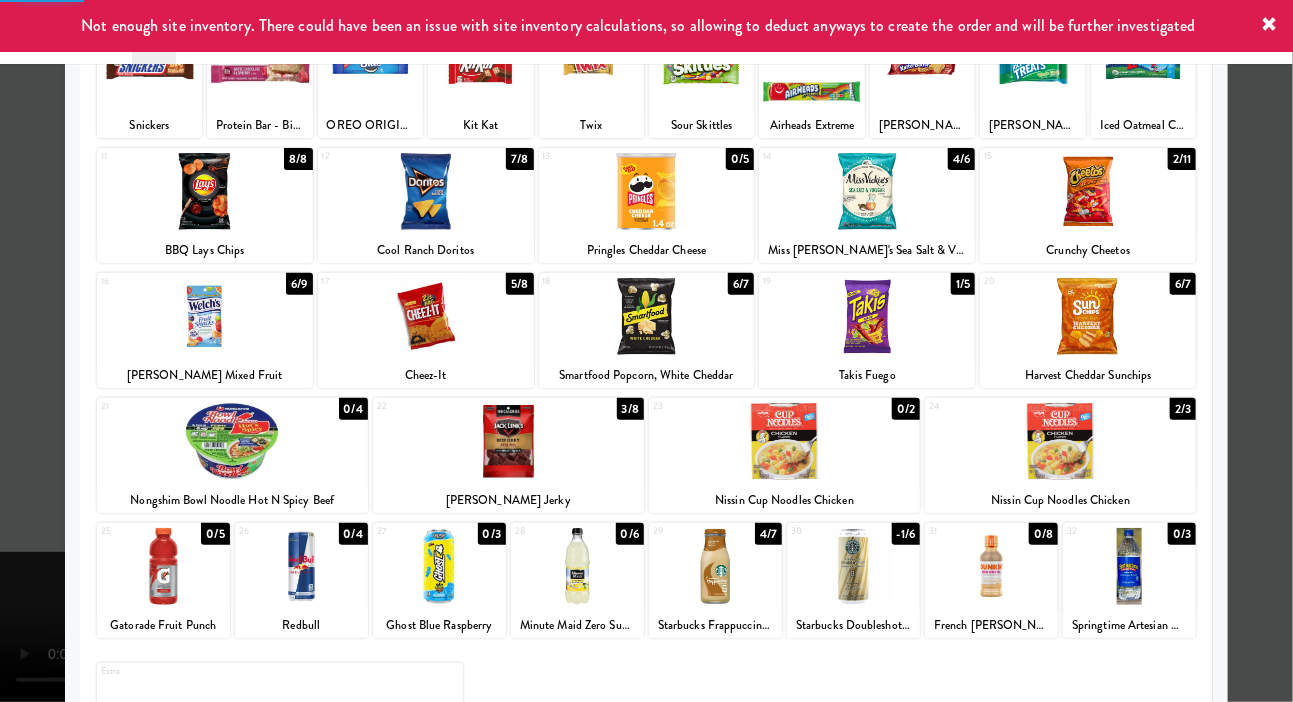 click at bounding box center (646, 351) 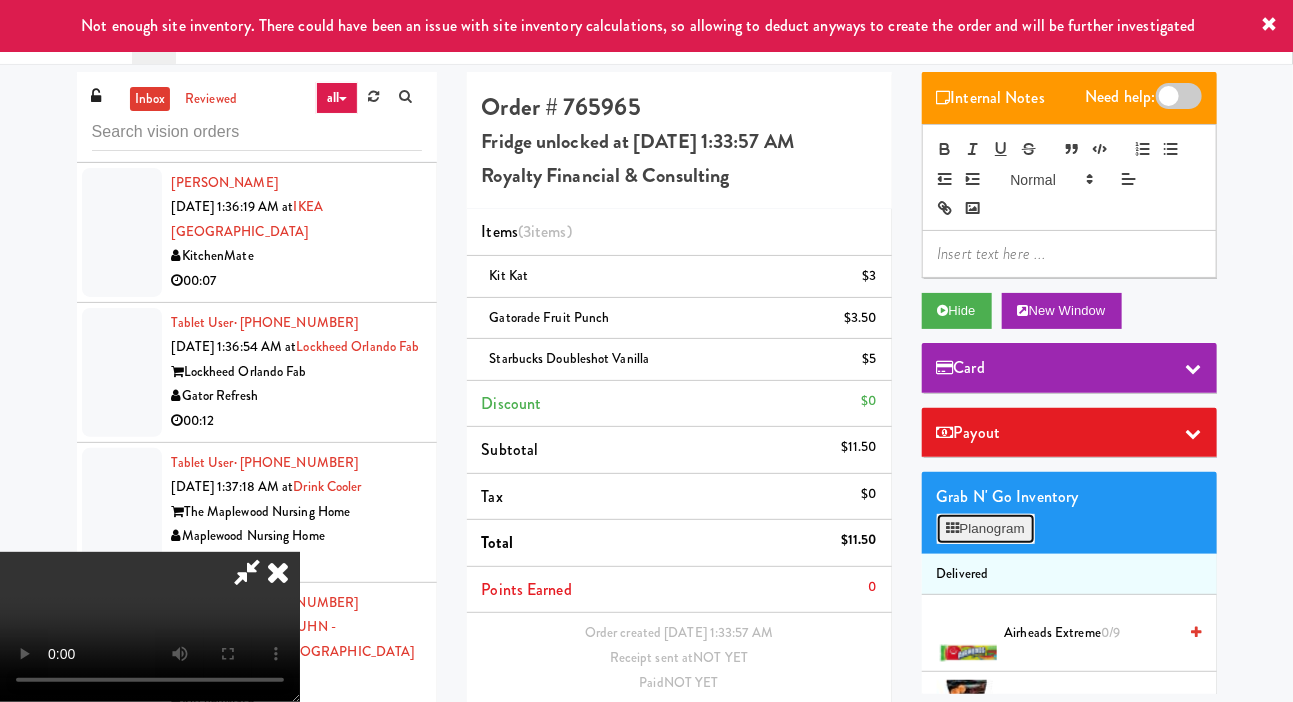 click on "Planogram" at bounding box center (986, 529) 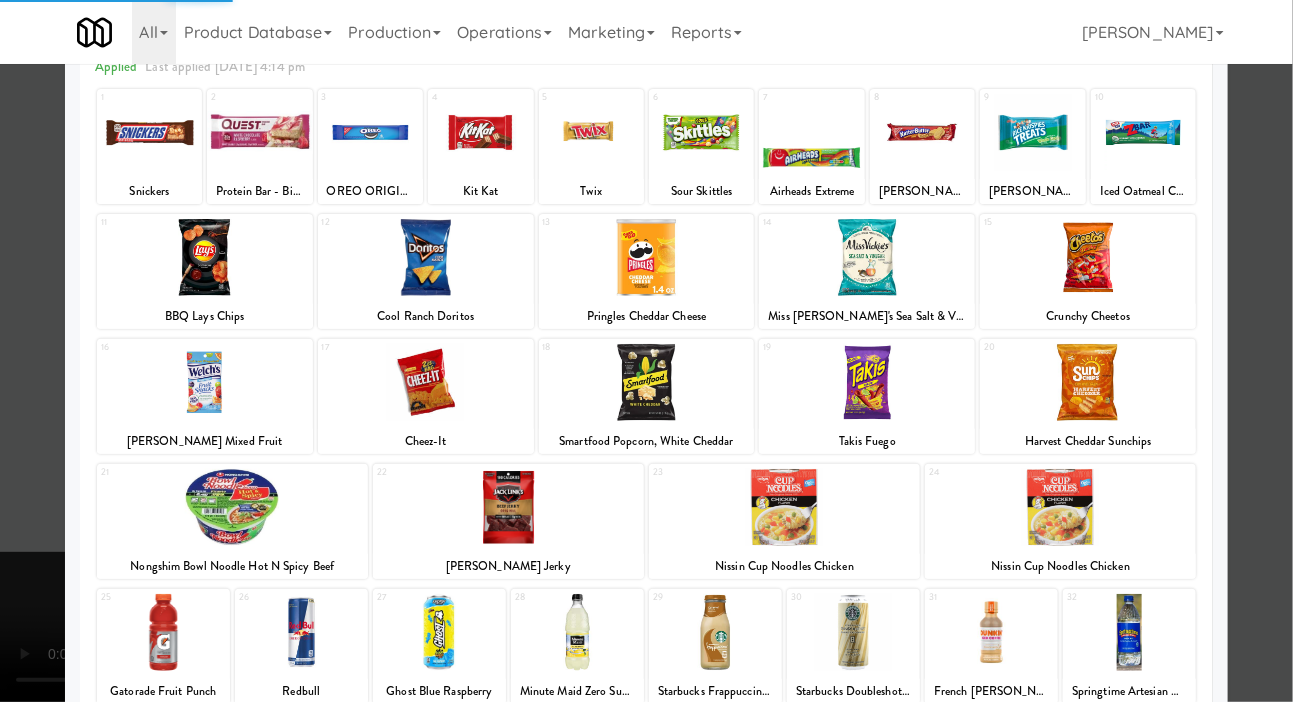 scroll, scrollTop: 172, scrollLeft: 0, axis: vertical 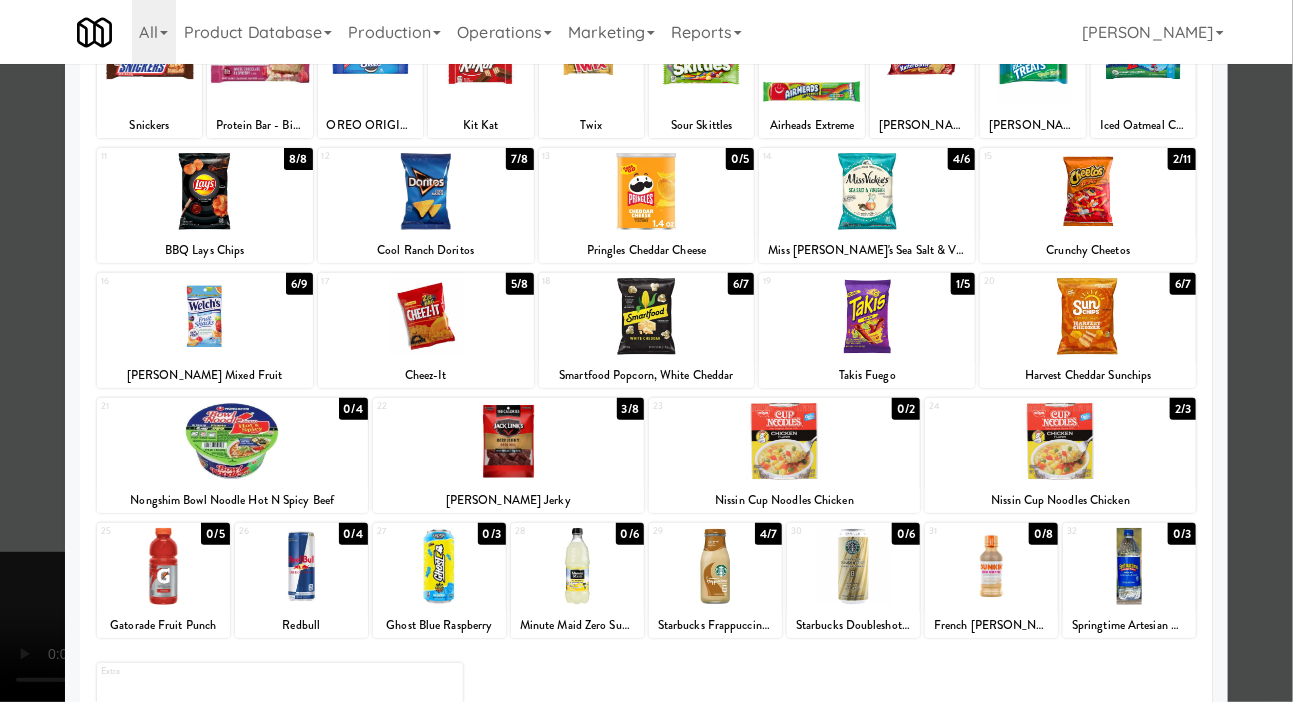 click at bounding box center (577, 566) 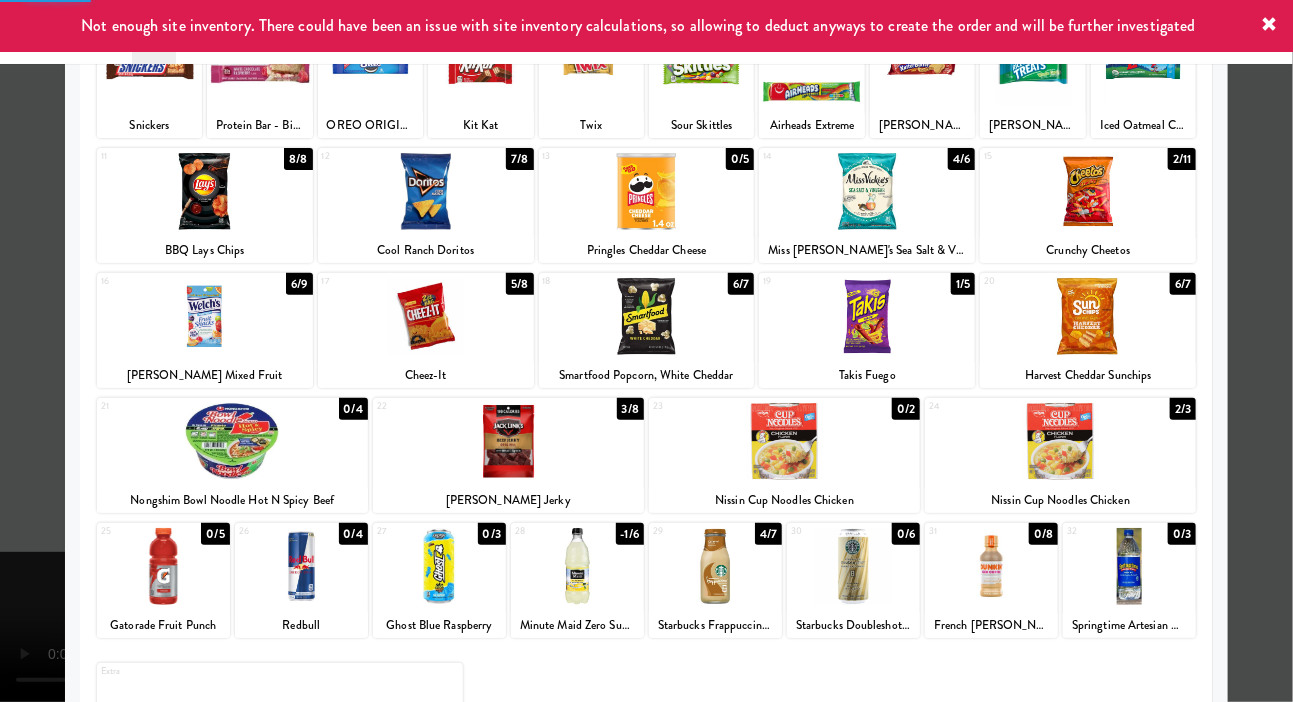 click at bounding box center (646, 351) 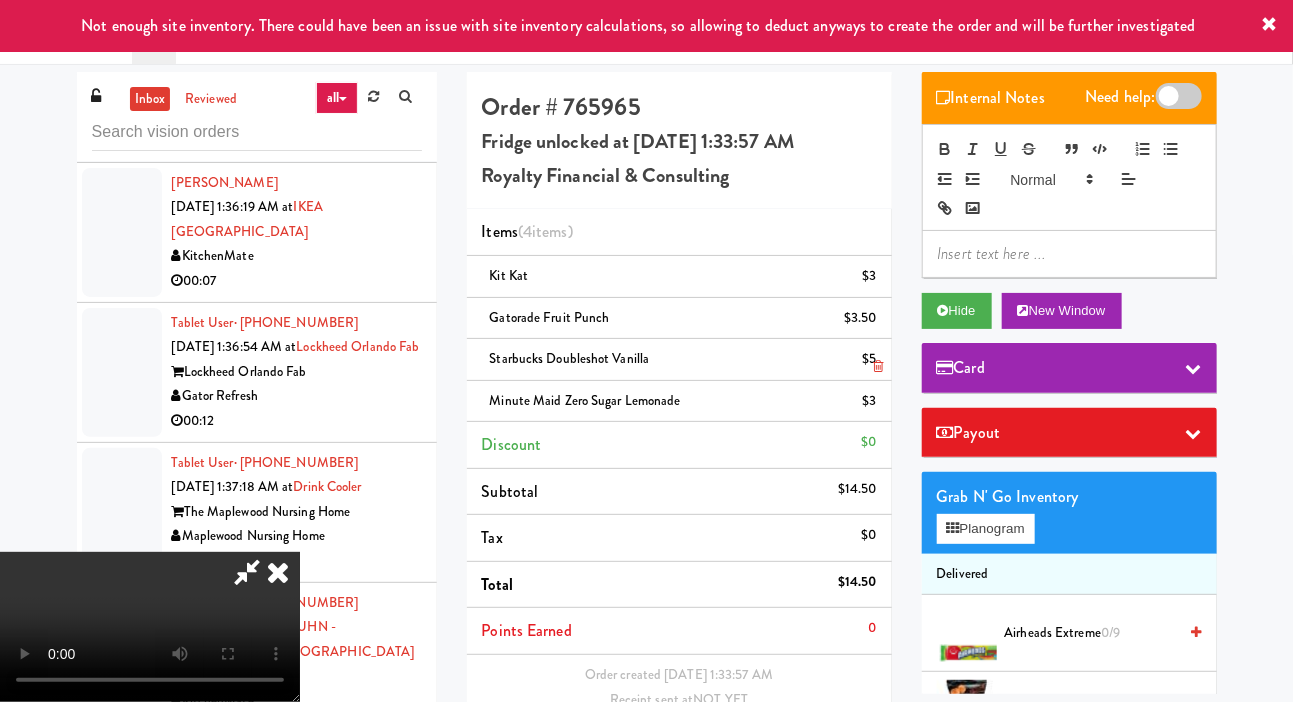 click on "$5" at bounding box center (869, 359) 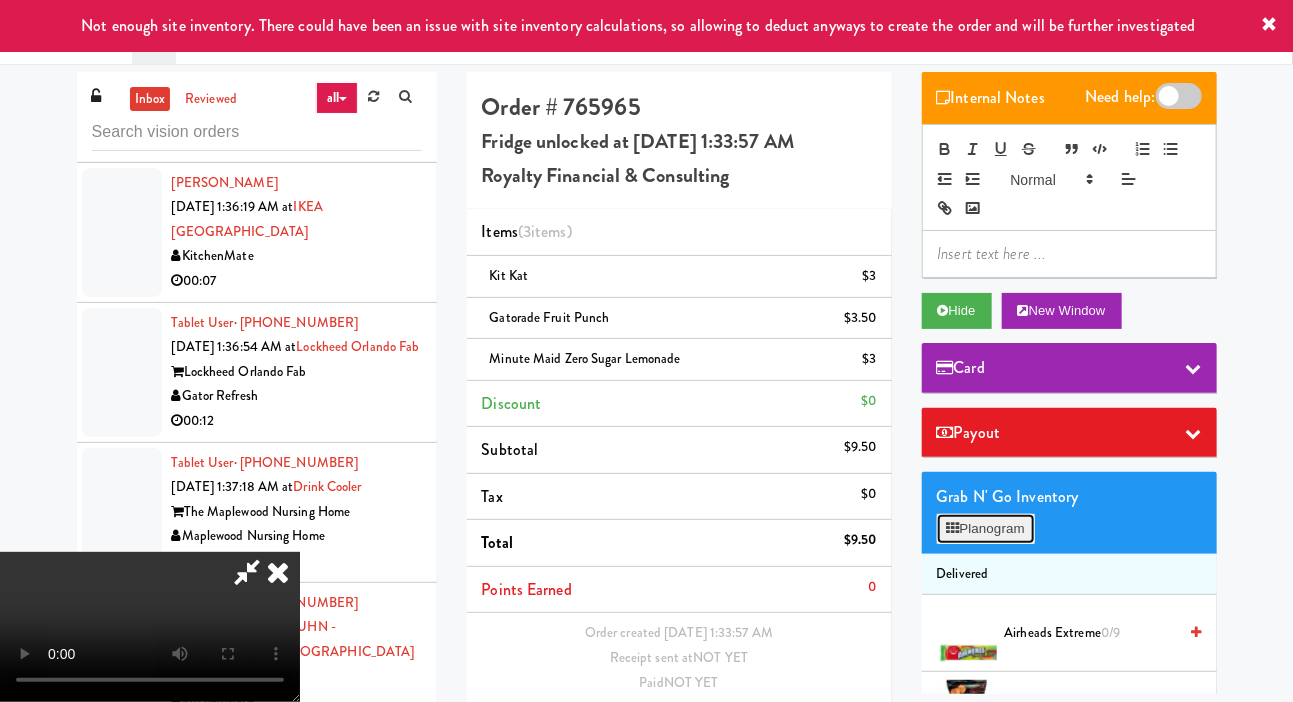 click on "Planogram" at bounding box center (986, 529) 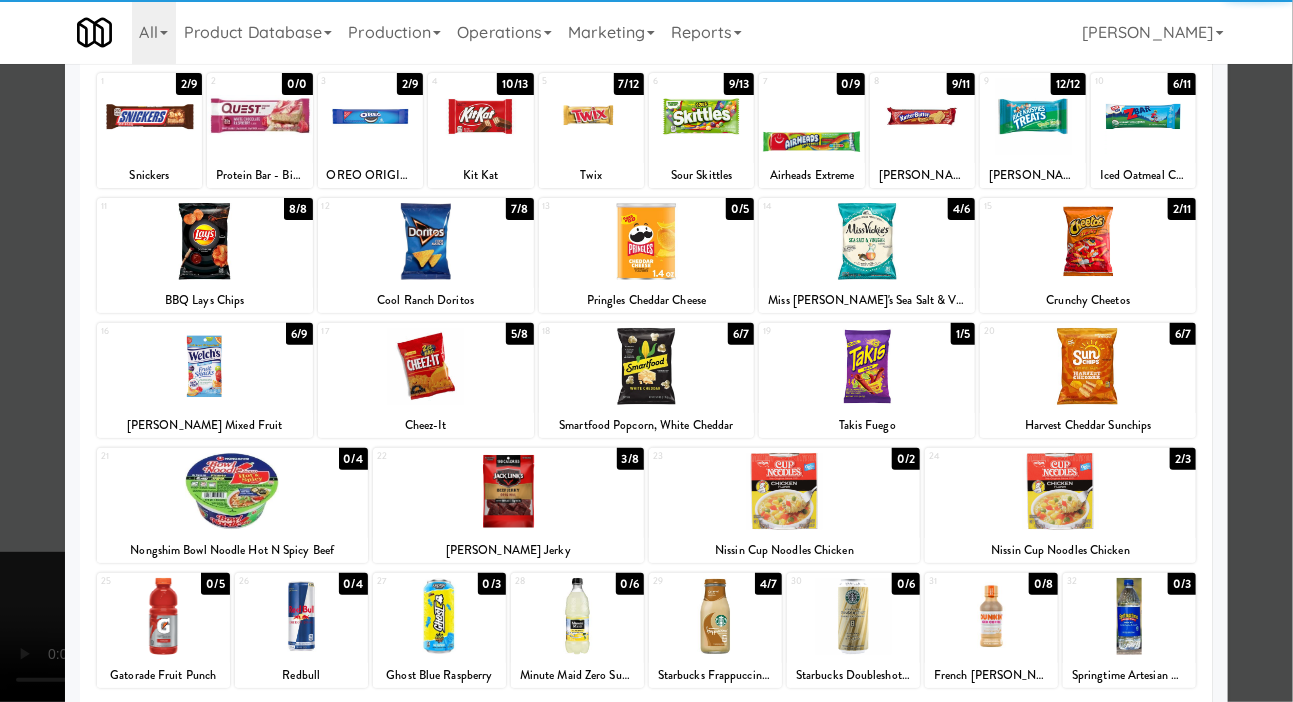 scroll, scrollTop: 172, scrollLeft: 0, axis: vertical 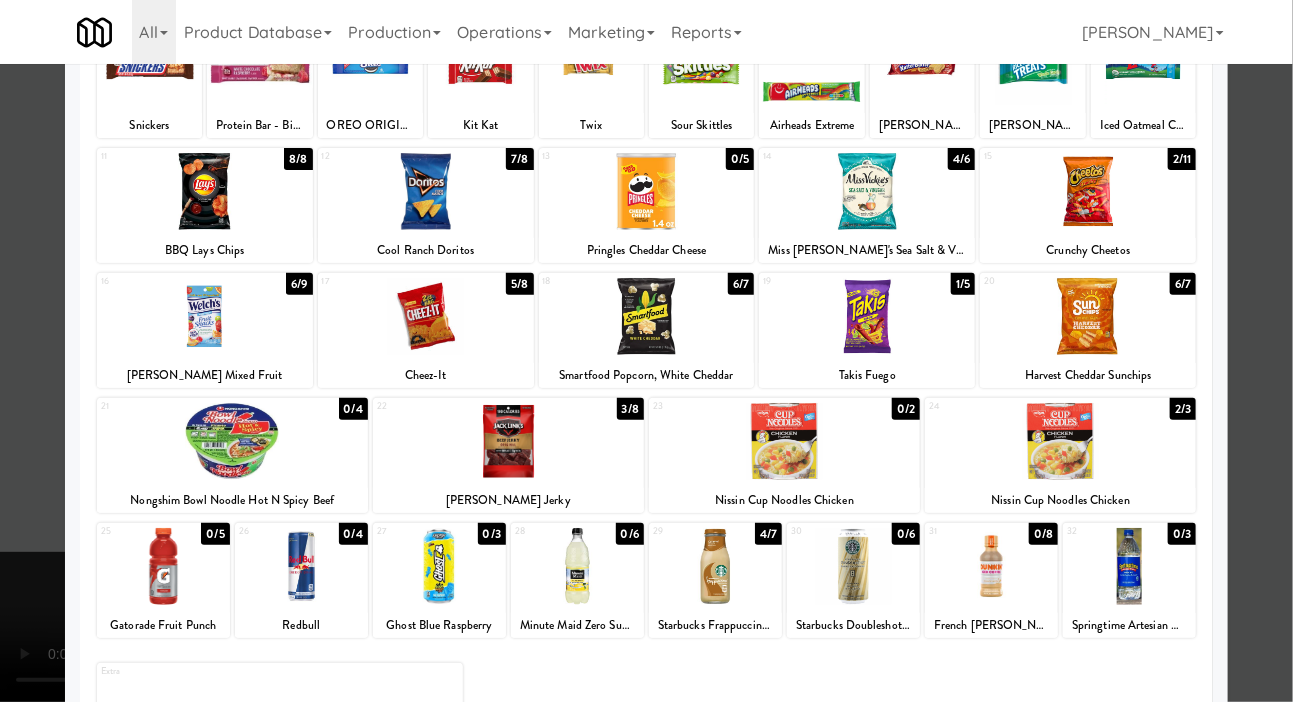 click at bounding box center (646, 351) 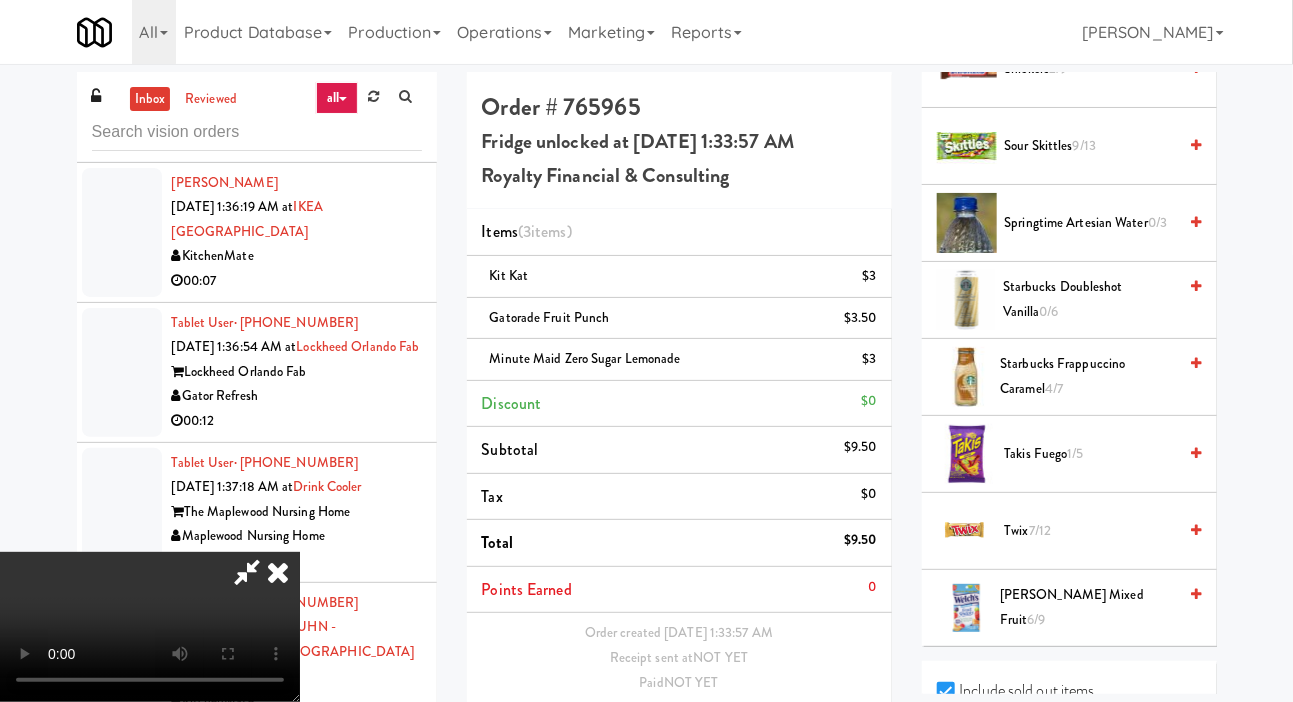 scroll, scrollTop: 2482, scrollLeft: 0, axis: vertical 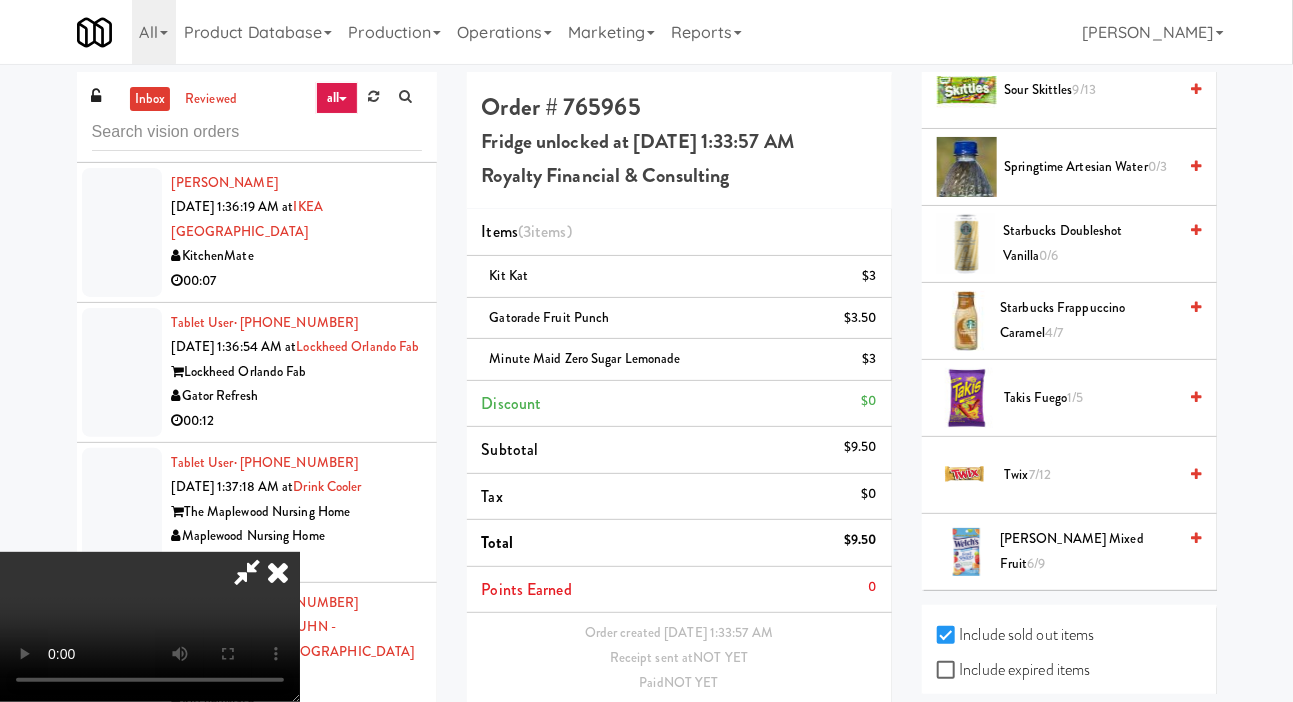 click on "Include previous static inventory" at bounding box center [1048, 773] 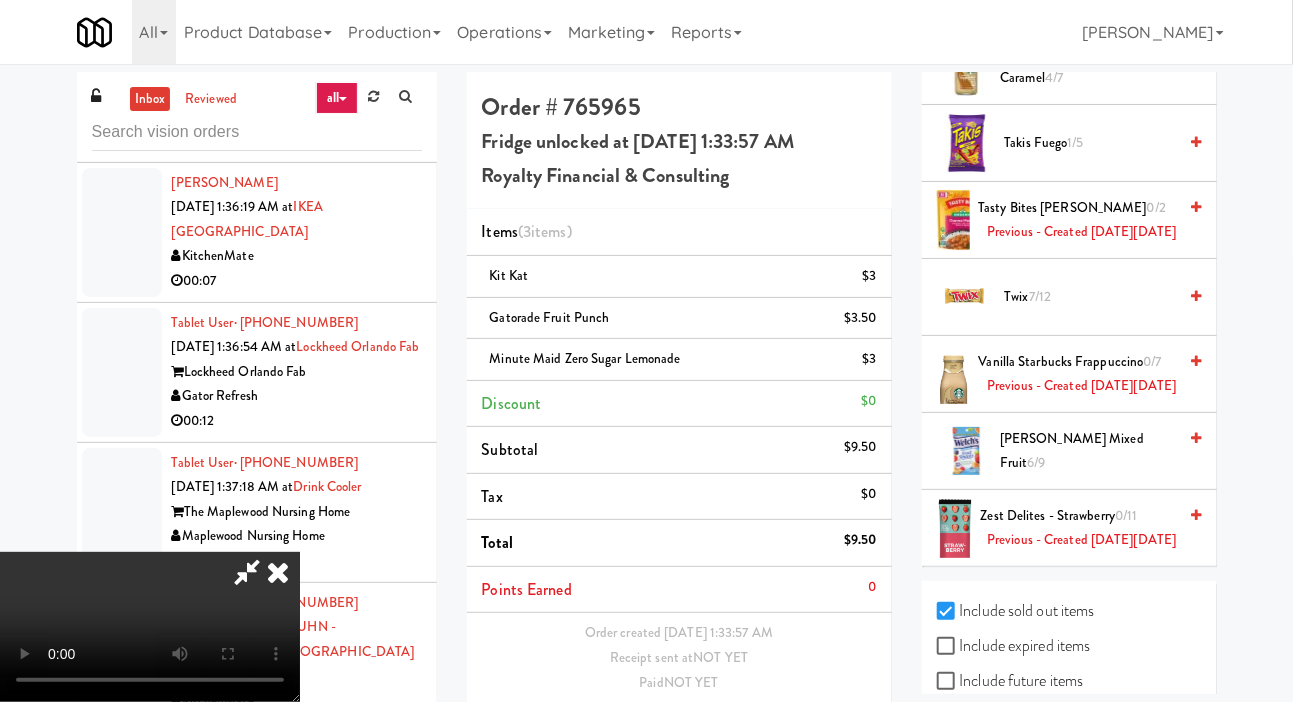 scroll, scrollTop: 4664, scrollLeft: 0, axis: vertical 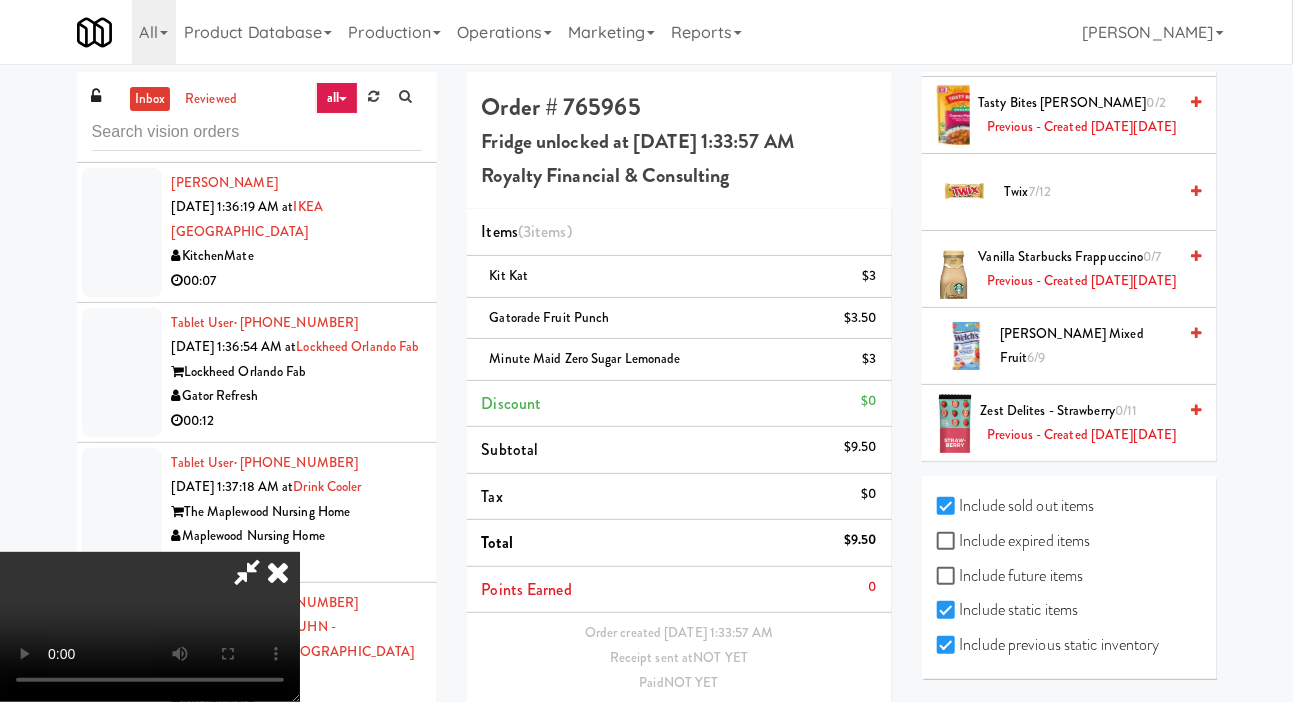 click at bounding box center (247, 572) 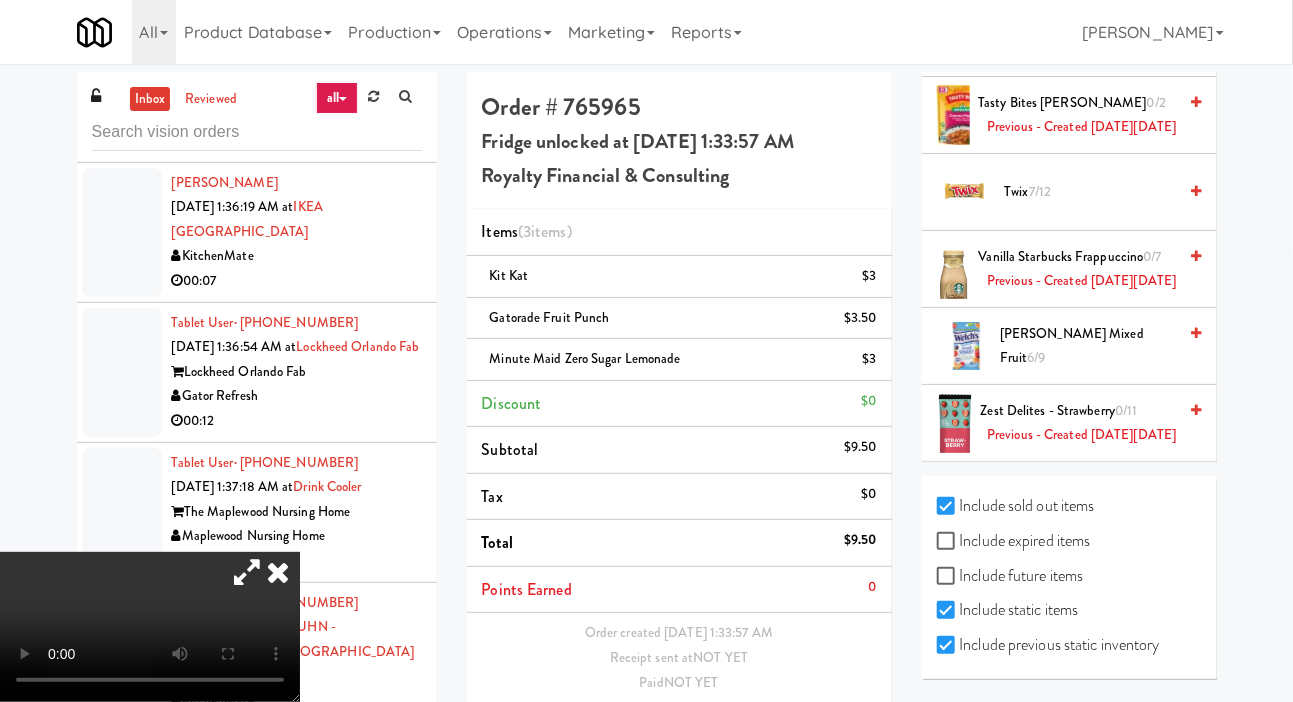 click at bounding box center [247, 572] 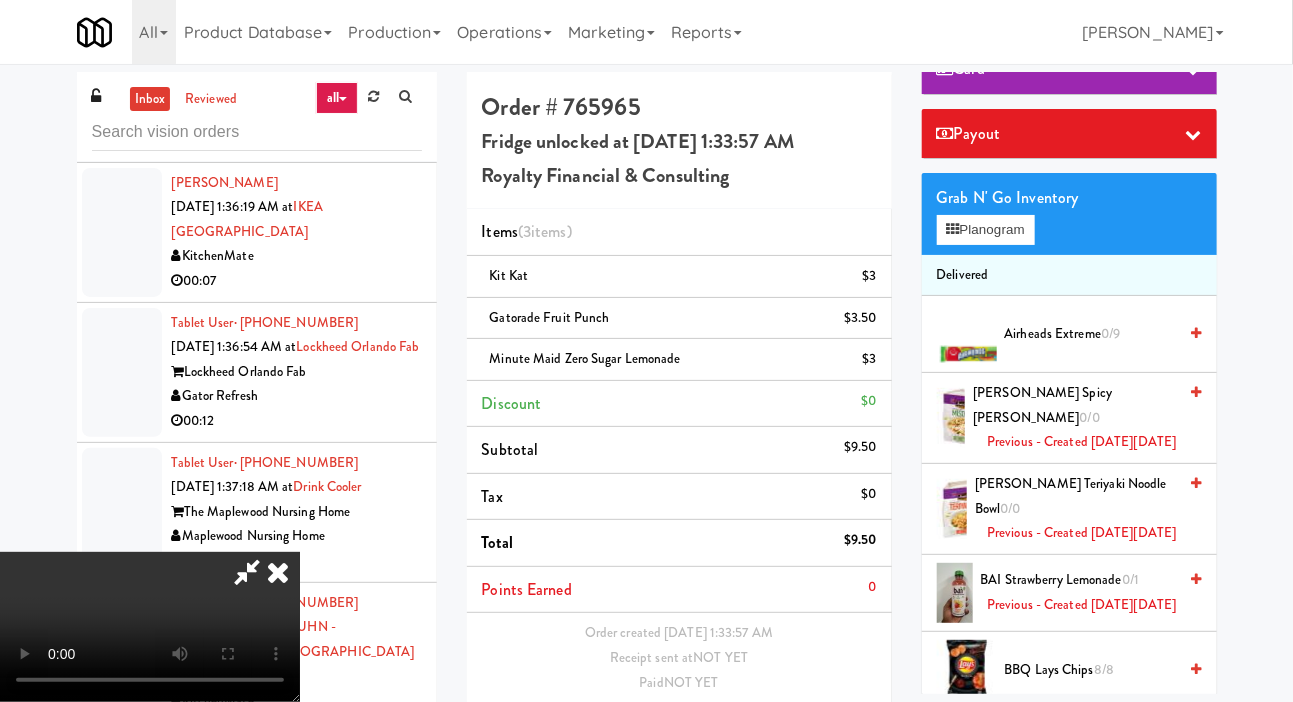 scroll, scrollTop: 0, scrollLeft: 0, axis: both 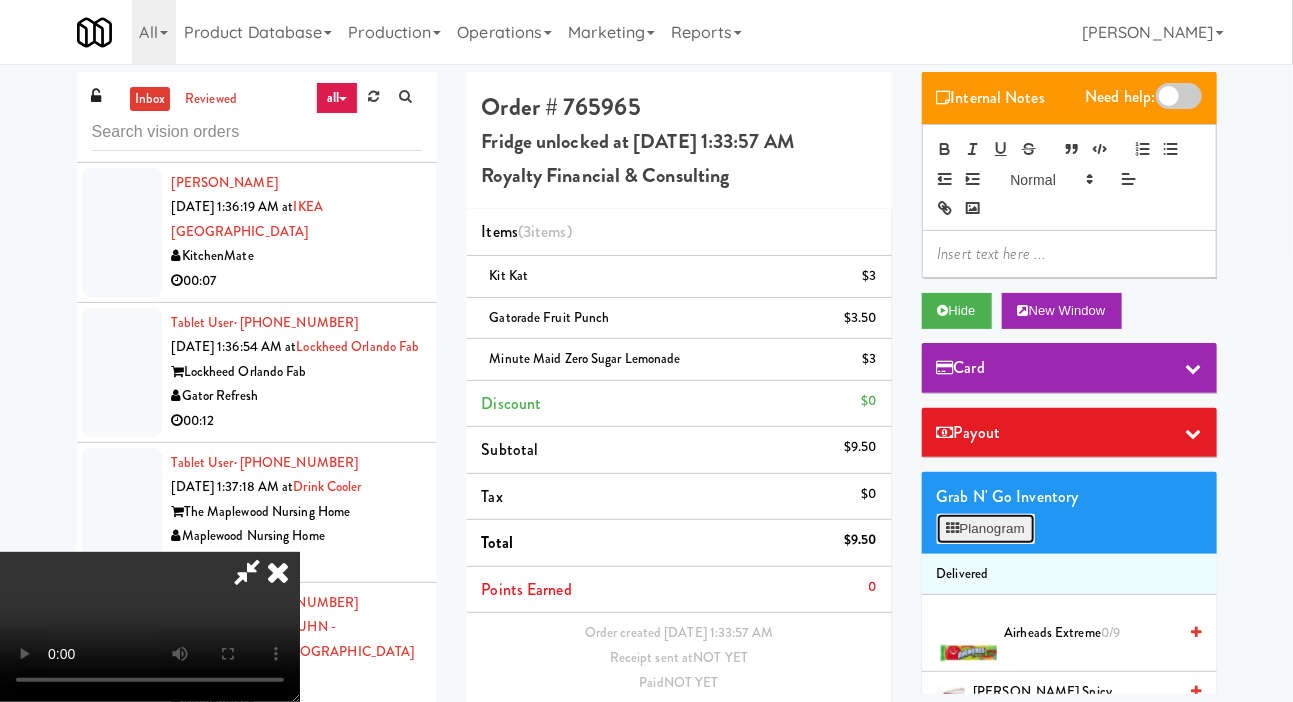 click on "Planogram" at bounding box center [986, 529] 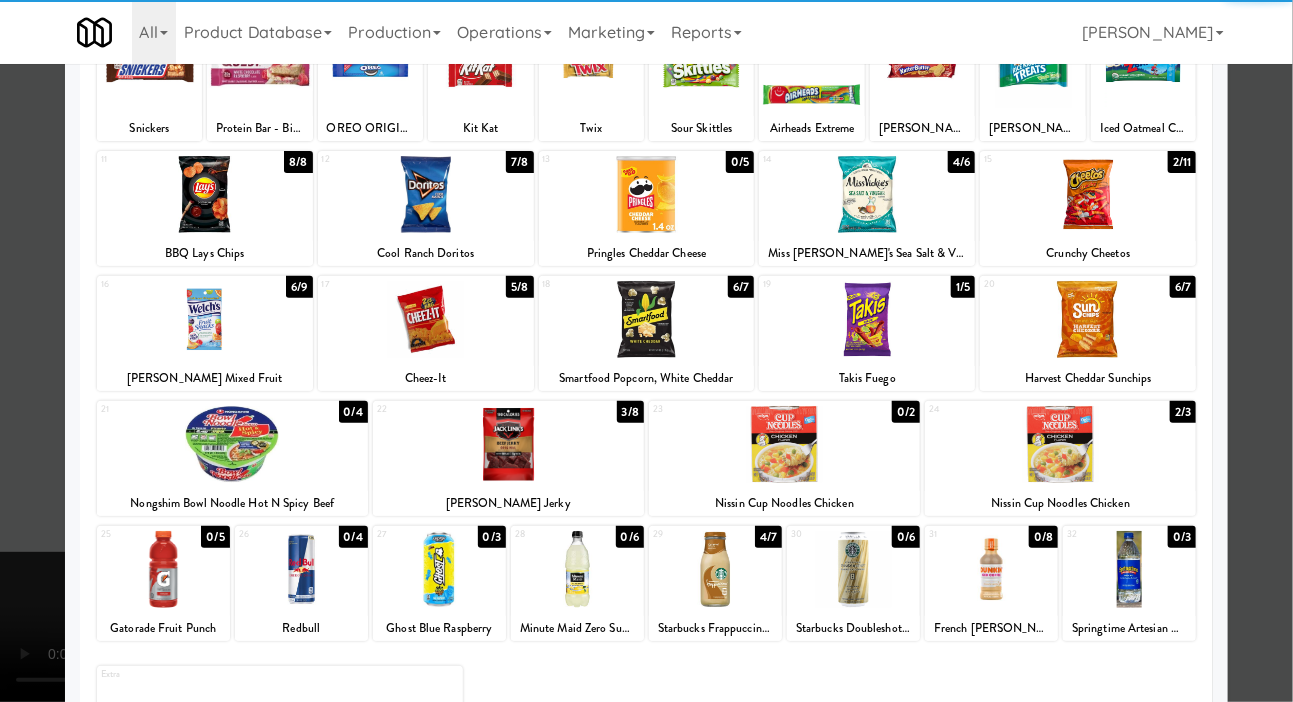 scroll, scrollTop: 172, scrollLeft: 0, axis: vertical 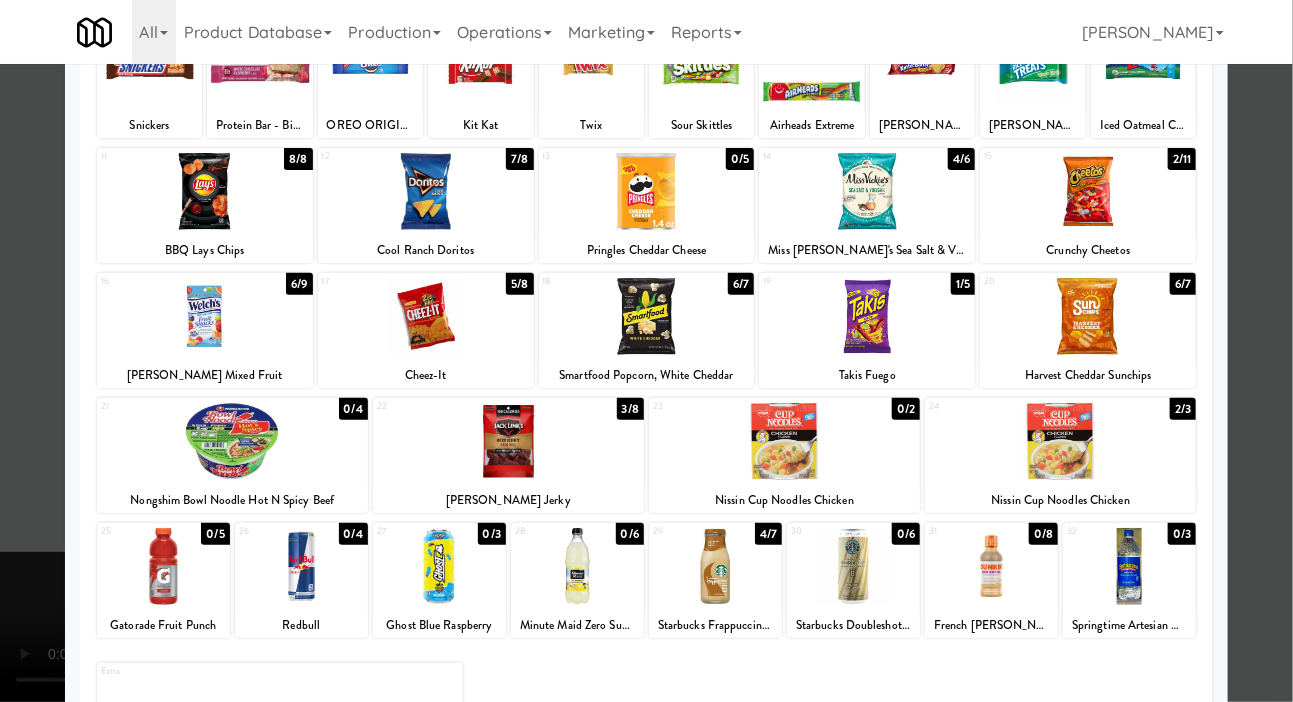 click at bounding box center [646, 351] 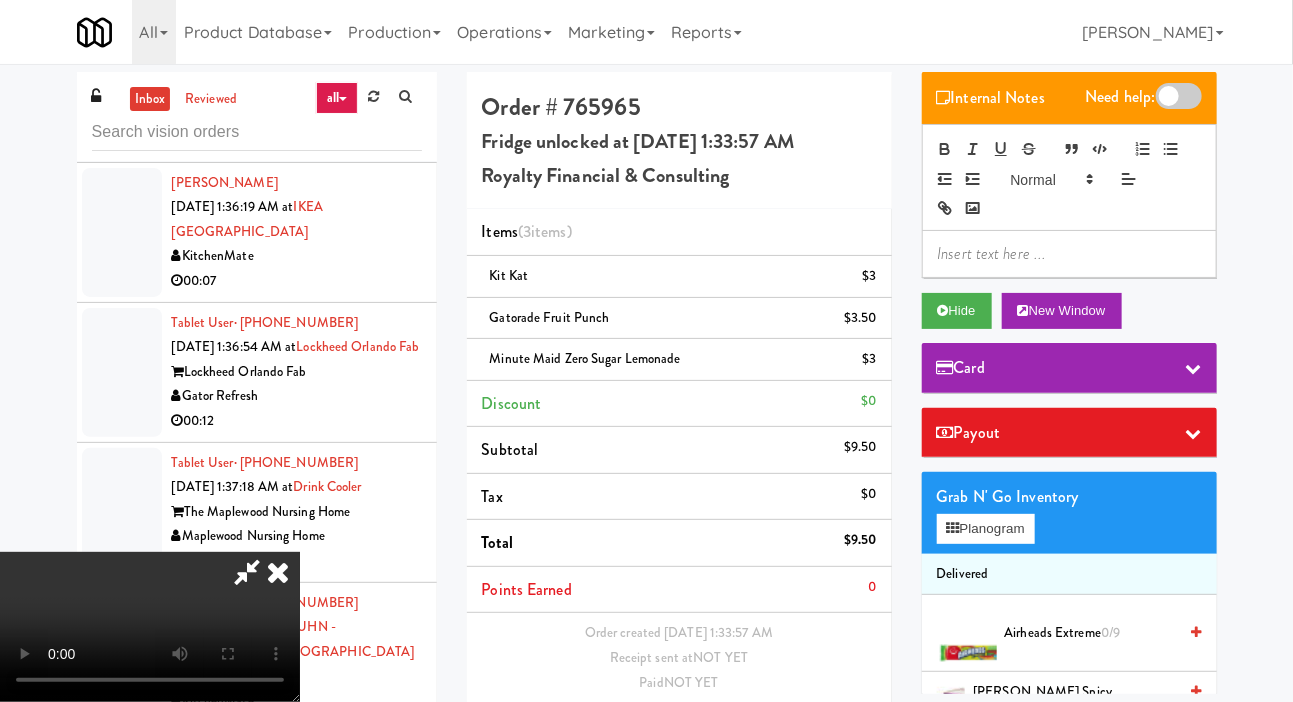 click on "Save Order" at bounding box center [825, 734] 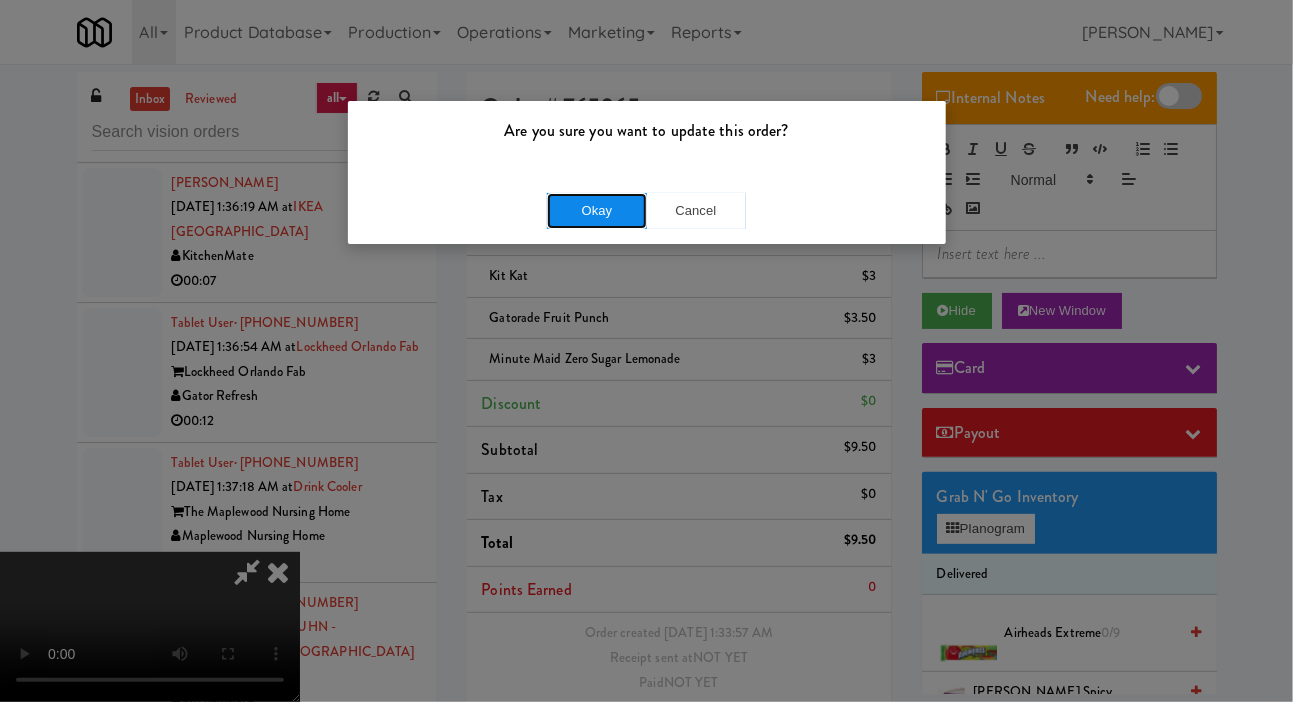 click on "Okay" at bounding box center [597, 211] 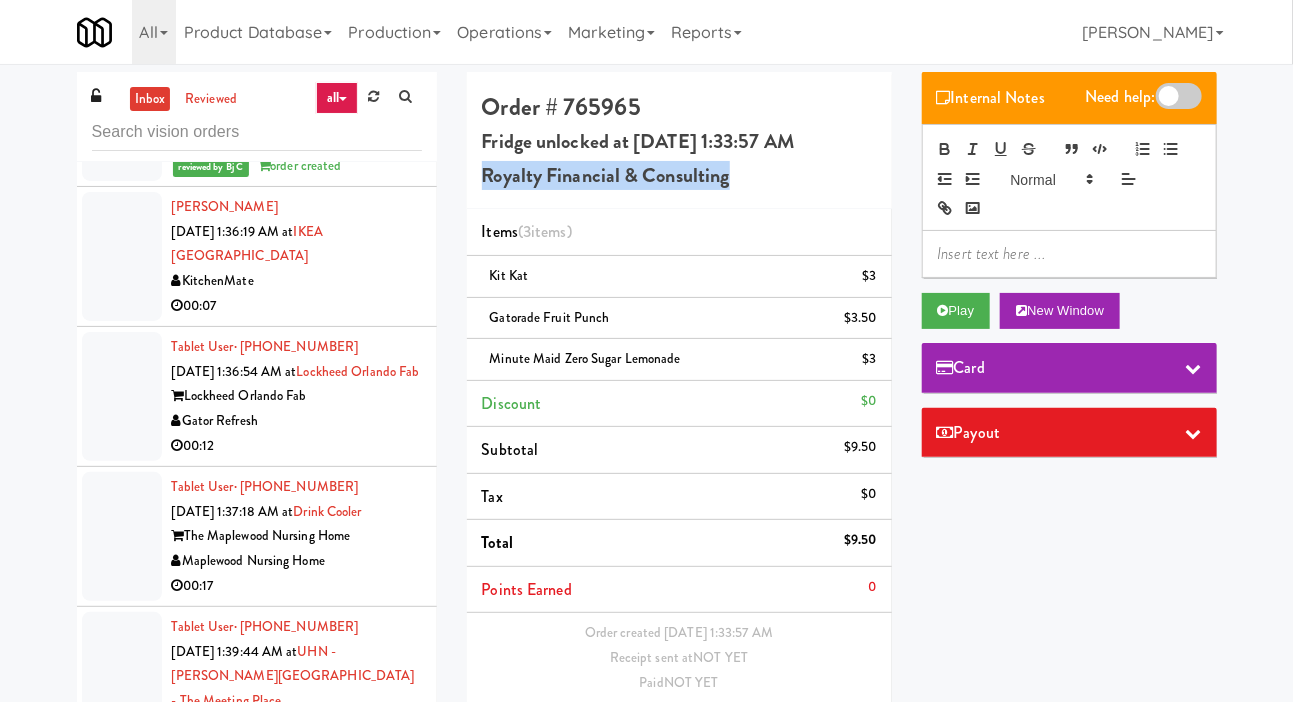 copy on "Royalty Financial & Consulting" 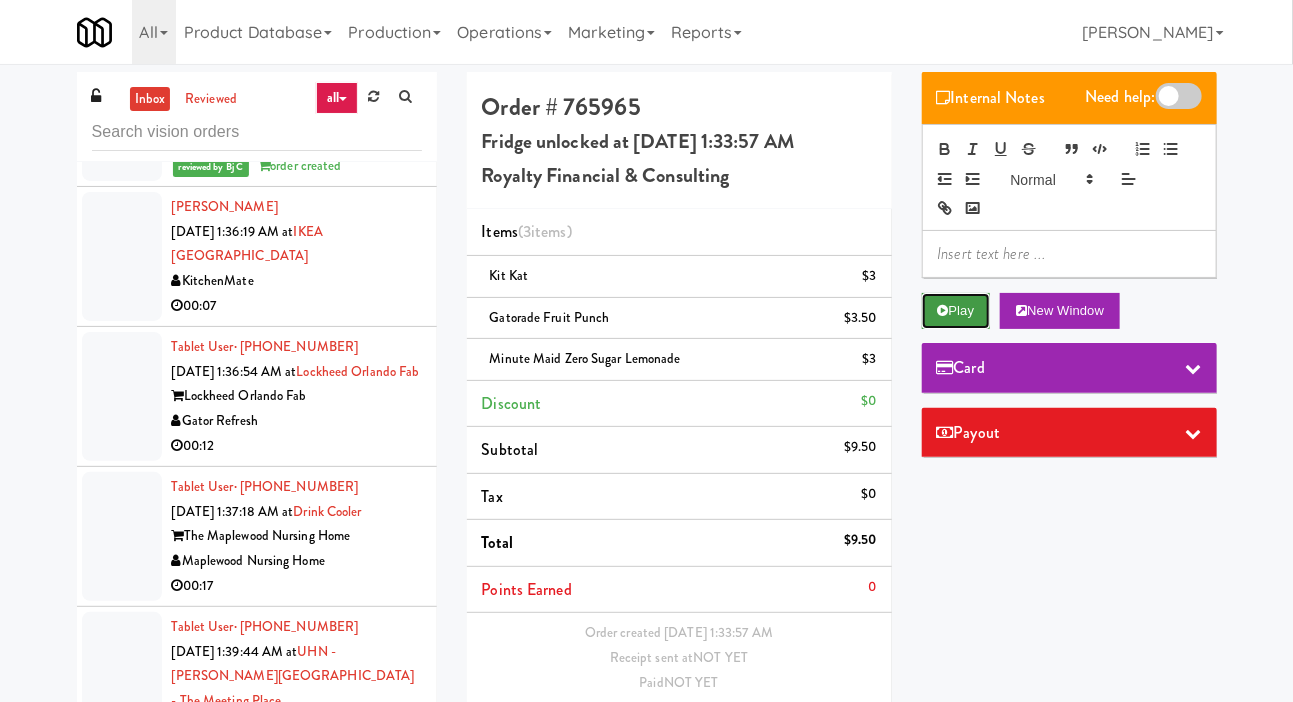 click at bounding box center (943, 310) 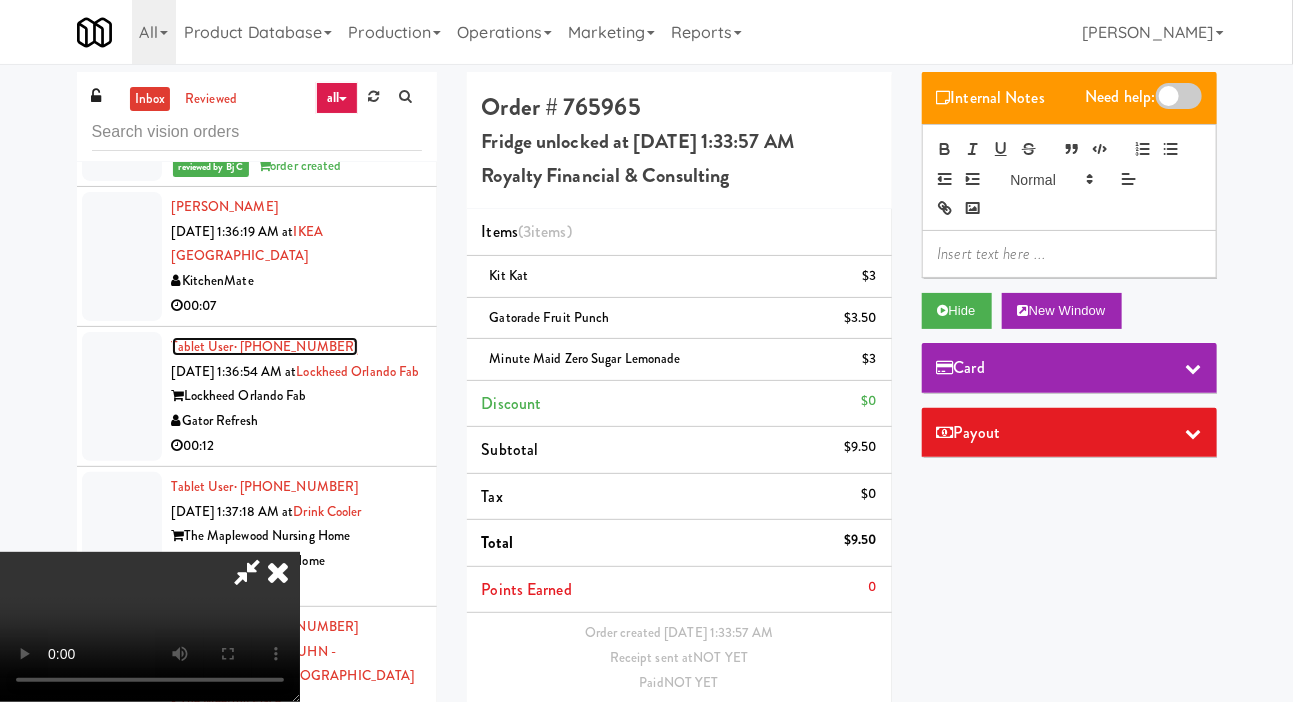 click on "· (321) 315-7320" at bounding box center (296, 346) 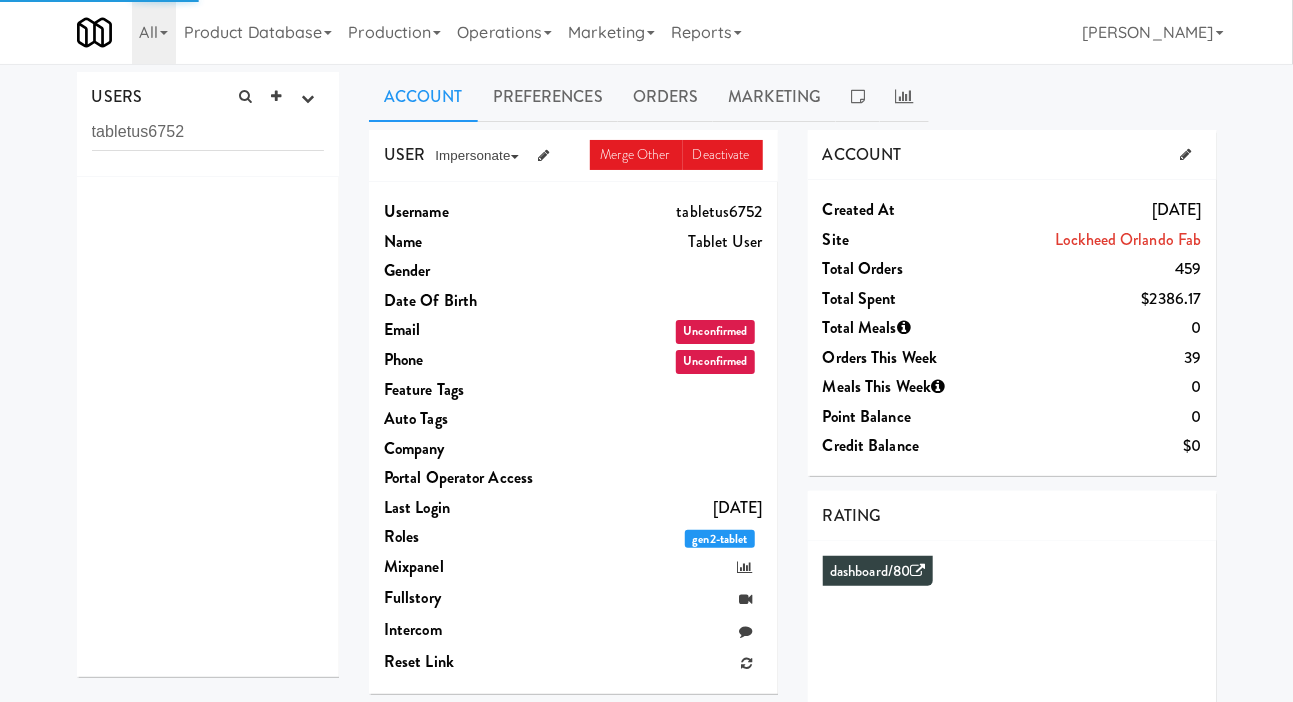 click on "Apr 10, 2025" at bounding box center (1087, 210) 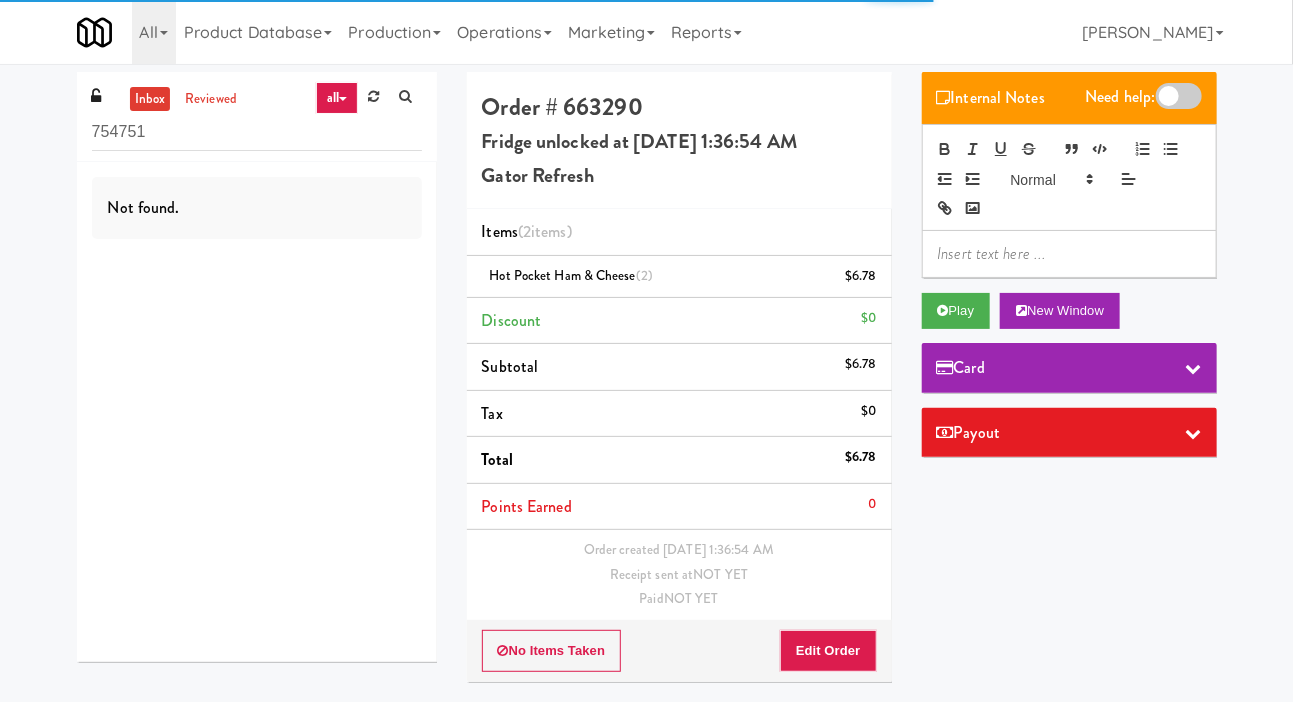 click on "inbox reviewed all    all     gen 1.5     gen 2/3     gen 4     help requested     failed   754751   Not found. Order # 663290 Fridge unlocked at Friday, July 11th 2025 1:36:54 AM Gator Refresh Items  (2  items ) Hot Pocket Ham & Cheese  (2) $6.78 Discount  $0 Subtotal $6.78 Tax $0 Total $6.78 Points Earned  0 Order created Jul 11, 2025 1:36:54 AM Receipt sent at  NOT YET Paid  NOT YET  No Items Taken Edit Order  Internal Notes Need help:                                                                                                                                                                 Play  New Window  Card   Payout ×" at bounding box center [646, 384] 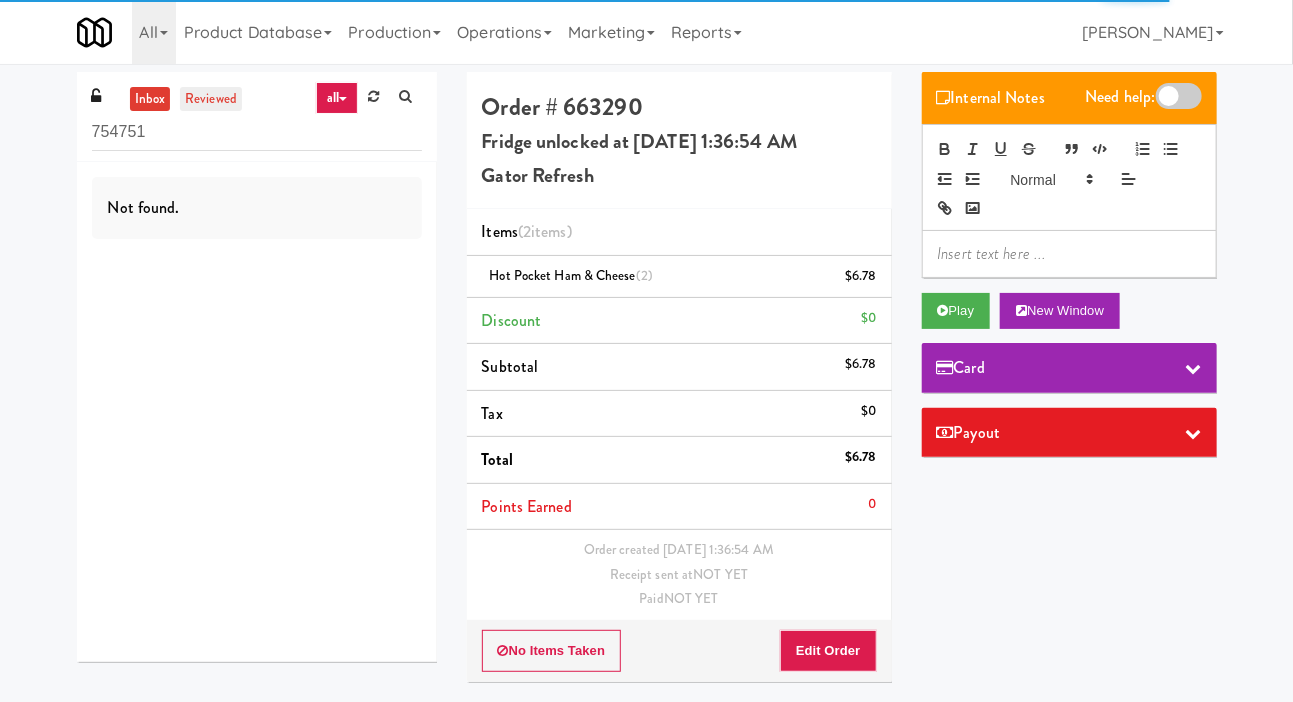 click on "reviewed" at bounding box center (211, 99) 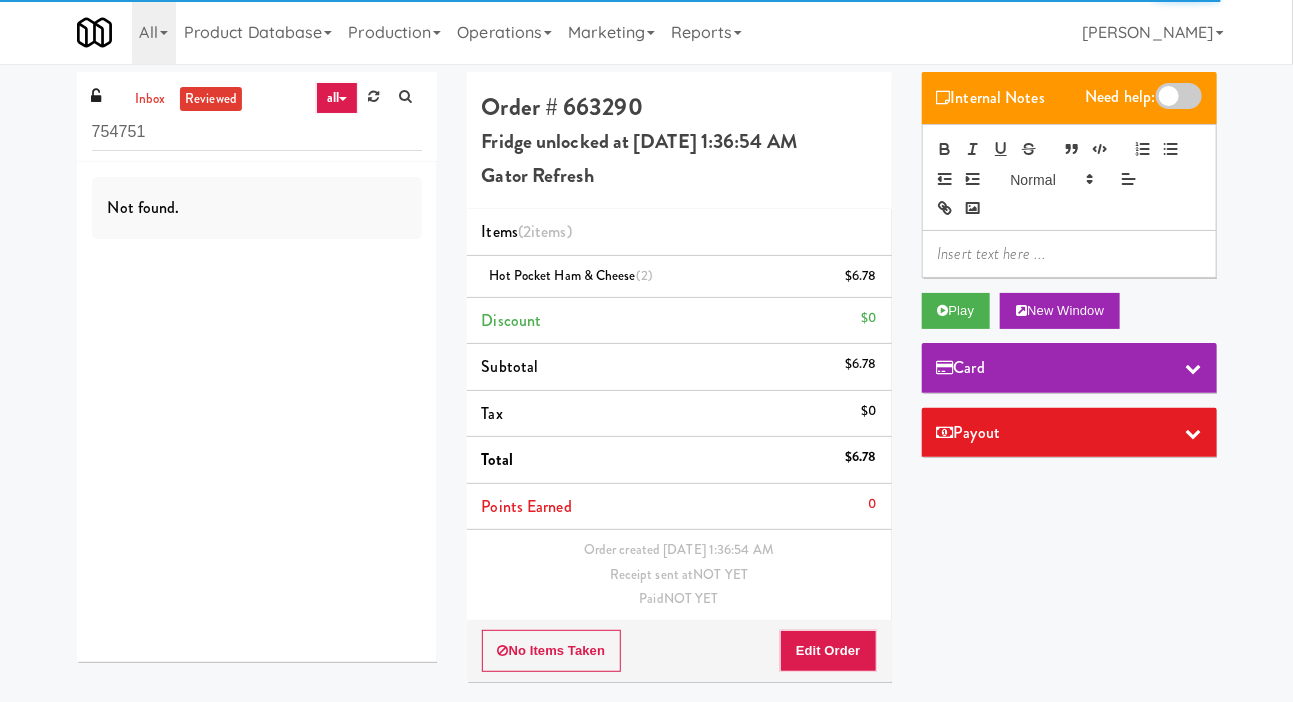 click on "reviewed" at bounding box center [211, 99] 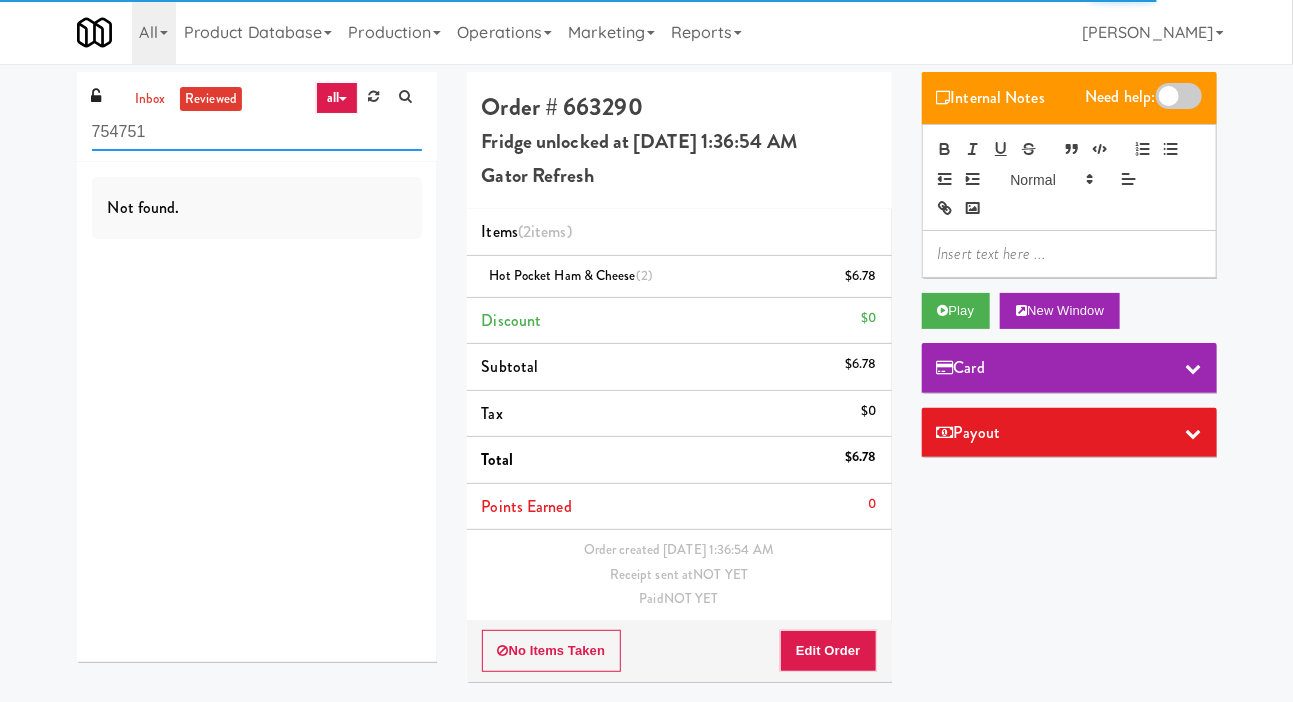 click on "754751" at bounding box center [257, 132] 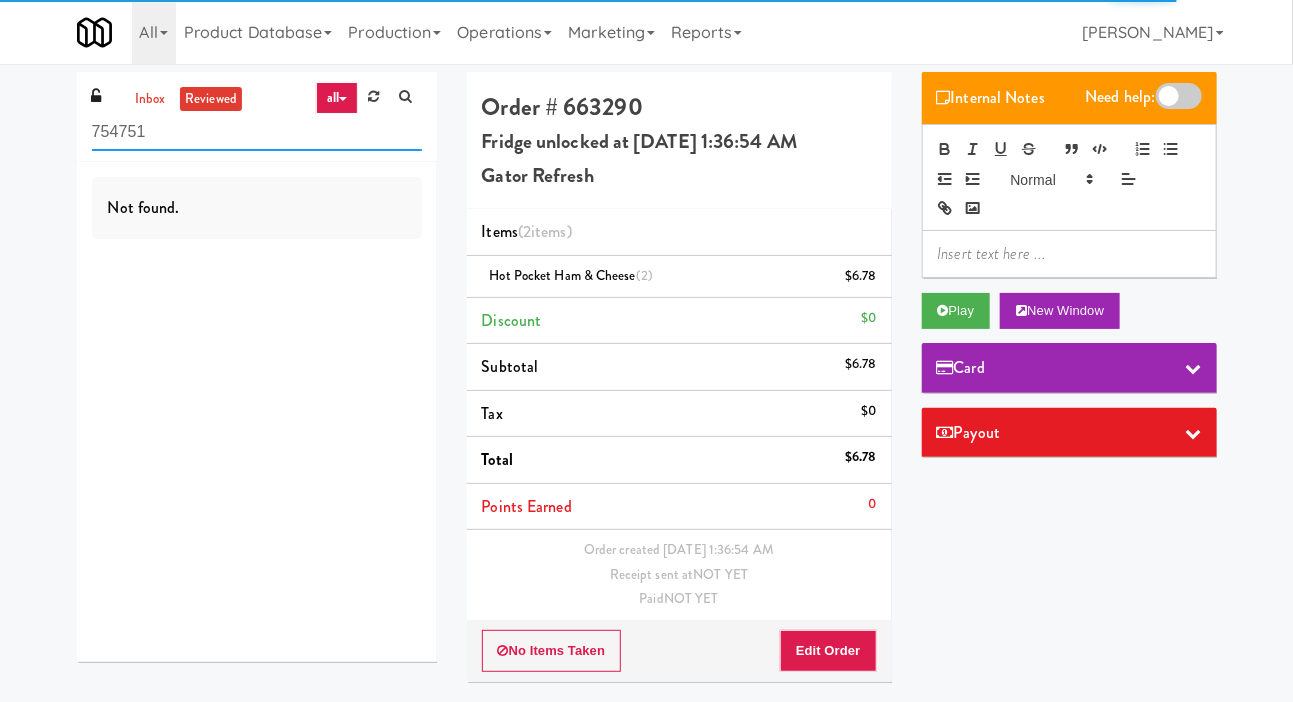 click on "754751" at bounding box center (257, 132) 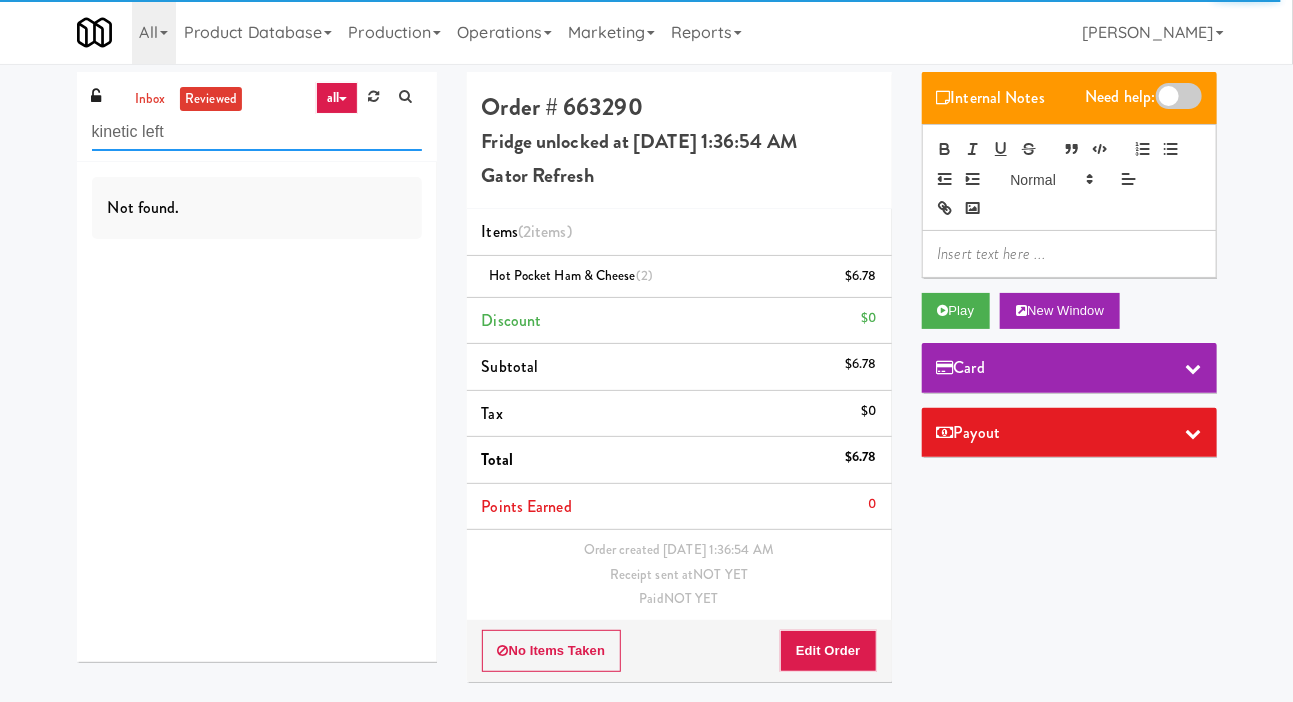 type on "kinetic left" 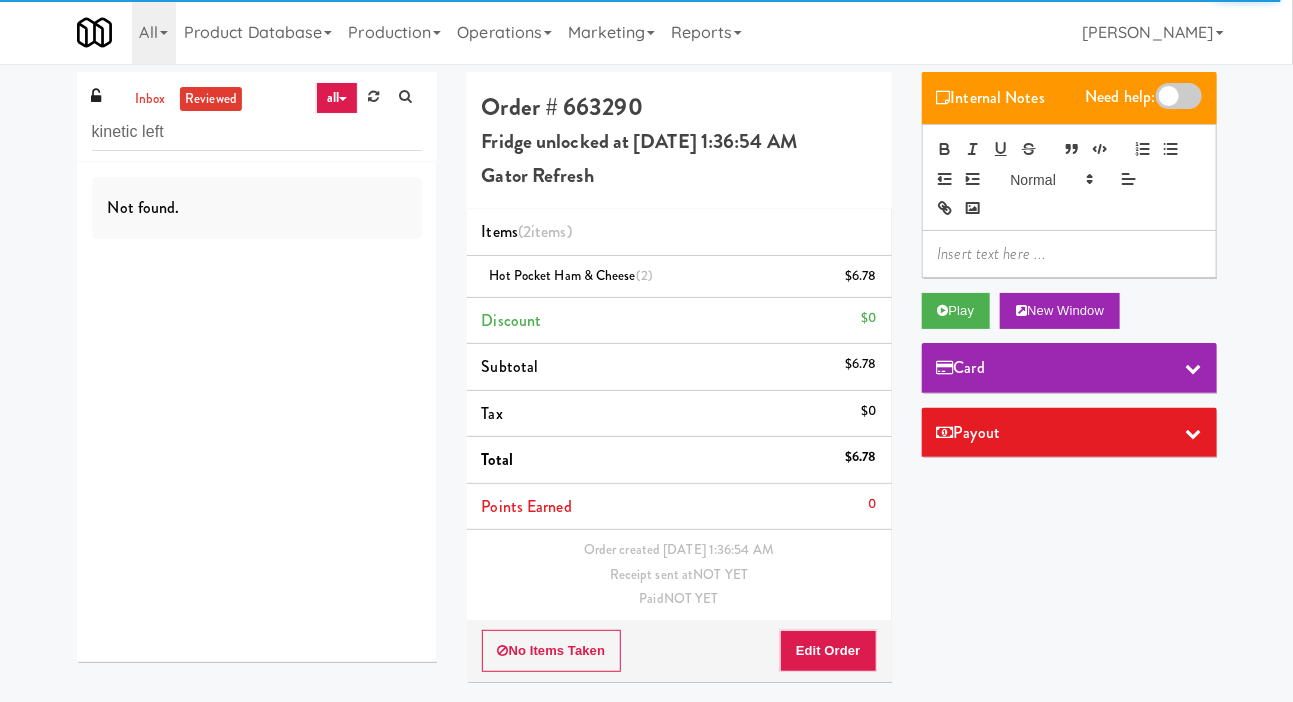 click on "inbox reviewed all    all     gen 1.5     gen 2/3     gen 4     help requested     failed   kinetic left   Not found. Order # 663290 Fridge unlocked at Friday, July 11th 2025 1:36:54 AM Gator Refresh Items  (2  items ) Hot Pocket Ham & Cheese  (2) $6.78 Discount  $0 Subtotal $6.78 Tax $0 Total $6.78 Points Earned  0 Order created Jul 11, 2025 1:36:54 AM Receipt sent at  NOT YET Paid  NOT YET  No Items Taken Edit Order  Internal Notes Need help:                                                                                                                                                                 Play  New Window  Card   Payout ×" at bounding box center [646, 384] 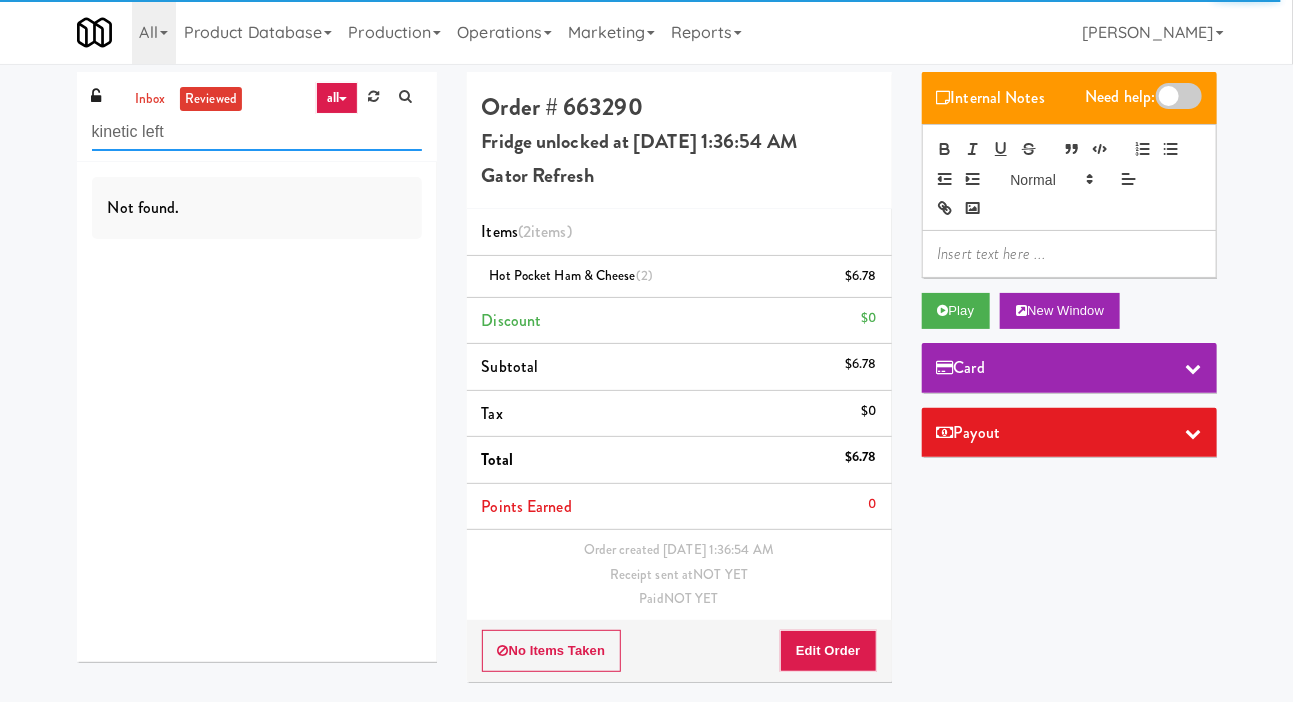 click on "kinetic left" at bounding box center (257, 132) 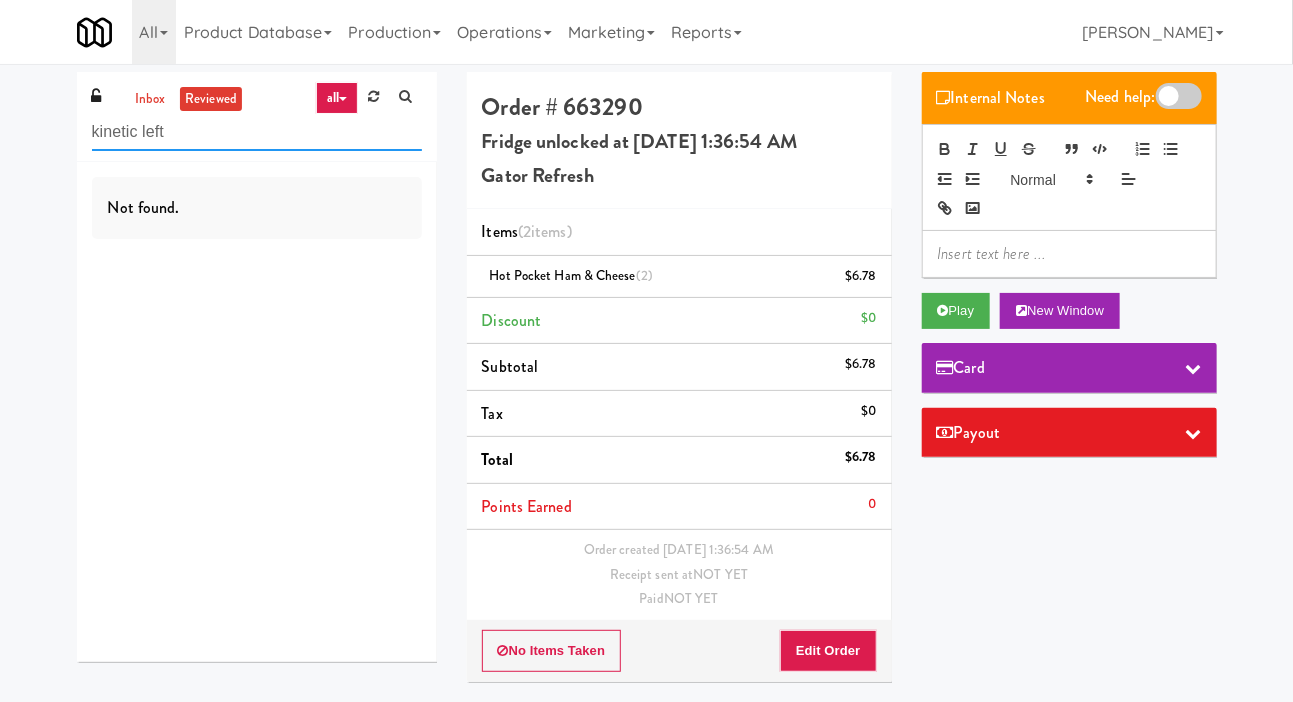 click on "kinetic left" at bounding box center [257, 132] 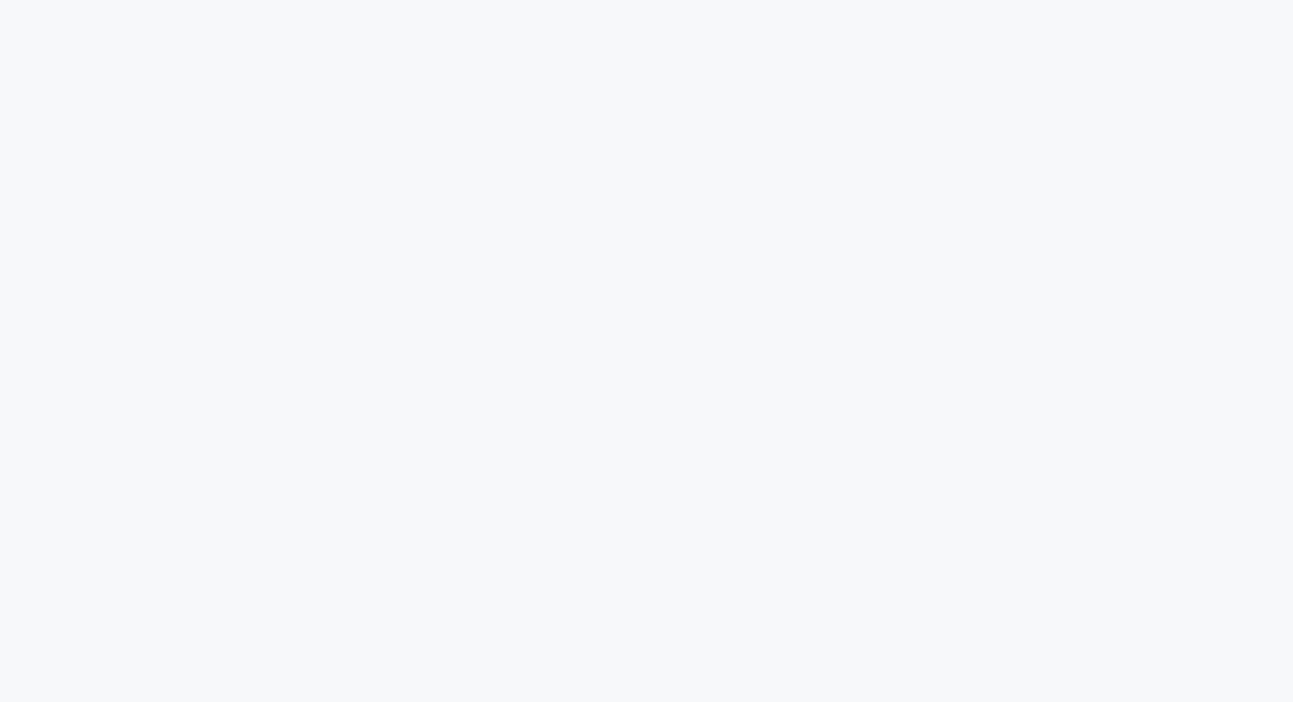 scroll, scrollTop: 0, scrollLeft: 0, axis: both 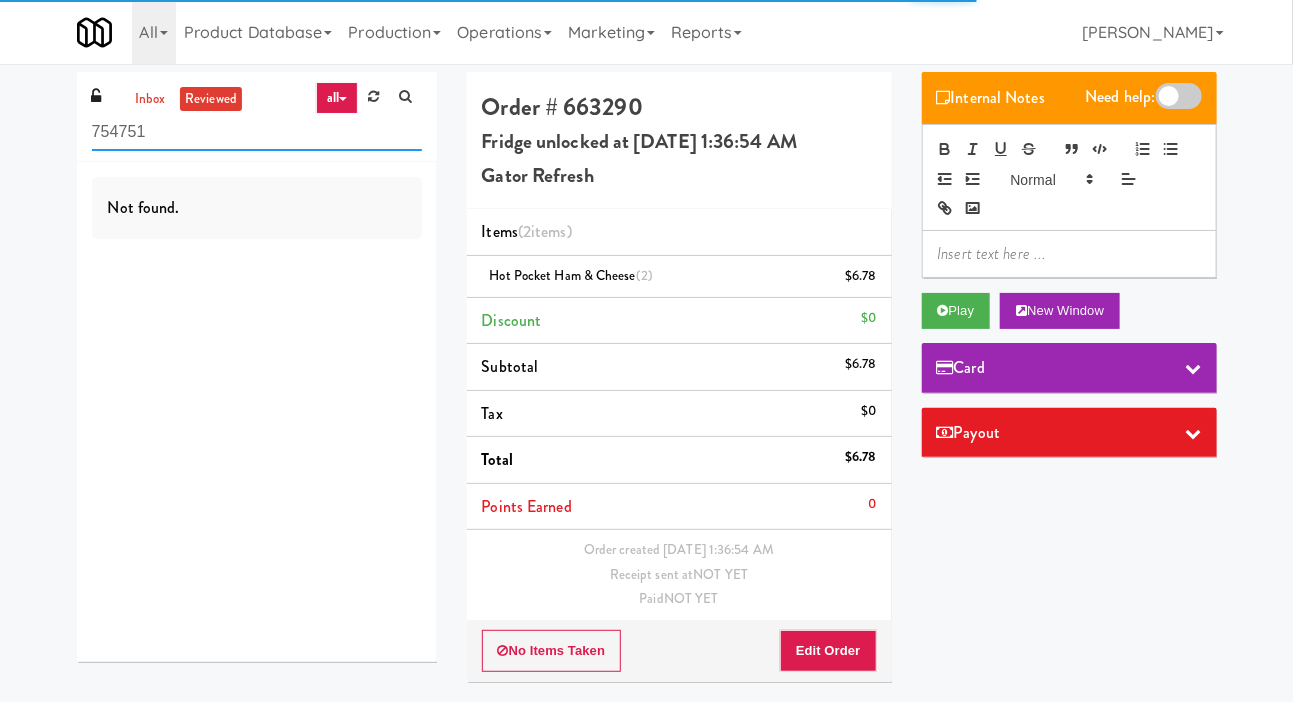 click on "754751" at bounding box center [257, 132] 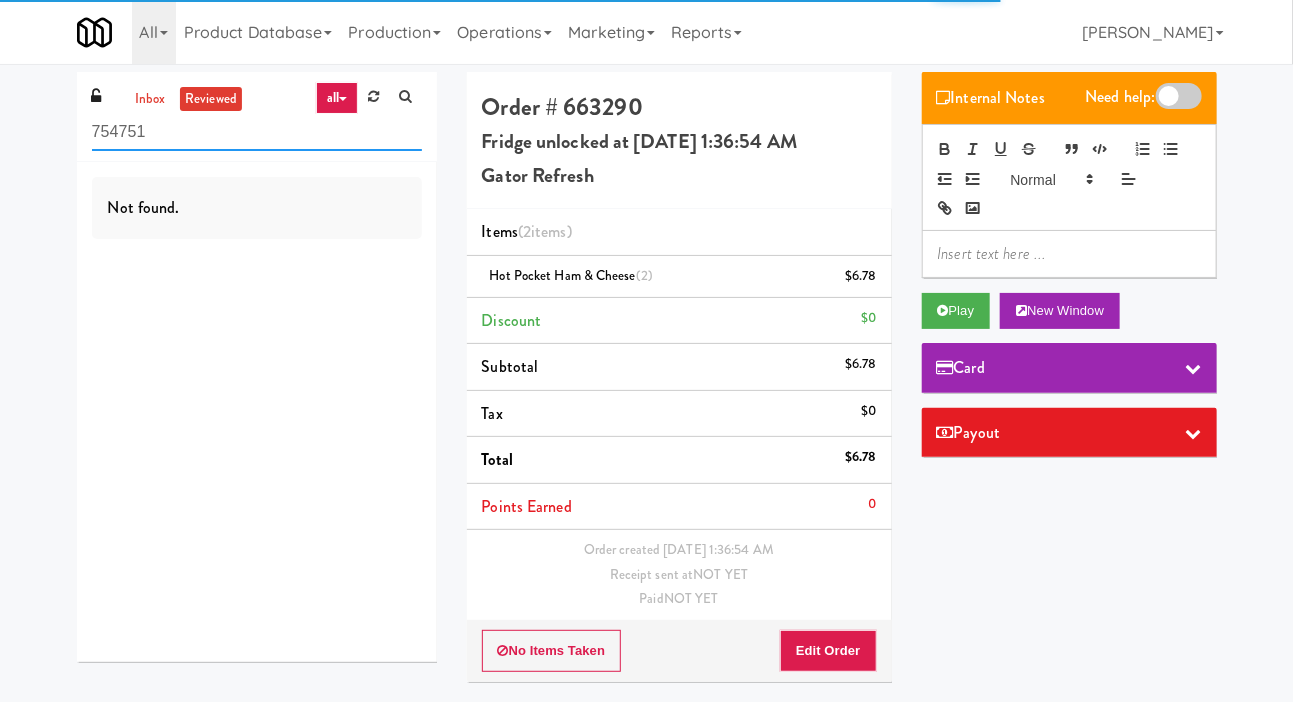 click on "754751" at bounding box center (257, 132) 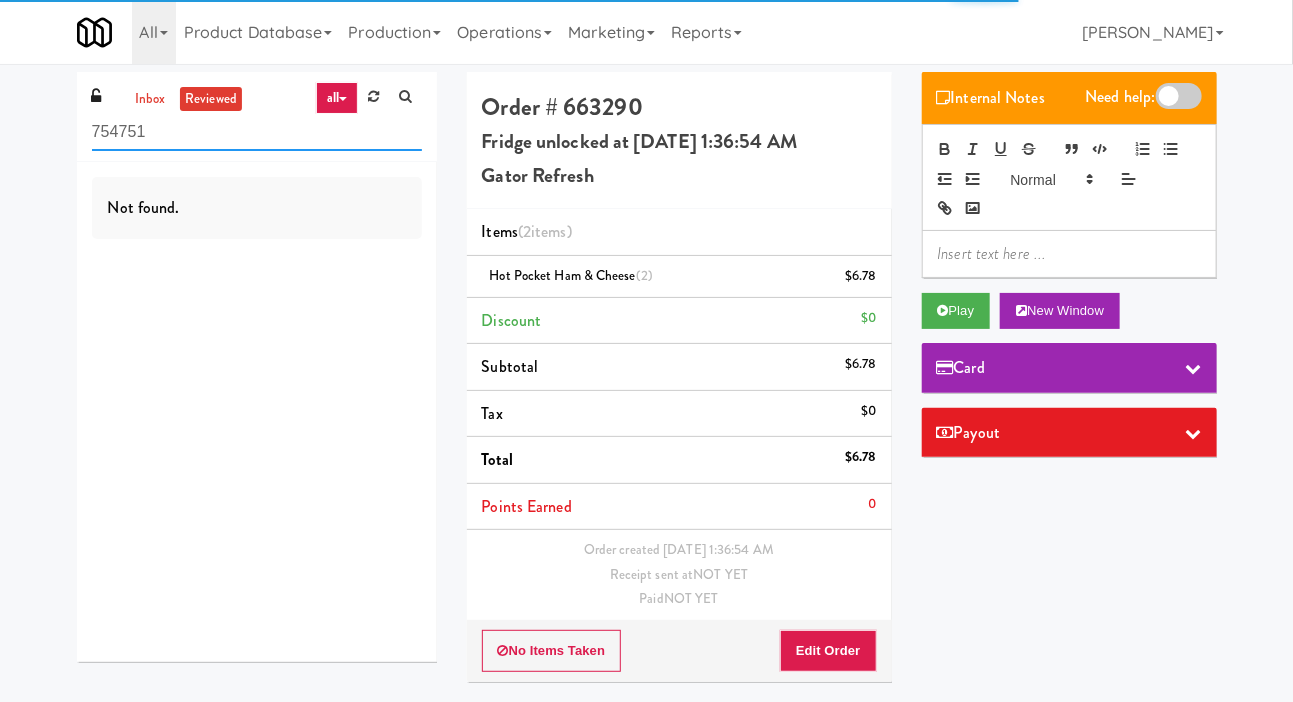 click on "754751" at bounding box center (257, 132) 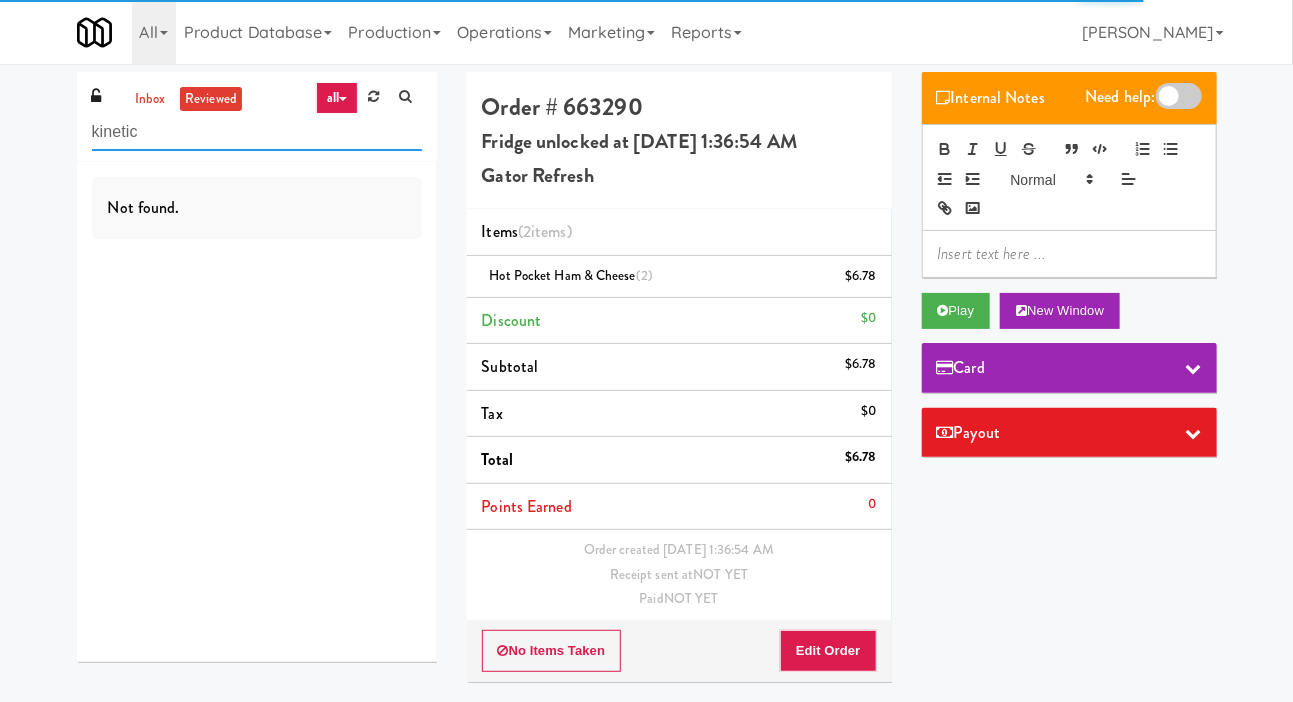 type on "kinetic" 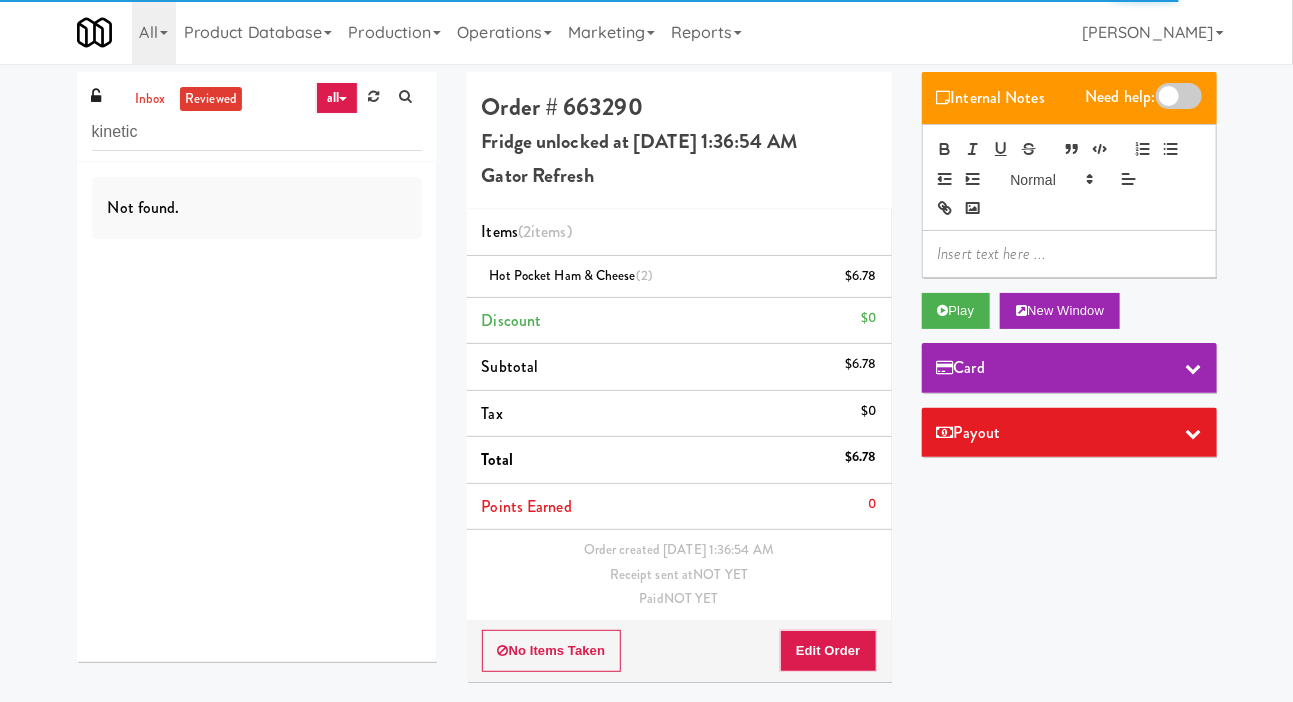 click on "inbox reviewed all    all     gen 1.5     gen 2/3     gen 4     help requested     failed   kinetic   Not found. Order # 663290 Fridge unlocked at Friday, July 11th 2025 1:36:54 AM Gator Refresh Items  (2  items ) Hot Pocket Ham & Cheese  (2) $6.78 Discount  $0 Subtotal $6.78 Tax $0 Total $6.78 Points Earned  0 Order created Jul 11, 2025 1:36:54 AM Receipt sent at  NOT YET Paid  NOT YET  No Items Taken Edit Order  Internal Notes Need help:                                                                                                                                                                 Play  New Window  Card   Payout ×" at bounding box center (646, 384) 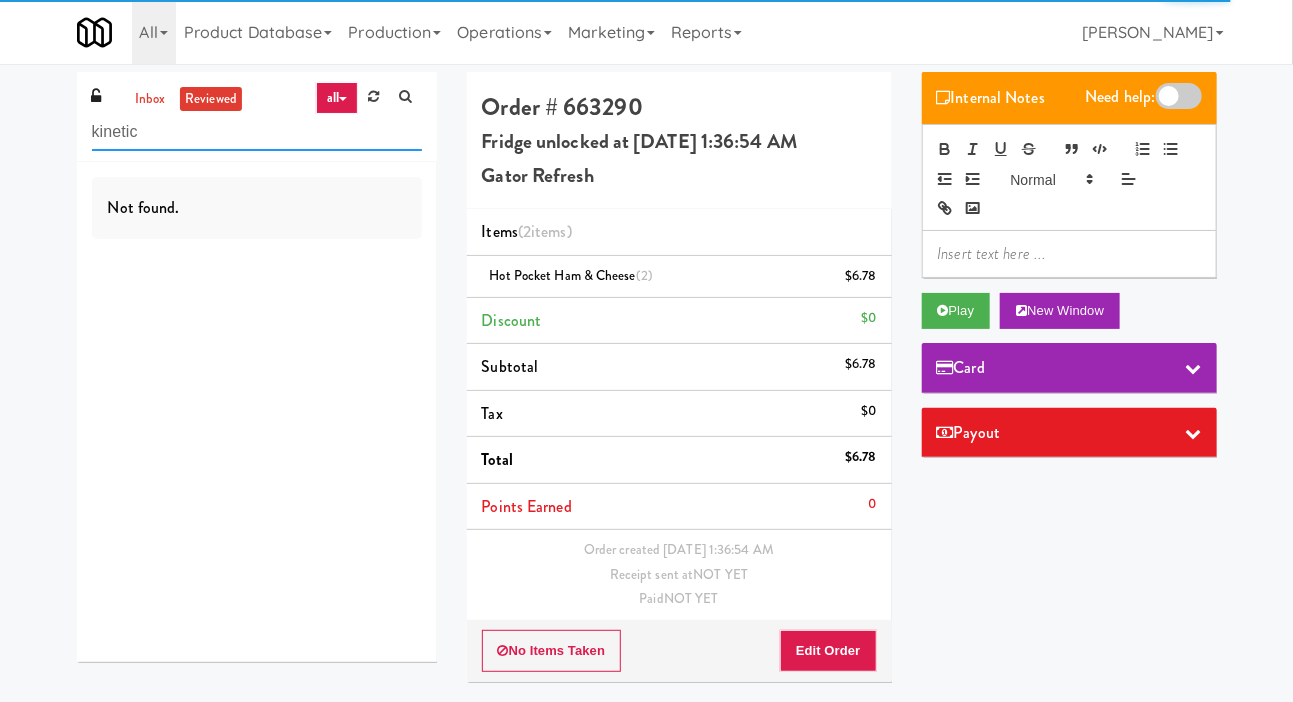 click on "kinetic" at bounding box center (257, 132) 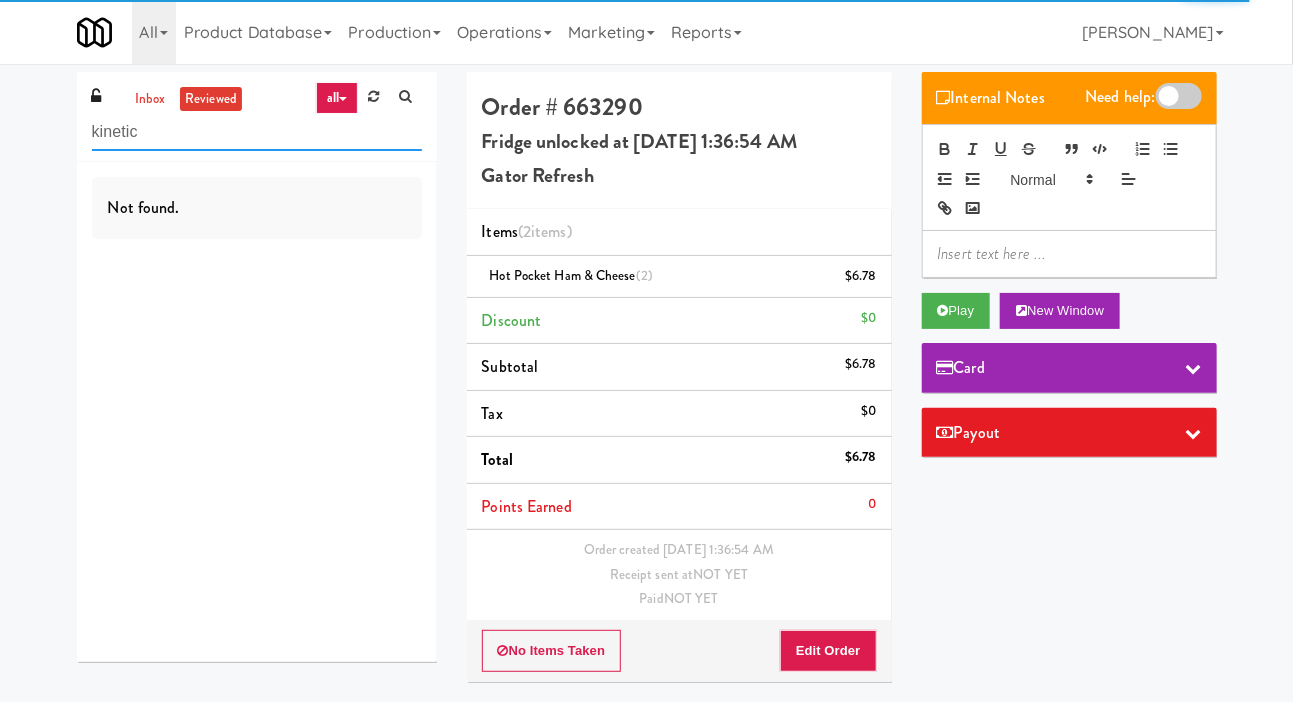 click on "kinetic" at bounding box center [257, 132] 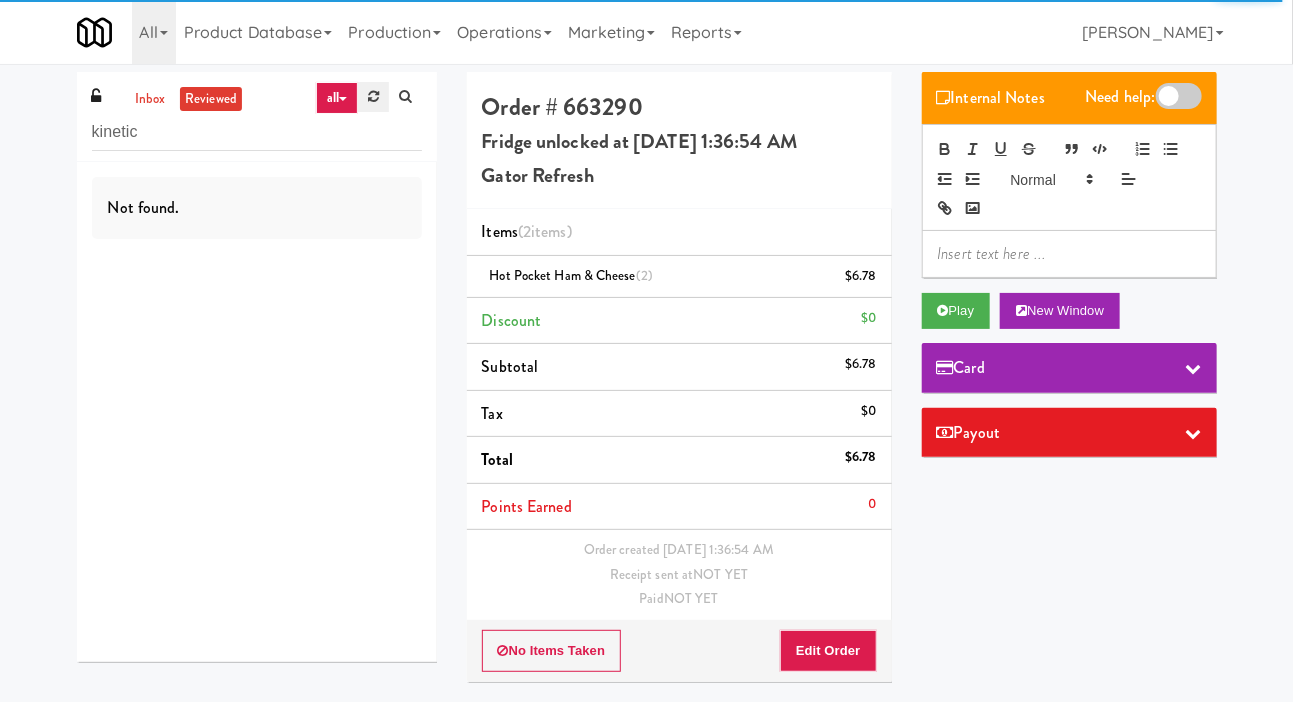 click at bounding box center [373, 96] 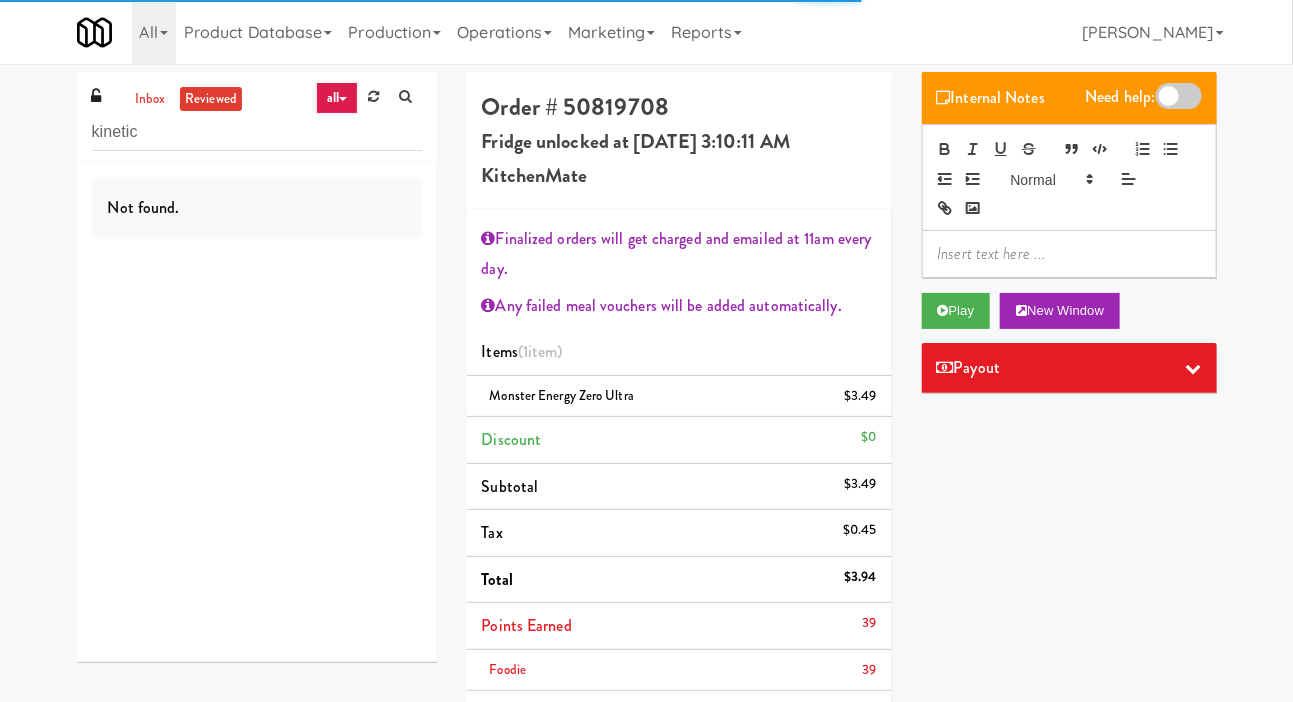 type on "kinetic" 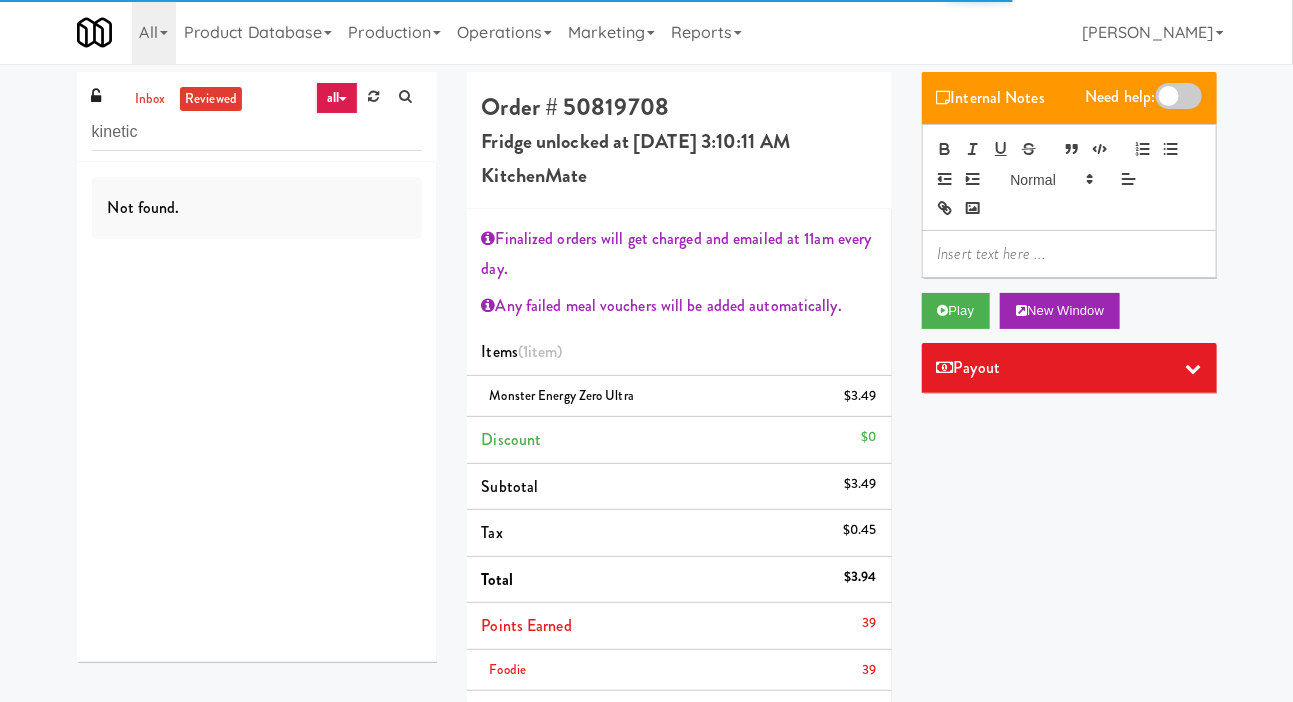 click on "inbox reviewed all    all     gen 1.5     gen 2/3     gen 4     help requested     failed   kinetic   Not found. Order # 50819708 Fridge unlocked at Friday, July 11th 2025 3:10:11 AM KitchenMate  Finalized orders will get charged and emailed at 11am every day.  Any failed meal vouchers will be added automatically. Items  (1  item ) Monster Energy Zero Ultra  $3.49 Discount  $0 Subtotal $3.49 Tax $0.45 Total $3.94 Points Earned  39 Foodie  39 Order created Jul 11, 2025 3:10:11 AM Receipt sent at  NOT YET Paid  NOT YET  No Items Taken Edit Order  Internal Notes Need help:                                                                                                                                                                 Play  New Window  Payout ×" at bounding box center (646, 465) 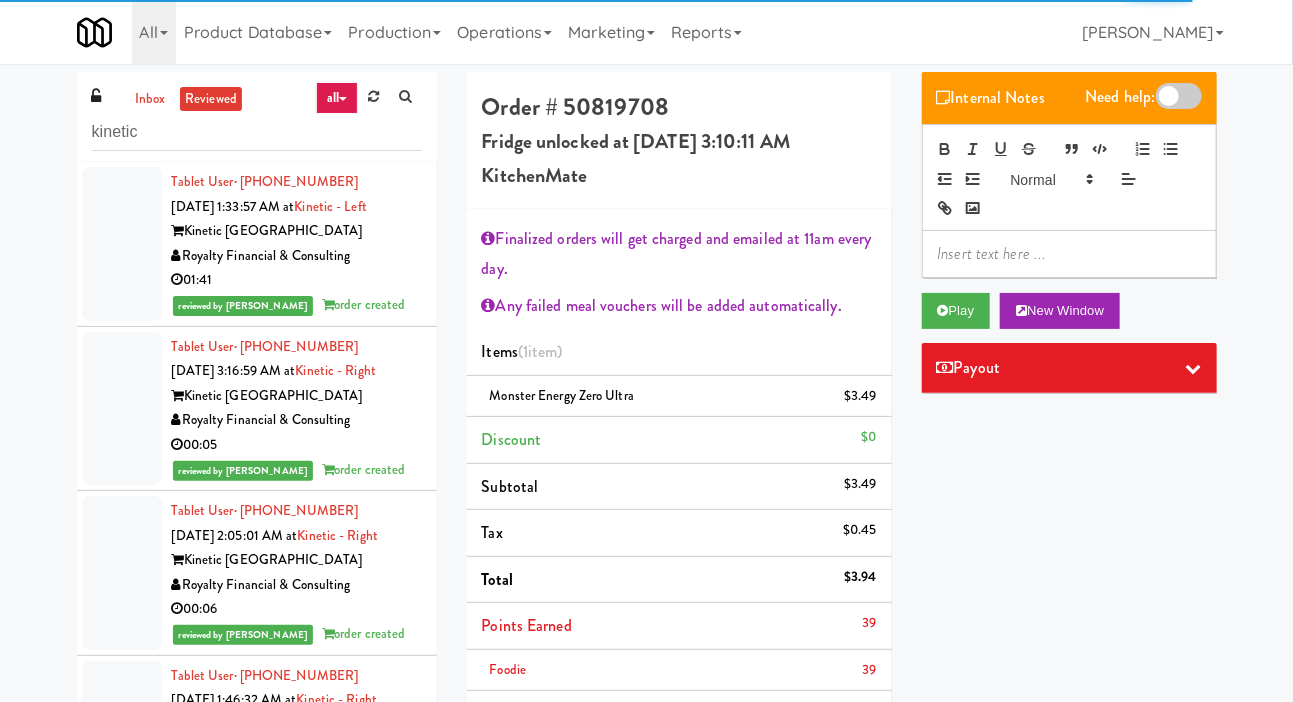 click at bounding box center (122, 244) 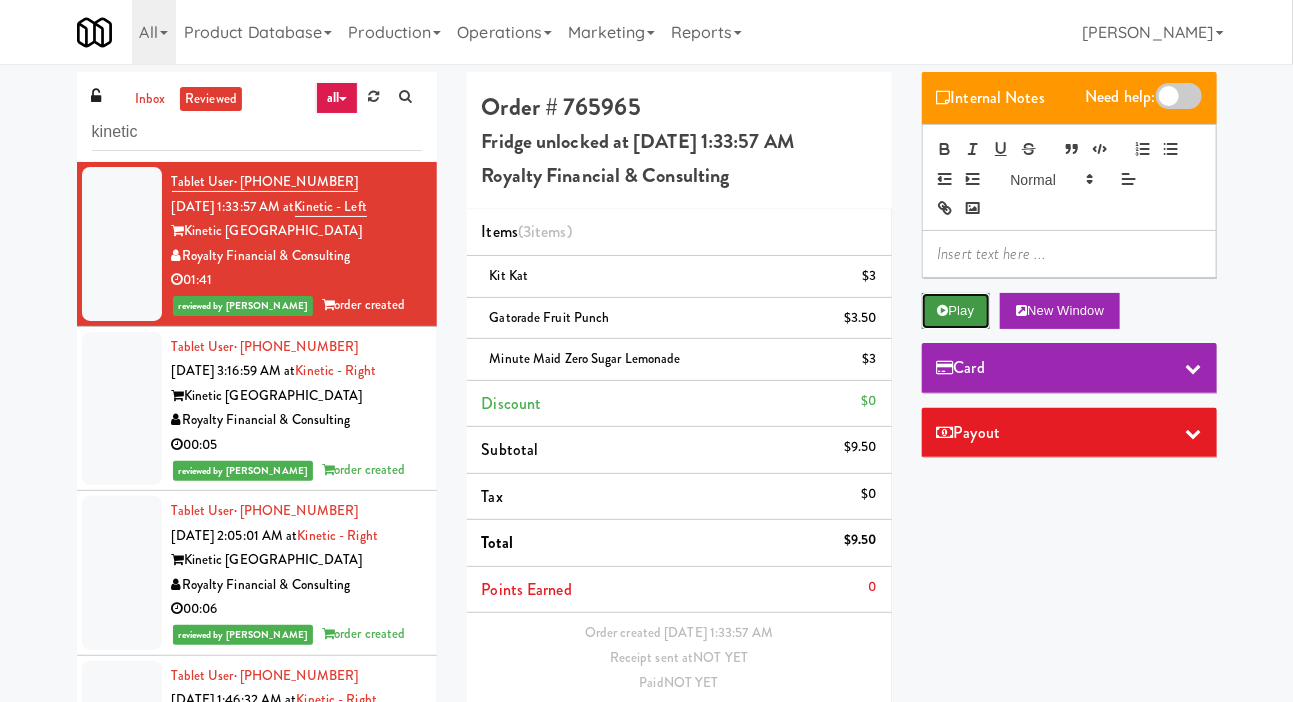 click on "Play" at bounding box center [956, 311] 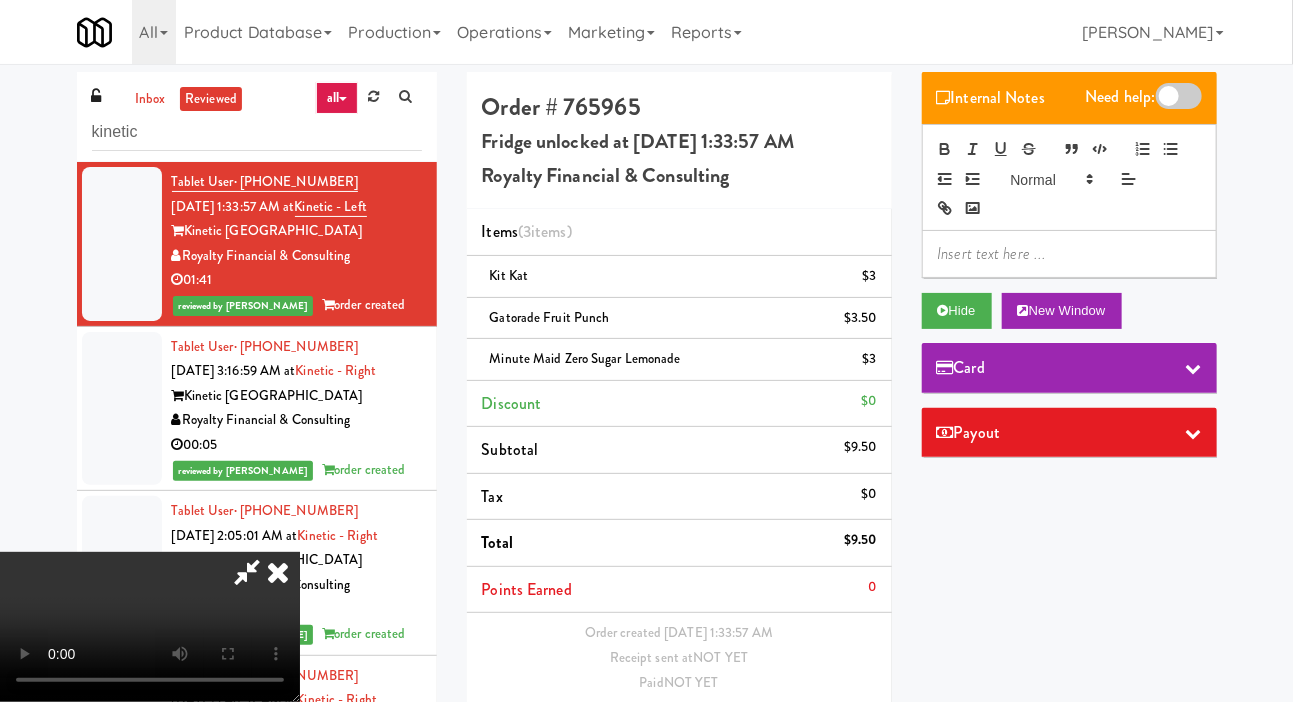 click at bounding box center [278, 572] 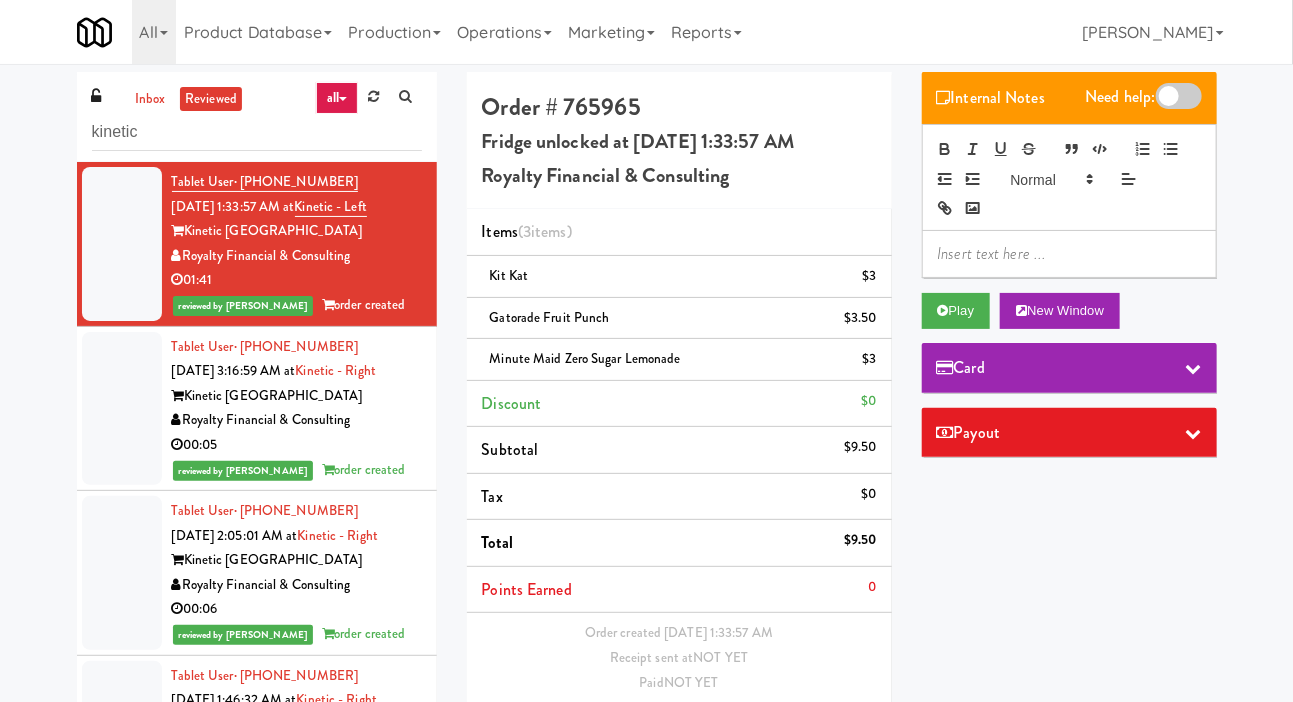 click at bounding box center (122, 409) 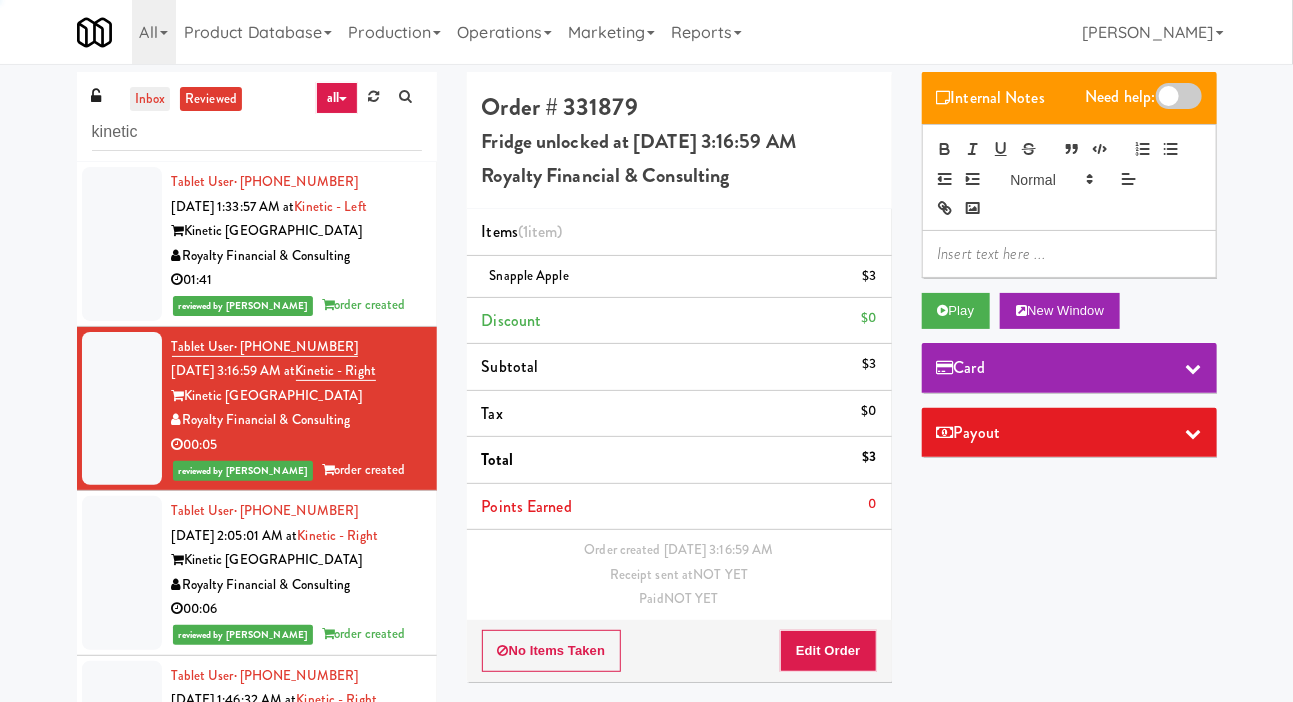 click on "inbox" at bounding box center [150, 99] 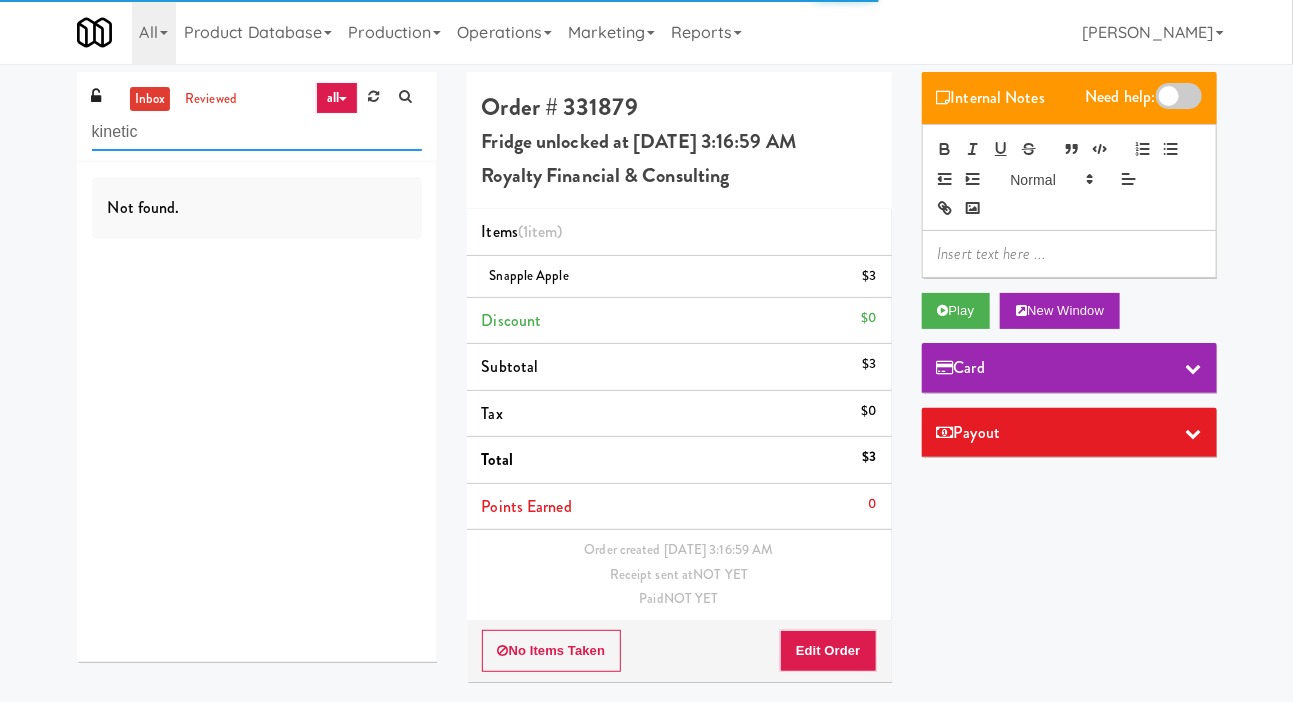 click on "kinetic" at bounding box center [257, 132] 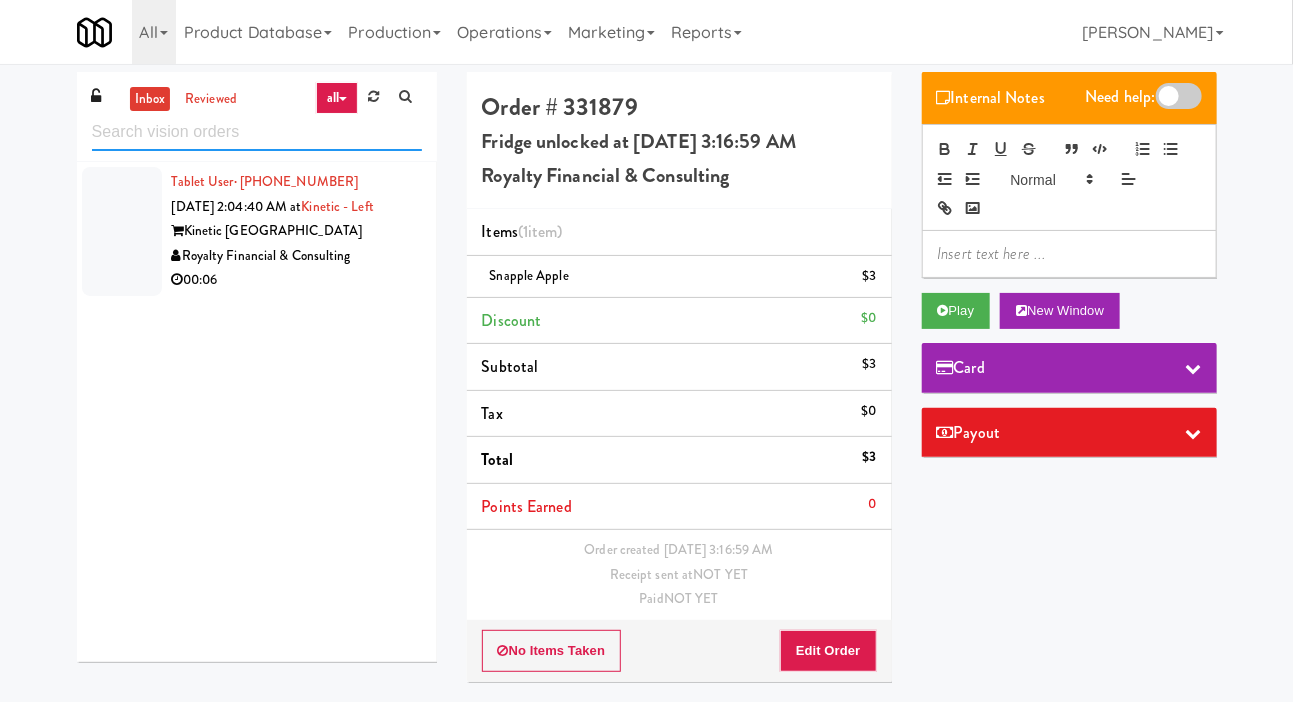 type 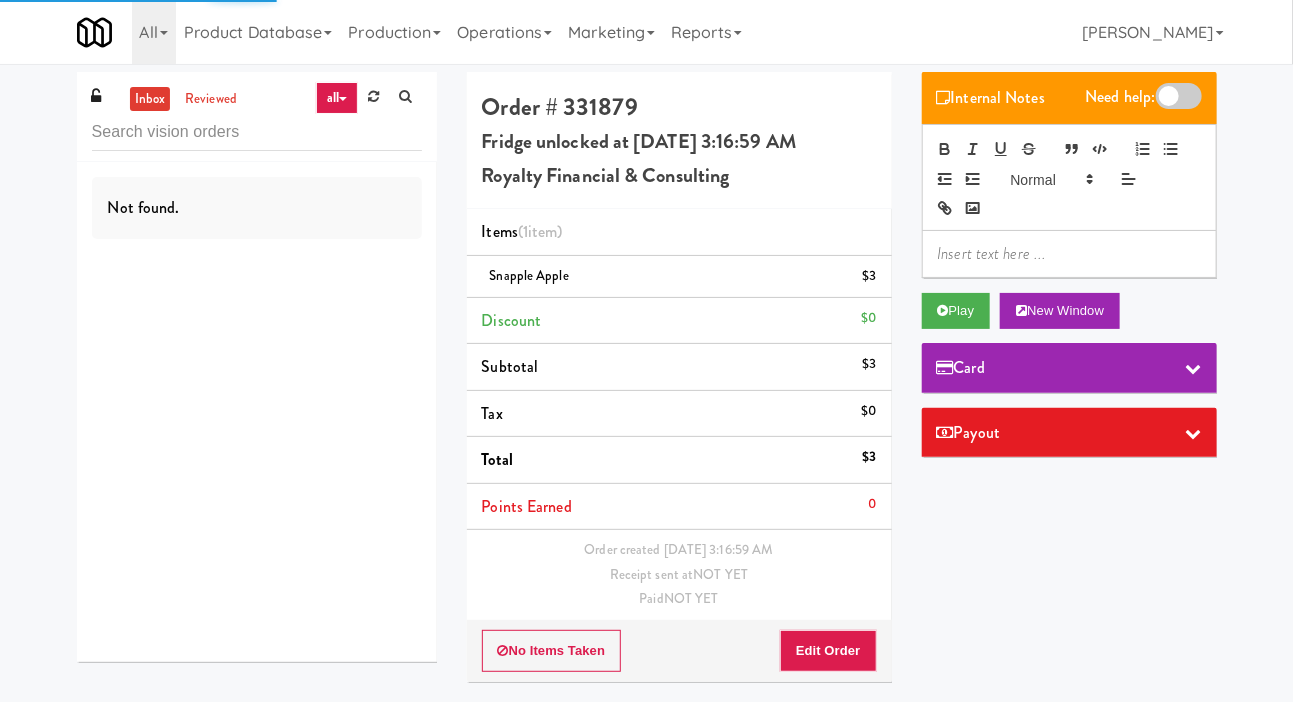 click on "inbox reviewed all    all     gen 1.5     gen 2/3     gen 4     help requested     failed     Not found. Order # 331879 Fridge unlocked at Friday, July 11th 2025 3:16:59 AM Royalty Financial & Consulting Items  (1  item ) Snapple Apple  $3 Discount  $0 Subtotal $3 Tax $0 Total $3 Points Earned  0 Order created Jul 11, 2025 3:16:59 AM Receipt sent at  NOT YET Paid  NOT YET  No Items Taken Edit Order  Internal Notes Need help:                                                                                                                                                                 Play  New Window  Card   Payout ×" at bounding box center (646, 384) 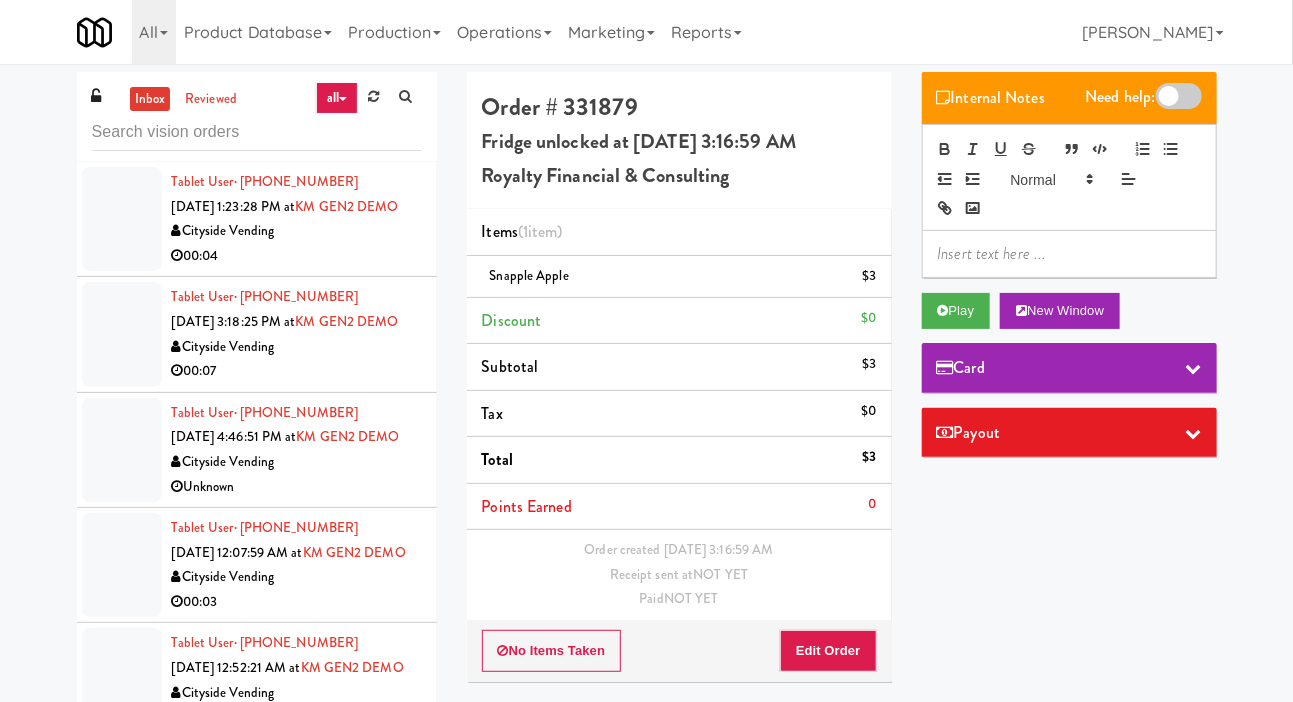 click at bounding box center [122, 219] 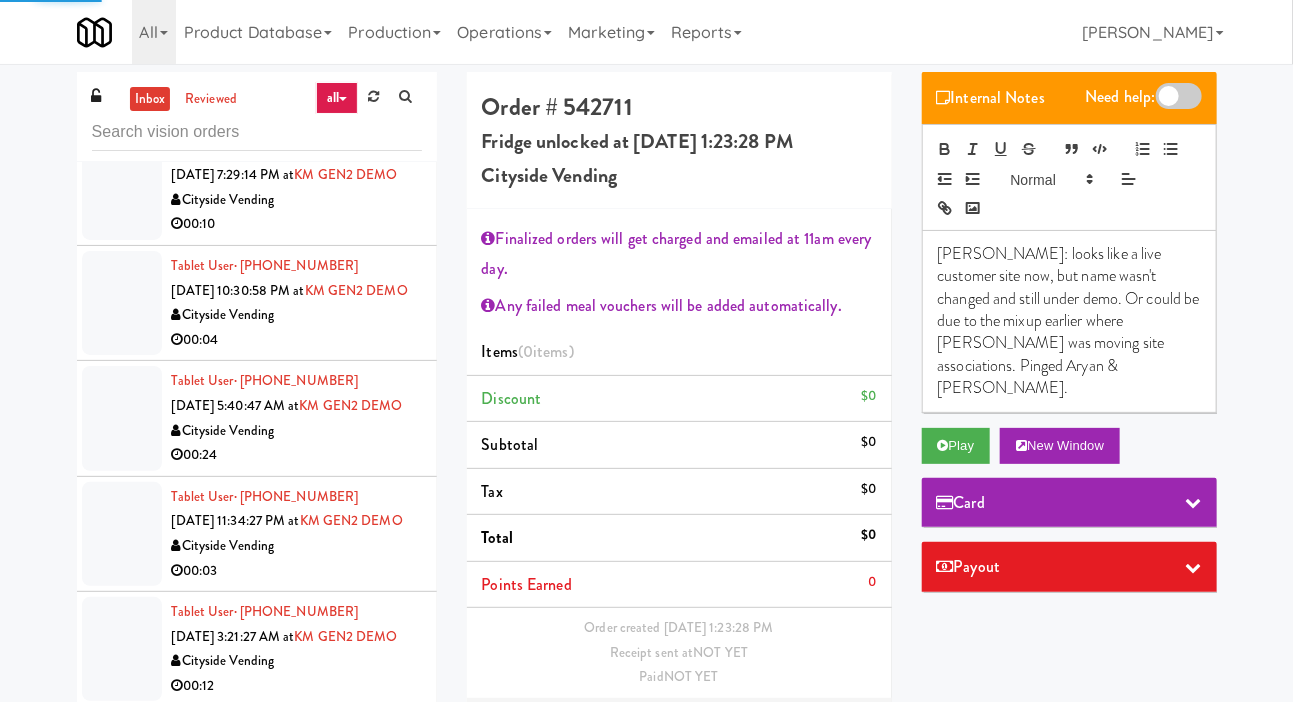 scroll, scrollTop: 841, scrollLeft: 0, axis: vertical 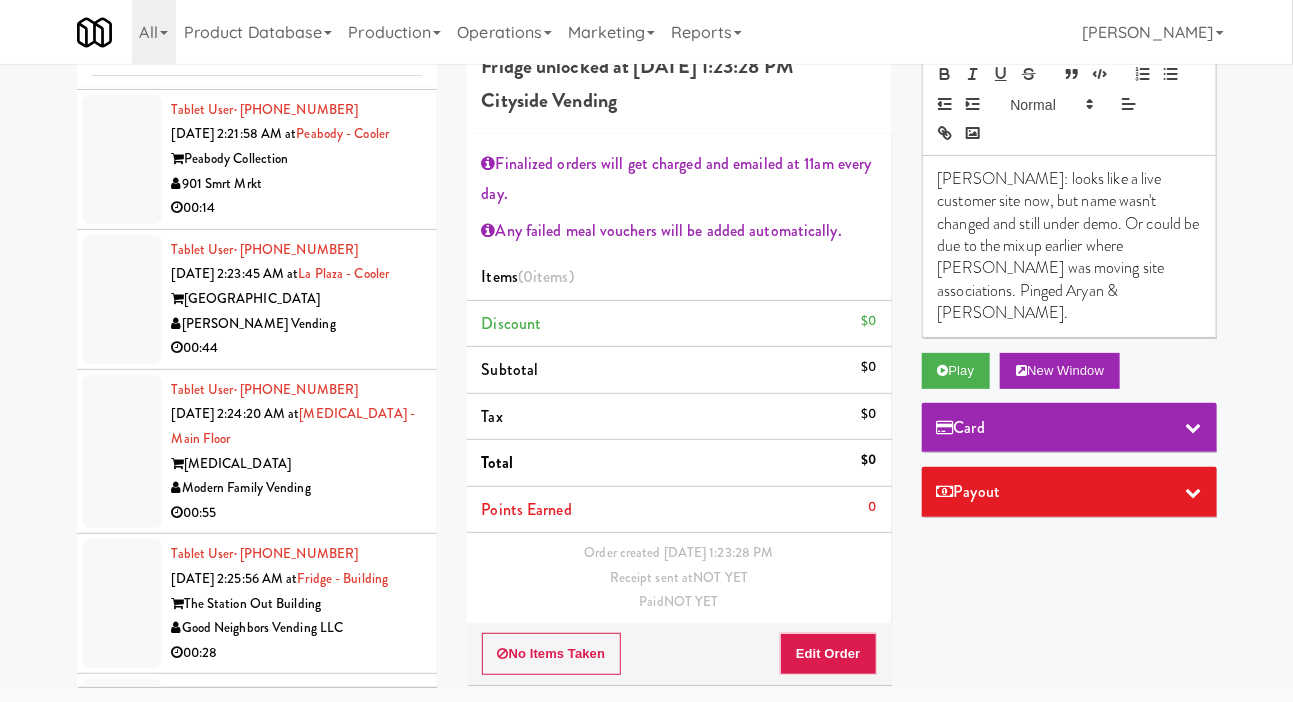 click at bounding box center (122, -121) 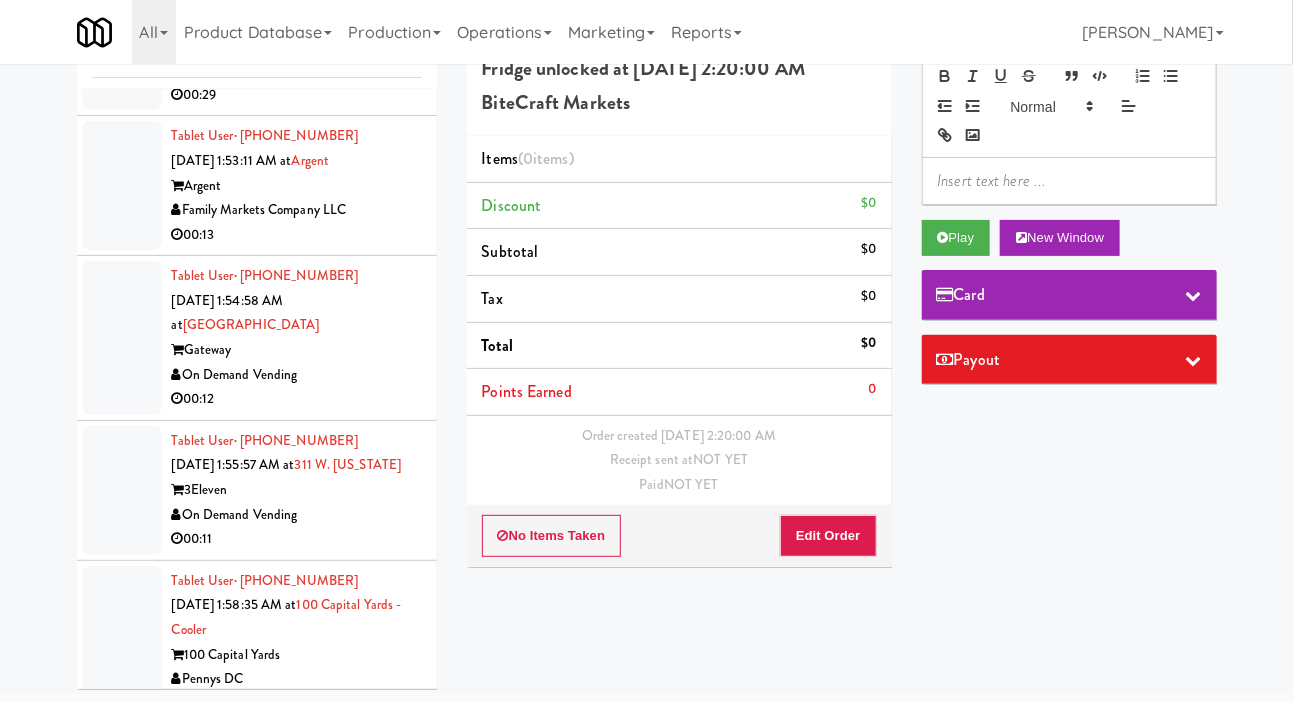 click at bounding box center (122, -144) 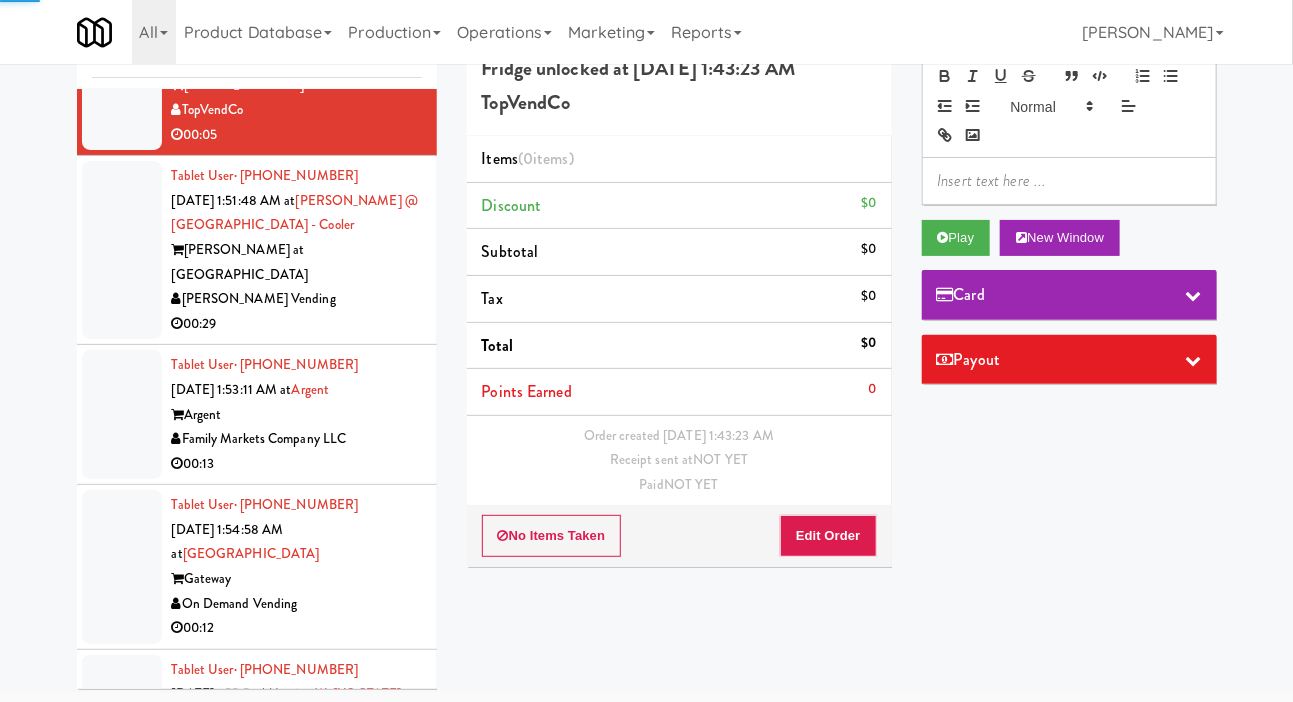 scroll, scrollTop: 3602, scrollLeft: 0, axis: vertical 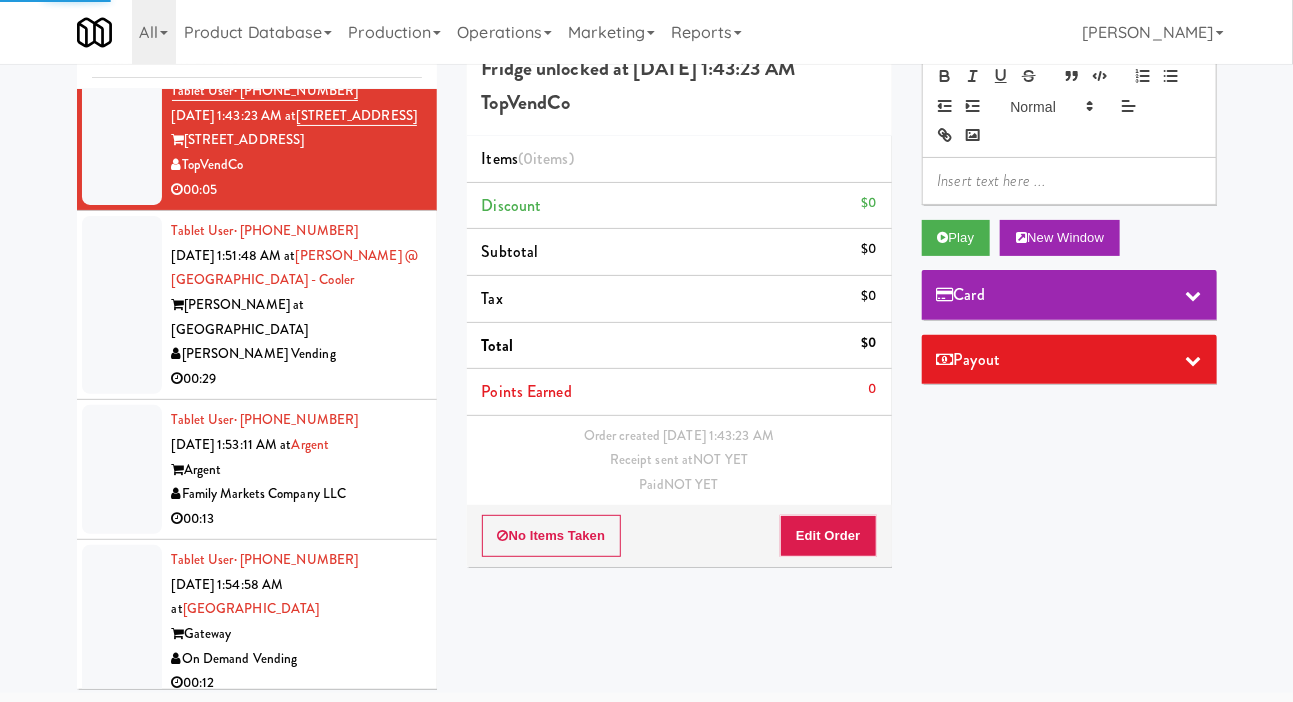 click at bounding box center [122, 0] 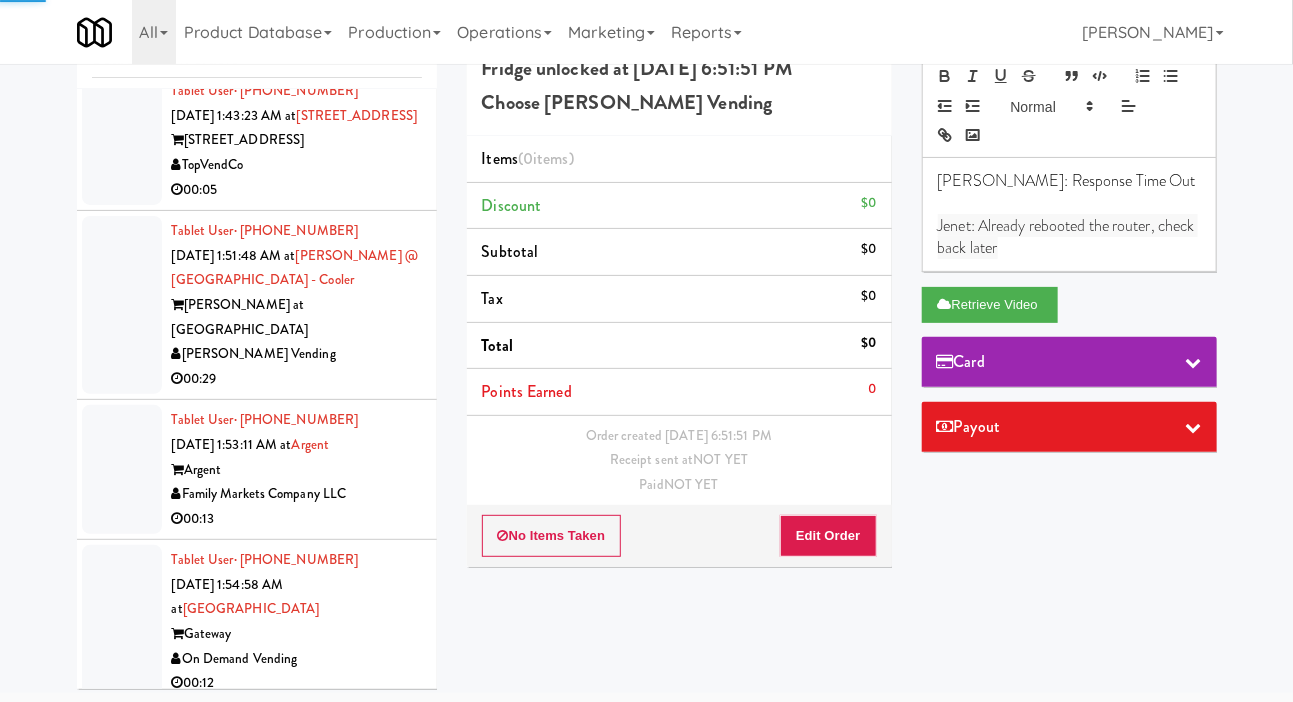 click at bounding box center (122, 140) 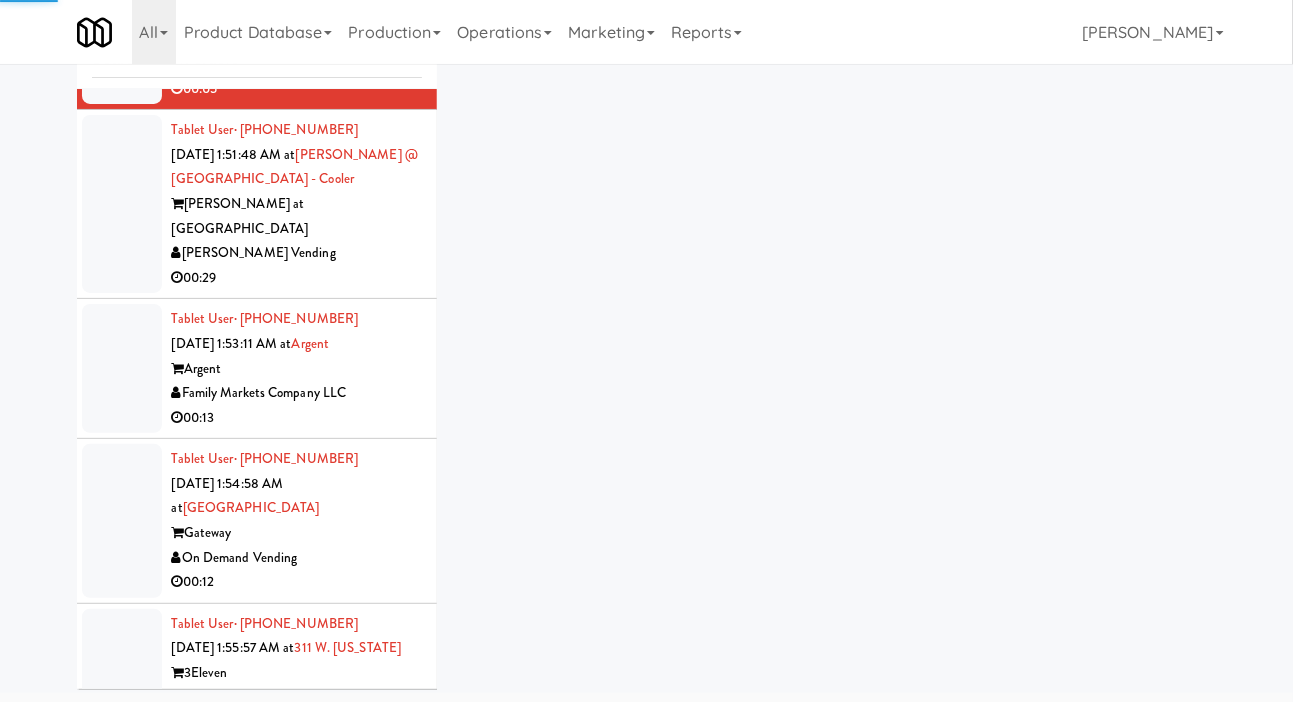 scroll, scrollTop: 3777, scrollLeft: 0, axis: vertical 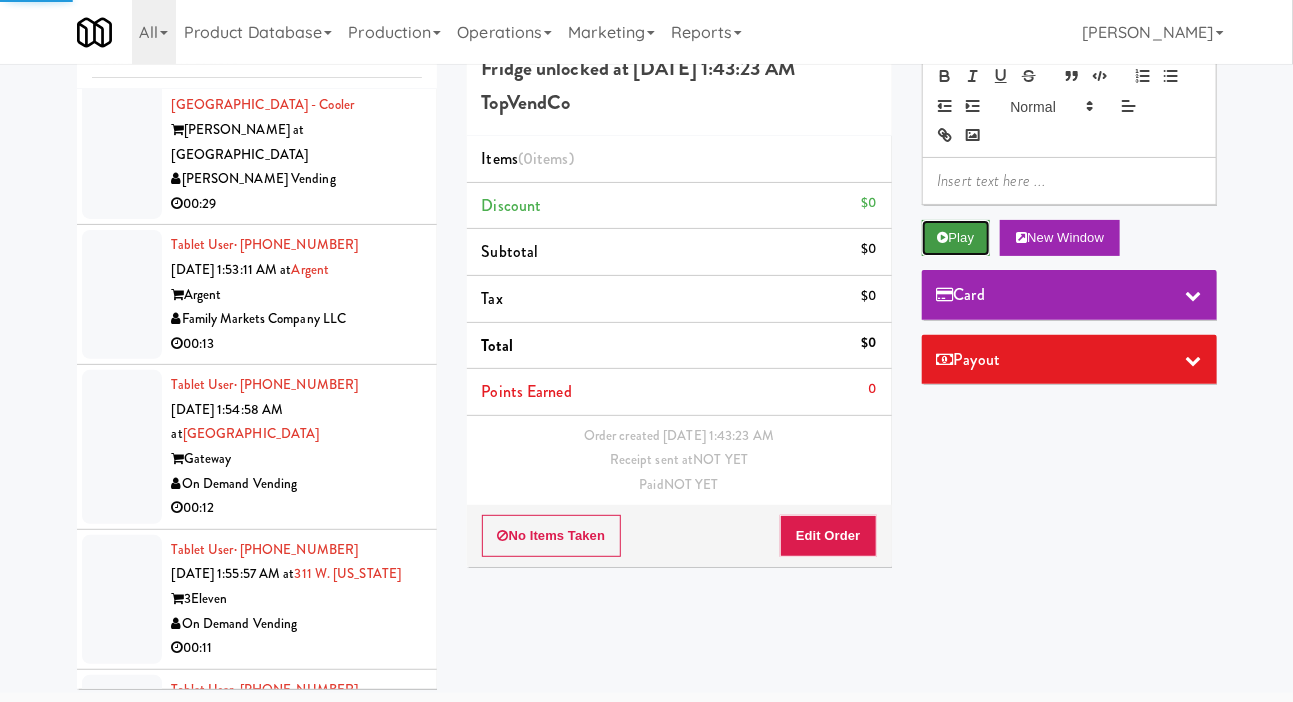 click on "Play" at bounding box center (956, 238) 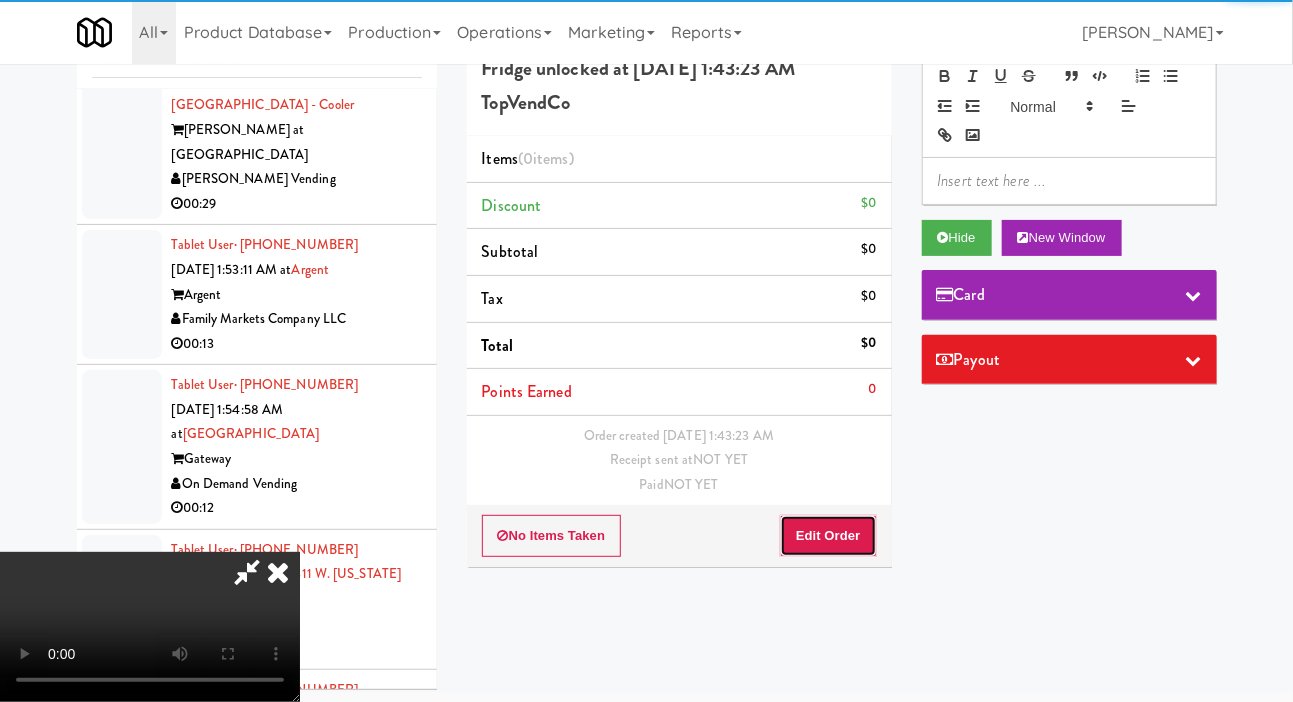 click on "Edit Order" at bounding box center [828, 536] 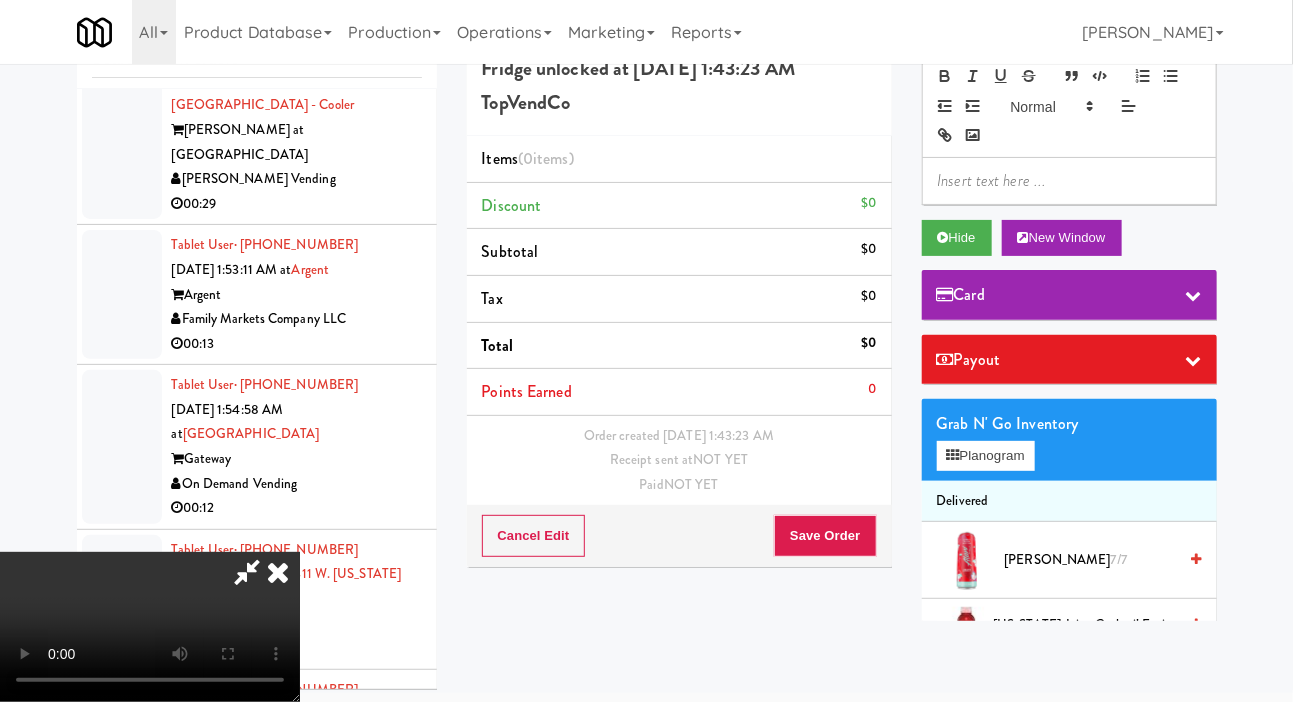 scroll, scrollTop: 73, scrollLeft: 0, axis: vertical 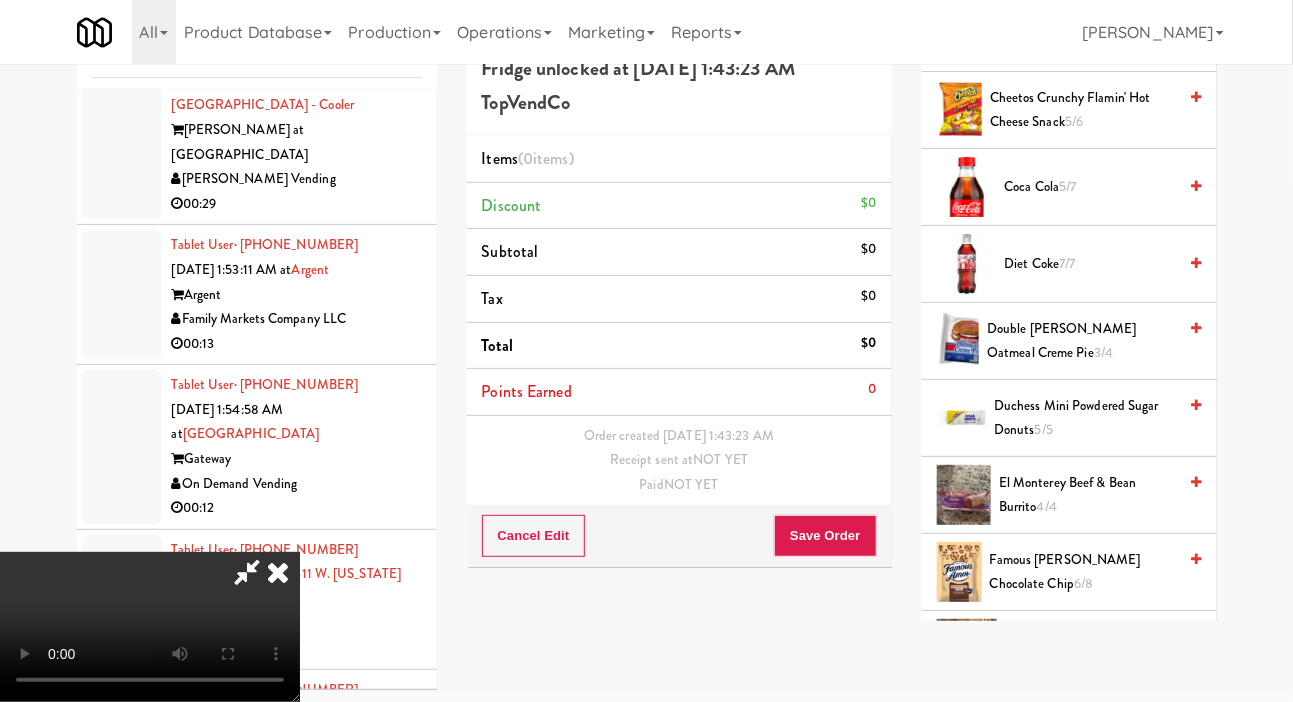 click on "Coca Cola  5/7" at bounding box center [1091, 187] 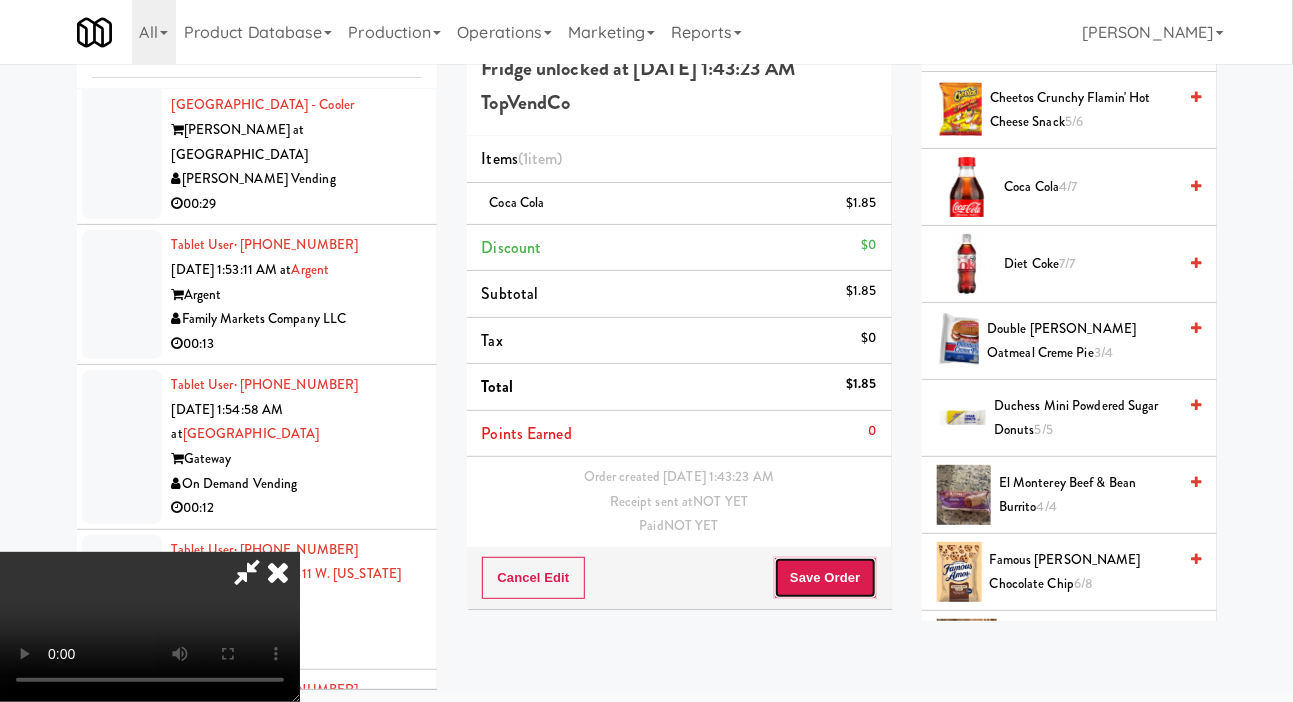 click on "Save Order" at bounding box center [825, 578] 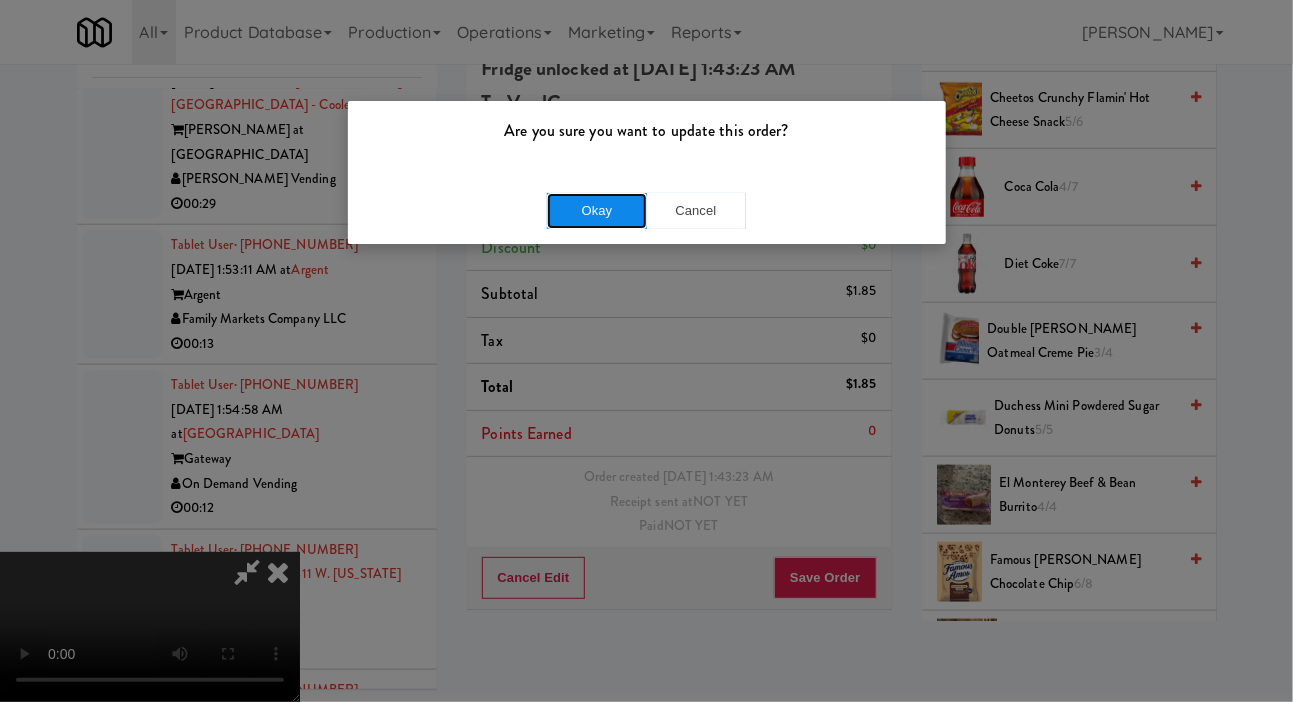 click on "Okay" at bounding box center [597, 211] 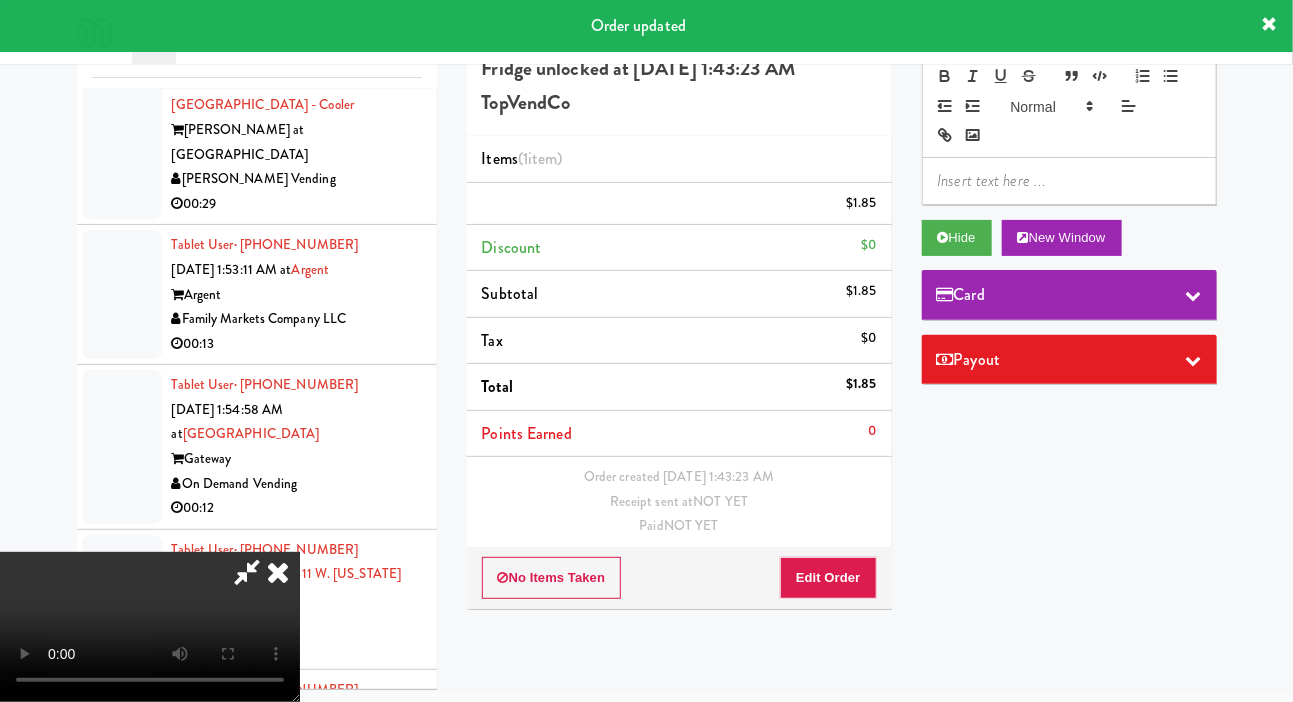 scroll, scrollTop: 0, scrollLeft: 0, axis: both 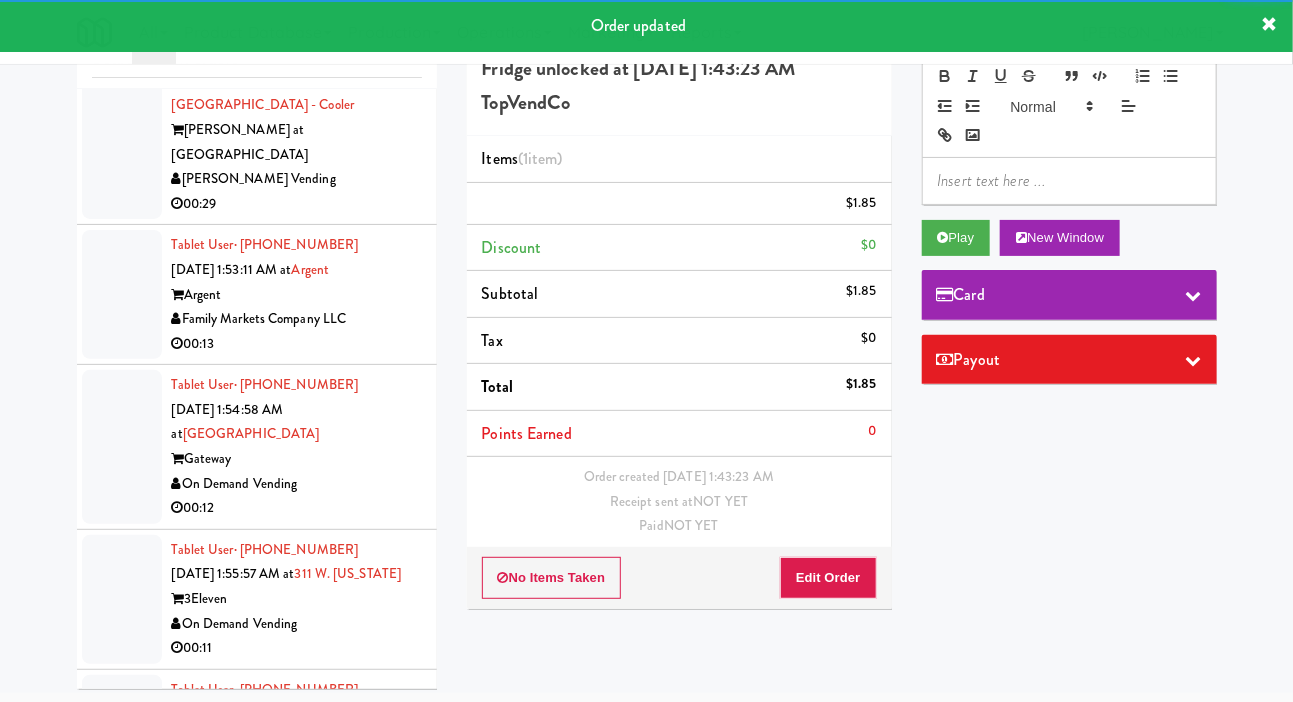 click at bounding box center (122, 130) 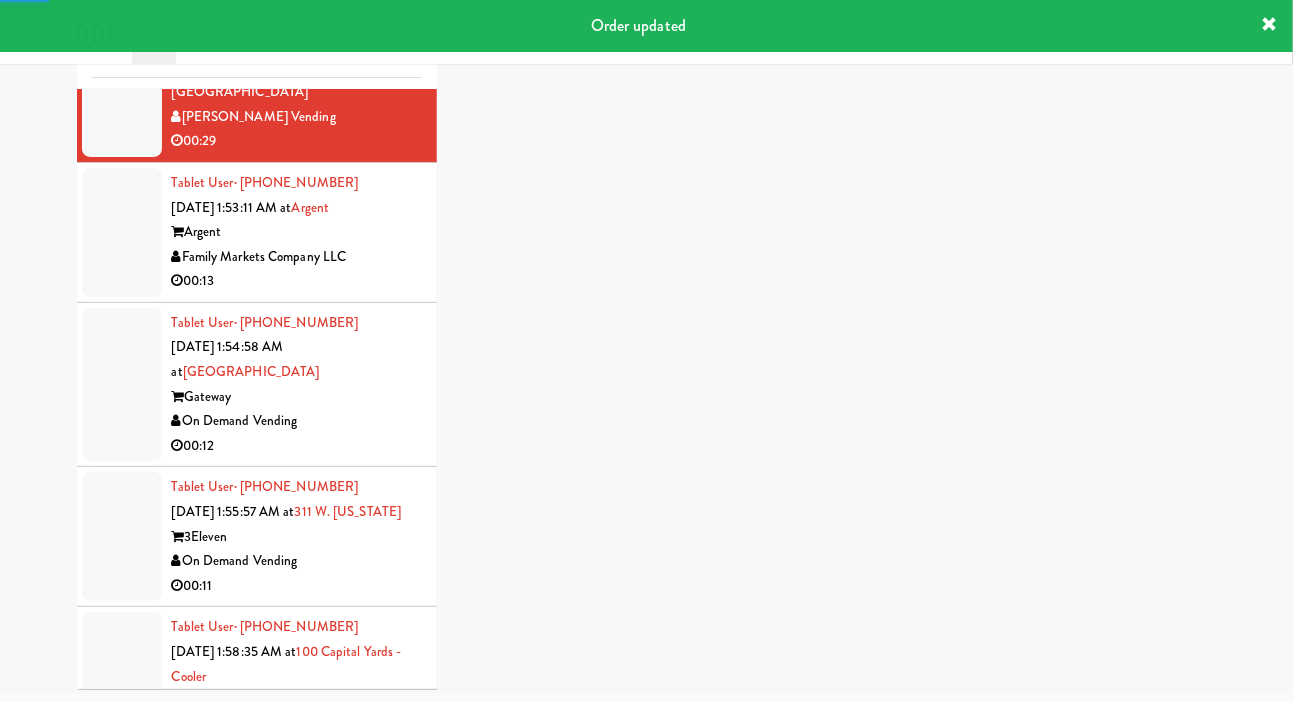 scroll, scrollTop: 3865, scrollLeft: 0, axis: vertical 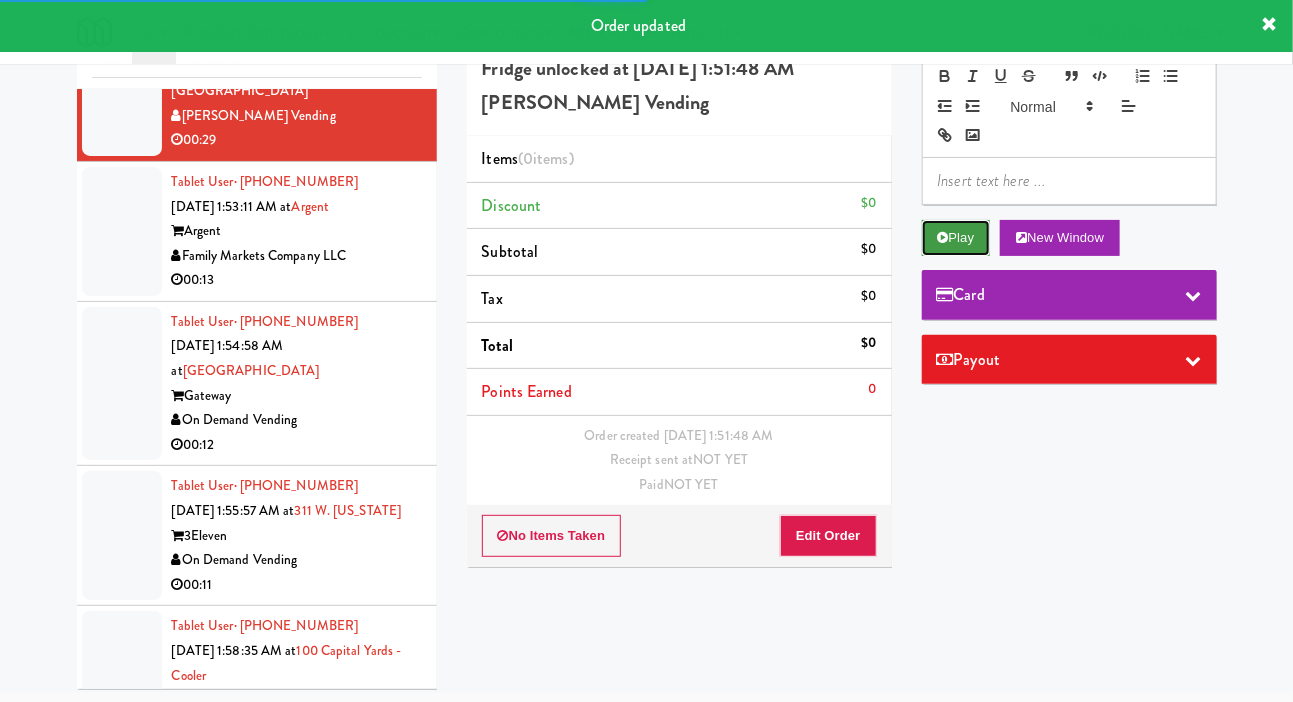 click on "Play" at bounding box center (956, 238) 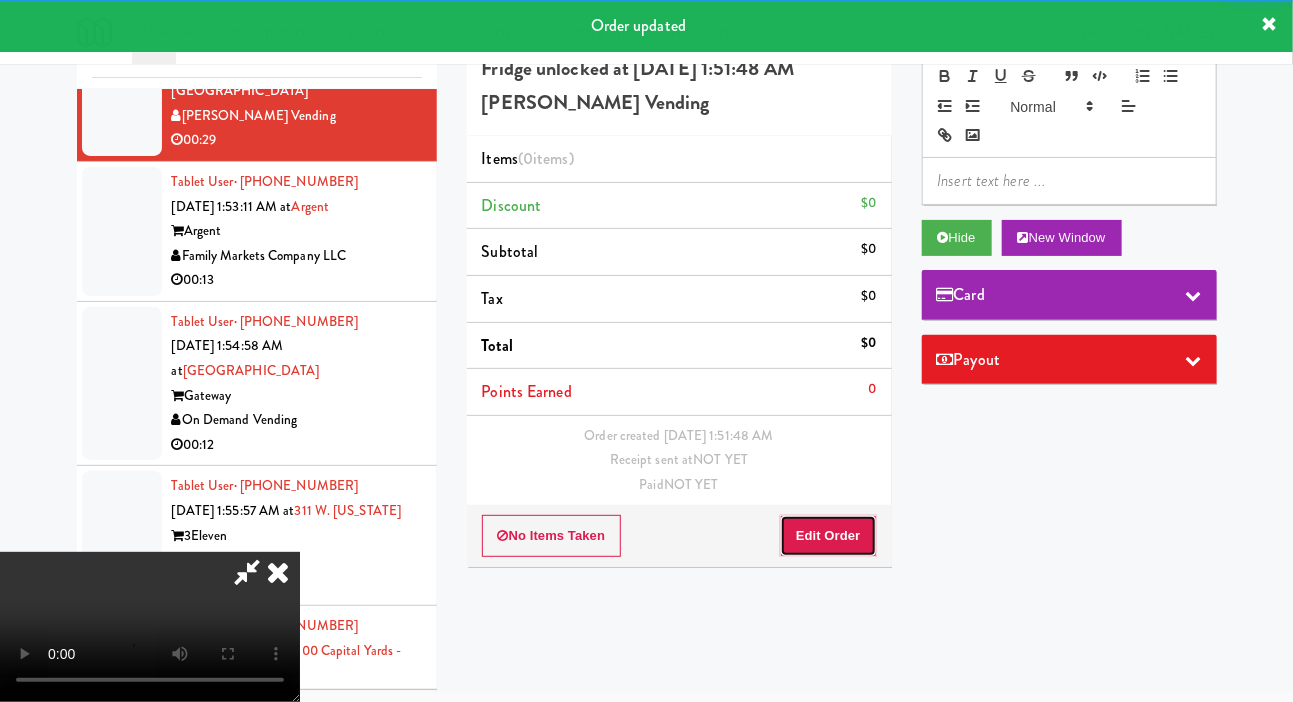 click on "Edit Order" at bounding box center (828, 536) 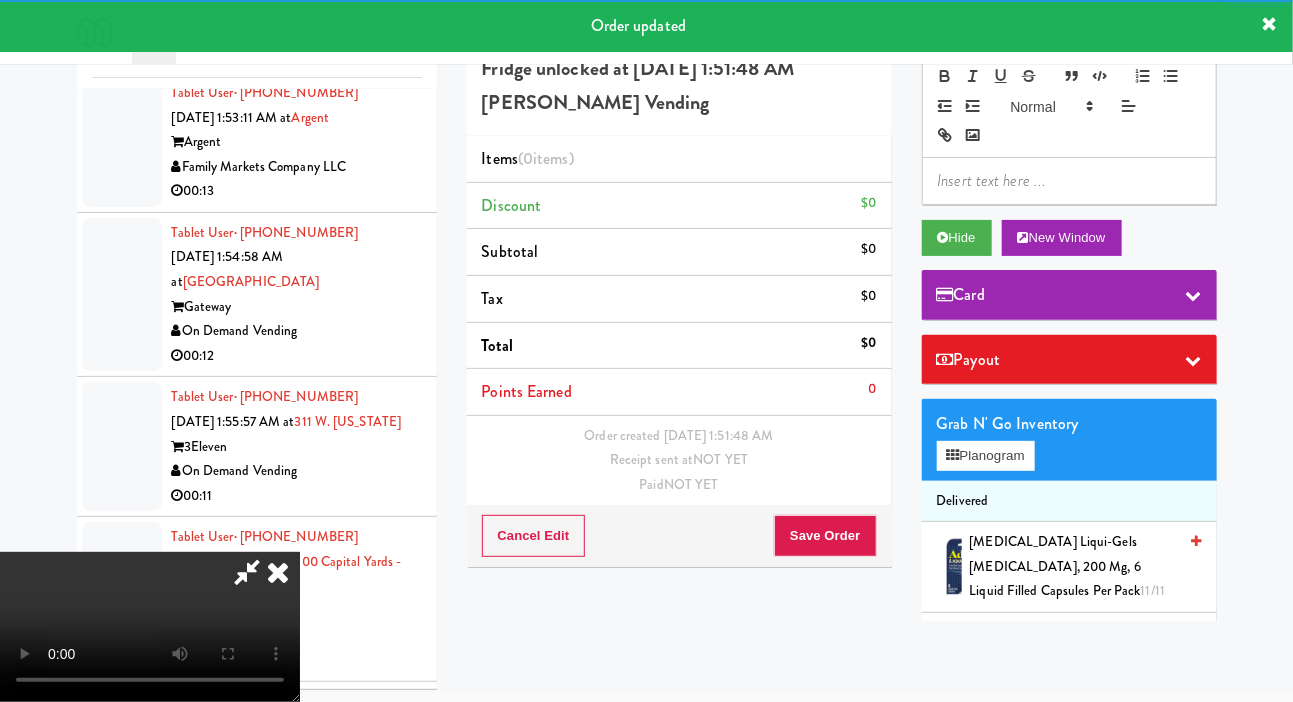 scroll, scrollTop: 3959, scrollLeft: 0, axis: vertical 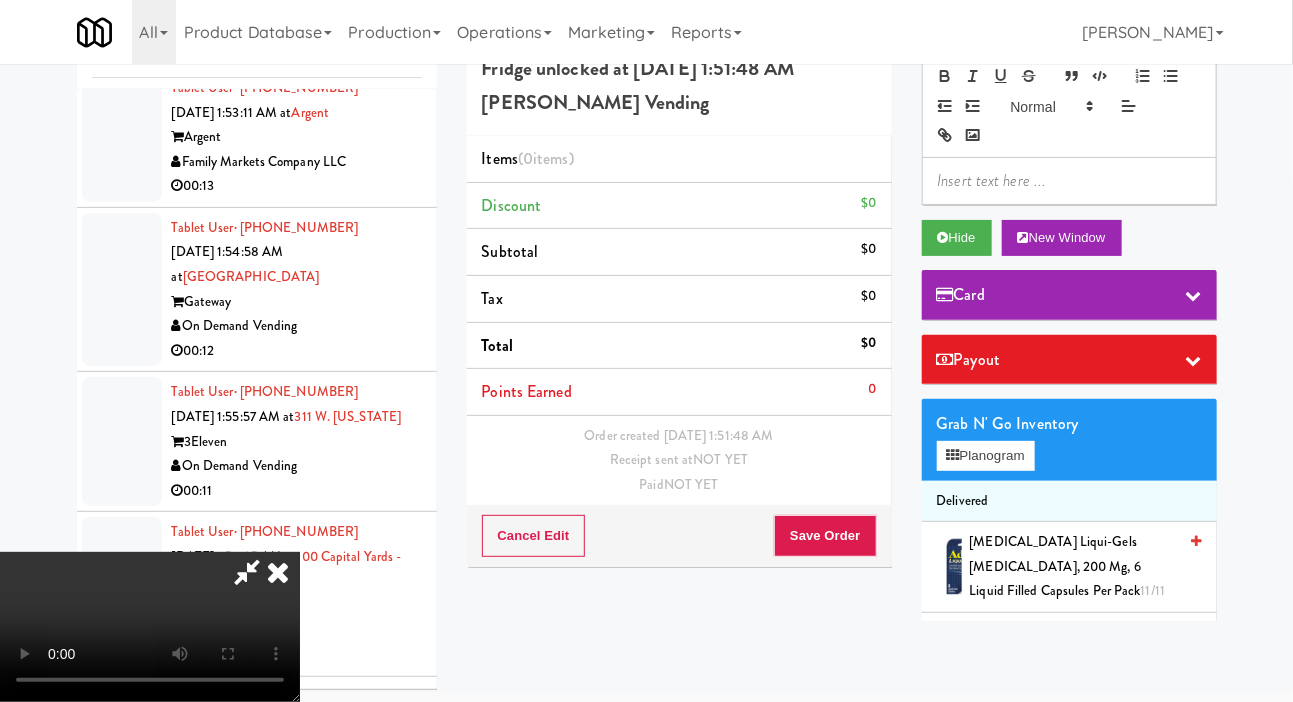 type 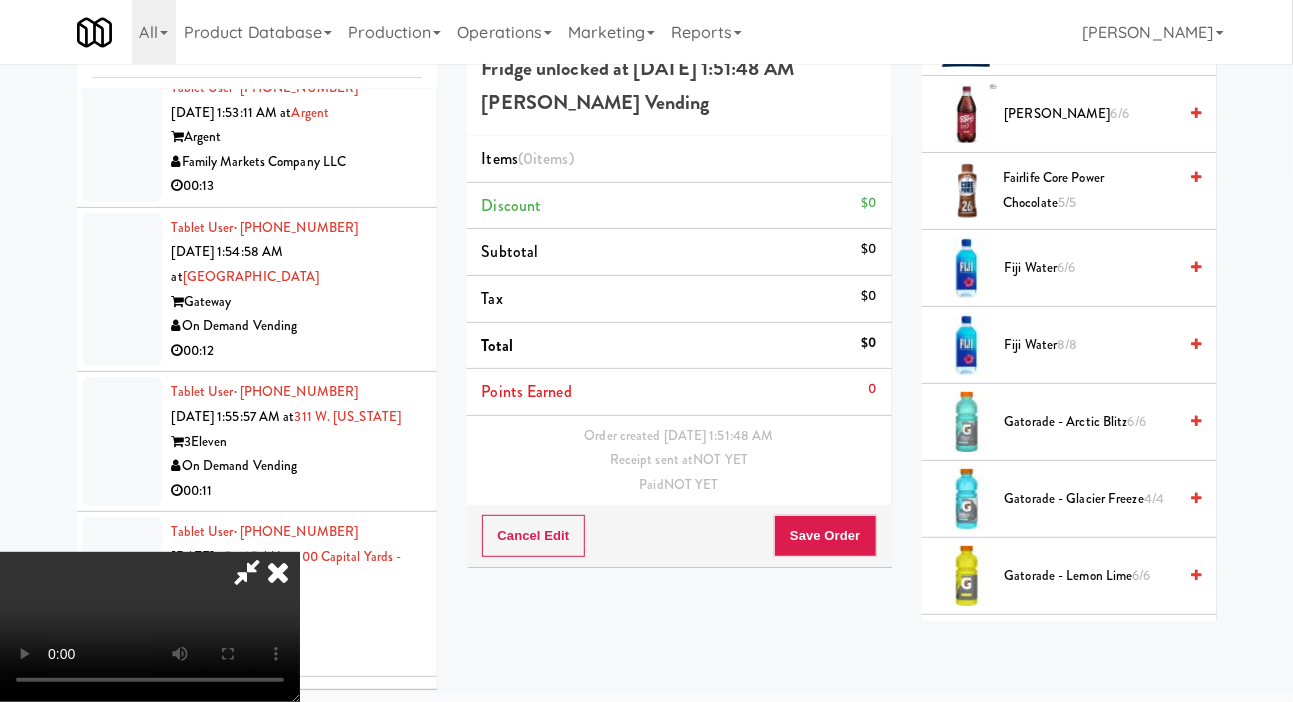 scroll, scrollTop: 1486, scrollLeft: 0, axis: vertical 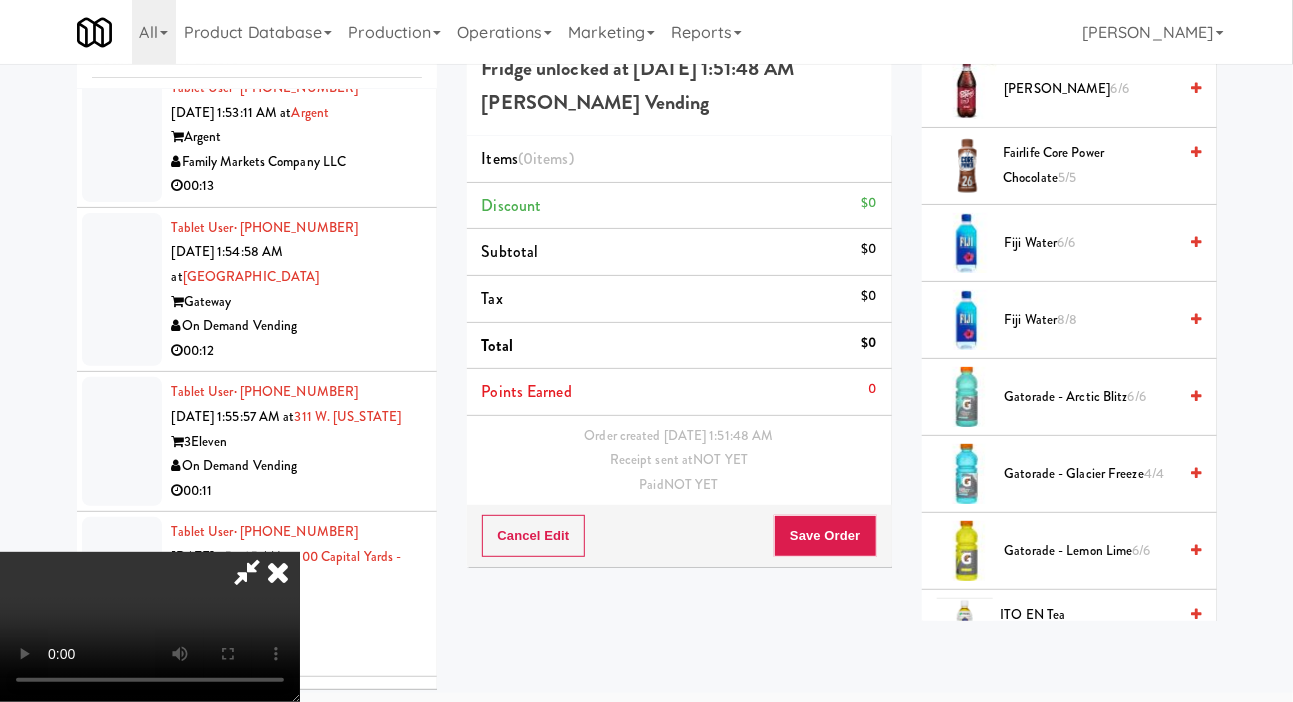 click on "Gatorade - Arctic Blitz  6/6" at bounding box center [1091, 397] 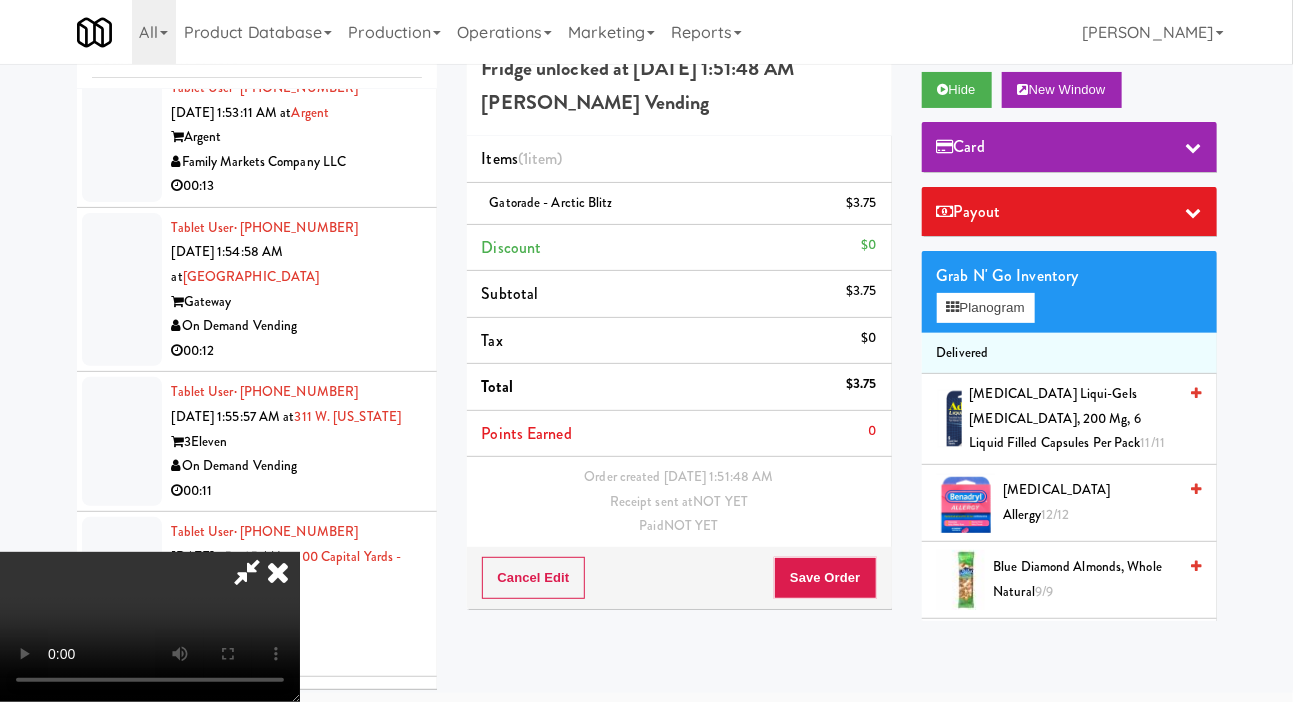 scroll, scrollTop: 0, scrollLeft: 0, axis: both 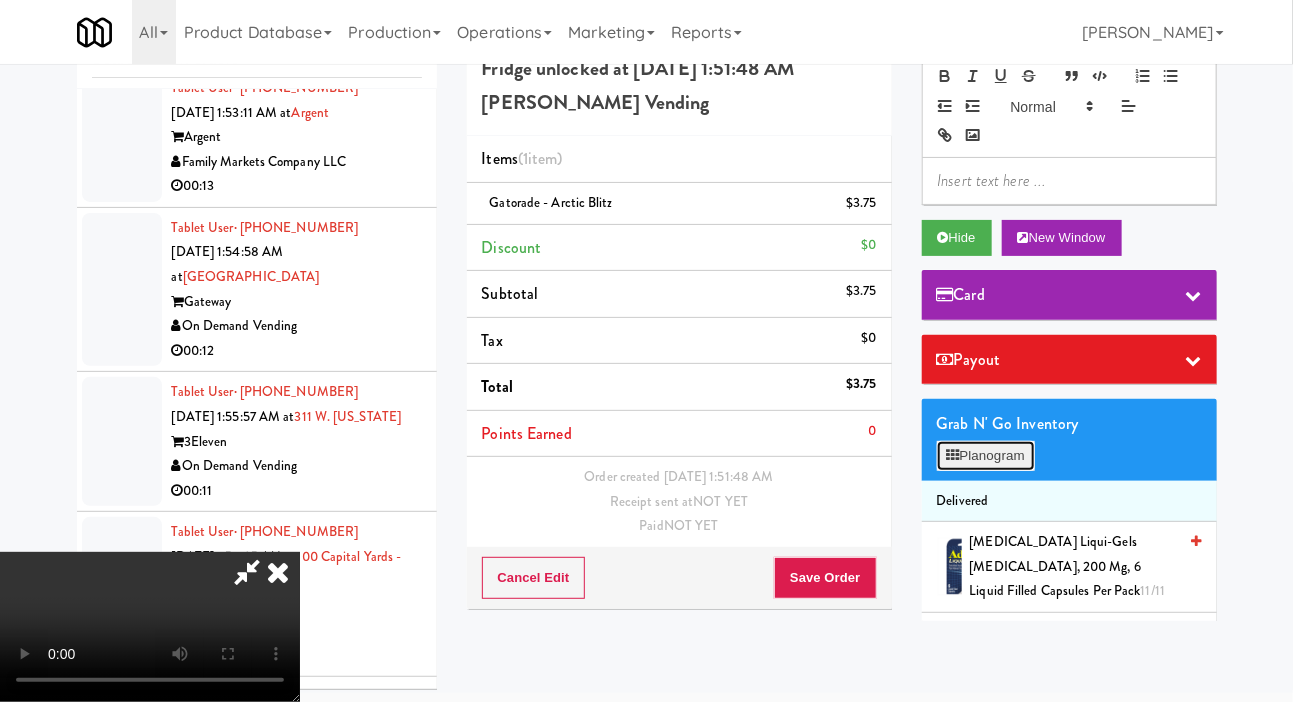 click on "Planogram" at bounding box center [986, 456] 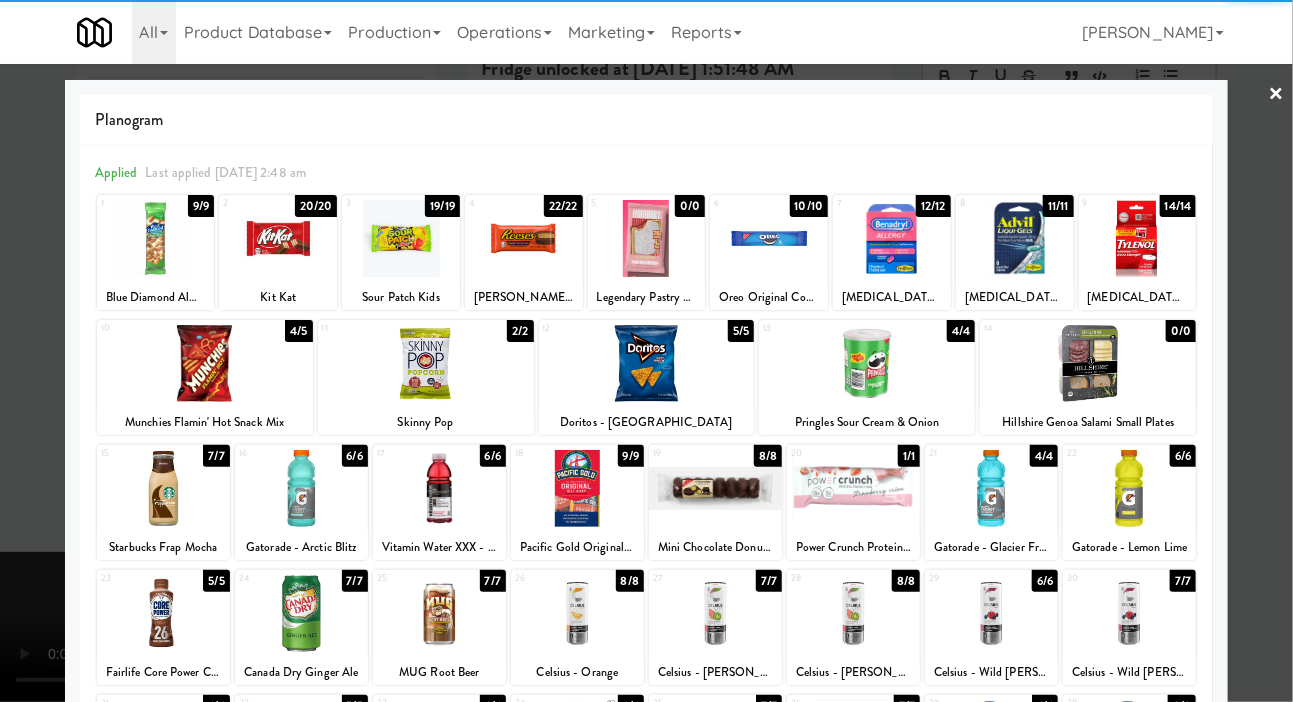 click at bounding box center [853, 488] 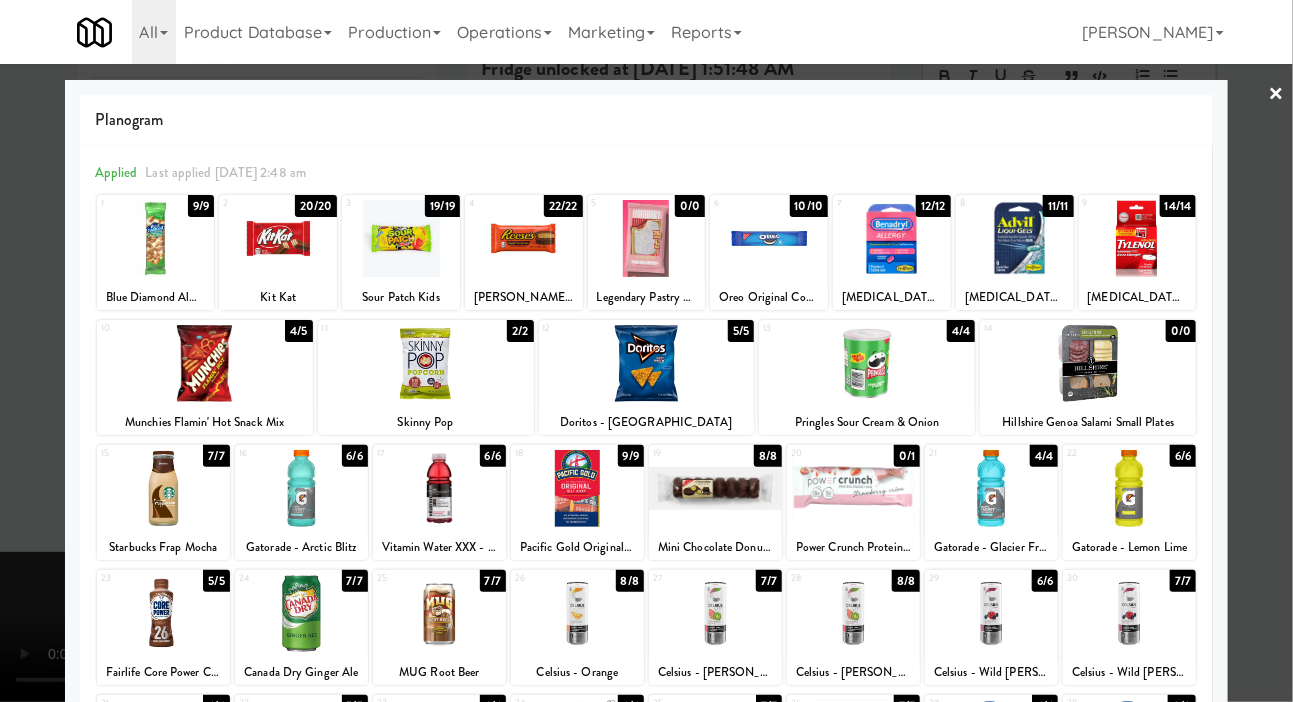 click at bounding box center (646, 351) 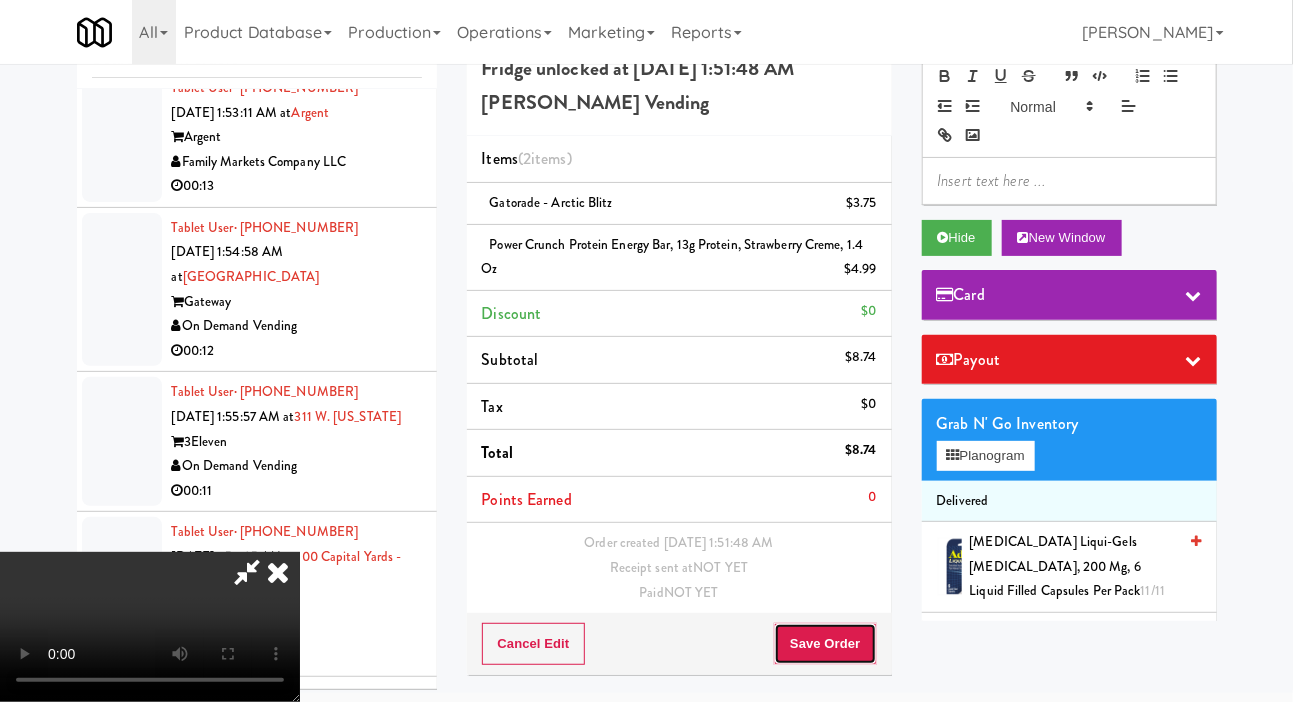 click on "Save Order" at bounding box center (825, 644) 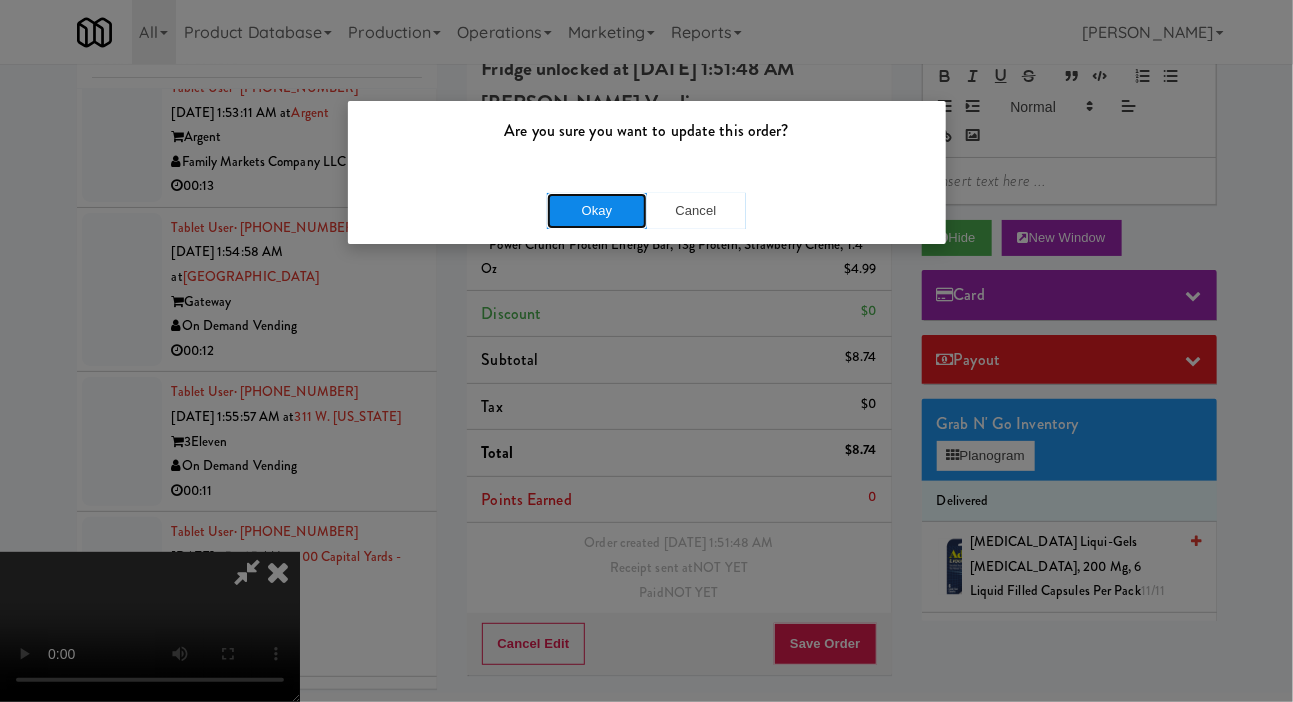 click on "Okay" at bounding box center (597, 211) 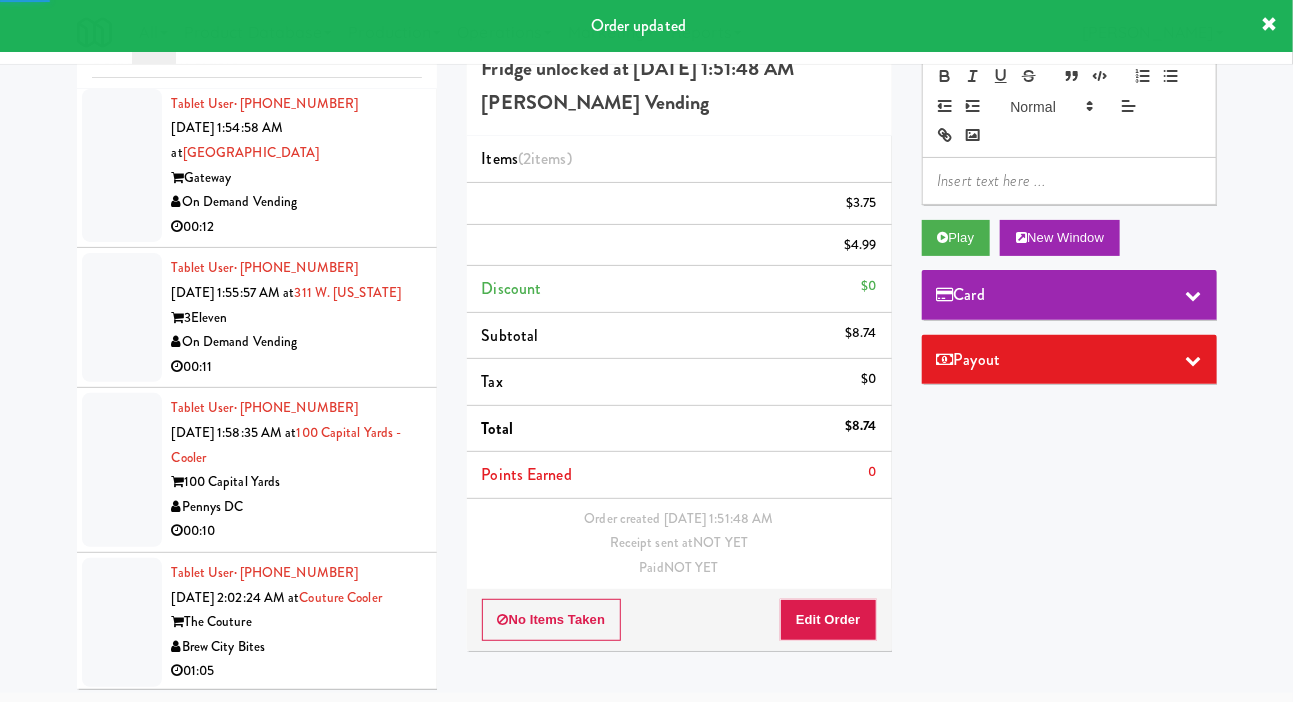click at bounding box center (122, 13) 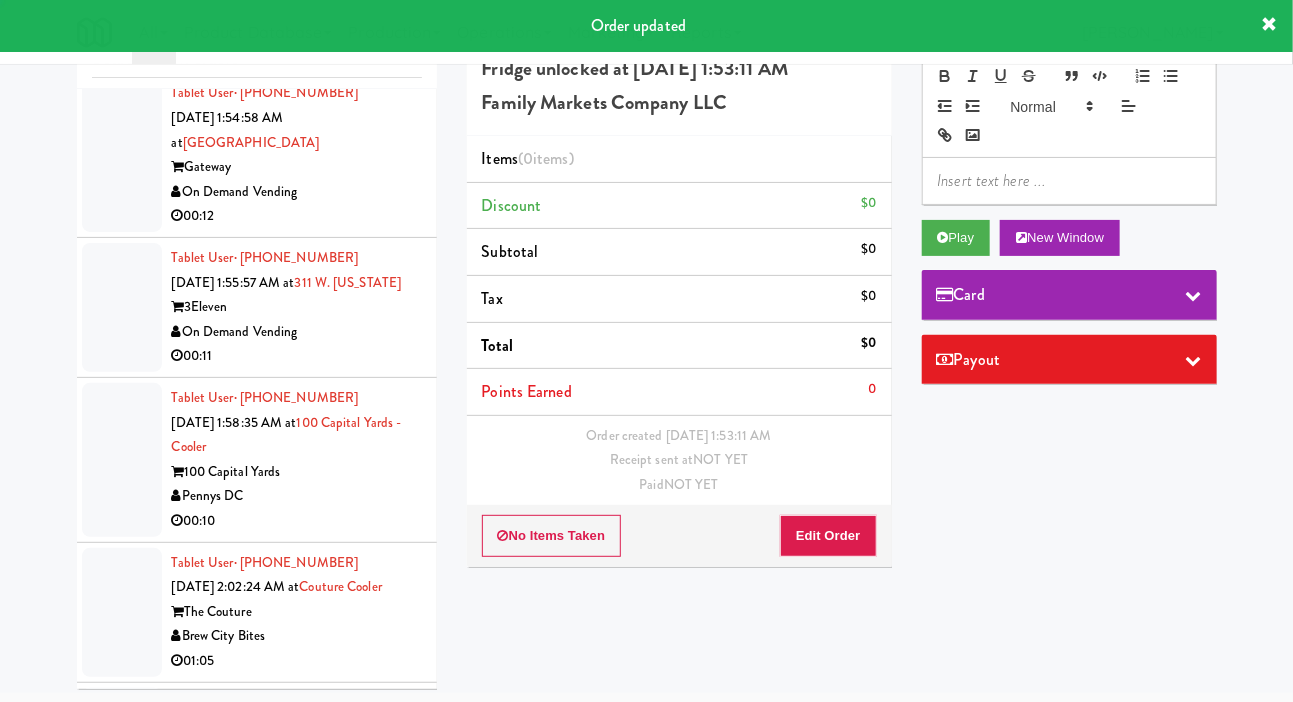 scroll, scrollTop: 4117, scrollLeft: 0, axis: vertical 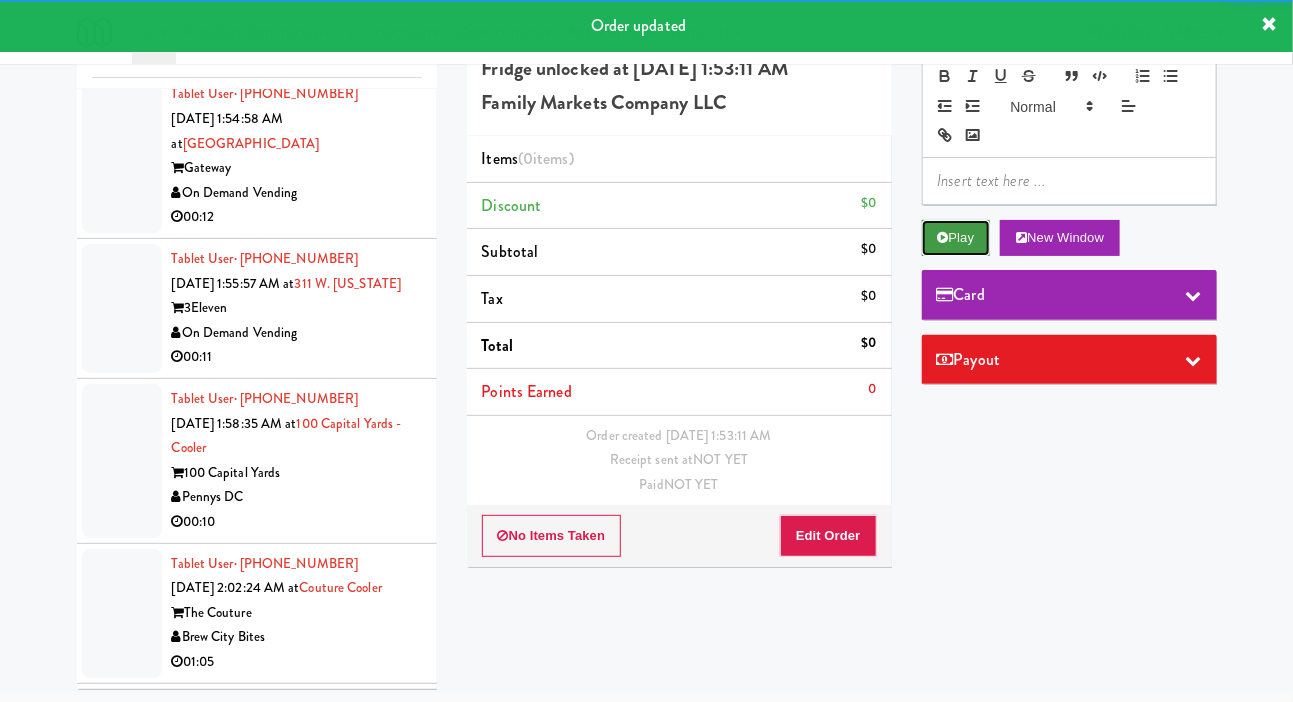click at bounding box center [943, 237] 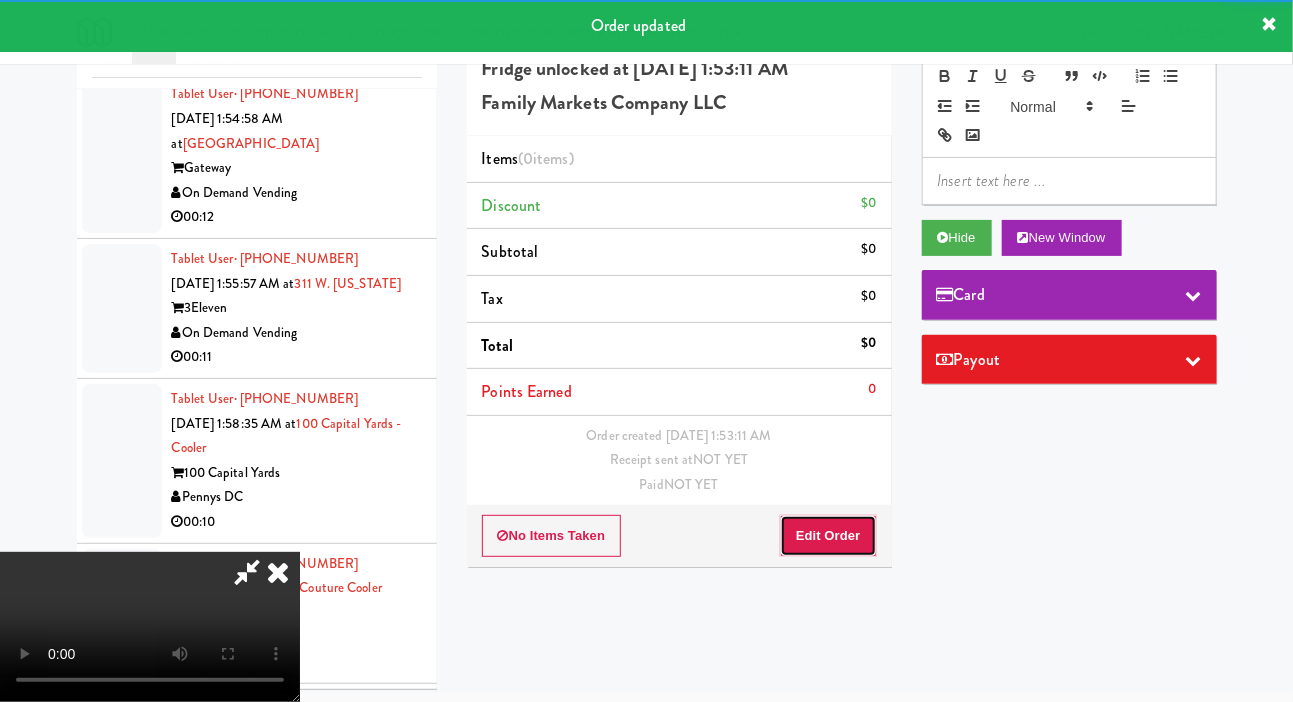 click on "Edit Order" at bounding box center [828, 536] 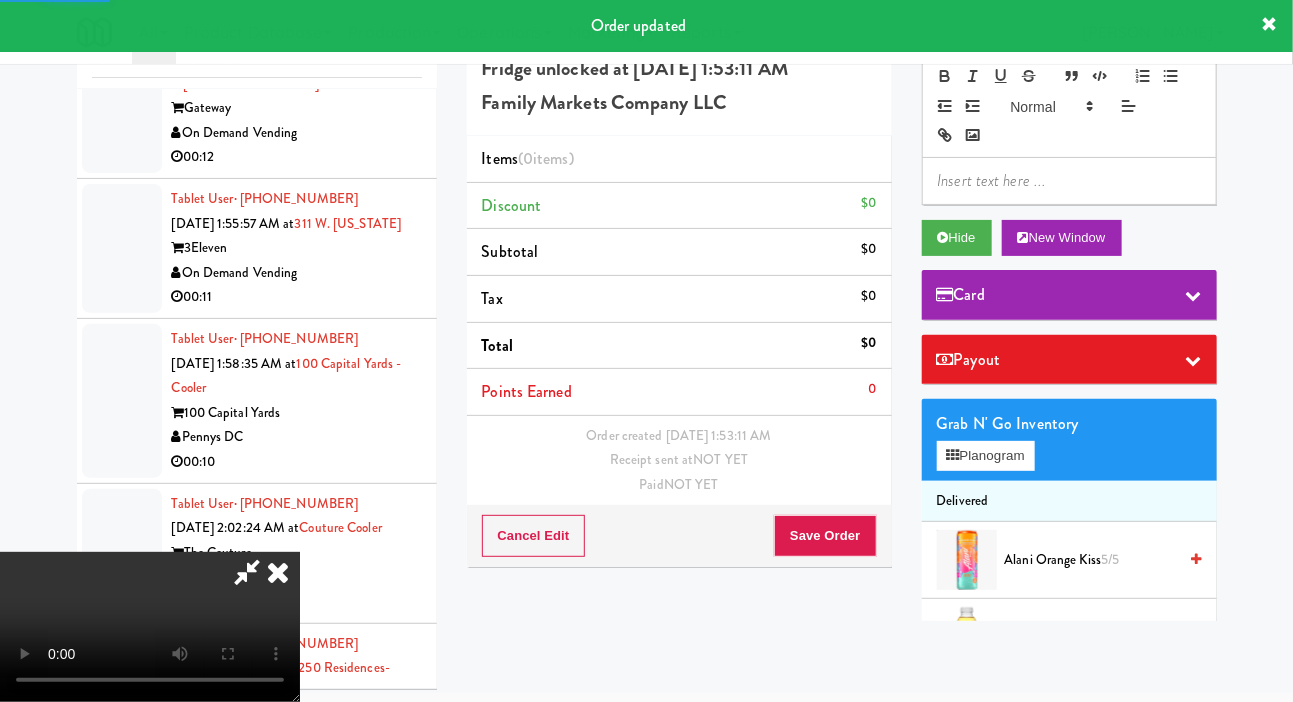 scroll, scrollTop: 4178, scrollLeft: 0, axis: vertical 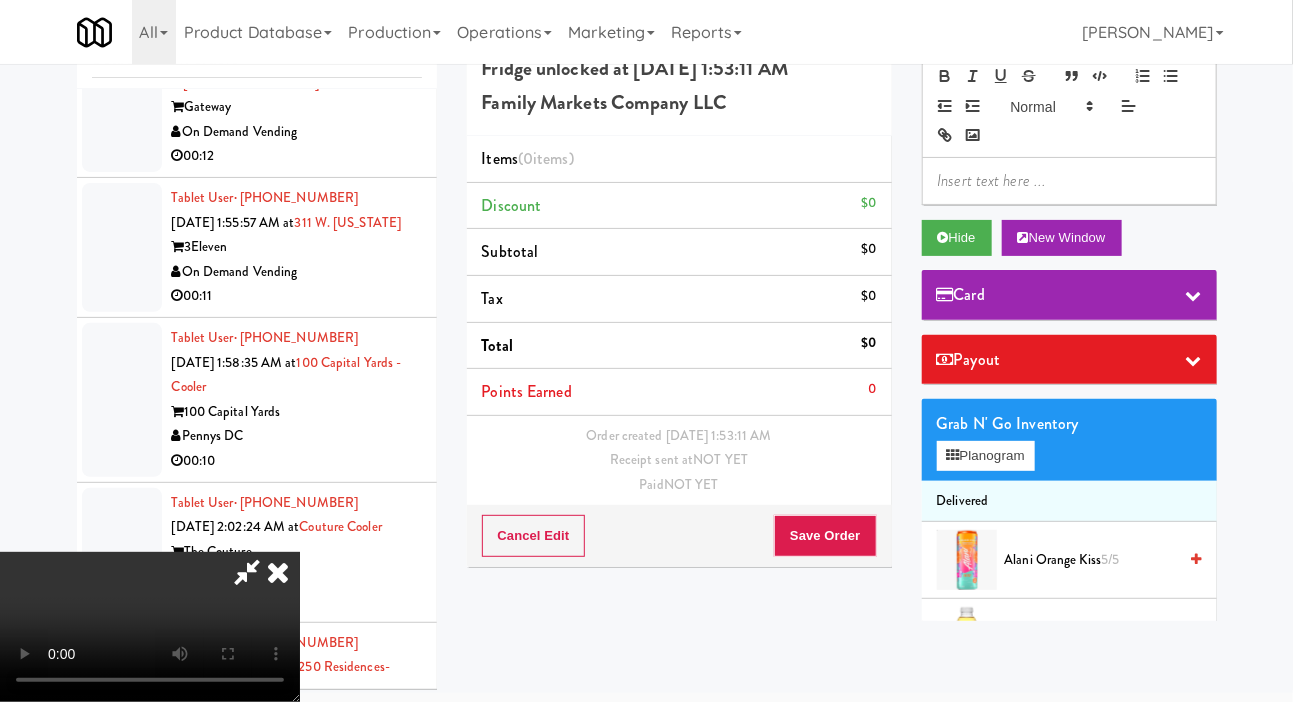 type 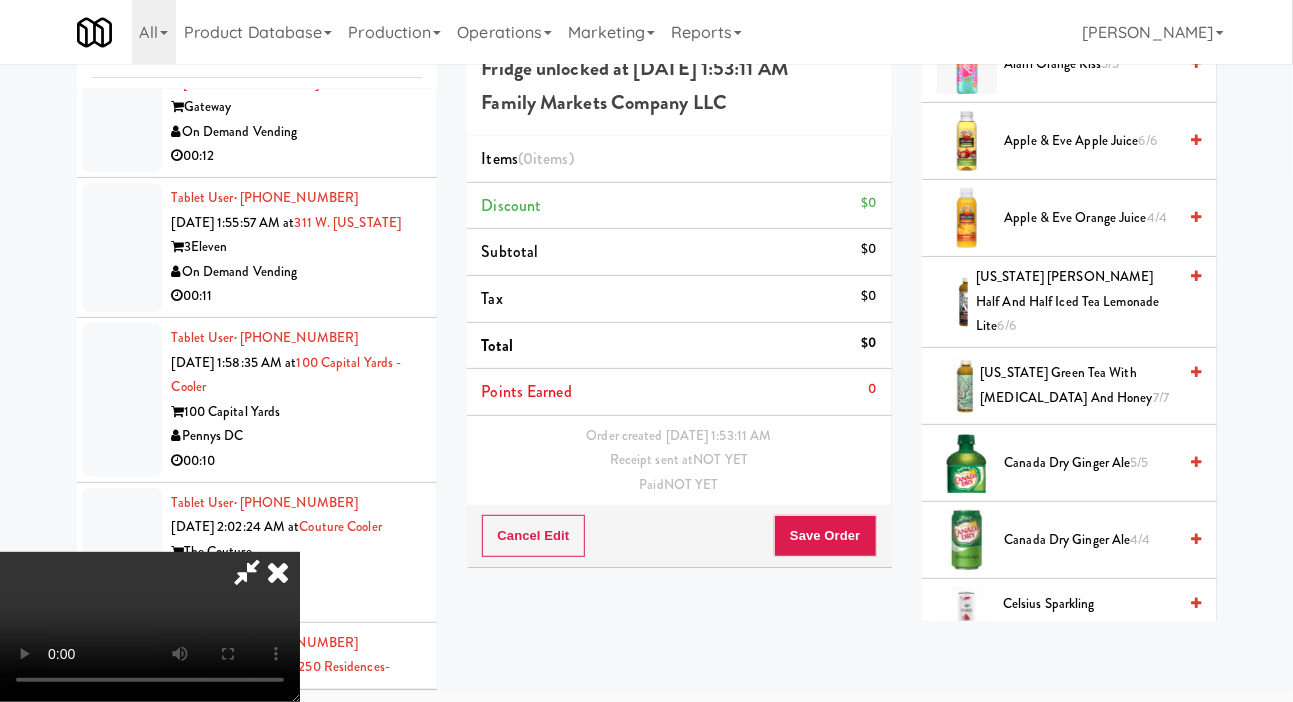 scroll, scrollTop: 494, scrollLeft: 0, axis: vertical 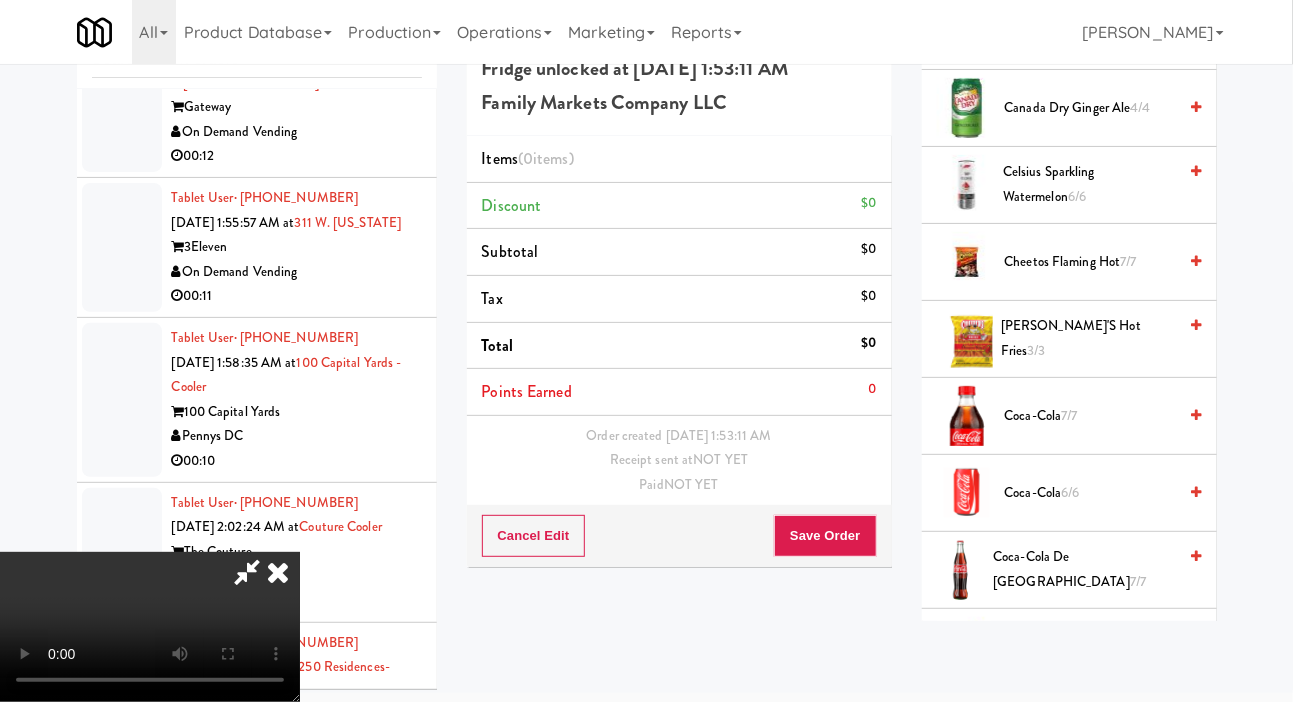click on "Coca-Cola  7/7" at bounding box center [1091, 416] 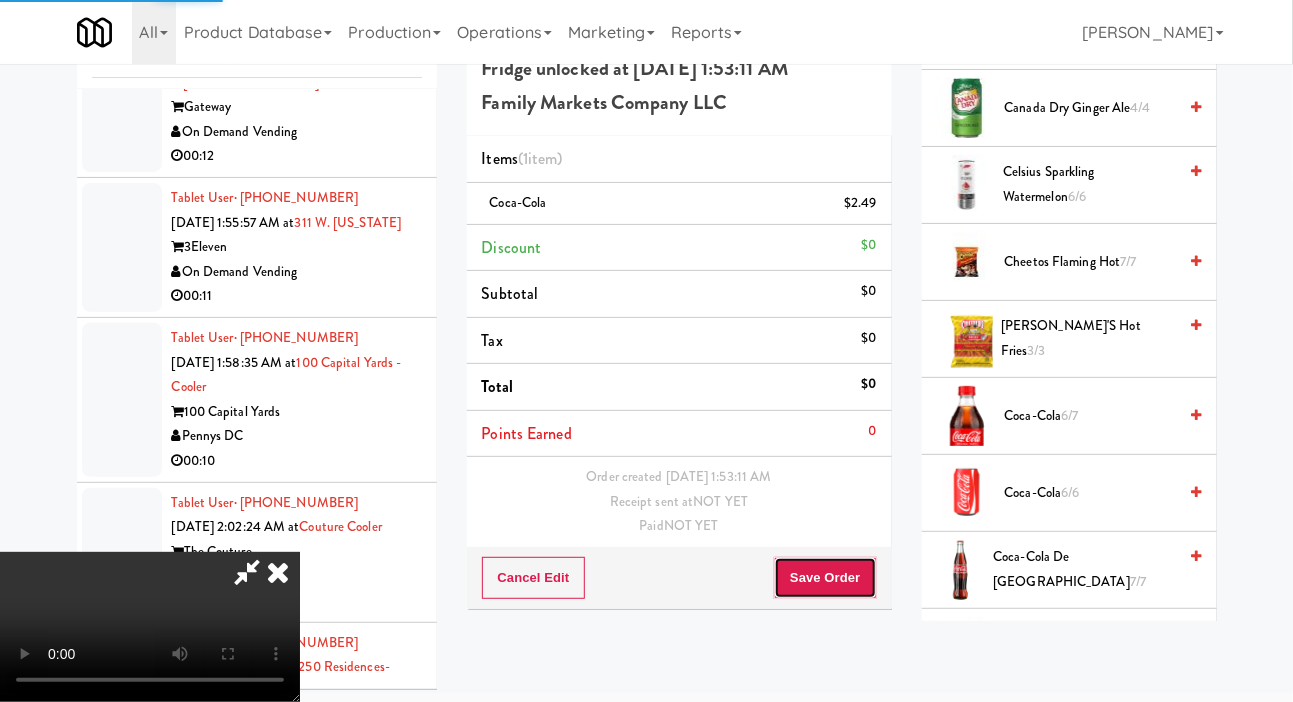 click on "Save Order" at bounding box center (825, 578) 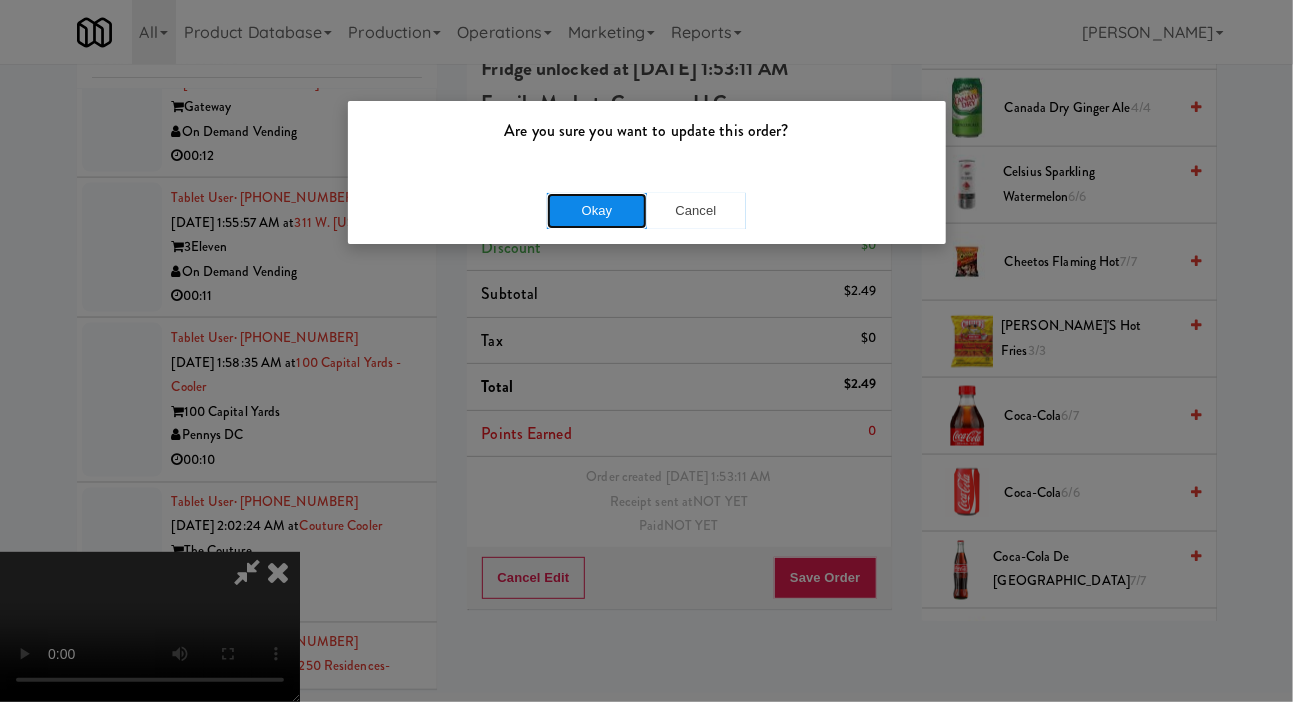 click on "Okay" at bounding box center (597, 211) 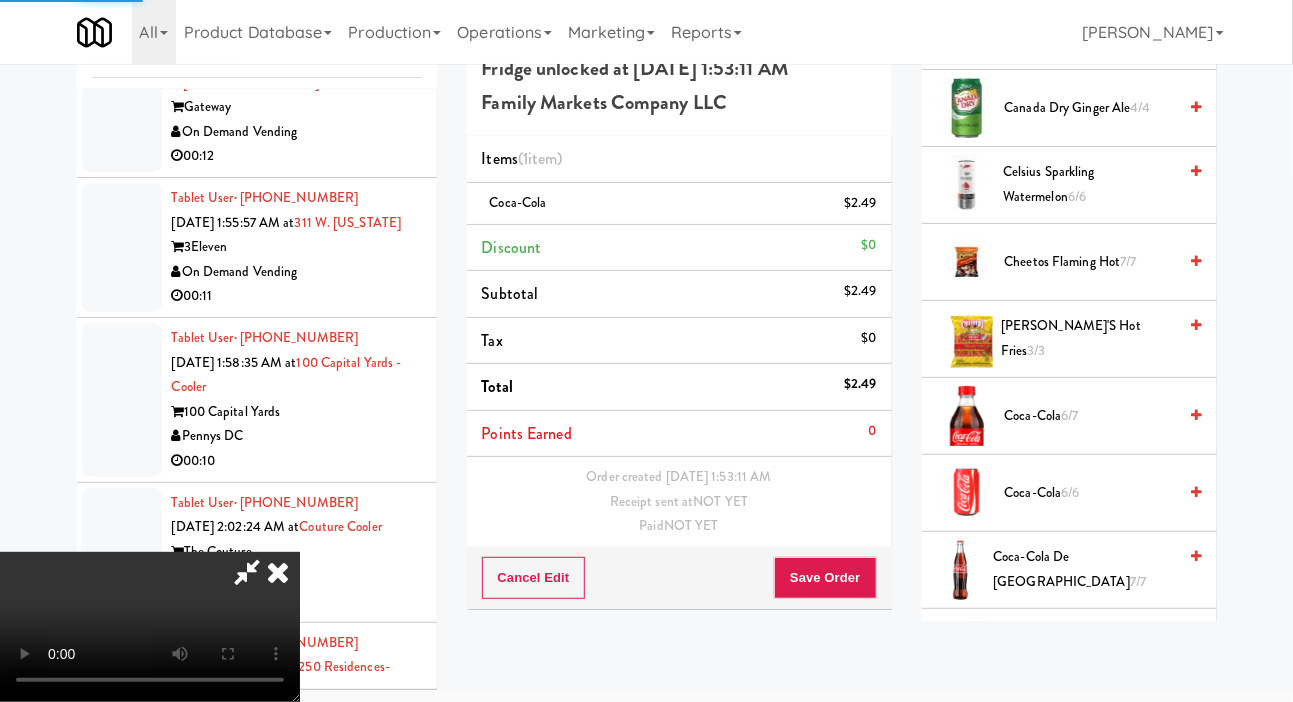 scroll, scrollTop: 0, scrollLeft: 0, axis: both 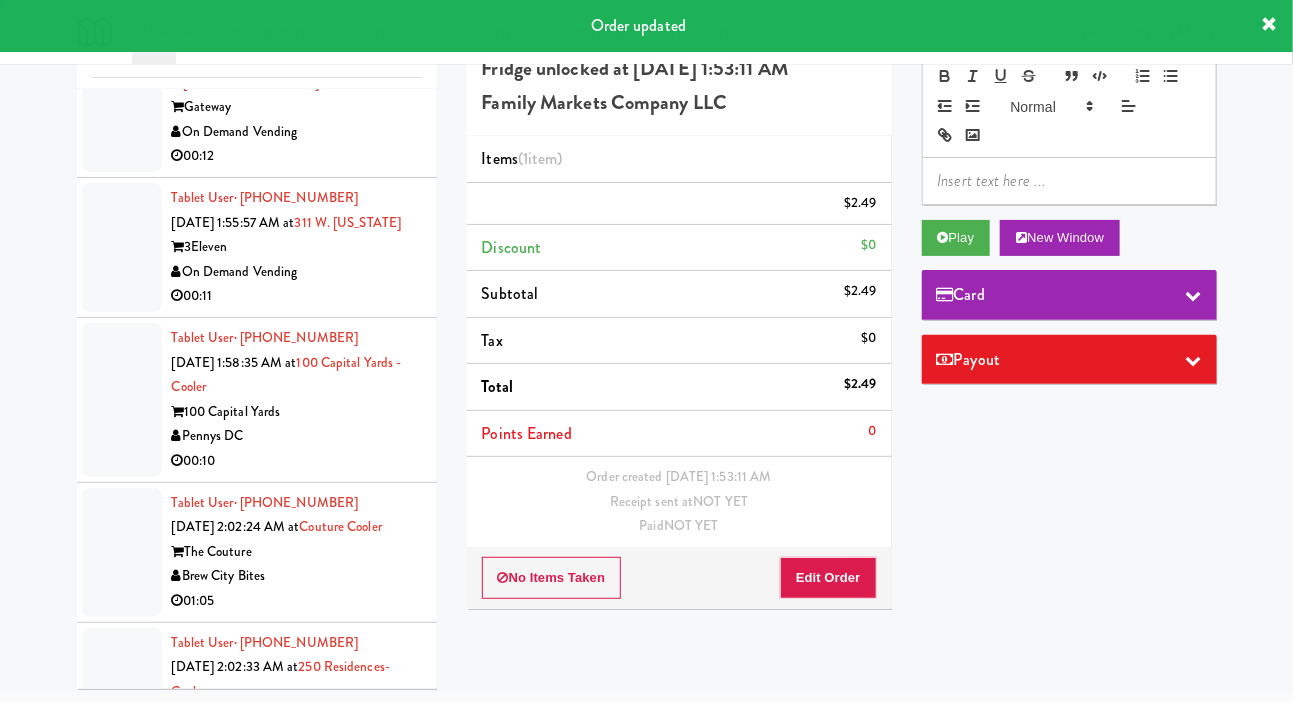click at bounding box center (122, 95) 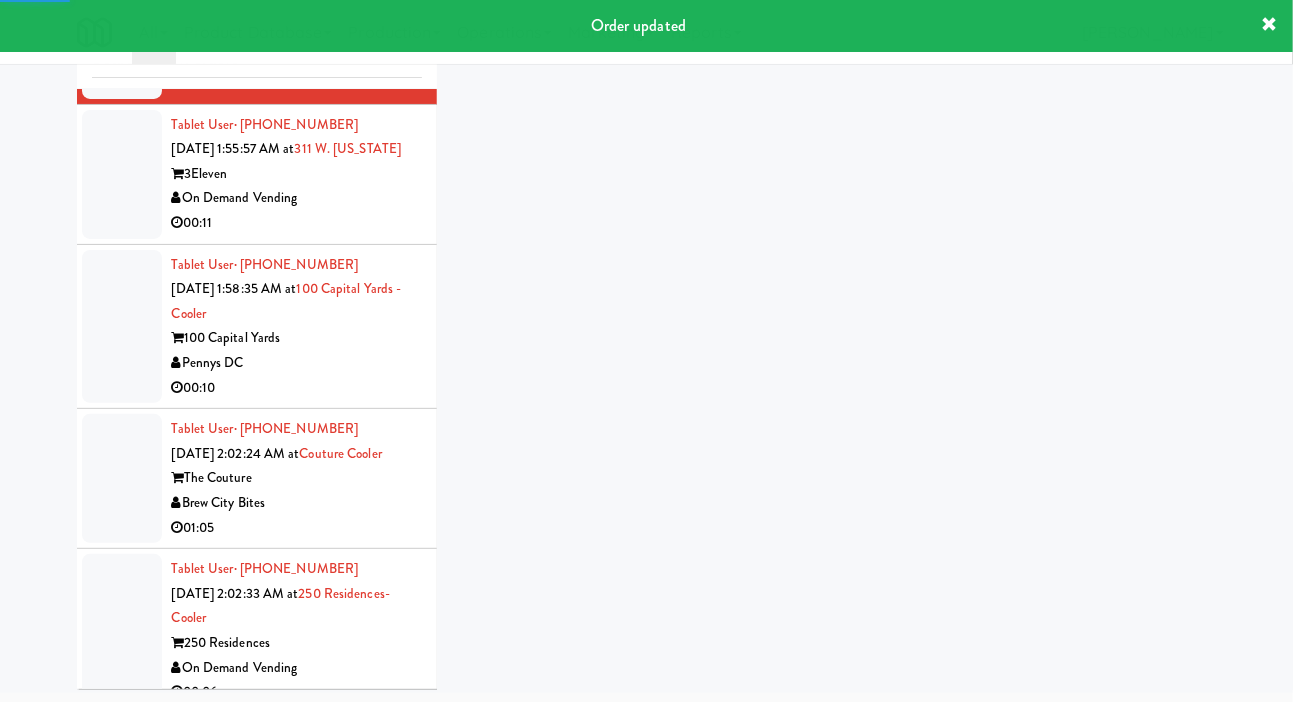scroll, scrollTop: 4282, scrollLeft: 0, axis: vertical 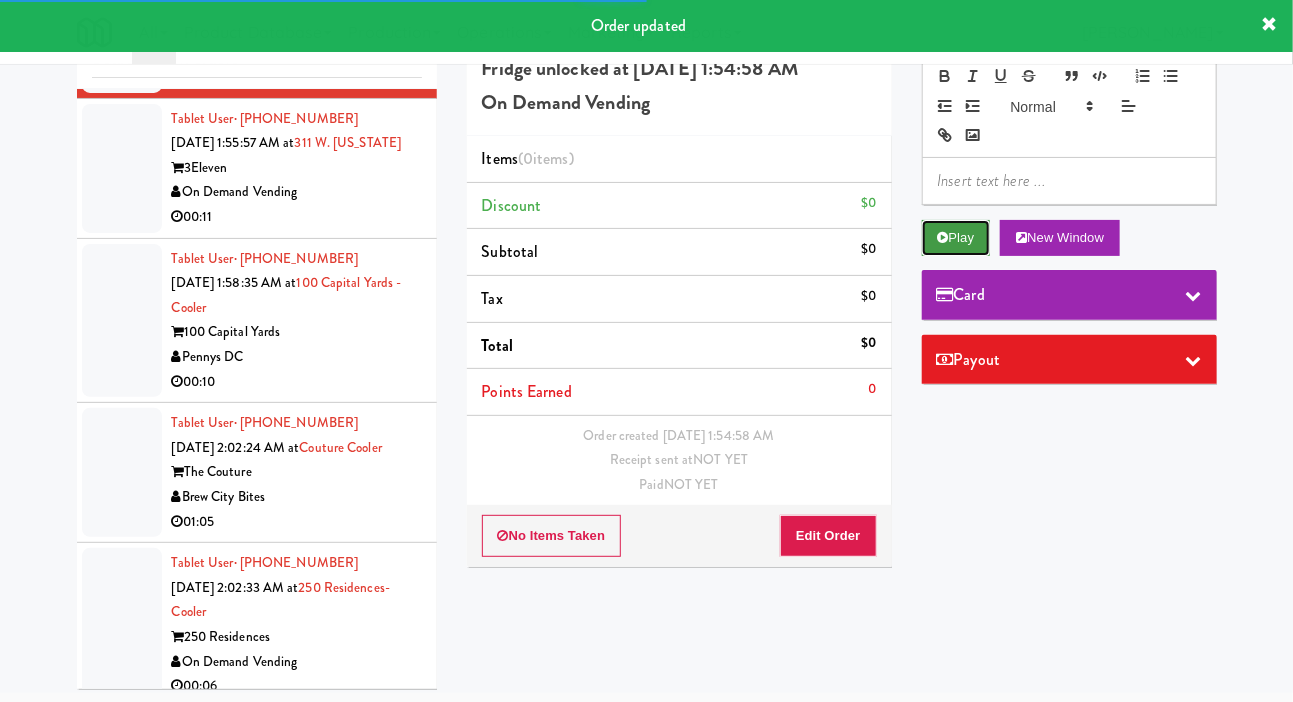 click on "Play" at bounding box center (956, 238) 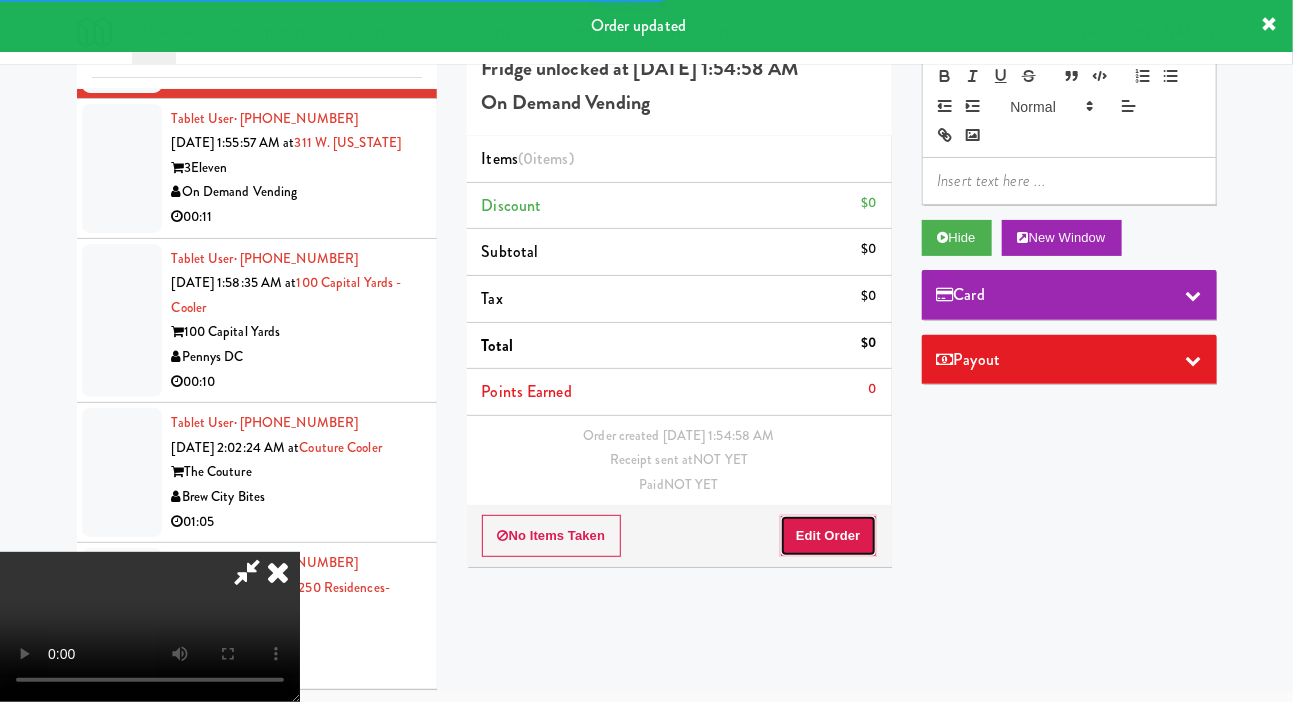 click on "Edit Order" at bounding box center [828, 536] 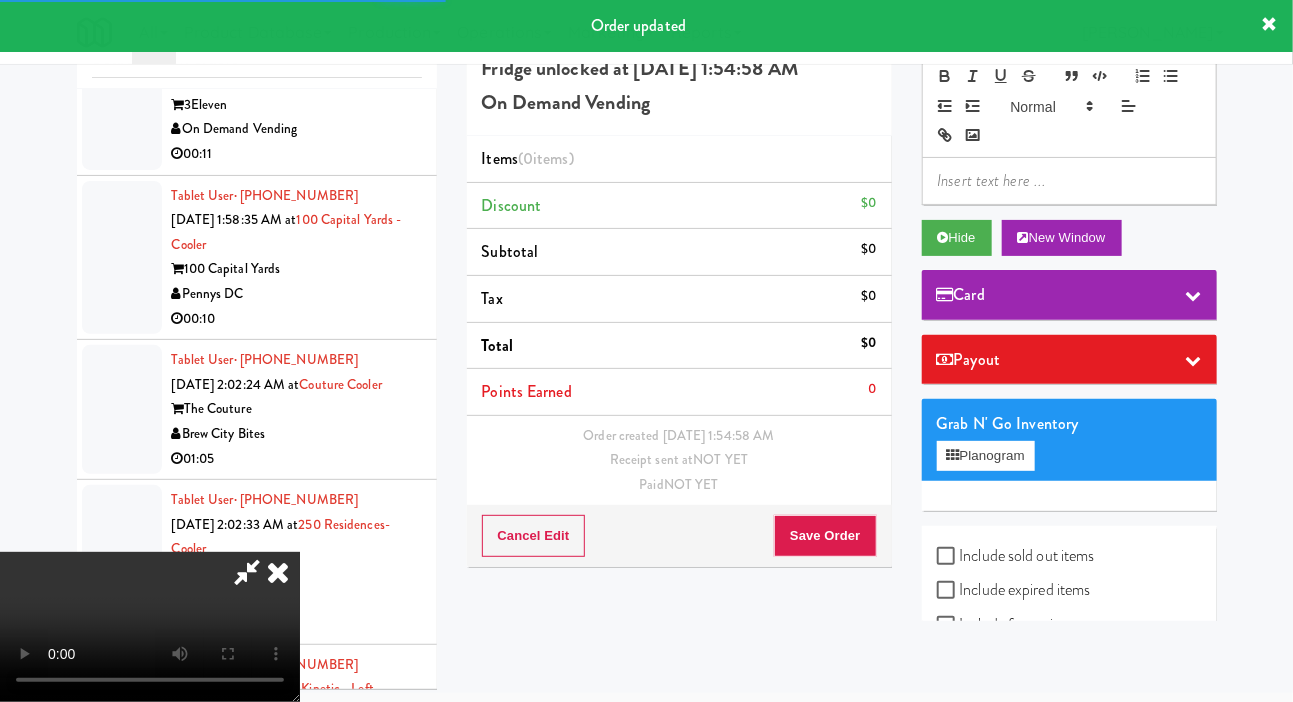 scroll, scrollTop: 4345, scrollLeft: 0, axis: vertical 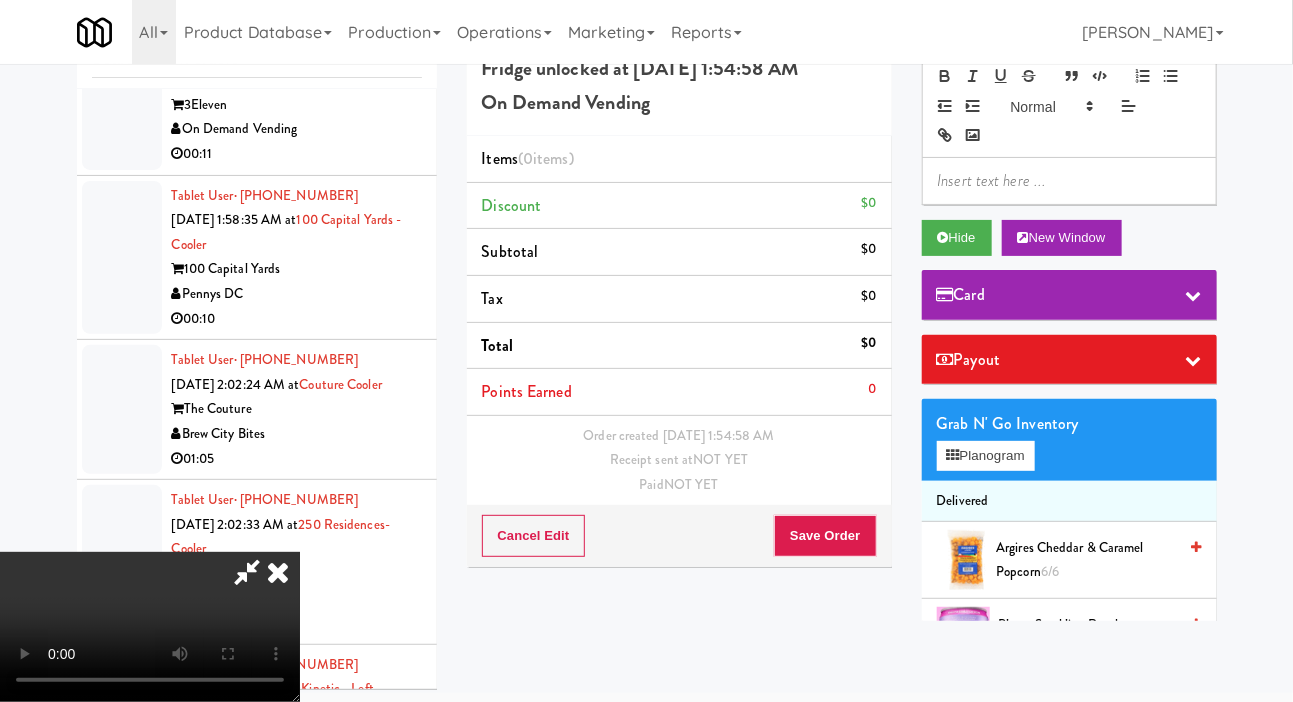 type 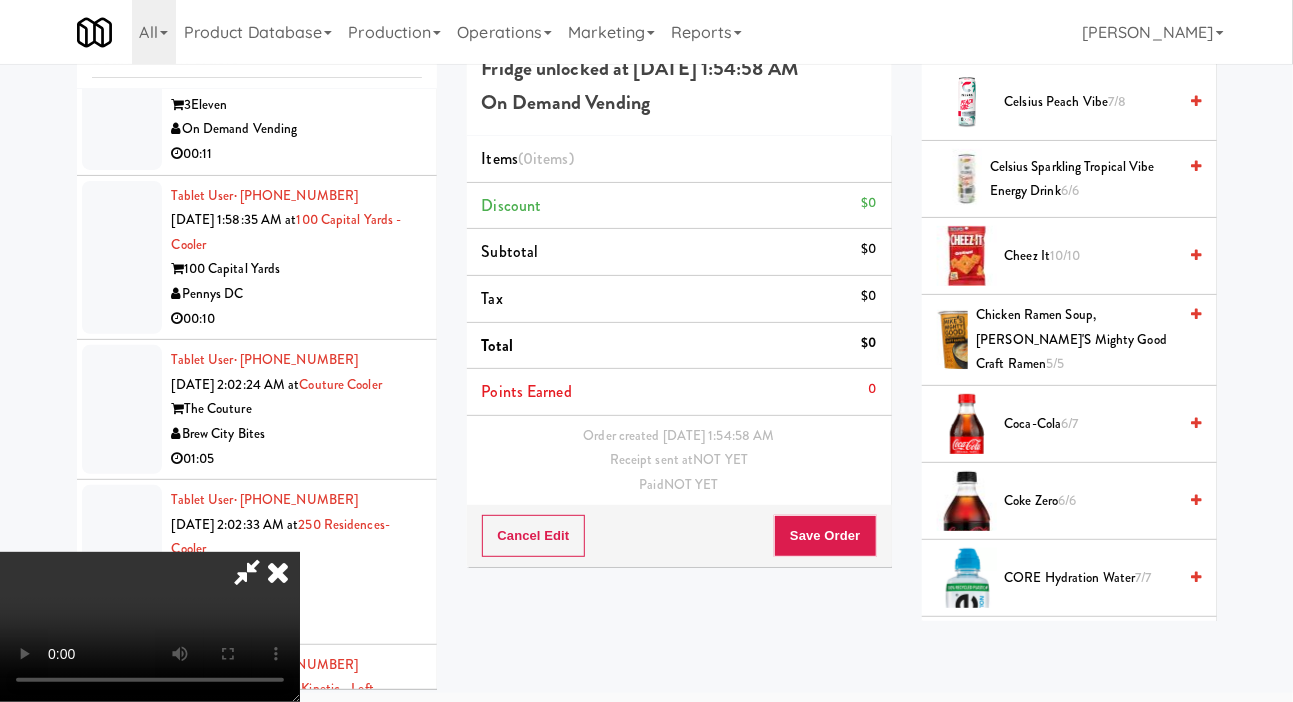 scroll, scrollTop: 691, scrollLeft: 0, axis: vertical 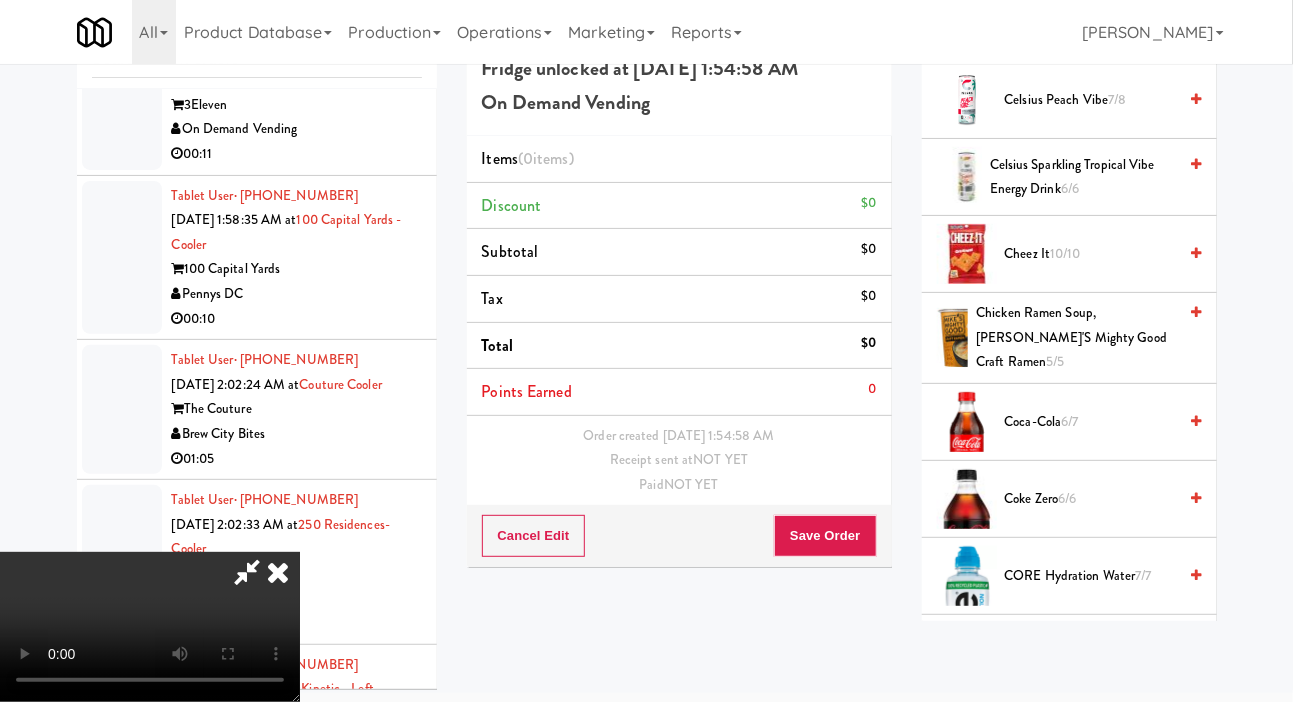 click on "6/7" at bounding box center [1069, 421] 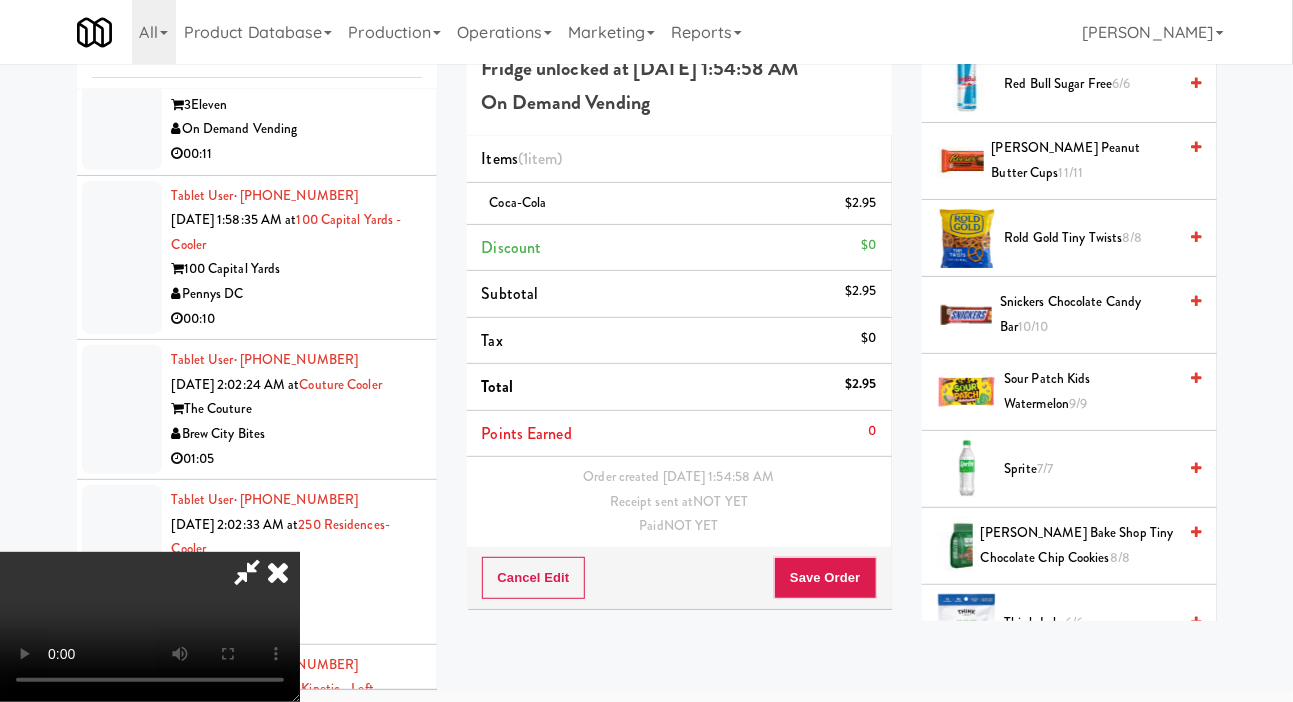 scroll, scrollTop: 2495, scrollLeft: 0, axis: vertical 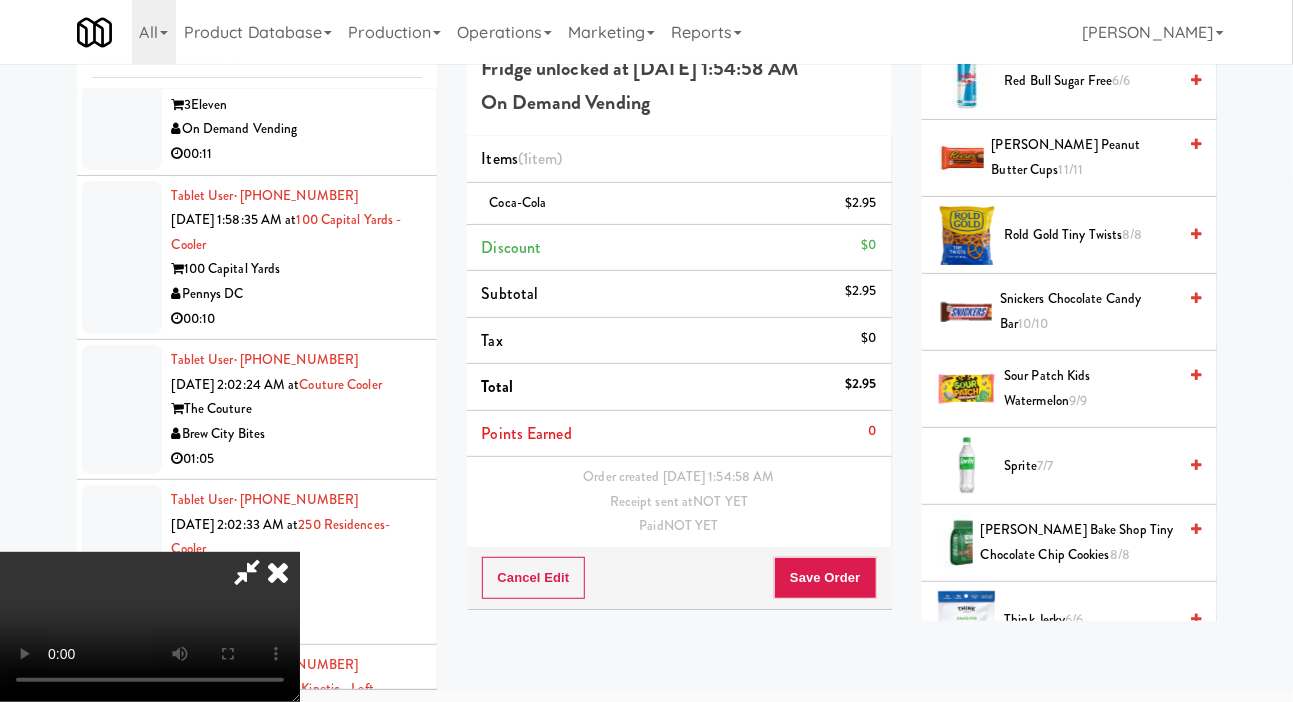 click on "Snickers Chocolate Candy Bar  10/10" at bounding box center (1088, 311) 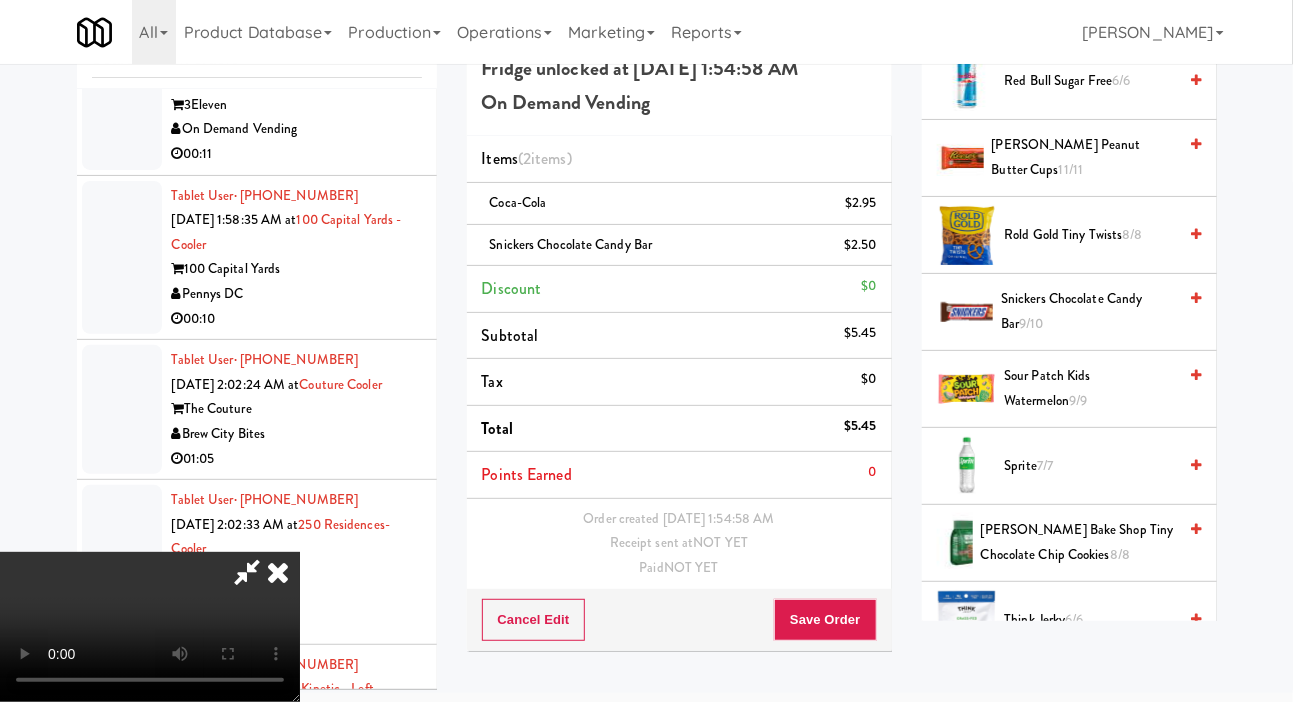 scroll, scrollTop: 0, scrollLeft: 0, axis: both 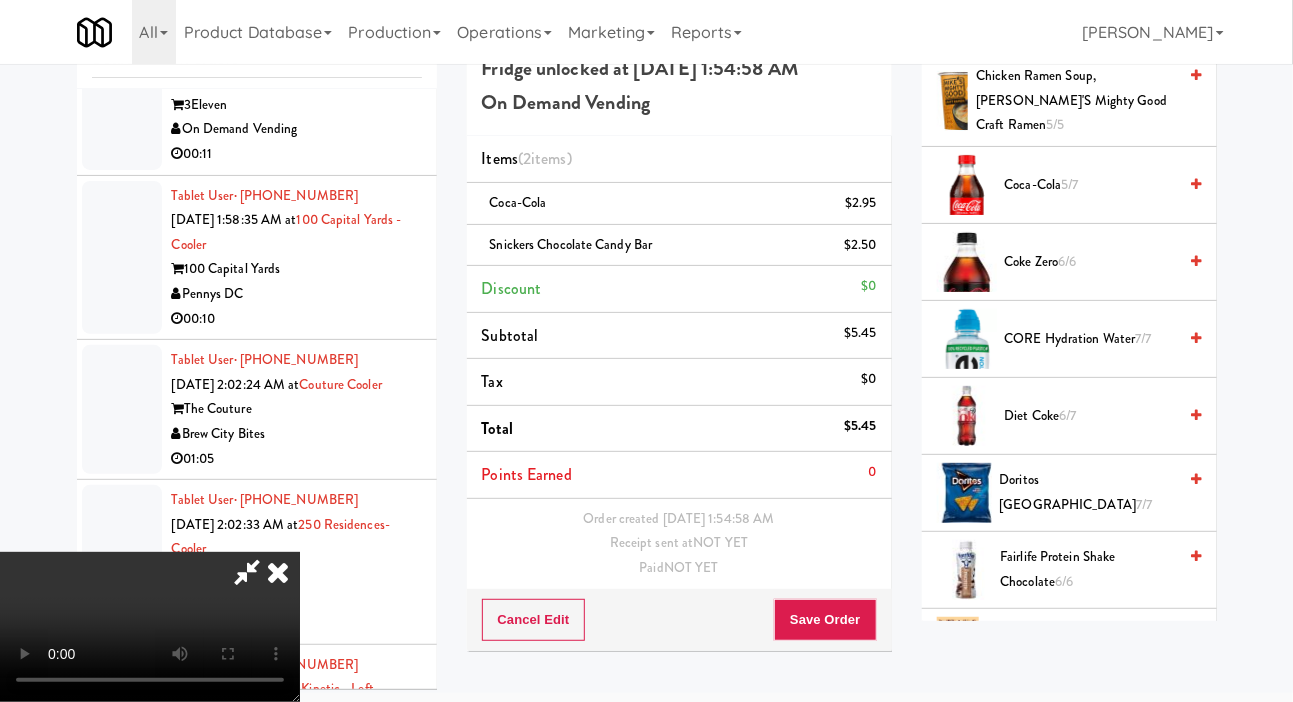 click on "Doritos Cool Ranch  7/7" at bounding box center [1088, 492] 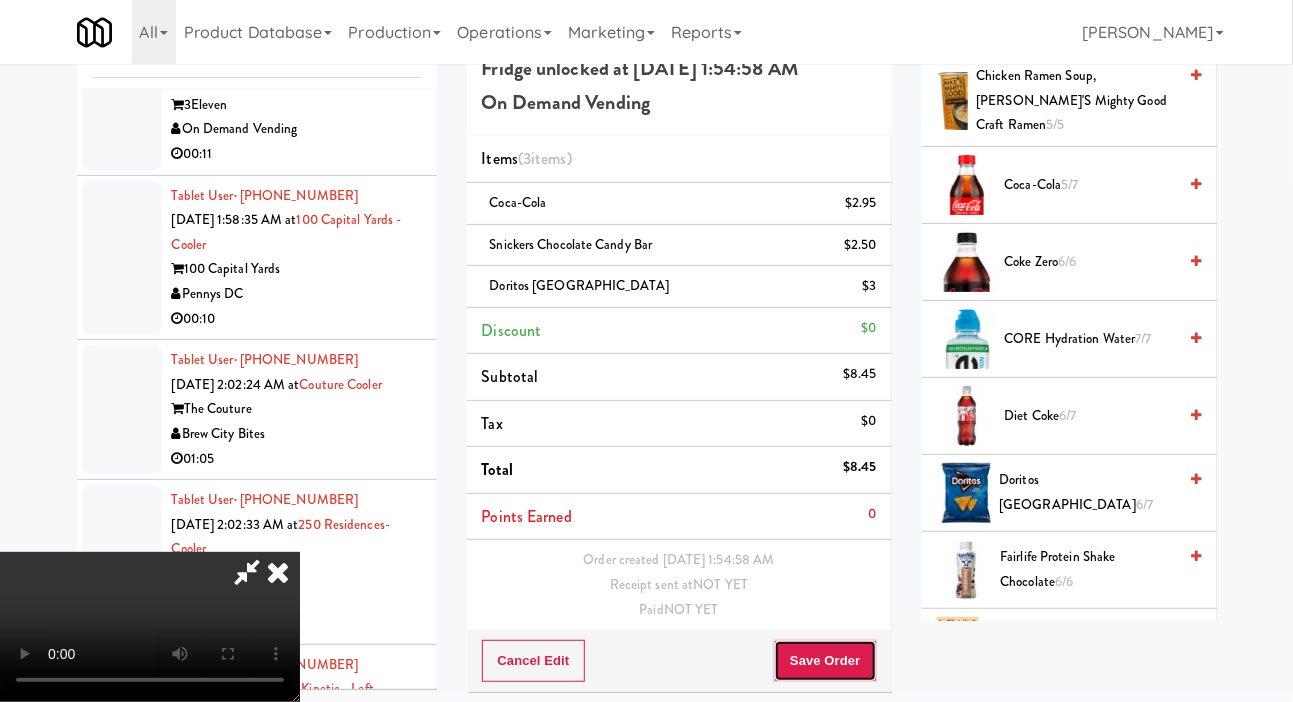 click on "Save Order" at bounding box center (825, 661) 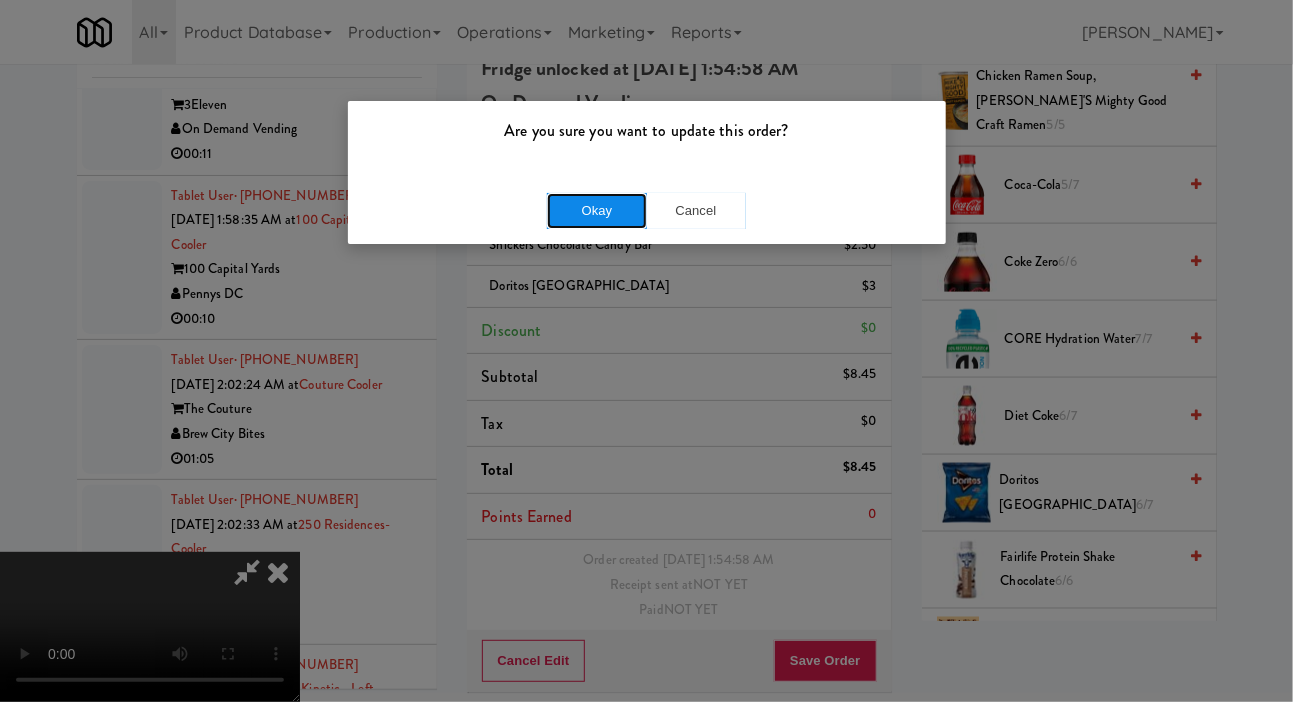 click on "Okay" at bounding box center (597, 211) 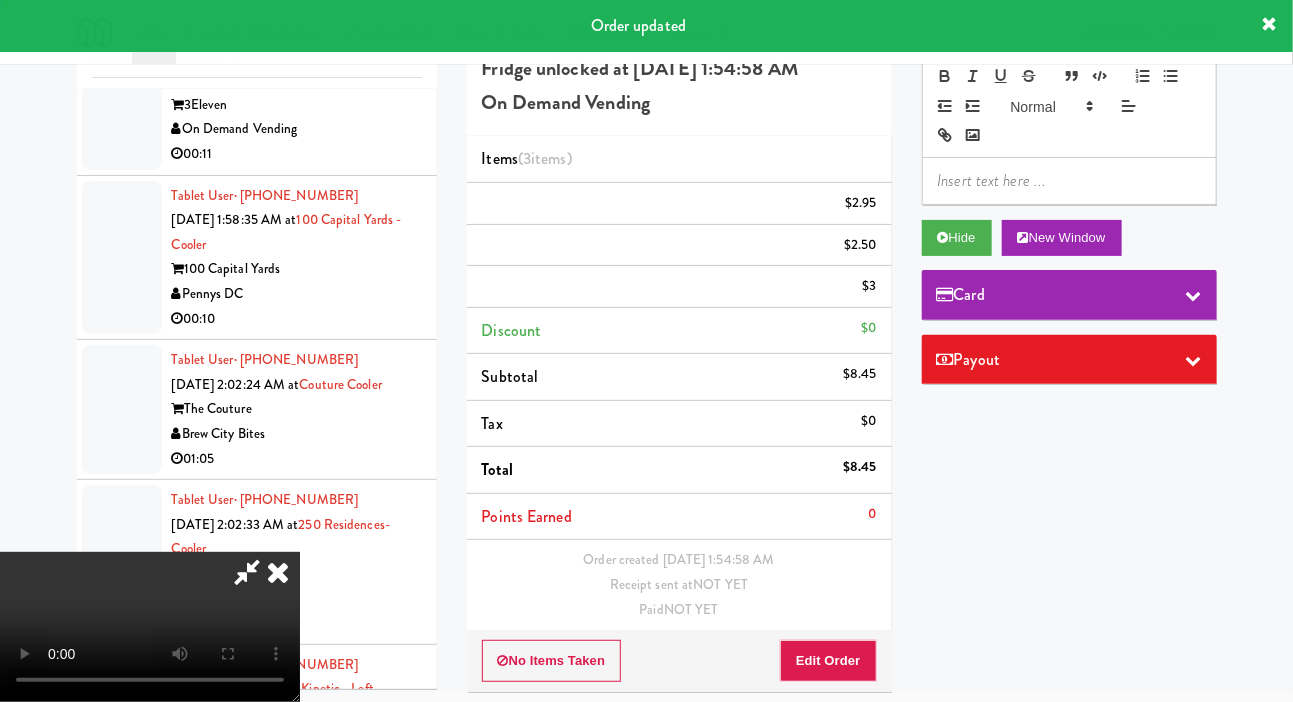 scroll, scrollTop: 0, scrollLeft: 0, axis: both 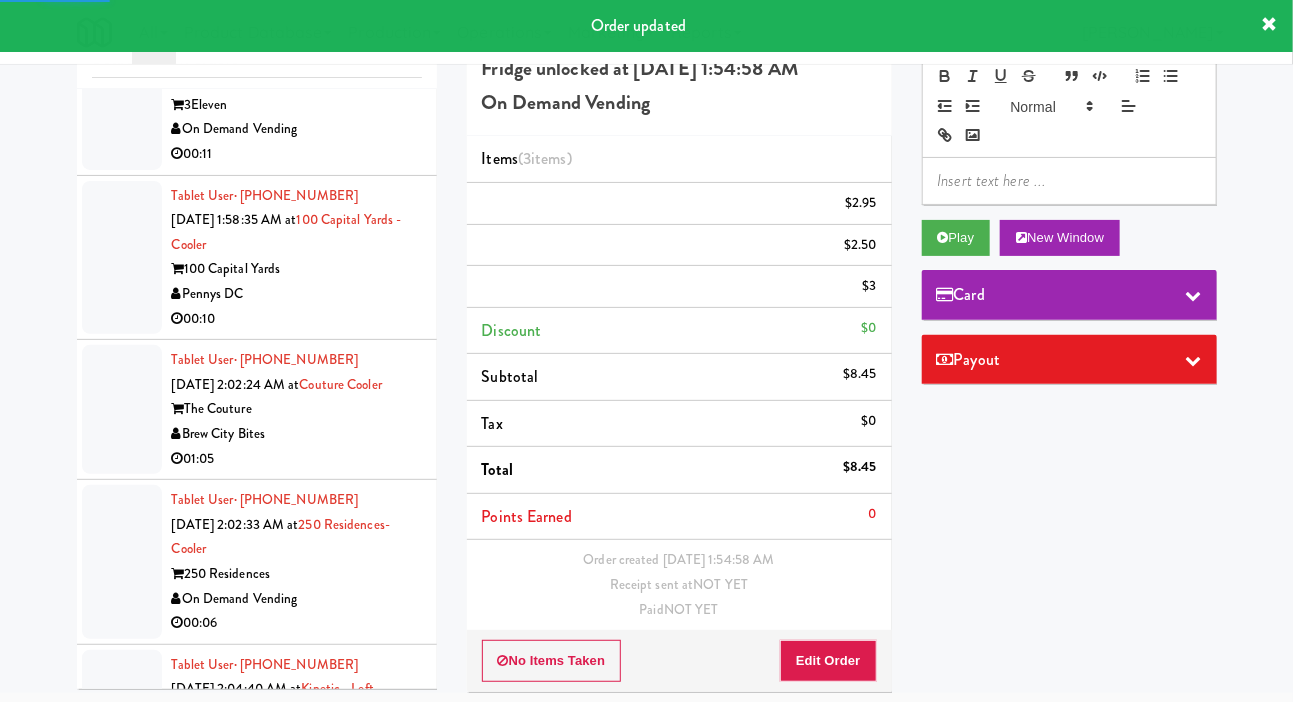 click at bounding box center (122, 105) 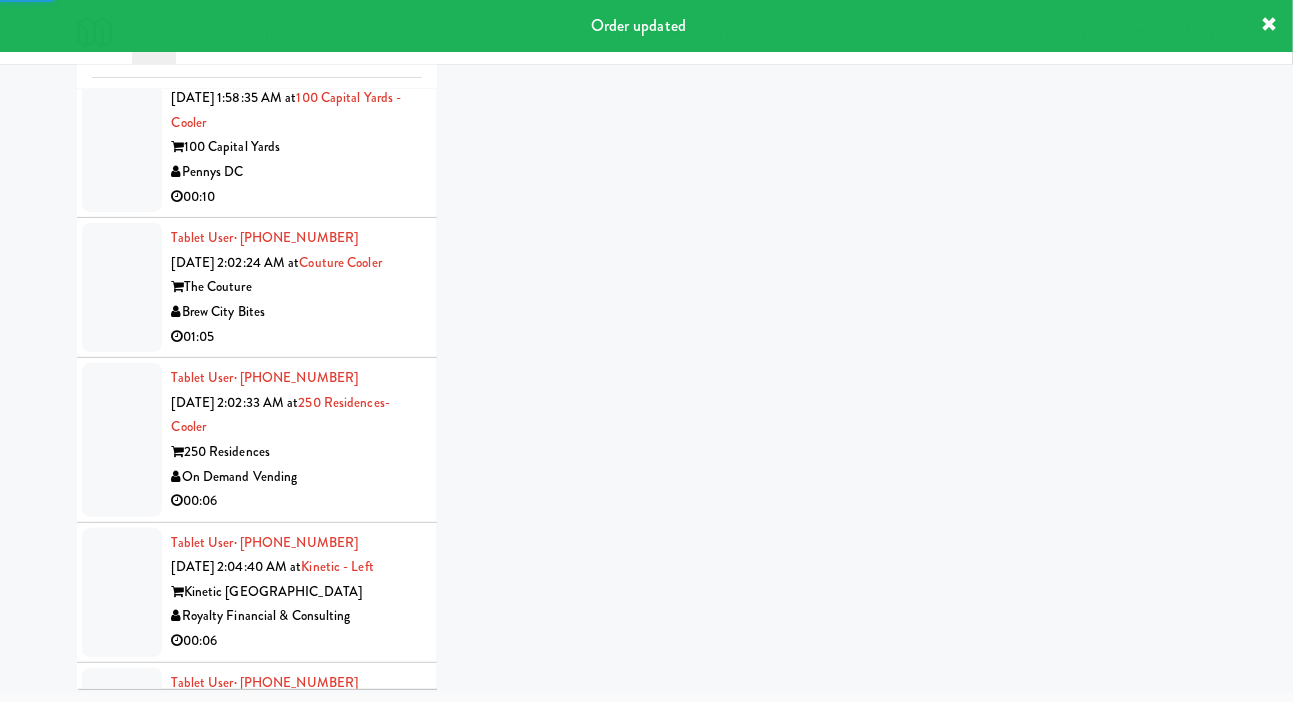scroll, scrollTop: 4468, scrollLeft: 0, axis: vertical 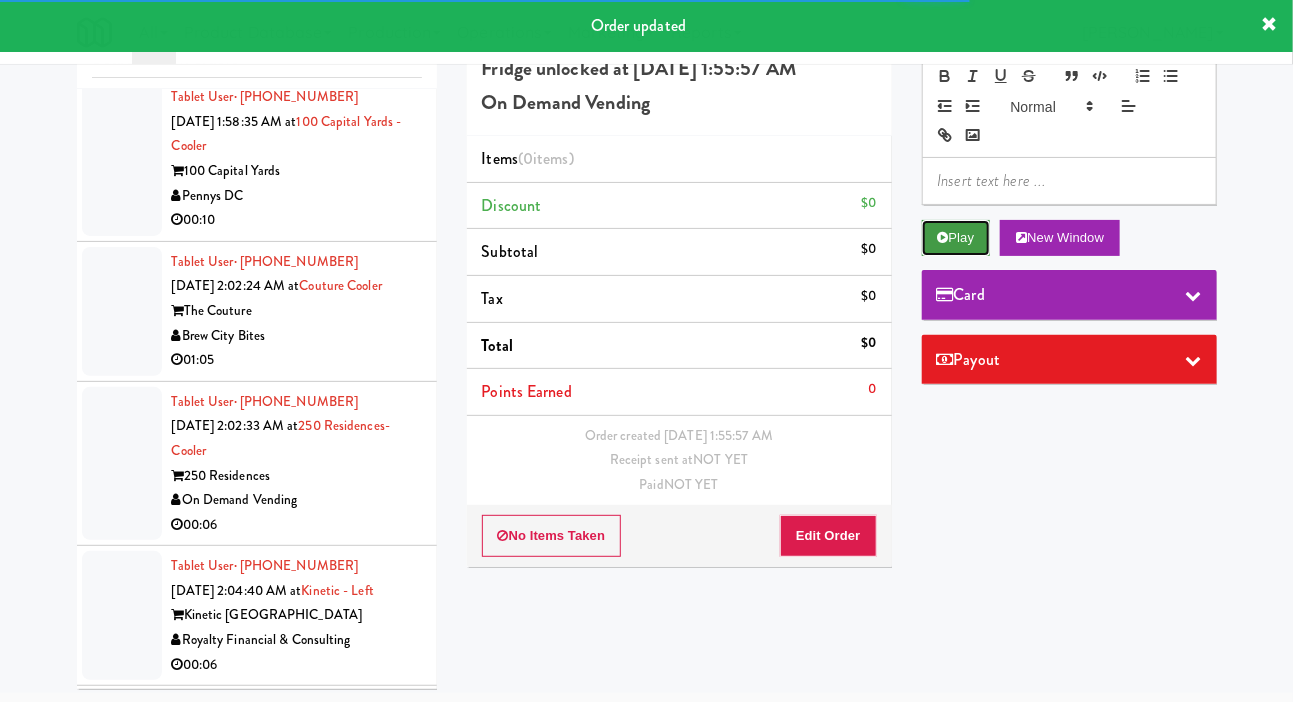 click on "Play" at bounding box center [956, 238] 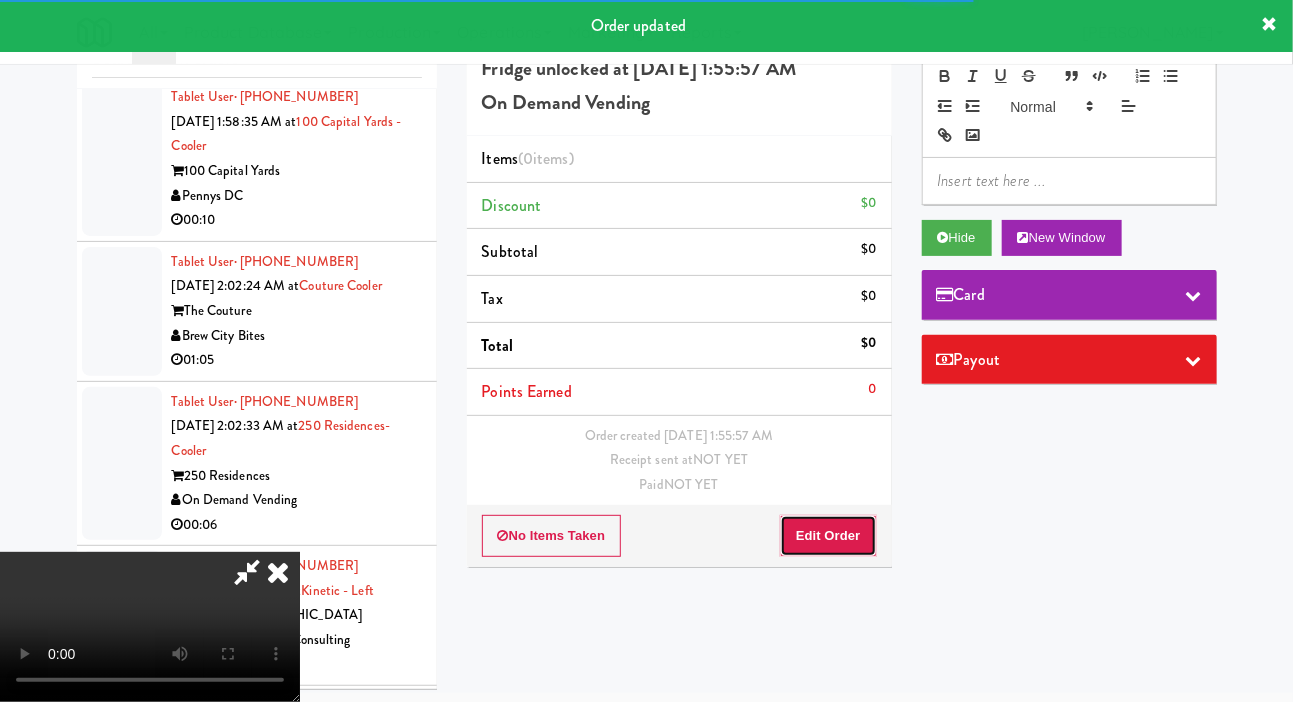 click on "Edit Order" at bounding box center [828, 536] 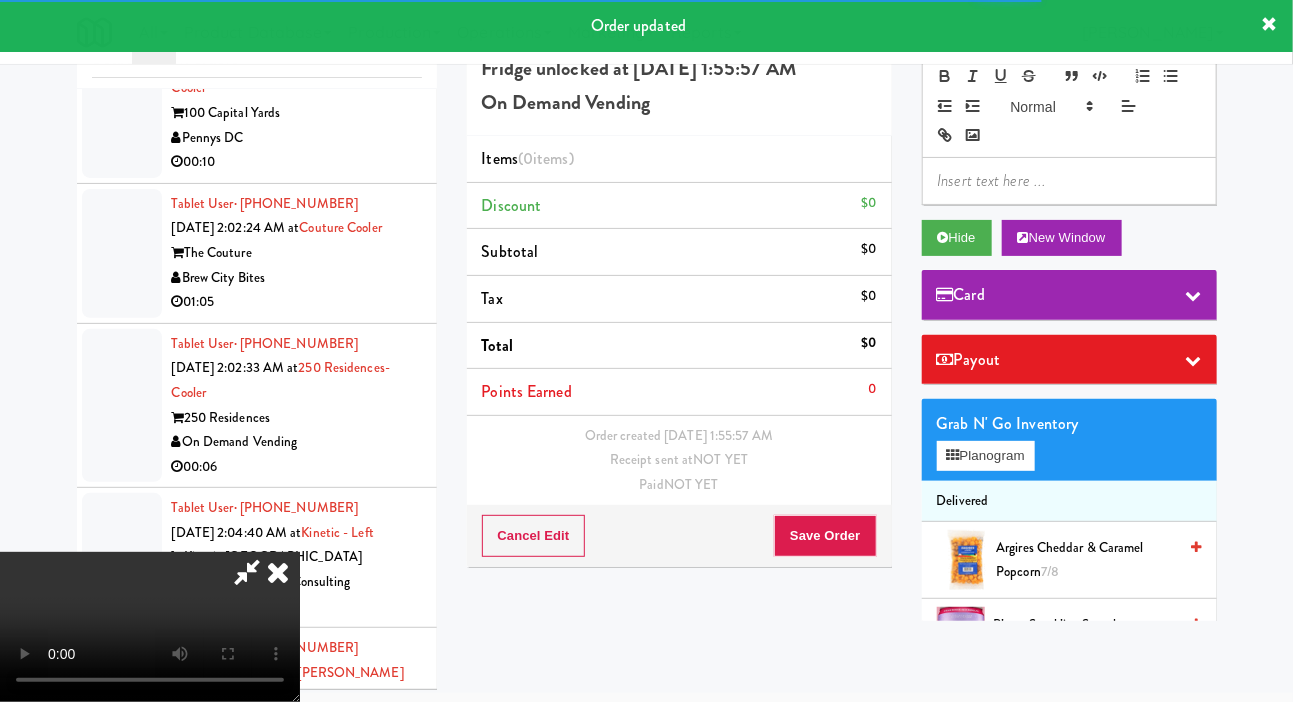 scroll, scrollTop: 4541, scrollLeft: 0, axis: vertical 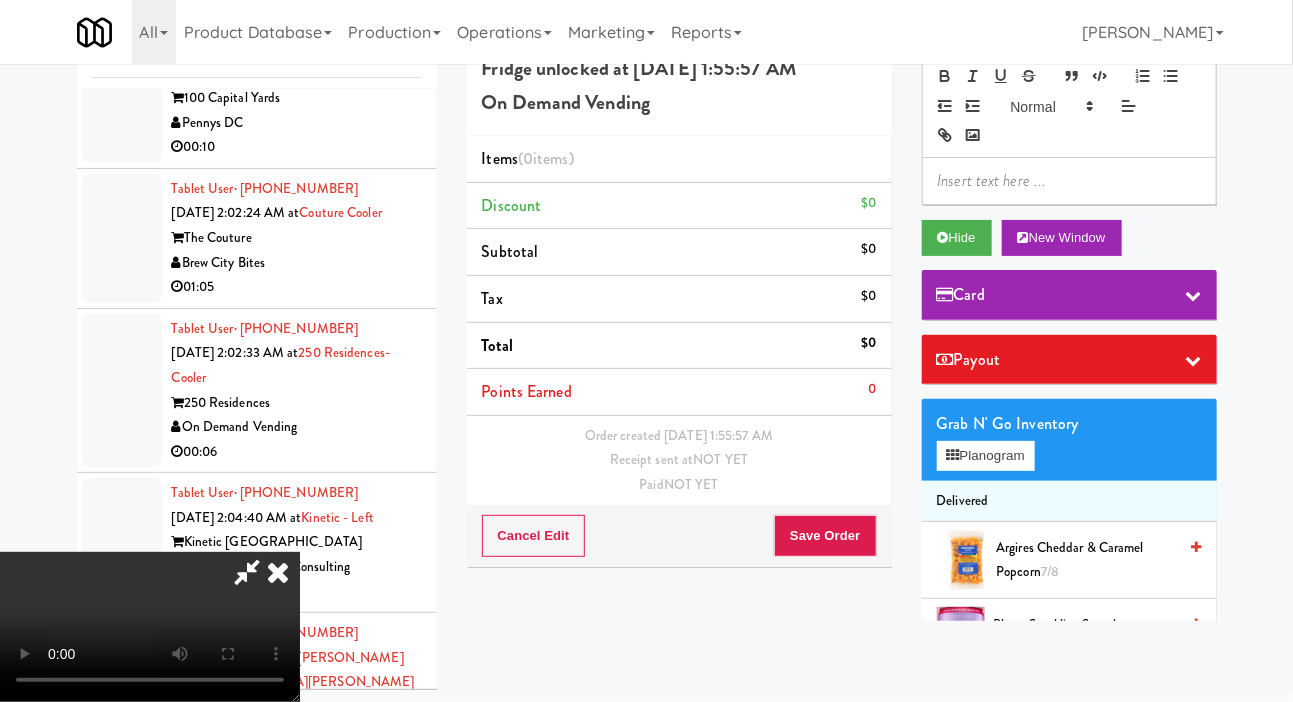 type 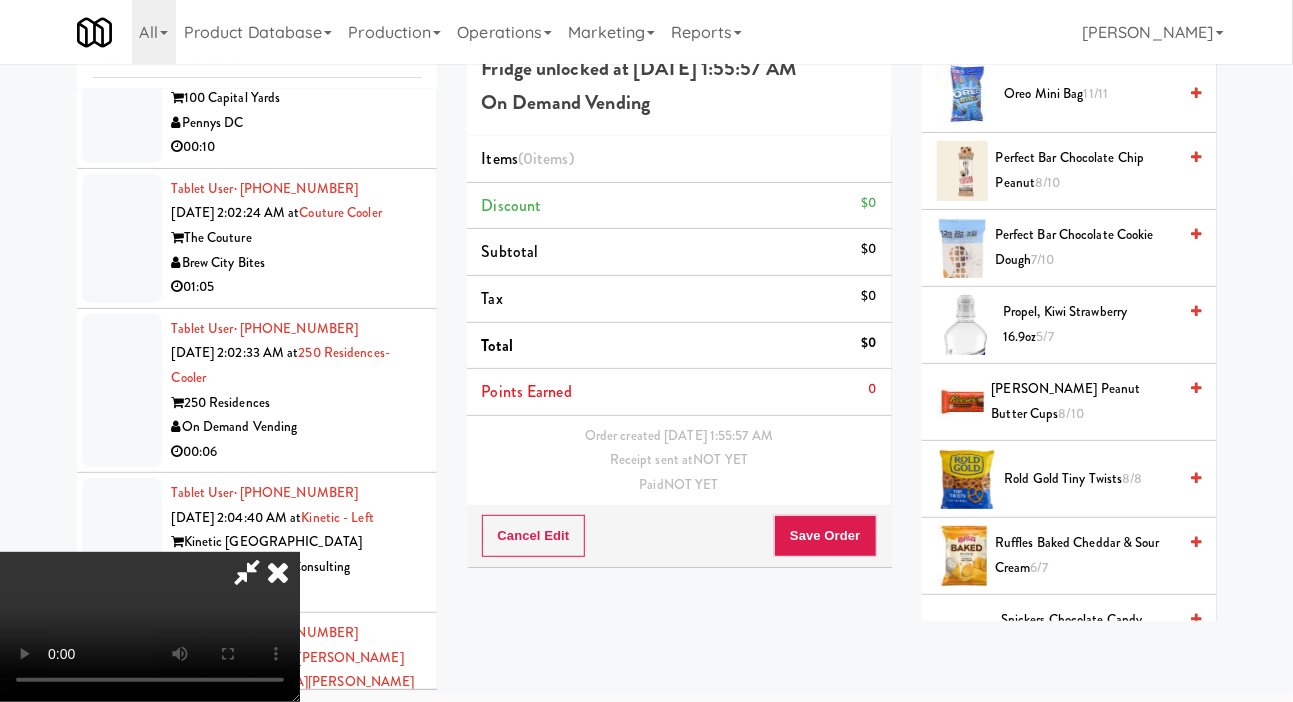 scroll, scrollTop: 2206, scrollLeft: 0, axis: vertical 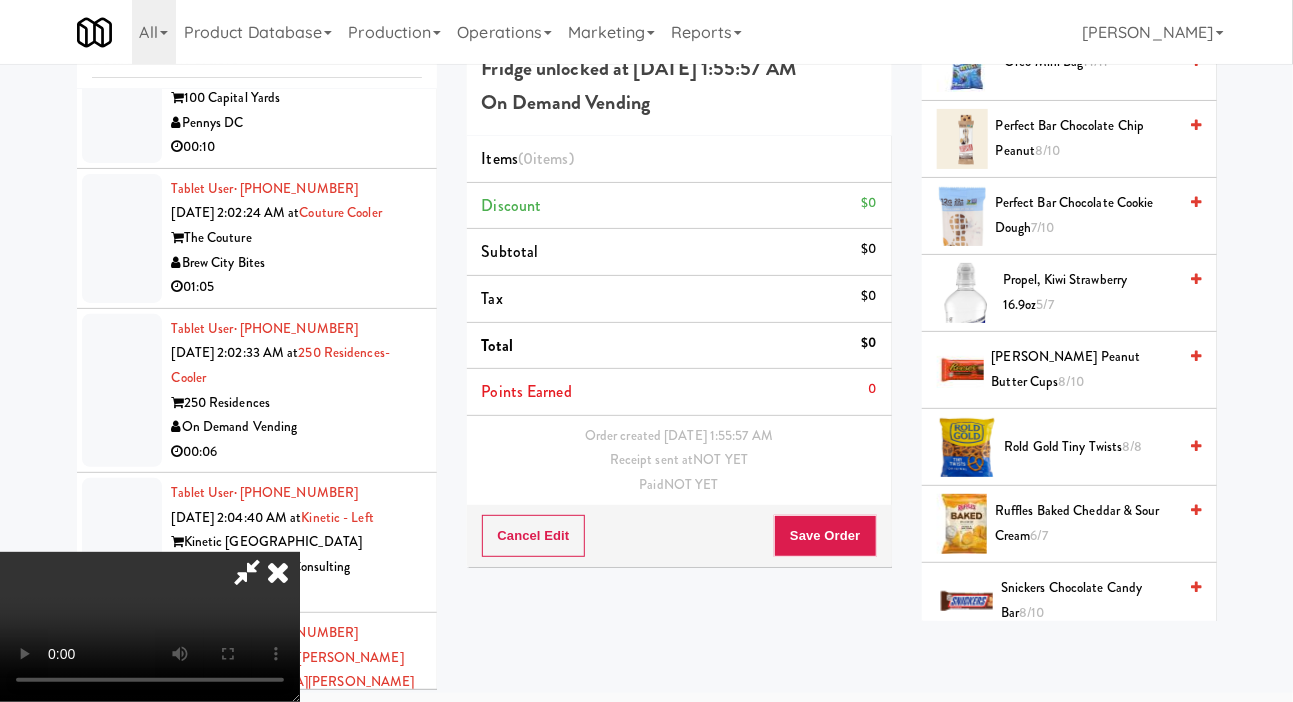 click on "Rold Gold Tiny Twists  8/8" at bounding box center [1091, 447] 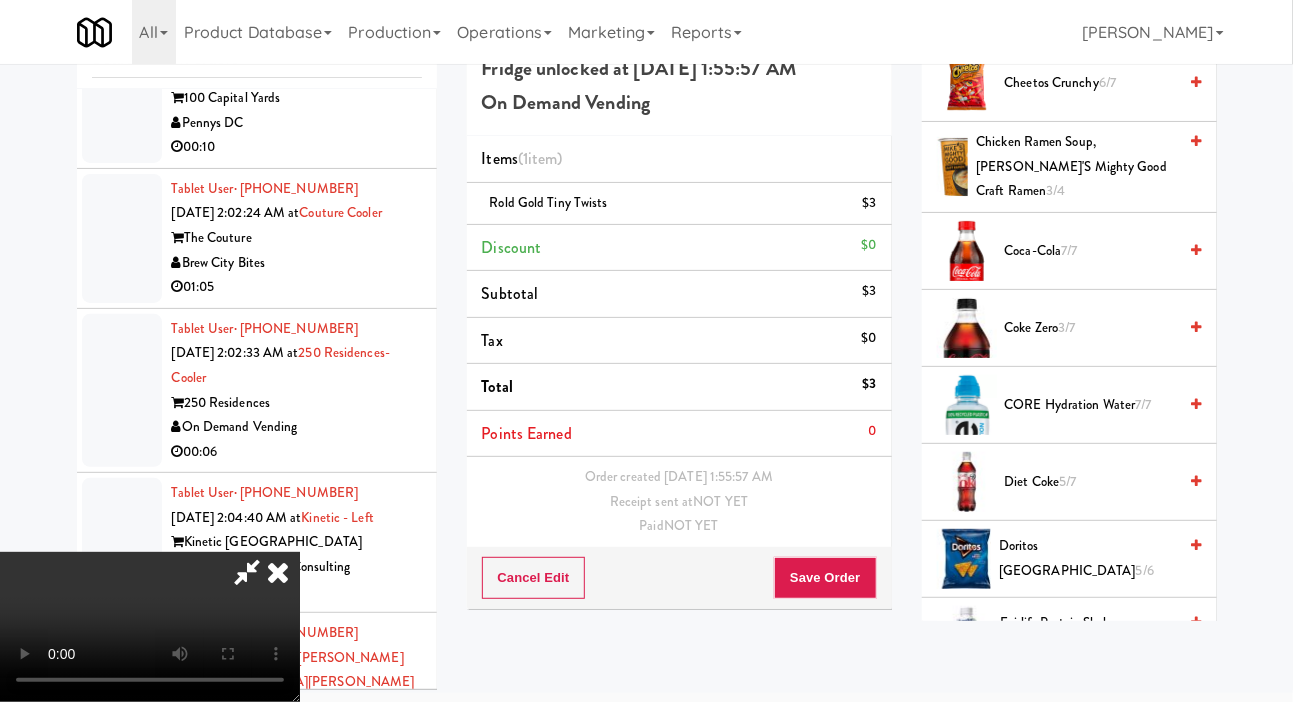 scroll, scrollTop: 784, scrollLeft: 0, axis: vertical 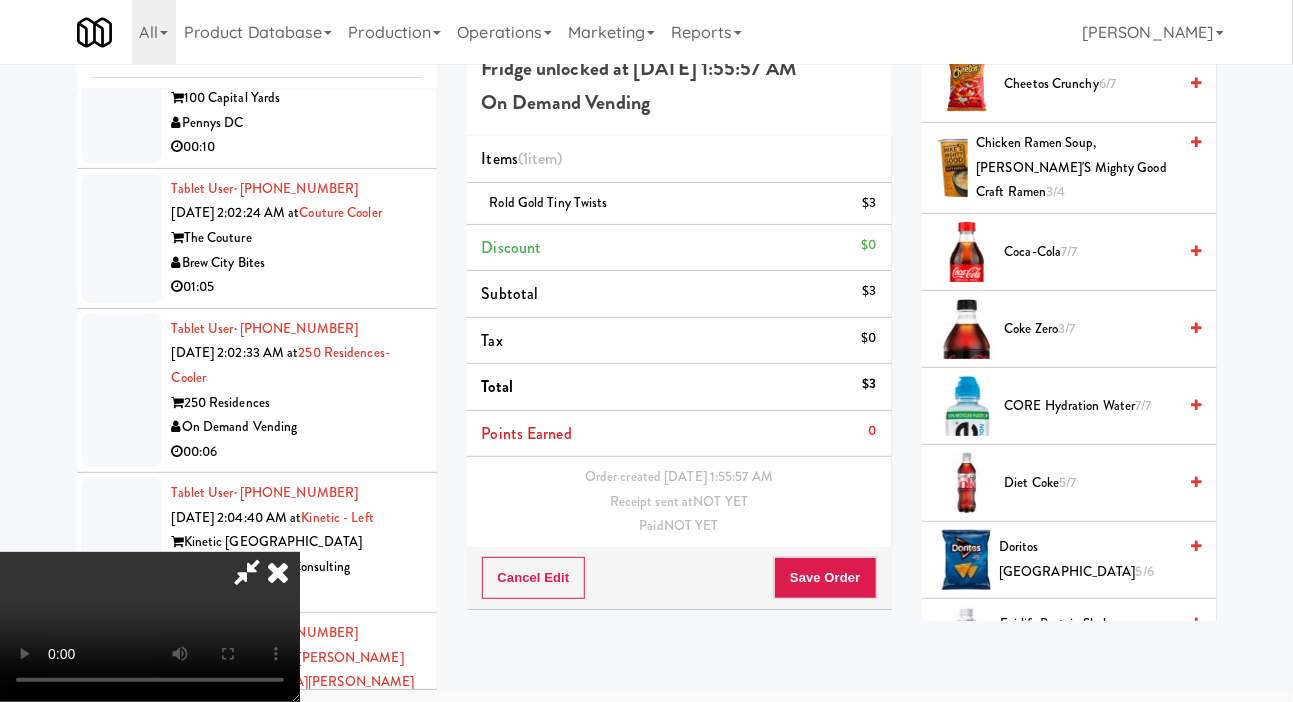 click on "Doritos Cool Ranch  5/6" at bounding box center [1087, 559] 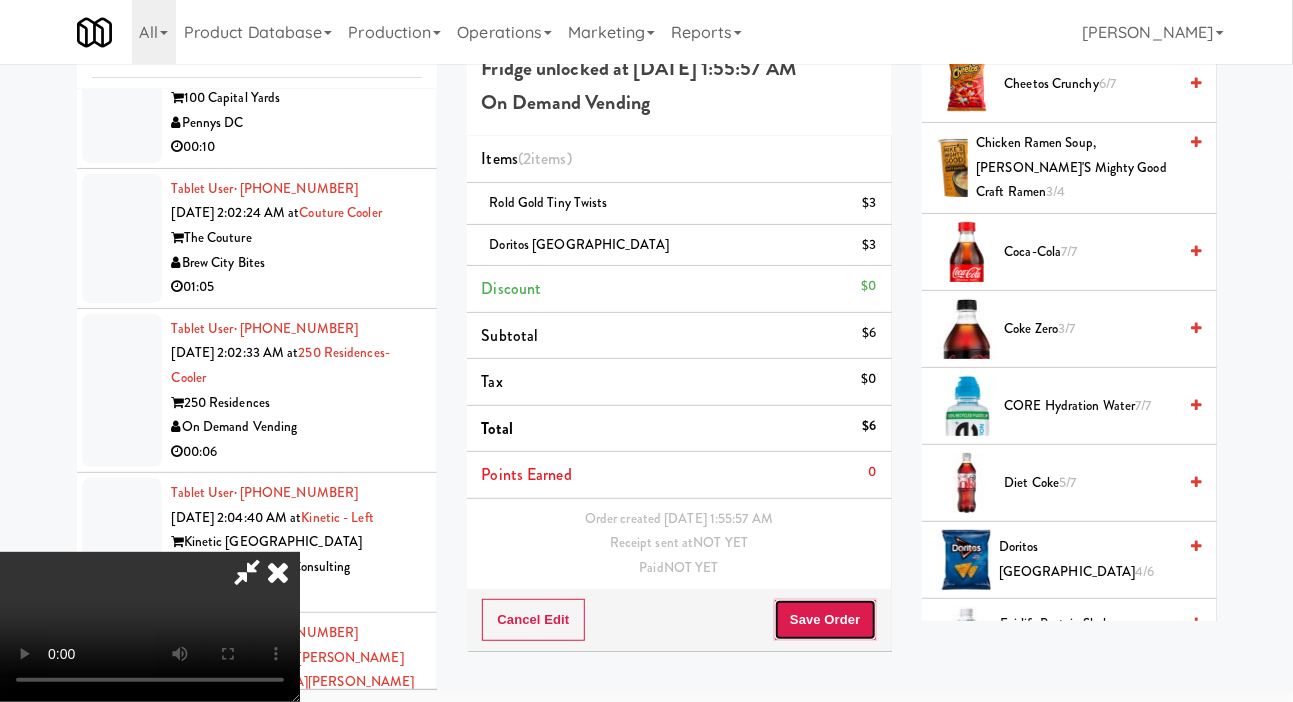 click on "Save Order" at bounding box center [825, 620] 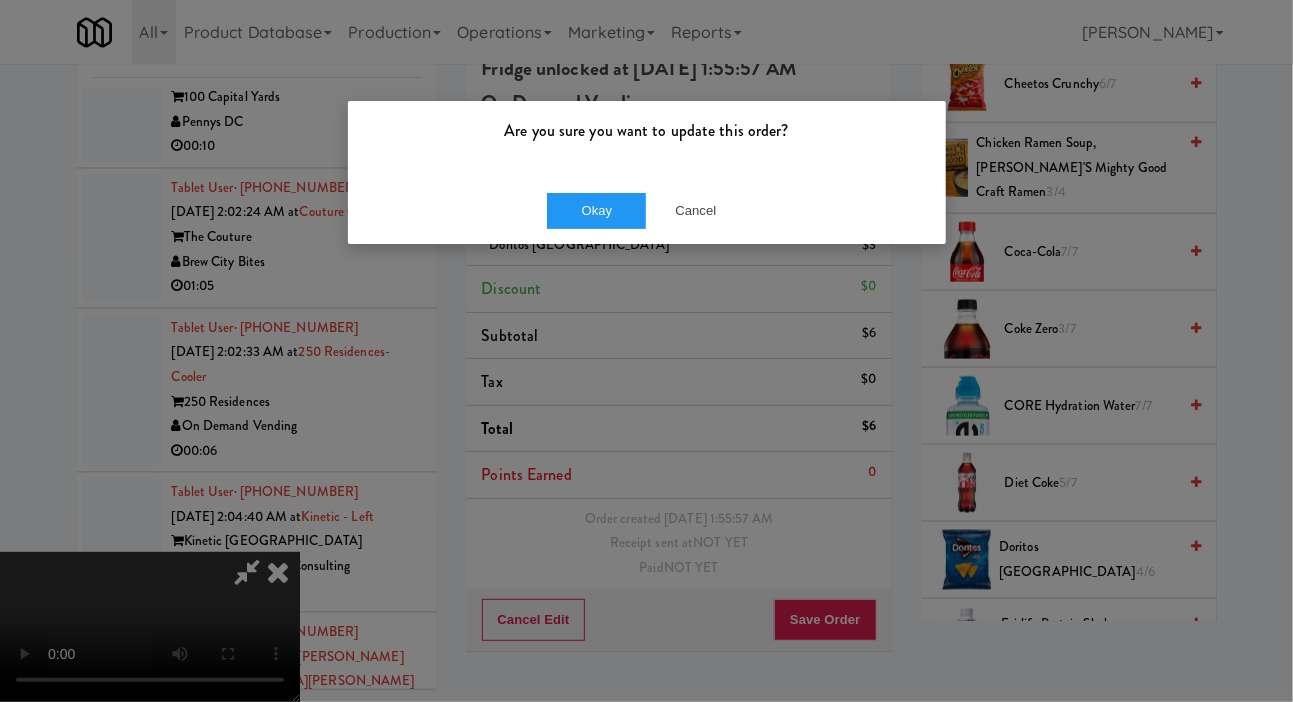 click on "Are you sure you want to update this order?" at bounding box center (647, 139) 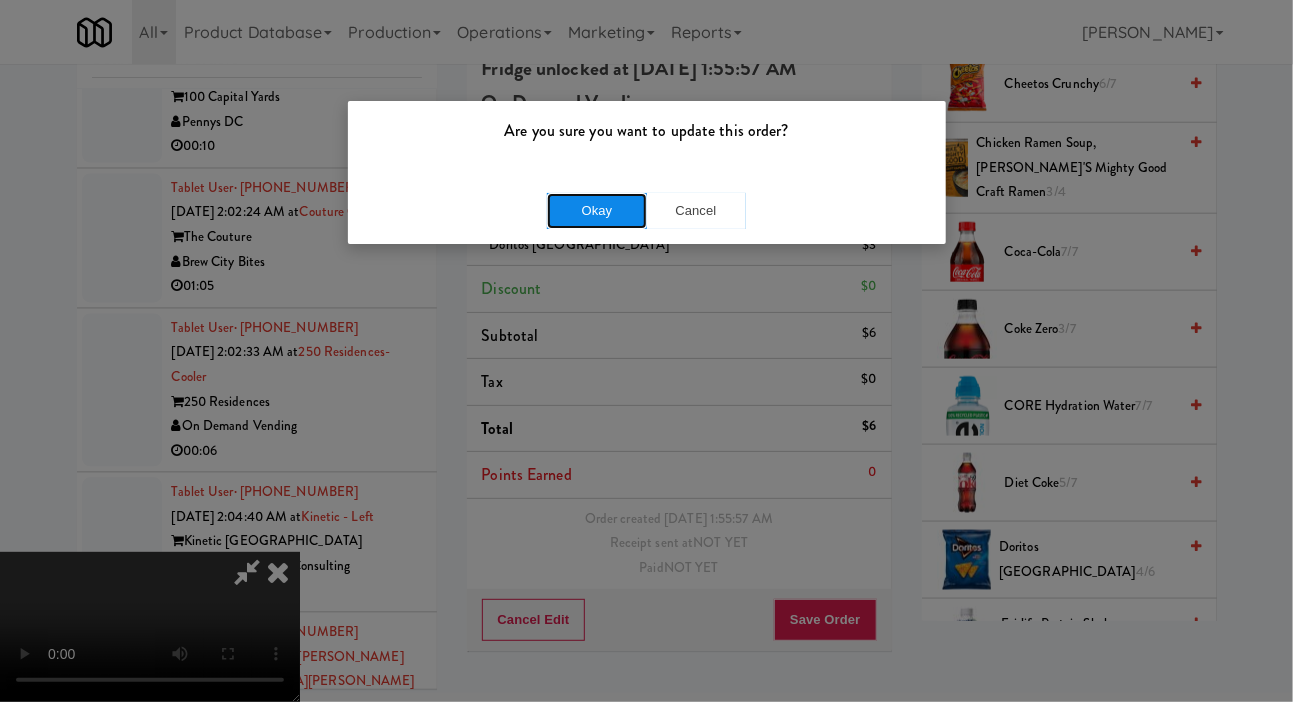click on "Okay" at bounding box center (597, 211) 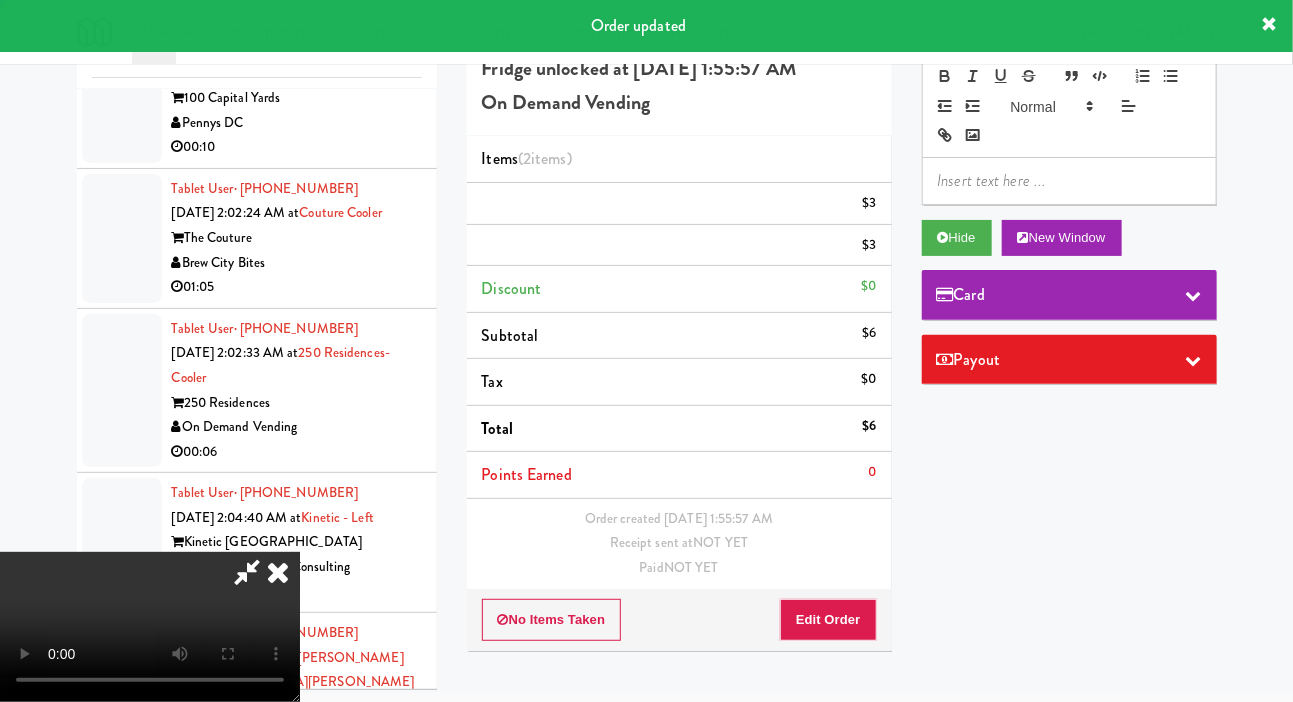 scroll, scrollTop: 0, scrollLeft: 0, axis: both 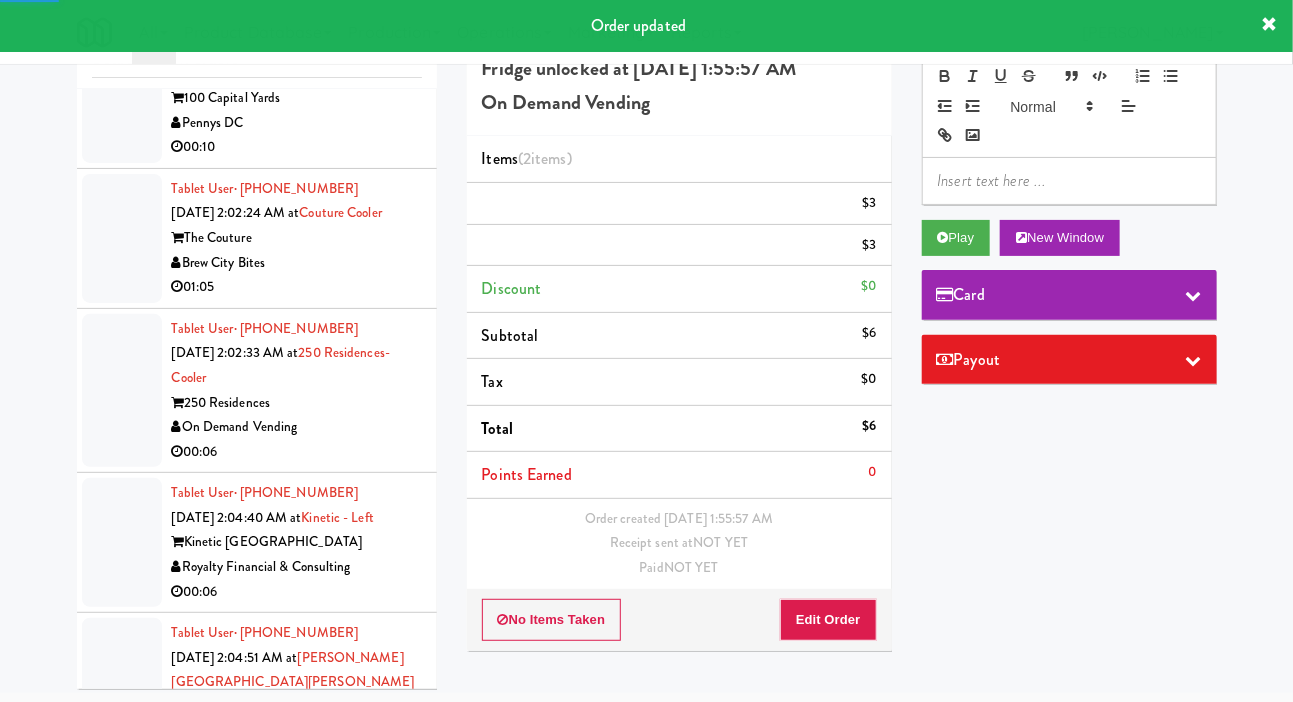 click at bounding box center (122, 86) 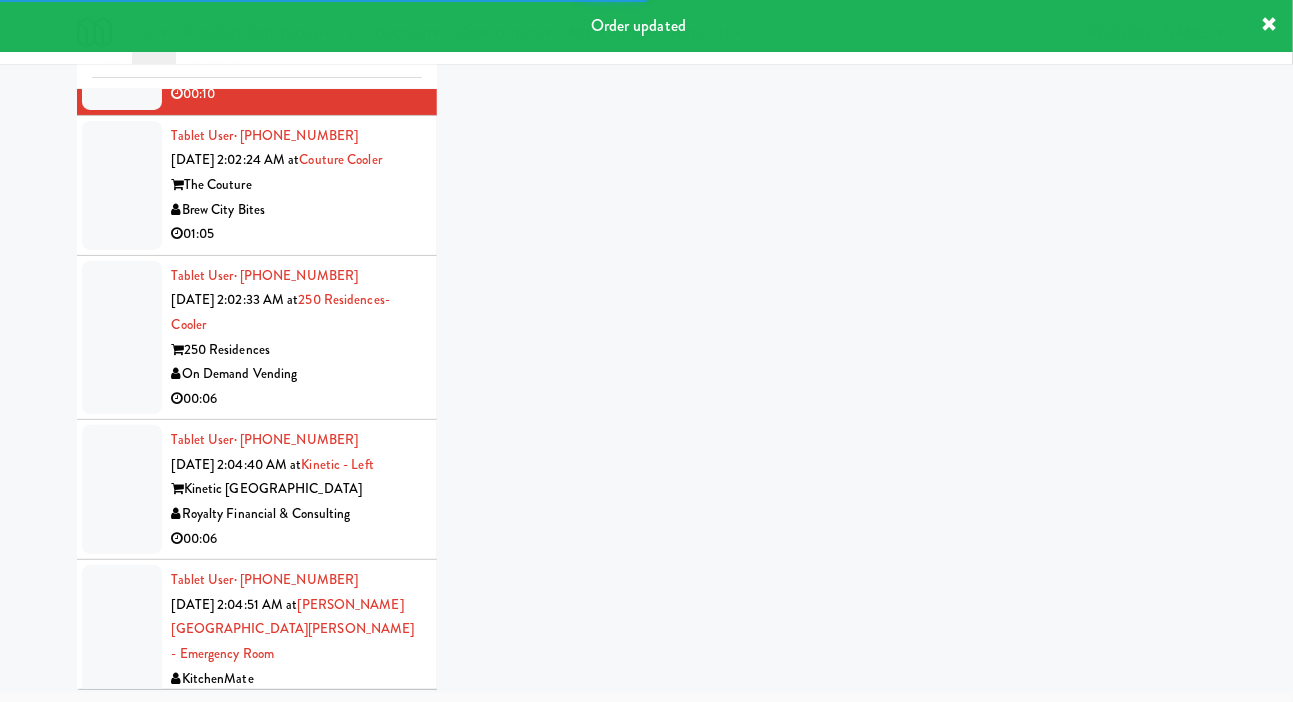 scroll, scrollTop: 4593, scrollLeft: 0, axis: vertical 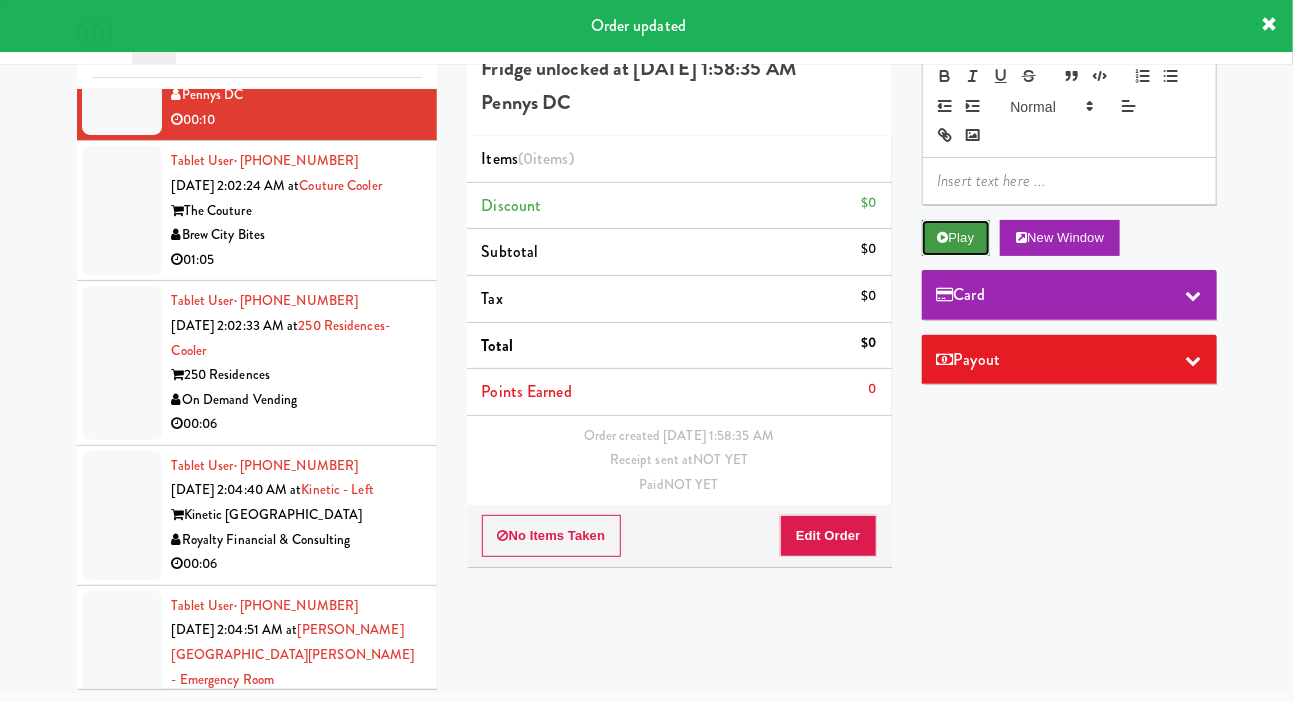 click on "Play" at bounding box center (956, 238) 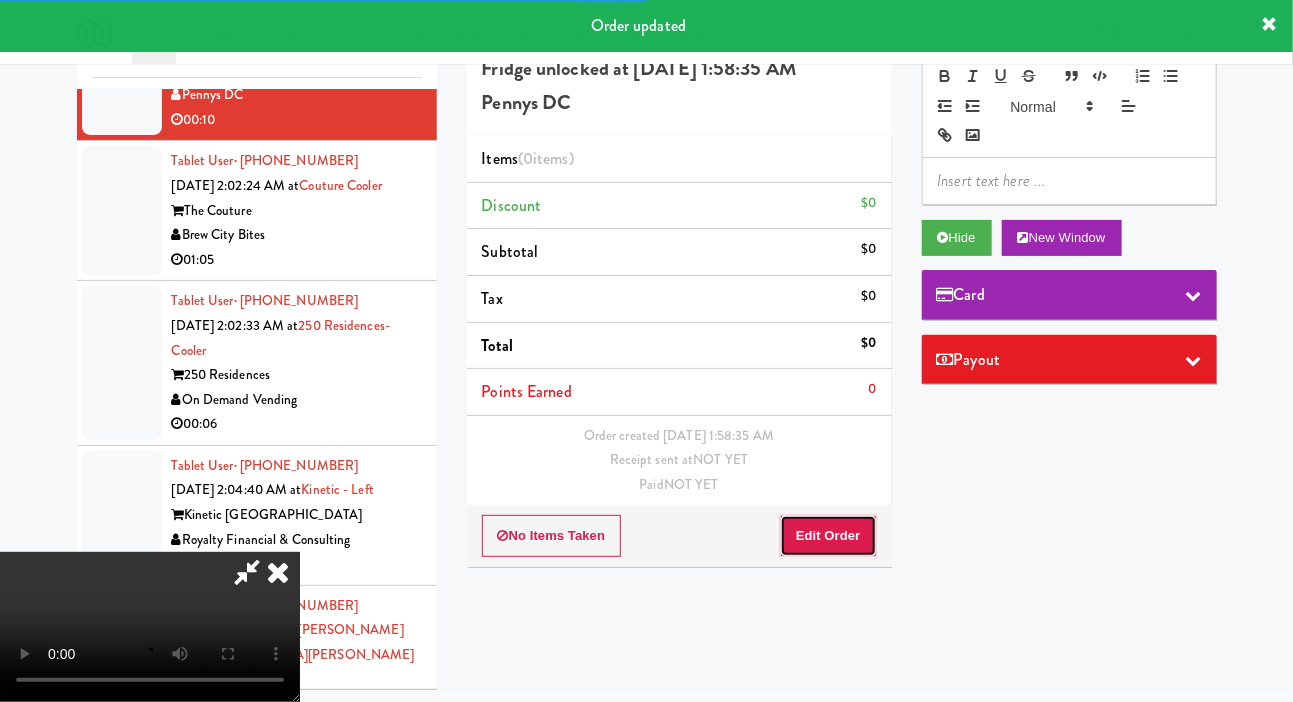 click on "Edit Order" at bounding box center (828, 536) 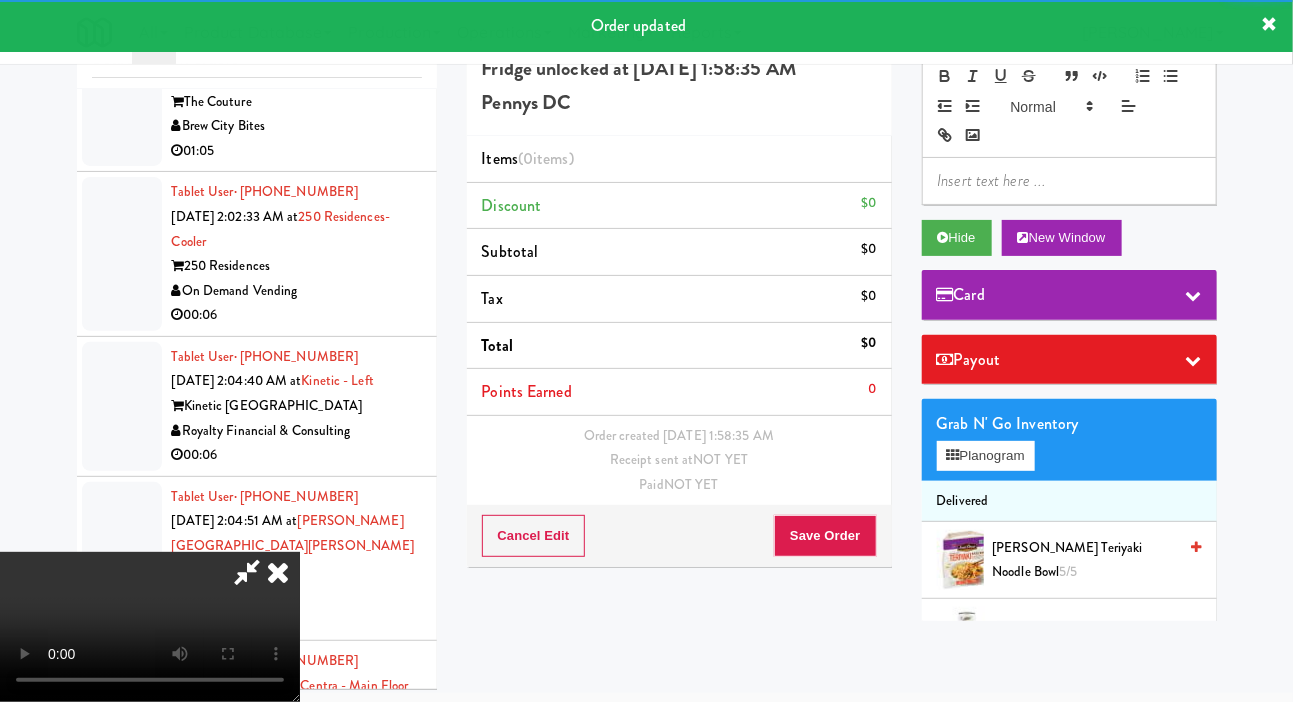 scroll, scrollTop: 4701, scrollLeft: 0, axis: vertical 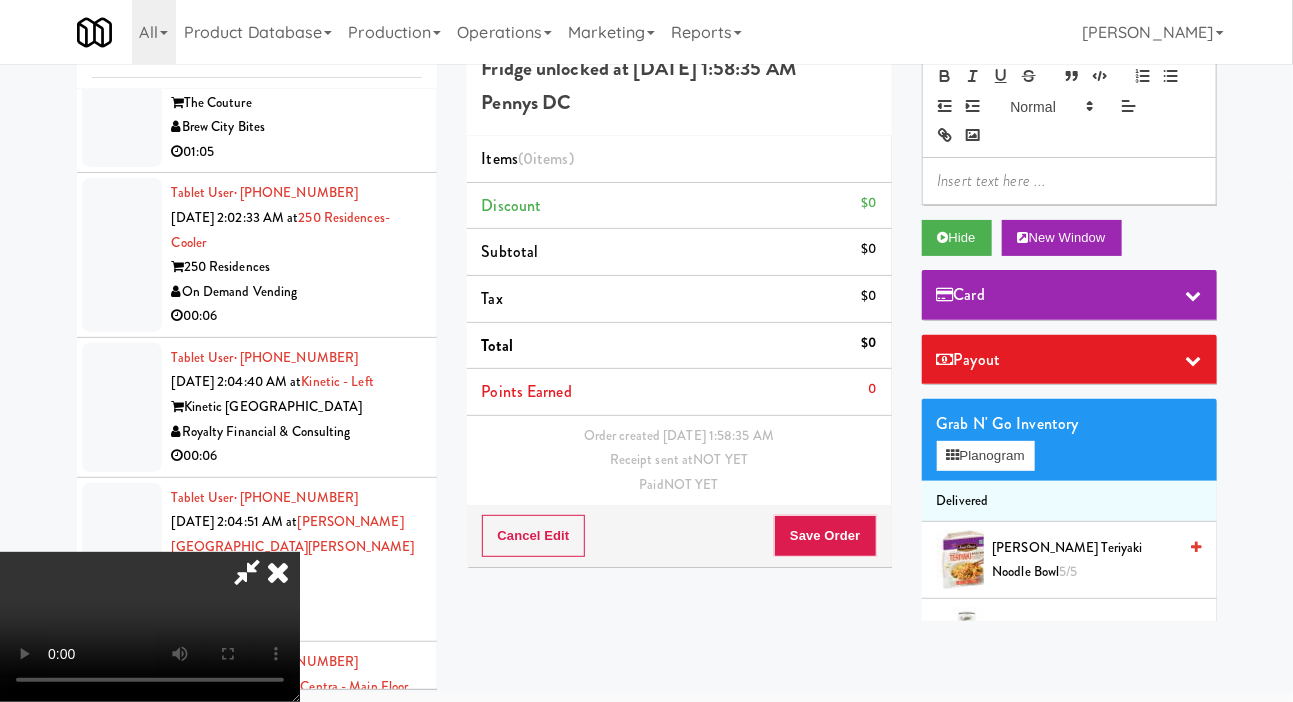 type 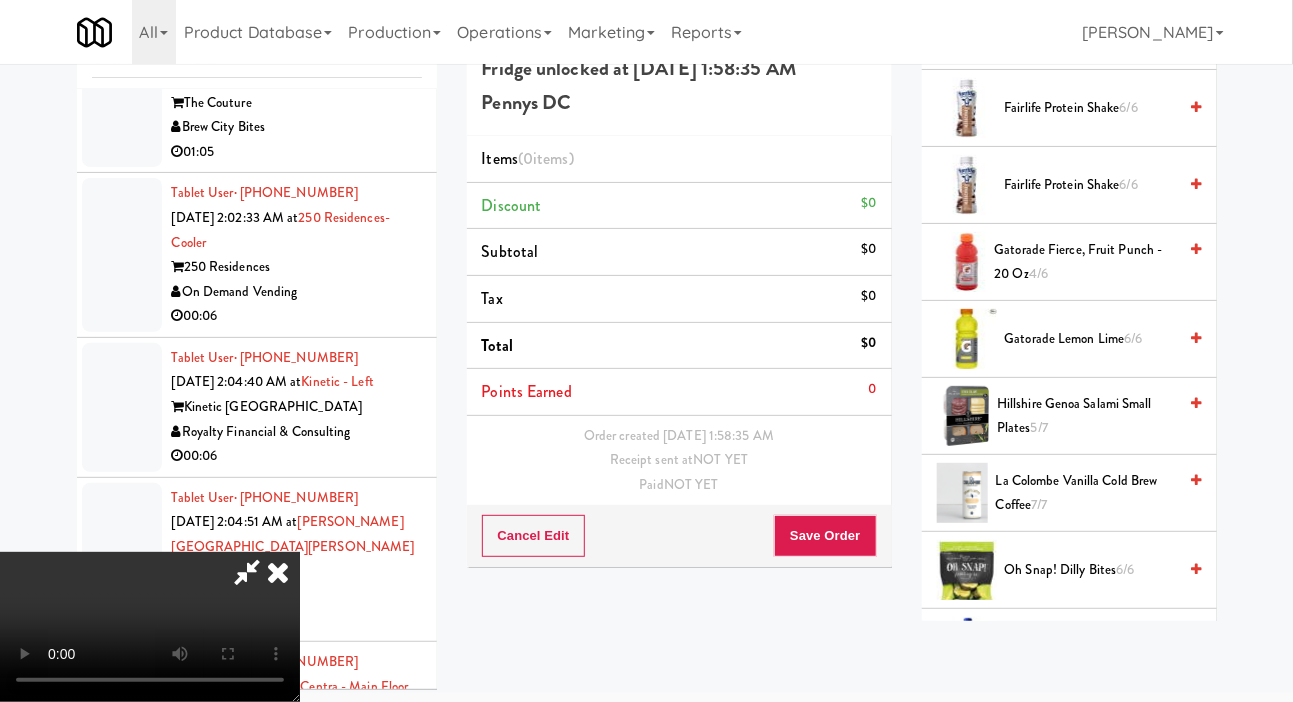 scroll, scrollTop: 1297, scrollLeft: 0, axis: vertical 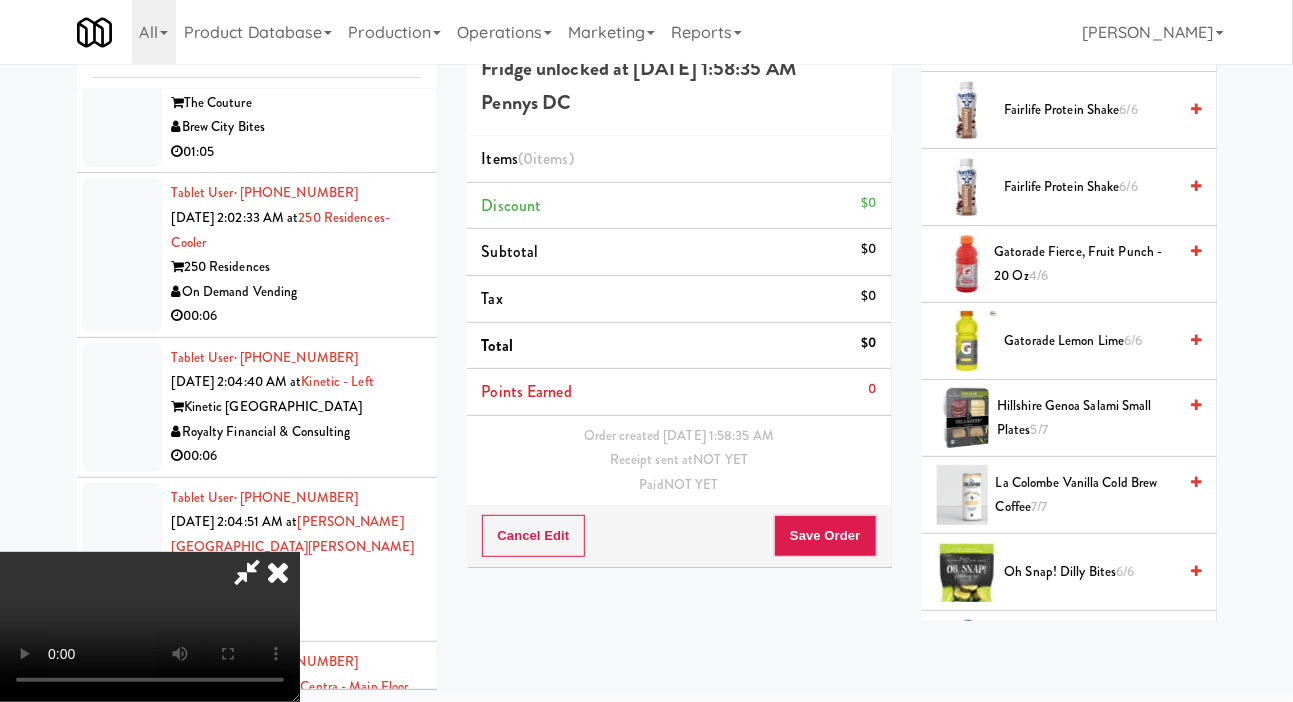 click on "Gatorade Fierce, Fruit Punch - 20 oz   4/6" at bounding box center [1086, 264] 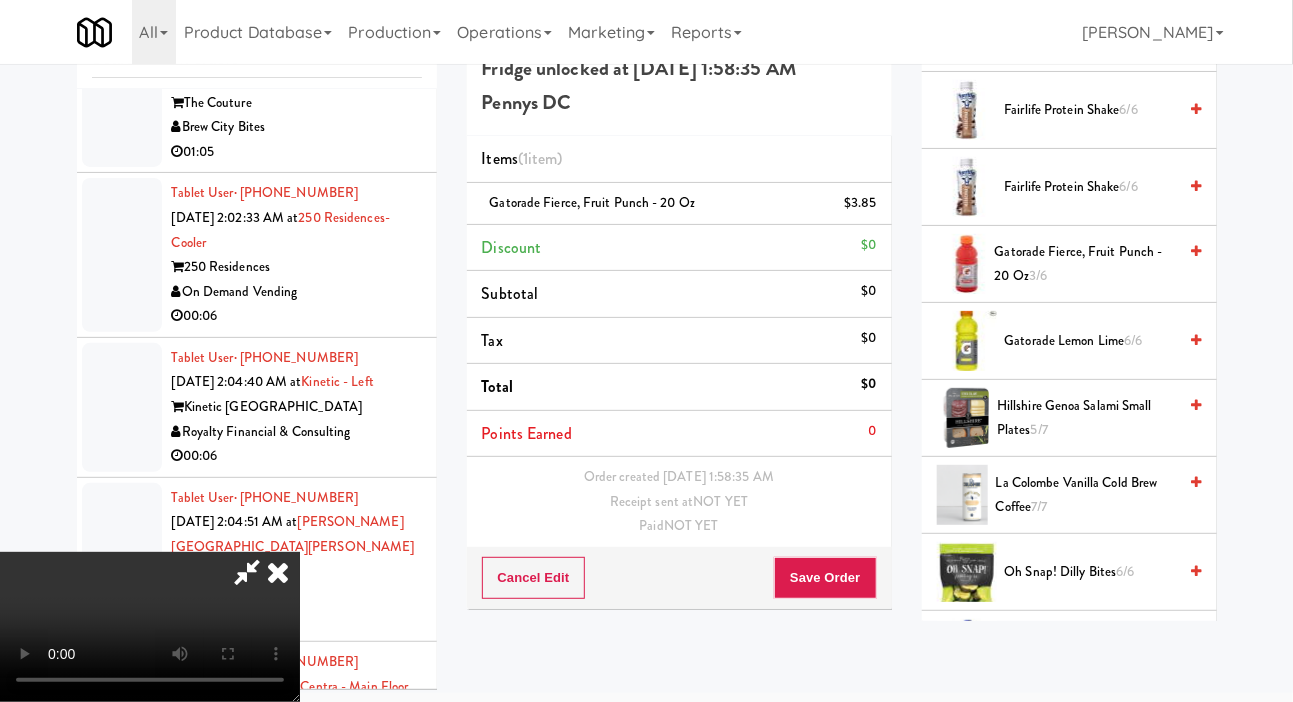click on "Gatorade Lemon Lime  6/6" at bounding box center (1091, 341) 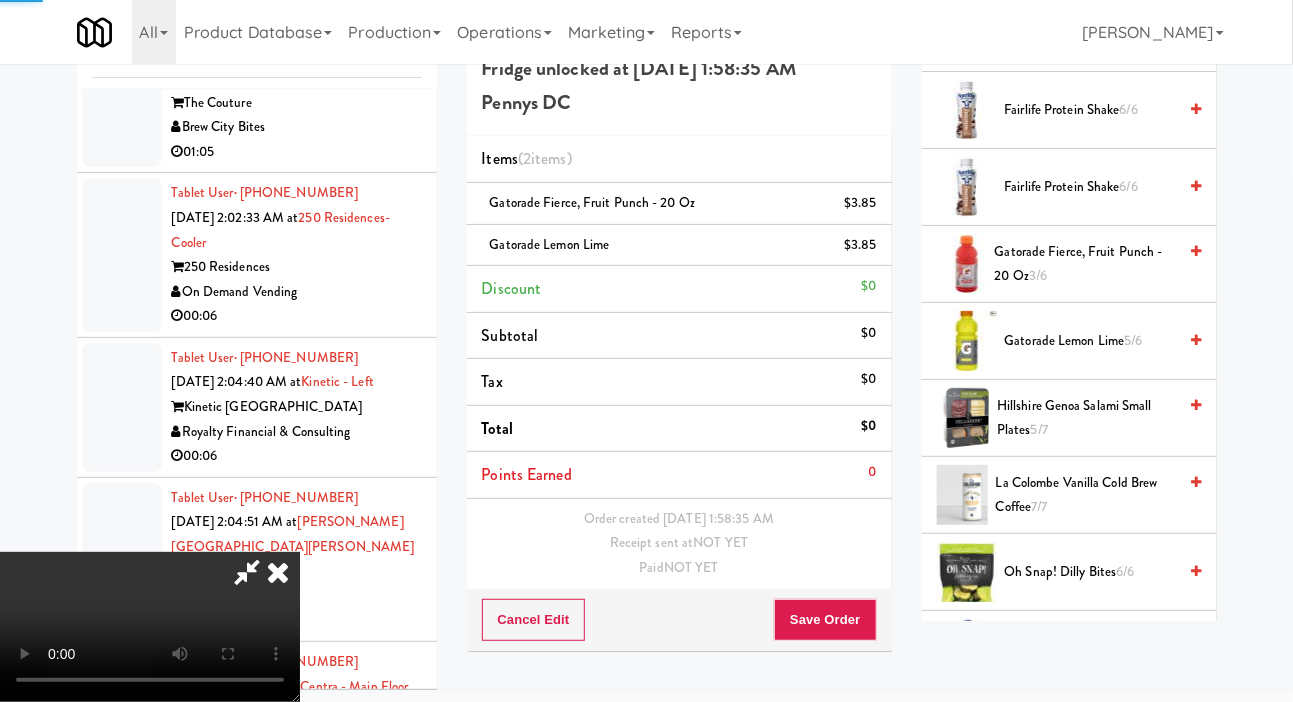 click on "Save Order" at bounding box center [825, 620] 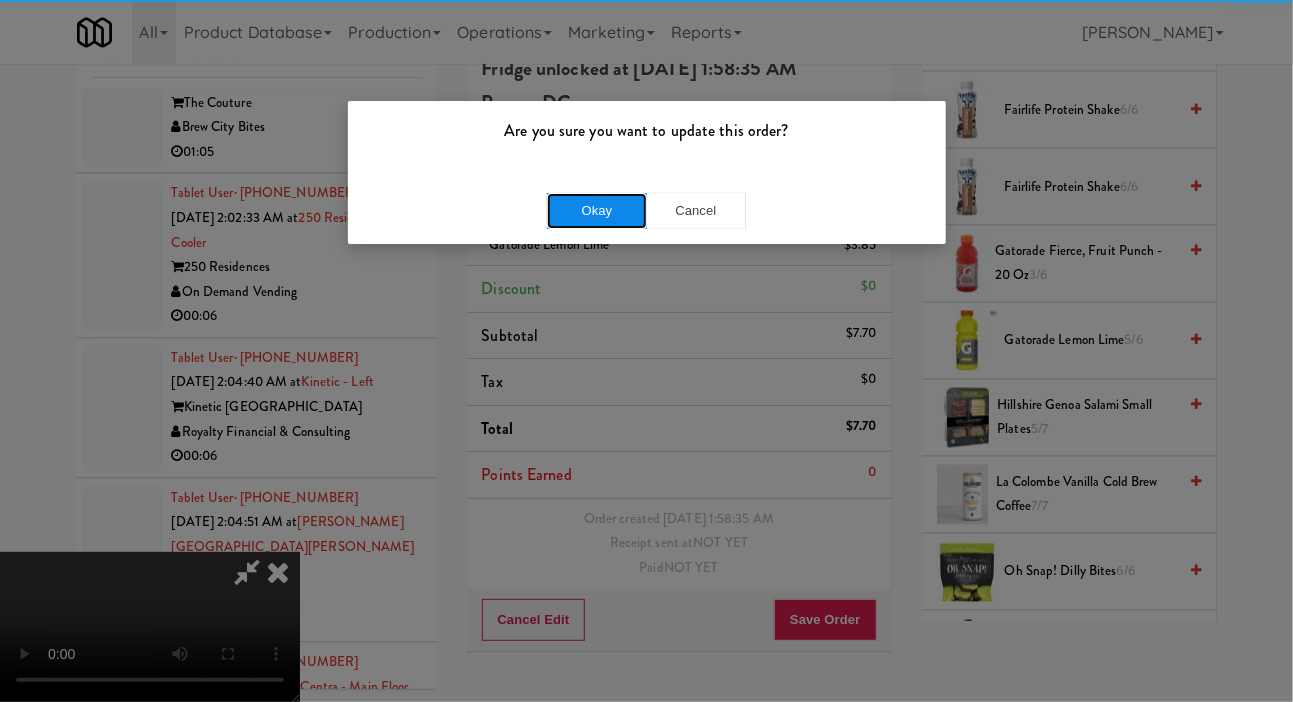 click on "Okay" at bounding box center [597, 211] 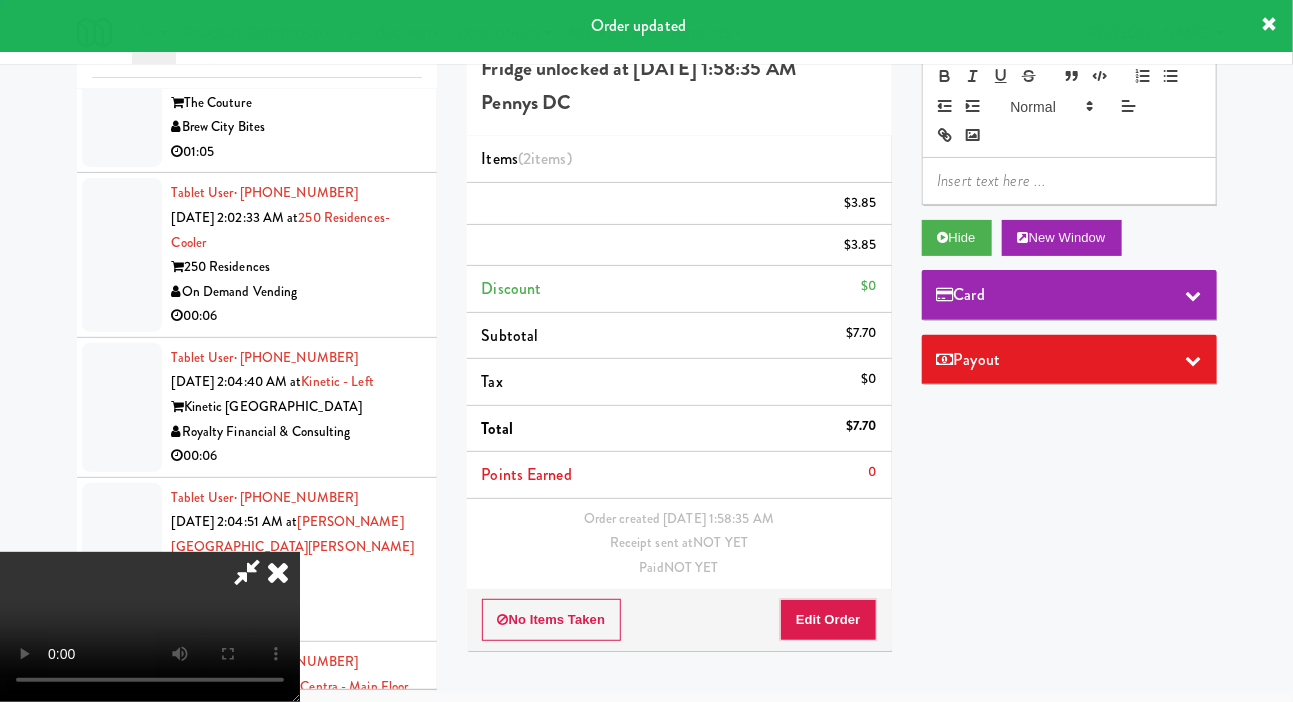 scroll, scrollTop: 0, scrollLeft: 0, axis: both 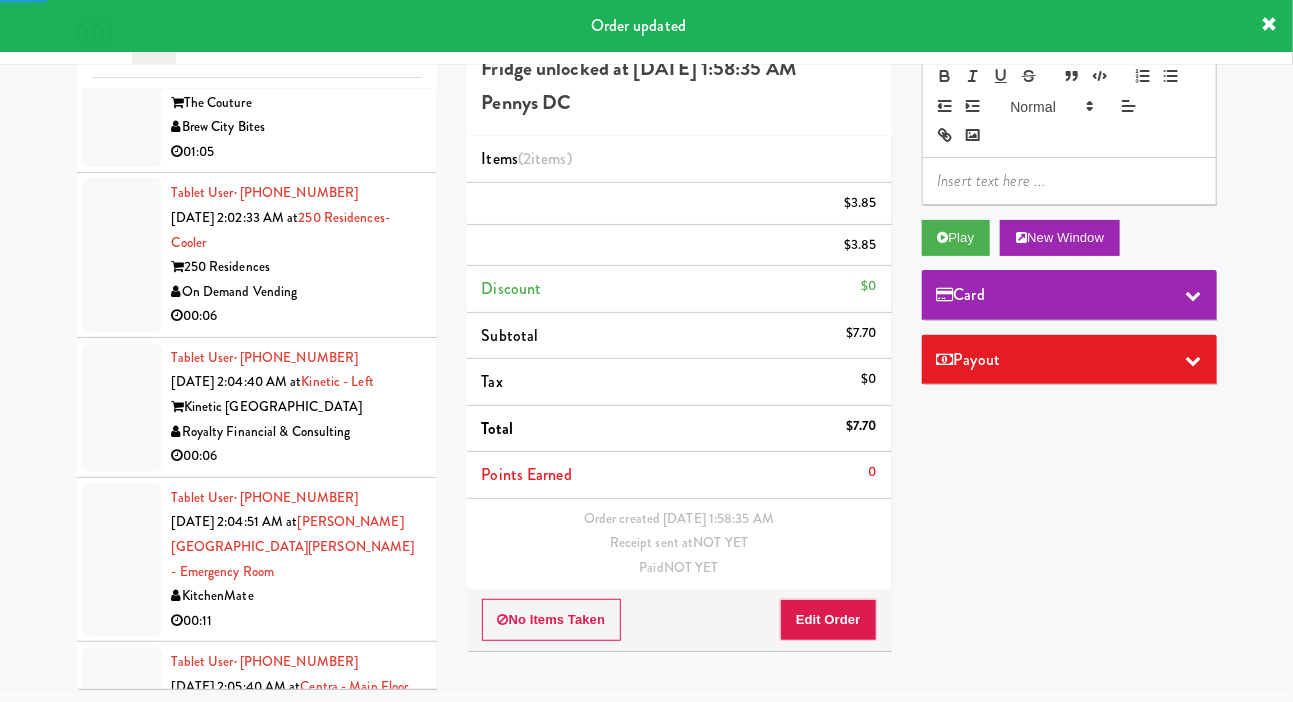 click at bounding box center (122, 102) 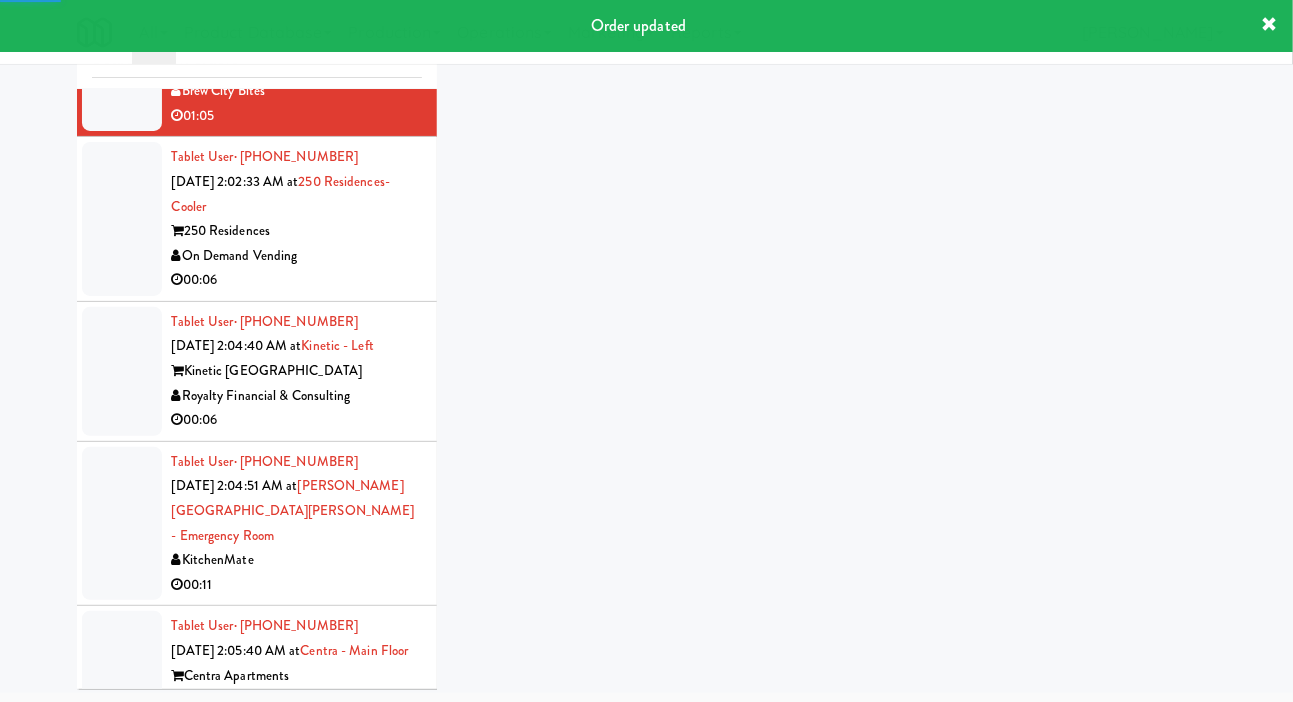 scroll, scrollTop: 4748, scrollLeft: 0, axis: vertical 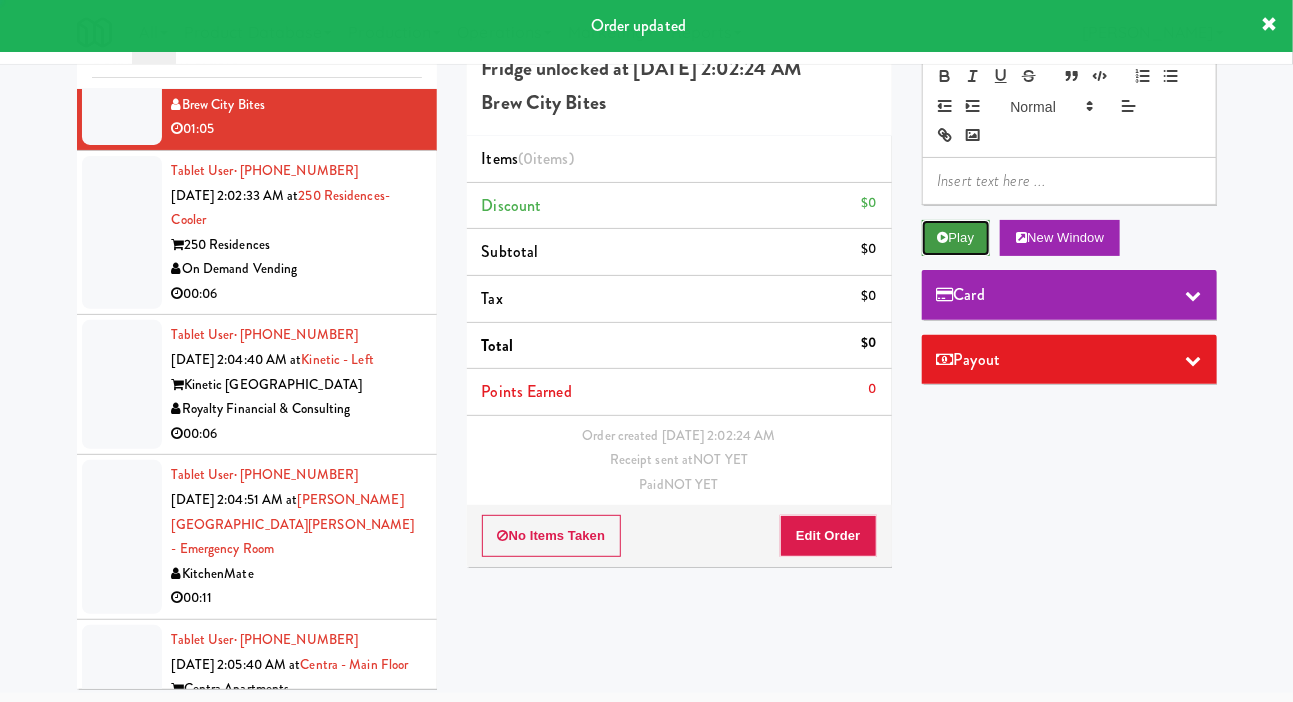 click on "Play" at bounding box center [956, 238] 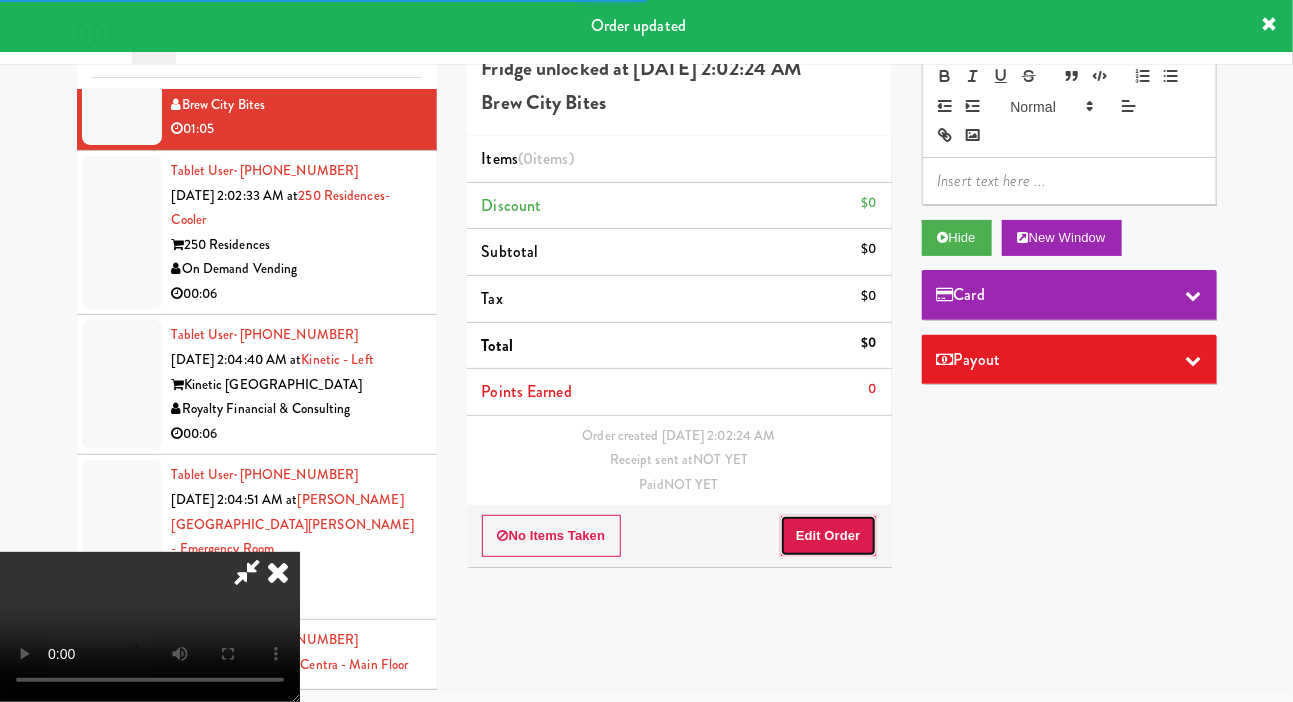 click on "Edit Order" at bounding box center (828, 536) 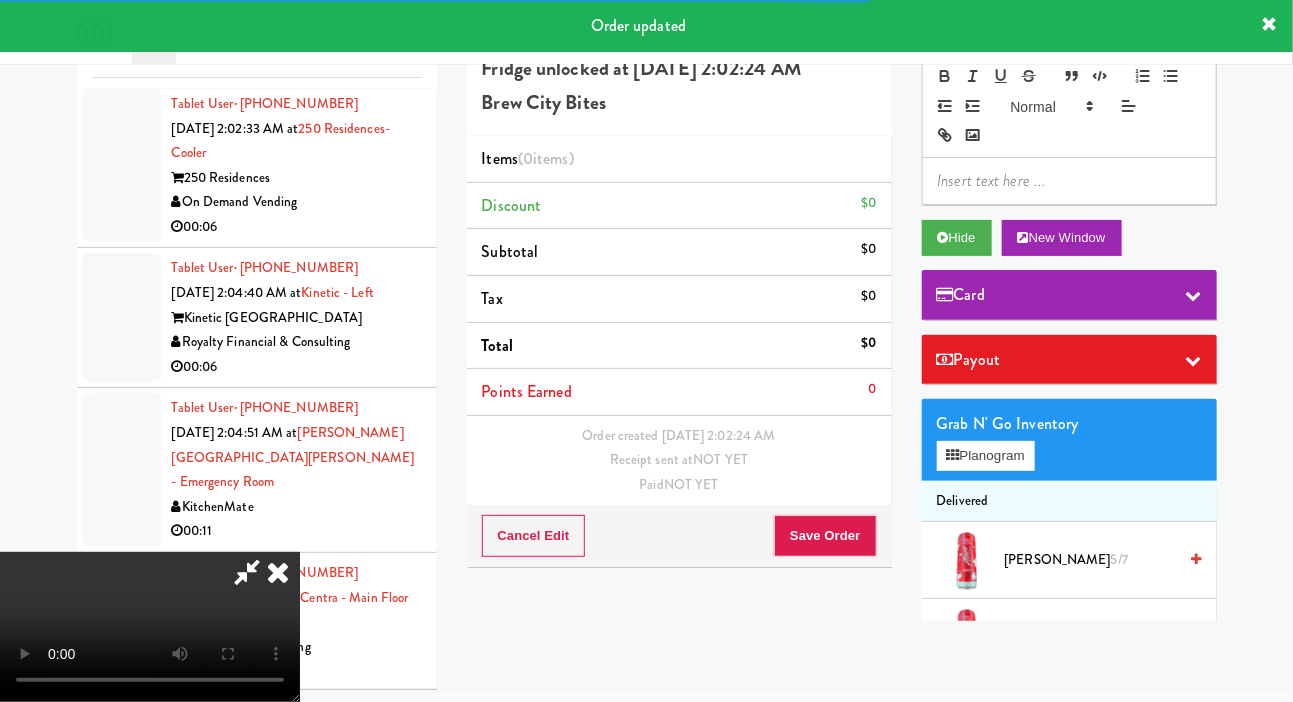scroll, scrollTop: 4860, scrollLeft: 0, axis: vertical 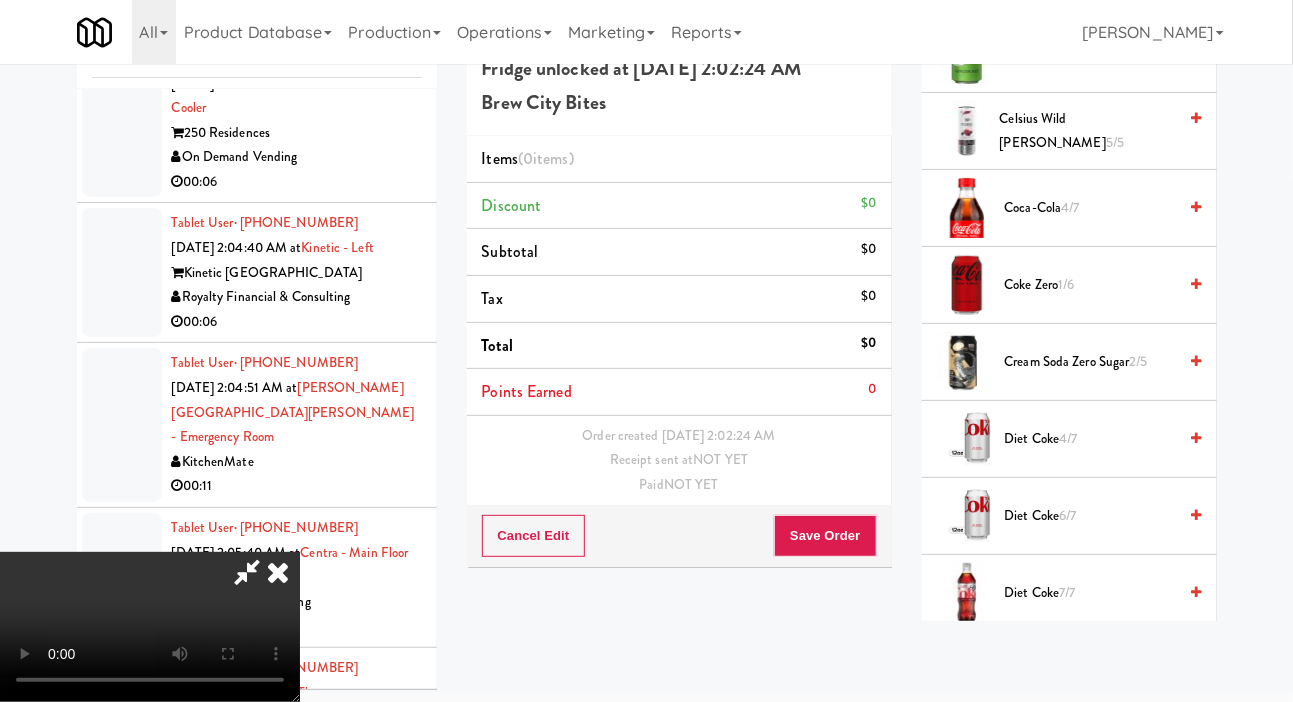 click on "Diet Coke  4/7" at bounding box center [1091, 439] 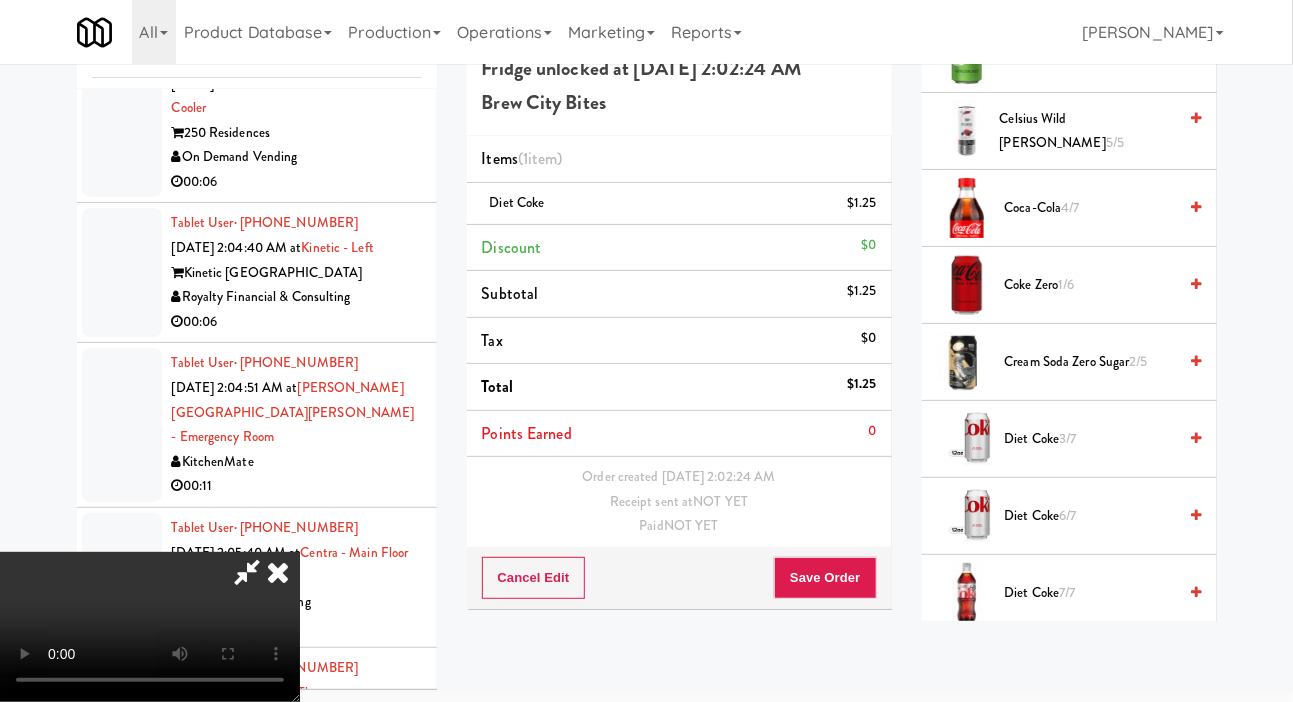 type 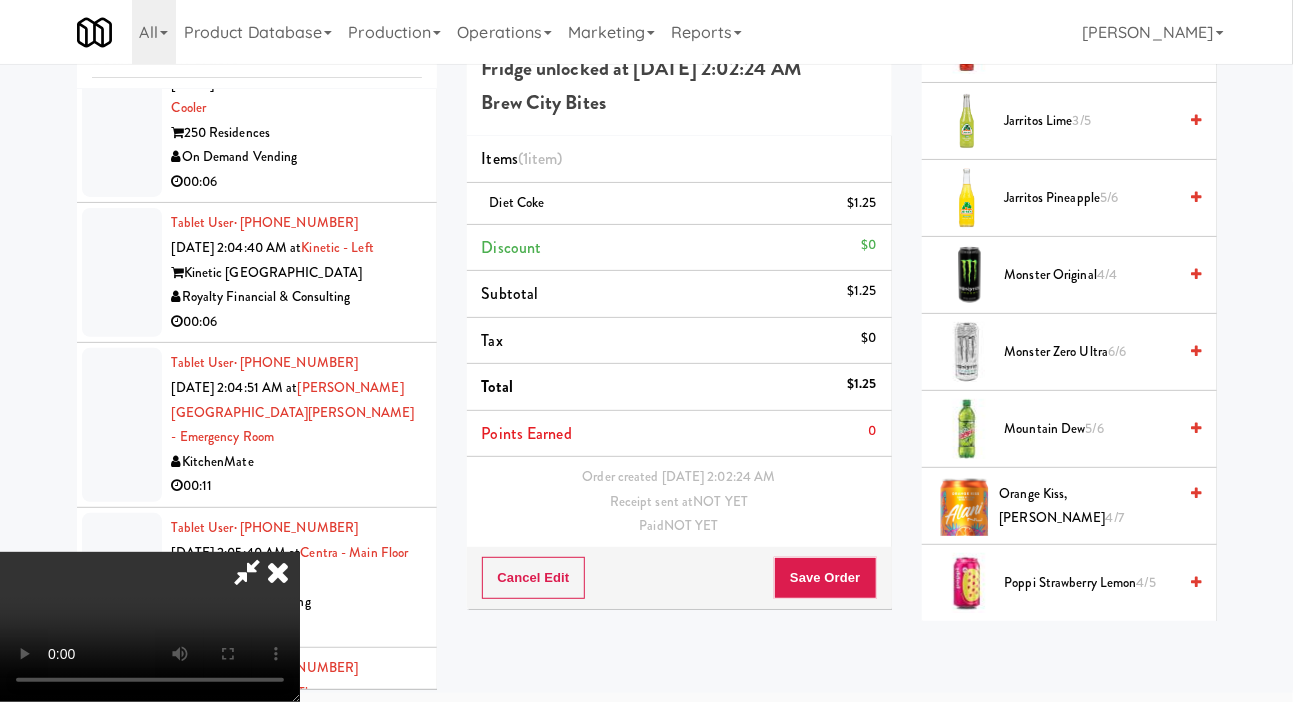 scroll, scrollTop: 2505, scrollLeft: 0, axis: vertical 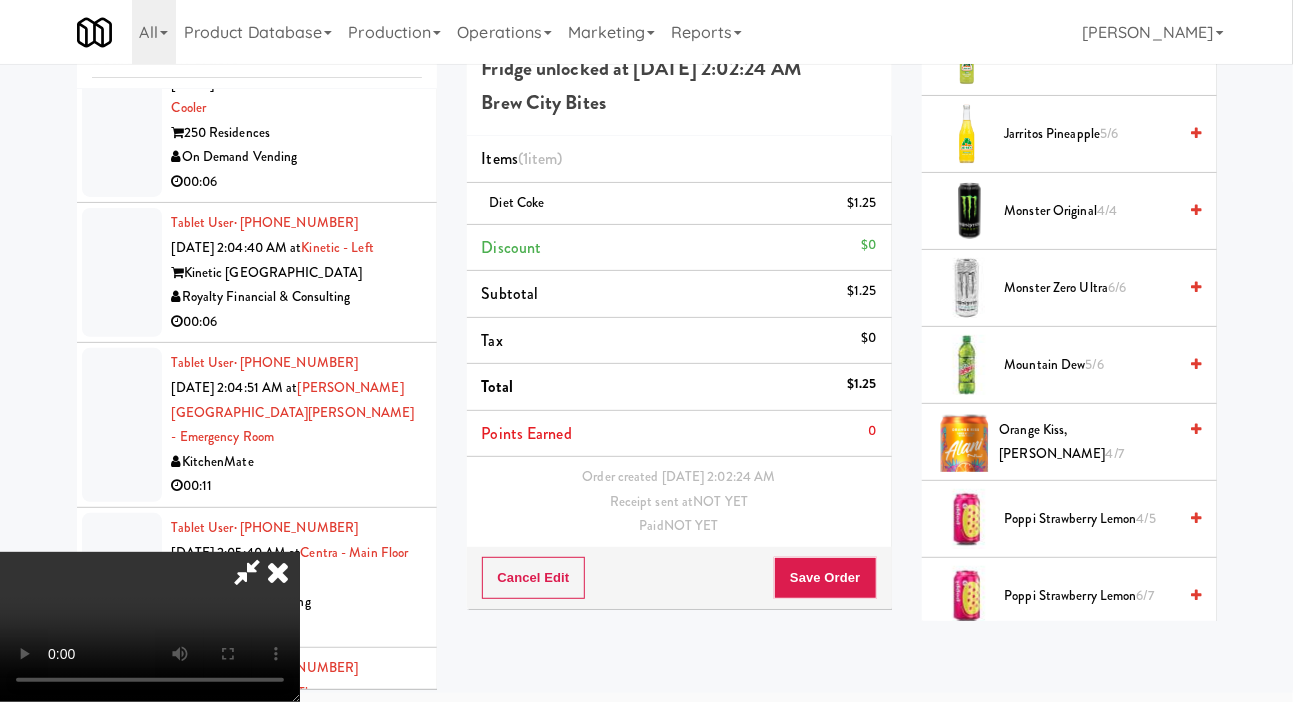 click on "Poppi Strawberry Lemon  6/7" at bounding box center (1091, 596) 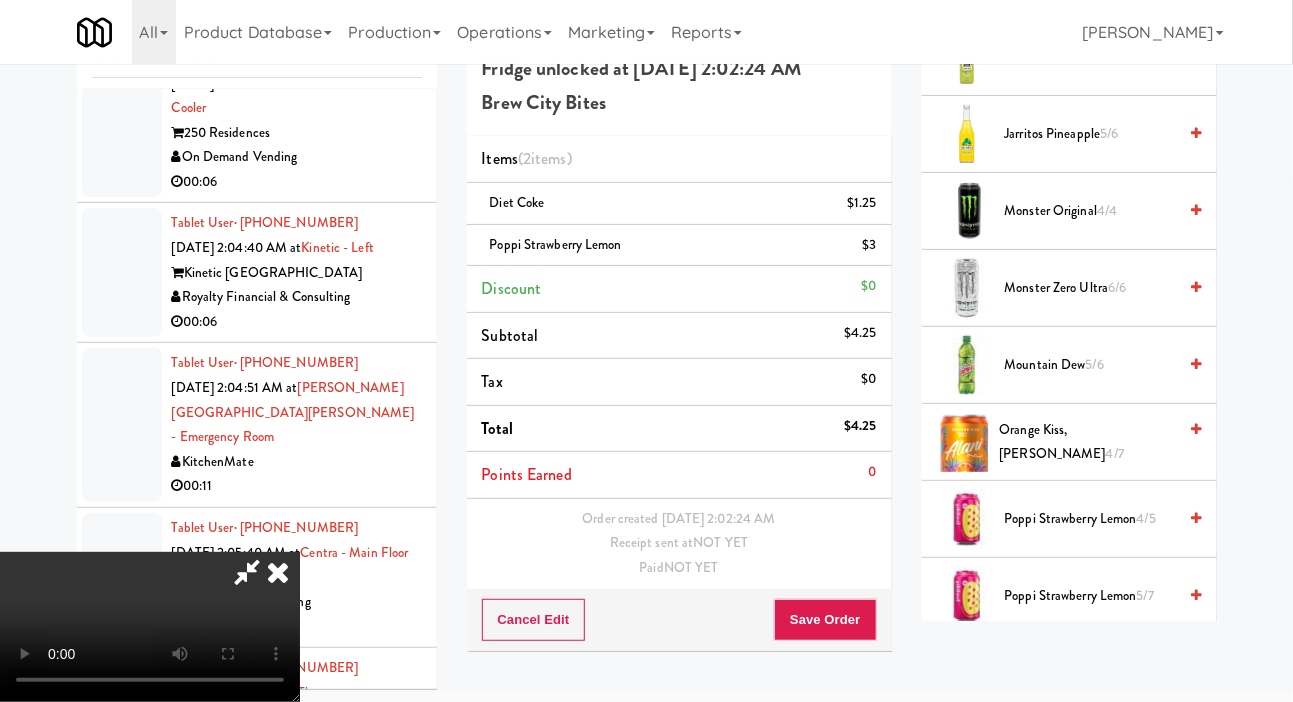 scroll, scrollTop: 0, scrollLeft: 0, axis: both 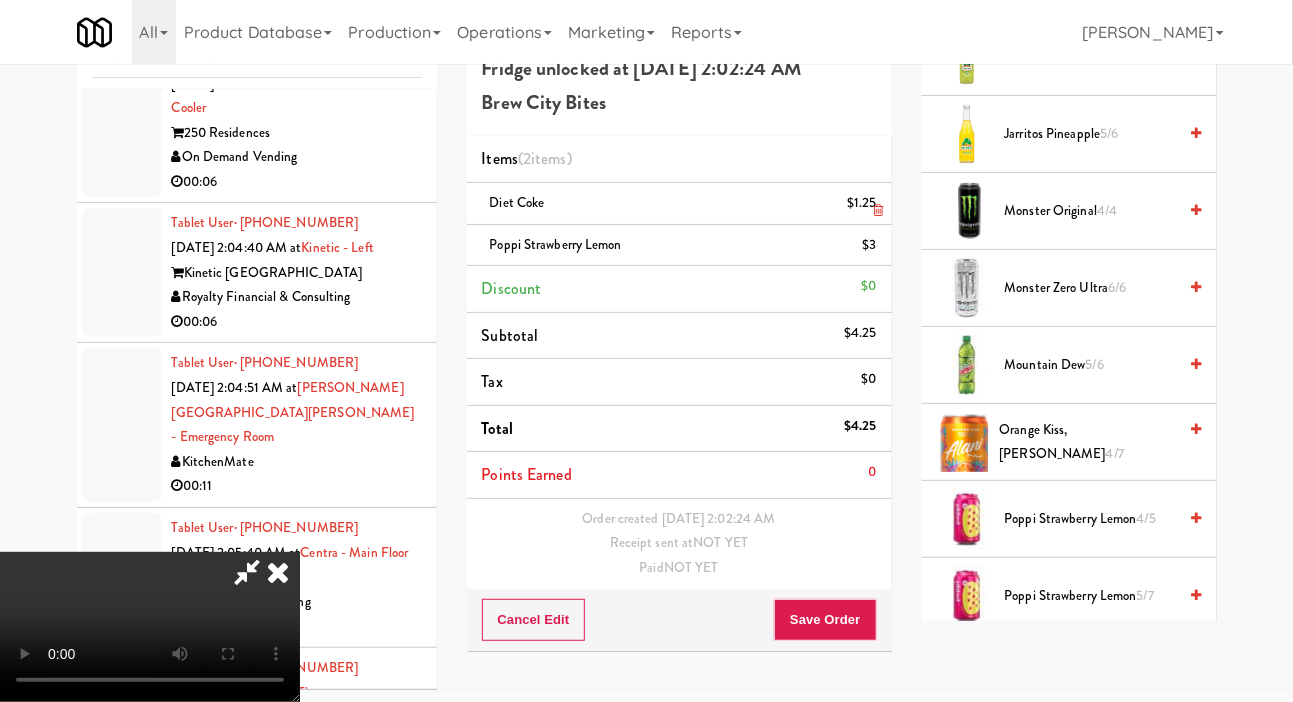 click on "$1.25" at bounding box center [862, 203] 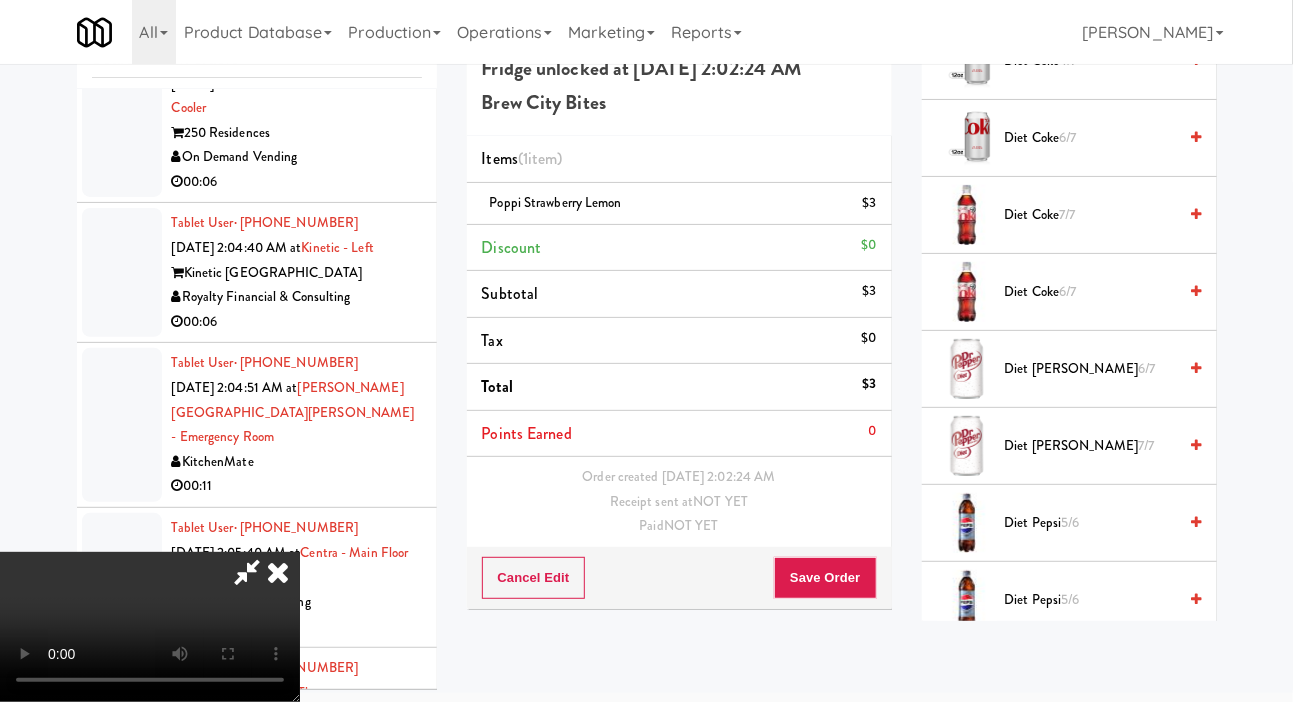 scroll, scrollTop: 1332, scrollLeft: 0, axis: vertical 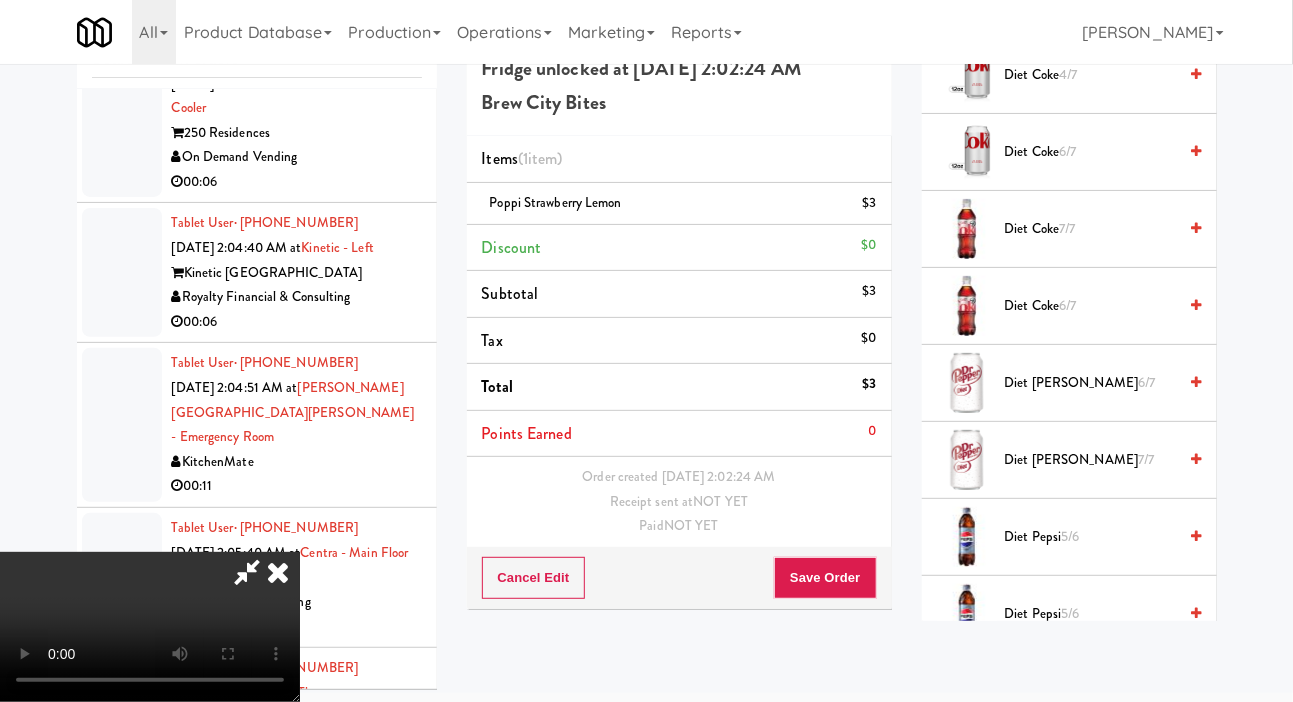 click on "Diet Coke  7/7" at bounding box center (1091, 229) 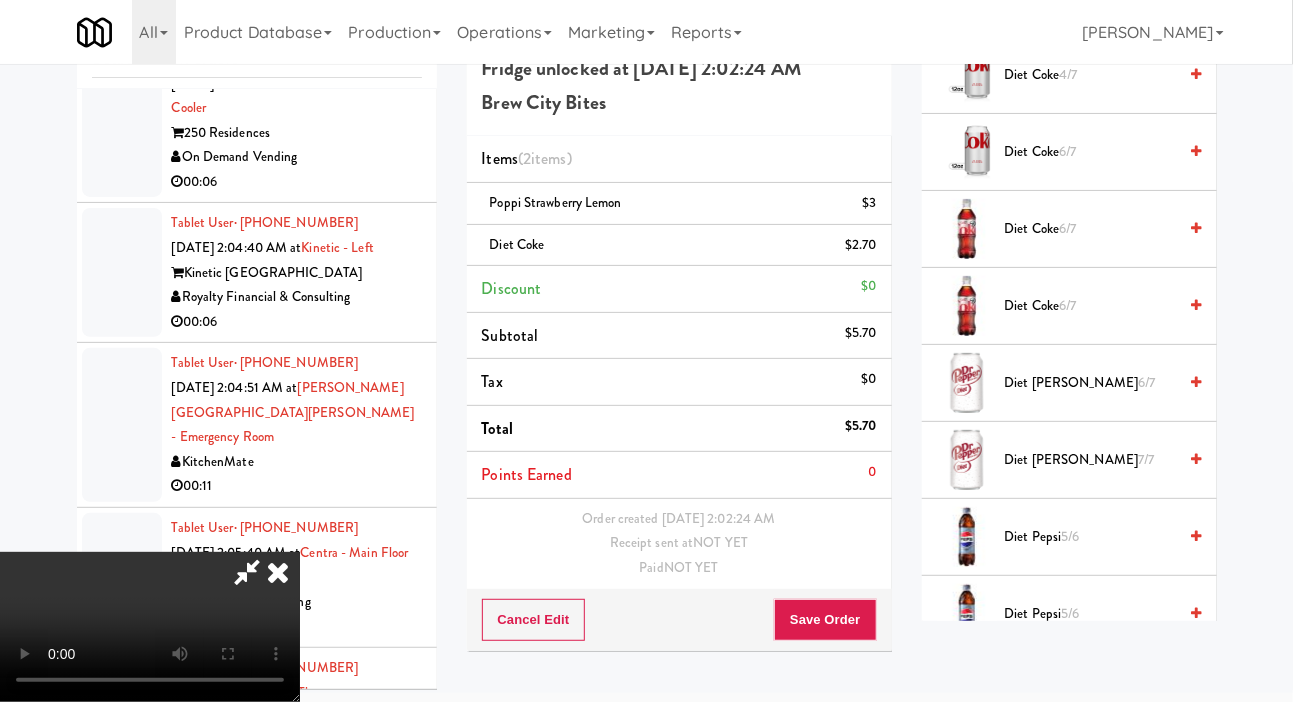 scroll, scrollTop: 0, scrollLeft: 0, axis: both 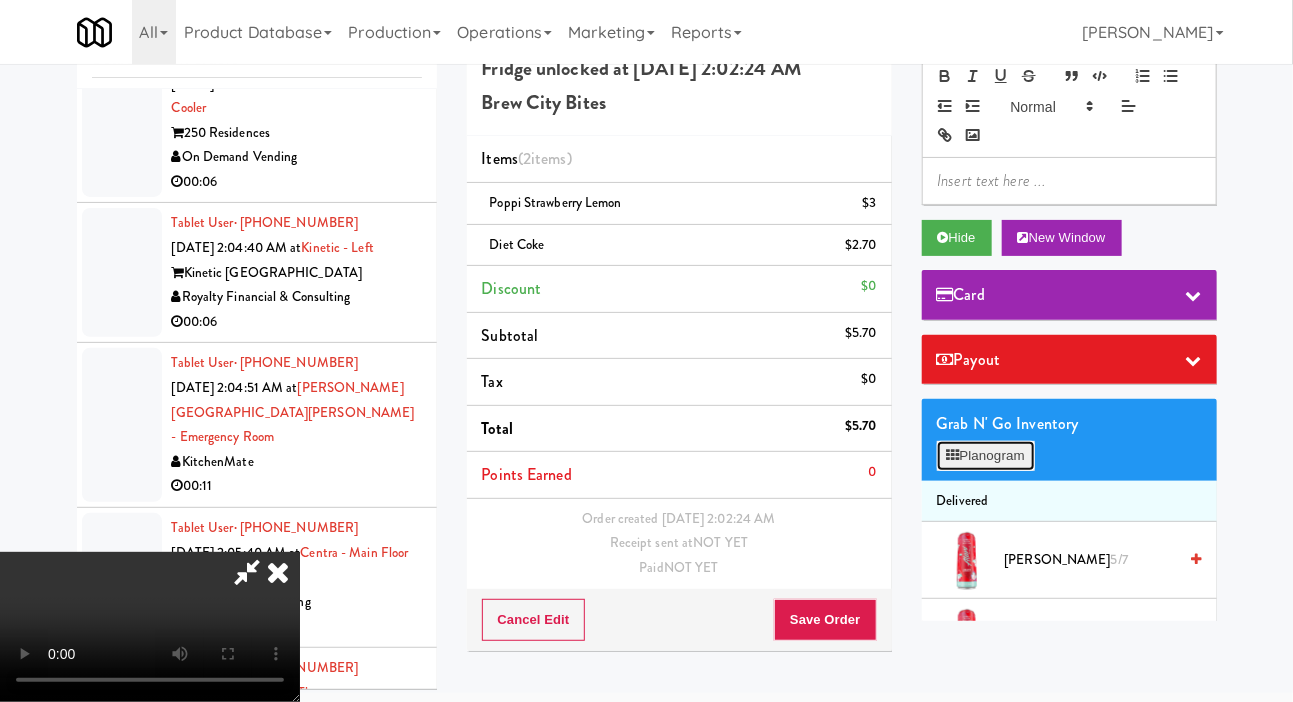 click on "Planogram" at bounding box center (986, 456) 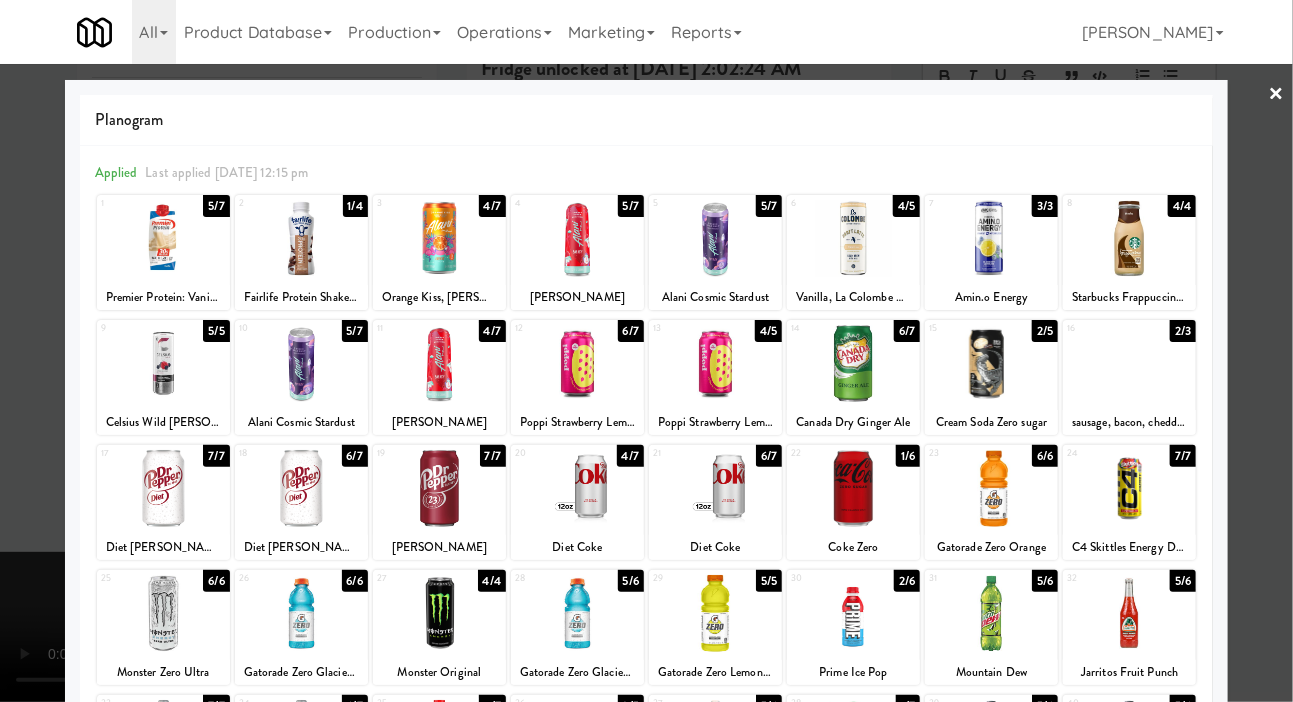 click at bounding box center [163, 488] 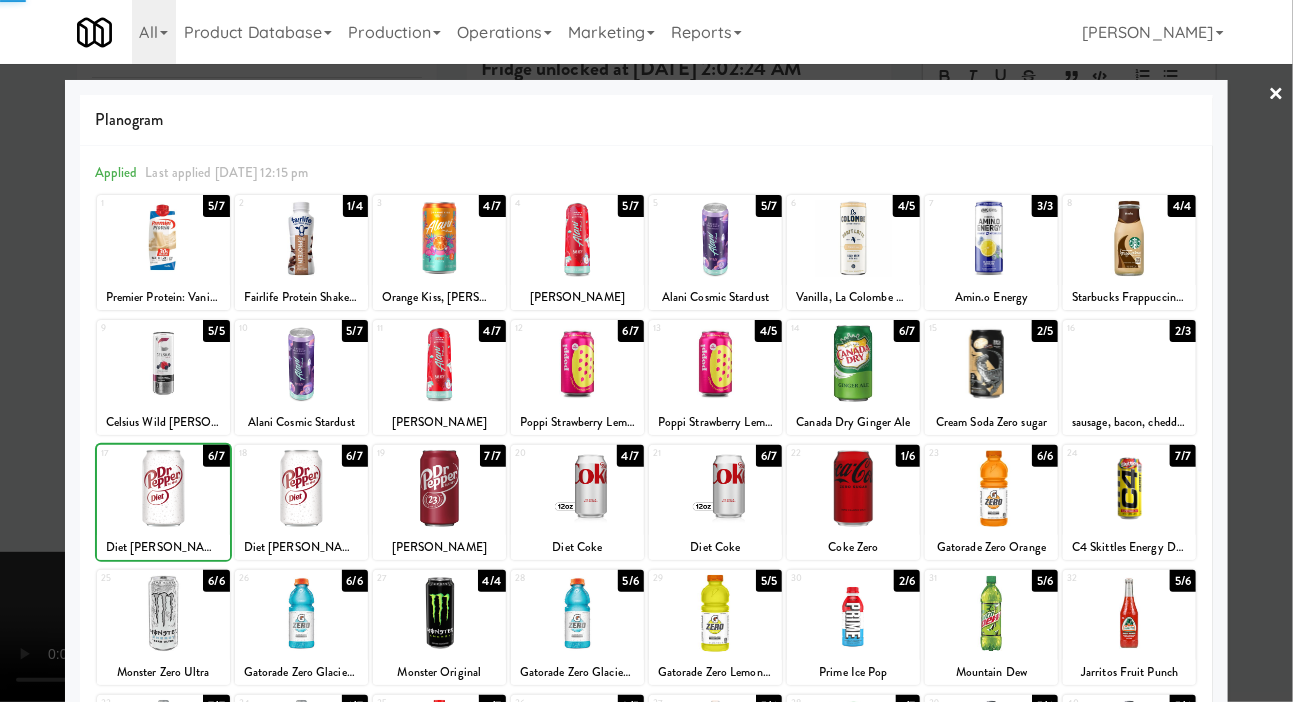 click at bounding box center (646, 351) 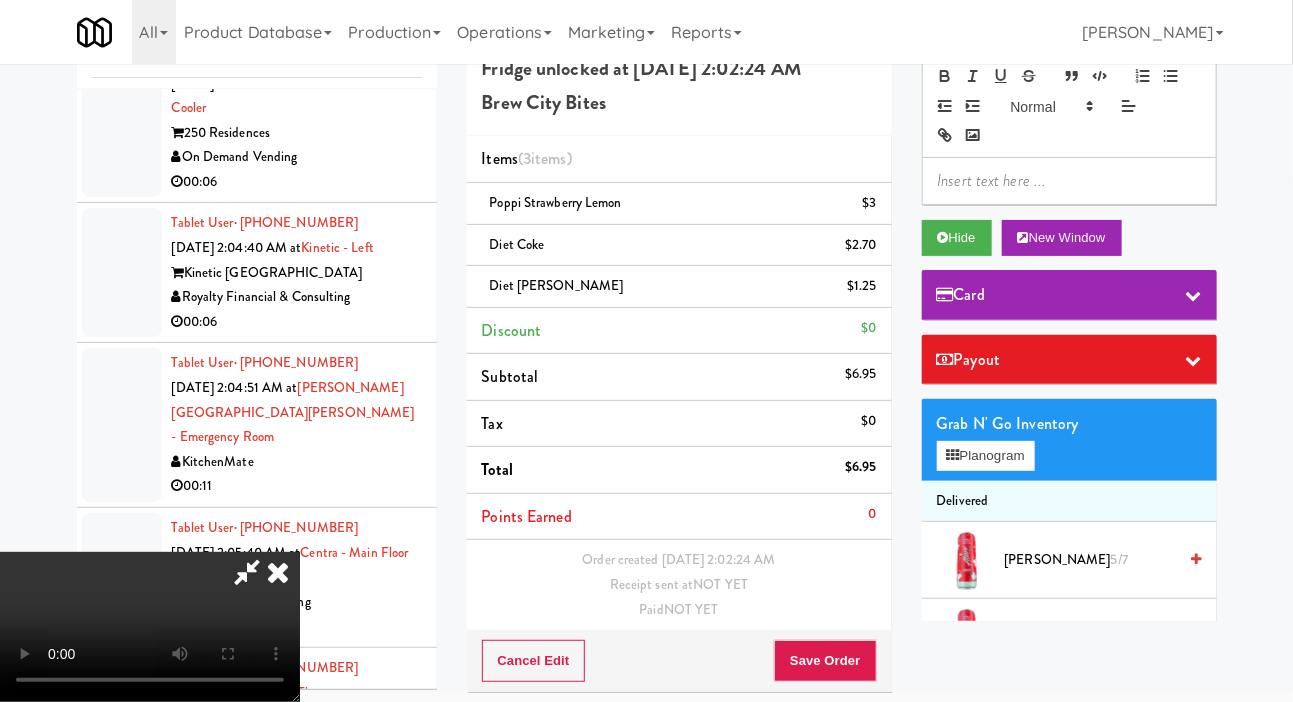 scroll, scrollTop: 73, scrollLeft: 0, axis: vertical 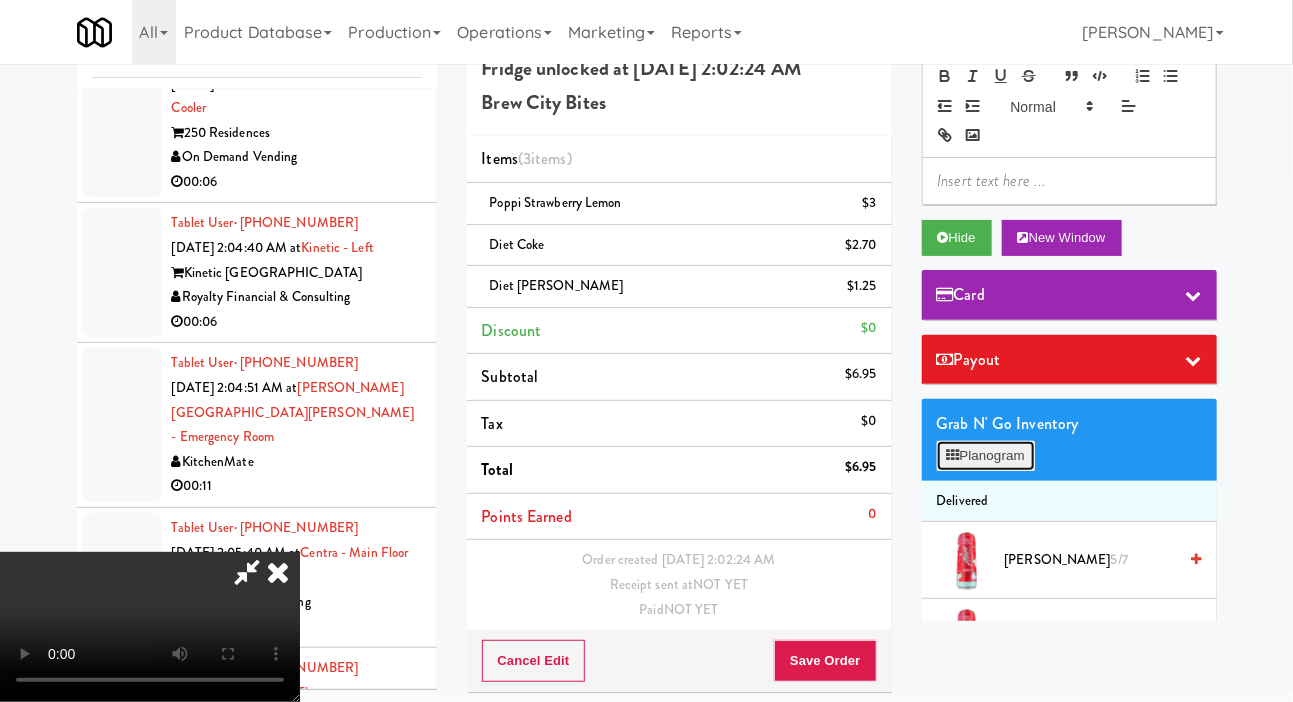 click on "Planogram" at bounding box center [986, 456] 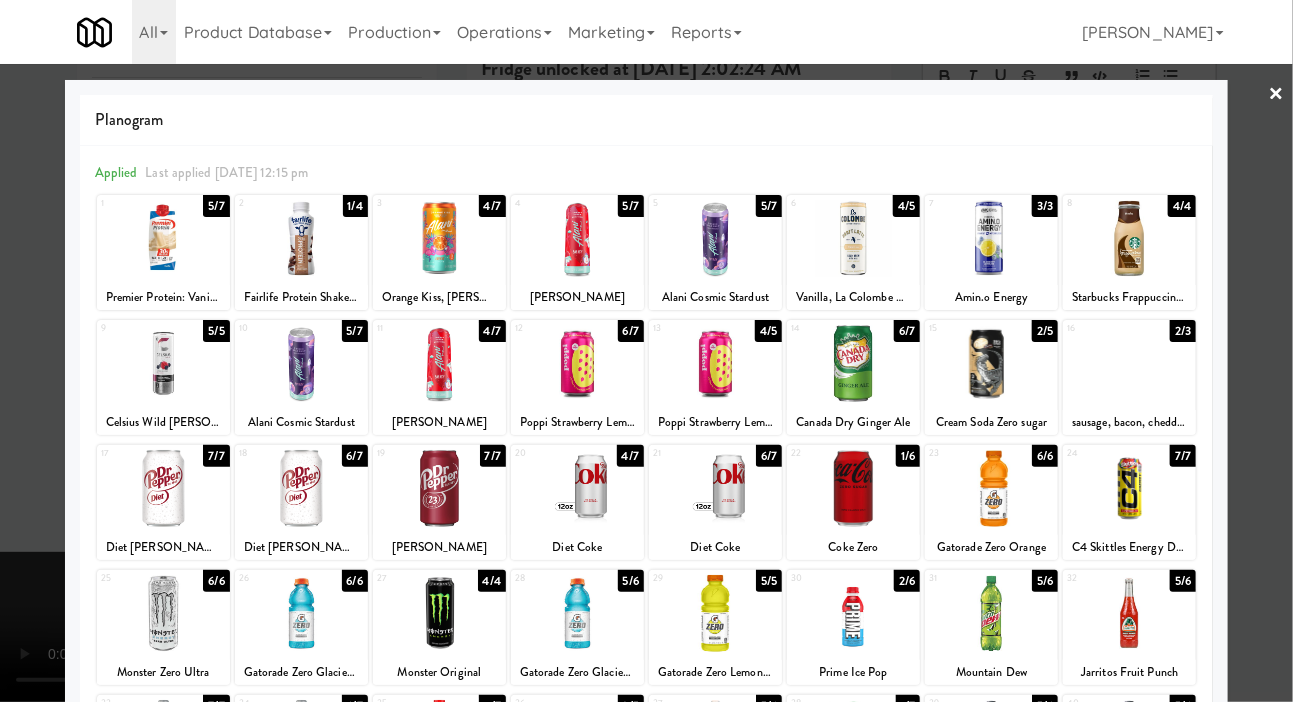 click at bounding box center (163, 363) 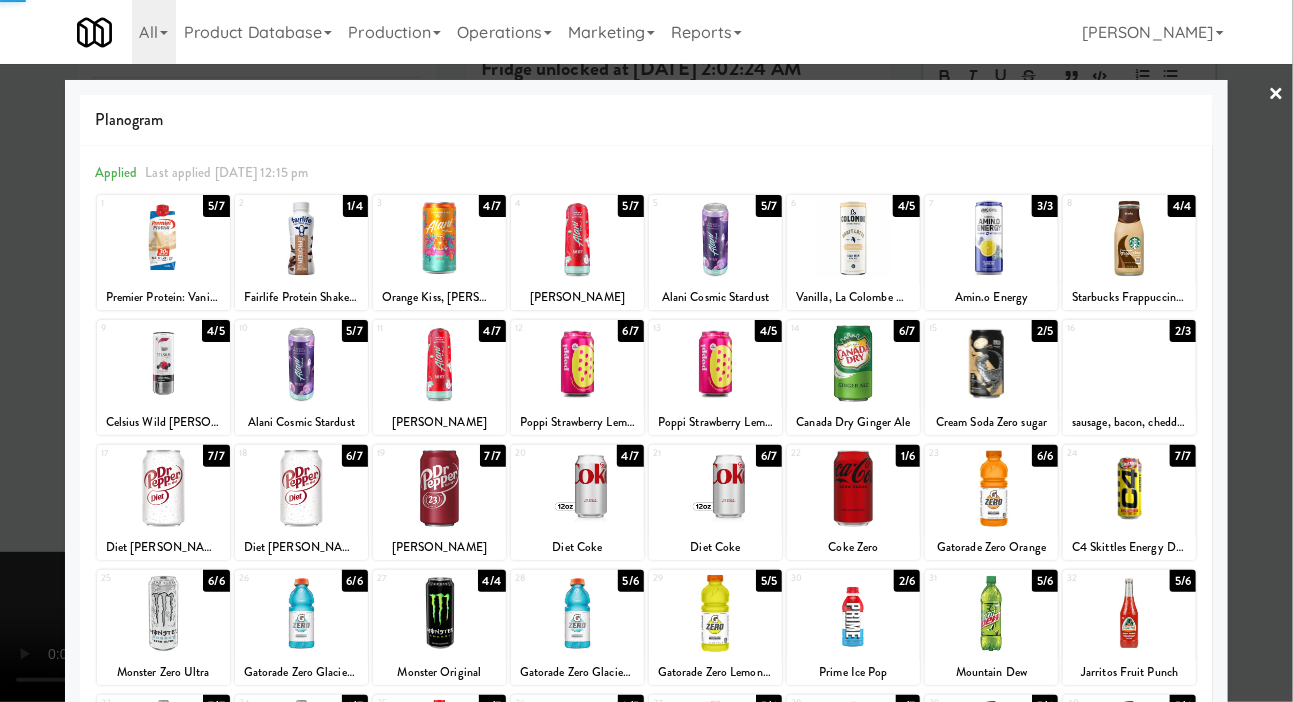 click at bounding box center [646, 351] 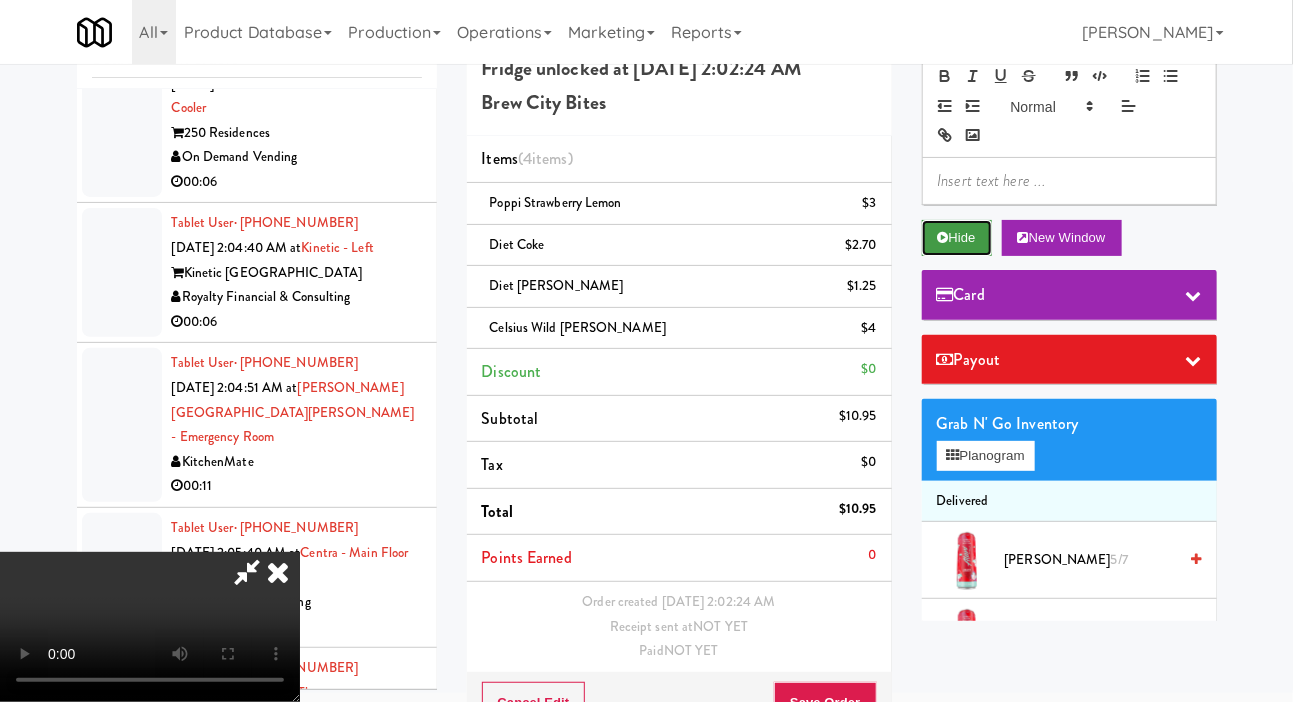 click on "Hide" at bounding box center [957, 238] 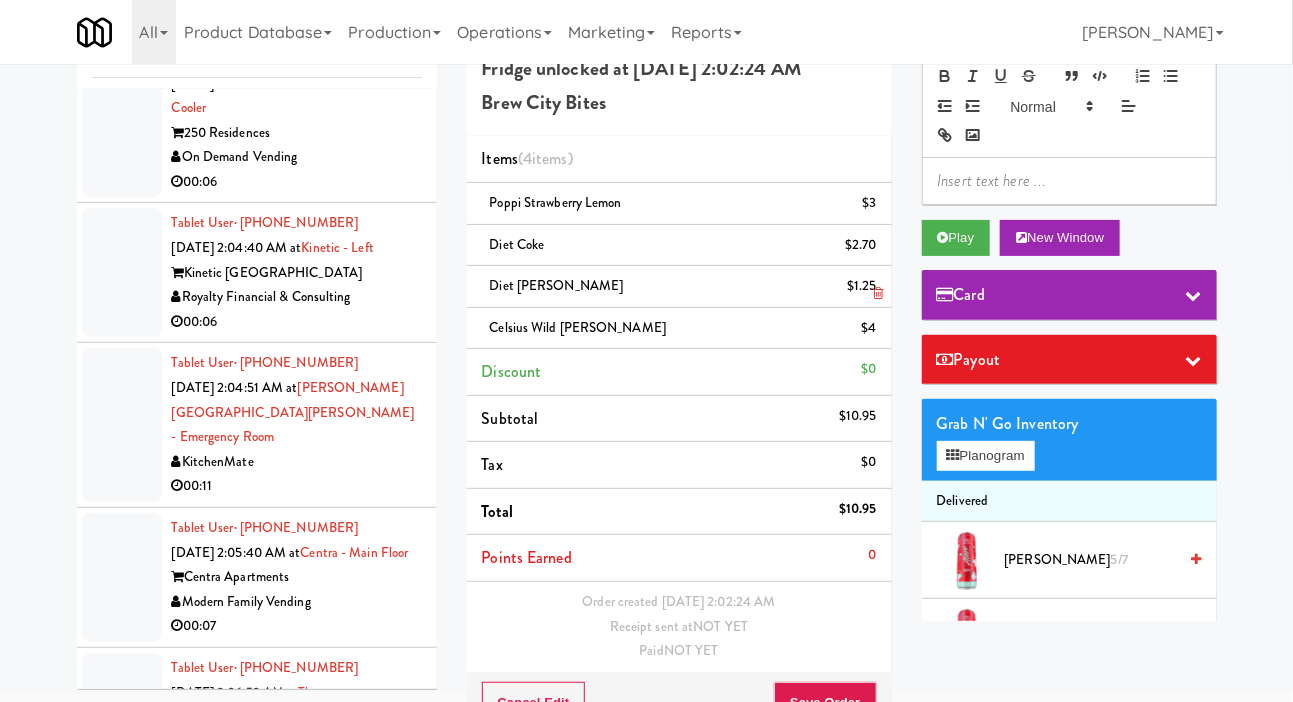click on "$1.25" at bounding box center (862, 286) 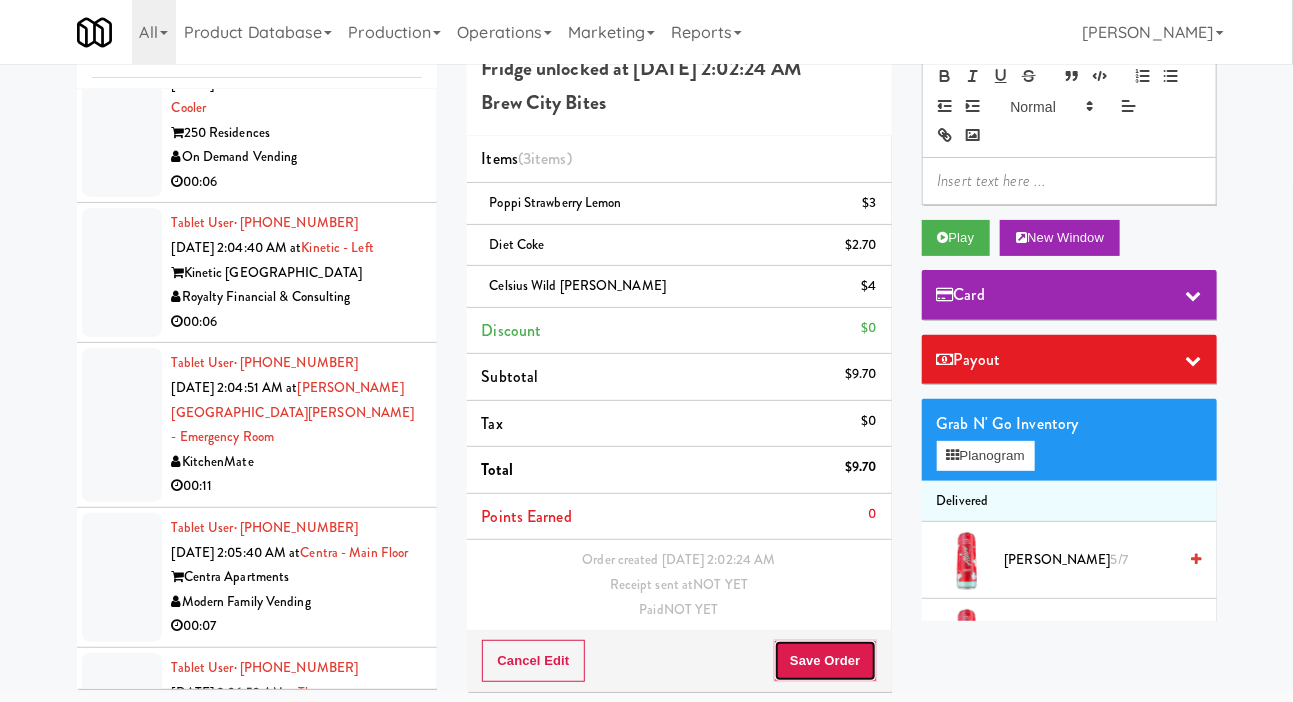 click on "Save Order" at bounding box center (825, 661) 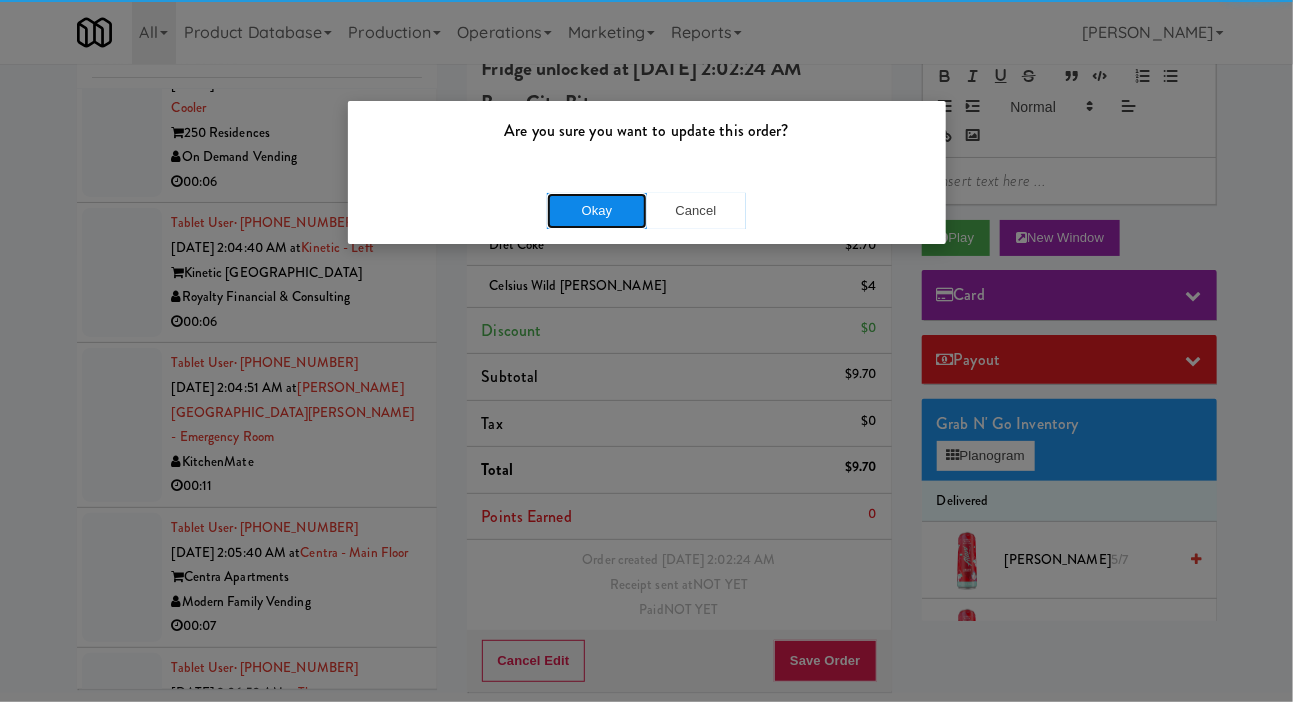 click on "Okay" at bounding box center [597, 211] 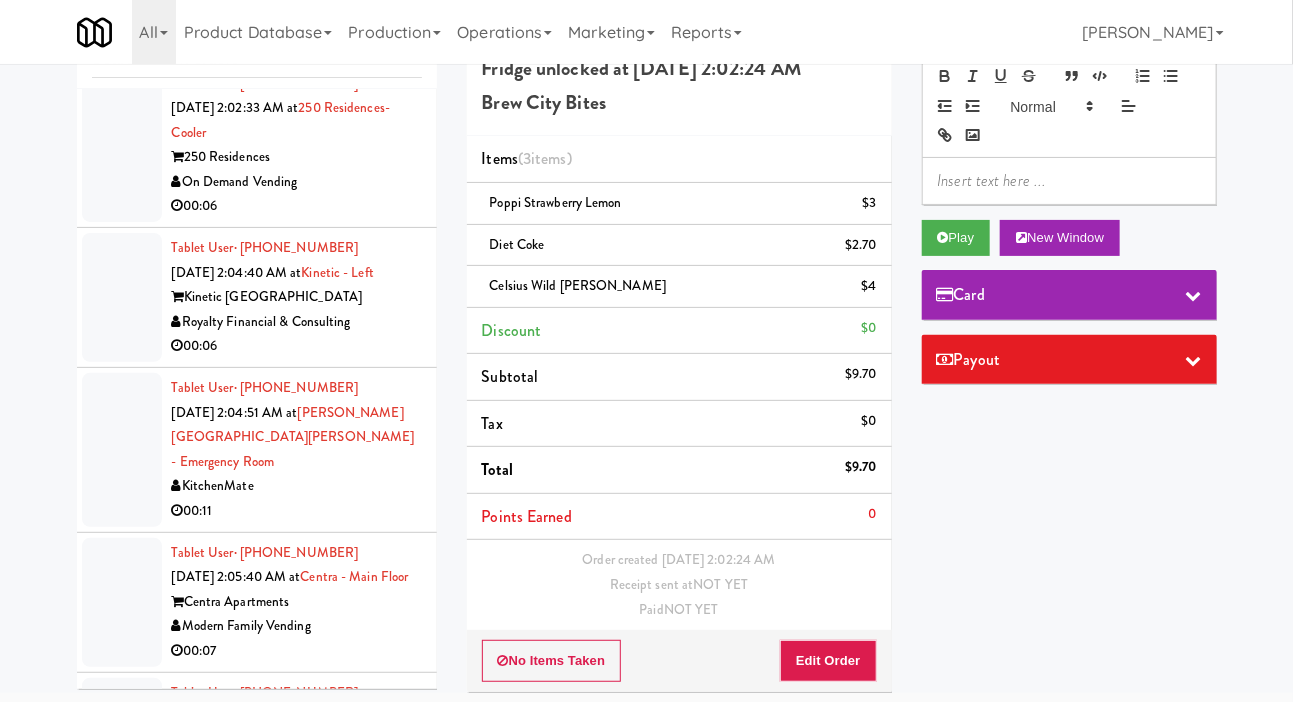 click at bounding box center (122, 146) 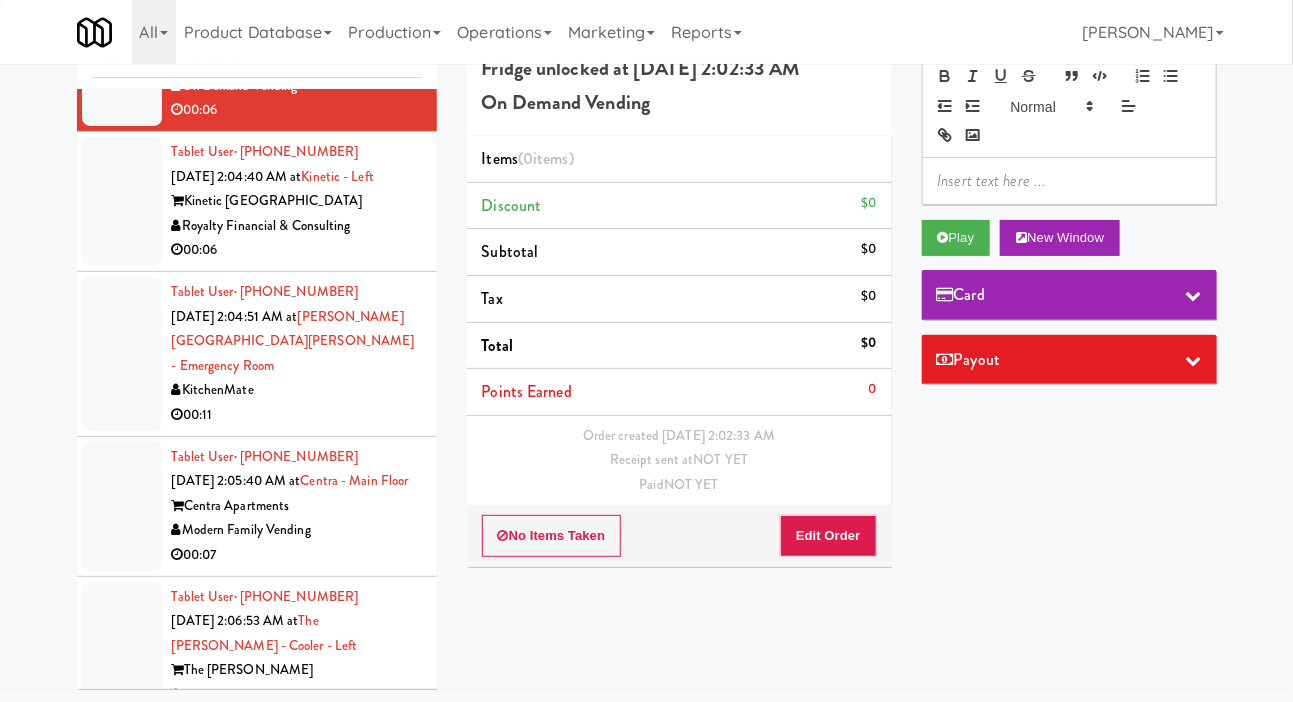 scroll, scrollTop: 4955, scrollLeft: 0, axis: vertical 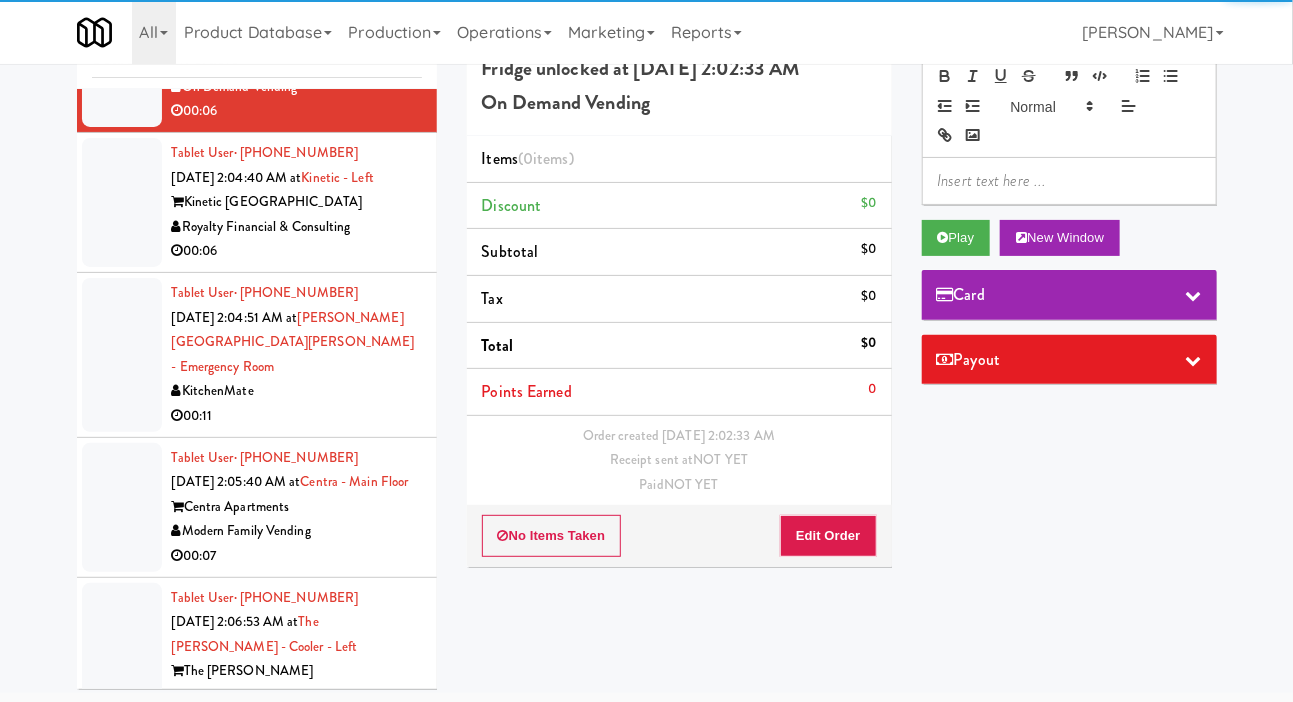 click at bounding box center (122, 202) 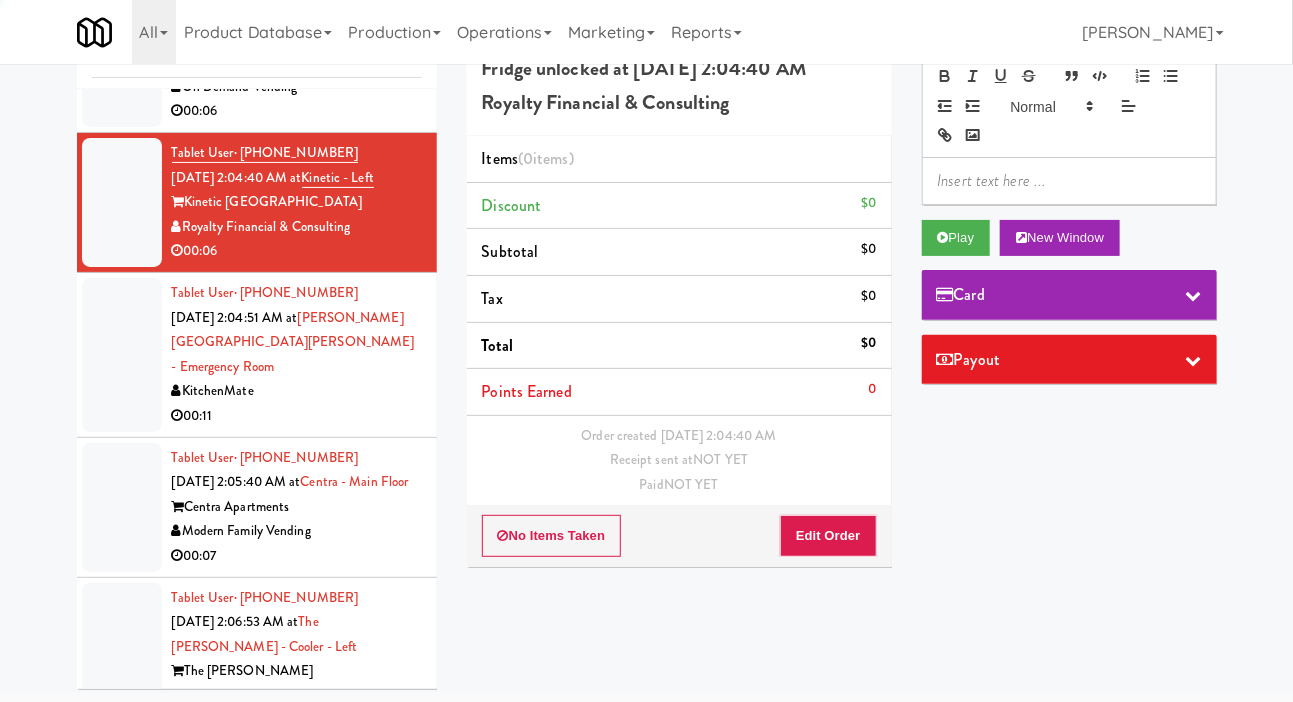 click at bounding box center (122, 51) 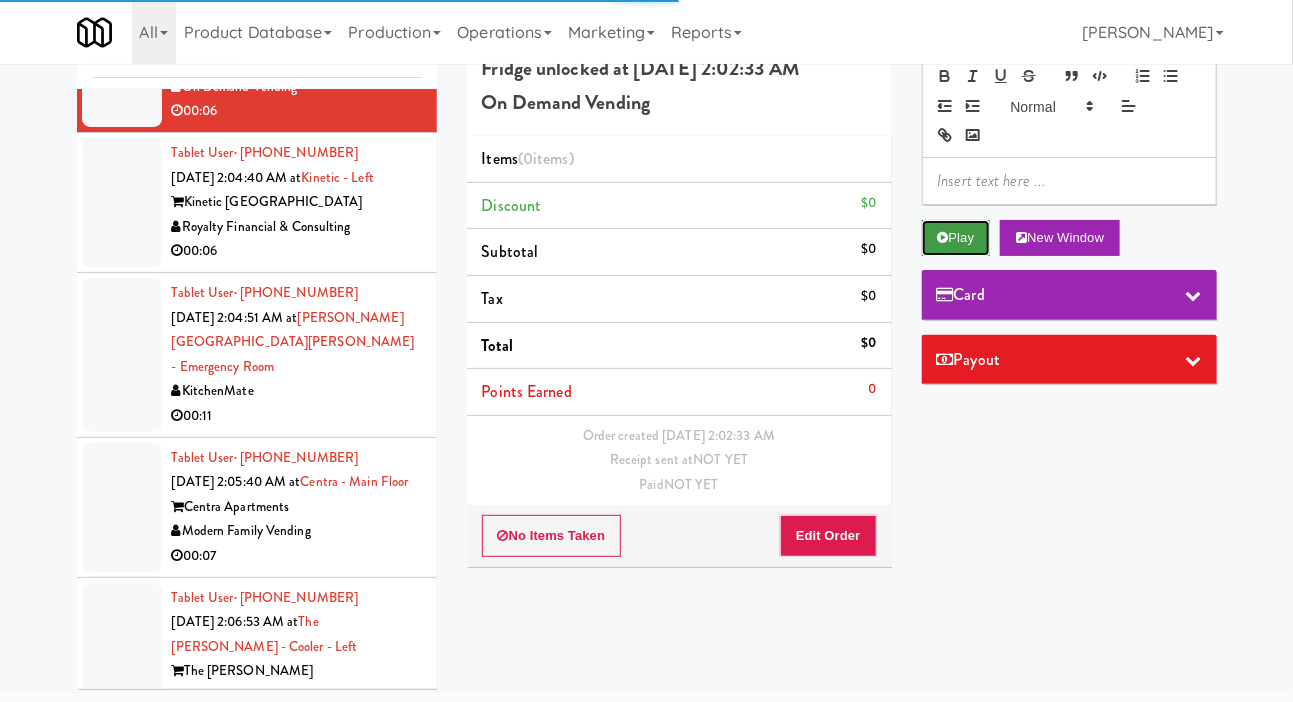 click on "Play" at bounding box center (956, 238) 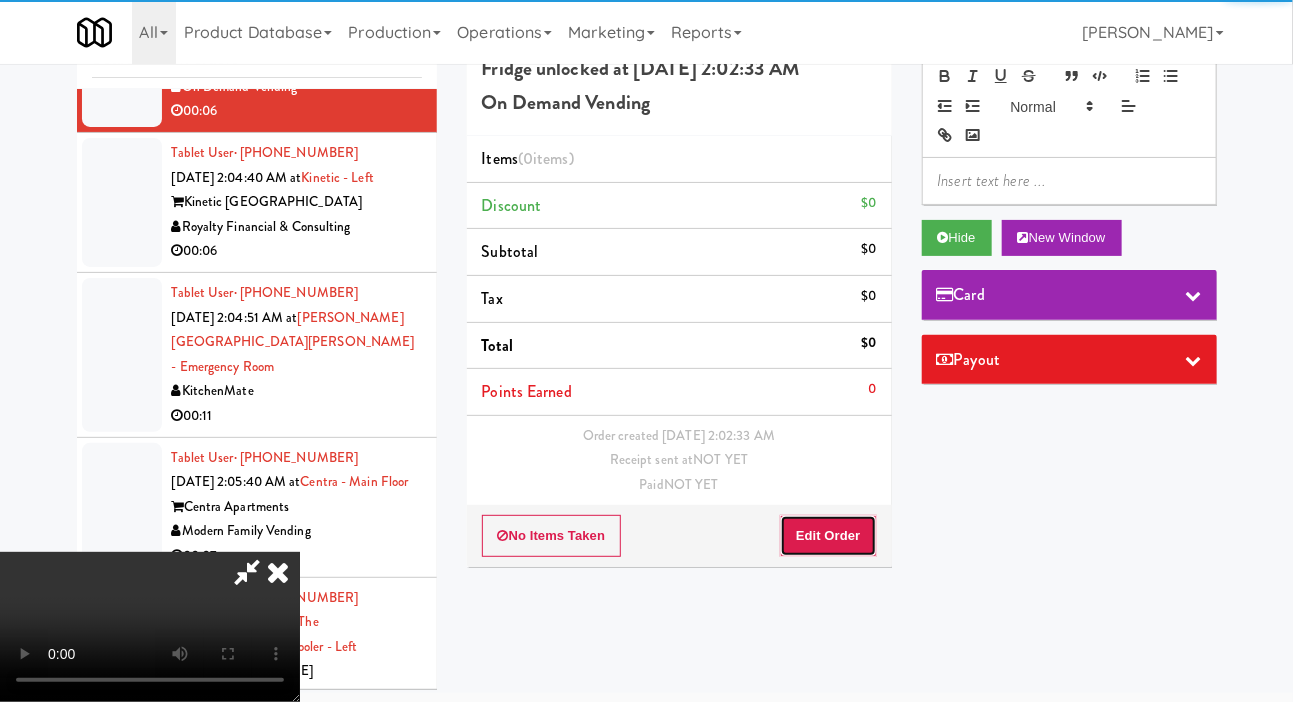click on "Edit Order" at bounding box center (828, 536) 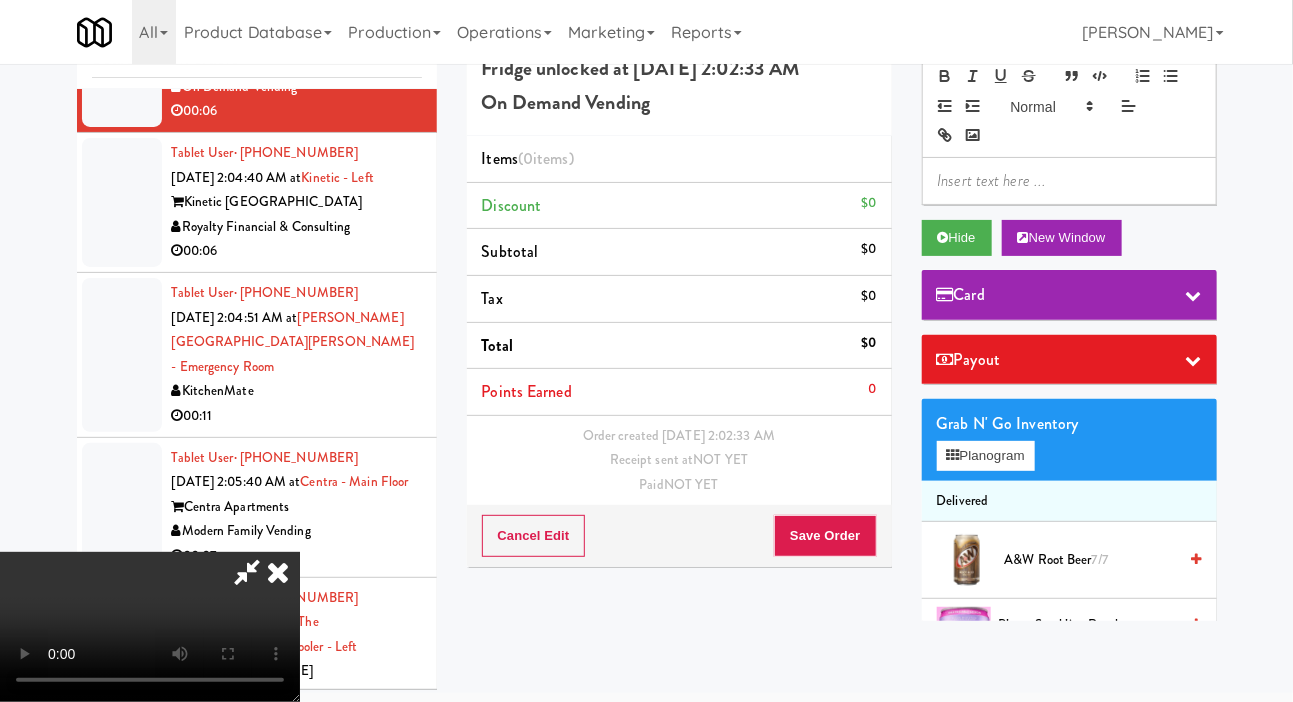 scroll, scrollTop: 73, scrollLeft: 0, axis: vertical 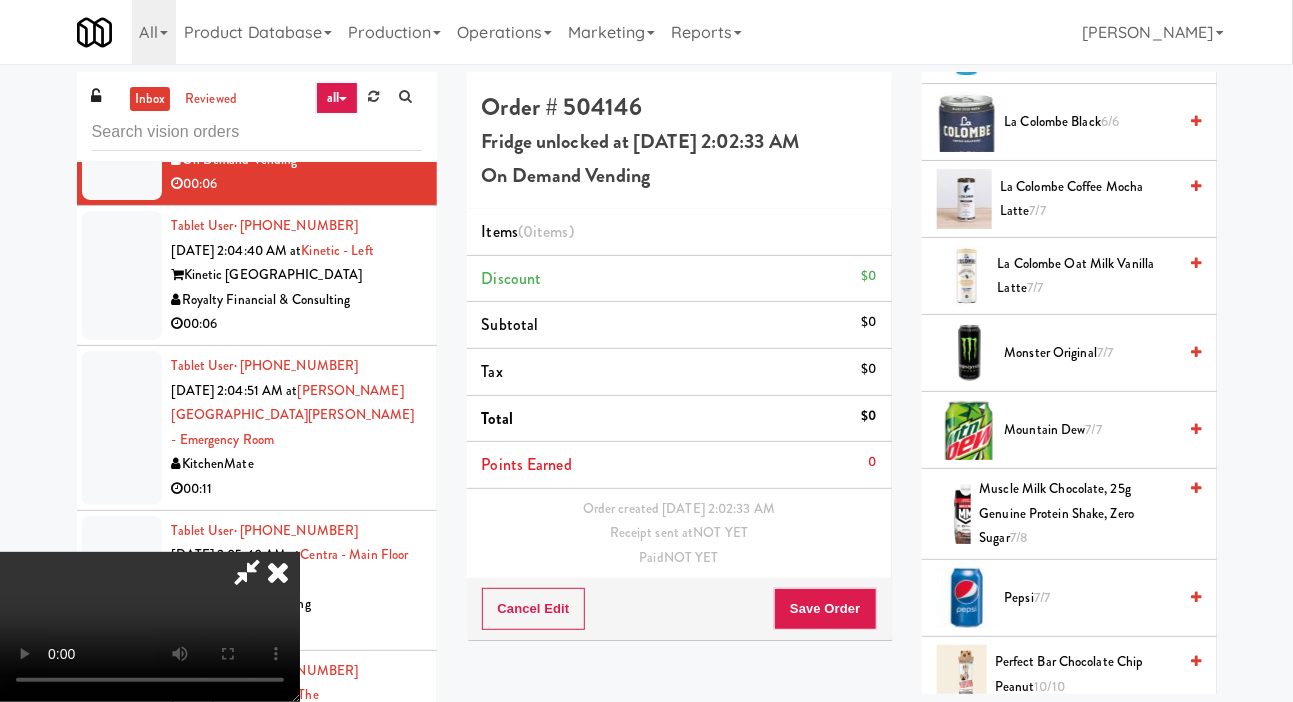 click on "Muscle Milk Chocolate, 25g Genuine Protein Shake, Zero Sugar  7/8" at bounding box center (1077, 514) 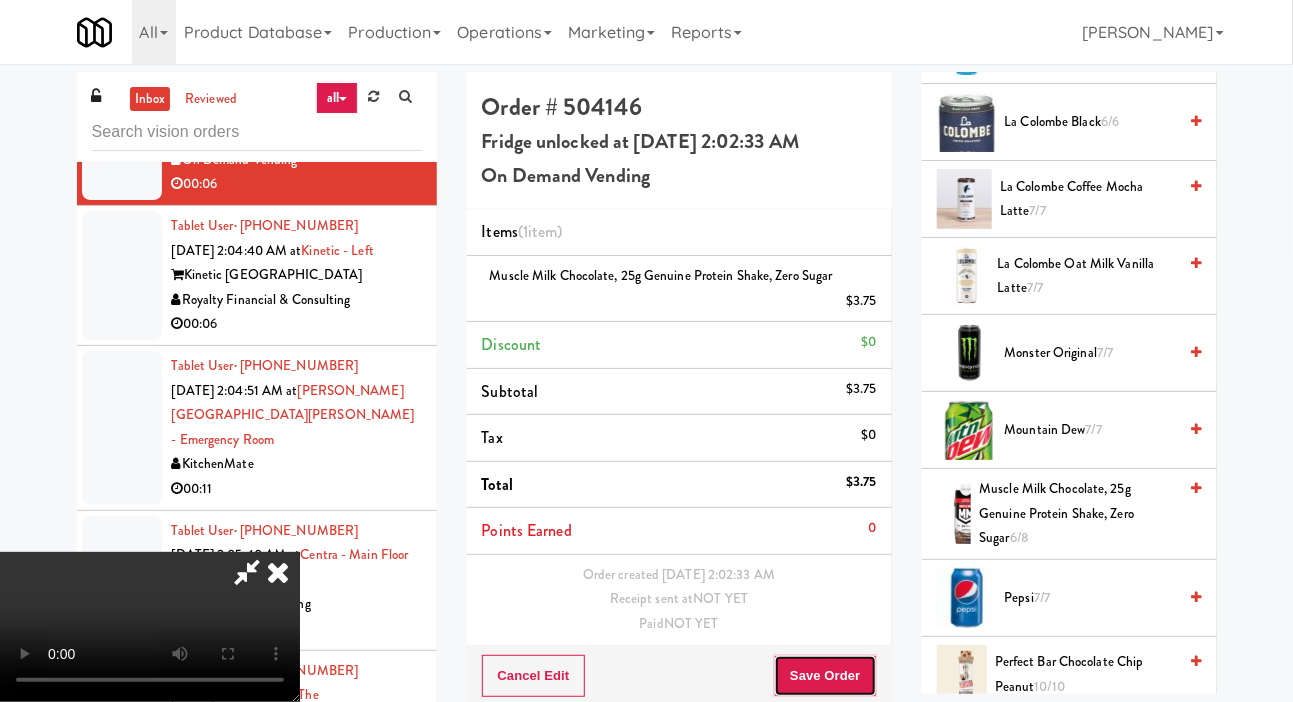 click on "Save Order" at bounding box center (825, 676) 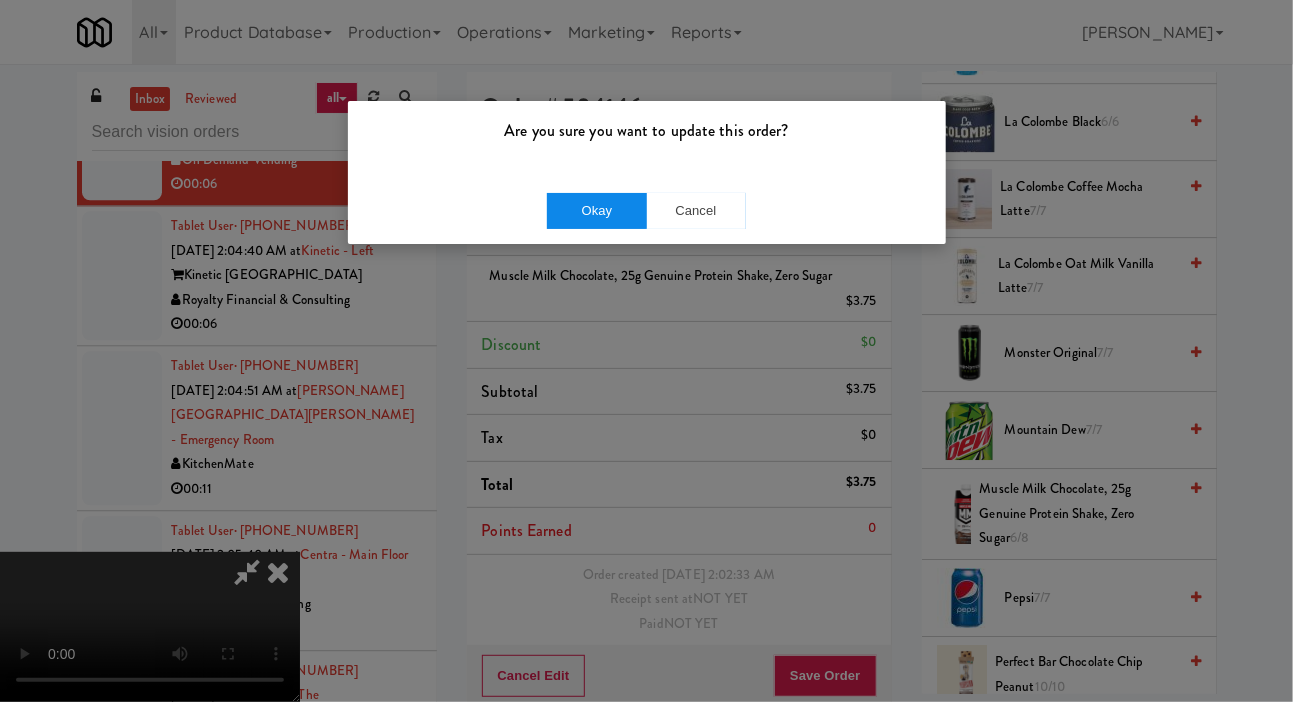 click on "Okay" at bounding box center (597, 211) 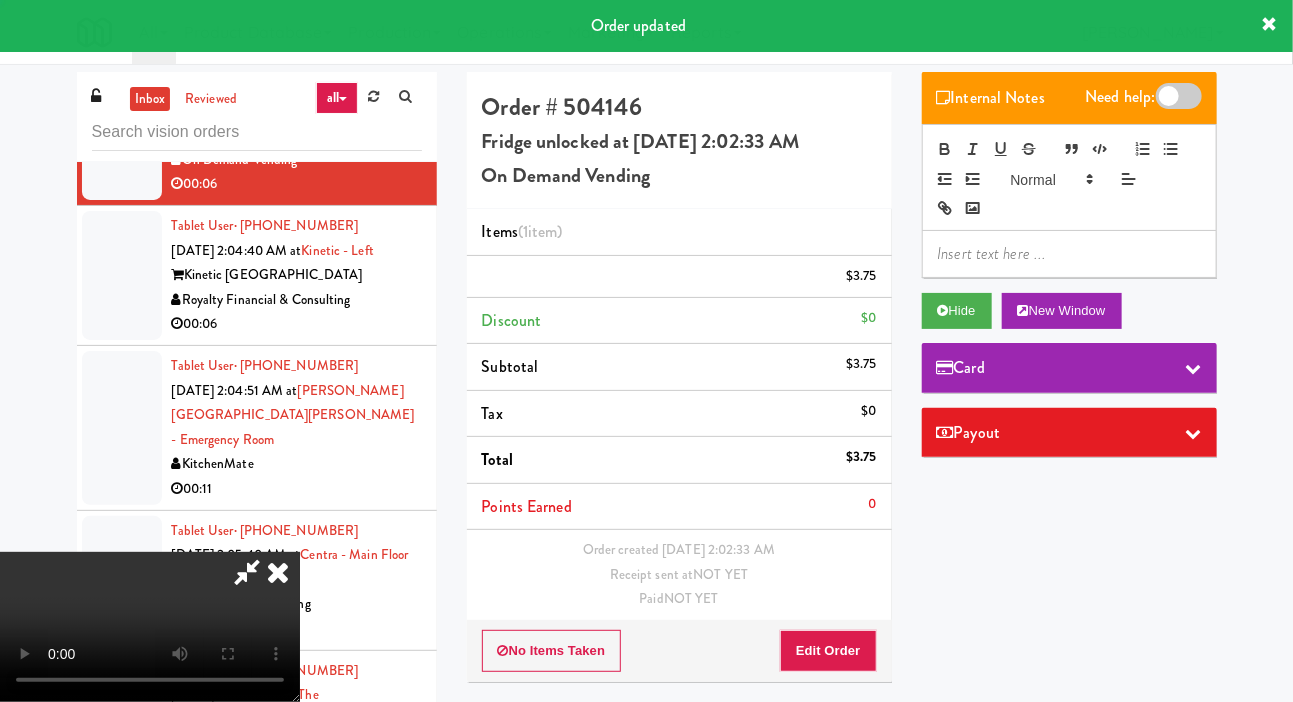 scroll, scrollTop: 0, scrollLeft: 0, axis: both 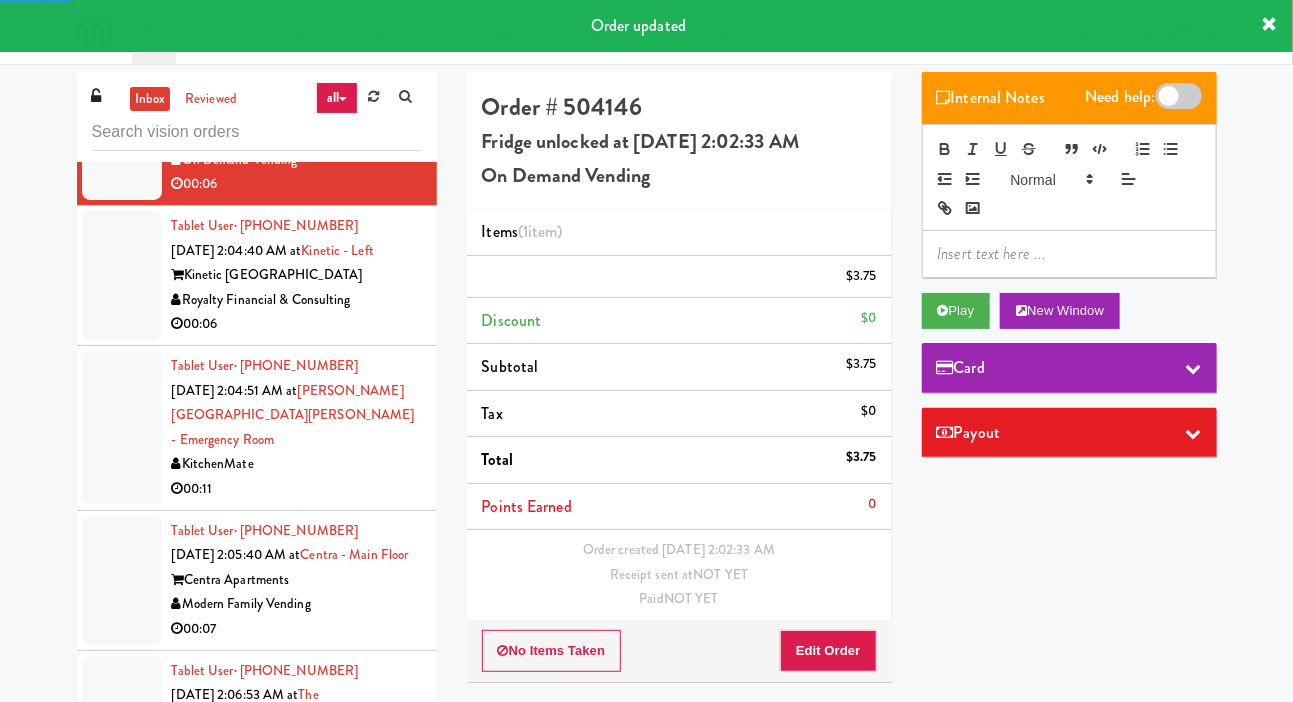 click at bounding box center [122, 275] 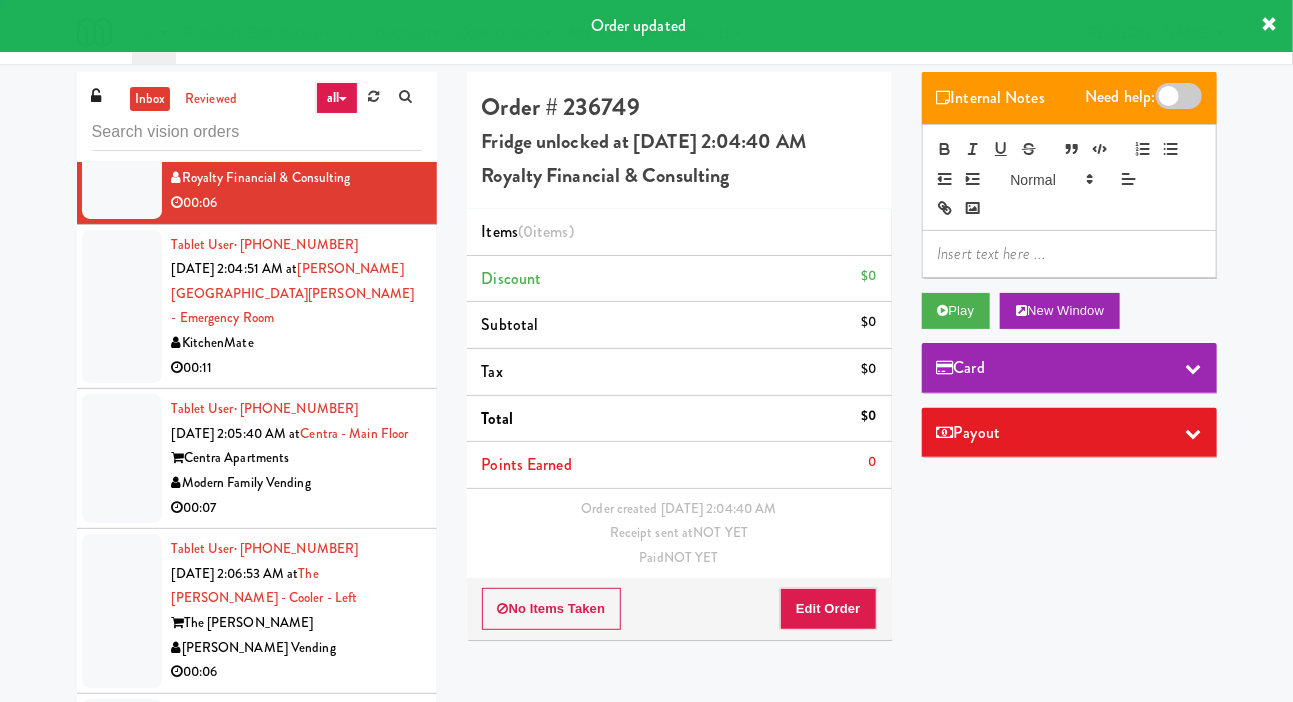 scroll, scrollTop: 5102, scrollLeft: 0, axis: vertical 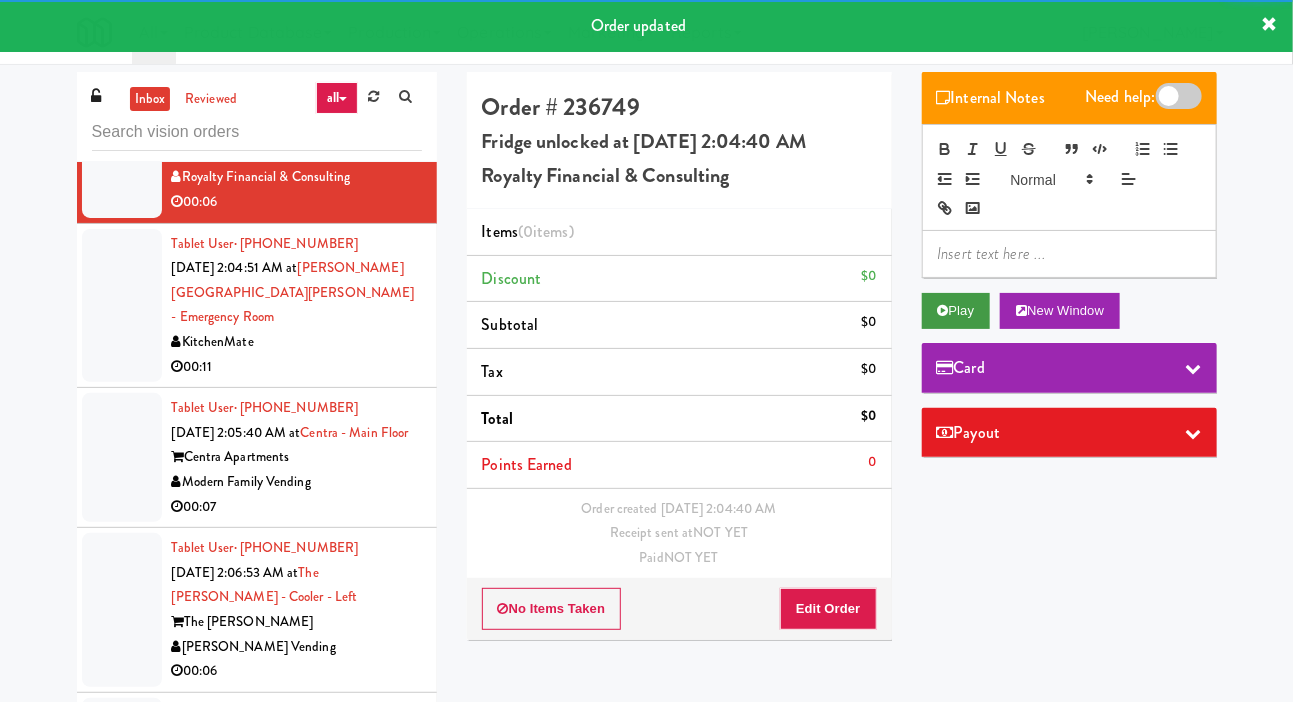 click on "Play" at bounding box center [956, 311] 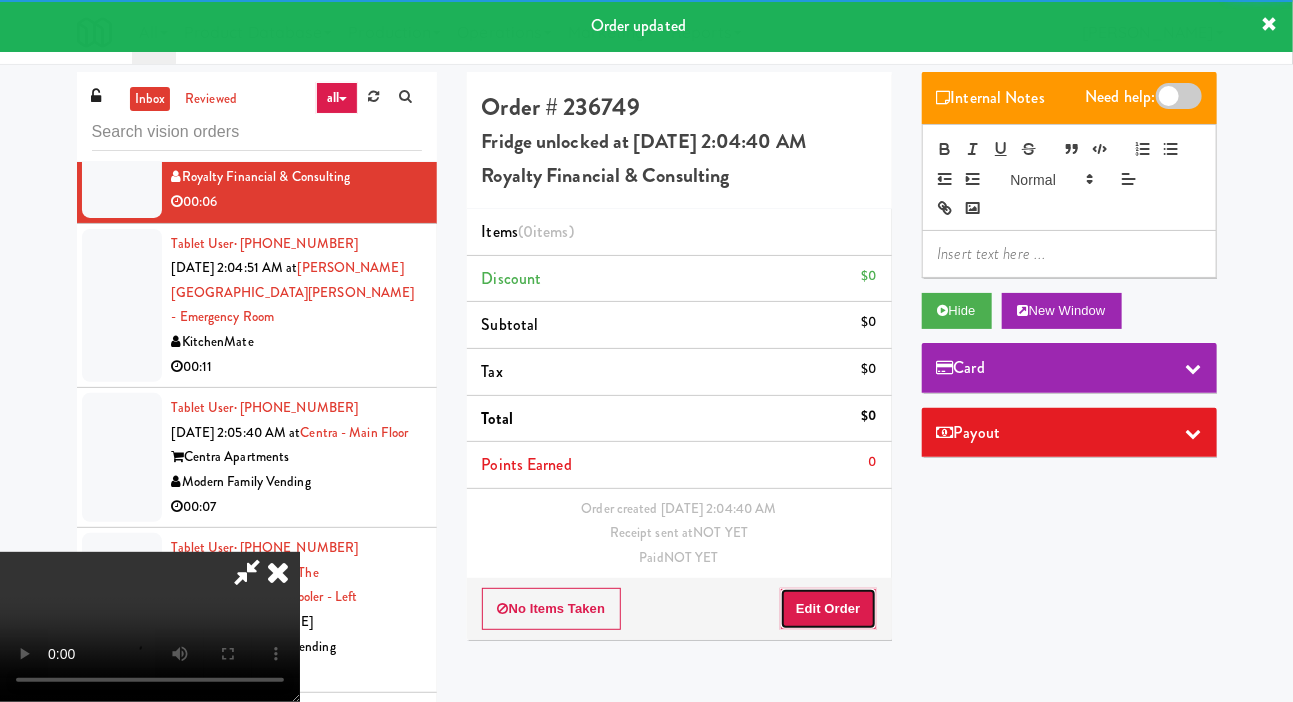 click on "Edit Order" at bounding box center (828, 609) 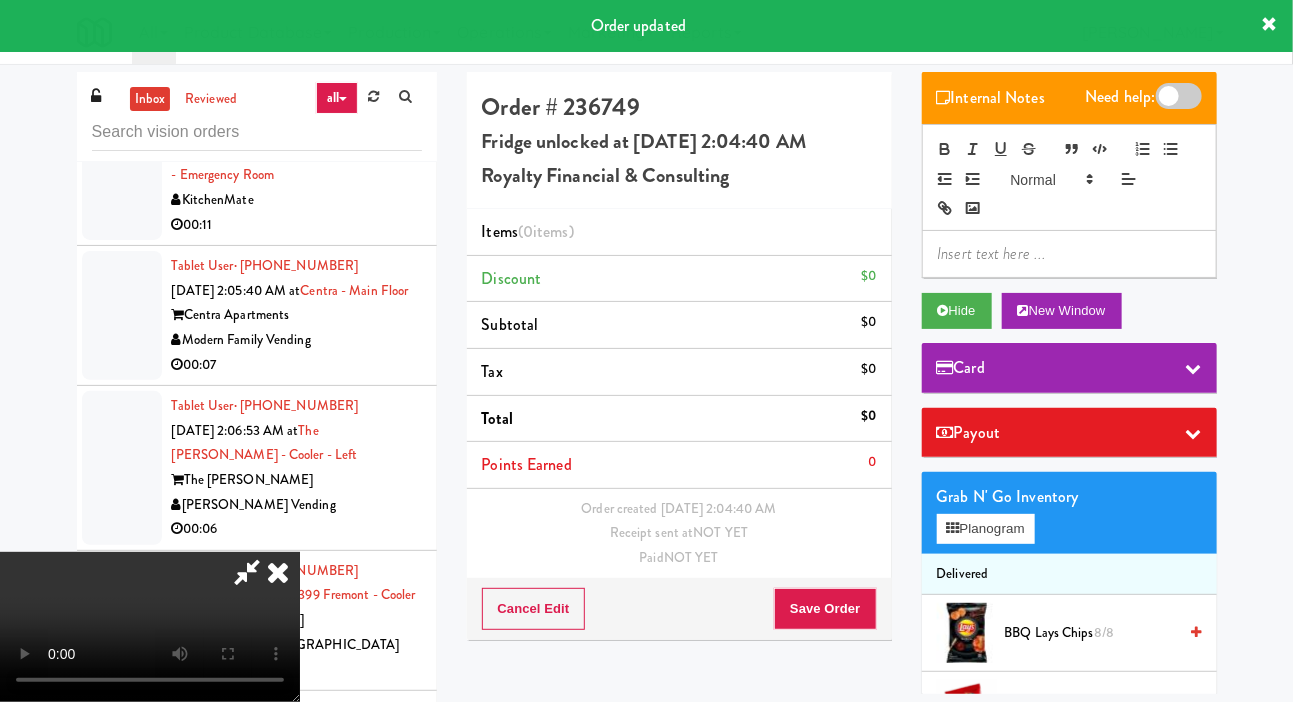 scroll, scrollTop: 5245, scrollLeft: 0, axis: vertical 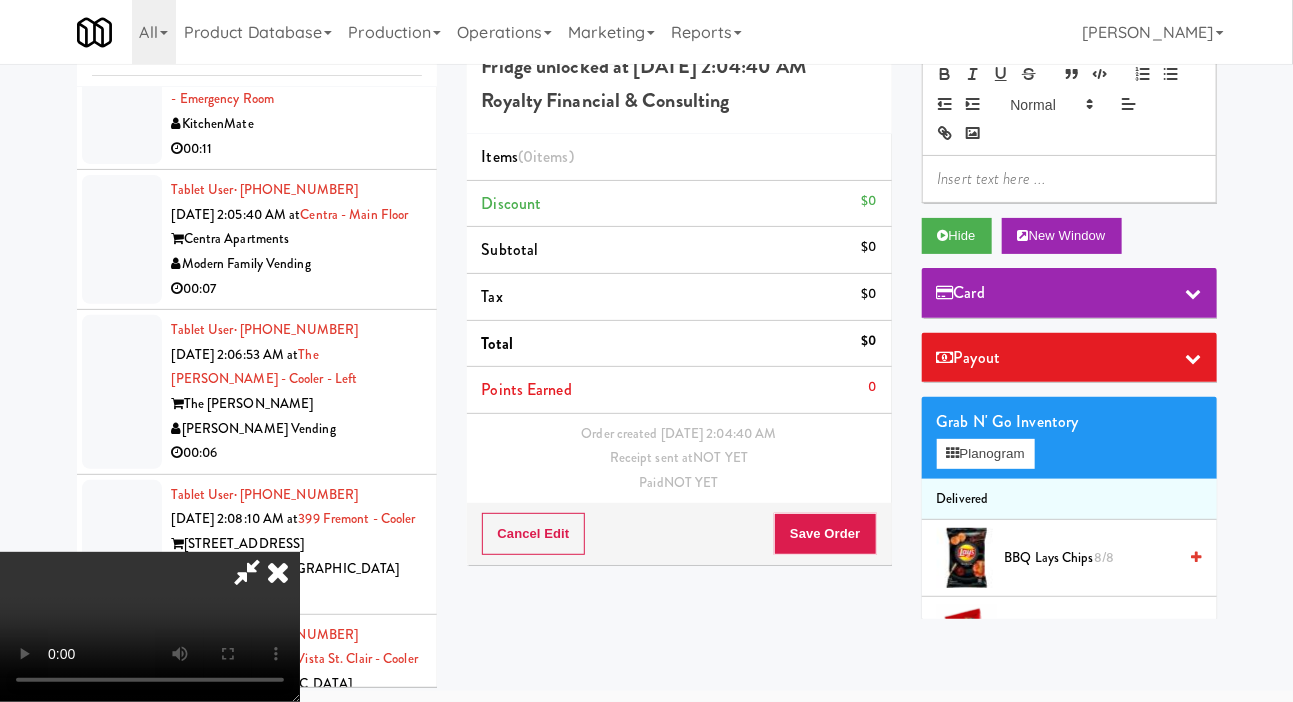 type 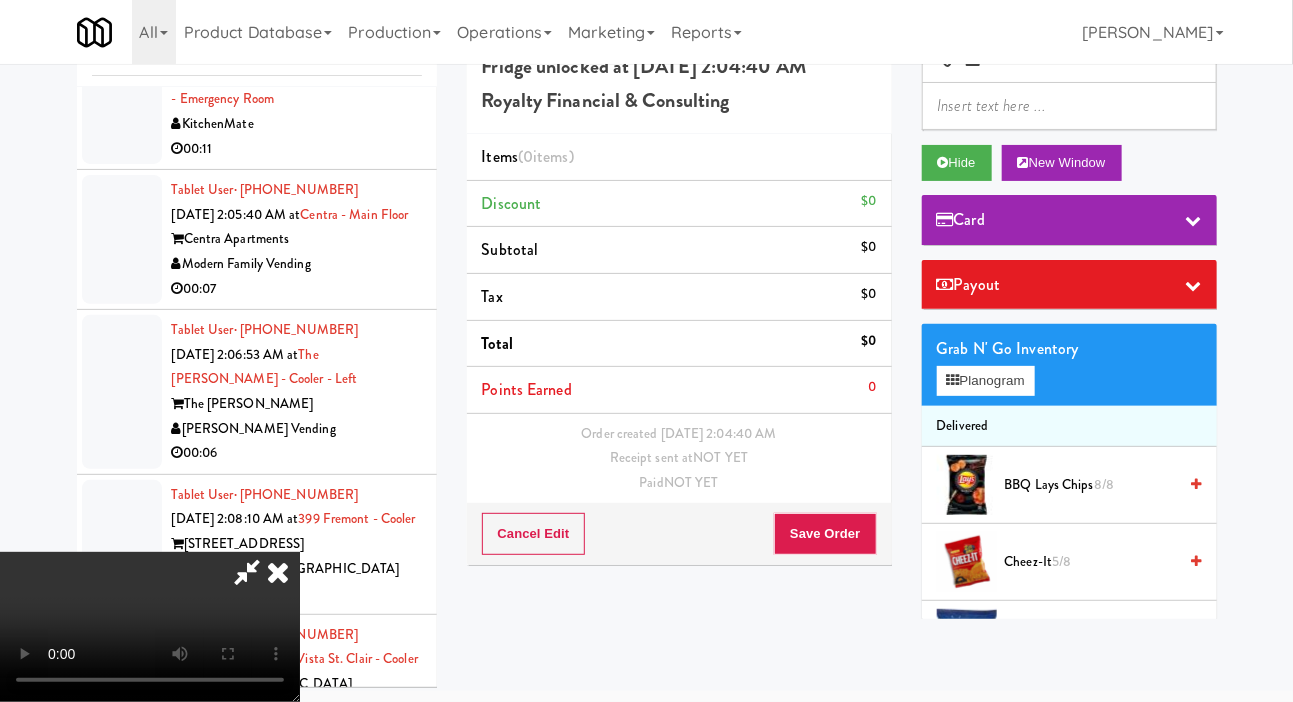 scroll, scrollTop: 0, scrollLeft: 0, axis: both 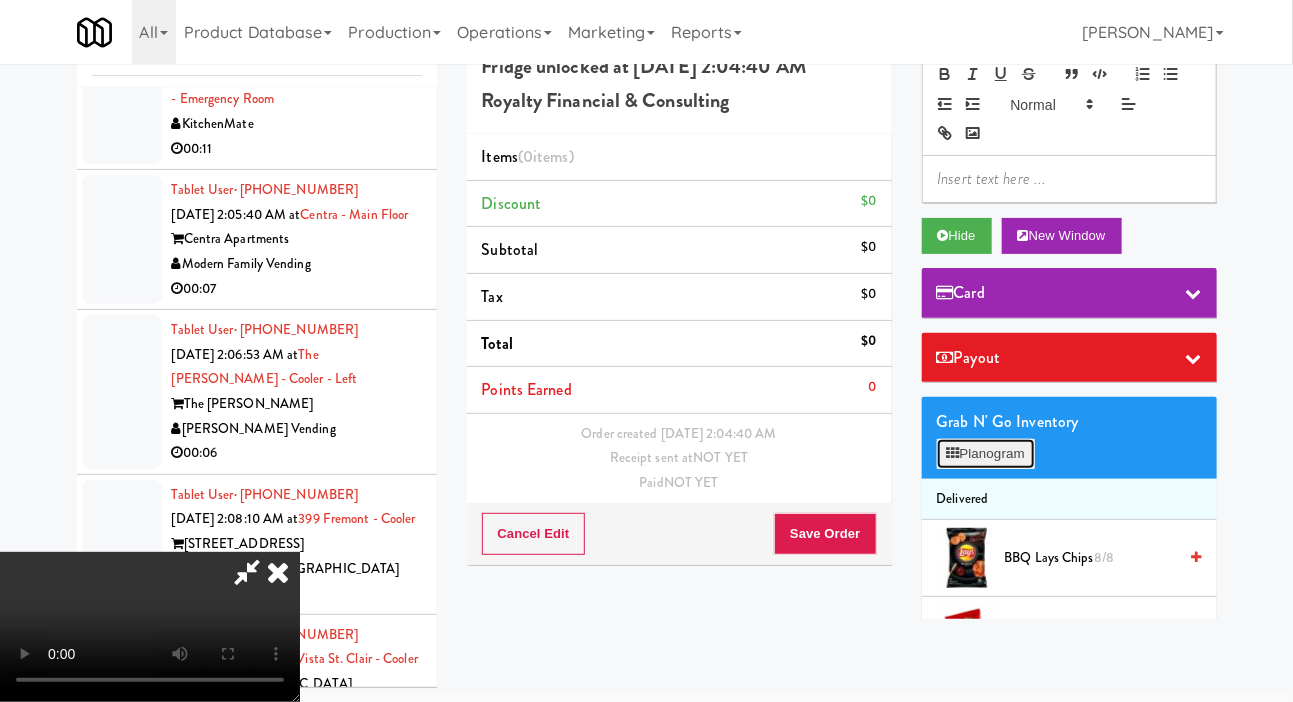 click on "Planogram" at bounding box center (986, 454) 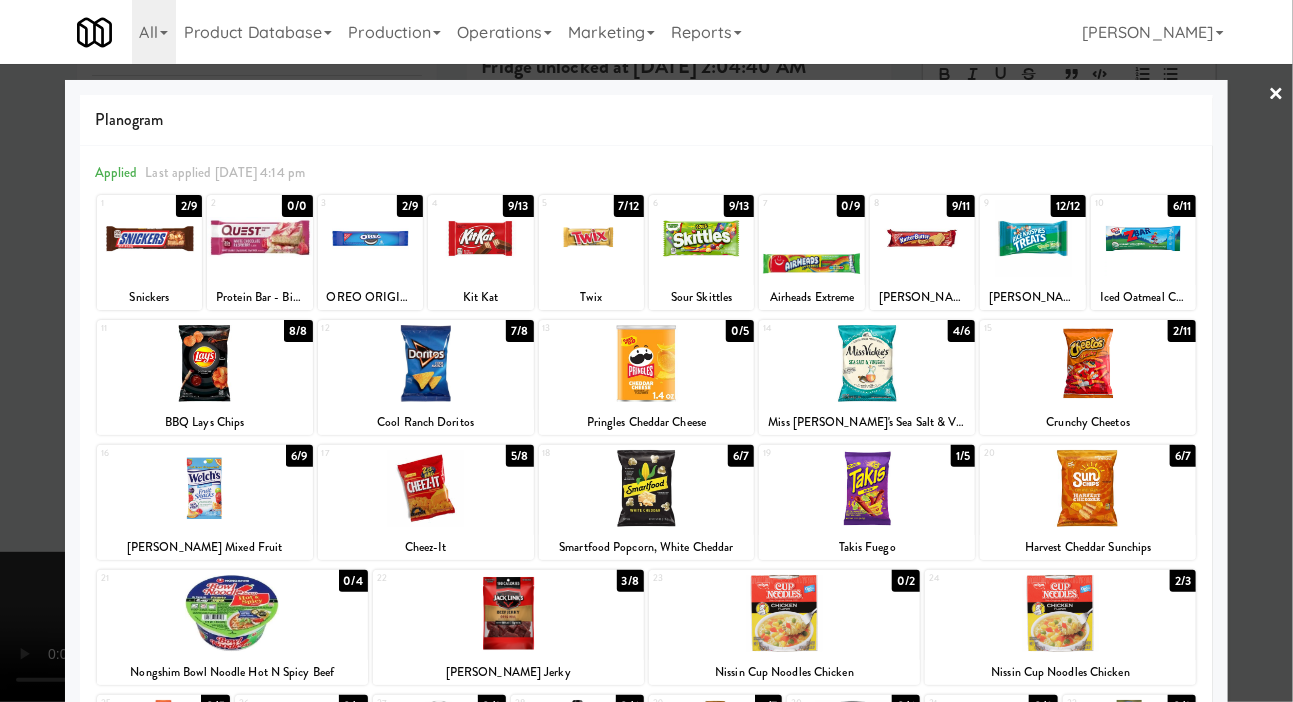 click at bounding box center [867, 488] 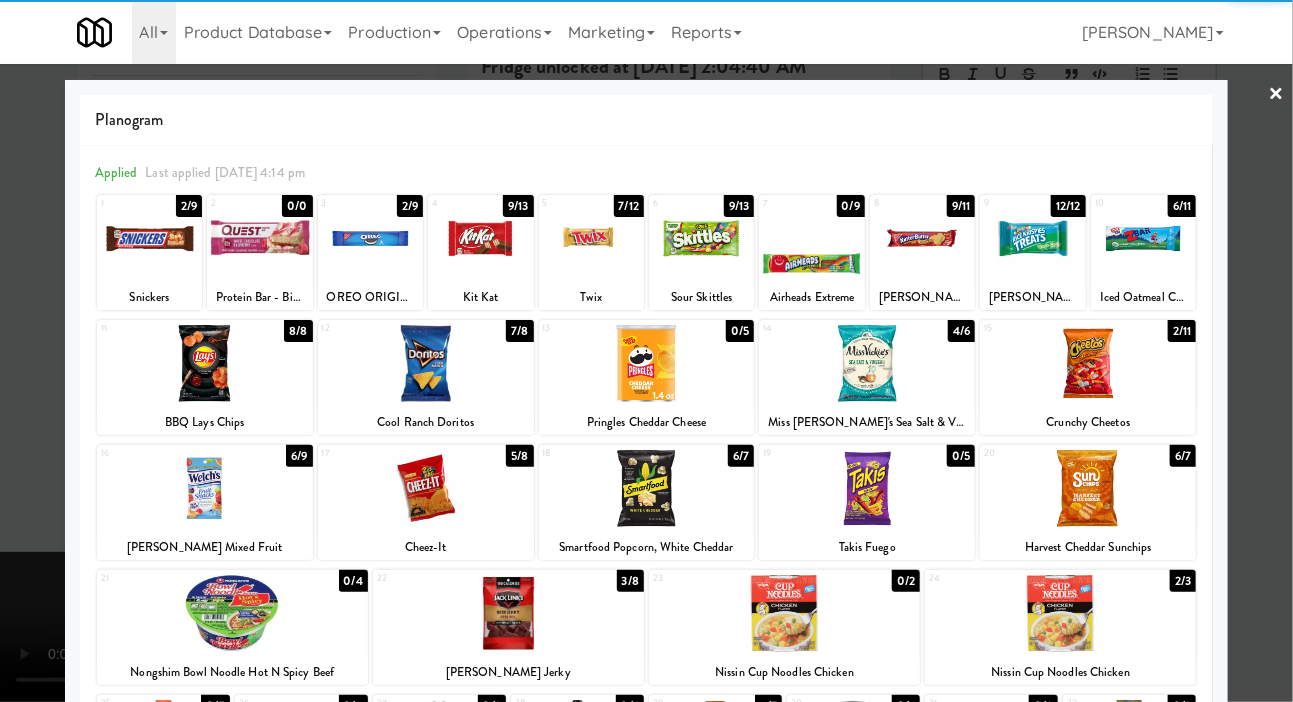 click at bounding box center (646, 351) 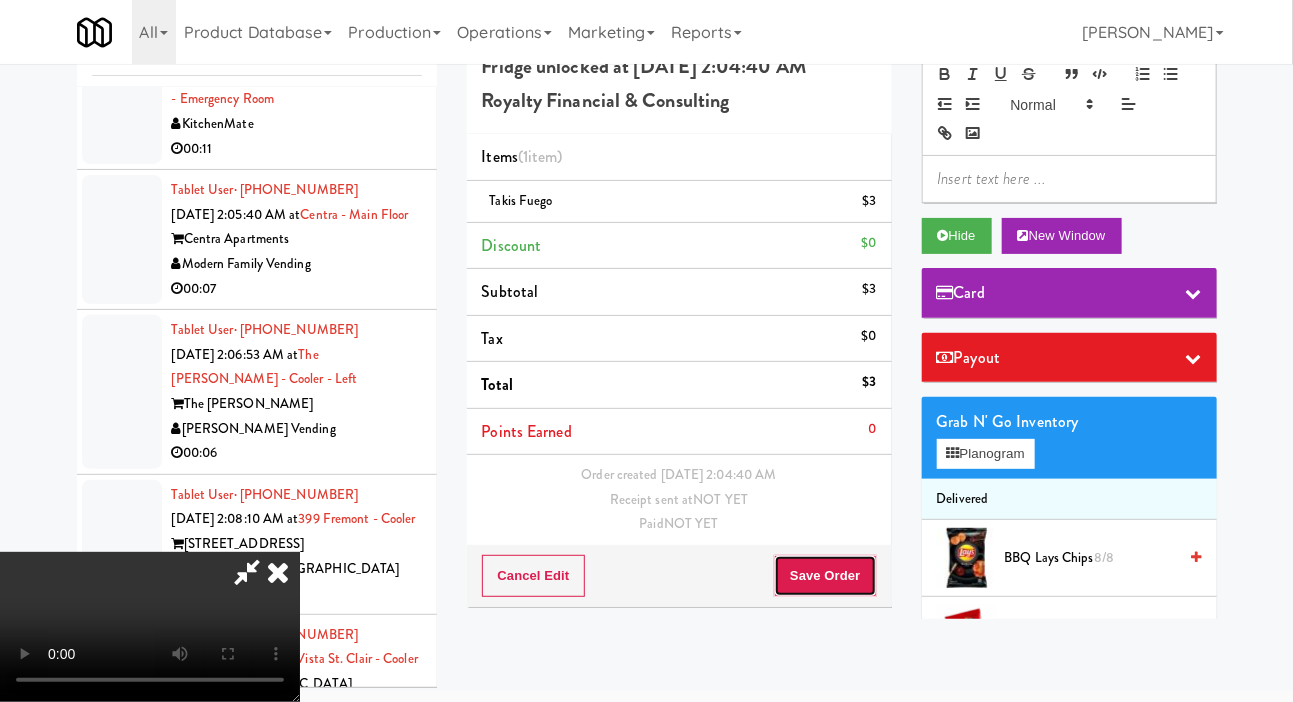 click on "Save Order" at bounding box center (825, 576) 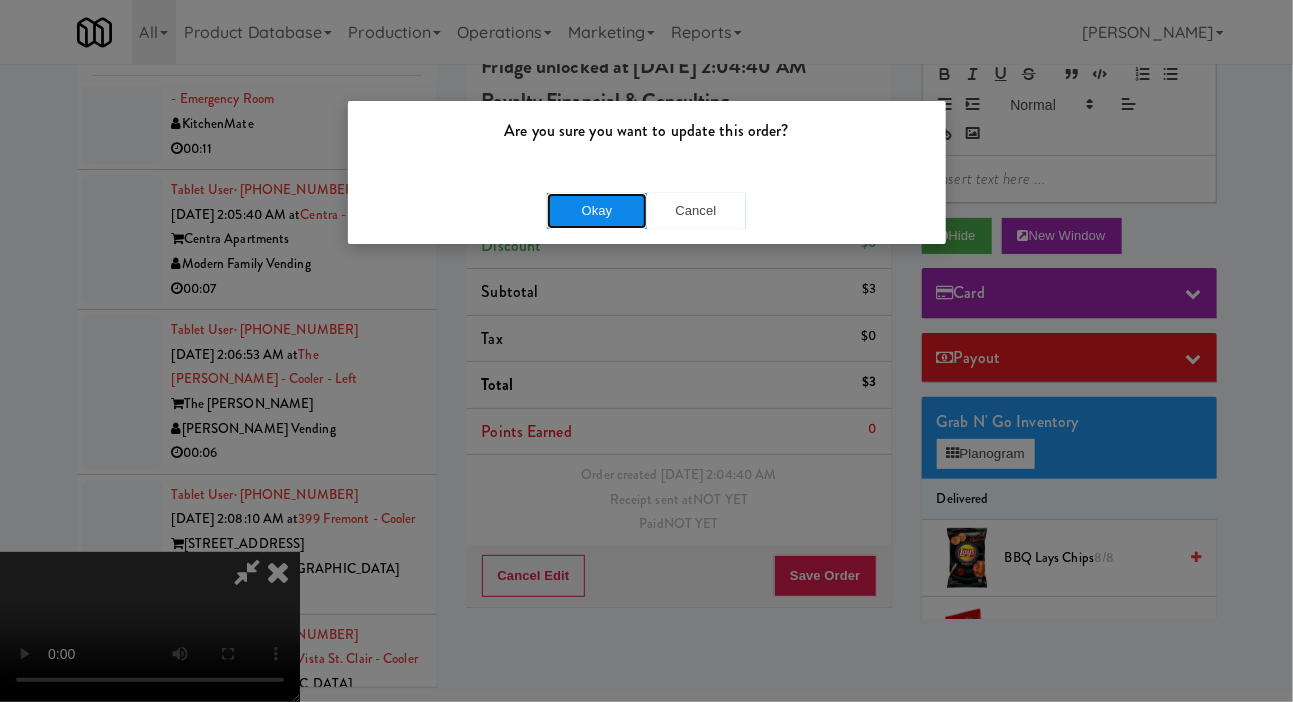 click on "Okay" at bounding box center [597, 211] 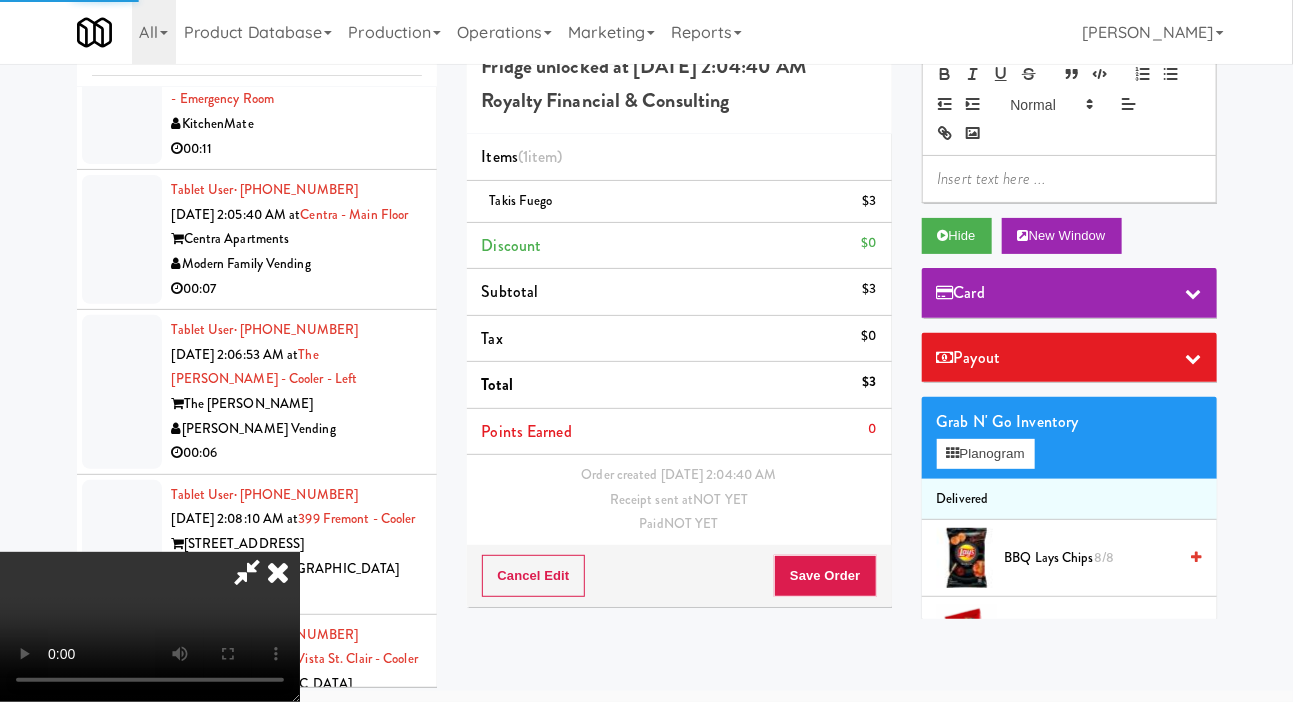 scroll, scrollTop: 73, scrollLeft: 0, axis: vertical 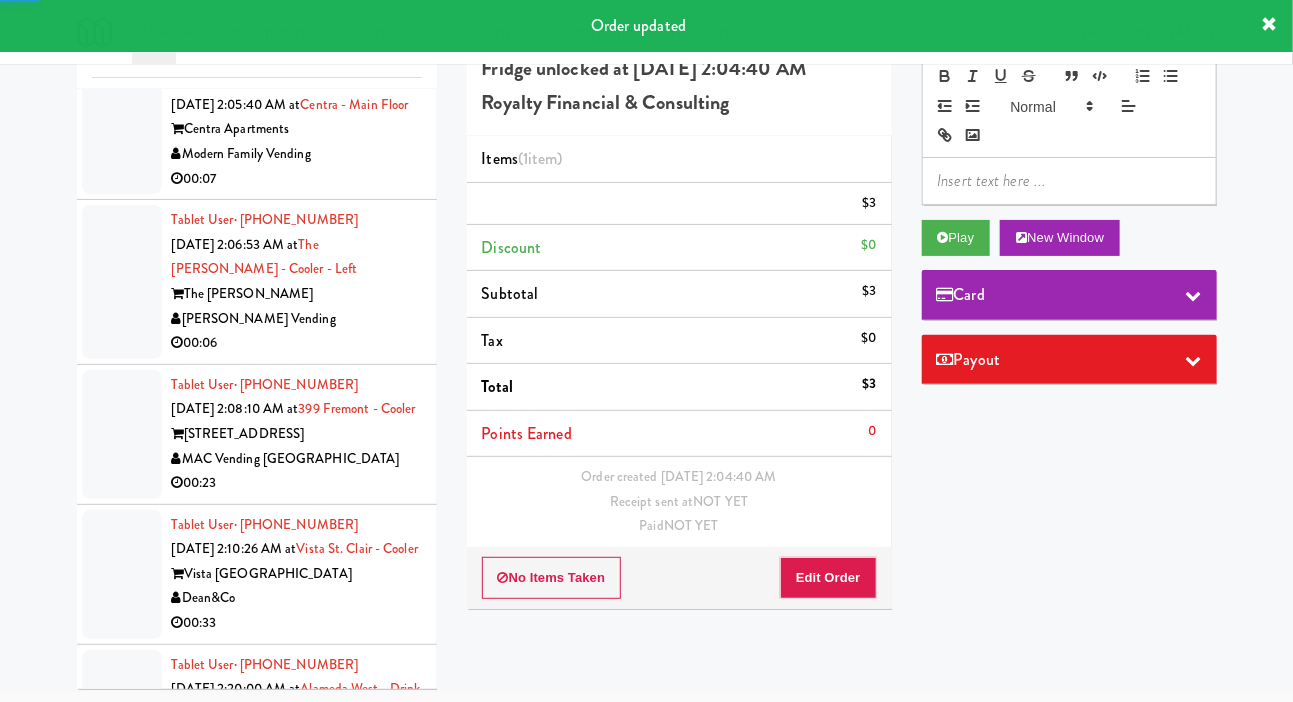 click at bounding box center [122, -22] 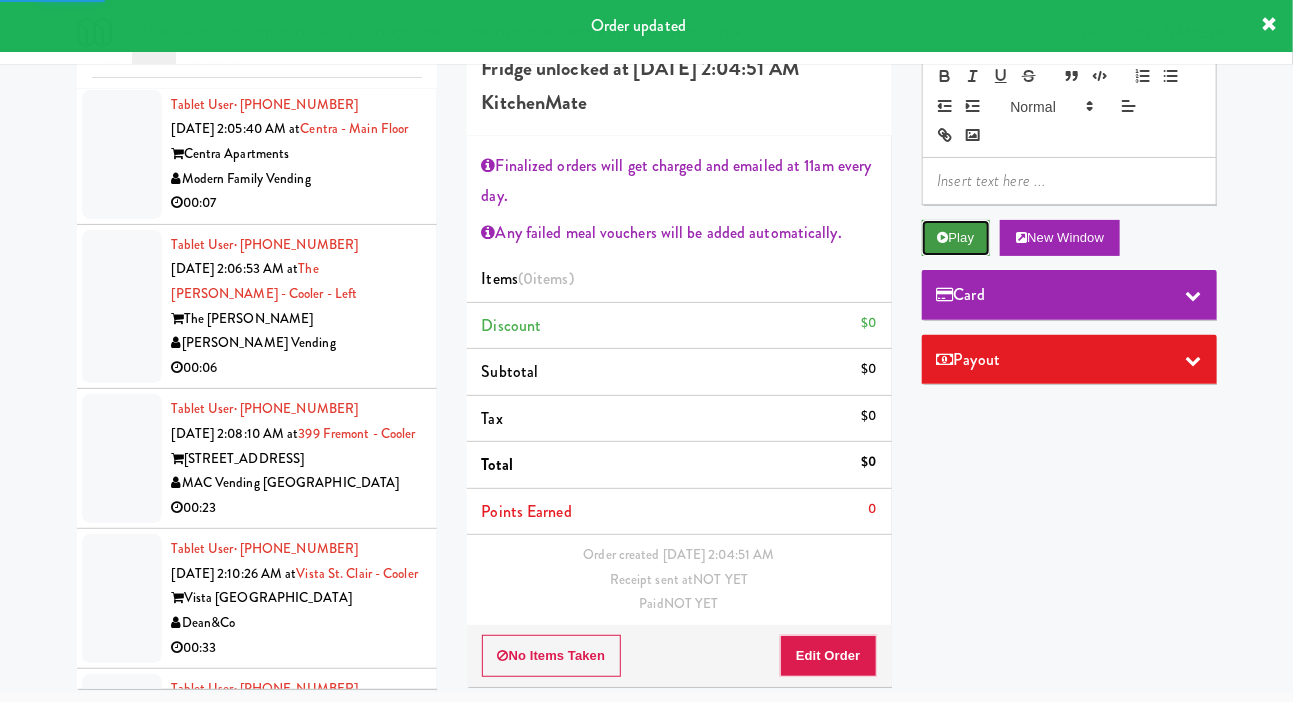 click on "Play" at bounding box center (956, 238) 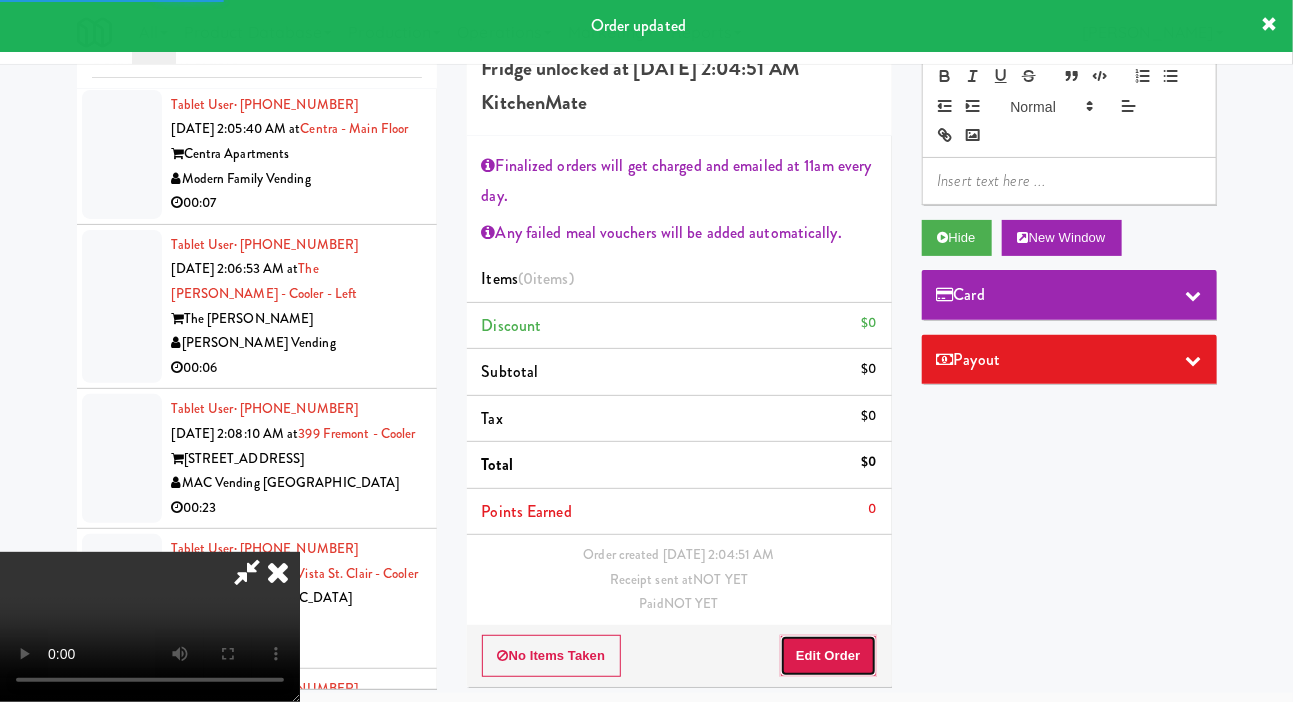 click on "Edit Order" at bounding box center [828, 656] 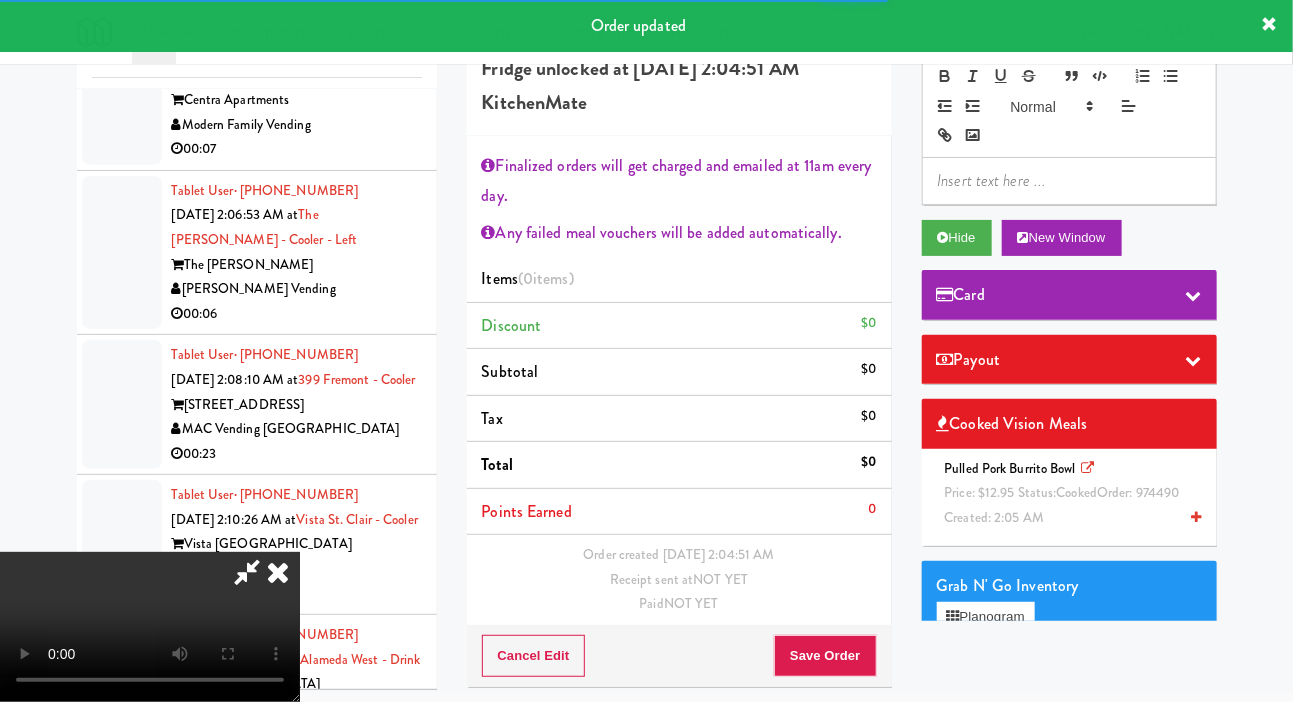 scroll, scrollTop: 5422, scrollLeft: 0, axis: vertical 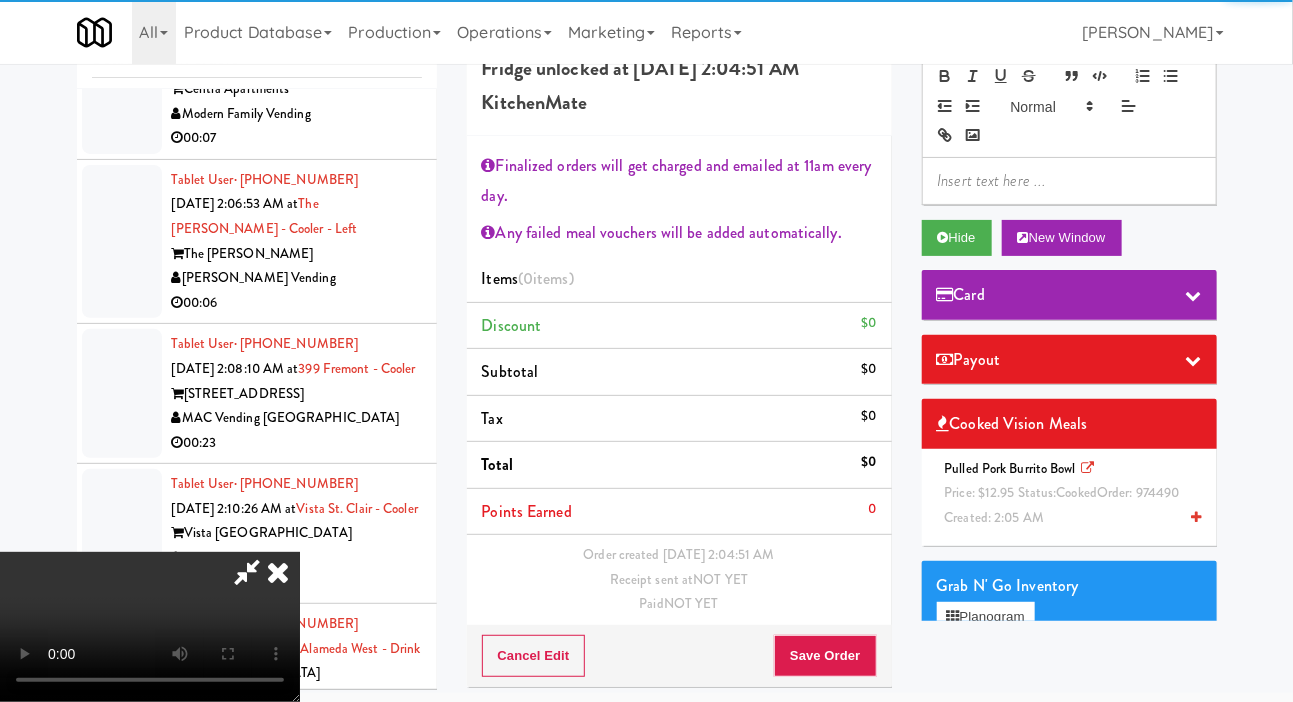 click on "Price: $12.95
Status:  cooked  Order: 974490" at bounding box center [1062, 492] 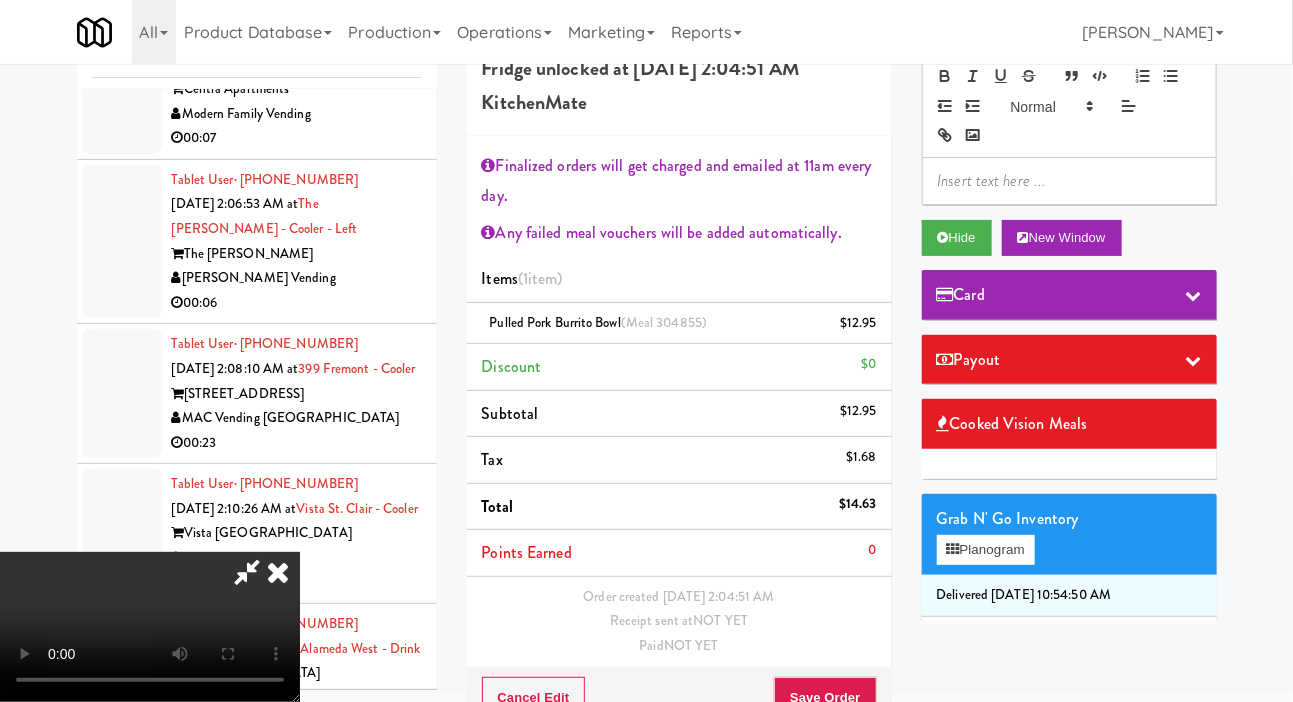 scroll, scrollTop: 127, scrollLeft: 0, axis: vertical 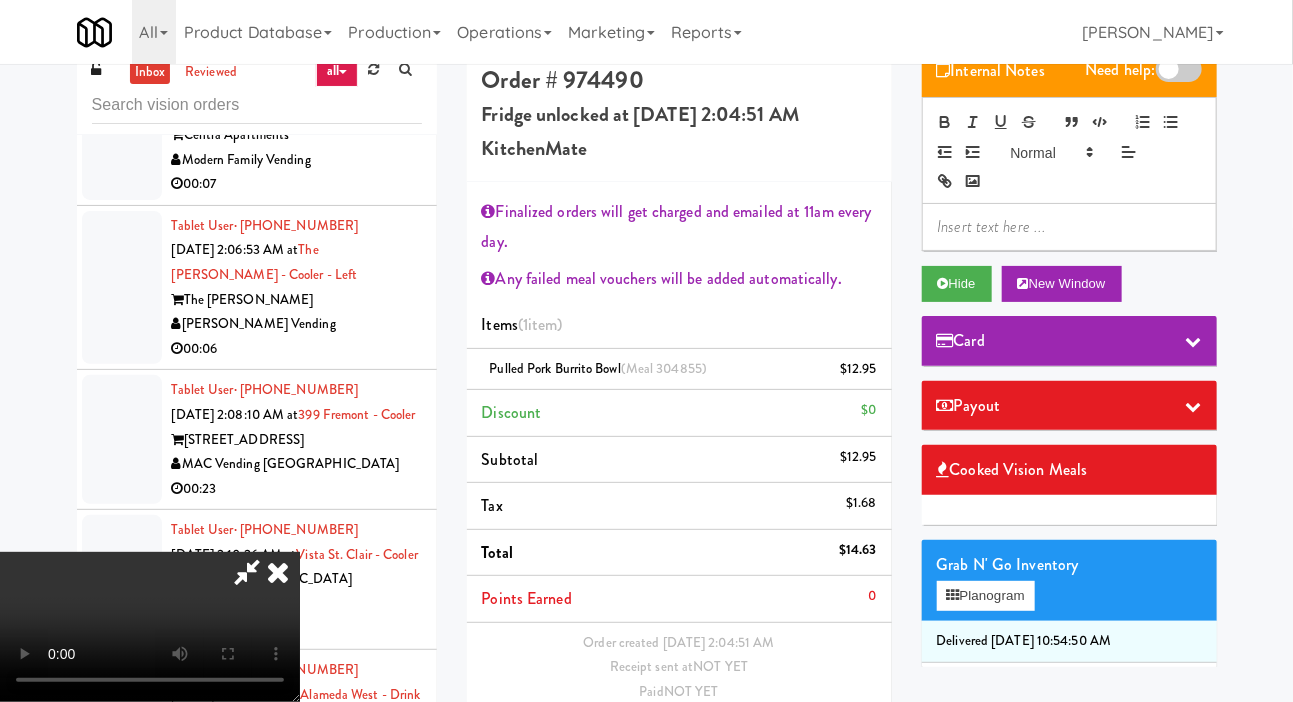 click on "Save Order" at bounding box center (825, 744) 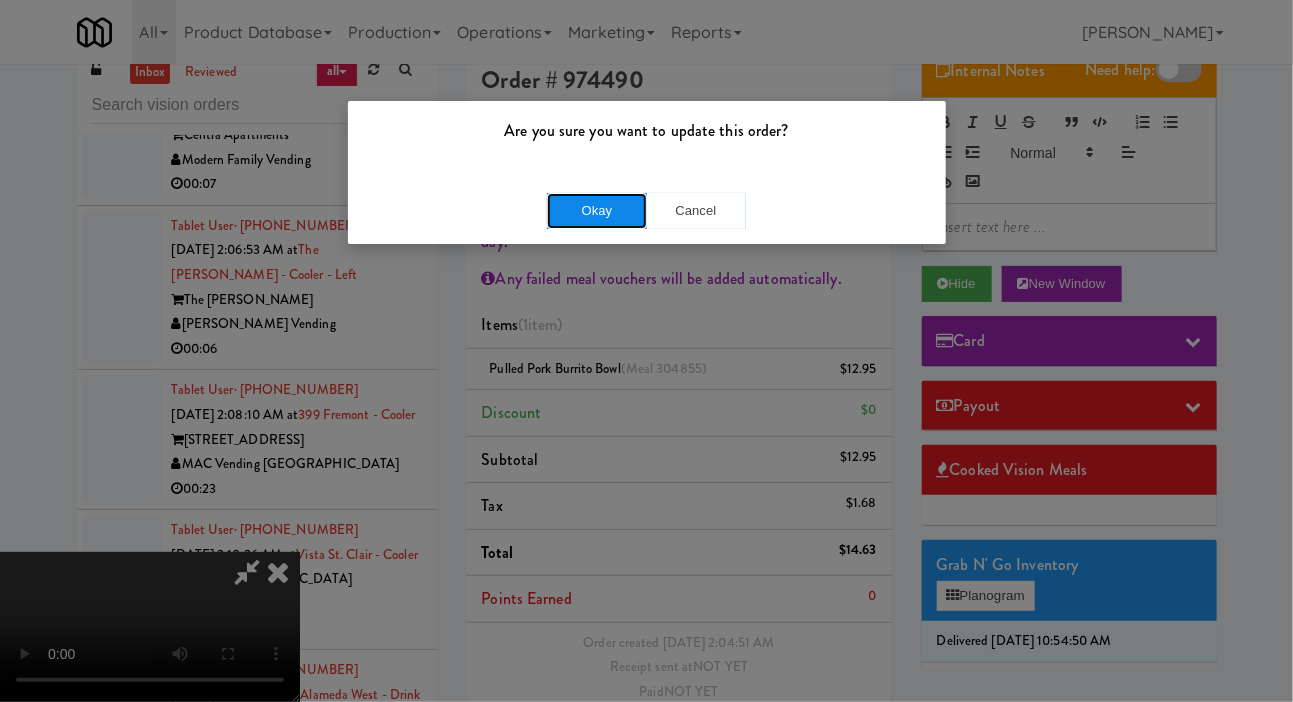 click on "Okay" at bounding box center [597, 211] 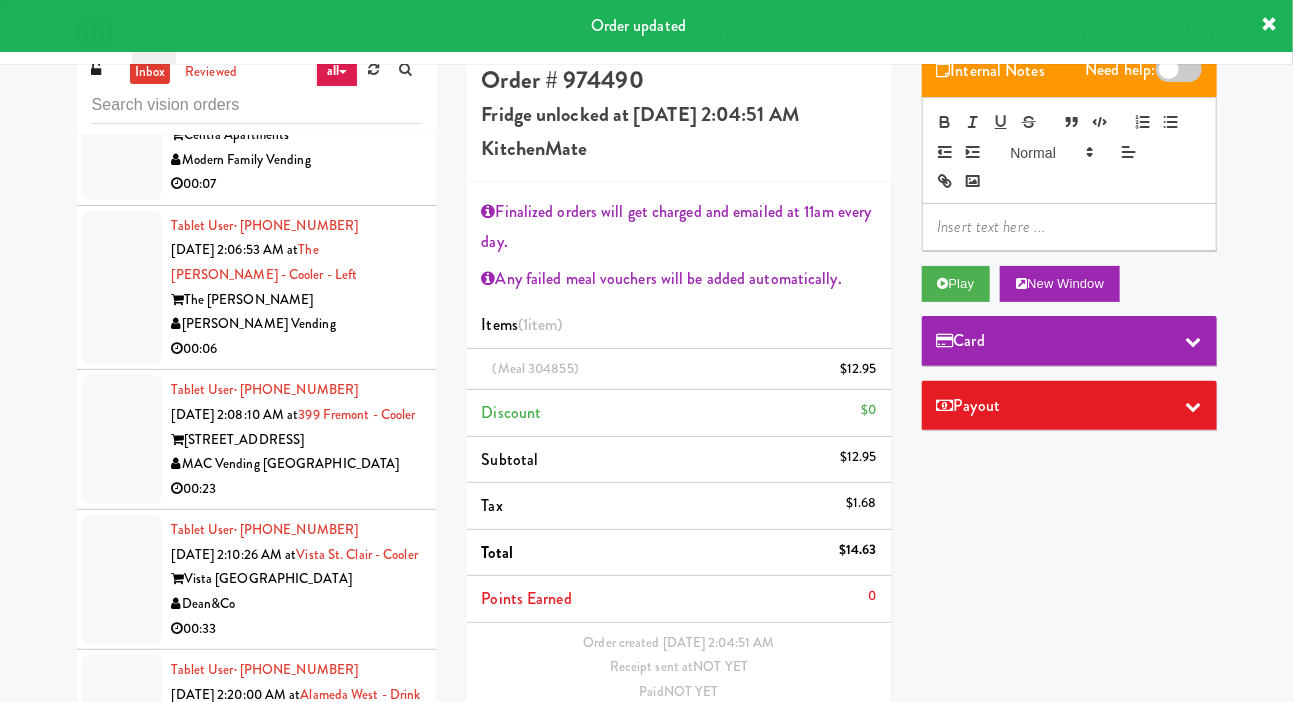 scroll, scrollTop: 0, scrollLeft: 0, axis: both 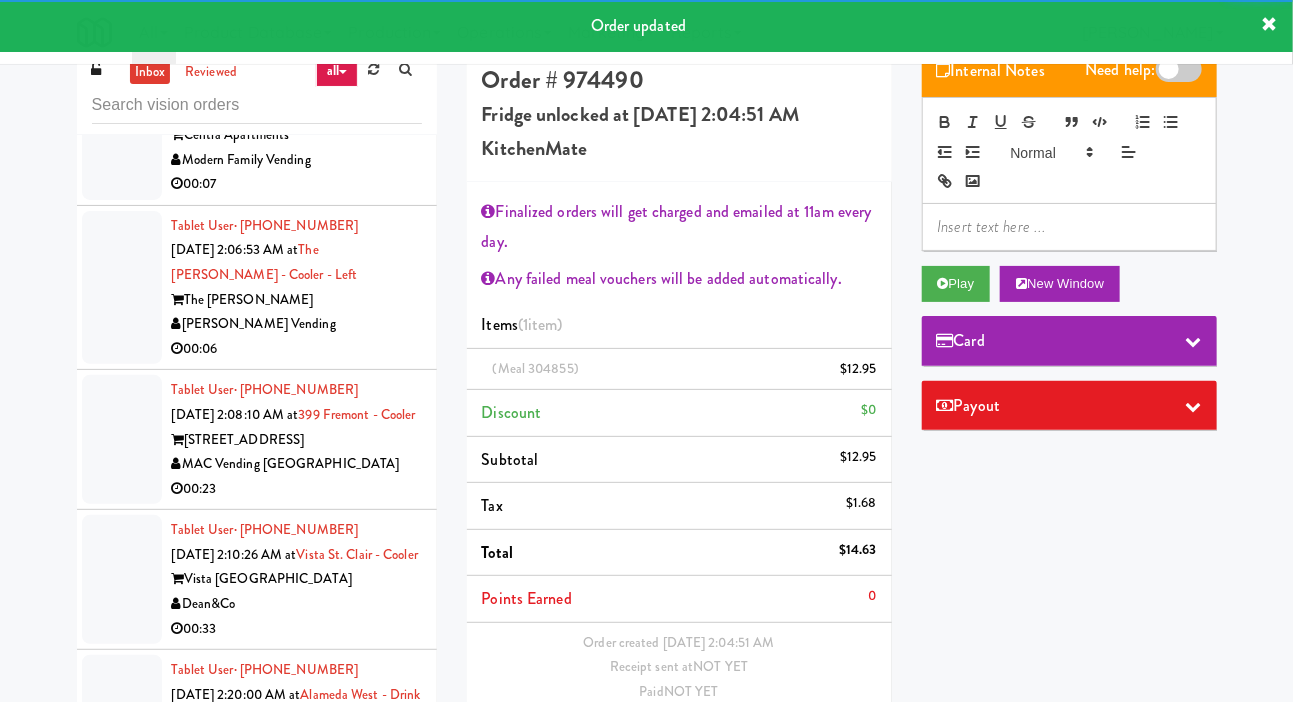 click at bounding box center (122, 135) 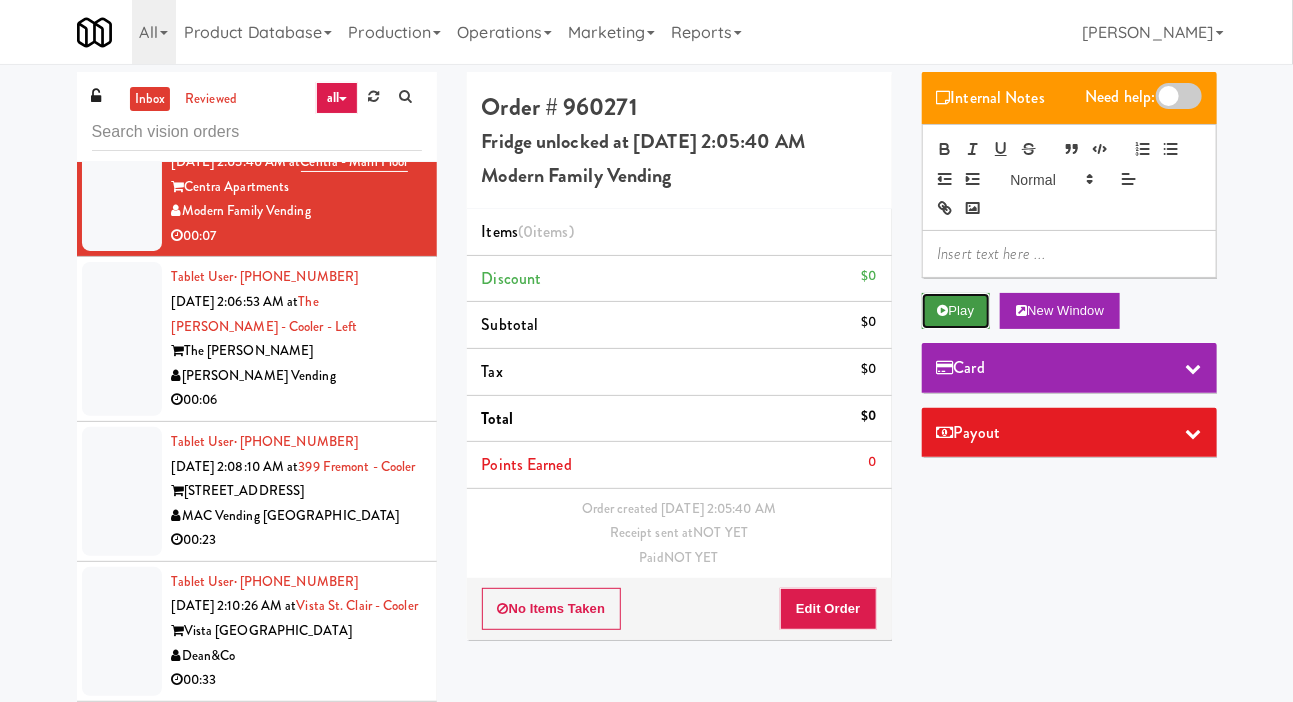 click on "Play" at bounding box center [956, 311] 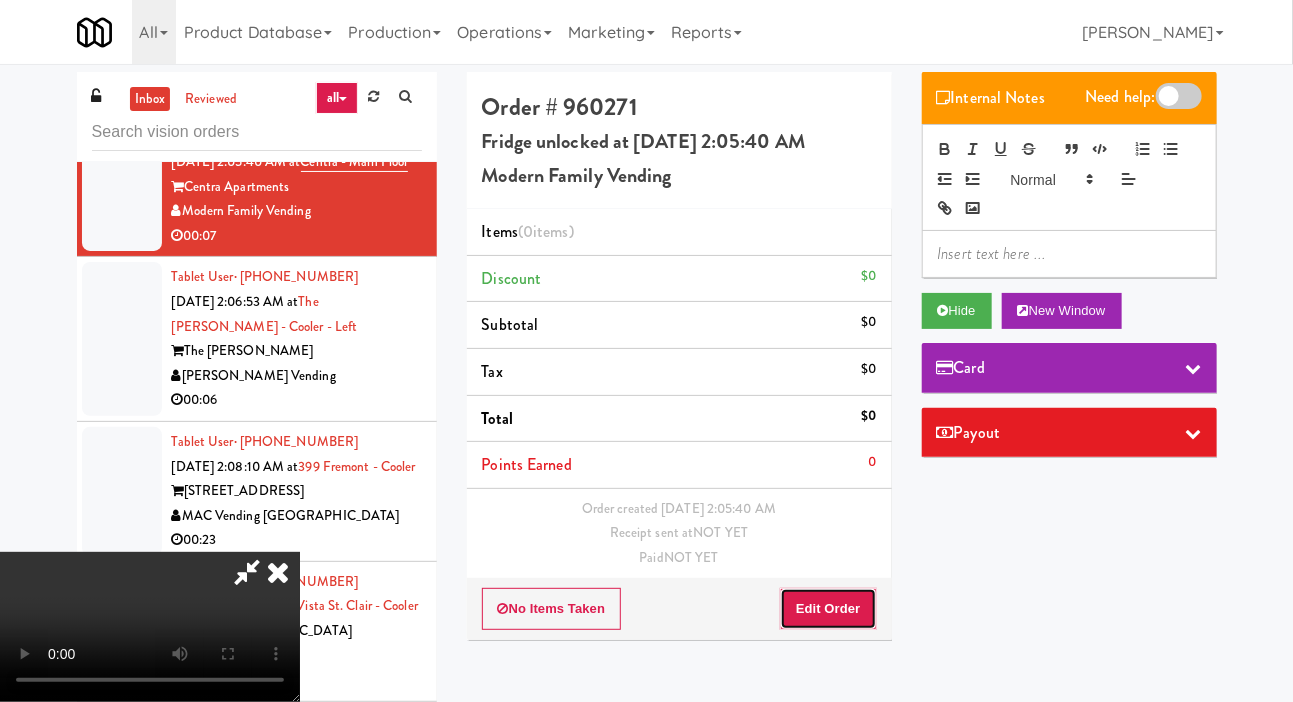click on "Edit Order" at bounding box center [828, 609] 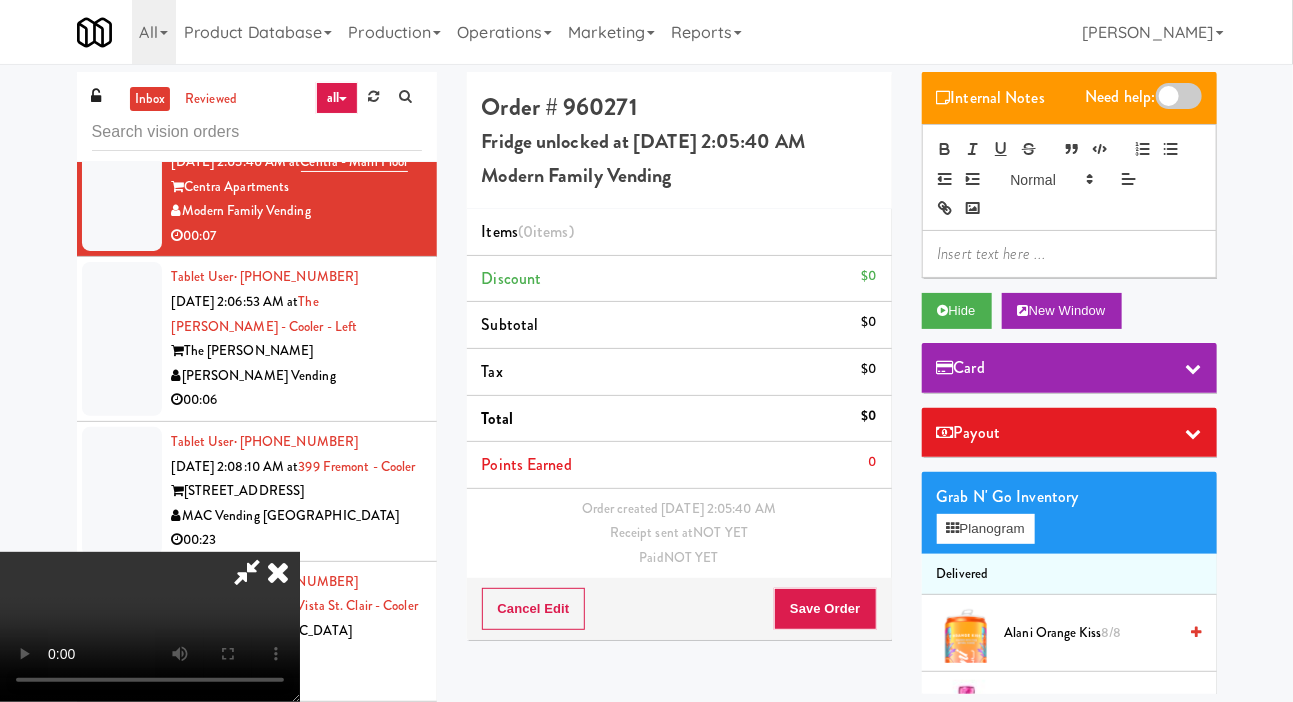 type 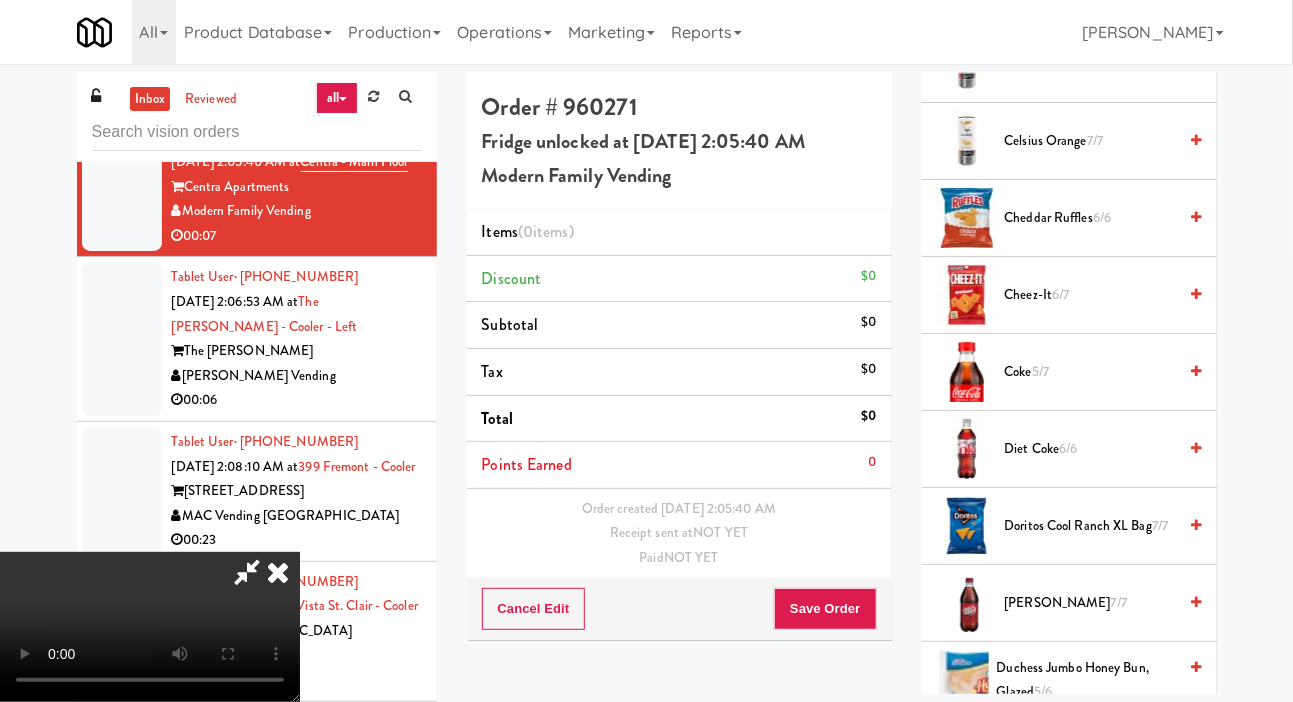 scroll, scrollTop: 1112, scrollLeft: 0, axis: vertical 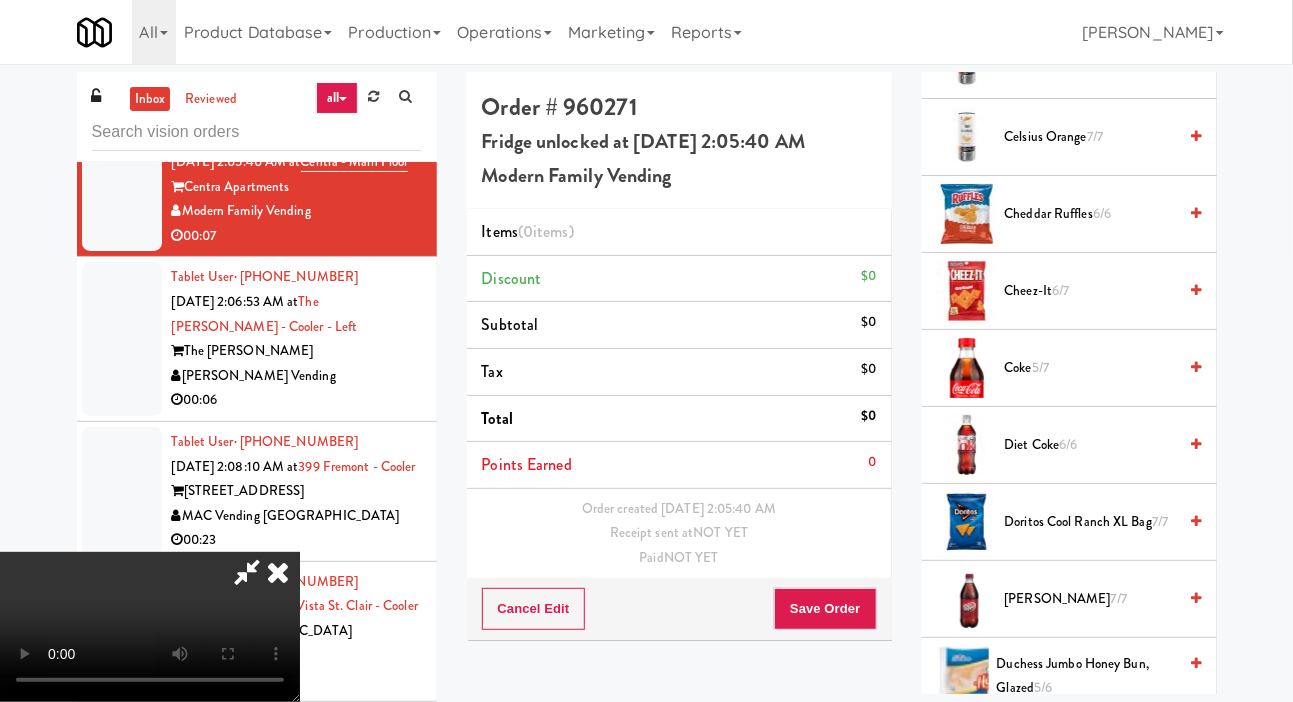 click on "Diet Coke  6/6" at bounding box center (1091, 445) 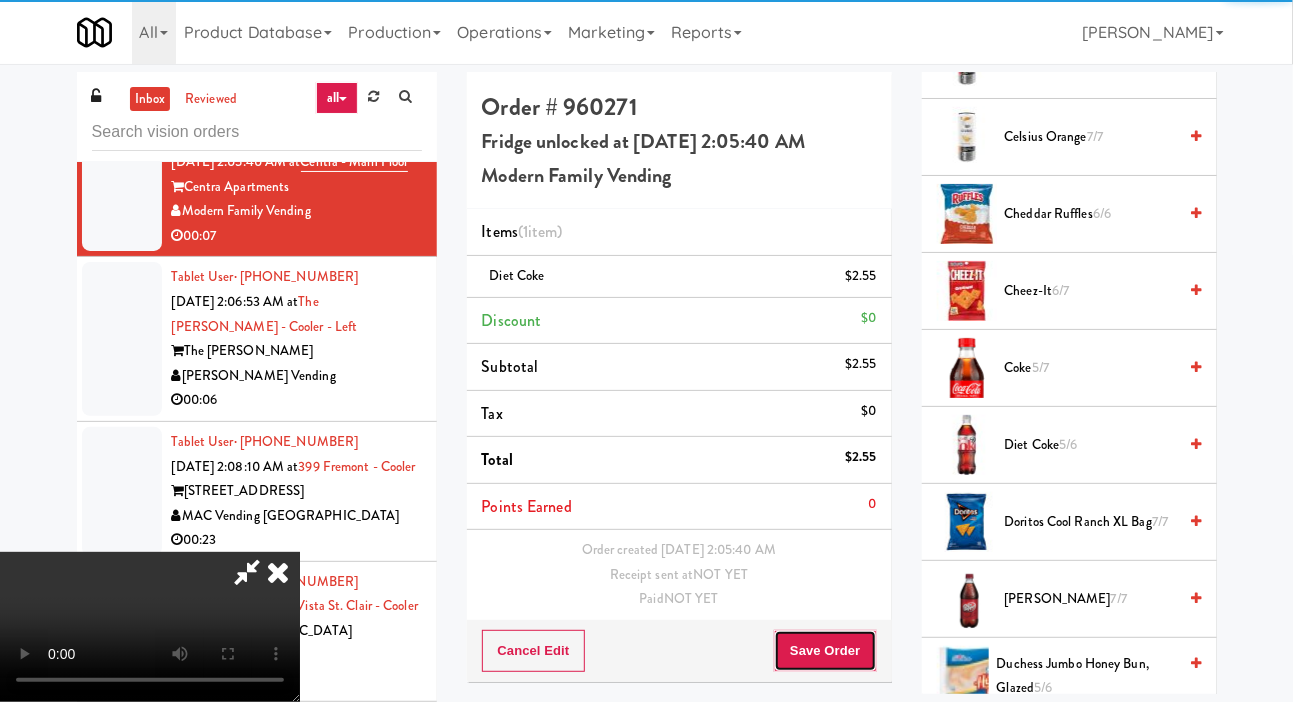 click on "Save Order" at bounding box center [825, 651] 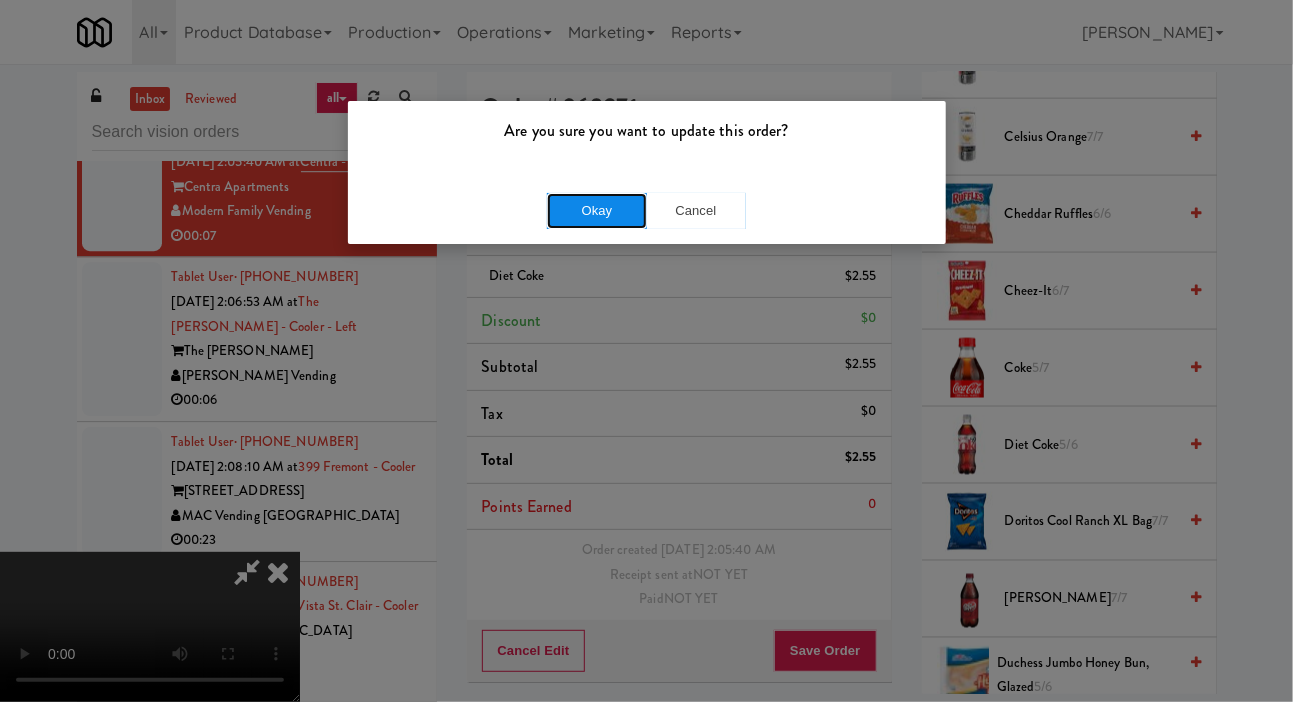 click on "Okay" at bounding box center (597, 211) 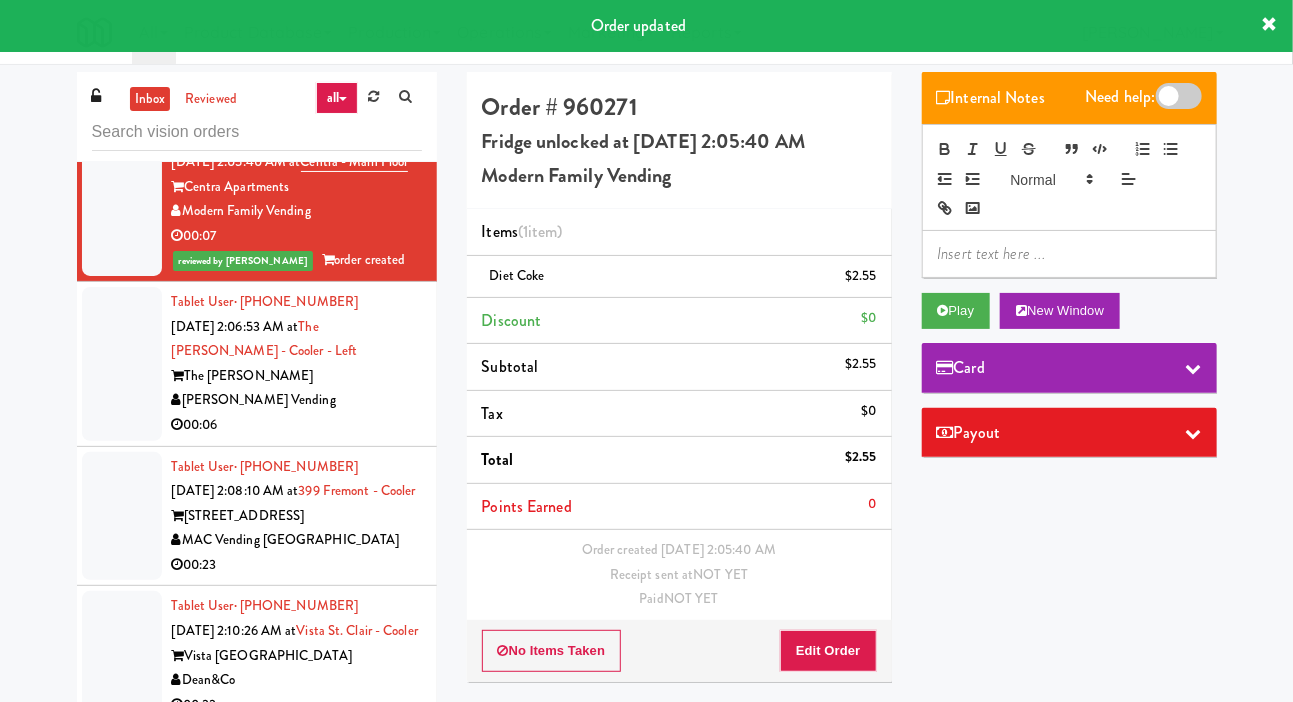 scroll, scrollTop: 0, scrollLeft: 0, axis: both 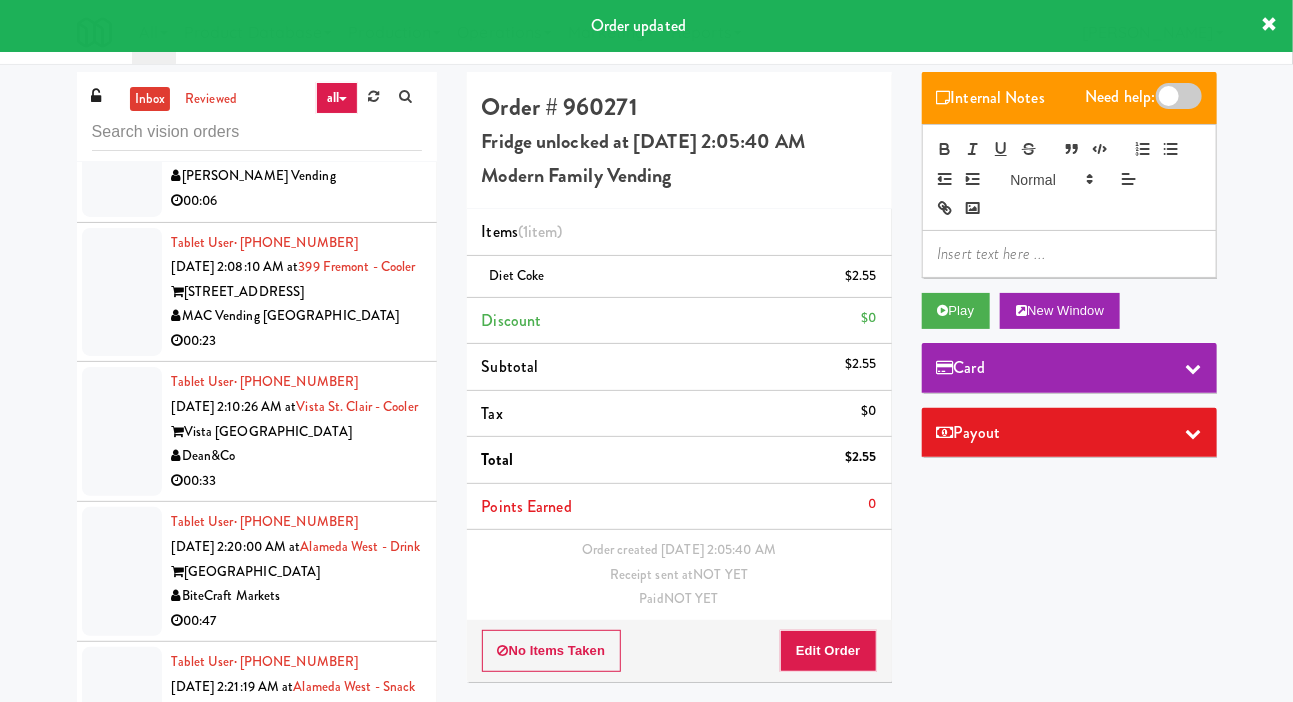click at bounding box center (122, 140) 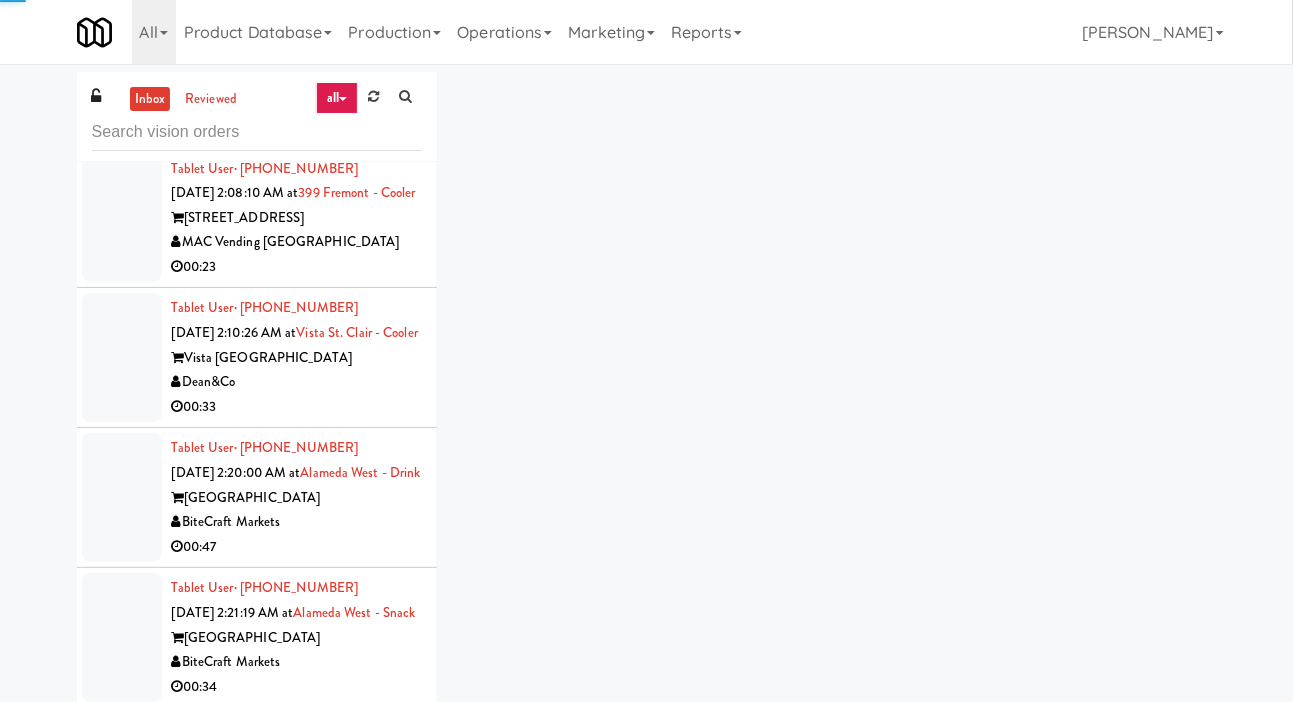 scroll, scrollTop: 5790, scrollLeft: 0, axis: vertical 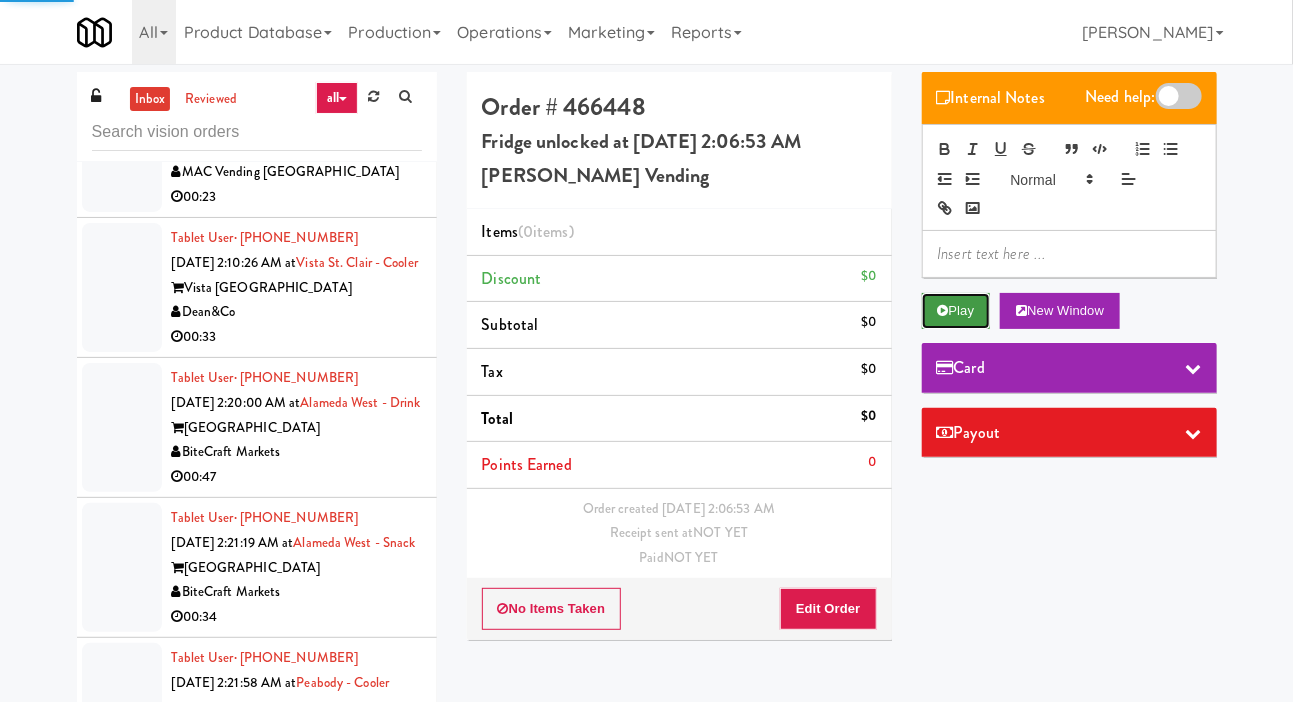 click at bounding box center (943, 310) 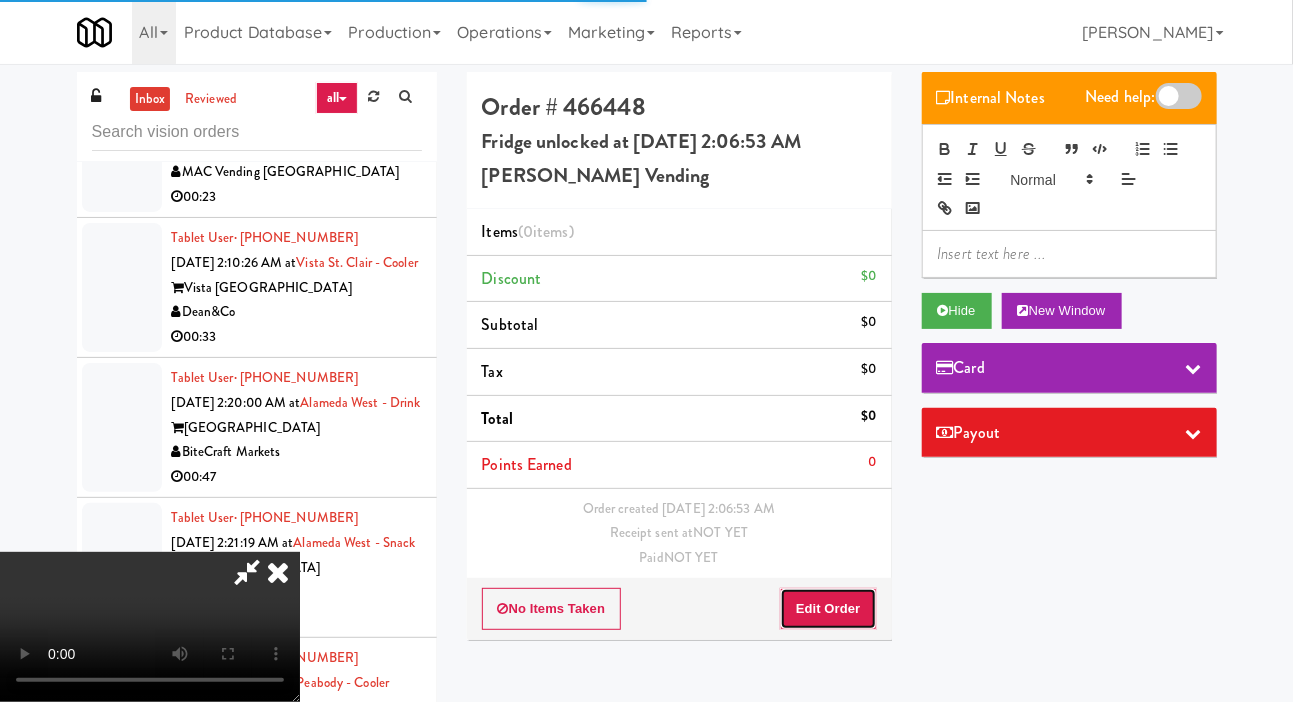 click on "Edit Order" at bounding box center [828, 609] 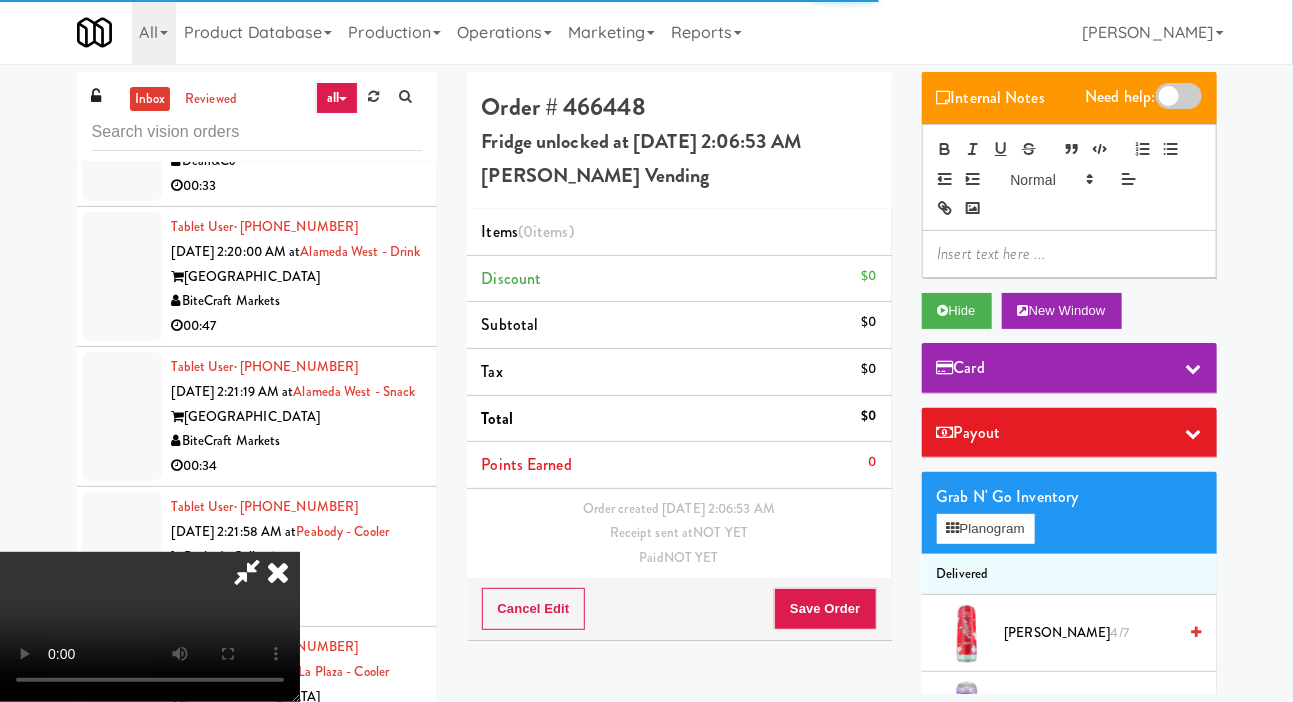 scroll, scrollTop: 5947, scrollLeft: 0, axis: vertical 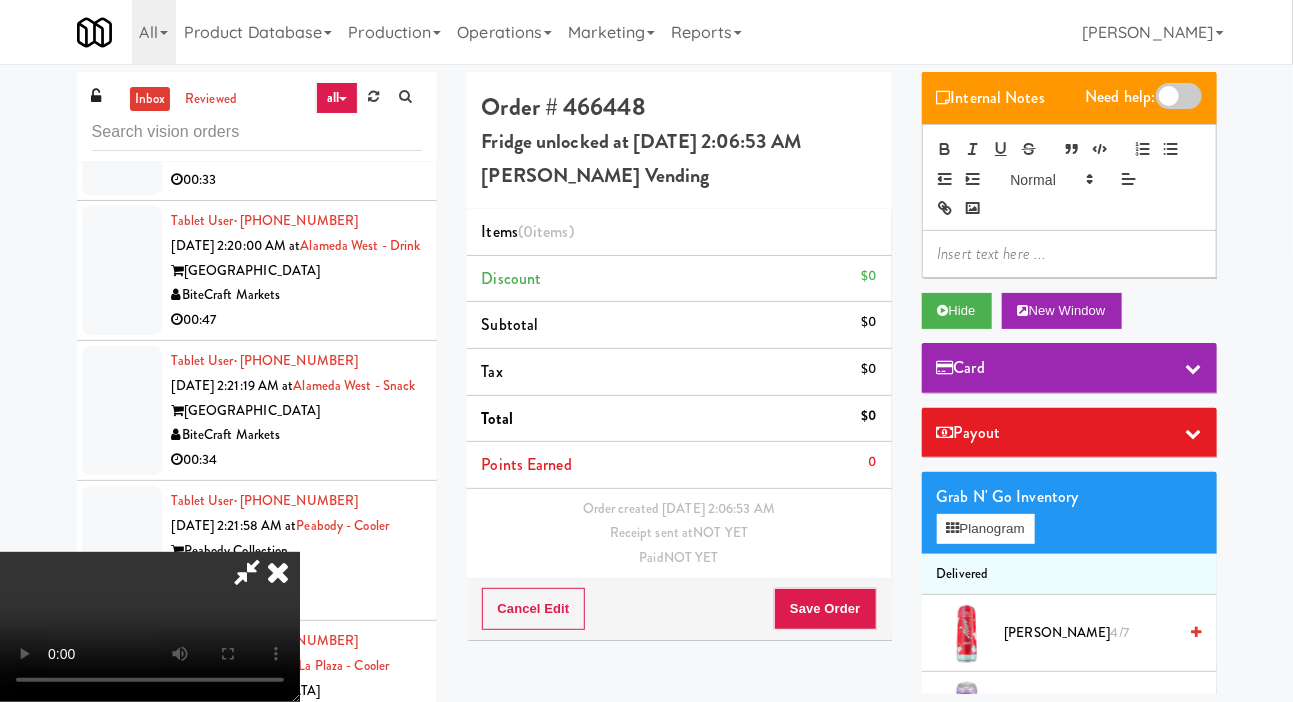 type 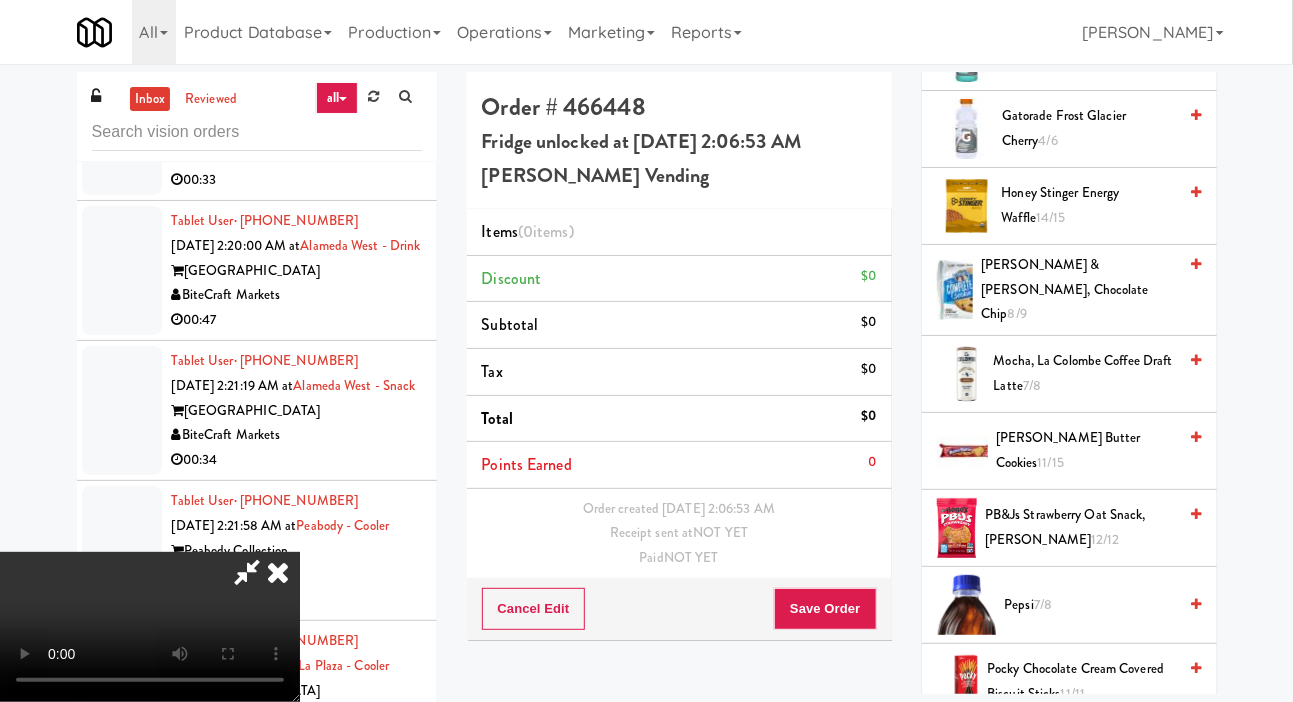 scroll, scrollTop: 2055, scrollLeft: 0, axis: vertical 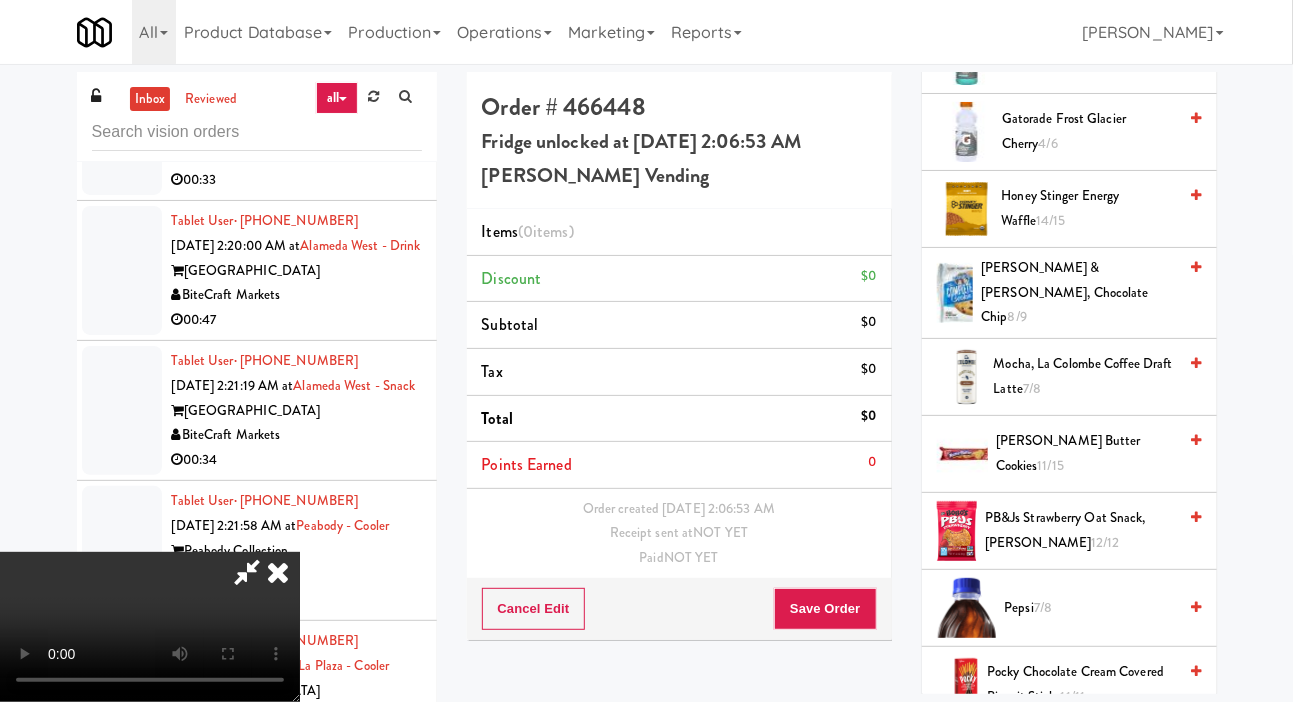 click on "Lenny & Larry Cookies, Chocolate Chip  8/9" at bounding box center [1078, 293] 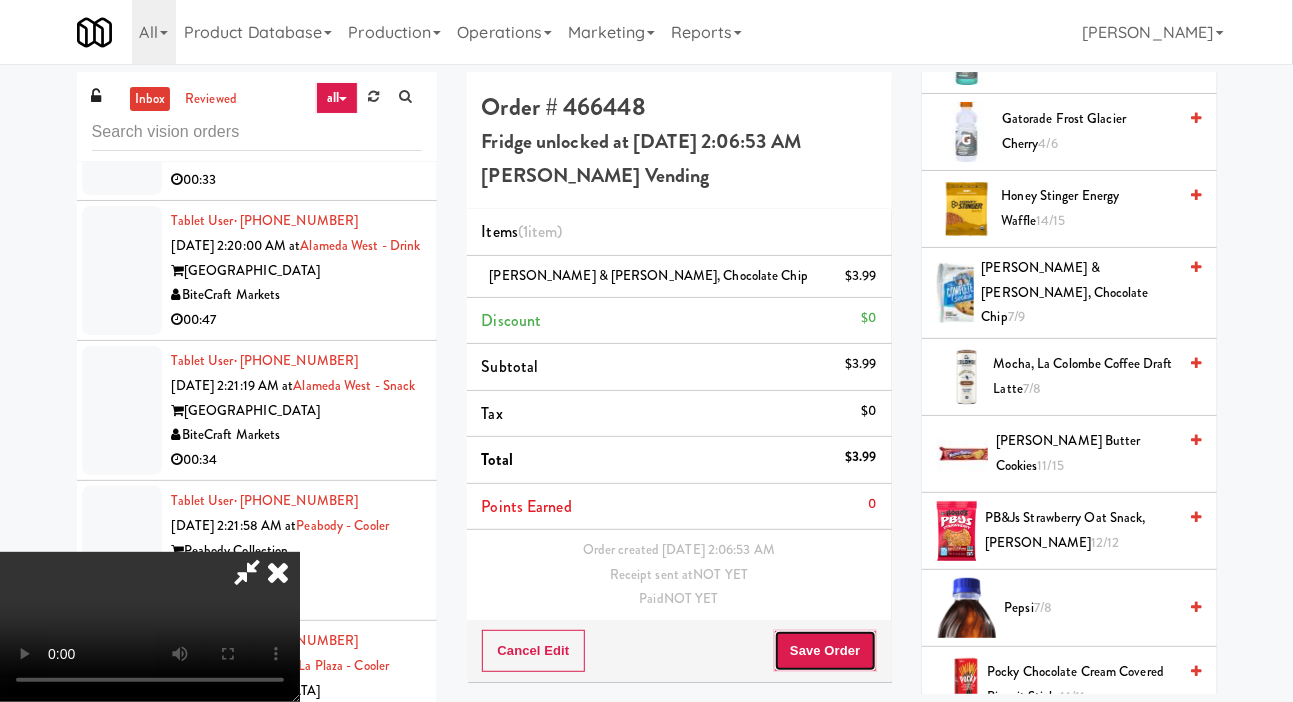 click on "Save Order" at bounding box center (825, 651) 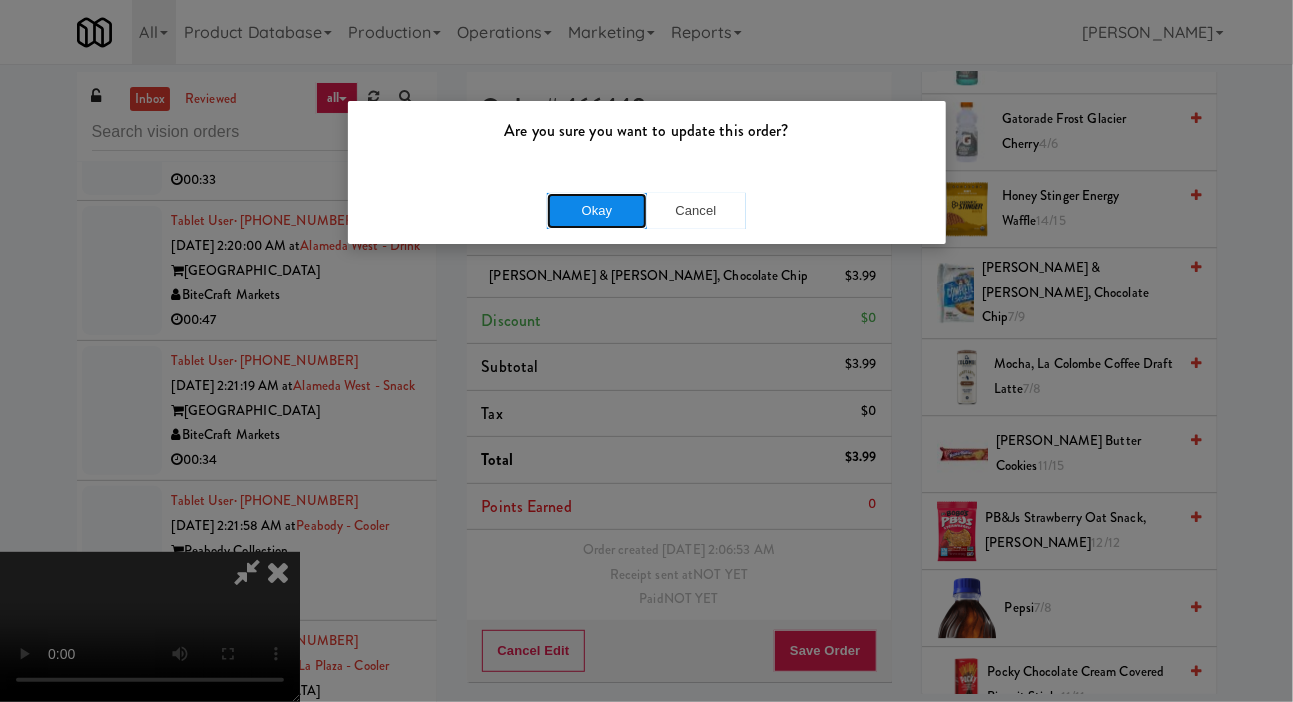 click on "Okay" at bounding box center [597, 211] 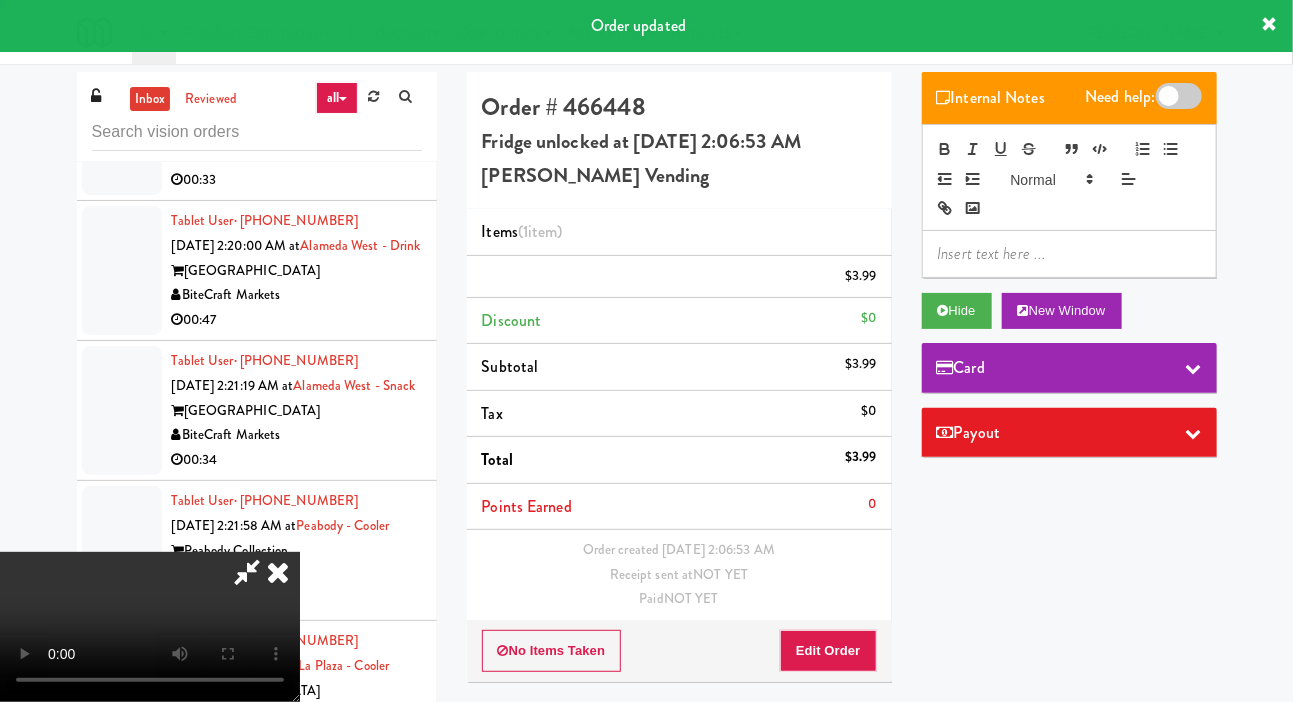 scroll, scrollTop: 0, scrollLeft: 0, axis: both 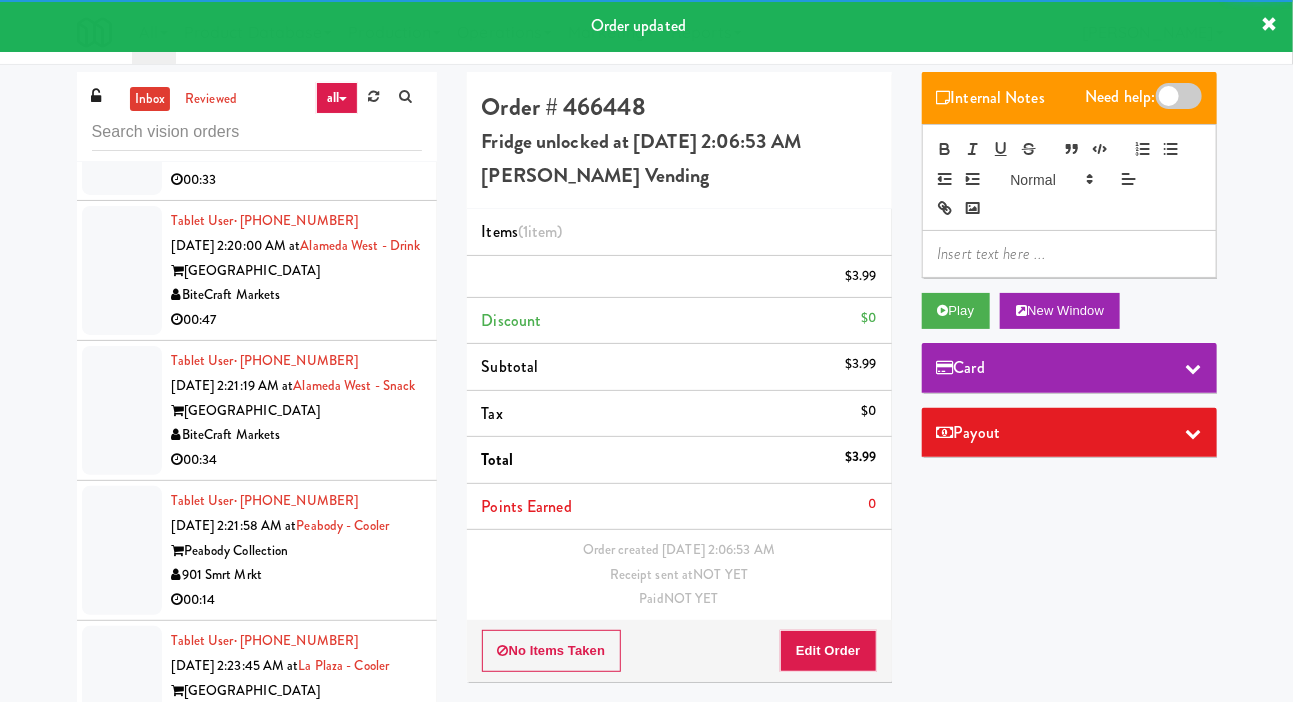 click at bounding box center (122, -9) 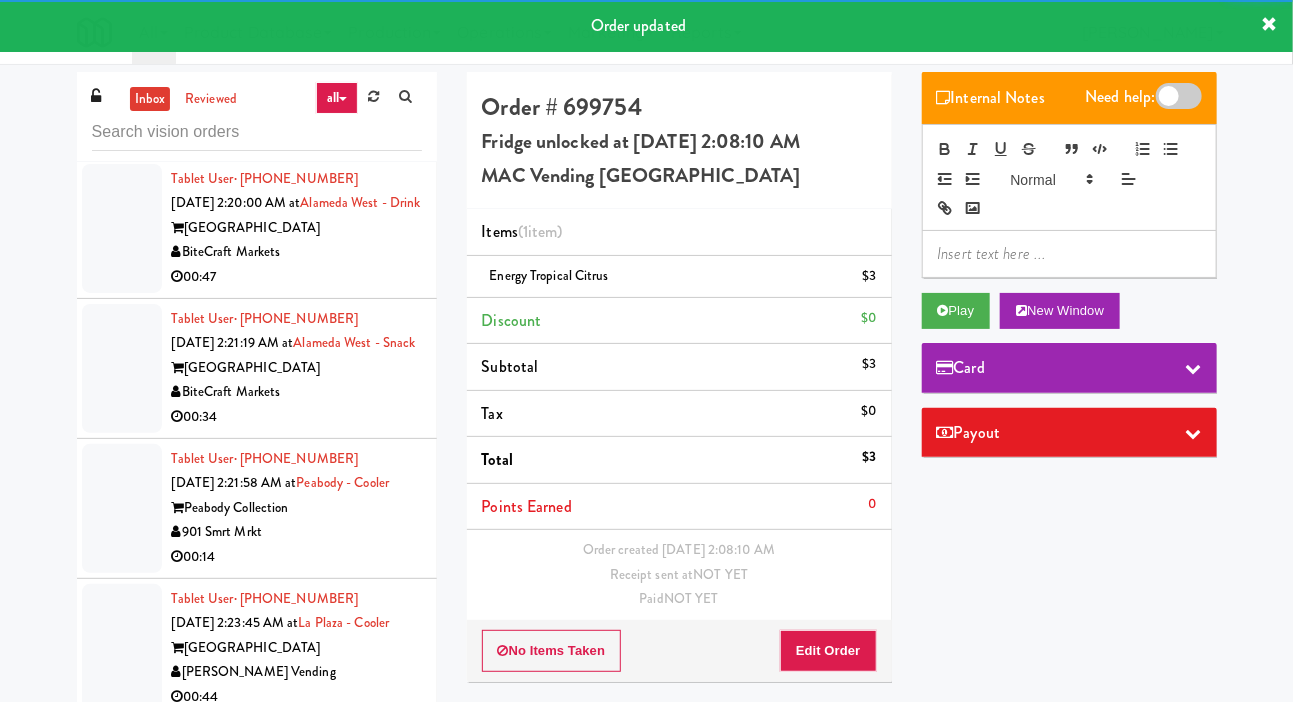 click at bounding box center [122, 88] 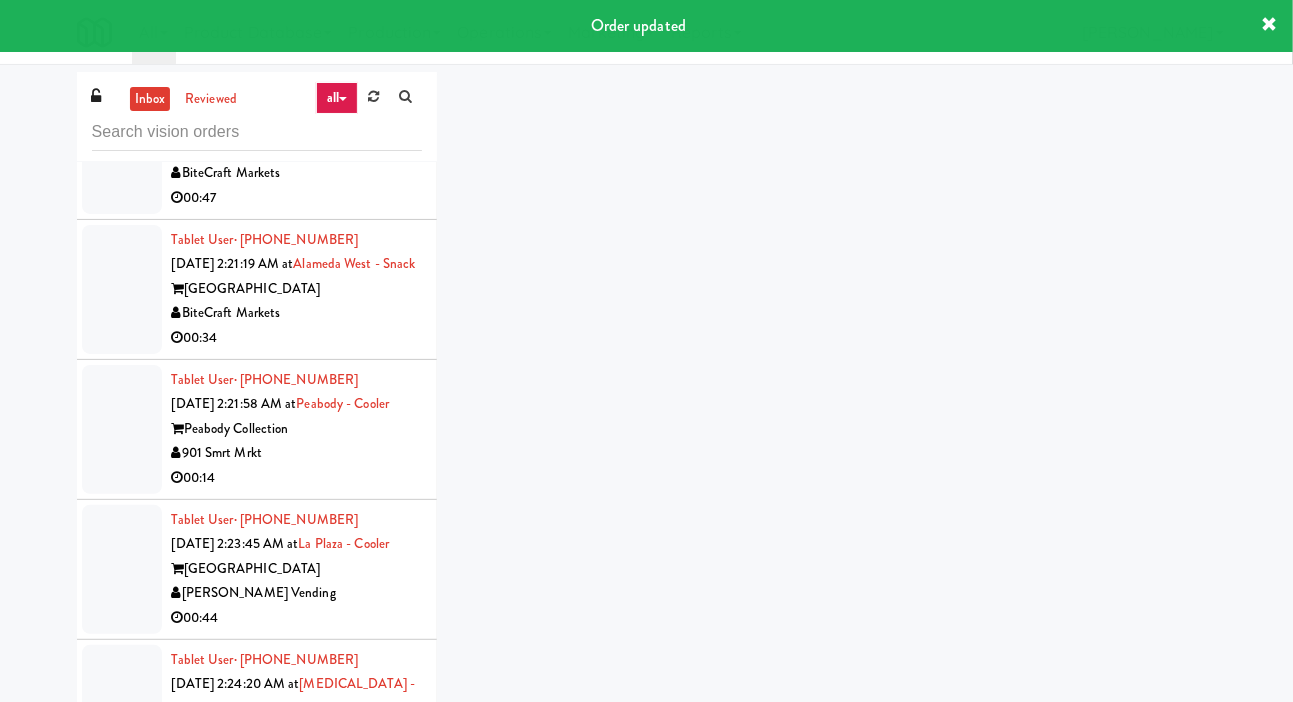 scroll, scrollTop: 6149, scrollLeft: 0, axis: vertical 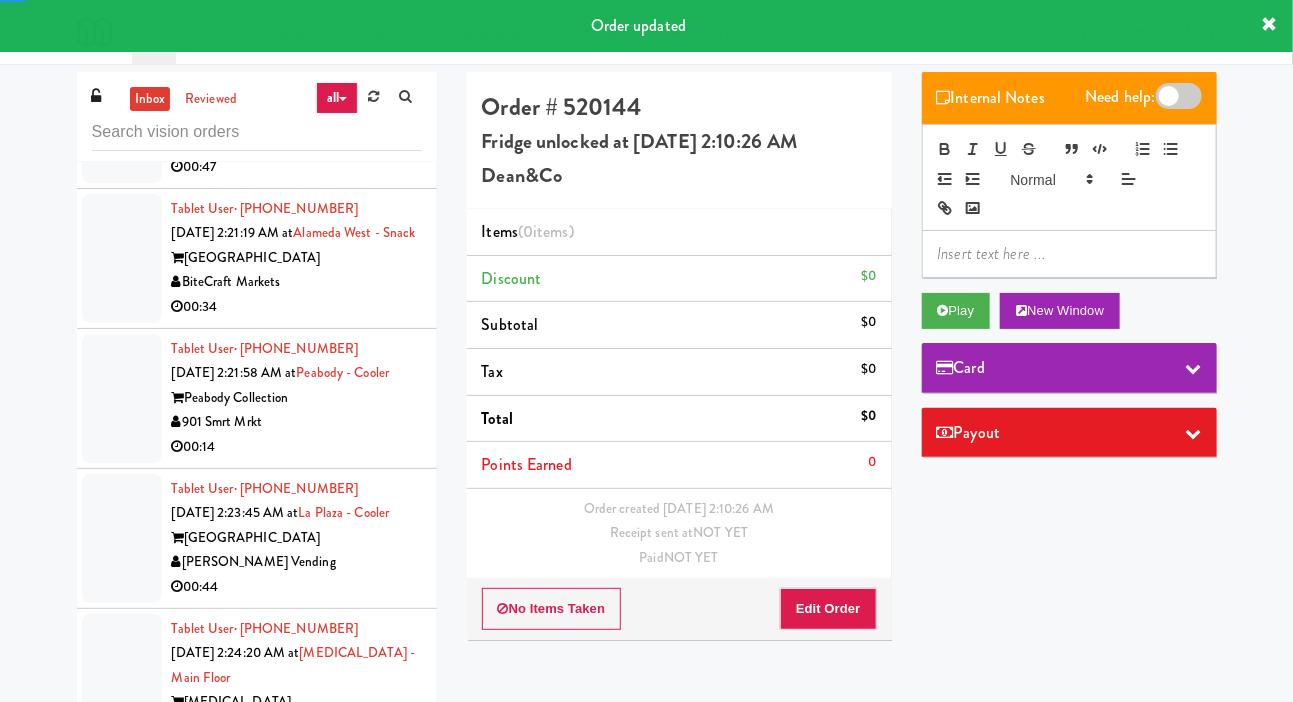 click at bounding box center [122, 118] 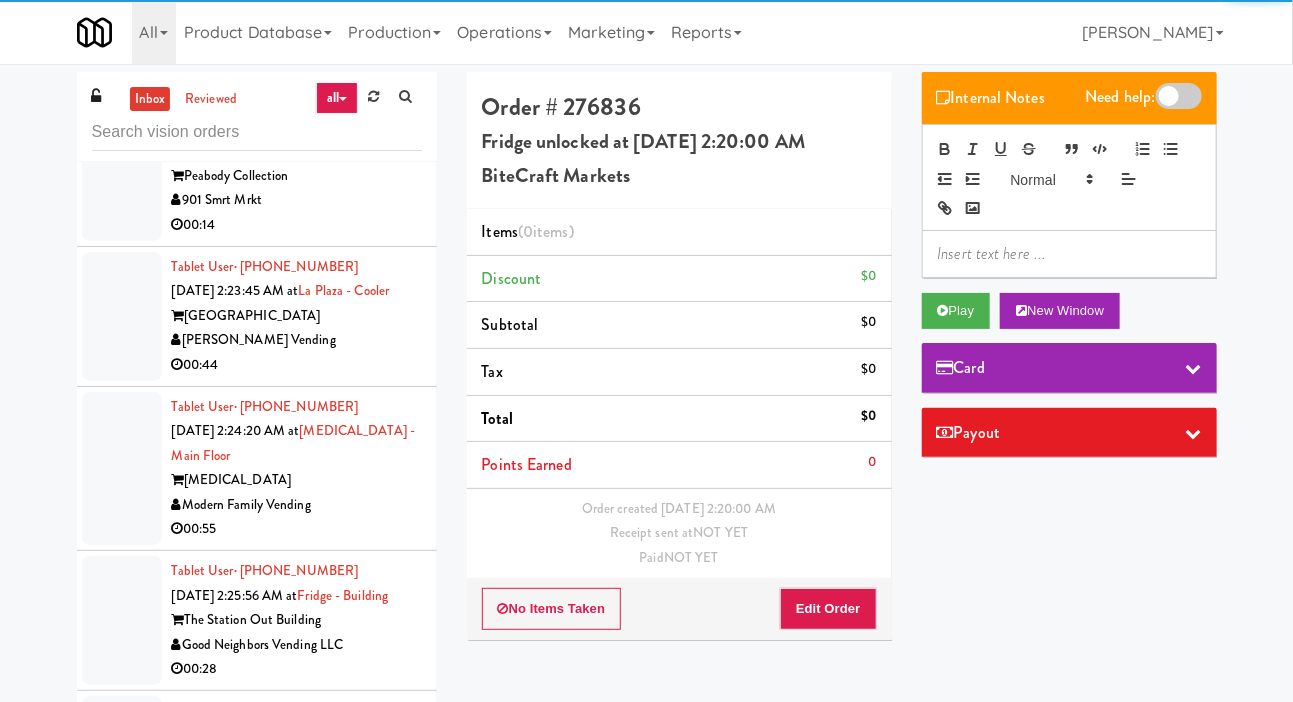 click at bounding box center (122, 36) 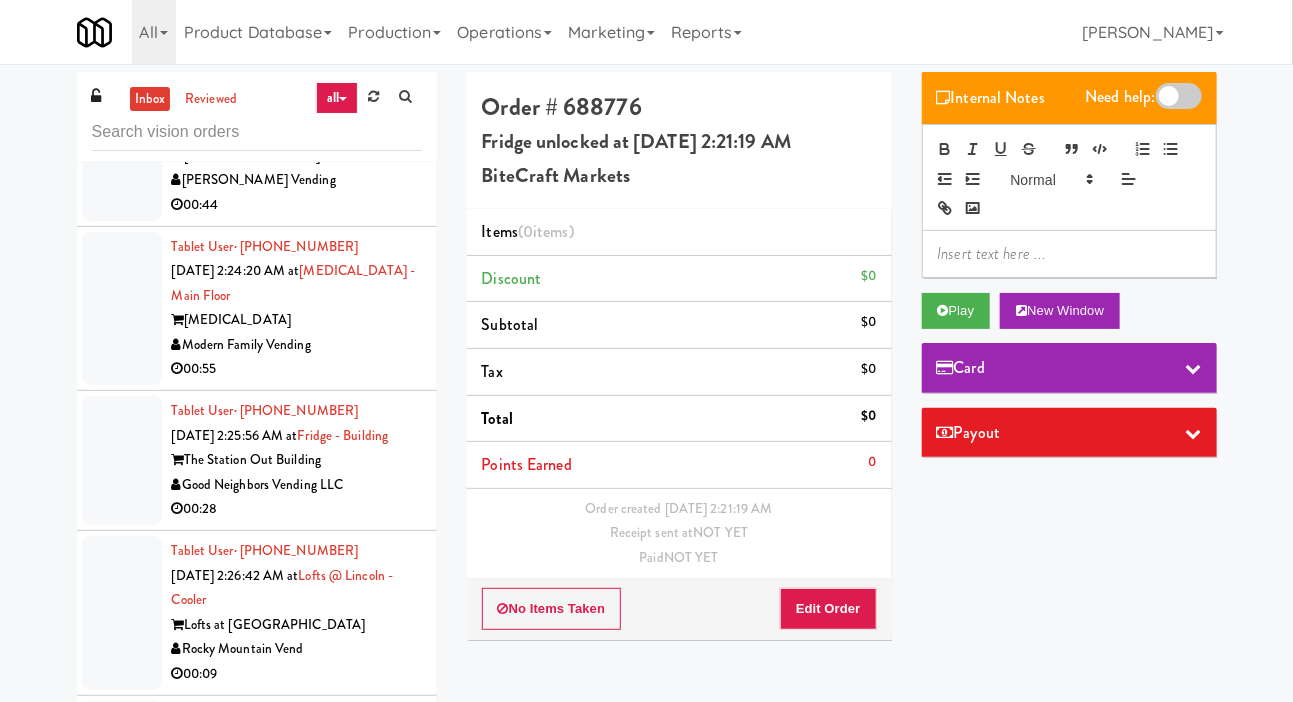 click at bounding box center [122, 16] 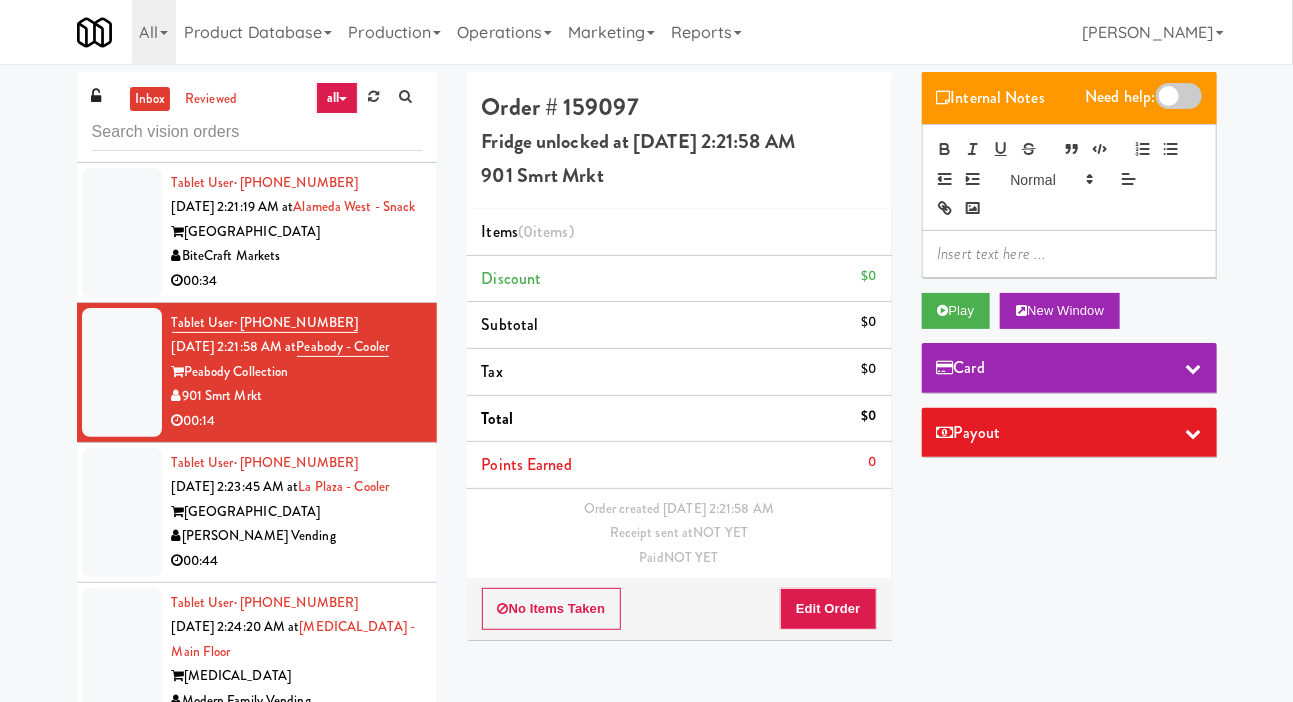 click at bounding box center [122, -48] 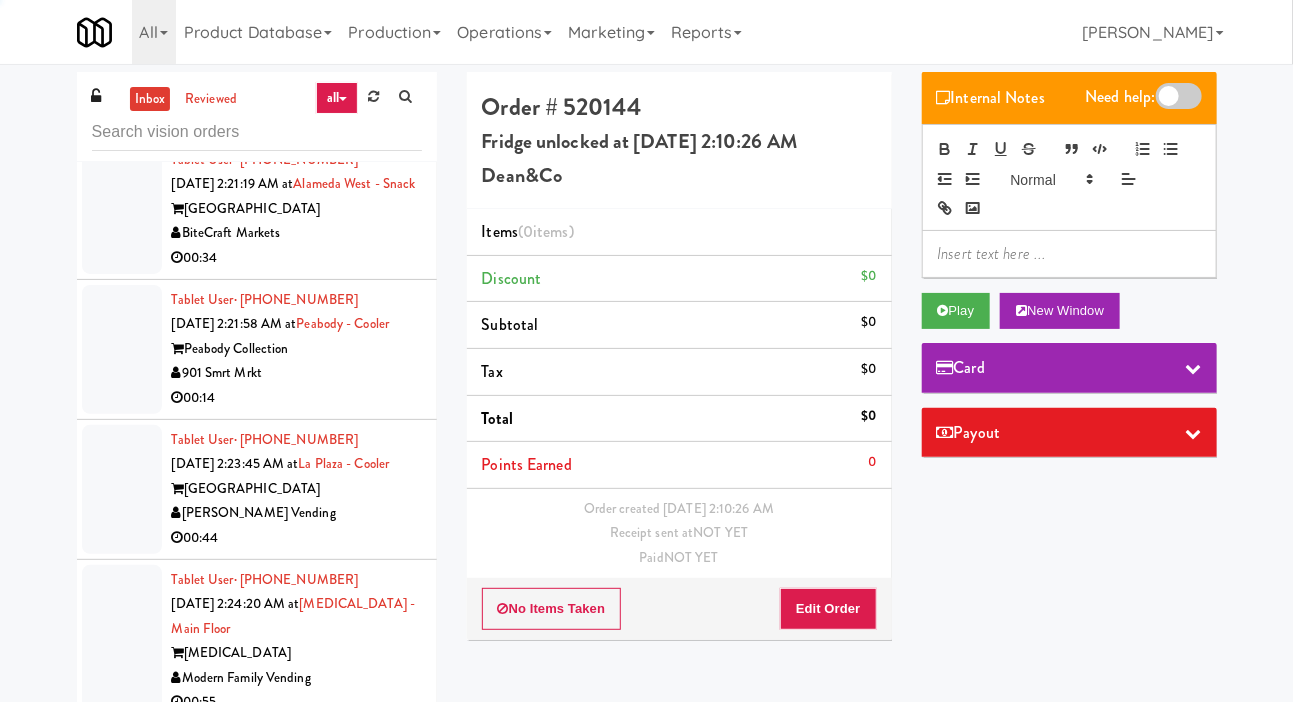scroll, scrollTop: 6214, scrollLeft: 0, axis: vertical 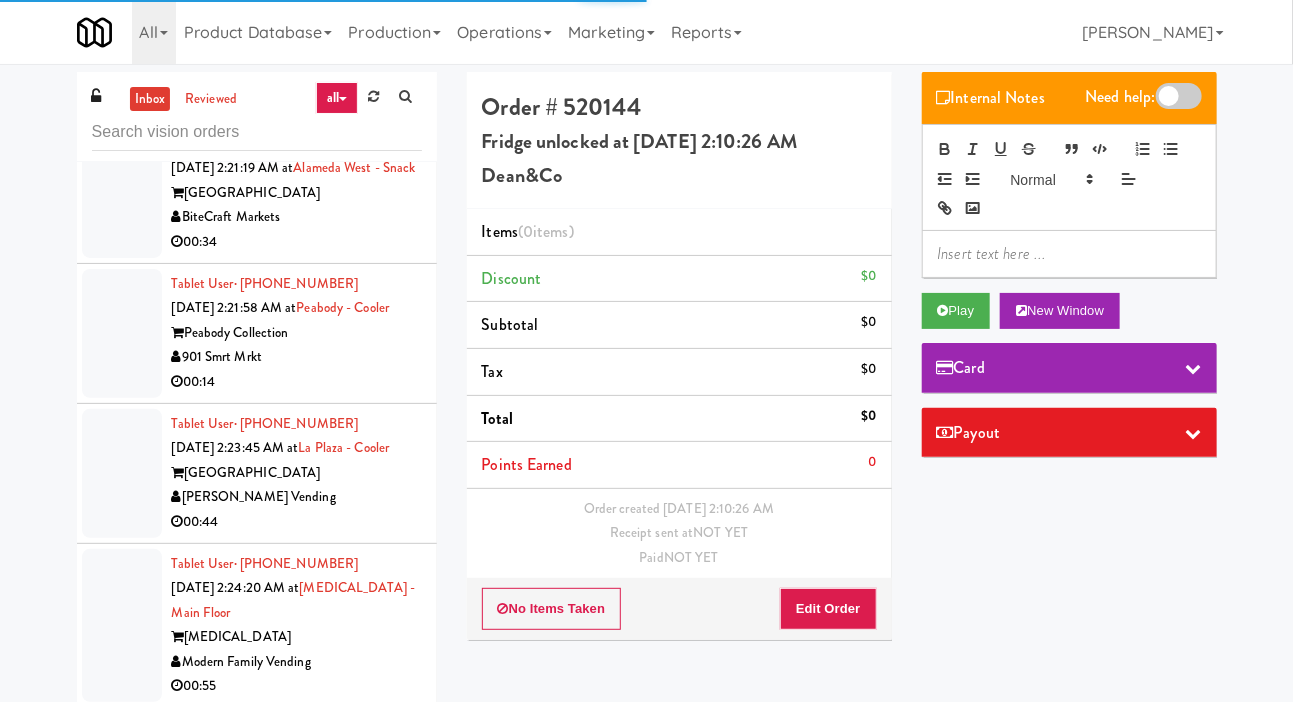 click at bounding box center [122, 53] 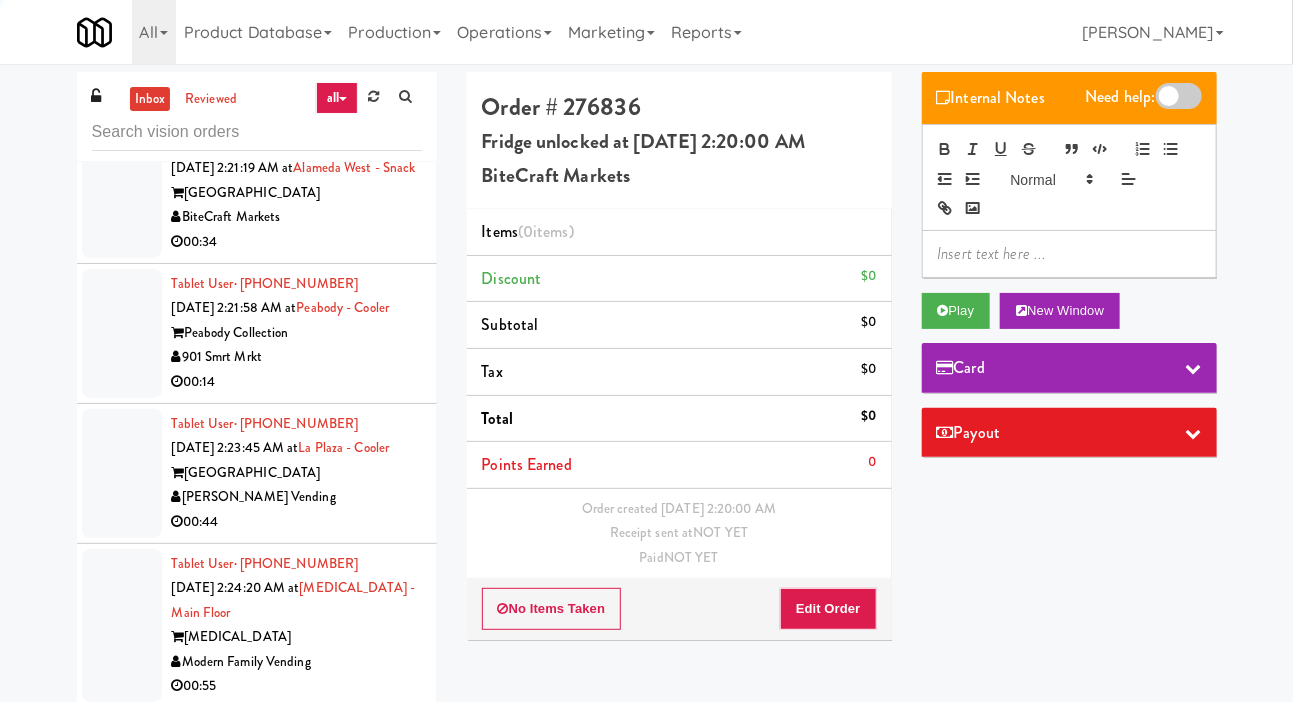 click at bounding box center (122, -87) 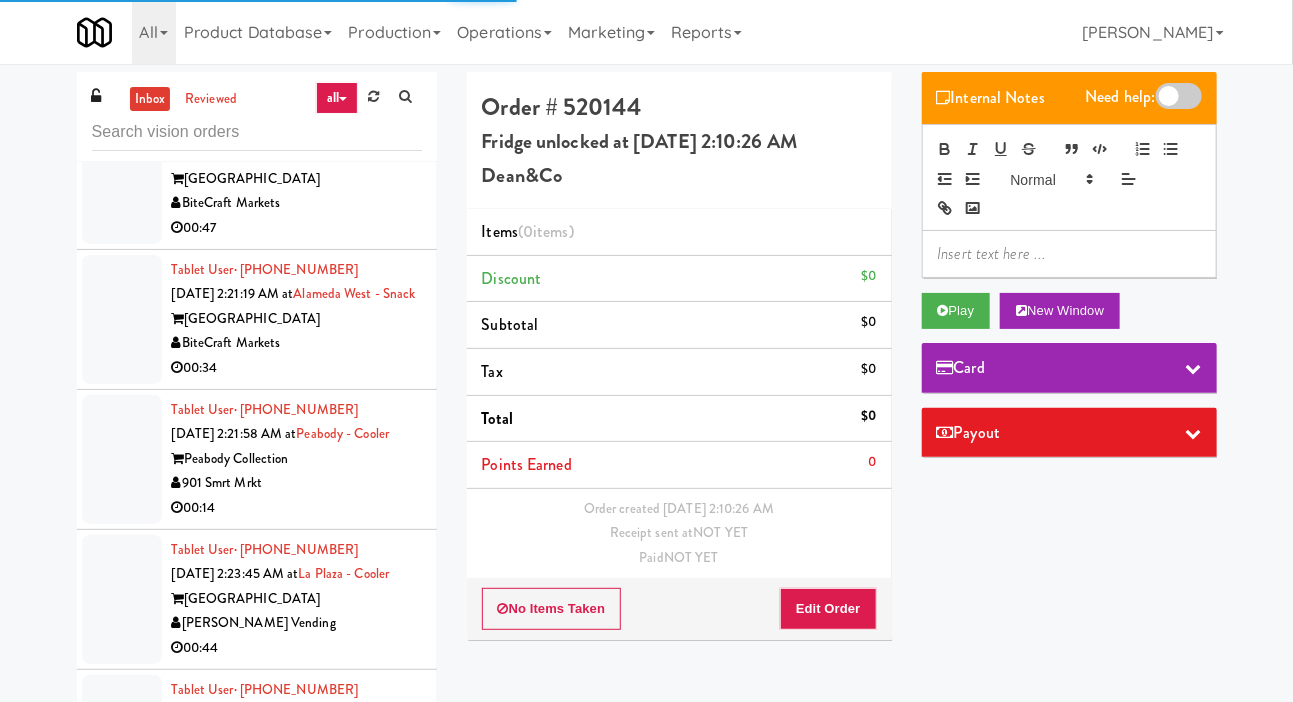 scroll, scrollTop: 6080, scrollLeft: 0, axis: vertical 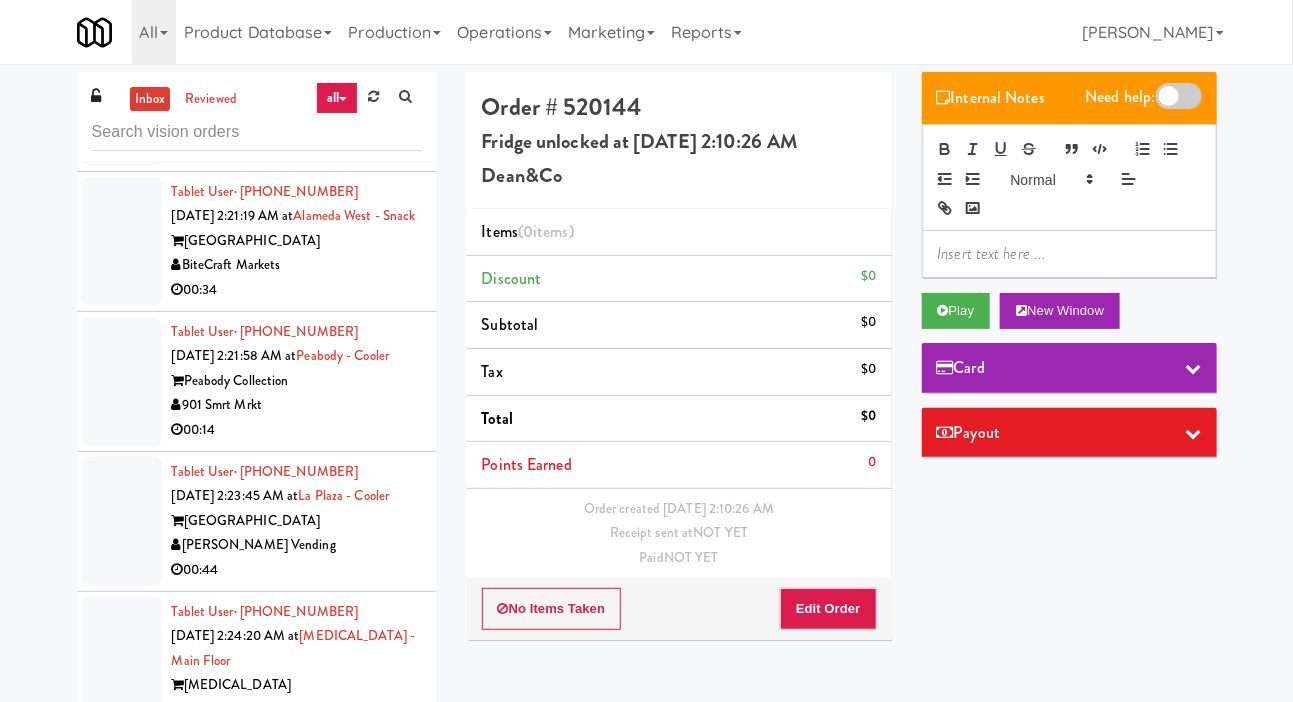 click at bounding box center (122, 101) 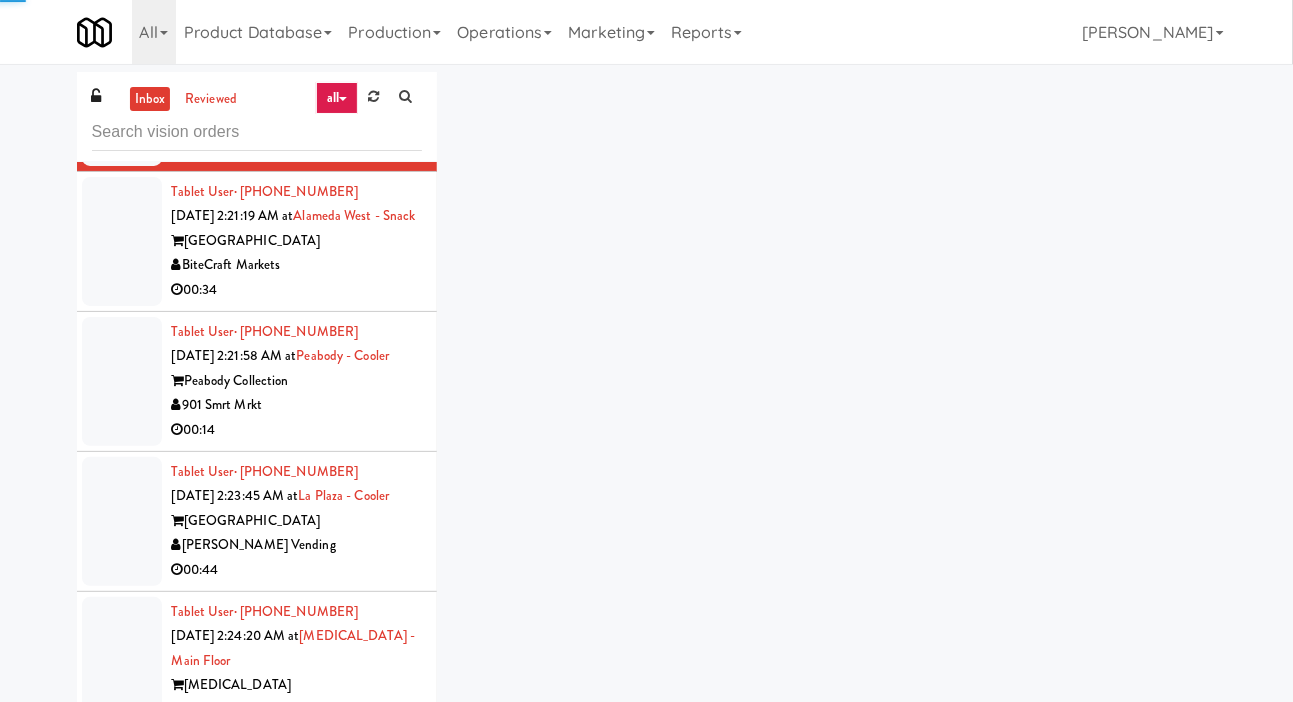 click at bounding box center (122, -39) 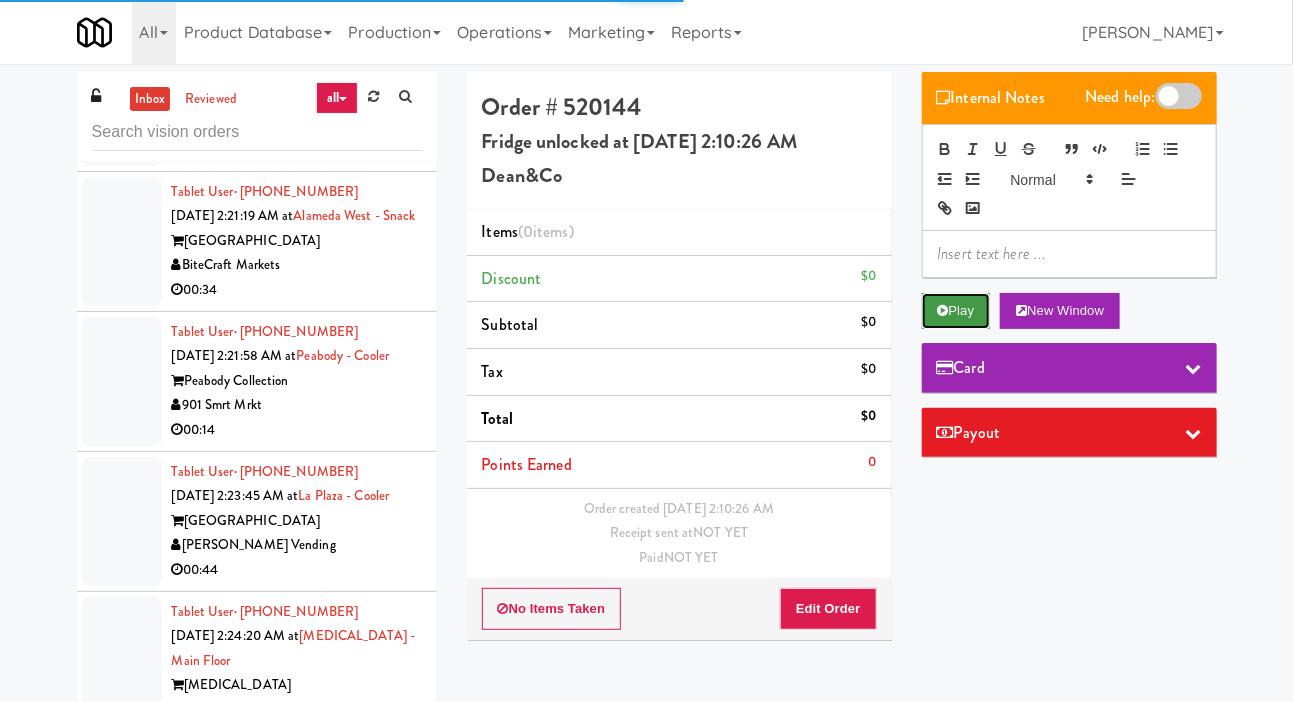 click on "Play" at bounding box center [956, 311] 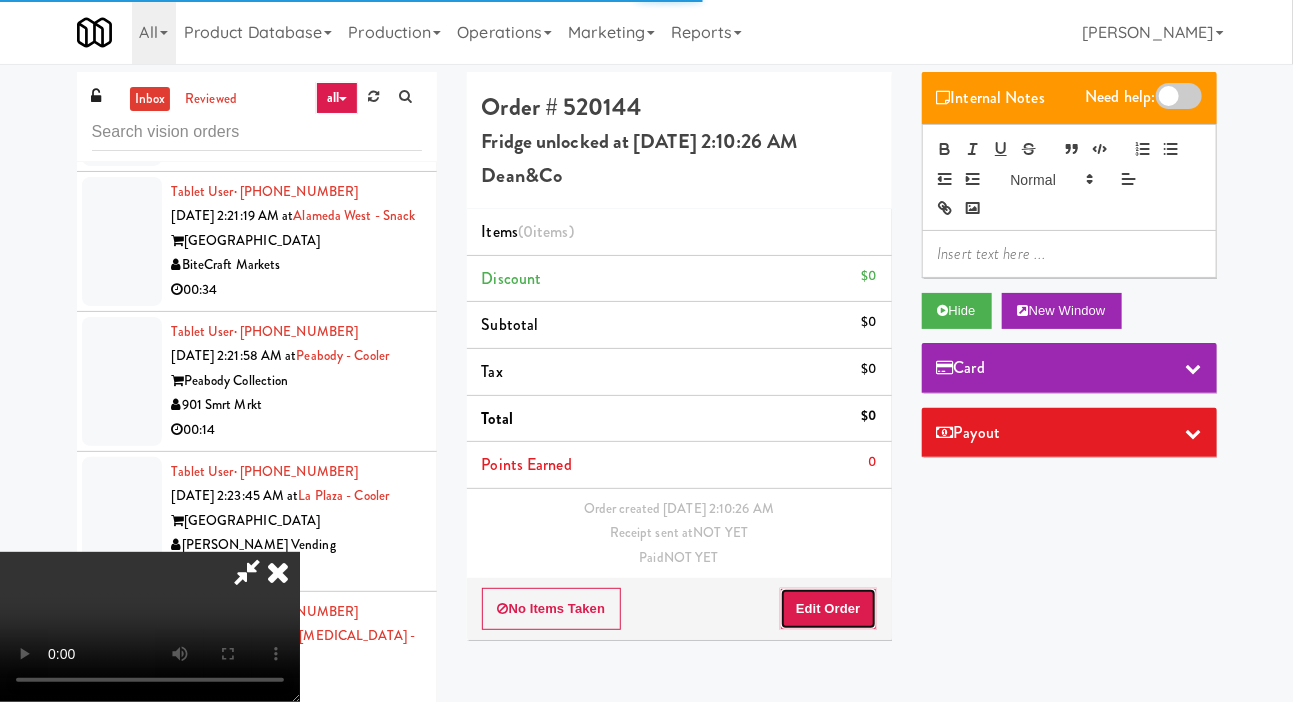 click on "Edit Order" at bounding box center (828, 609) 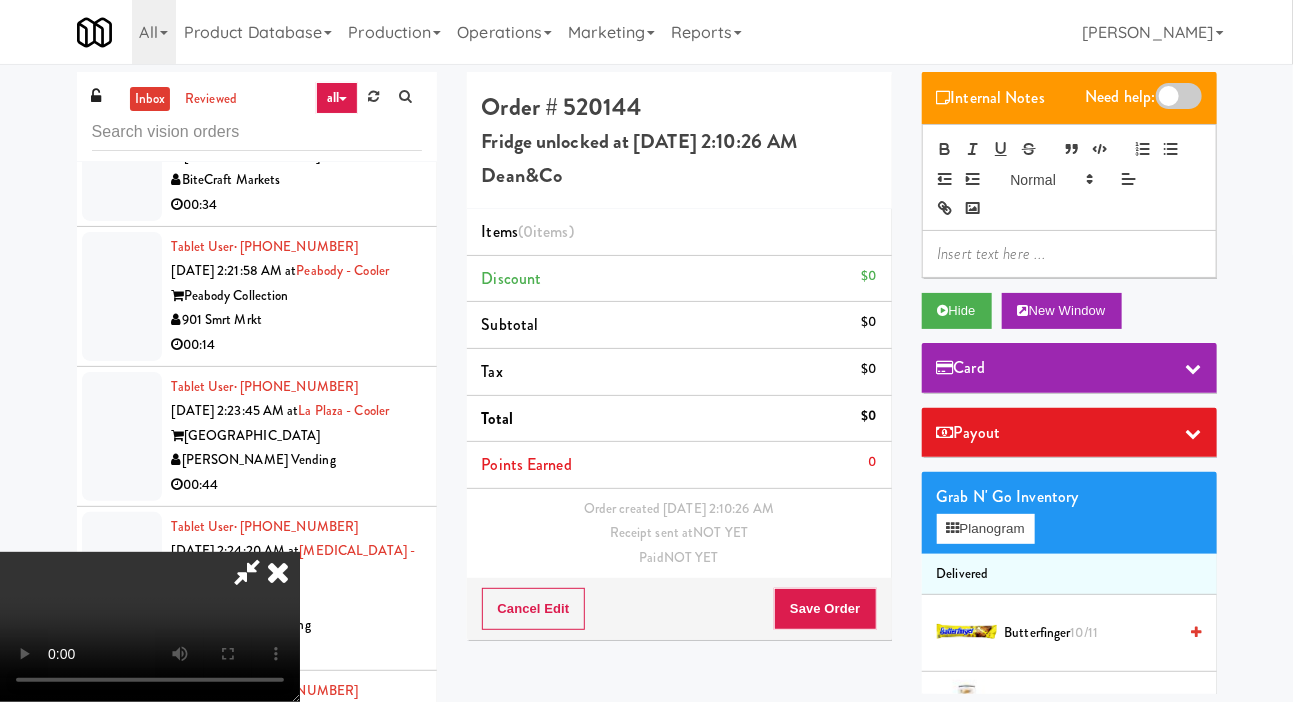 scroll, scrollTop: 6256, scrollLeft: 0, axis: vertical 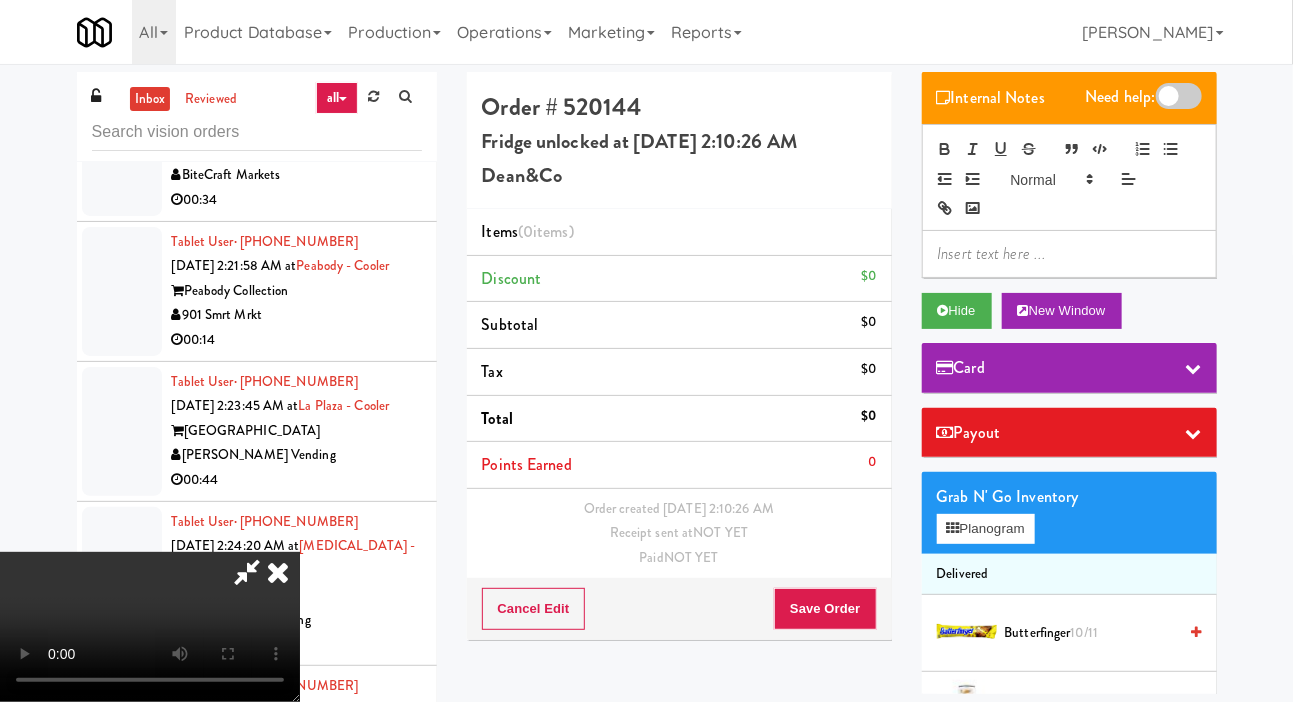 type 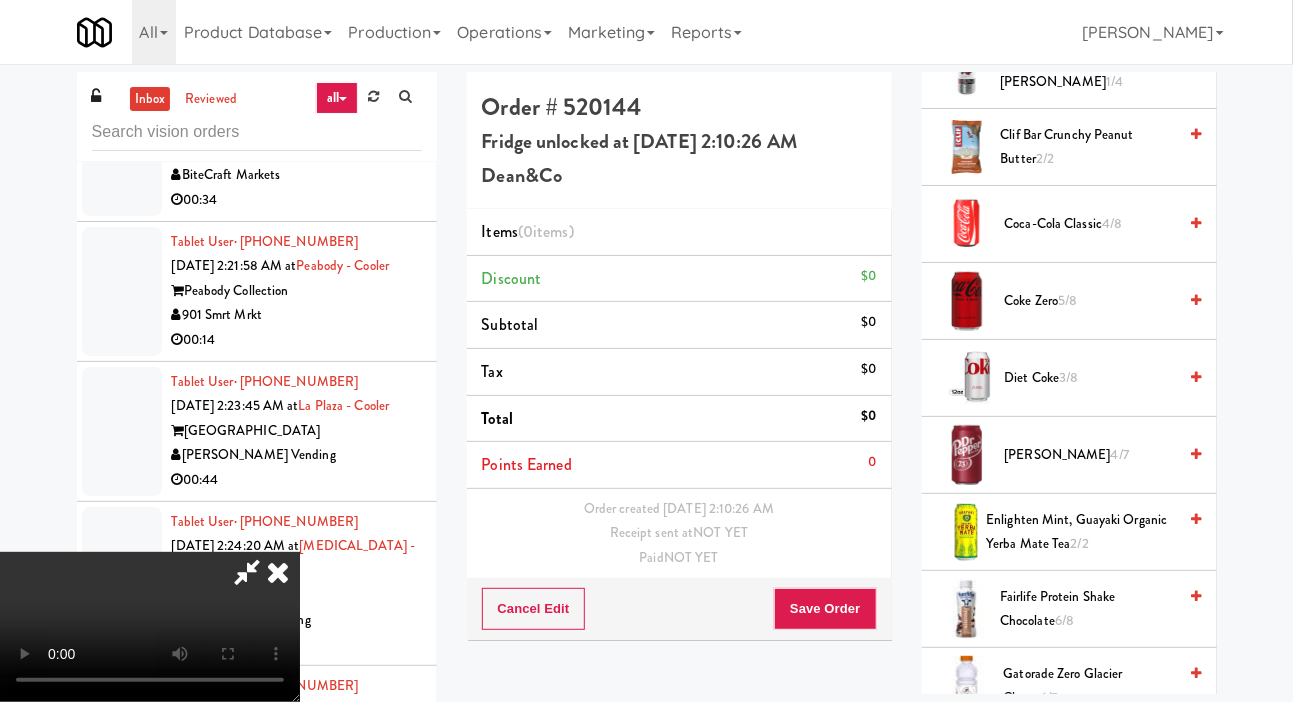 scroll, scrollTop: 797, scrollLeft: 0, axis: vertical 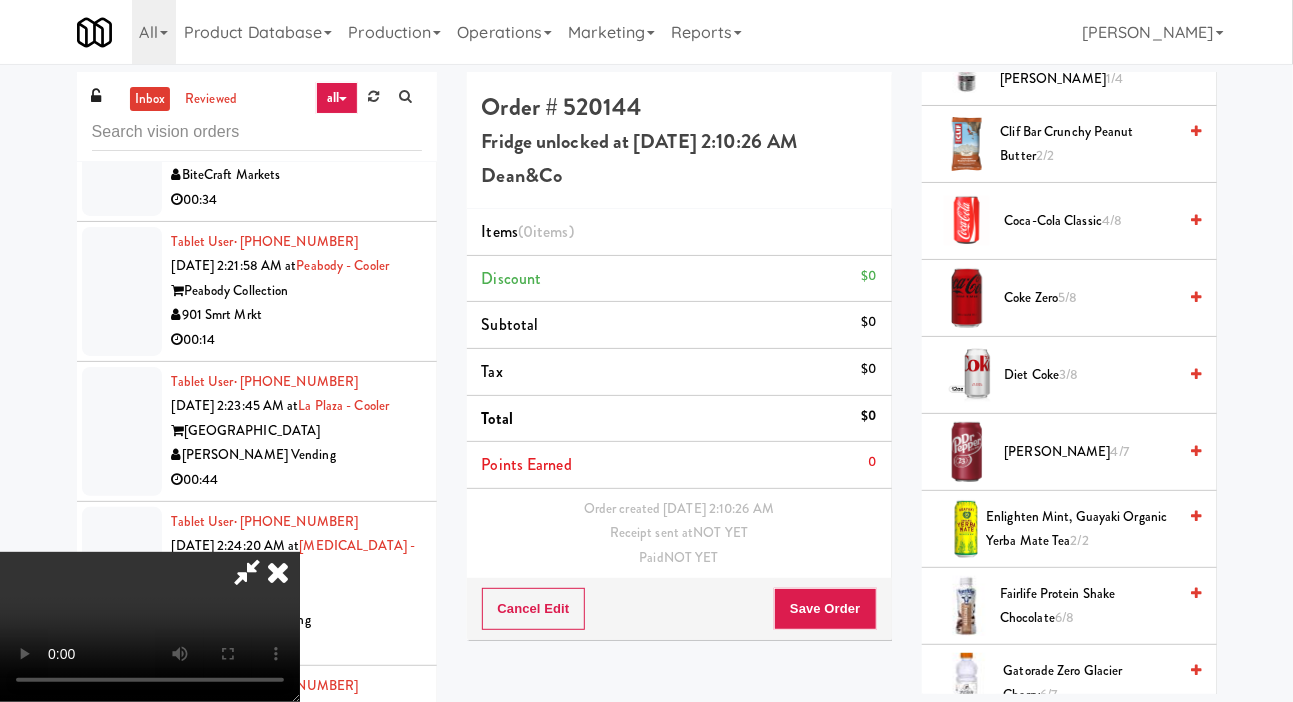 click on "Dr Pepper  4/7" at bounding box center [1091, 452] 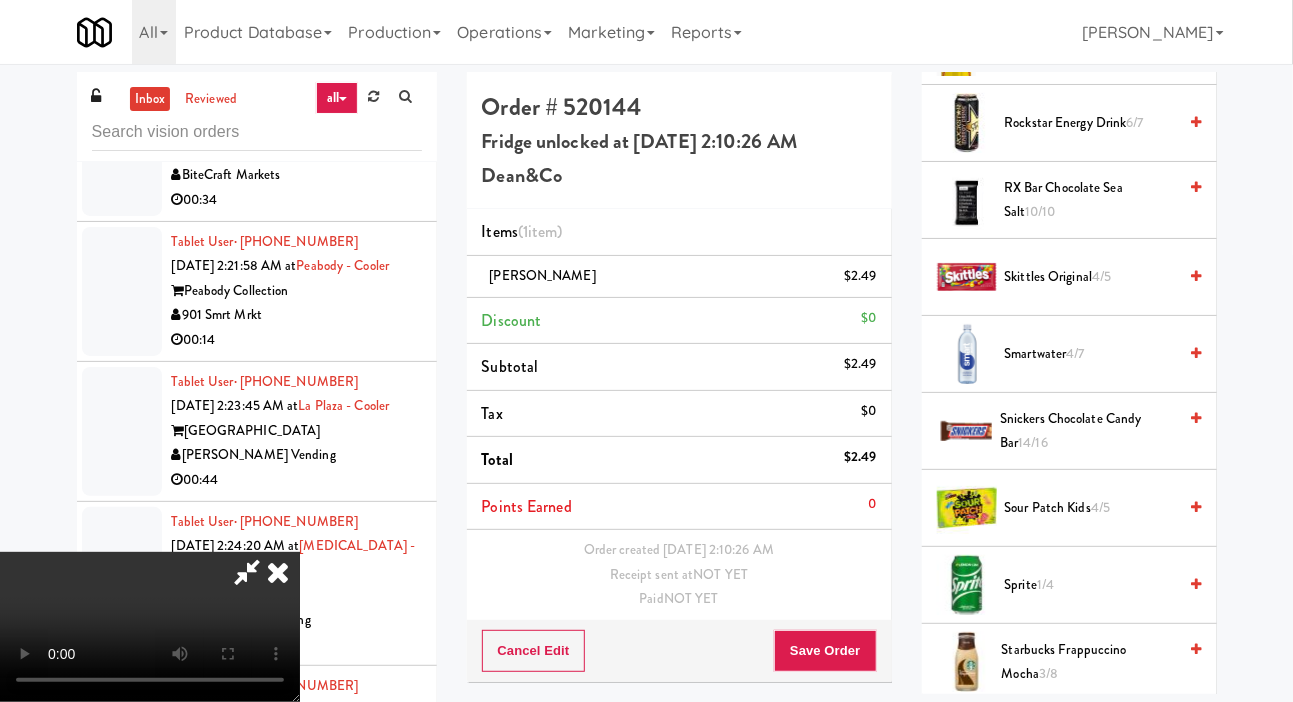 scroll, scrollTop: 2666, scrollLeft: 0, axis: vertical 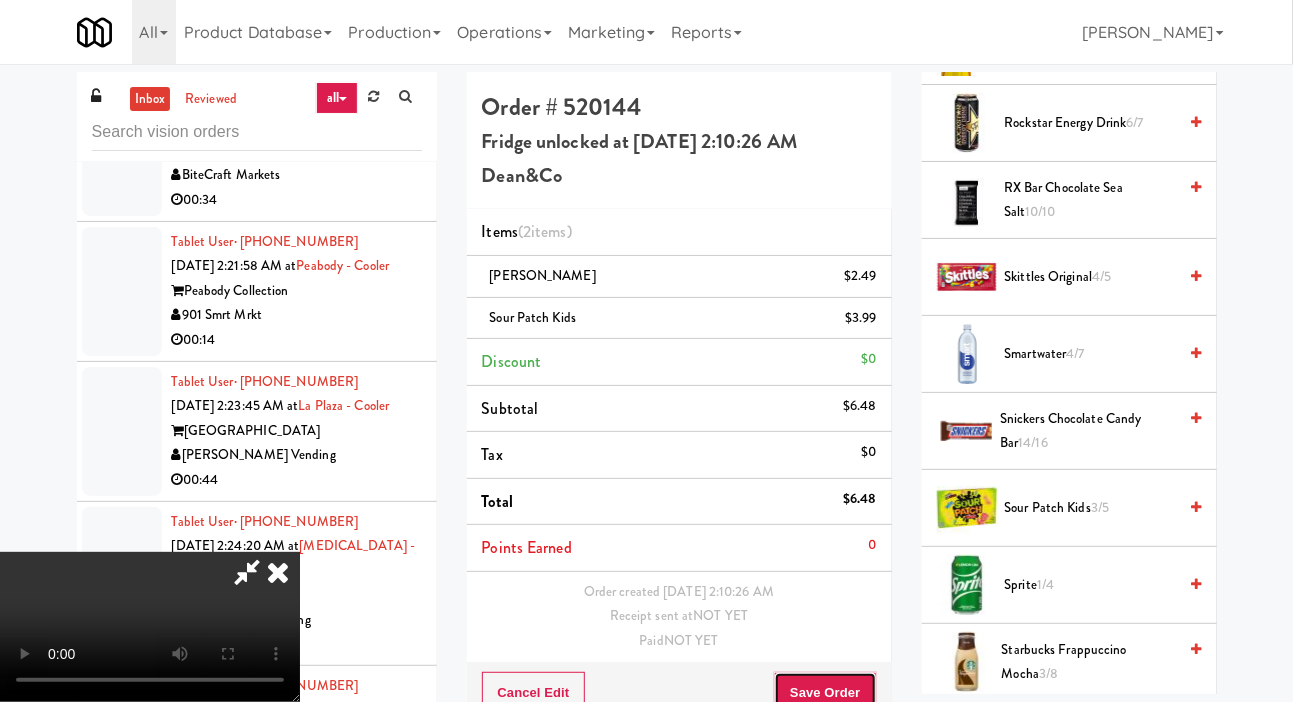 click on "Save Order" at bounding box center (825, 693) 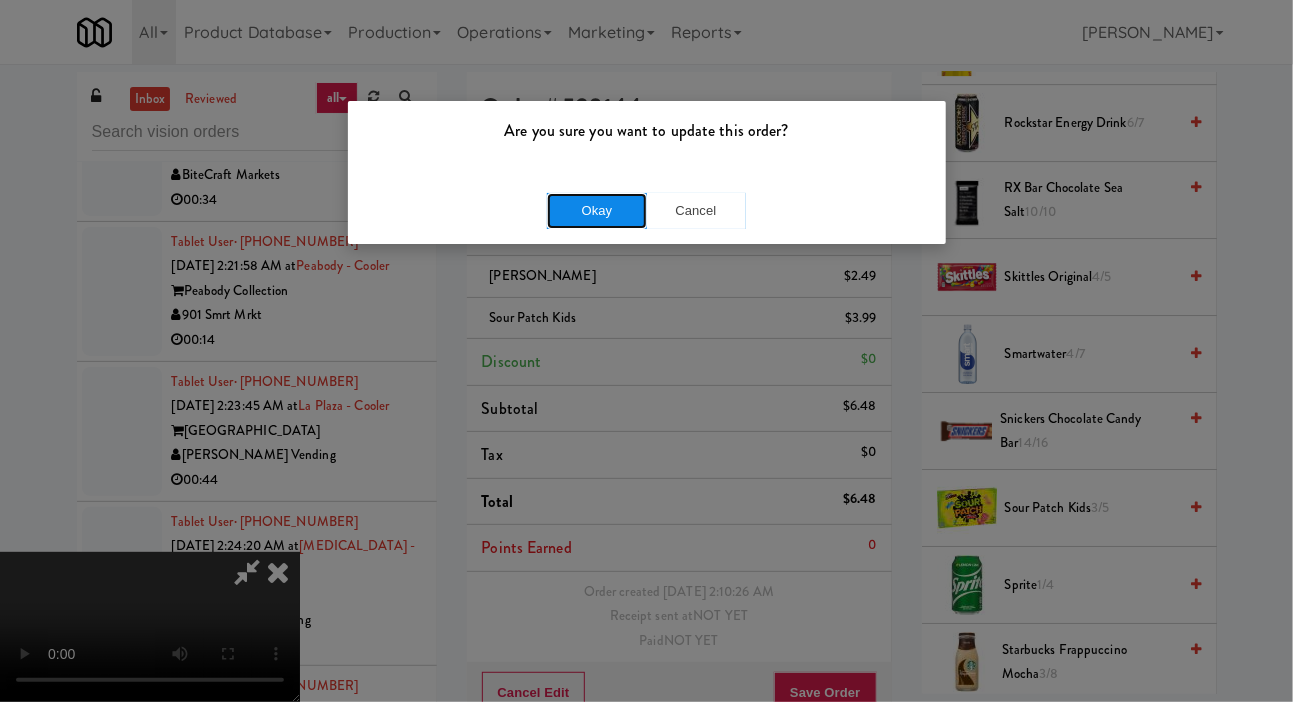 click on "Okay" at bounding box center (597, 211) 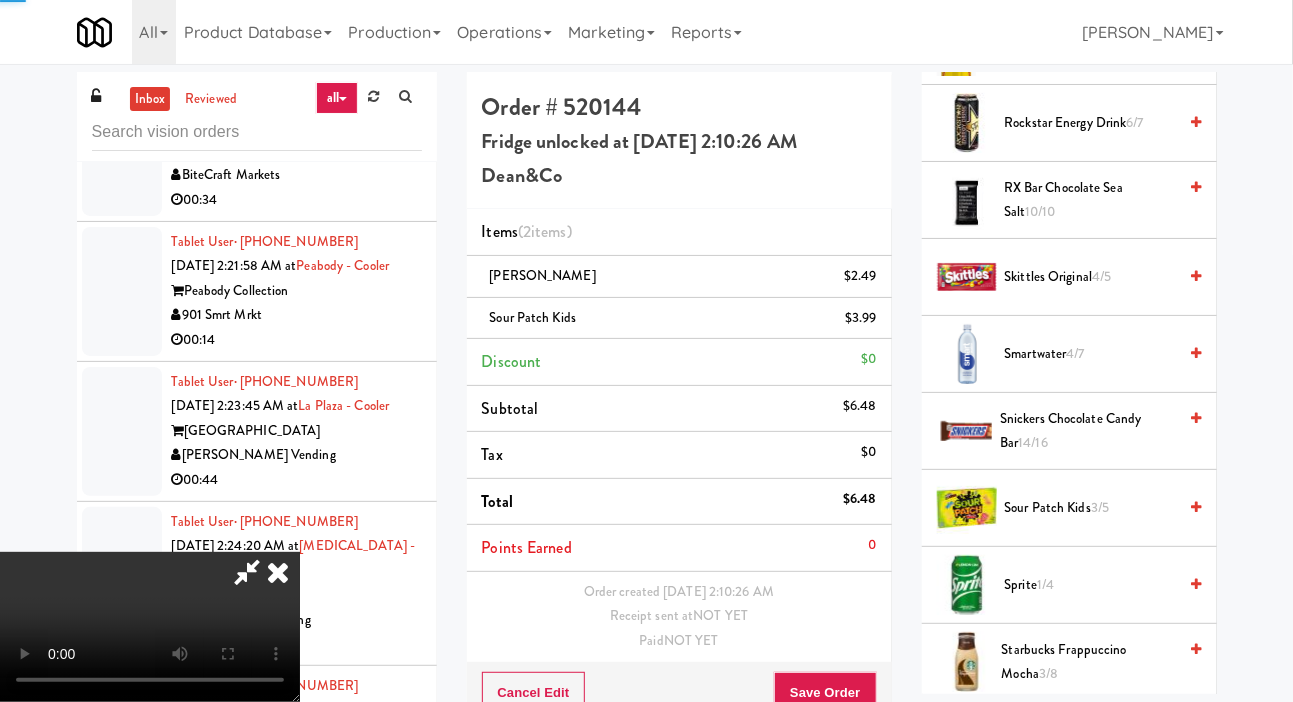 click at bounding box center (122, 11) 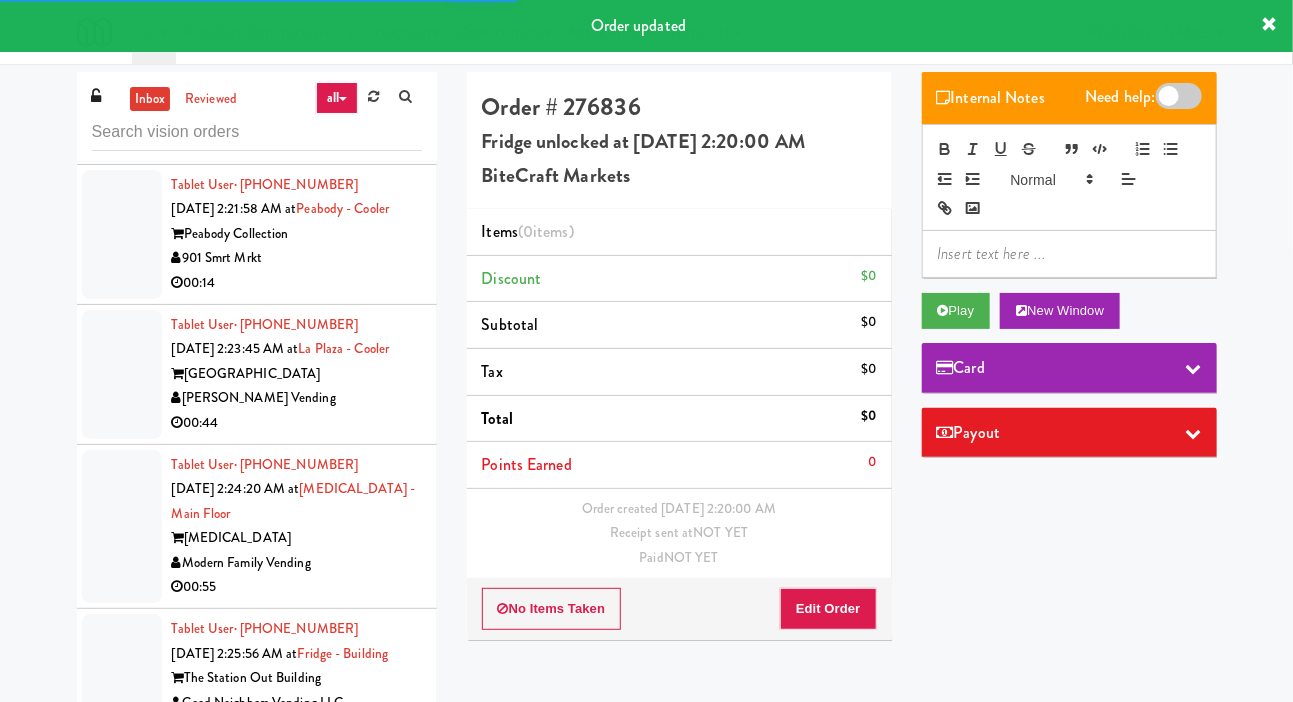 scroll, scrollTop: 6313, scrollLeft: 0, axis: vertical 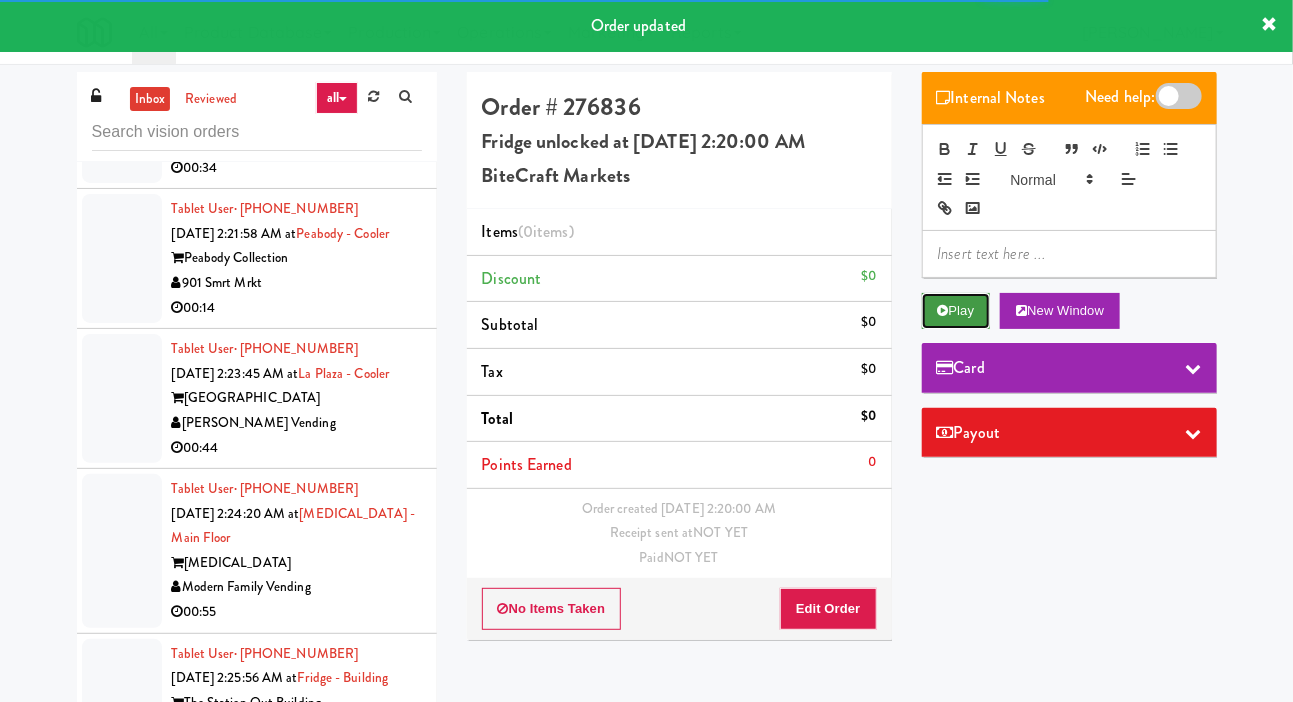 click on "Play" at bounding box center (956, 311) 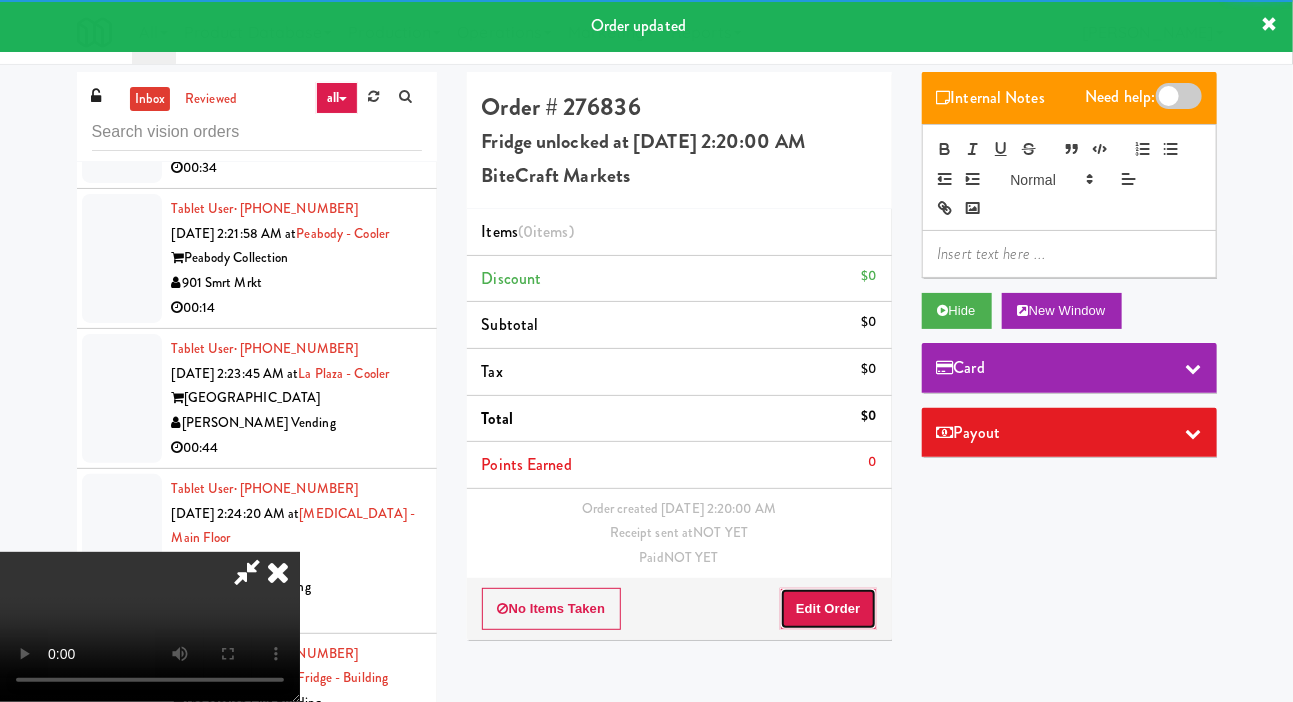 click on "Edit Order" at bounding box center [828, 609] 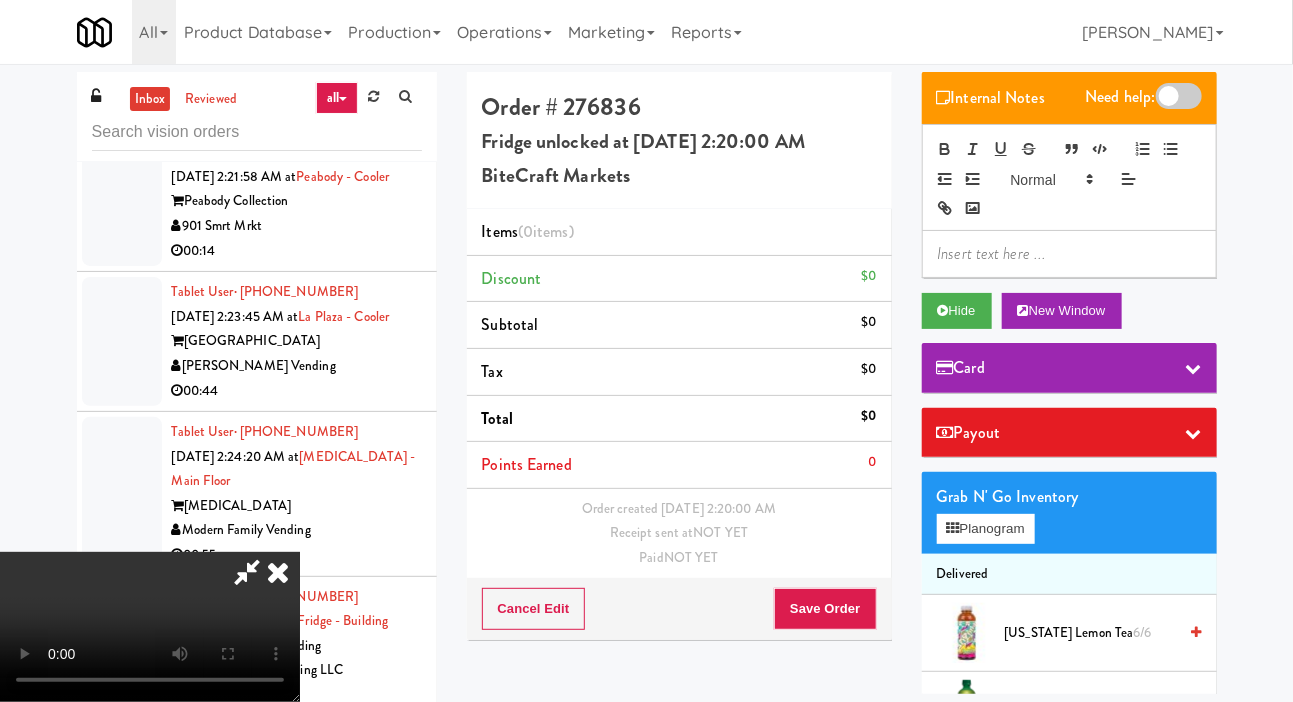 scroll, scrollTop: 6372, scrollLeft: 0, axis: vertical 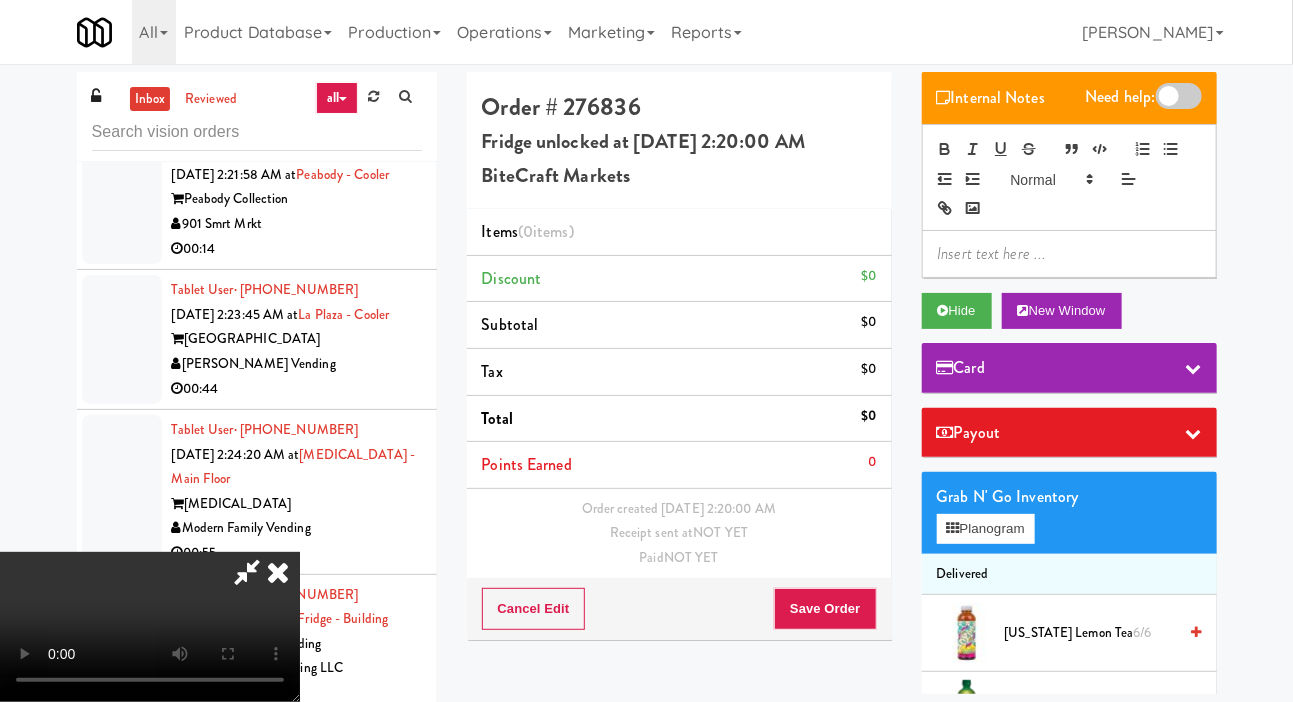 type 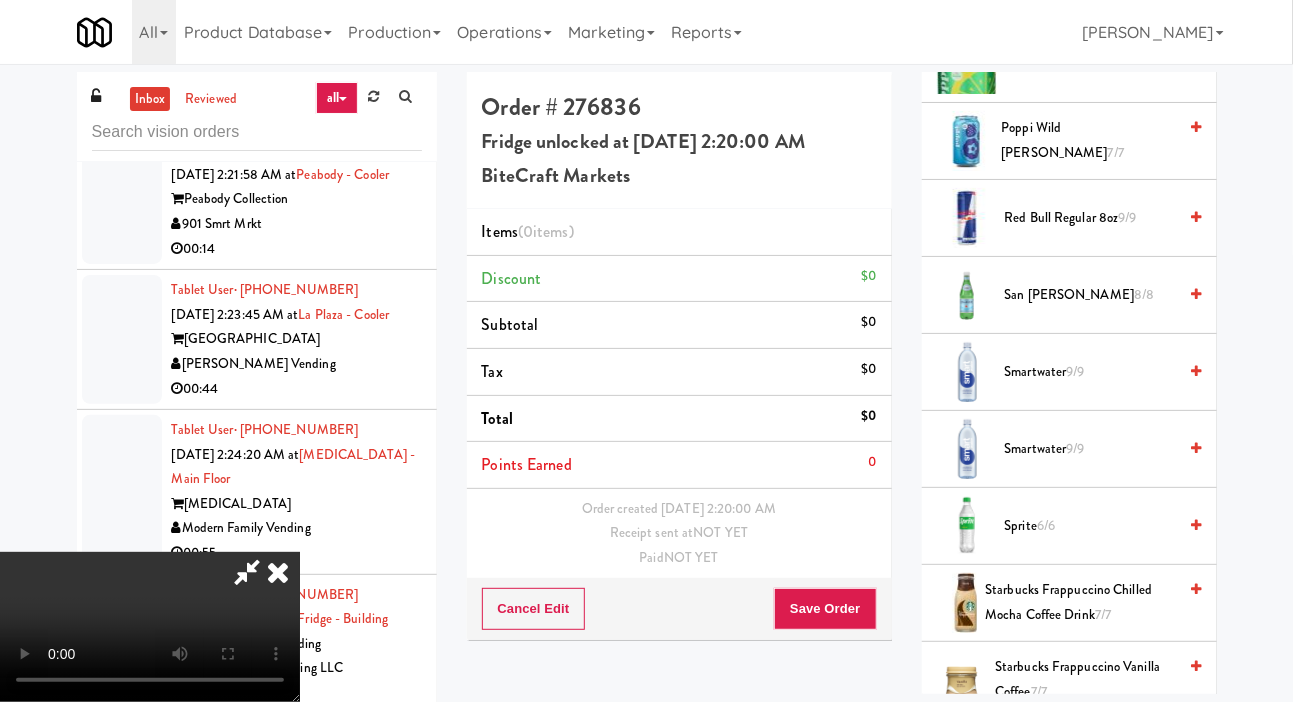 scroll, scrollTop: 3122, scrollLeft: 0, axis: vertical 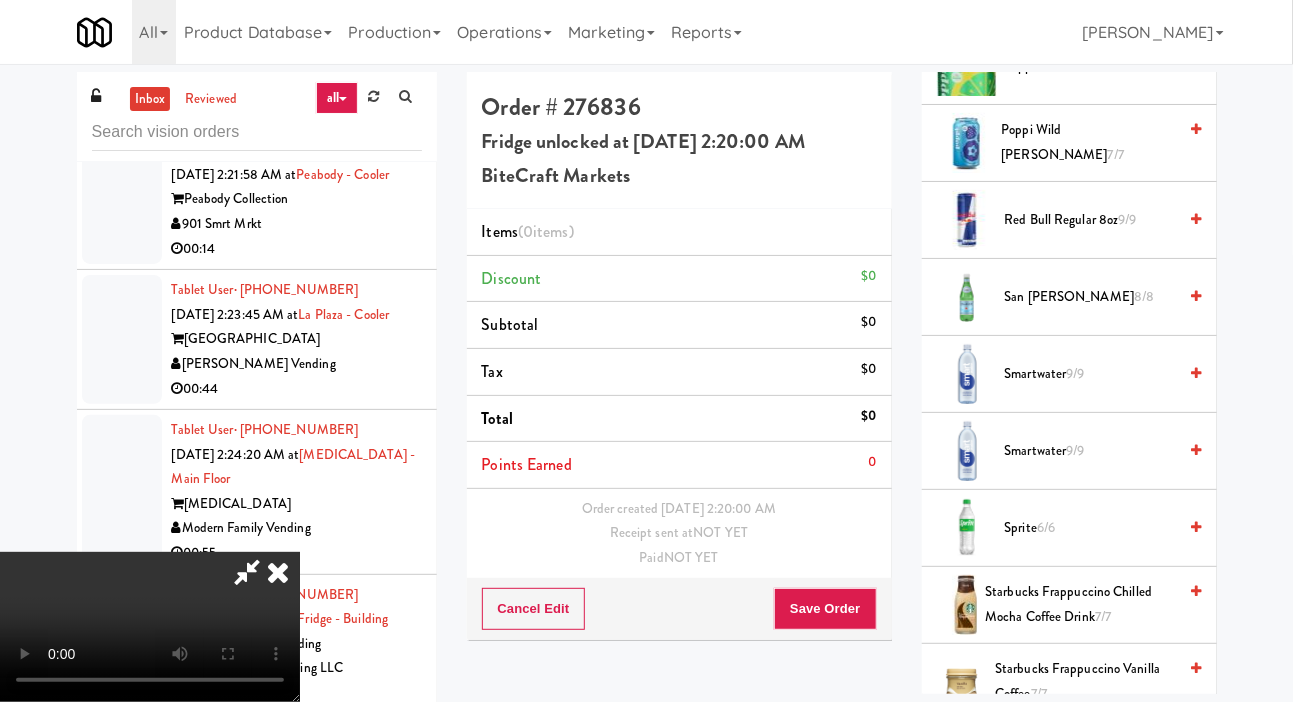 click on "Smartwater  9/9" at bounding box center (1091, 374) 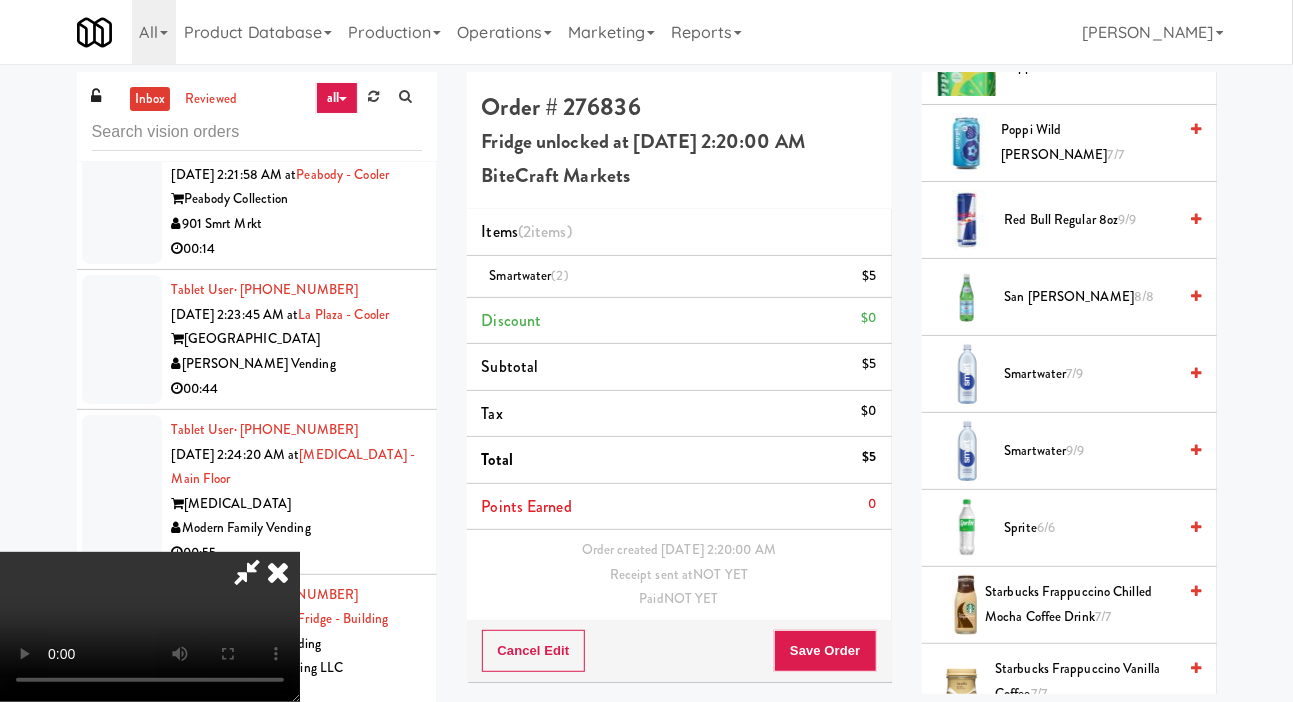 click on "Smartwater  7/9" at bounding box center [1091, 374] 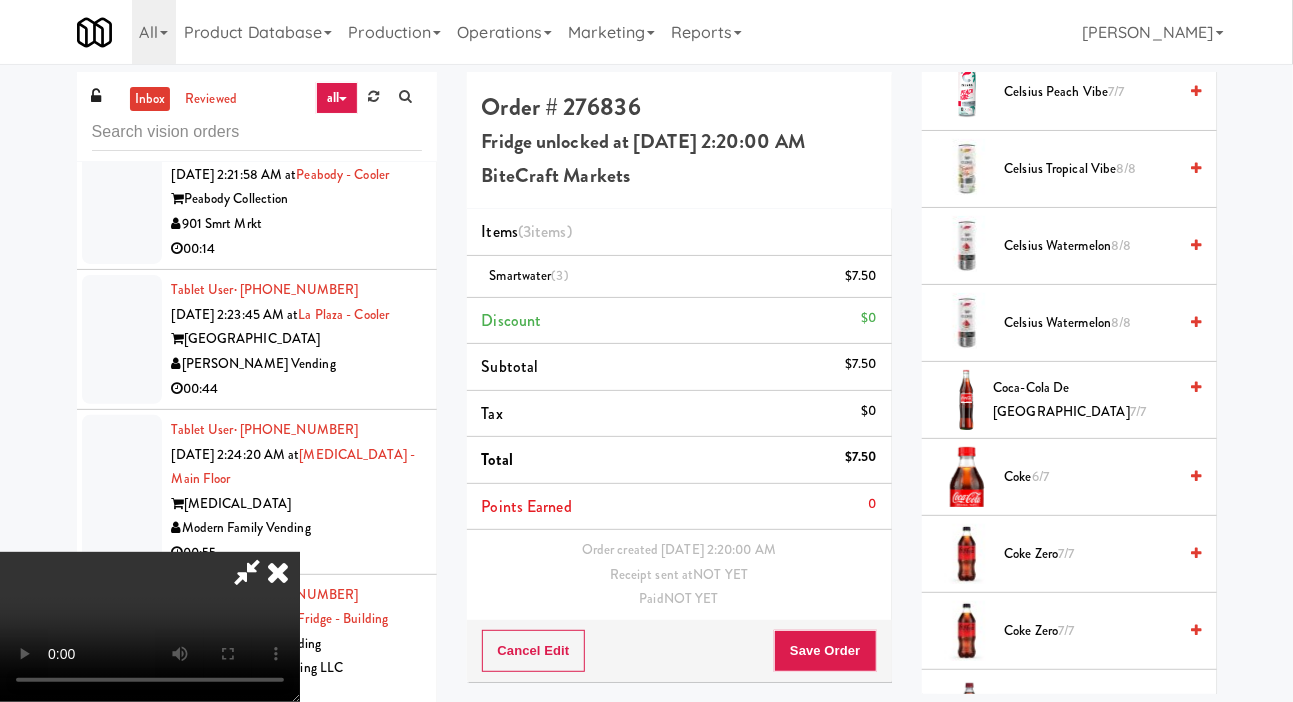 scroll, scrollTop: 0, scrollLeft: 0, axis: both 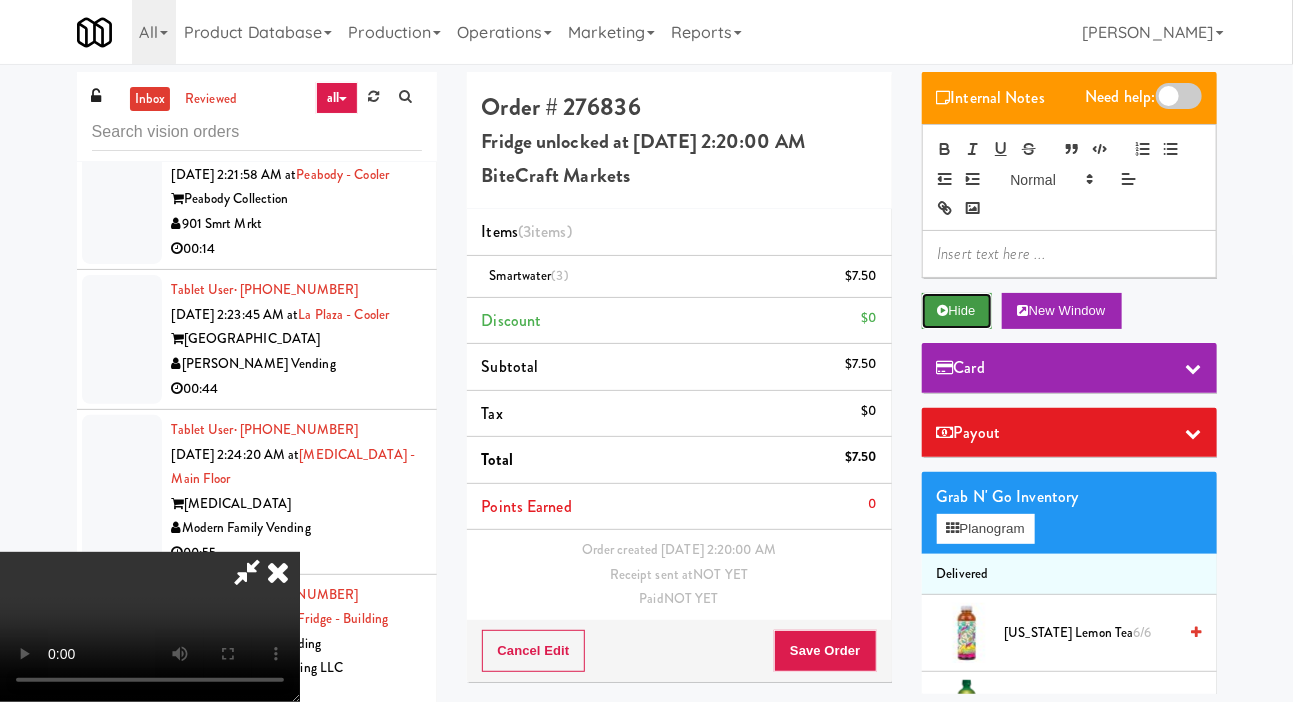 click on "Hide" at bounding box center (957, 311) 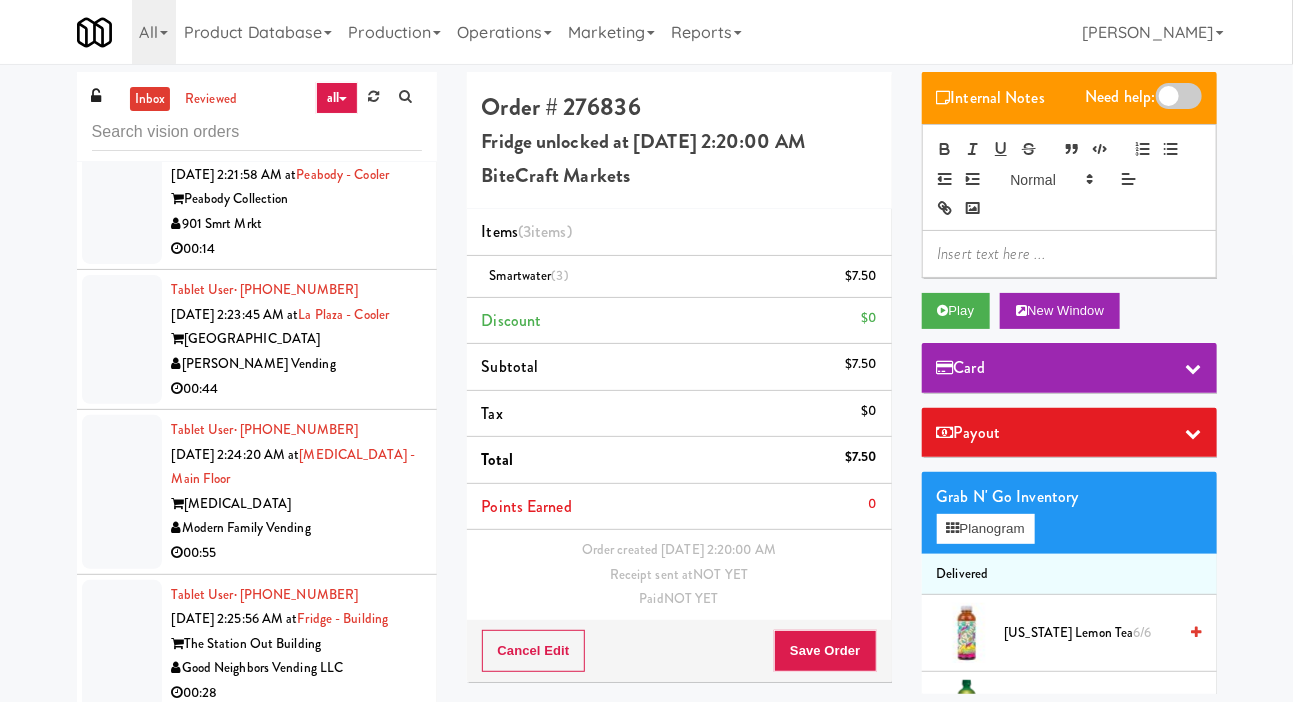 click at bounding box center (122, 59) 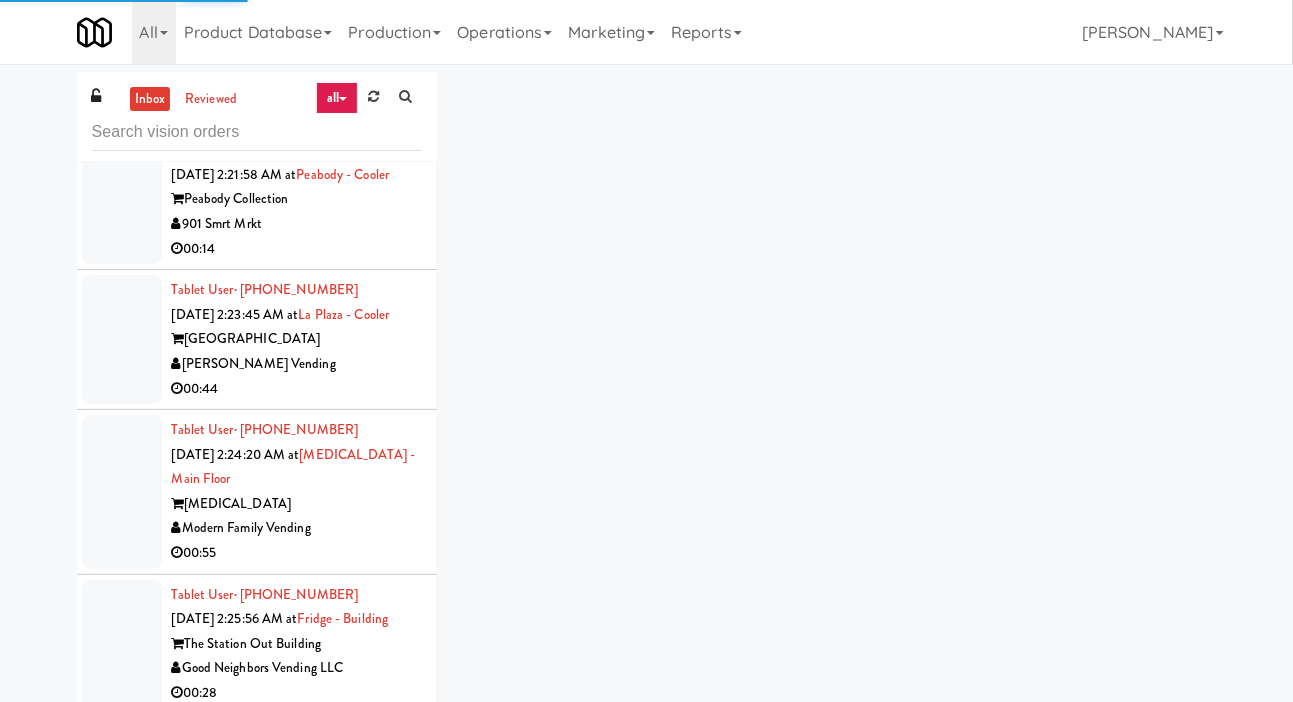 click at bounding box center (122, -81) 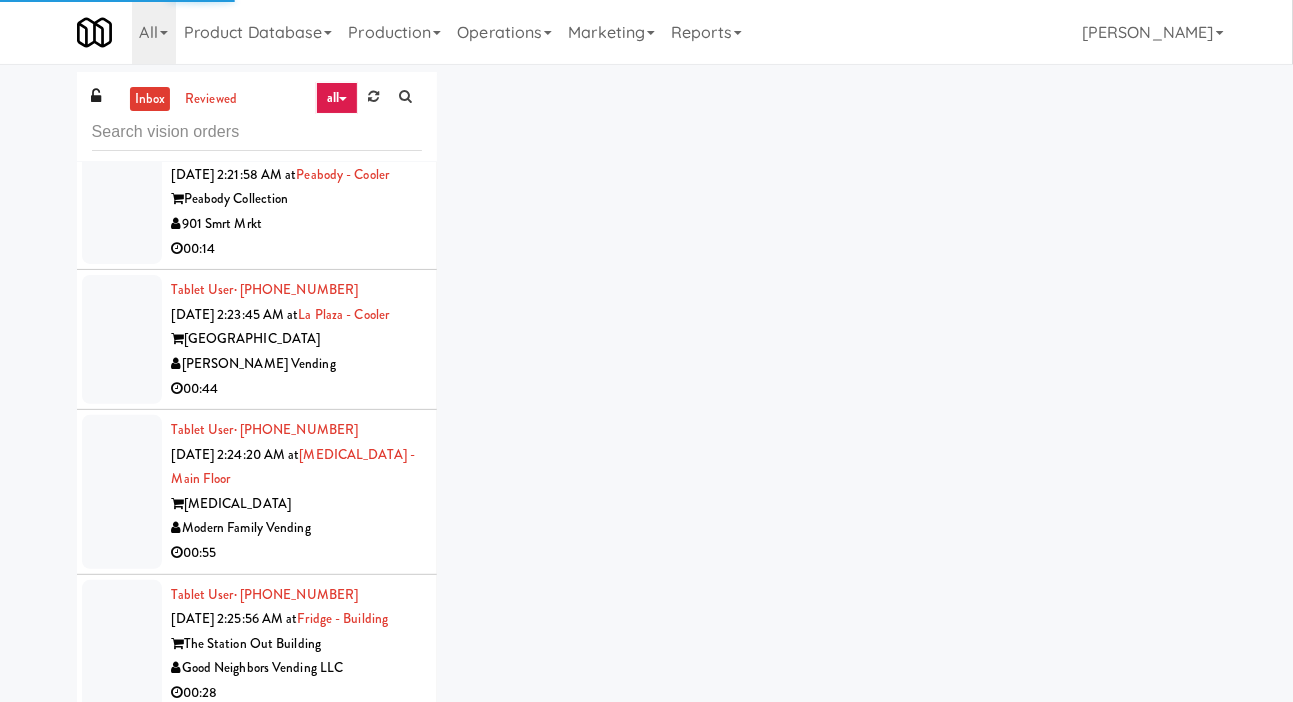 click at bounding box center (122, 59) 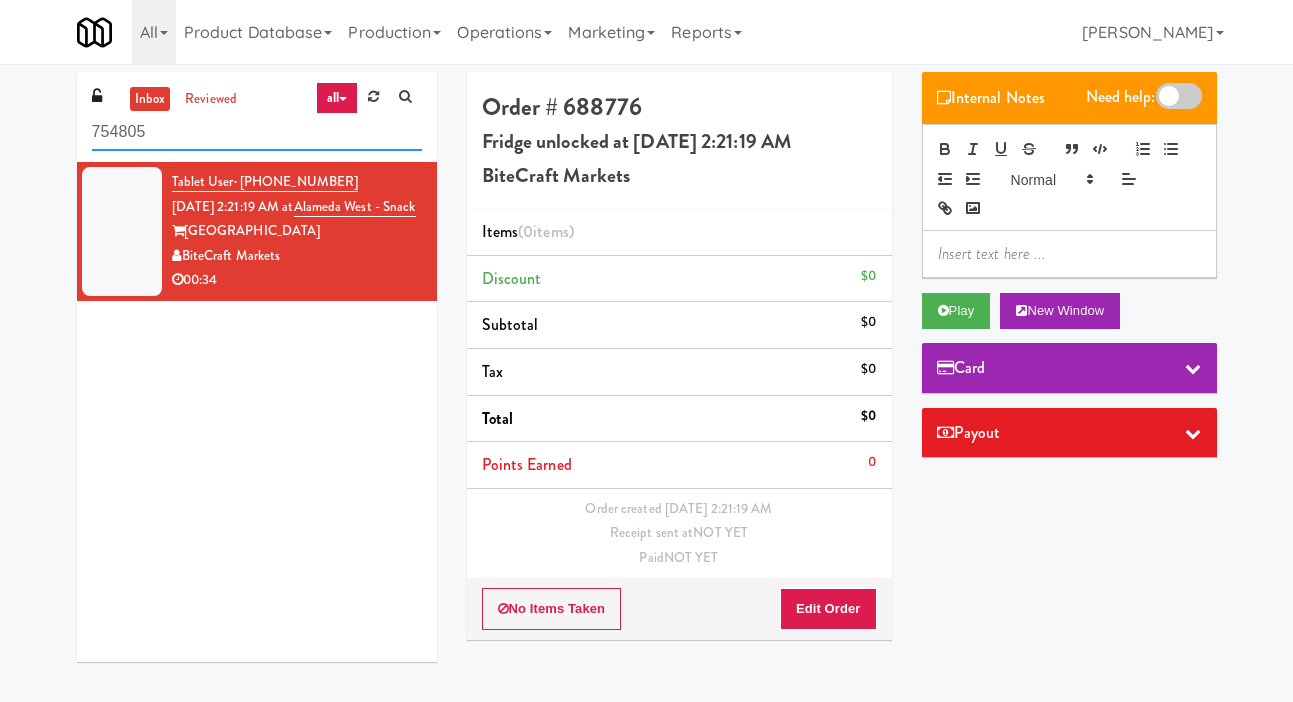 scroll, scrollTop: 0, scrollLeft: 0, axis: both 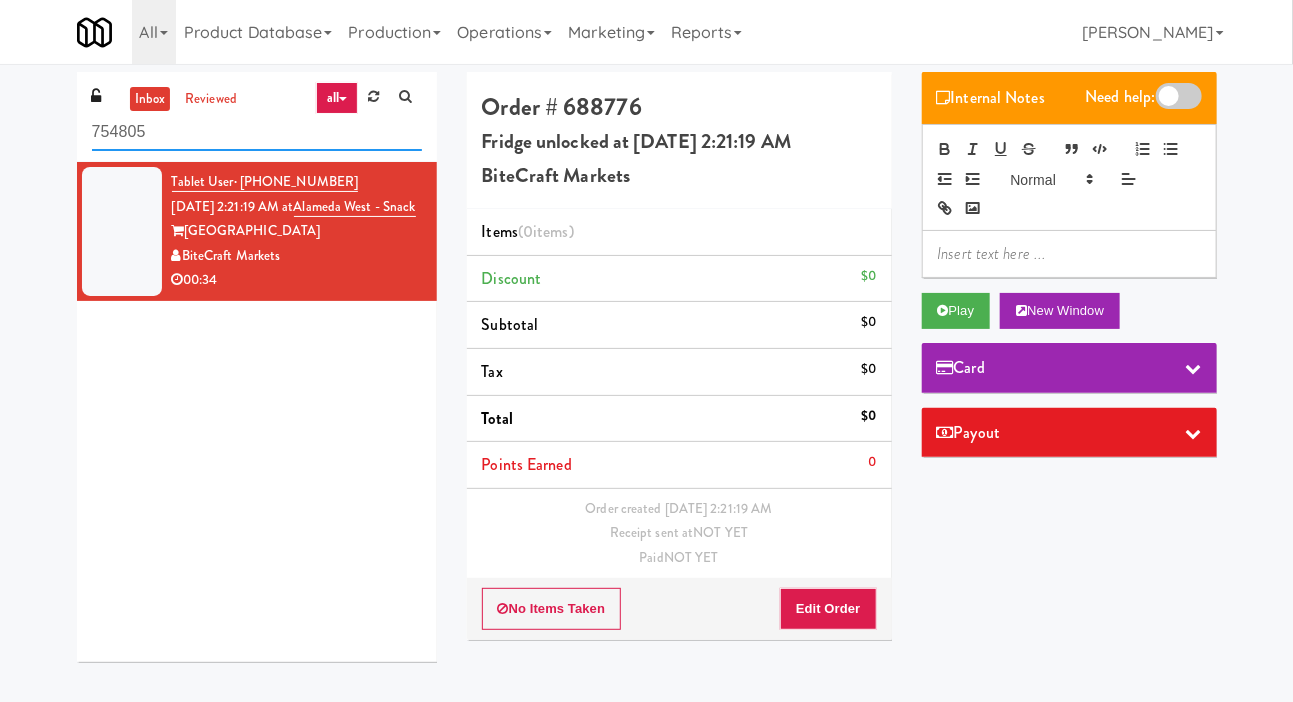 click on "754805" at bounding box center [257, 132] 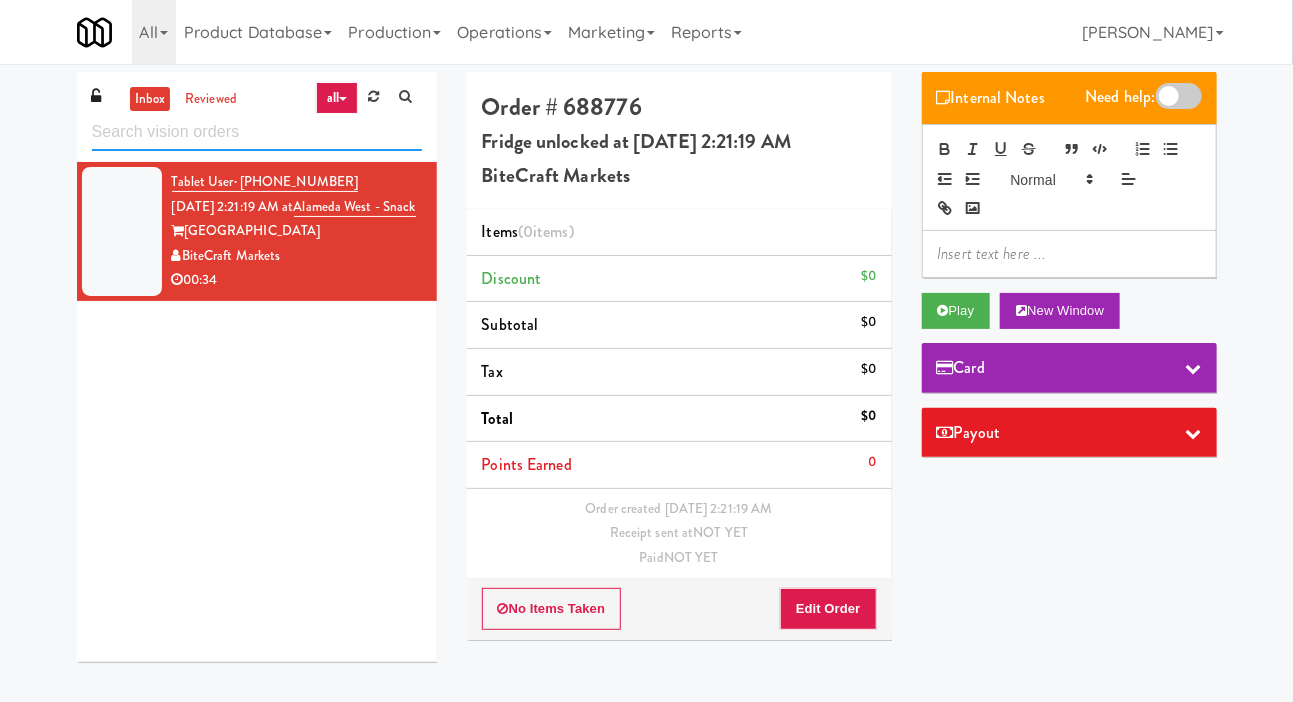 type 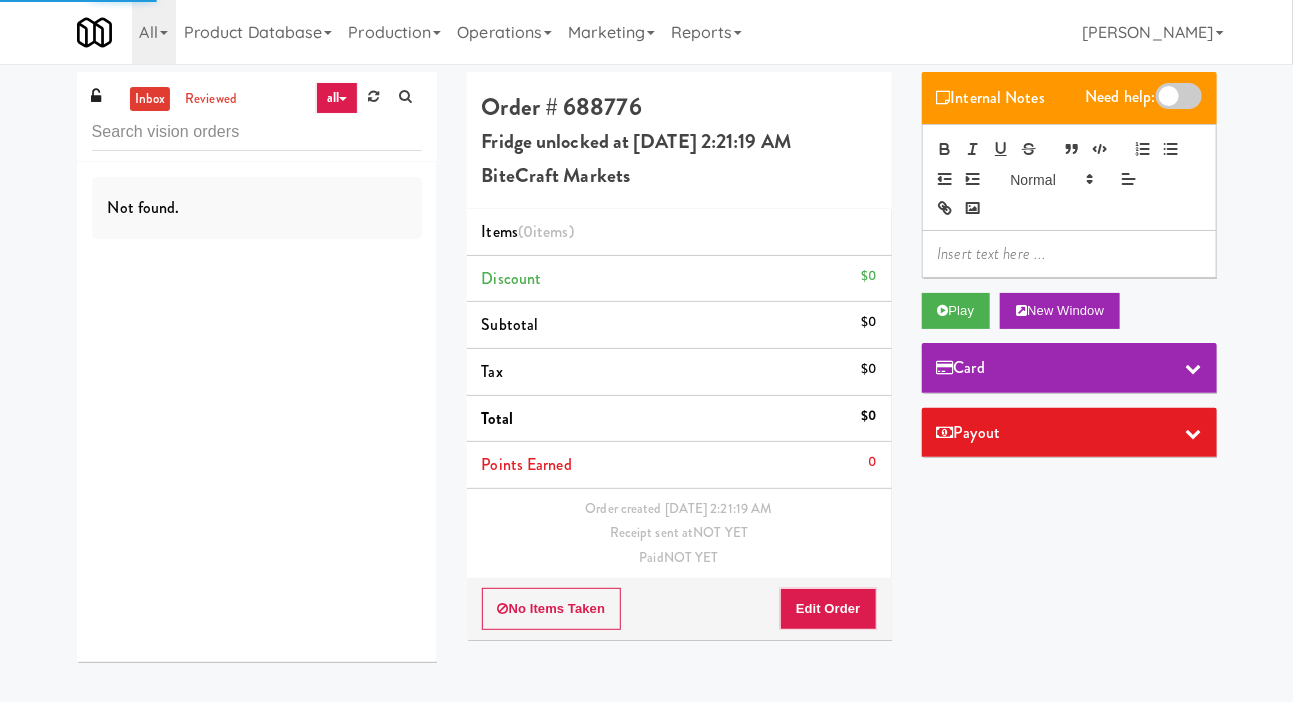 click on "inbox reviewed all    all     gen 1.5     gen 2/3     gen 4     help requested     failed     Not found. Order # 688776 Fridge unlocked at Friday, July 11th 2025 2:21:19 AM BiteCraft Markets Items  (0  items ) Discount  $0 Subtotal $0 Tax $0 Total $0 Points Earned  0 Order created Jul 11, 2025 2:21:19 AM Receipt sent at  NOT YET Paid  NOT YET  No Items Taken Edit Order  Internal Notes Need help:                                                                                                                                                                 Play  New Window  Card   Payout ×" at bounding box center [646, 374] 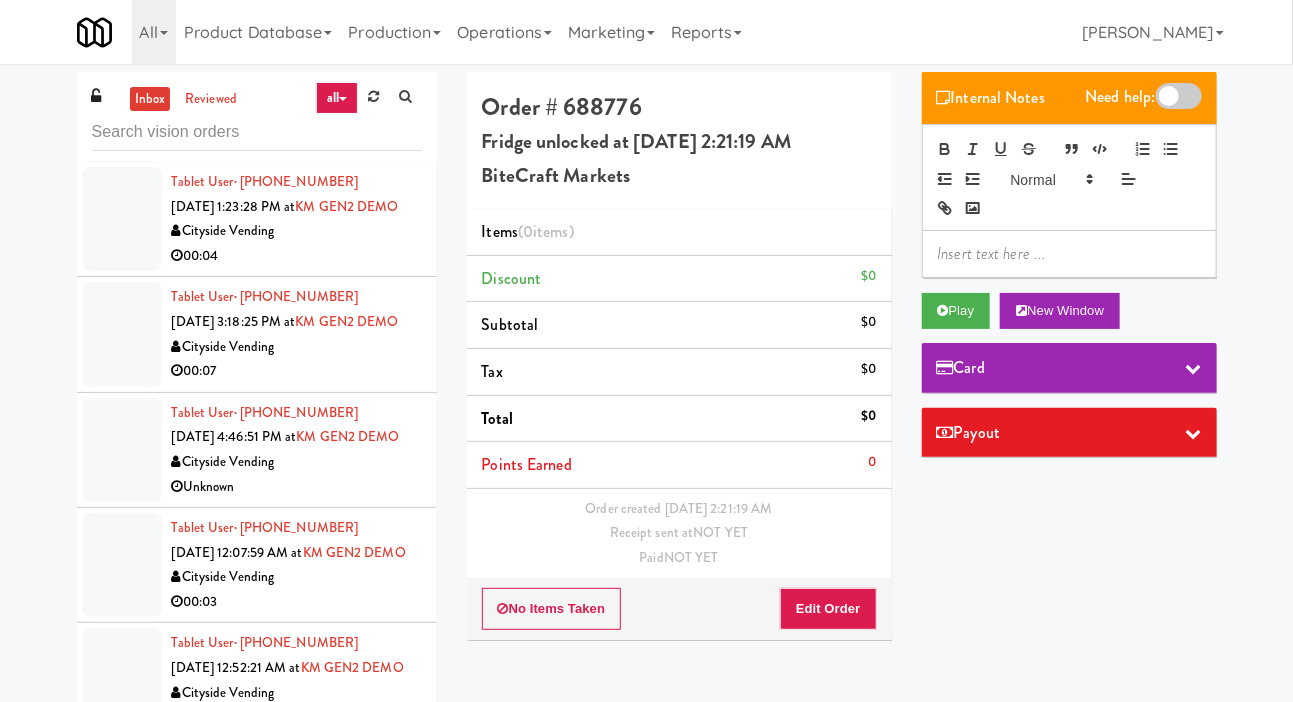 scroll, scrollTop: 4043, scrollLeft: 0, axis: vertical 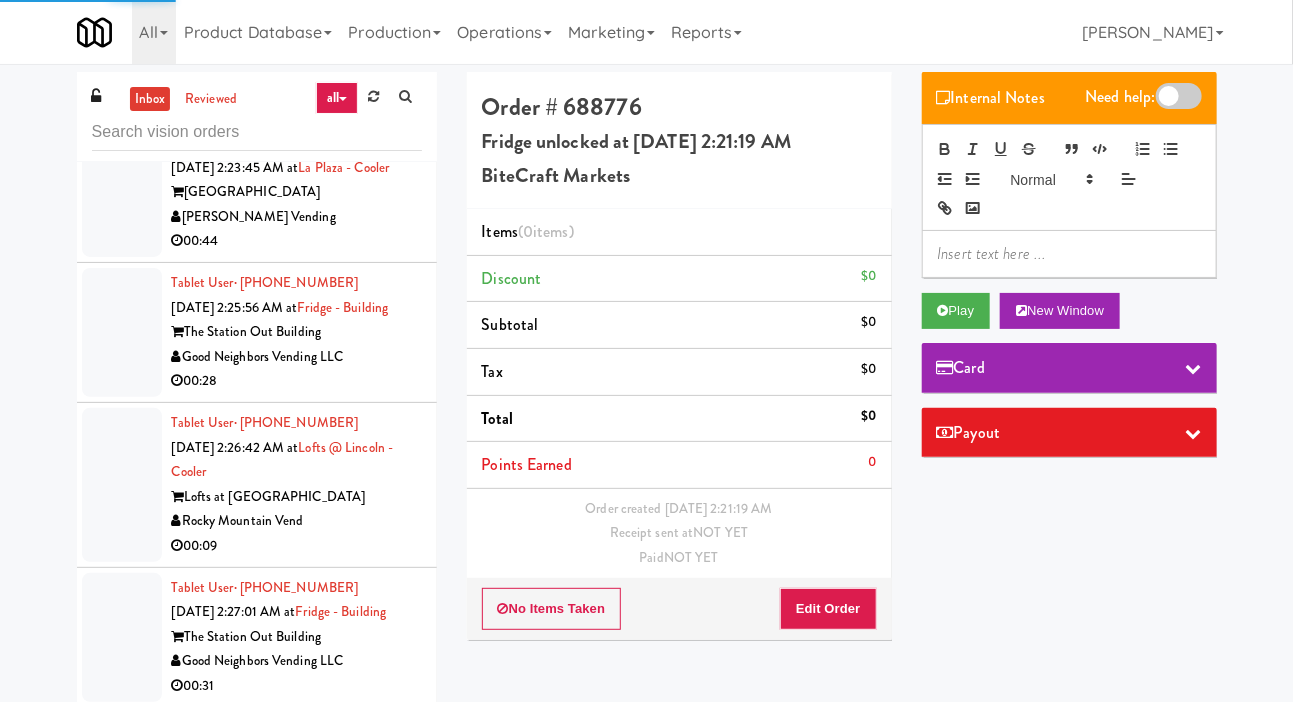 click at bounding box center [122, 52] 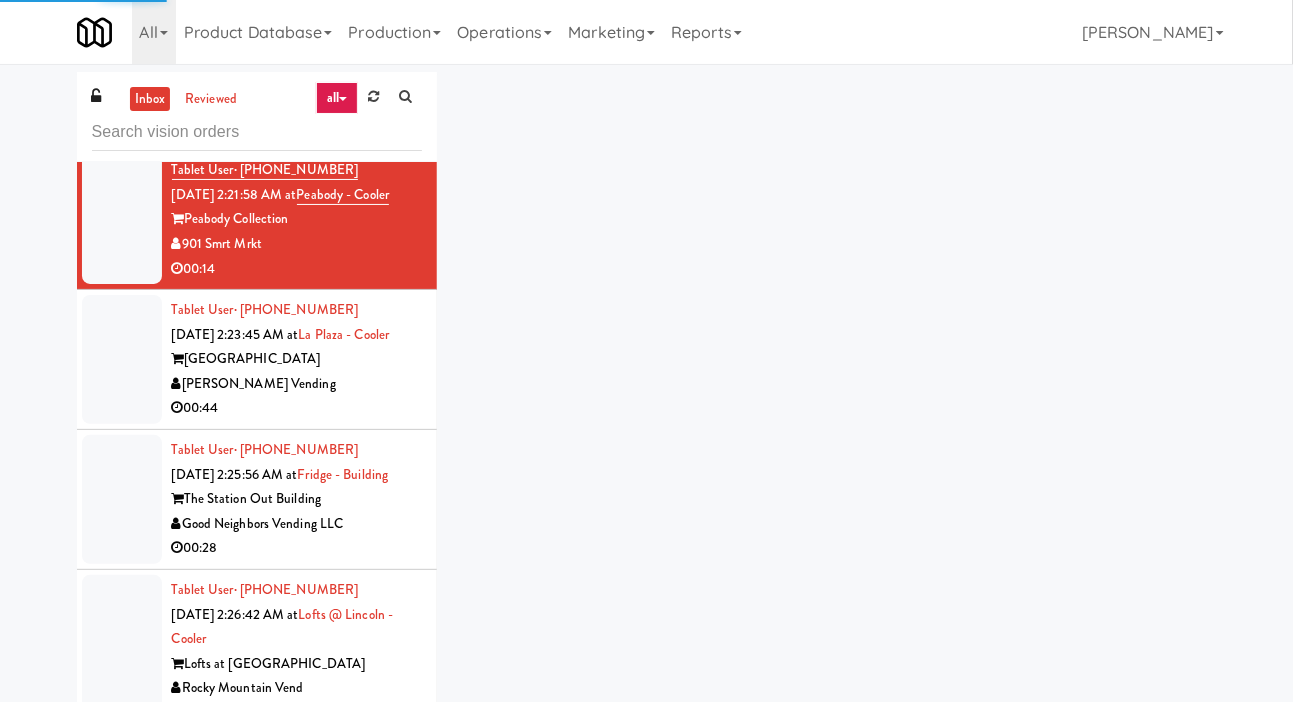 click at bounding box center [122, -61] 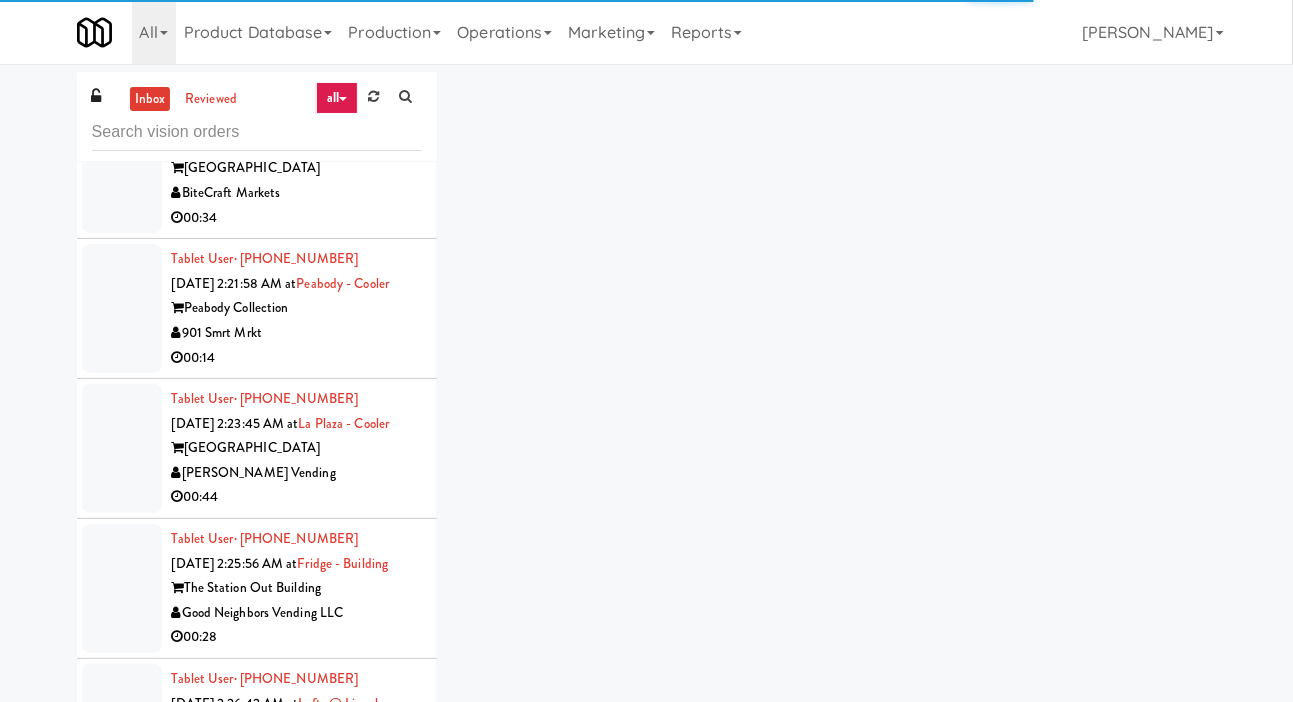 scroll, scrollTop: 3729, scrollLeft: 0, axis: vertical 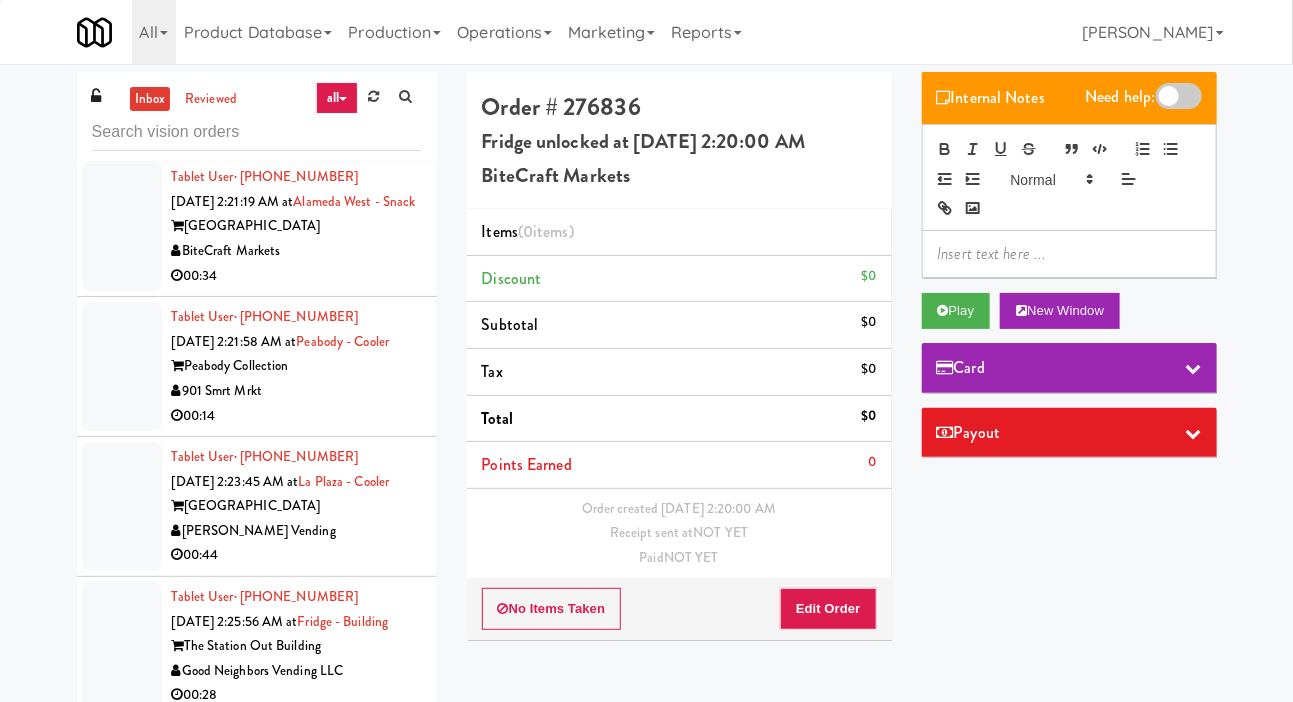 click at bounding box center (122, -54) 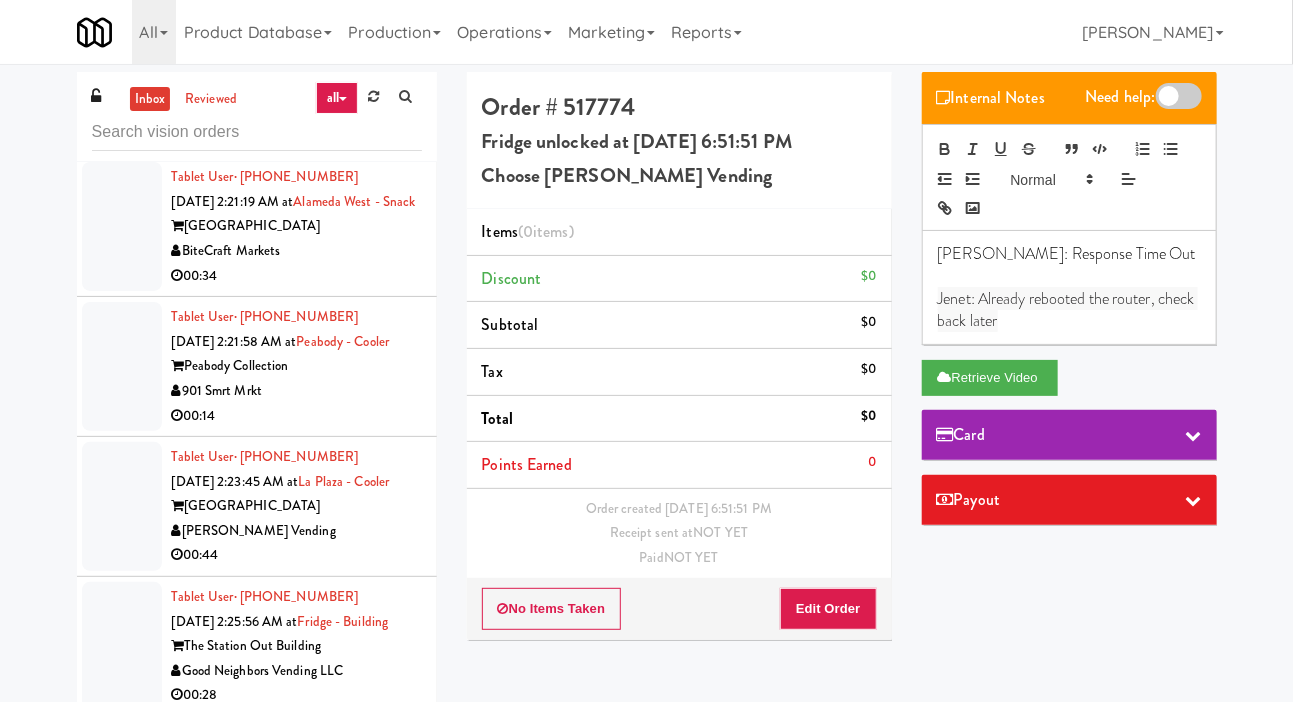 click at bounding box center (122, 86) 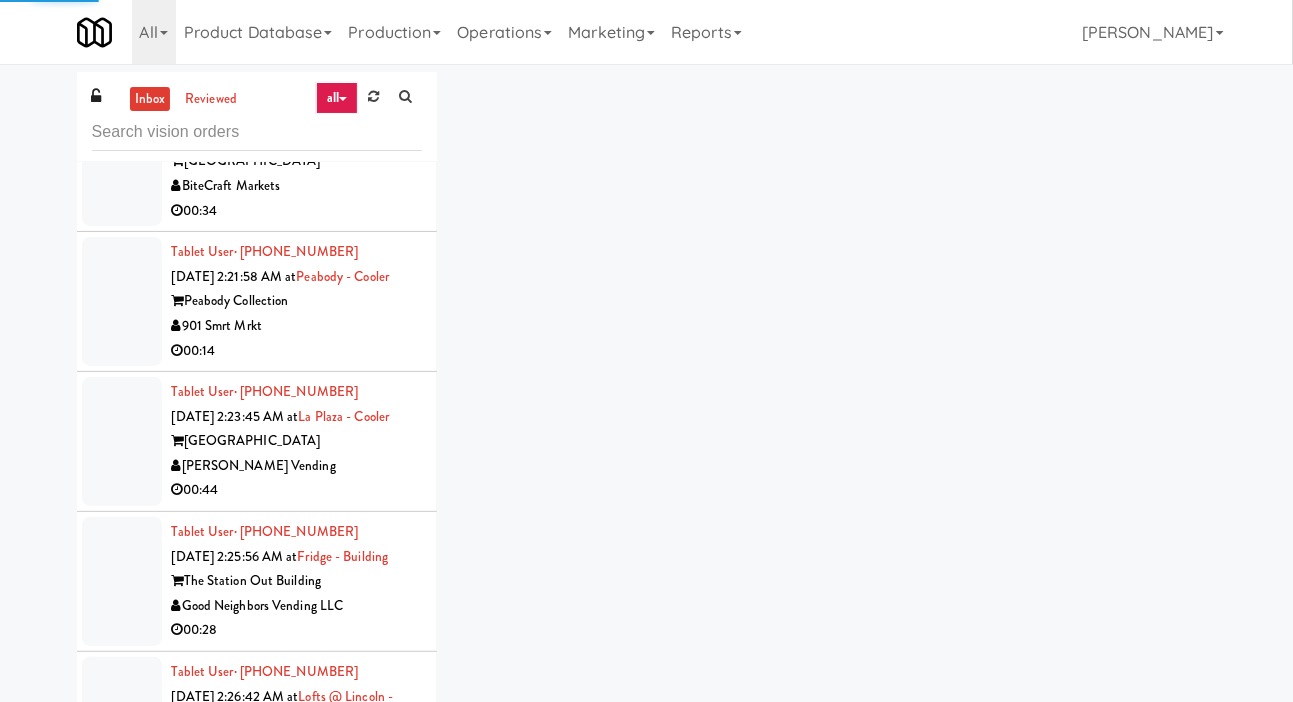 scroll, scrollTop: 3806, scrollLeft: 0, axis: vertical 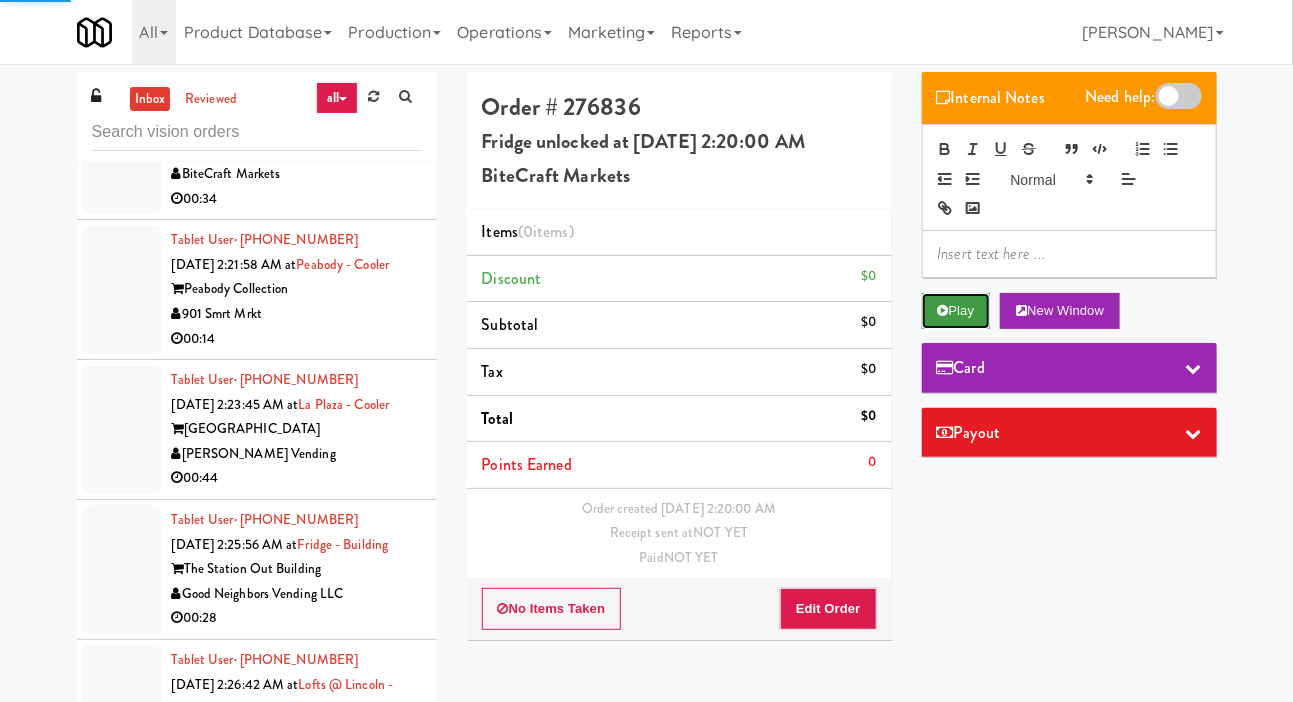 click on "Play" at bounding box center [956, 311] 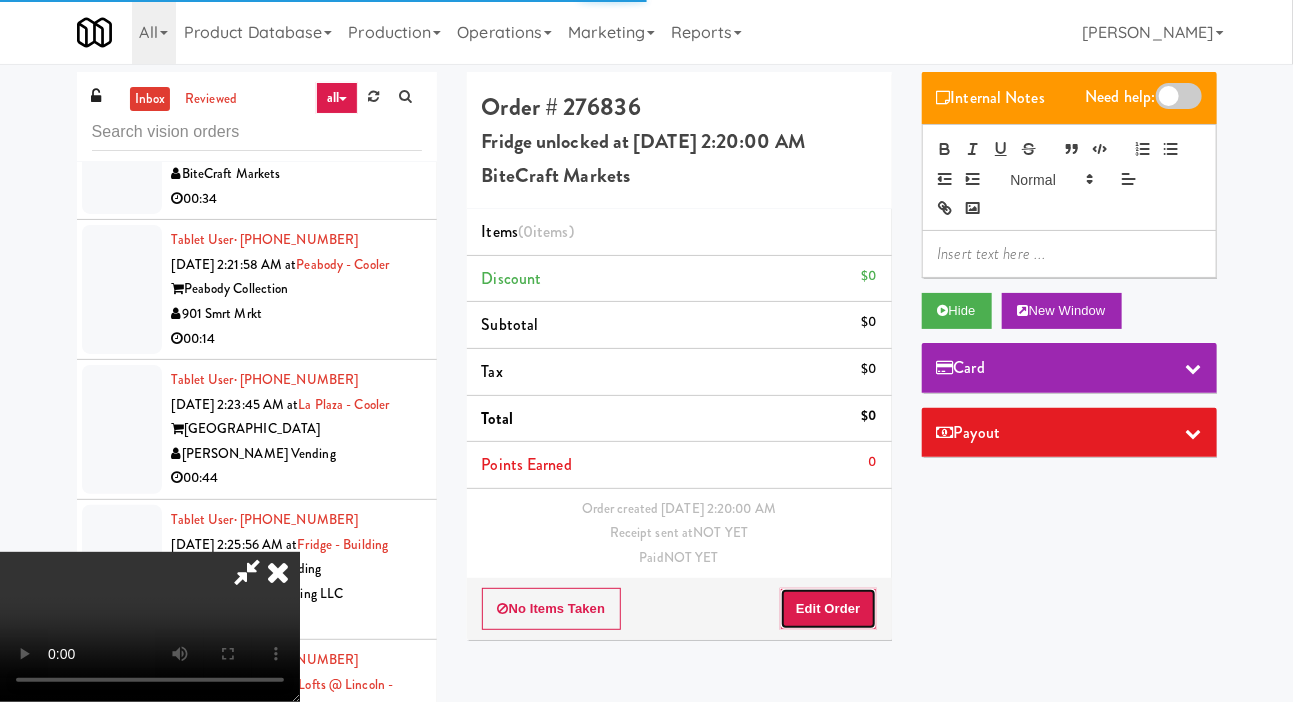click on "Edit Order" at bounding box center [828, 609] 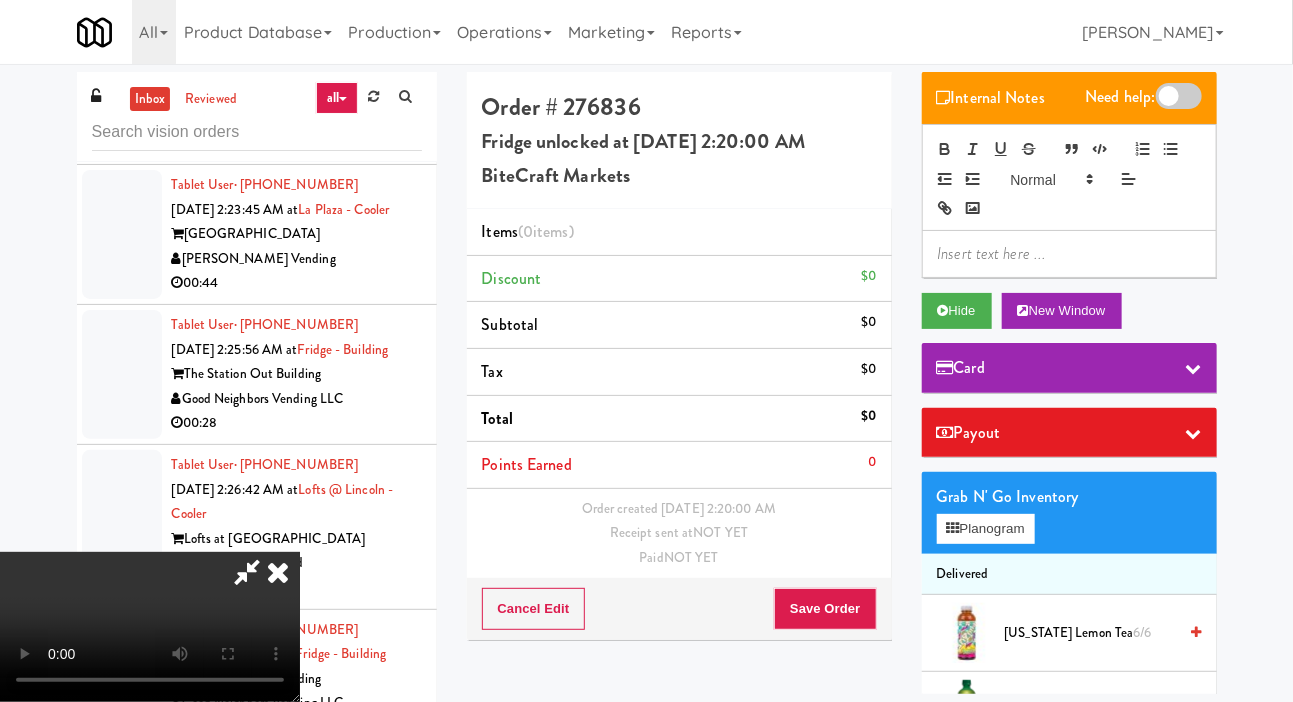 scroll, scrollTop: 4002, scrollLeft: 0, axis: vertical 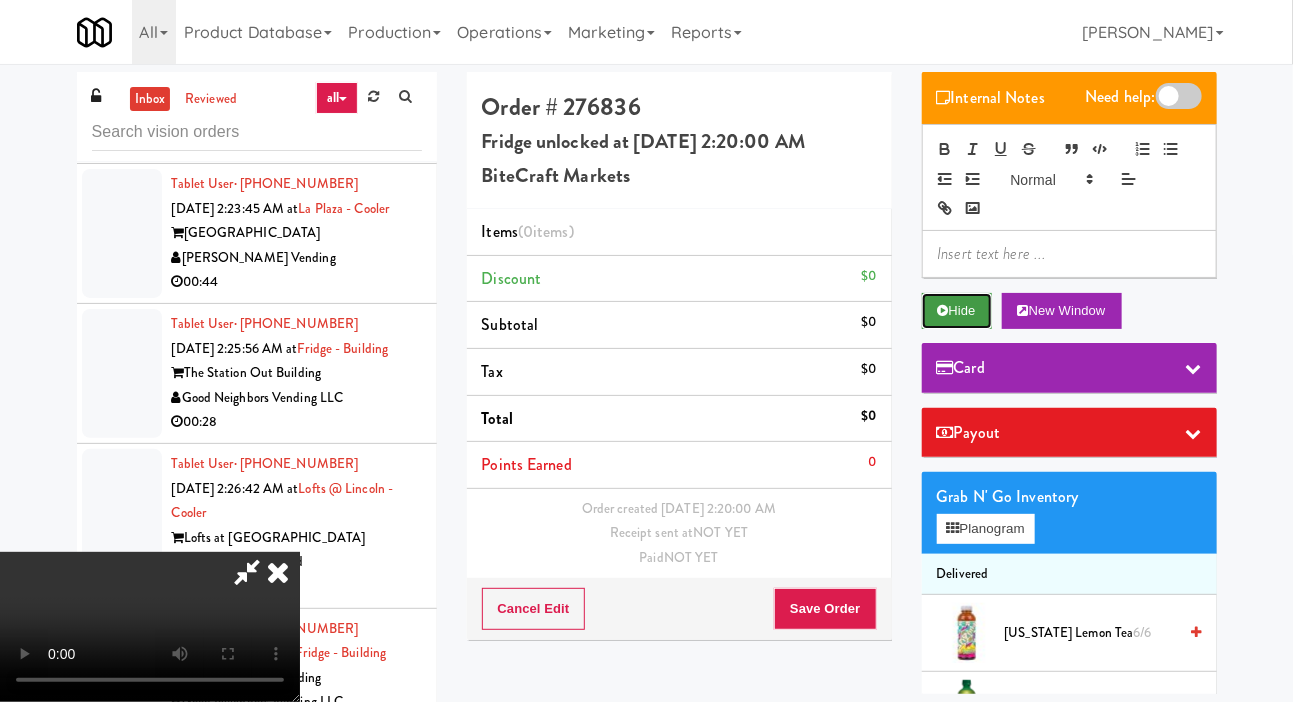 click on "Hide" at bounding box center (957, 311) 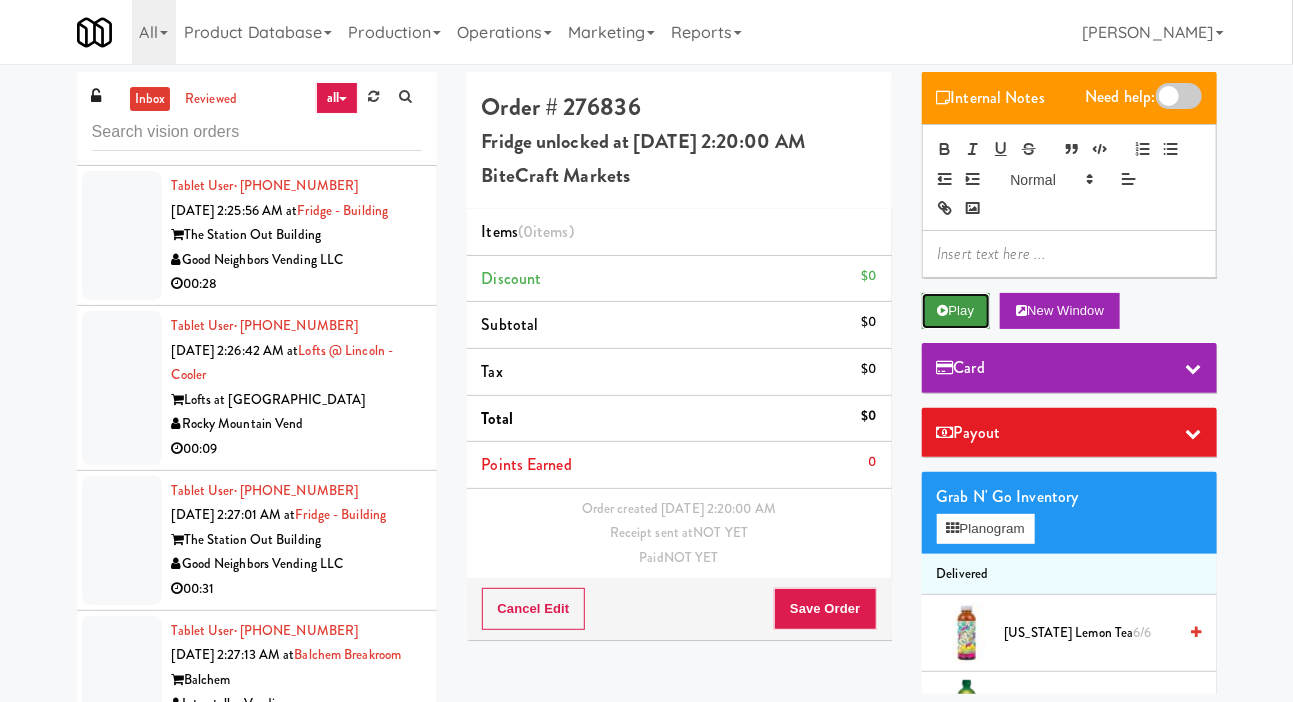 scroll, scrollTop: 4140, scrollLeft: 0, axis: vertical 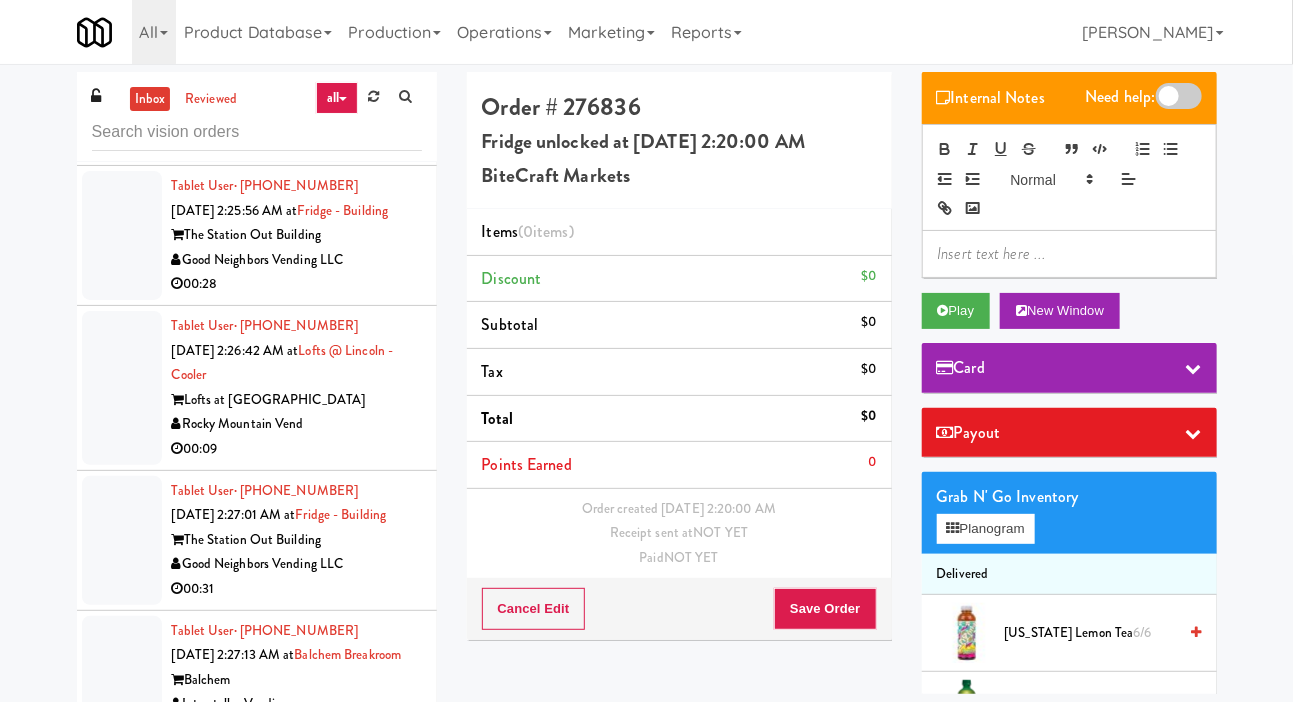 click at bounding box center [122, -45] 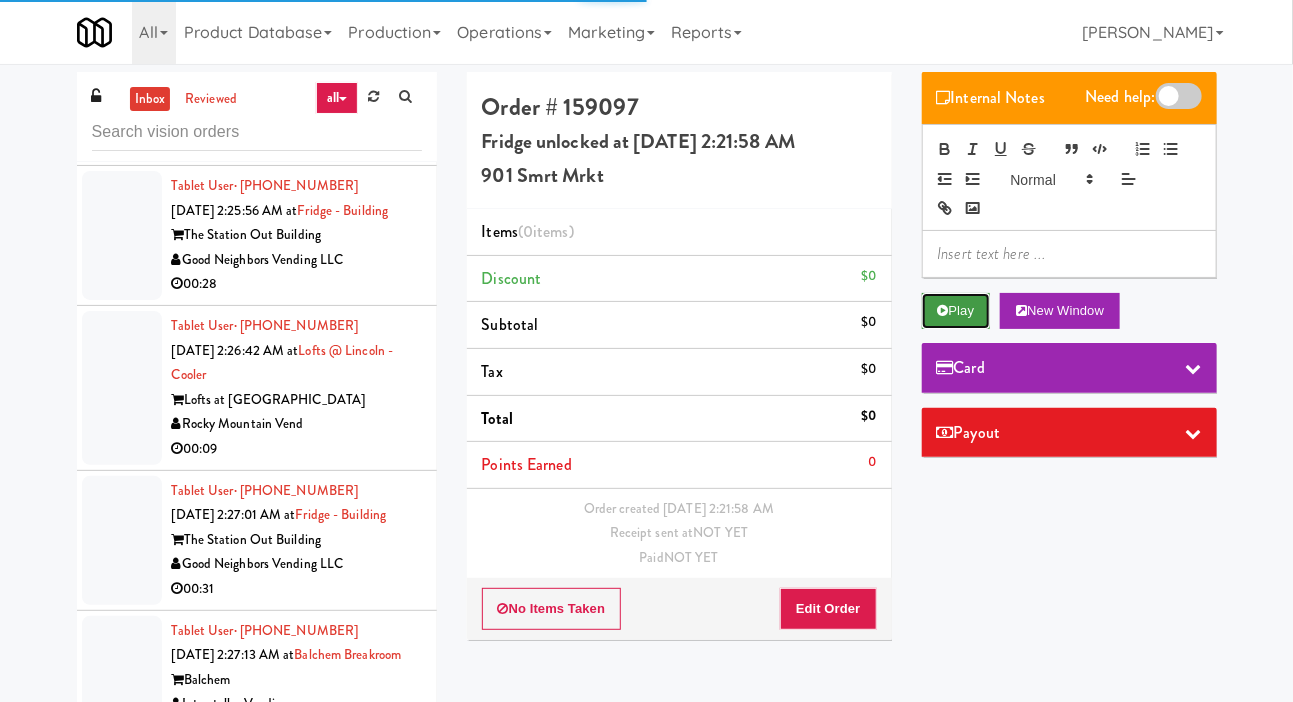 click on "Play" at bounding box center [956, 311] 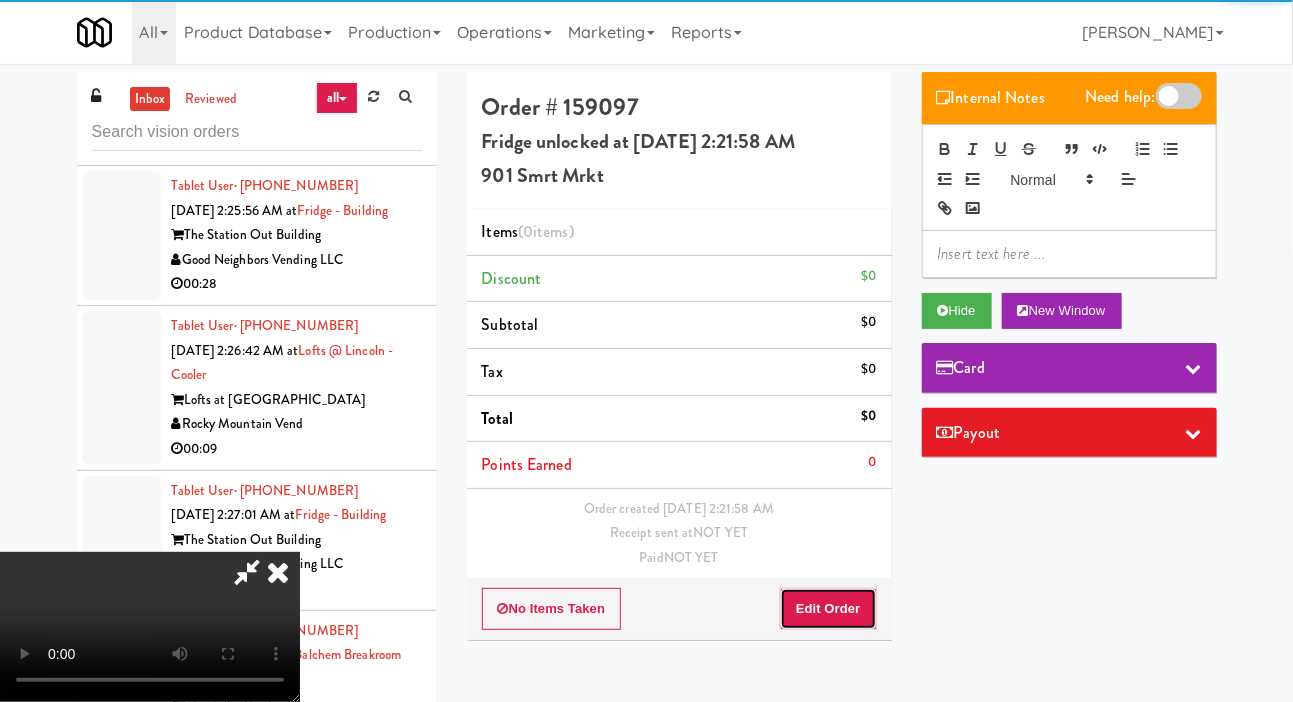 click on "Edit Order" at bounding box center (828, 609) 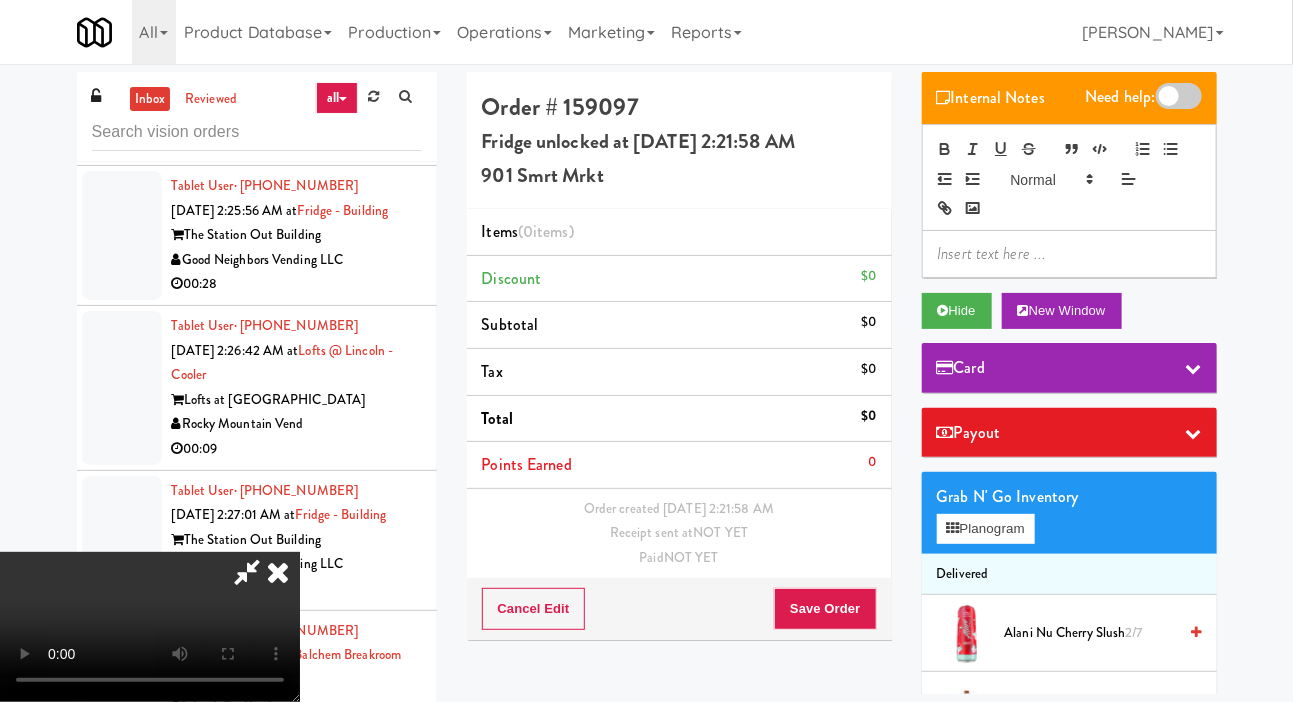type 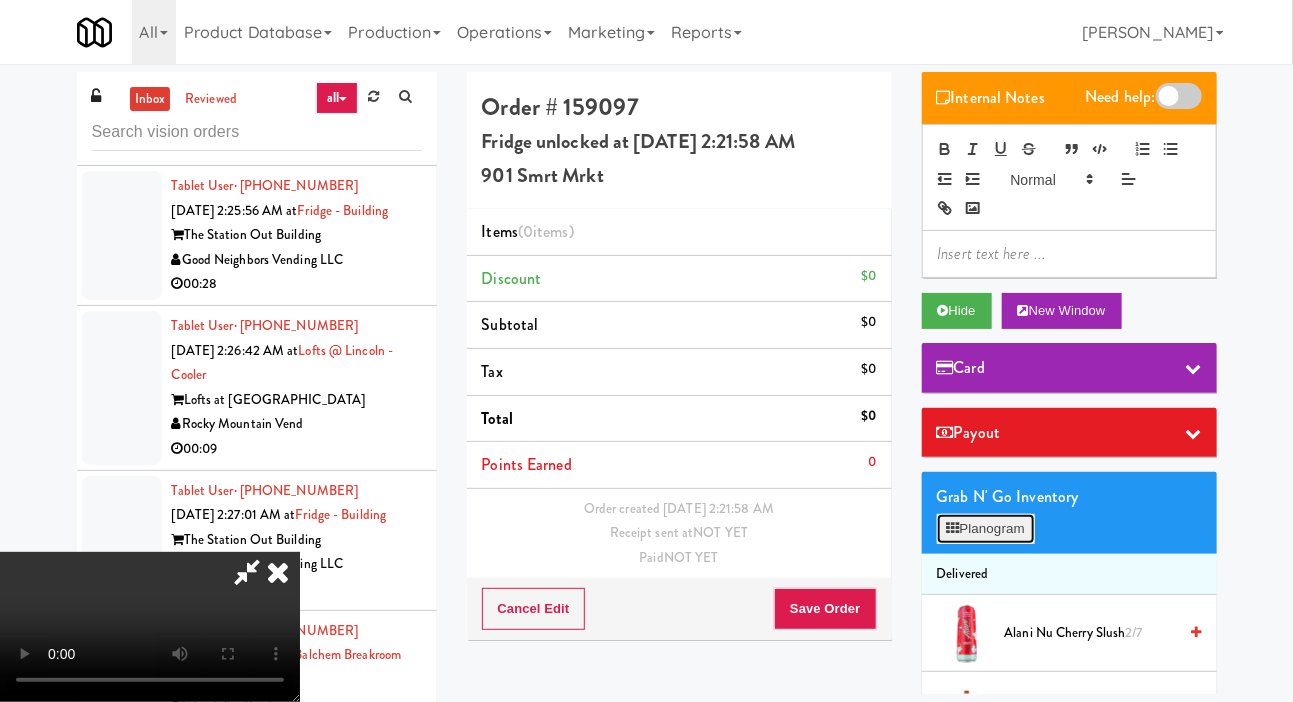 click on "Planogram" at bounding box center (986, 529) 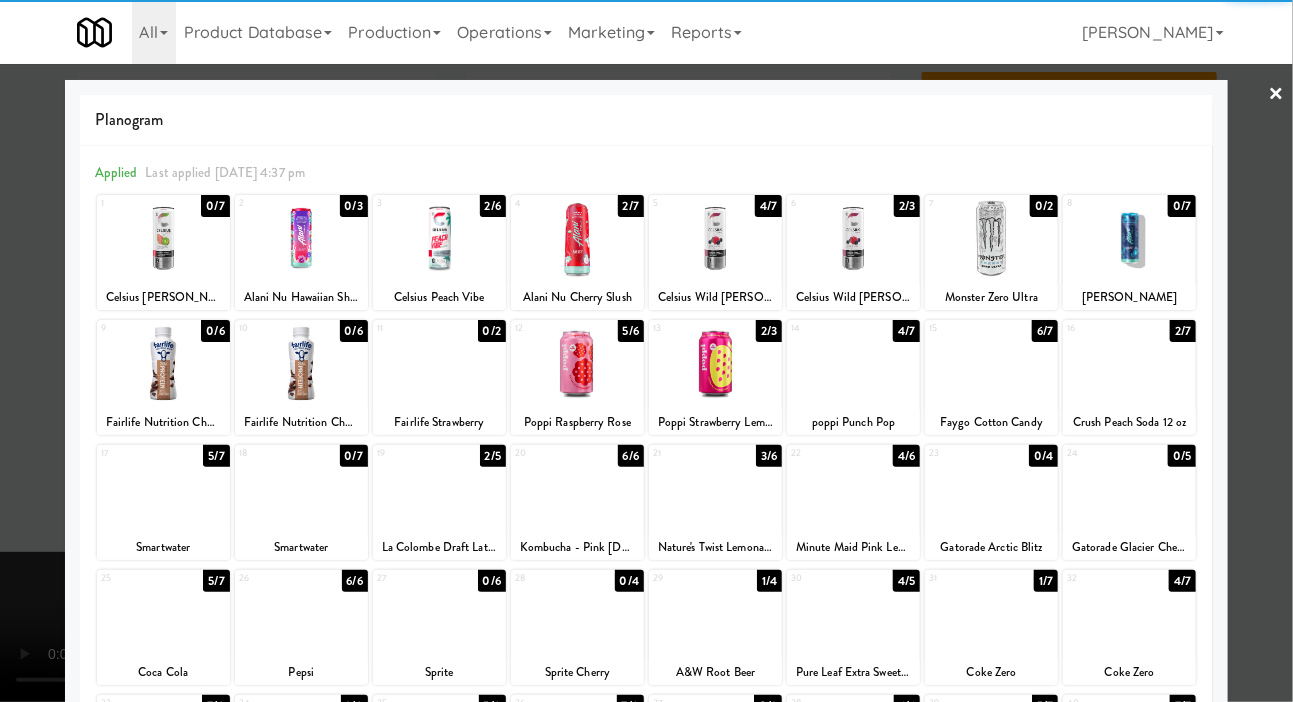 scroll, scrollTop: 172, scrollLeft: 0, axis: vertical 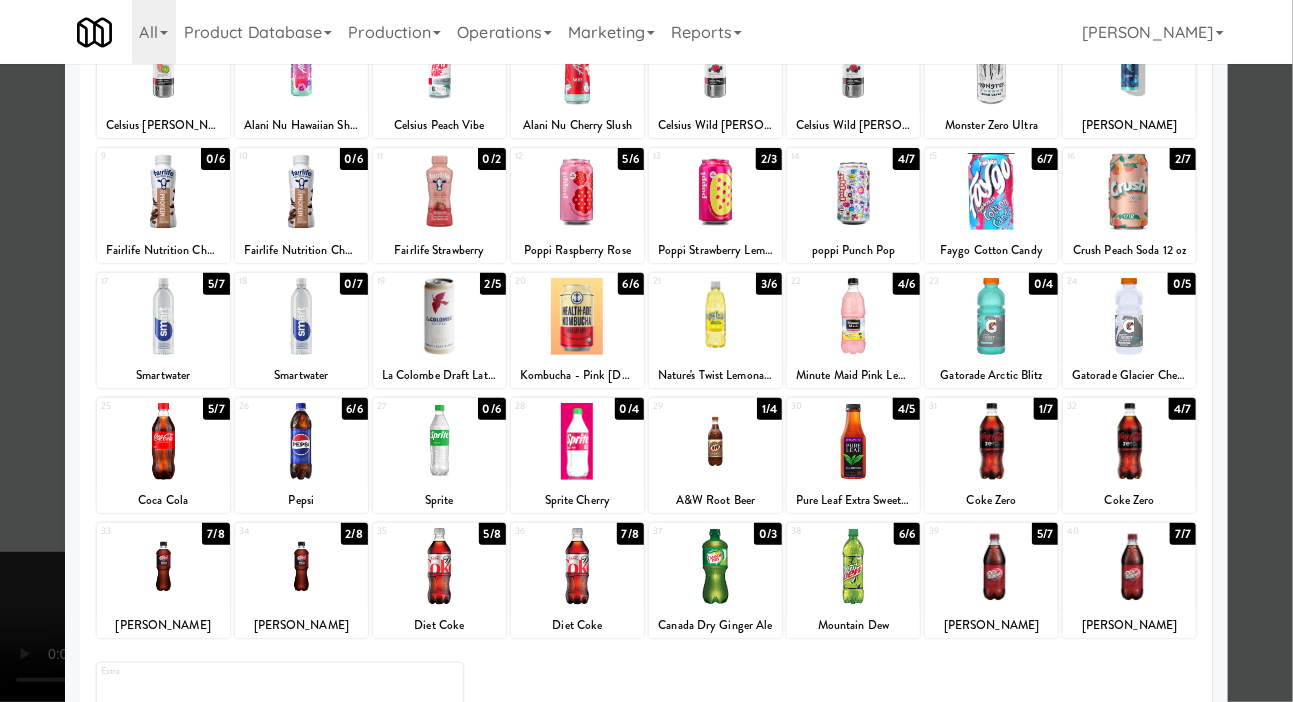 click at bounding box center [715, 566] 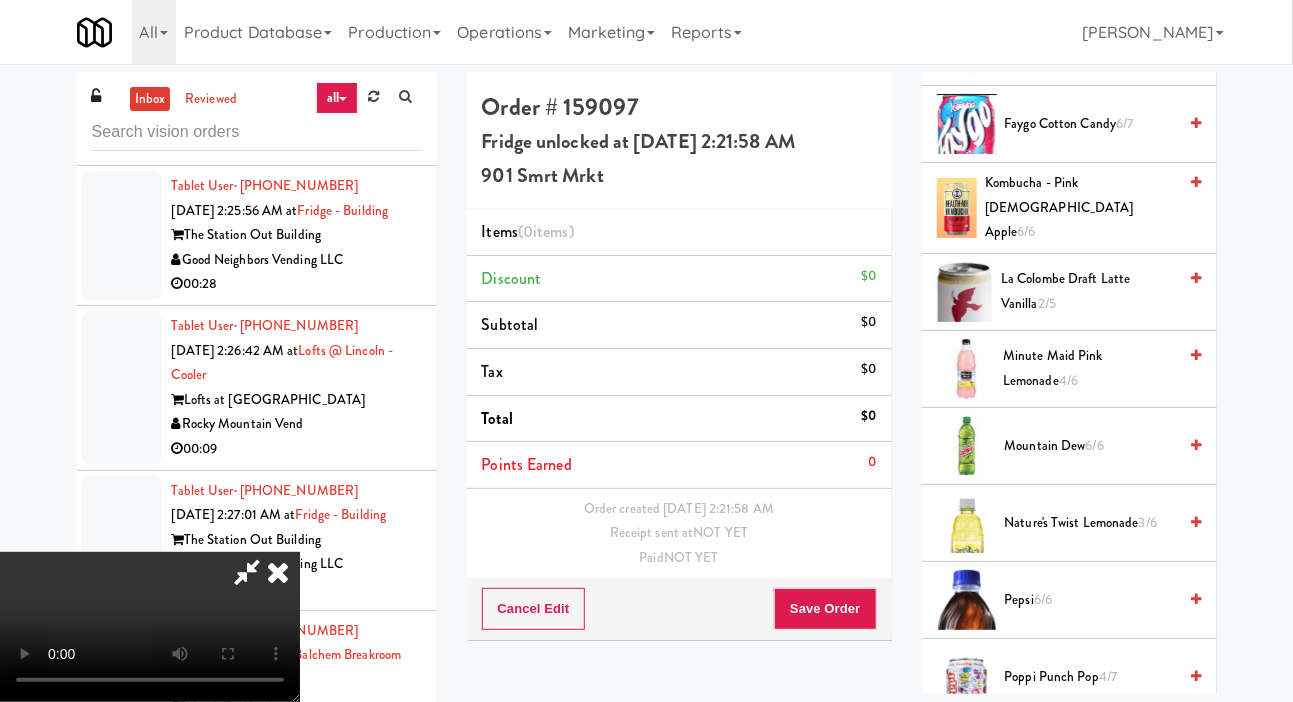 scroll, scrollTop: 2098, scrollLeft: 0, axis: vertical 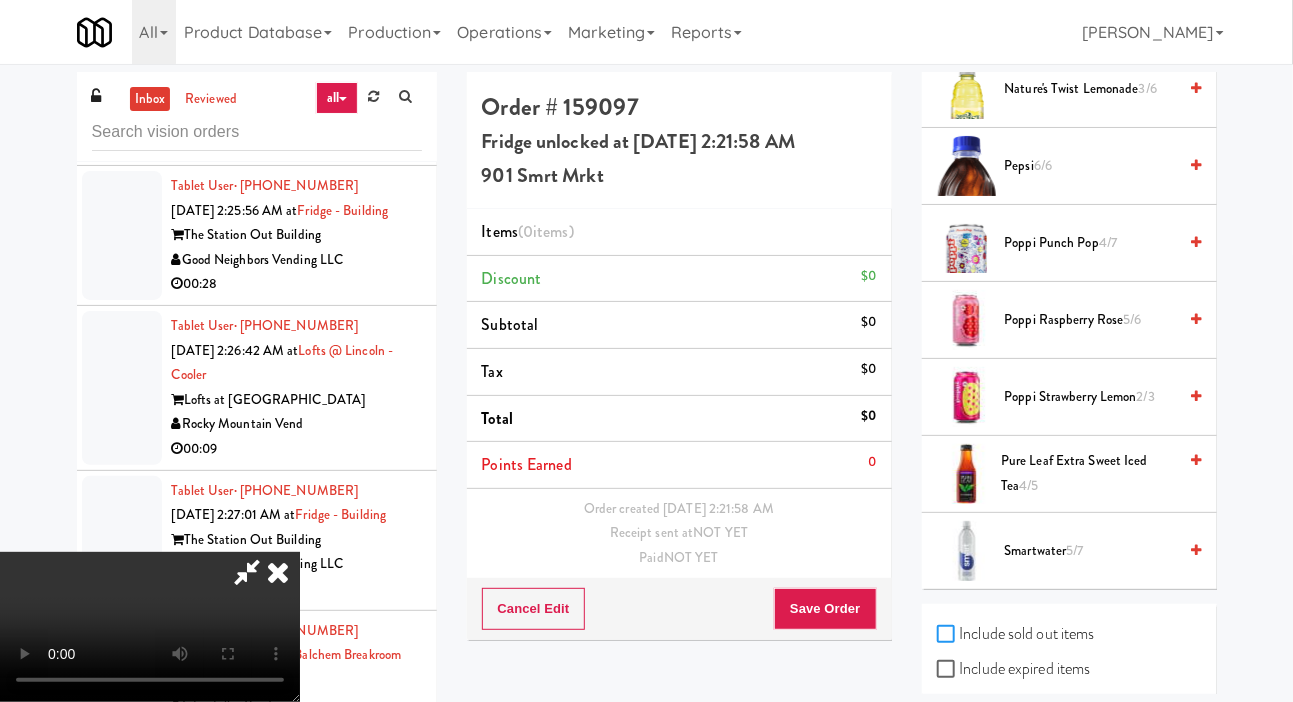 click on "Include sold out items" at bounding box center [948, 635] 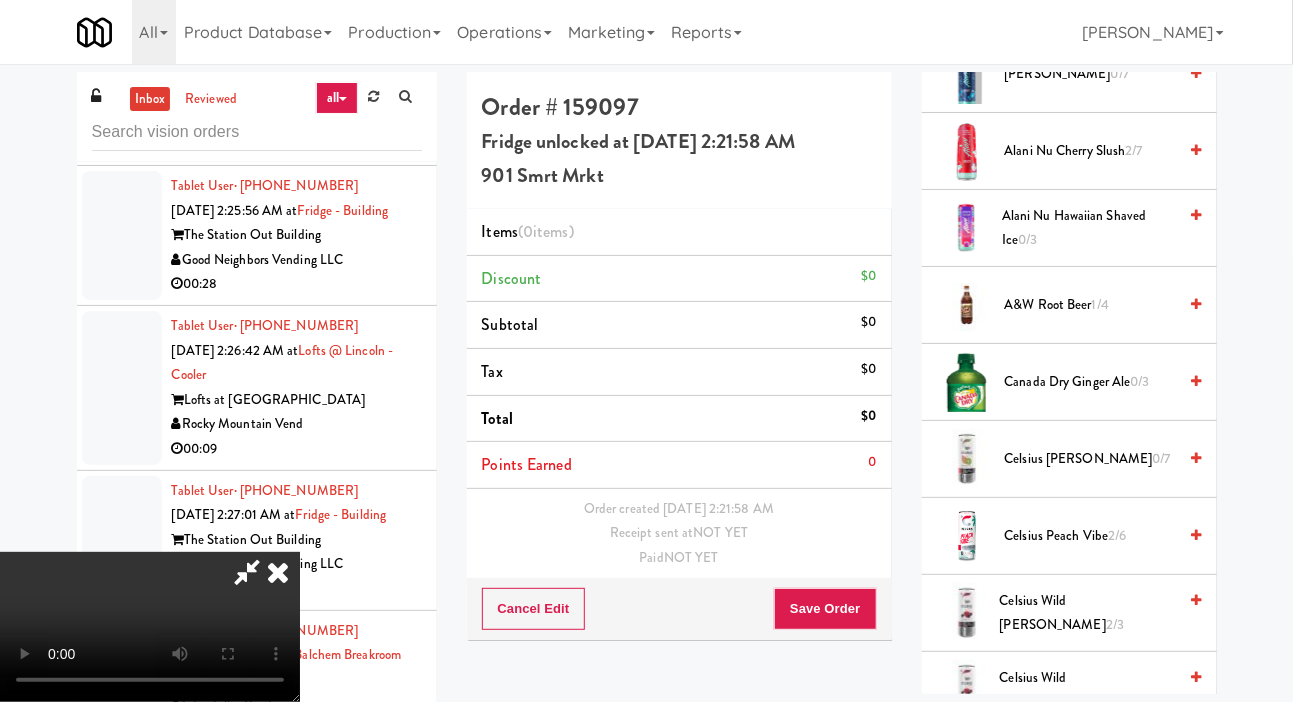 click on "Canada Dry Ginger Ale  0/3" at bounding box center [1091, 382] 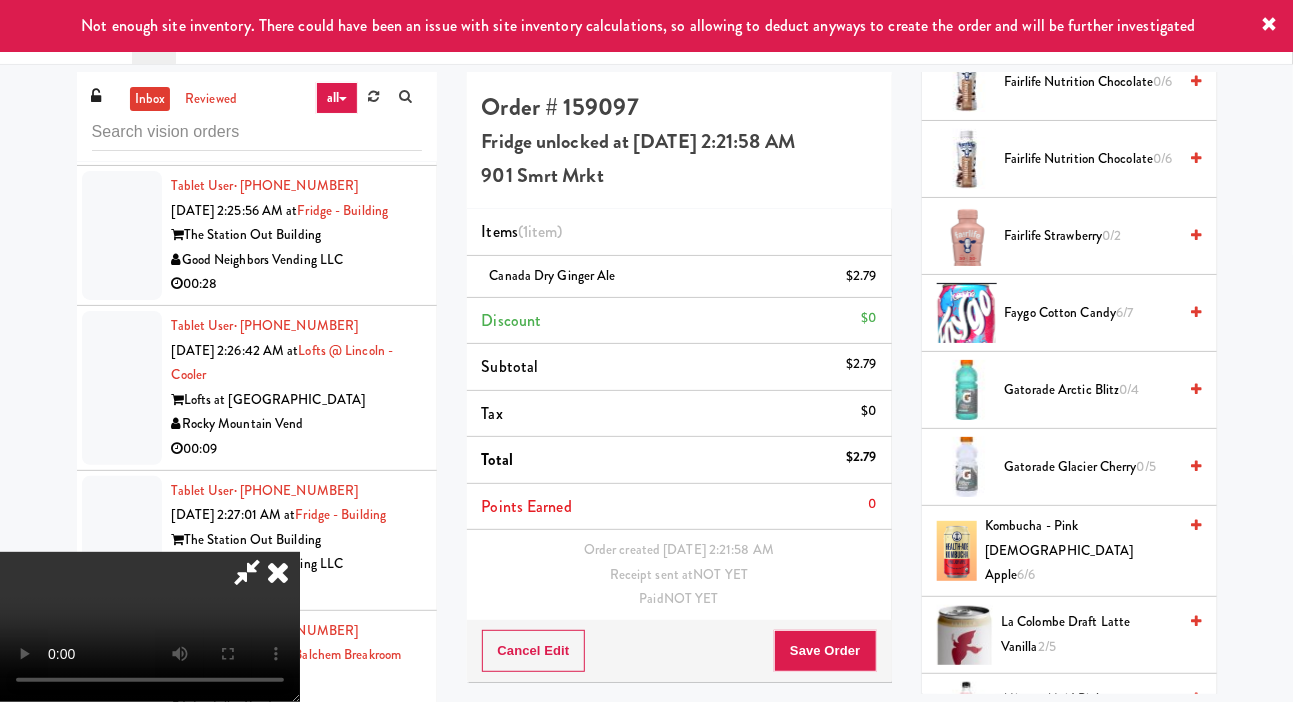 scroll, scrollTop: 2011, scrollLeft: 0, axis: vertical 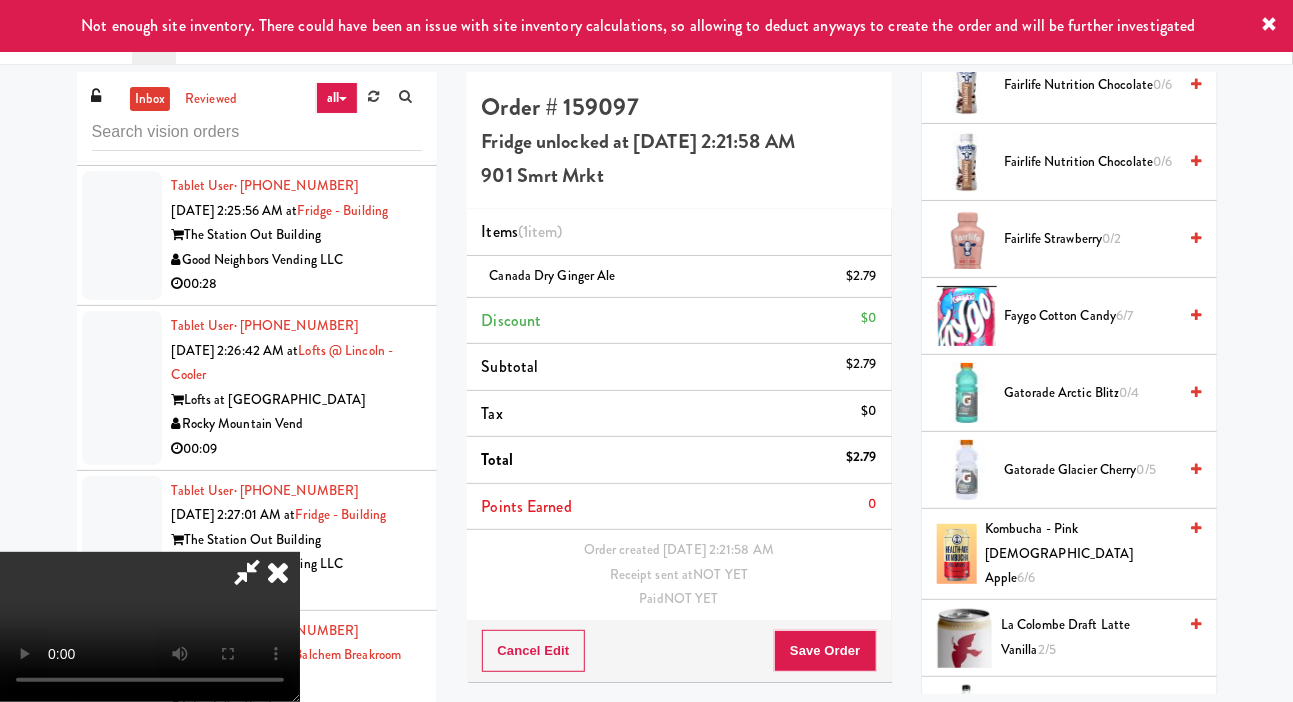 click on "Gatorade Glacier Cherry  0/5" at bounding box center [1091, 470] 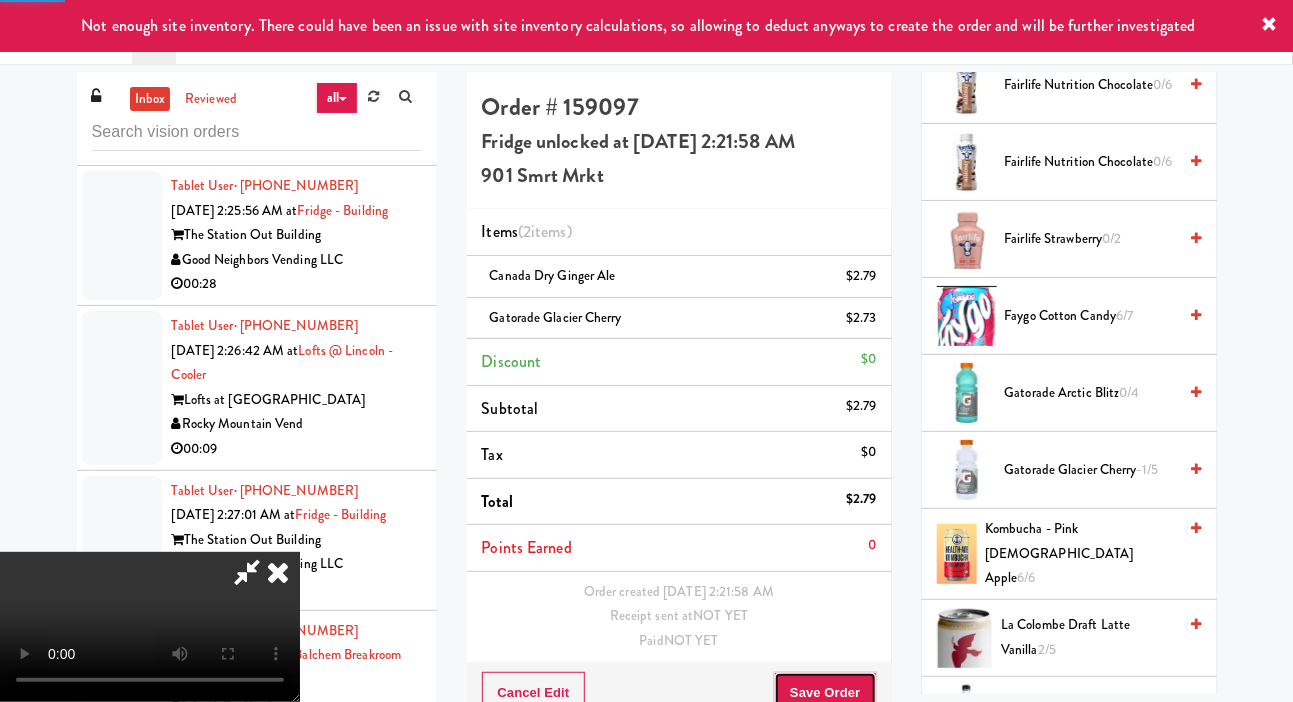 click on "Save Order" at bounding box center (825, 693) 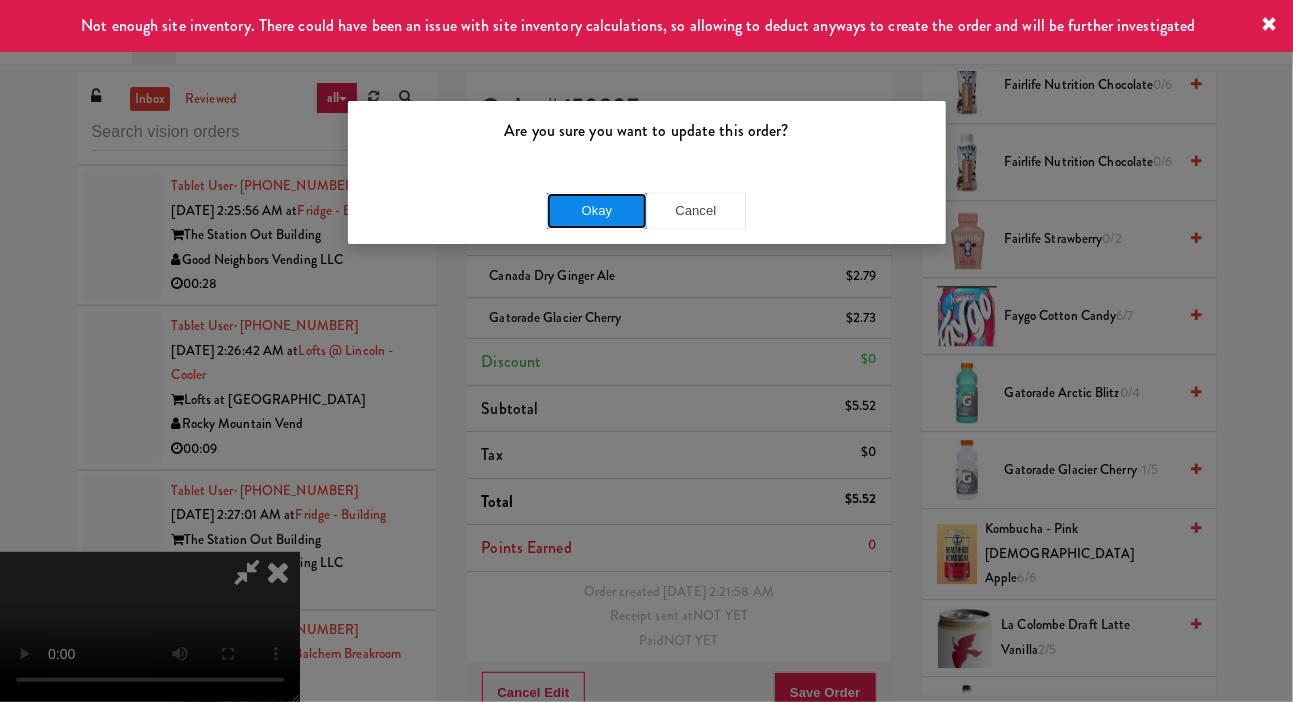 click on "Okay" at bounding box center (597, 211) 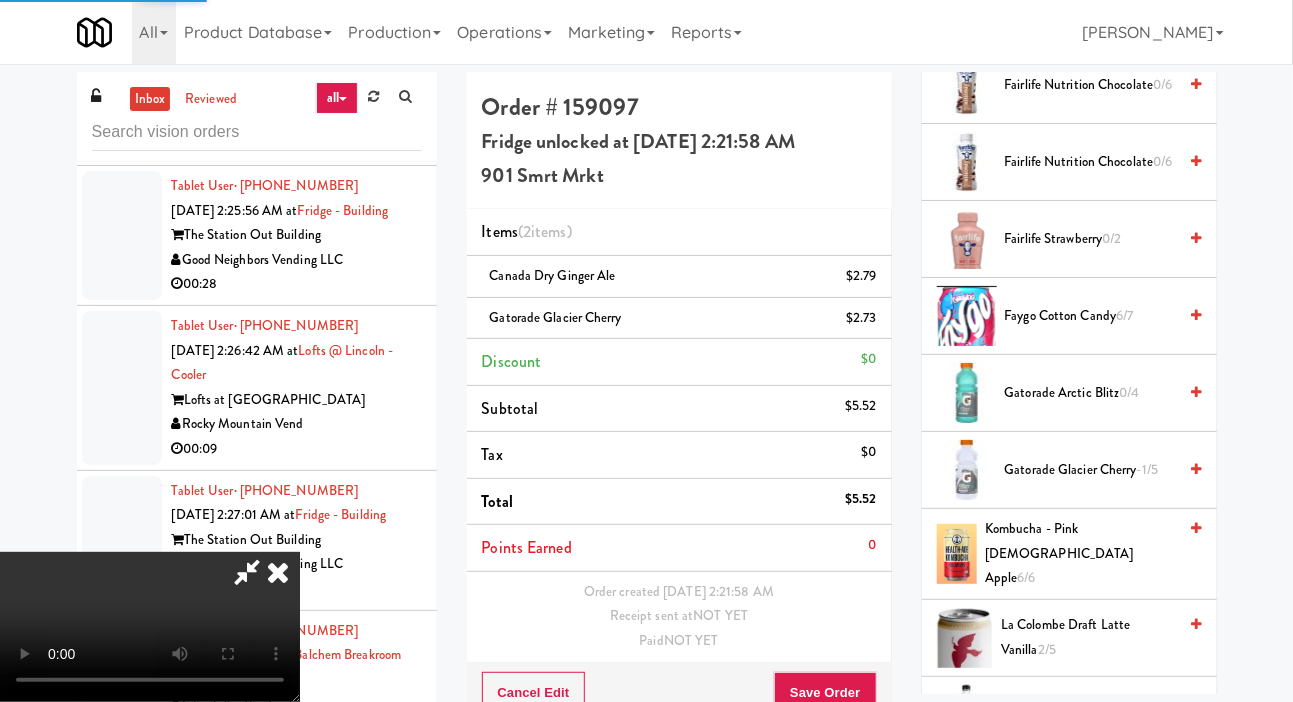scroll, scrollTop: 0, scrollLeft: 0, axis: both 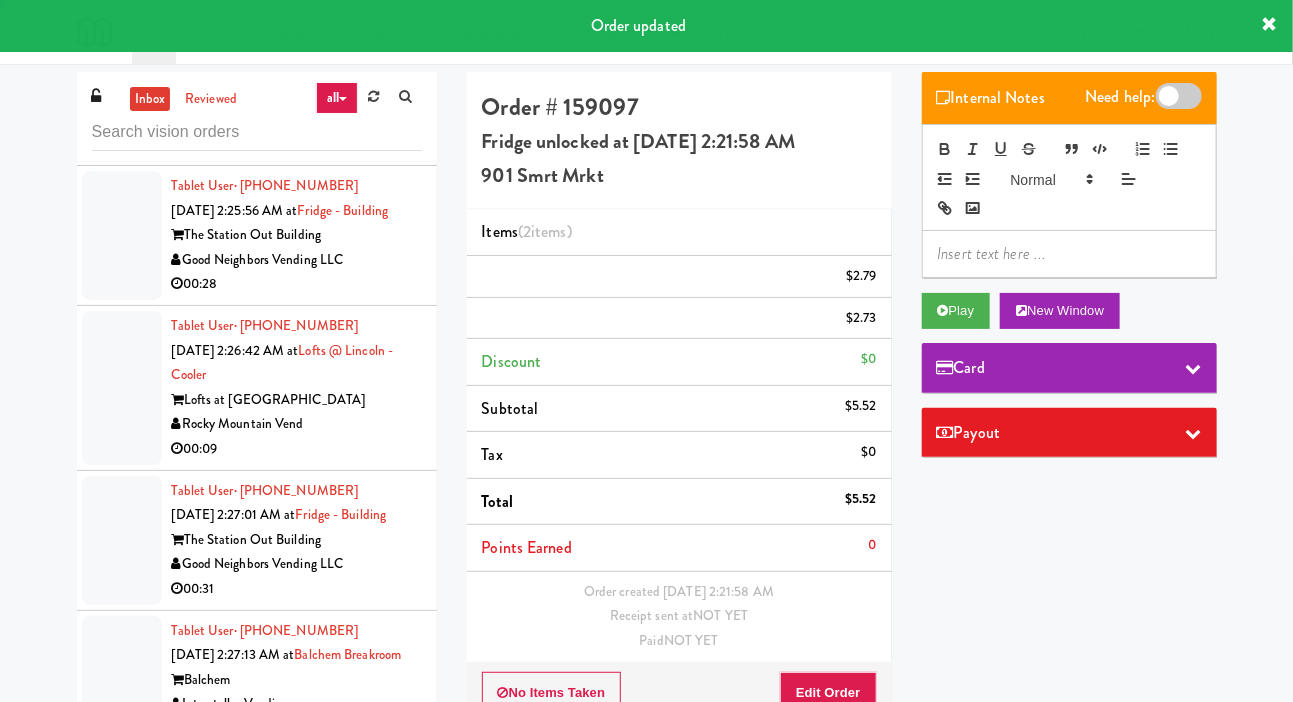 click at bounding box center [122, 95] 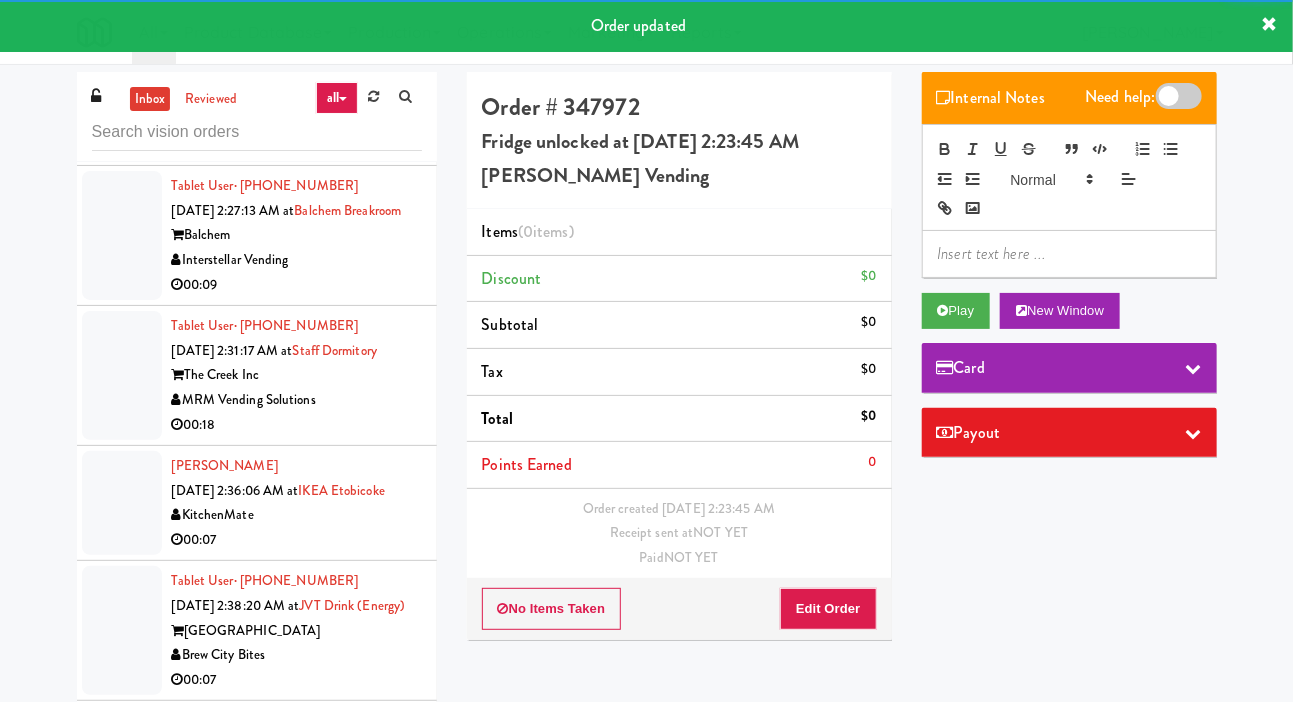 scroll, scrollTop: 4608, scrollLeft: 0, axis: vertical 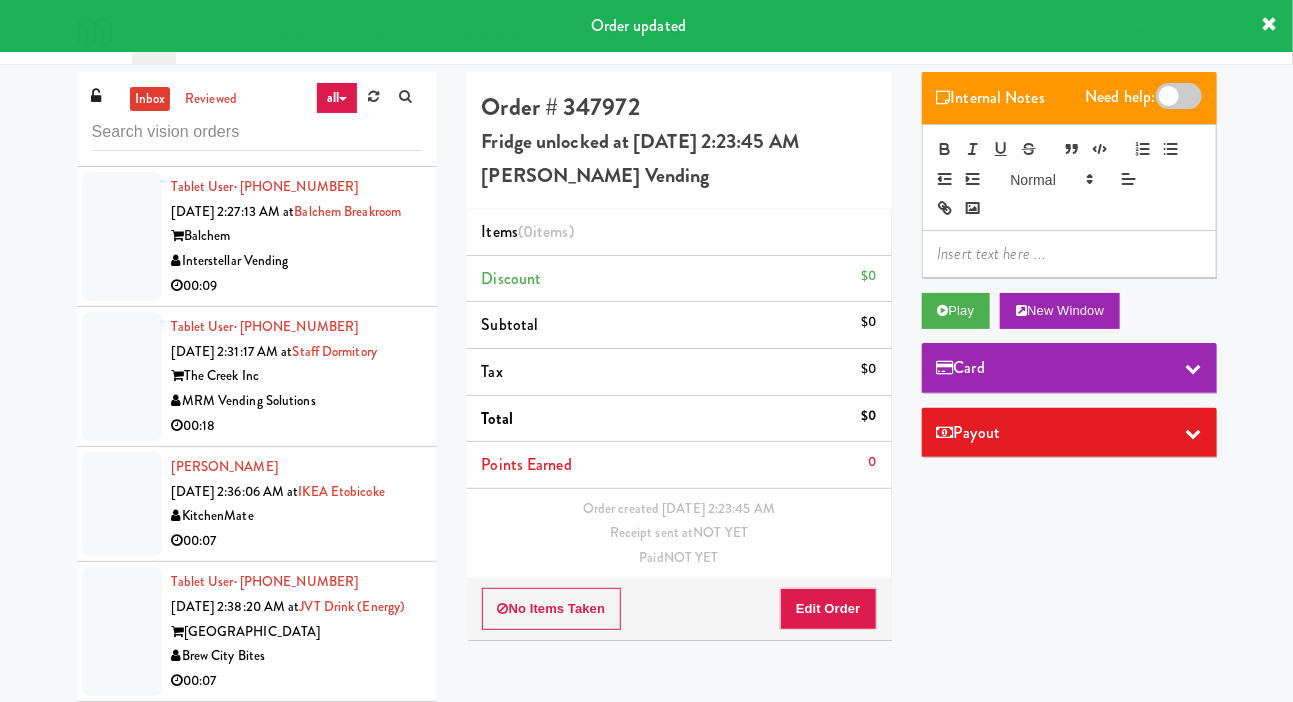 click at bounding box center [122, -55] 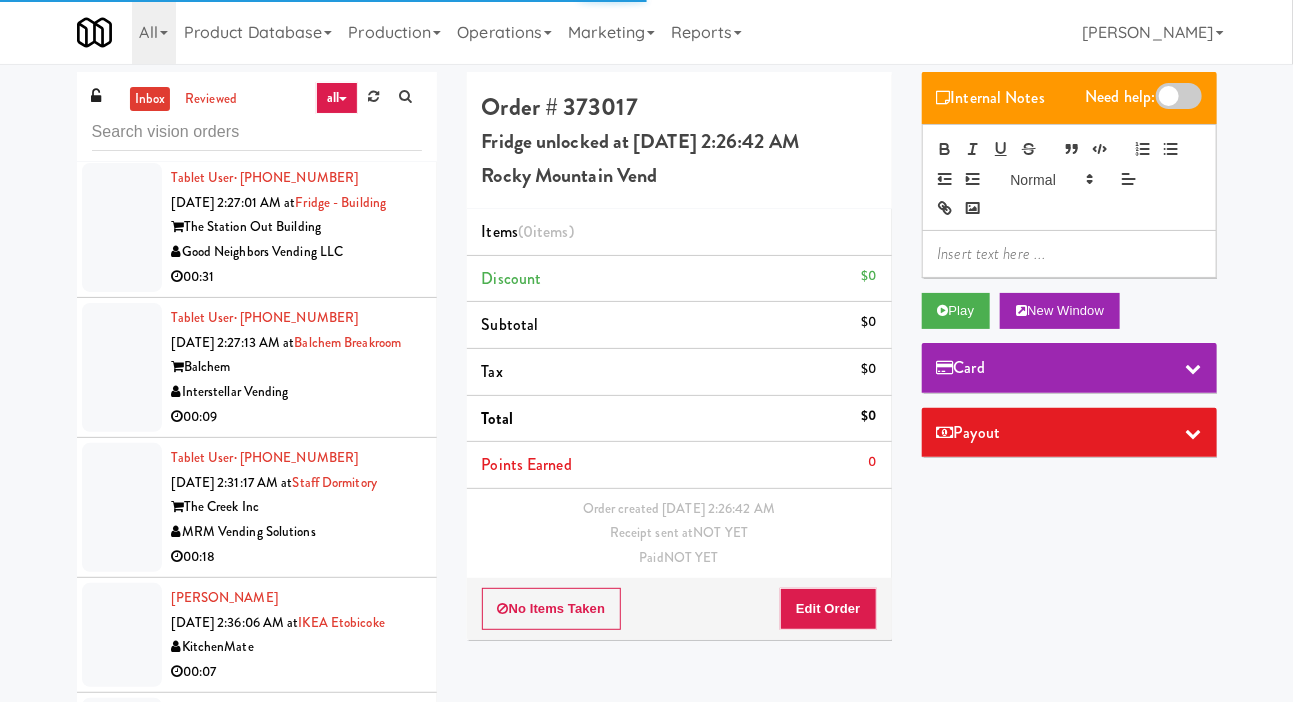 scroll, scrollTop: 4482, scrollLeft: 0, axis: vertical 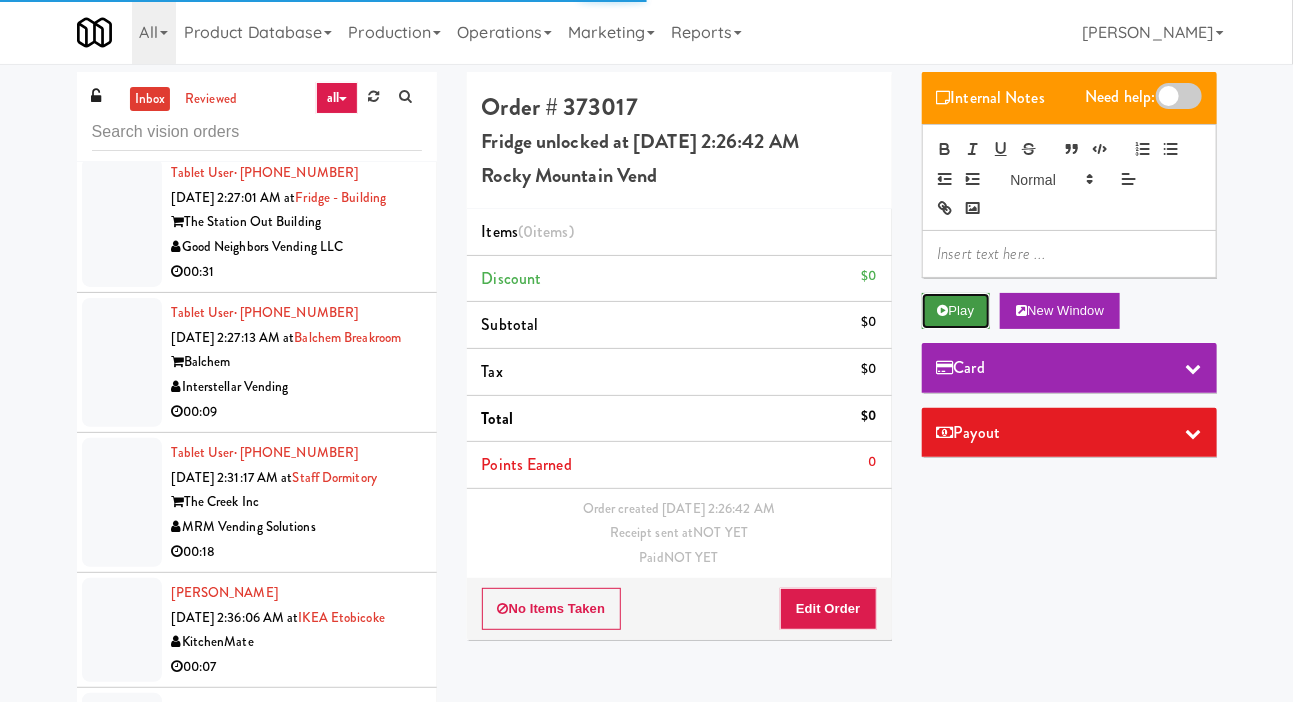 click on "Play" at bounding box center (956, 311) 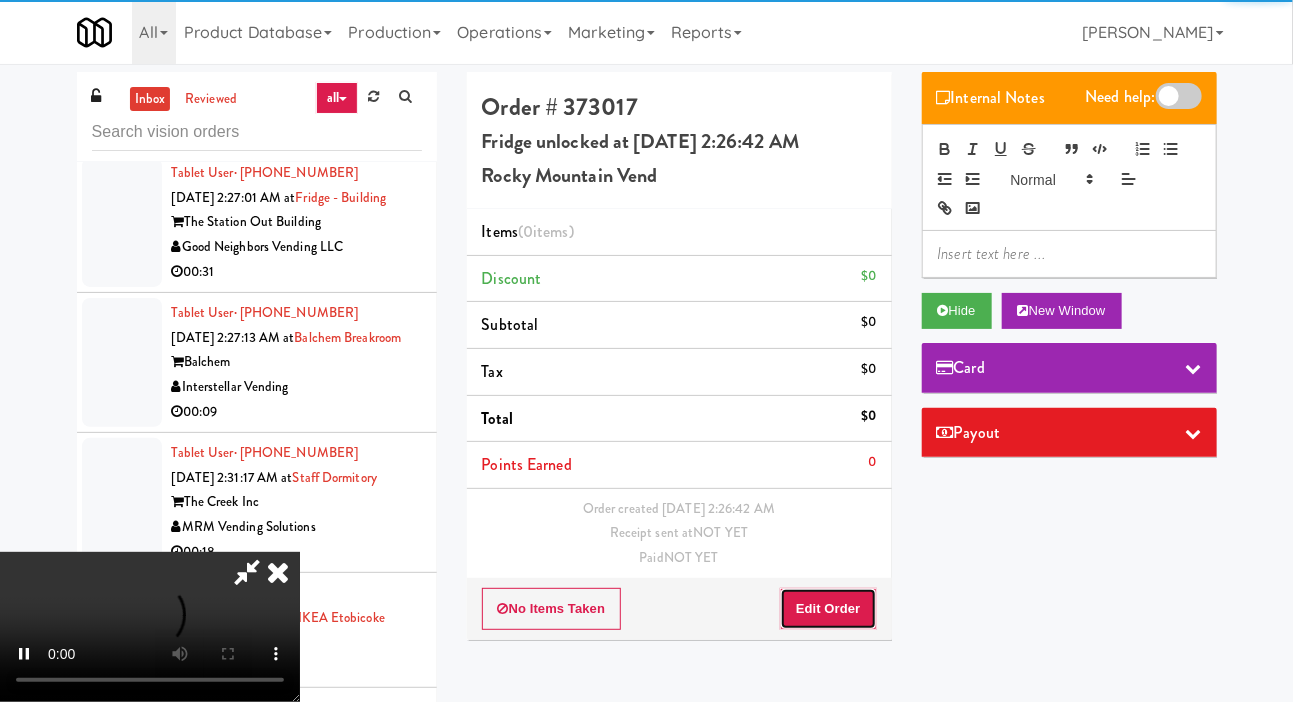 click on "Edit Order" at bounding box center (828, 609) 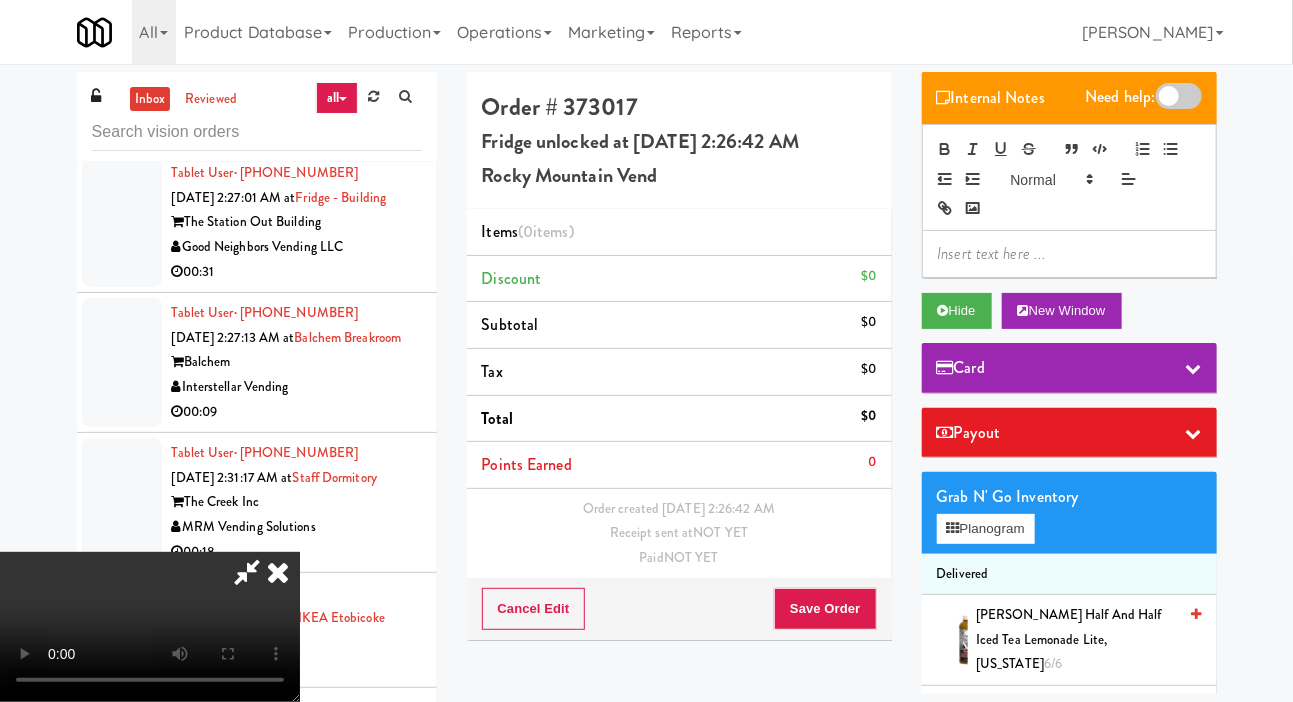 scroll, scrollTop: 73, scrollLeft: 0, axis: vertical 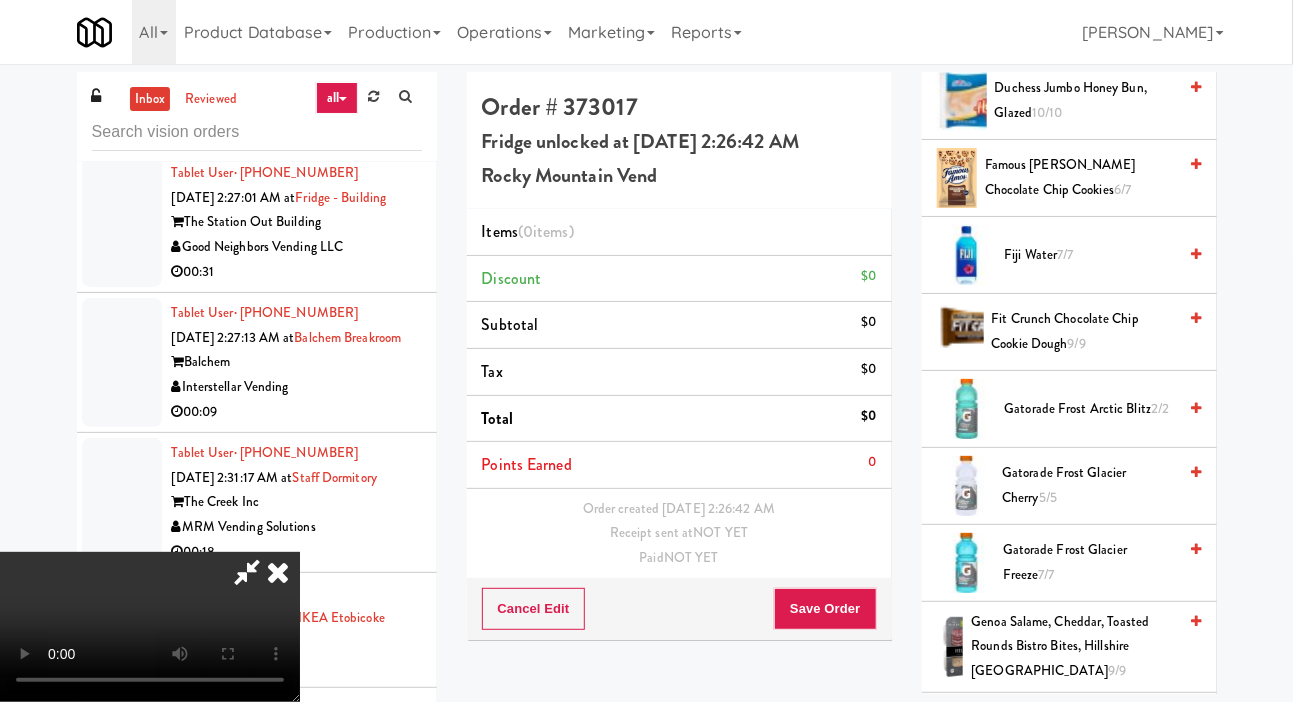 click on "Gatorade Frost Glacier Freeze  7/7" at bounding box center [1090, 562] 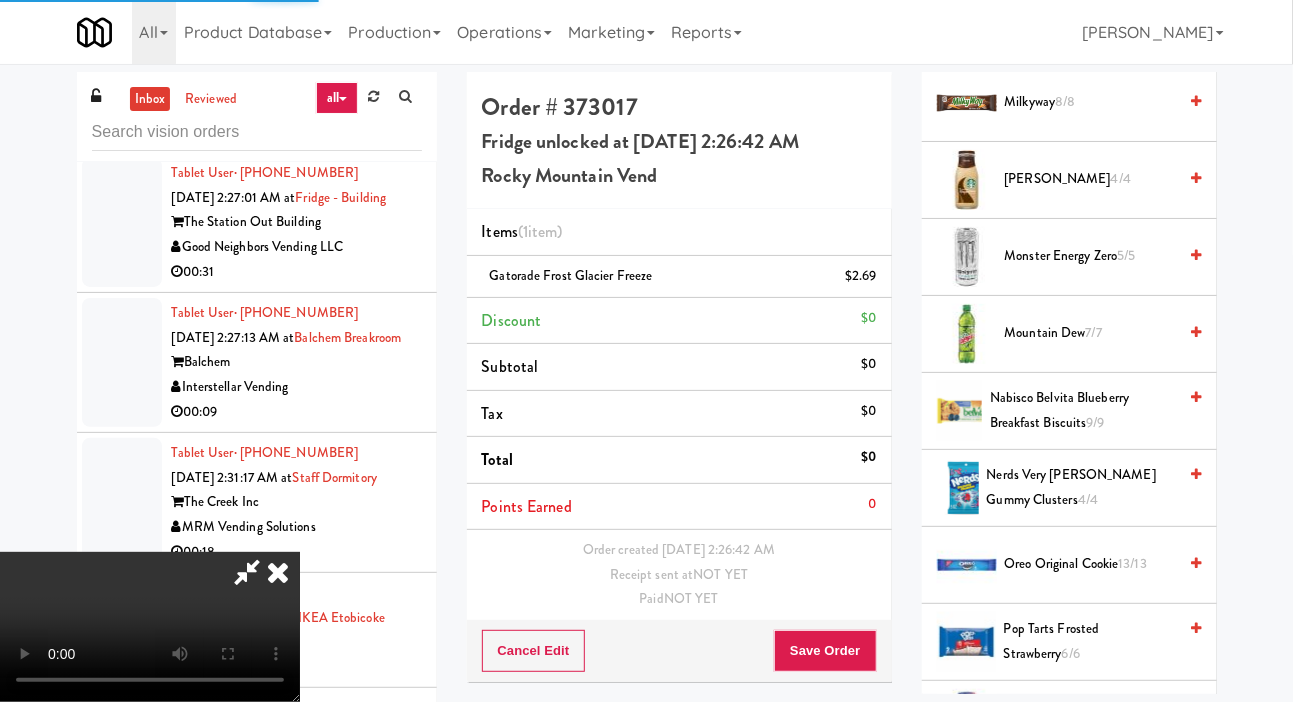 scroll, scrollTop: 2114, scrollLeft: 0, axis: vertical 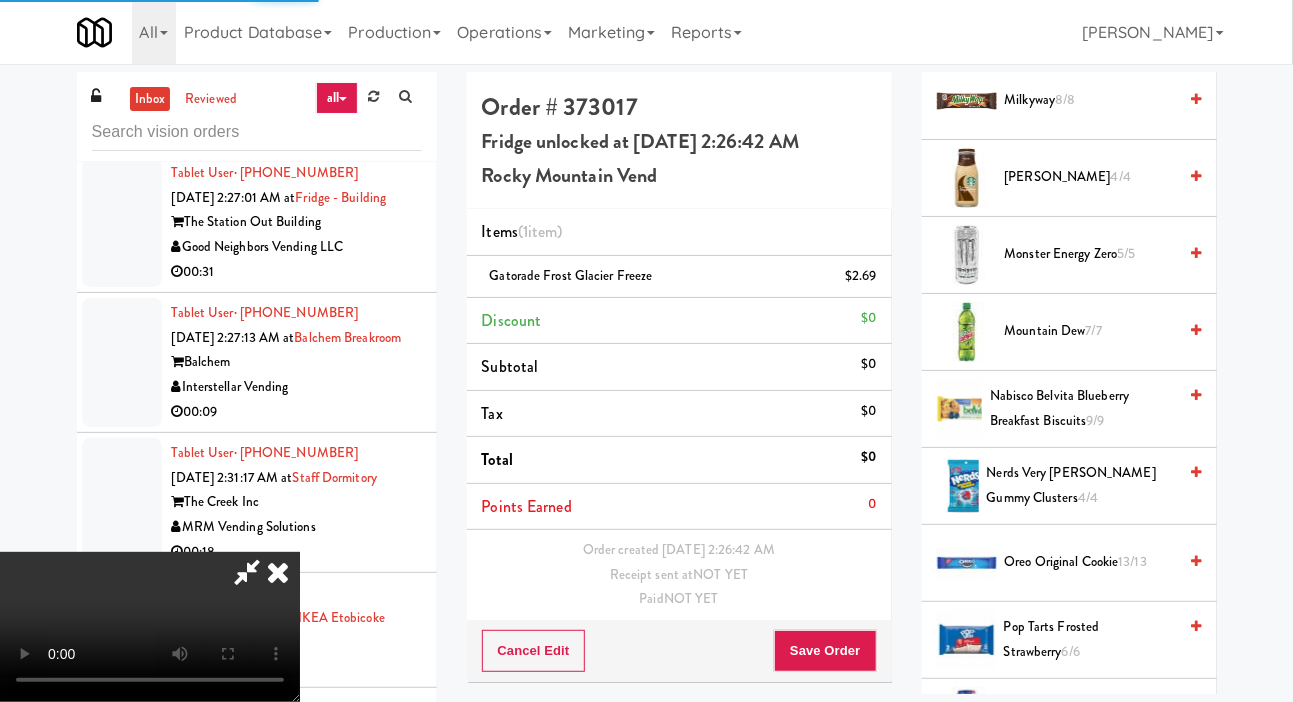 click on "Mountain Dew  7/7" at bounding box center (1091, 331) 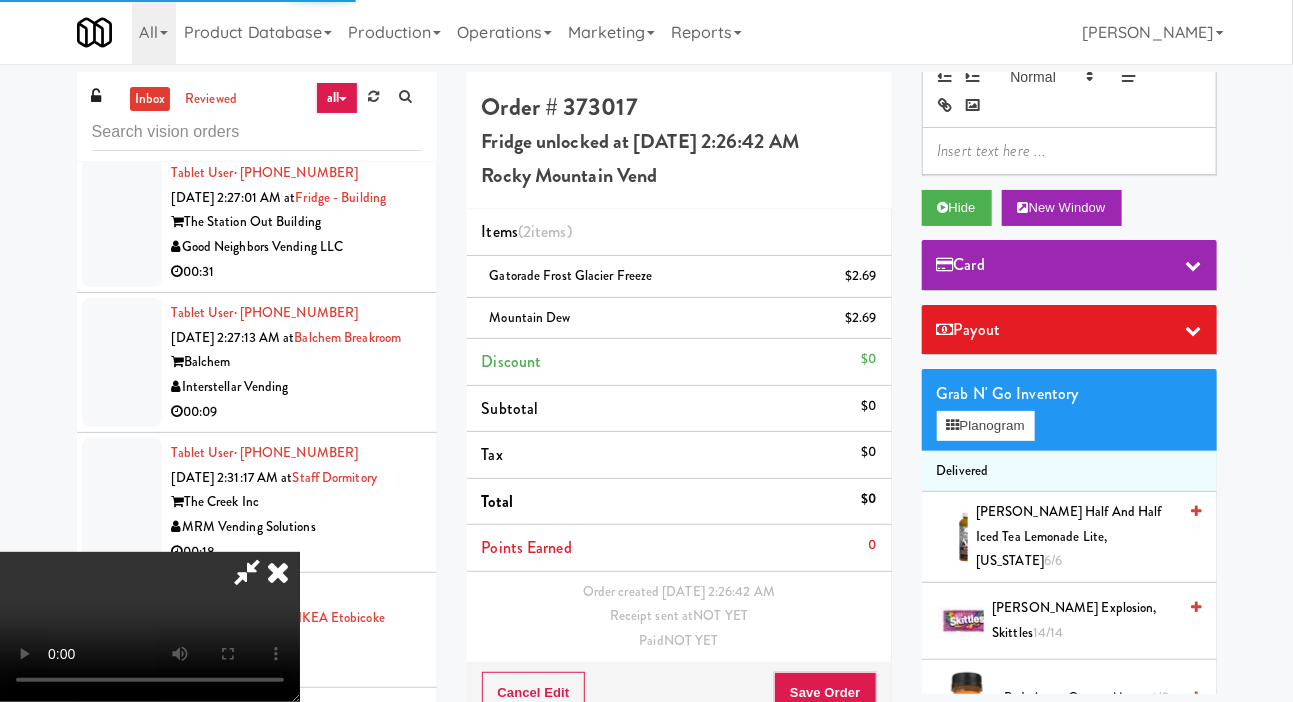 scroll, scrollTop: 71, scrollLeft: 0, axis: vertical 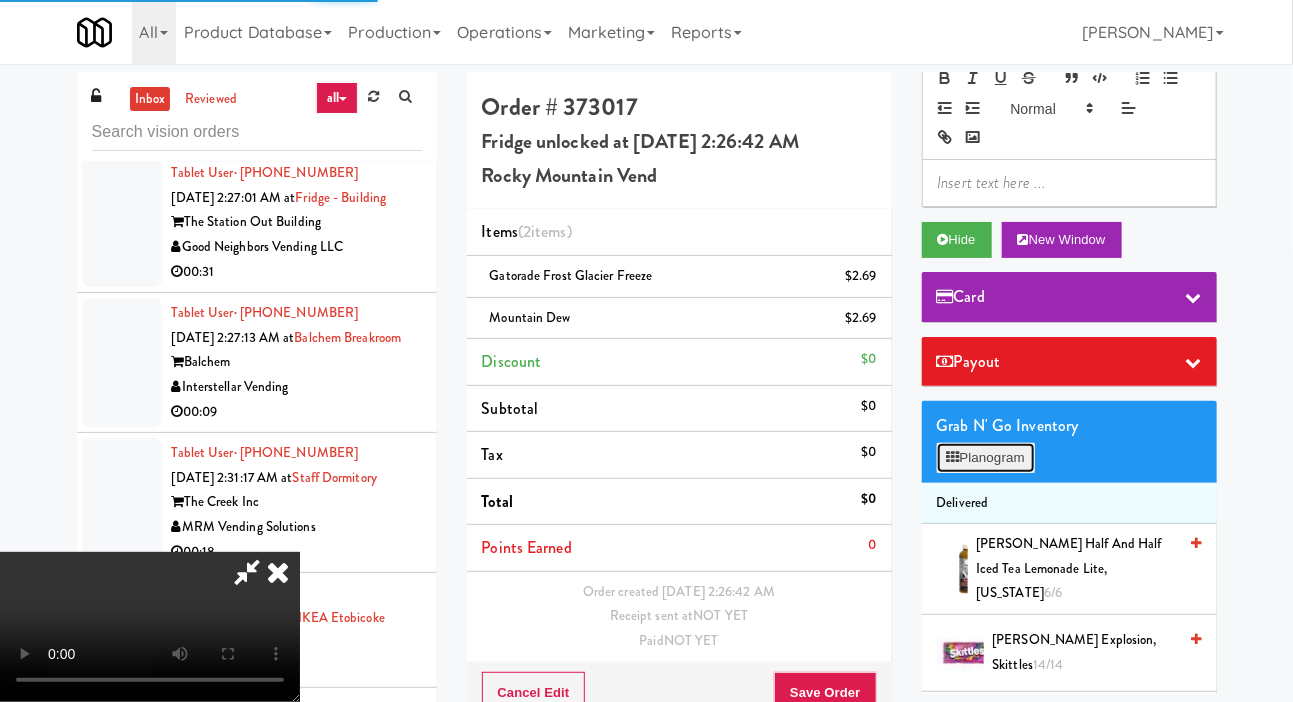 click on "Planogram" at bounding box center (986, 458) 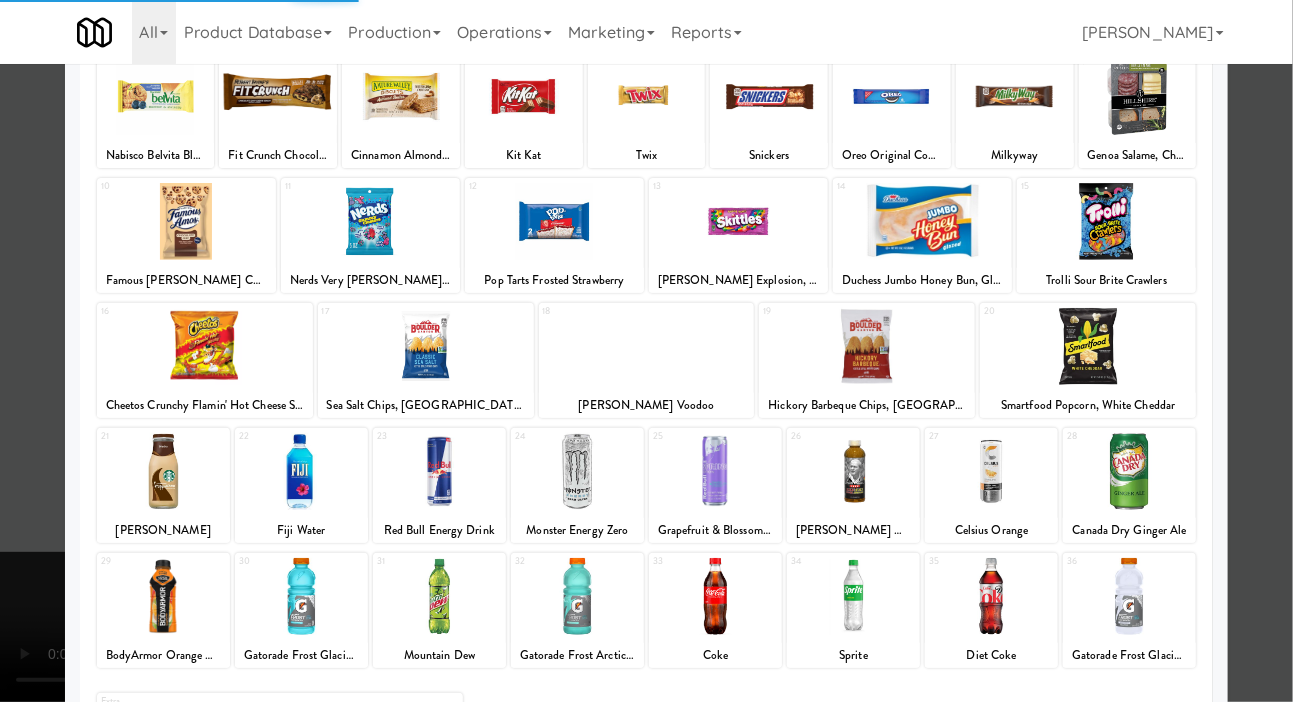 scroll, scrollTop: 172, scrollLeft: 0, axis: vertical 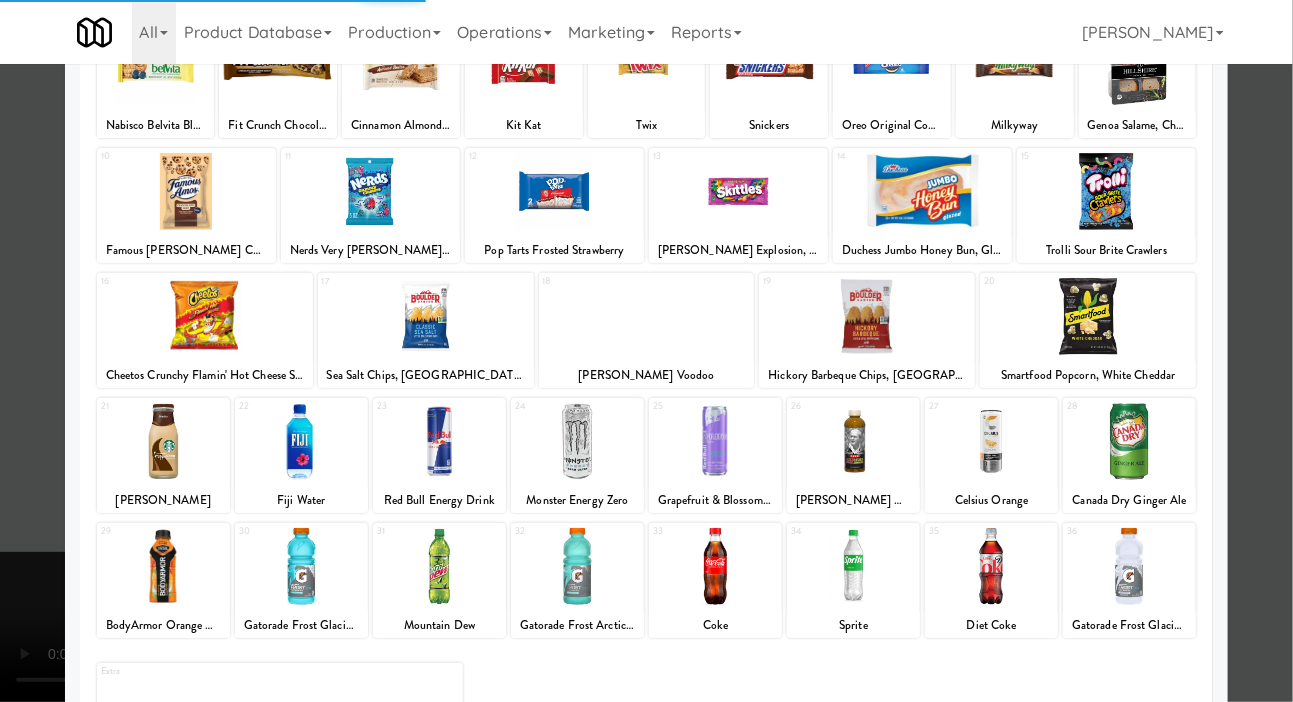 click at bounding box center (646, 351) 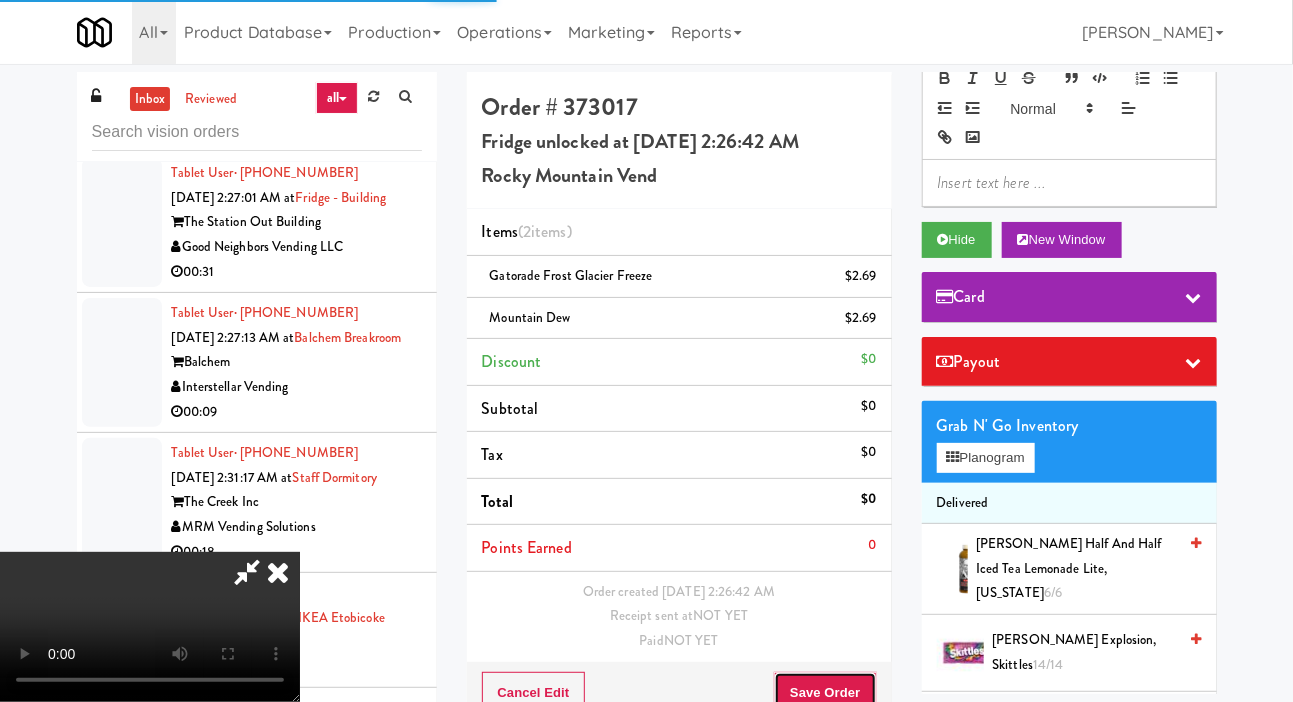 click on "Save Order" at bounding box center [825, 693] 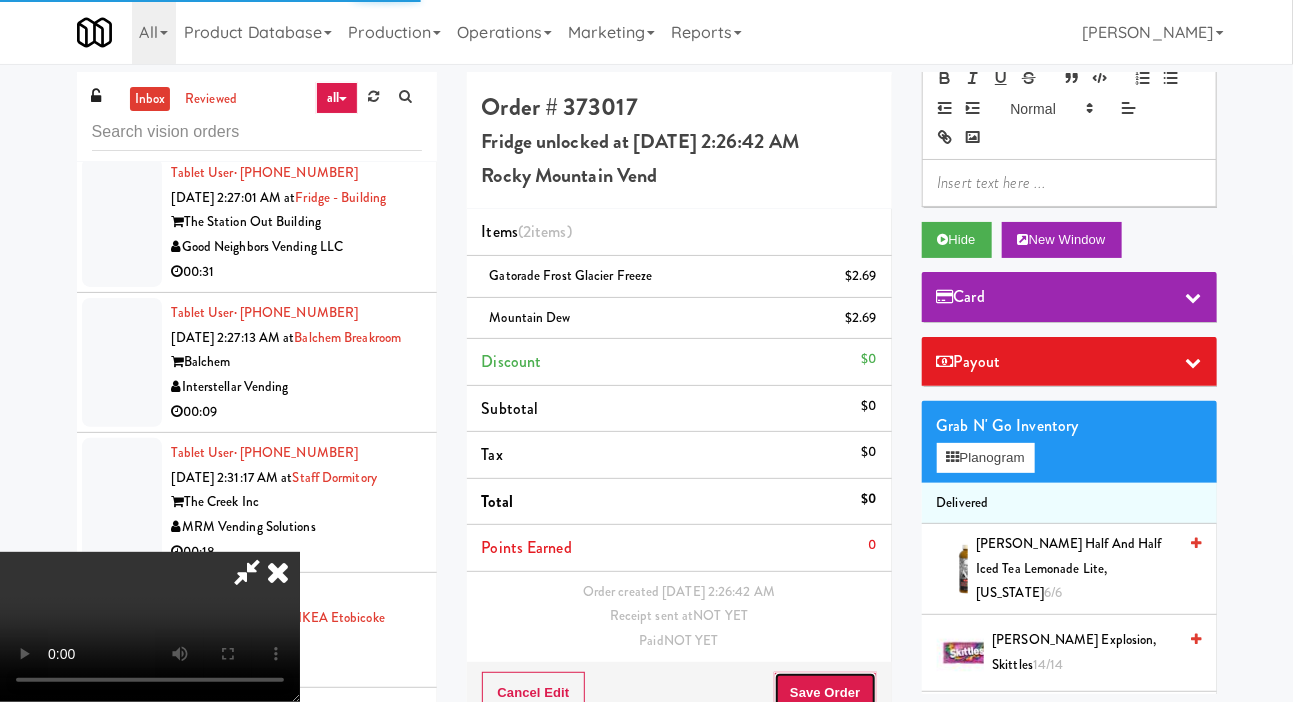 click on "Save Order" at bounding box center (825, 693) 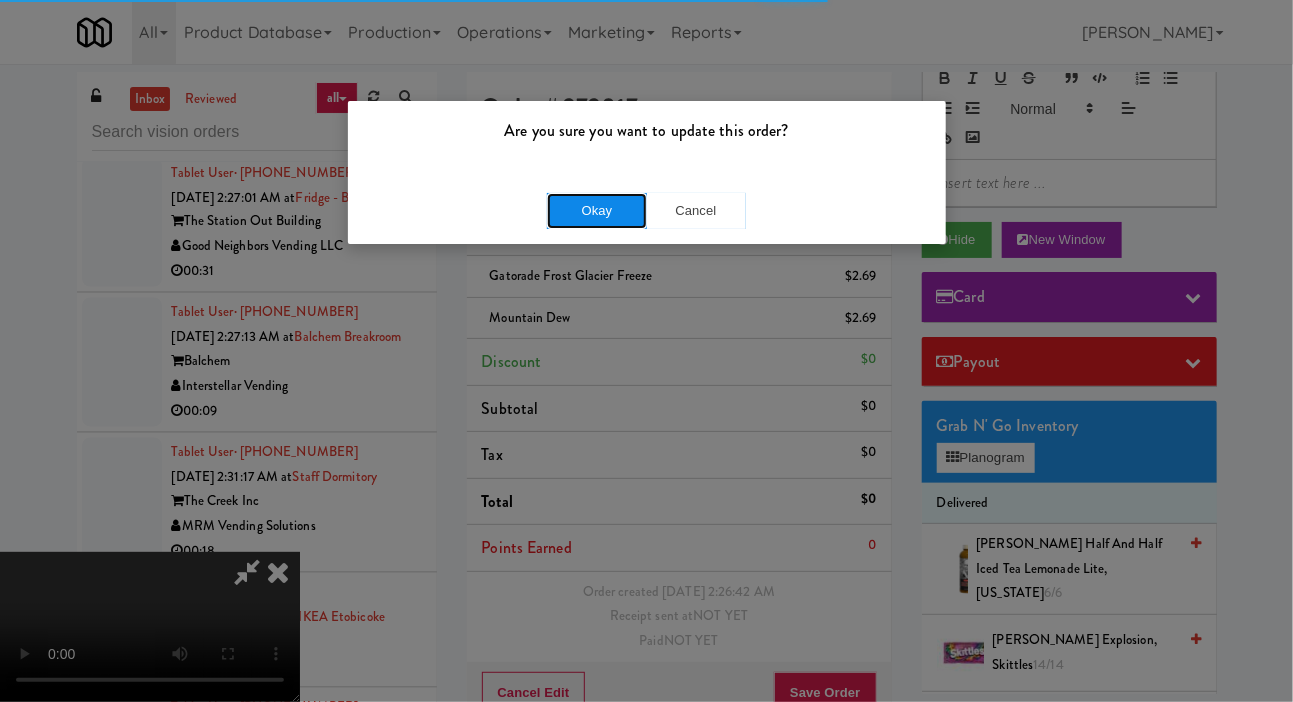 click on "Okay" at bounding box center [597, 211] 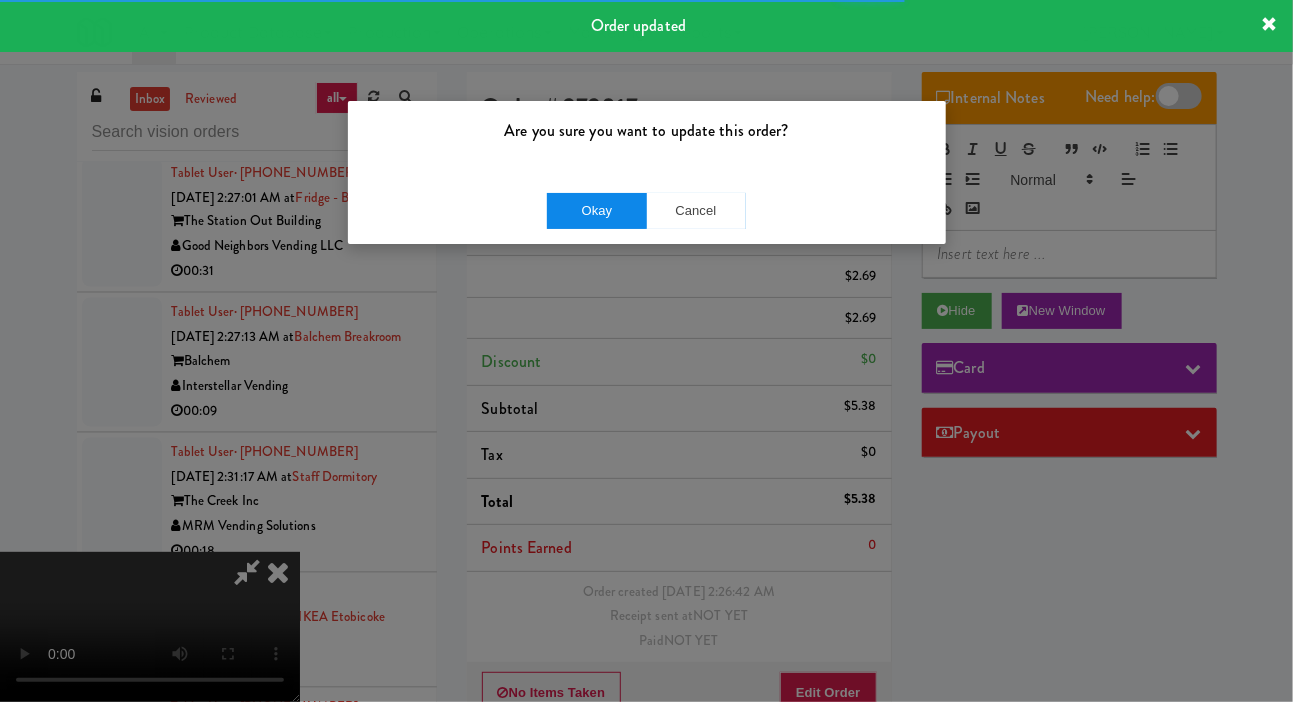 scroll, scrollTop: 0, scrollLeft: 0, axis: both 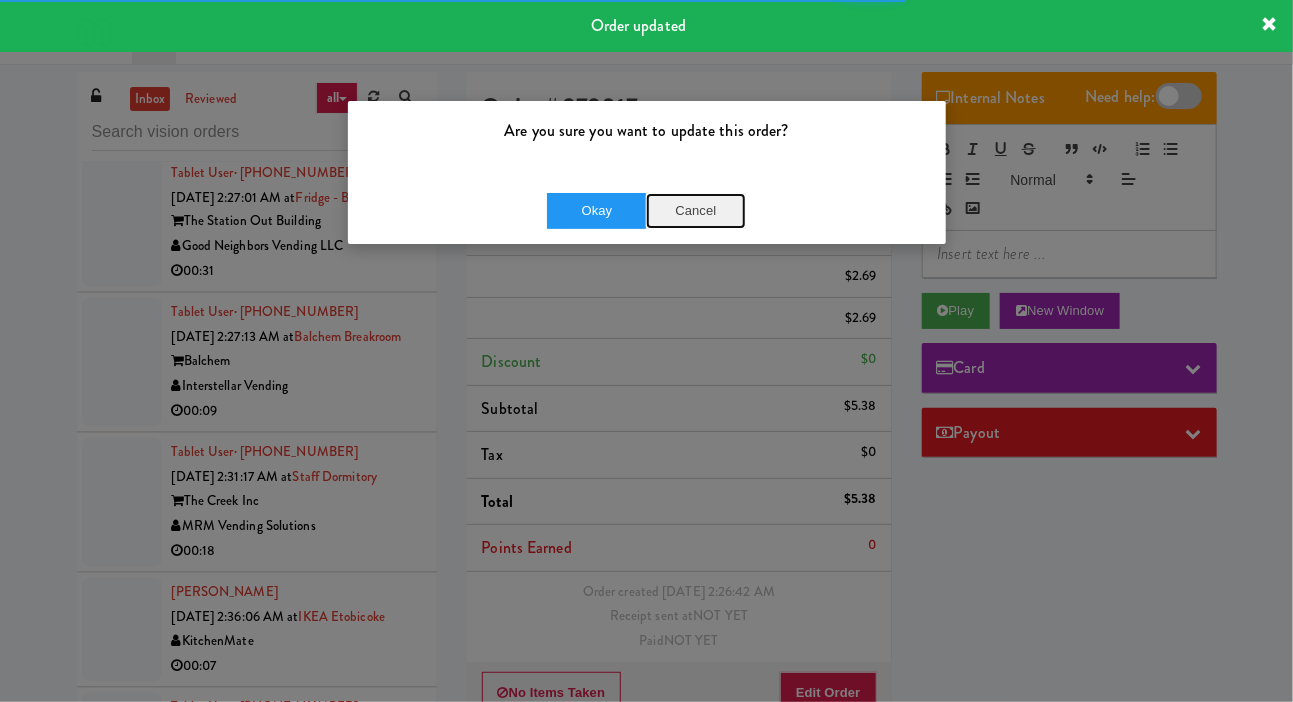 click on "Cancel" at bounding box center (696, 211) 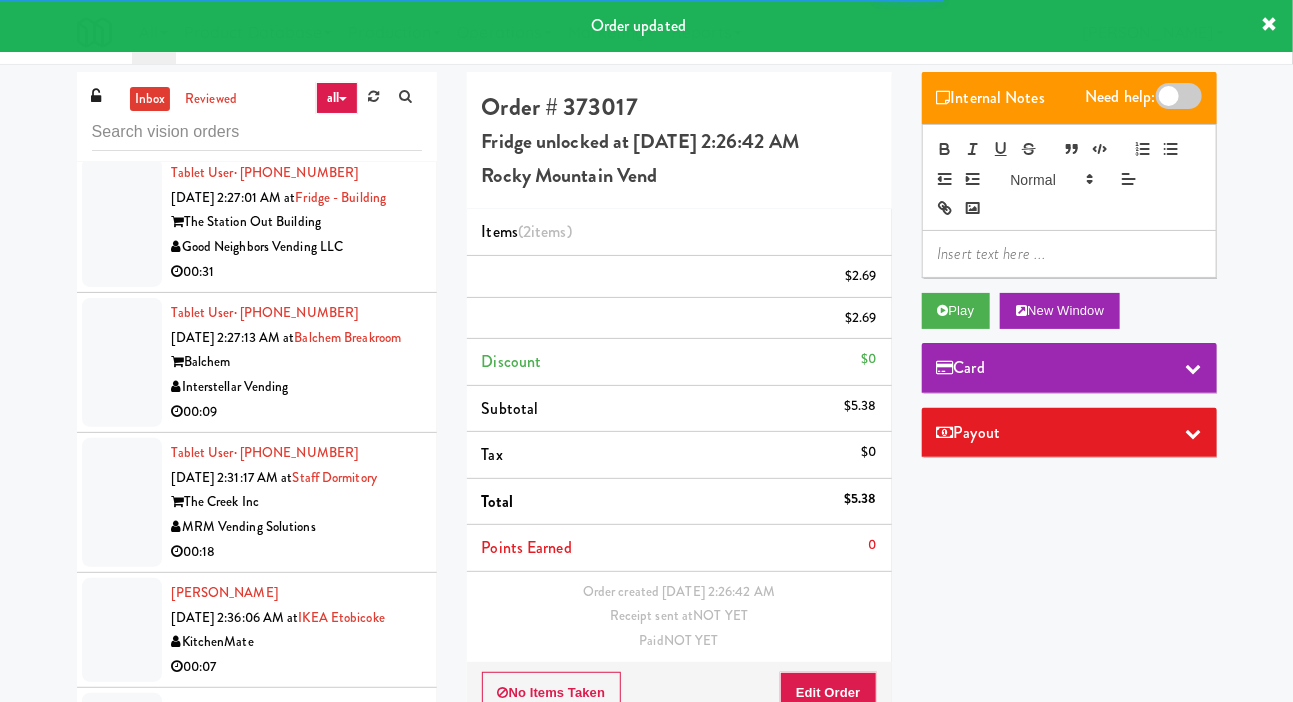 click at bounding box center [122, 222] 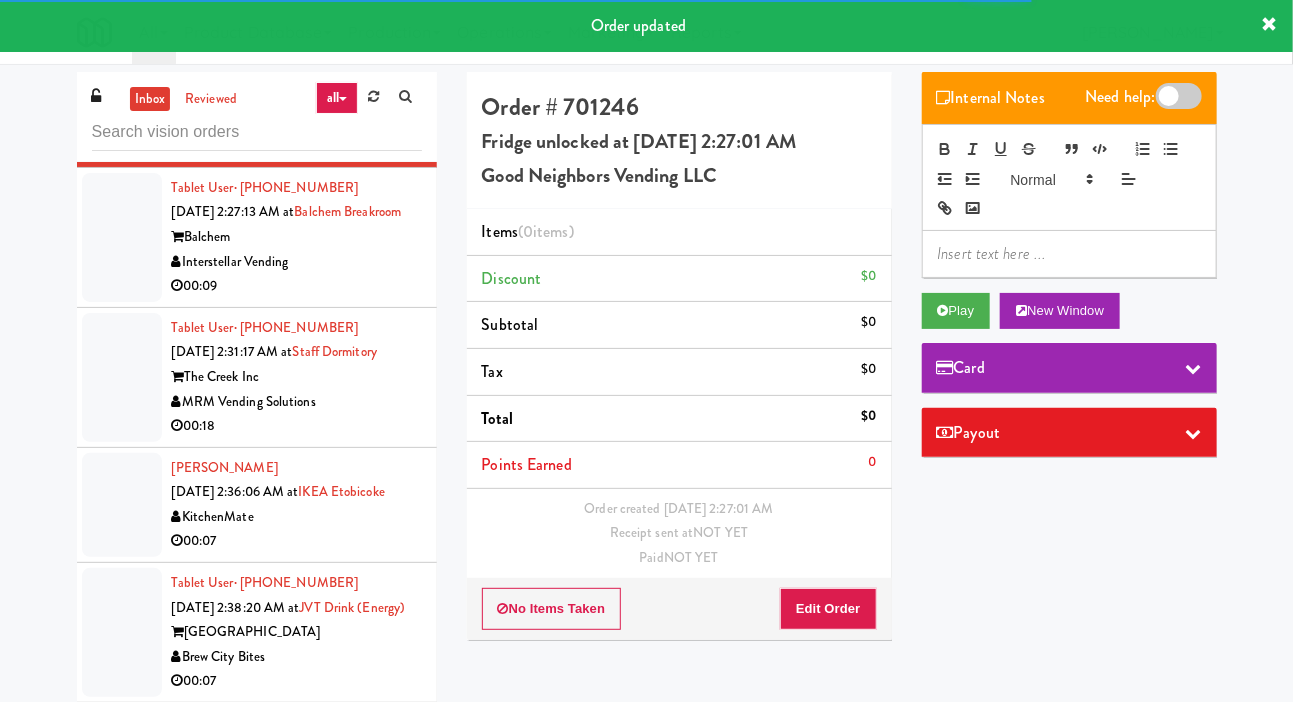 scroll, scrollTop: 4651, scrollLeft: 0, axis: vertical 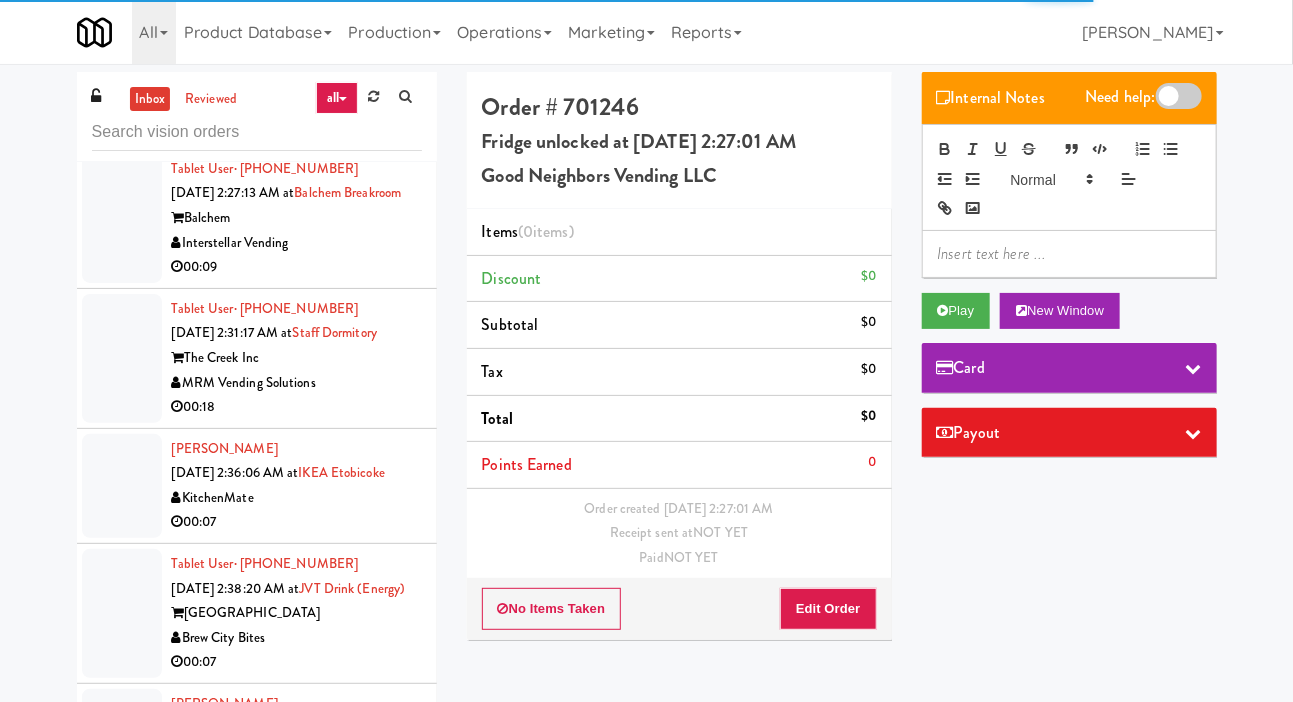 click at bounding box center (122, 218) 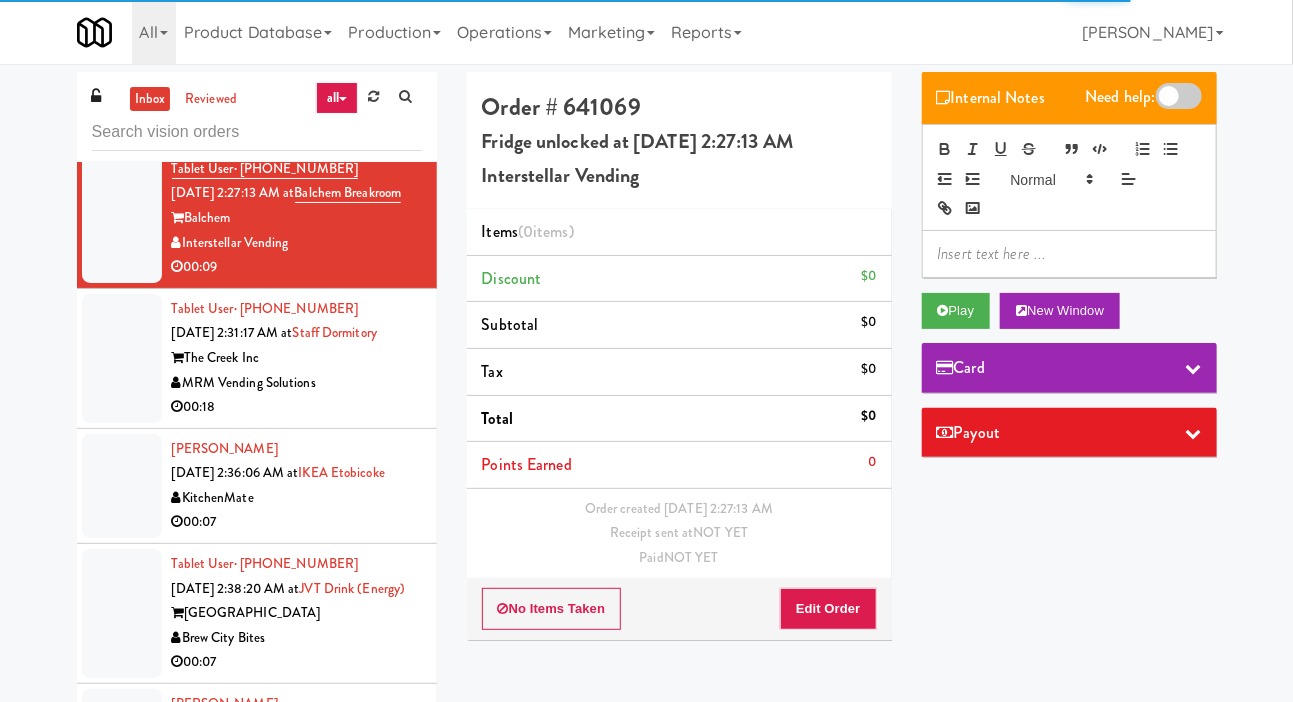 click at bounding box center [122, 78] 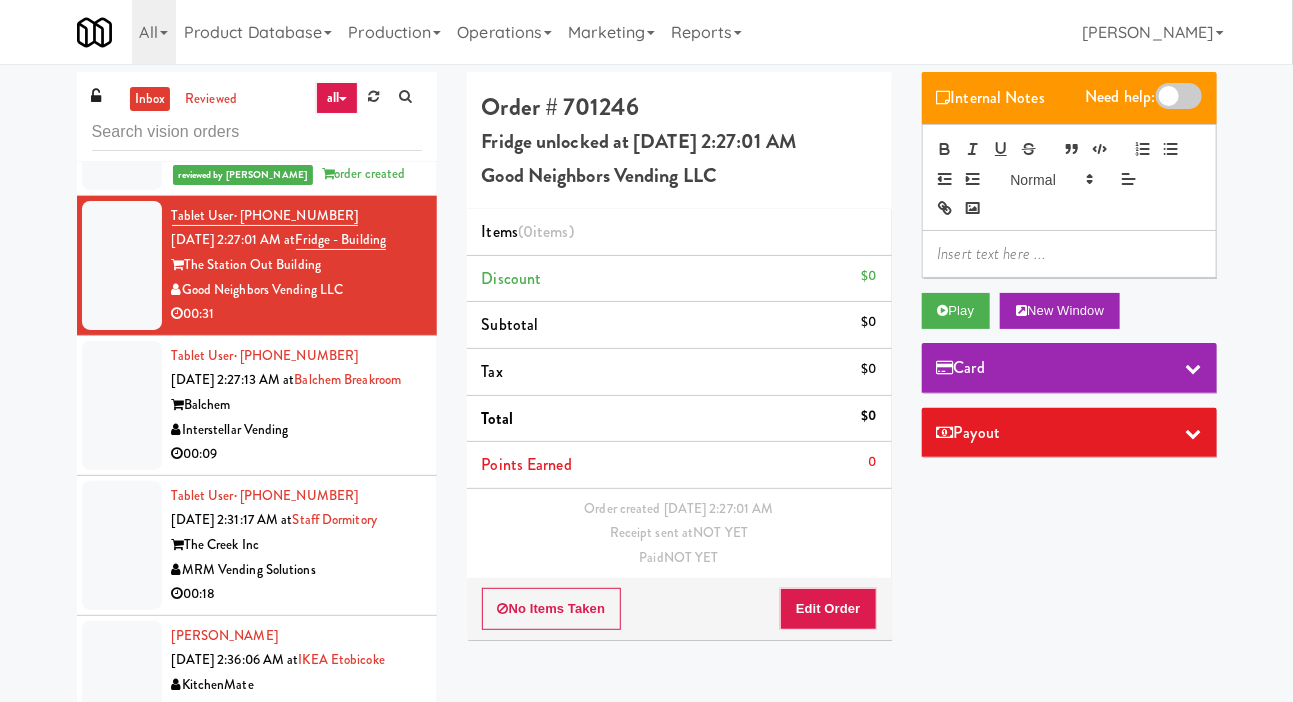 scroll, scrollTop: 4414, scrollLeft: 0, axis: vertical 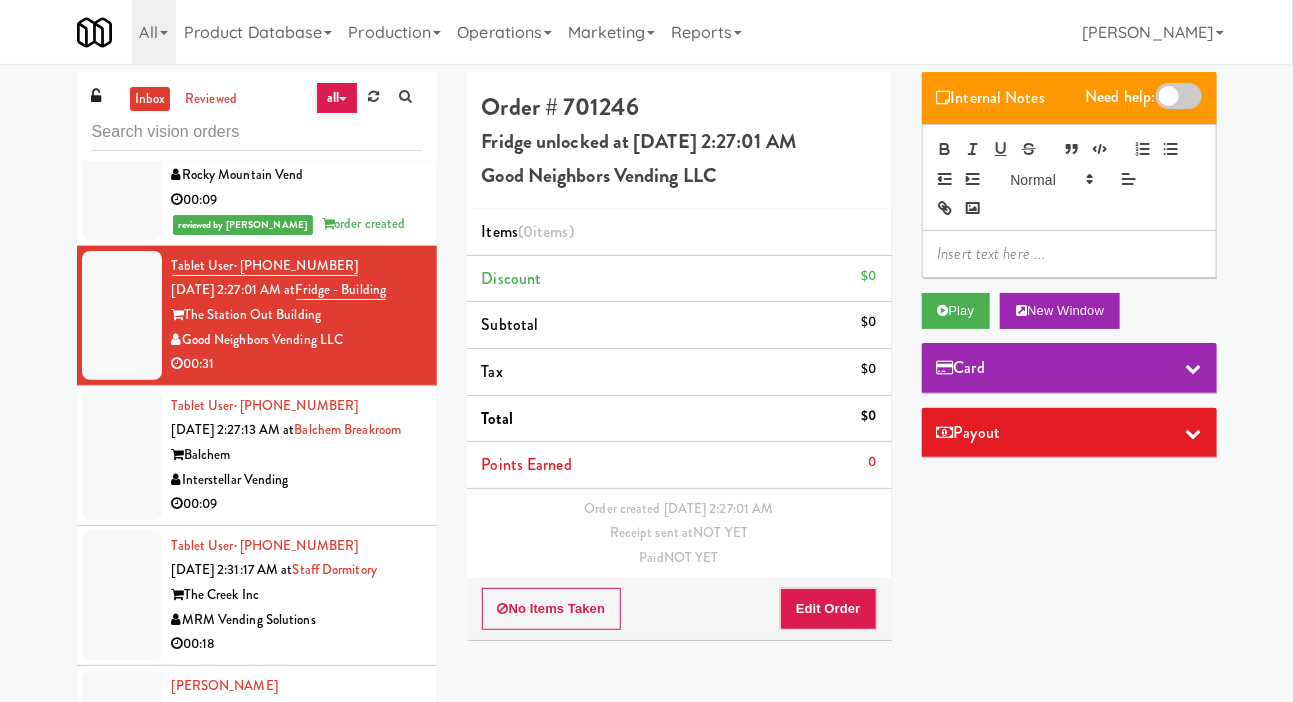 click at bounding box center [122, -14] 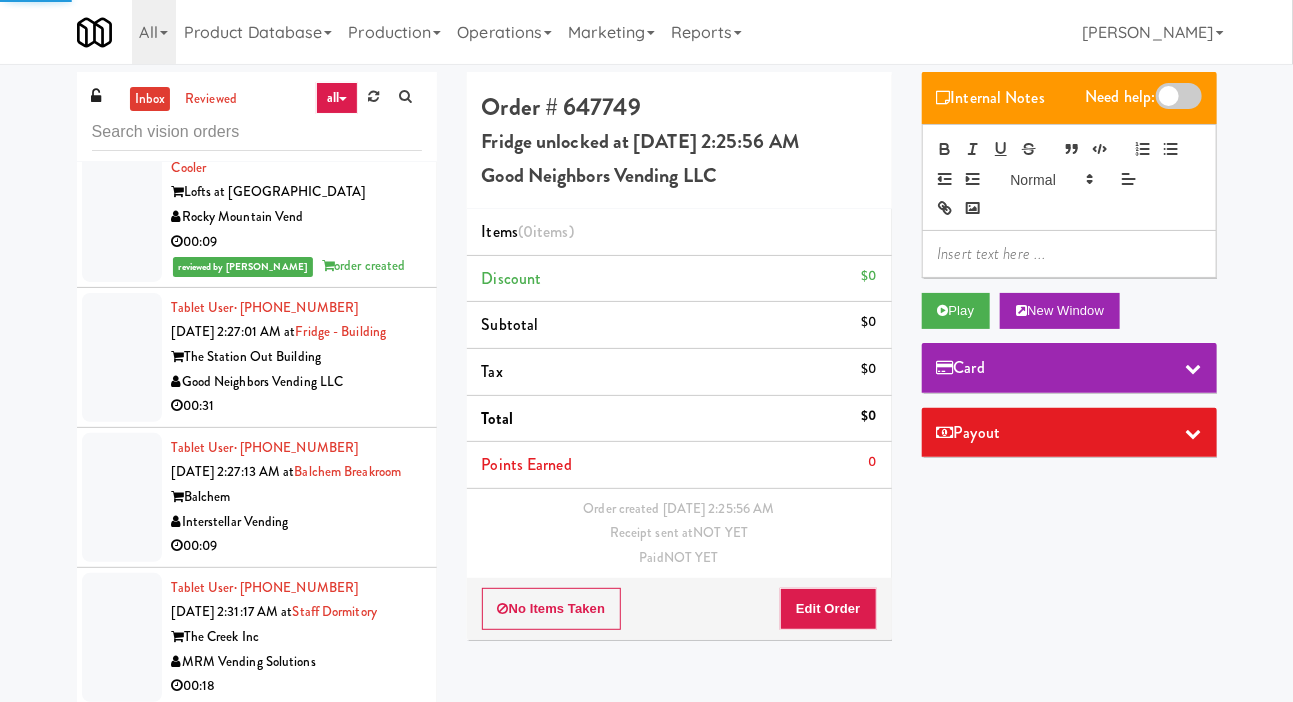 scroll, scrollTop: 4340, scrollLeft: 0, axis: vertical 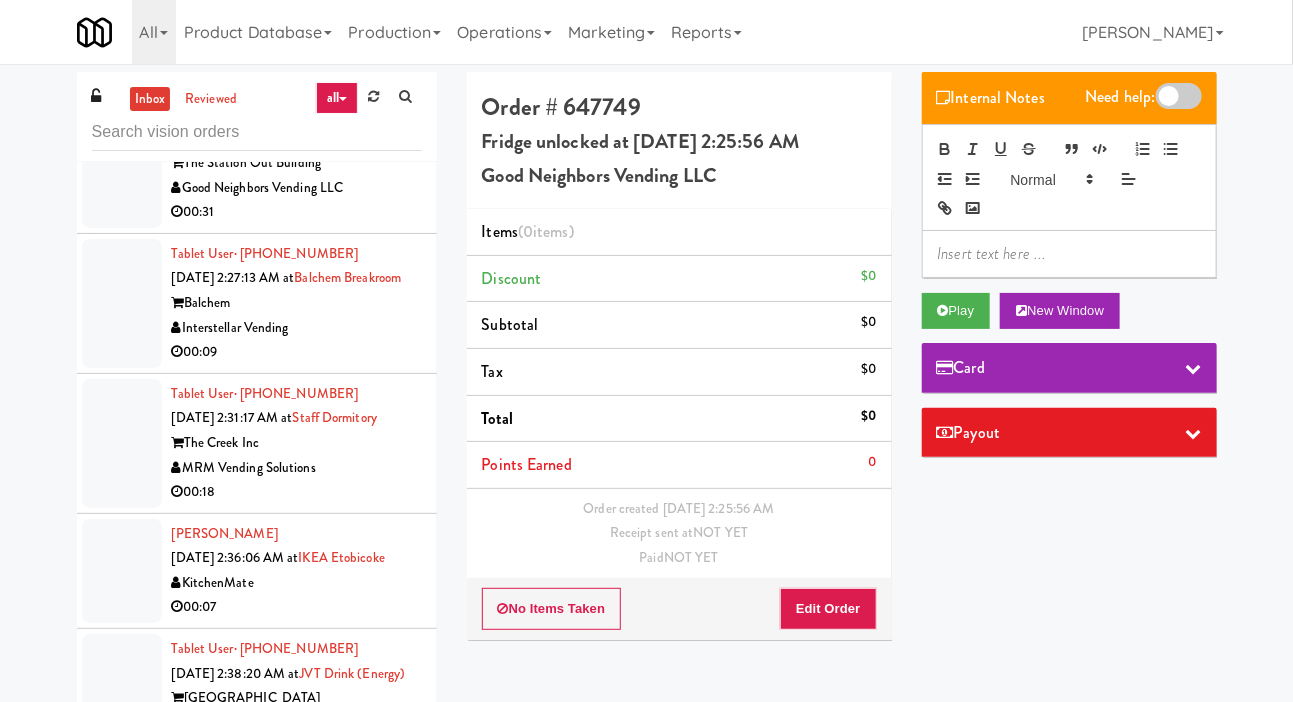 click at bounding box center [122, 163] 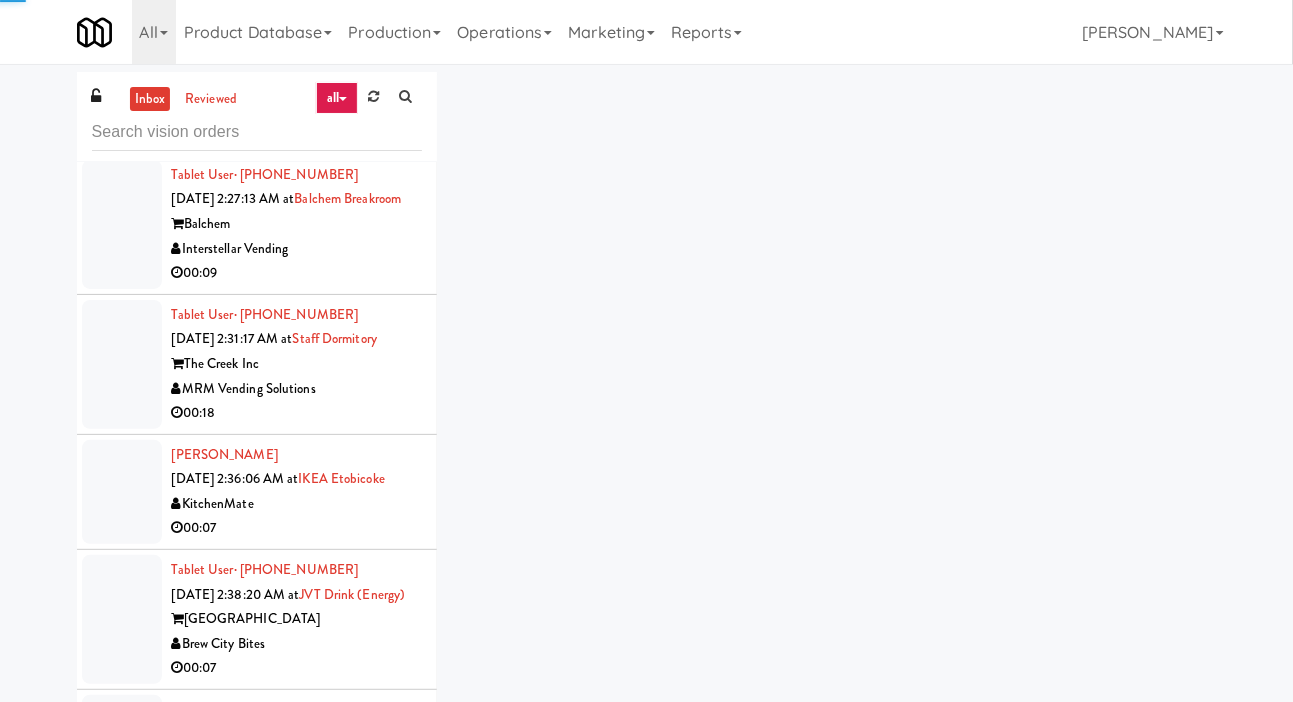 scroll, scrollTop: 4710, scrollLeft: 0, axis: vertical 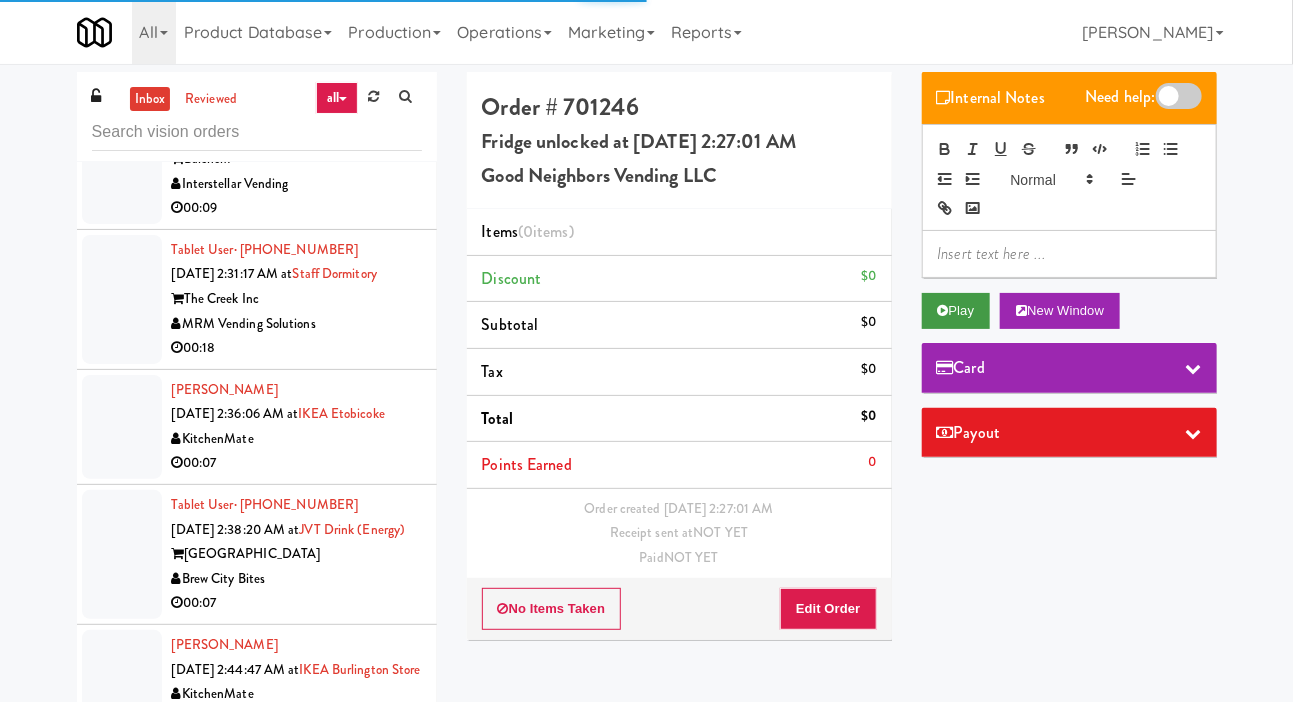click on "Play" at bounding box center (956, 311) 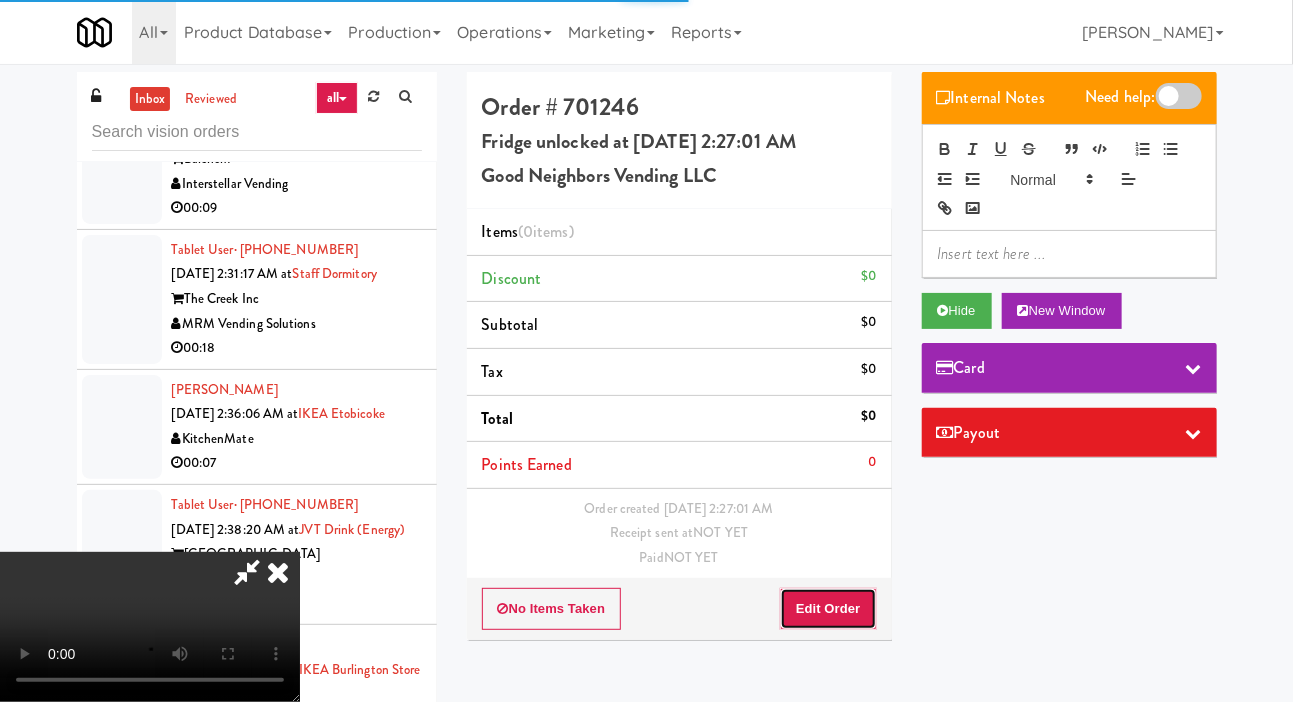 click on "Edit Order" at bounding box center (828, 609) 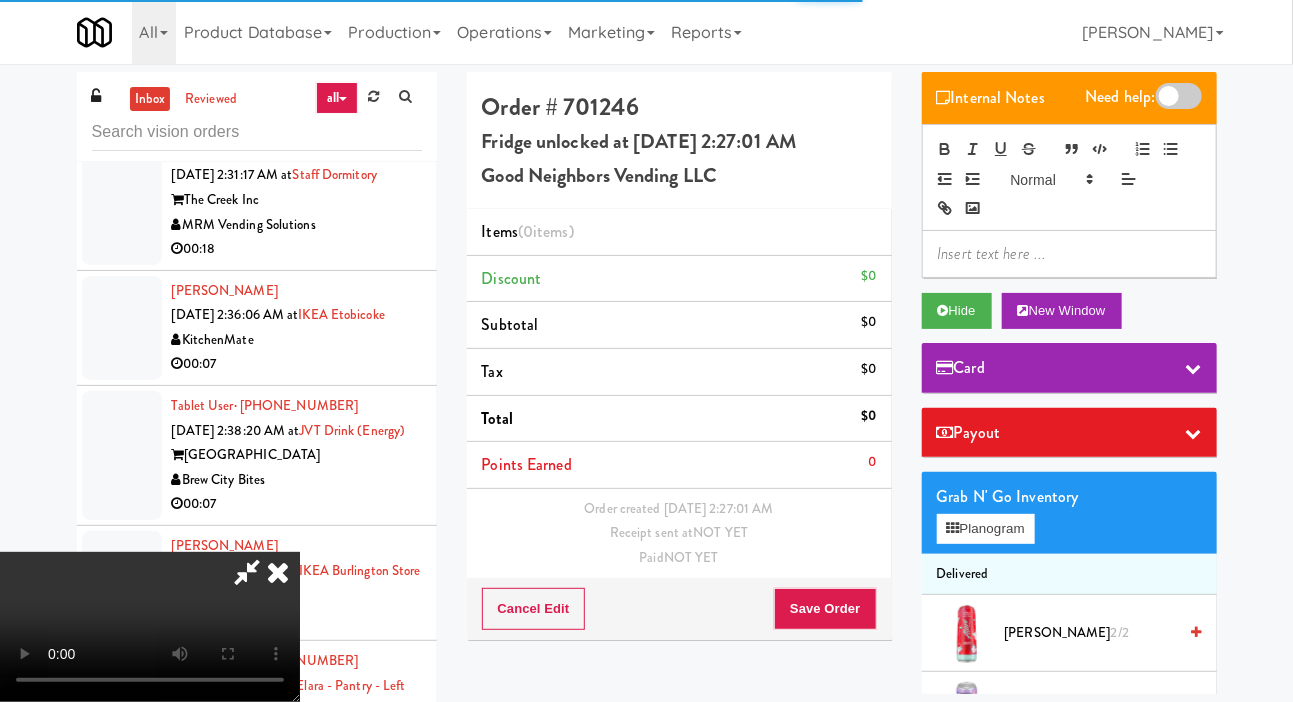 scroll, scrollTop: 4810, scrollLeft: 0, axis: vertical 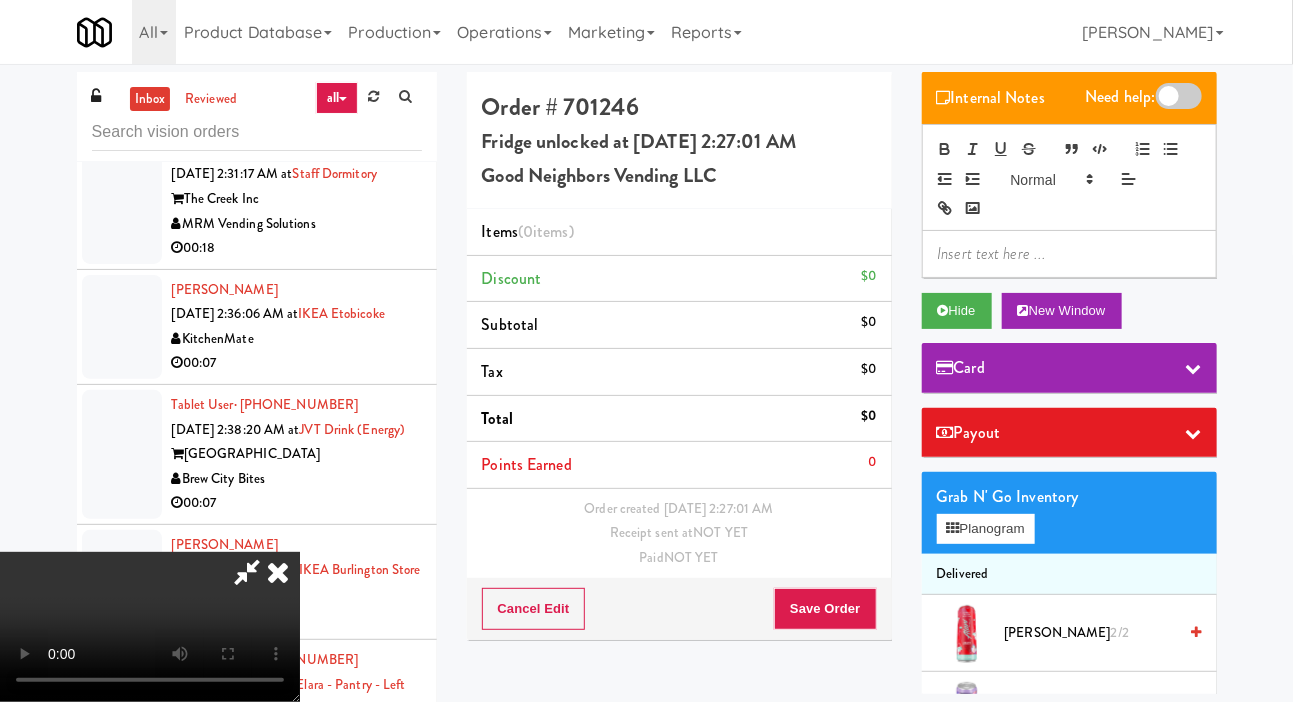 type 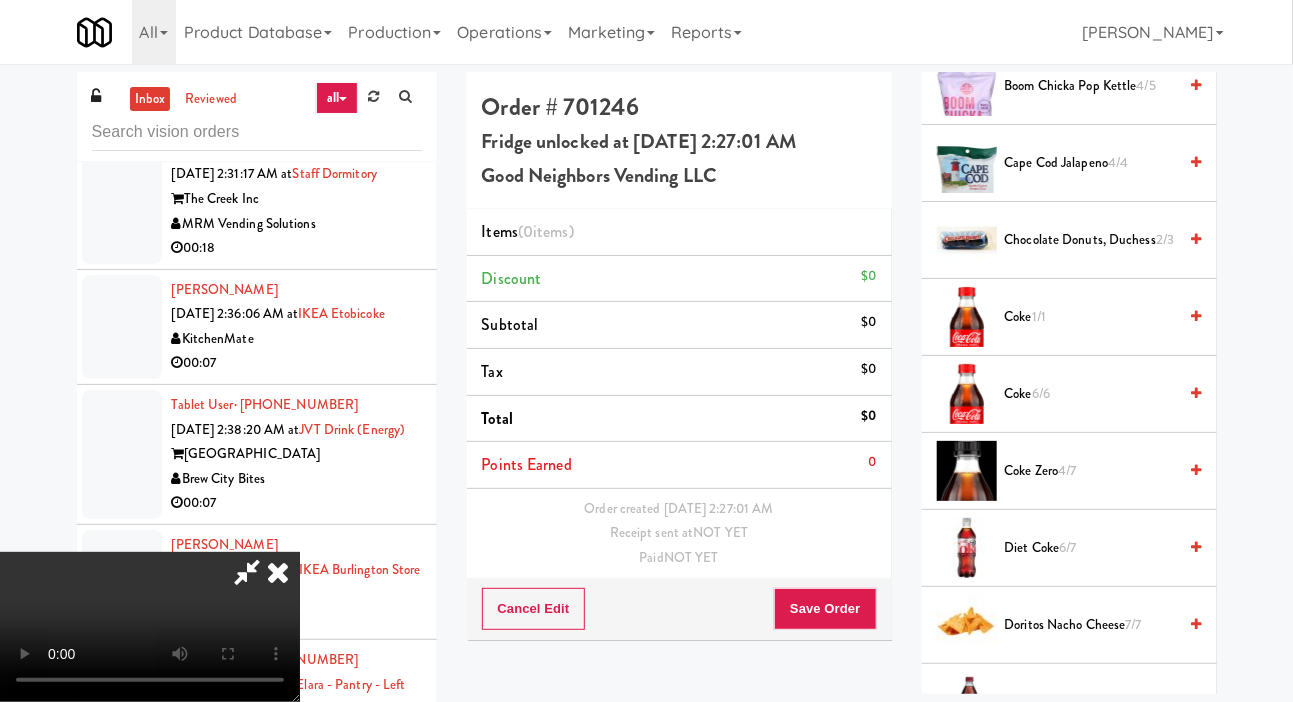 scroll, scrollTop: 864, scrollLeft: 0, axis: vertical 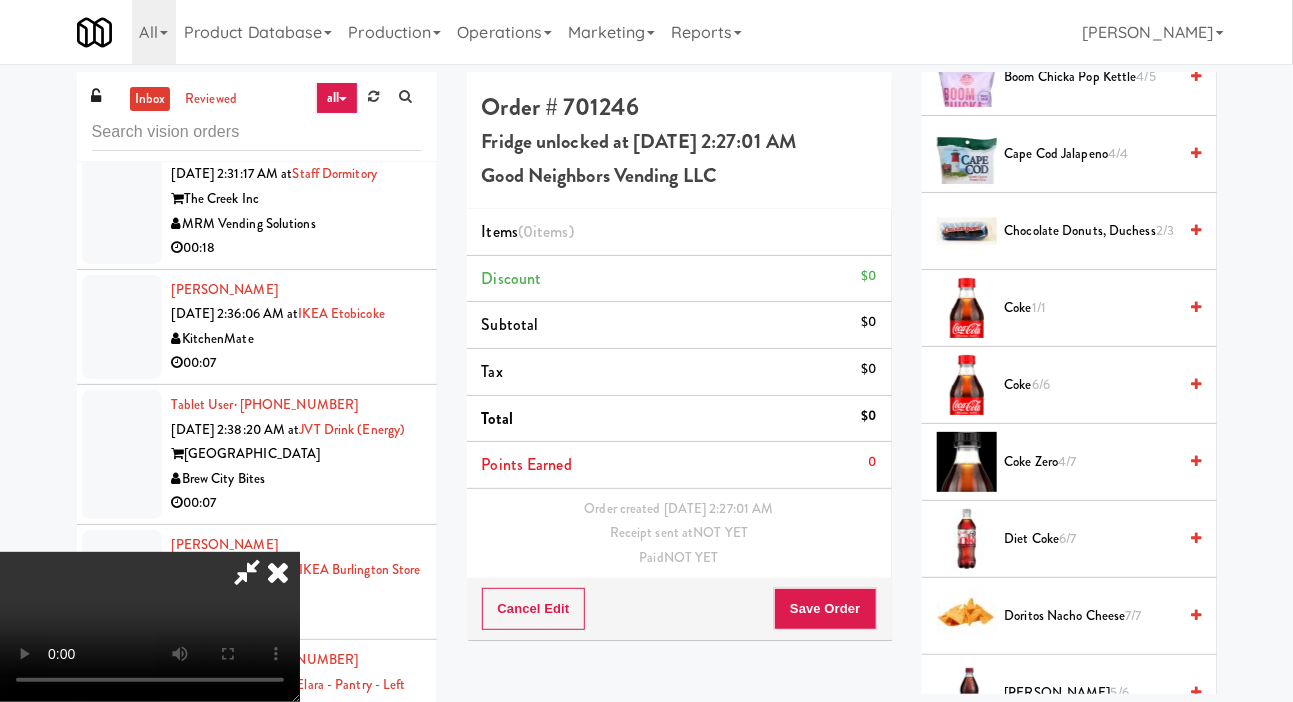 click on "Coke  1/1" at bounding box center [1091, 308] 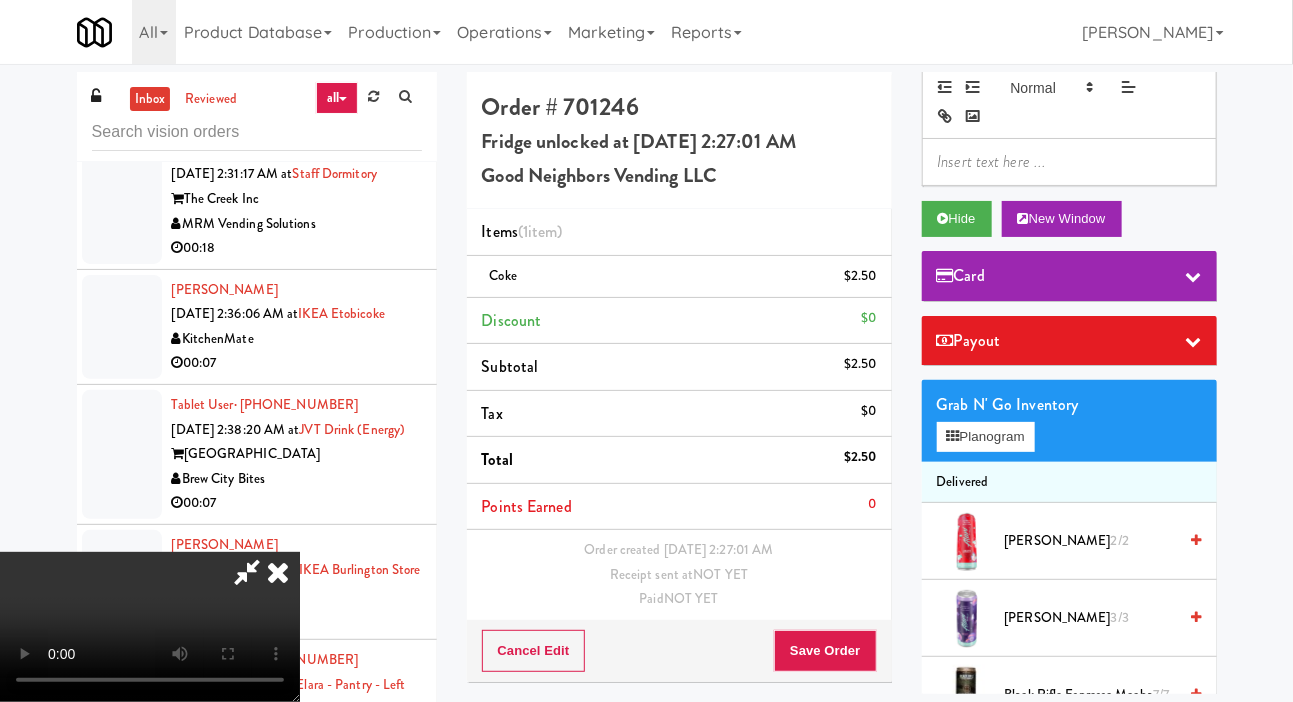 scroll, scrollTop: 0, scrollLeft: 0, axis: both 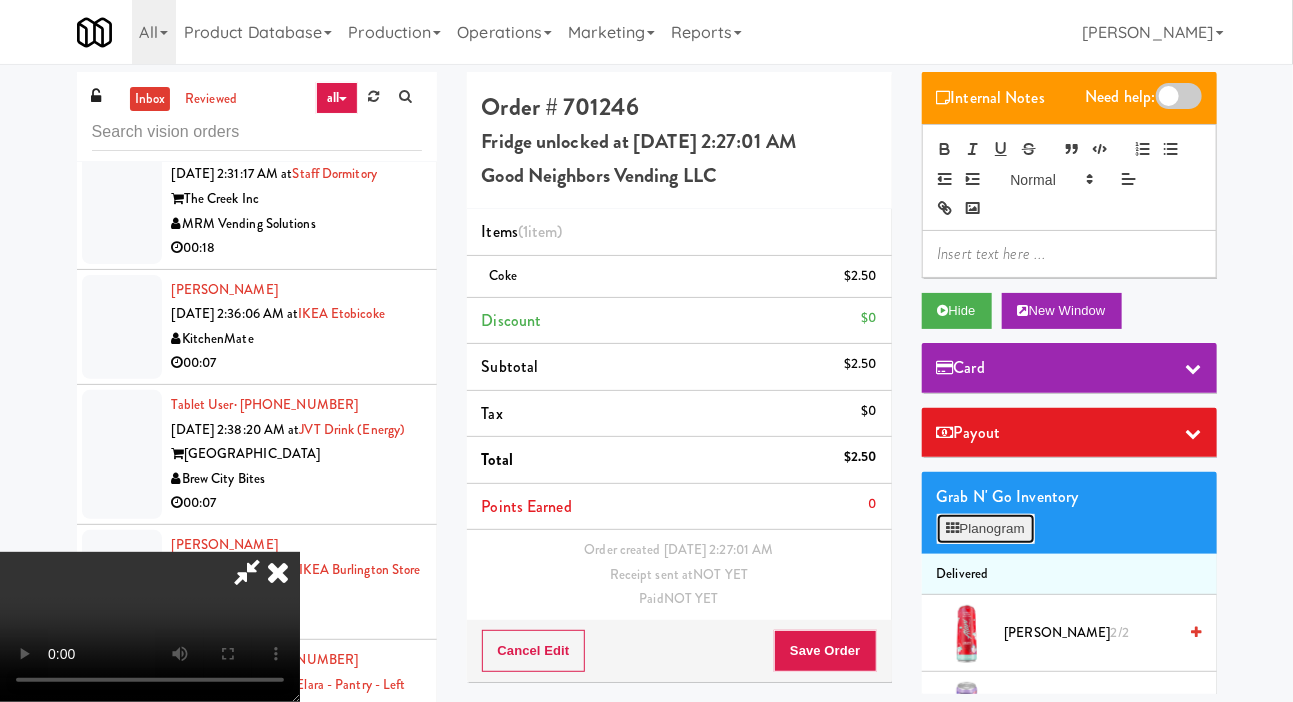 click on "Planogram" at bounding box center [986, 529] 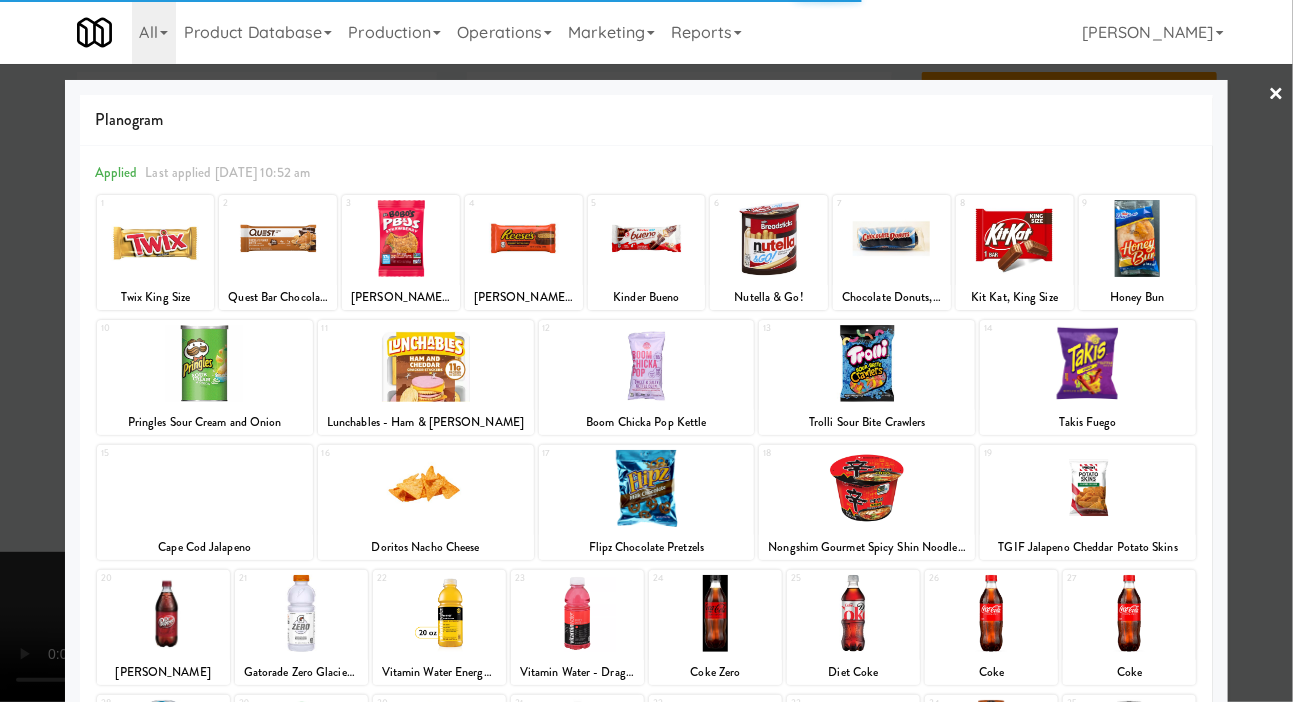 click at bounding box center (892, 238) 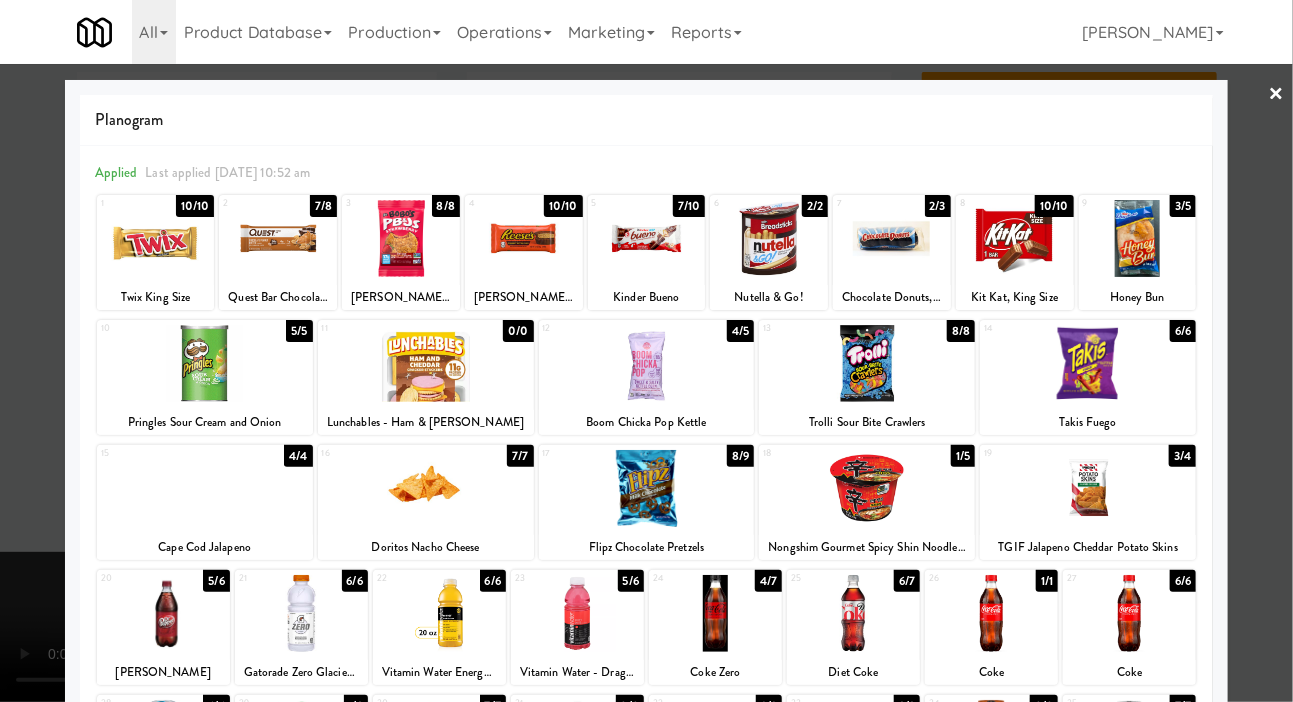 click at bounding box center (892, 238) 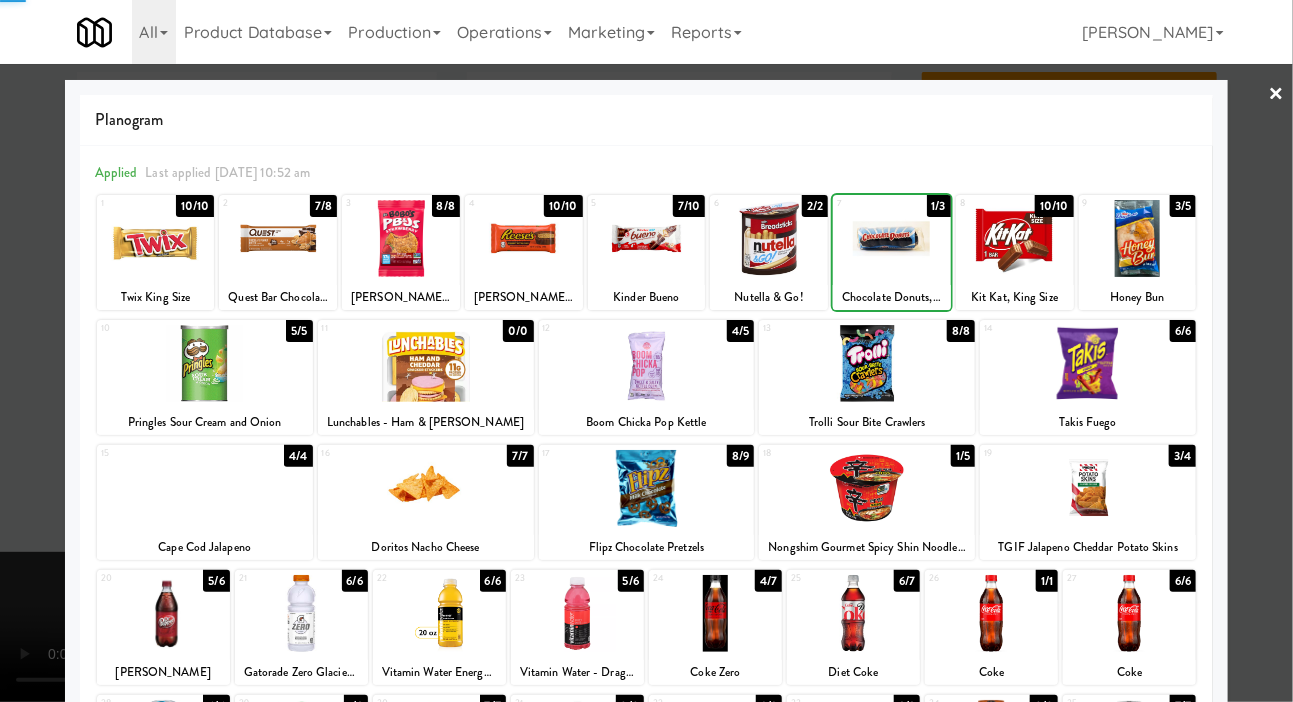 click at bounding box center (646, 351) 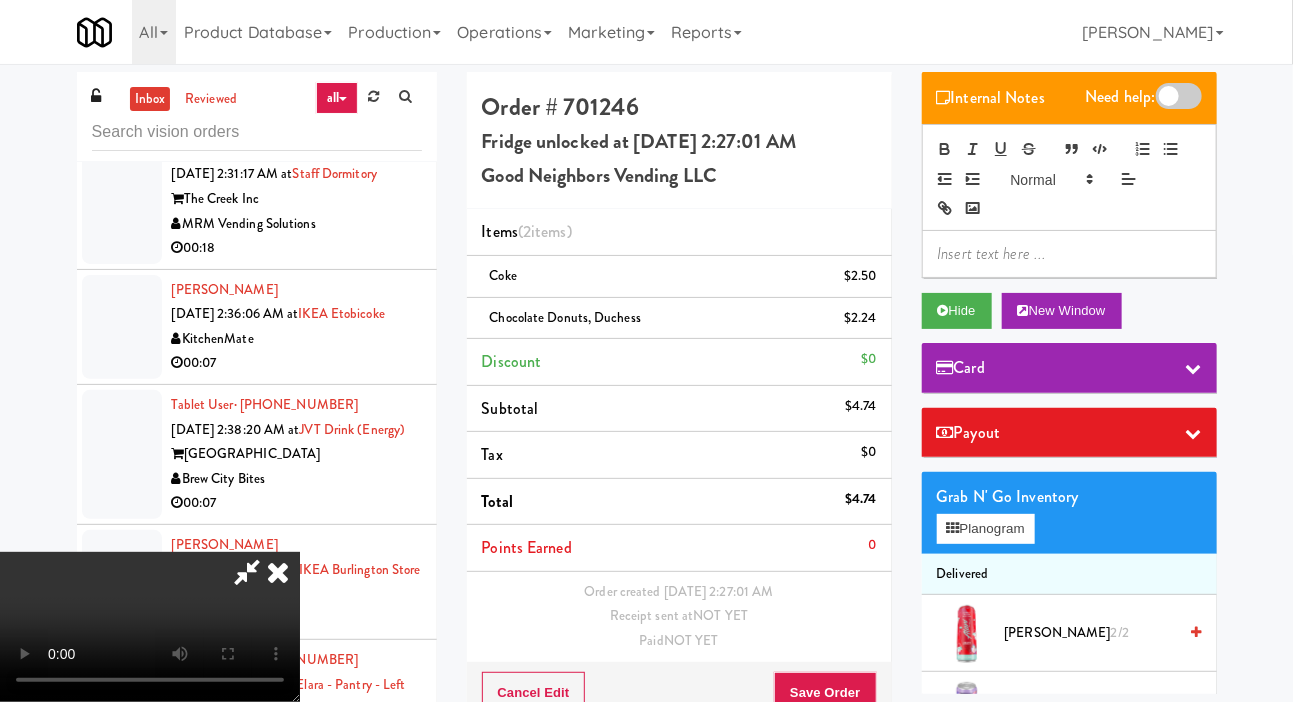 click at bounding box center [247, 572] 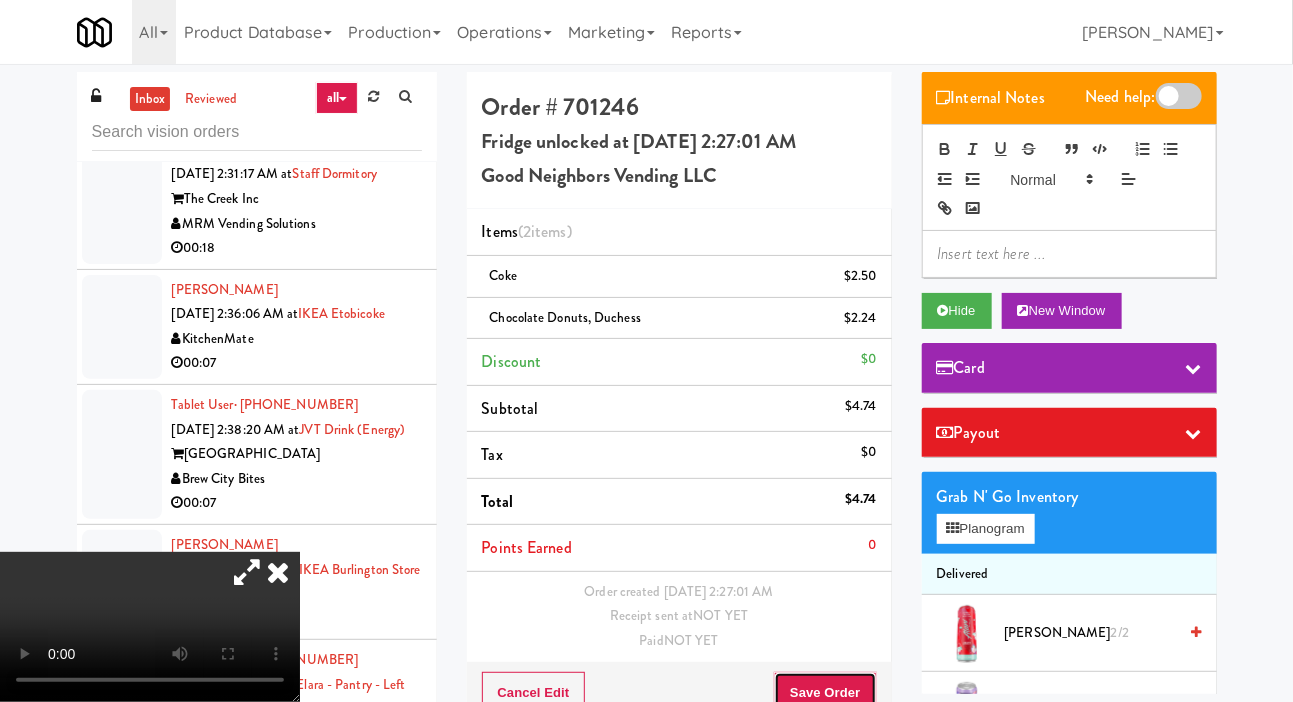 click on "Save Order" at bounding box center (825, 693) 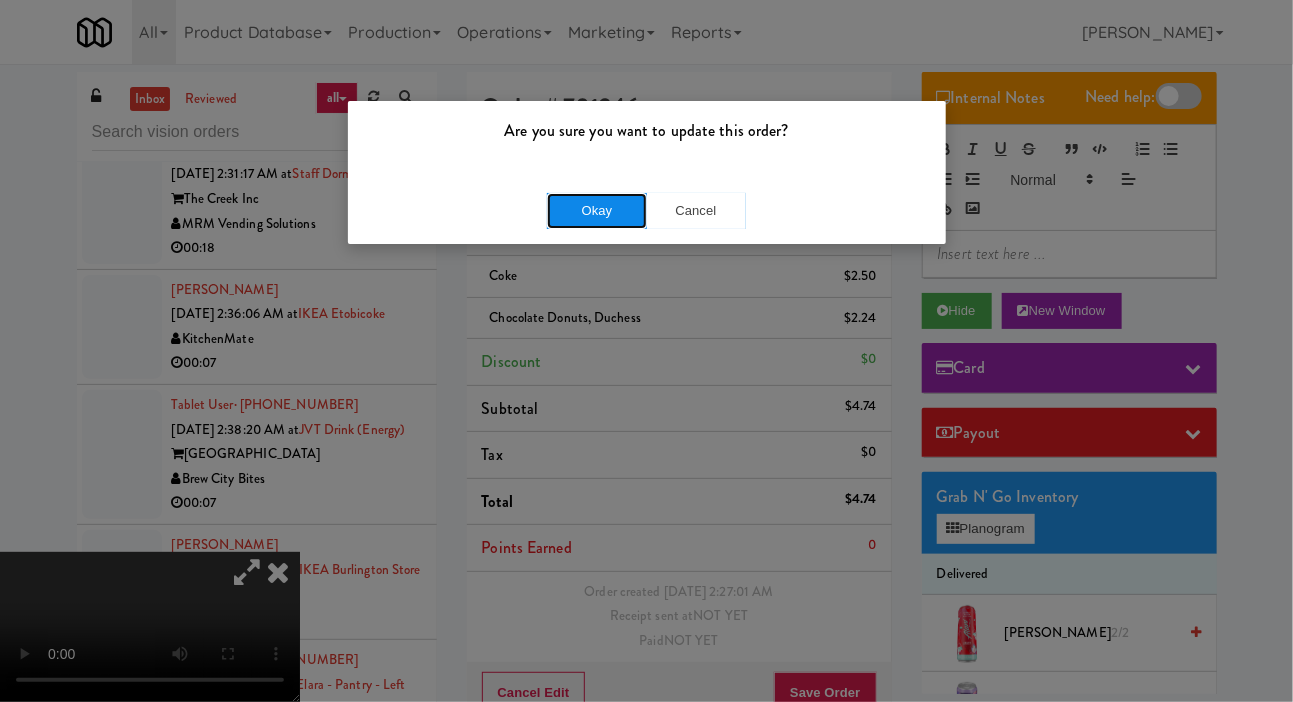 click on "Okay" at bounding box center [597, 211] 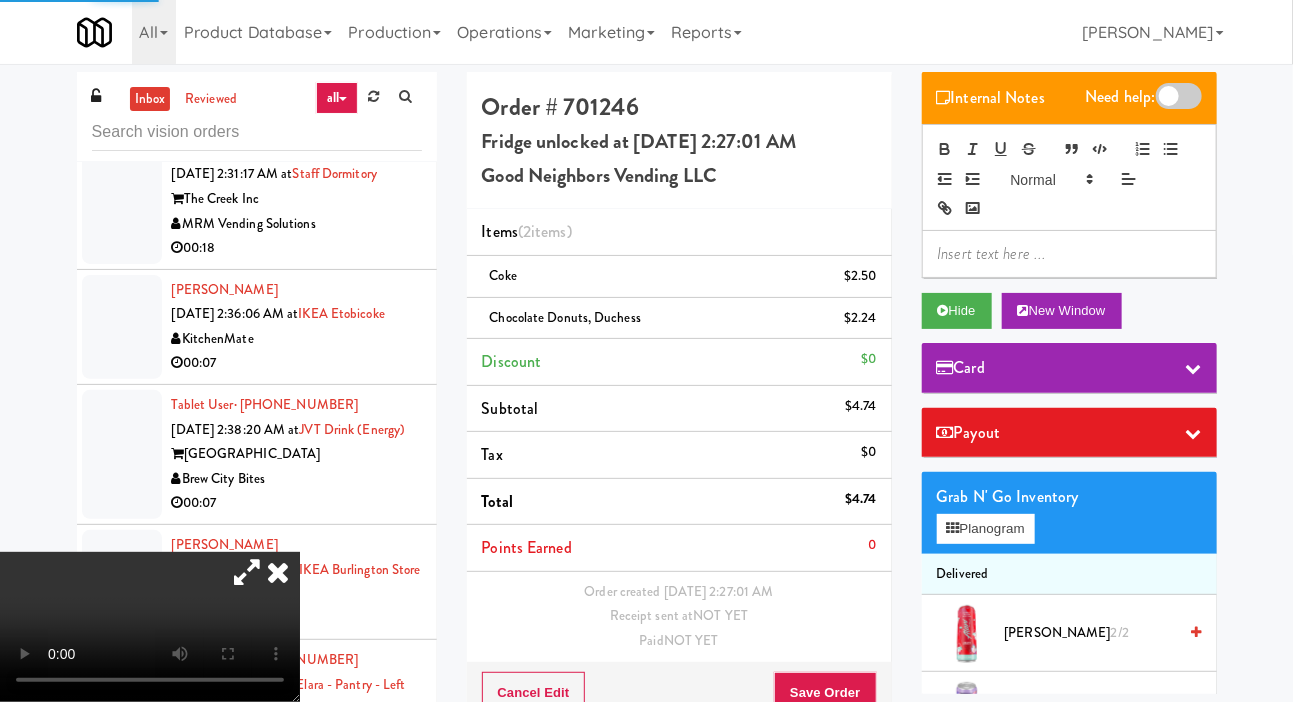 click at bounding box center [122, 59] 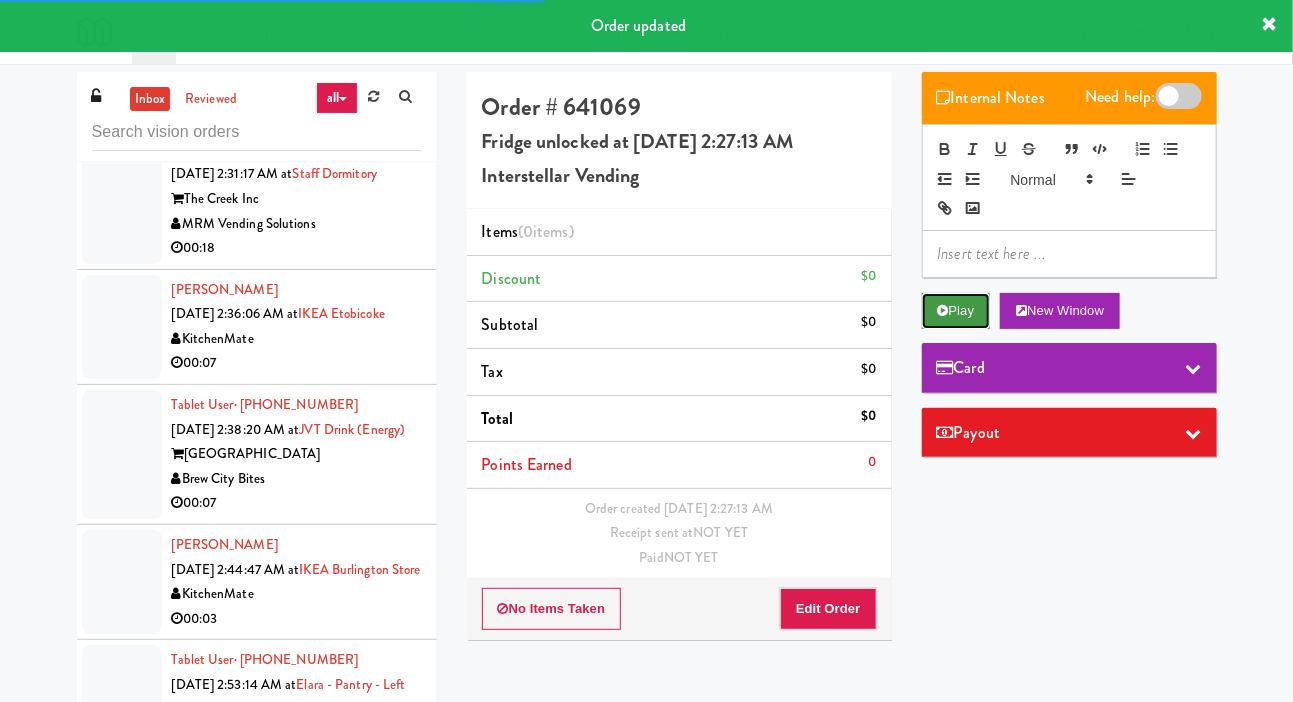 click on "Play" at bounding box center [956, 311] 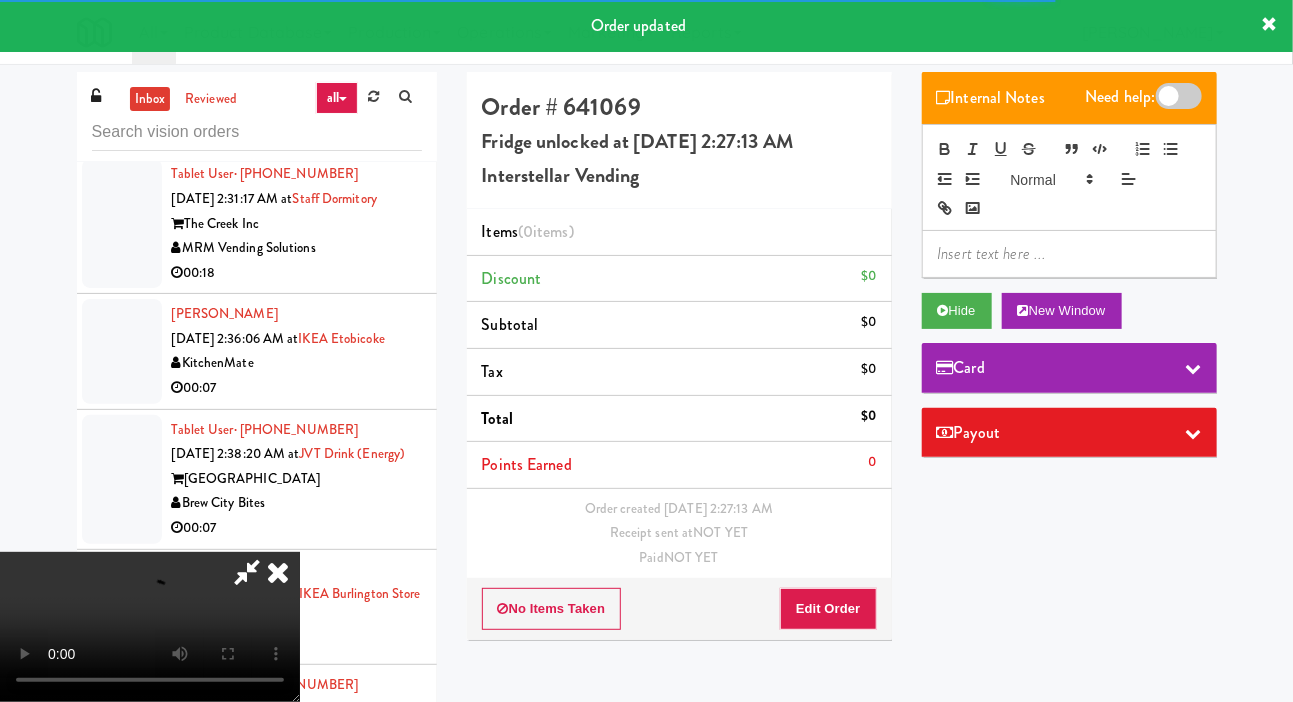 click on "Order # 641069 Fridge unlocked at Friday, July 11th 2025 2:27:13 AM Interstellar Vending Items  (0  items ) Discount  $0 Subtotal $0 Tax $0 Total $0 Points Earned  0 Order created Jul 11, 2025 2:27:13 AM Receipt sent at  NOT YET Paid  NOT YET  No Items Taken Edit Order" at bounding box center [679, 363] 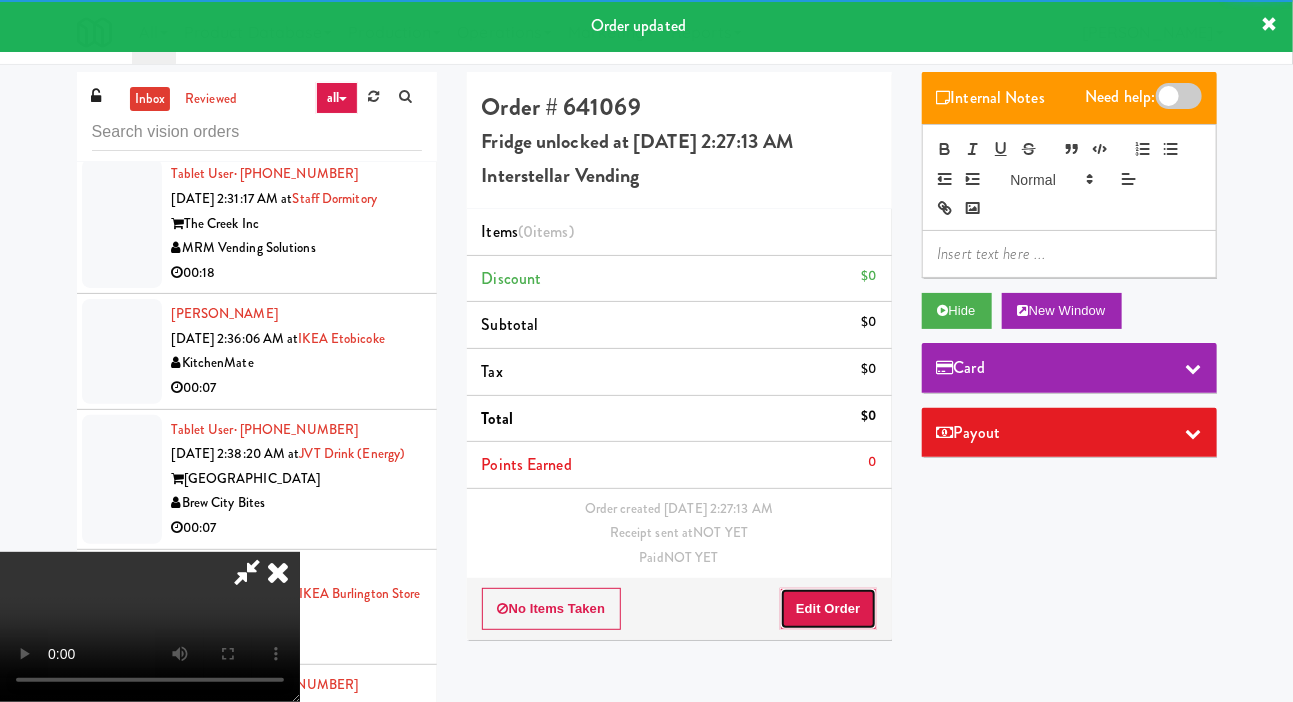 click on "Edit Order" at bounding box center (828, 609) 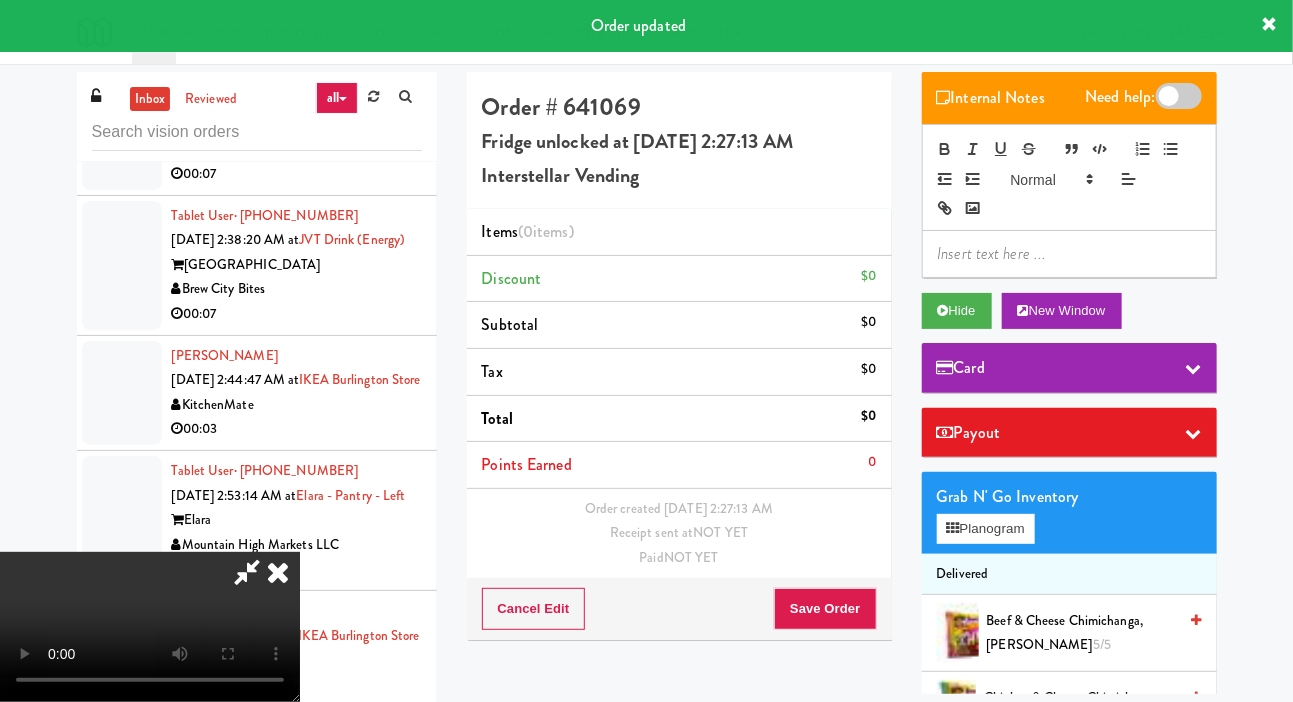 scroll, scrollTop: 5018, scrollLeft: 0, axis: vertical 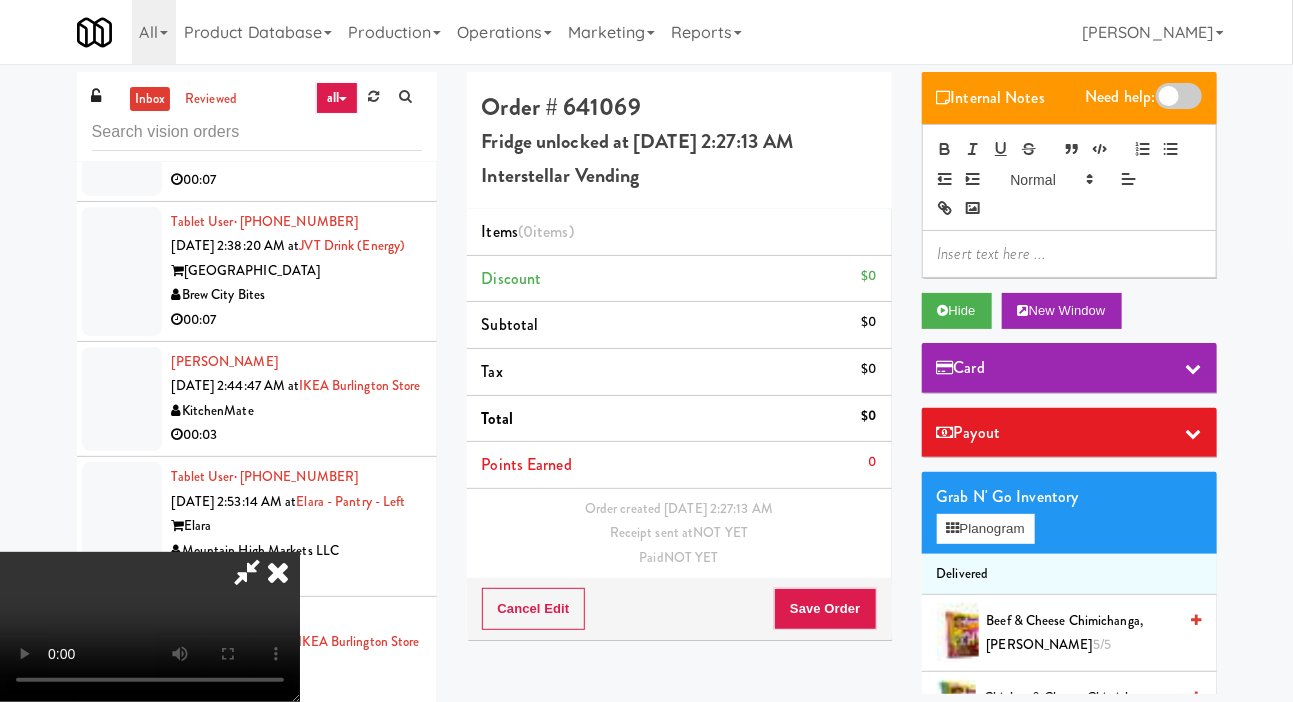 type 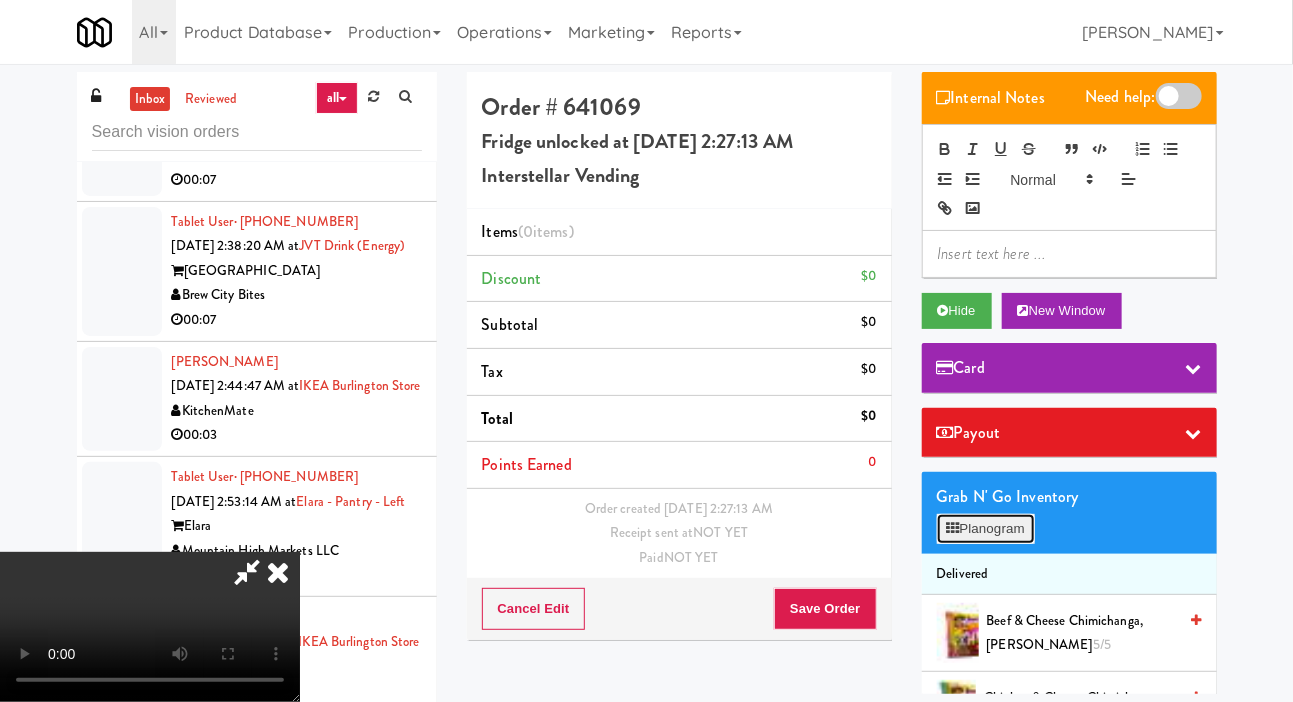 click on "Planogram" at bounding box center (986, 529) 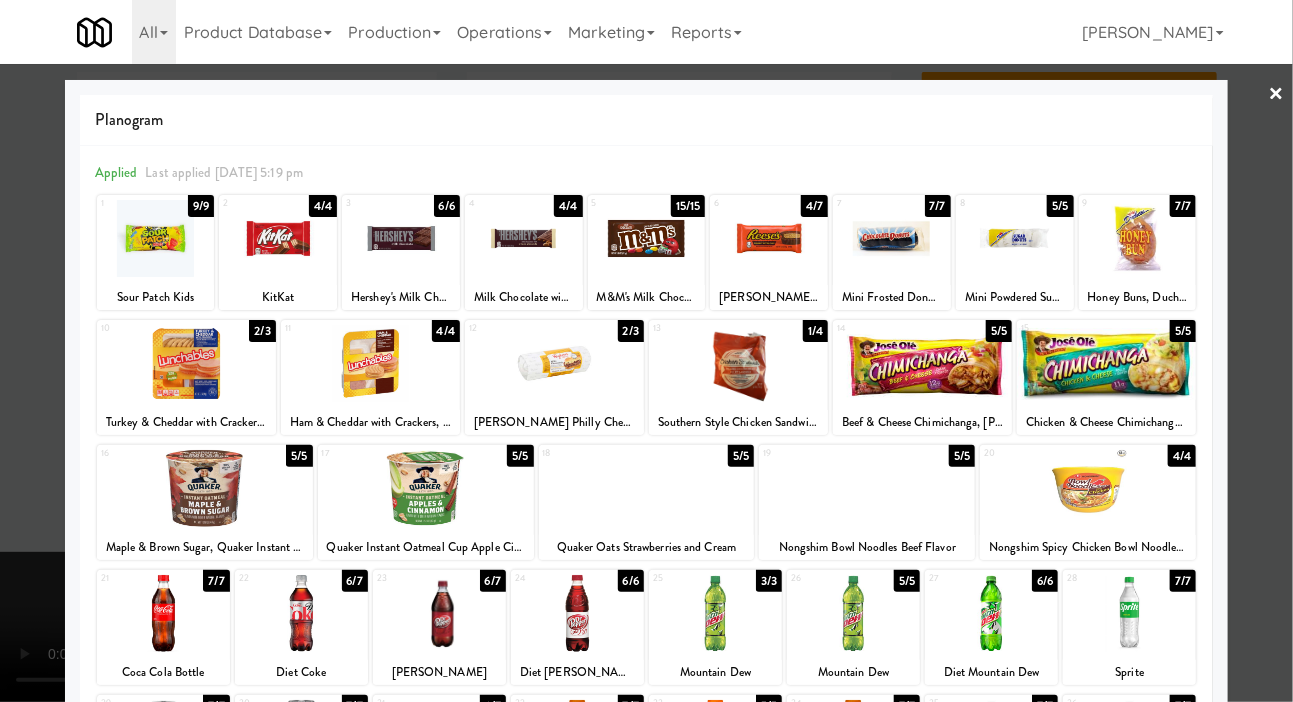 click at bounding box center [1106, 363] 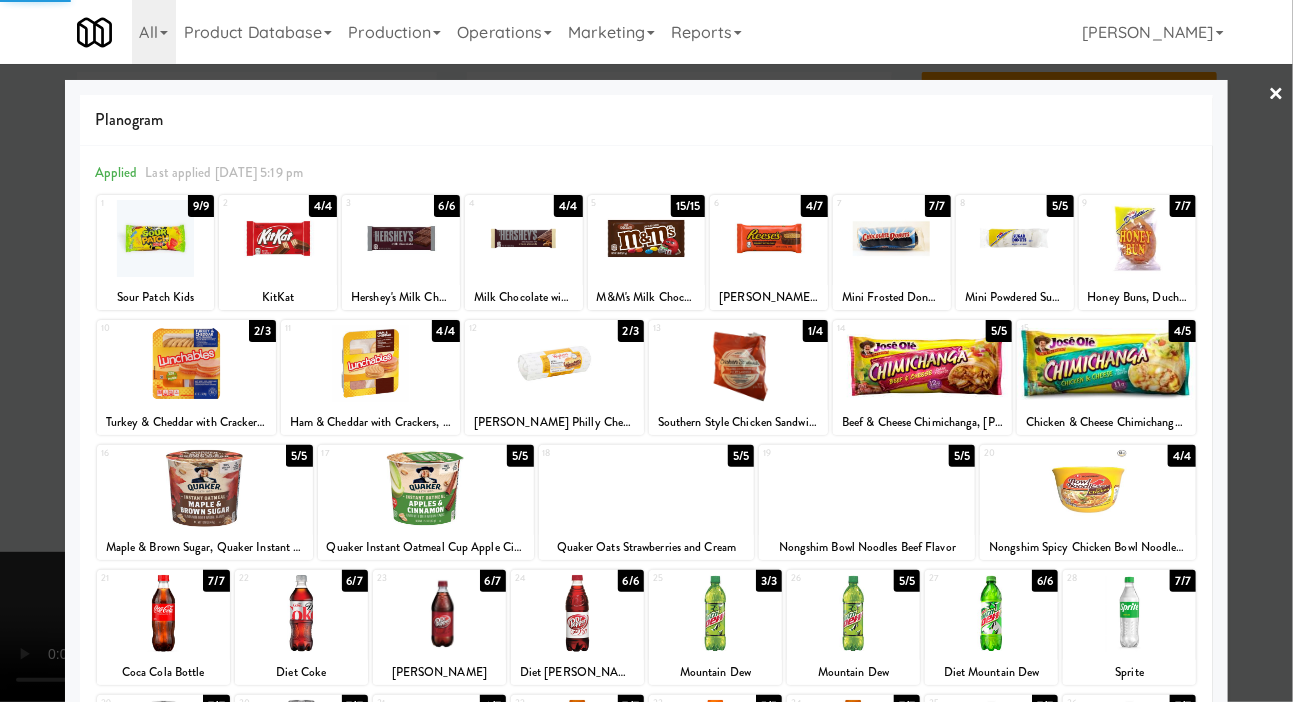 click at bounding box center [1106, 363] 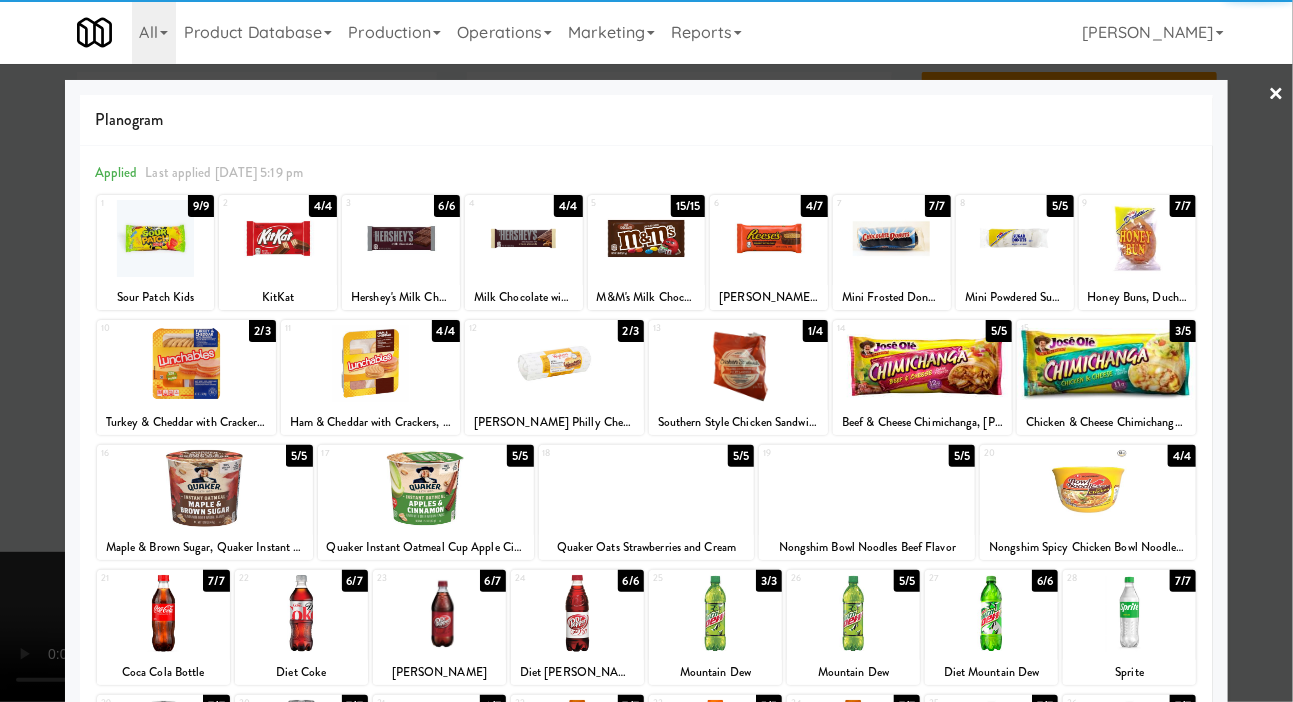 click at bounding box center (646, 351) 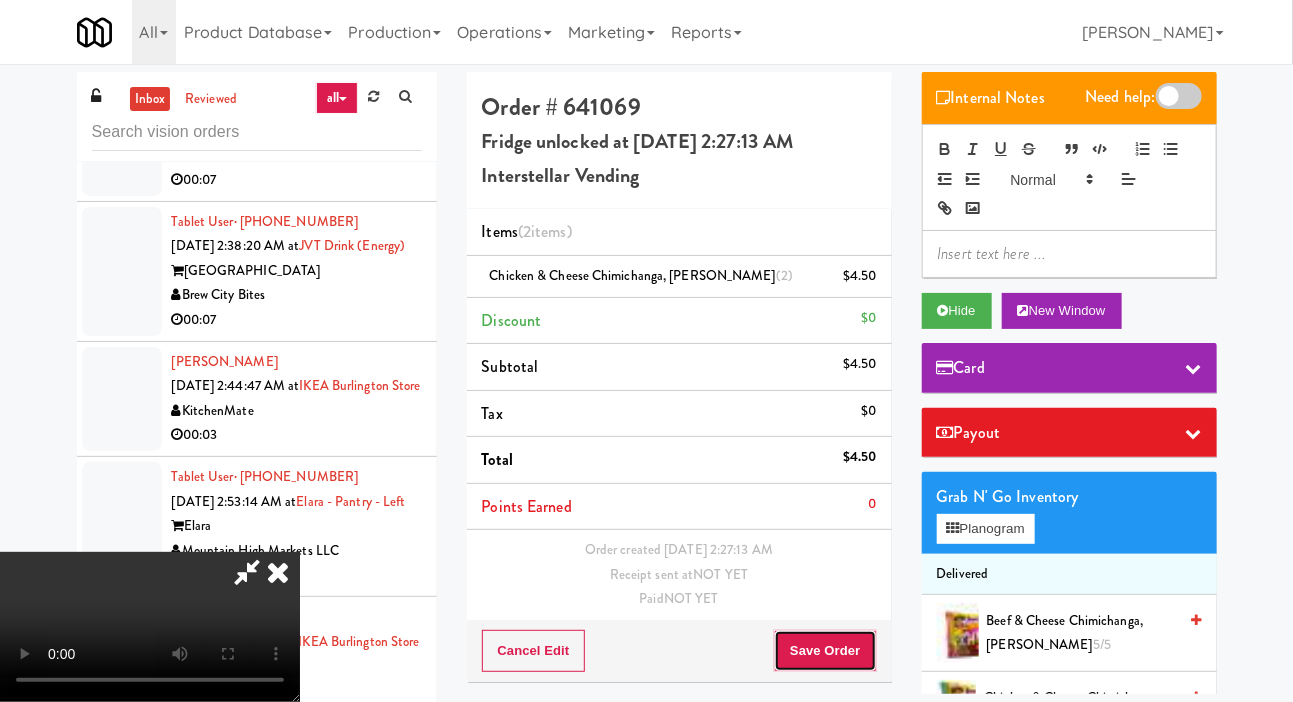 click on "Save Order" at bounding box center (825, 651) 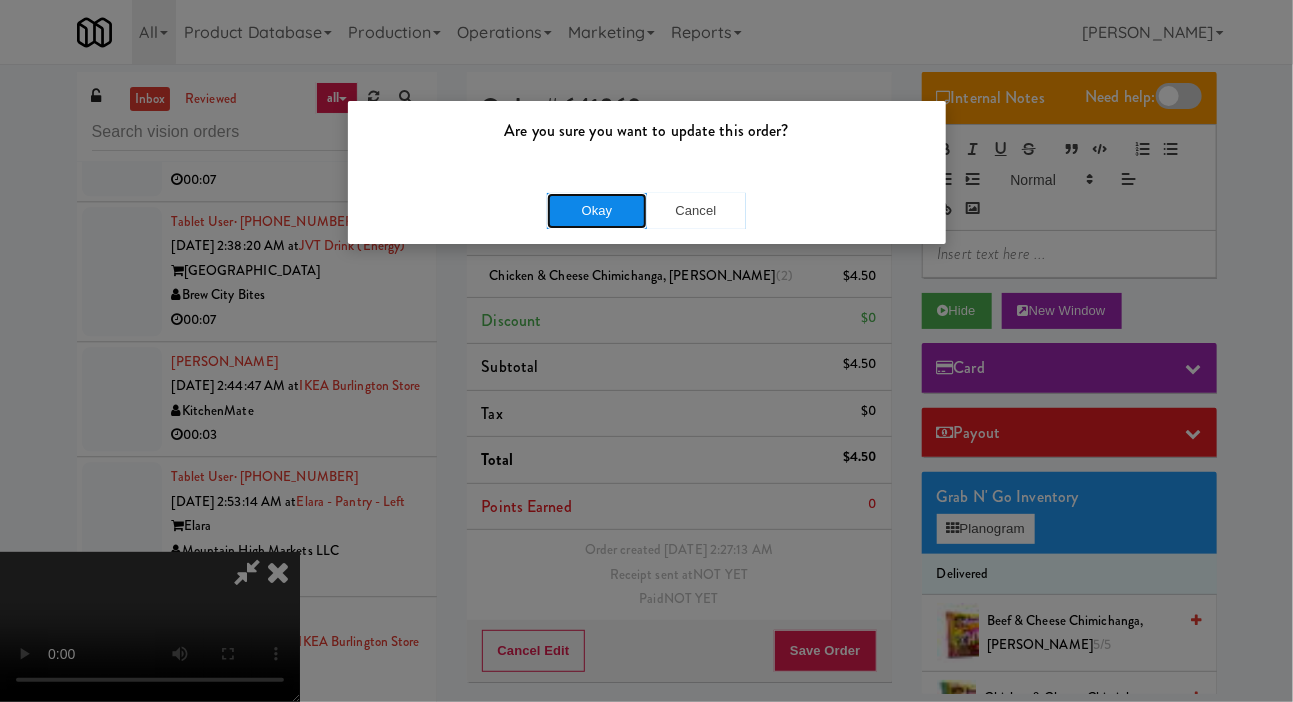 click on "Okay" at bounding box center (597, 211) 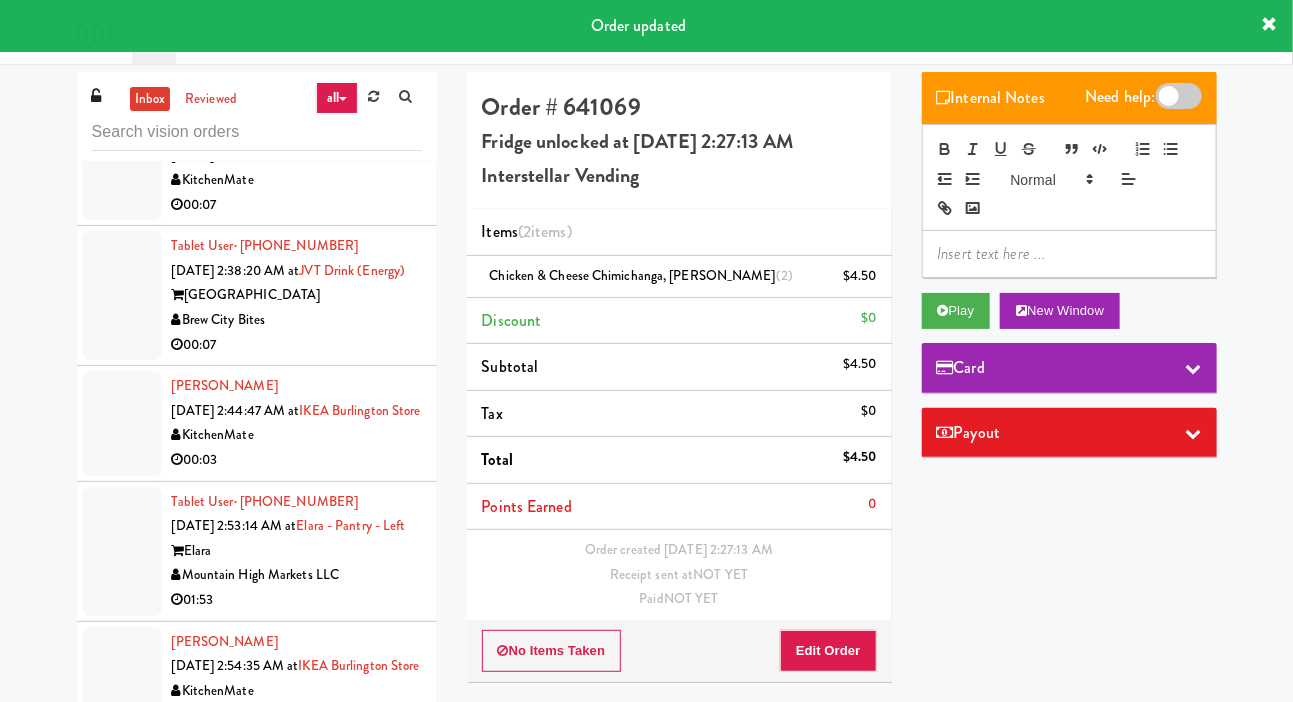 click at bounding box center [122, 40] 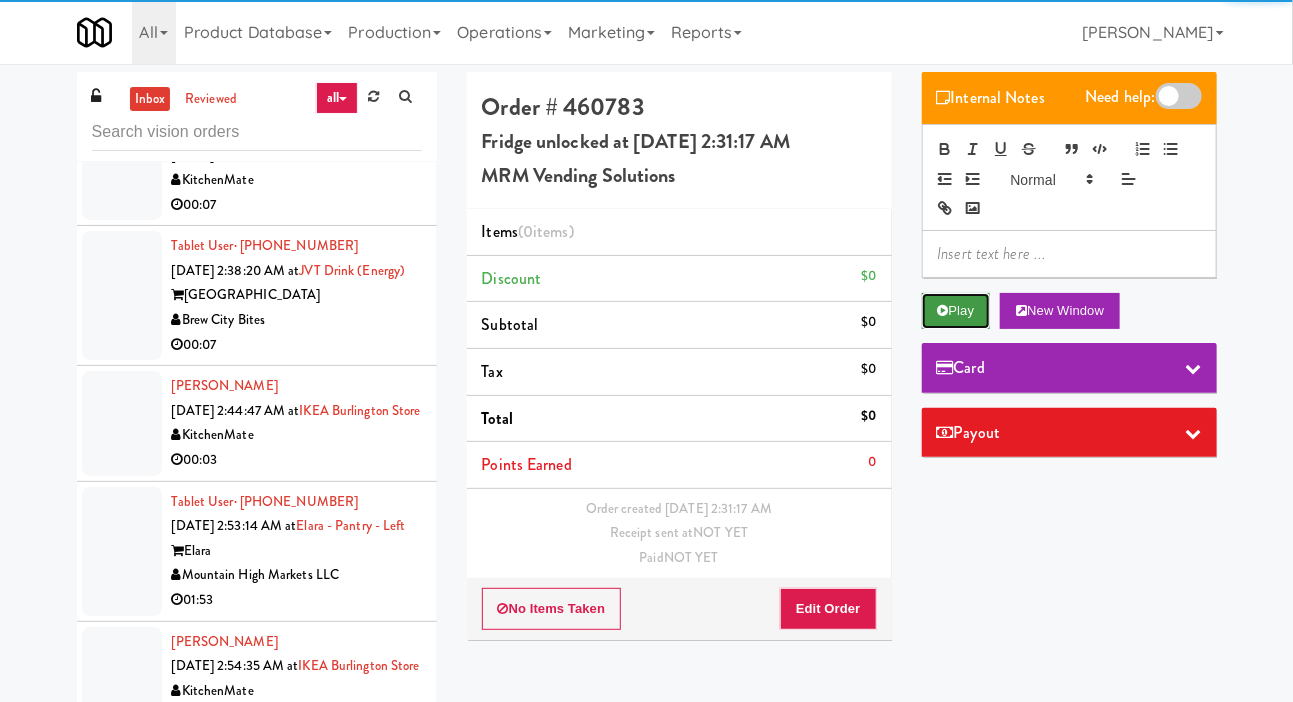 click on "Play" at bounding box center [956, 311] 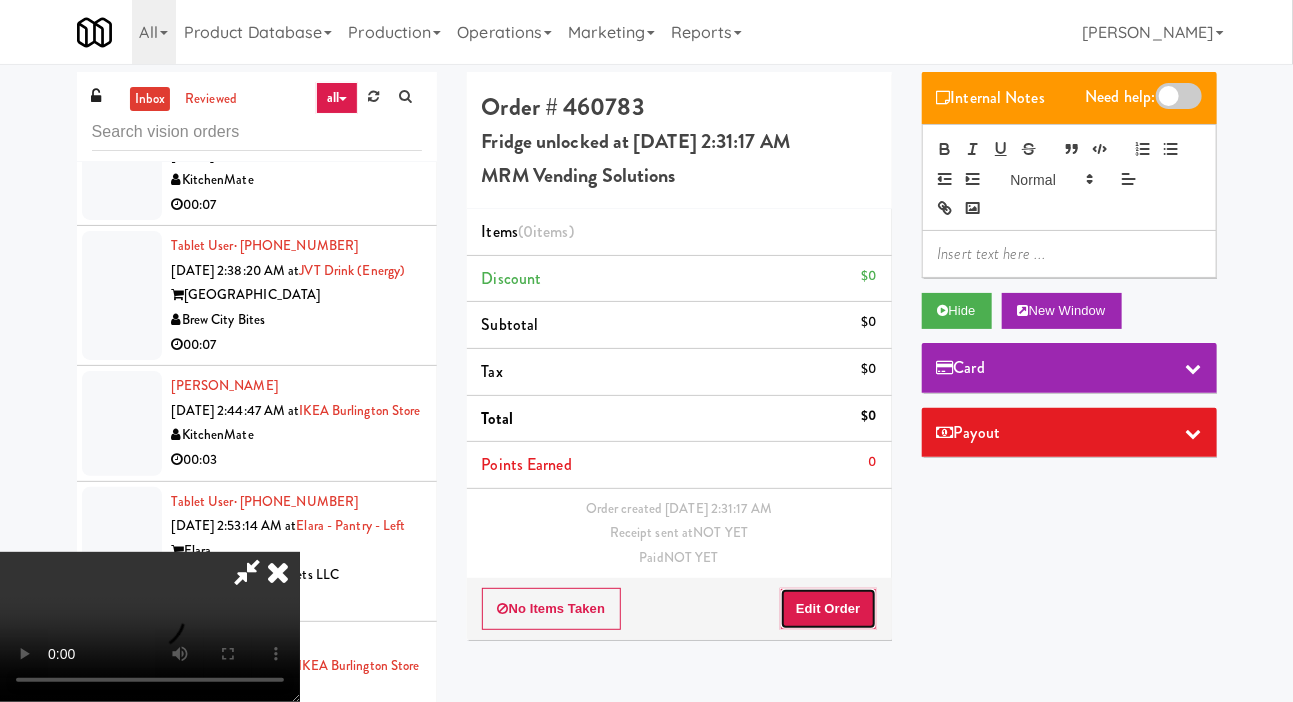 click on "Edit Order" at bounding box center [828, 609] 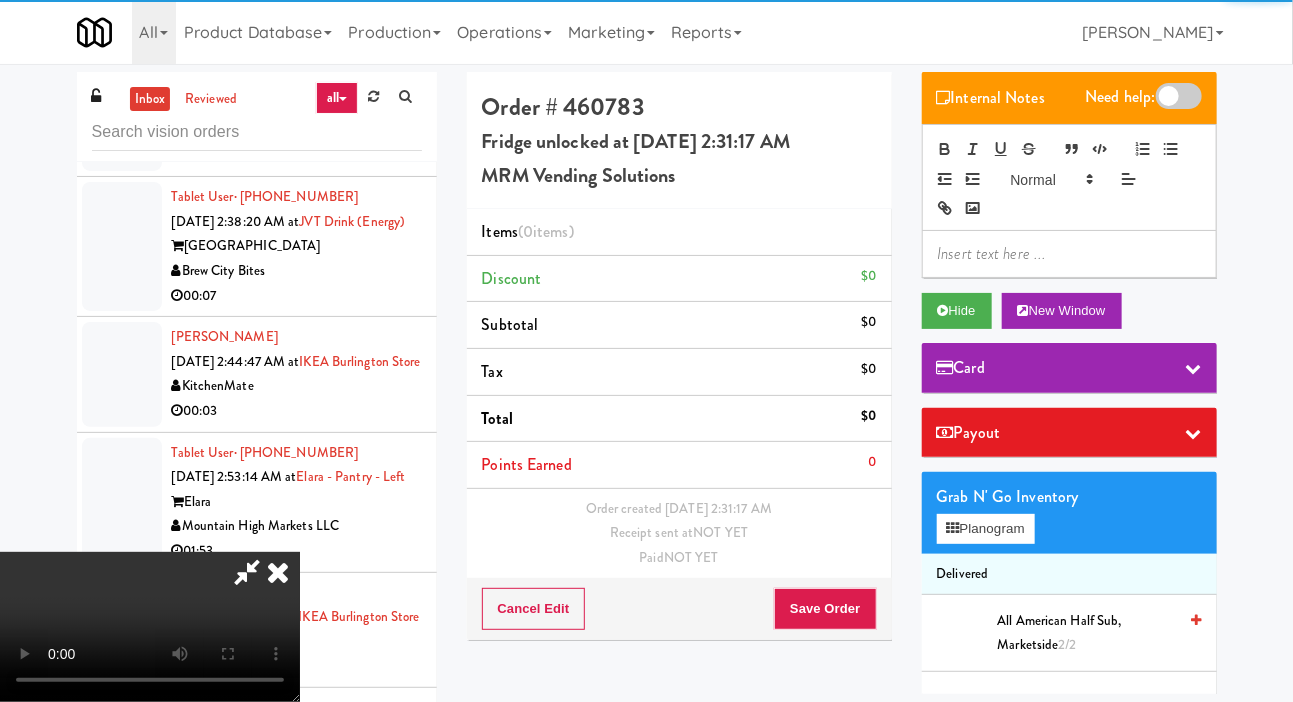 scroll, scrollTop: 5064, scrollLeft: 0, axis: vertical 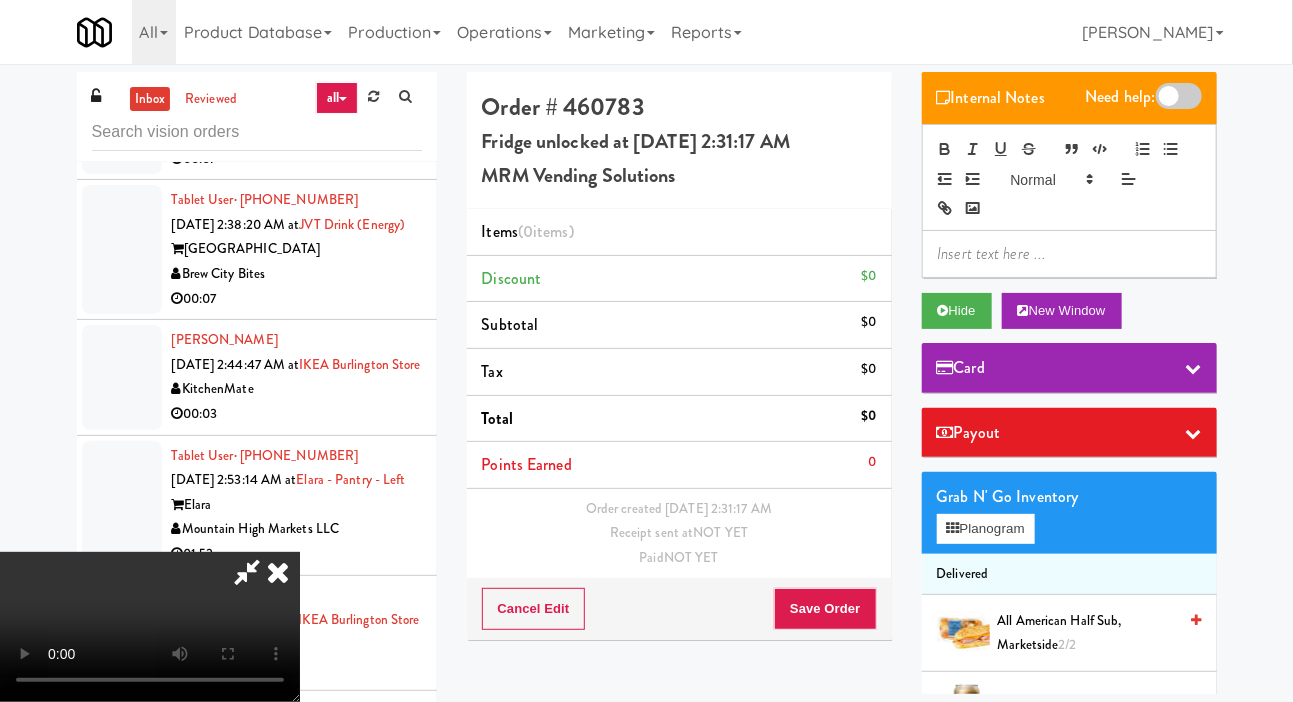 type 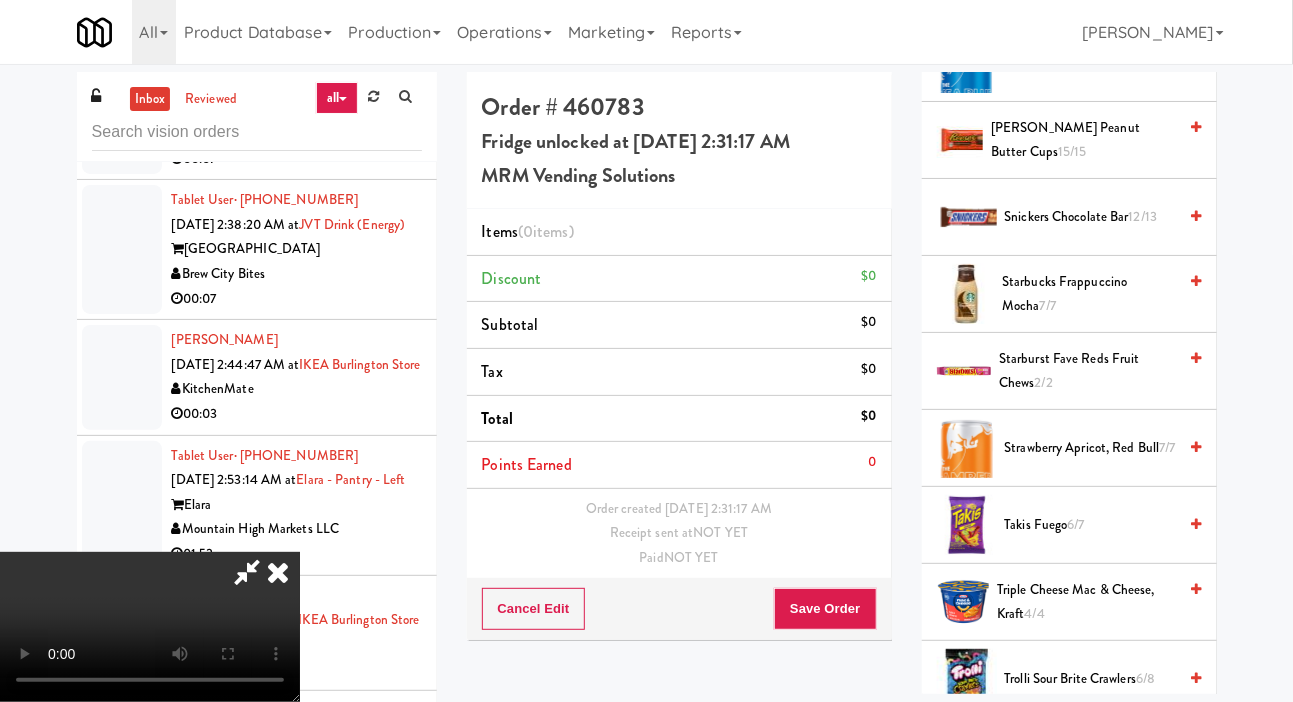 scroll, scrollTop: 2866, scrollLeft: 0, axis: vertical 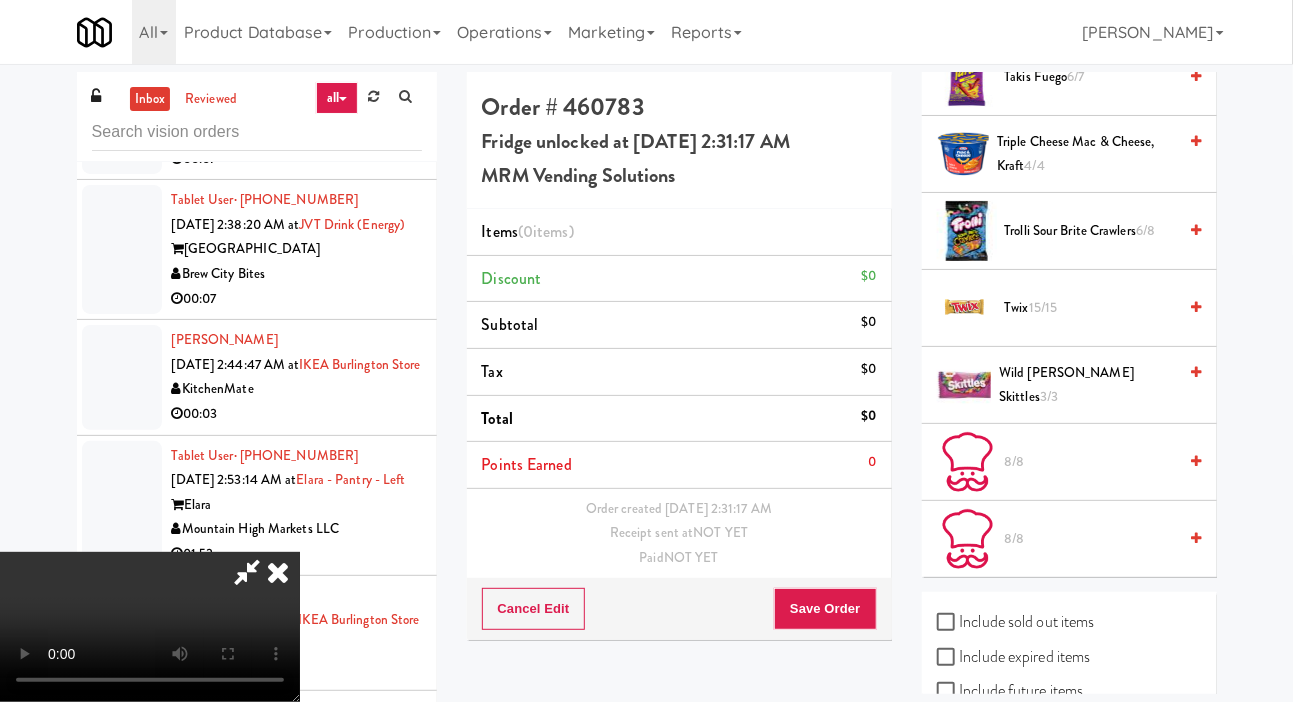click on "Twix  15/15" at bounding box center (1091, 308) 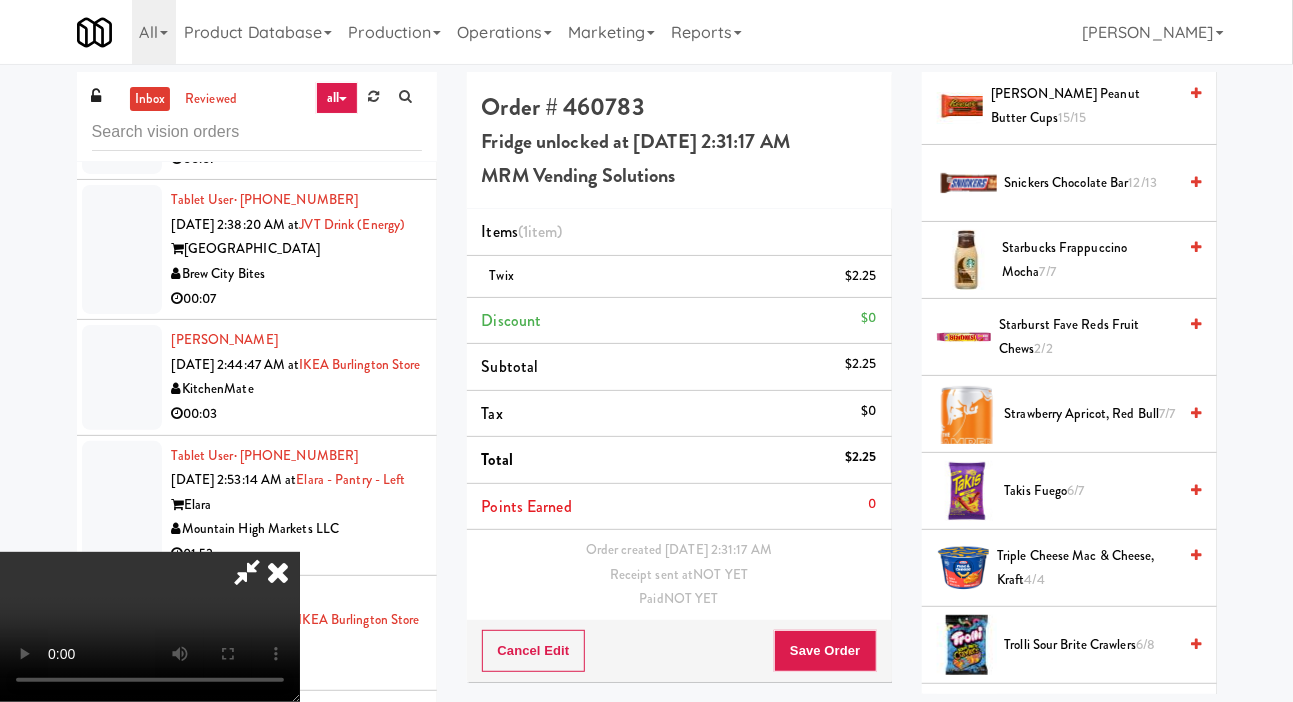 scroll, scrollTop: 2435, scrollLeft: 0, axis: vertical 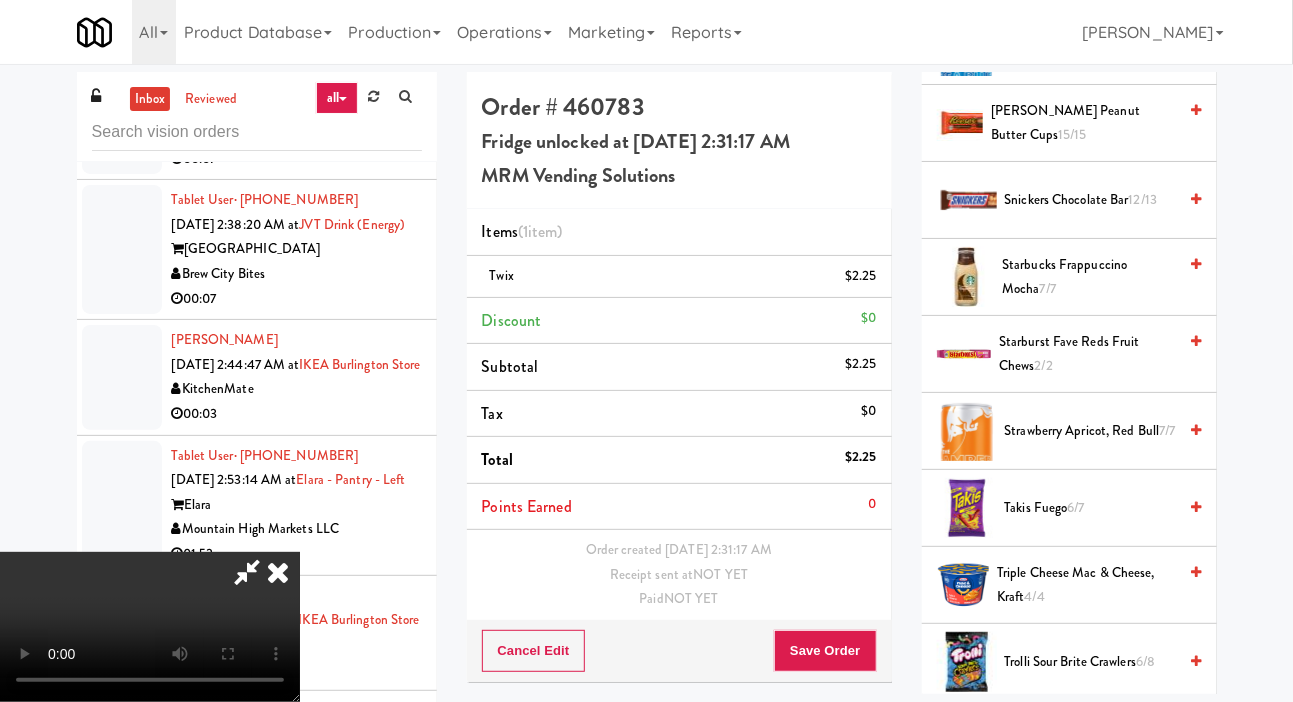 click on "Snickers Chocolate Bar  12/13" at bounding box center (1091, 200) 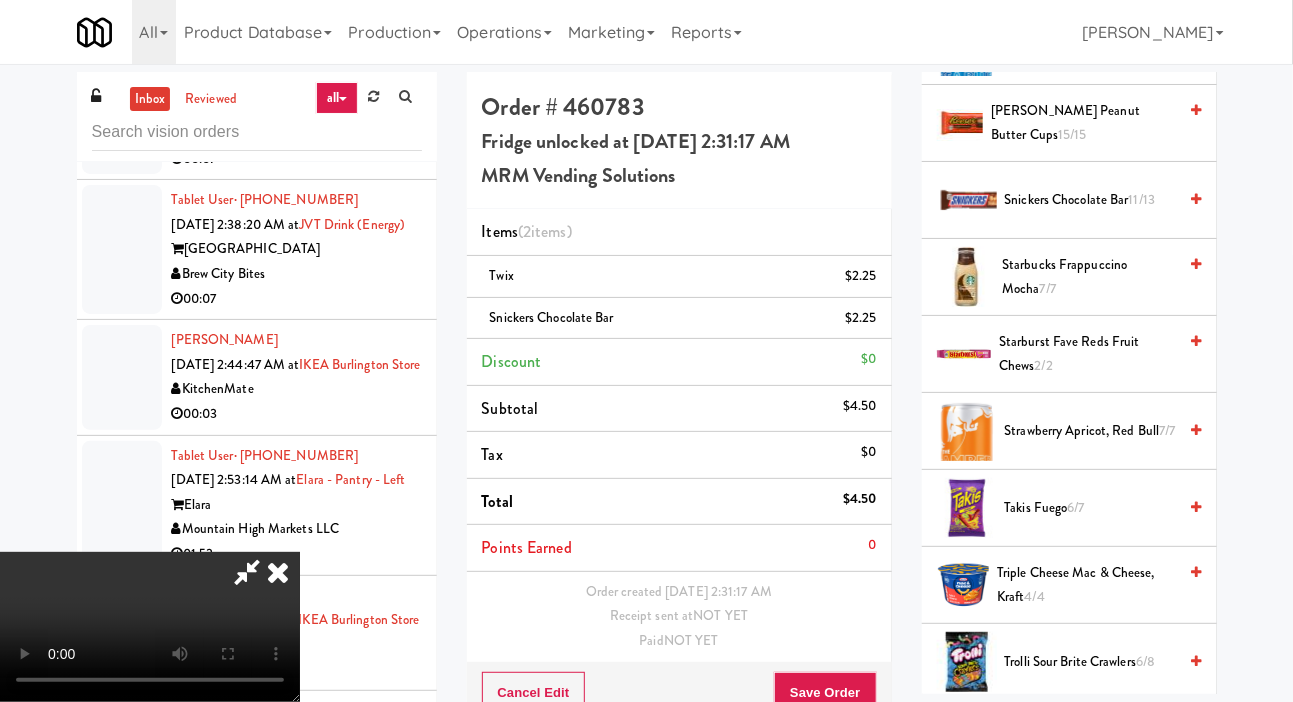 scroll, scrollTop: 73, scrollLeft: 0, axis: vertical 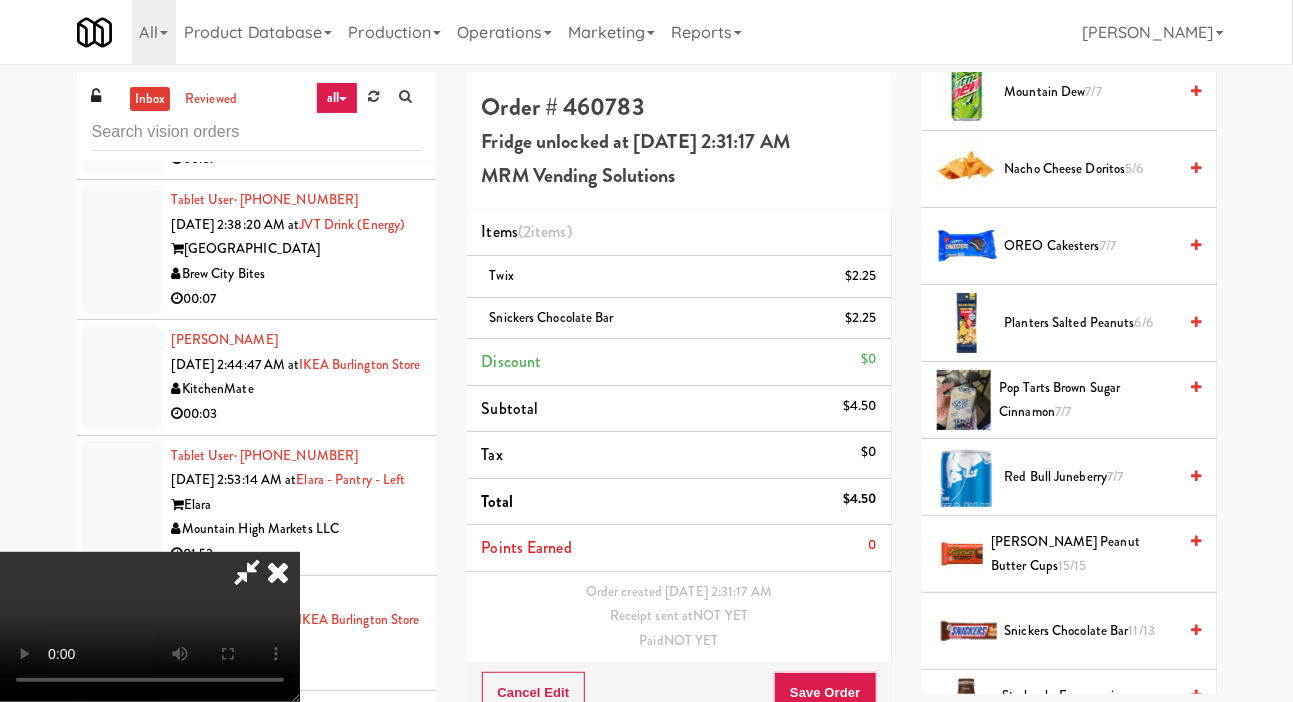 click on "OREO Cakesters  7/7" at bounding box center [1091, 246] 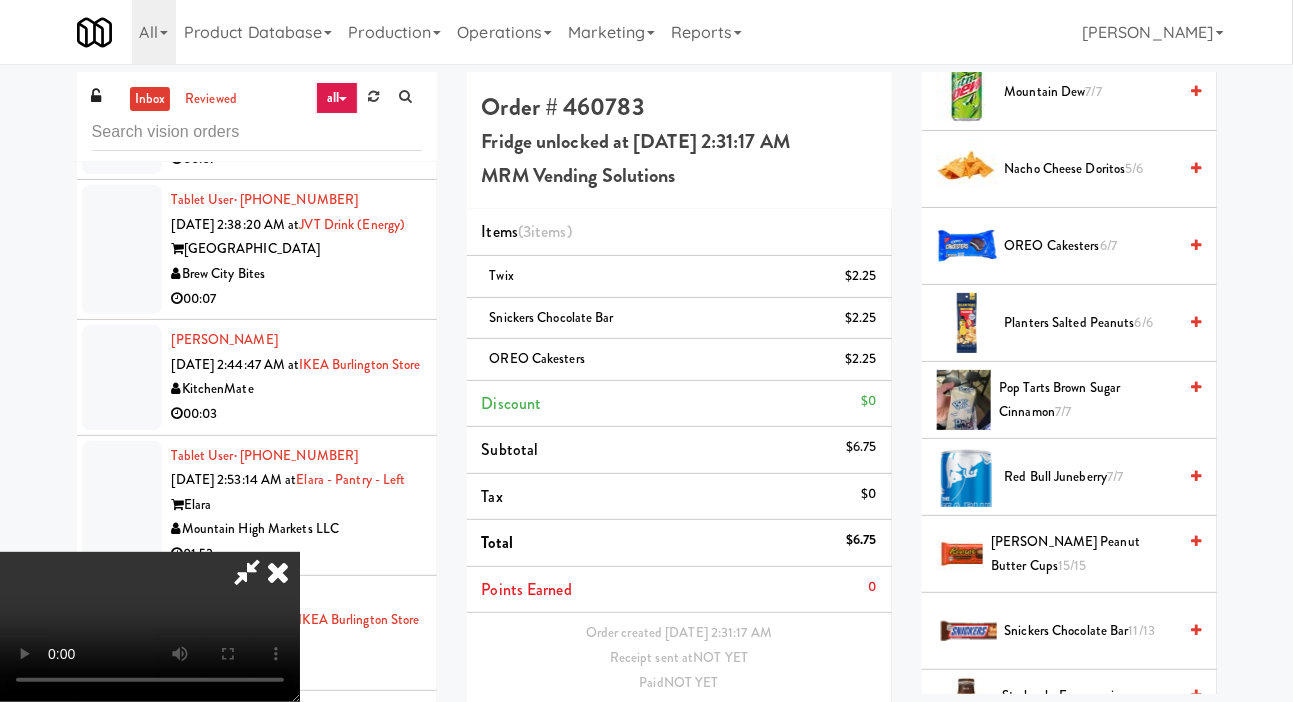 click on "Save Order" at bounding box center [825, 734] 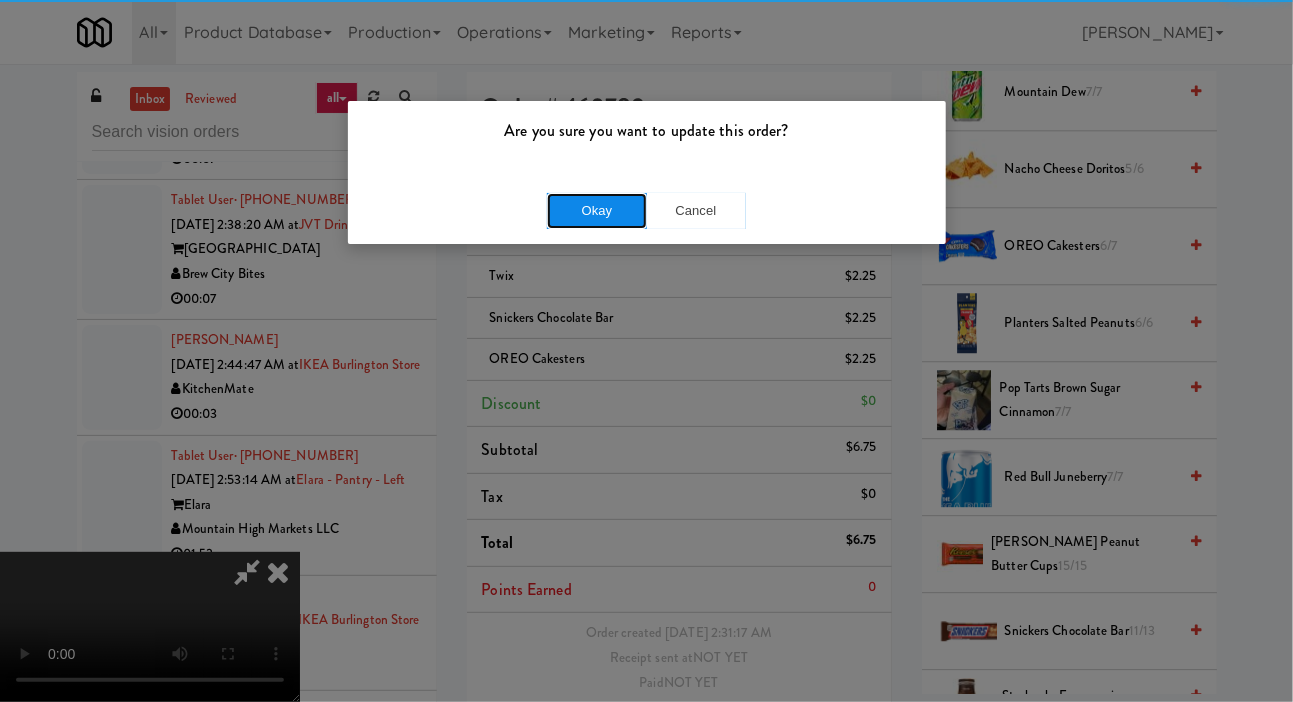 click on "Okay" at bounding box center [597, 211] 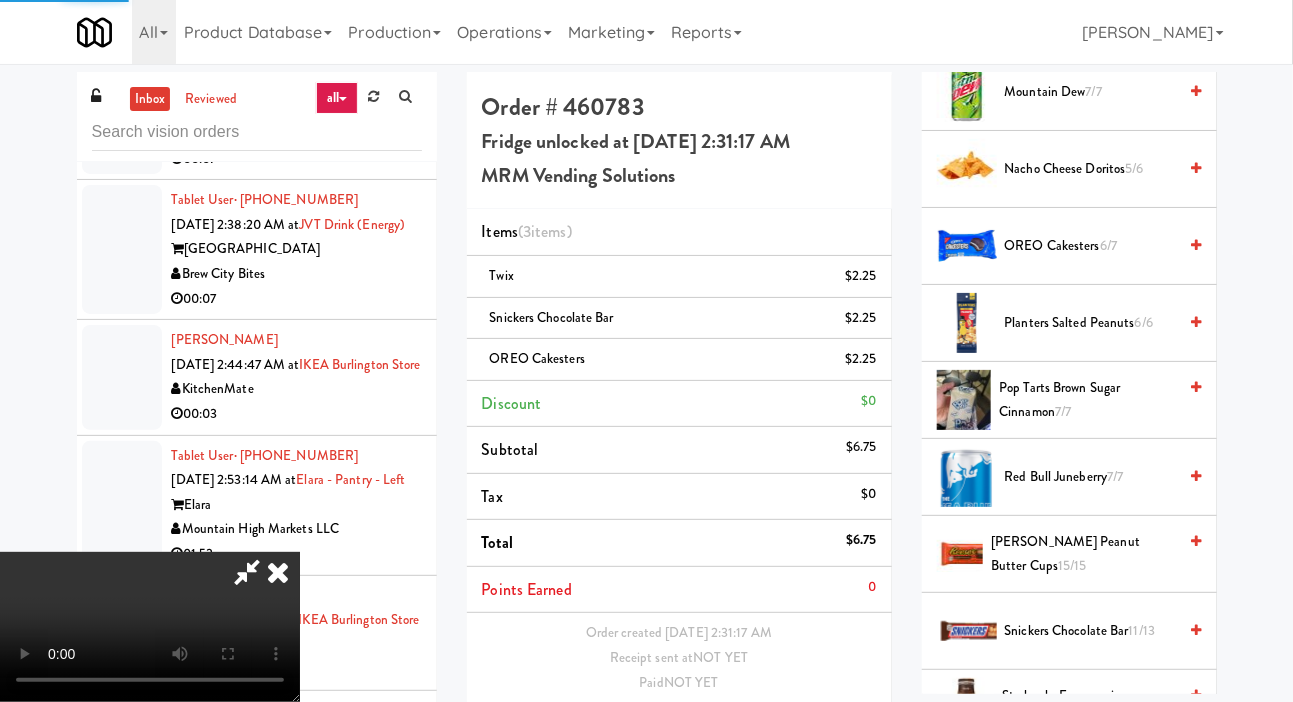 scroll, scrollTop: 0, scrollLeft: 0, axis: both 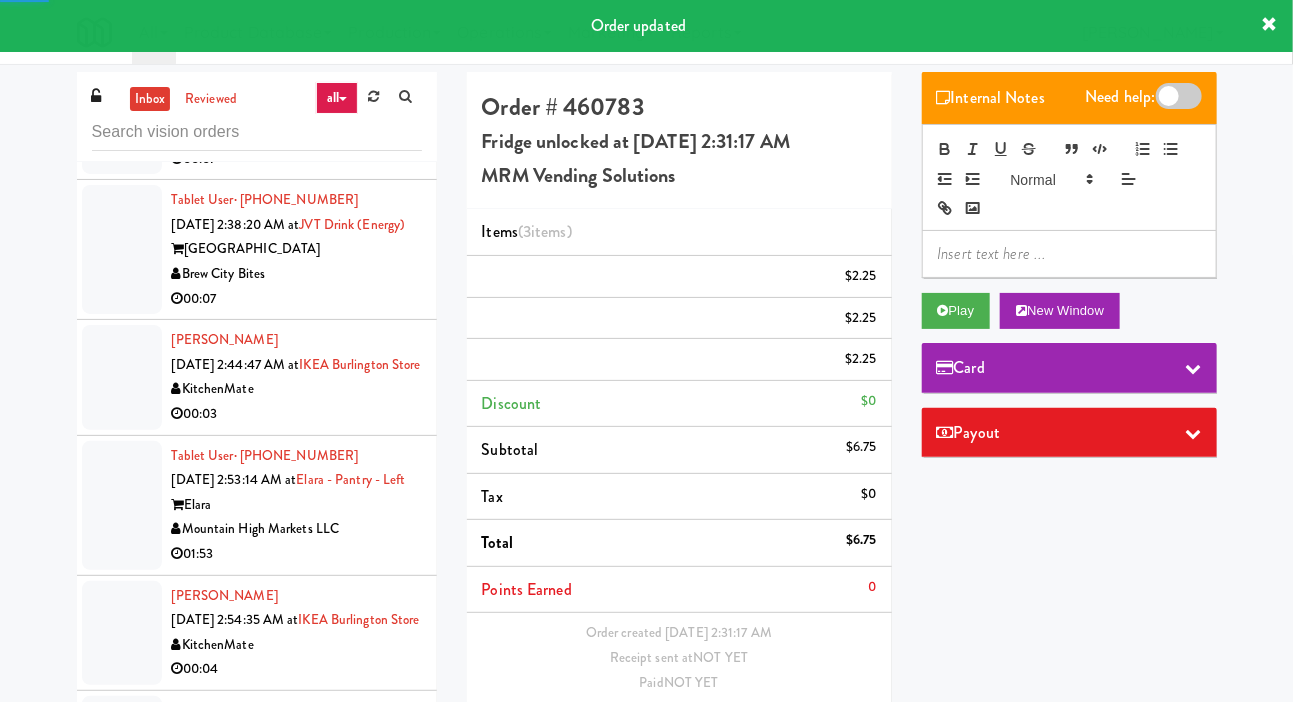 click at bounding box center [122, 122] 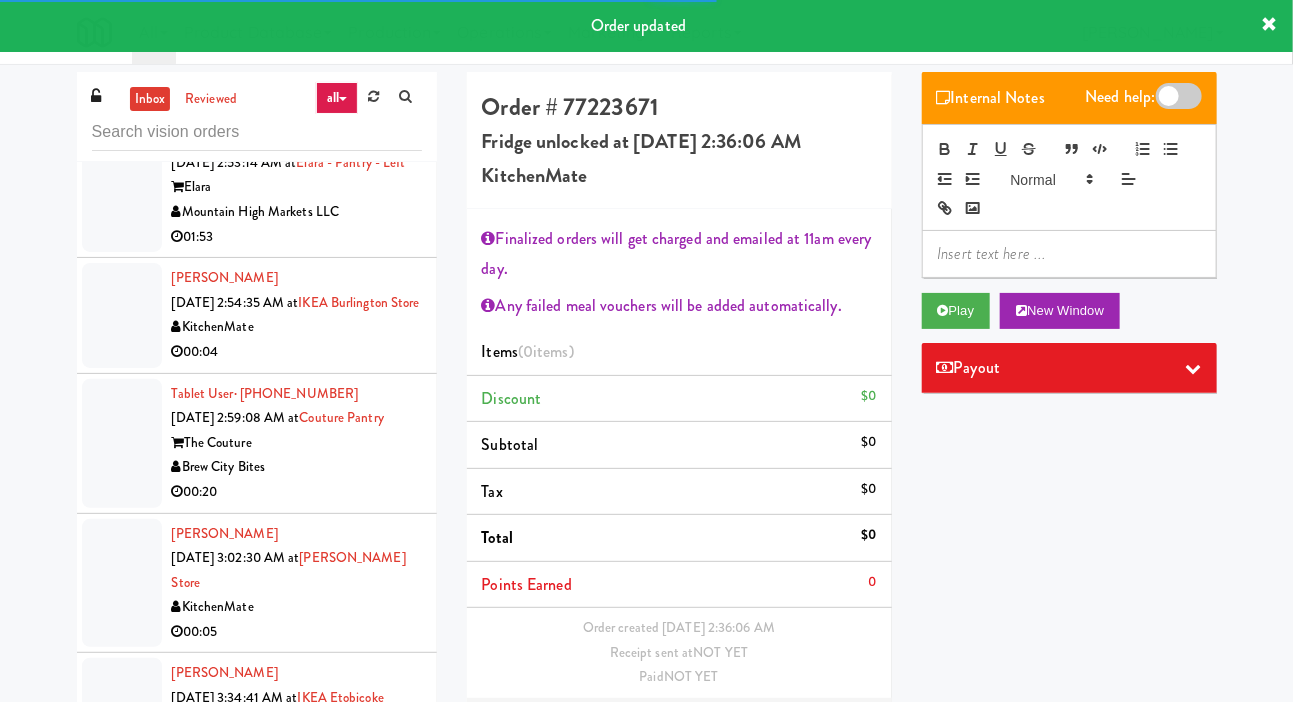 scroll, scrollTop: 5406, scrollLeft: 0, axis: vertical 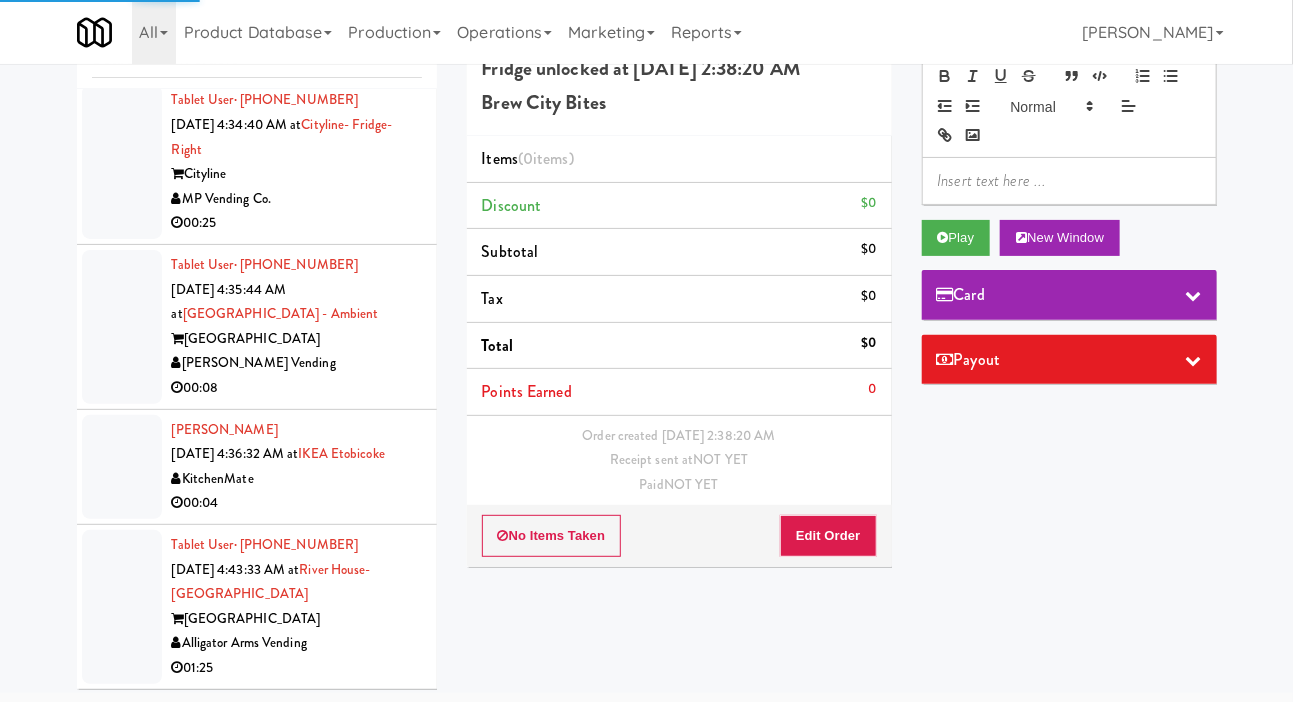 click at bounding box center (122, 607) 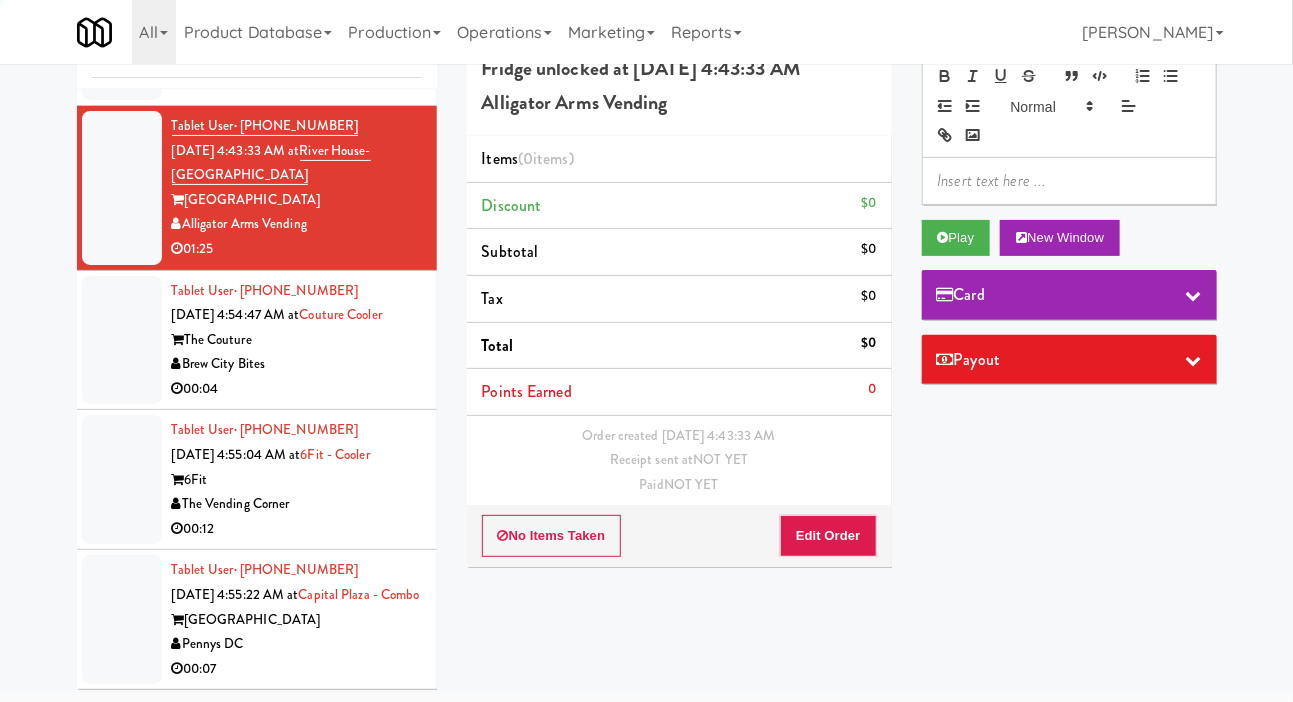 click at bounding box center (122, 48) 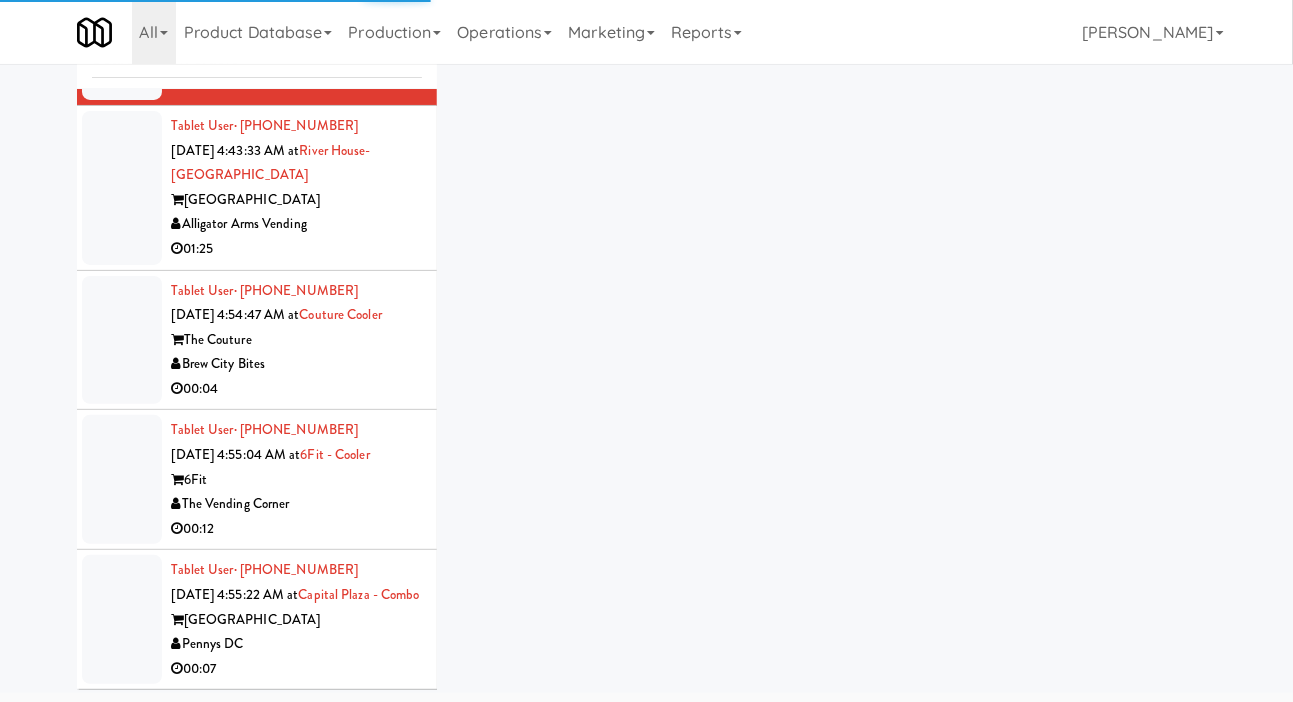 click at bounding box center [122, -92] 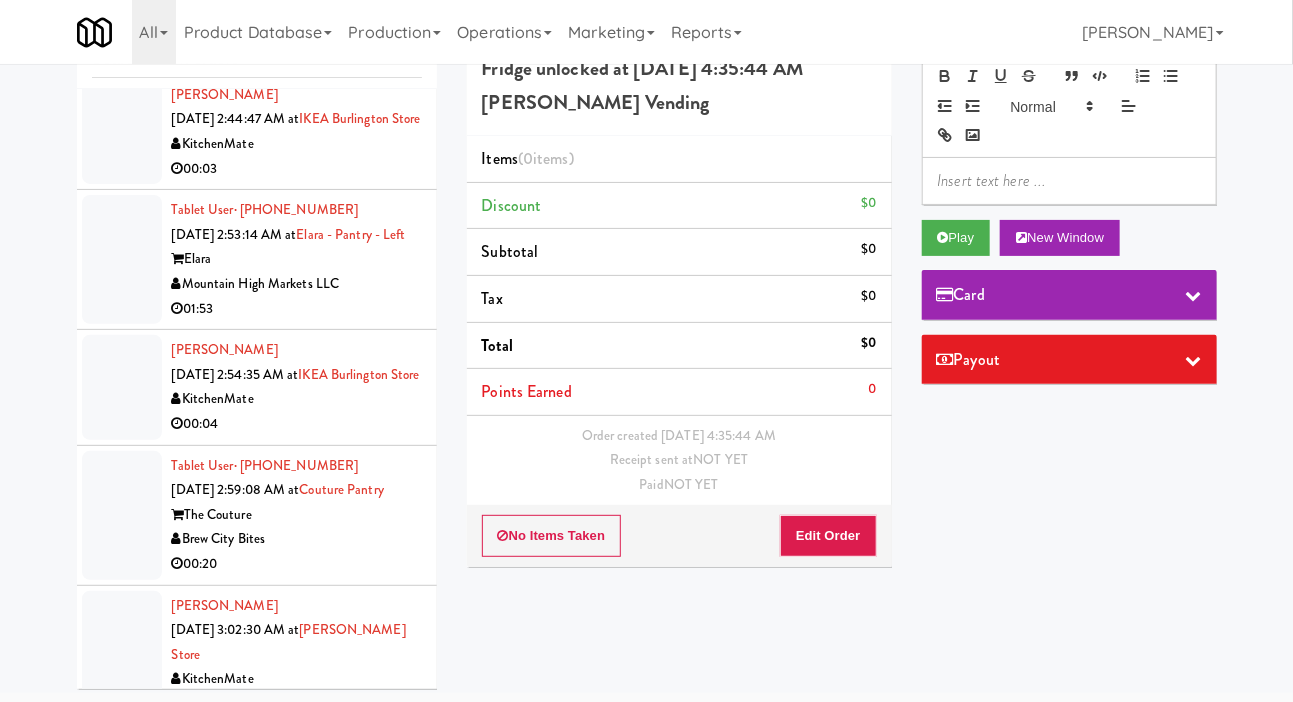 scroll, scrollTop: 5257, scrollLeft: 0, axis: vertical 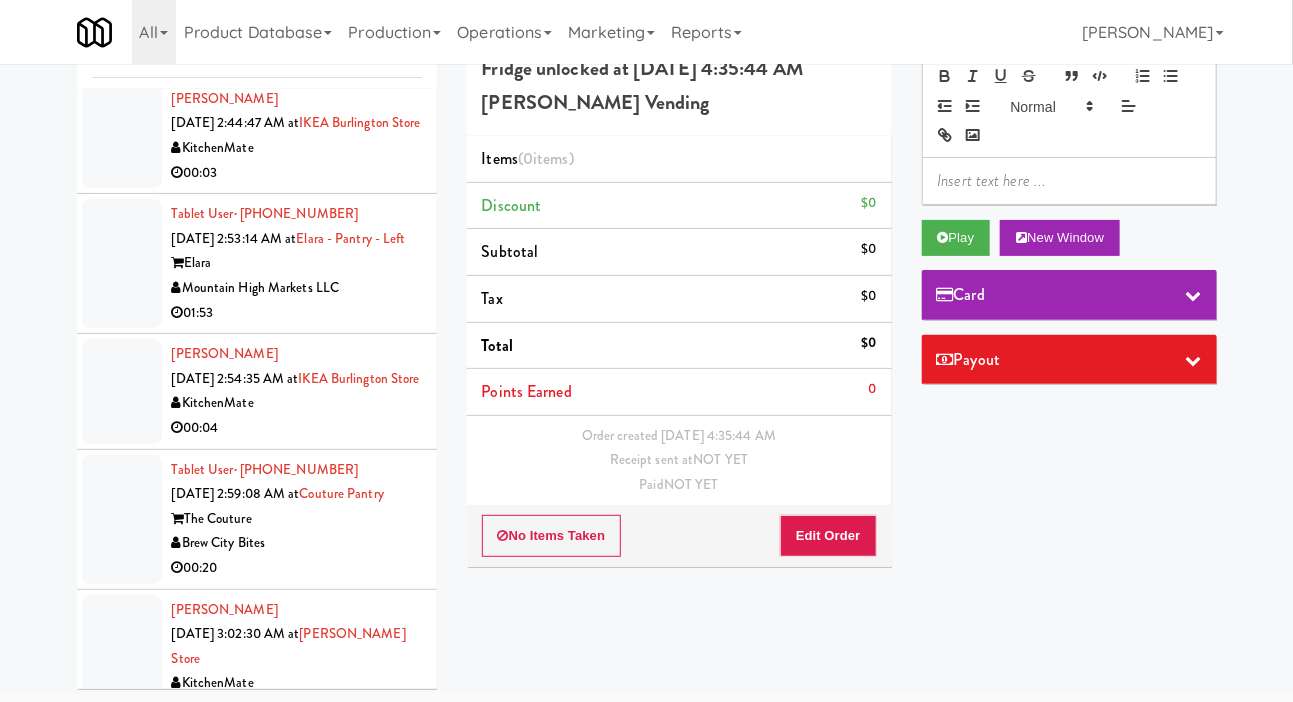 click at bounding box center [122, -120] 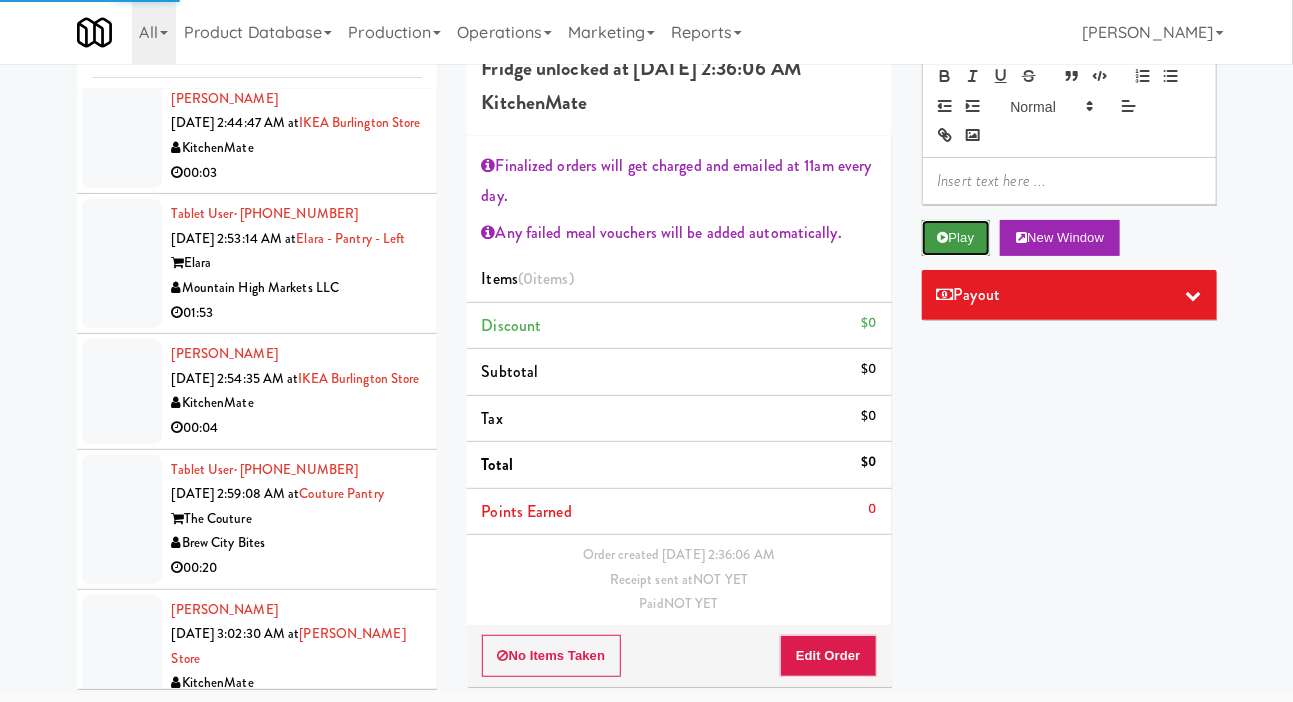 click on "Play" at bounding box center [956, 238] 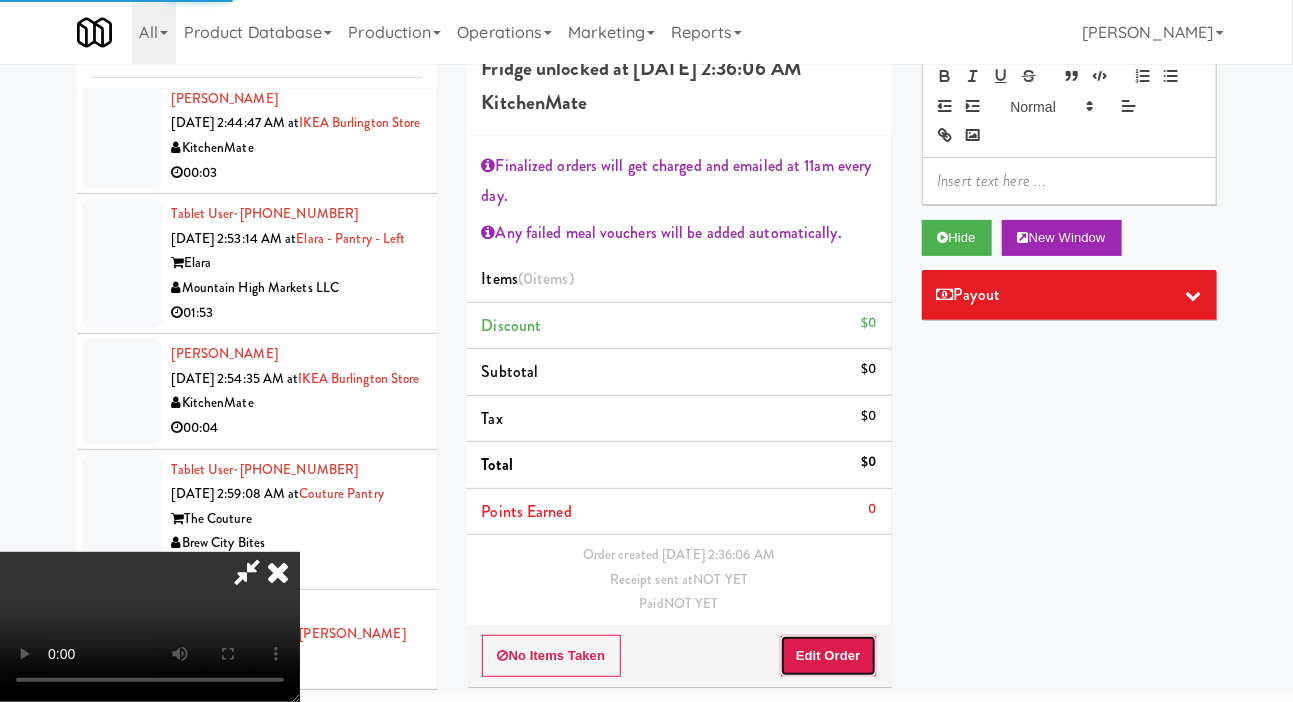 click on "Edit Order" at bounding box center [828, 656] 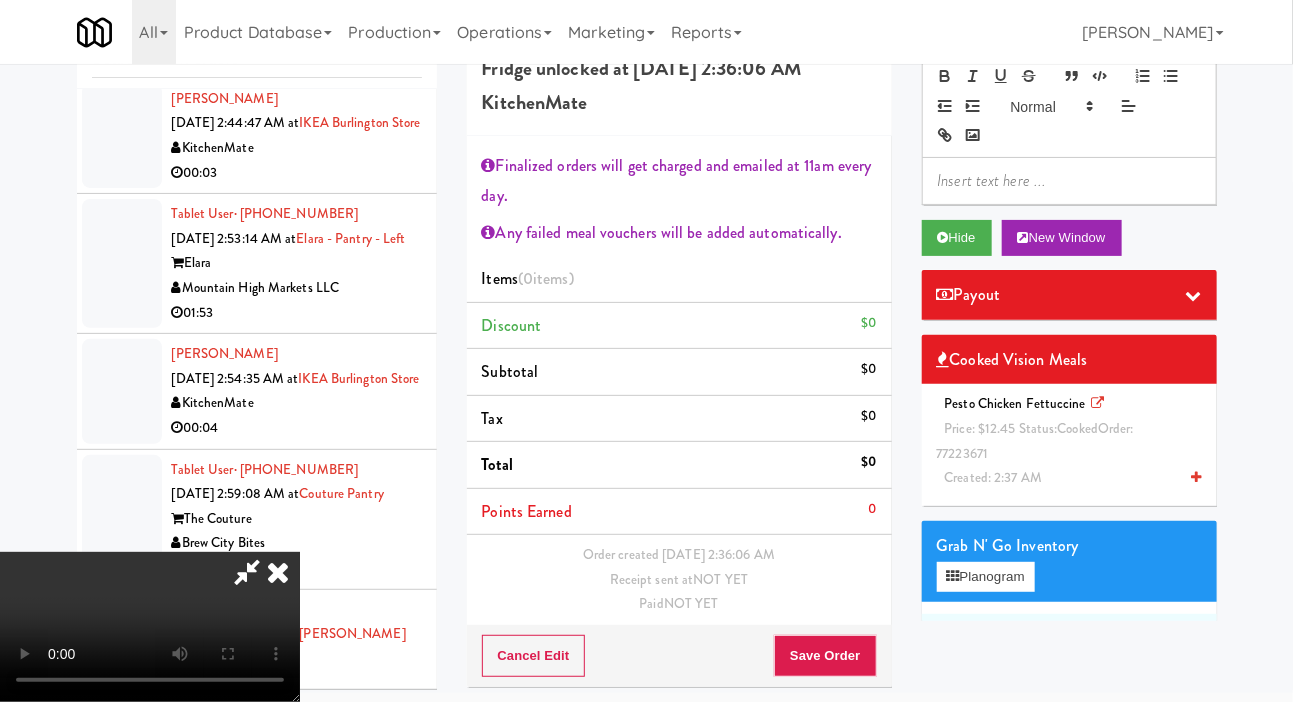 click on "Pesto Chicken Fettuccine
Price: $12.45
Status:  cooked  Order: 77223671 Created: 2:37 AM" at bounding box center [1069, 441] 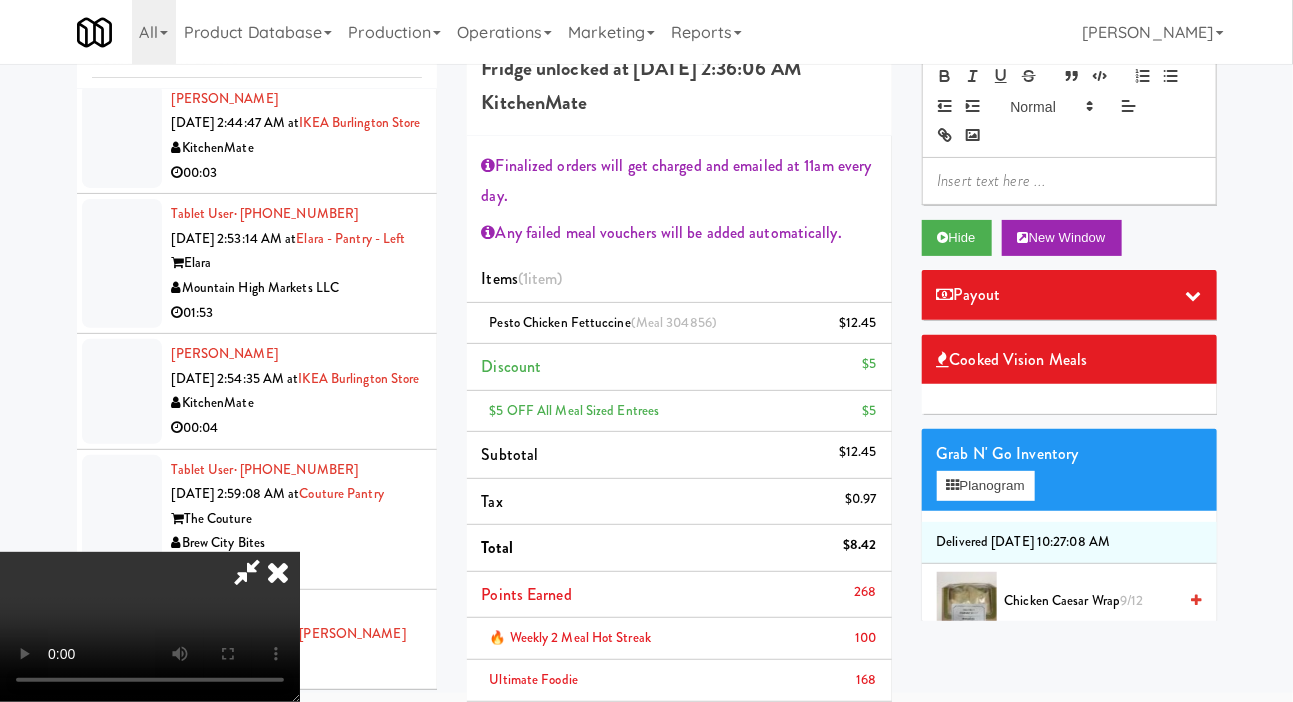 scroll, scrollTop: 127, scrollLeft: 0, axis: vertical 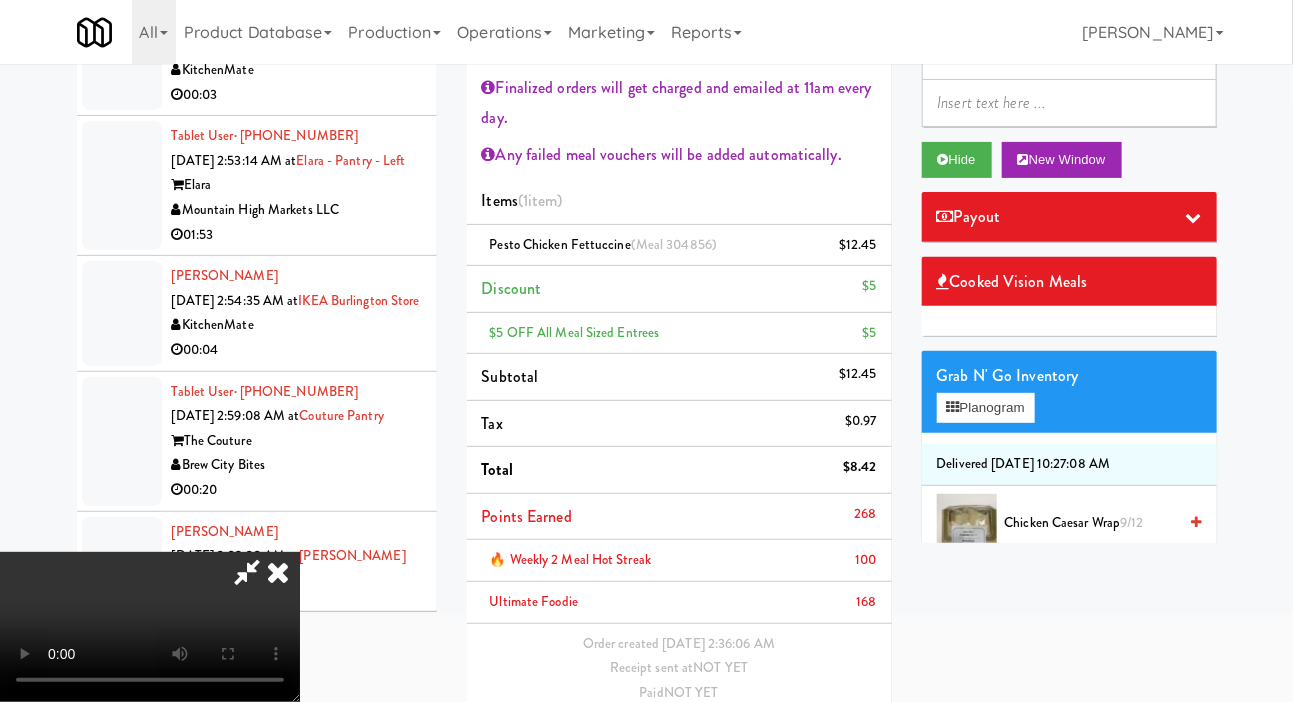 click on "Save Order" at bounding box center [825, 744] 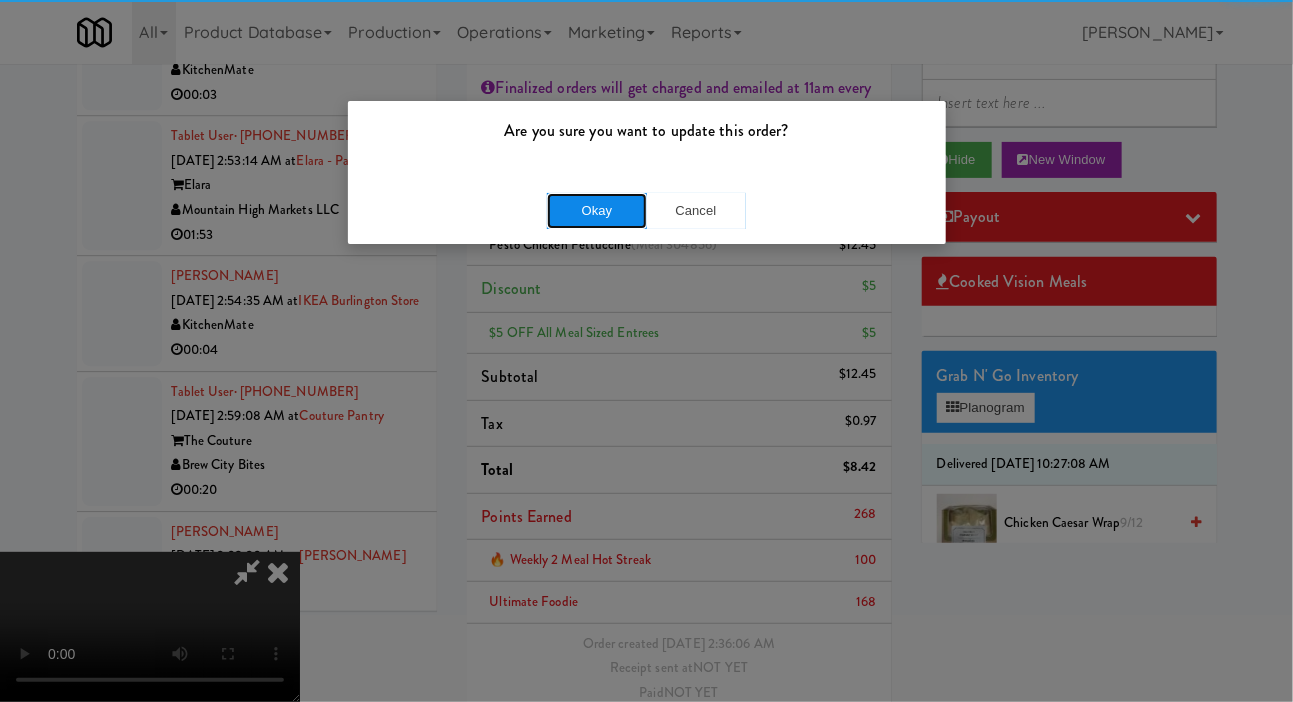 click on "Okay" at bounding box center (597, 211) 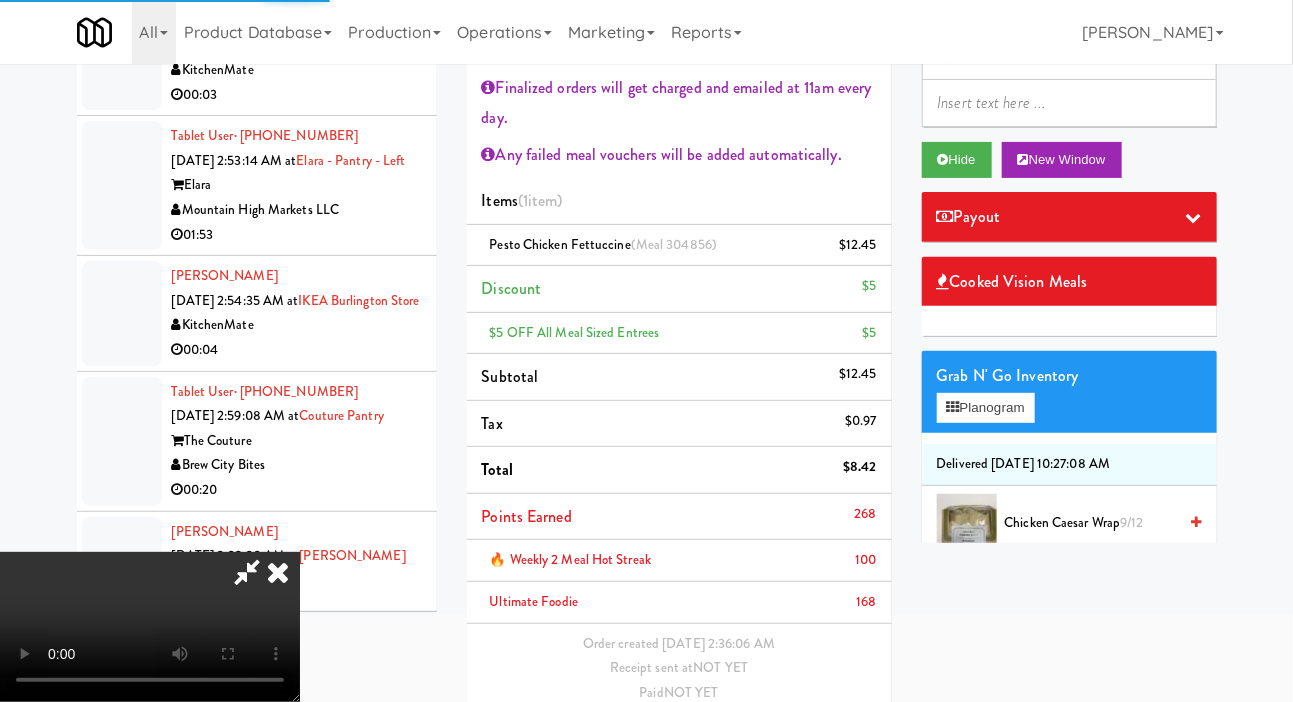 scroll, scrollTop: 27, scrollLeft: 0, axis: vertical 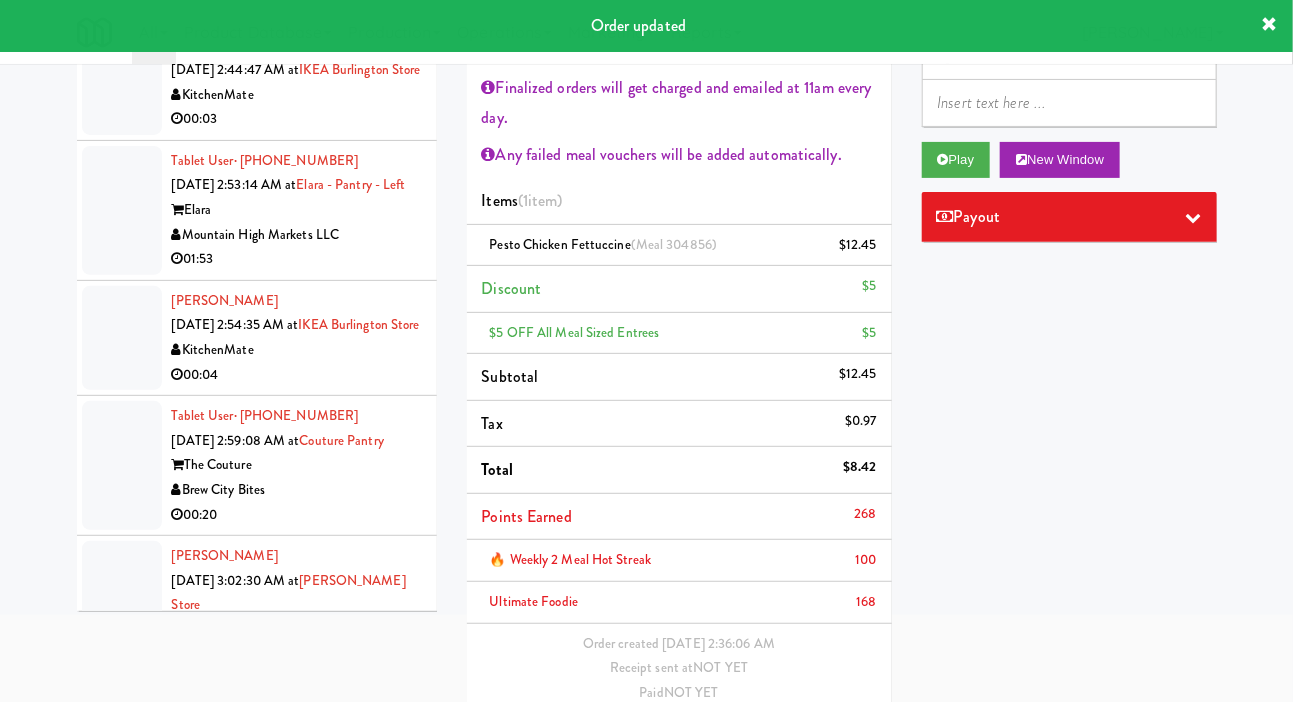 click at bounding box center (122, -46) 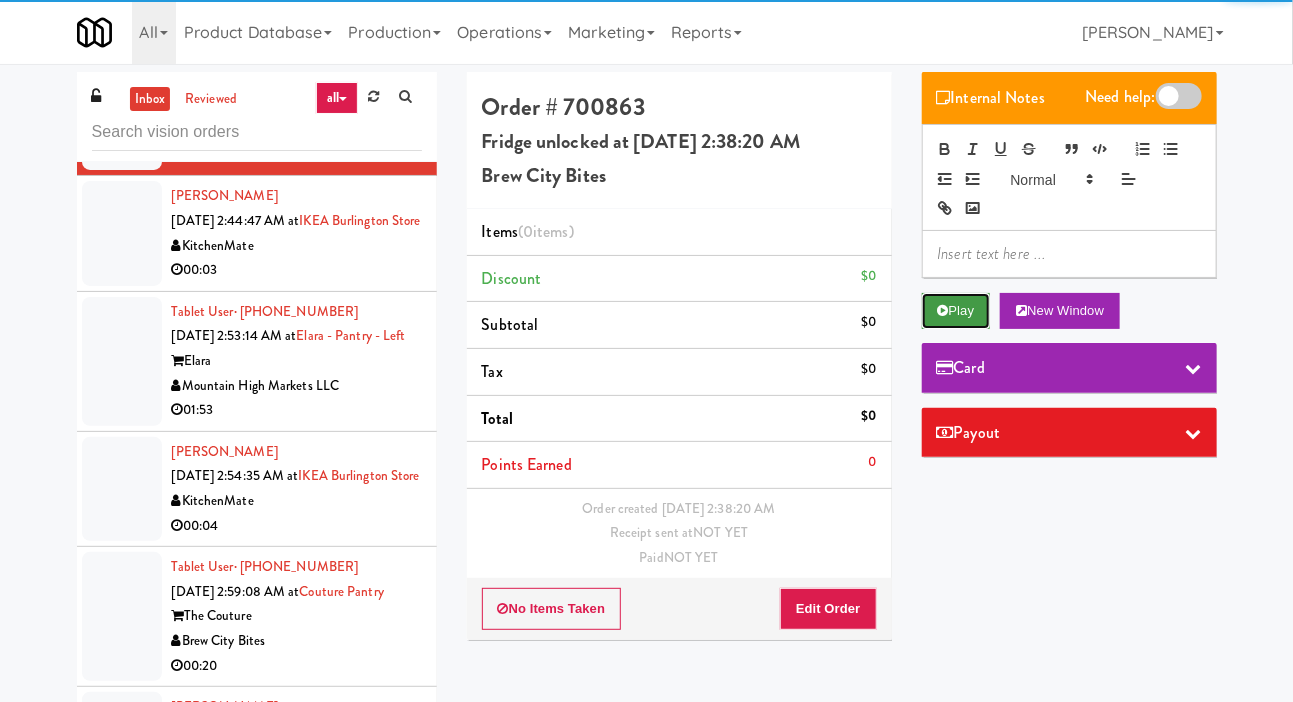 click on "Play" at bounding box center [956, 311] 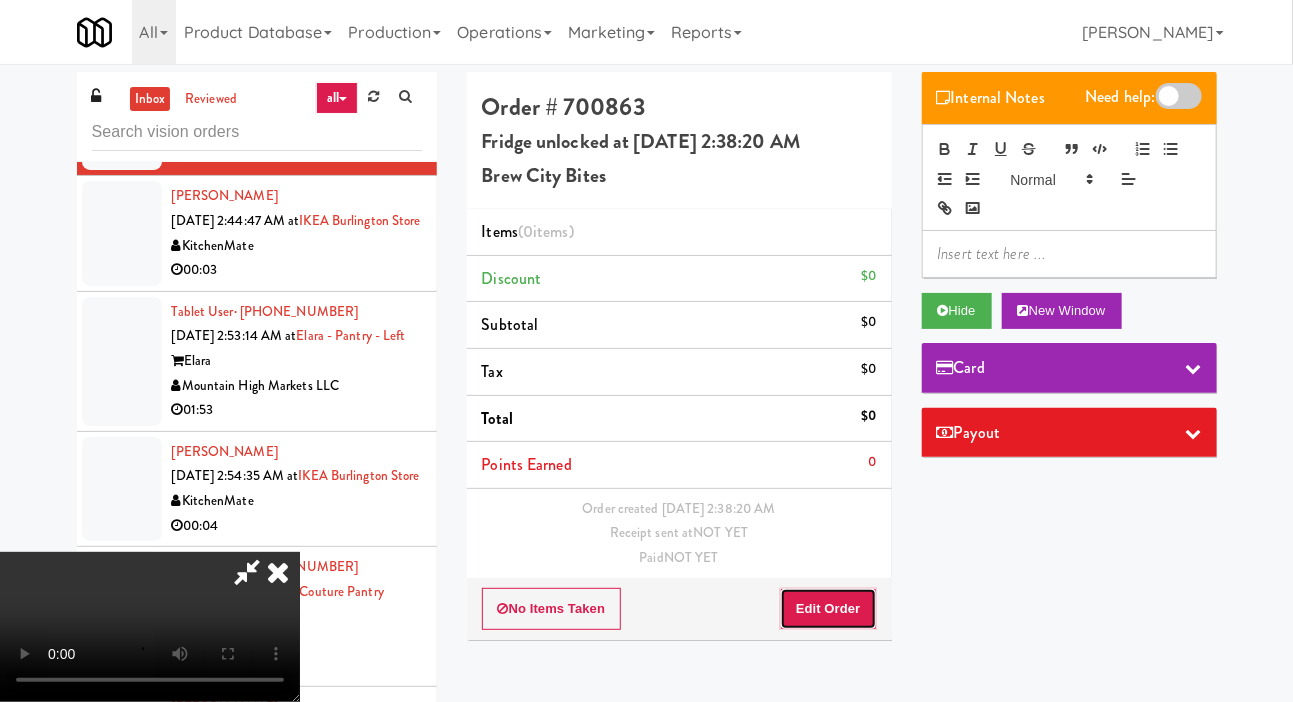 click on "Edit Order" at bounding box center (828, 609) 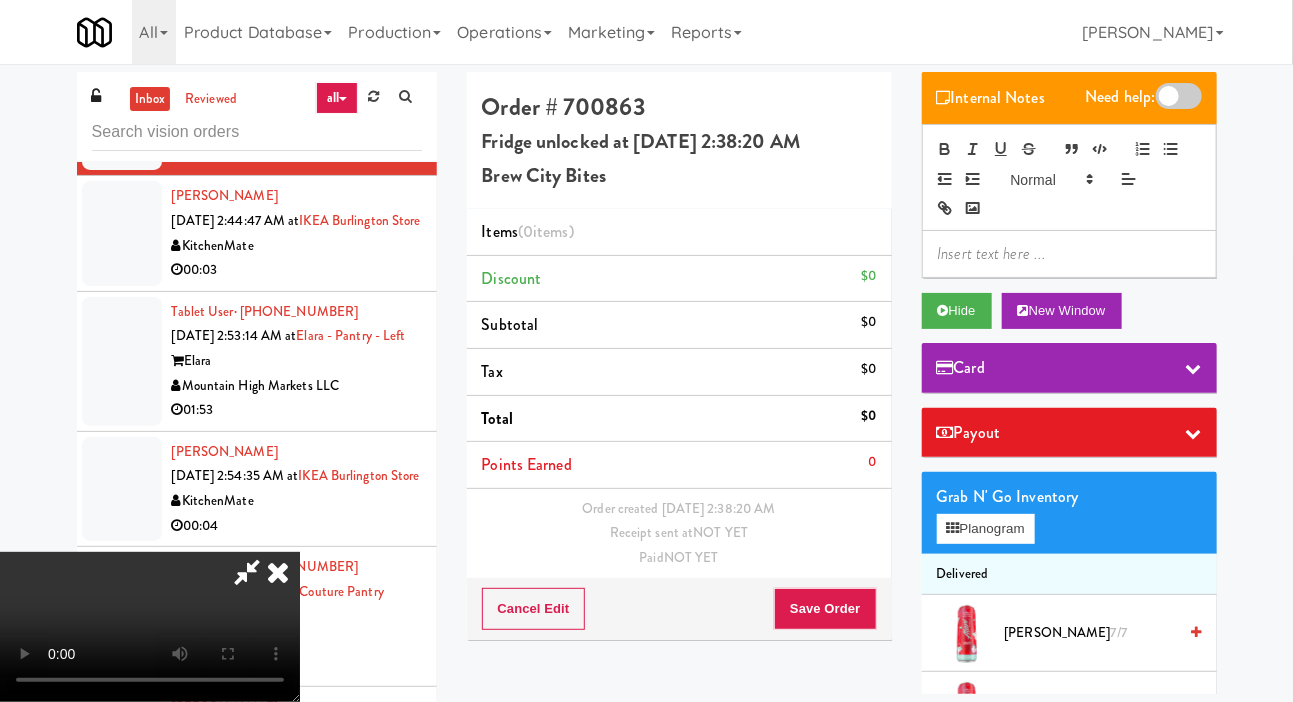 scroll, scrollTop: 73, scrollLeft: 0, axis: vertical 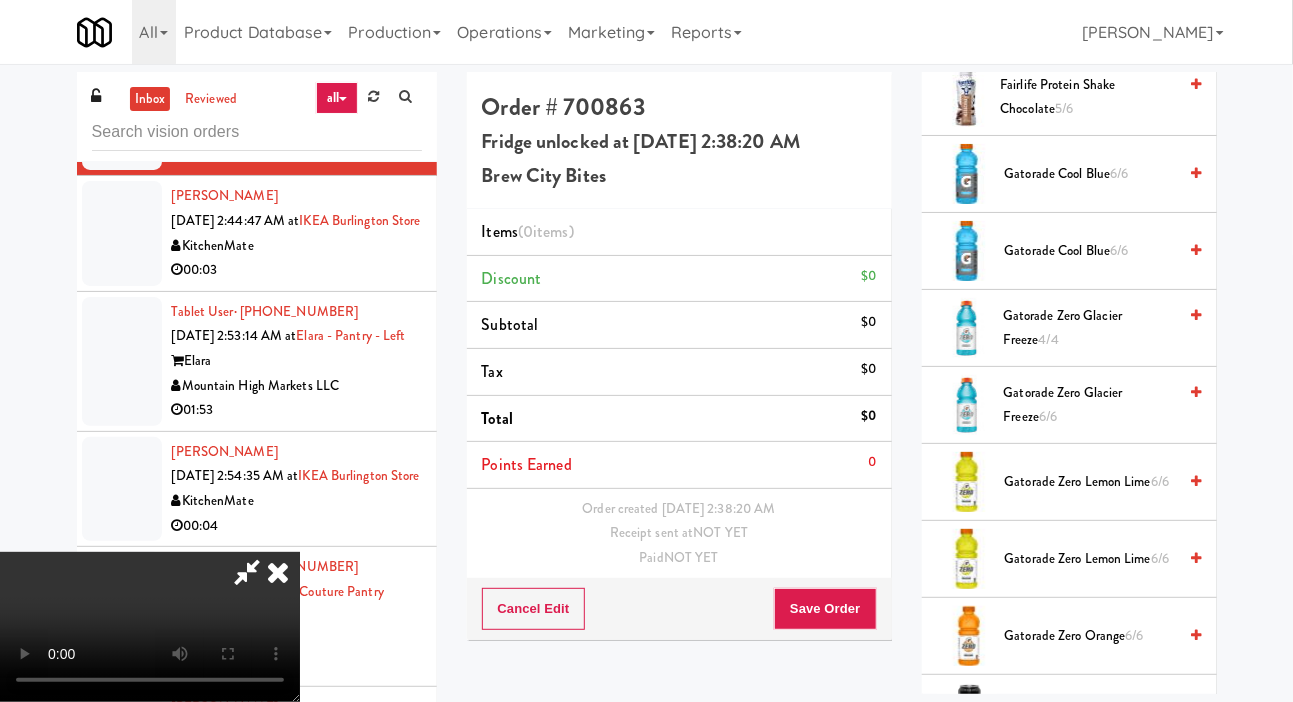 click on "Gatorade Zero Glacier Freeze  4/4" at bounding box center [1089, 328] 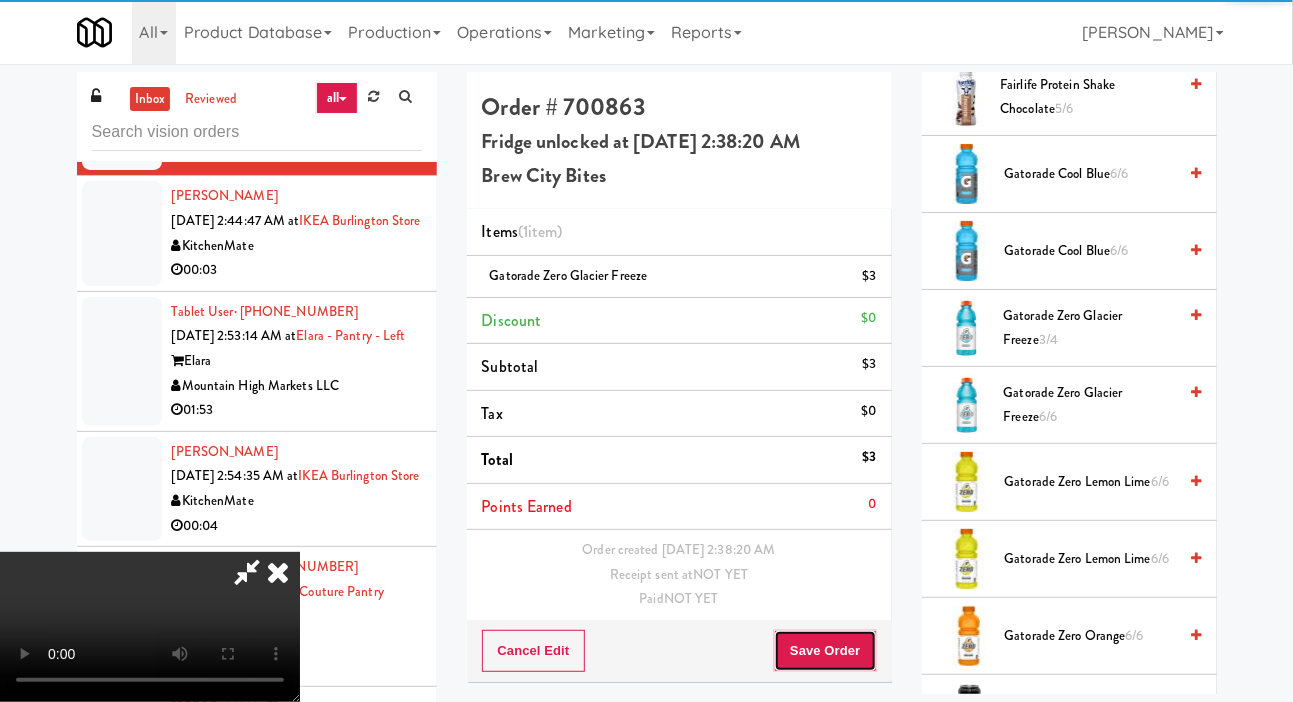 click on "Save Order" at bounding box center (825, 651) 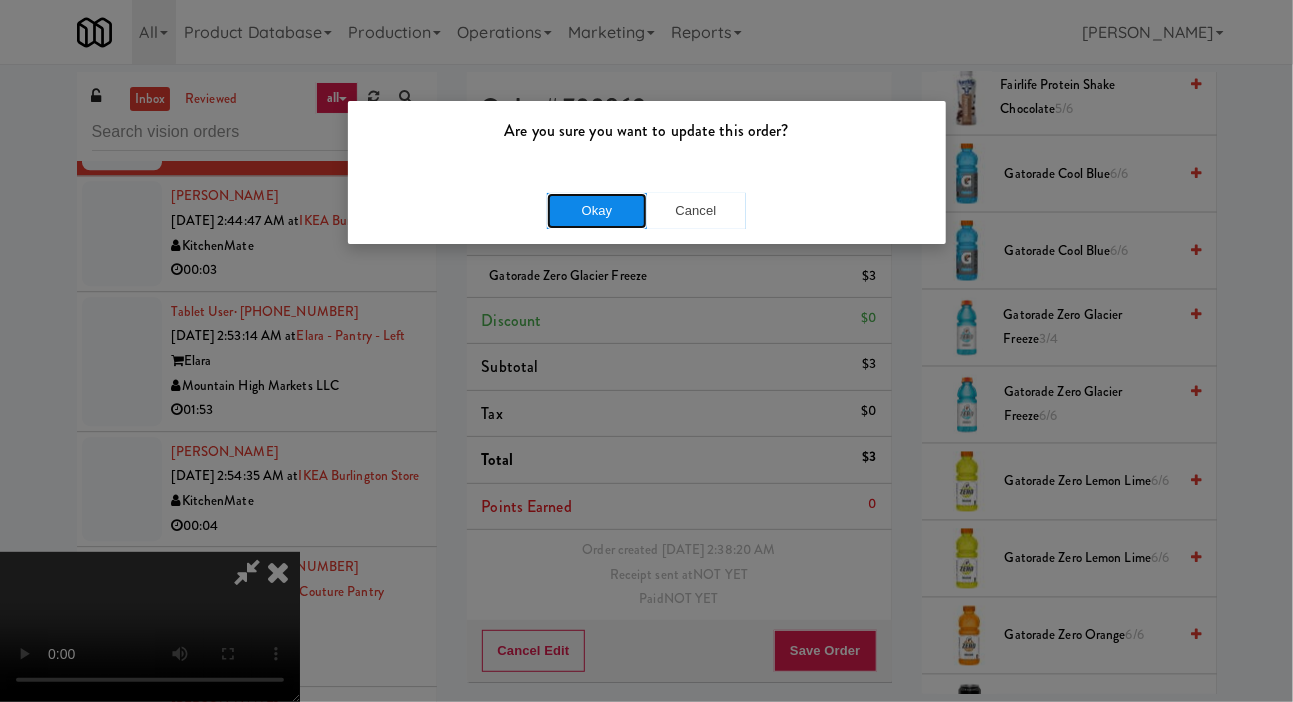 click on "Okay" at bounding box center [597, 211] 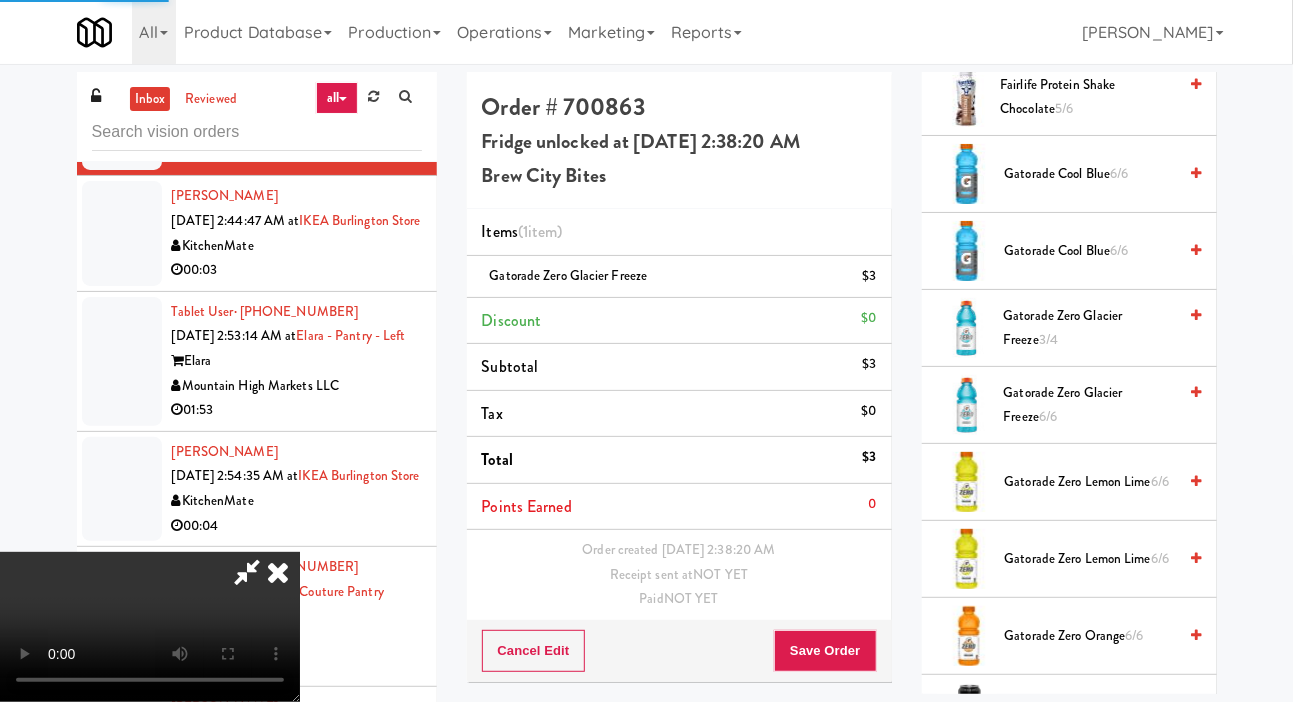 scroll, scrollTop: 0, scrollLeft: 0, axis: both 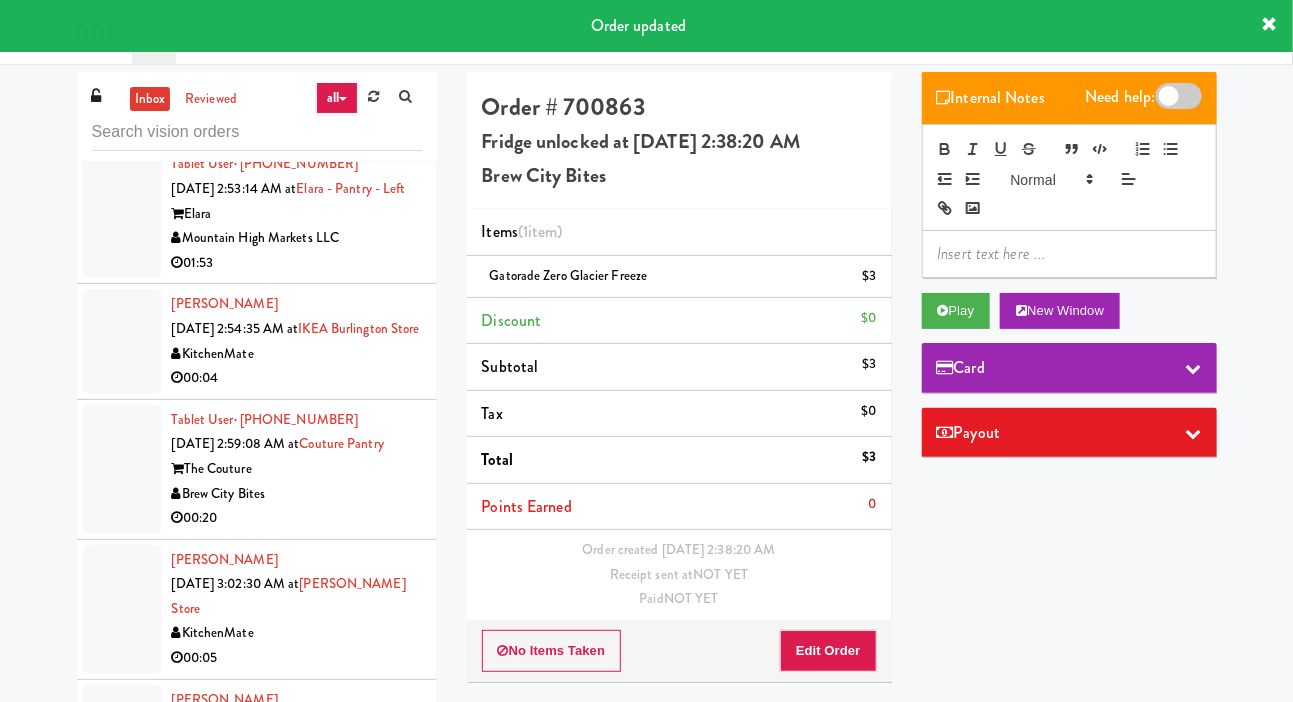 click at bounding box center [122, 86] 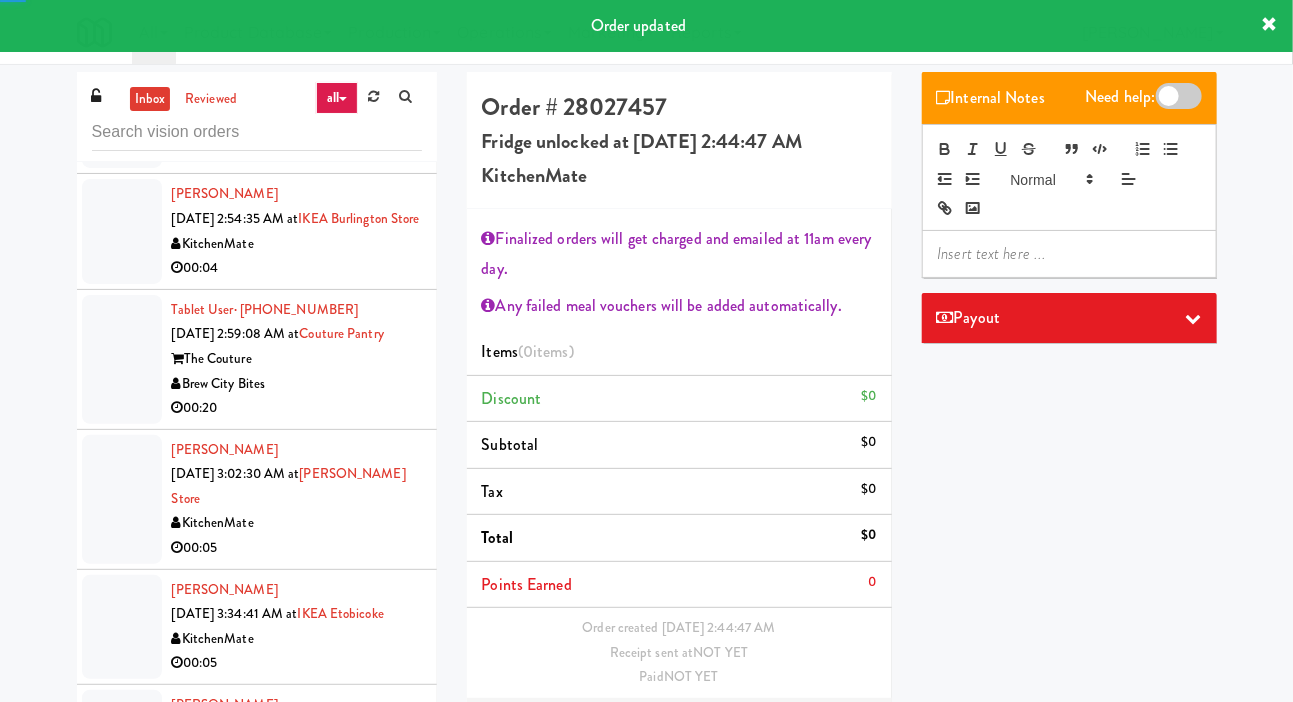 scroll, scrollTop: 5553, scrollLeft: 0, axis: vertical 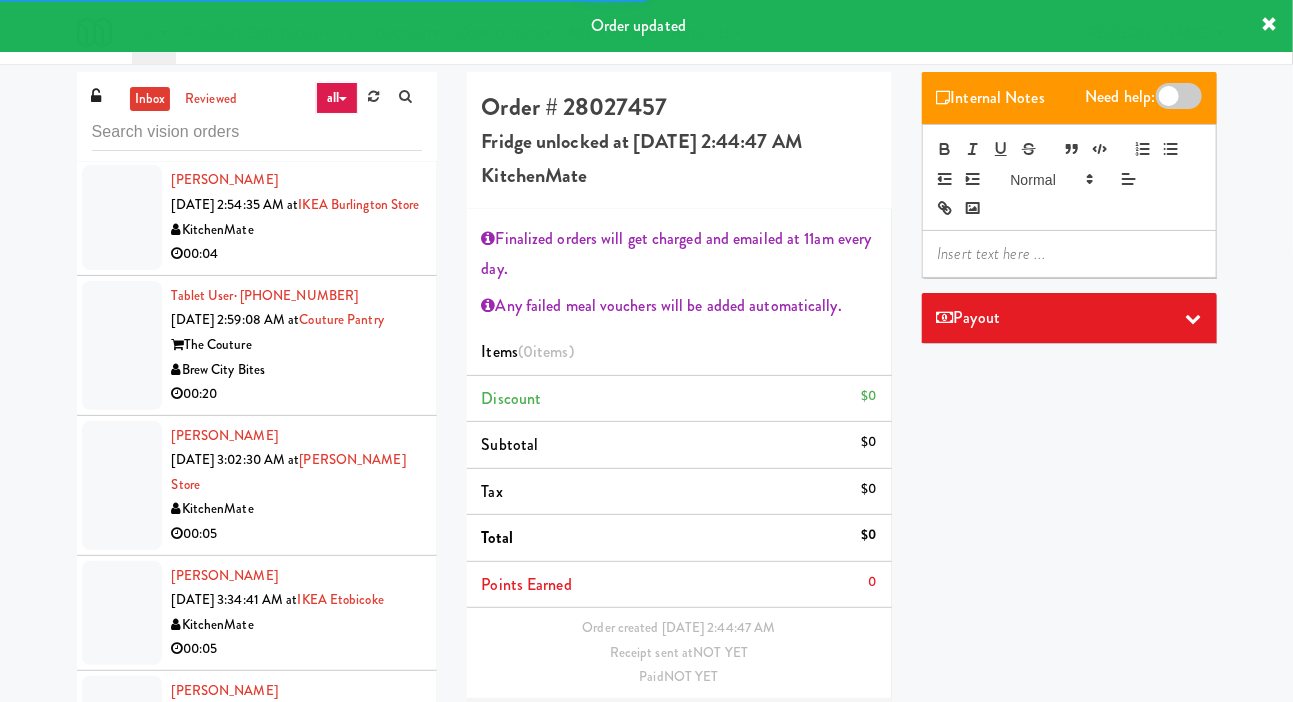 click at bounding box center [122, 89] 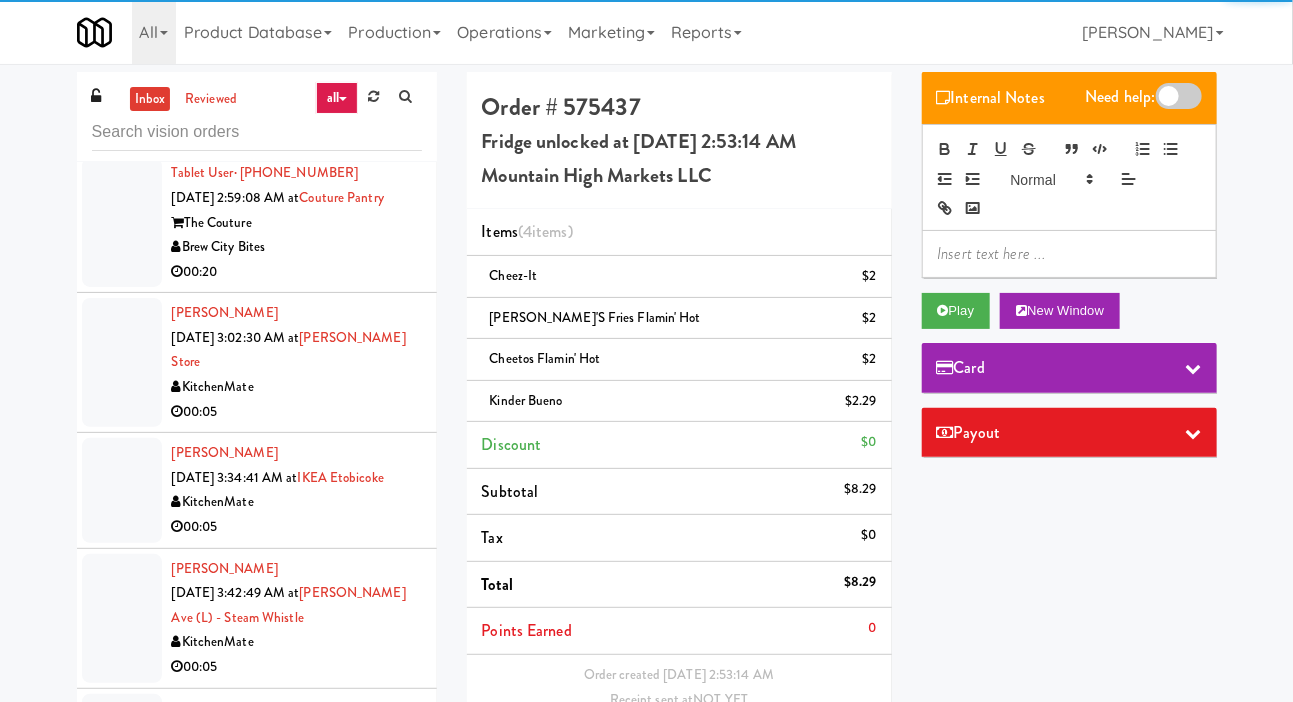 click at bounding box center [122, 95] 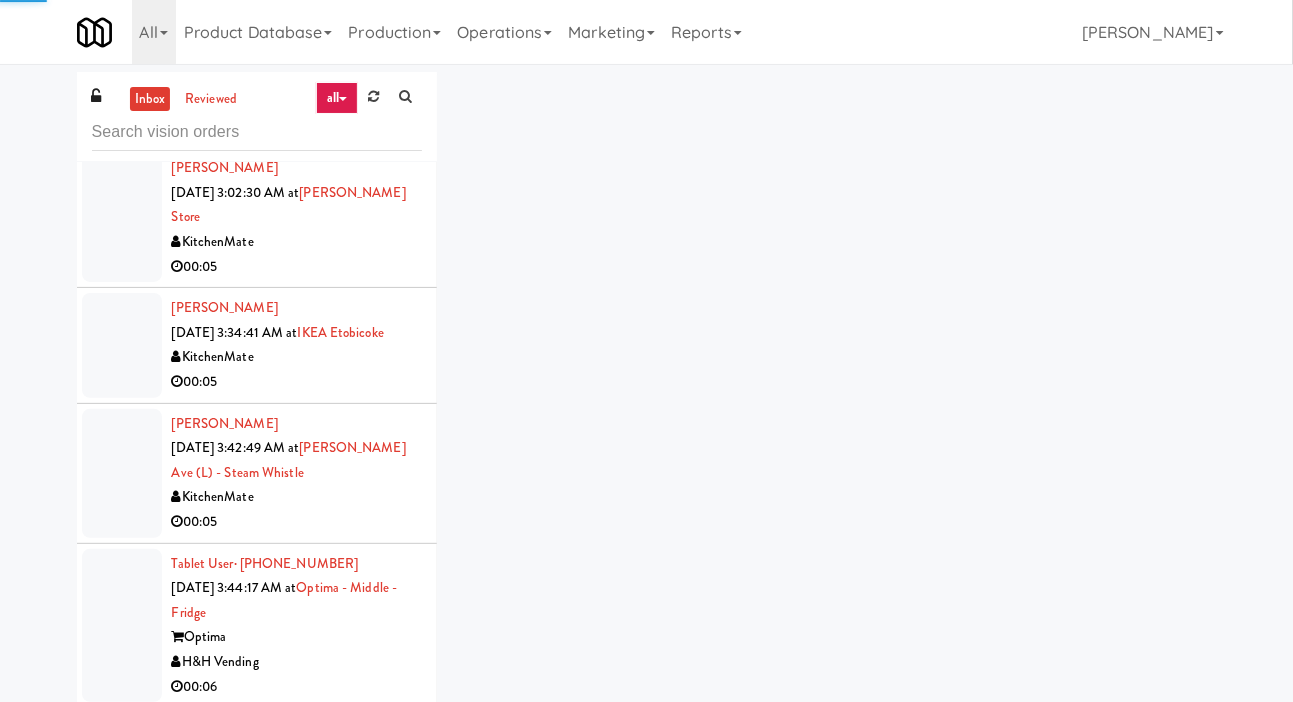 scroll, scrollTop: 5847, scrollLeft: 0, axis: vertical 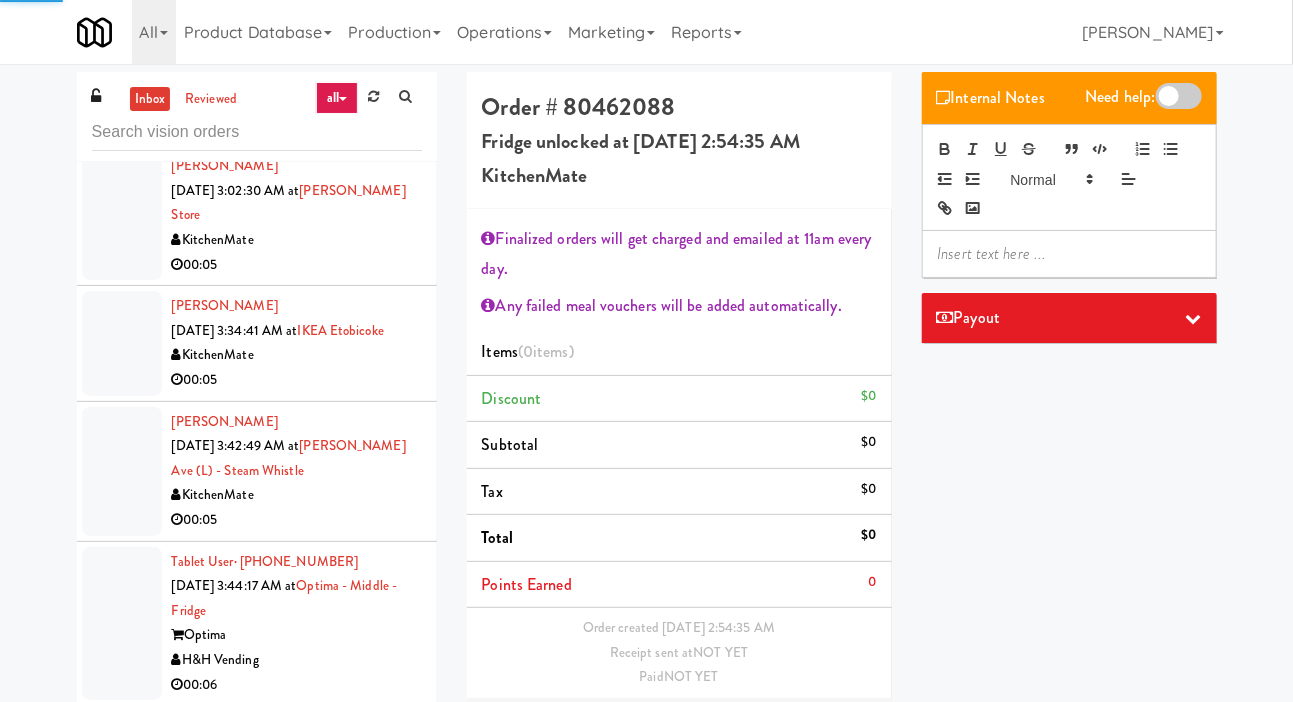 click at bounding box center (122, 75) 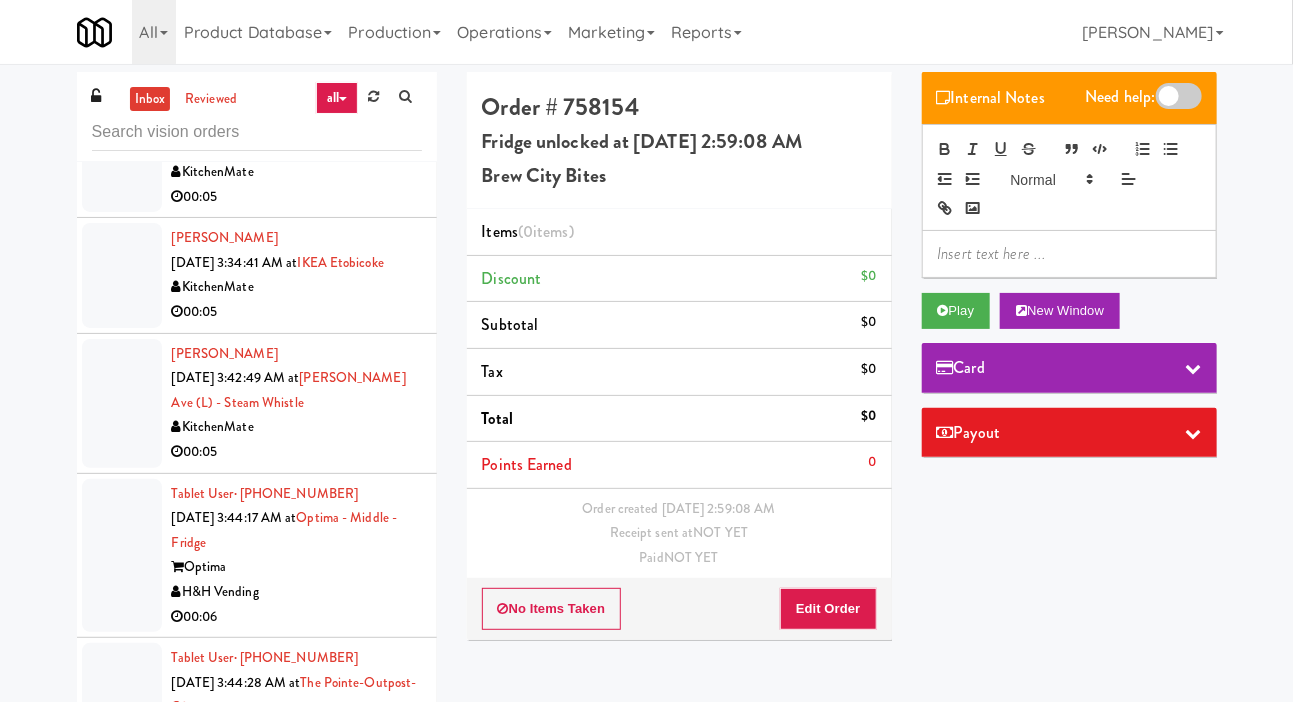 scroll, scrollTop: 5919, scrollLeft: 0, axis: vertical 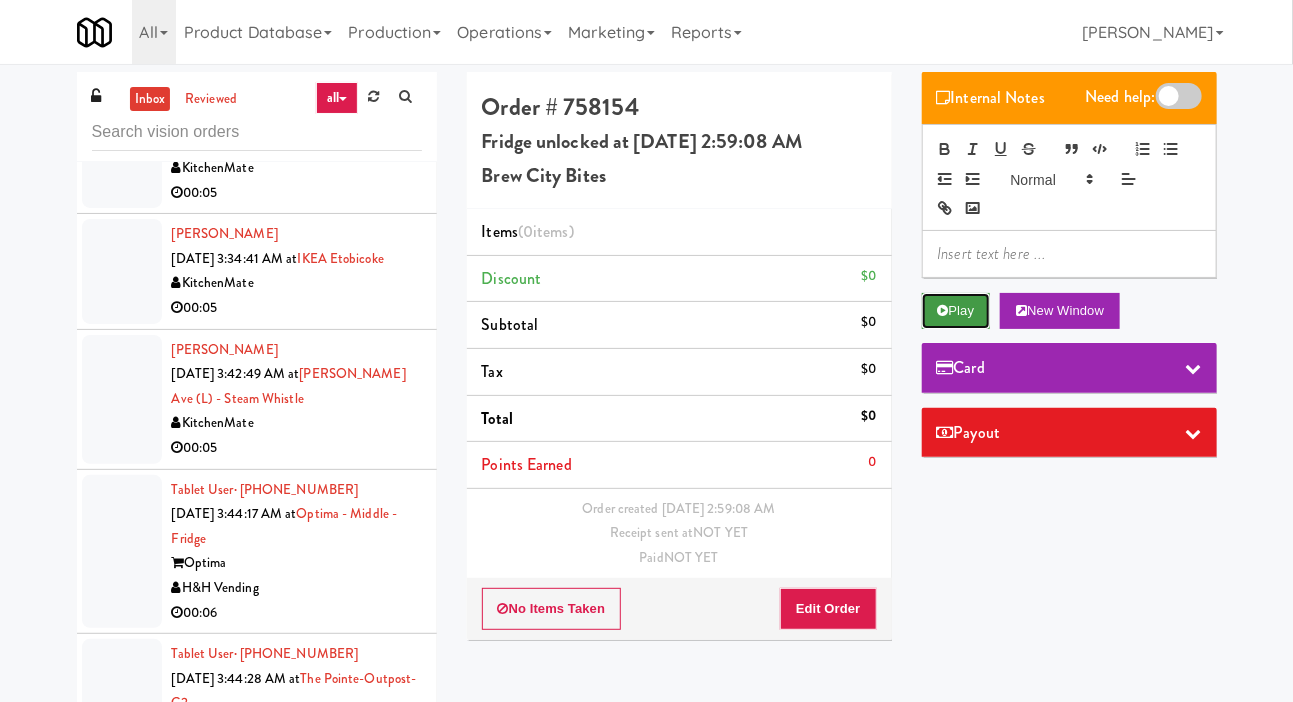 click on "Play" at bounding box center (956, 311) 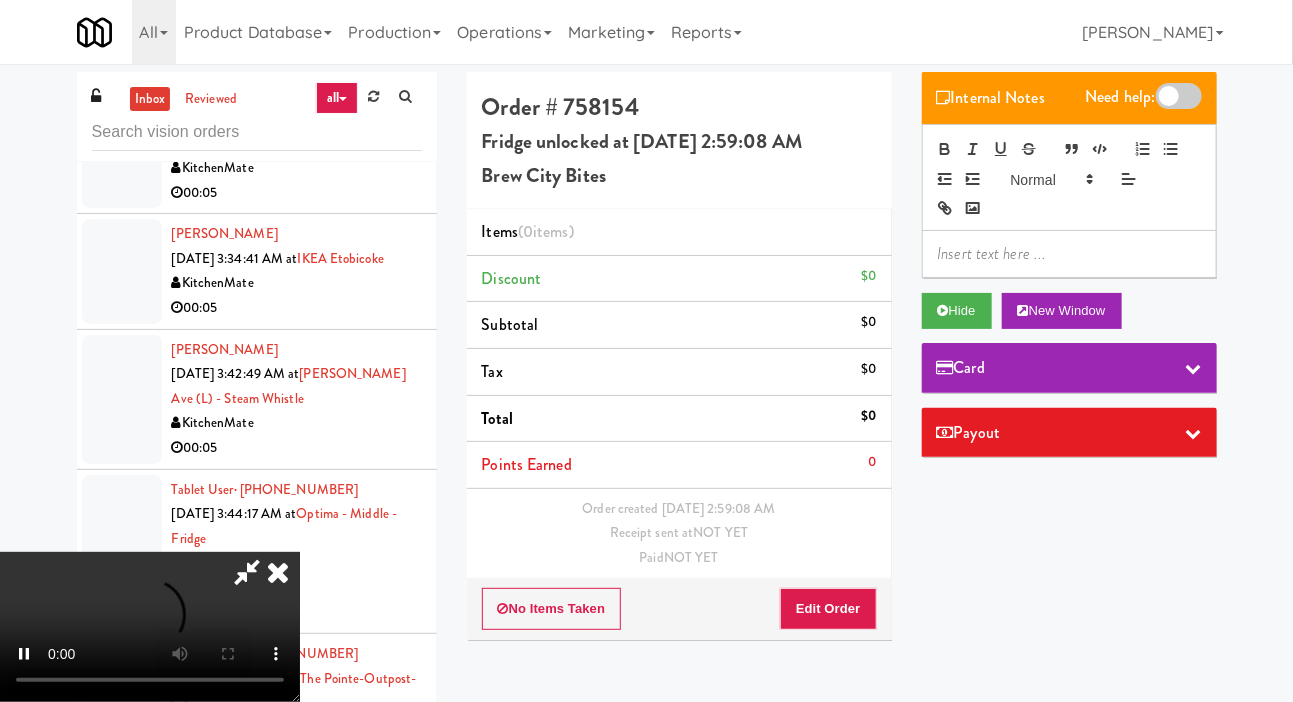 click on "Edit Order" at bounding box center [828, 609] 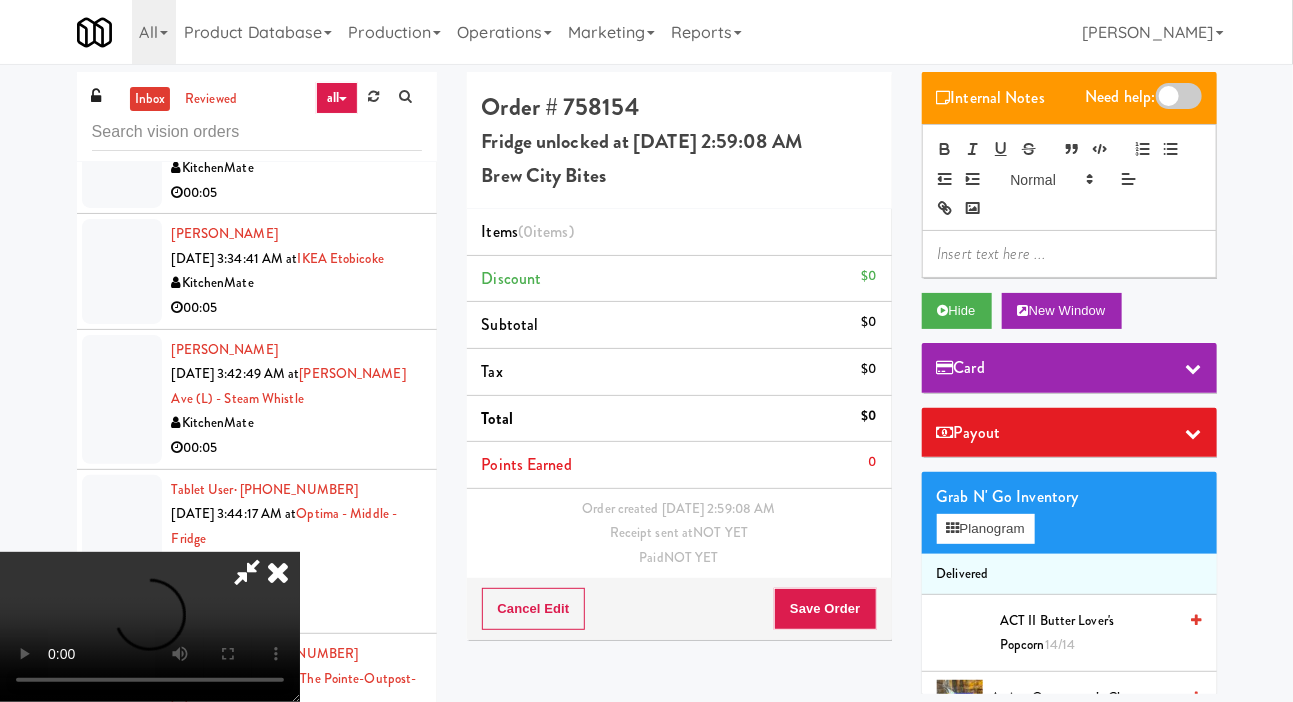 scroll, scrollTop: 73, scrollLeft: 0, axis: vertical 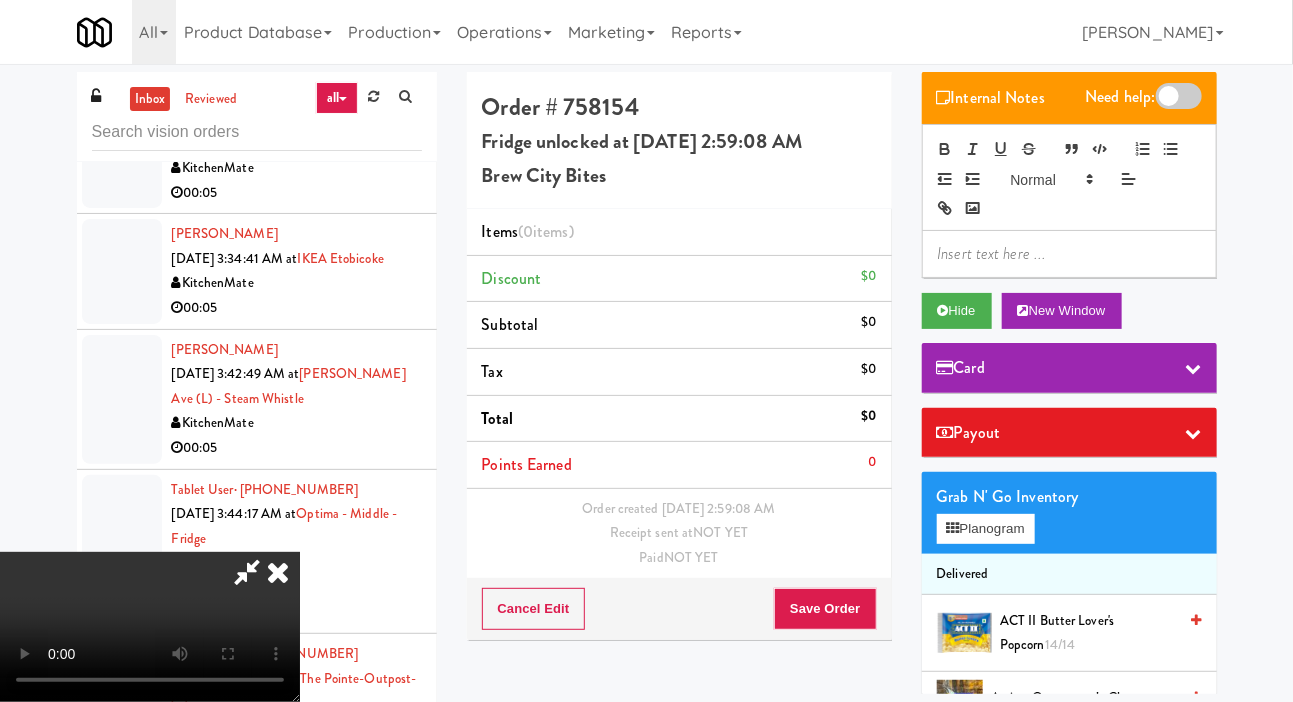 type 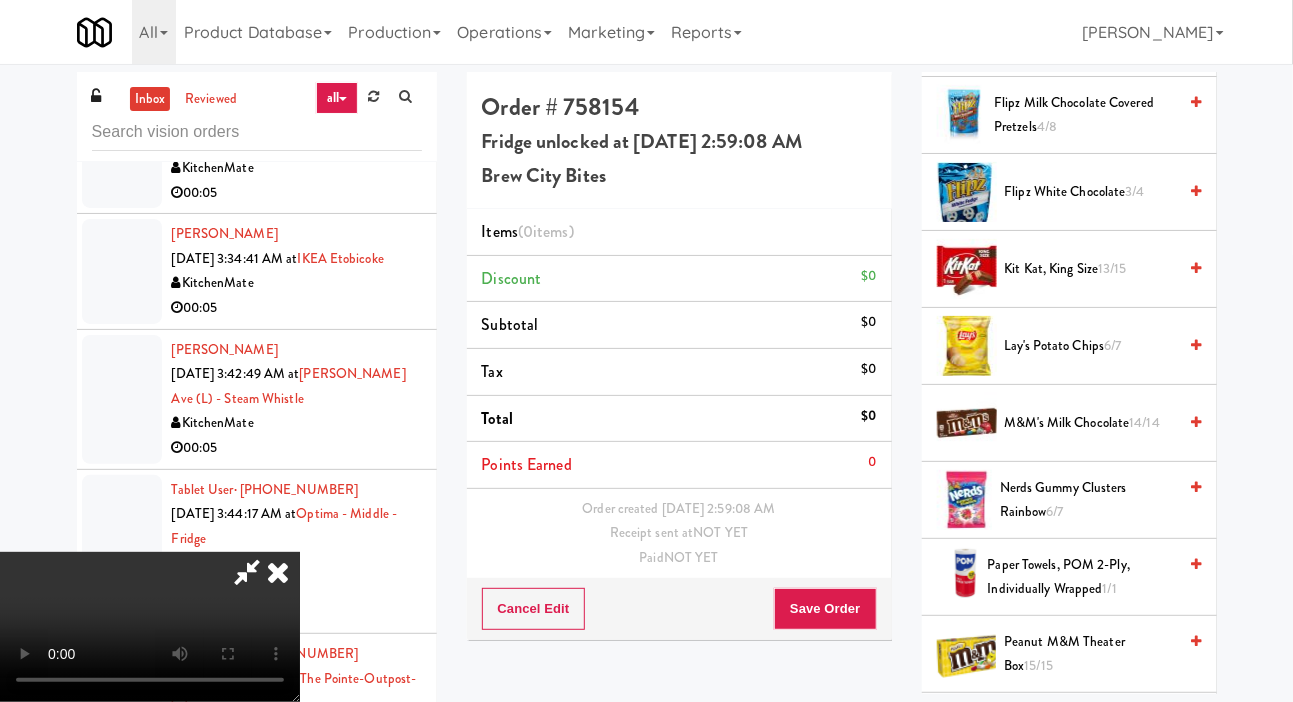 scroll, scrollTop: 1366, scrollLeft: 0, axis: vertical 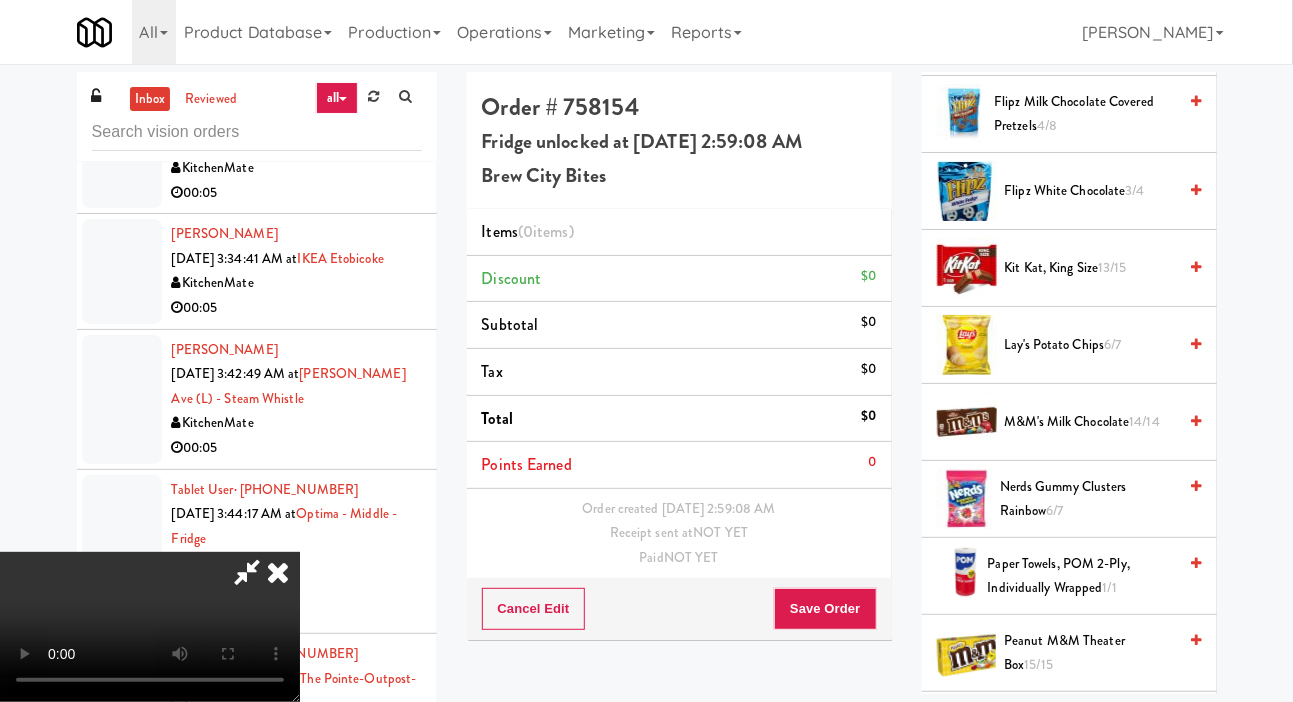 click on "Kit Kat, King Size  13/15" at bounding box center (1091, 268) 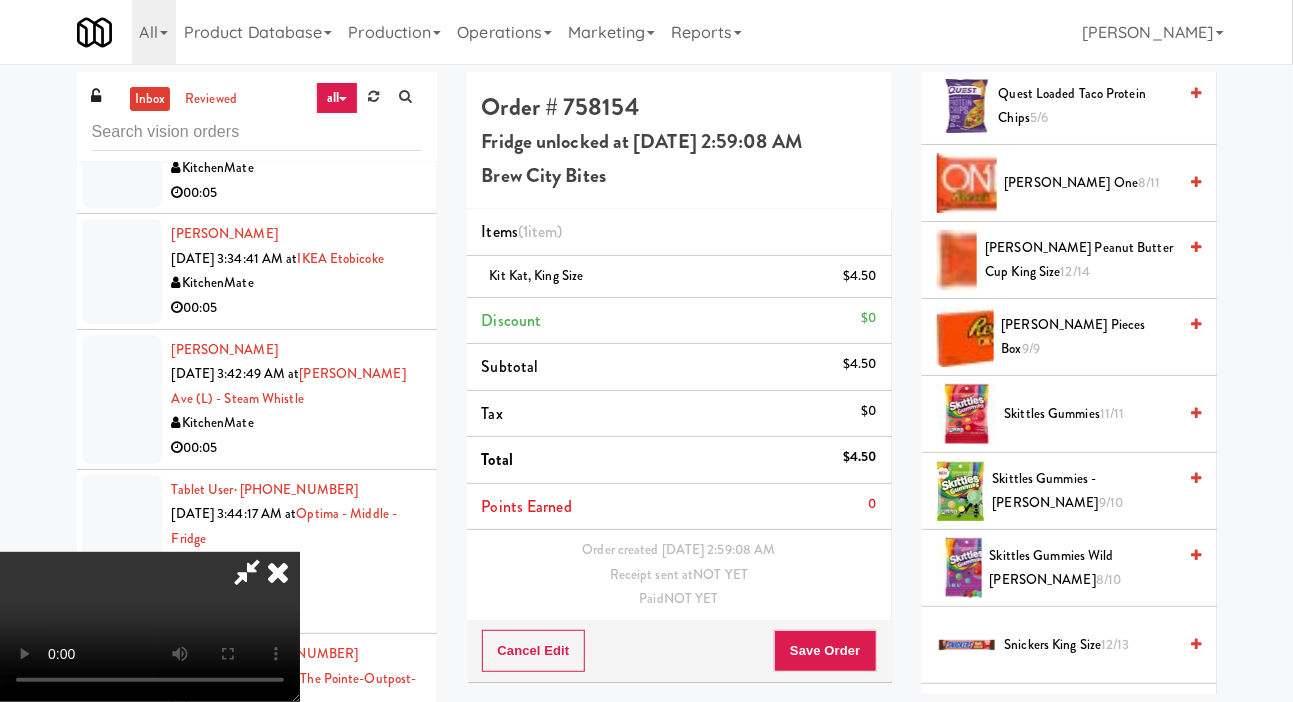 scroll, scrollTop: 2054, scrollLeft: 0, axis: vertical 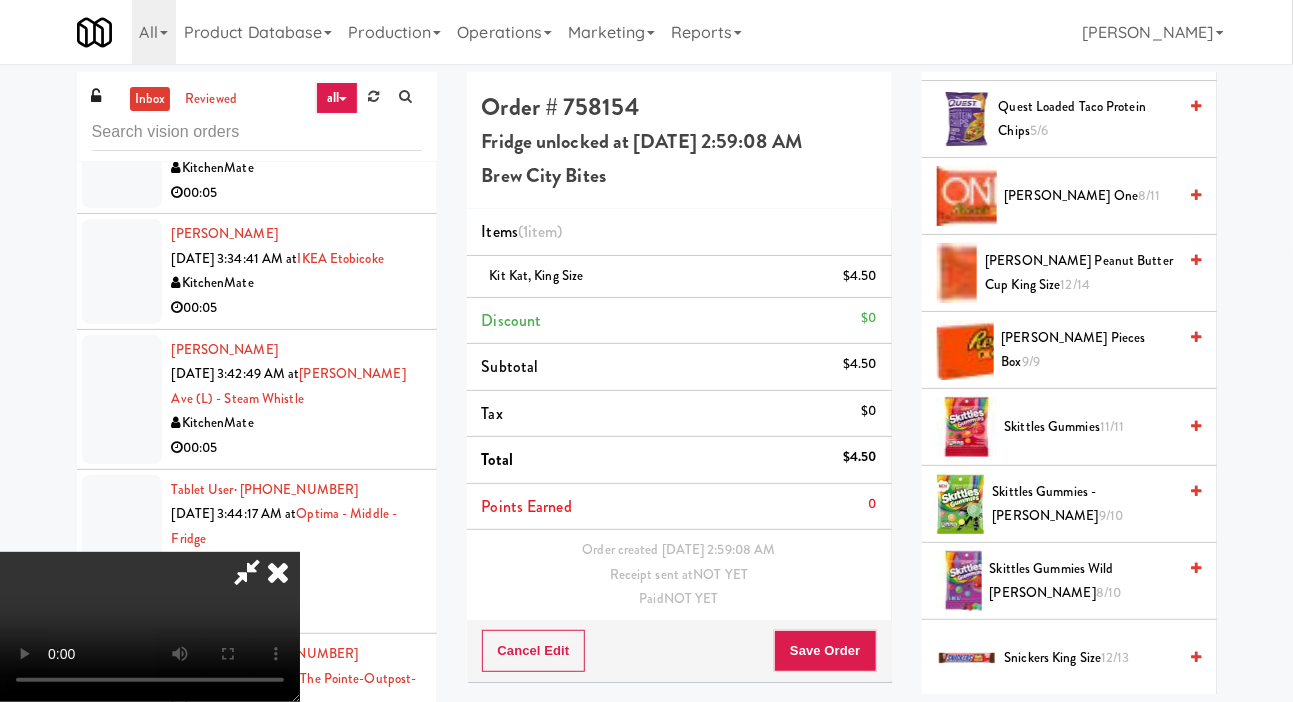 click on "Skittles Gummies - Sours  9/10" at bounding box center (1085, 504) 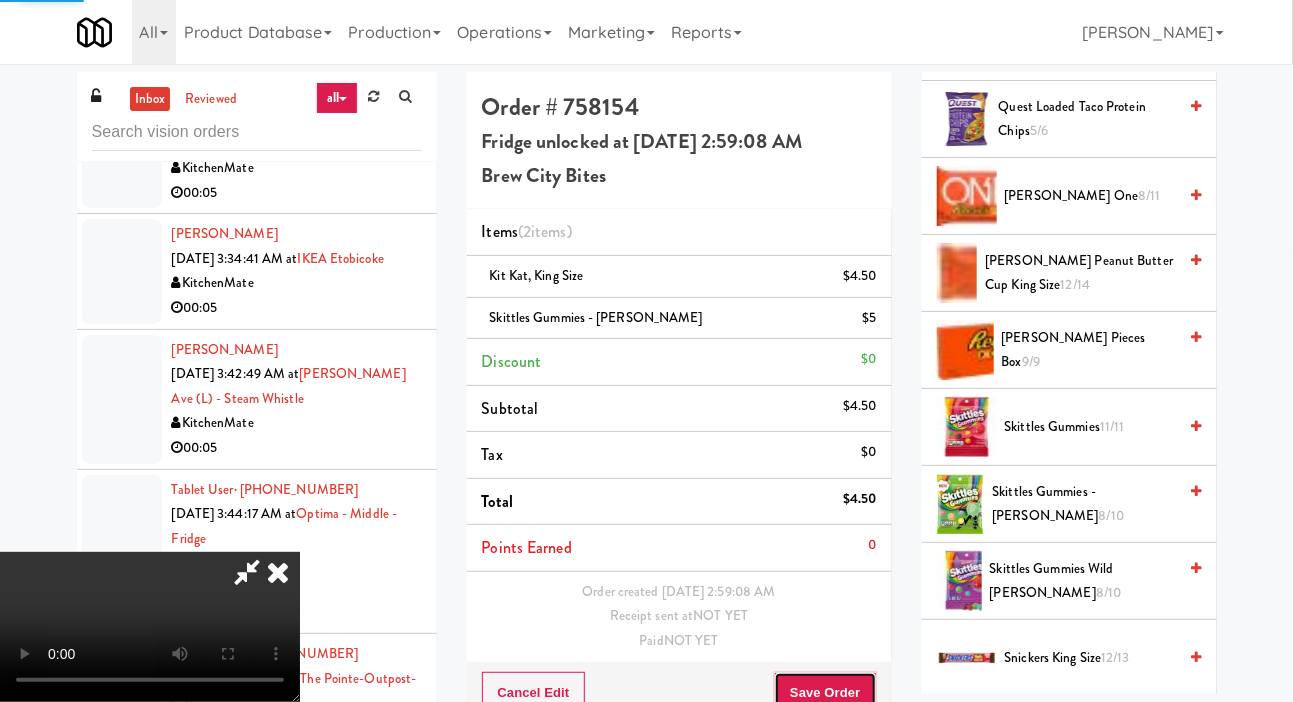 click on "Save Order" at bounding box center (825, 693) 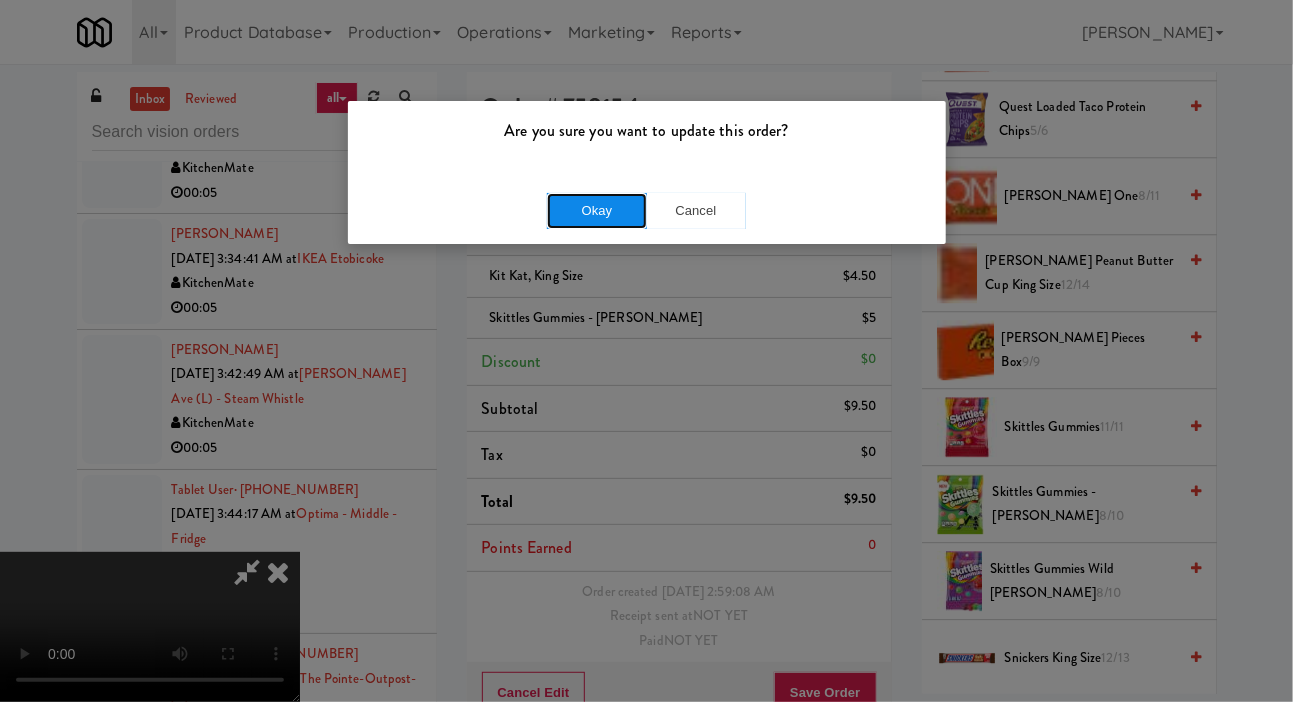 click on "Okay" at bounding box center (597, 211) 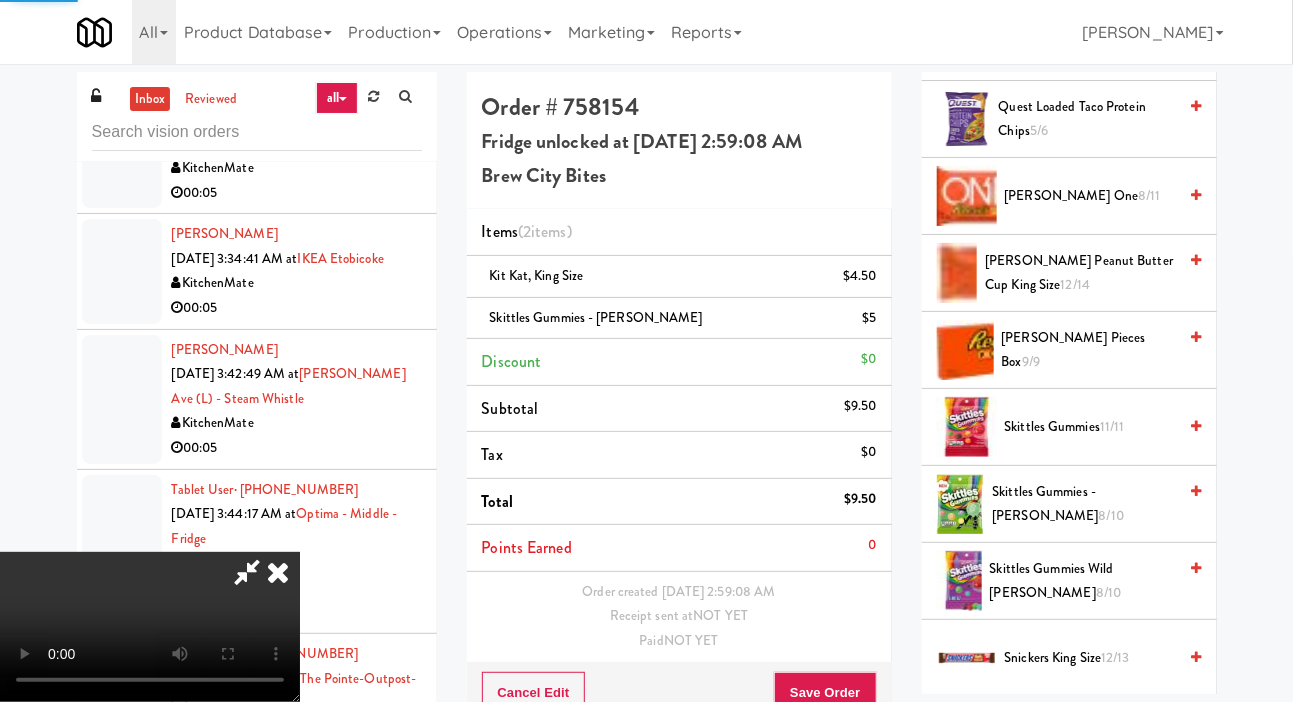 scroll, scrollTop: 0, scrollLeft: 0, axis: both 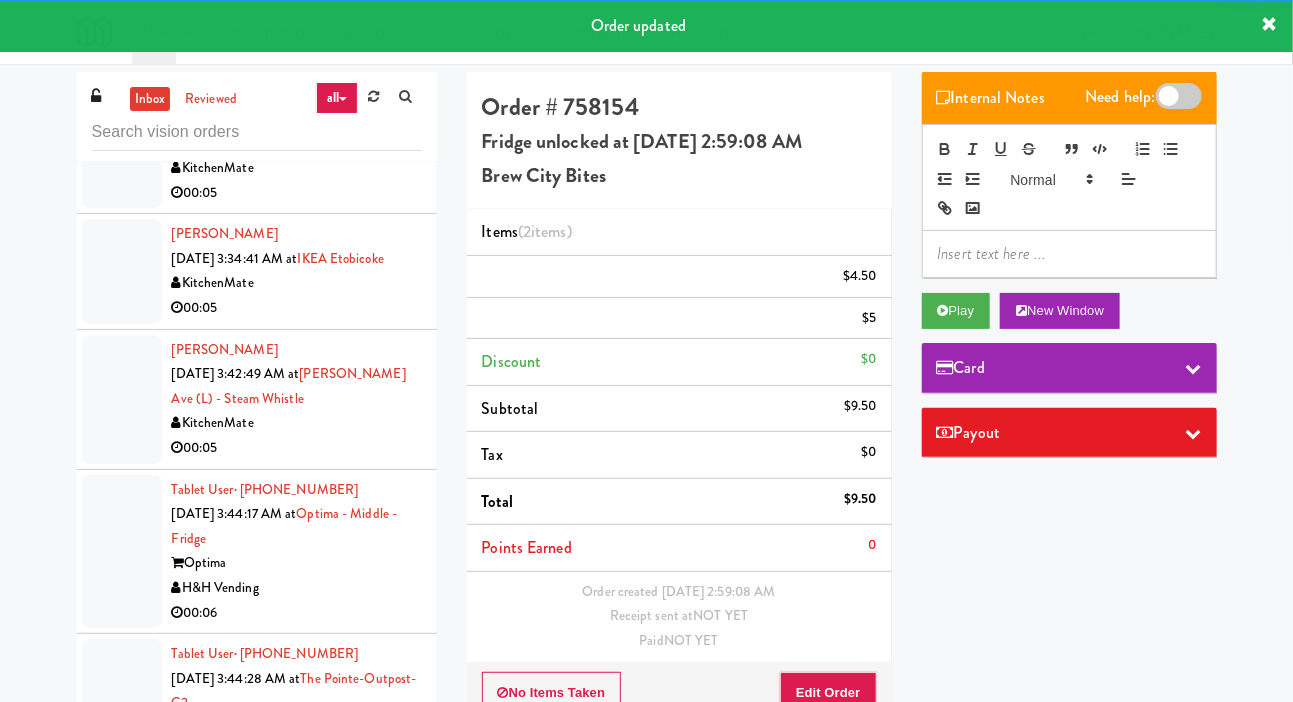 click at bounding box center (122, 143) 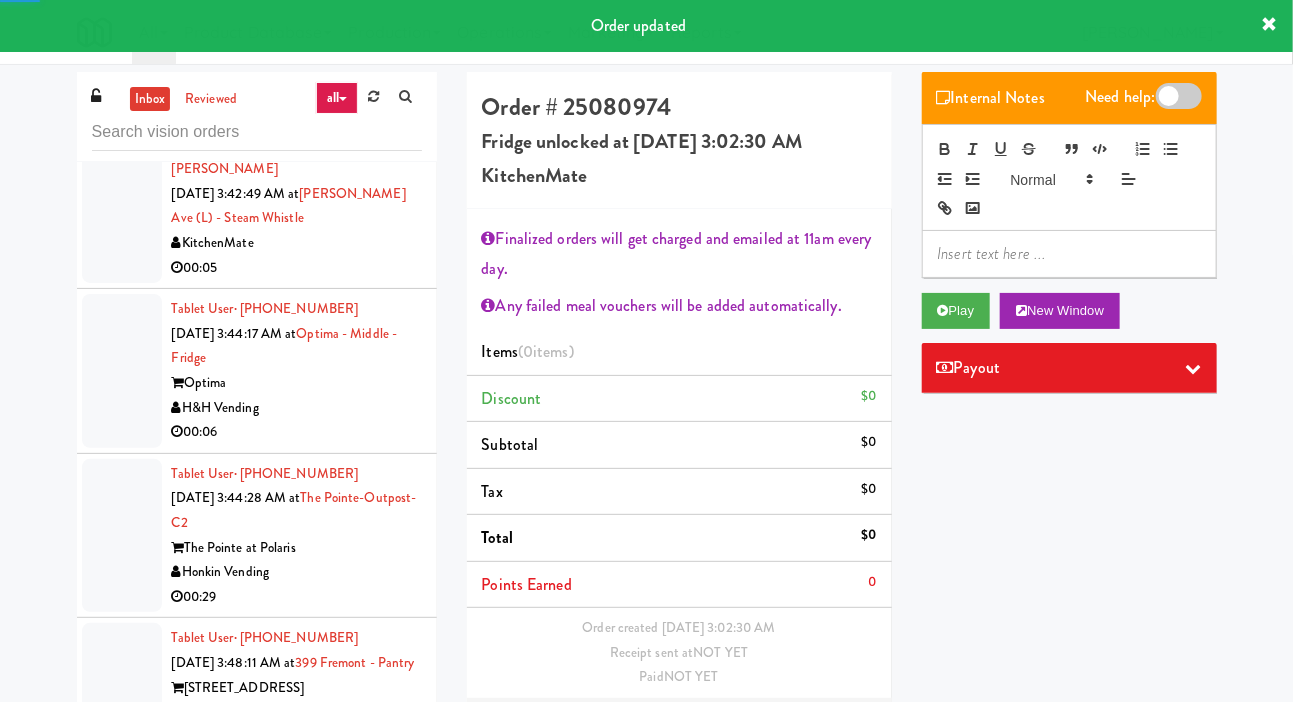 scroll, scrollTop: 6125, scrollLeft: 0, axis: vertical 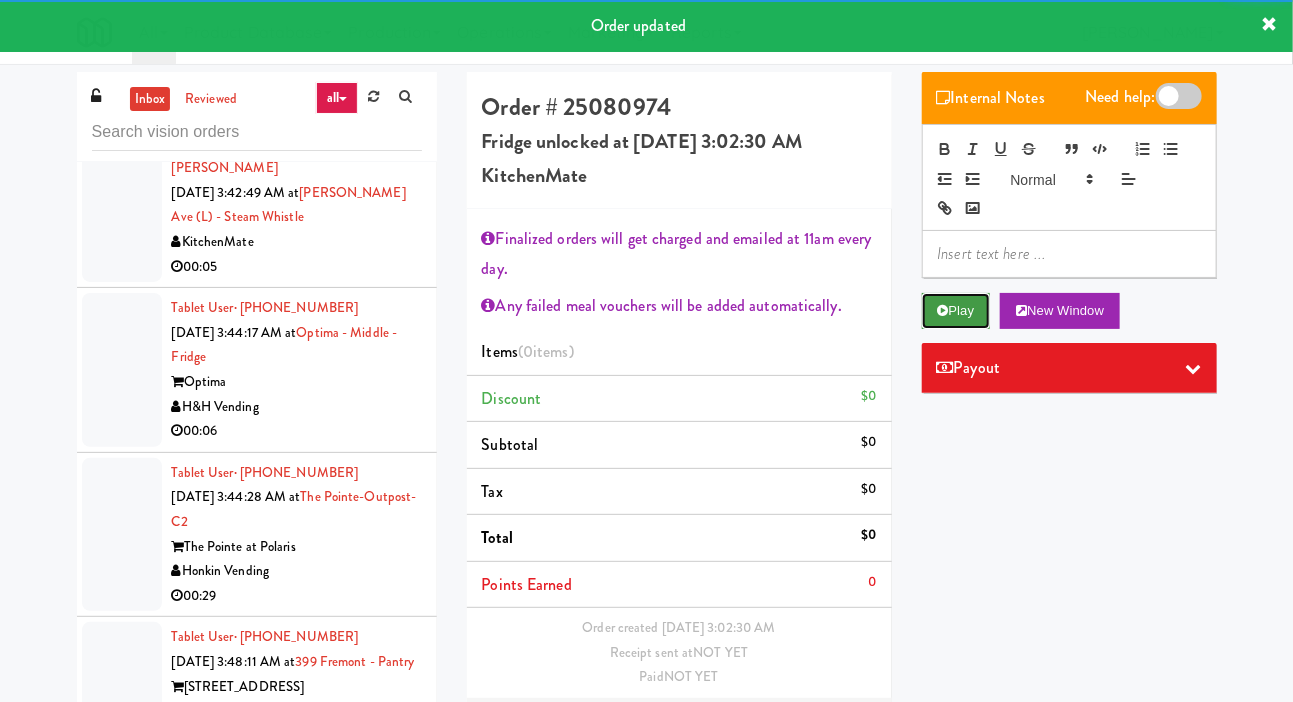 click on "Play" at bounding box center [956, 311] 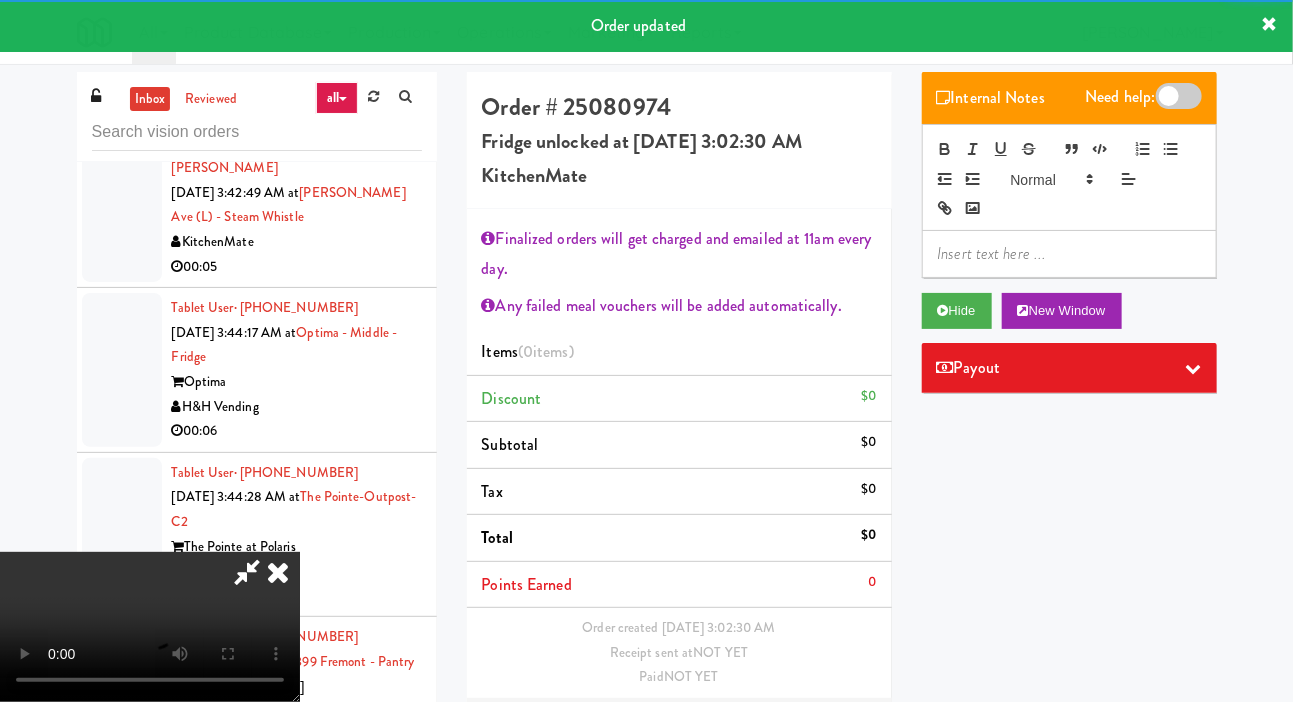 click on "Edit Order" at bounding box center [828, 729] 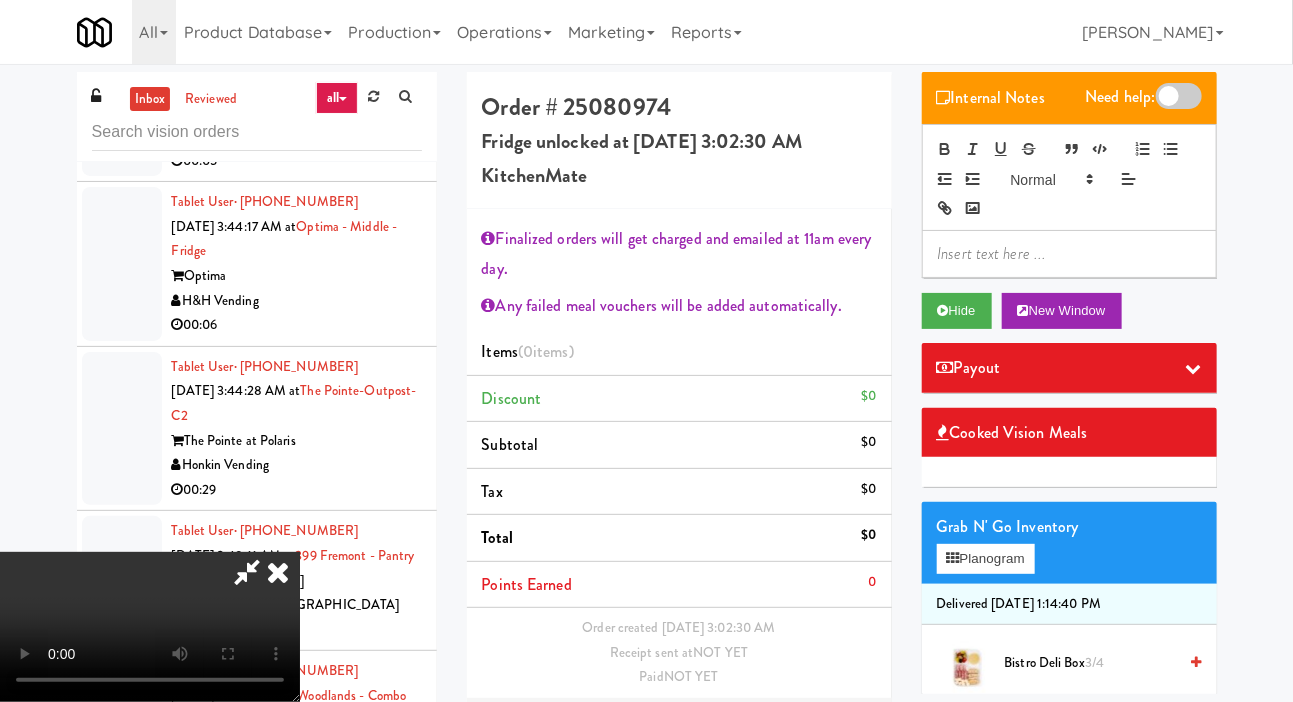 scroll, scrollTop: 6235, scrollLeft: 0, axis: vertical 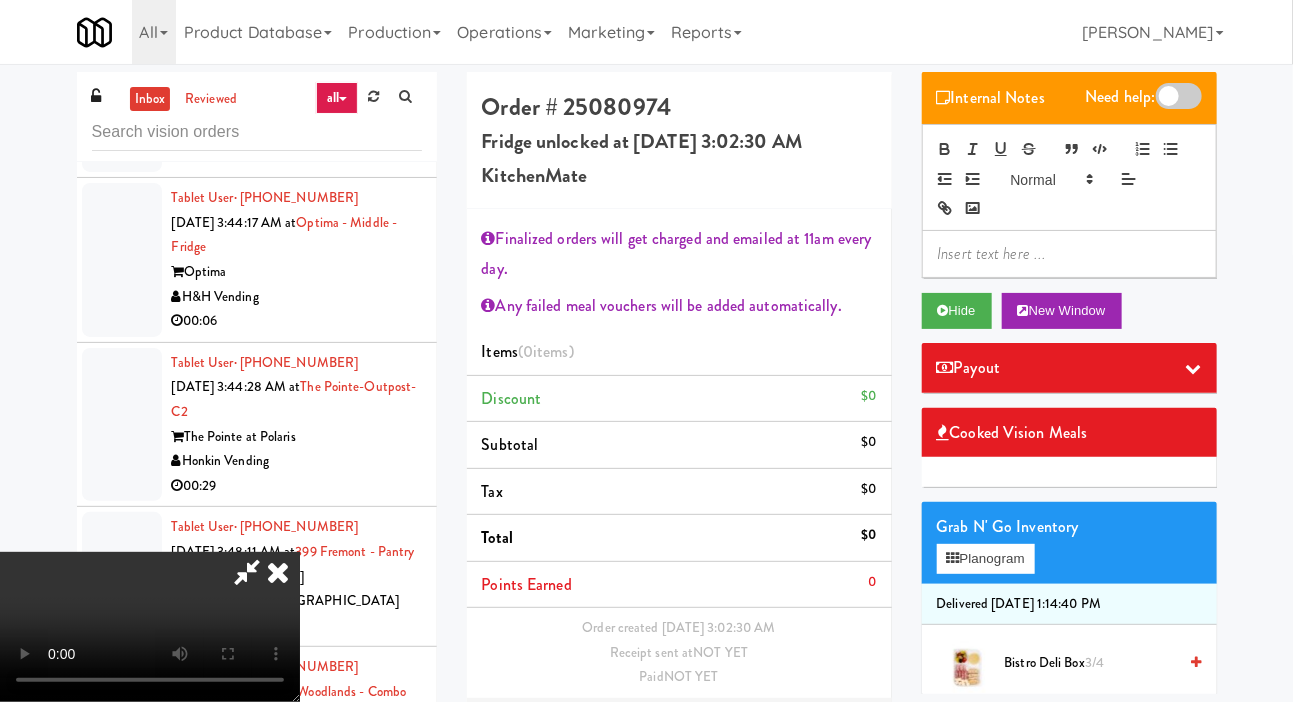type 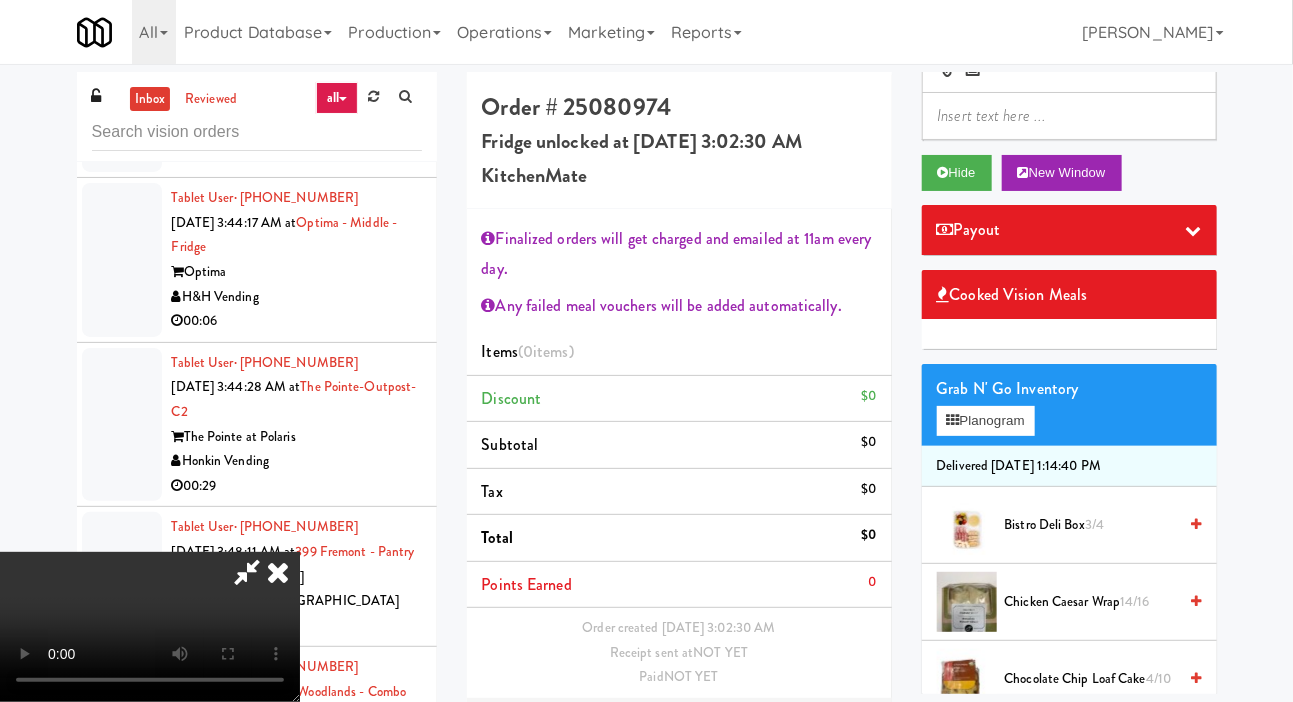 scroll, scrollTop: 166, scrollLeft: 0, axis: vertical 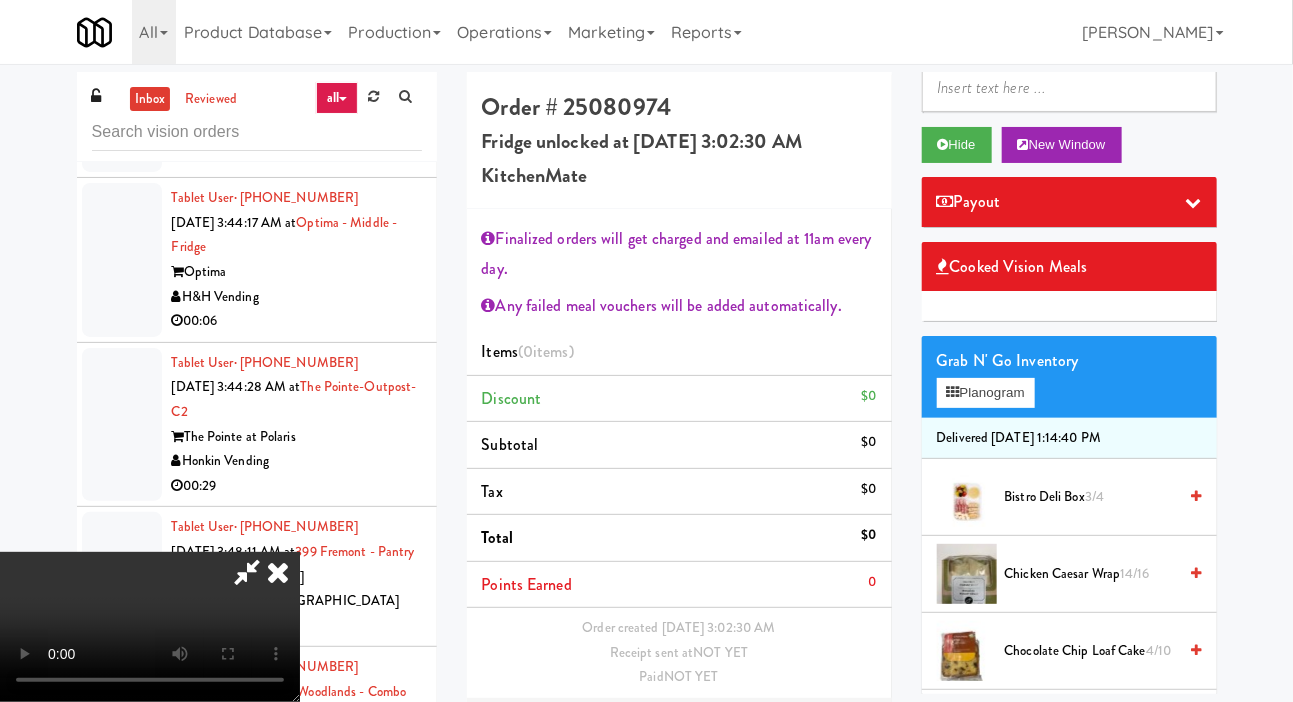 click on "Bistro Deli Box  3/4" at bounding box center [1091, 497] 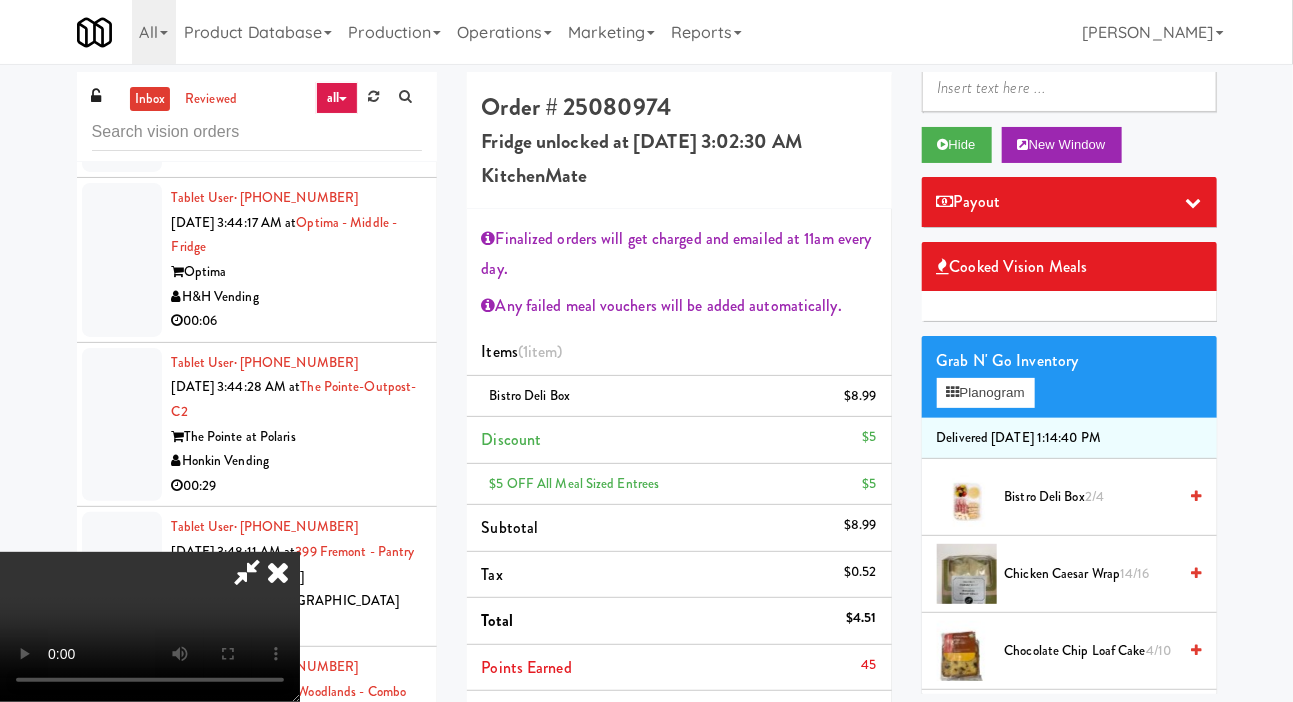 scroll, scrollTop: 109, scrollLeft: 0, axis: vertical 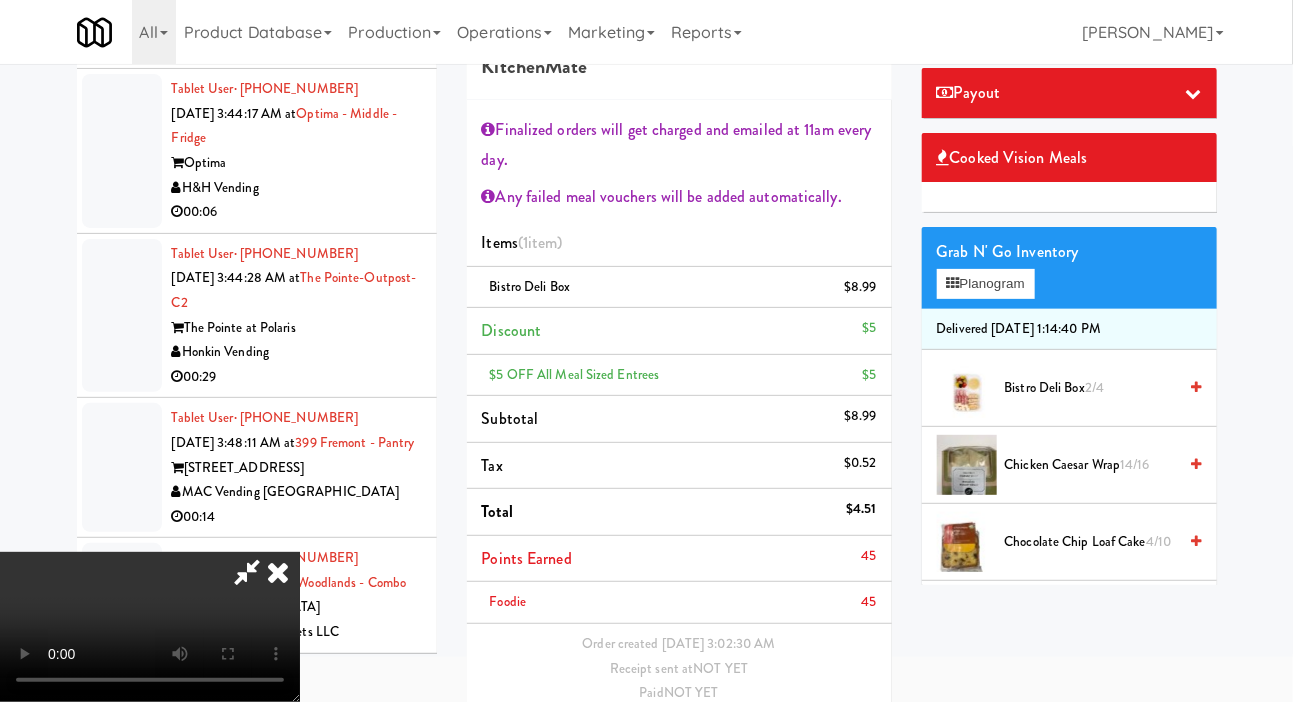 click on "Save Order" at bounding box center (825, 745) 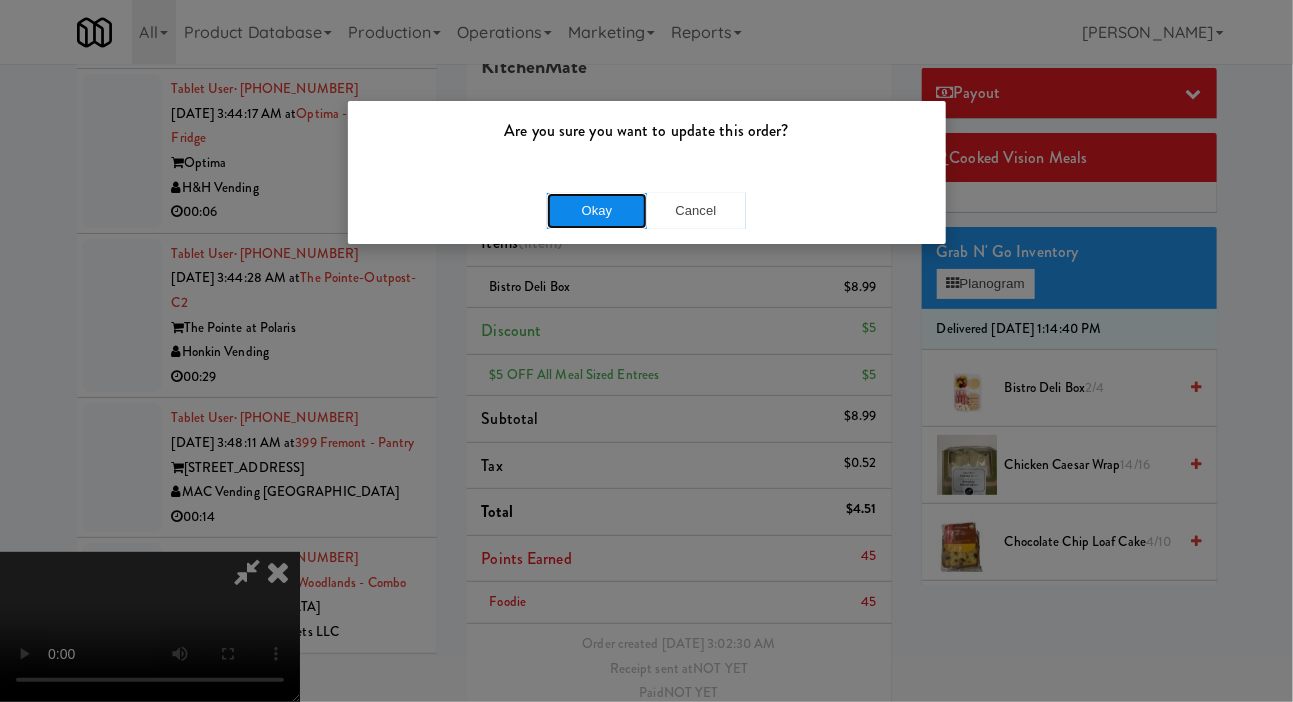 click on "Okay" at bounding box center [597, 211] 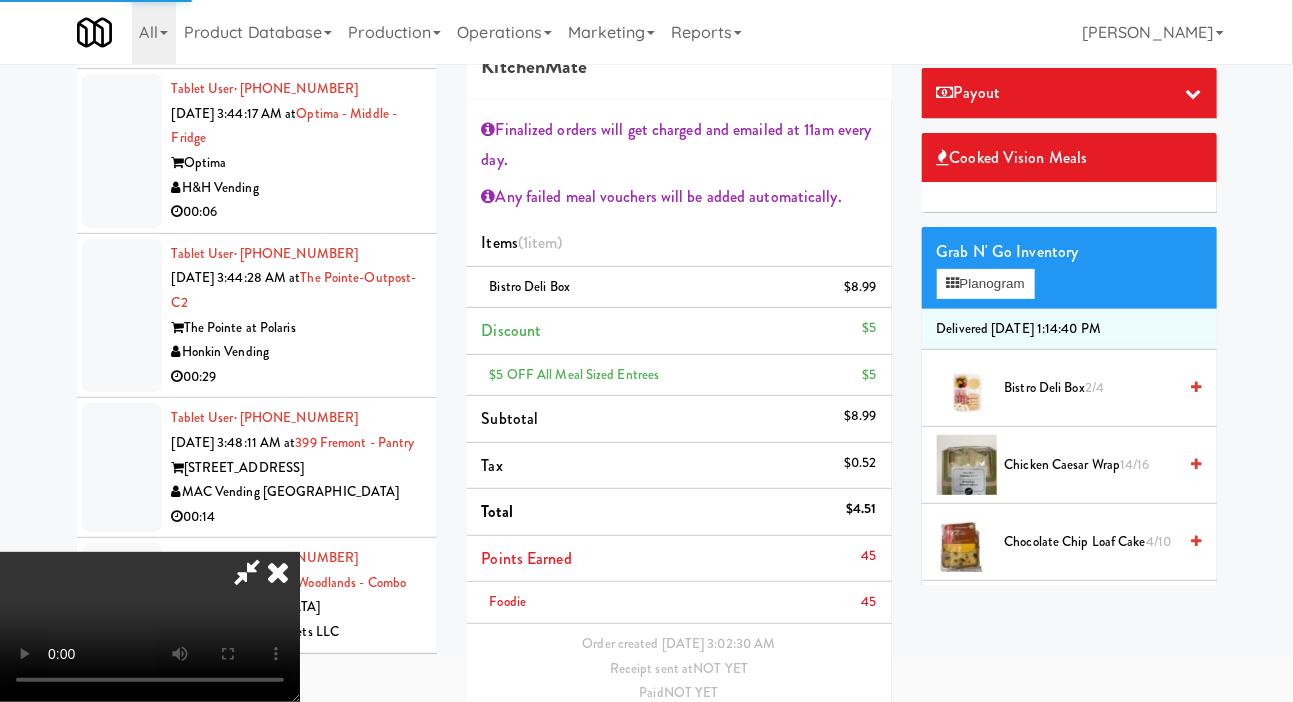 scroll, scrollTop: 0, scrollLeft: 0, axis: both 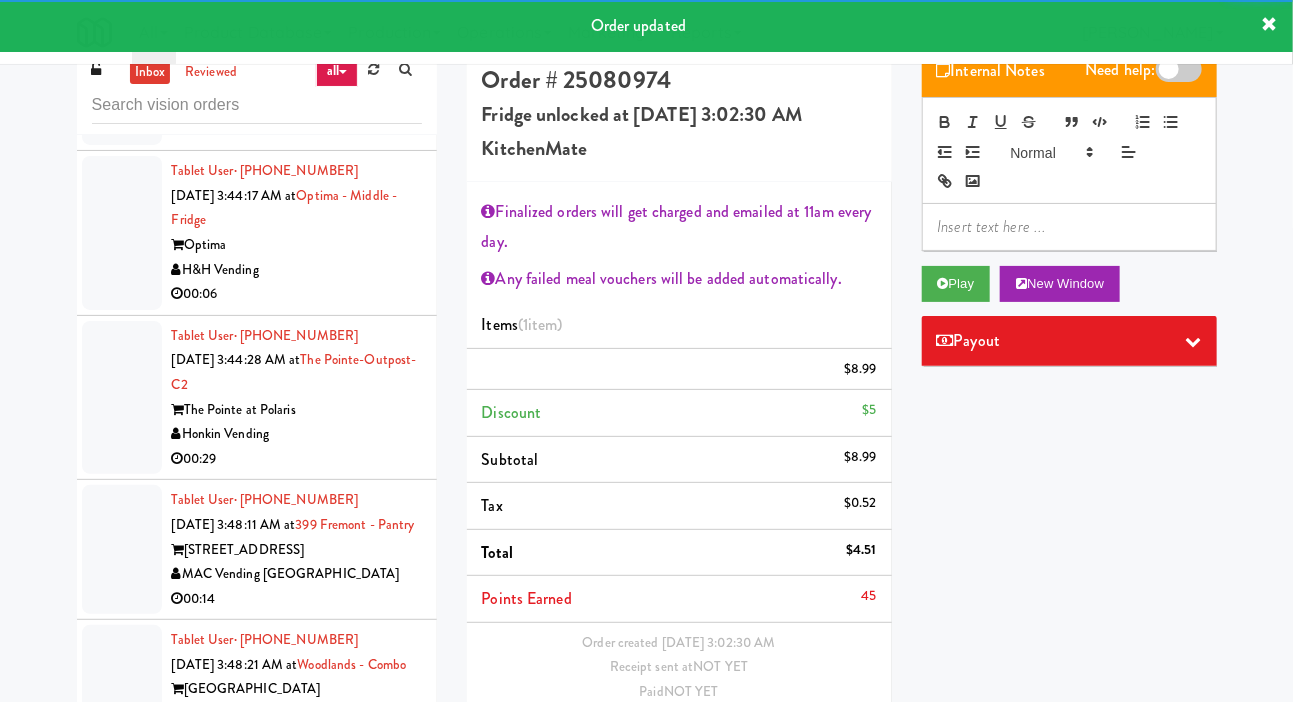 click at bounding box center [122, -47] 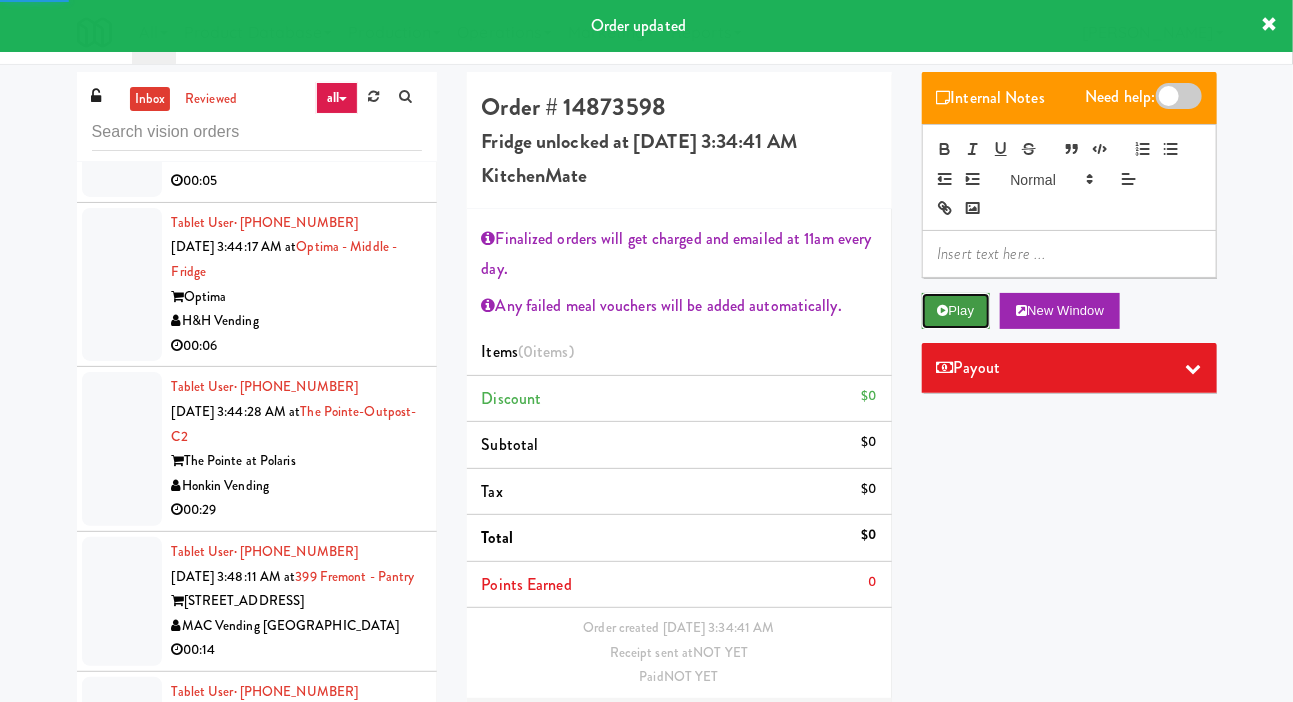 click on "Play" at bounding box center (956, 311) 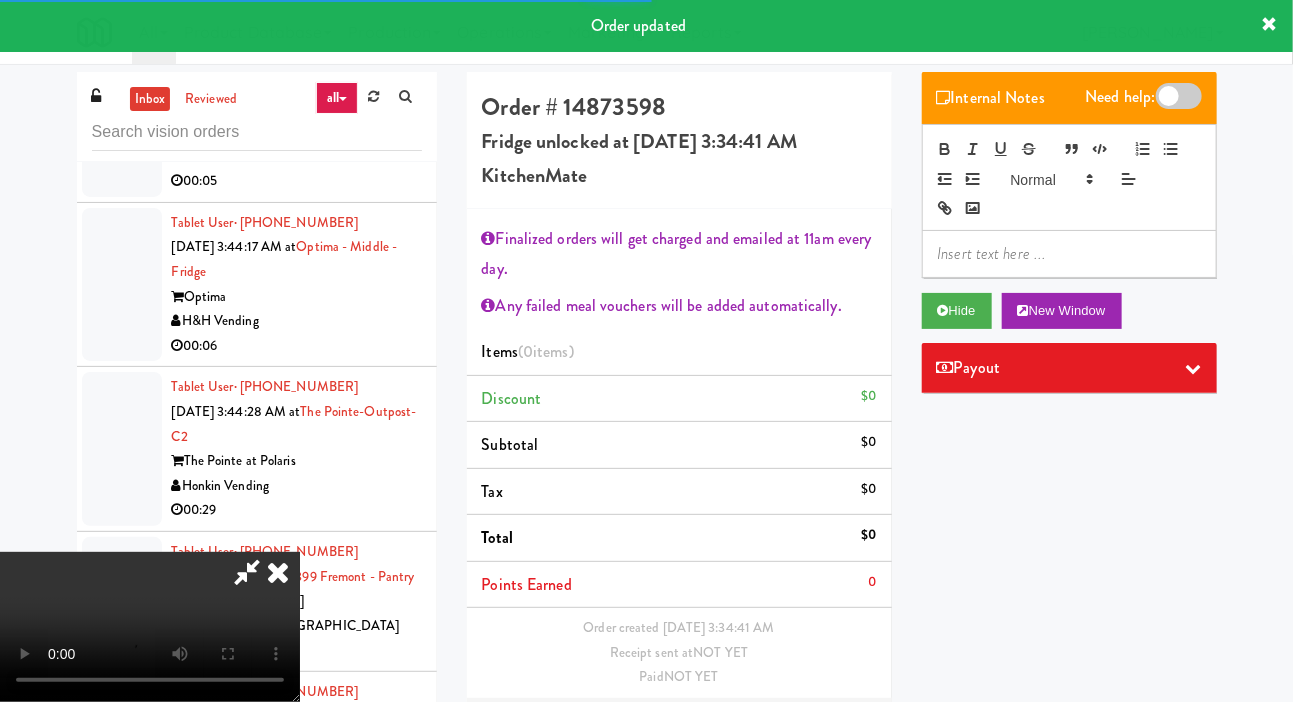 click on "Edit Order" at bounding box center [828, 729] 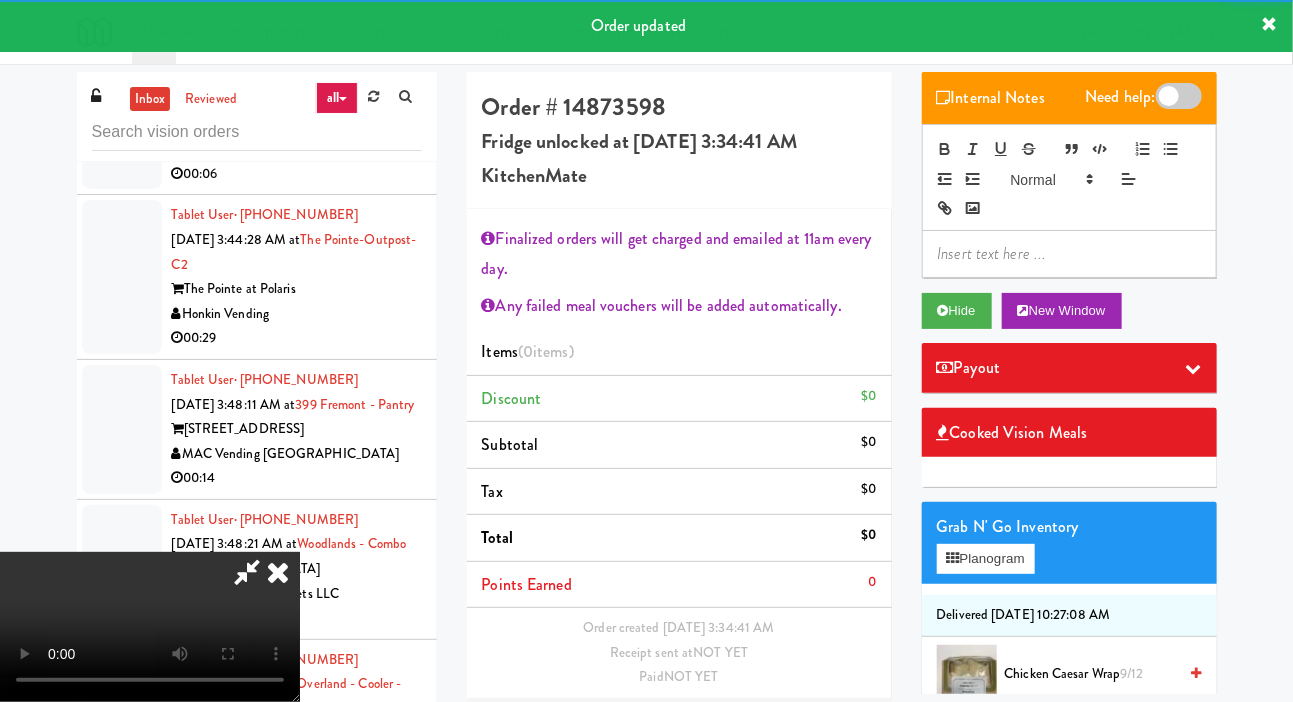 scroll, scrollTop: 6420, scrollLeft: 0, axis: vertical 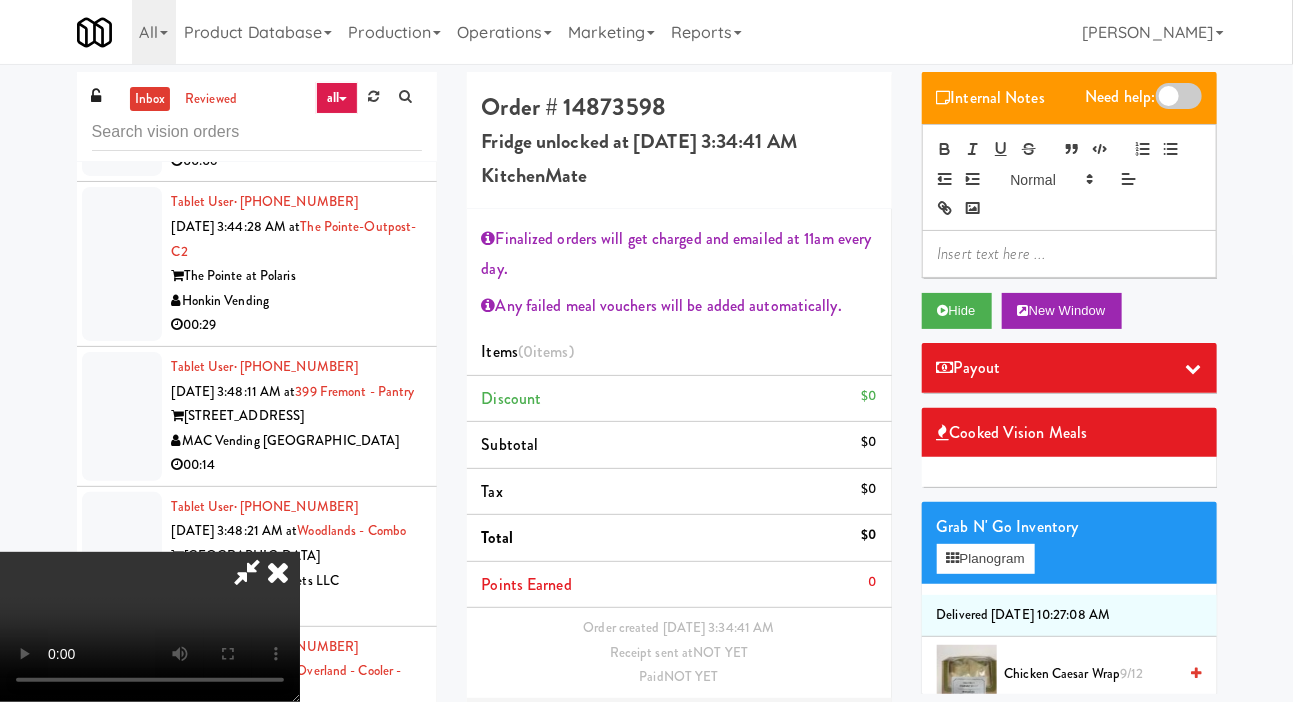 type 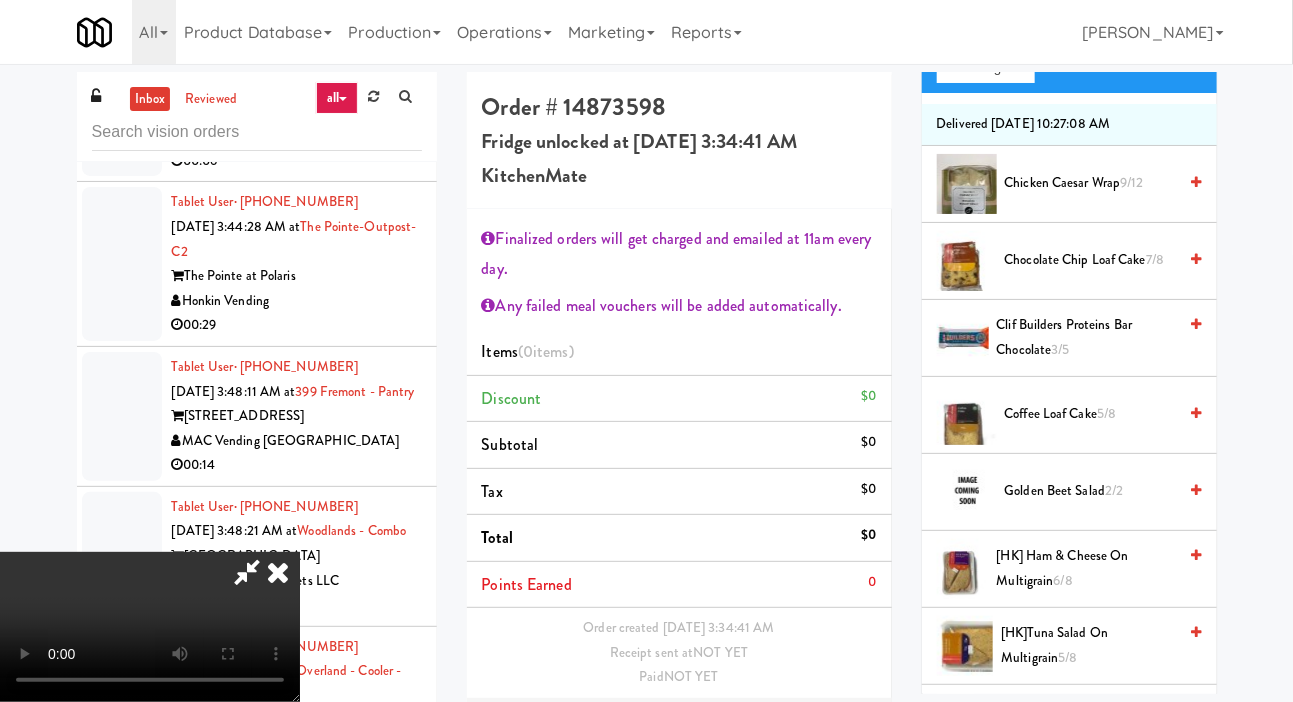 scroll, scrollTop: 492, scrollLeft: 0, axis: vertical 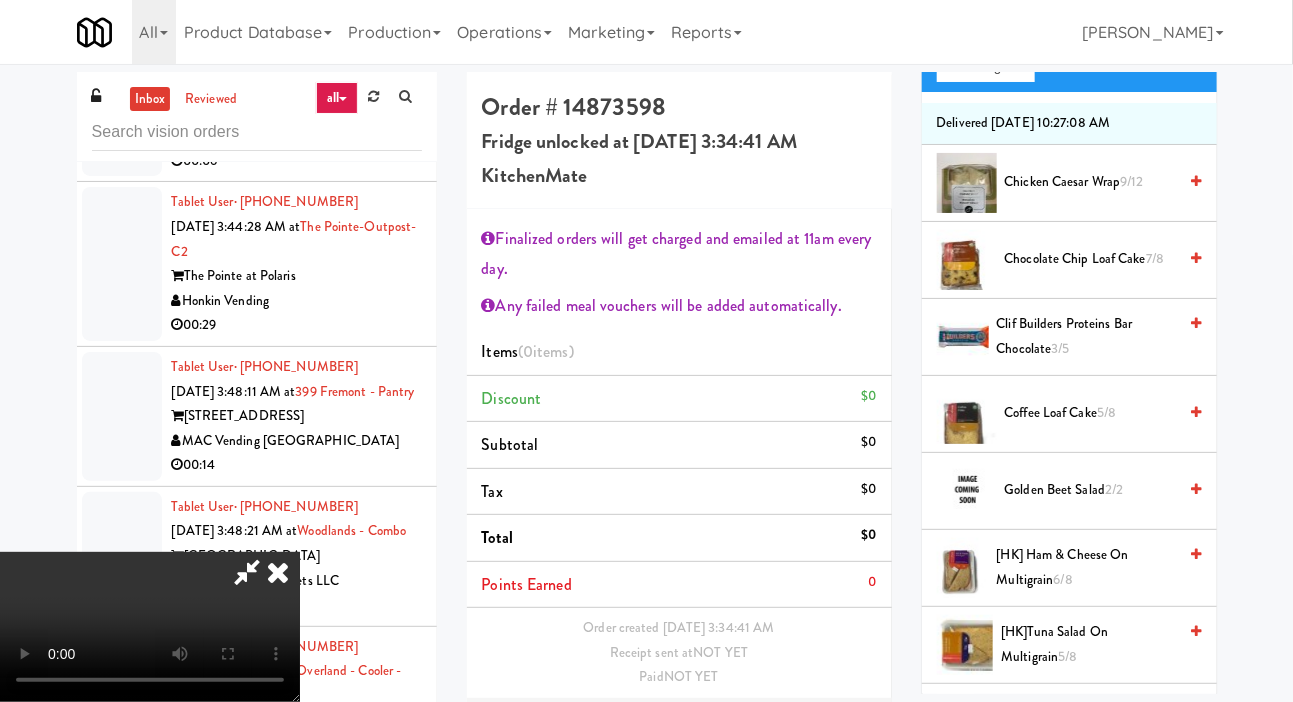 click on "Coffee Loaf Cake  5/8" at bounding box center (1091, 413) 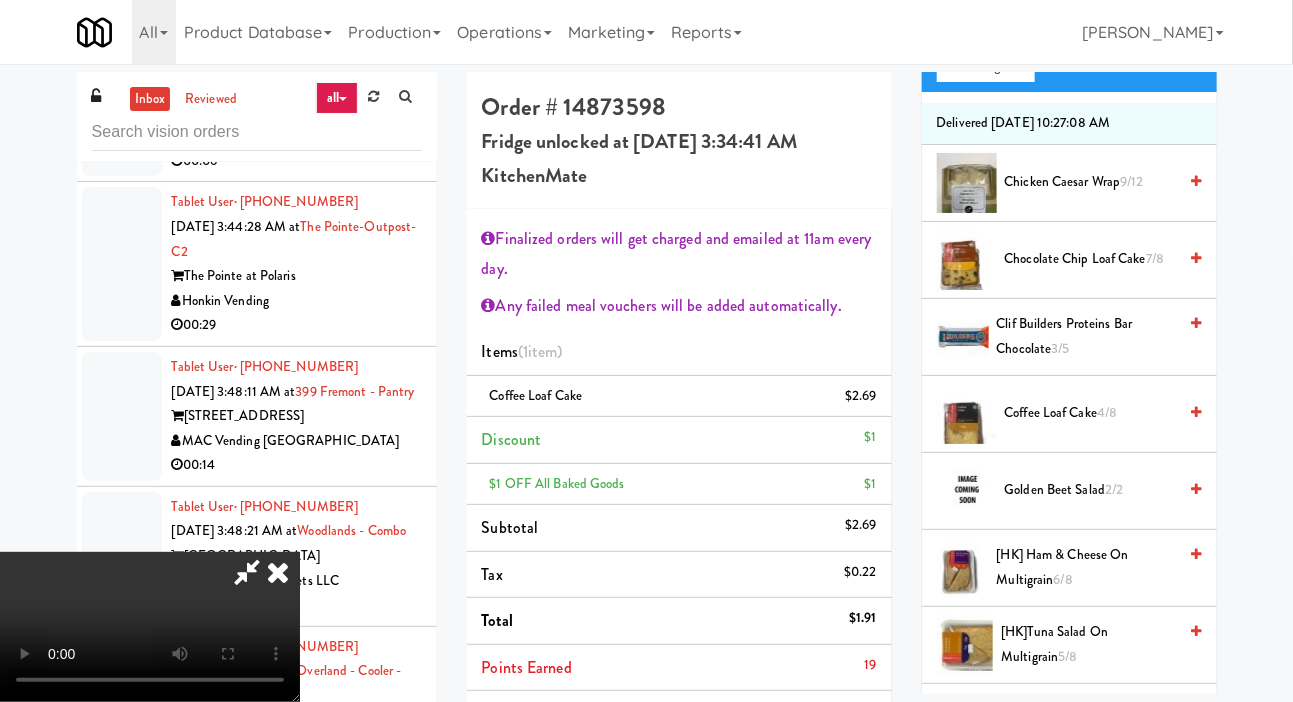 scroll, scrollTop: 109, scrollLeft: 0, axis: vertical 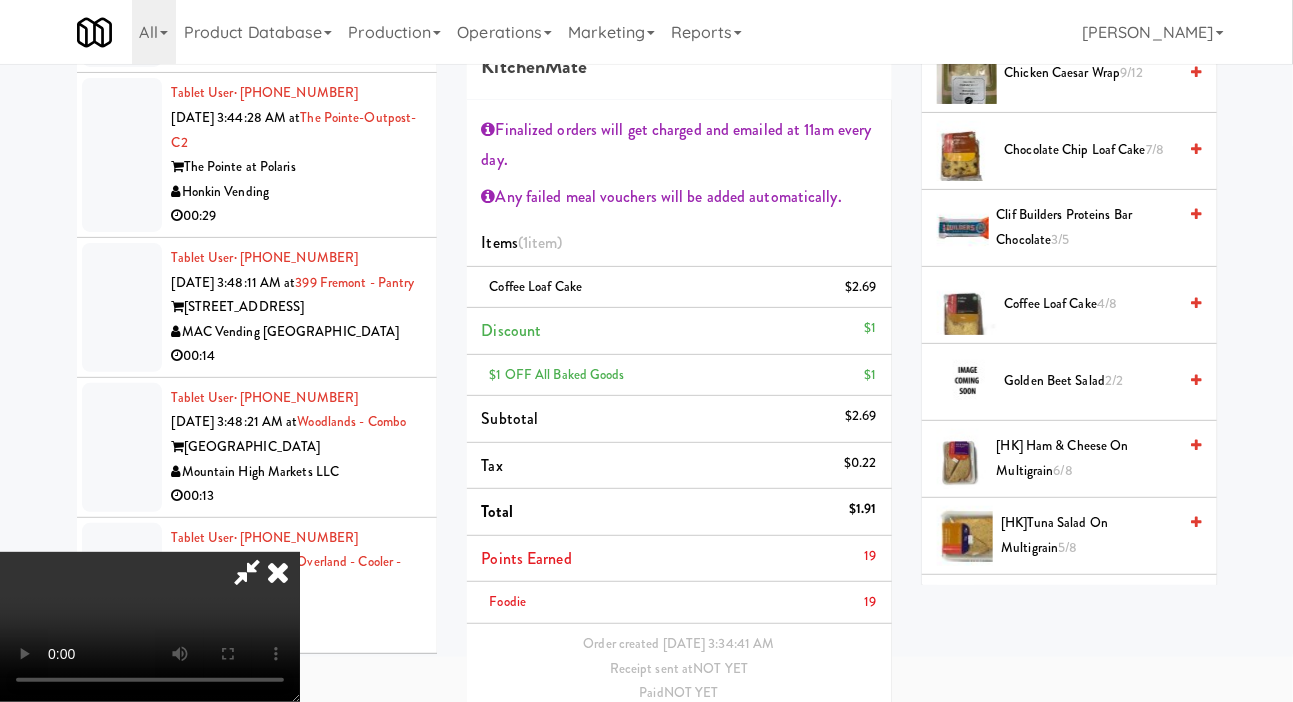 click on "Save Order" at bounding box center (825, 745) 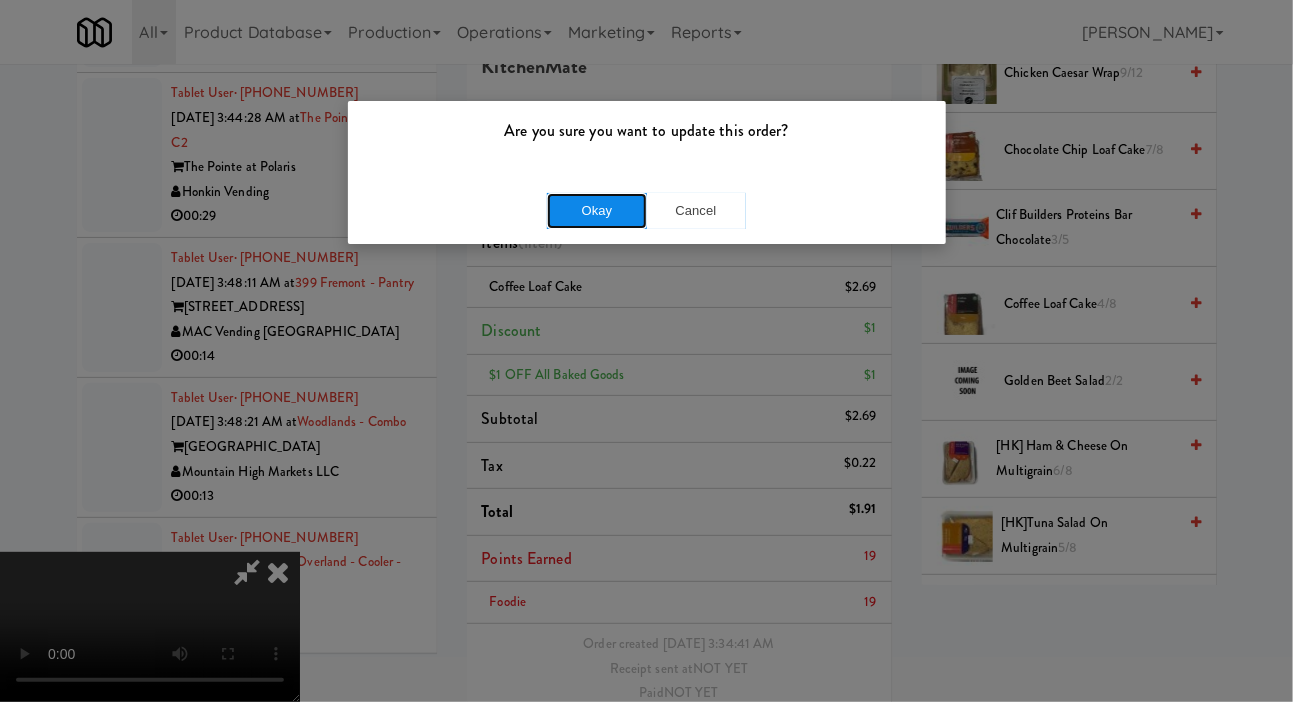 click on "Okay" at bounding box center [597, 211] 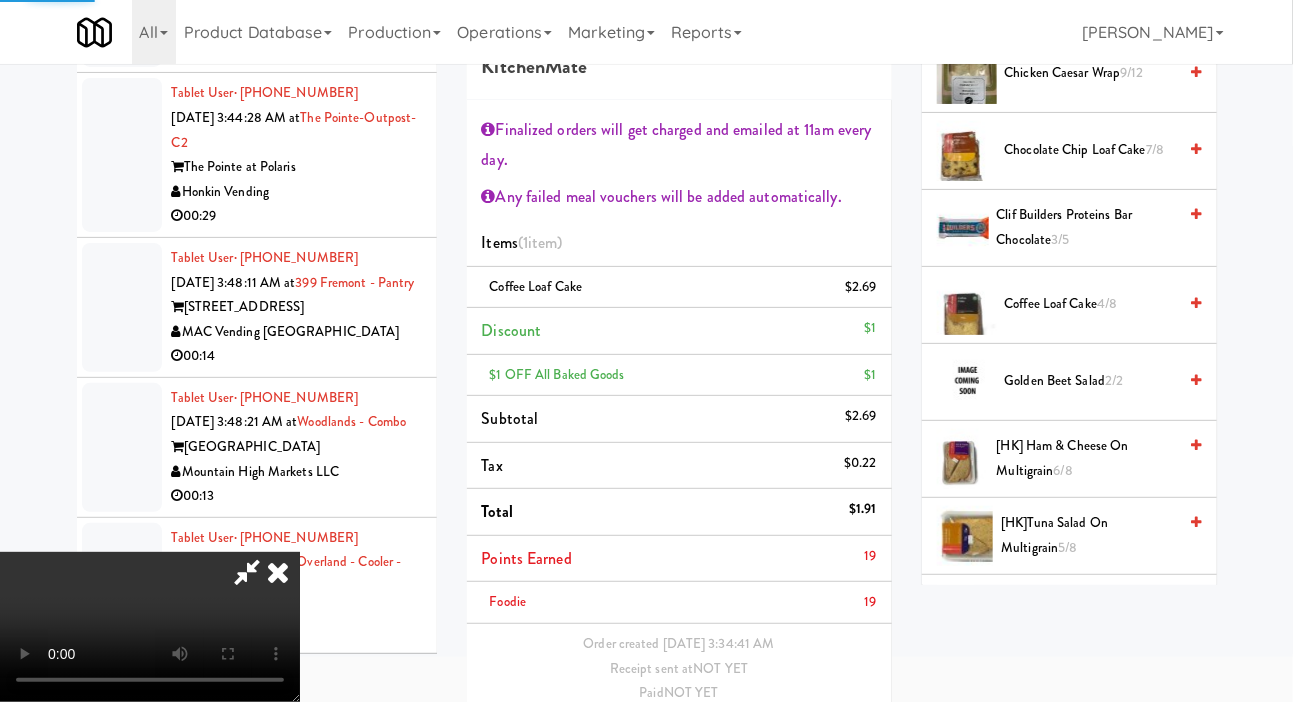 scroll, scrollTop: 0, scrollLeft: 0, axis: both 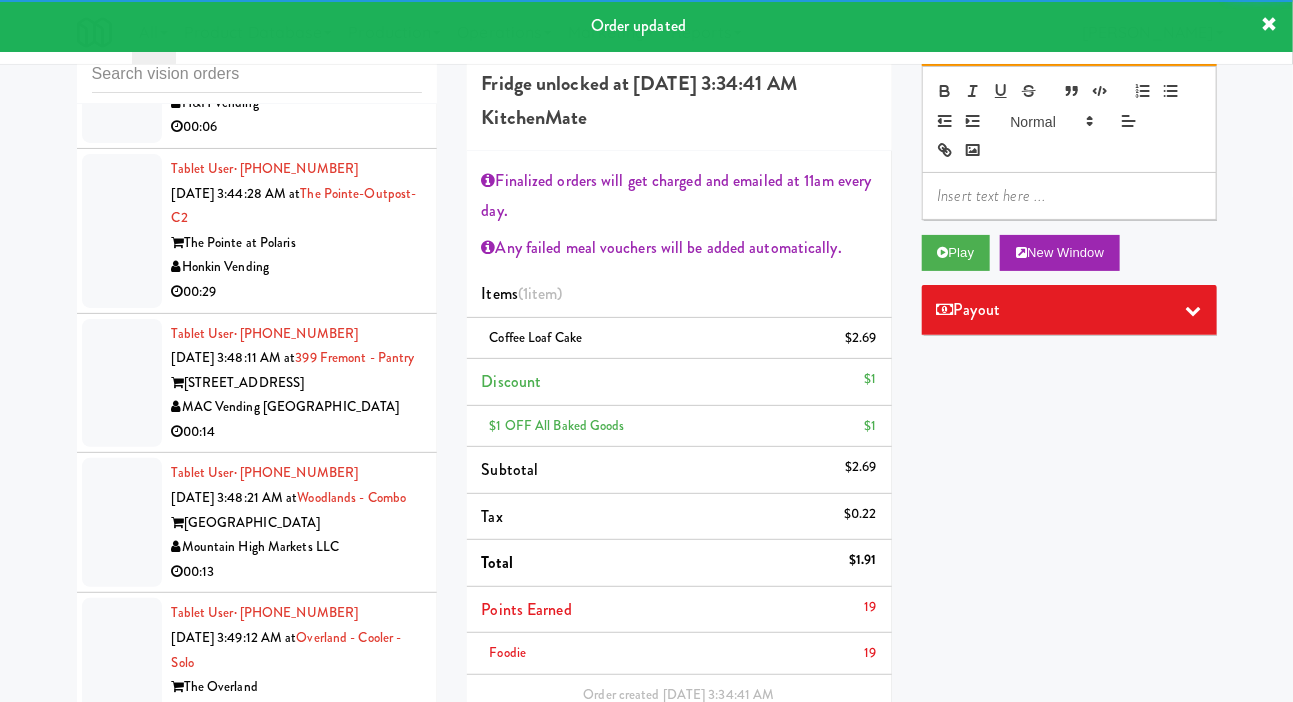 click on "Tablet User  · (240) 672-2643 Jul 11, 2025 3:44:17 AM at  Optima - Middle - Fridge  Optima  H&H Vending  00:06" at bounding box center (257, 66) 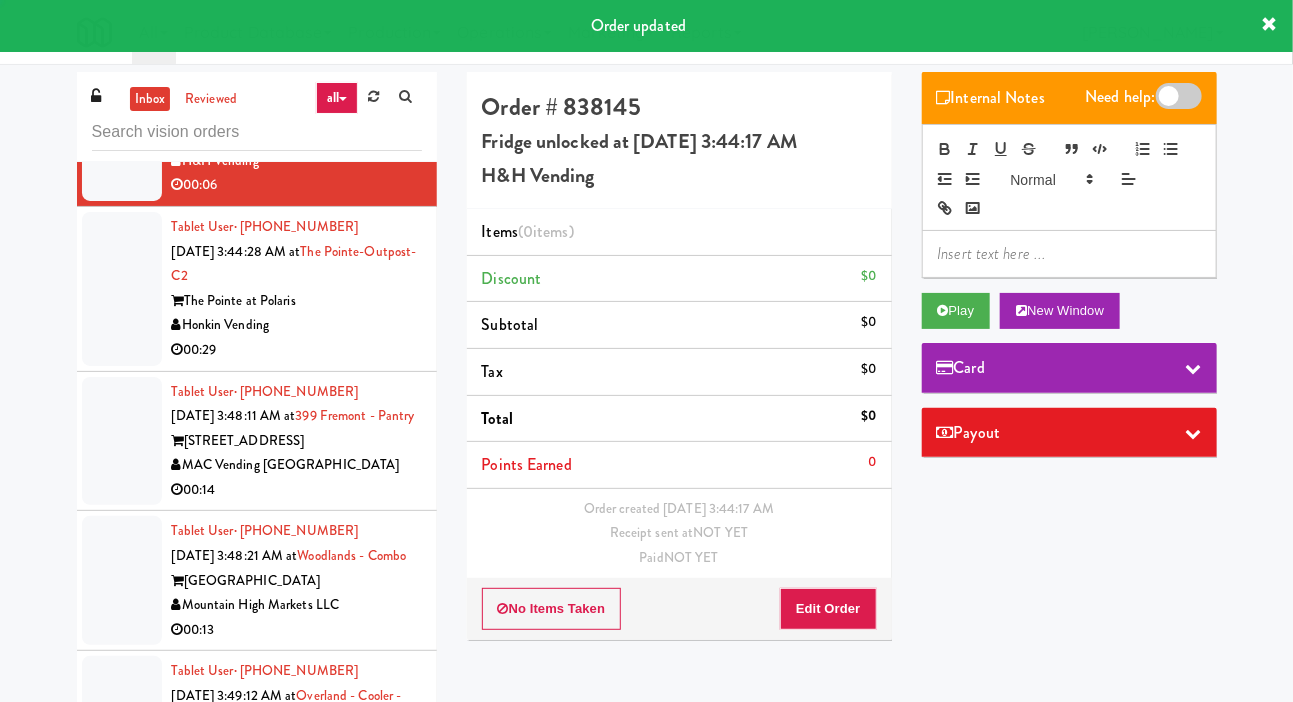 click at bounding box center [122, -29] 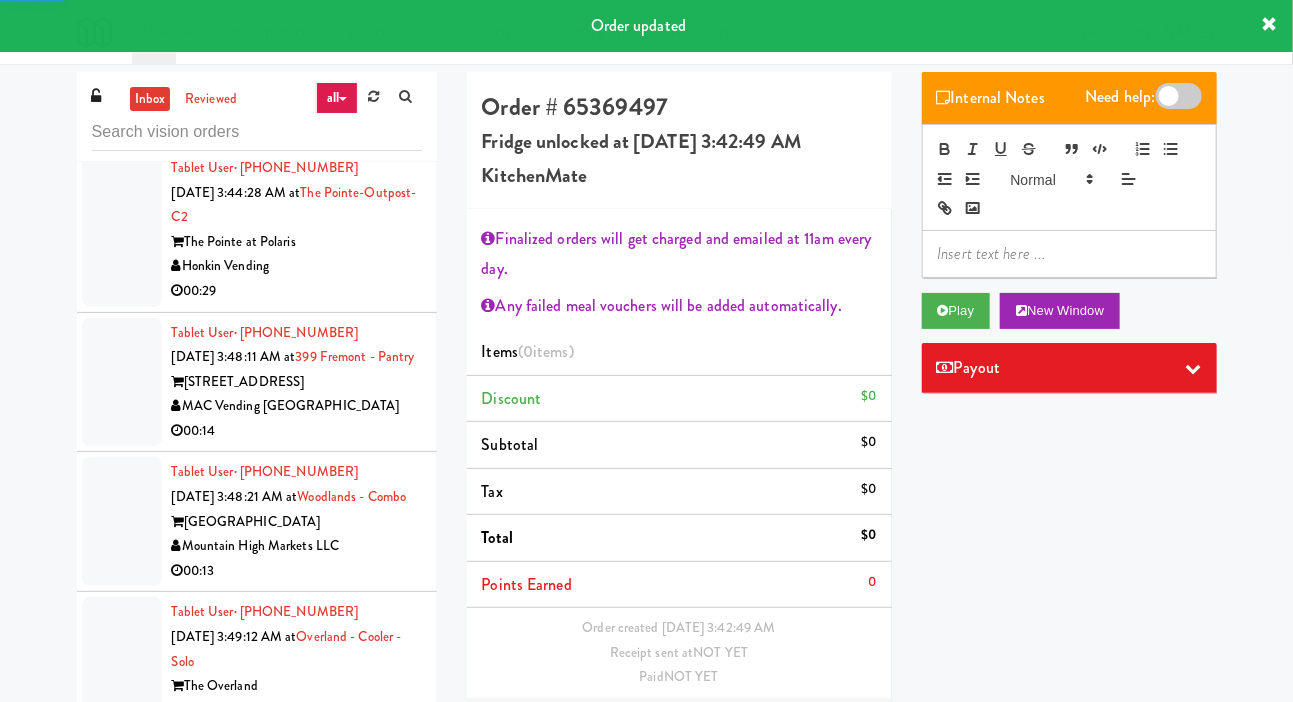 scroll, scrollTop: 6480, scrollLeft: 0, axis: vertical 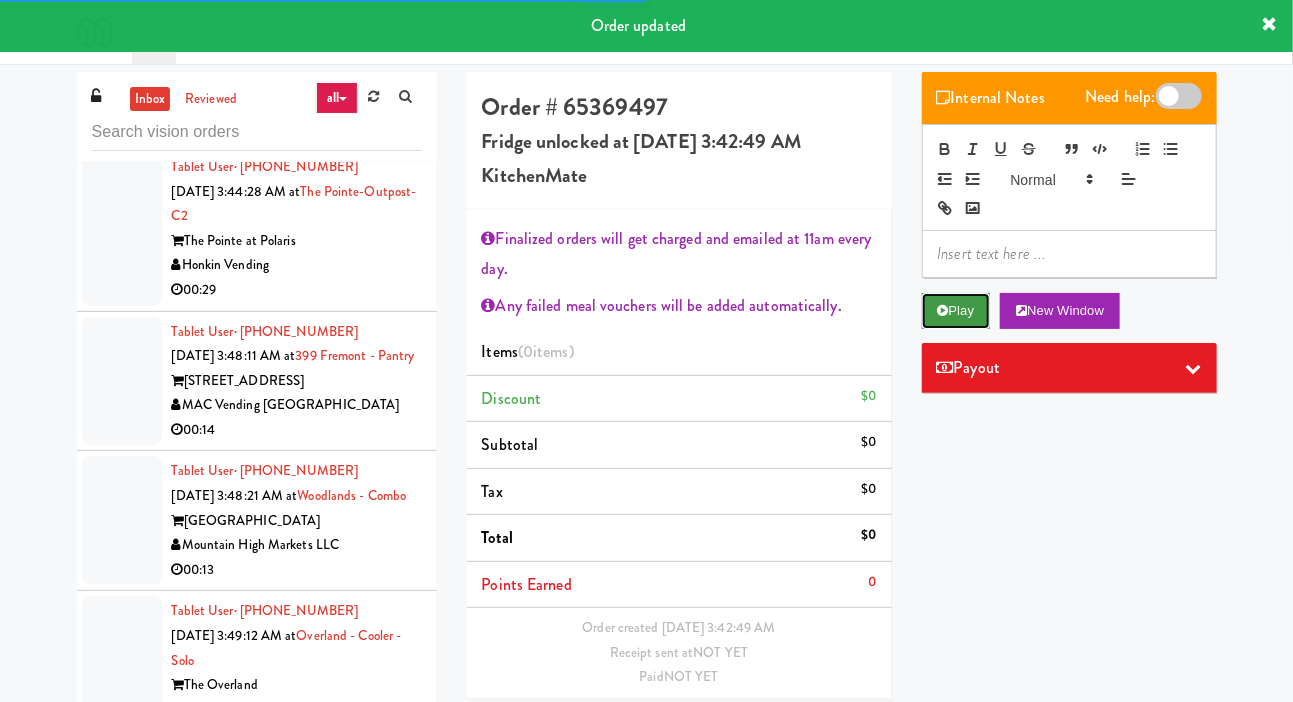 click on "Play" at bounding box center (956, 311) 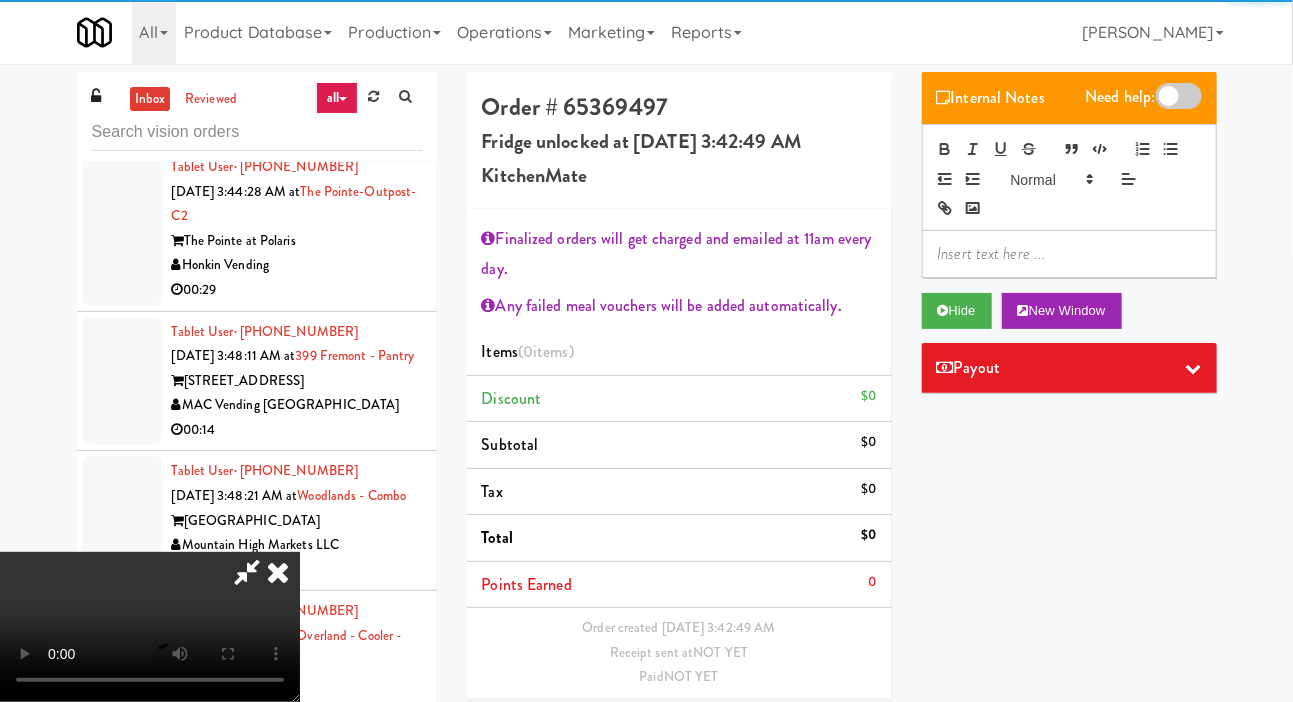 click on "Edit Order" at bounding box center (828, 729) 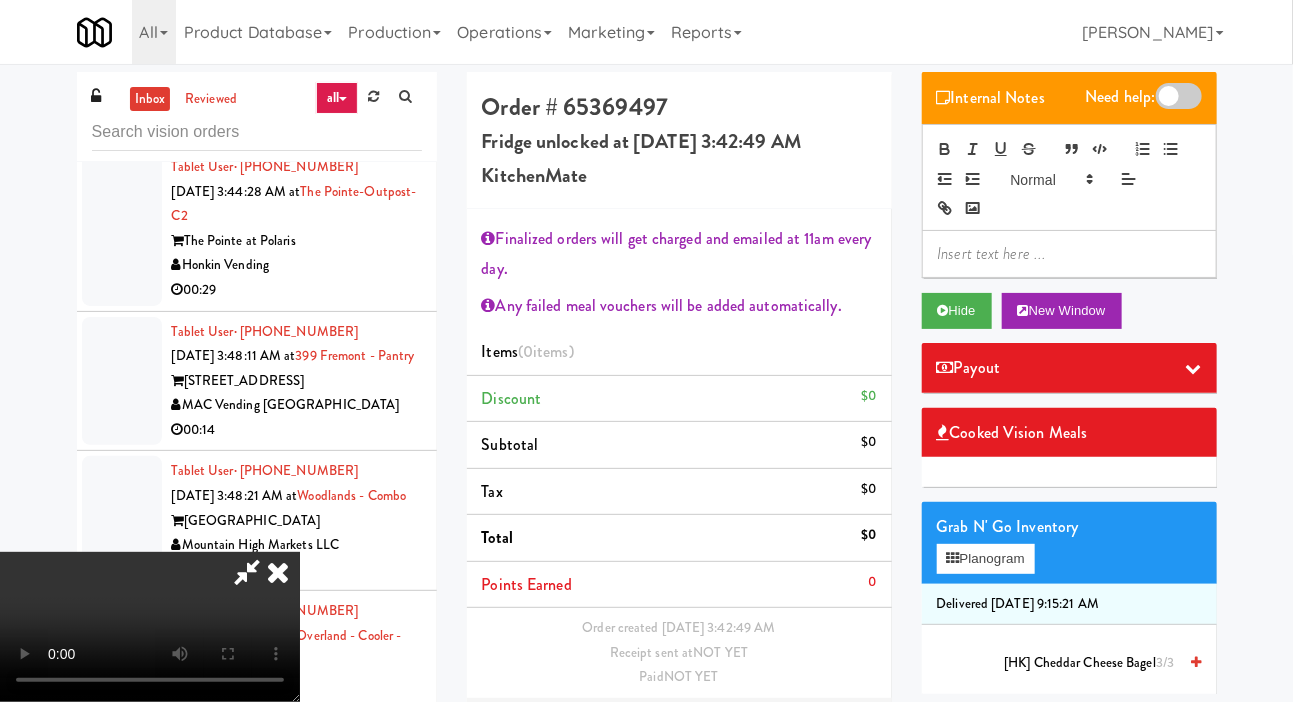 scroll, scrollTop: 127, scrollLeft: 0, axis: vertical 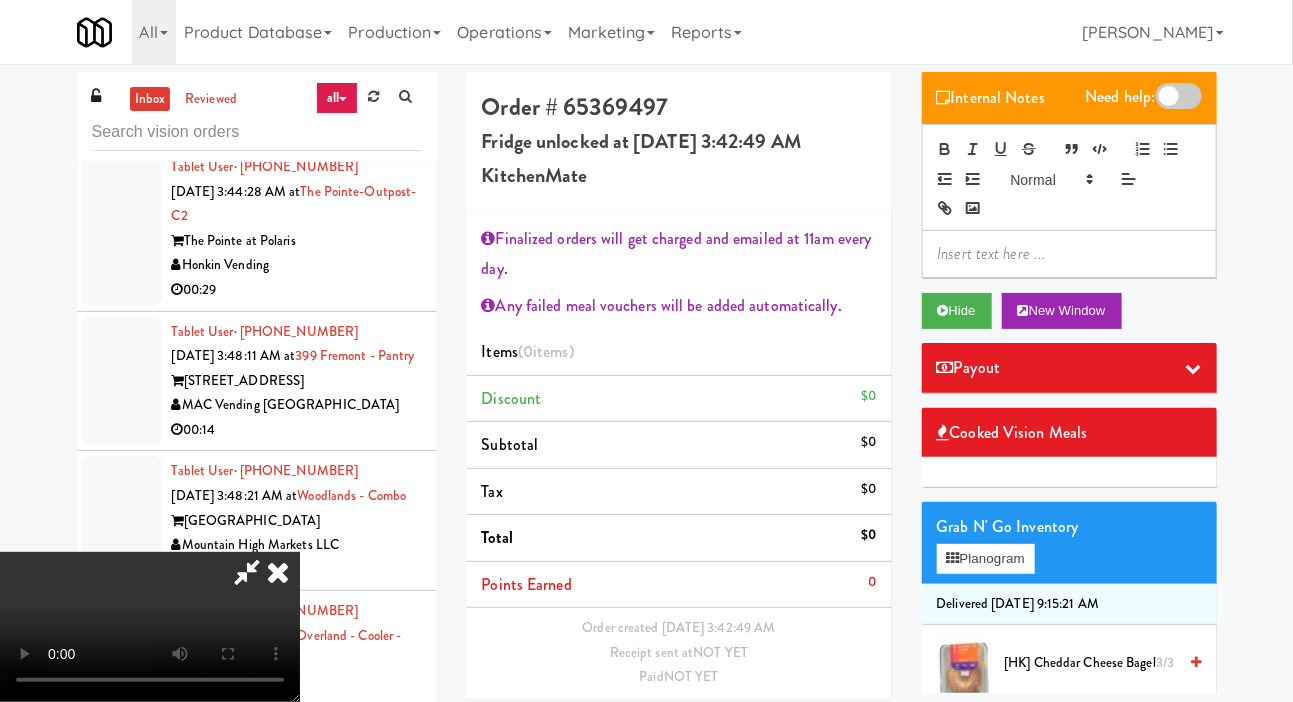 type 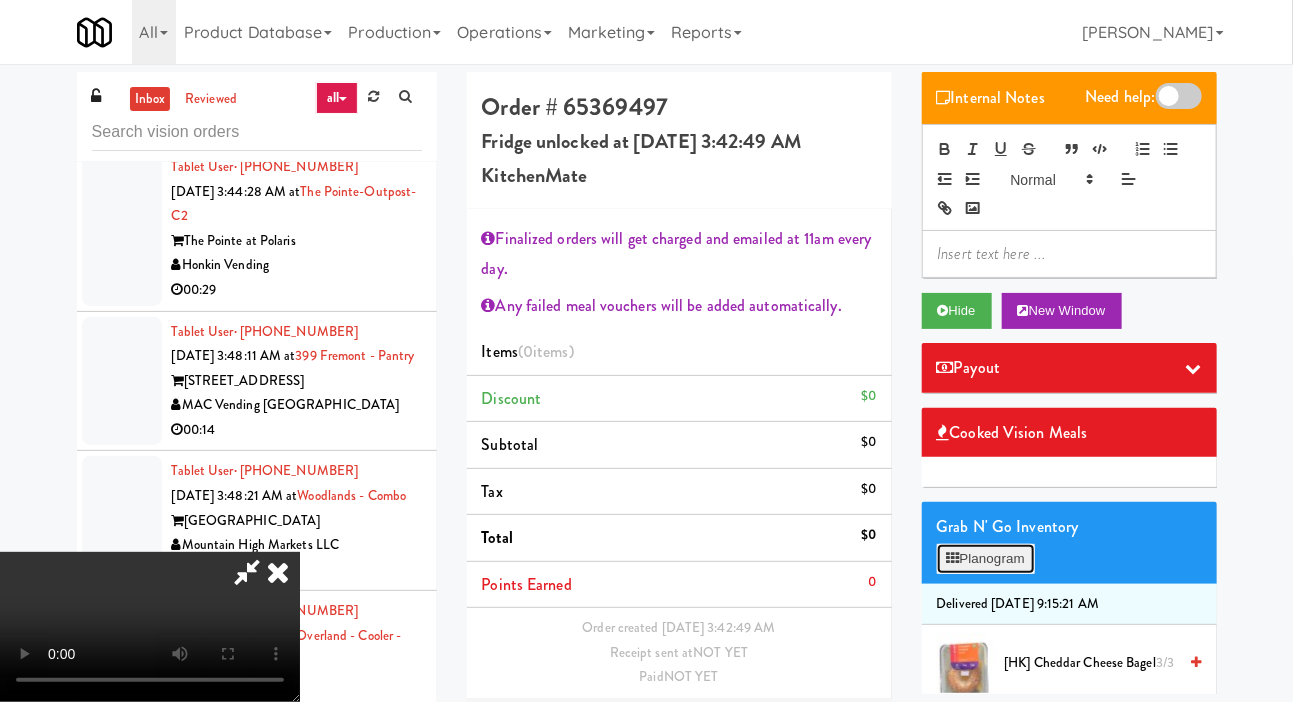 click on "Planogram" at bounding box center (986, 559) 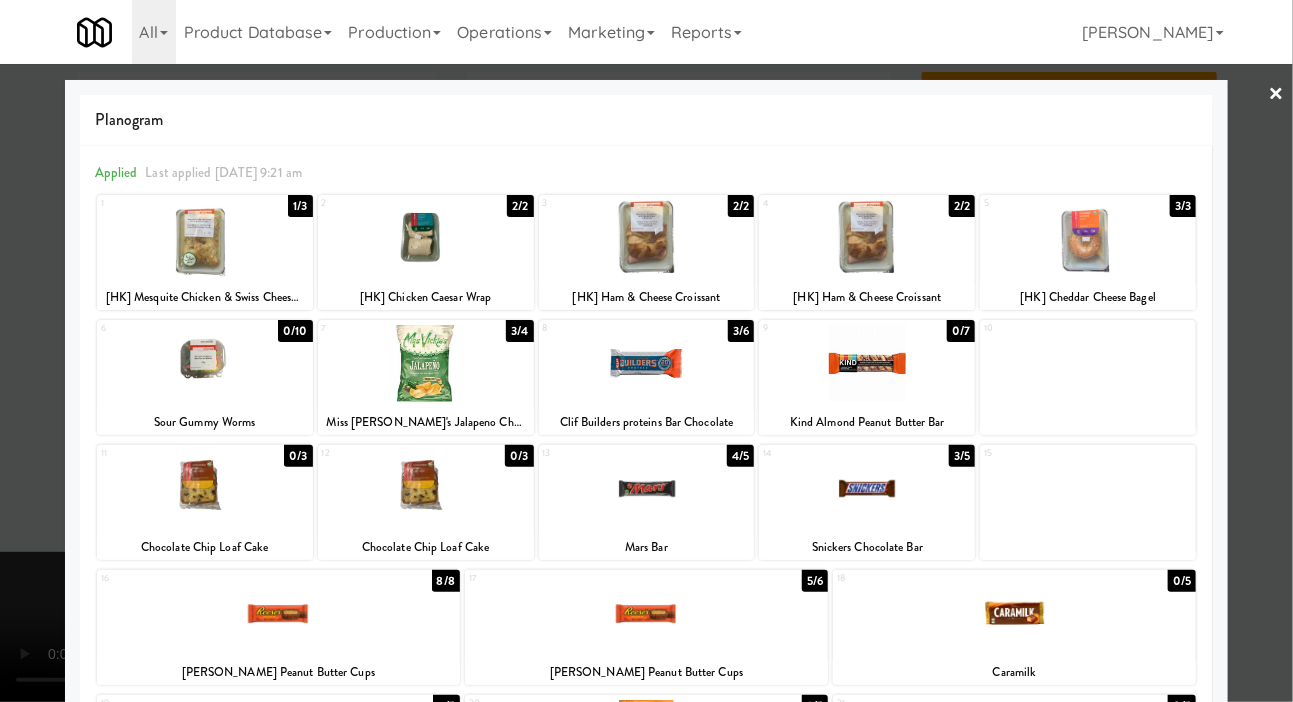 click at bounding box center (646, 351) 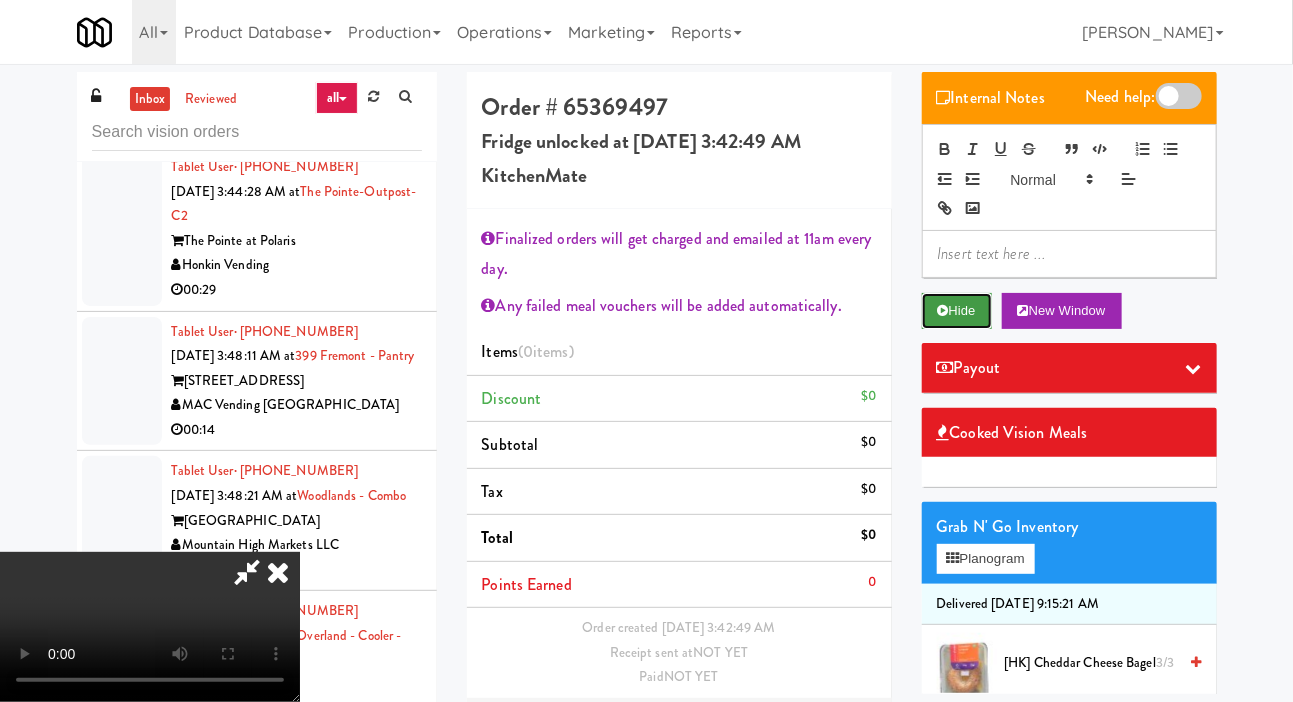 click on "Hide" at bounding box center [957, 311] 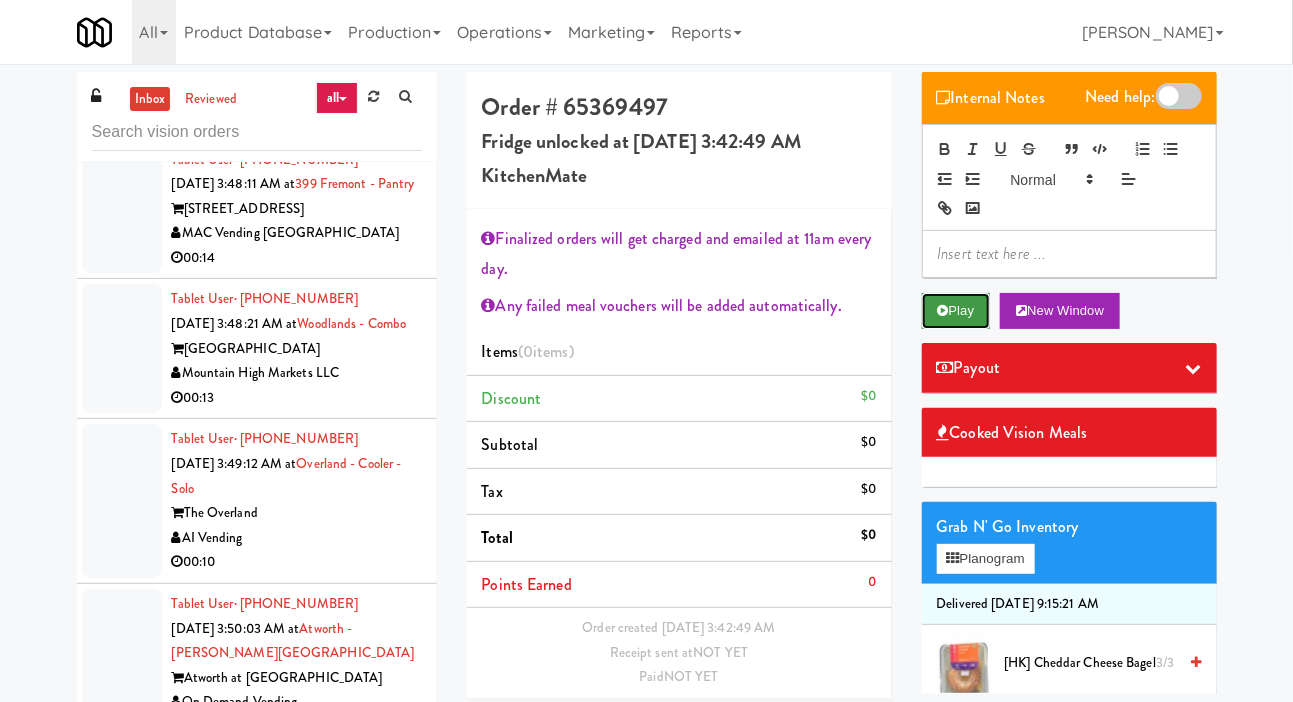scroll, scrollTop: 6650, scrollLeft: 0, axis: vertical 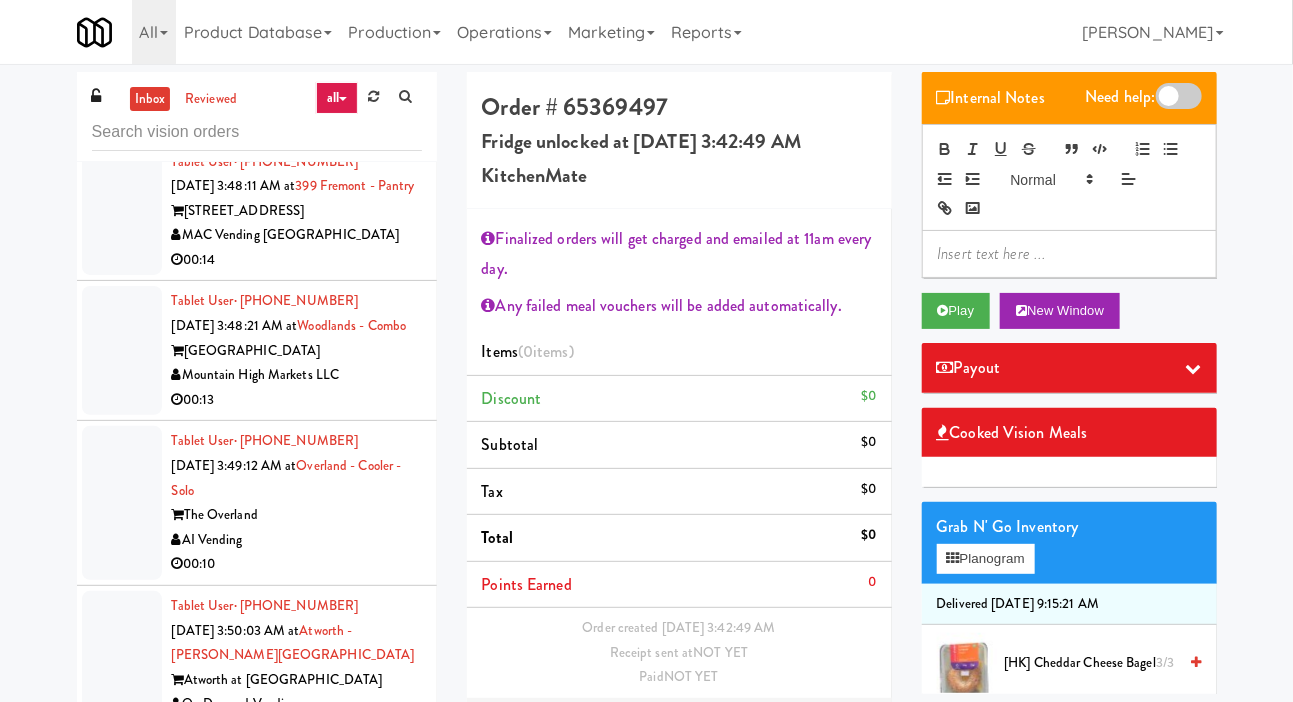 click at bounding box center (122, -106) 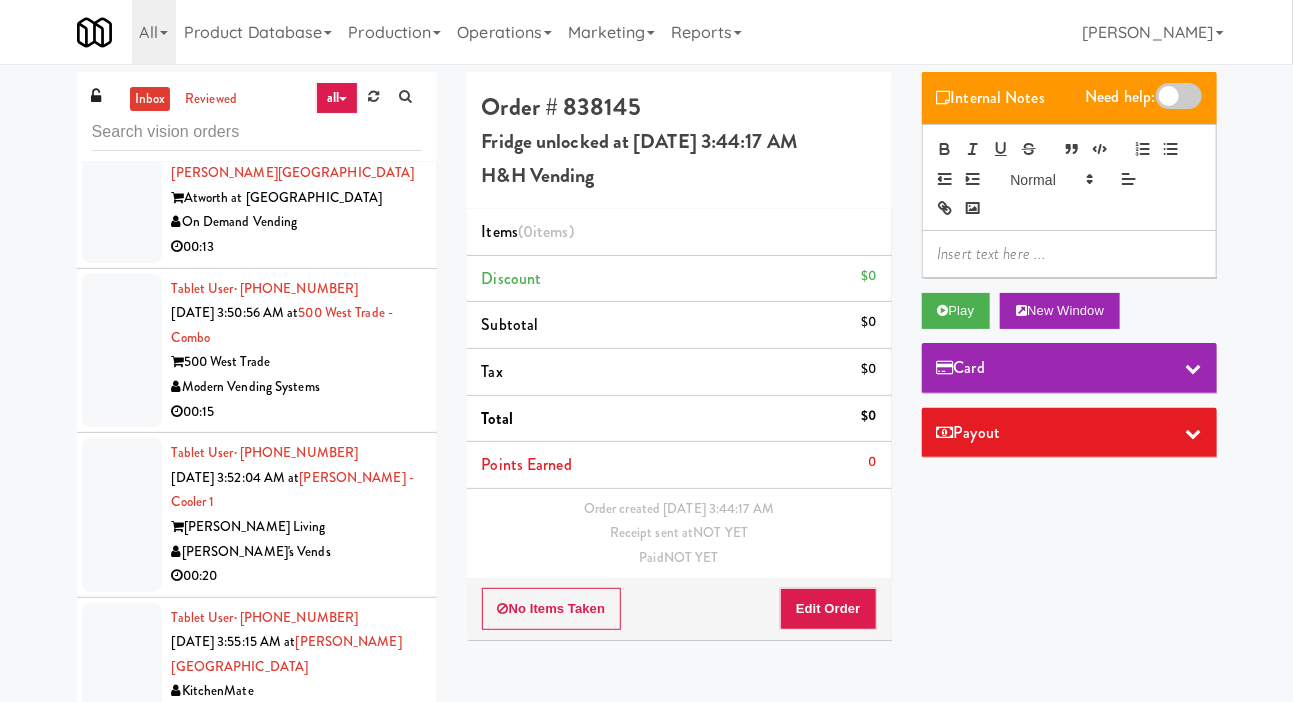 scroll, scrollTop: 7123, scrollLeft: 0, axis: vertical 